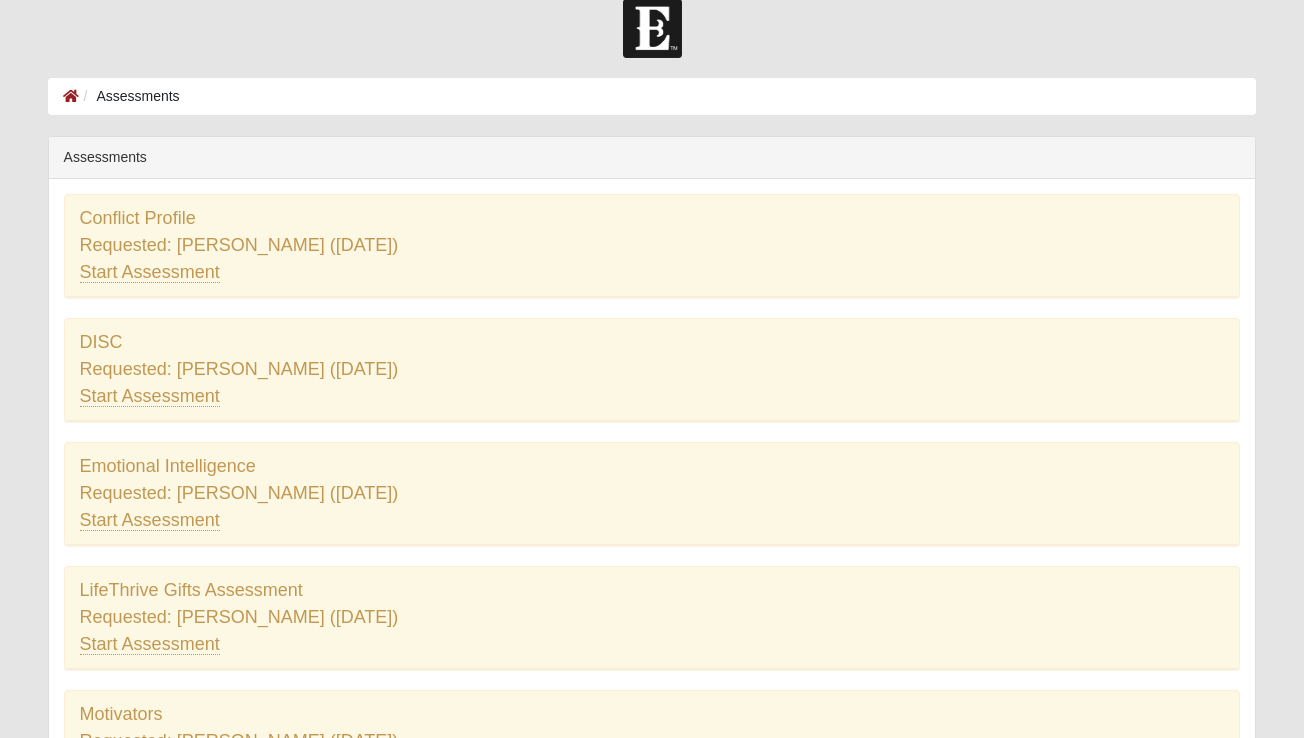 scroll, scrollTop: 6, scrollLeft: 0, axis: vertical 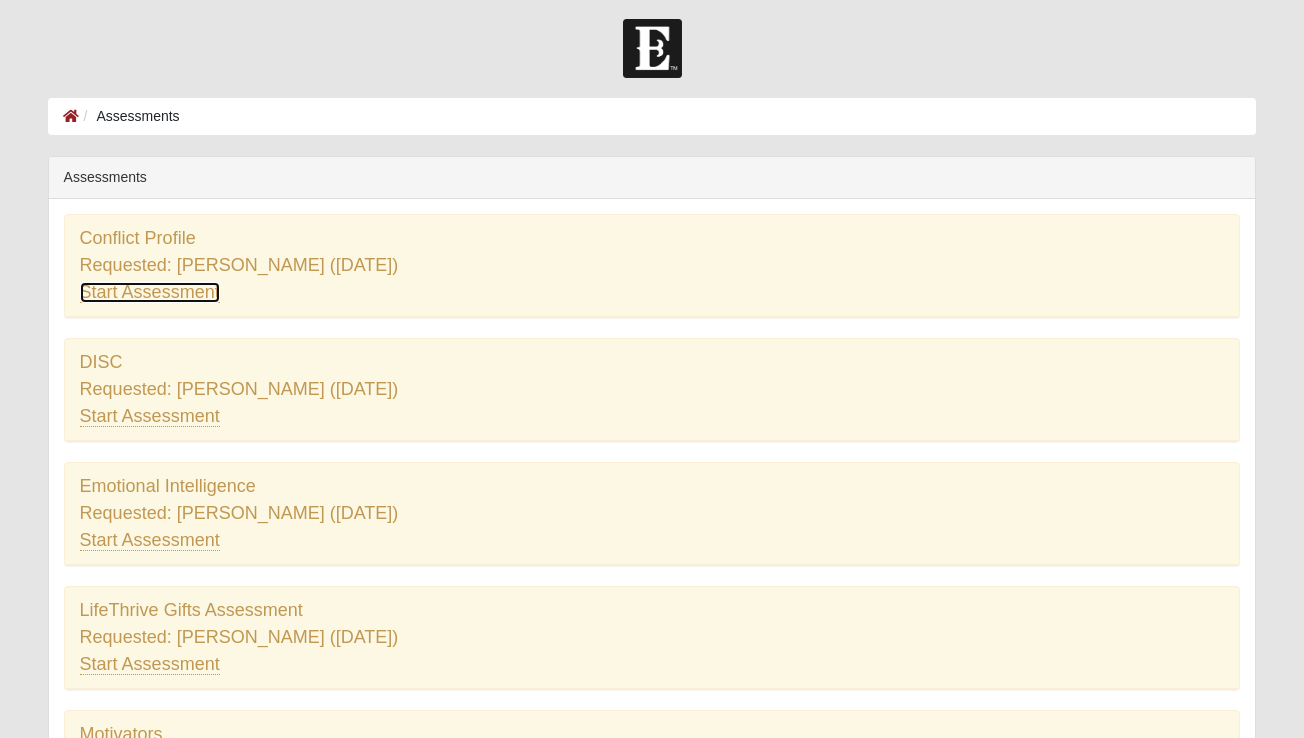 click on "Start Assessment" at bounding box center (150, 292) 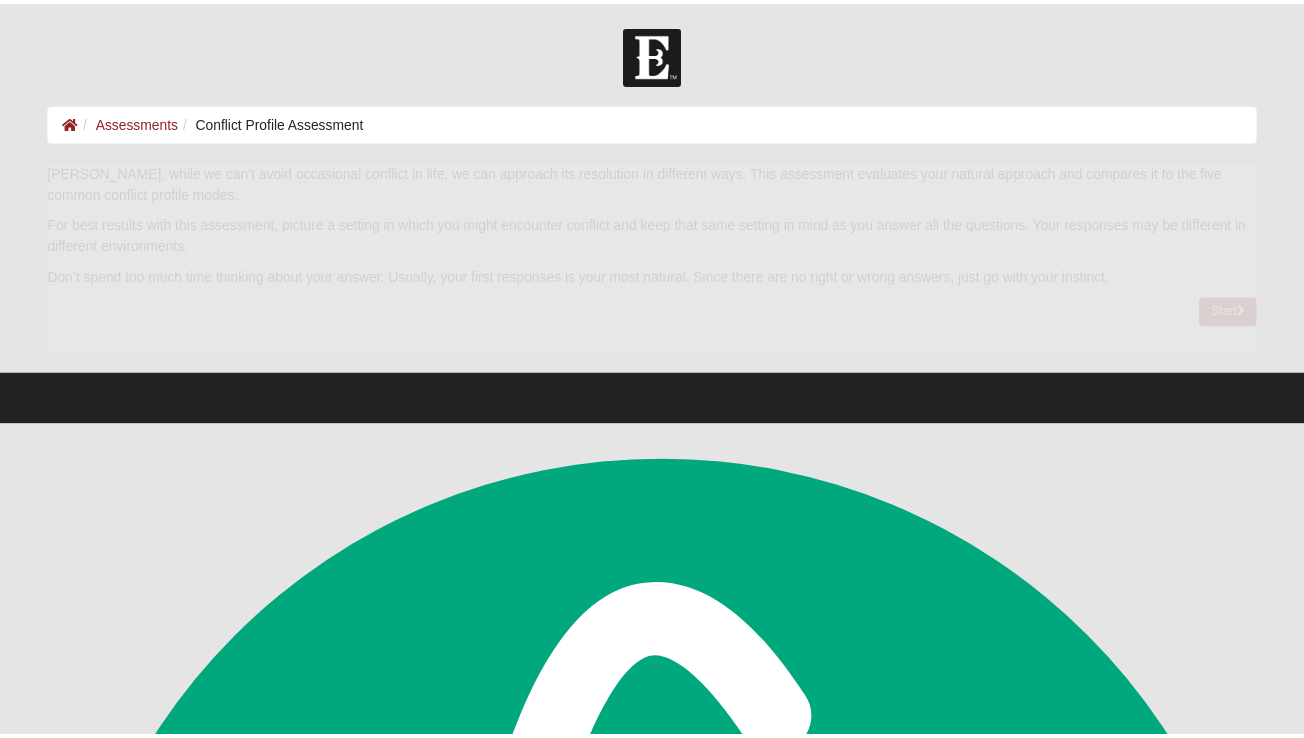scroll, scrollTop: 0, scrollLeft: 0, axis: both 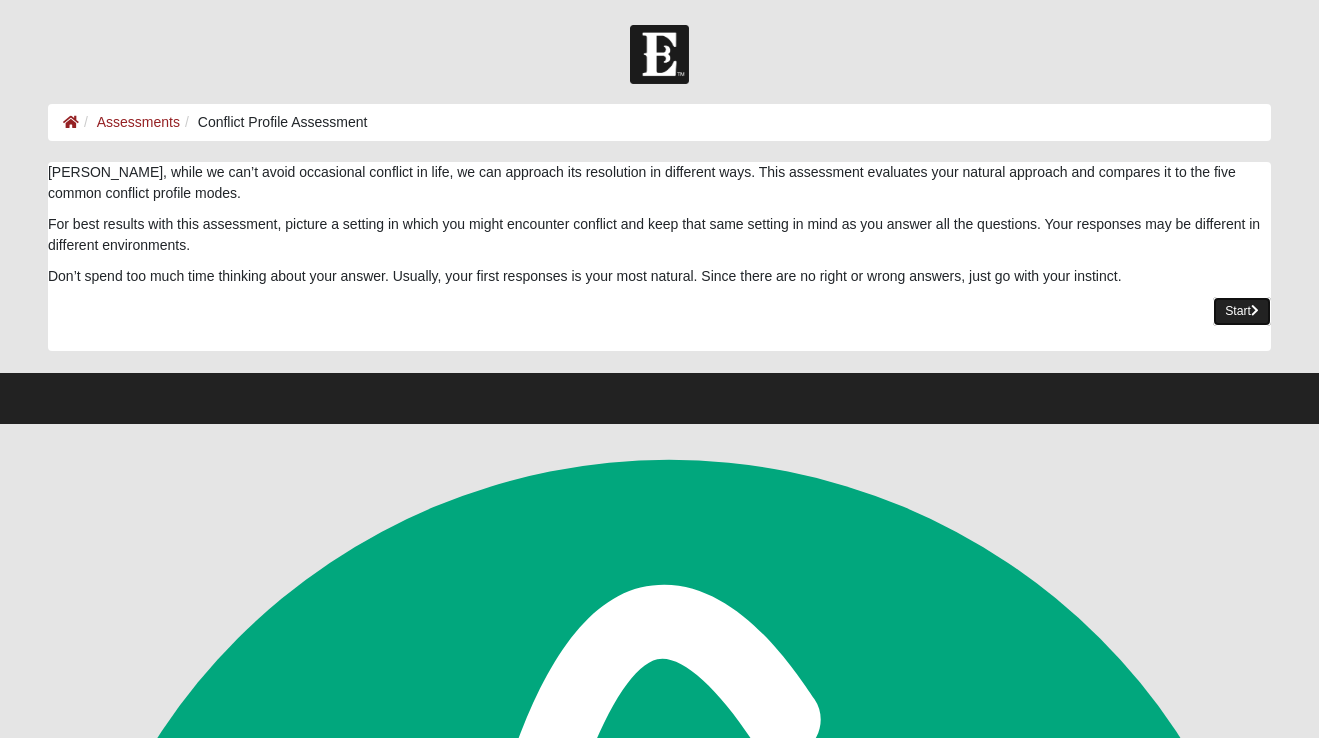 click on "Start" at bounding box center [1242, 311] 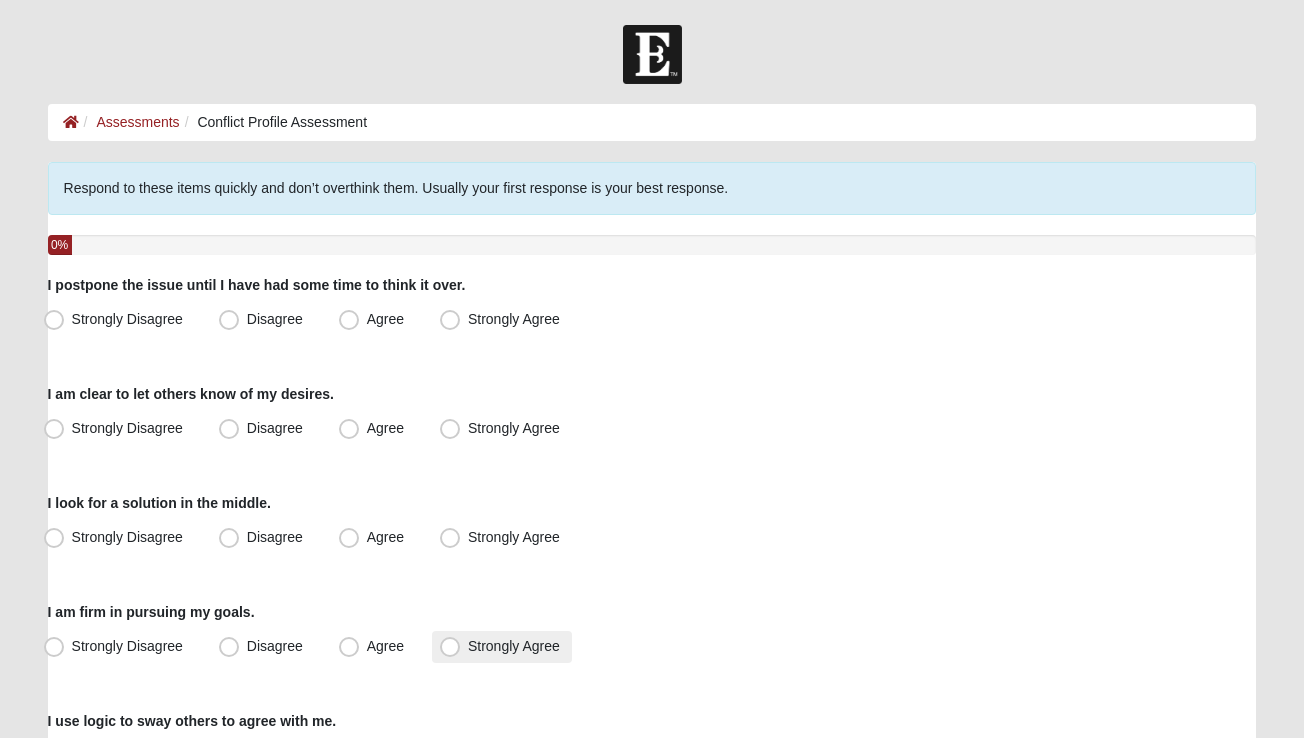 click on "Strongly Agree" at bounding box center [514, 646] 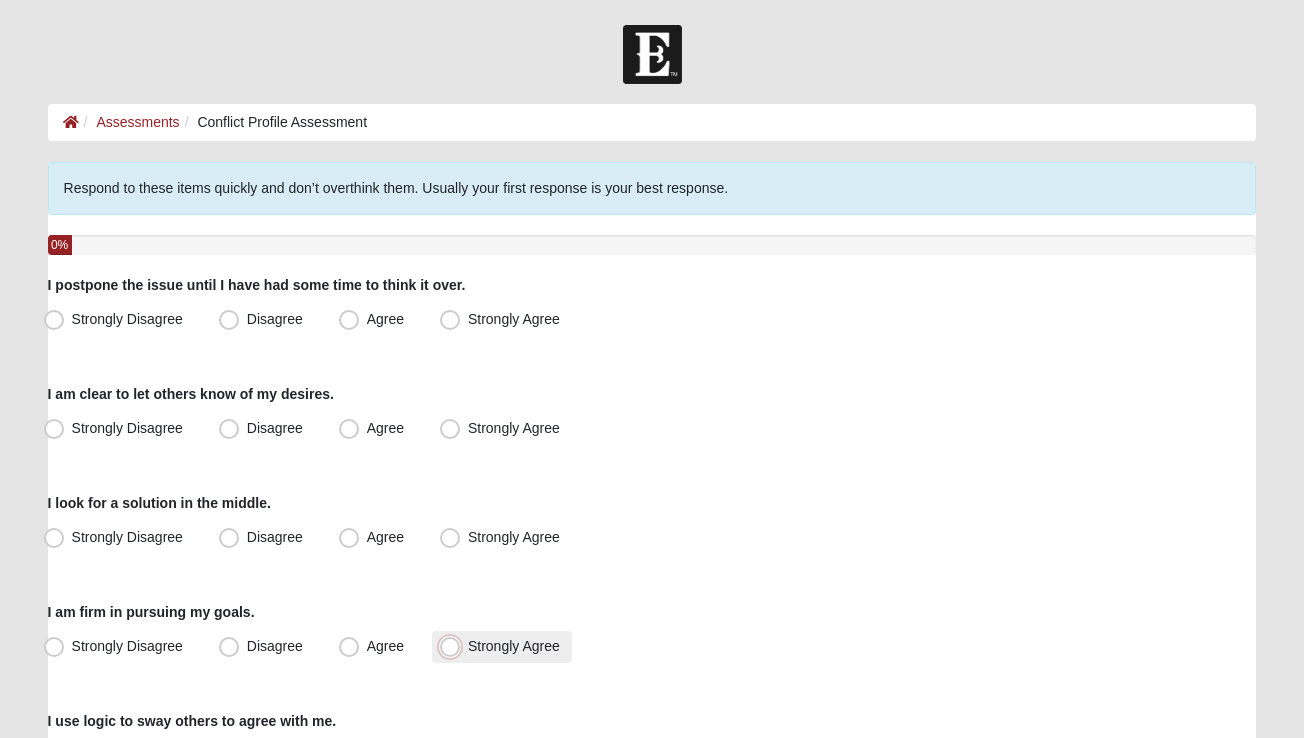 click on "Strongly Agree" at bounding box center (454, 646) 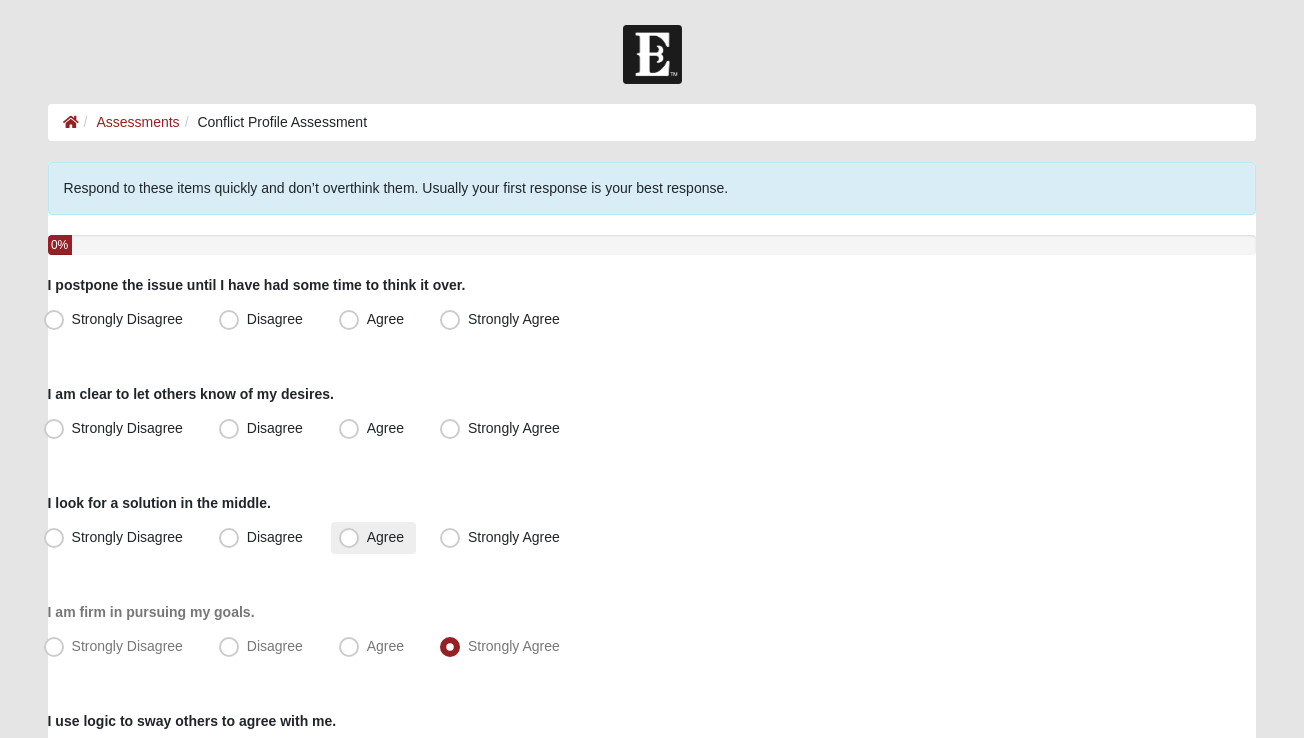 click on "Agree" at bounding box center (373, 538) 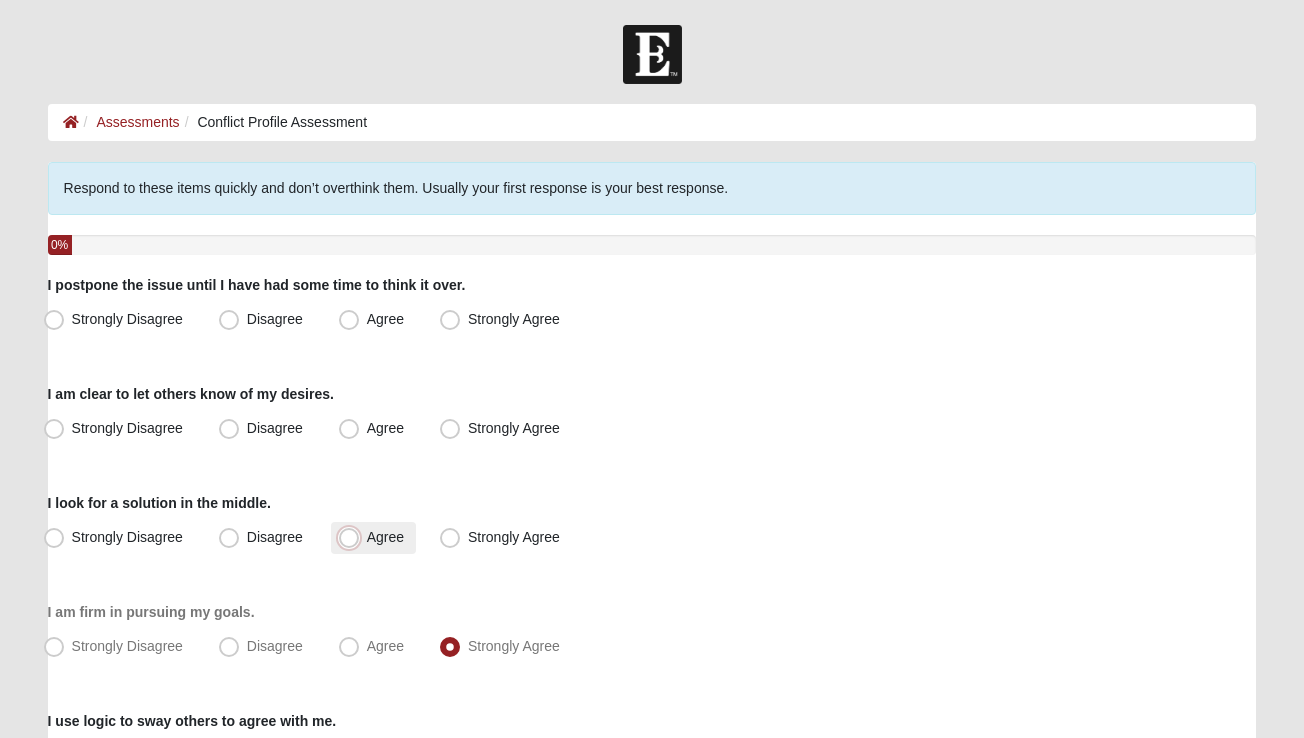 radio on "true" 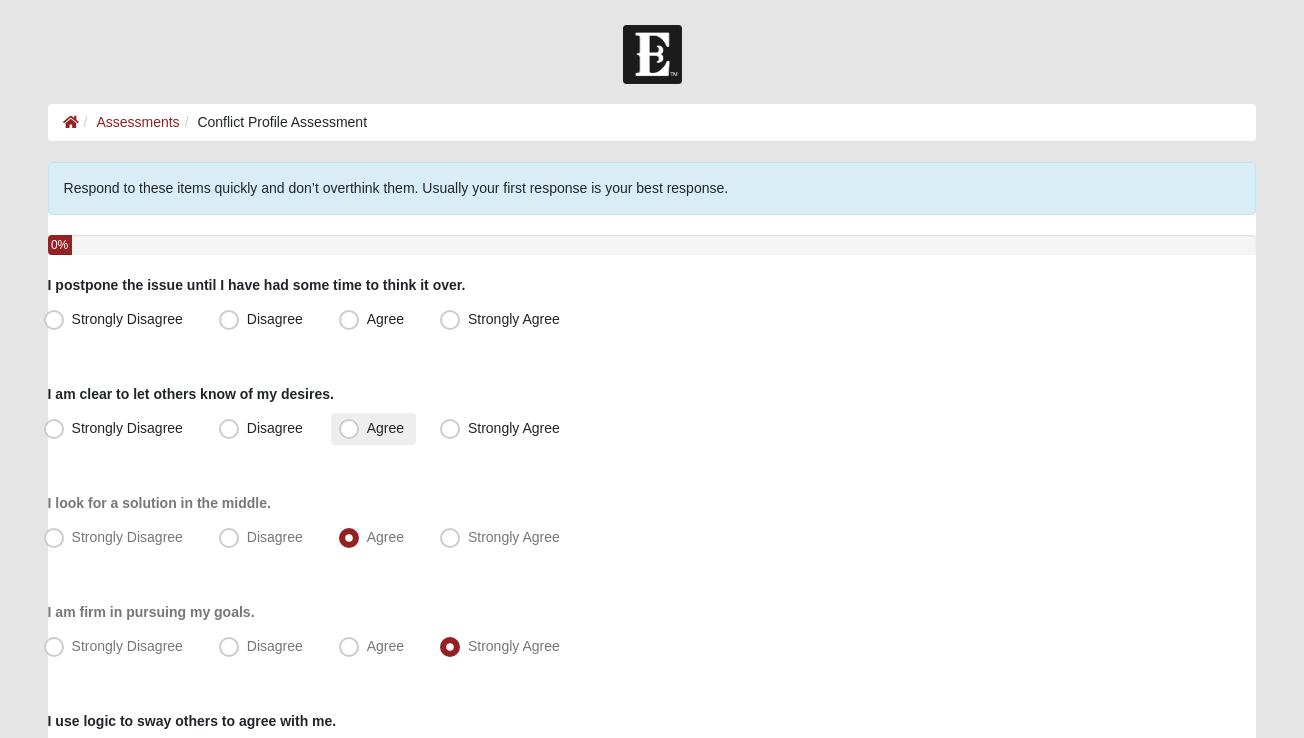 click on "Agree" at bounding box center (385, 428) 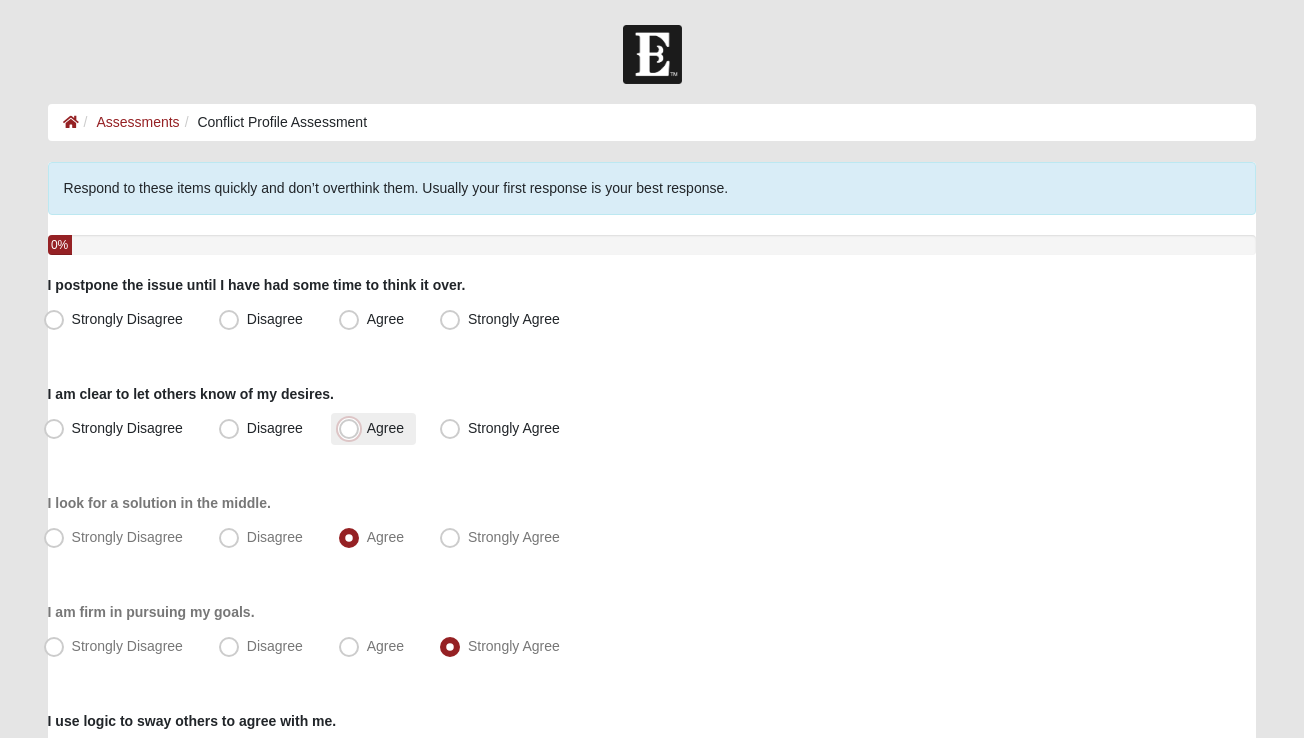 radio on "true" 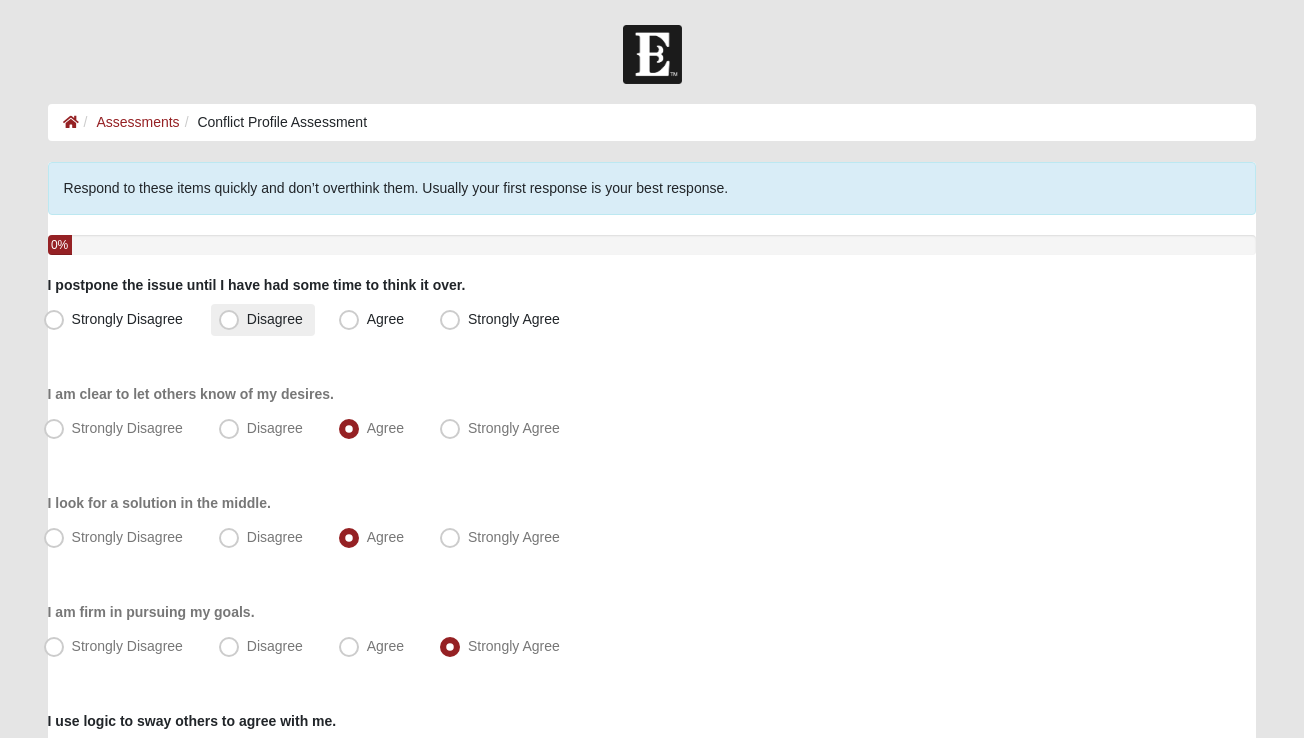 click on "Disagree" at bounding box center (275, 319) 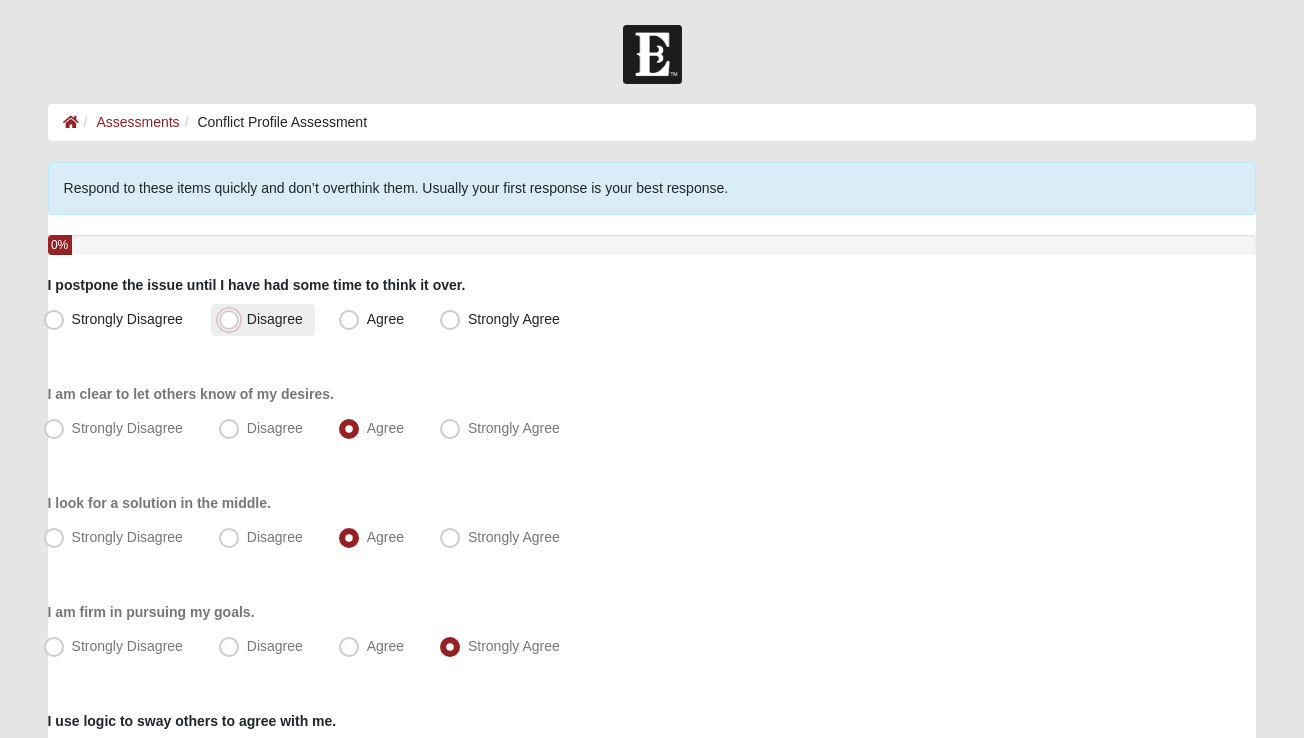 radio on "true" 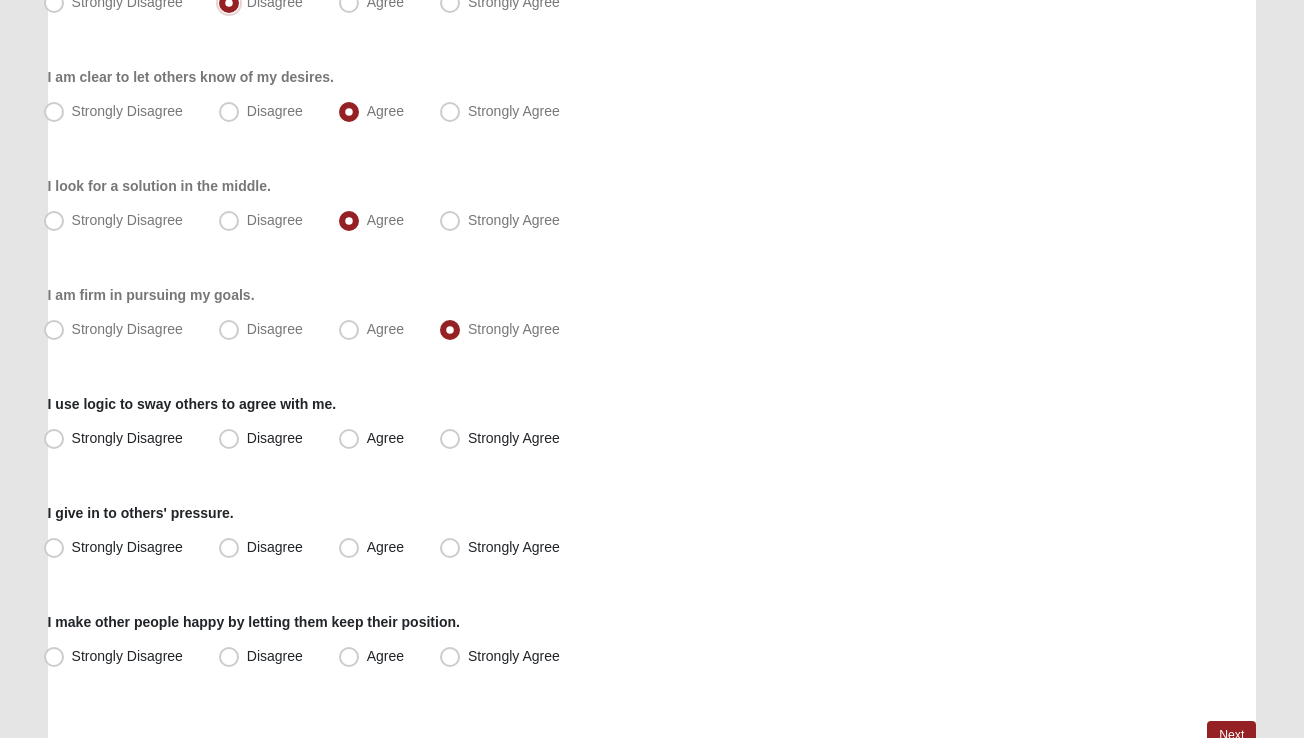 scroll, scrollTop: 318, scrollLeft: 0, axis: vertical 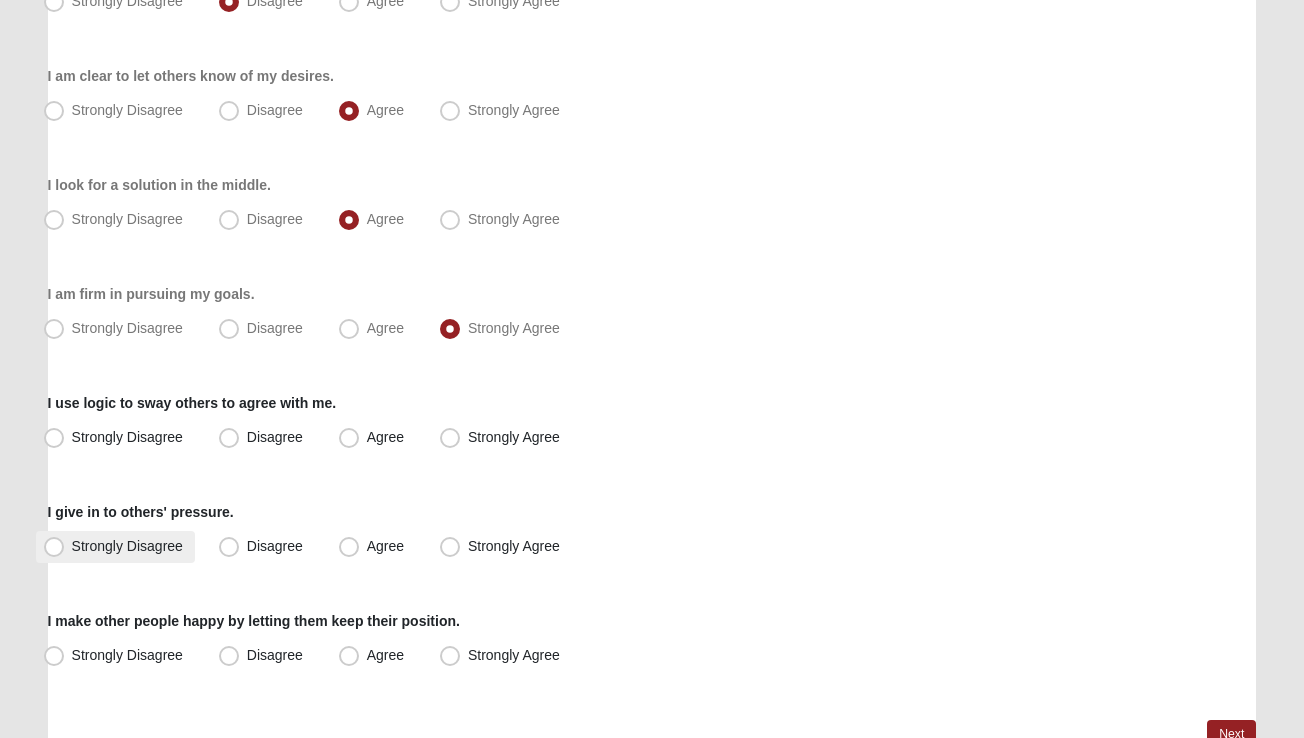 click on "Strongly Disagree" at bounding box center (127, 546) 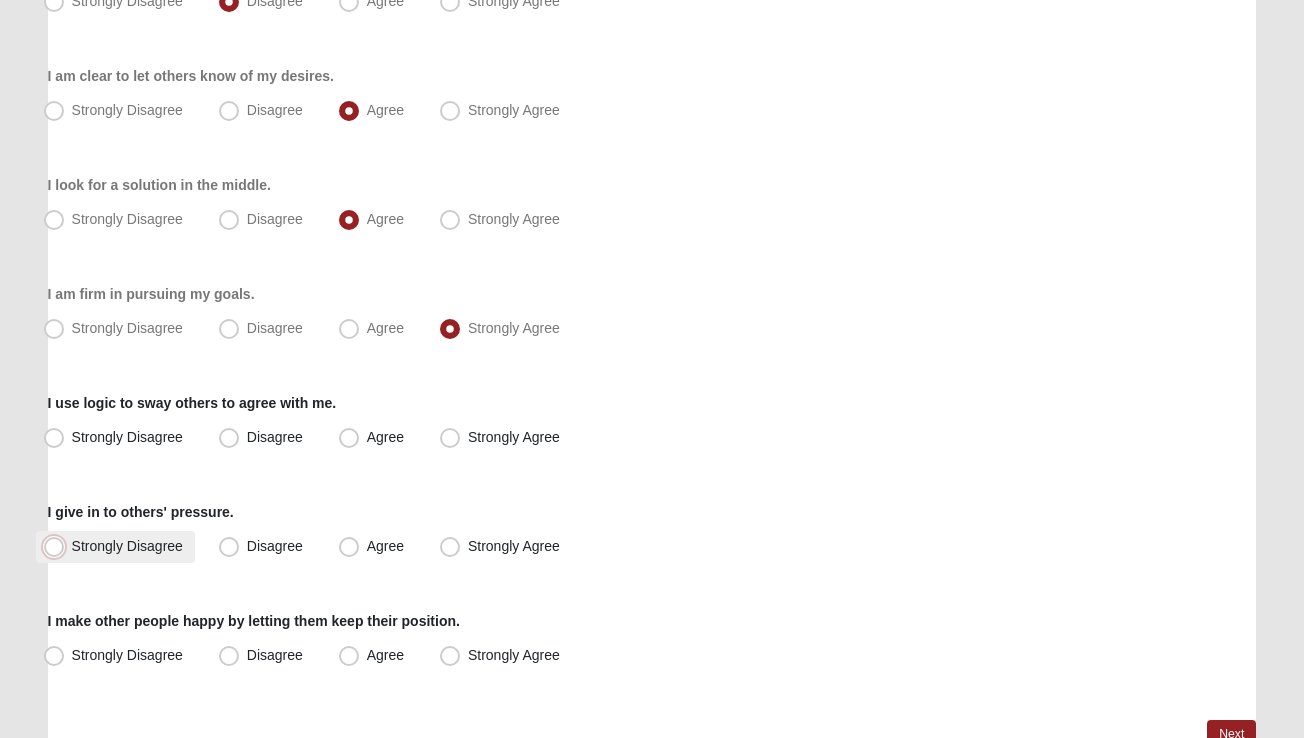radio on "true" 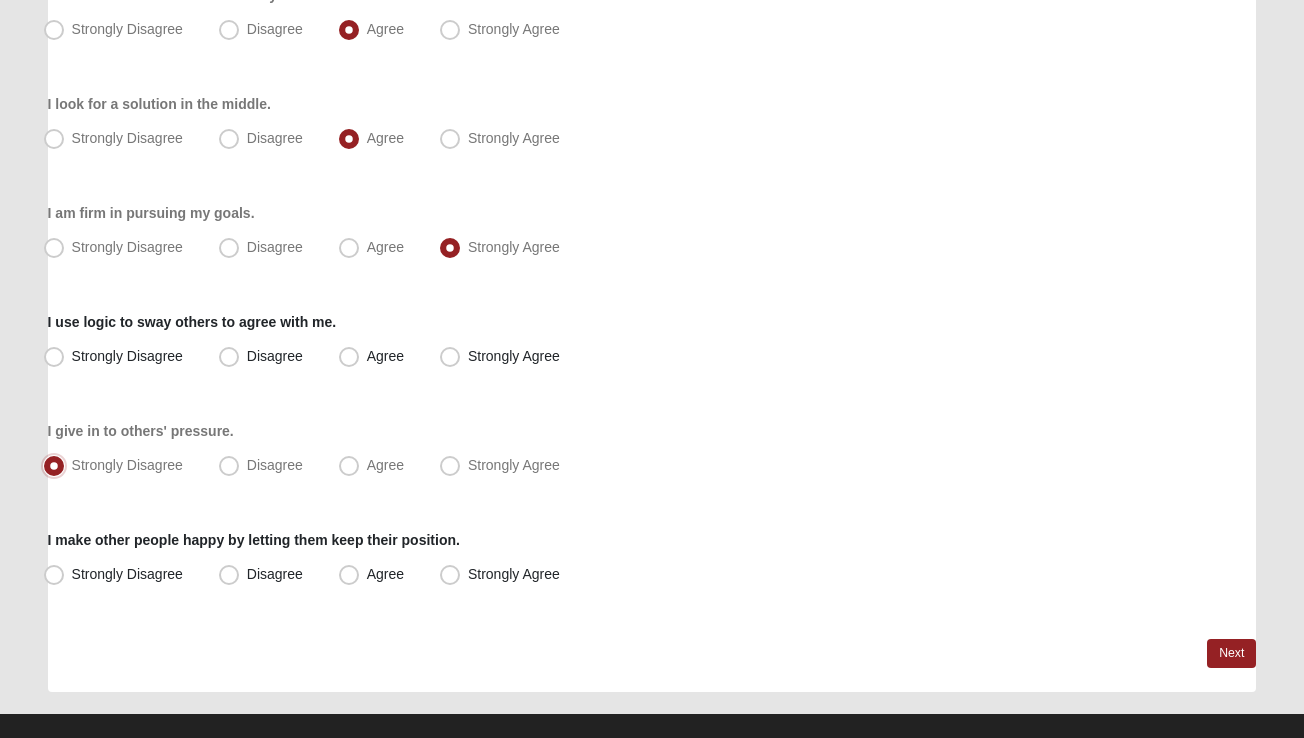 scroll, scrollTop: 426, scrollLeft: 0, axis: vertical 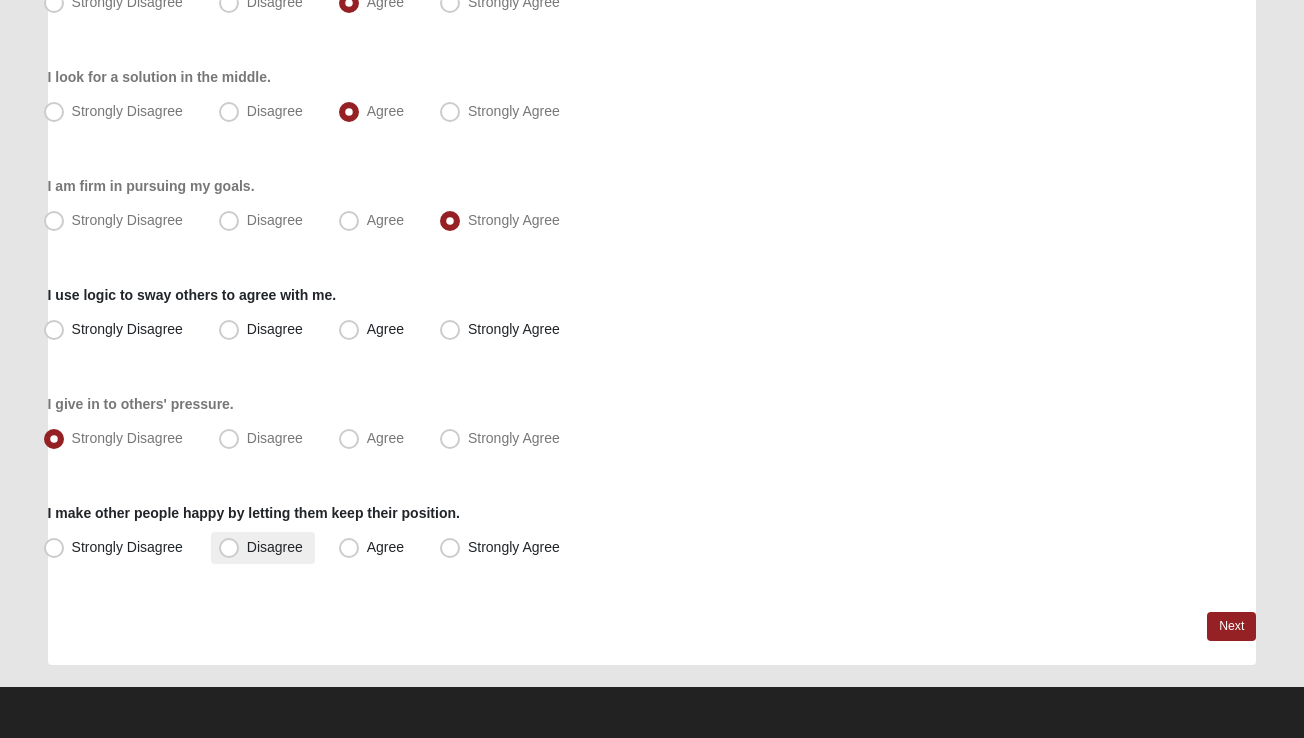 click on "Disagree" at bounding box center (275, 547) 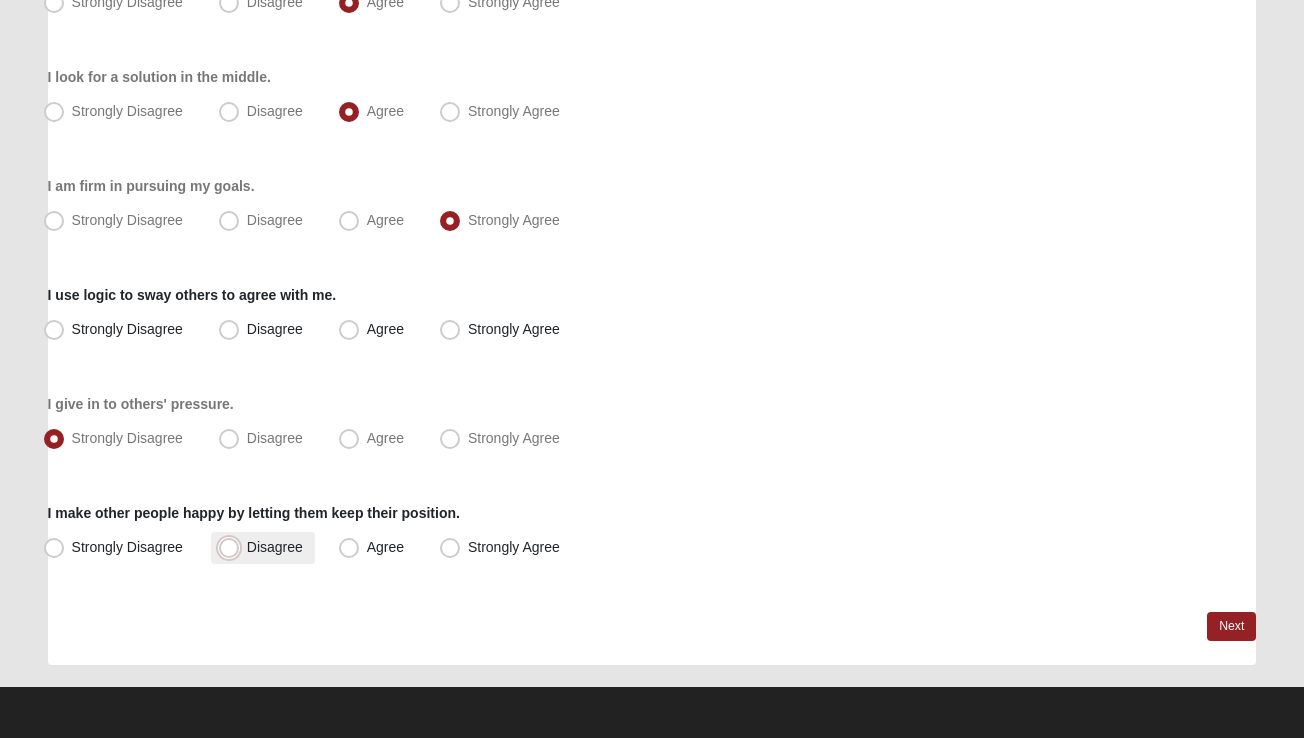 click on "Disagree" at bounding box center [233, 547] 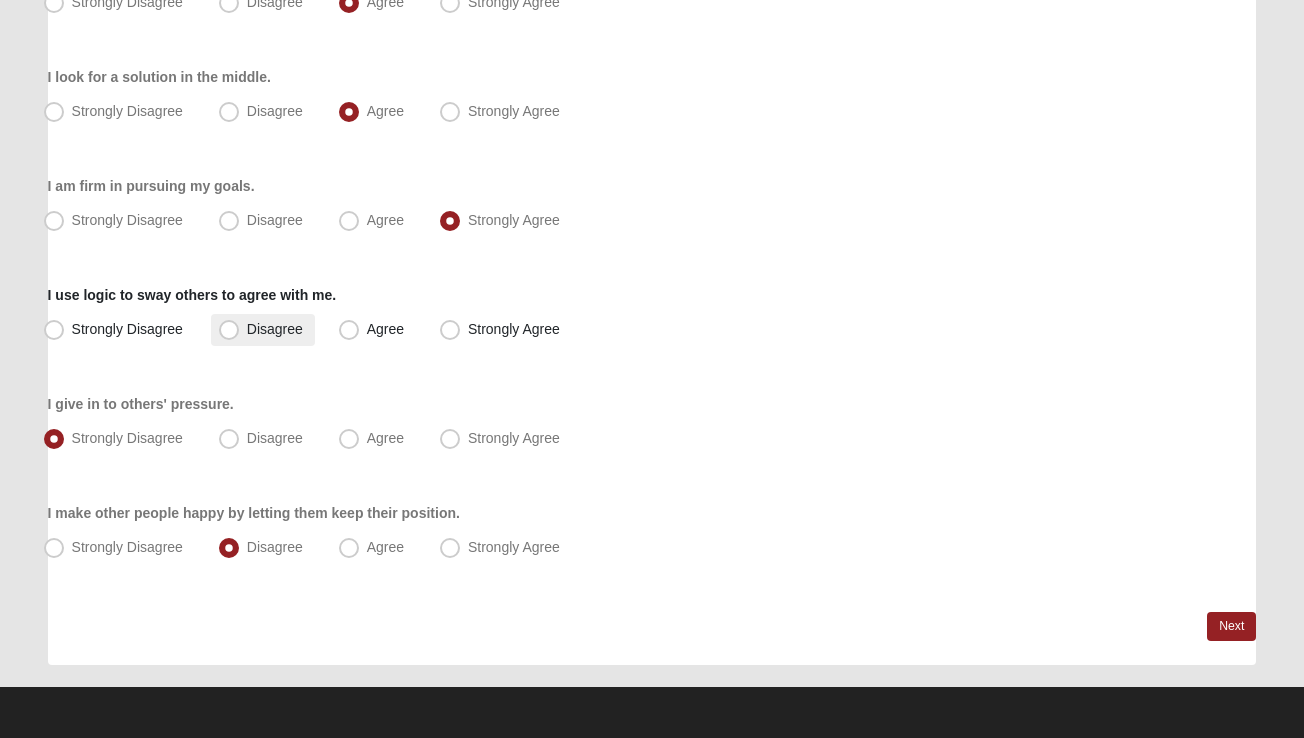 click on "Disagree" at bounding box center [275, 329] 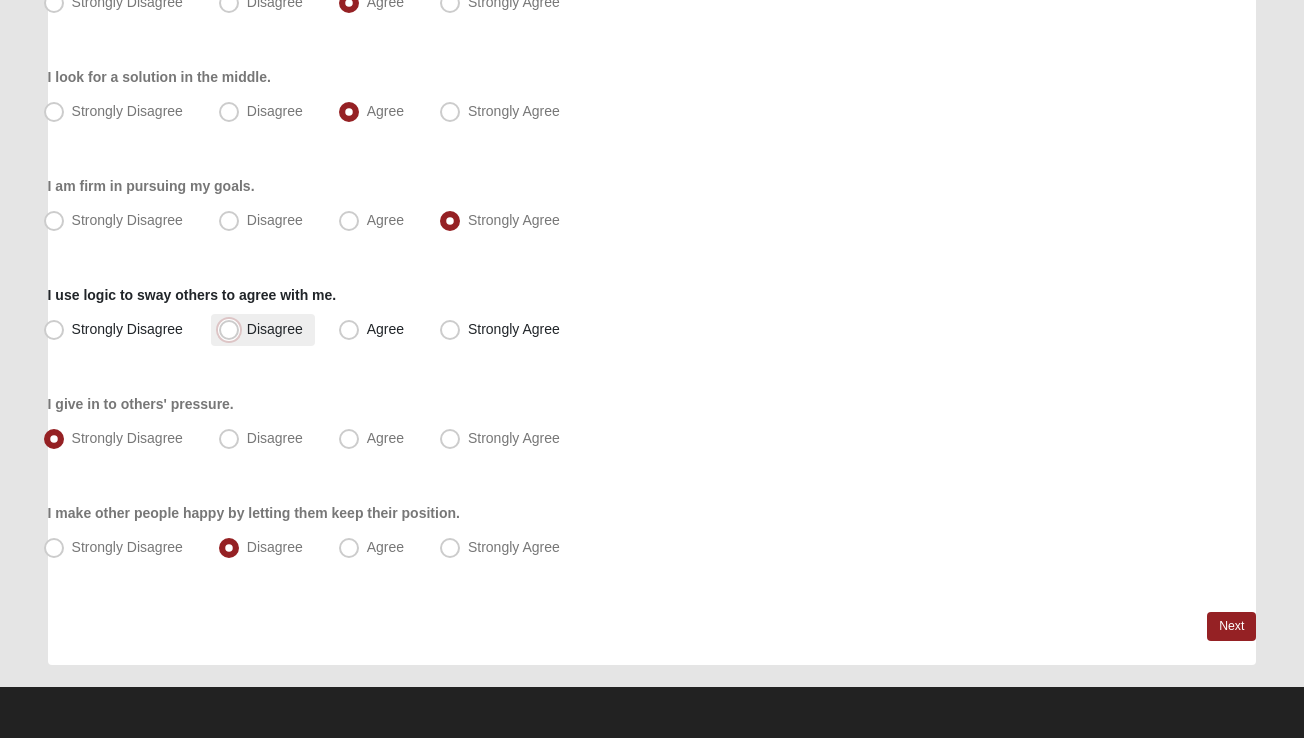 click on "Disagree" at bounding box center (233, 329) 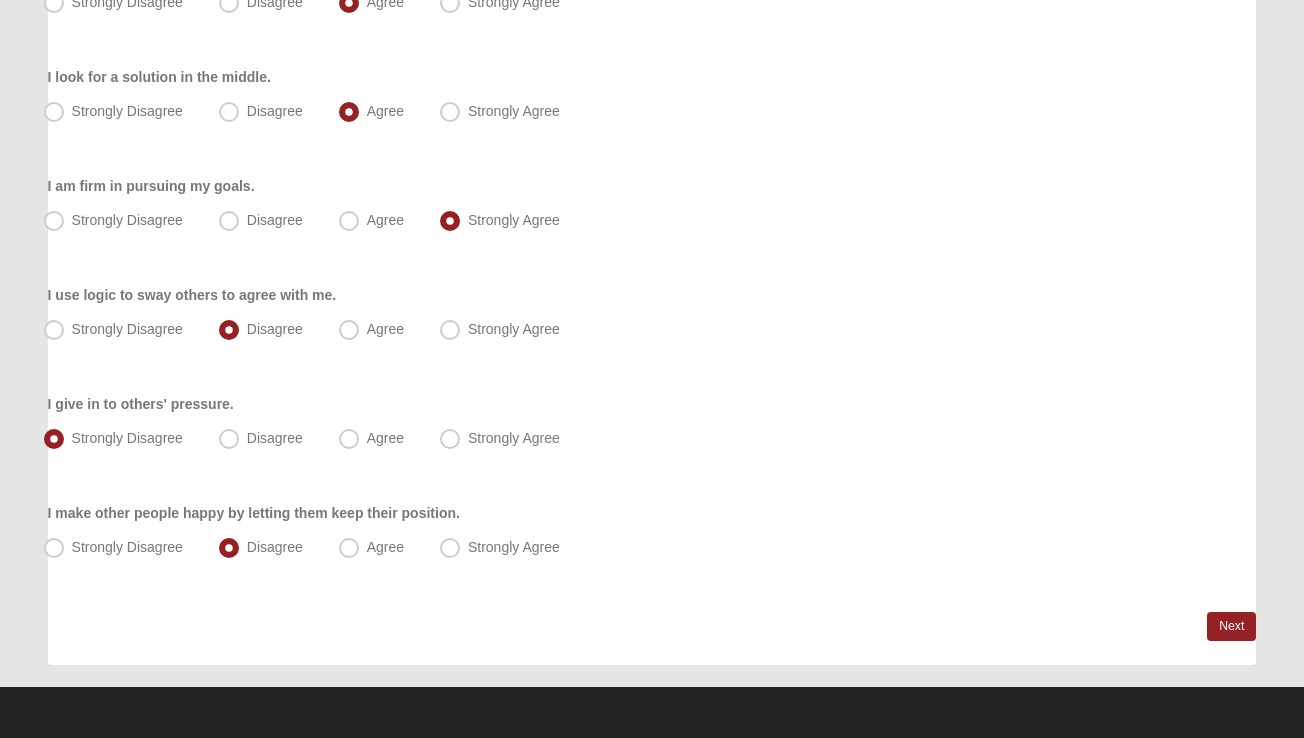 click on "Respond to these items quickly and don’t overthink them. Usually your first response is your best response.
0%
I postpone the issue until I have had some time to think it over.
Strongly Disagree
Disagree
Agree
Strongly Agree
I am clear to let others know of my desires." at bounding box center (652, 200) 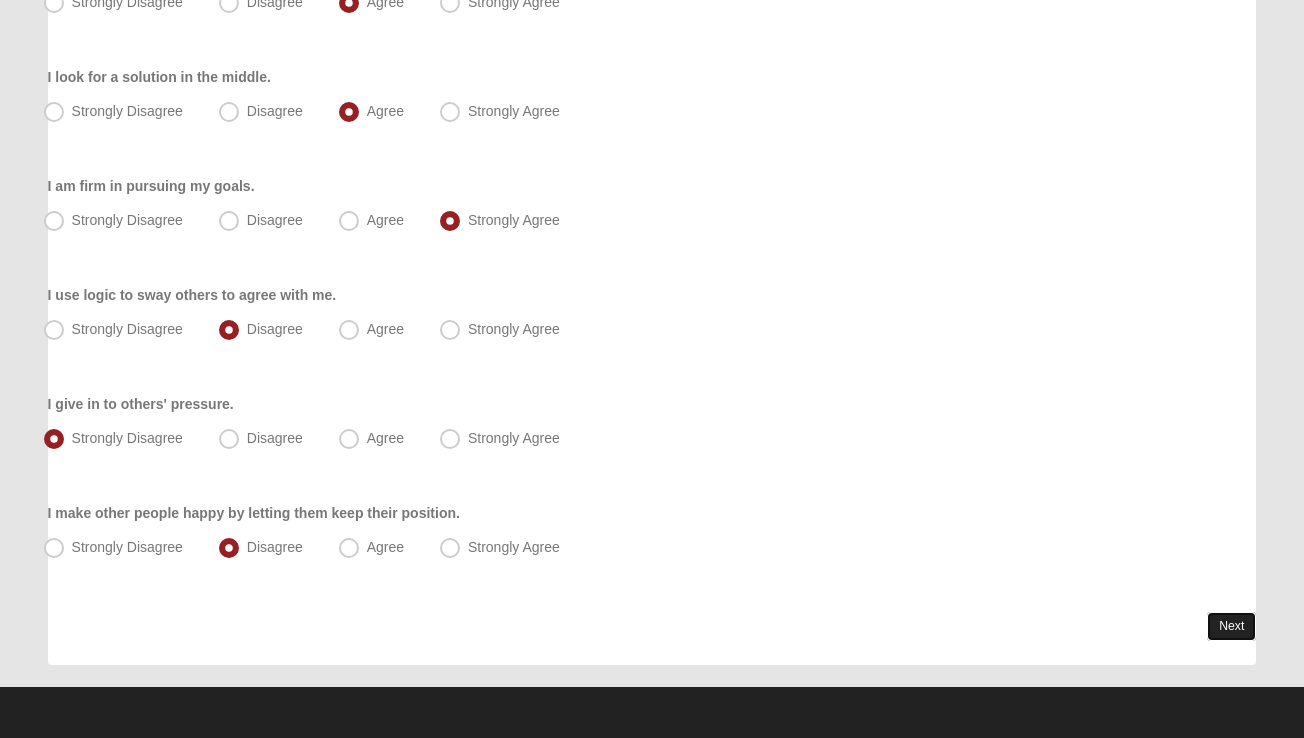 click on "Next" at bounding box center (1231, 626) 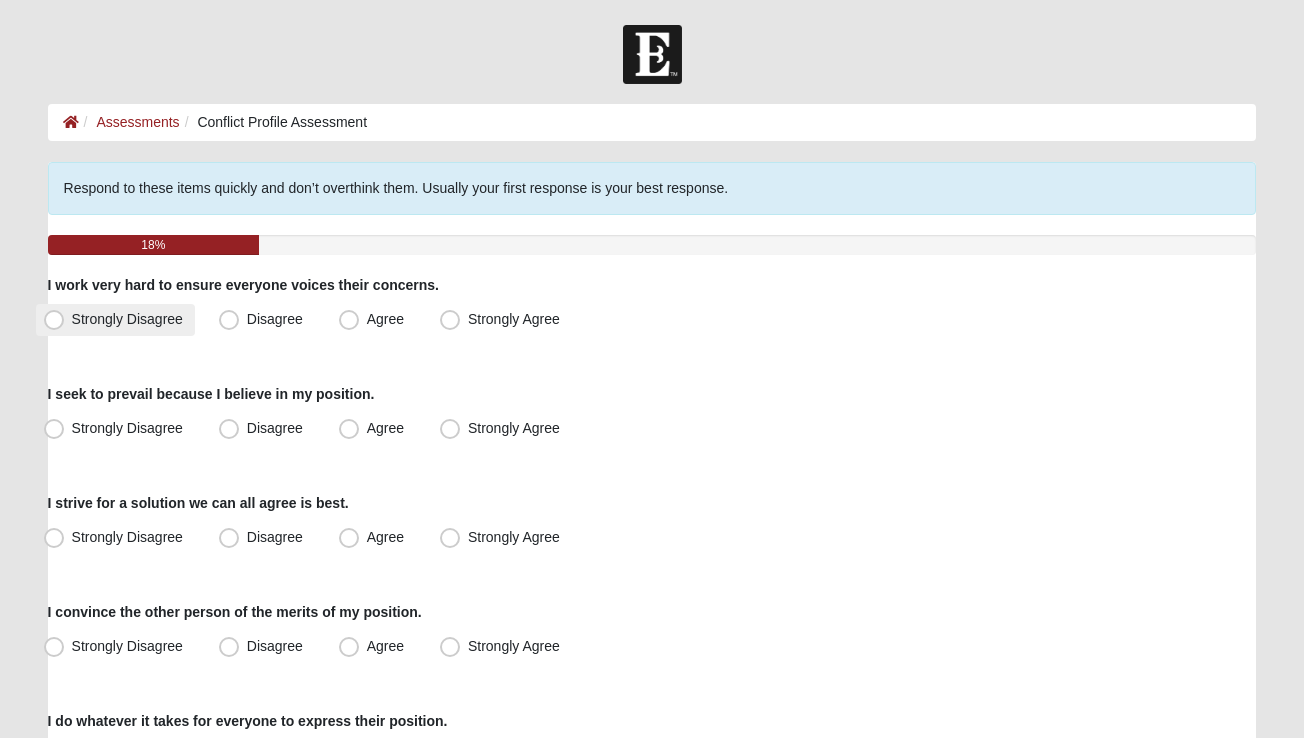 click on "Strongly Disagree" at bounding box center (127, 319) 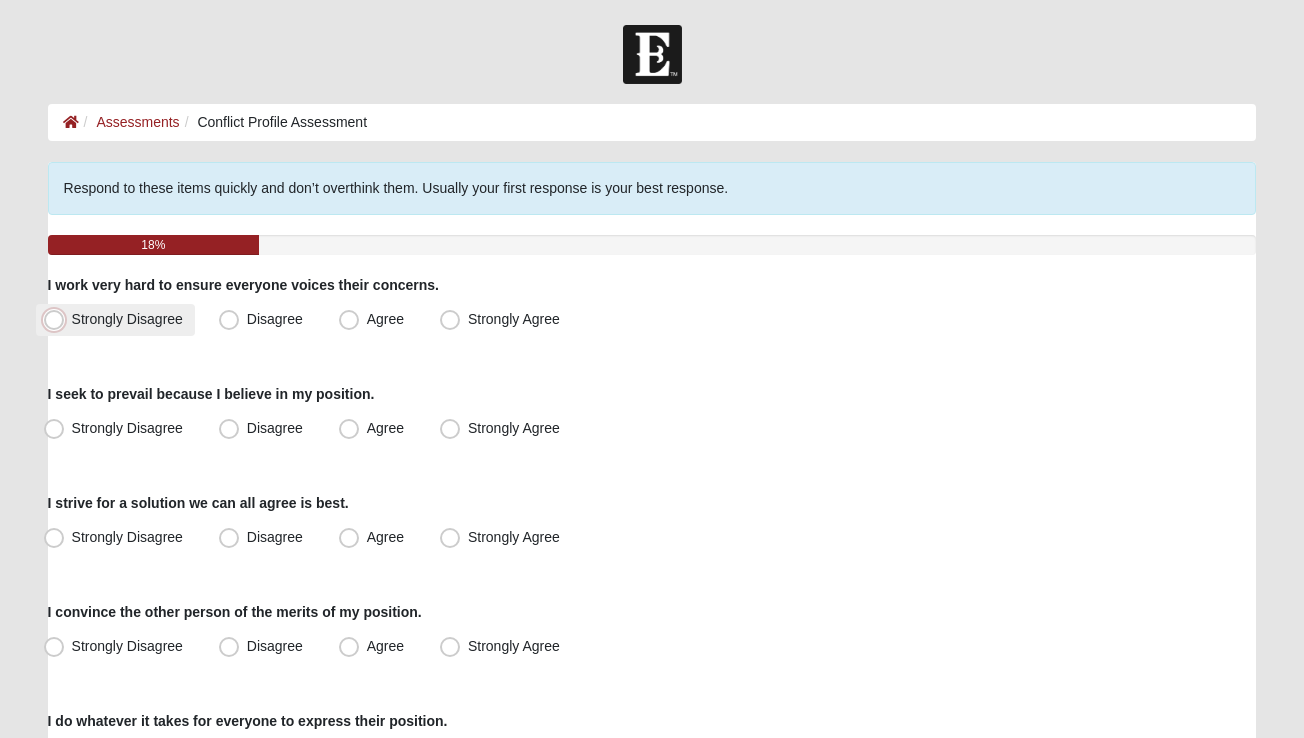 click on "Strongly Disagree" at bounding box center (58, 319) 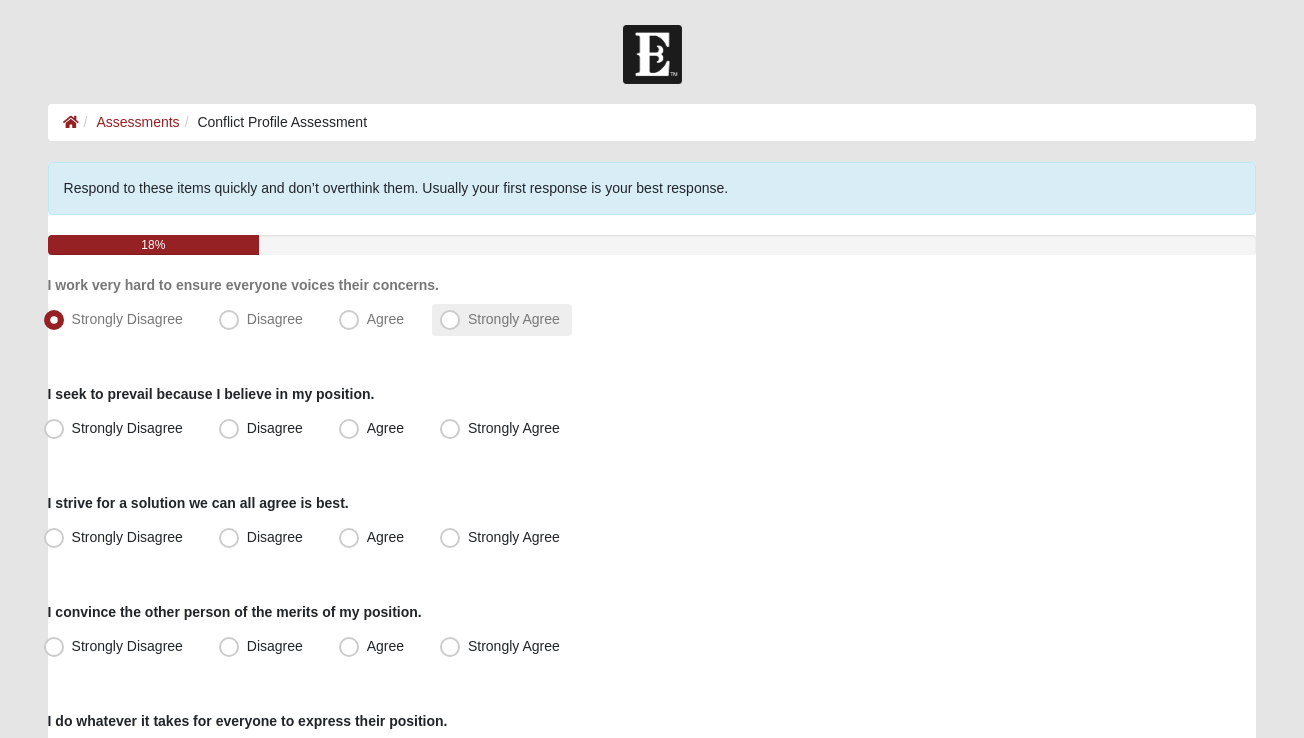 click on "Strongly Agree" at bounding box center (514, 319) 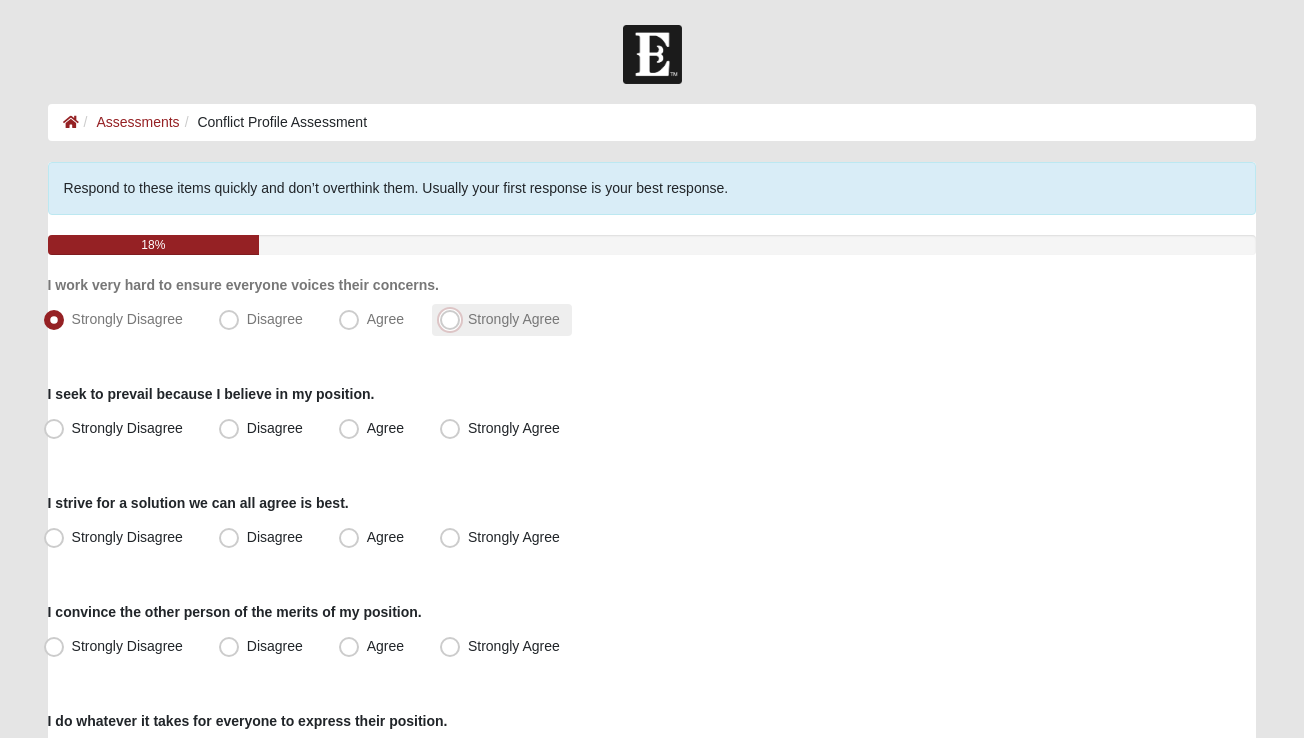 click on "Strongly Agree" at bounding box center [454, 319] 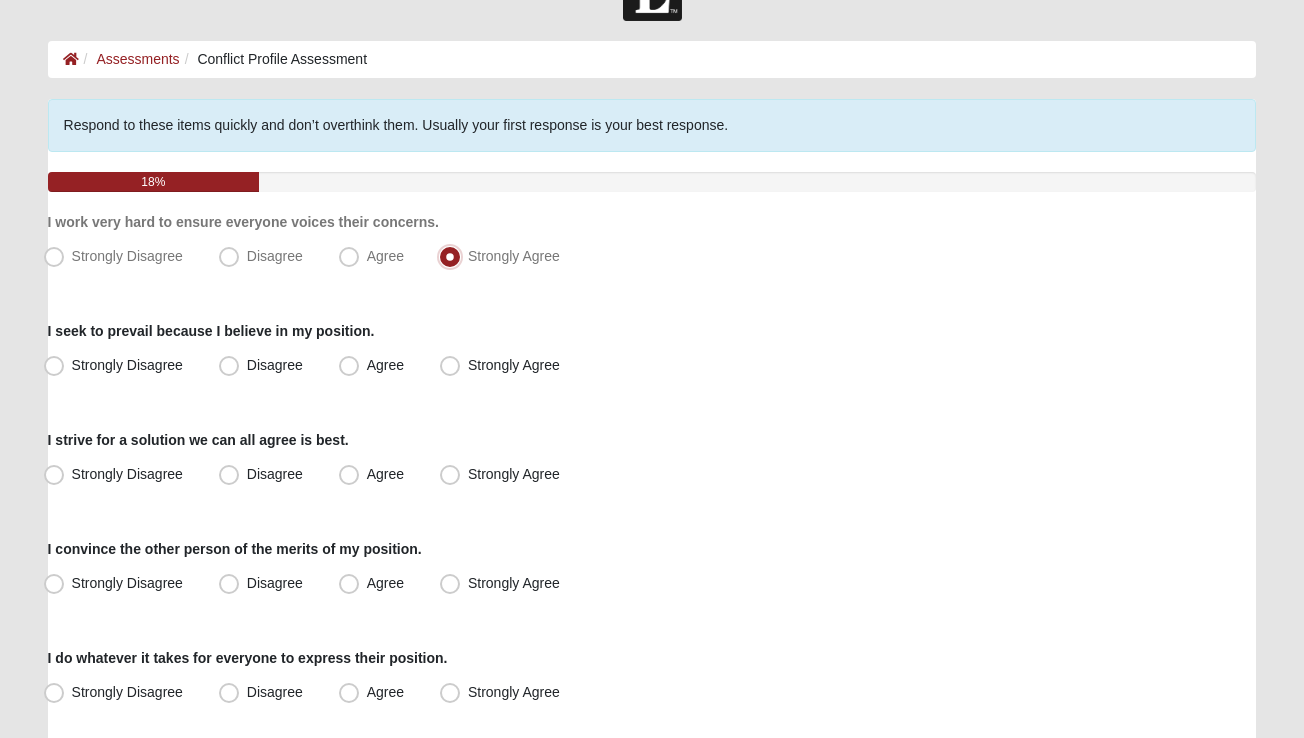 scroll, scrollTop: 71, scrollLeft: 0, axis: vertical 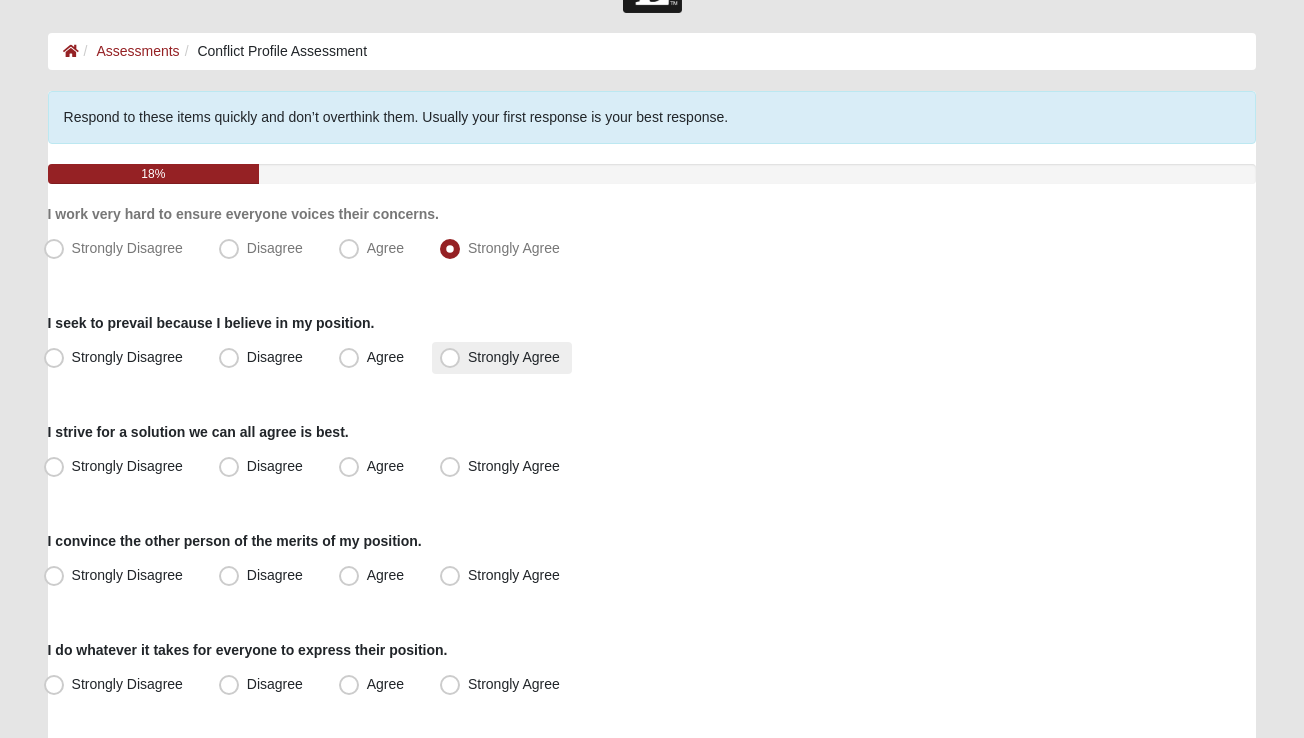 click on "Strongly Agree" at bounding box center [514, 357] 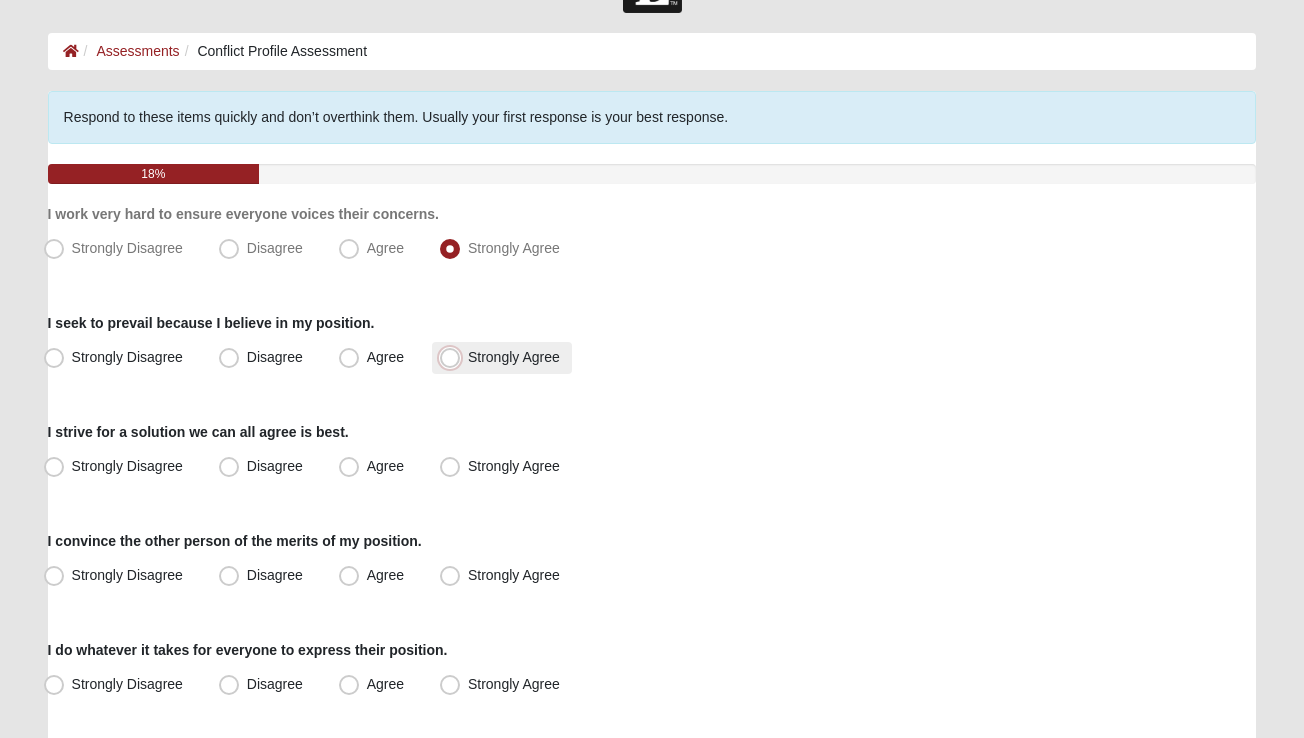 radio on "true" 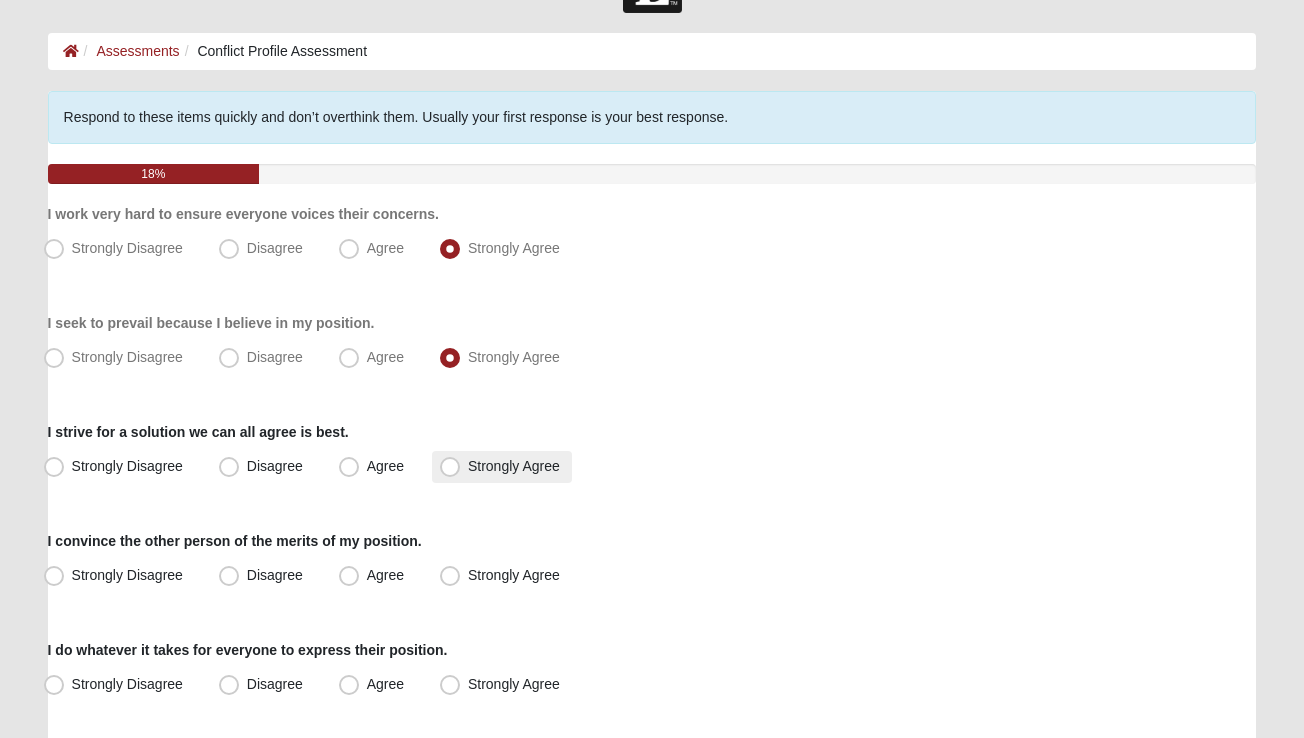click on "Strongly Agree" at bounding box center [502, 467] 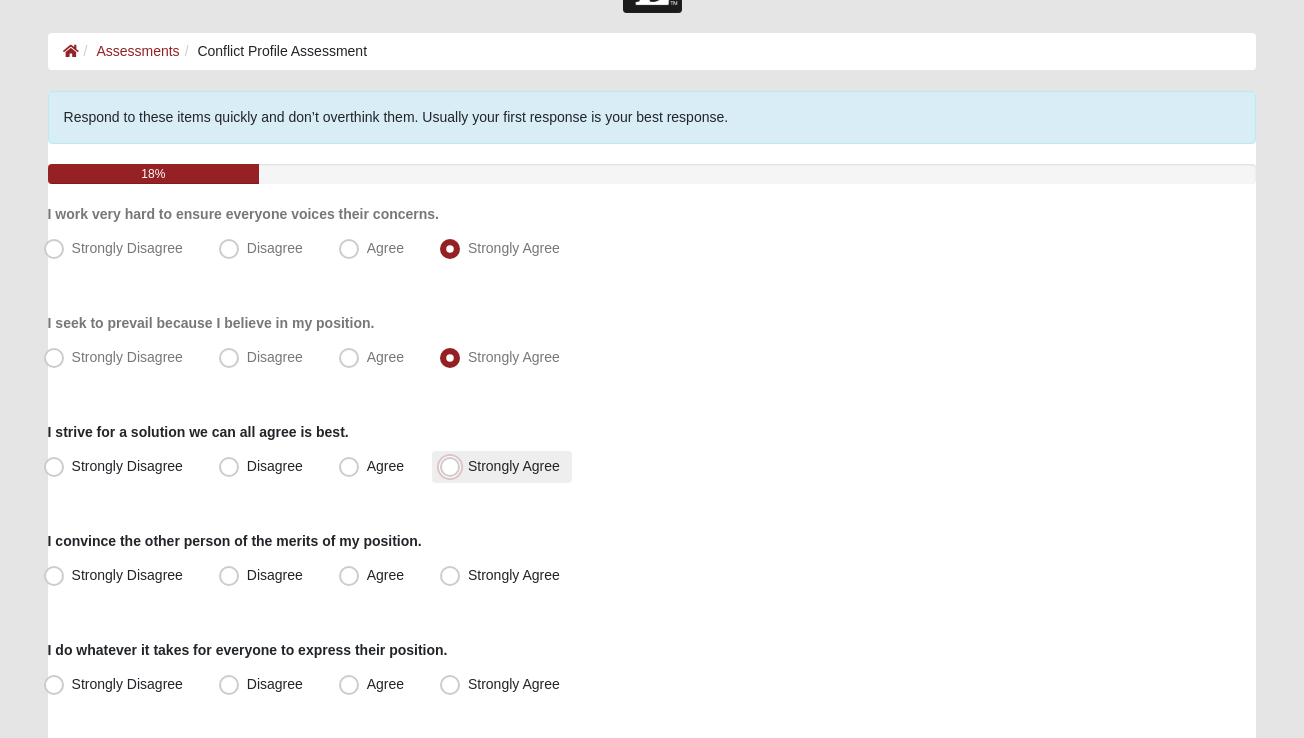 click on "Strongly Agree" at bounding box center [454, 466] 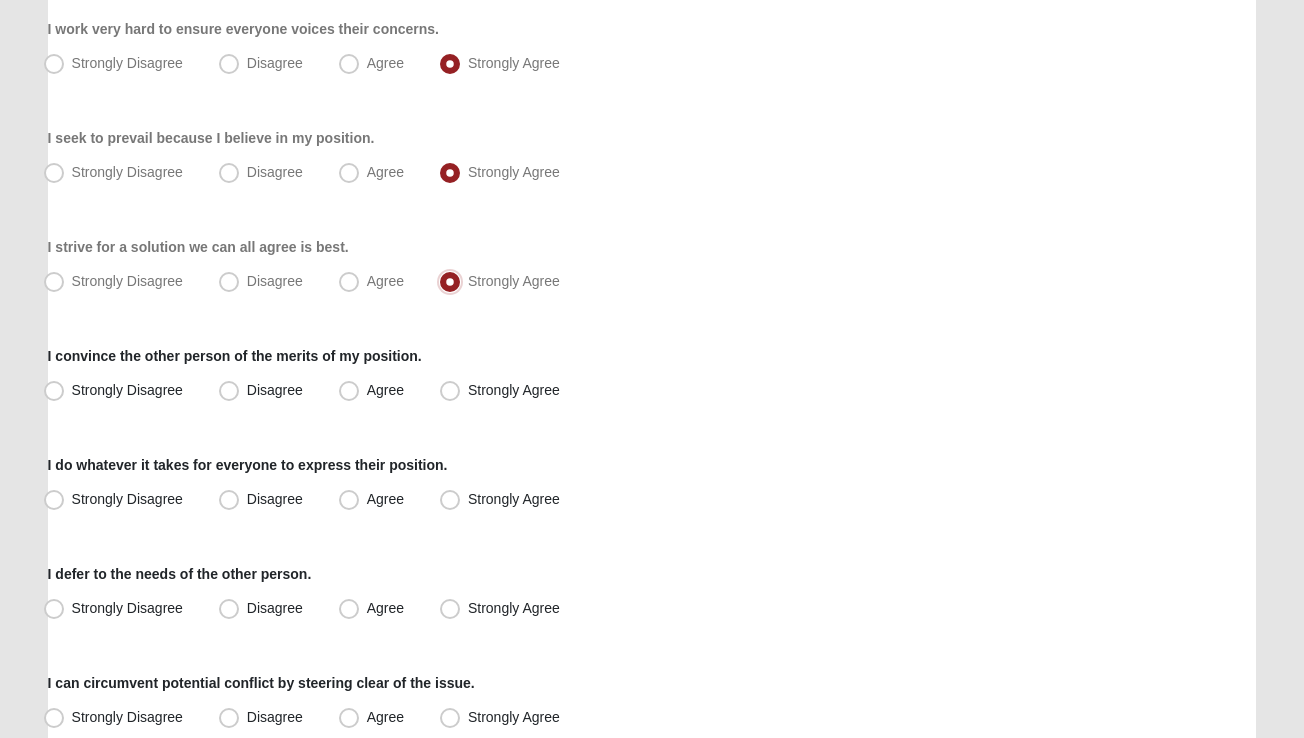 scroll, scrollTop: 265, scrollLeft: 0, axis: vertical 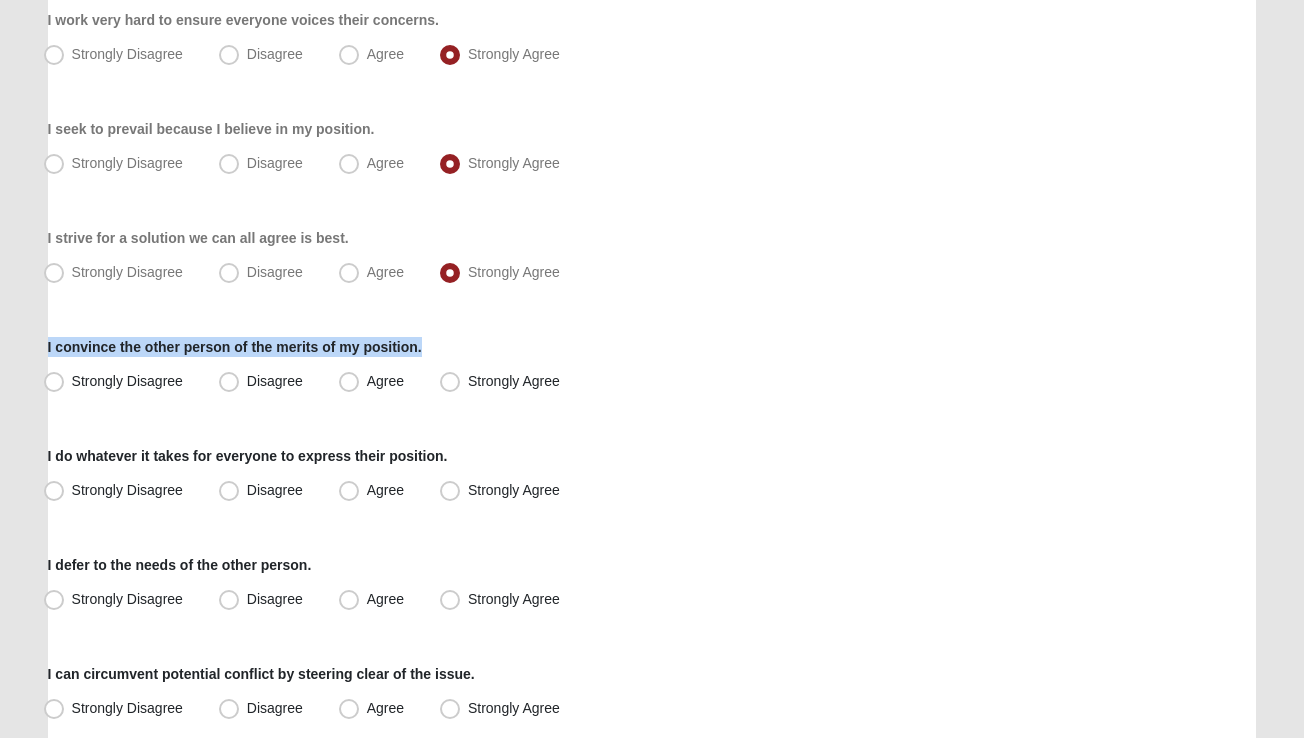 drag, startPoint x: 398, startPoint y: 349, endPoint x: 29, endPoint y: 341, distance: 369.0867 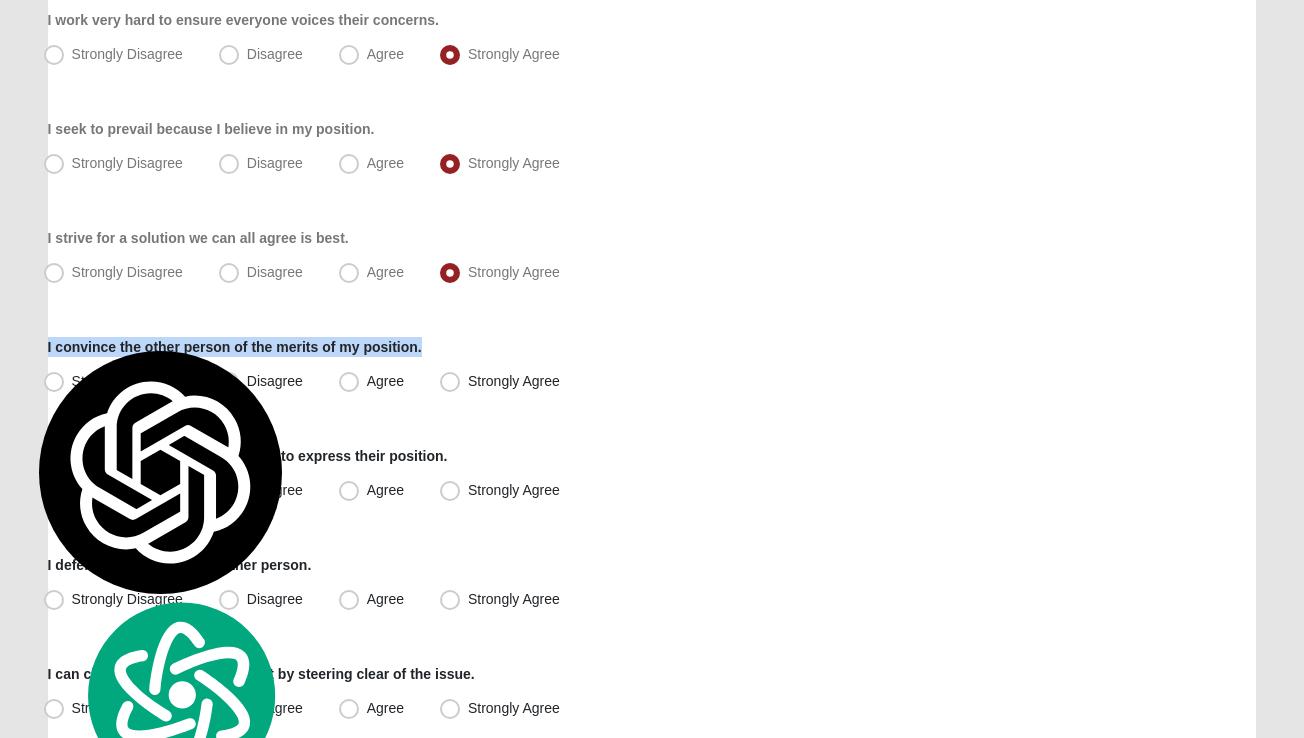 copy on "I convince the other person of the merits of my position." 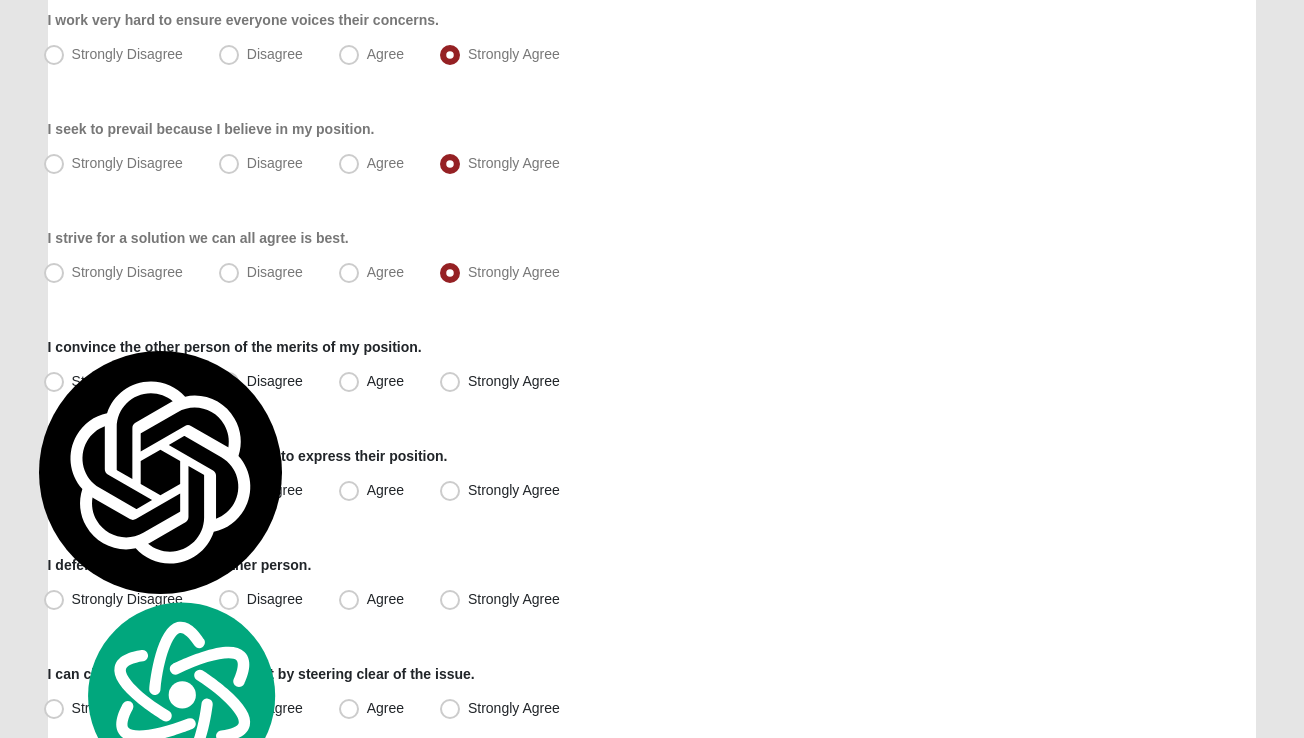click on "Respond to these items quickly and don’t overthink them. Usually your first response is your best response.
18%
I work very hard to ensure everyone voices their concerns.
Strongly Disagree
Disagree
Agree
Strongly Agree
I seek to prevail because I believe in my position.
Strongly Disagree
Disagree" at bounding box center [652, 362] 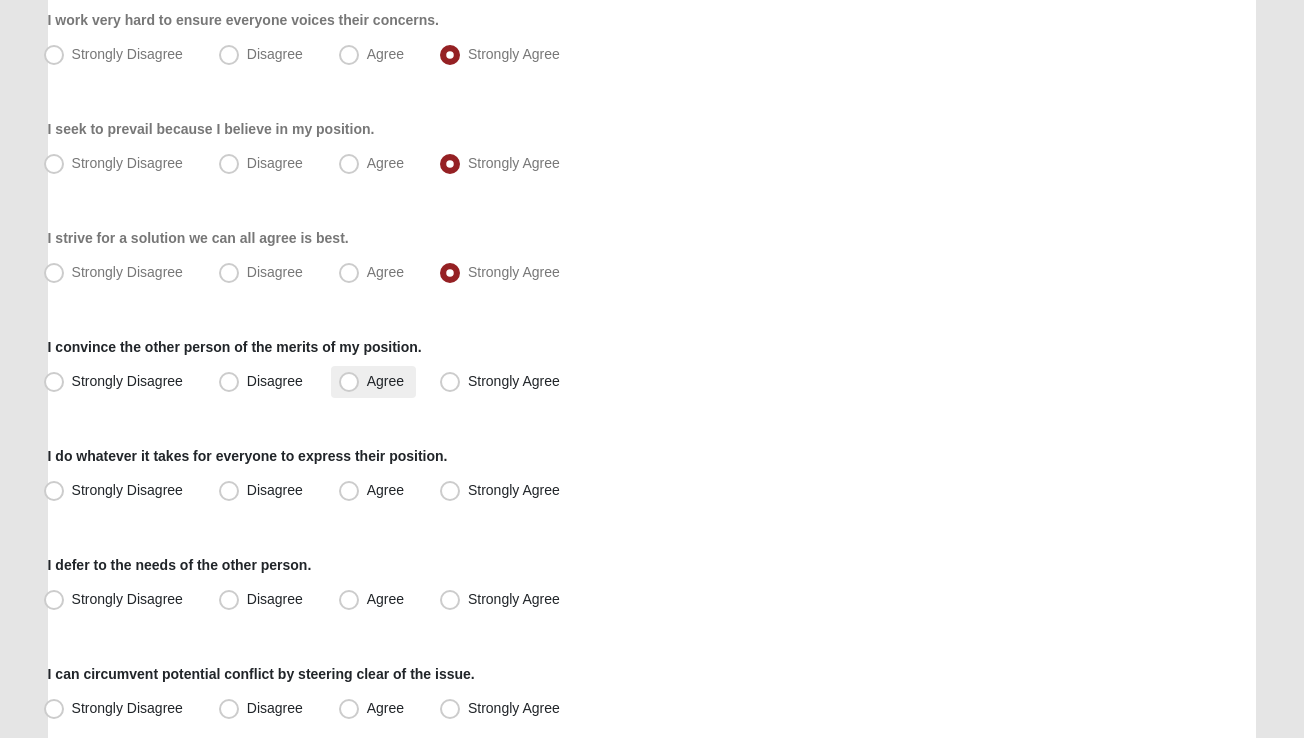 click on "Agree" at bounding box center (385, 381) 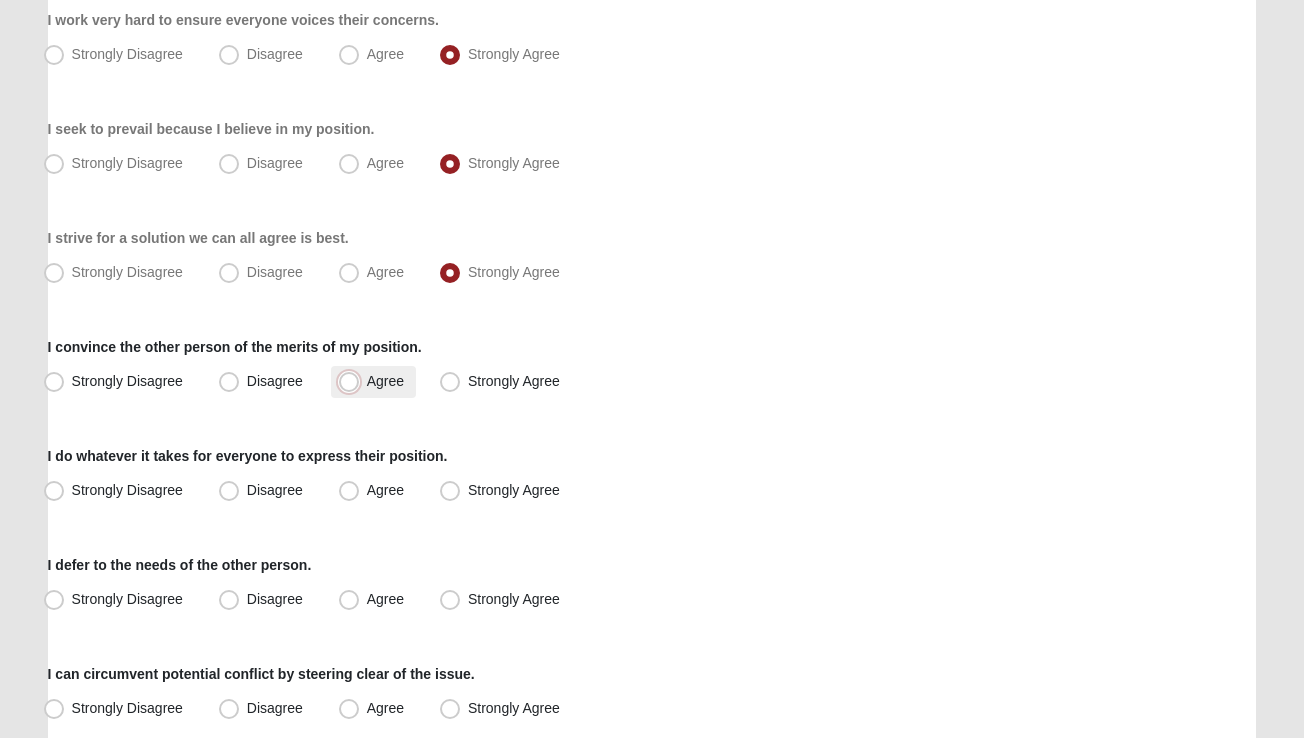 click on "Agree" at bounding box center (353, 381) 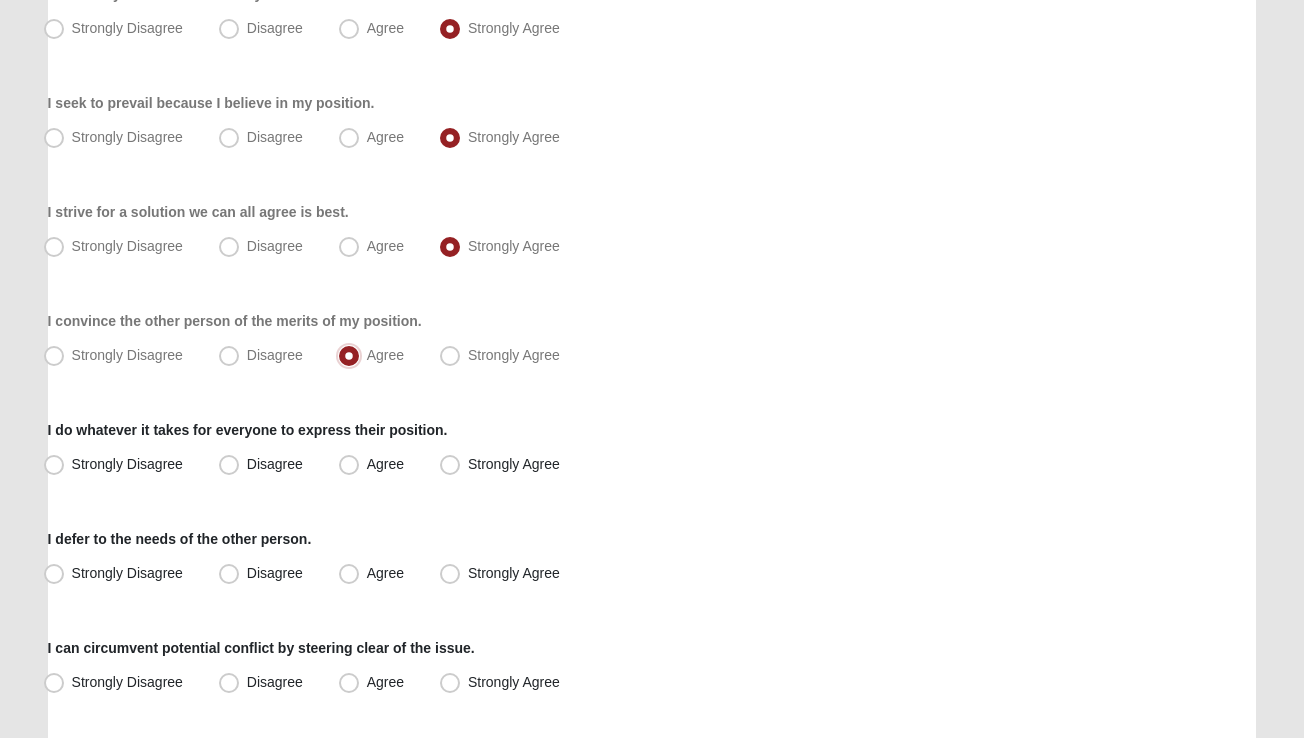 scroll, scrollTop: 295, scrollLeft: 0, axis: vertical 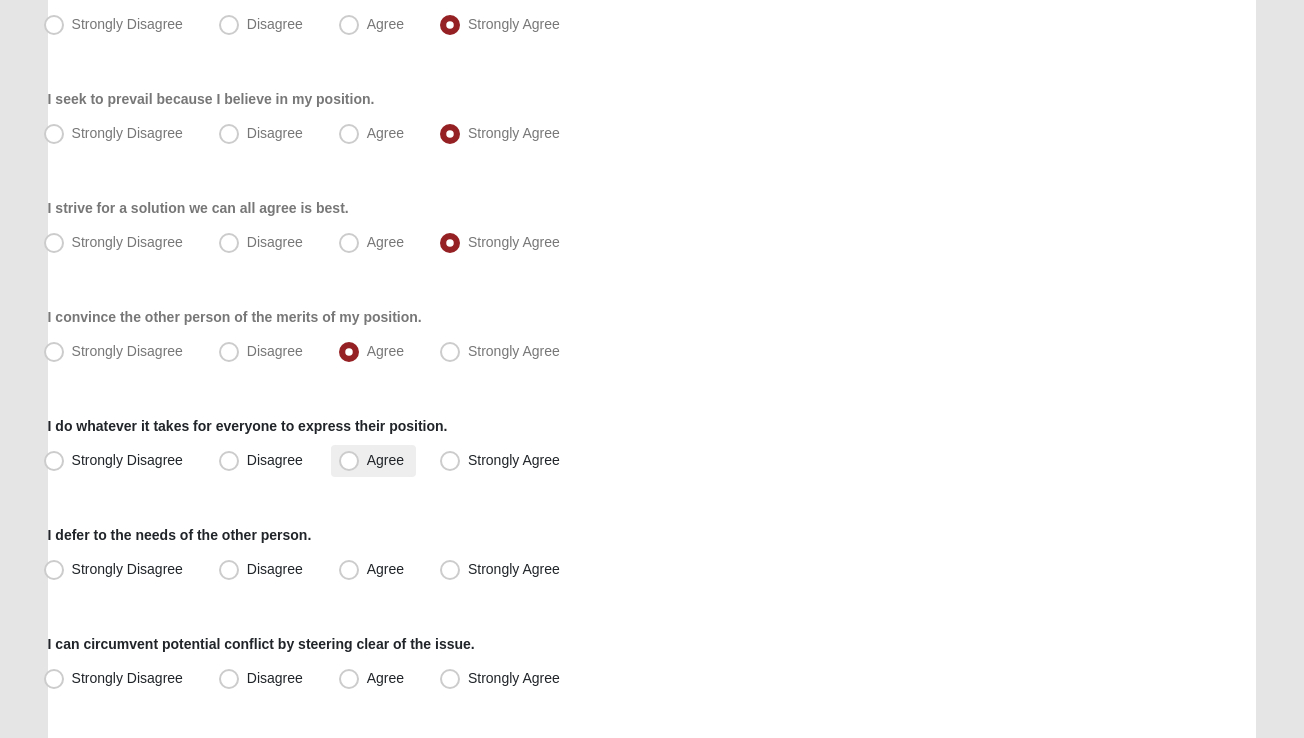 click on "Agree" at bounding box center [385, 460] 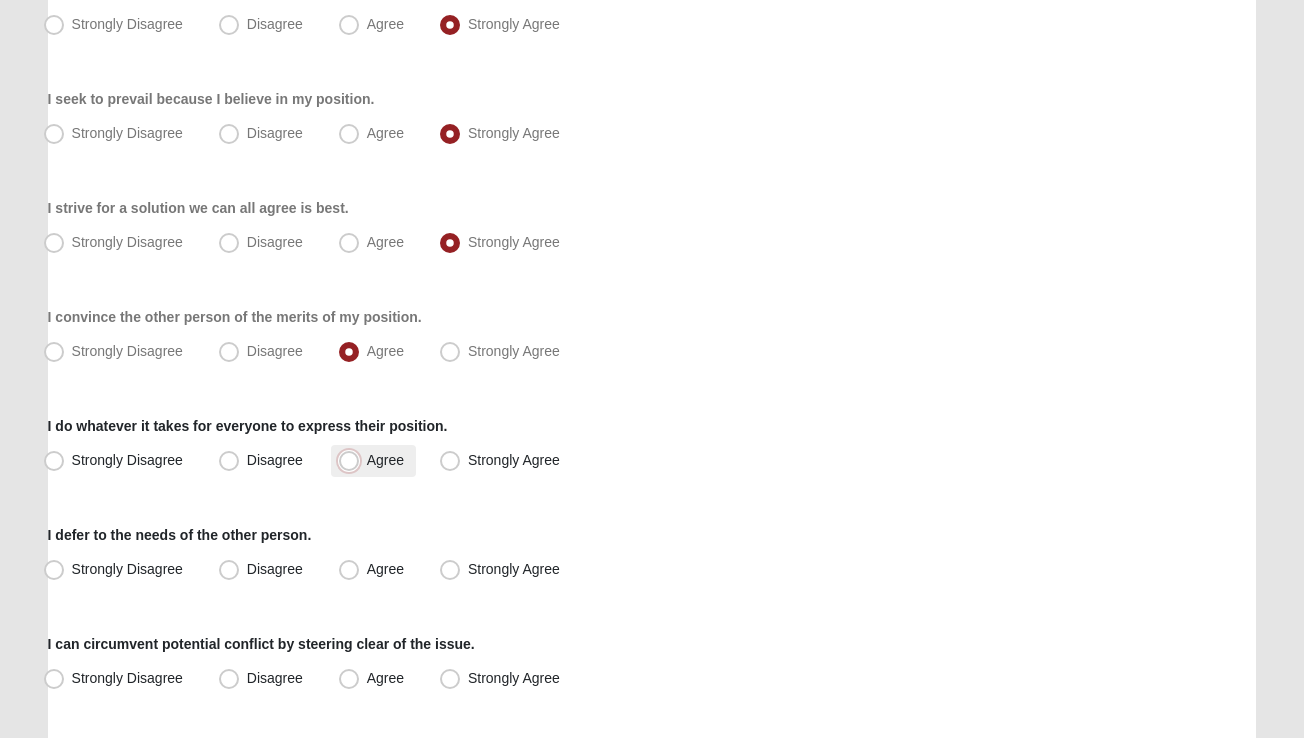 click on "Agree" at bounding box center (353, 460) 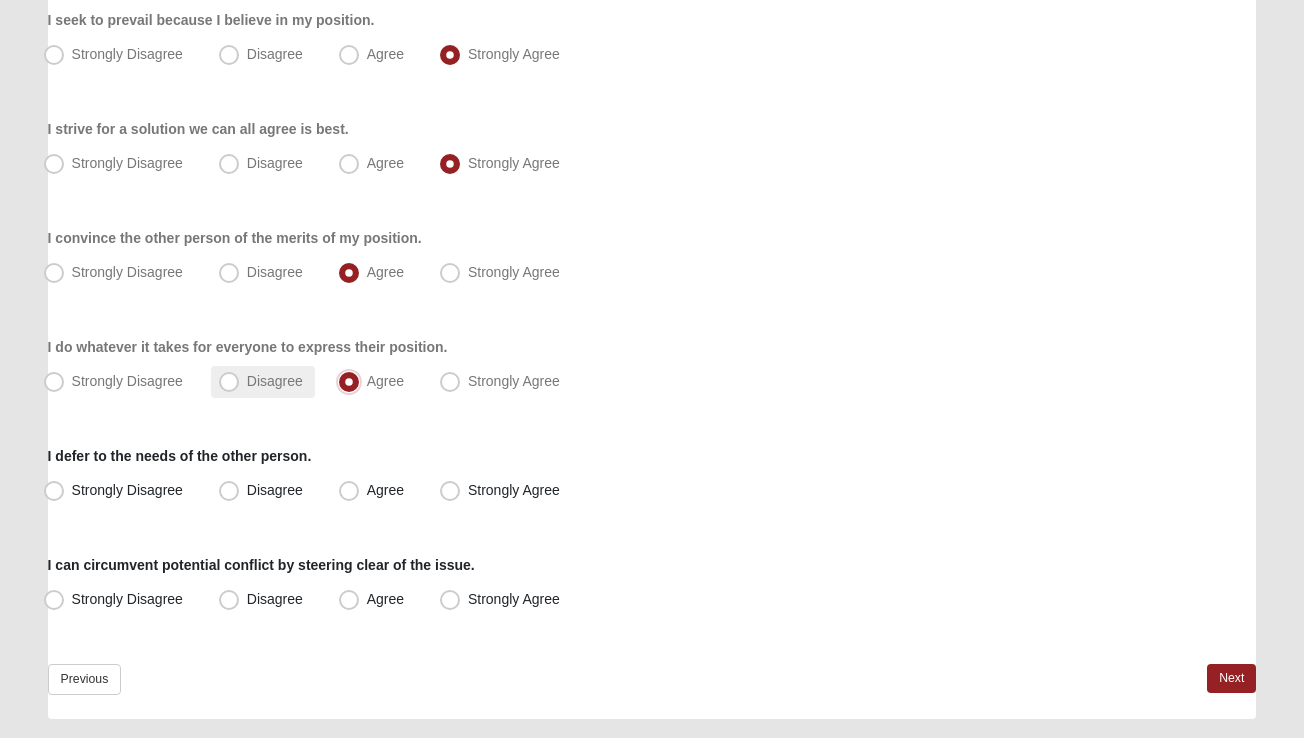 scroll, scrollTop: 377, scrollLeft: 0, axis: vertical 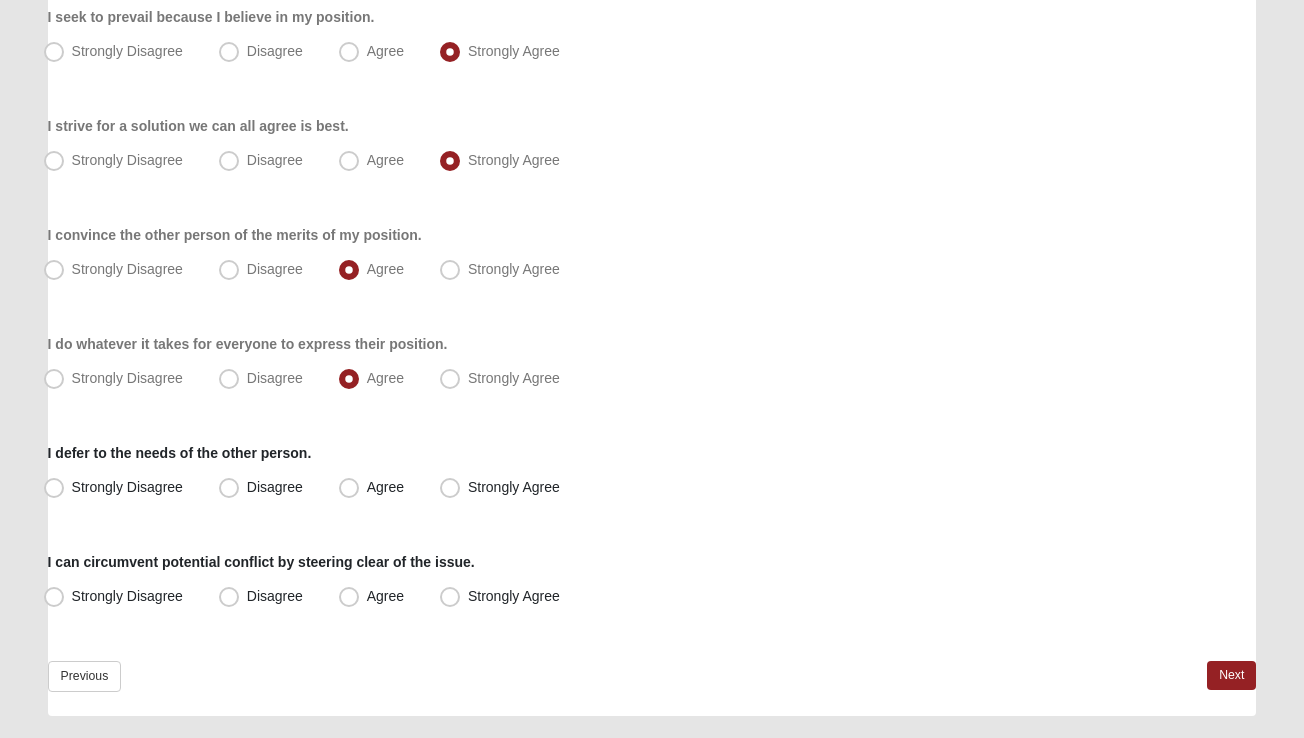 click on "I defer to the needs of the other person." at bounding box center [180, 453] 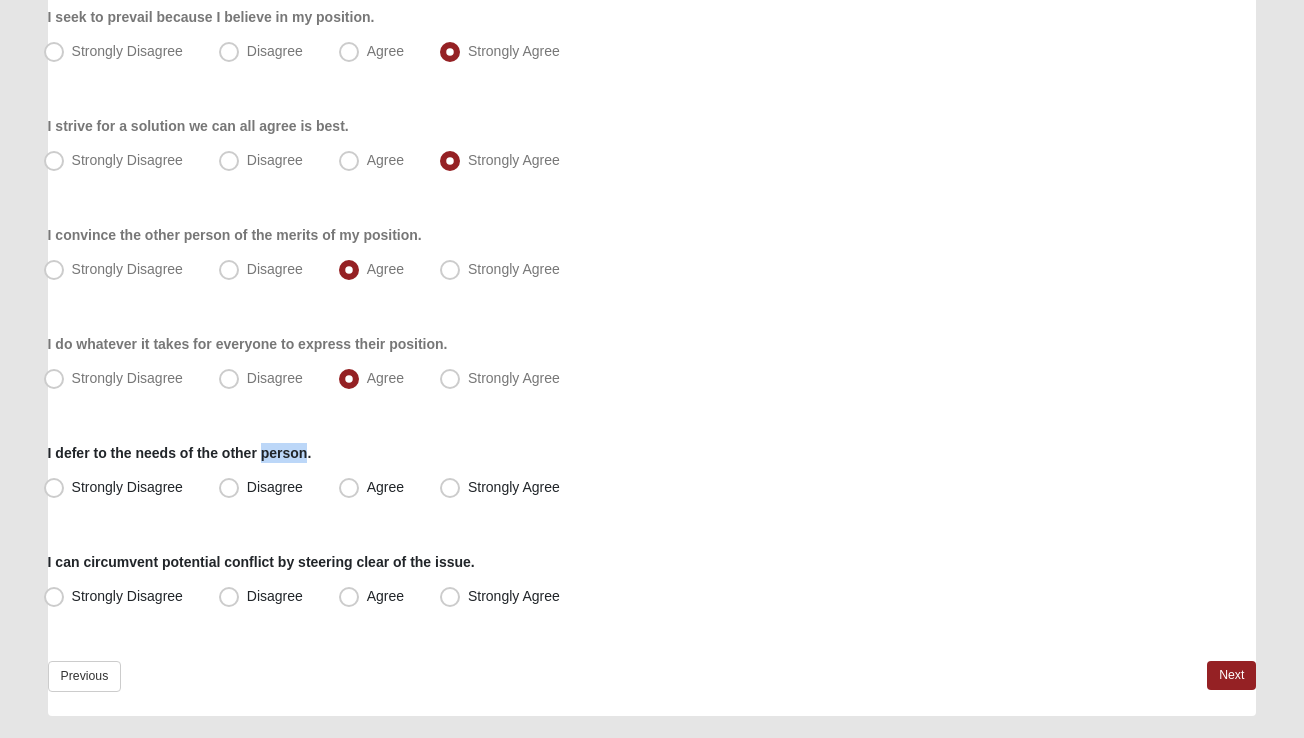 click on "I defer to the needs of the other person." at bounding box center [180, 453] 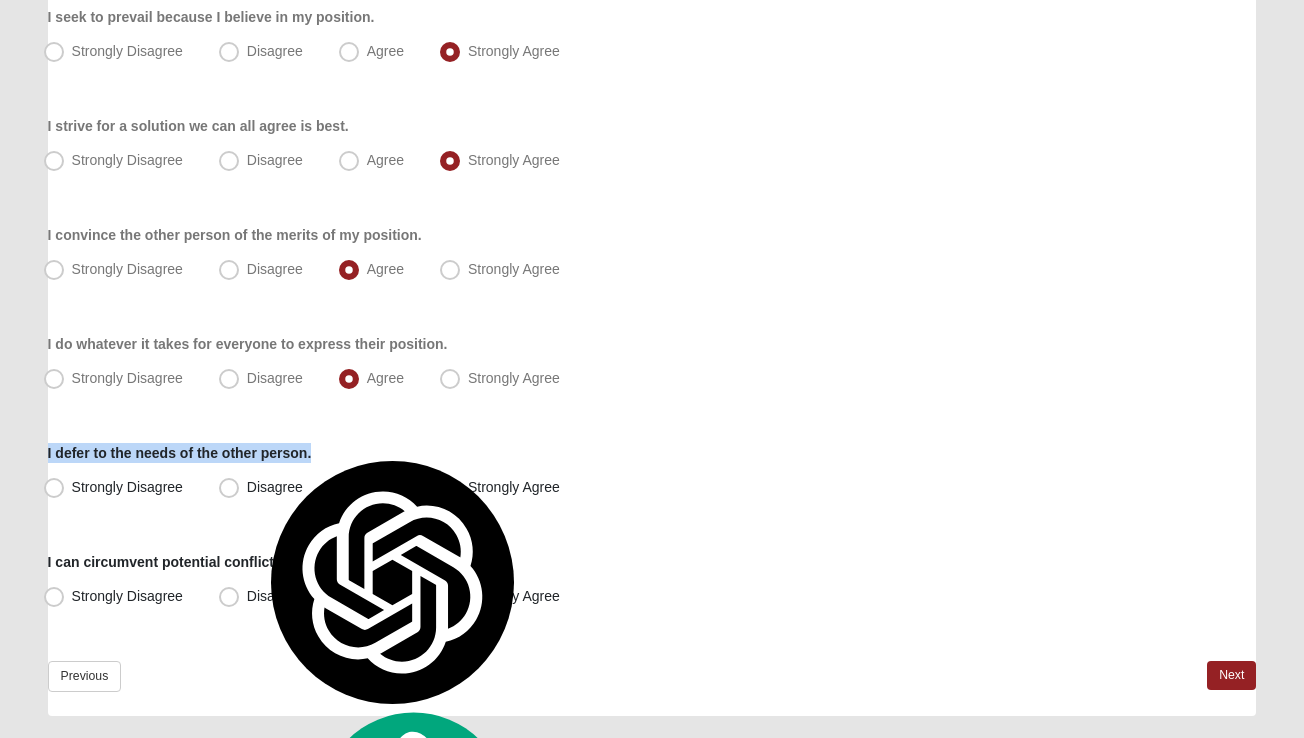 click on "I defer to the needs of the other person." at bounding box center [180, 453] 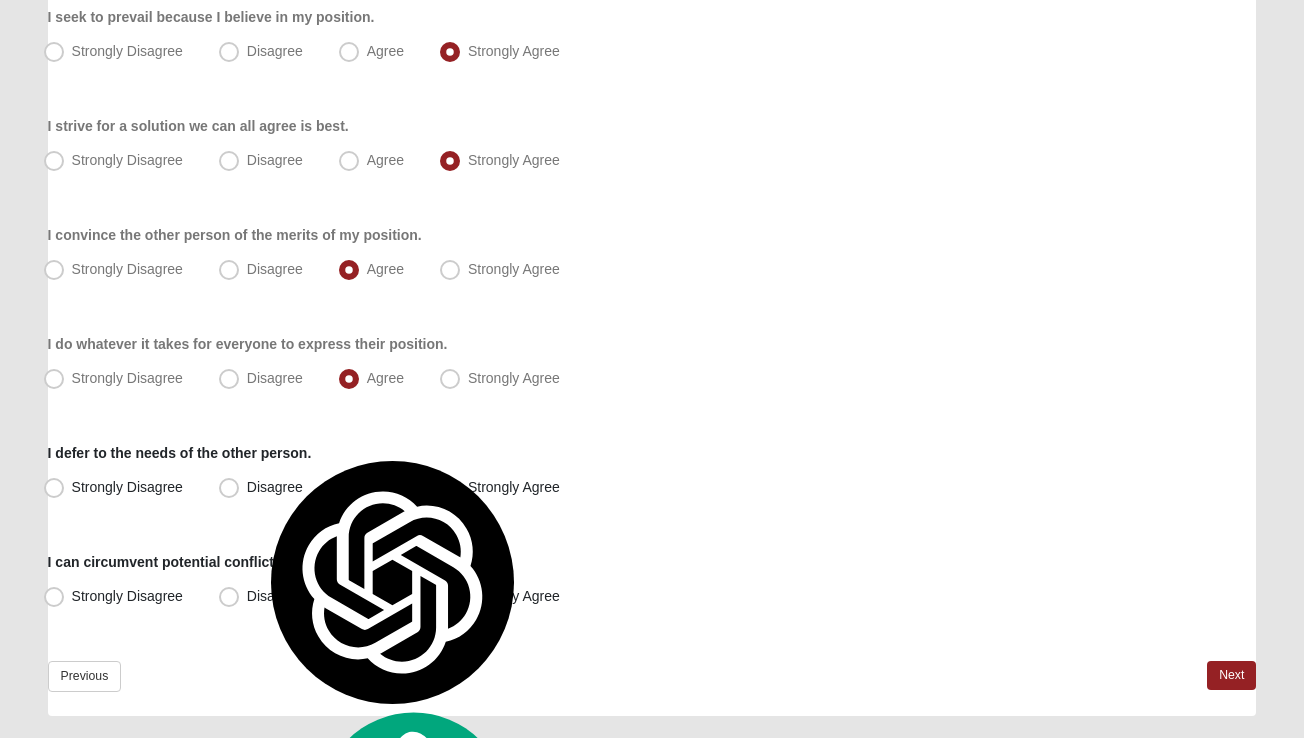 click on "Respond to these items quickly and don’t overthink them. Usually your first response is your best response.
18%
I work very hard to ensure everyone voices their concerns.
Strongly Disagree
Disagree
Agree
Strongly Agree
I seek to prevail because I believe in my position.
Strongly Disagree
Disagree" at bounding box center (652, 250) 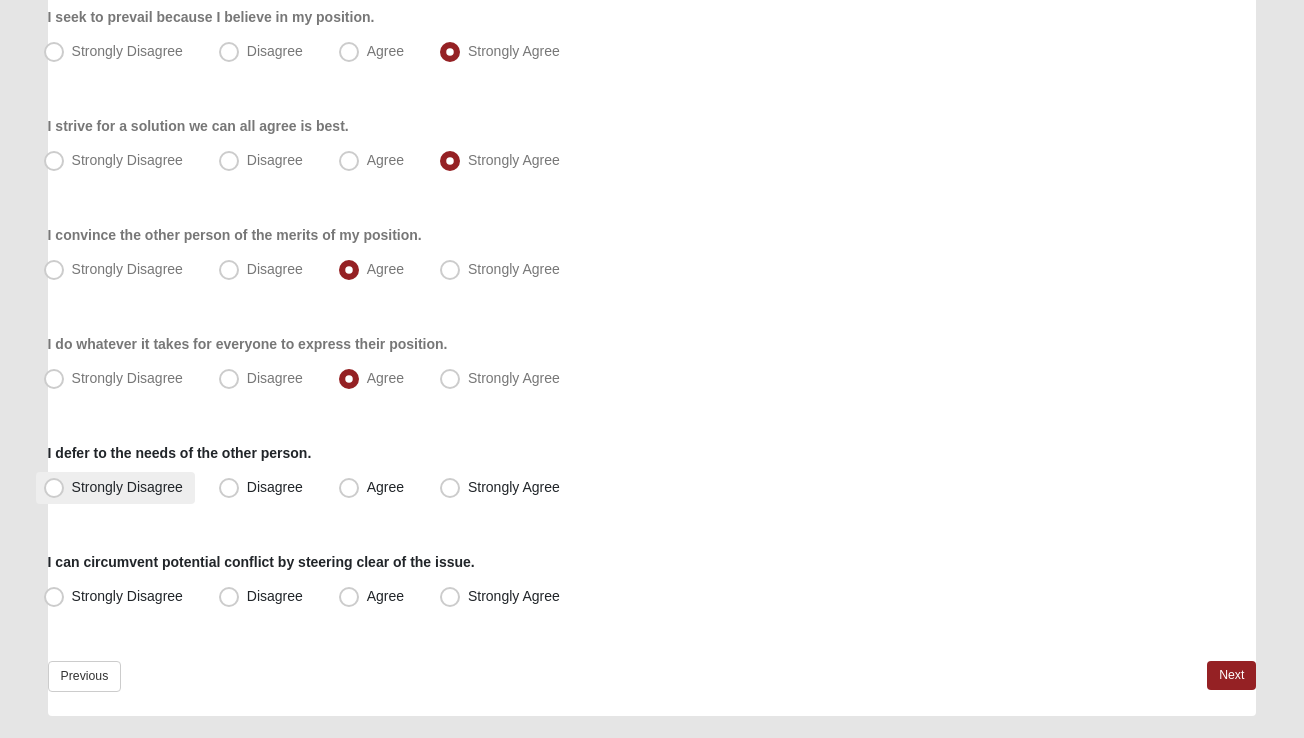 click on "Strongly Disagree" at bounding box center [127, 487] 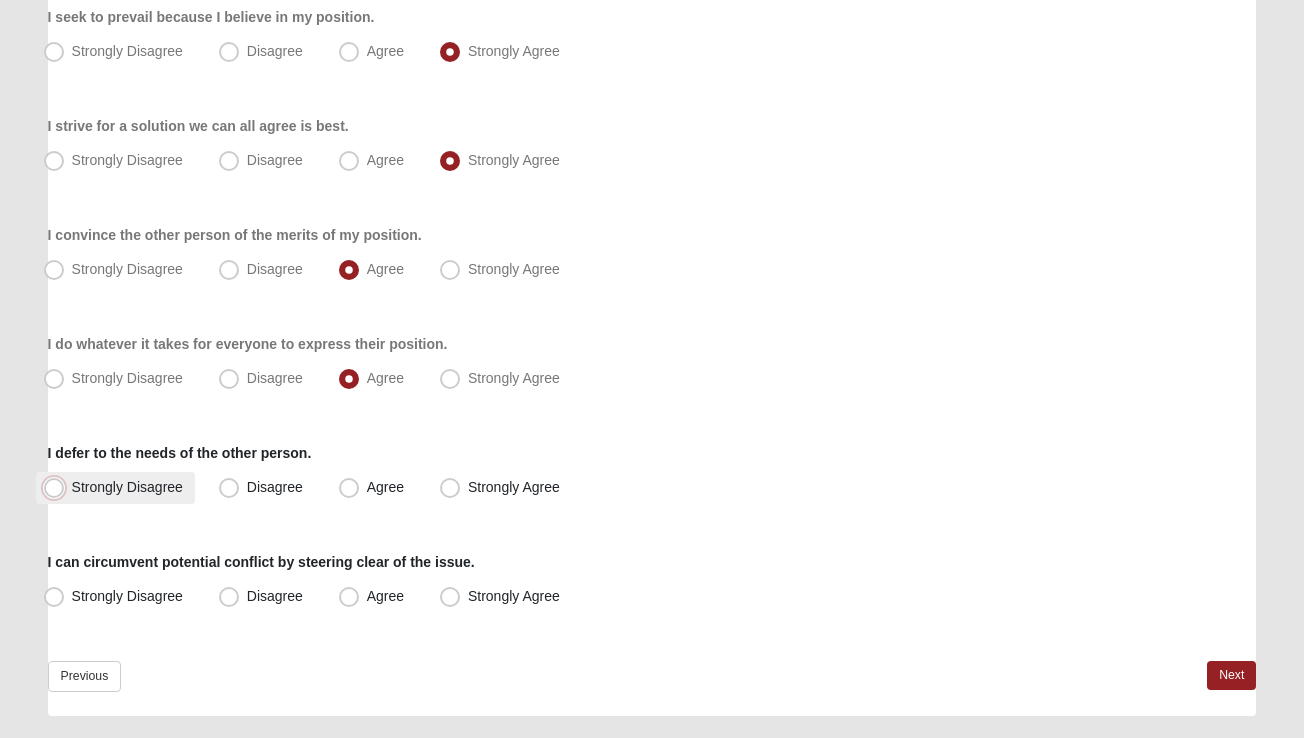 click on "Strongly Disagree" at bounding box center (58, 487) 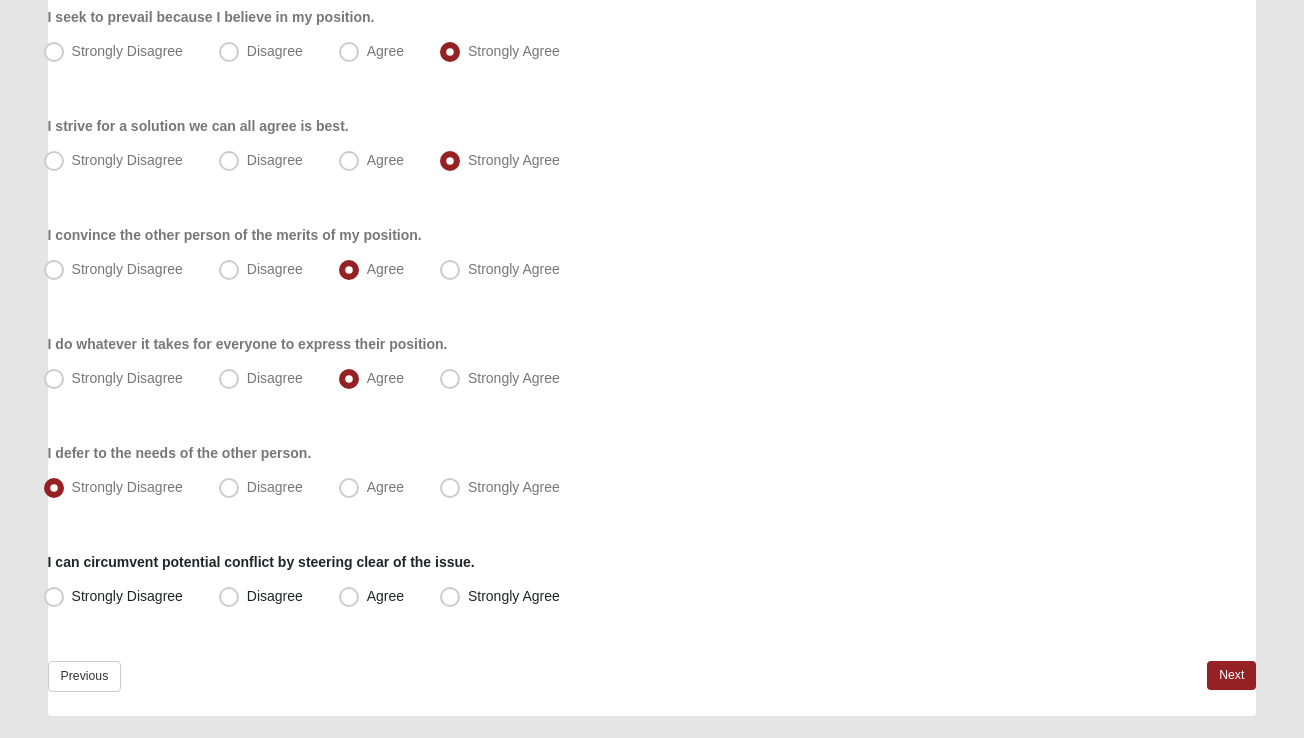 click on "I can circumvent potential conflict by steering clear of the issue." at bounding box center [261, 562] 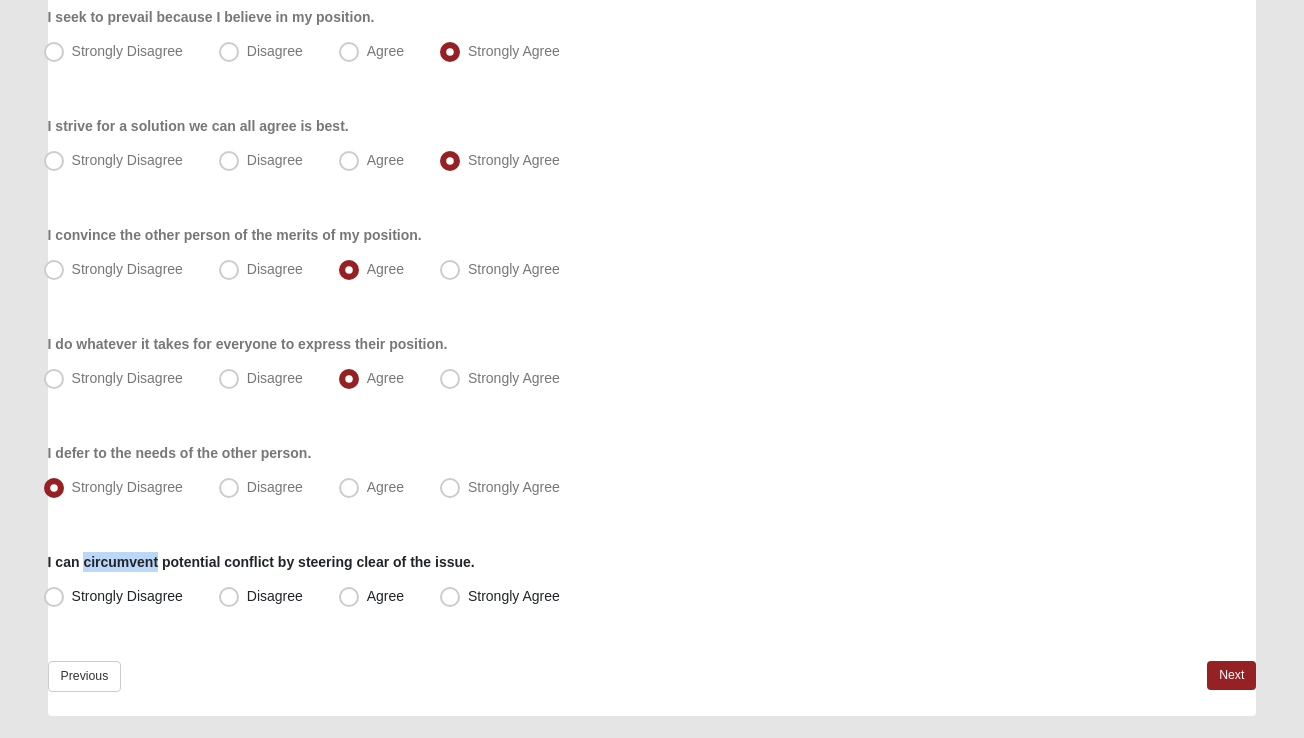 click on "I can circumvent potential conflict by steering clear of the issue." at bounding box center (261, 562) 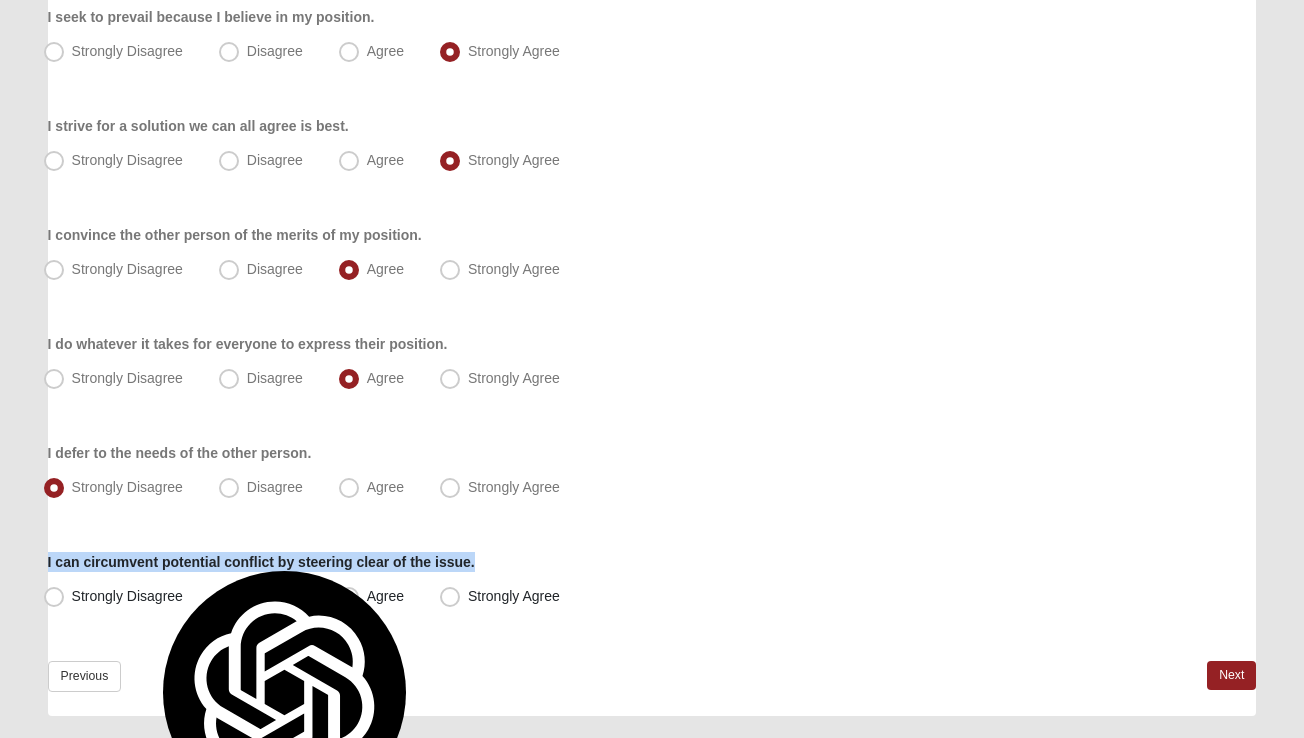 click on "I can circumvent potential conflict by steering clear of the issue." at bounding box center (261, 562) 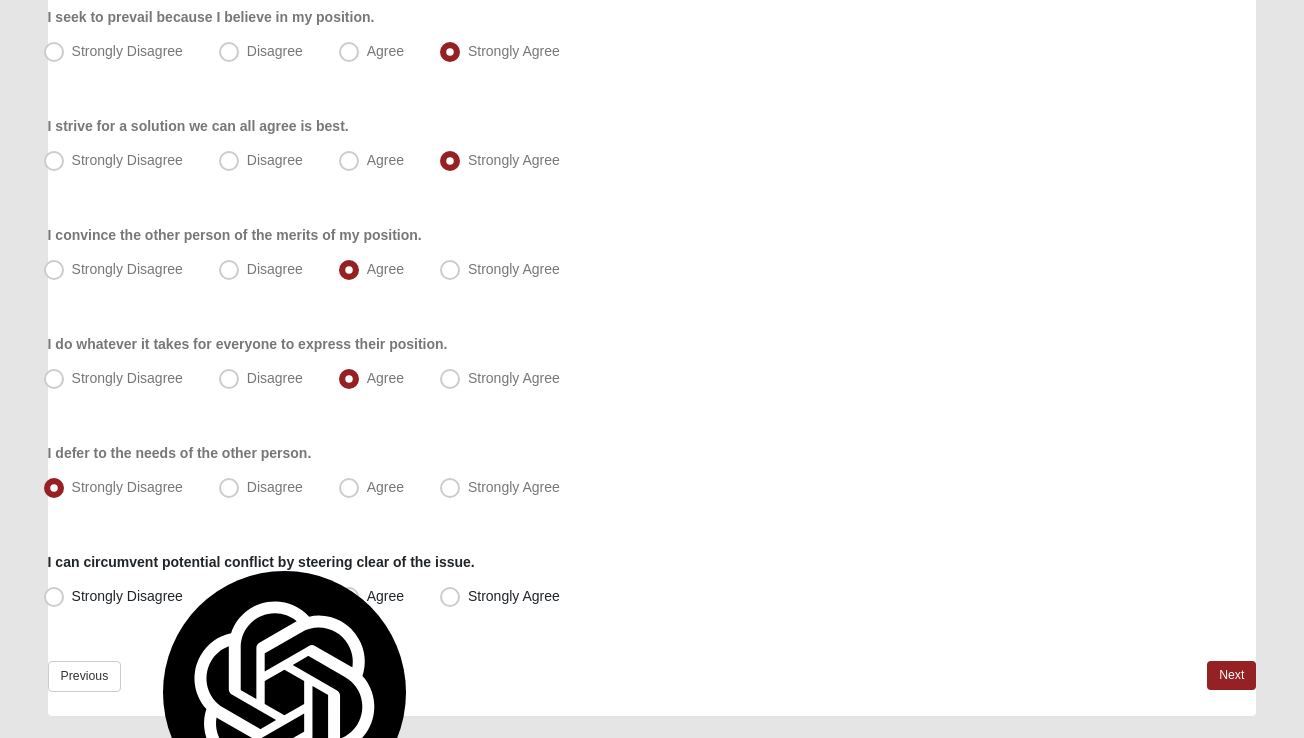 click on "Respond to these items quickly and don’t overthink them. Usually your first response is your best response.
18%
I work very hard to ensure everyone voices their concerns.
Strongly Disagree
Disagree
Agree
Strongly Agree
I seek to prevail because I believe in my position.
Strongly Disagree
Disagree" at bounding box center [652, 250] 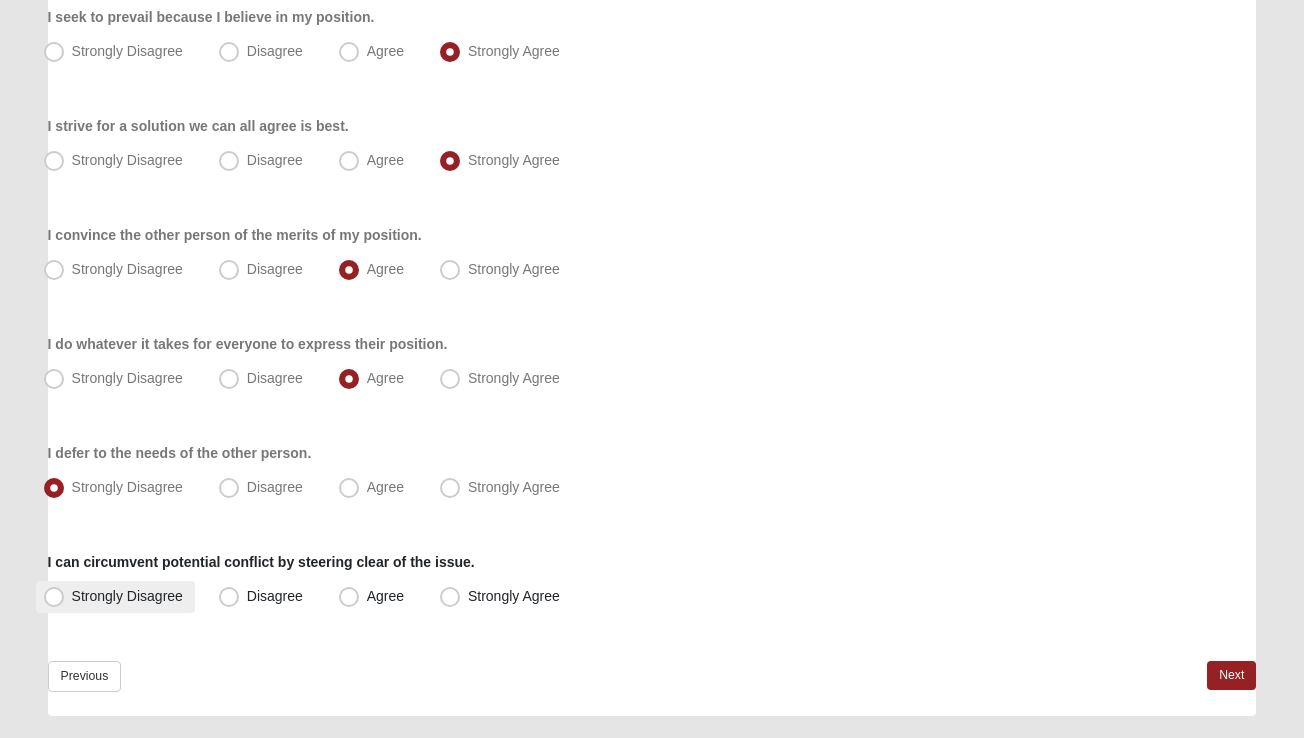 click on "Strongly Disagree" at bounding box center [127, 596] 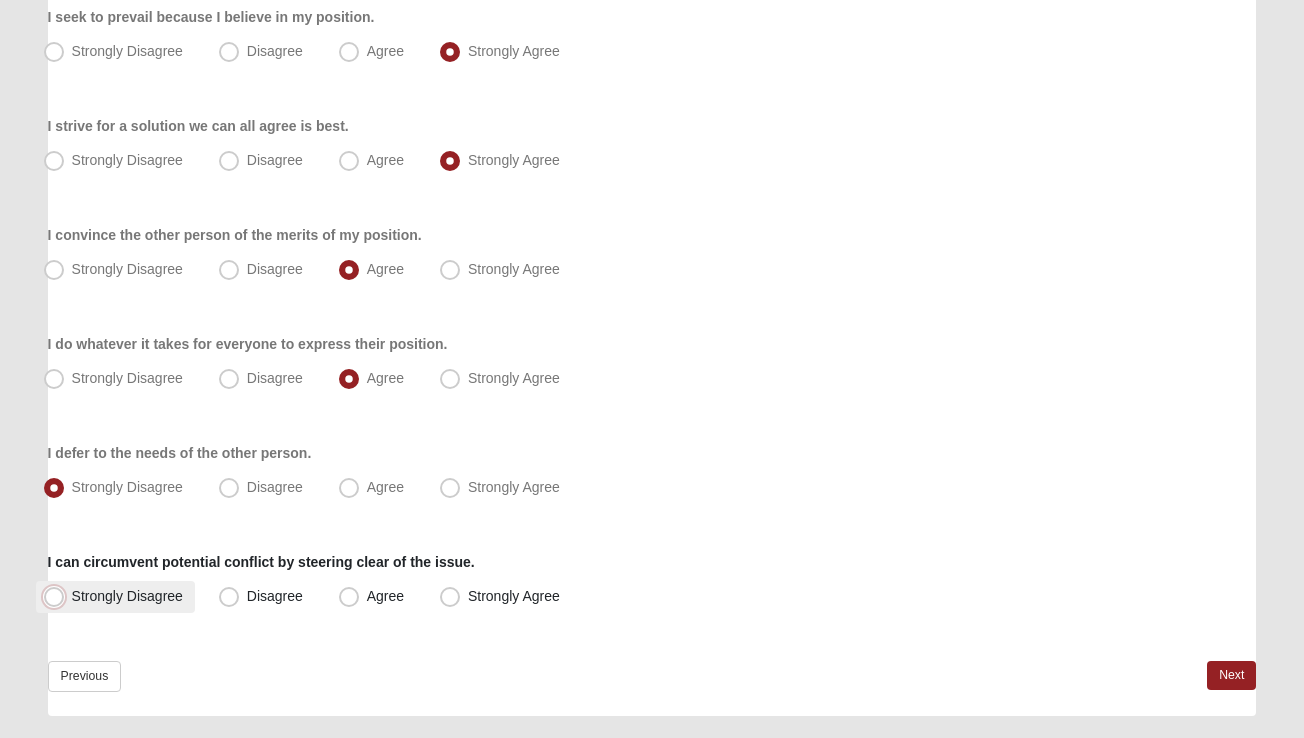 click on "Strongly Disagree" at bounding box center (58, 596) 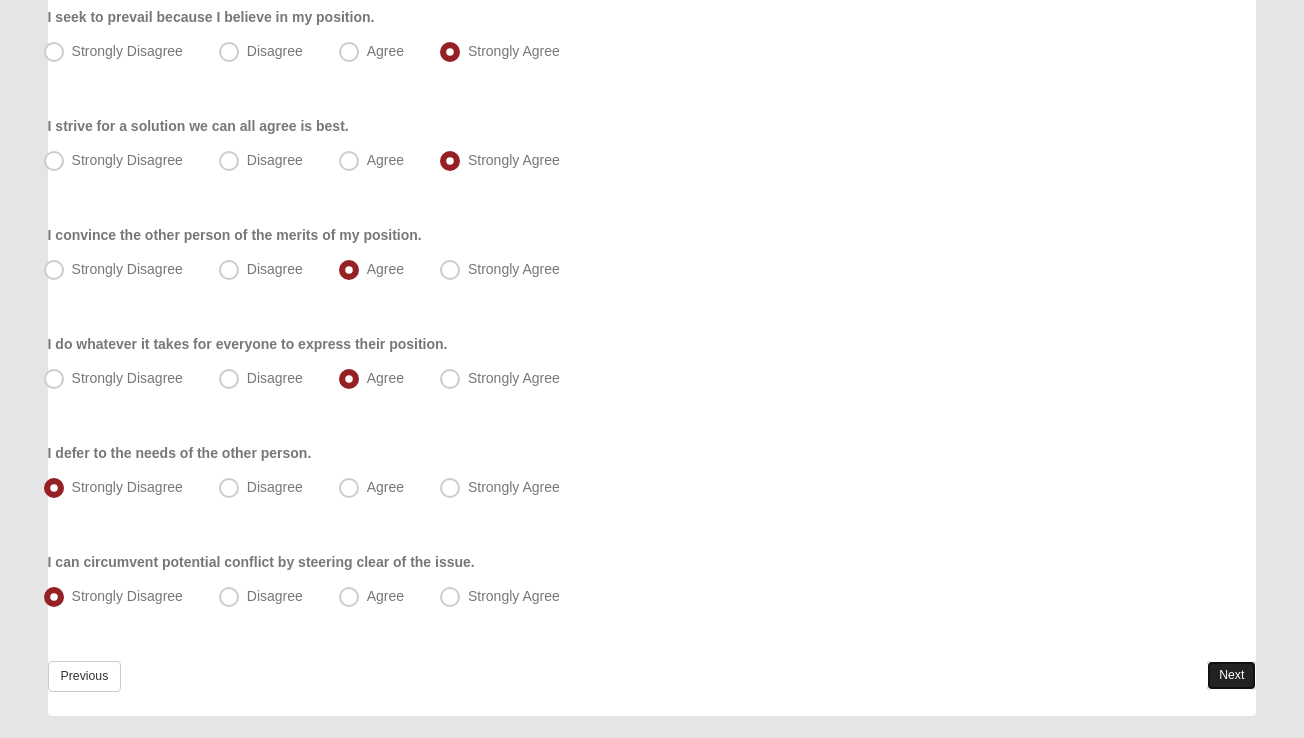 click on "Next" at bounding box center (1231, 675) 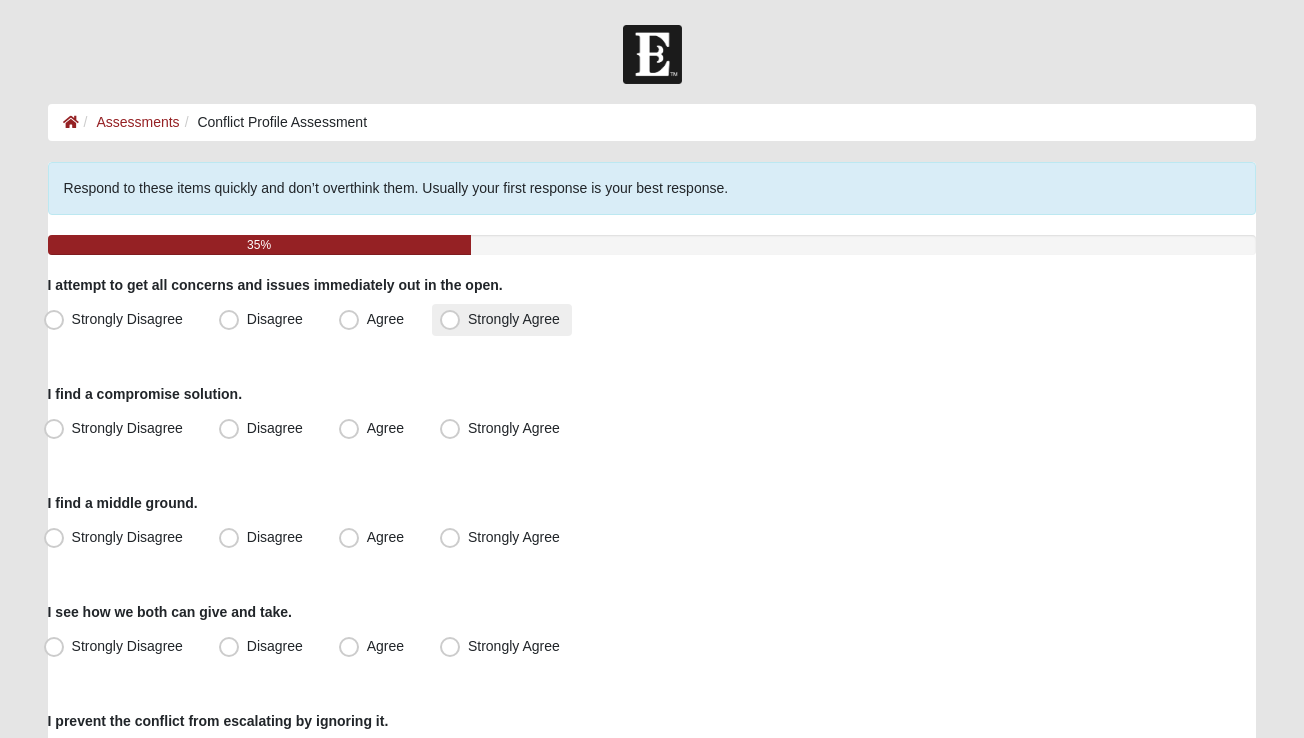 click on "Strongly Agree" at bounding box center [514, 319] 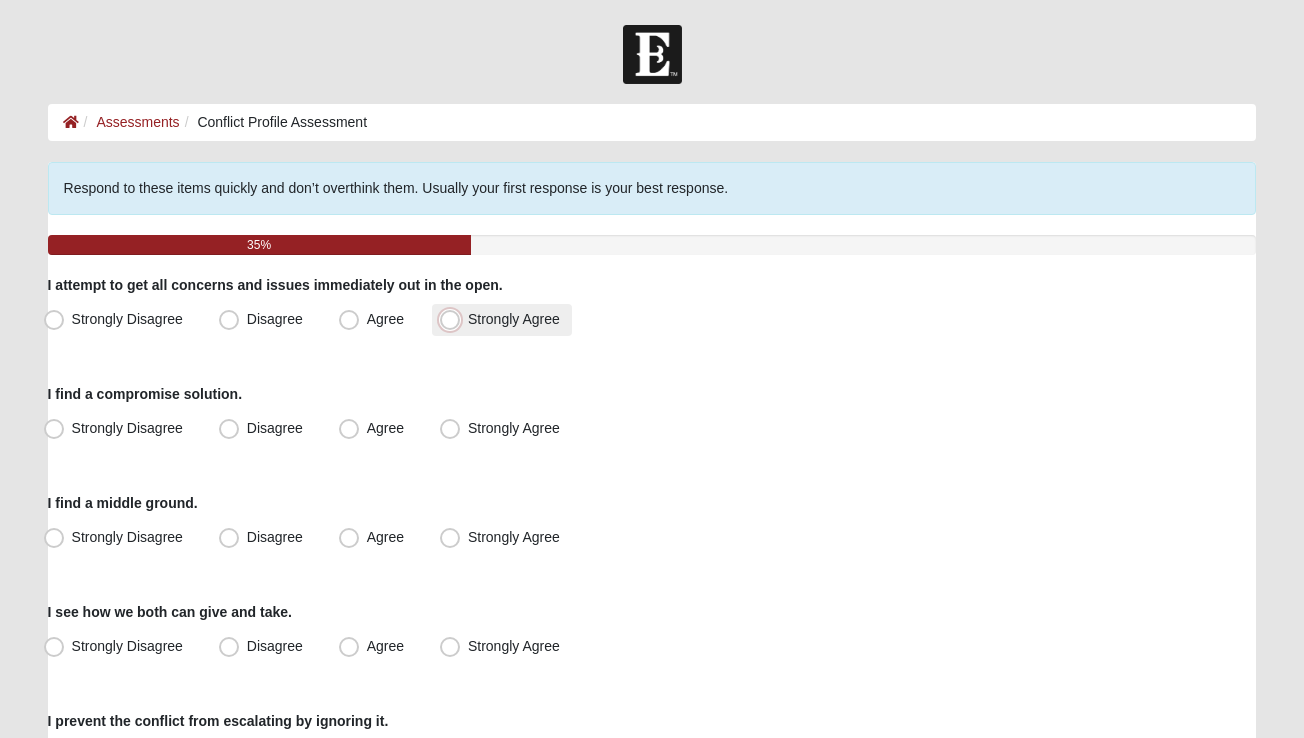click on "Strongly Agree" at bounding box center [454, 319] 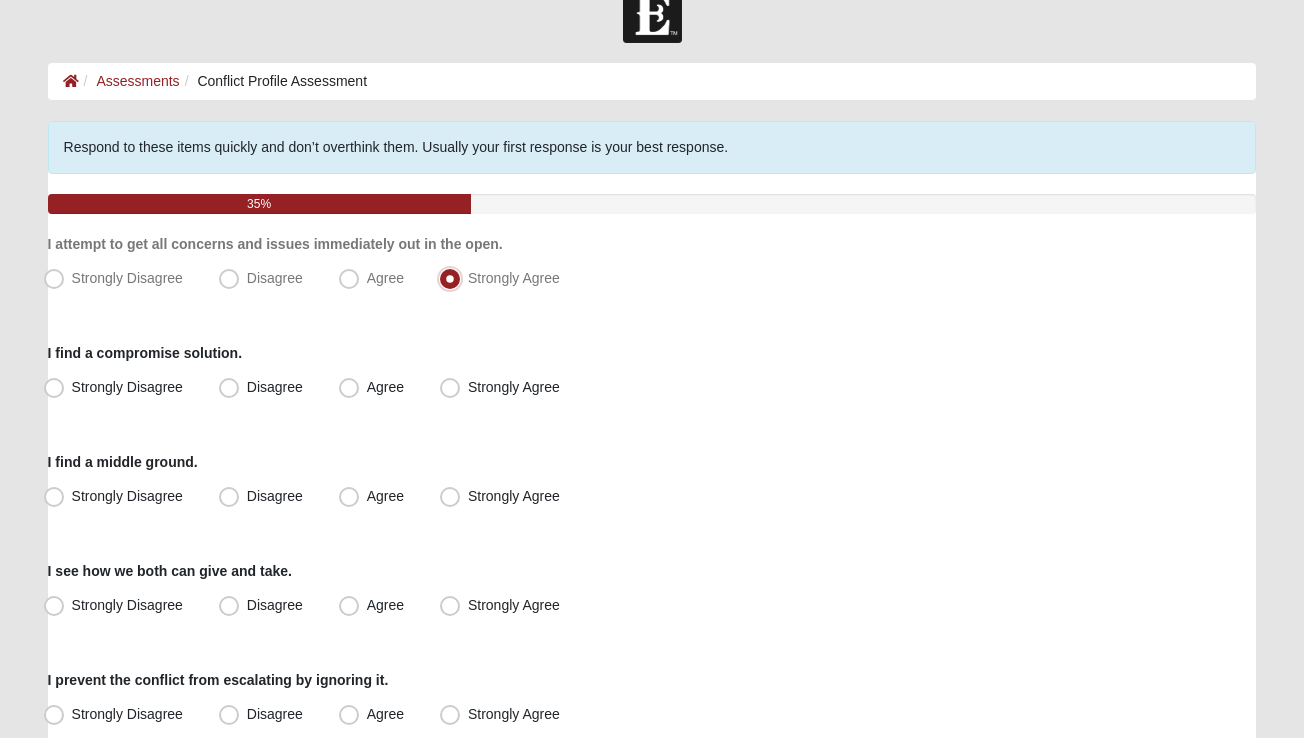 scroll, scrollTop: 56, scrollLeft: 0, axis: vertical 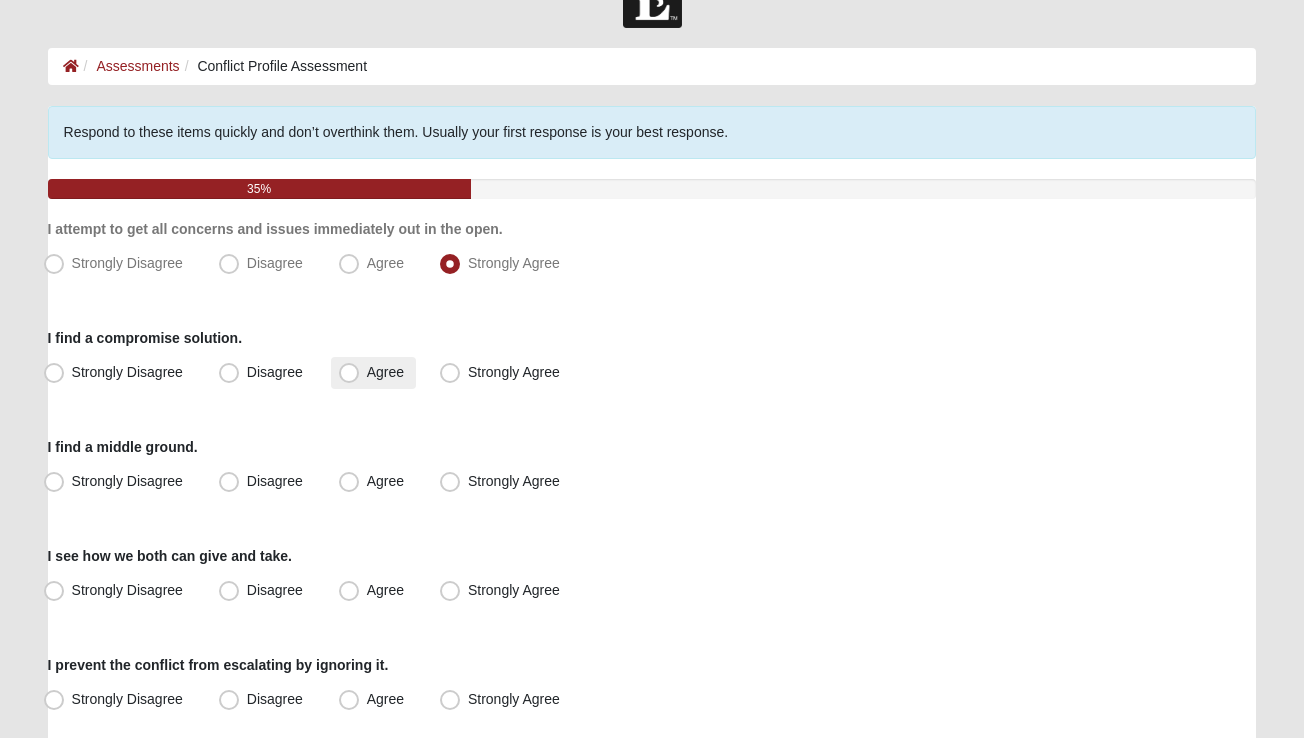 click on "Agree" at bounding box center (385, 372) 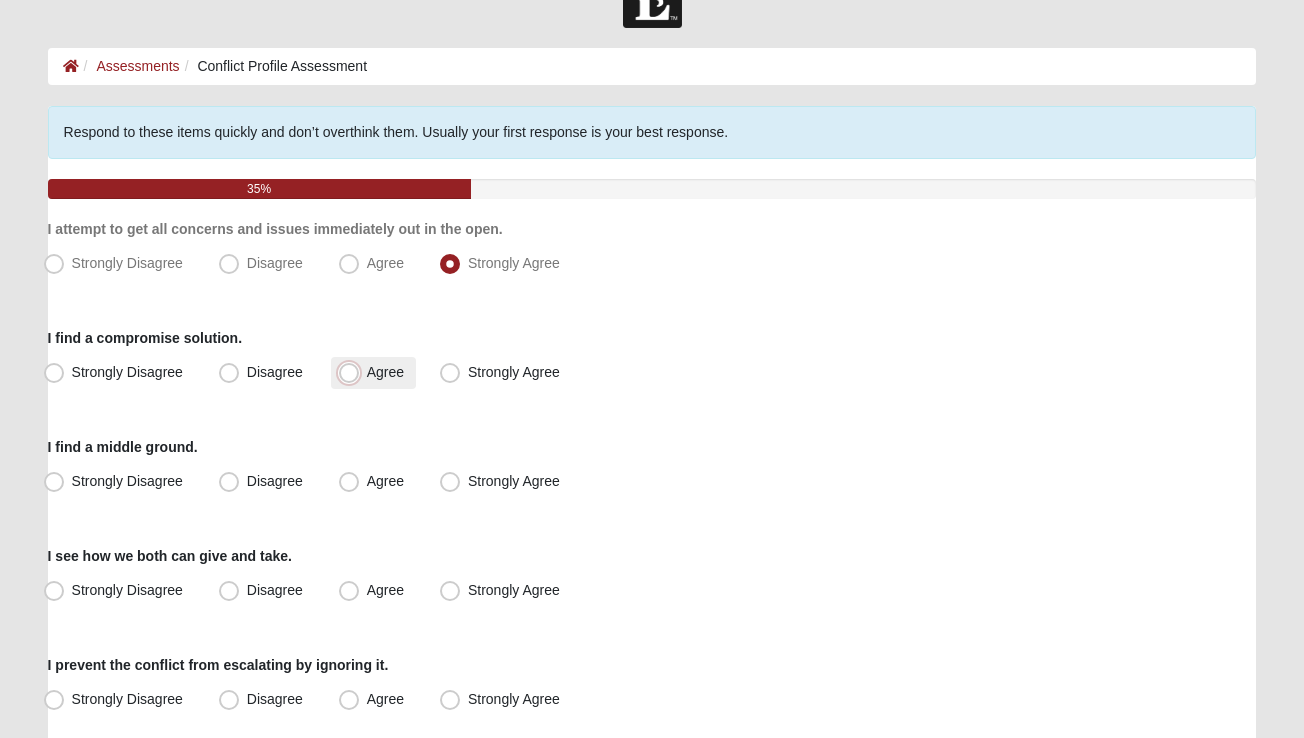 click on "Agree" at bounding box center (353, 372) 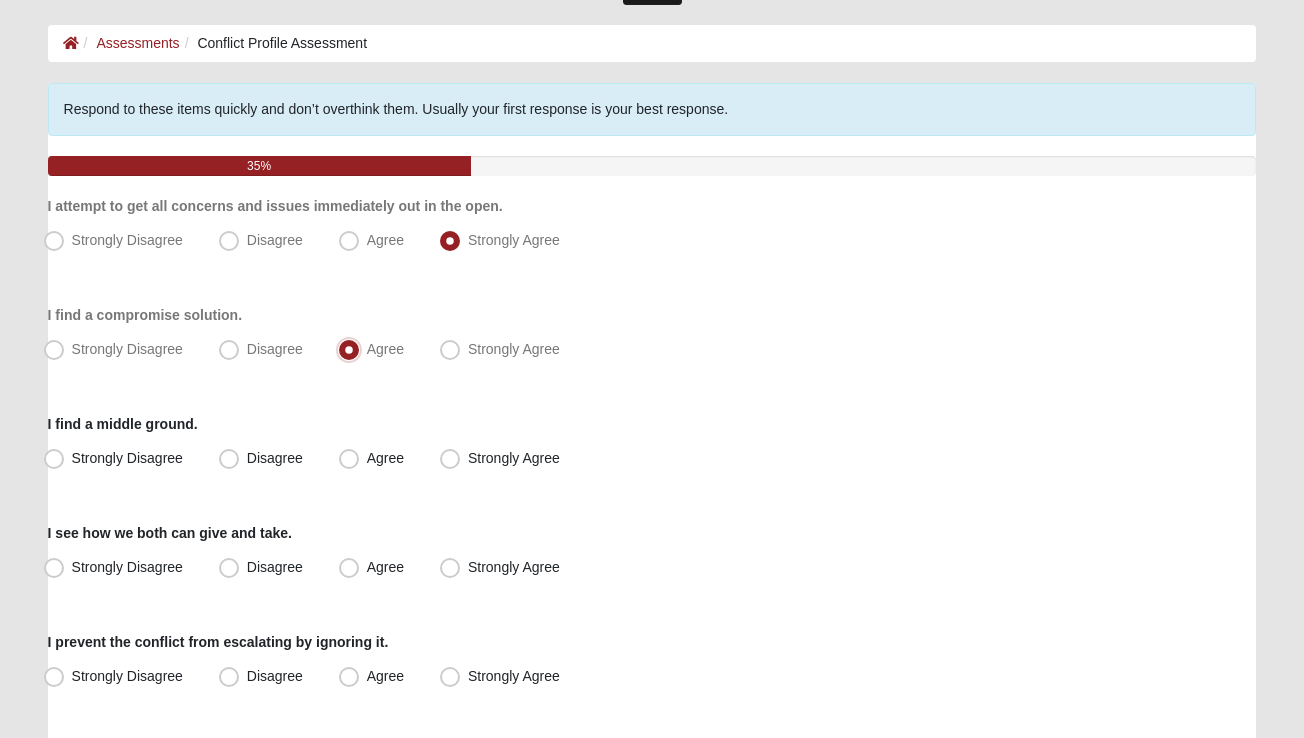 scroll, scrollTop: 99, scrollLeft: 0, axis: vertical 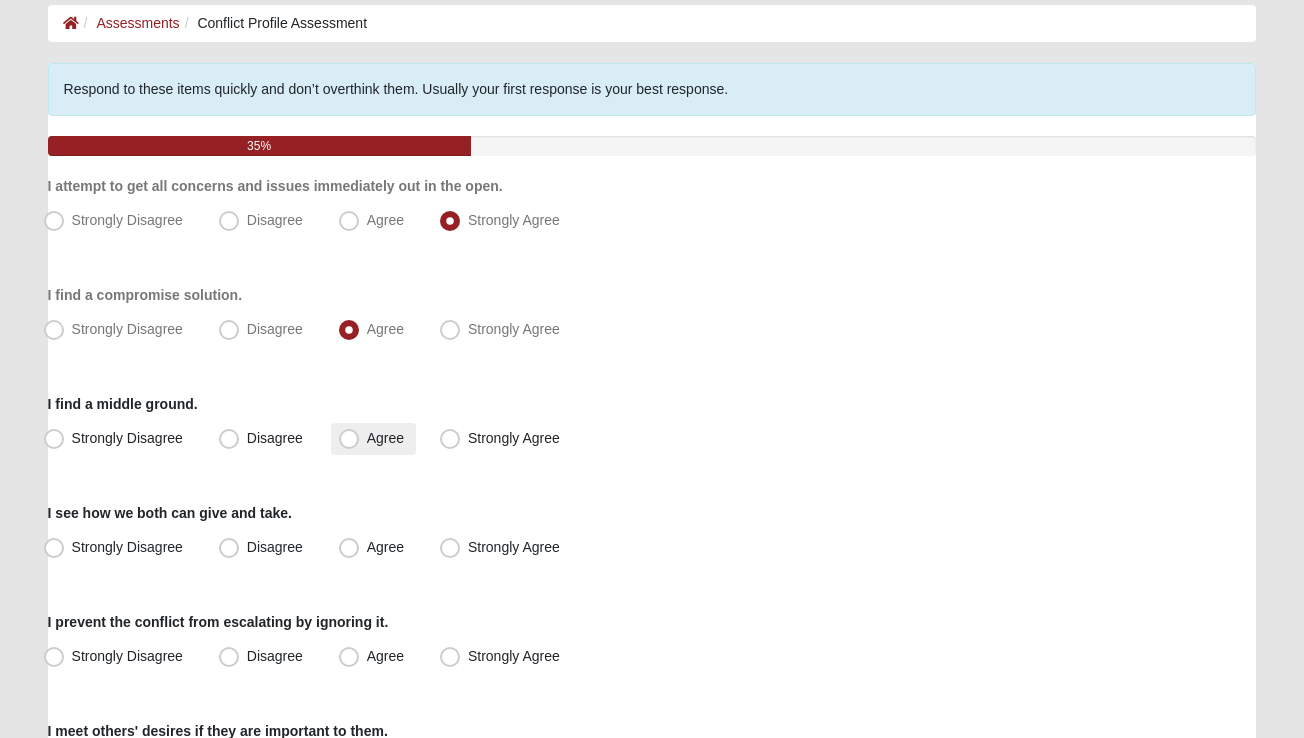 click on "Agree" at bounding box center [385, 438] 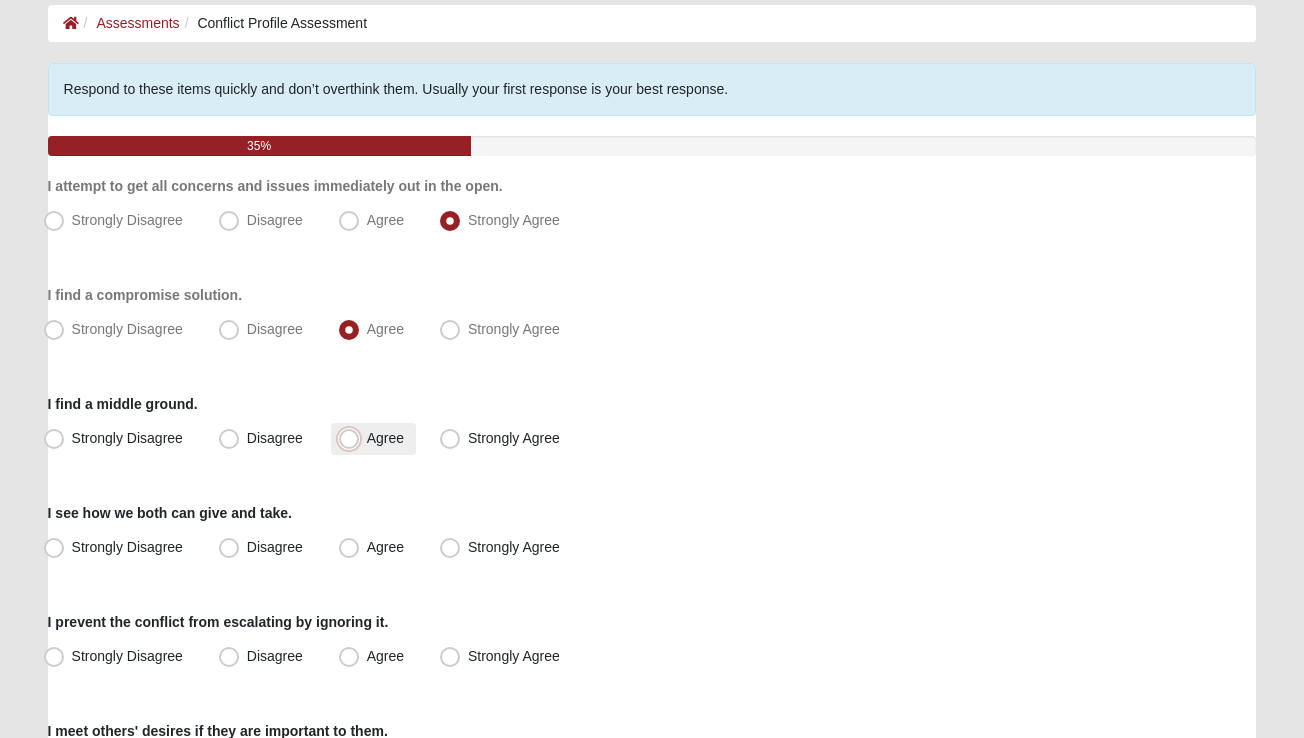 click on "Agree" at bounding box center [353, 438] 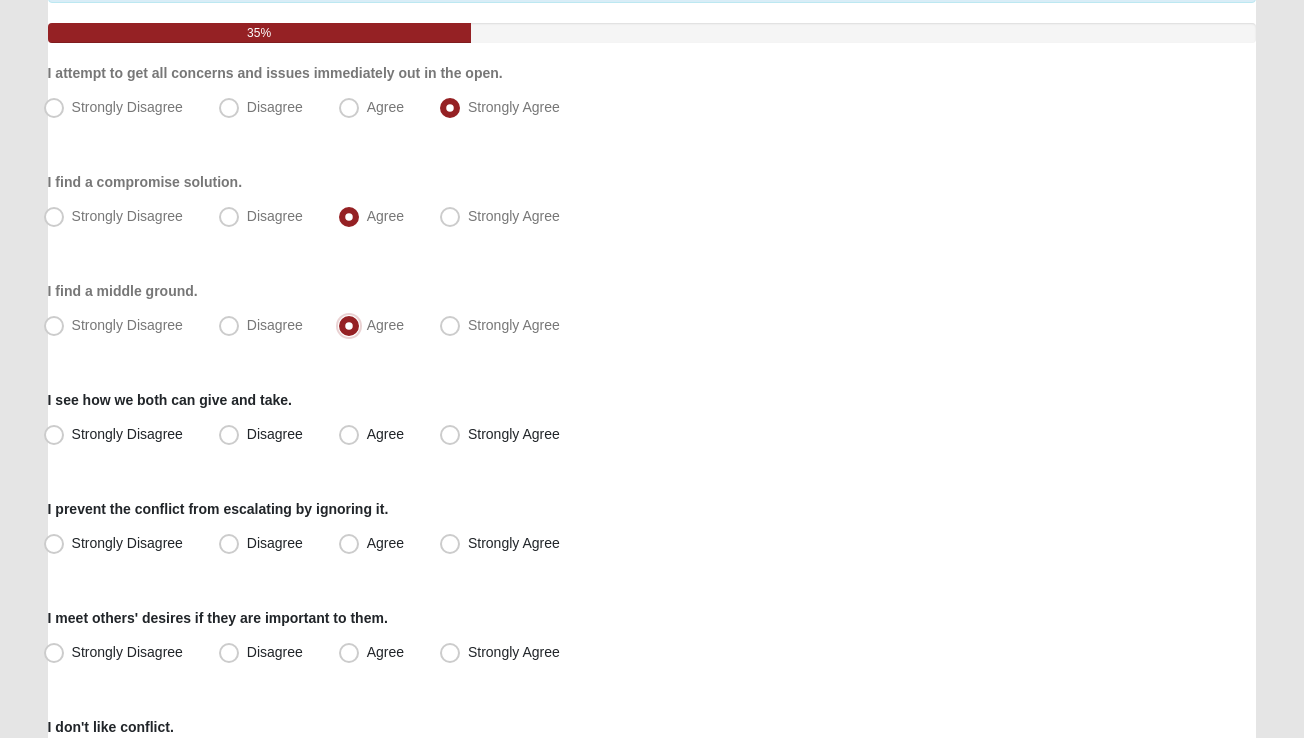 scroll, scrollTop: 231, scrollLeft: 0, axis: vertical 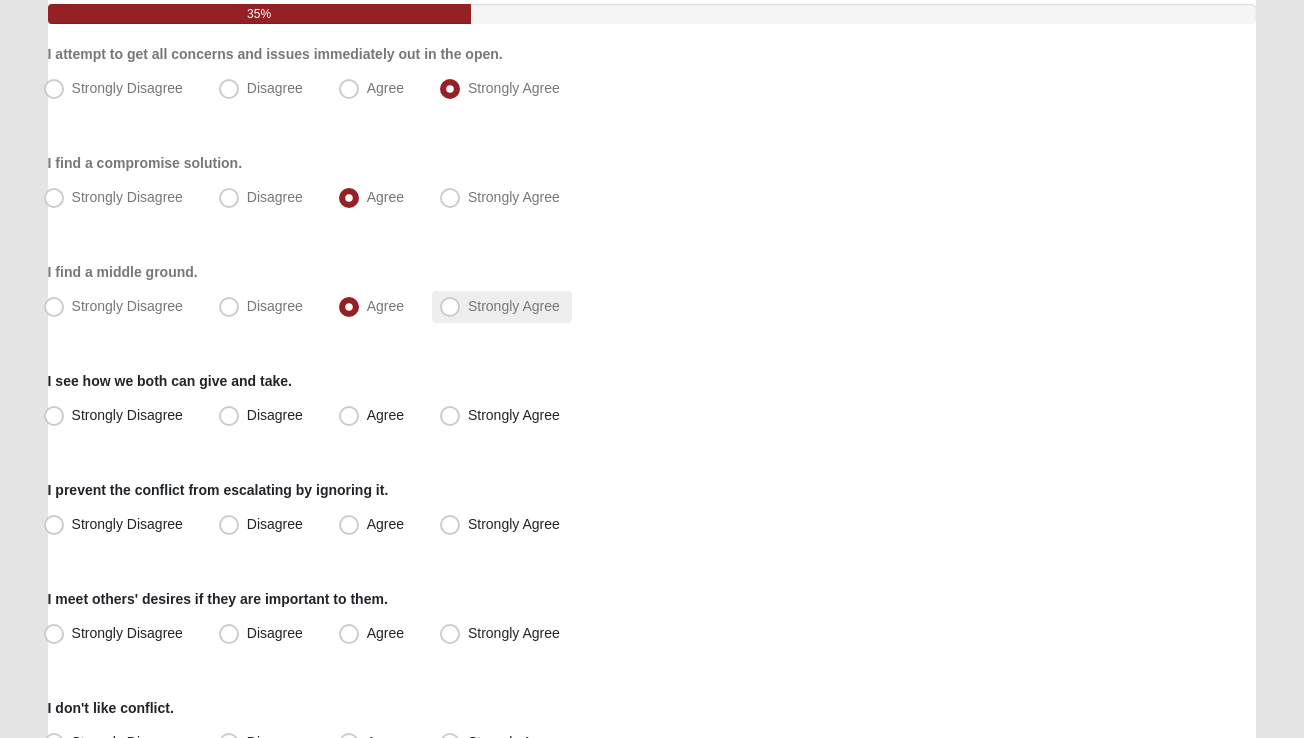 click on "Strongly Agree" at bounding box center [514, 306] 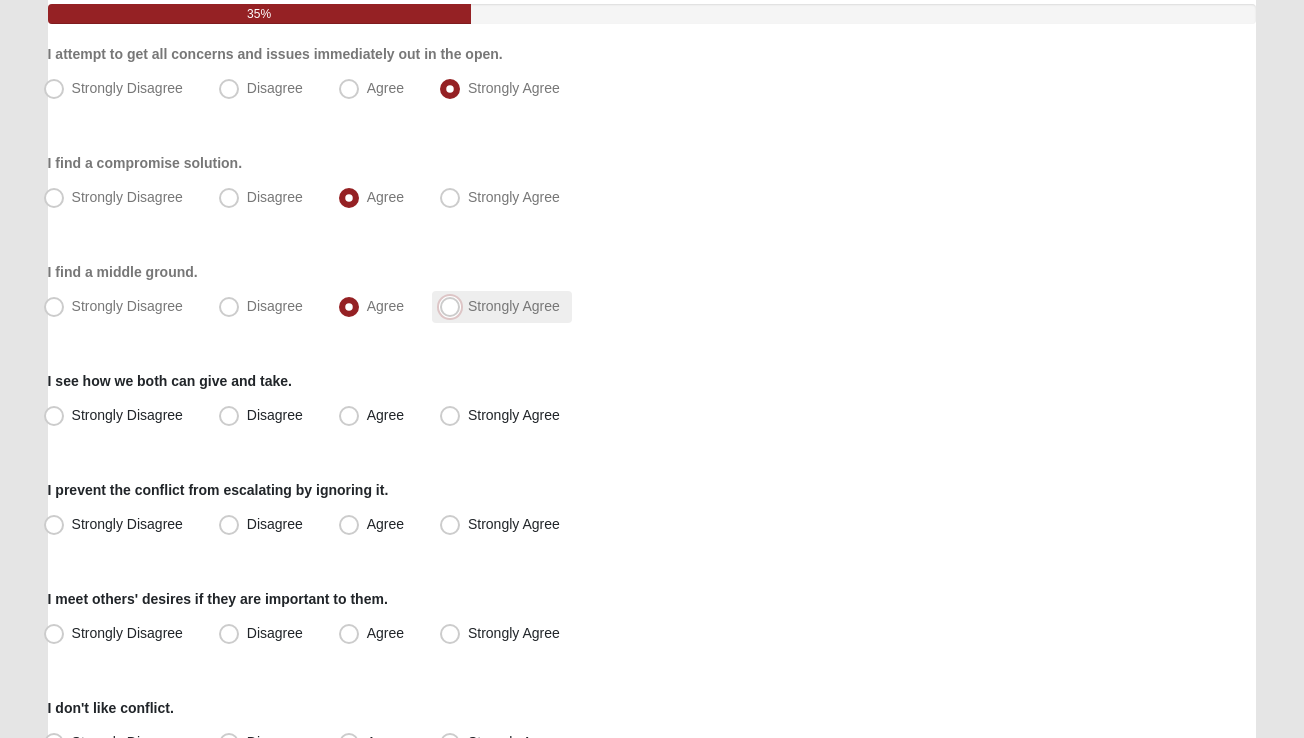 click on "Strongly Agree" at bounding box center [454, 306] 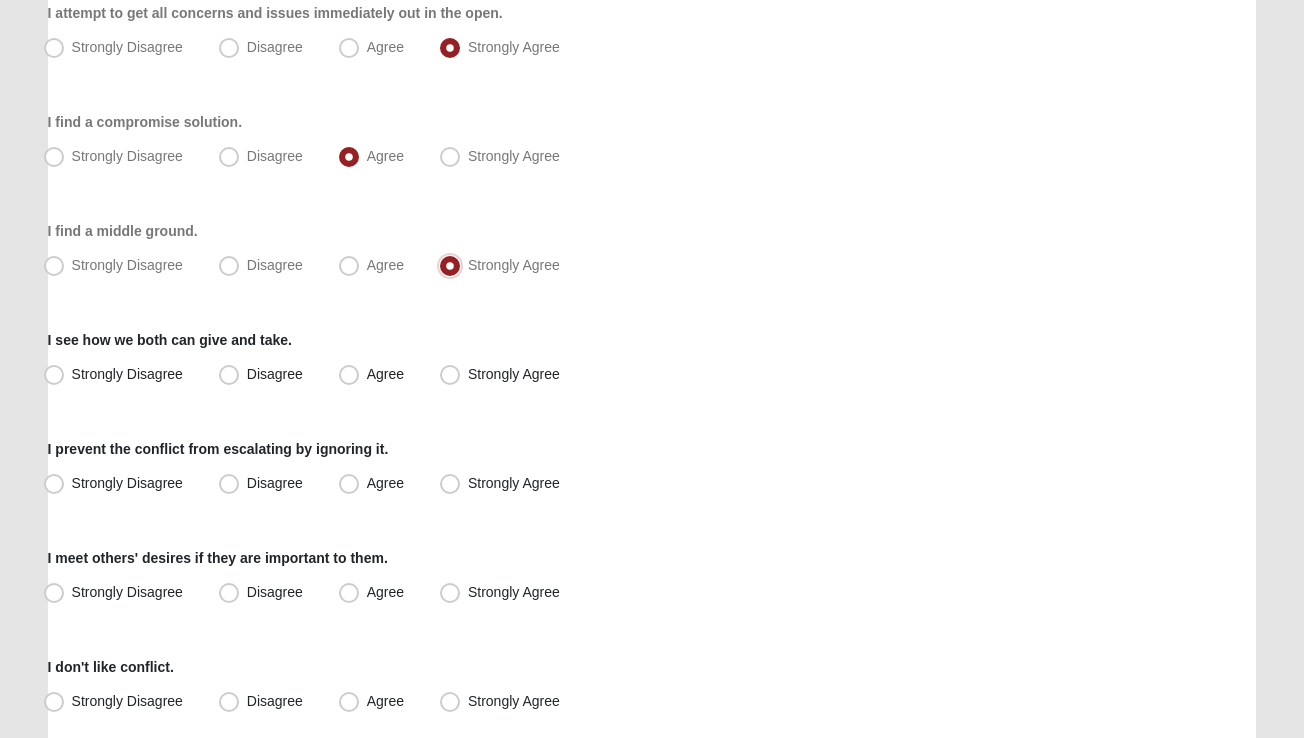 scroll, scrollTop: 276, scrollLeft: 0, axis: vertical 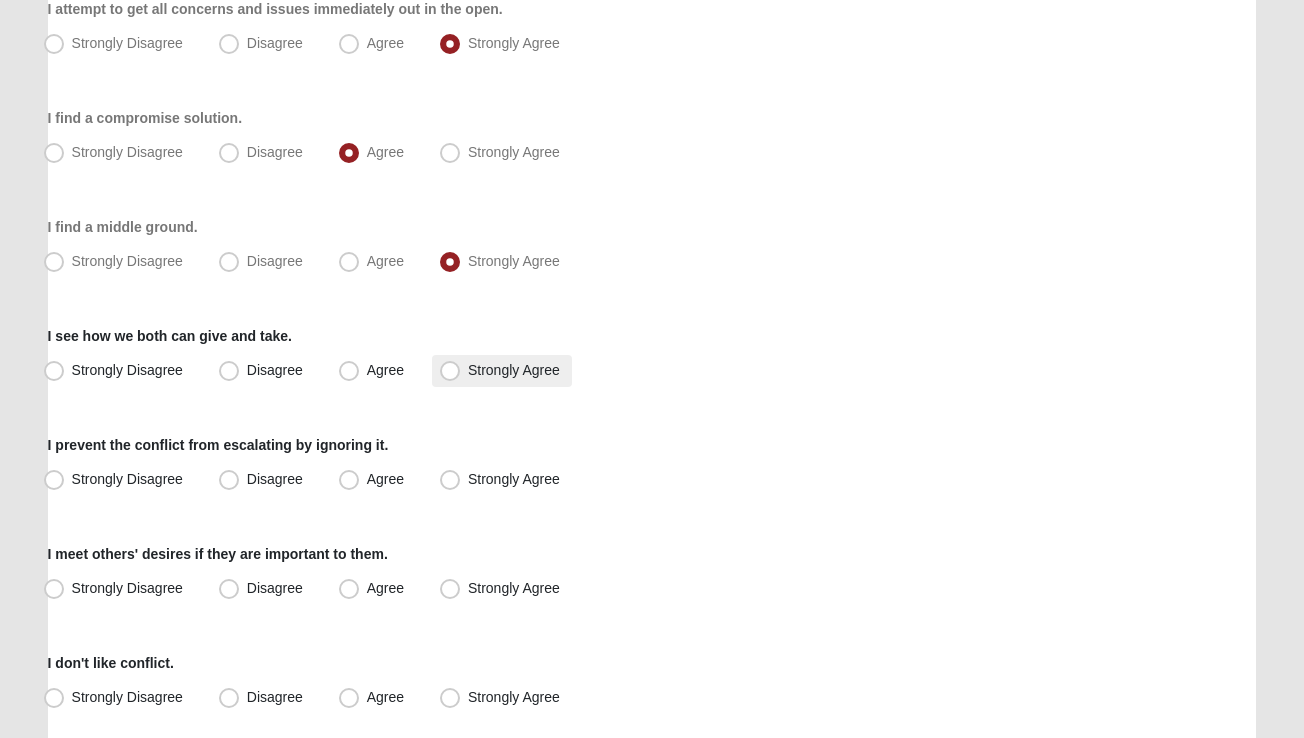 click on "Strongly Agree" at bounding box center (514, 370) 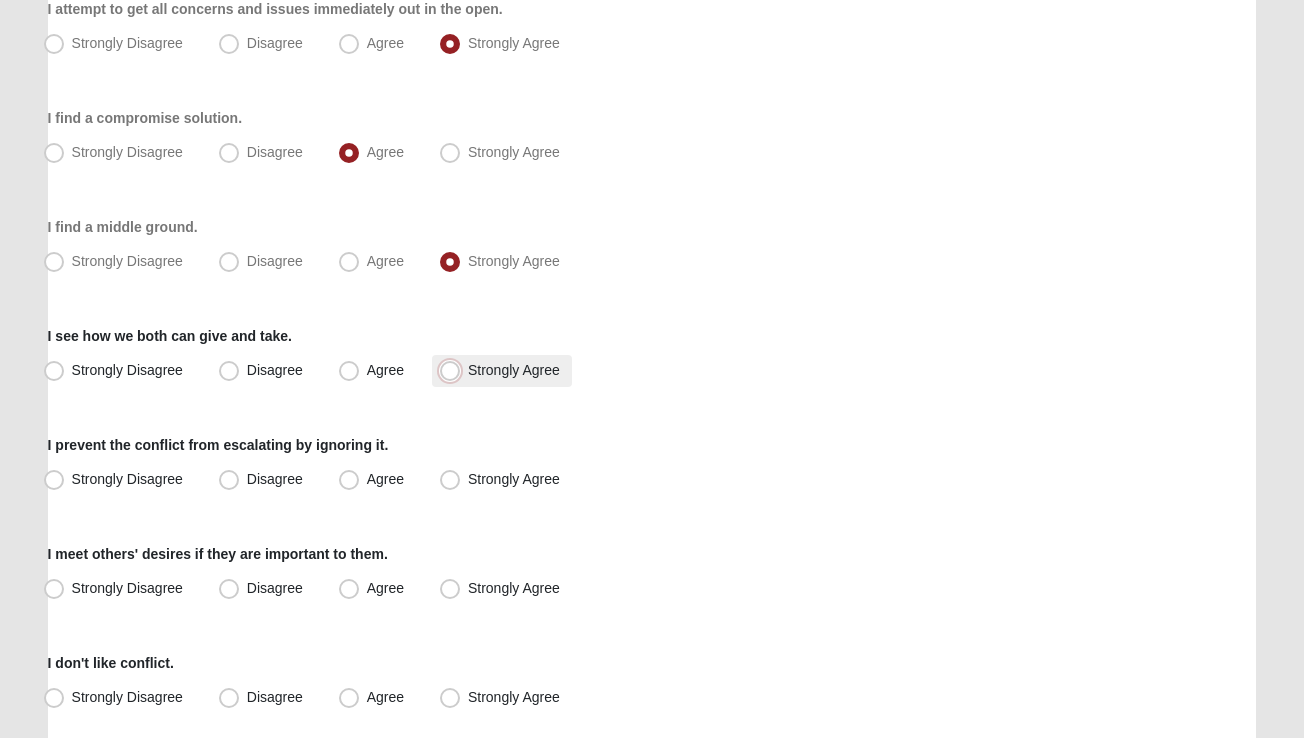 click on "Strongly Agree" at bounding box center (454, 370) 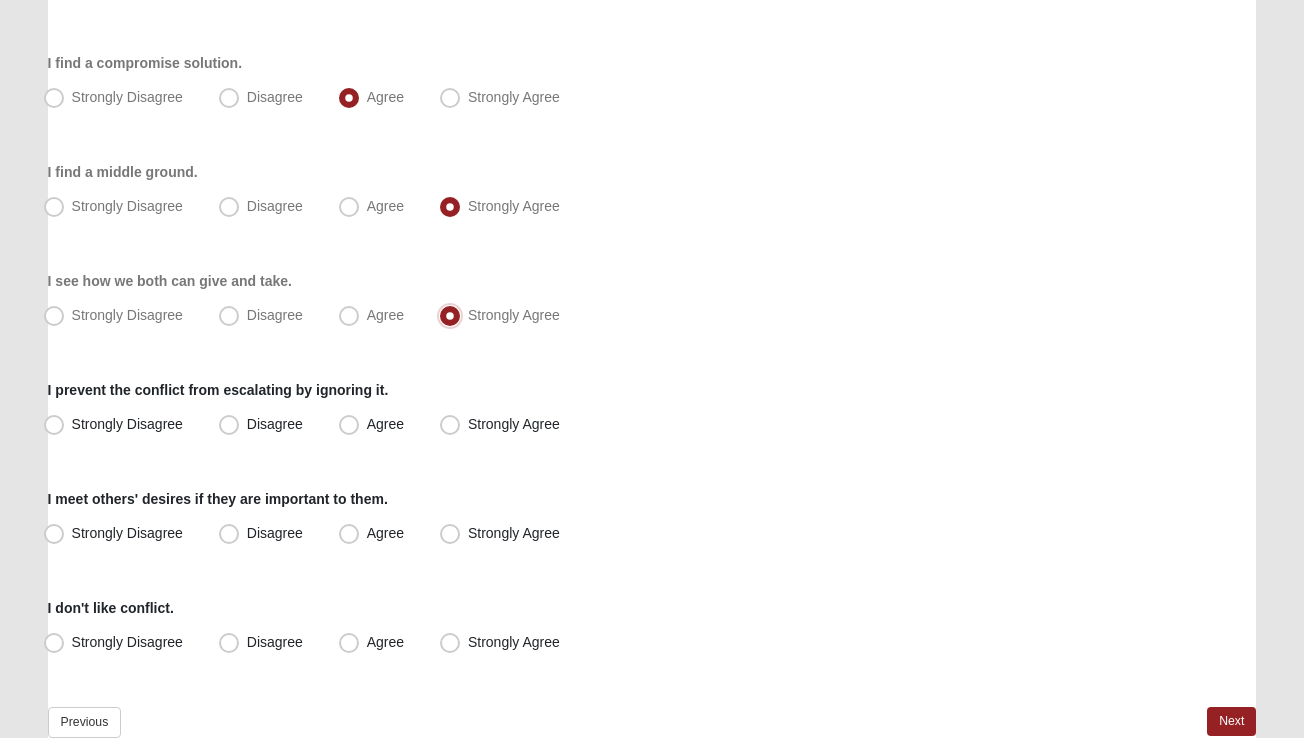 scroll, scrollTop: 336, scrollLeft: 0, axis: vertical 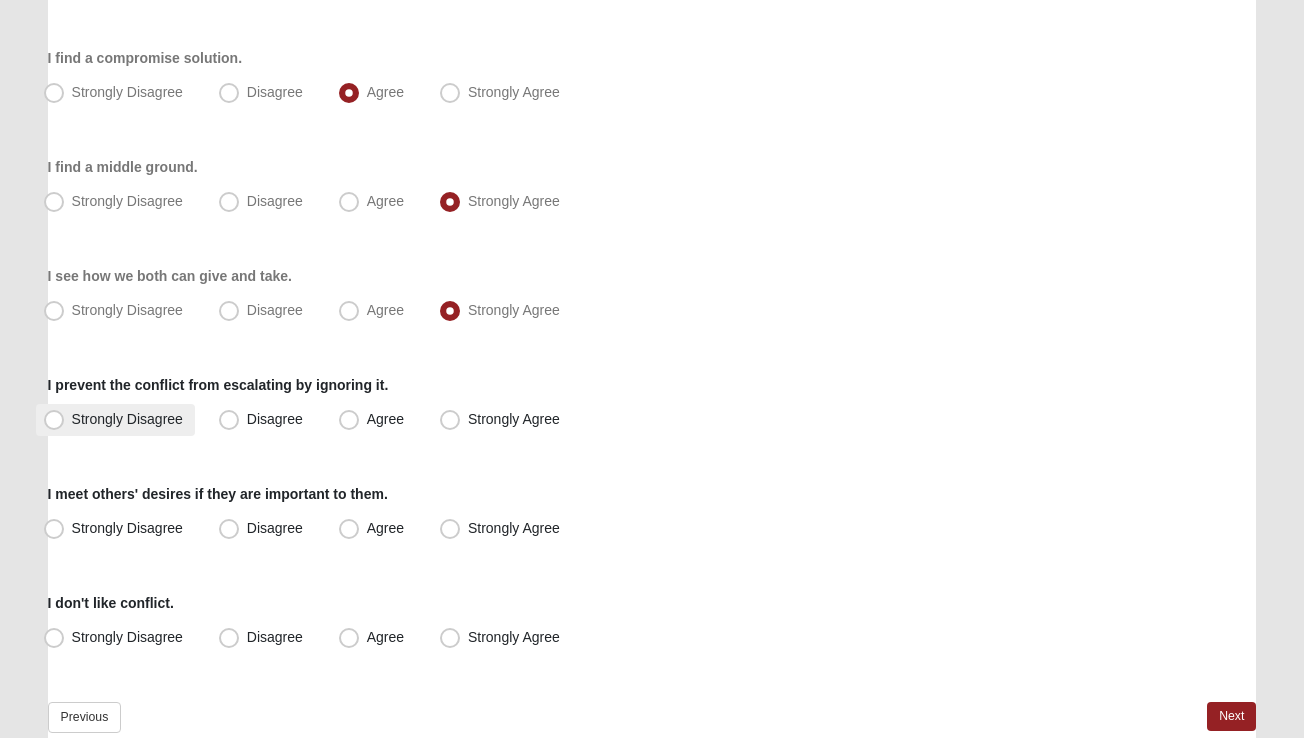 click on "Strongly Disagree" at bounding box center (127, 419) 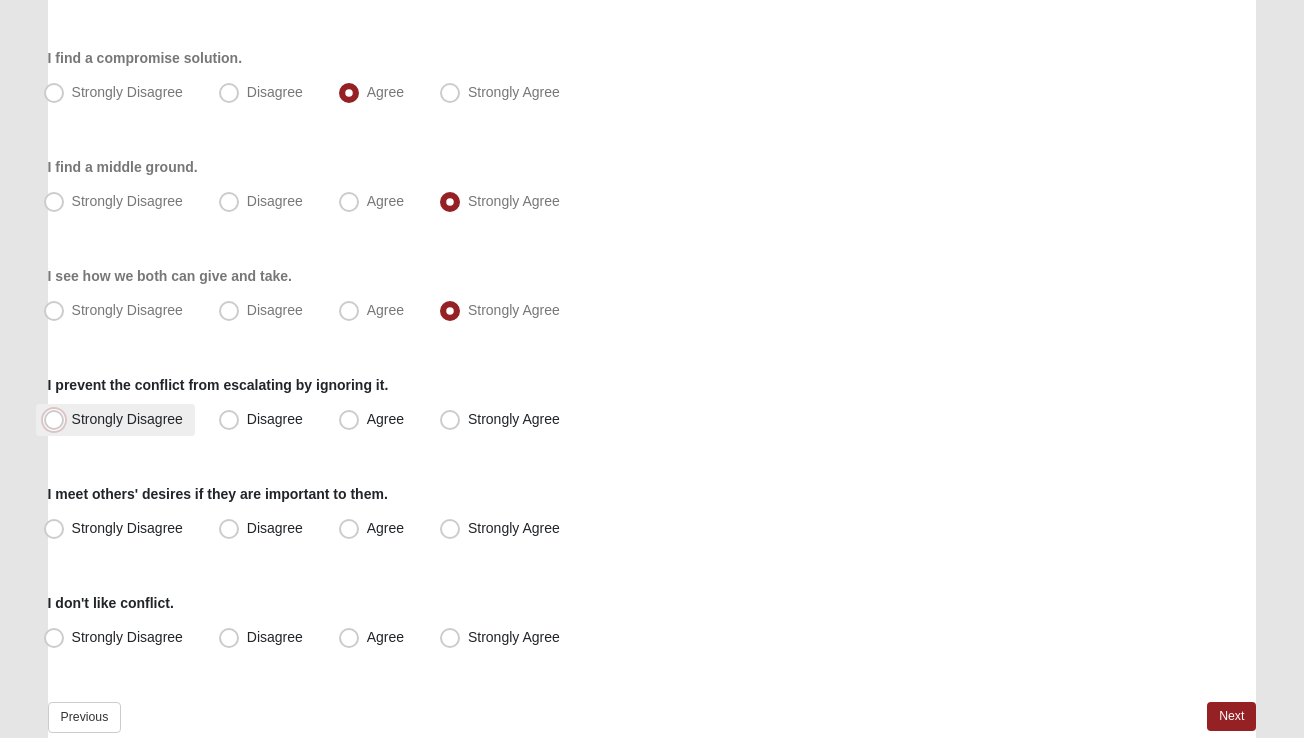 radio on "true" 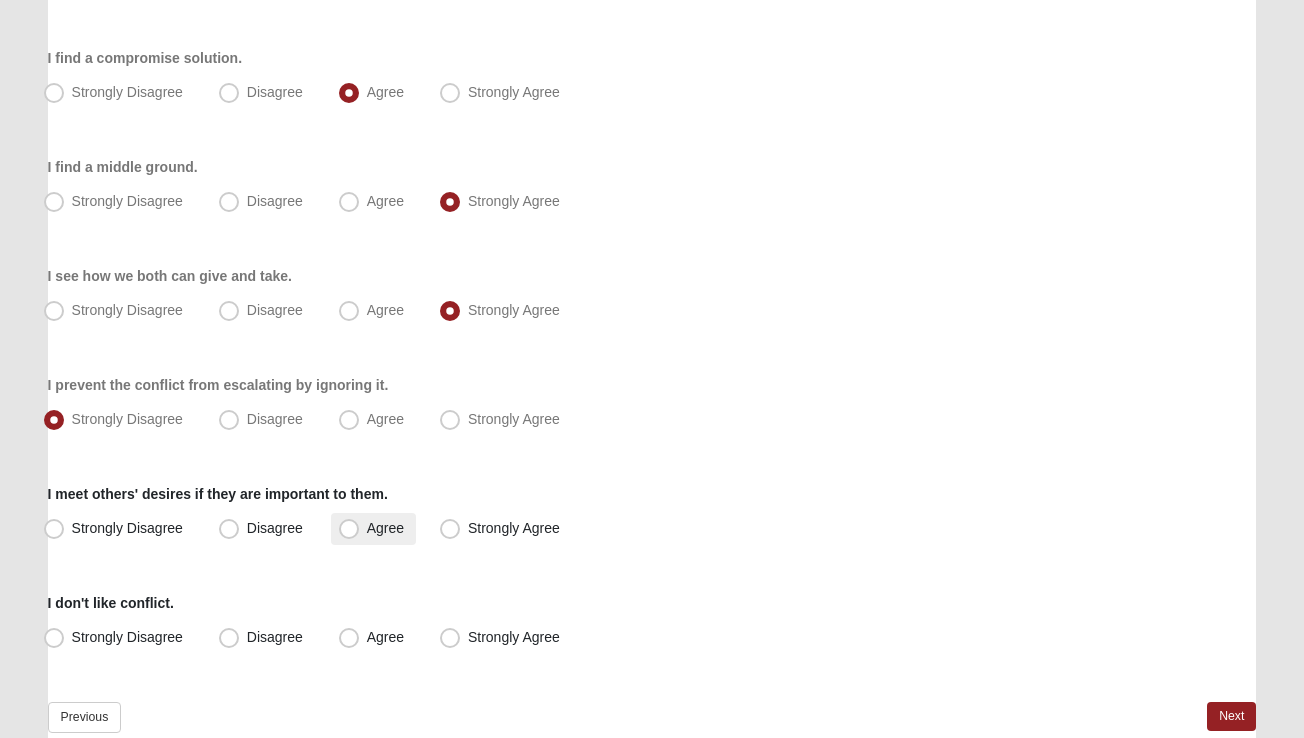 click on "Agree" at bounding box center (385, 528) 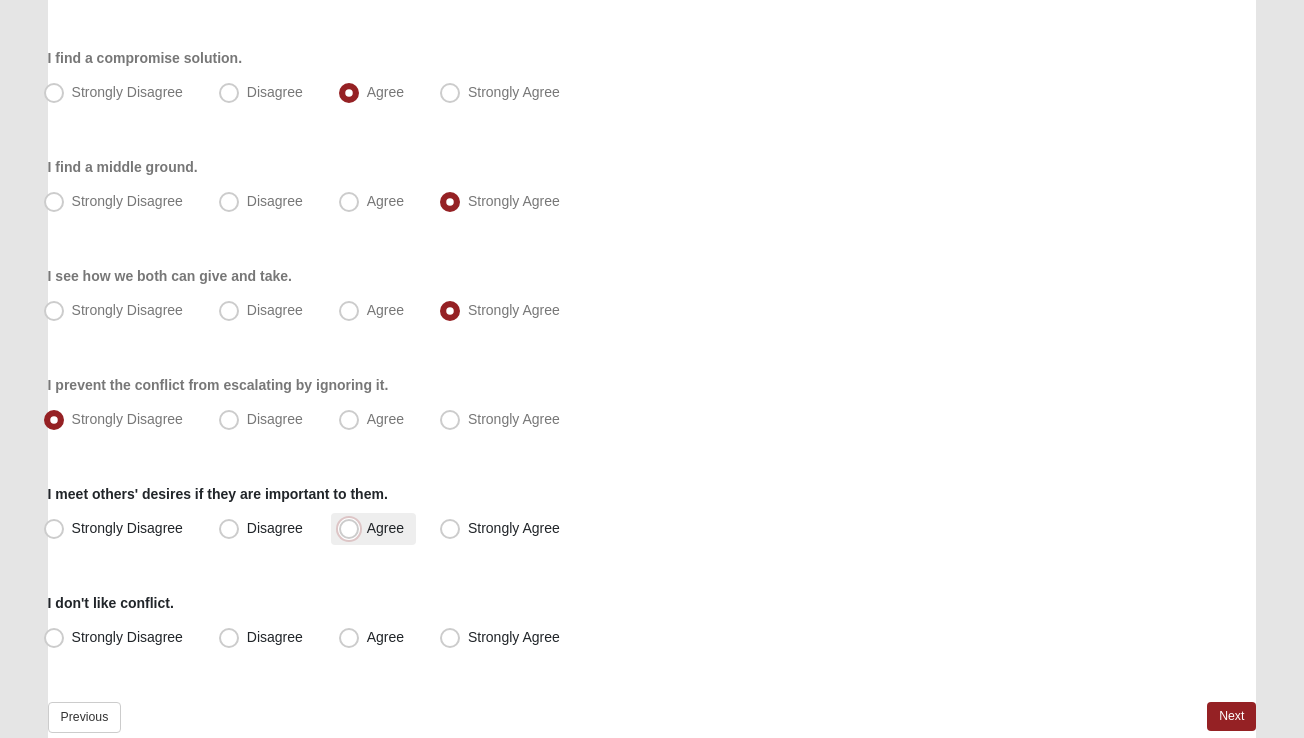 click on "Agree" at bounding box center [353, 528] 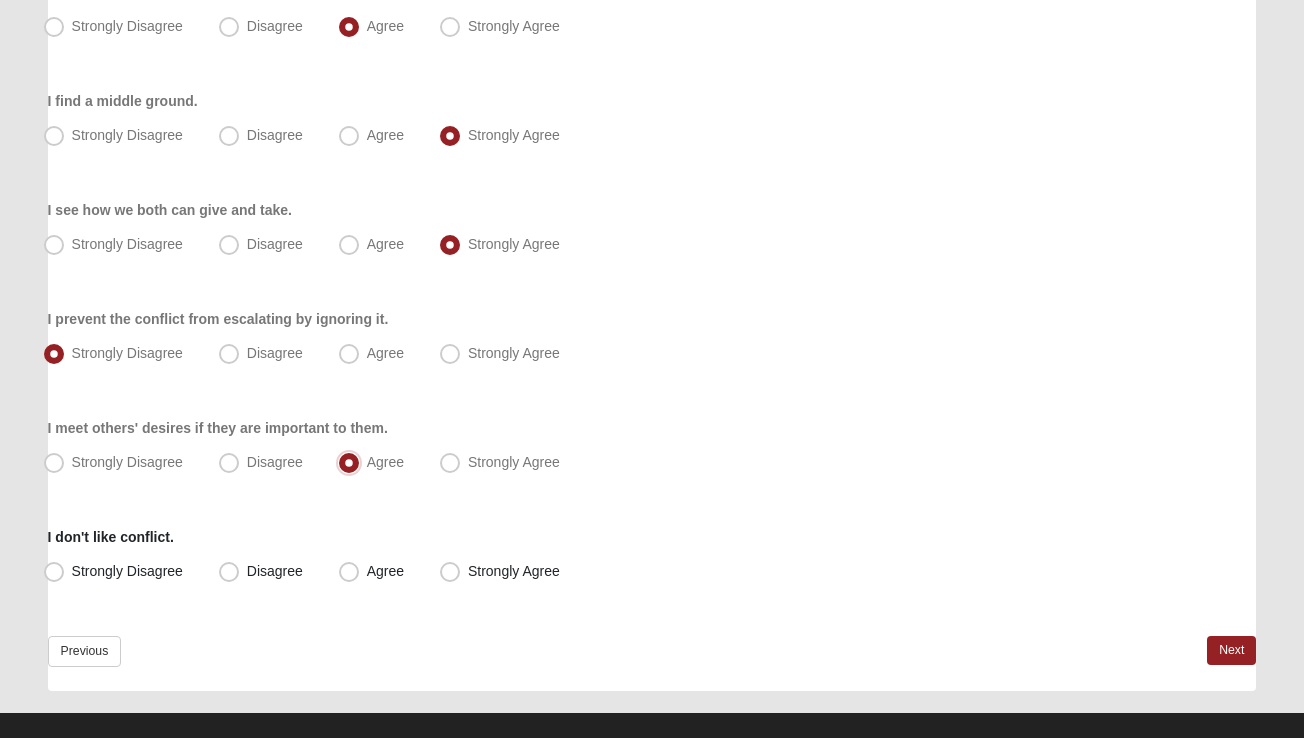 scroll, scrollTop: 403, scrollLeft: 0, axis: vertical 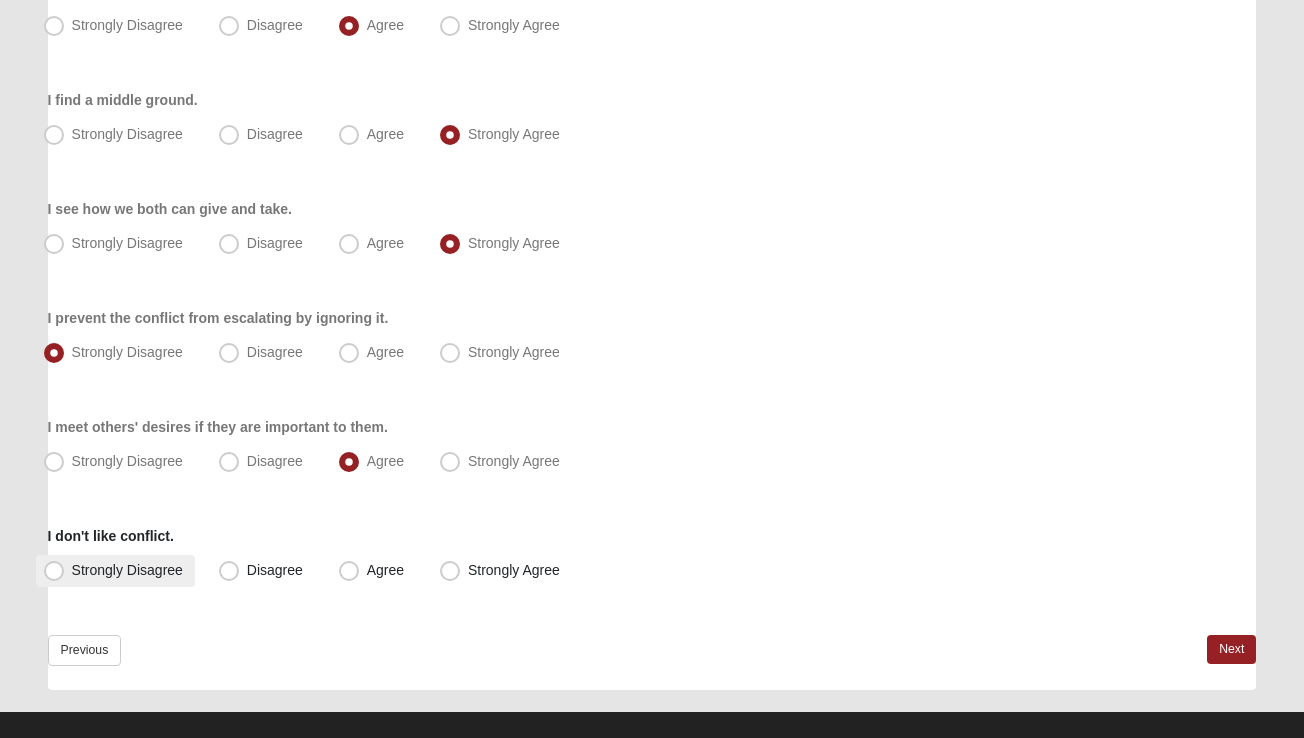 click on "Strongly Disagree" at bounding box center (127, 570) 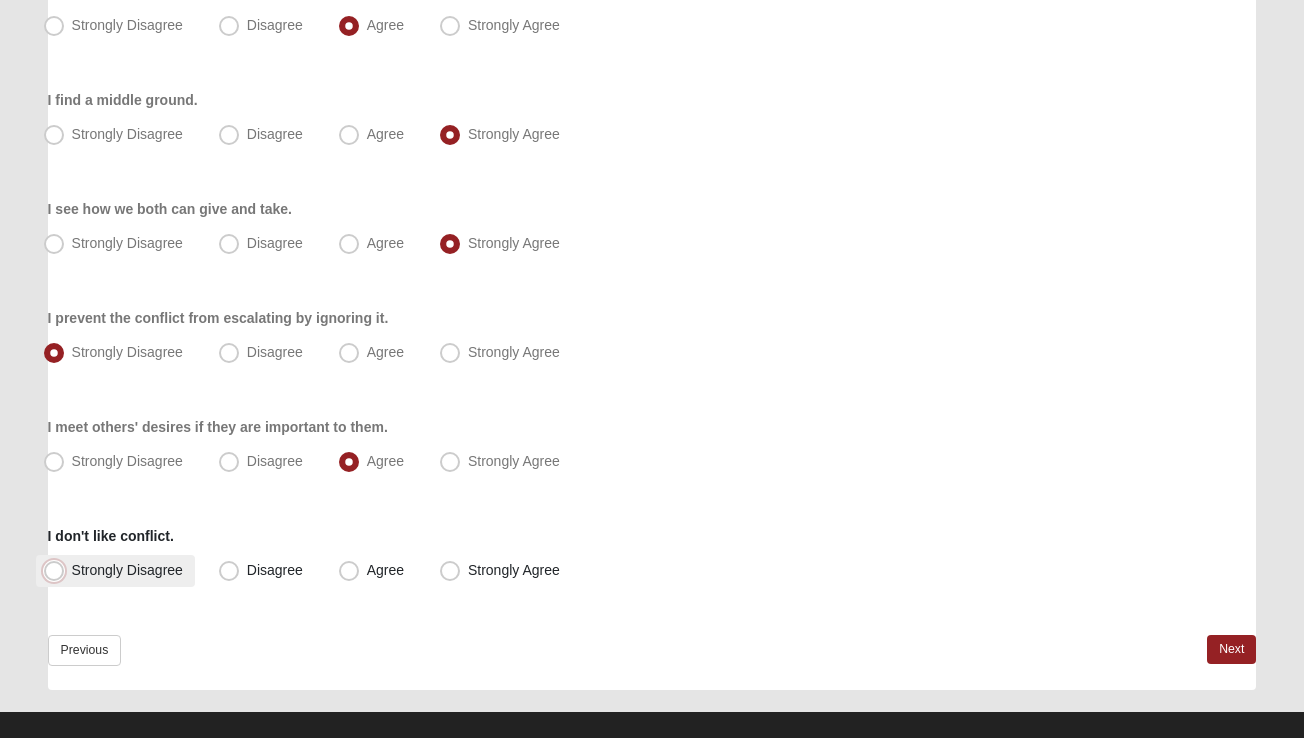 click on "Strongly Disagree" at bounding box center (58, 570) 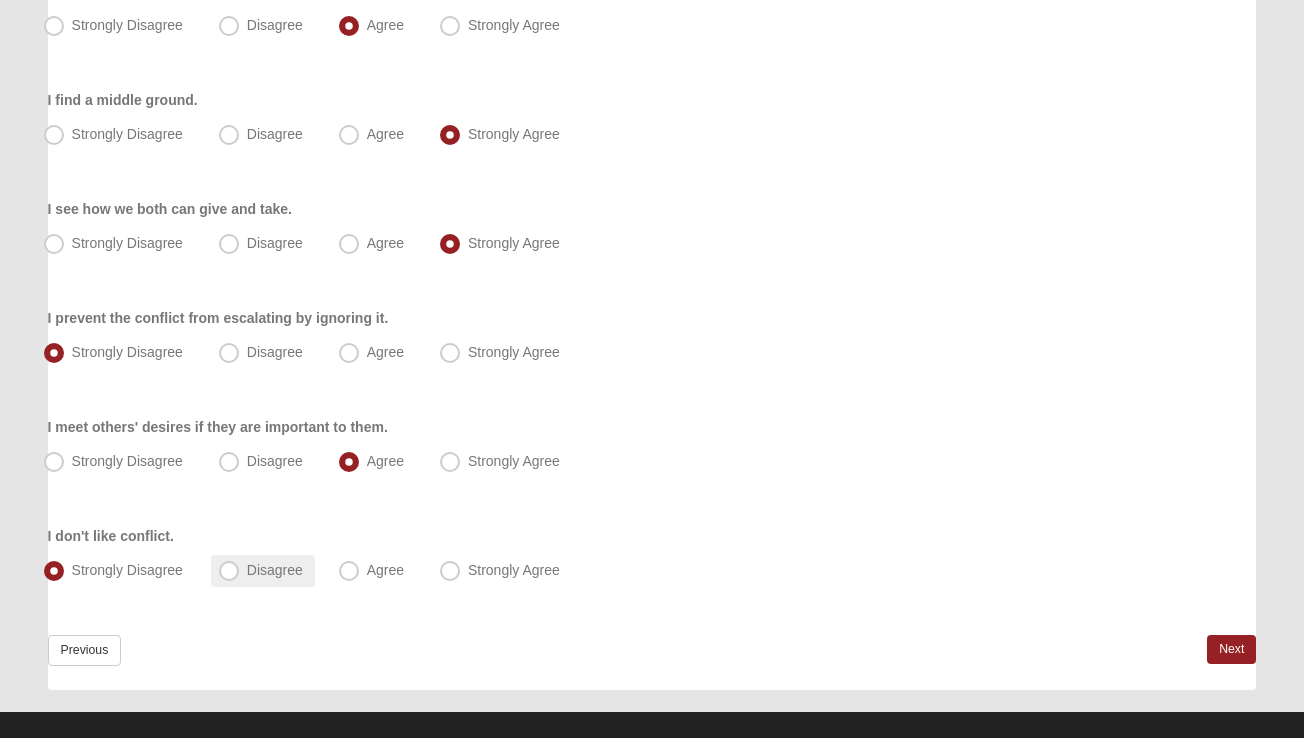 click on "Disagree" at bounding box center (275, 570) 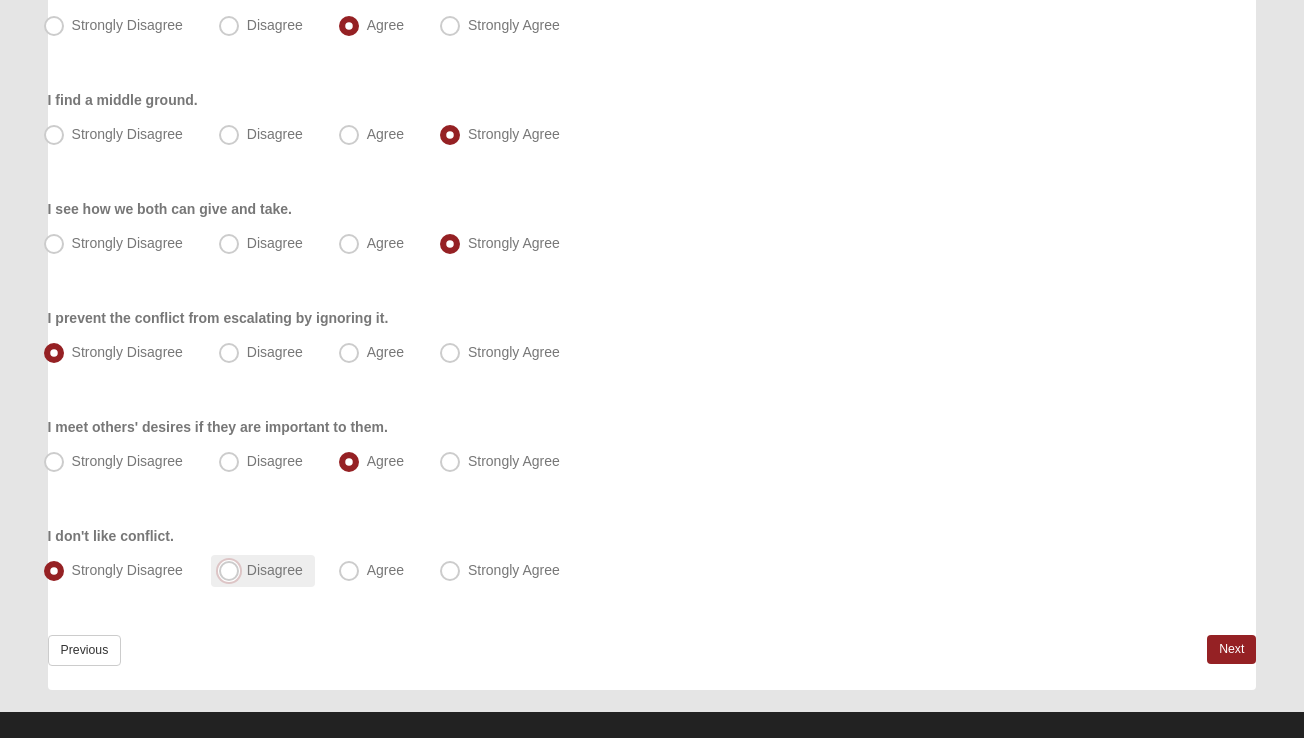 click on "Disagree" at bounding box center (233, 570) 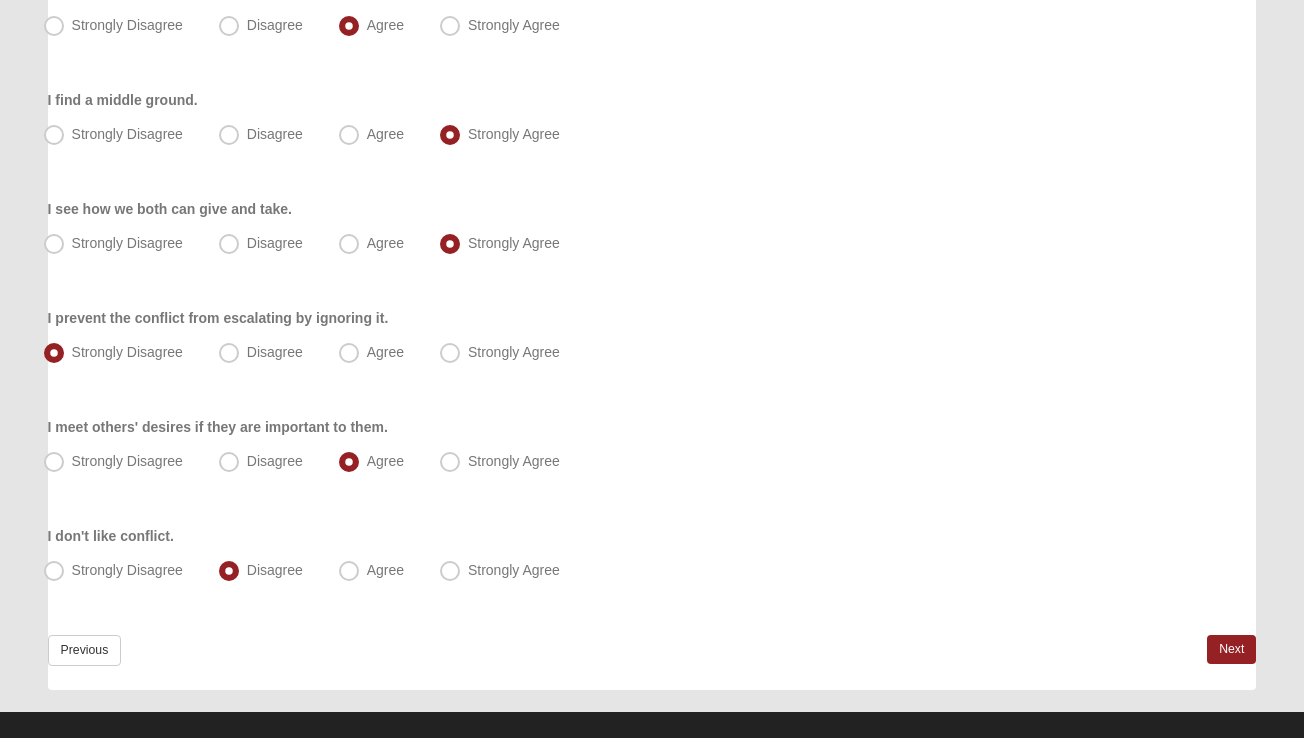 click on "I don't like conflict." at bounding box center (111, 536) 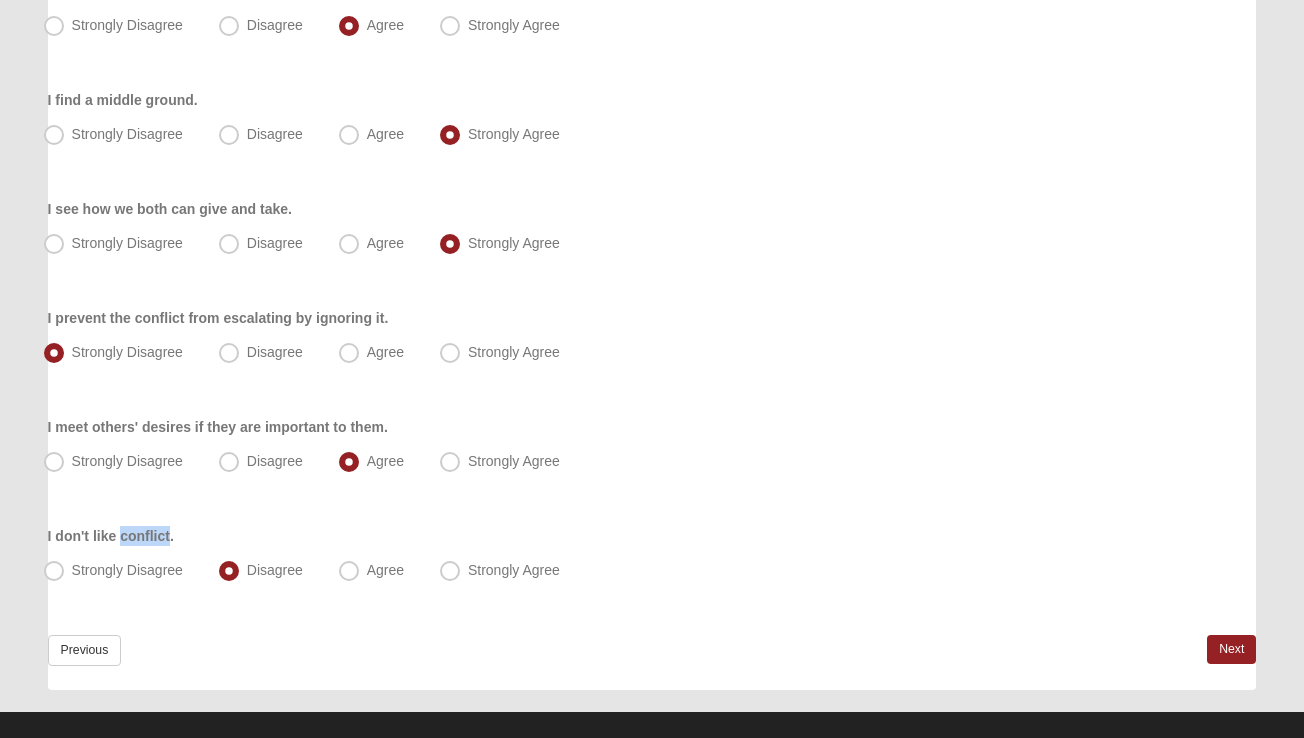 click on "I don't like conflict." at bounding box center (111, 536) 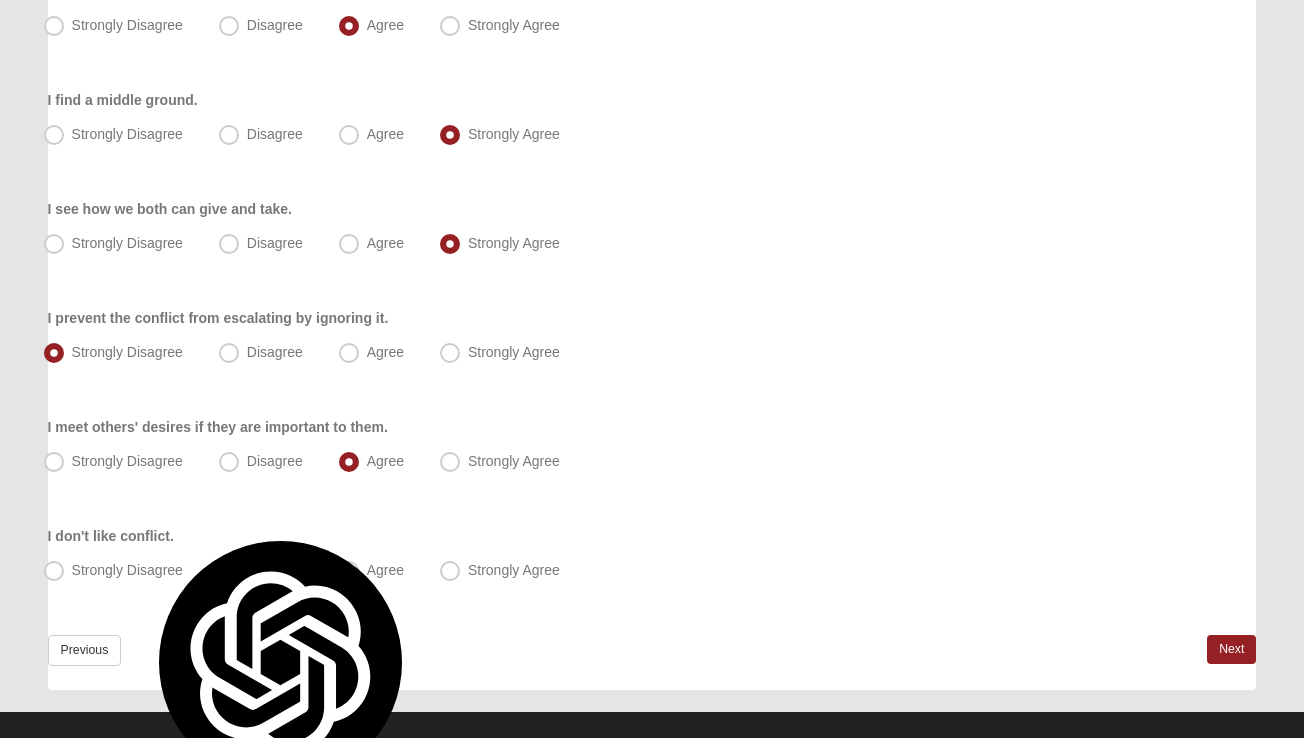 click on "Respond to these items quickly and don’t overthink them. Usually your first response is your best response.
35%
I attempt to get all concerns and issues immediately out in the open.
Strongly Disagree
Disagree
Agree
Strongly Agree
I find a compromise solution.
Strongly Disagree
Disagree
Agree" at bounding box center (652, 224) 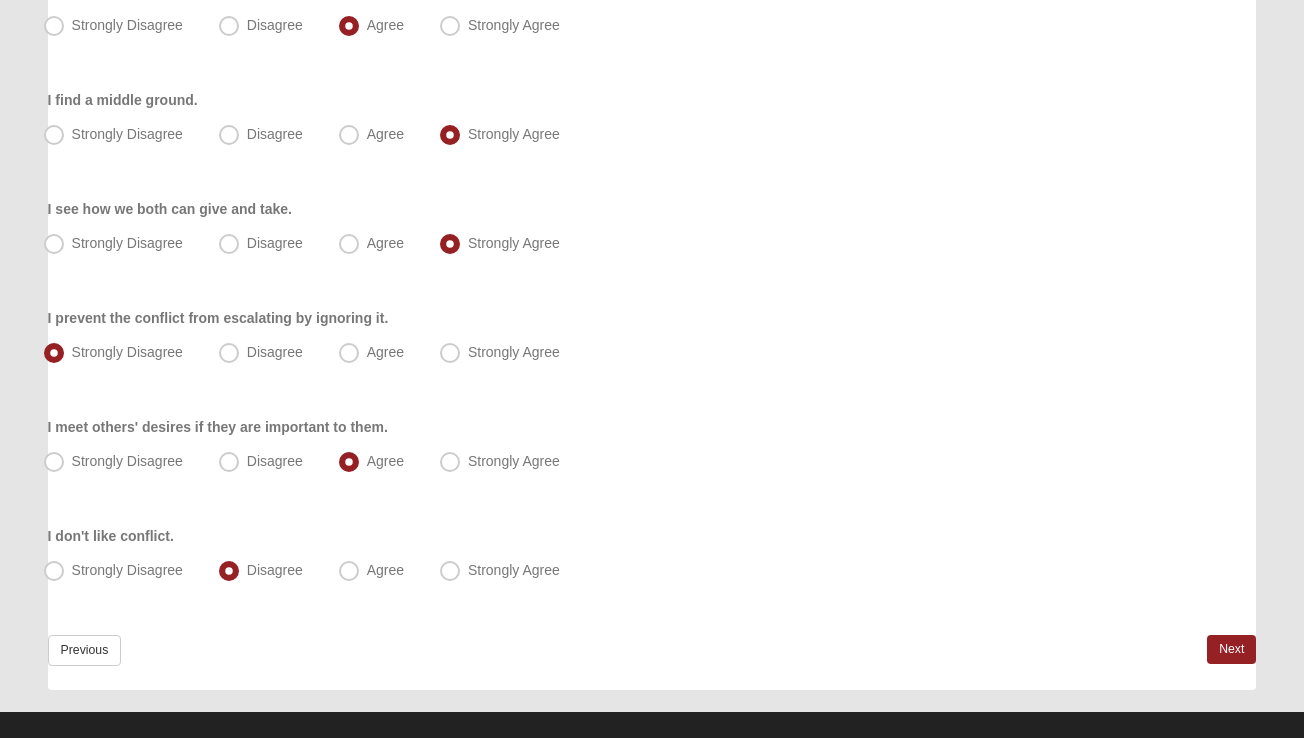 click on "Respond to these items quickly and don’t overthink them. Usually your first response is your best response.
35%
I attempt to get all concerns and issues immediately out in the open.
Strongly Disagree
Disagree
Agree
Strongly Agree
I find a compromise solution.
Strongly Disagree
Disagree
Agree" at bounding box center [652, 224] 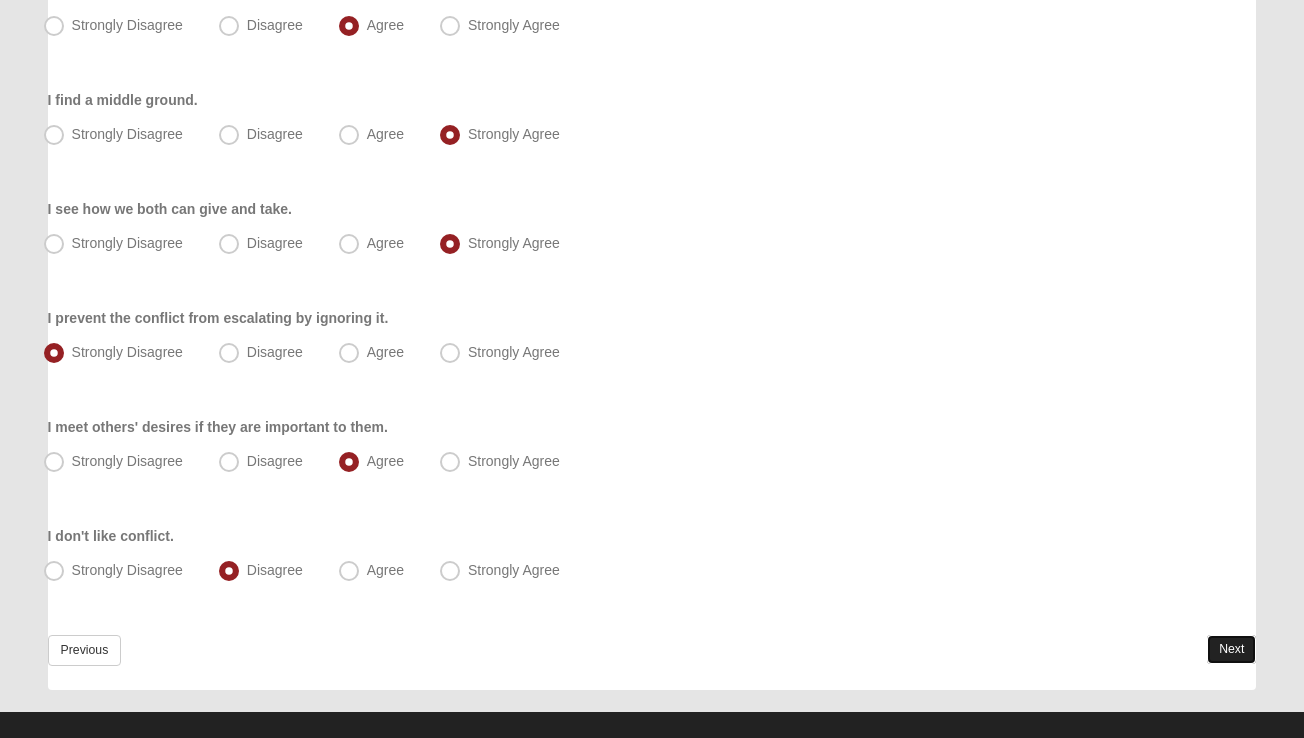 click on "Next" at bounding box center [1231, 649] 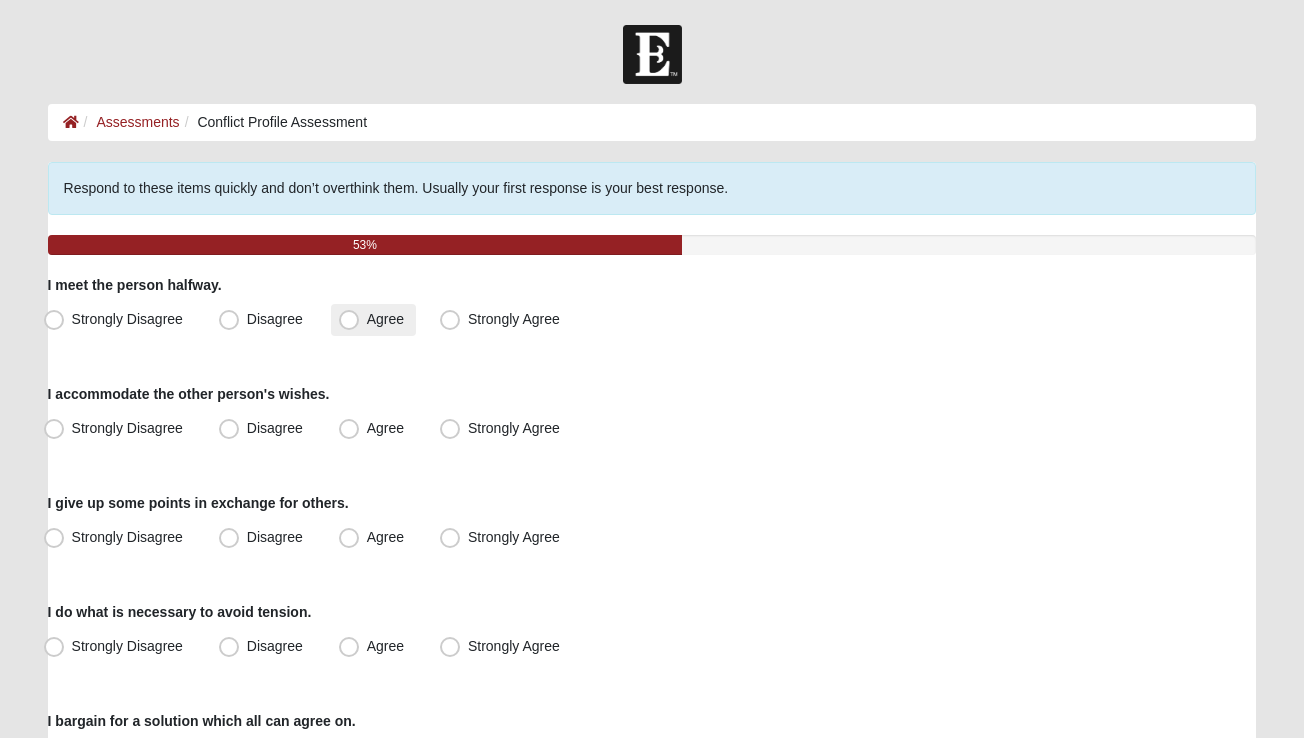 click on "Agree" at bounding box center [385, 319] 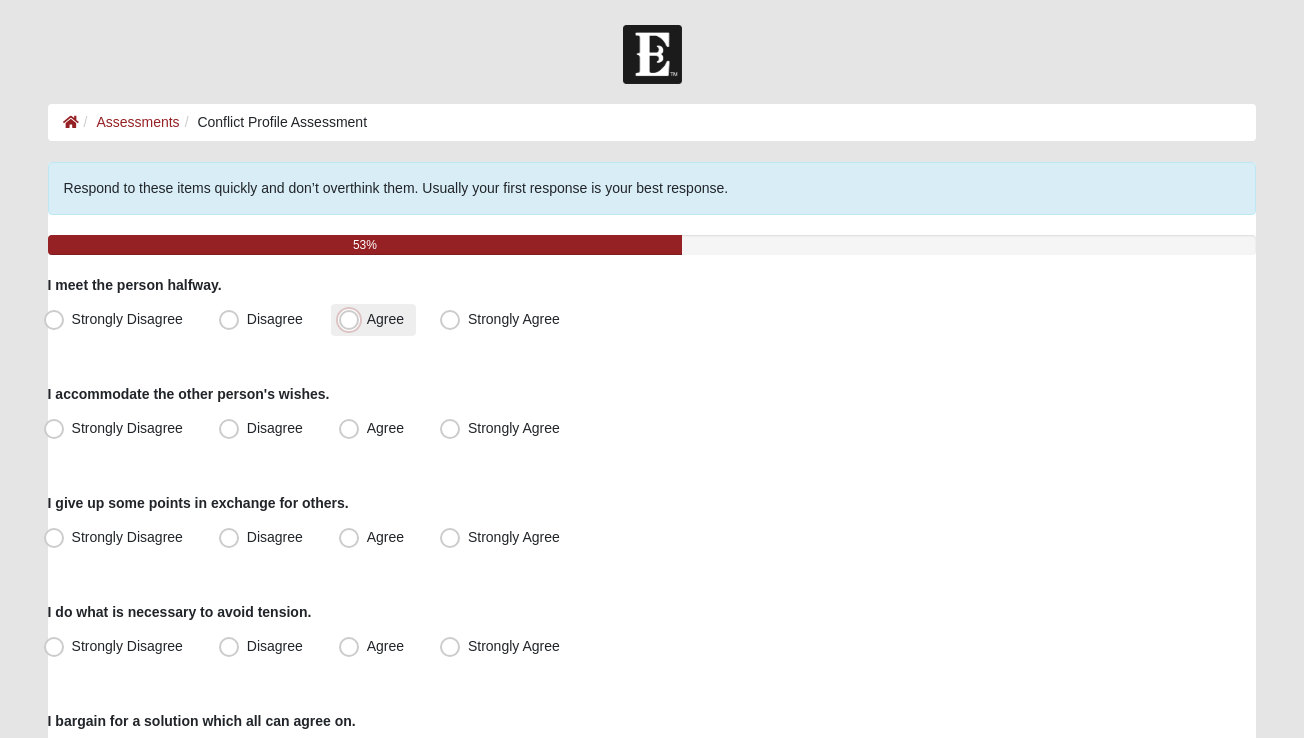 click on "Agree" at bounding box center (353, 319) 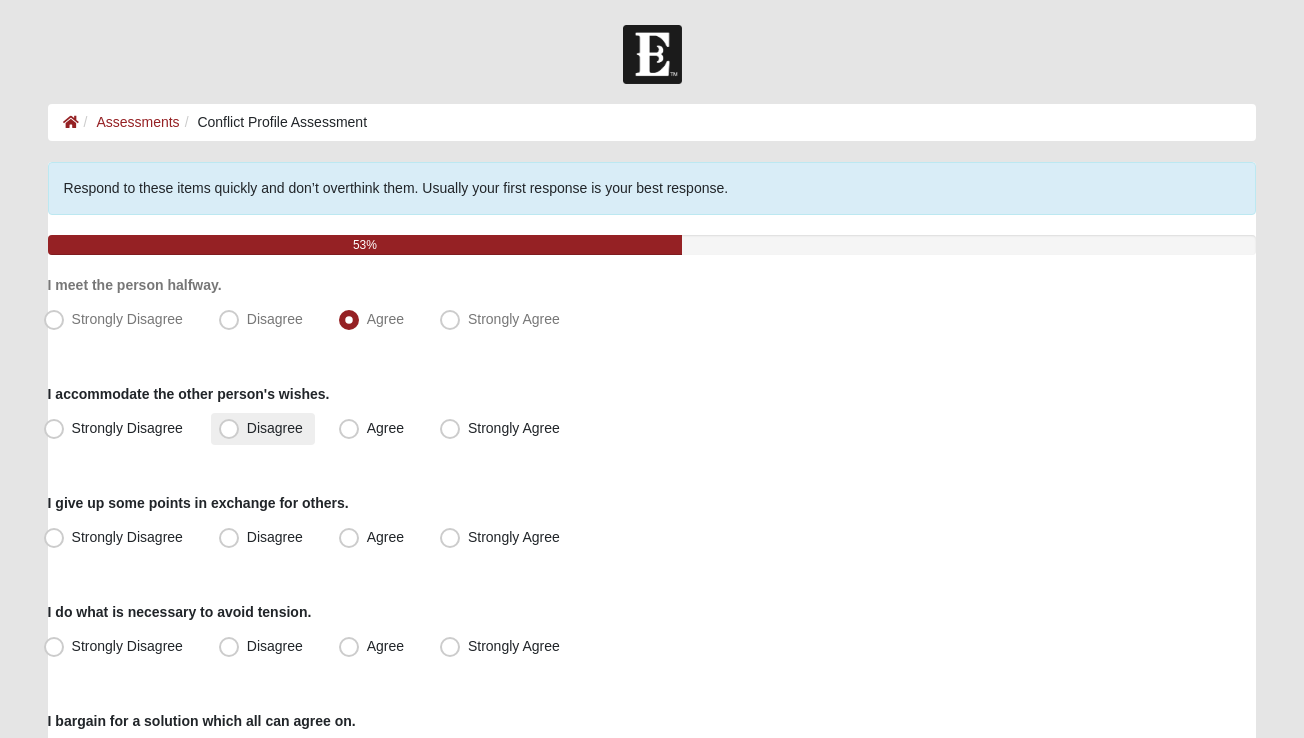 click on "Disagree" at bounding box center (275, 428) 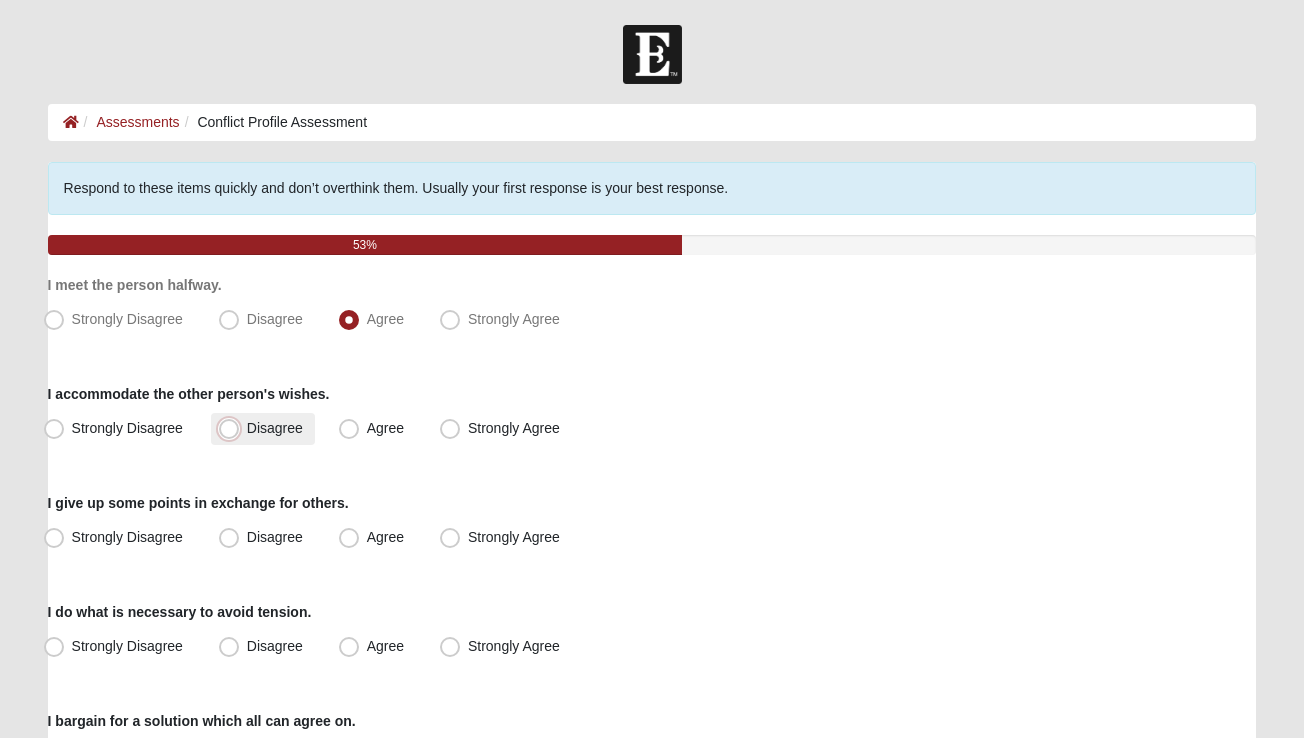 radio on "true" 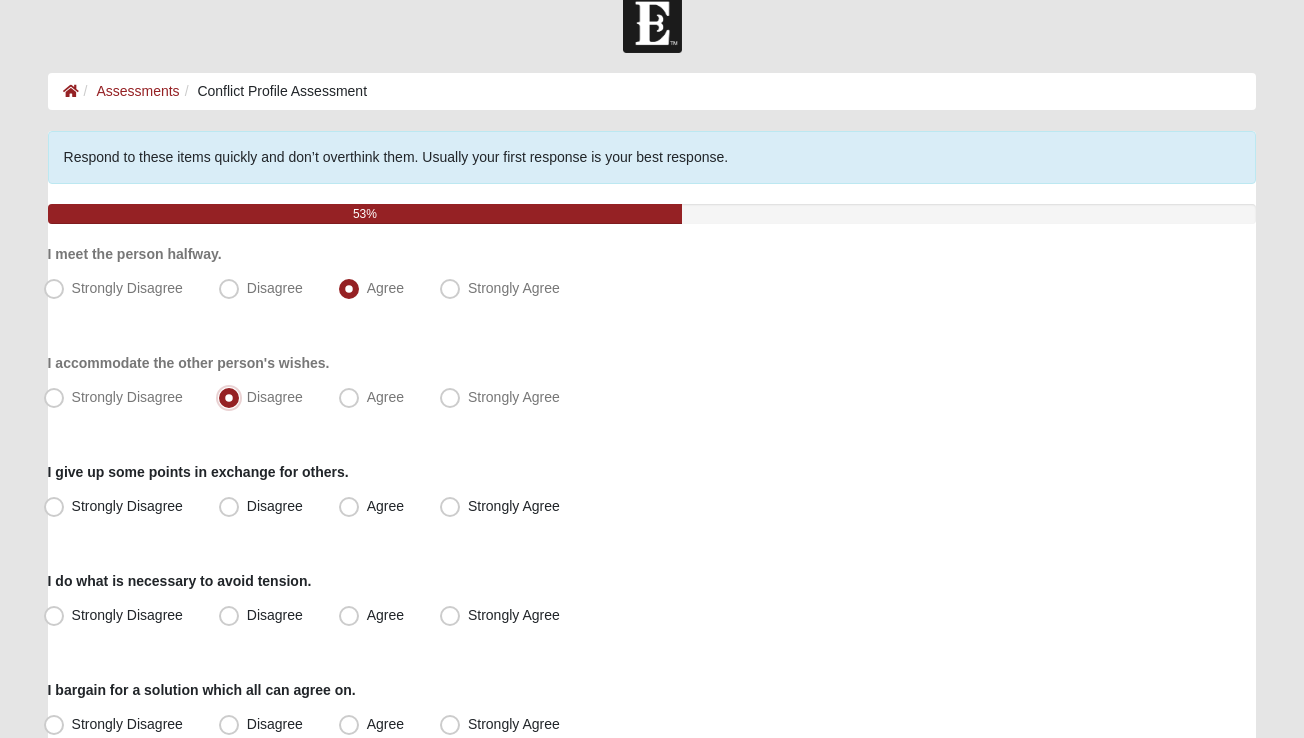 scroll, scrollTop: 38, scrollLeft: 0, axis: vertical 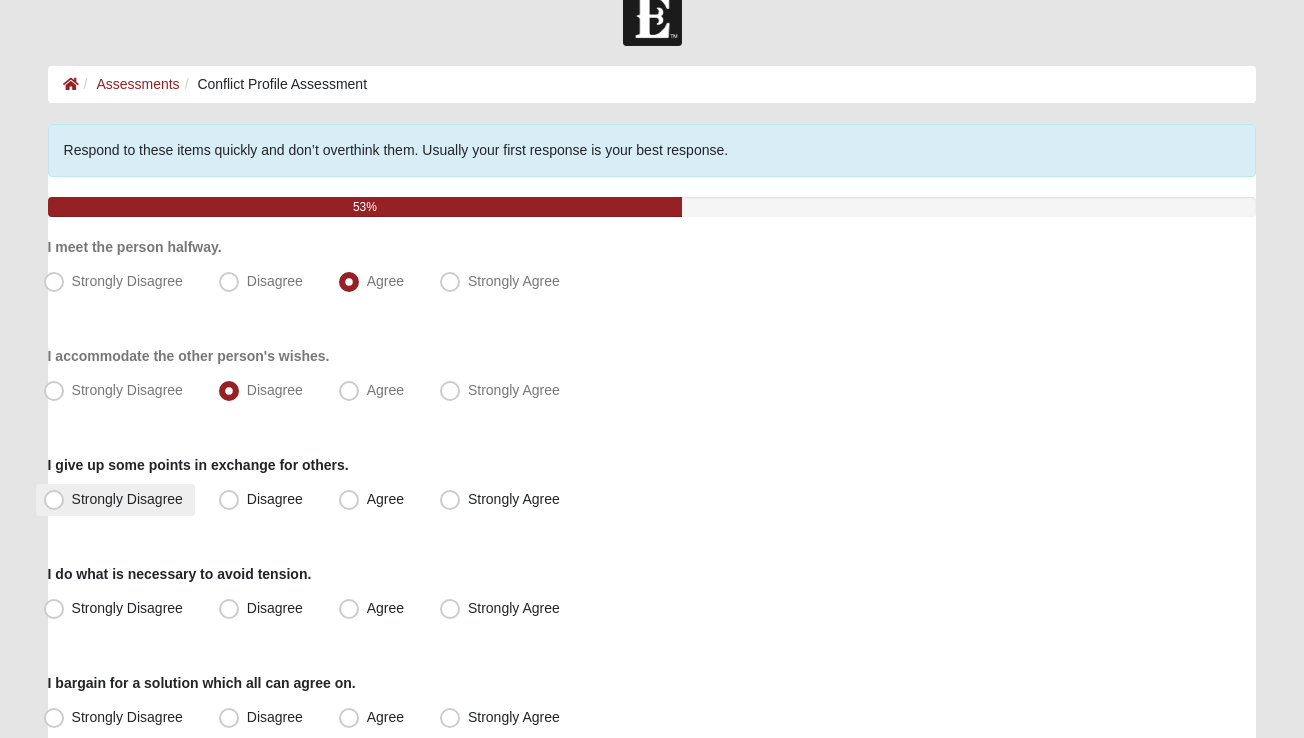 click on "Strongly Disagree" at bounding box center (127, 499) 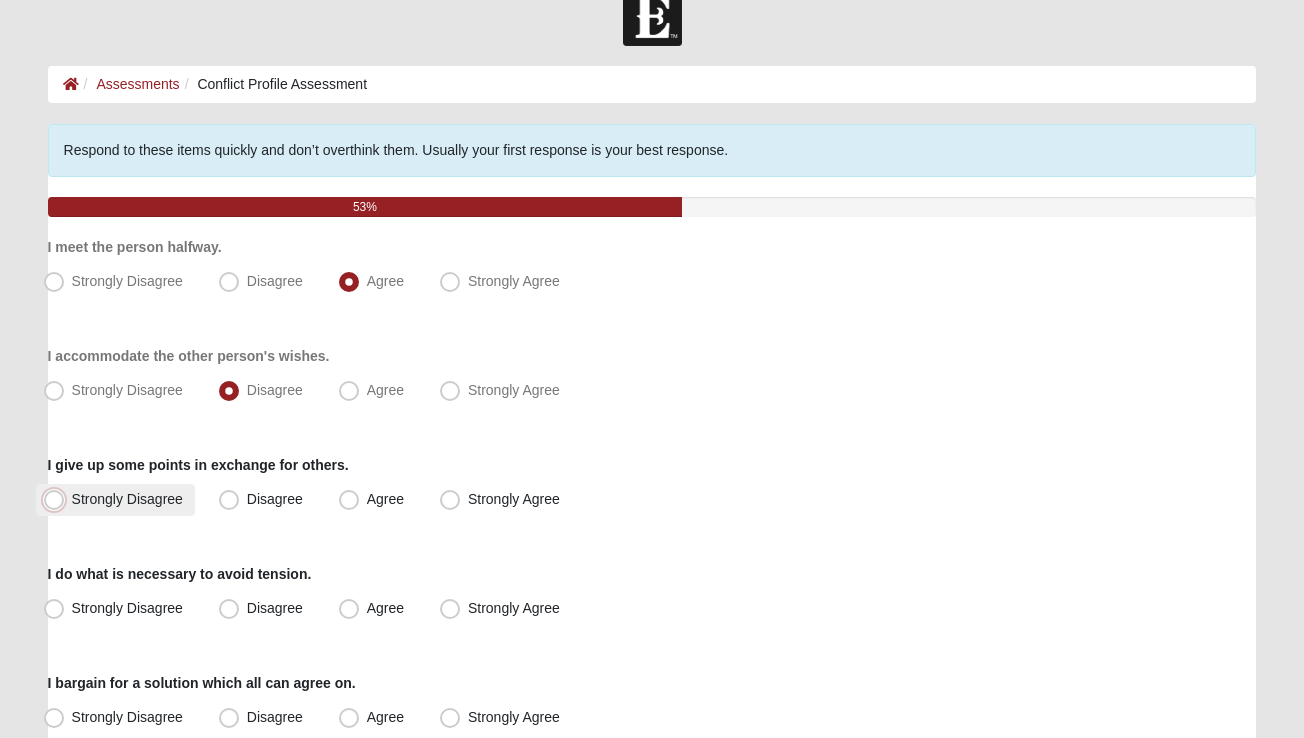 click on "Strongly Disagree" at bounding box center (58, 499) 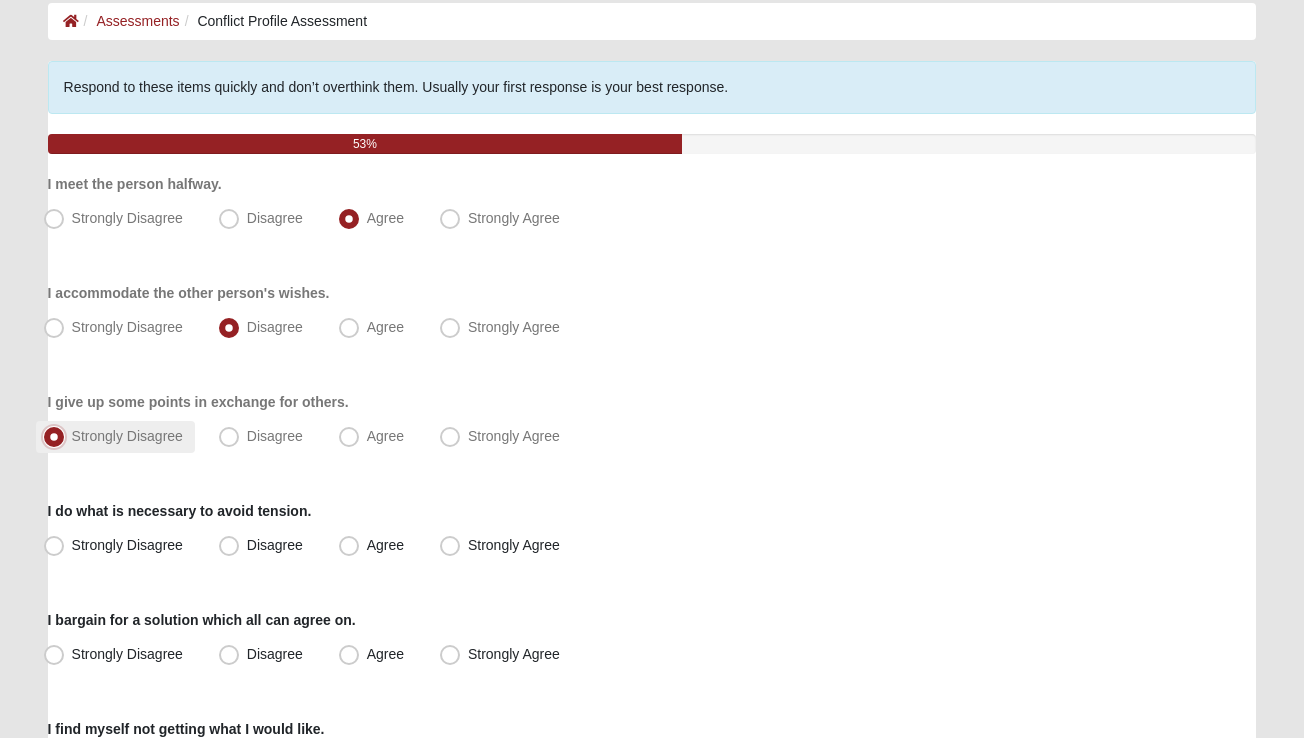 scroll, scrollTop: 110, scrollLeft: 0, axis: vertical 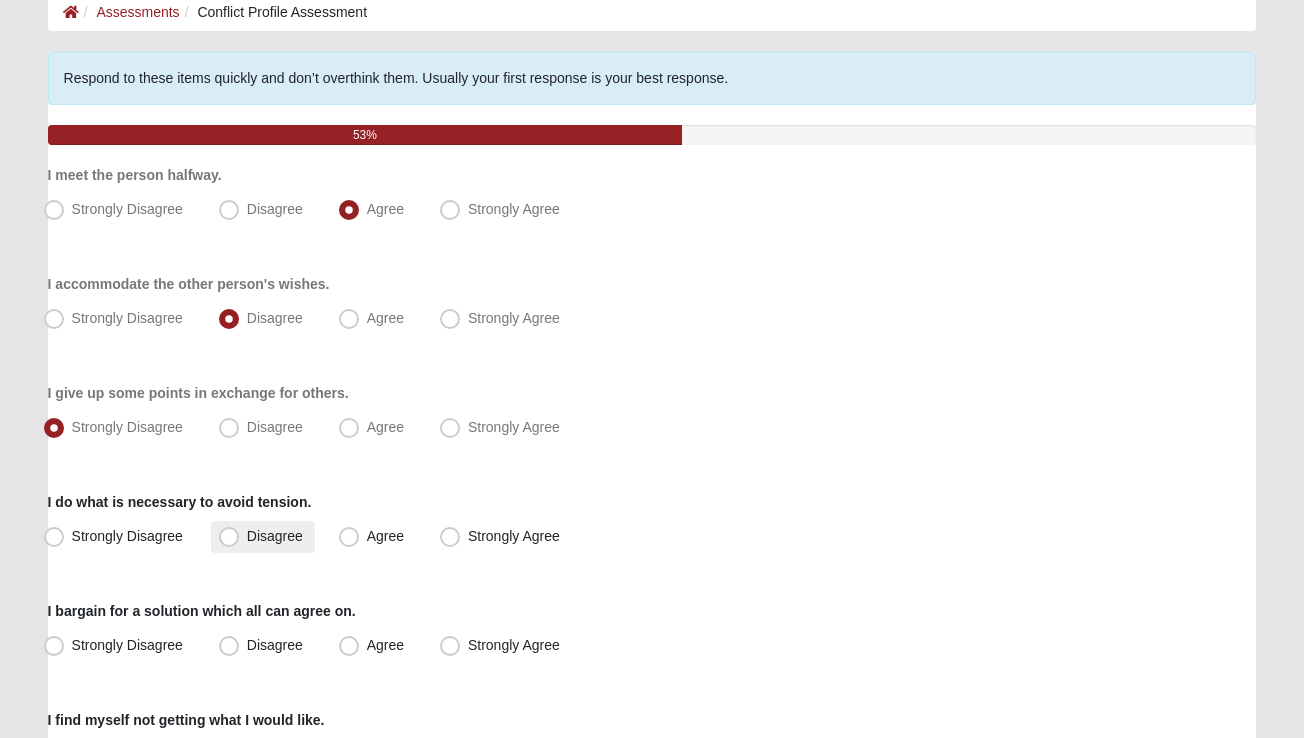click on "Disagree" at bounding box center [275, 536] 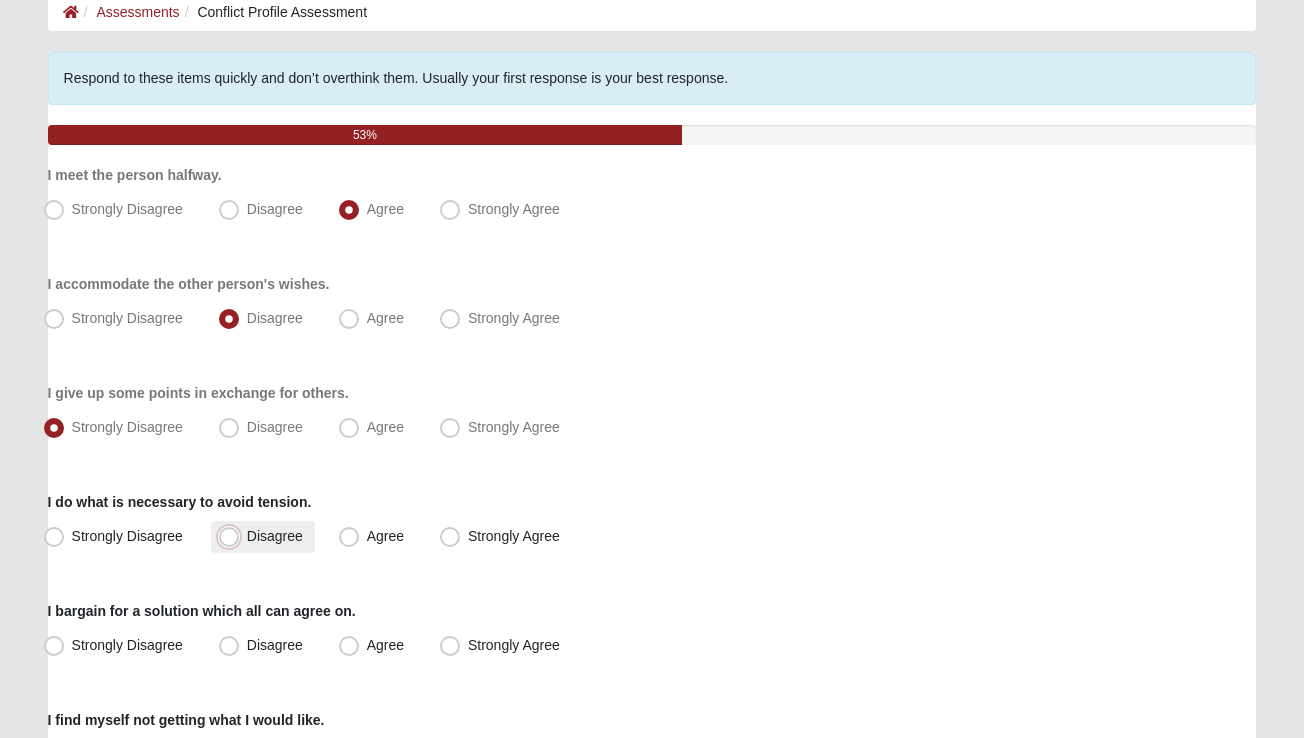 click on "Disagree" at bounding box center [233, 536] 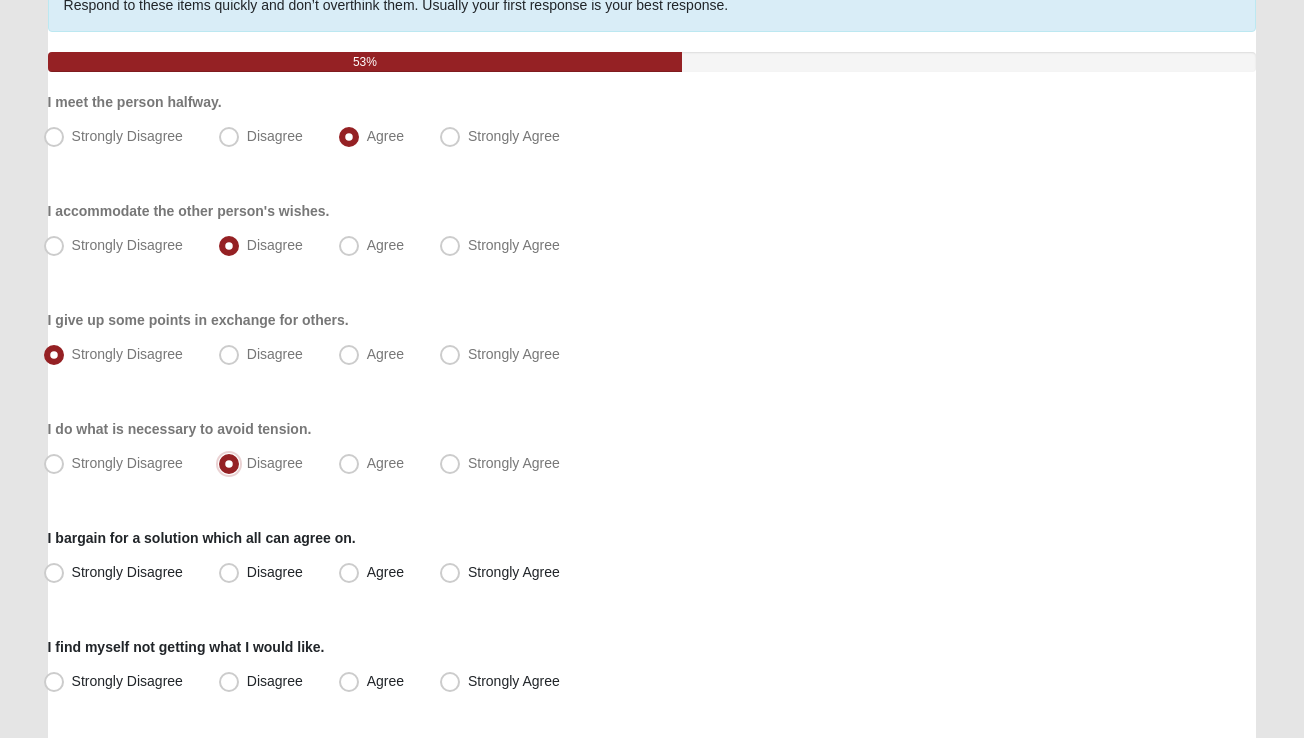 scroll, scrollTop: 186, scrollLeft: 0, axis: vertical 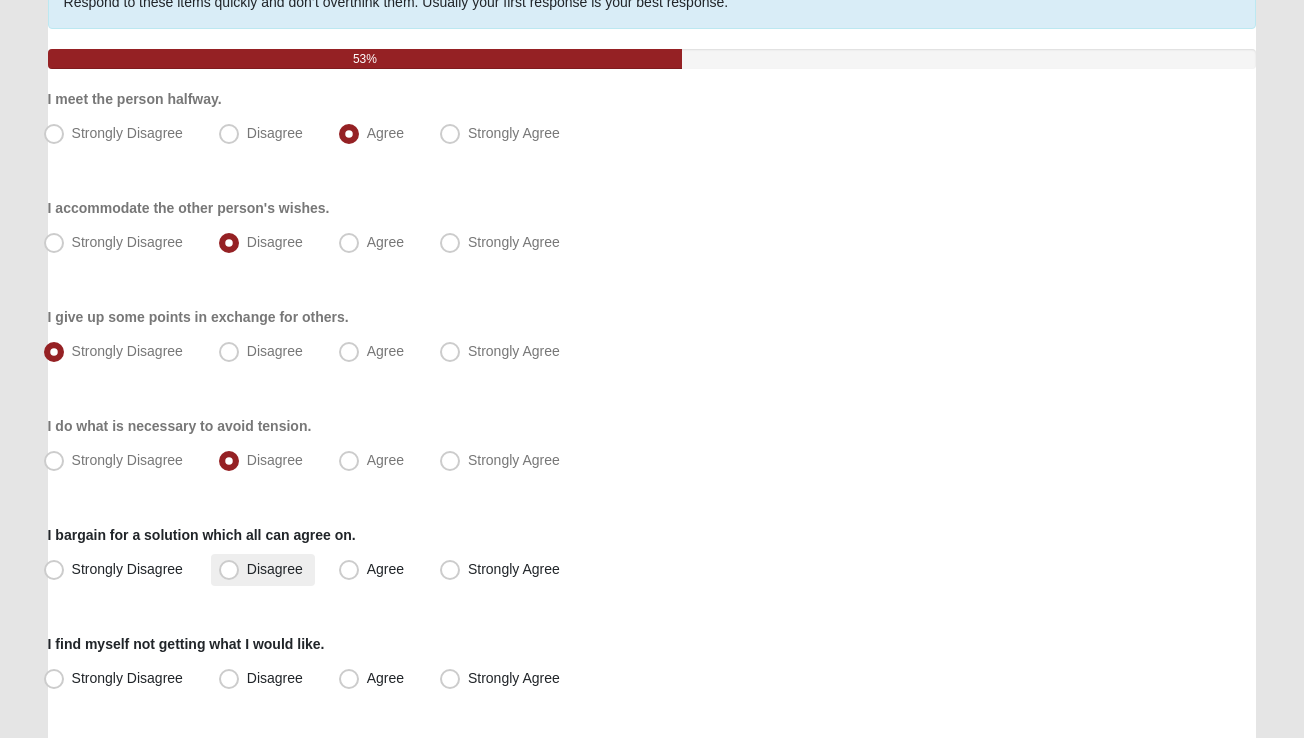 click on "Disagree" at bounding box center (275, 569) 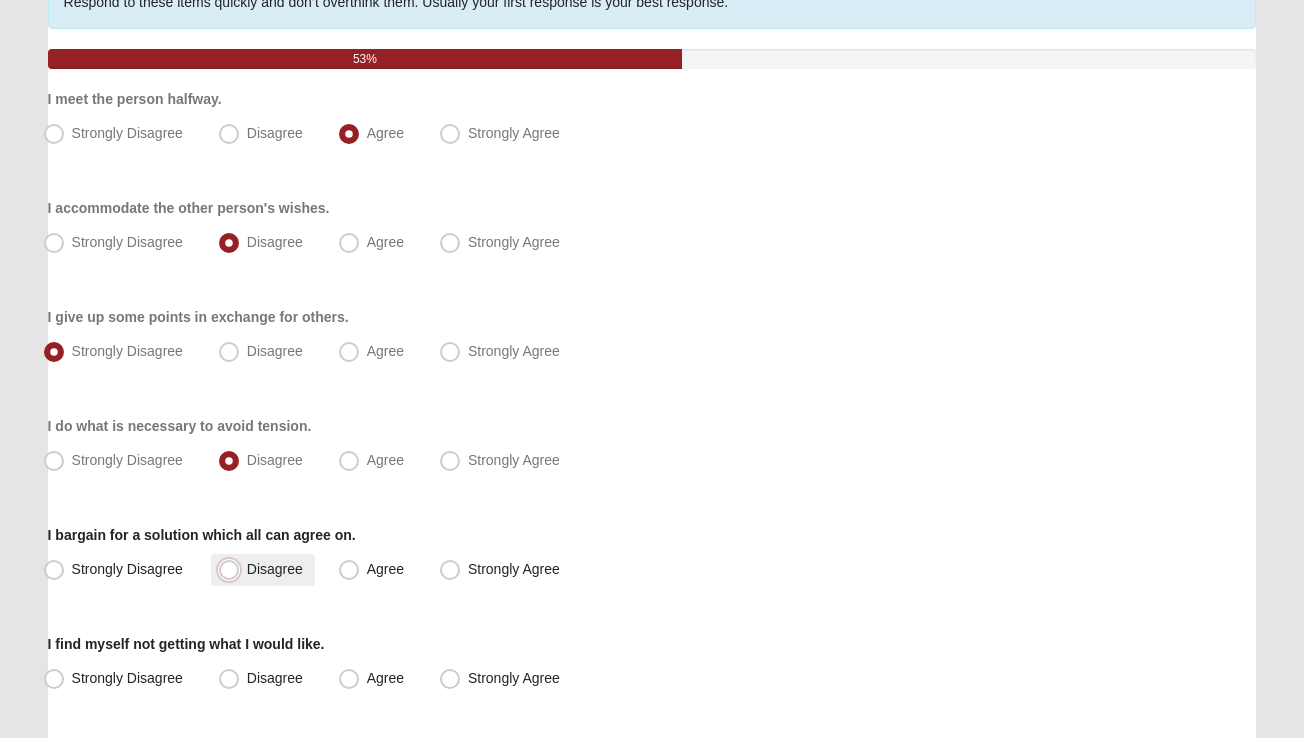 click on "Disagree" at bounding box center [233, 569] 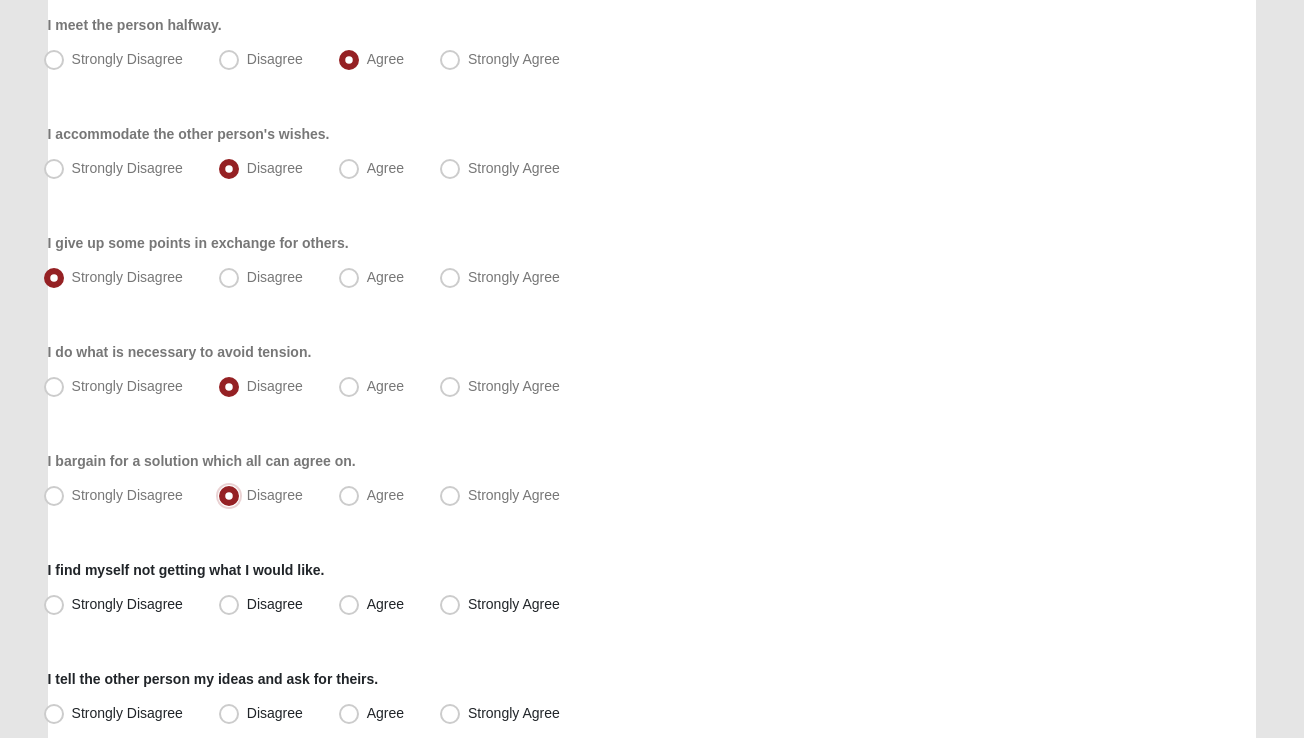 scroll, scrollTop: 270, scrollLeft: 0, axis: vertical 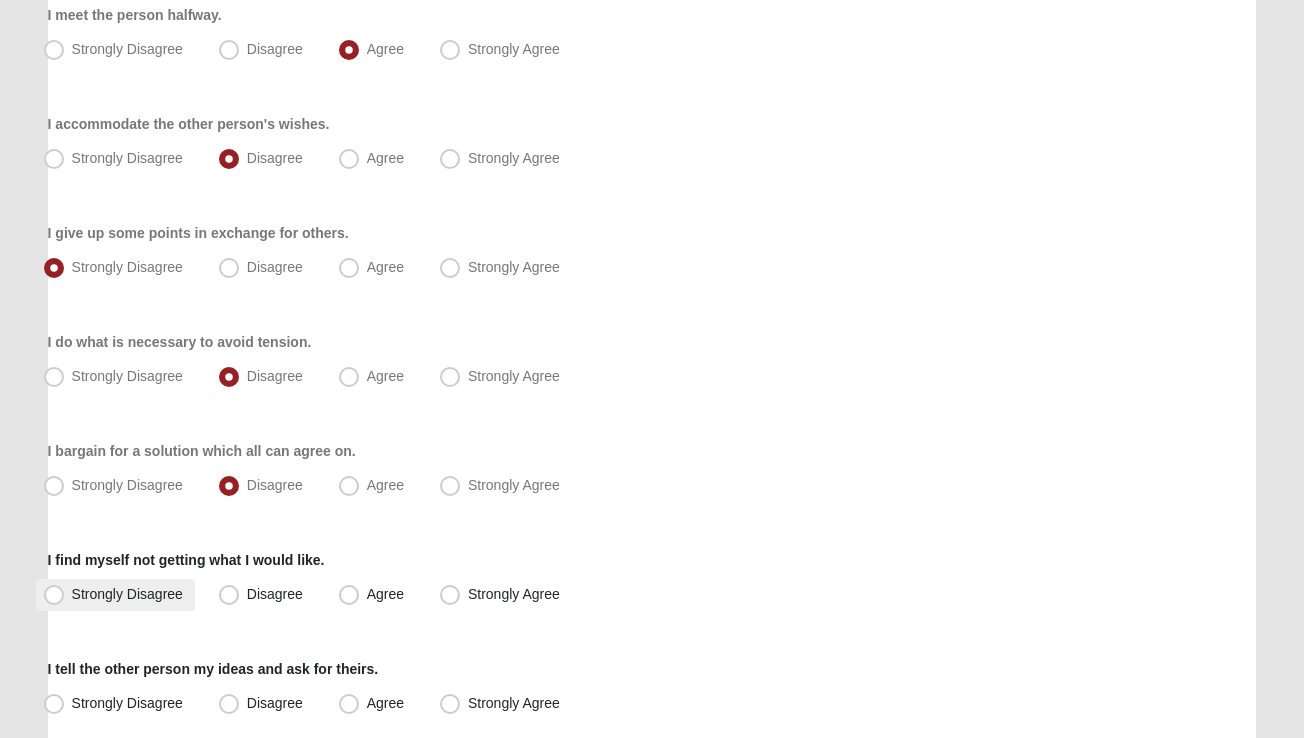 click on "Strongly Disagree" at bounding box center [127, 594] 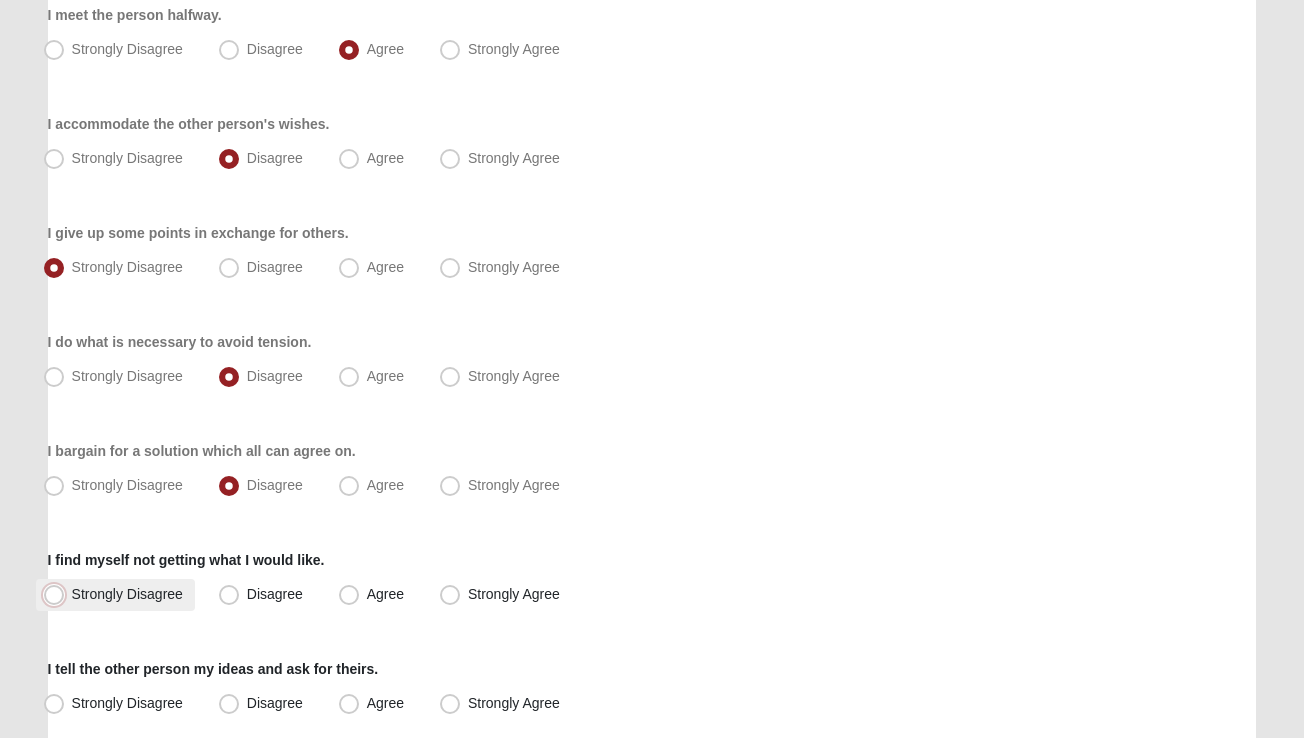click on "Strongly Disagree" at bounding box center [58, 594] 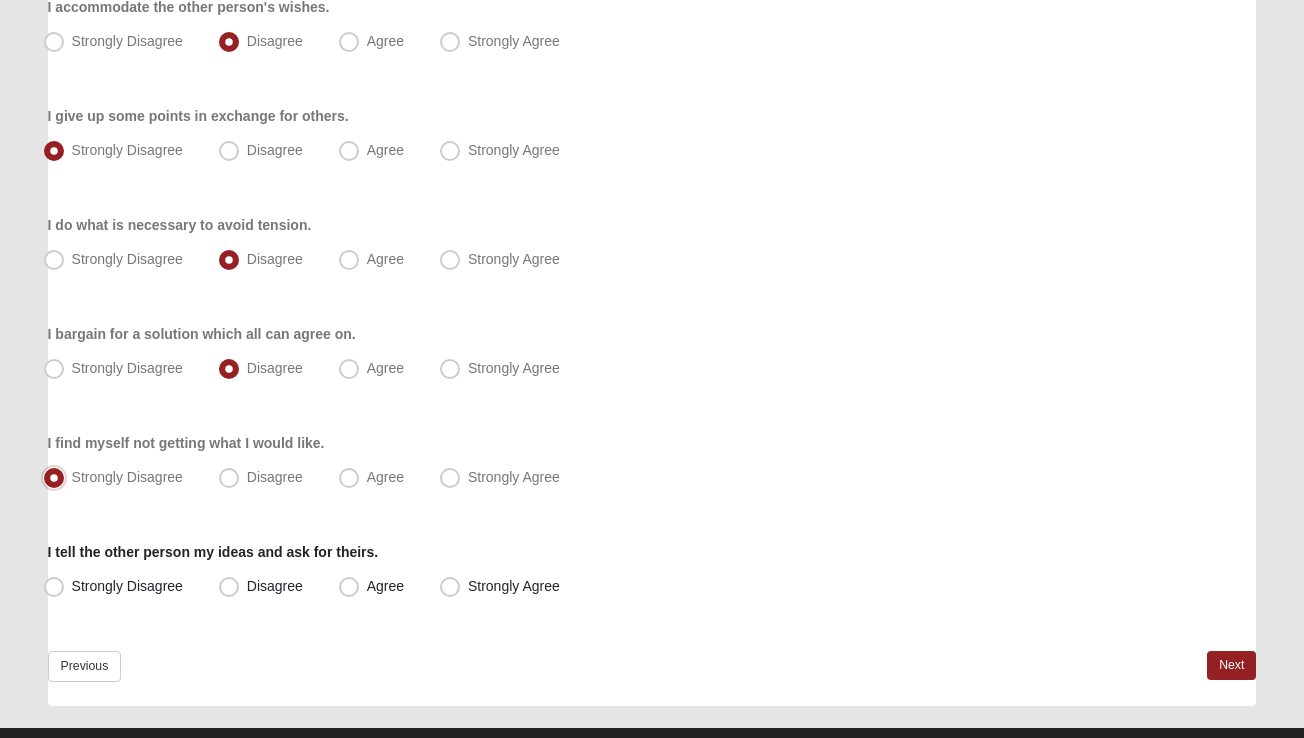 scroll, scrollTop: 388, scrollLeft: 0, axis: vertical 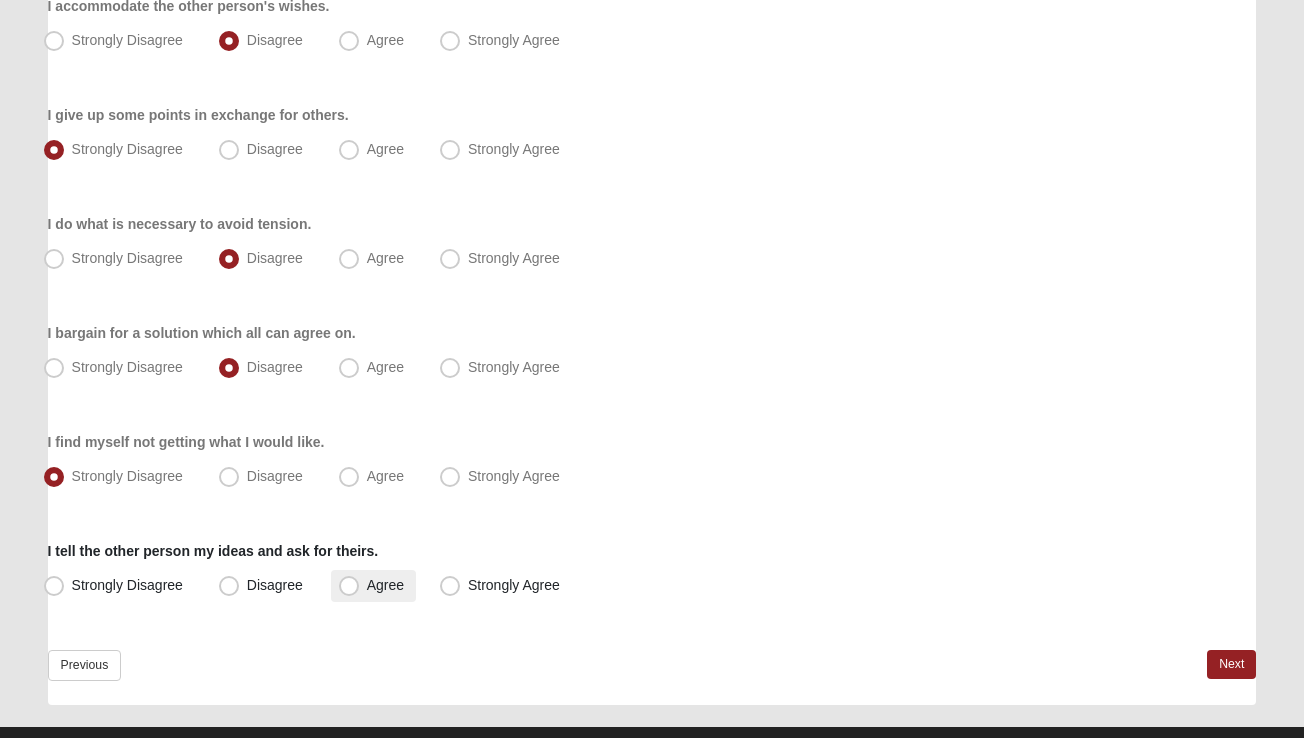 click on "Agree" at bounding box center [385, 585] 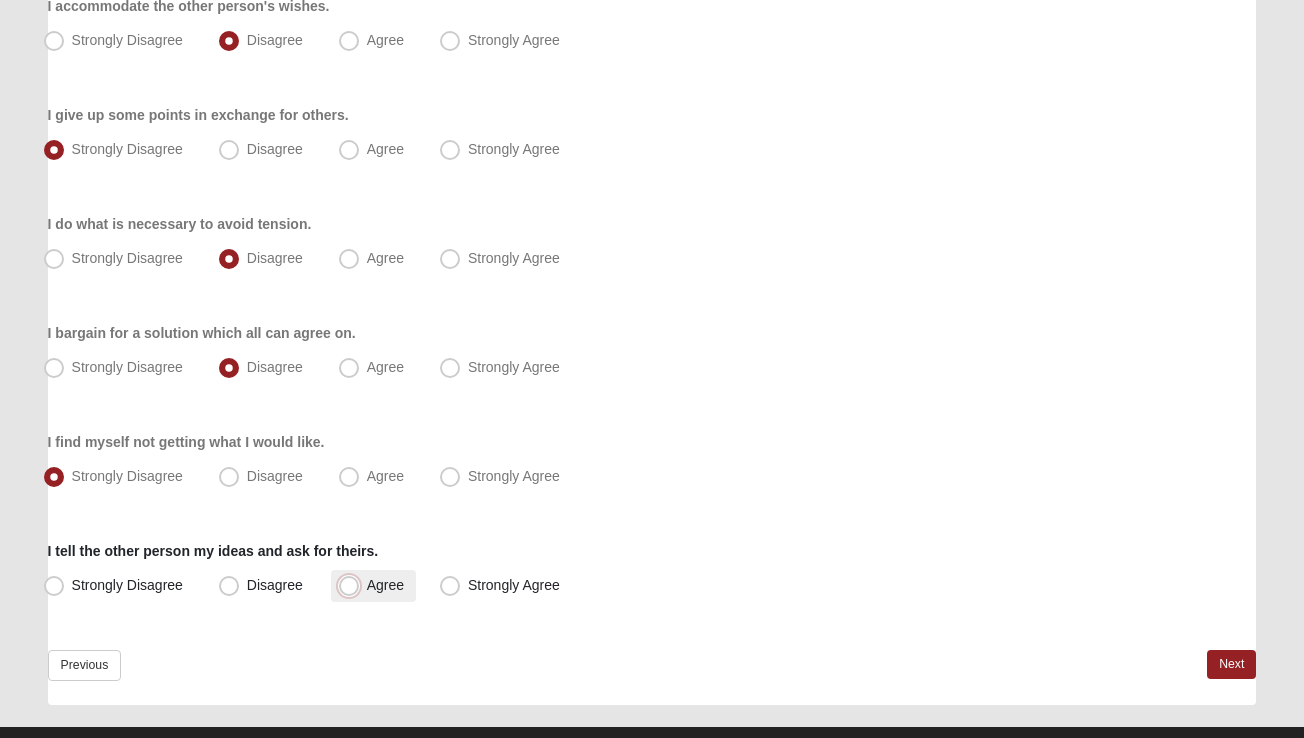 click on "Agree" at bounding box center (353, 585) 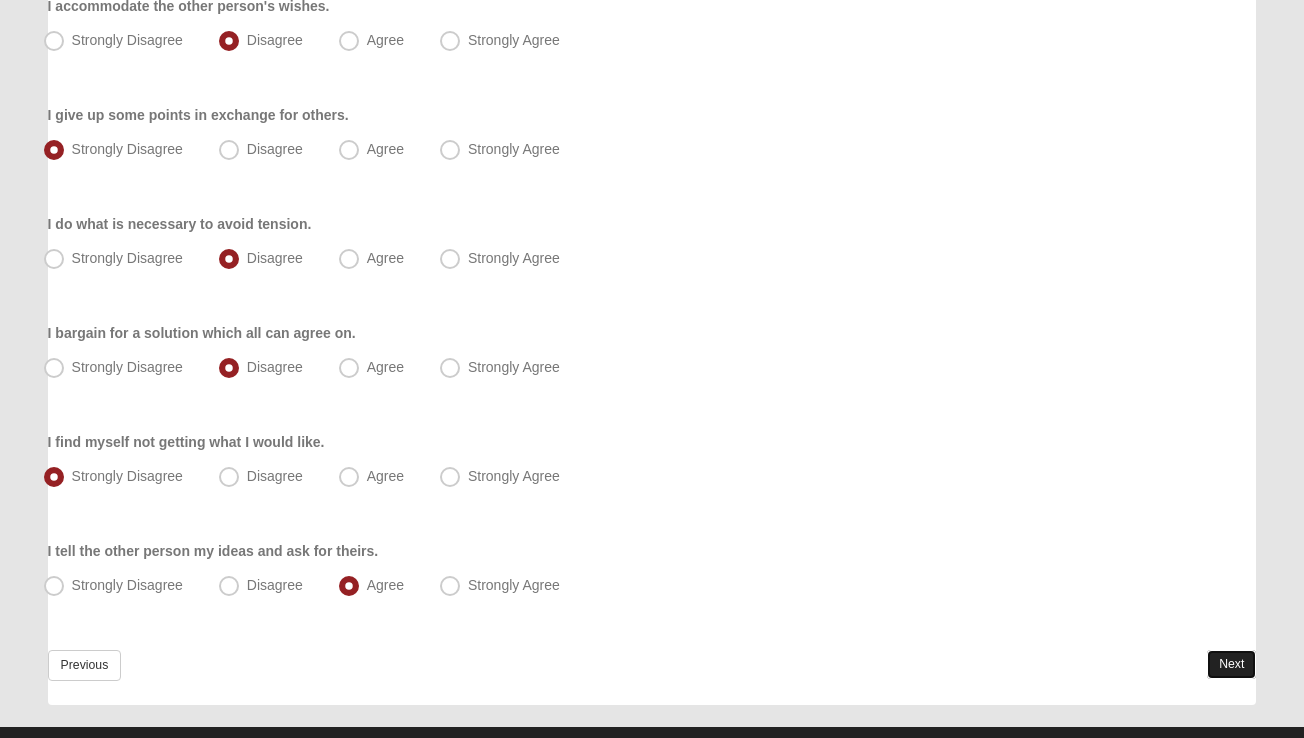 click on "Next" at bounding box center [1231, 664] 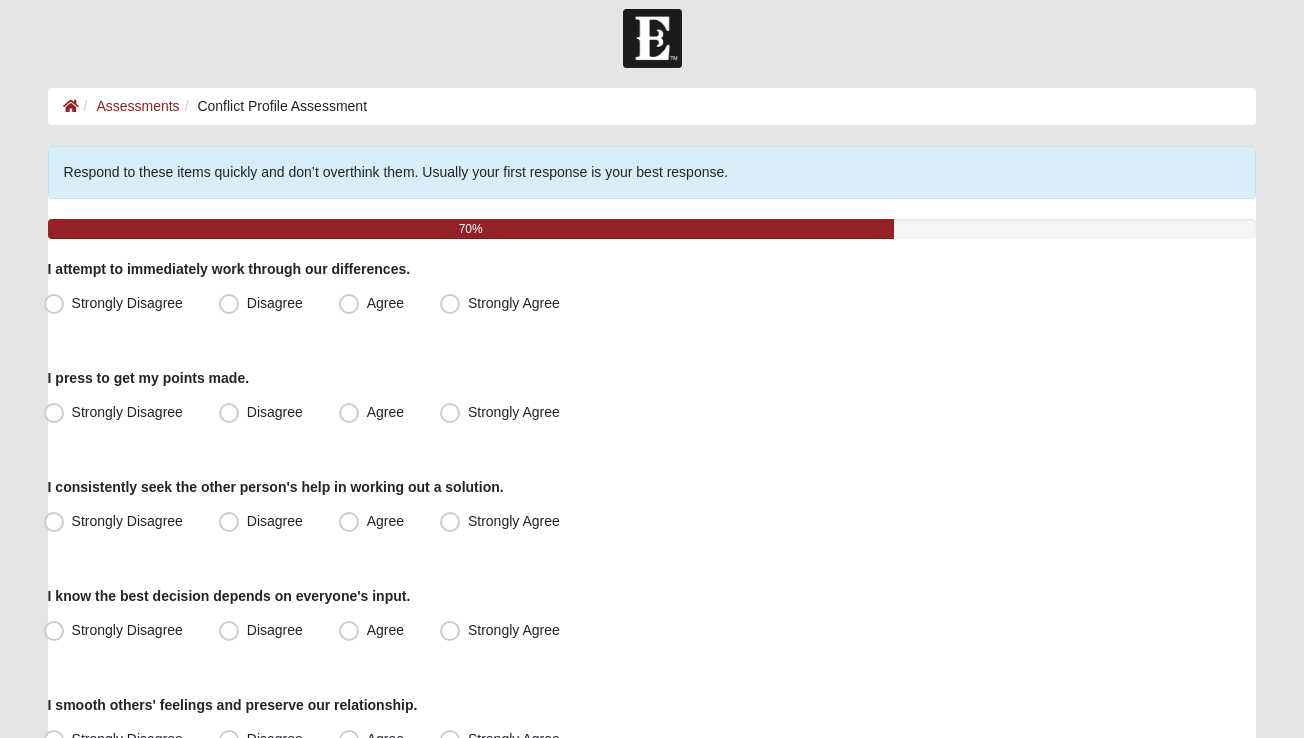 scroll, scrollTop: 14, scrollLeft: 0, axis: vertical 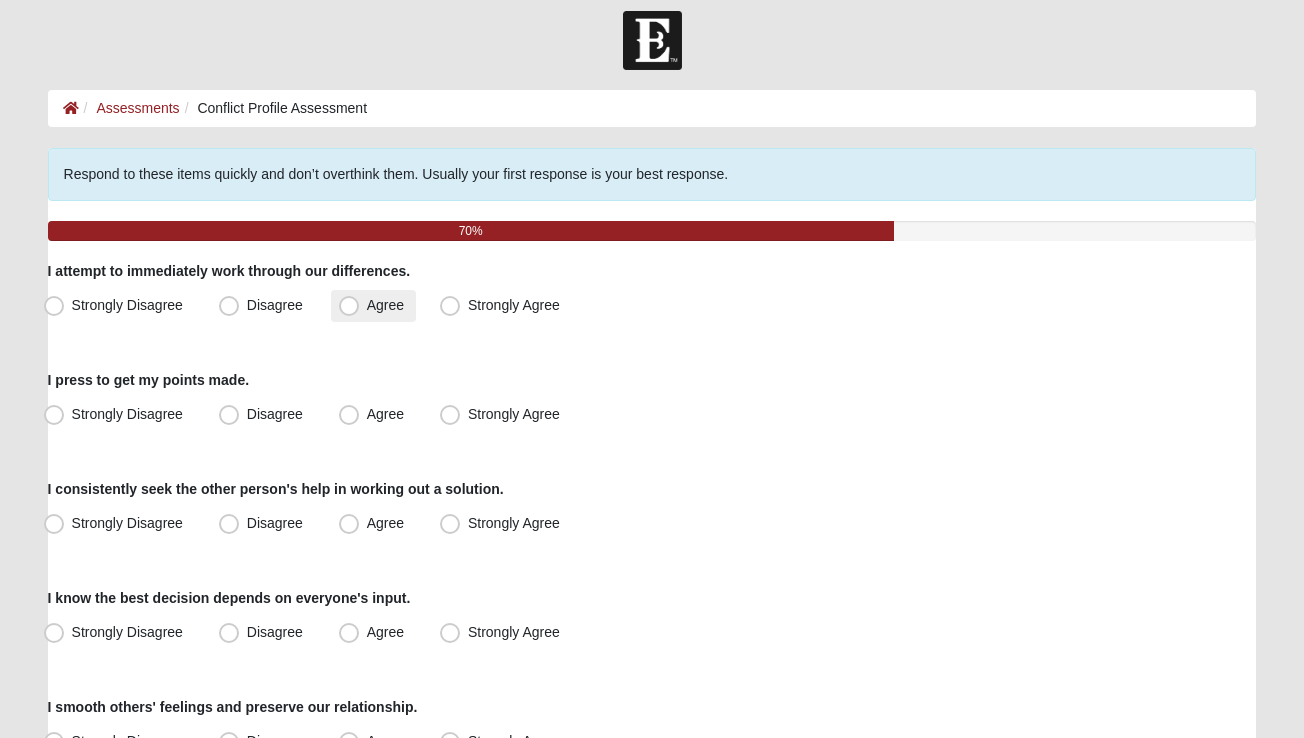click on "Agree" at bounding box center (385, 305) 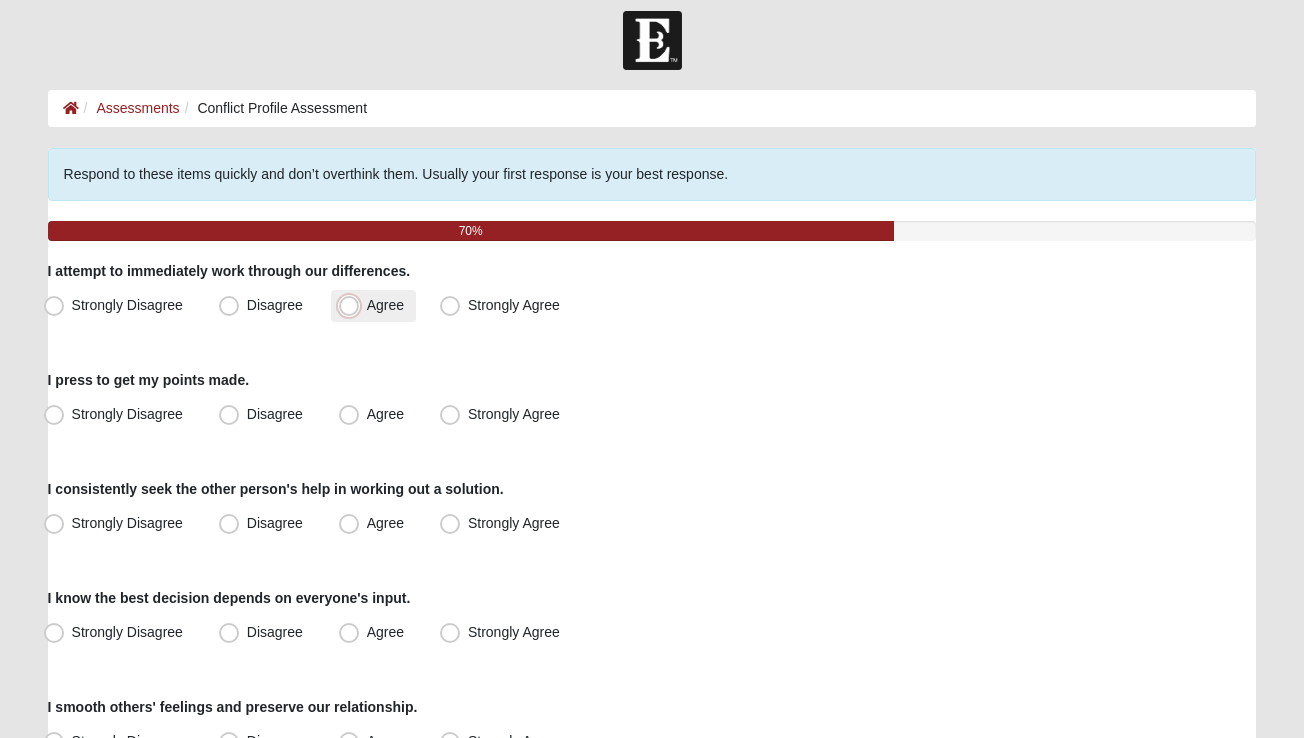 click on "Agree" at bounding box center (353, 305) 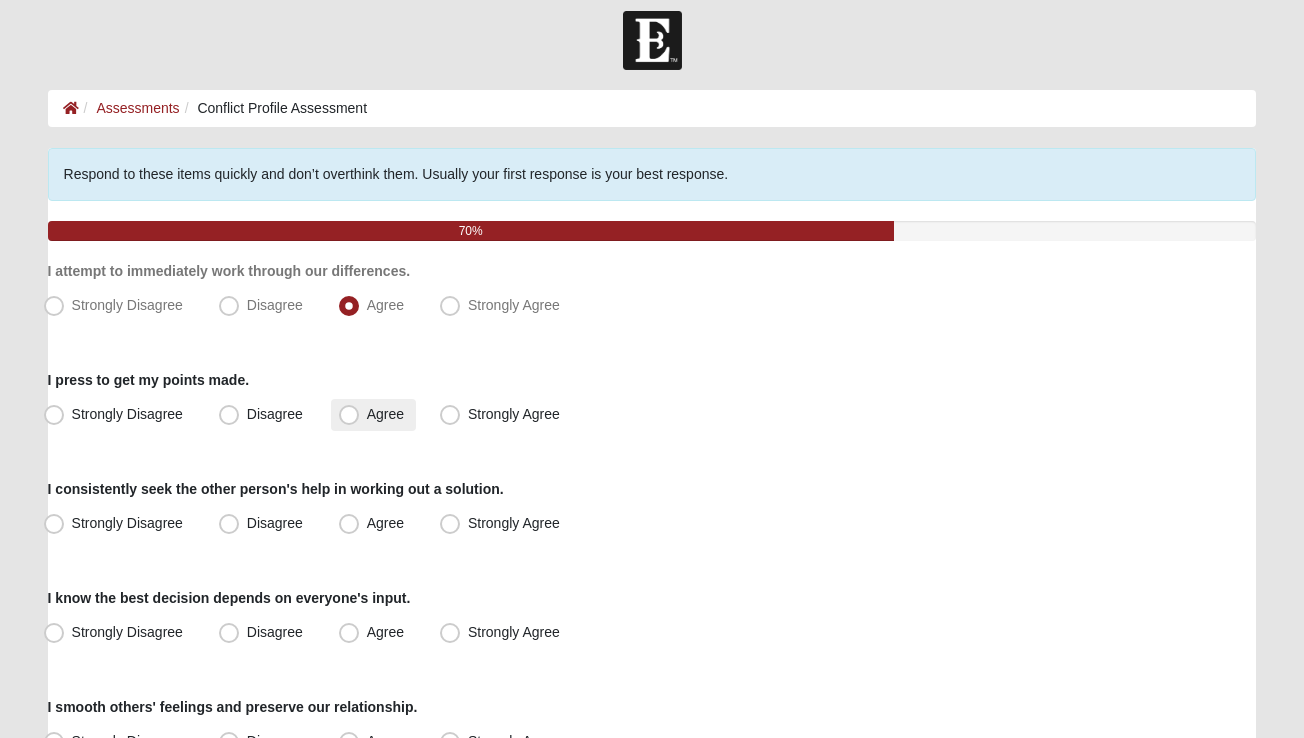 click on "Agree" at bounding box center (385, 414) 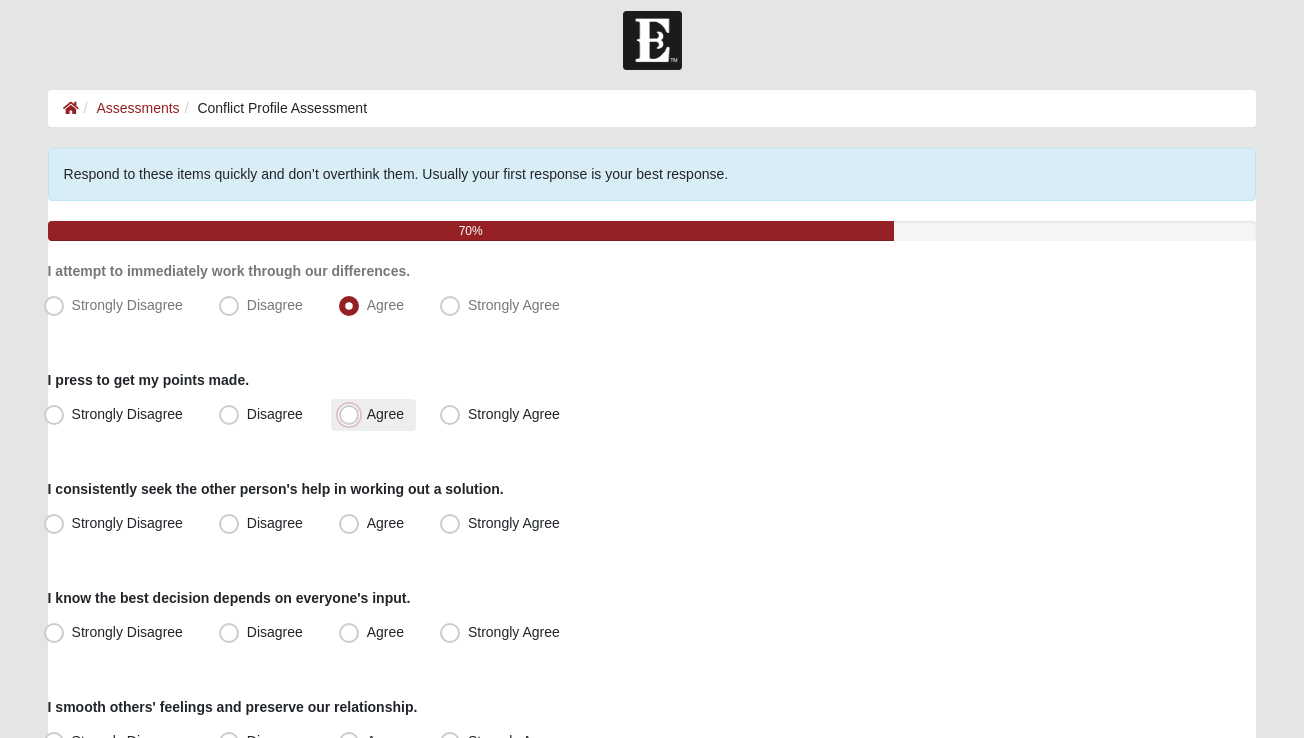 click on "Agree" at bounding box center (353, 414) 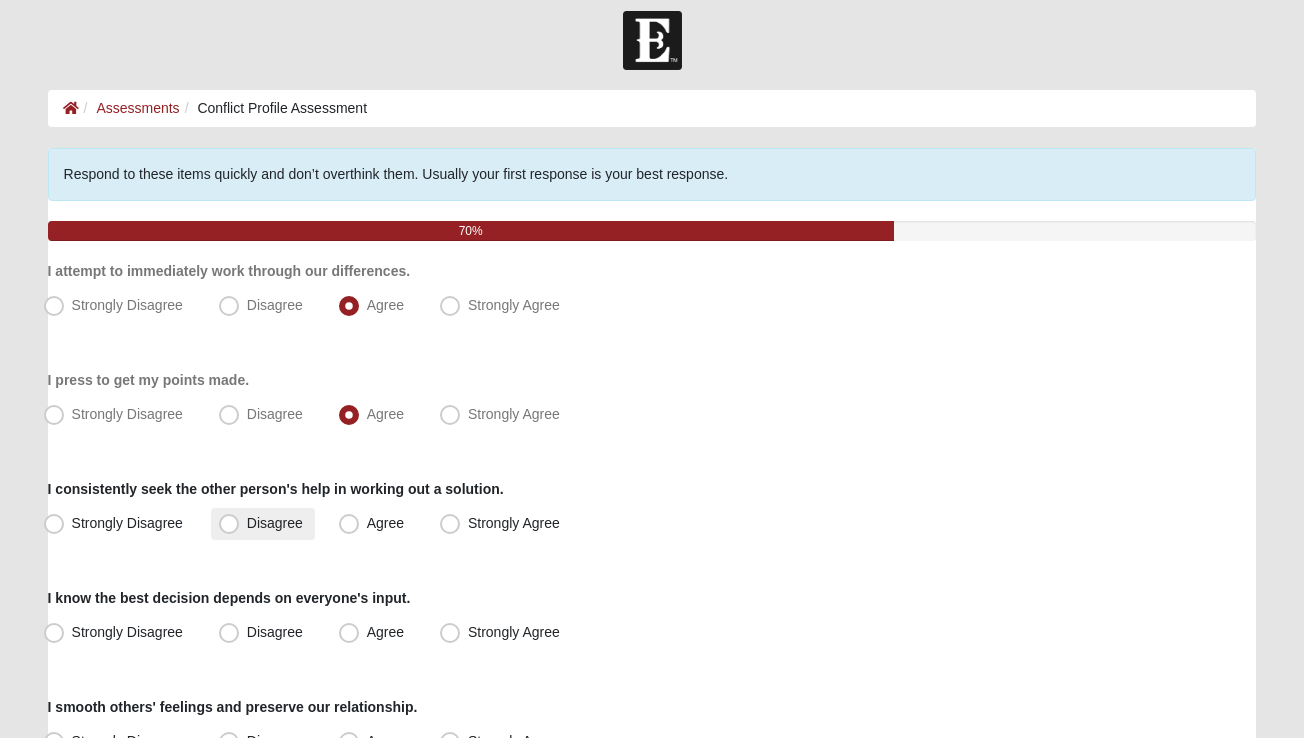 click on "Disagree" at bounding box center [275, 523] 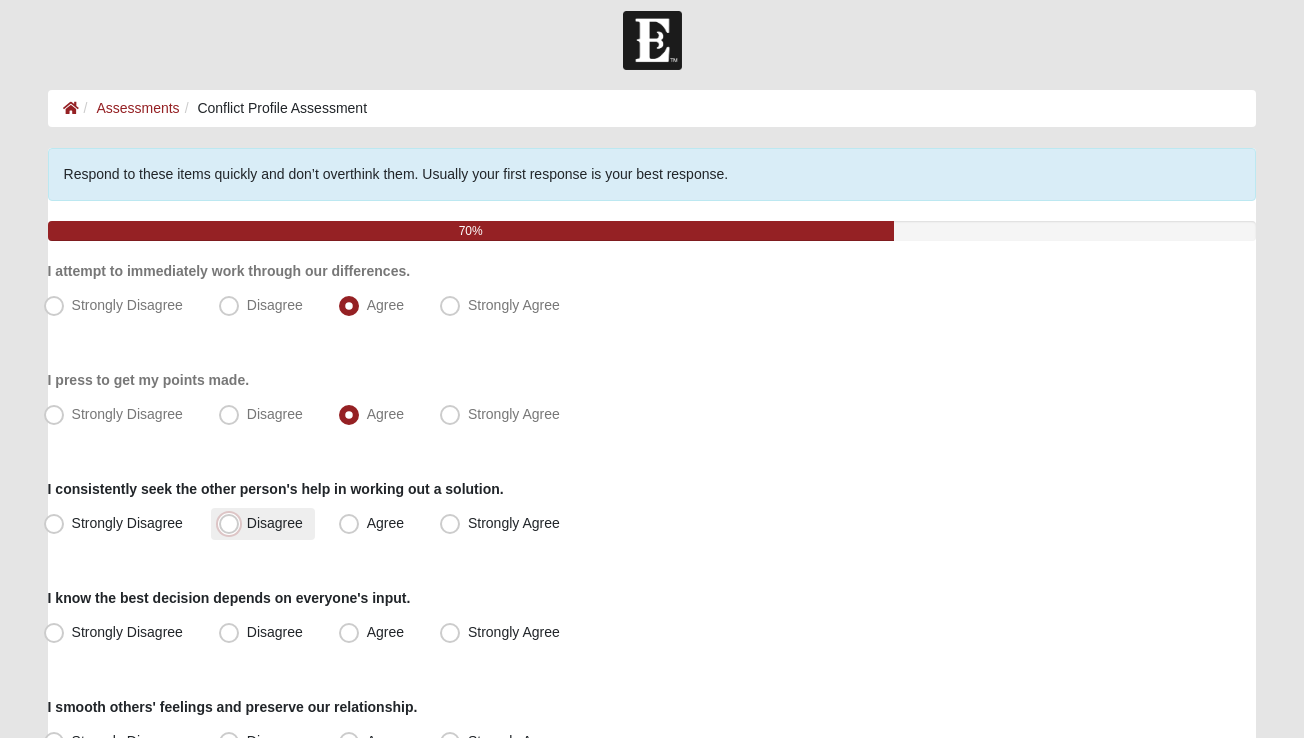 click on "Disagree" at bounding box center [233, 523] 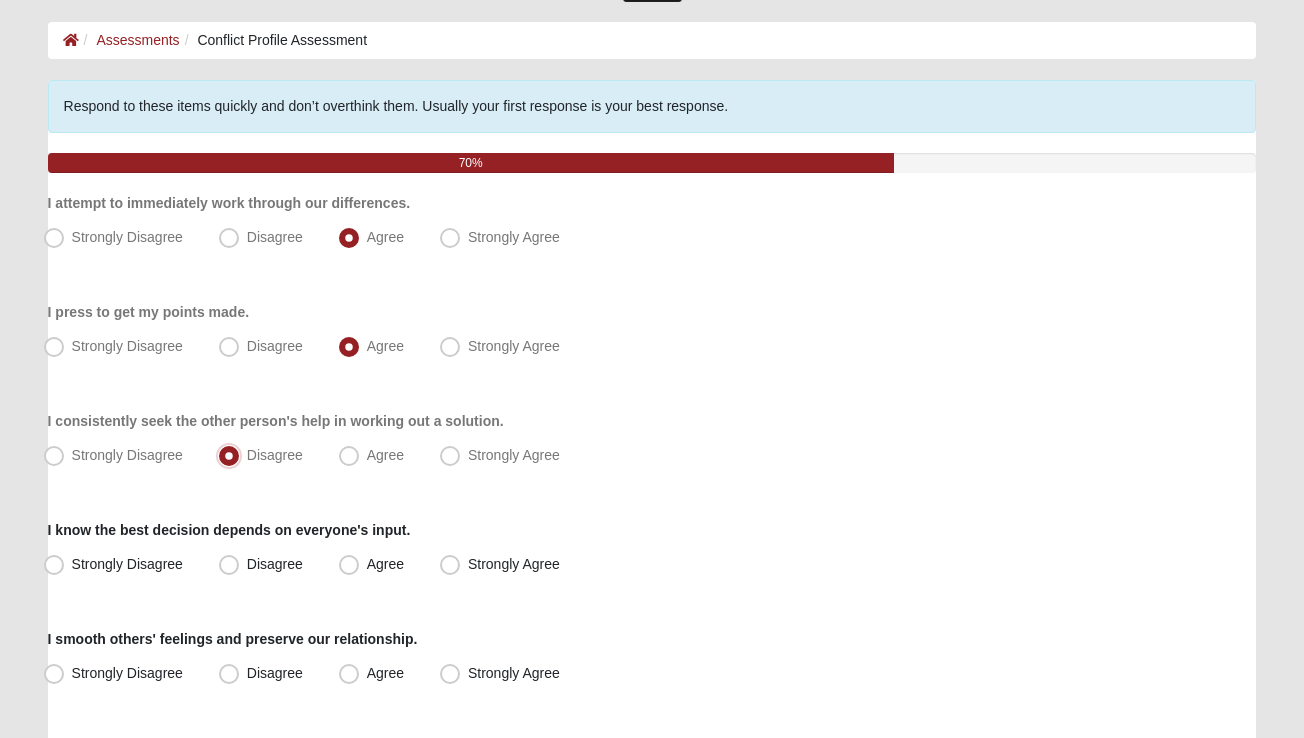scroll, scrollTop: 110, scrollLeft: 0, axis: vertical 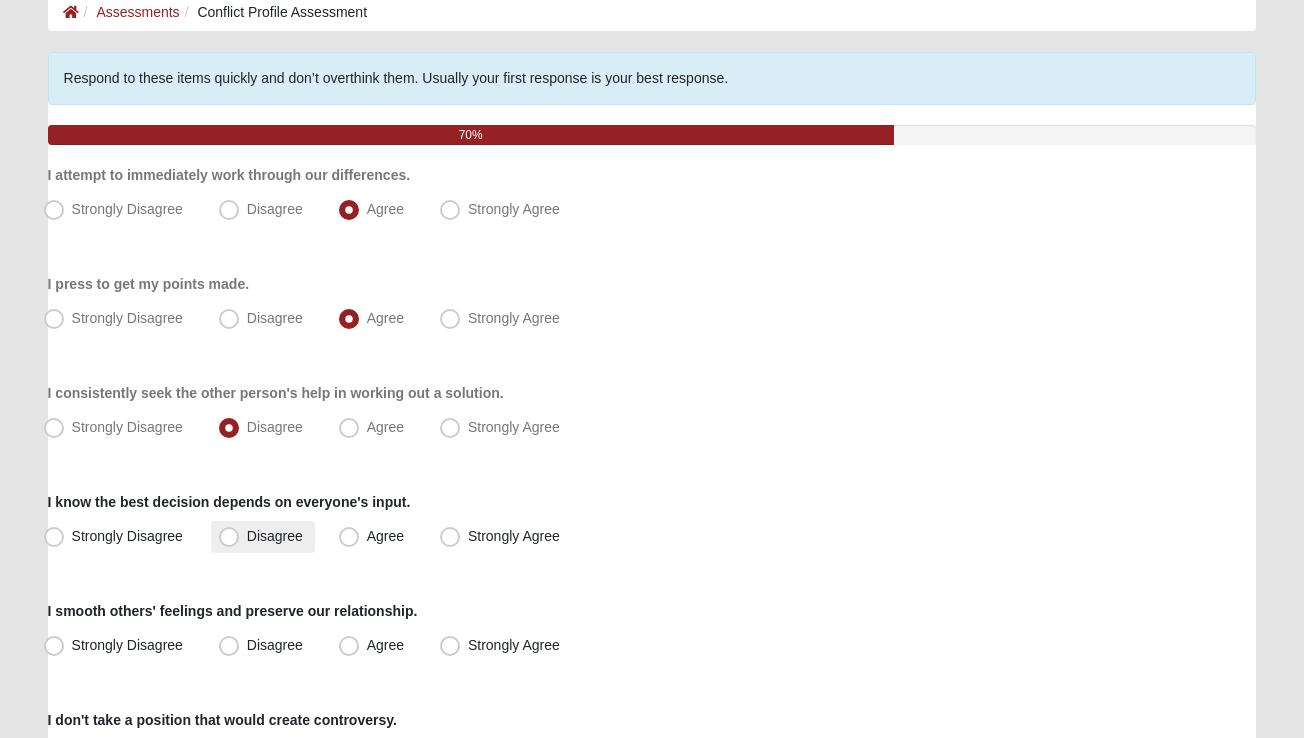 click on "Disagree" at bounding box center [275, 536] 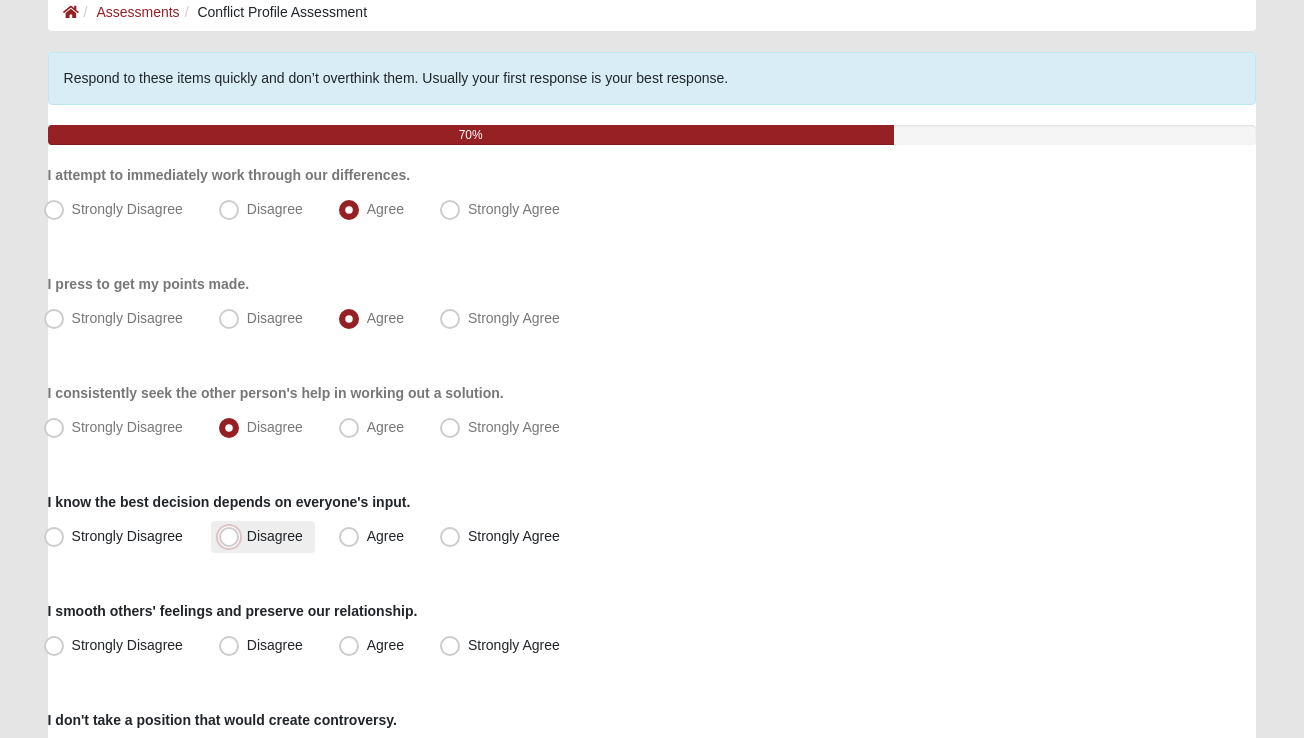 radio on "true" 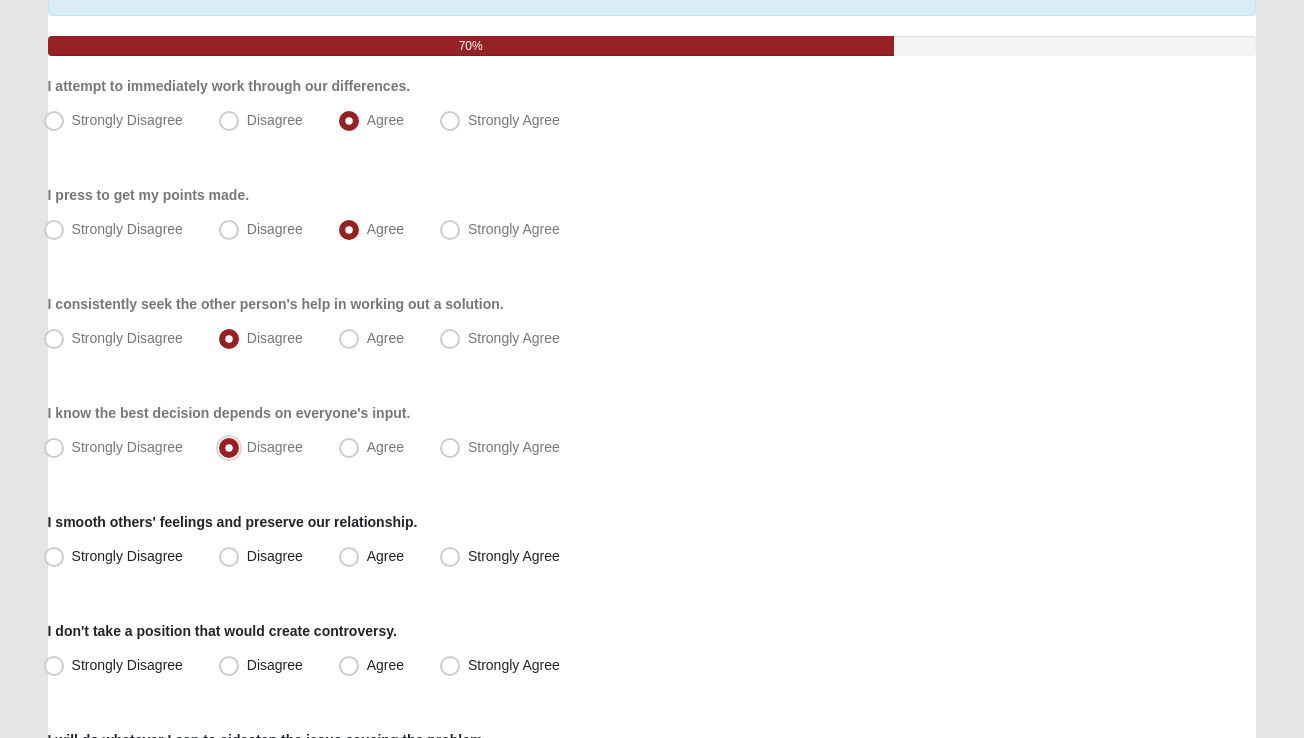 scroll, scrollTop: 204, scrollLeft: 0, axis: vertical 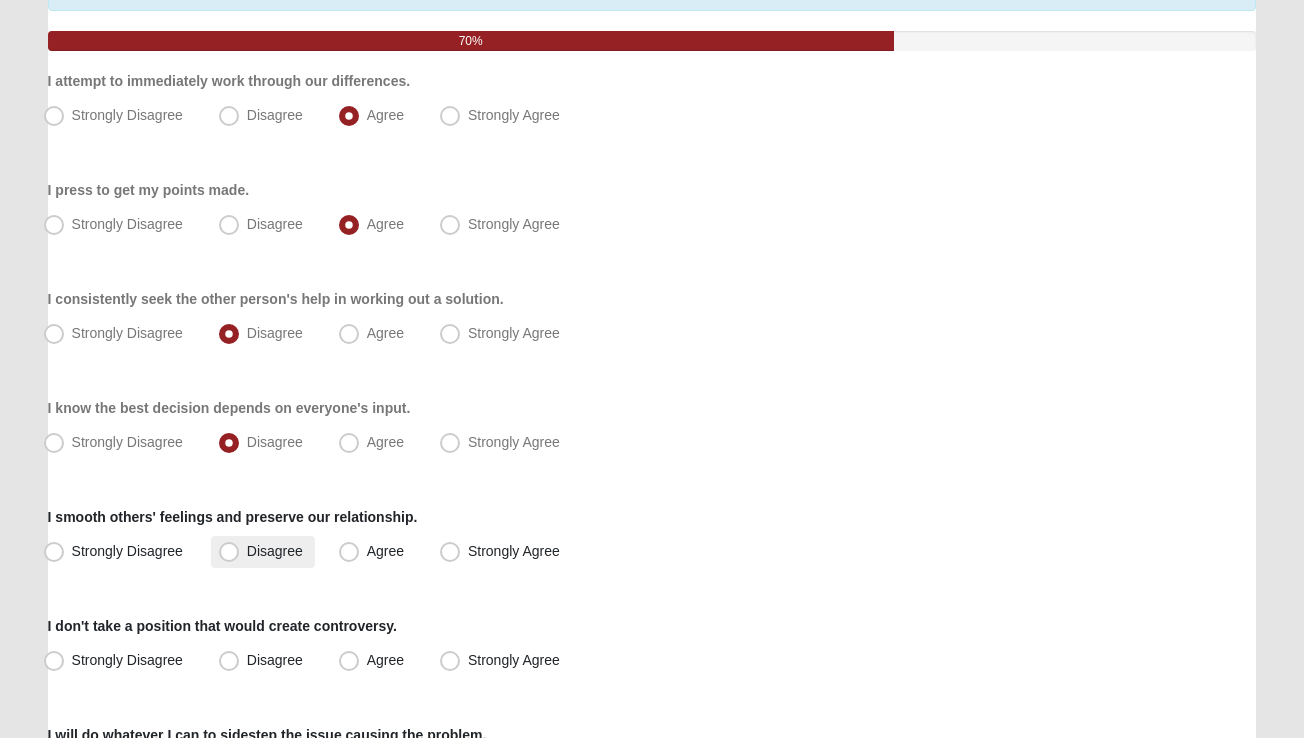 click on "Disagree" at bounding box center (275, 551) 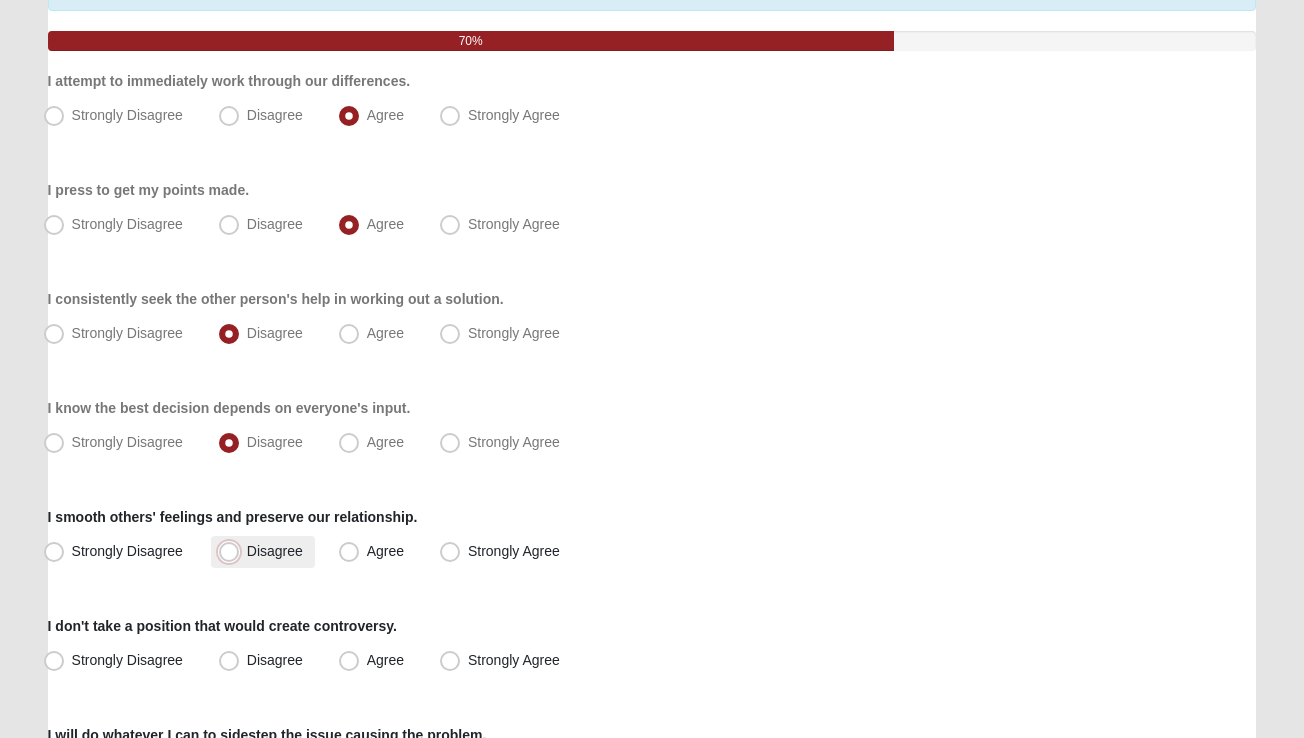 click on "Disagree" at bounding box center (233, 551) 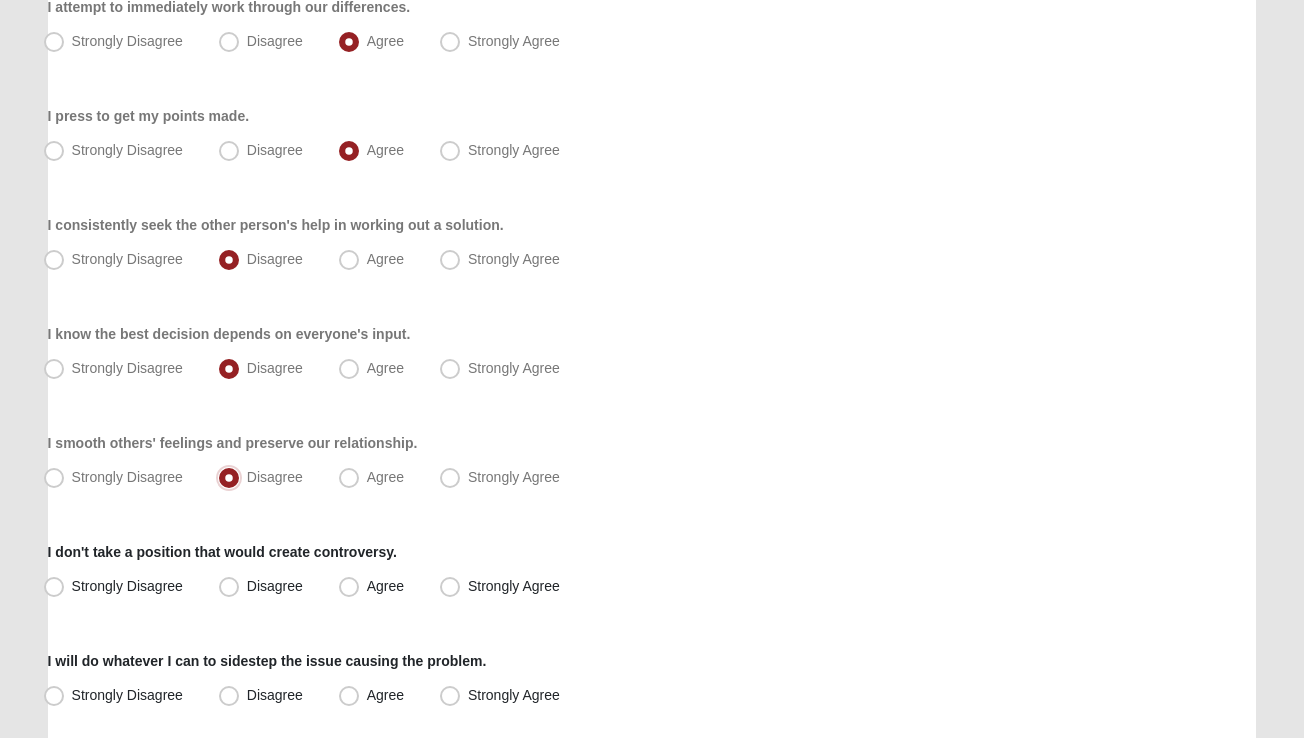 scroll, scrollTop: 285, scrollLeft: 0, axis: vertical 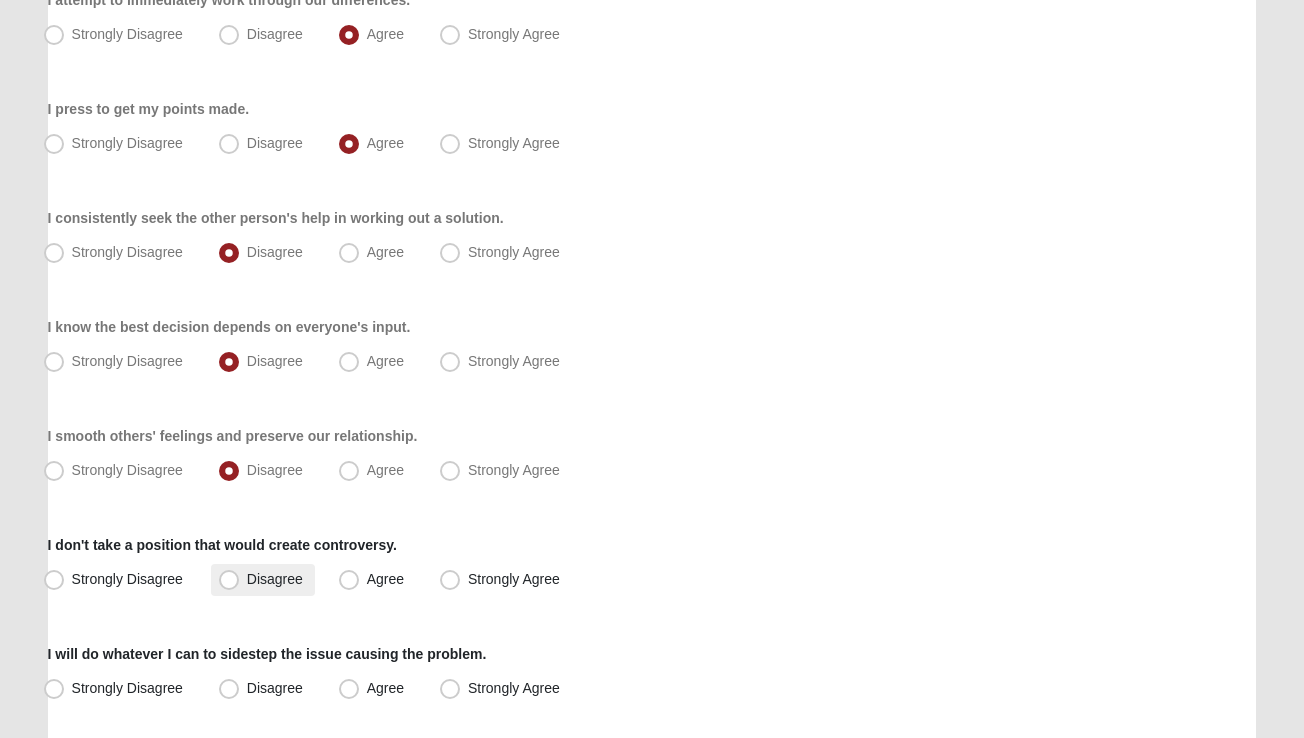 click on "Disagree" at bounding box center [275, 579] 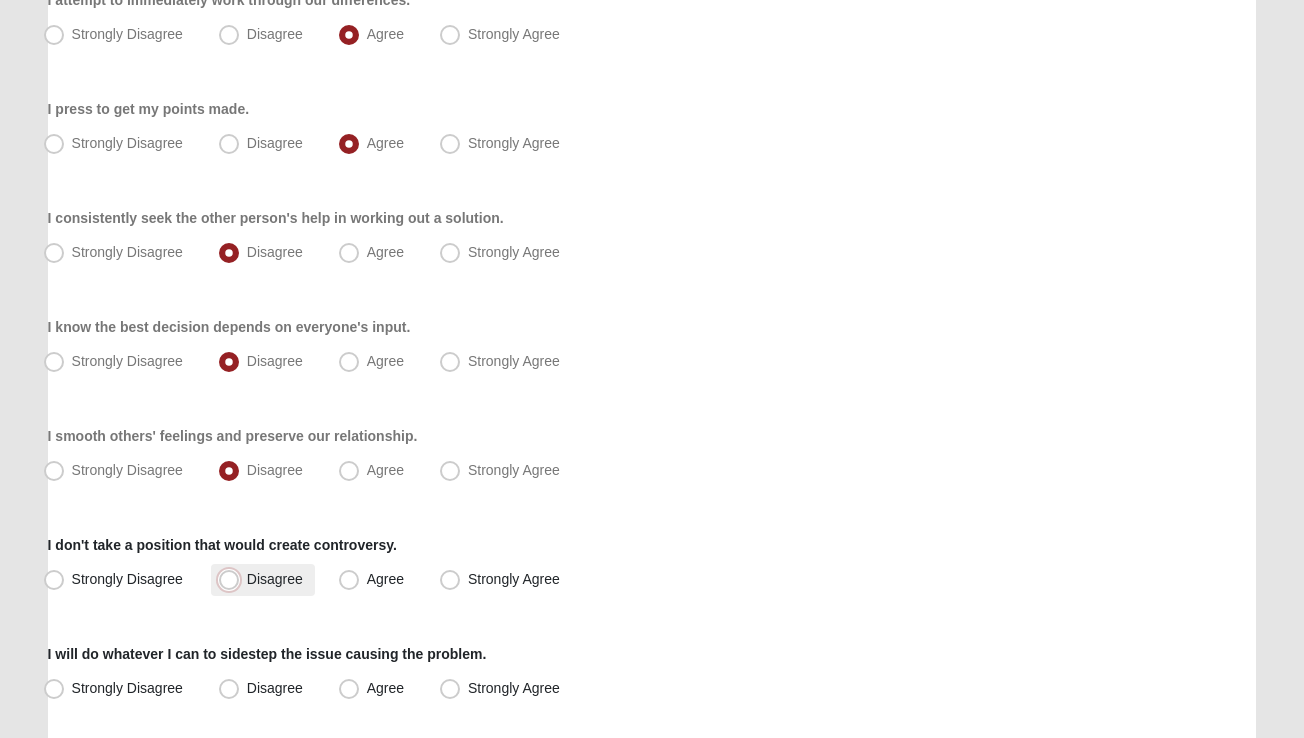 click on "Disagree" at bounding box center [233, 579] 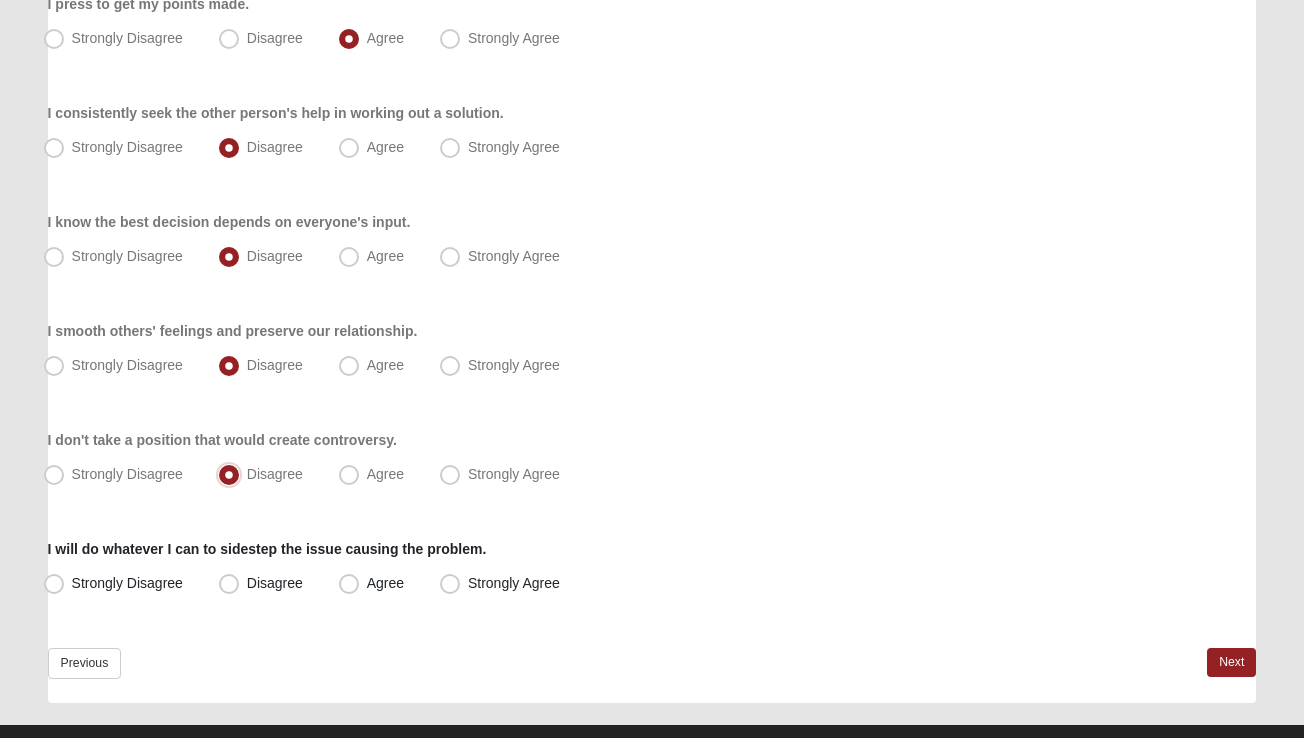 scroll, scrollTop: 399, scrollLeft: 0, axis: vertical 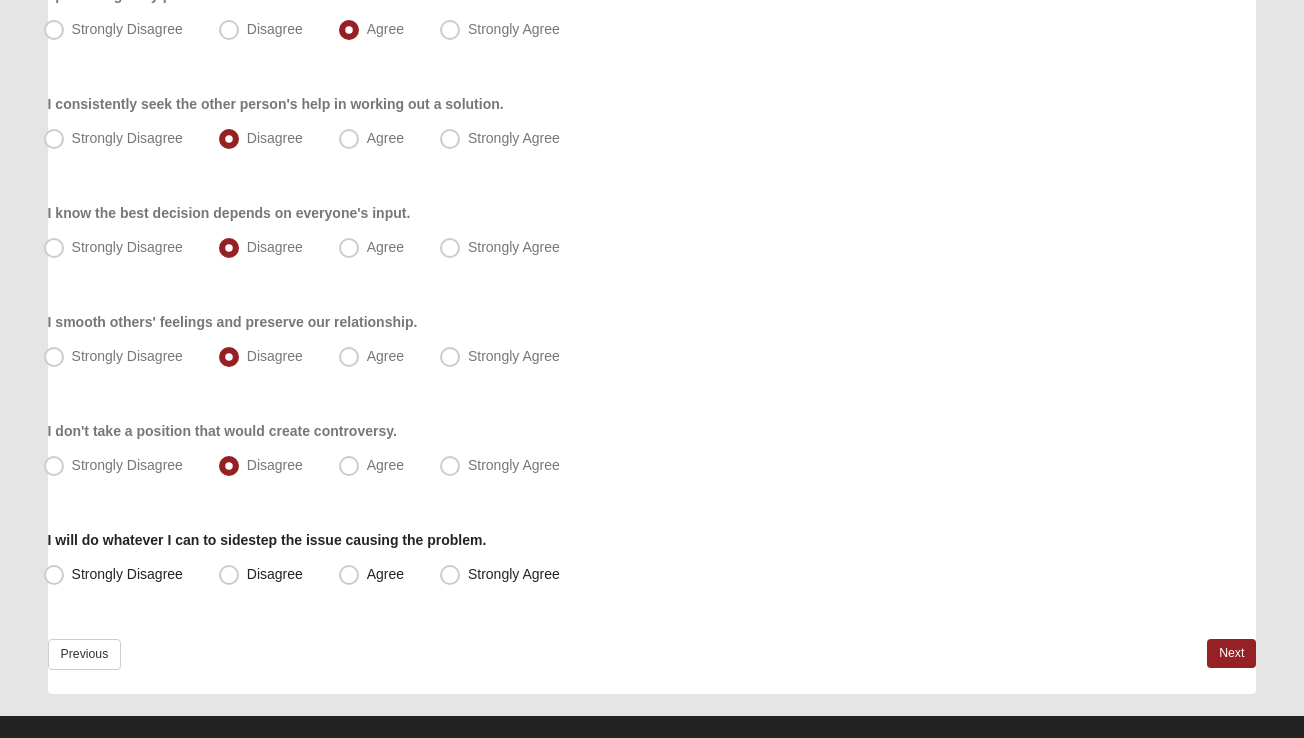click on "I will do whatever I can to sidestep the issue causing the problem." at bounding box center (267, 540) 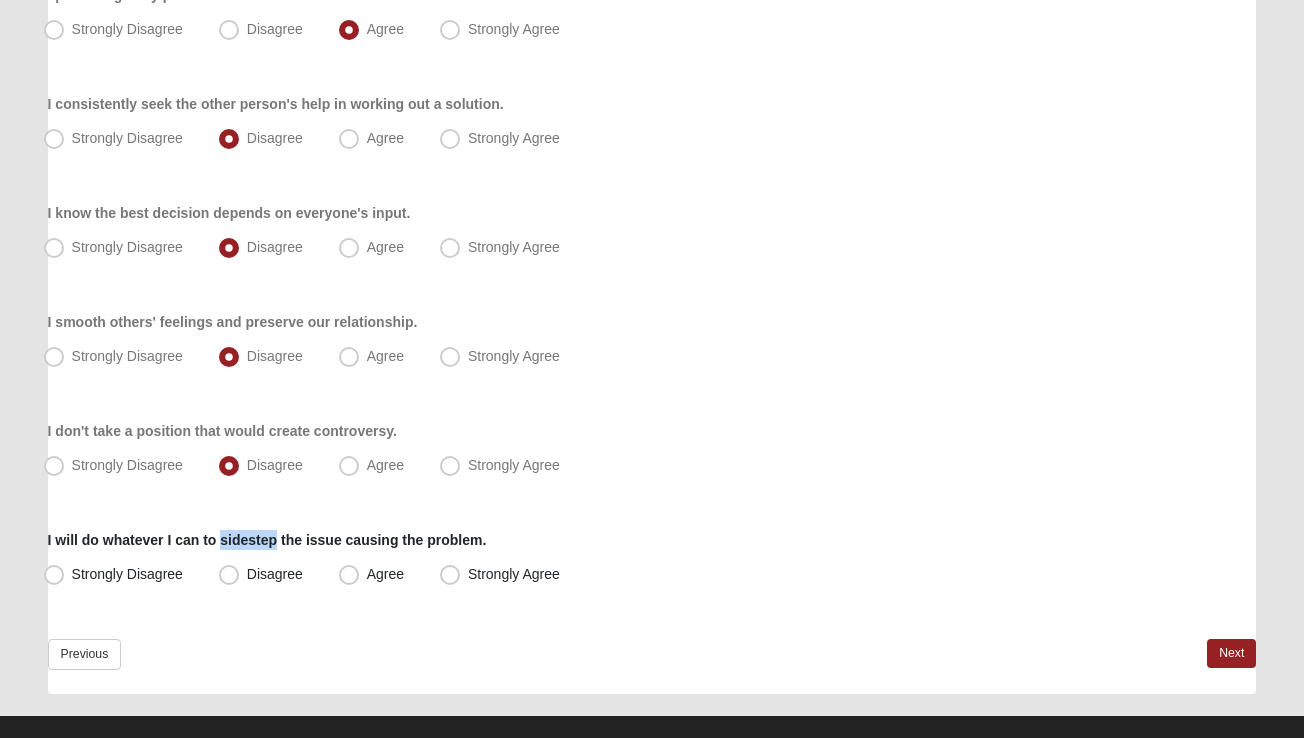 click on "I will do whatever I can to sidestep the issue causing the problem." at bounding box center [267, 540] 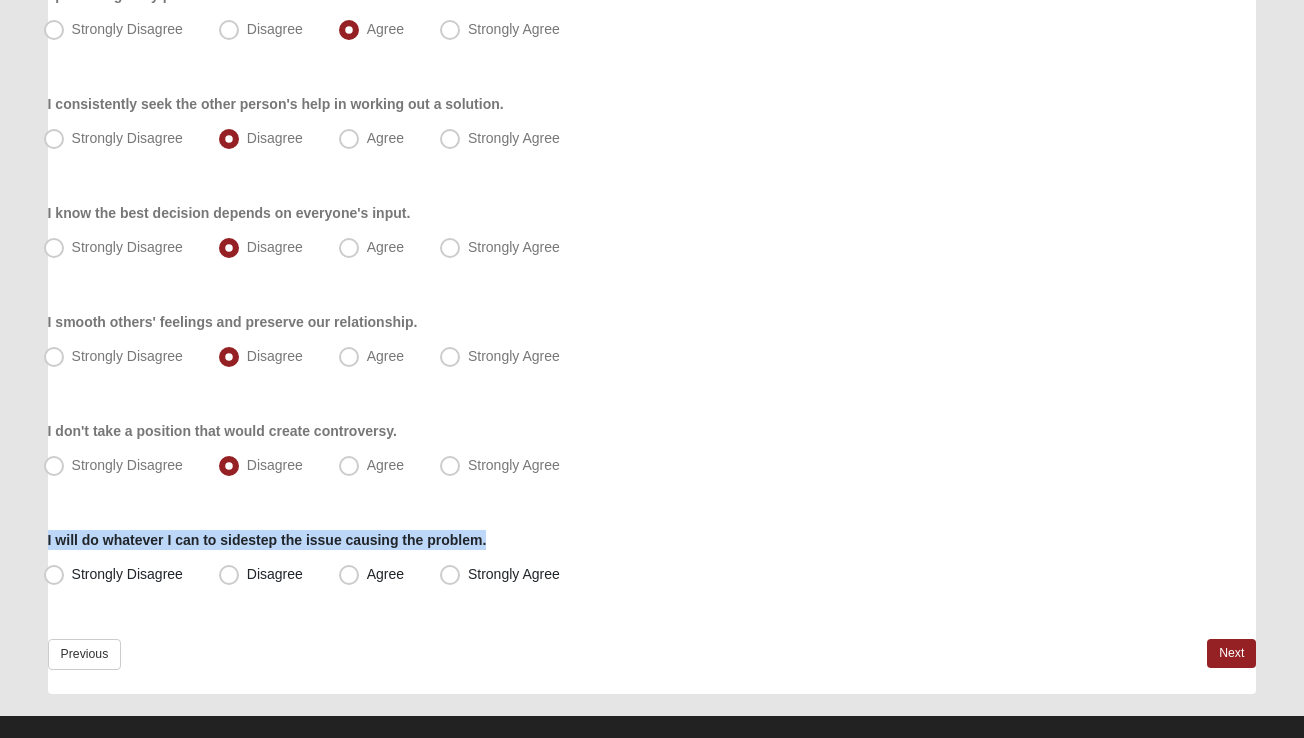 click on "I will do whatever I can to sidestep the issue causing the problem." at bounding box center (267, 540) 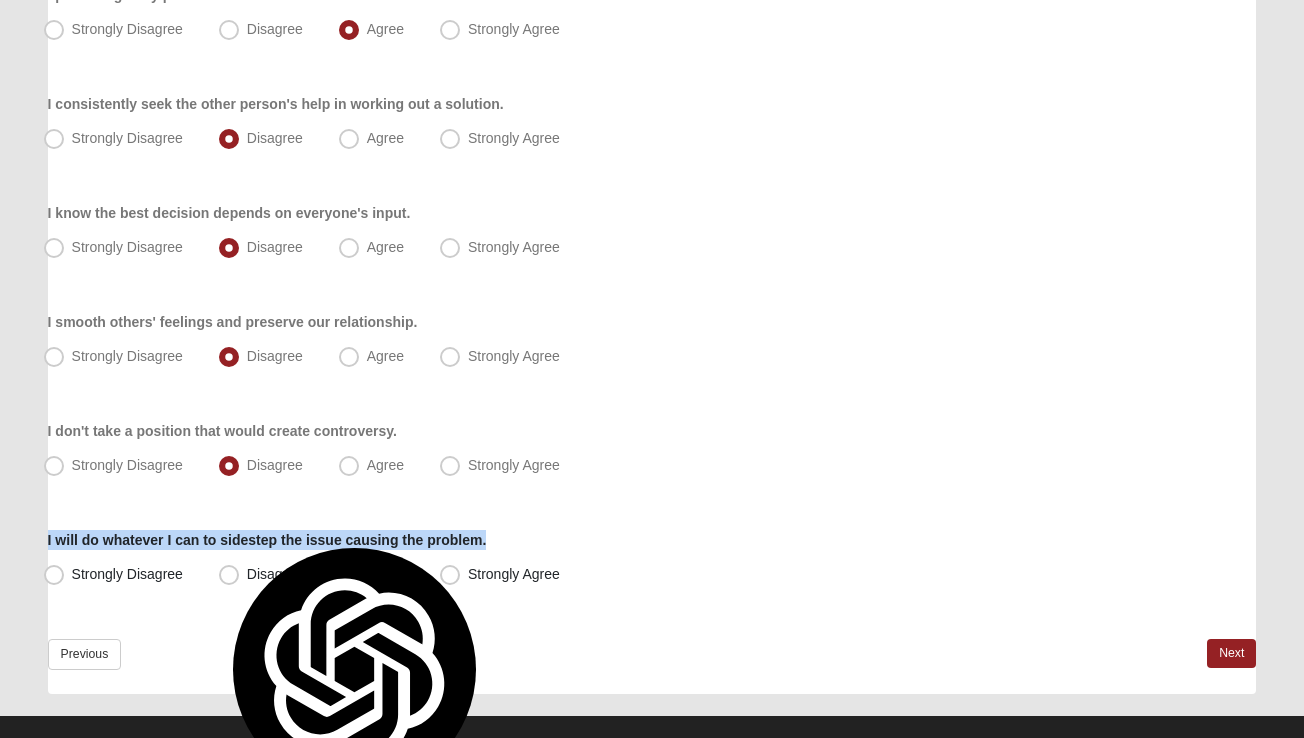 copy on "I will do whatever I can to sidestep the issue causing the problem." 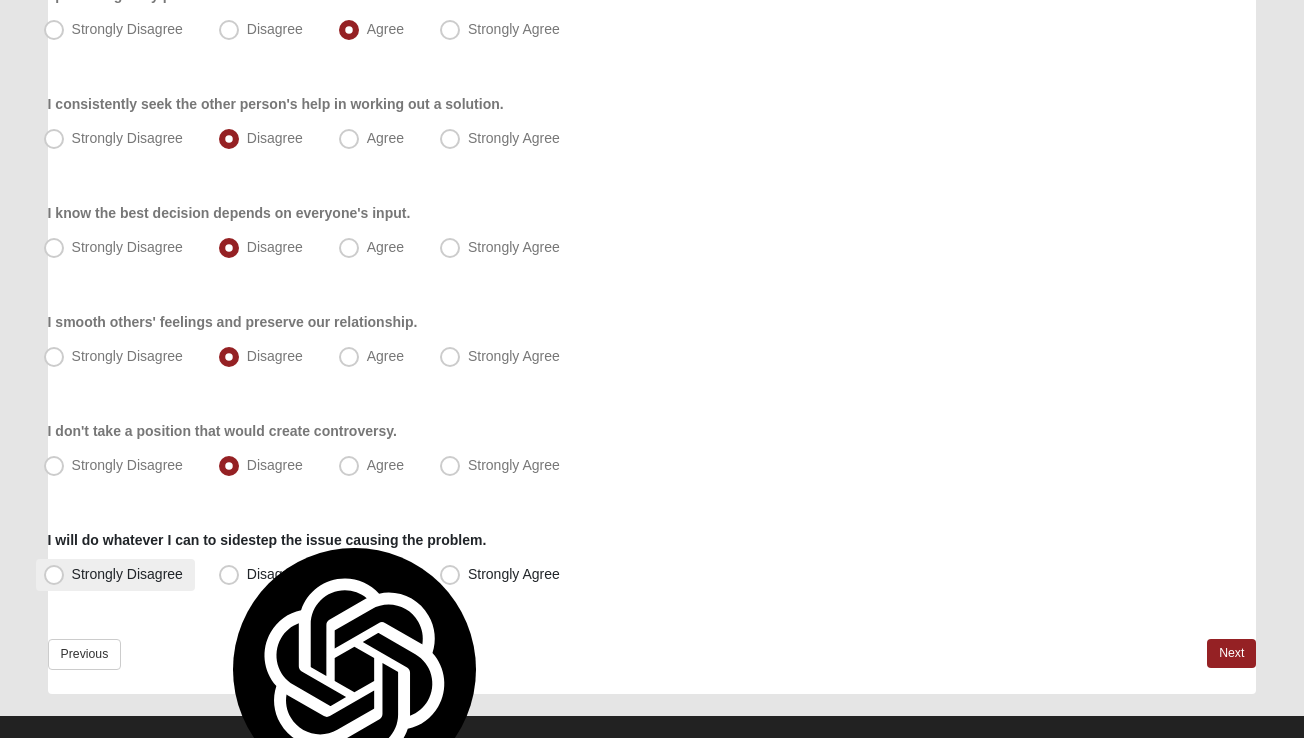 click on "Strongly Disagree" at bounding box center [127, 574] 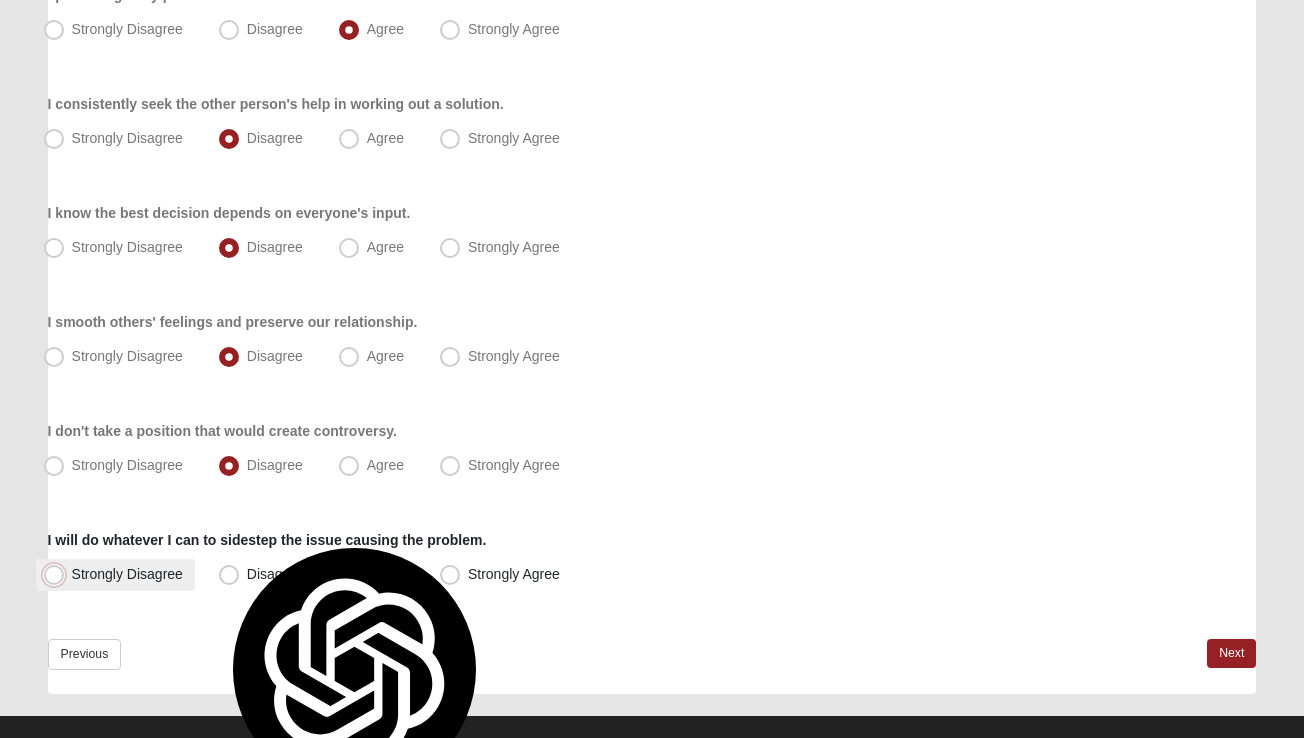 click on "Strongly Disagree" at bounding box center (58, 574) 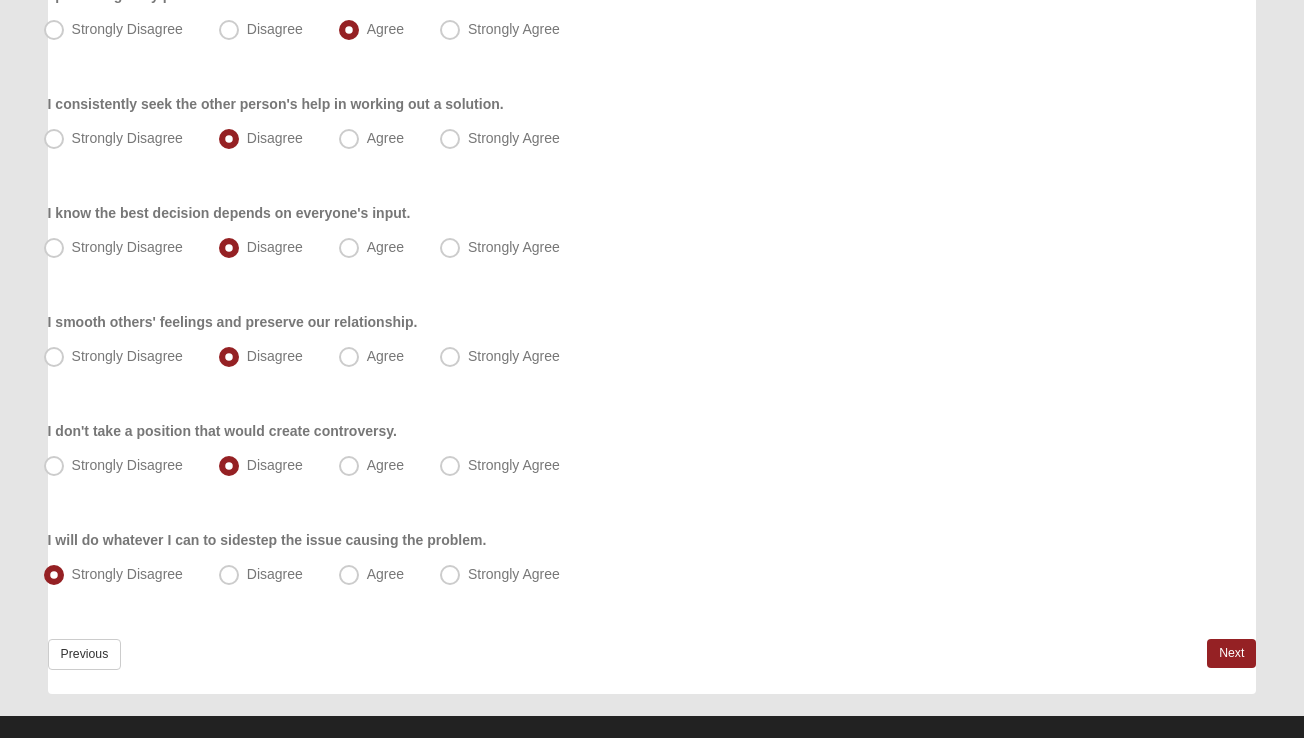 click on "I don't take a position that would create controversy." at bounding box center [222, 431] 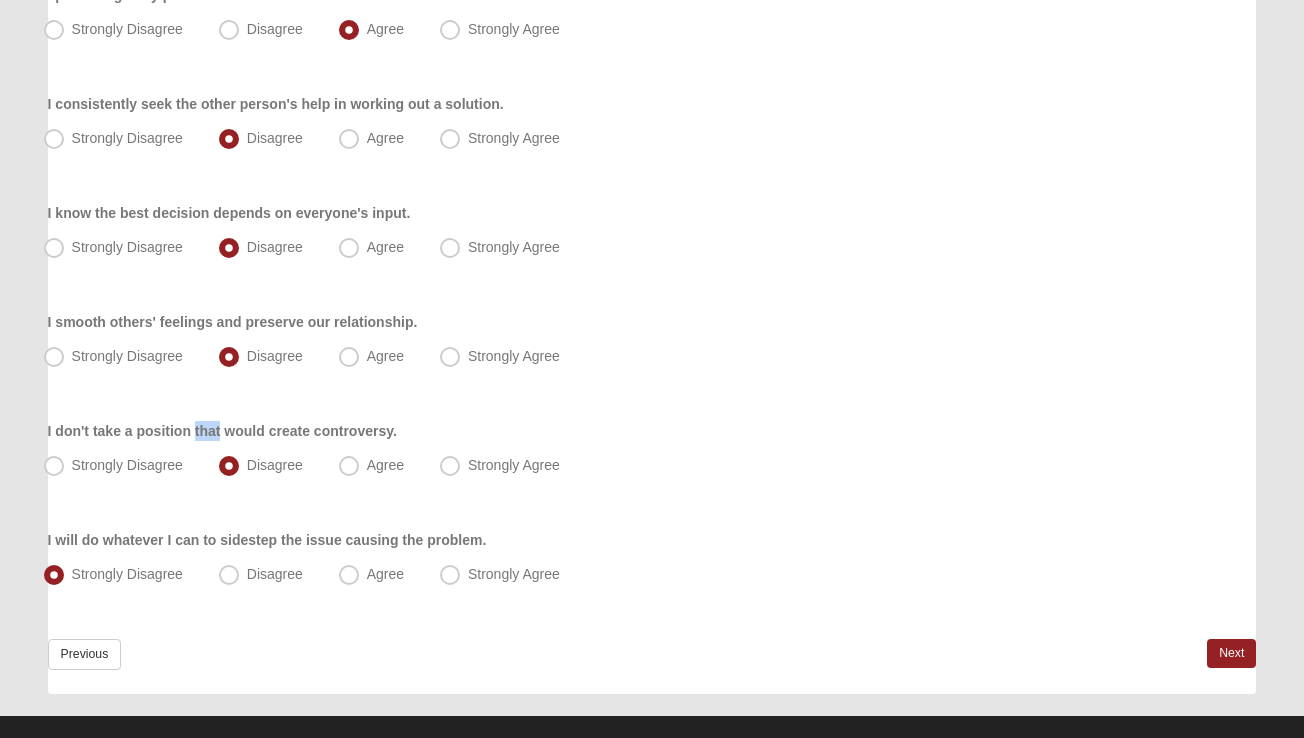 click on "I don't take a position that would create controversy." at bounding box center (222, 431) 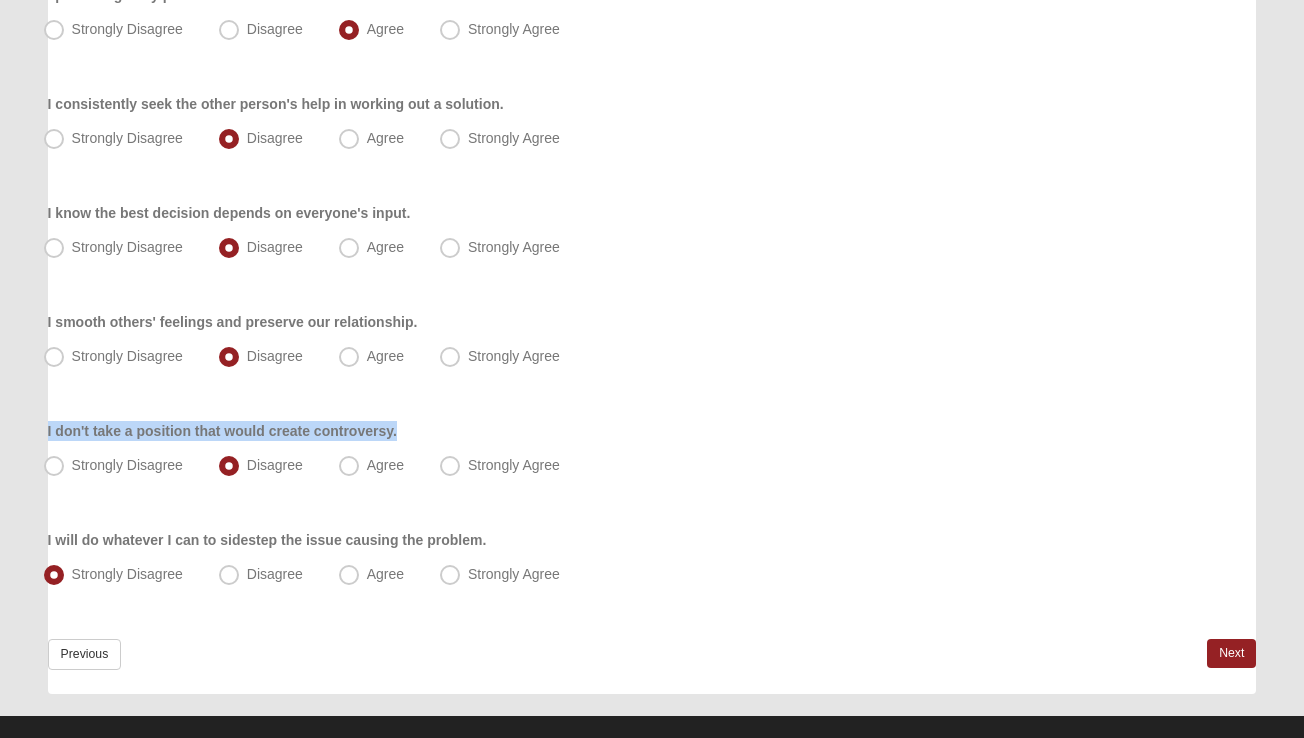 click on "I don't take a position that would create controversy." at bounding box center (222, 431) 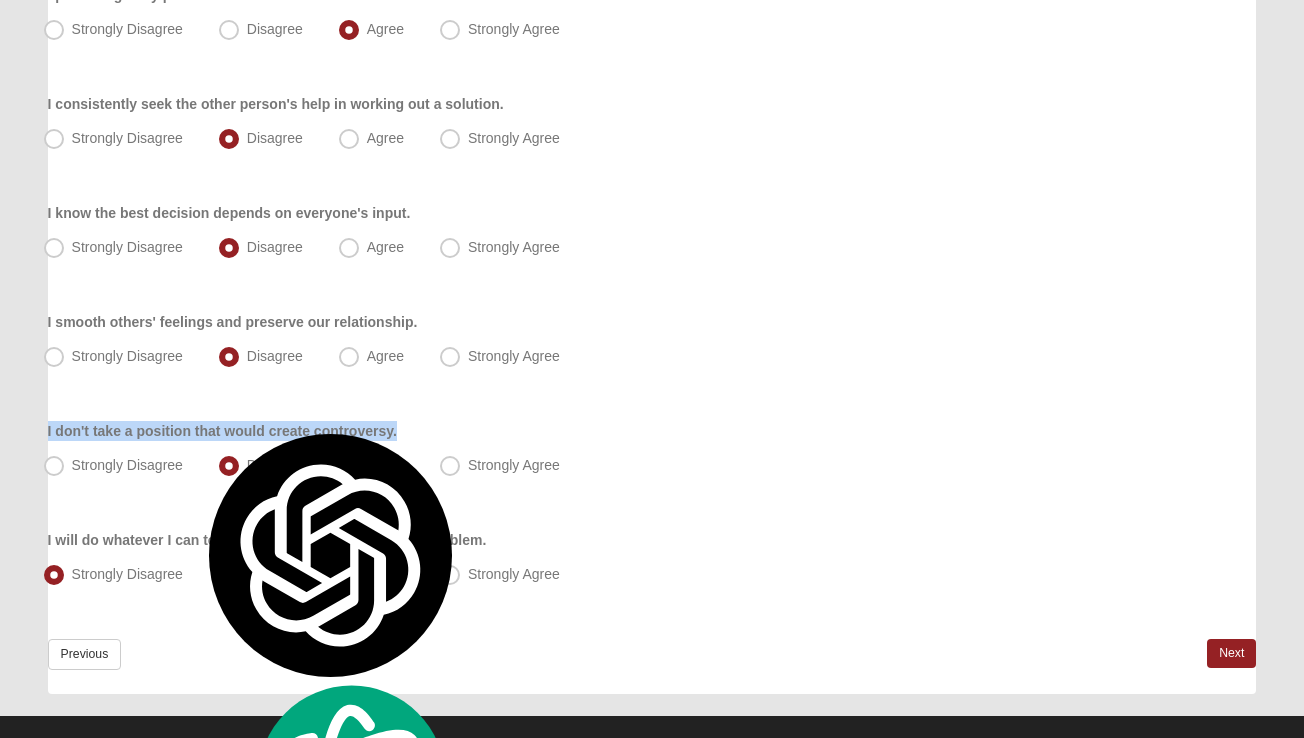 copy on "I don't take a position that would create controversy." 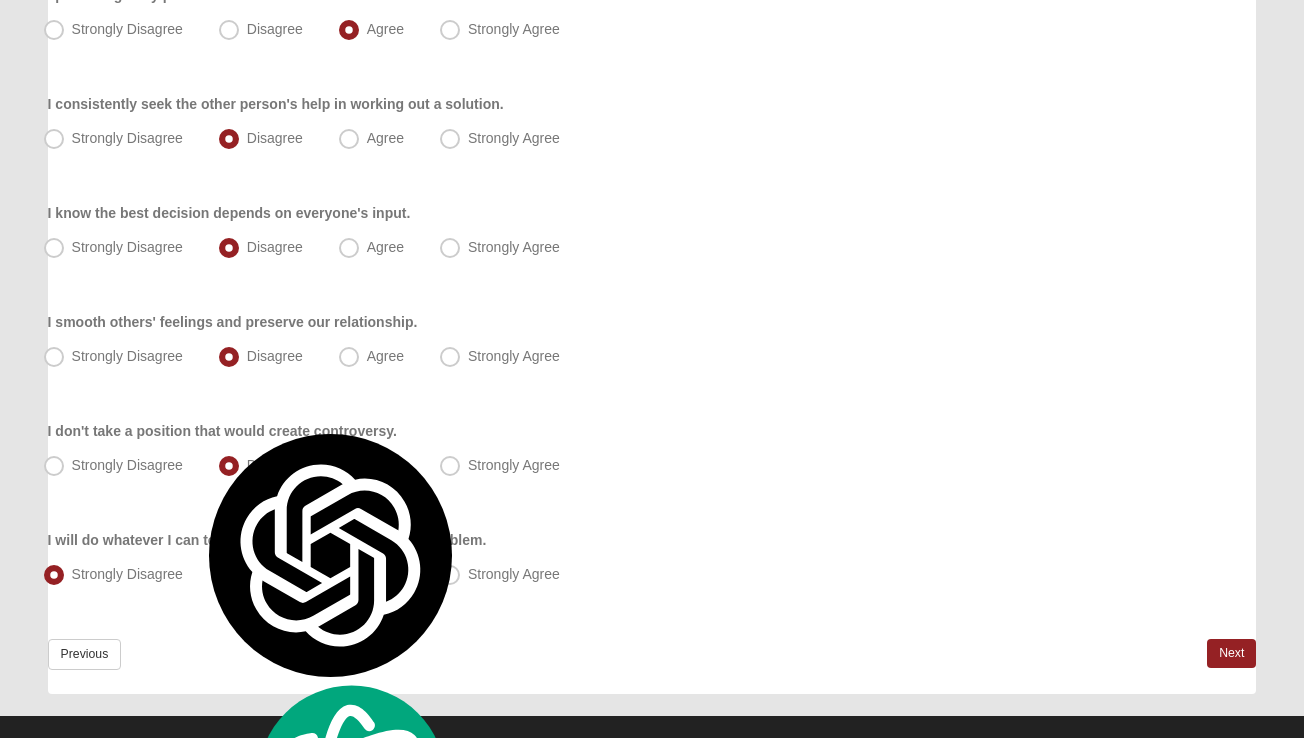 click on "Respond to these items quickly and don’t overthink them. Usually your first response is your best response.
70%
I attempt to immediately work through our differences.
Strongly Disagree
Disagree
Agree
Strongly Agree
I press to get my points made.
Strongly Disagree
Disagree
Agree" at bounding box center (652, 228) 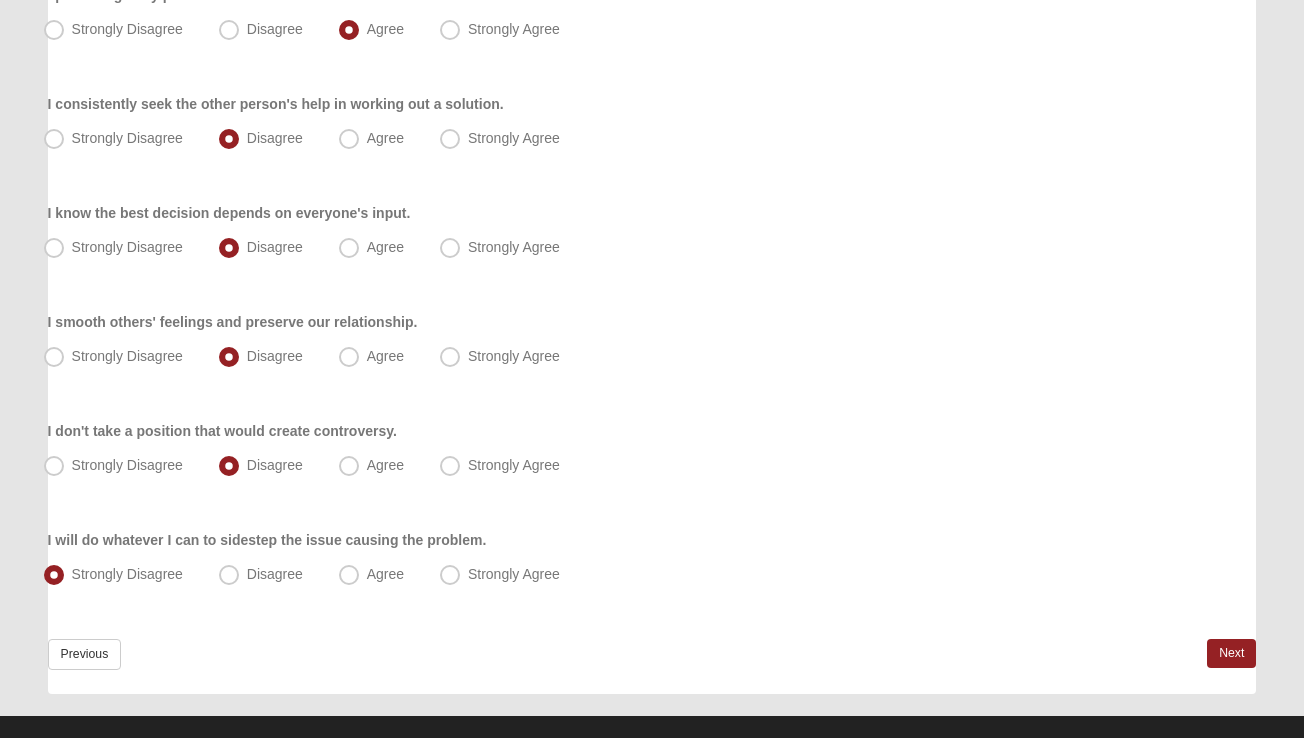 click on "I smooth others' feelings and preserve our relationship." at bounding box center (233, 322) 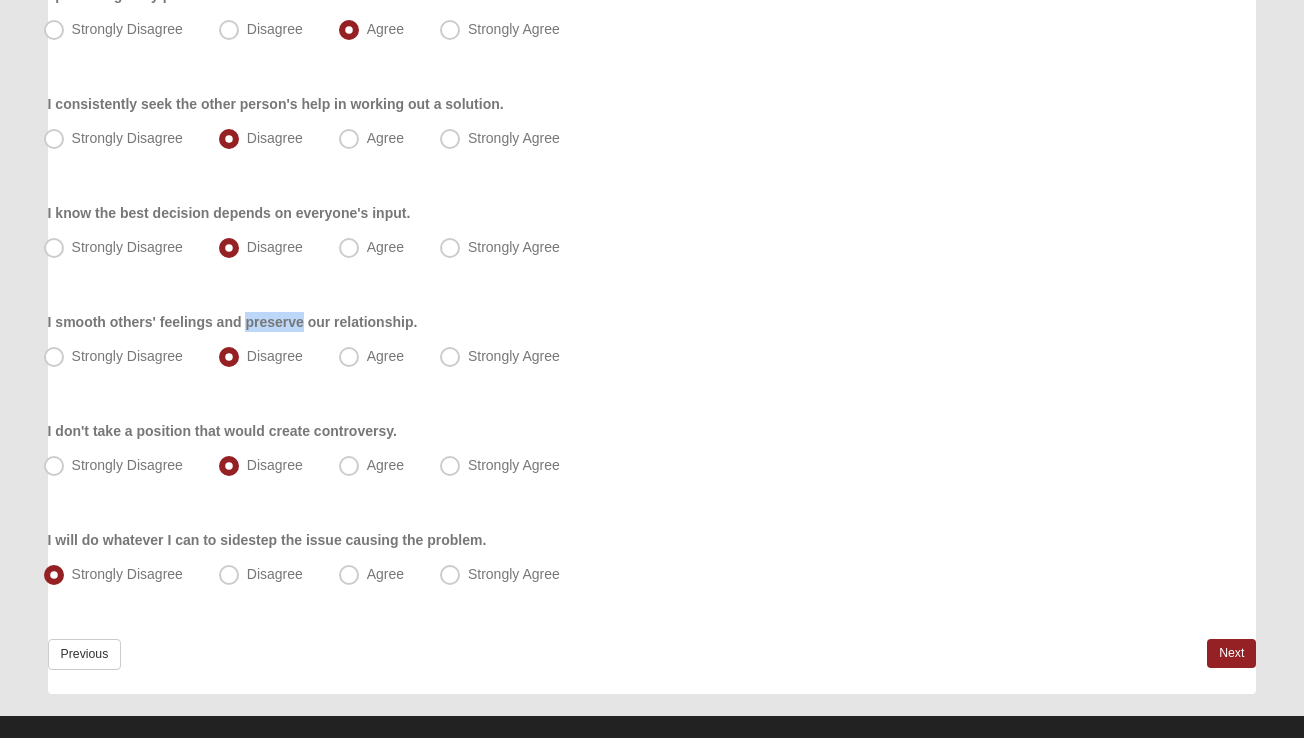 click on "I smooth others' feelings and preserve our relationship." at bounding box center (233, 322) 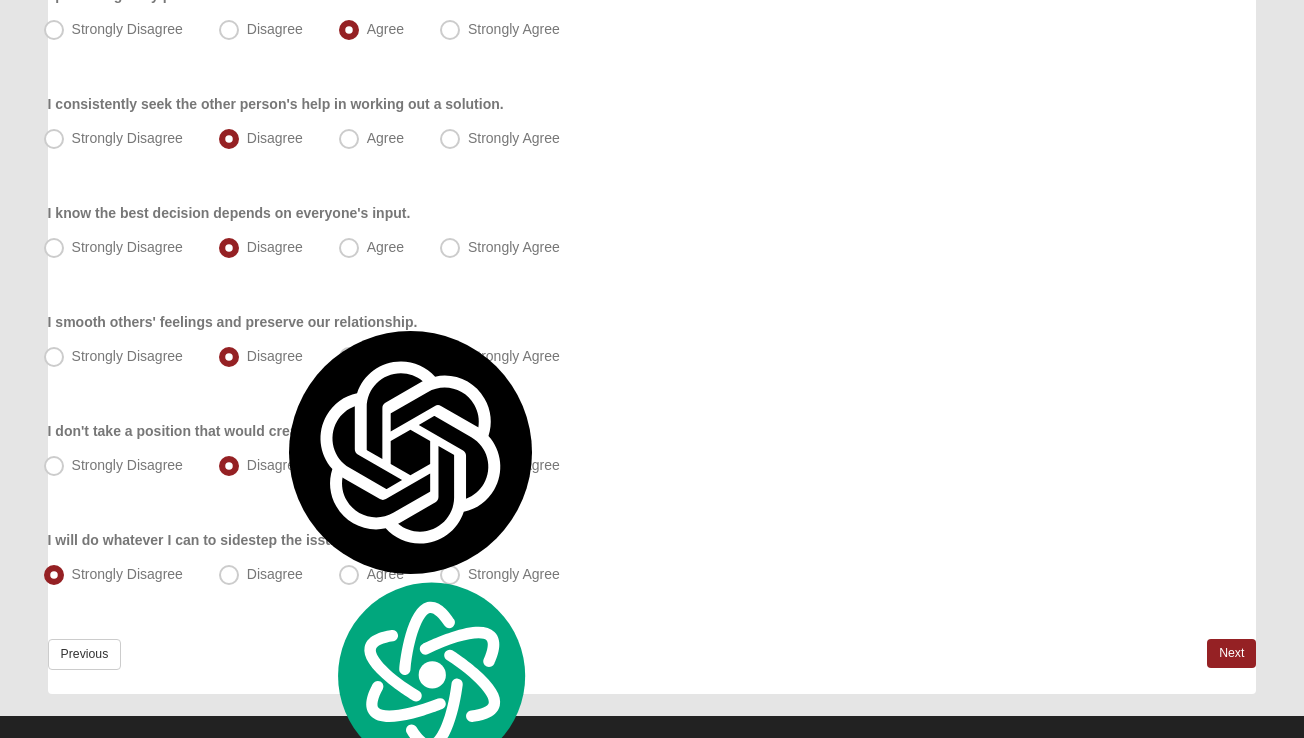 click on "I smooth others' feelings and preserve our relationship.
Strongly Disagree
Disagree
Agree
Strongly Agree" at bounding box center (652, 342) 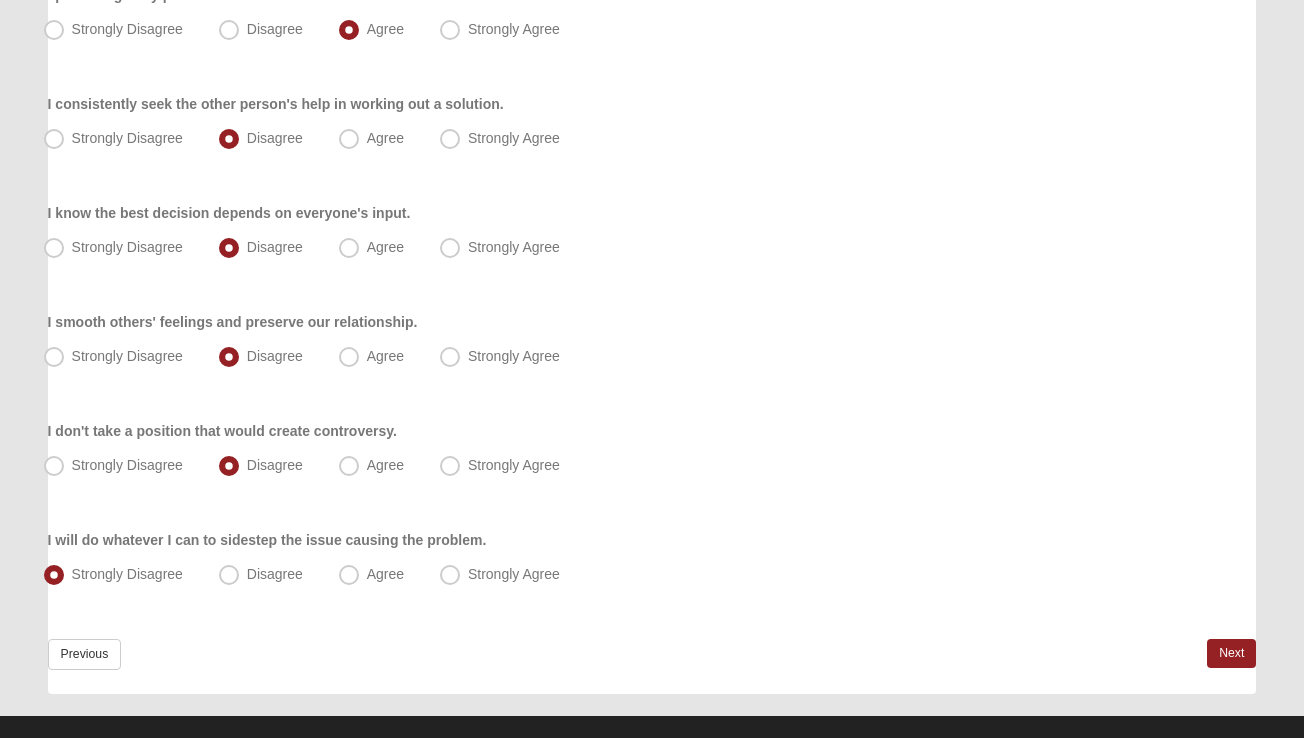 click on "Previous
Next" at bounding box center [652, 666] 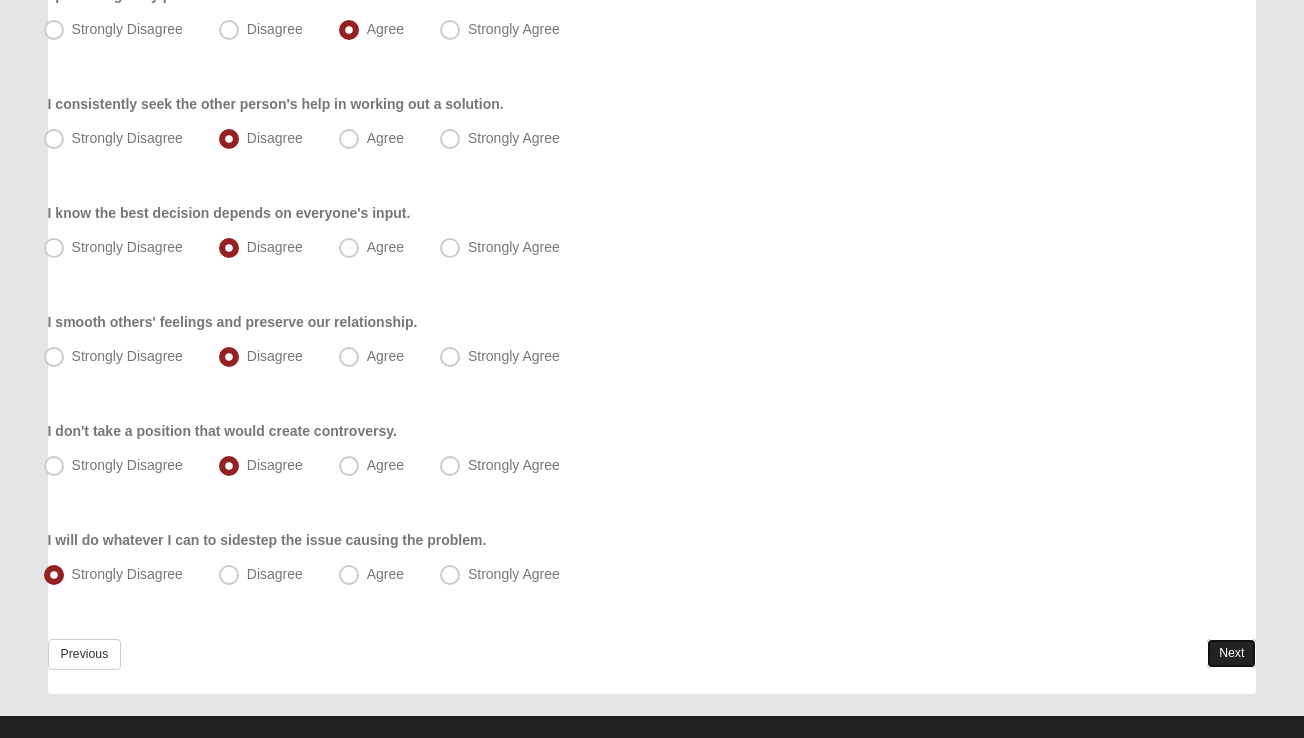 click on "Next" at bounding box center [1231, 653] 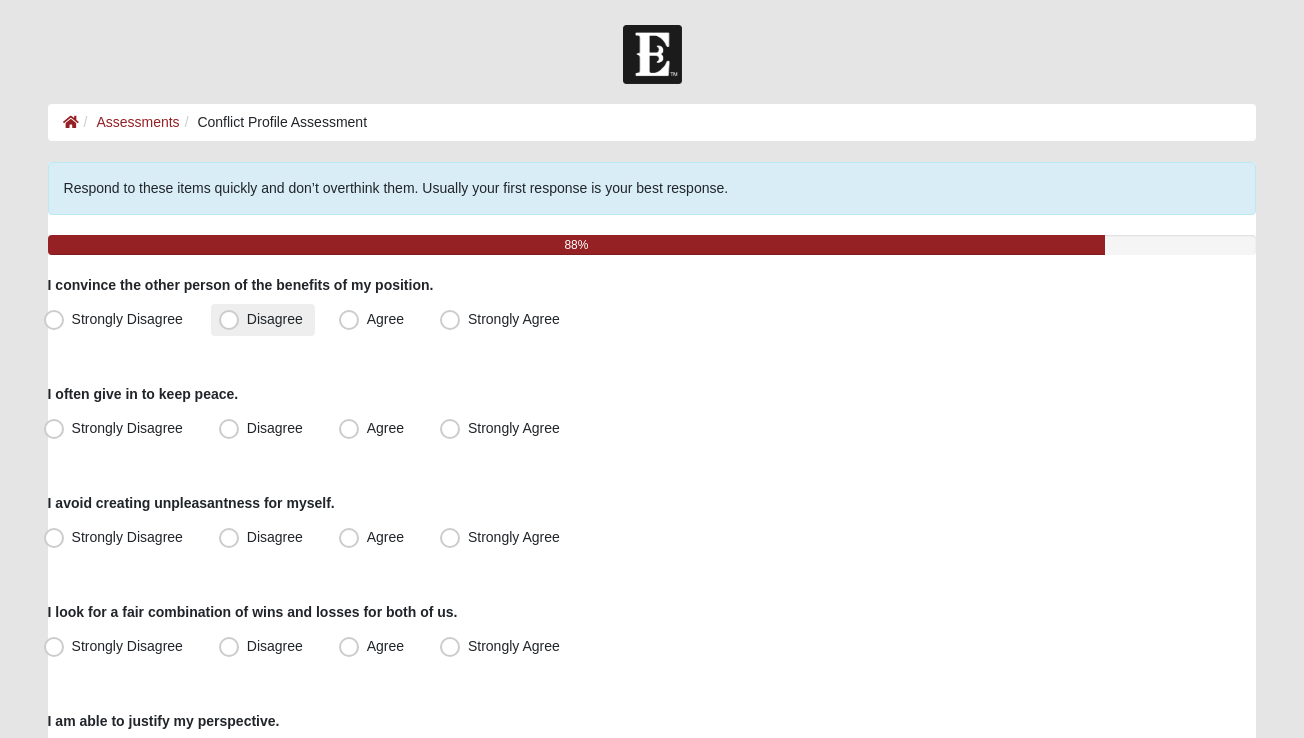 click on "Disagree" at bounding box center (275, 319) 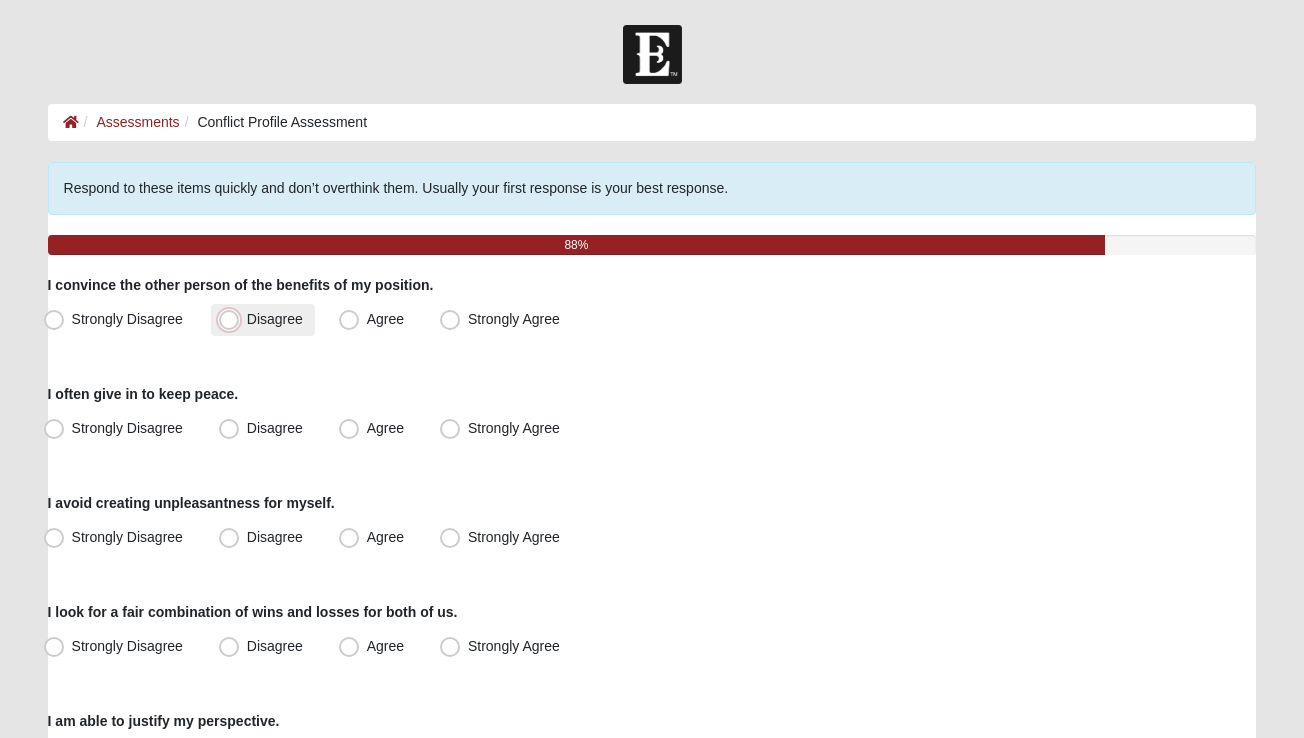 click on "Disagree" at bounding box center (233, 319) 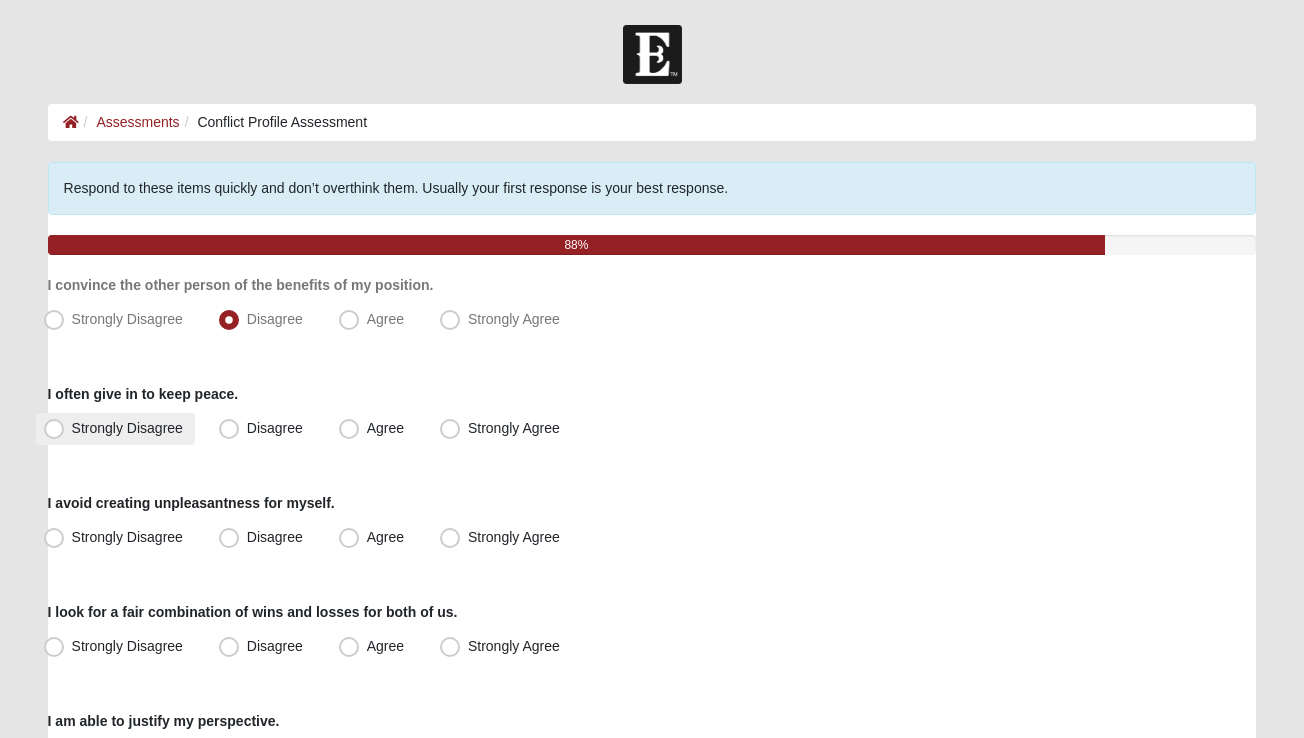 click on "Strongly Disagree" at bounding box center (127, 428) 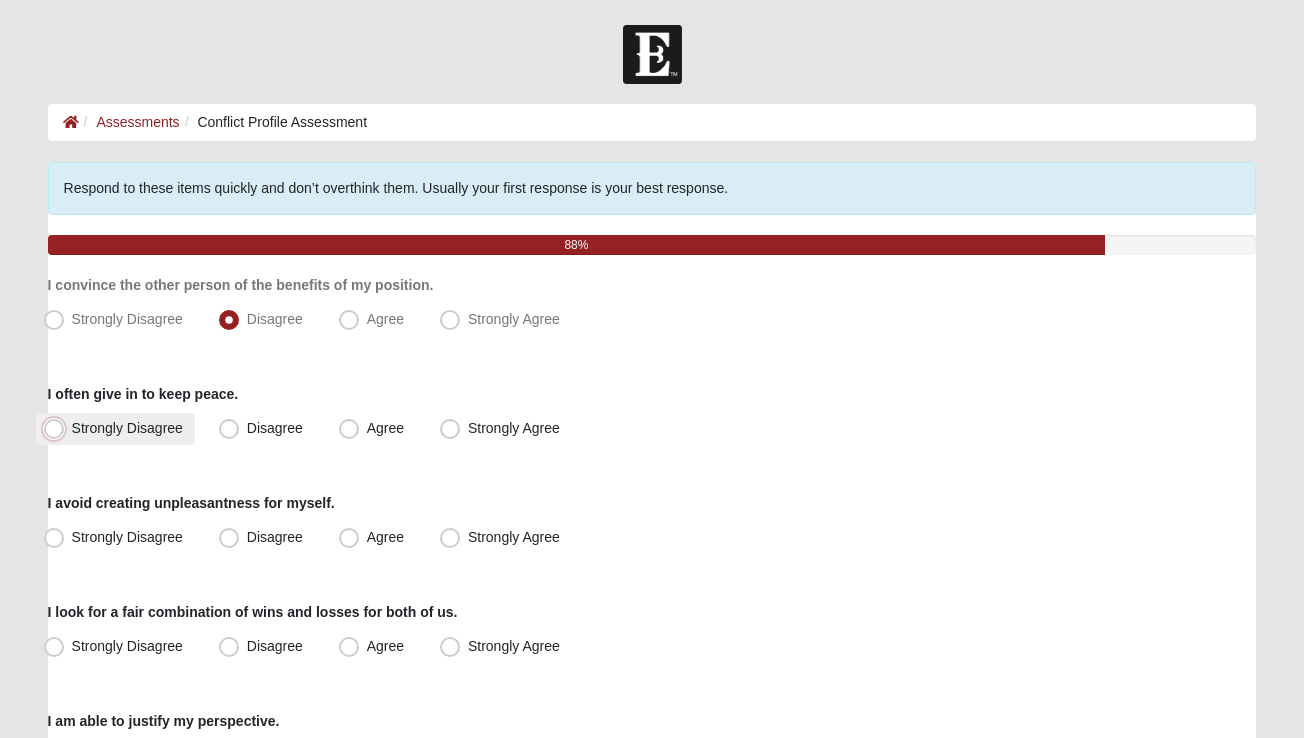 click on "Strongly Disagree" at bounding box center [58, 428] 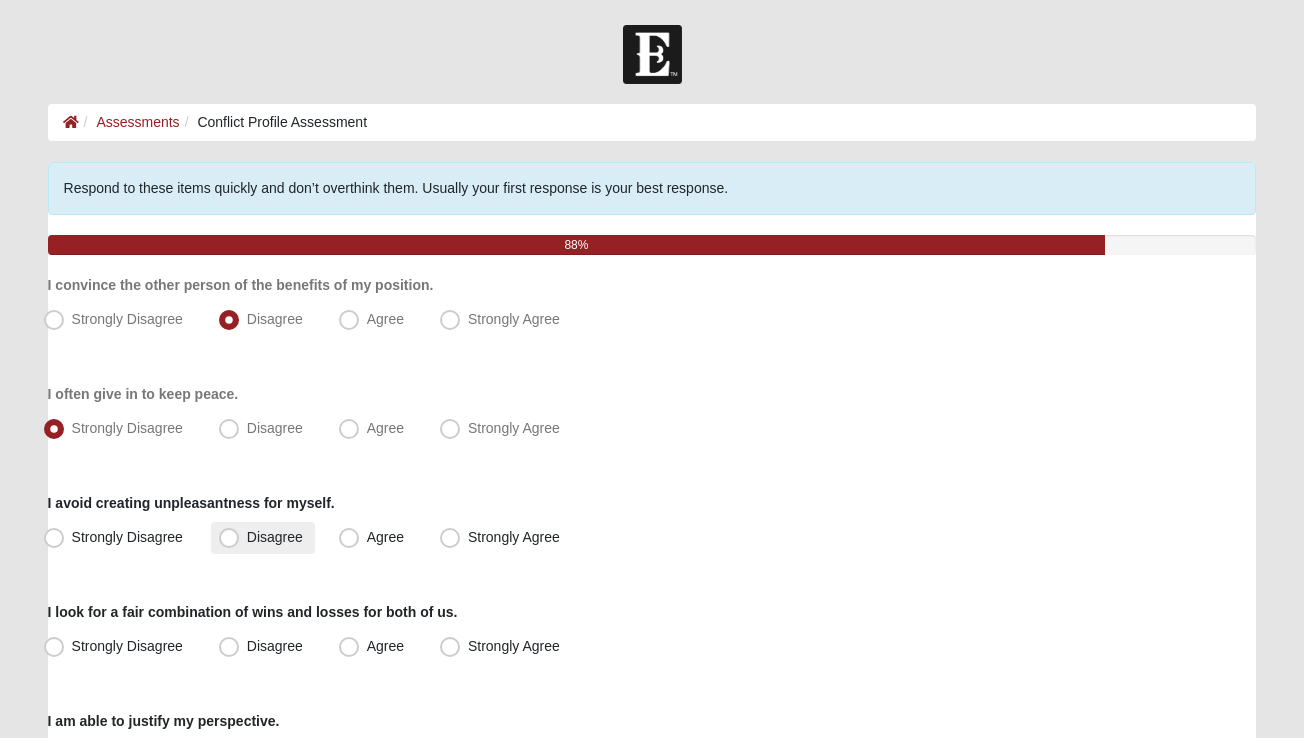 click on "Disagree" at bounding box center (275, 537) 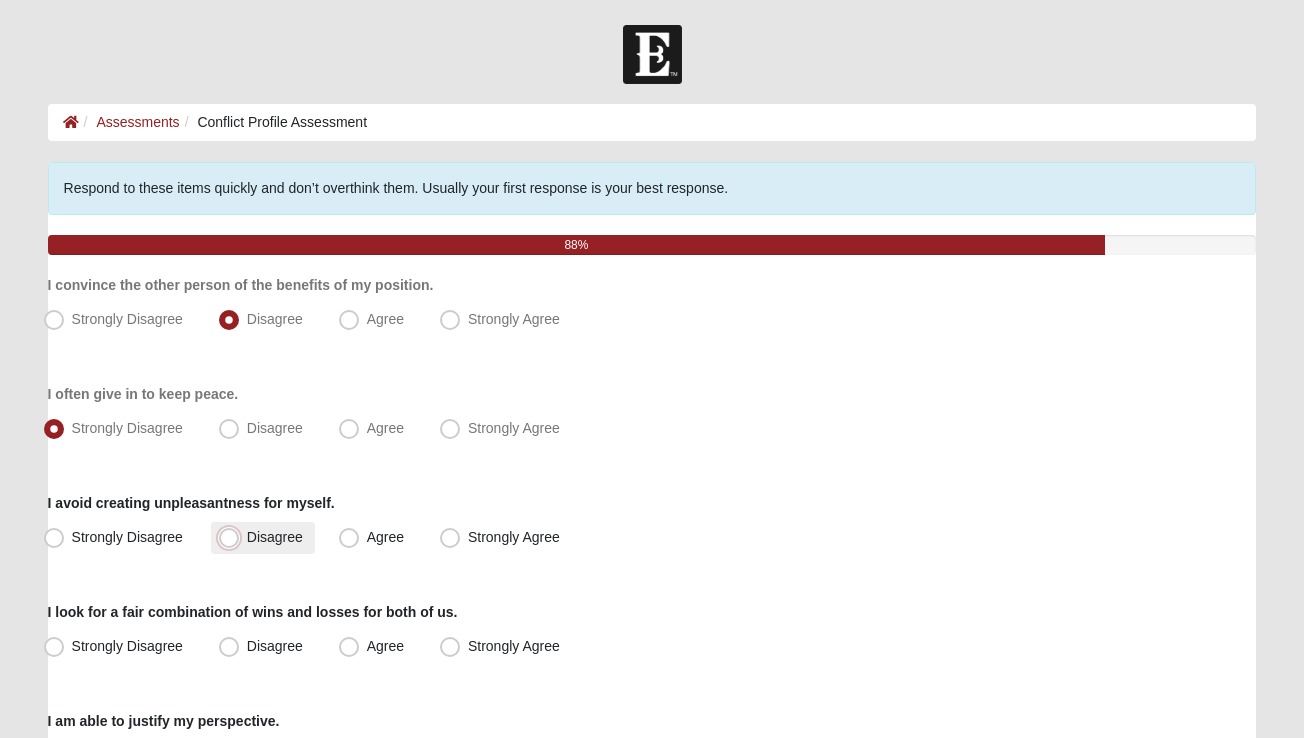 radio on "true" 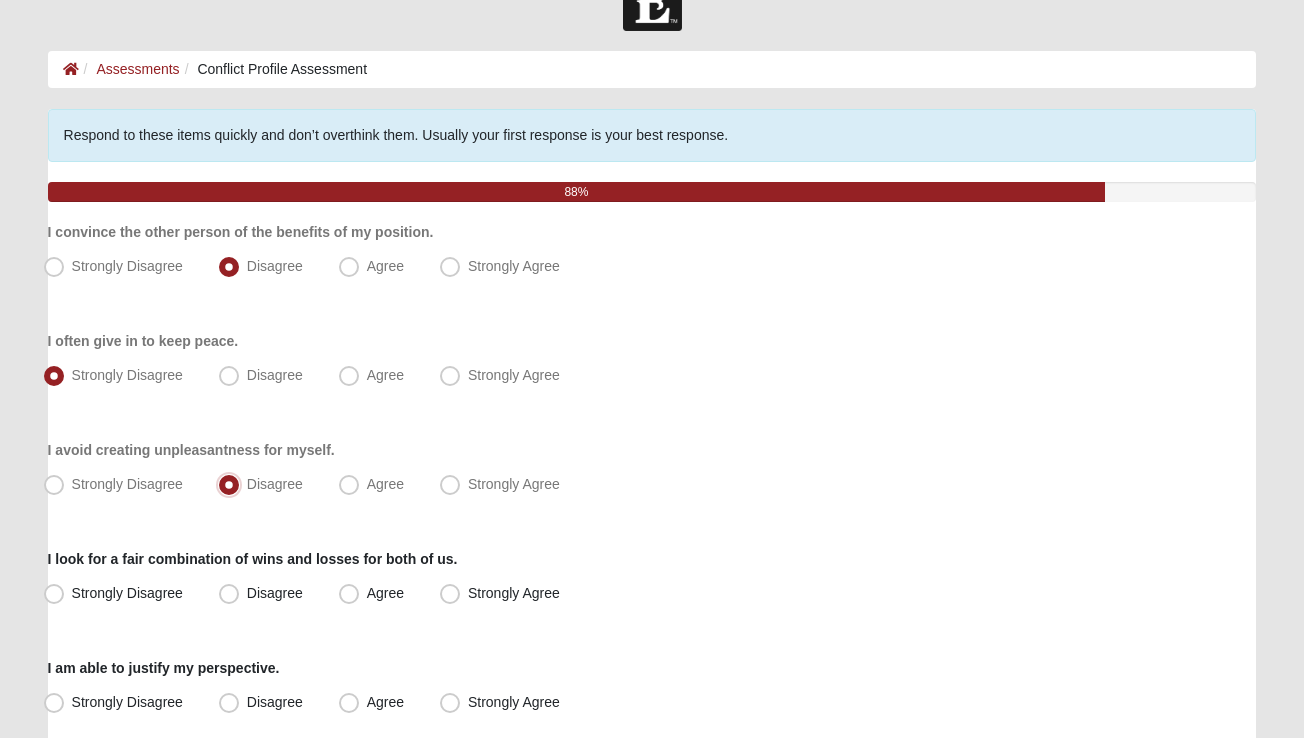 scroll, scrollTop: 68, scrollLeft: 0, axis: vertical 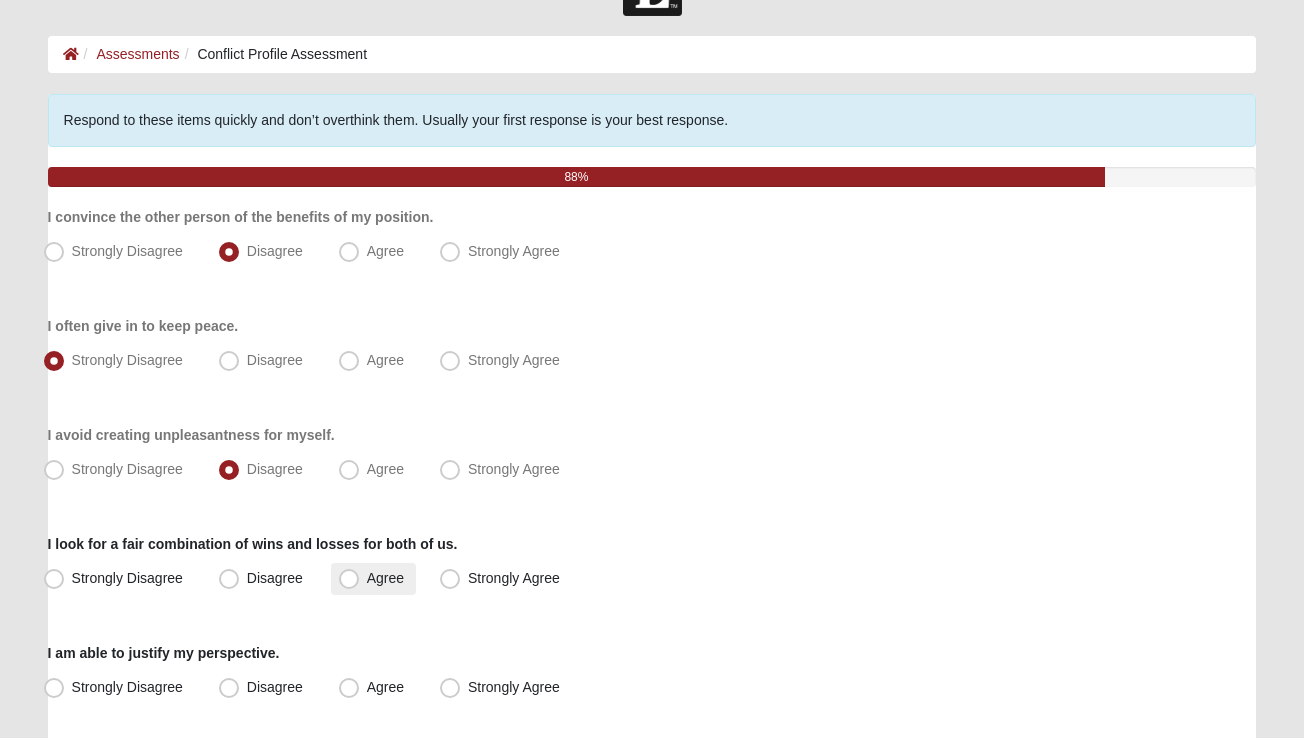 click on "Agree" at bounding box center [385, 578] 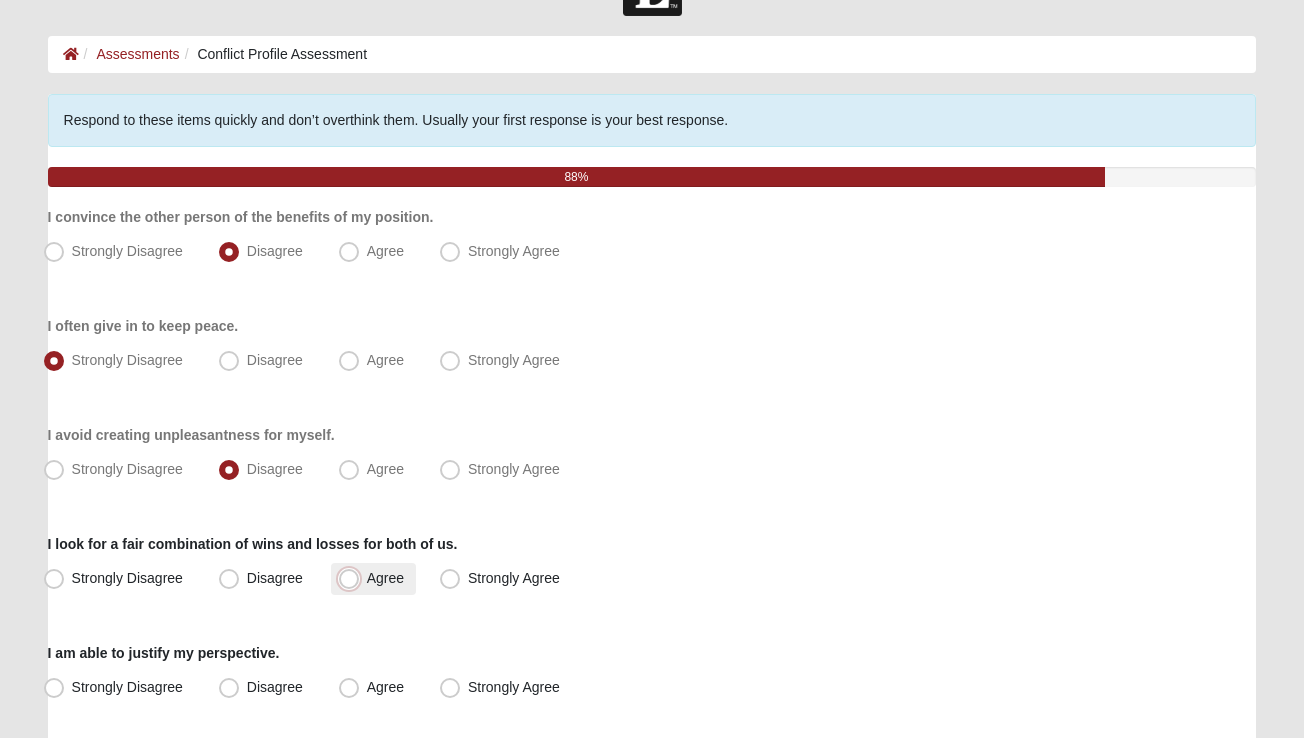 click on "Agree" at bounding box center [353, 578] 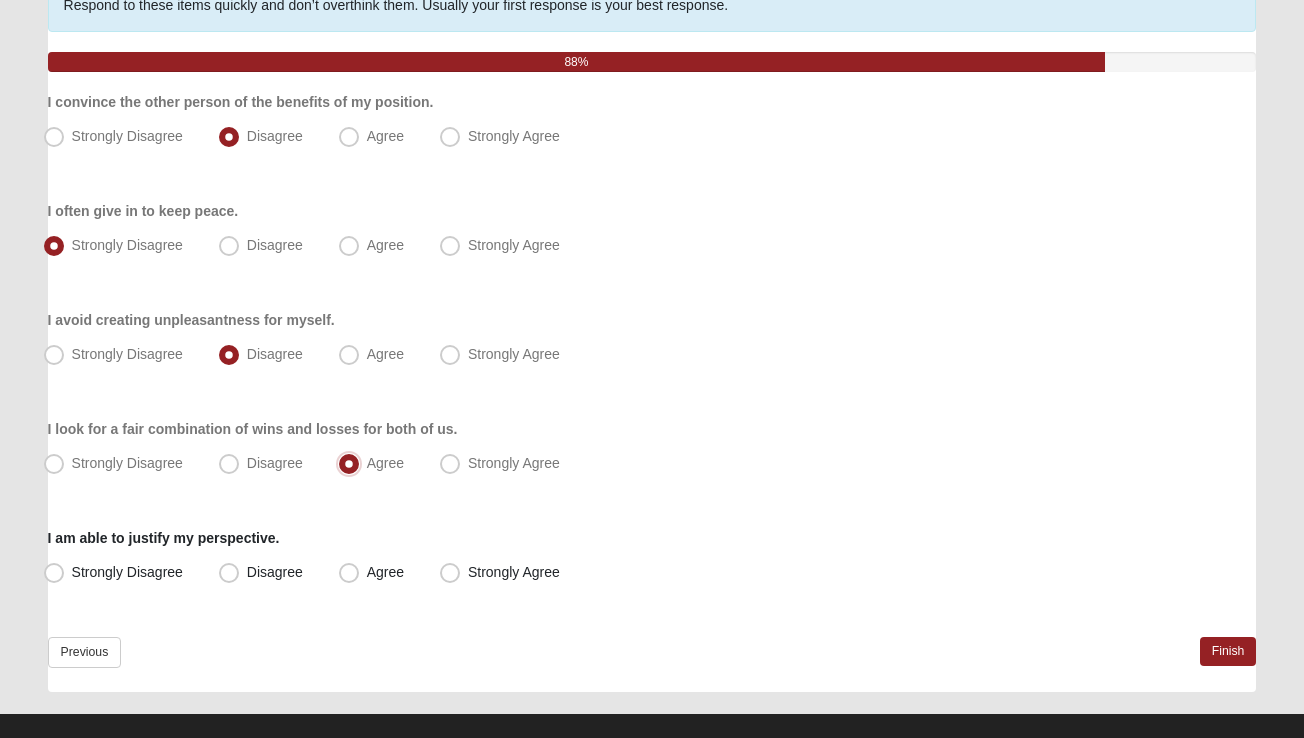 scroll, scrollTop: 184, scrollLeft: 0, axis: vertical 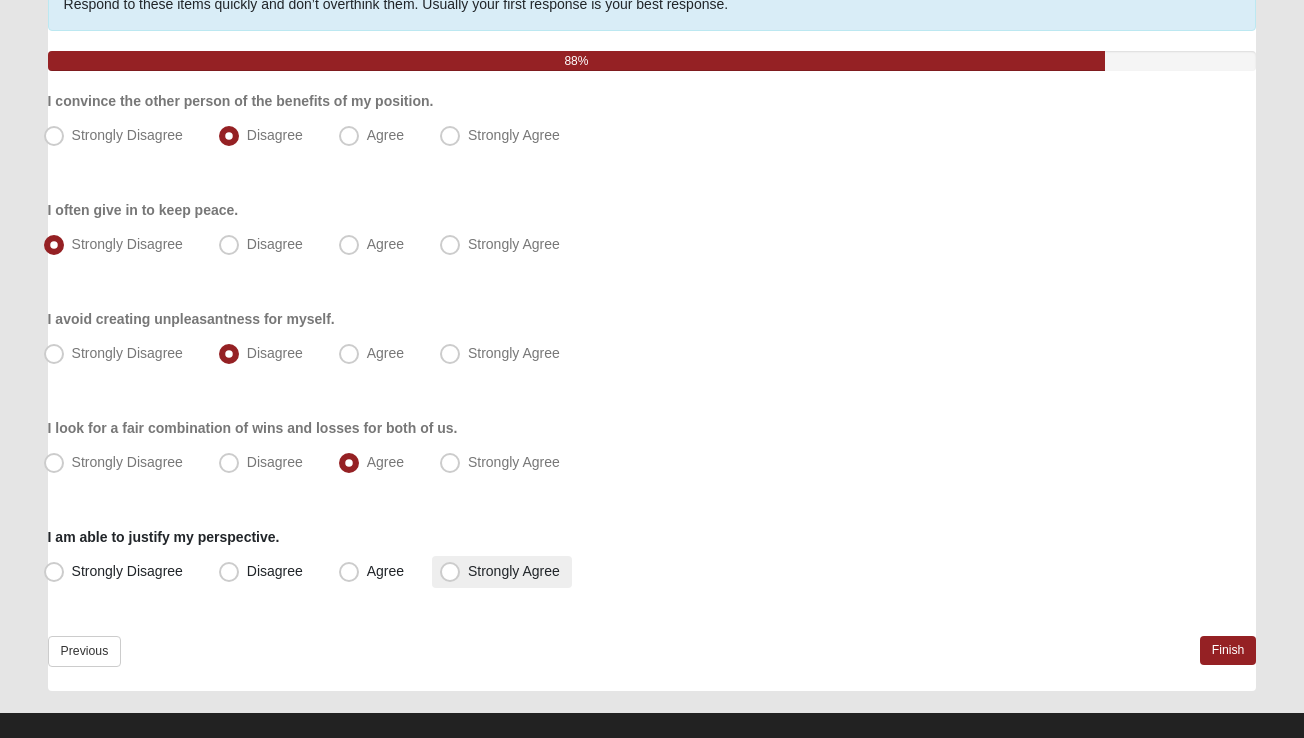 click on "Strongly Agree" at bounding box center [514, 571] 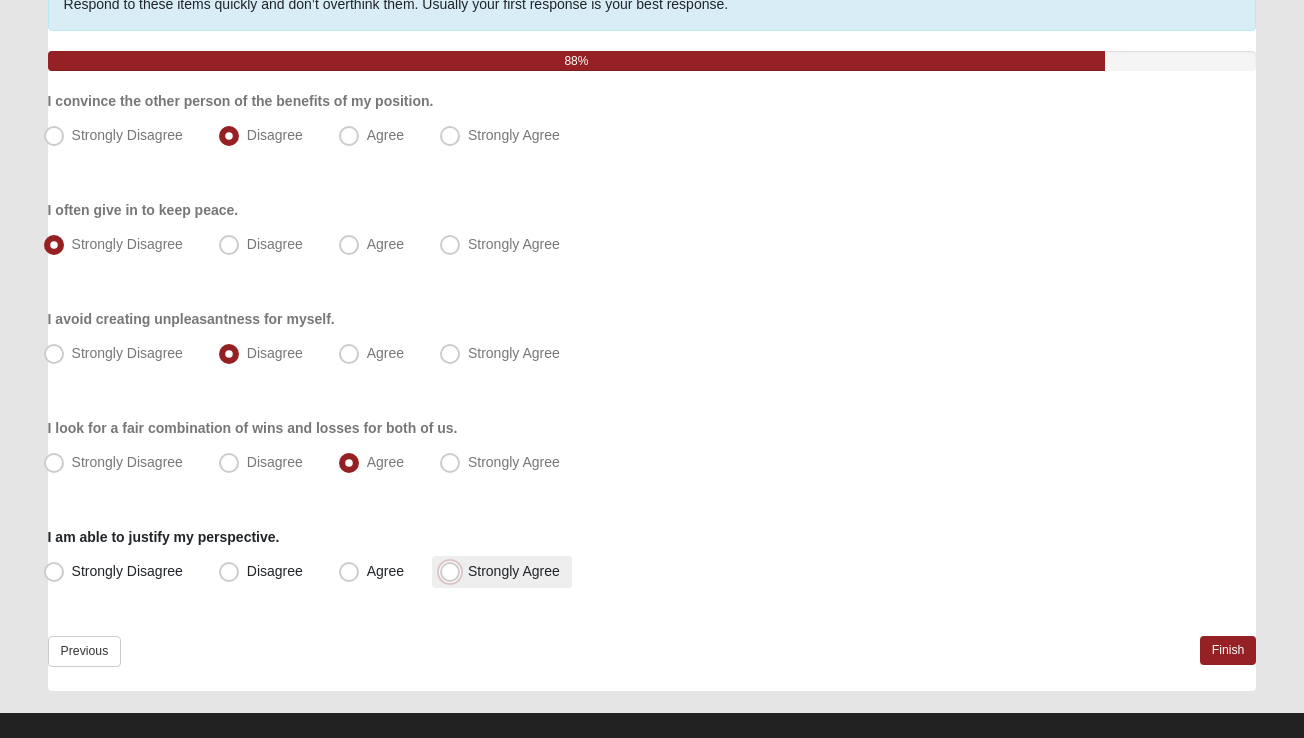 click on "Strongly Agree" at bounding box center [454, 571] 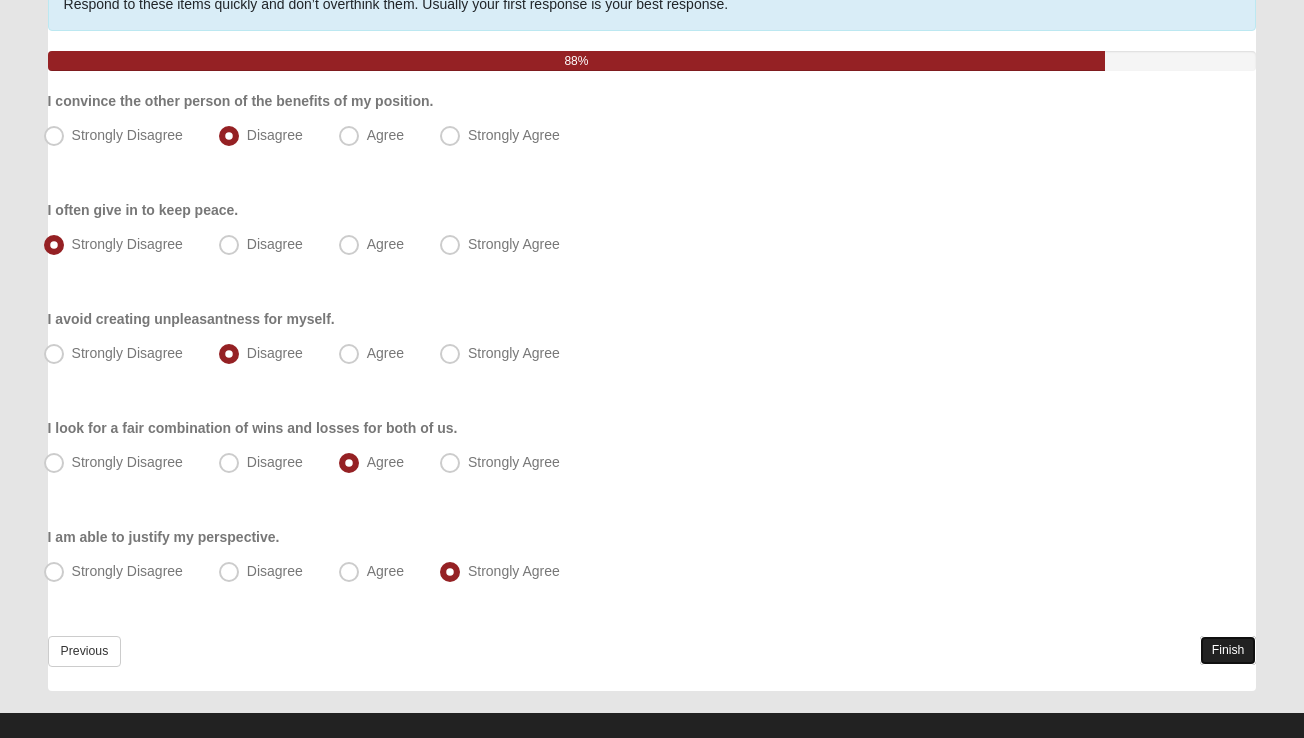 click on "Finish" at bounding box center (1228, 650) 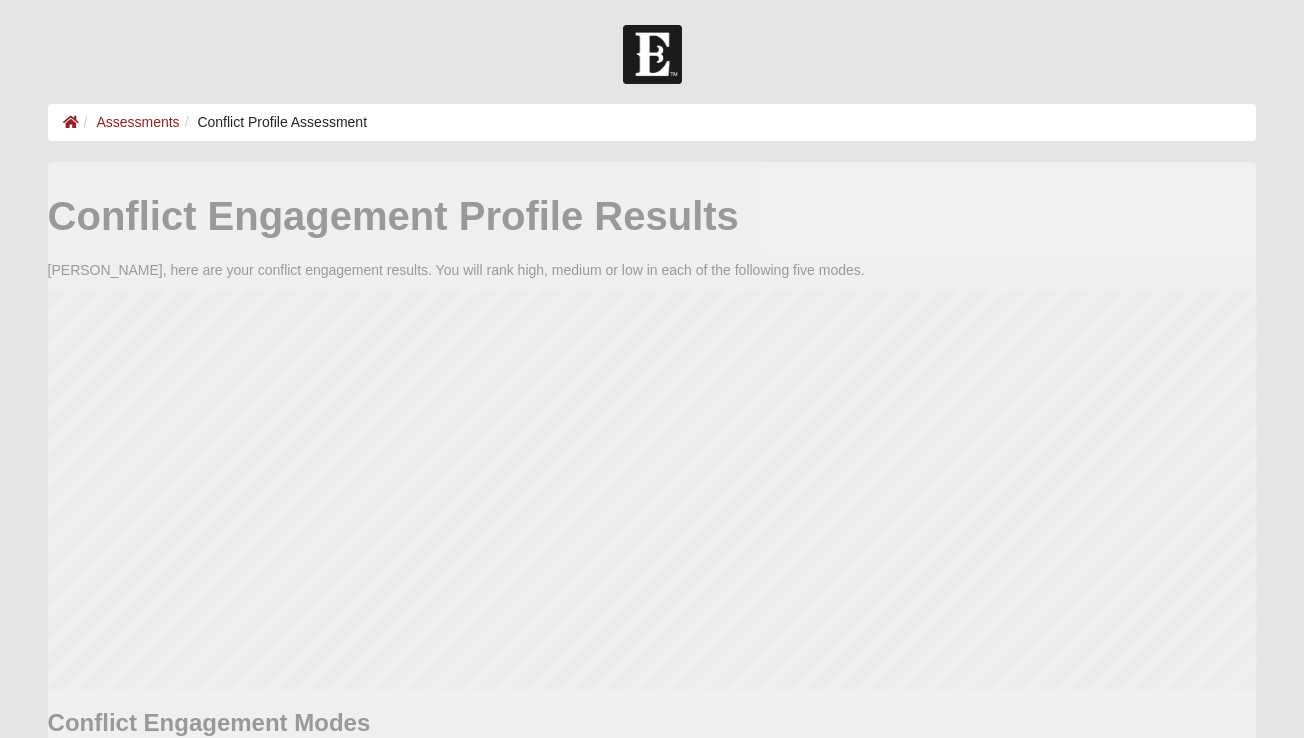scroll, scrollTop: 0, scrollLeft: 0, axis: both 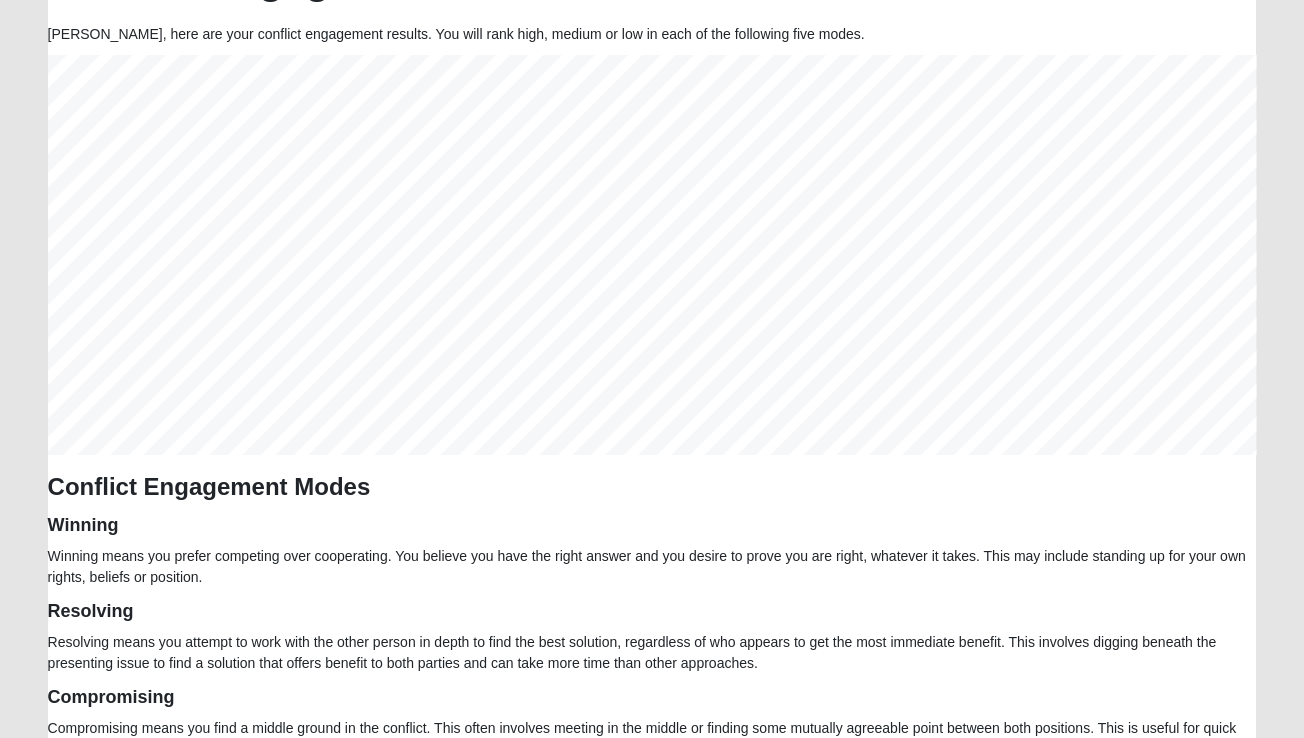 click on "Conflict Engagement Modes" at bounding box center (652, 487) 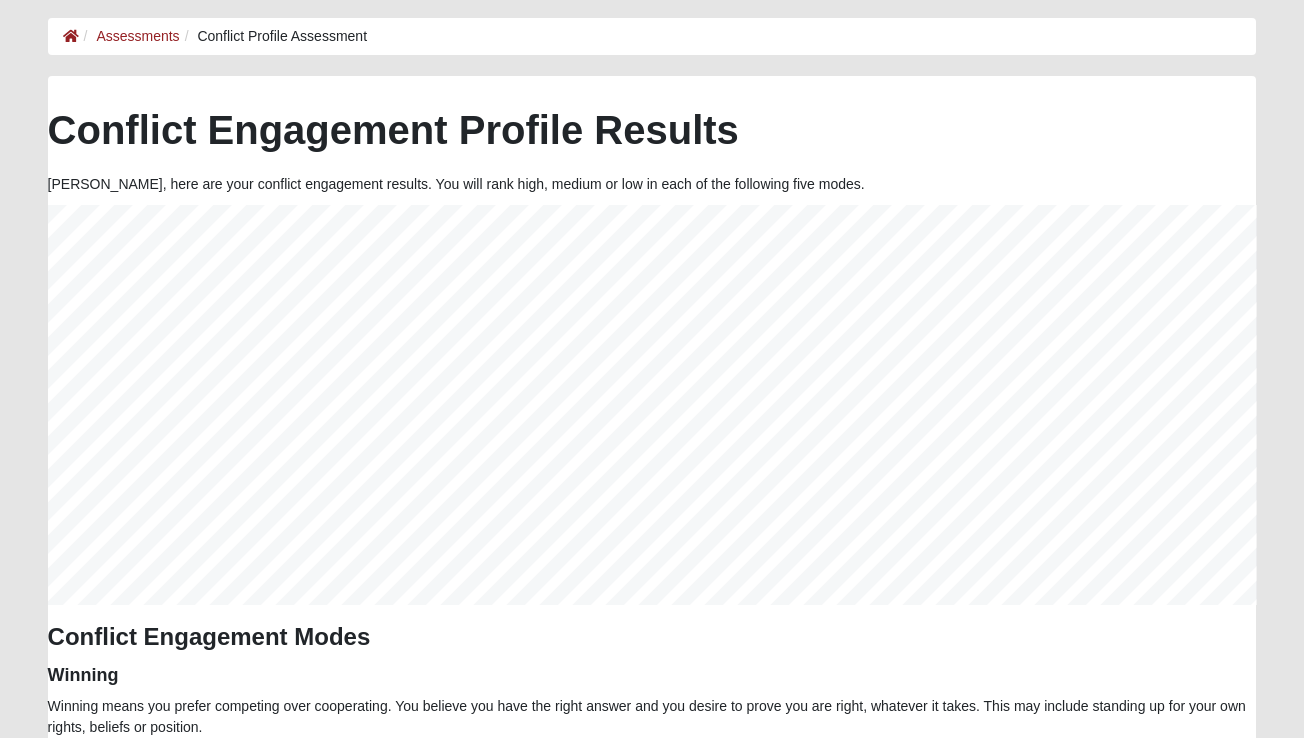 scroll, scrollTop: 0, scrollLeft: 0, axis: both 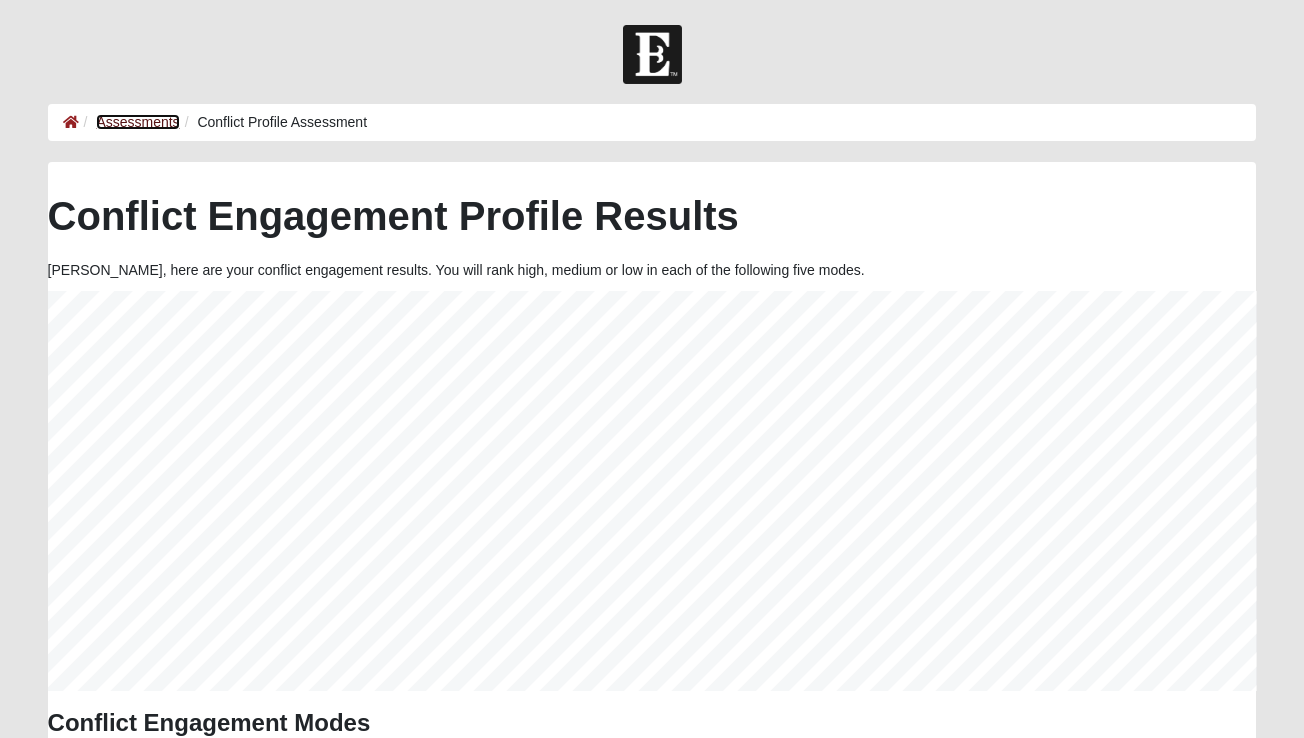 click on "Assessments" at bounding box center [137, 122] 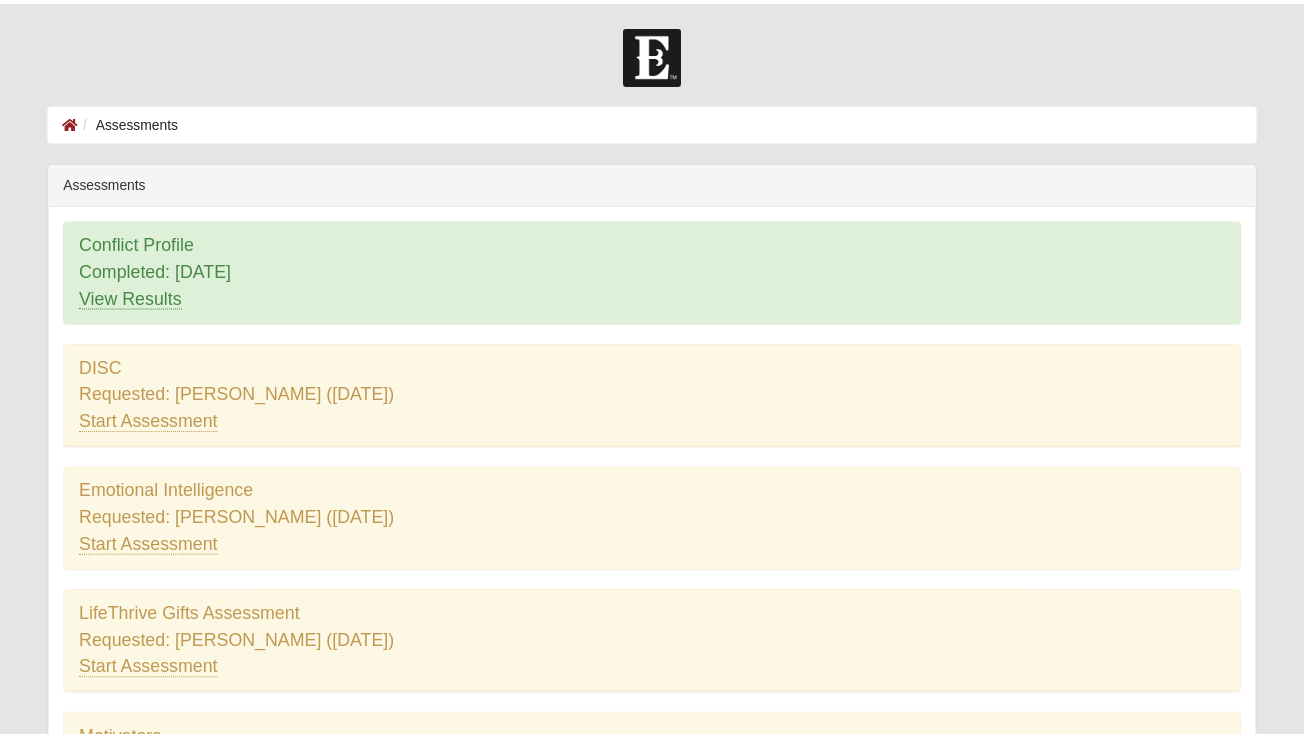 scroll, scrollTop: 0, scrollLeft: 0, axis: both 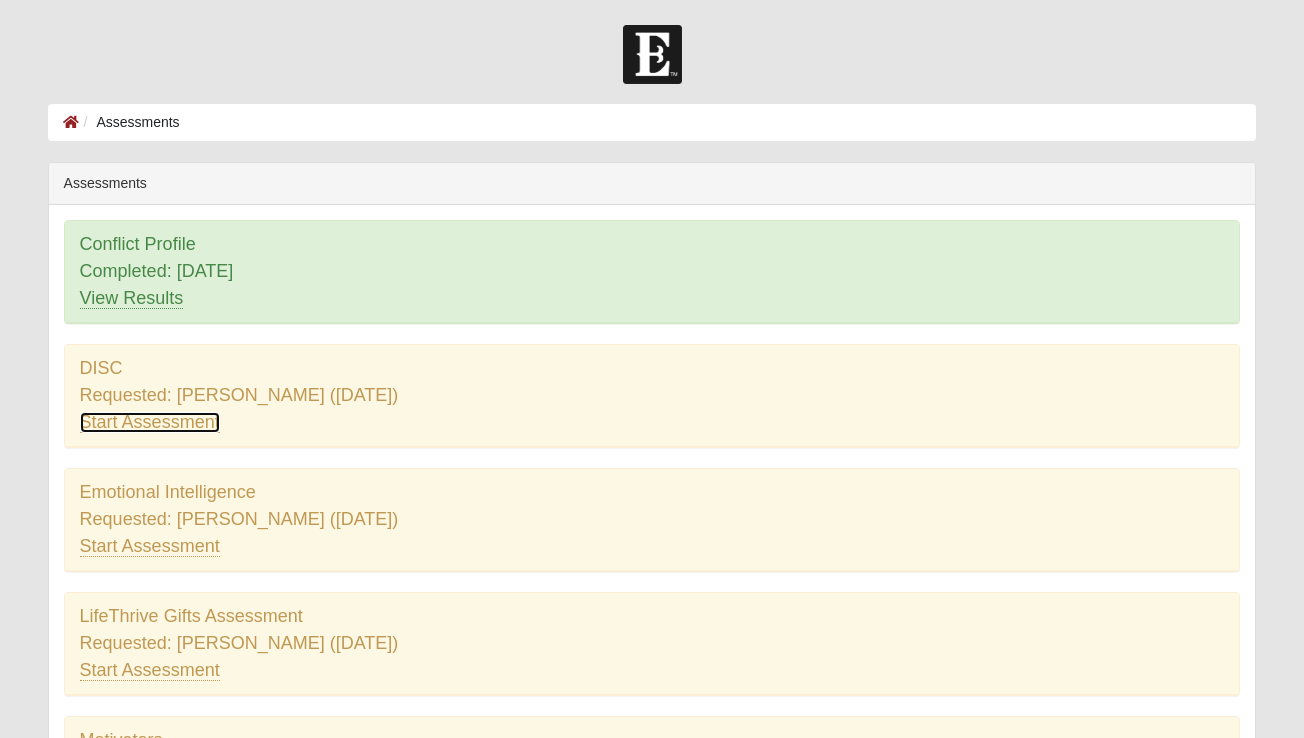 click on "Start Assessment" at bounding box center [150, 422] 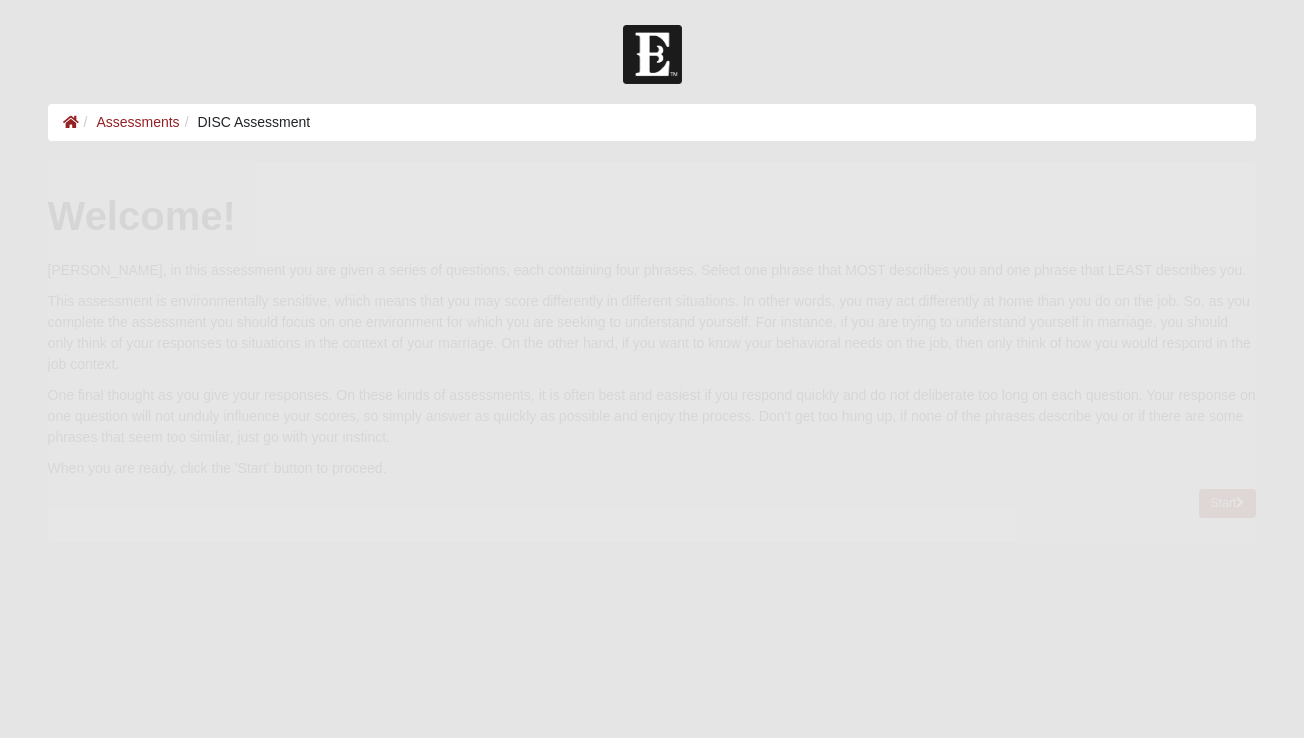scroll, scrollTop: 0, scrollLeft: 0, axis: both 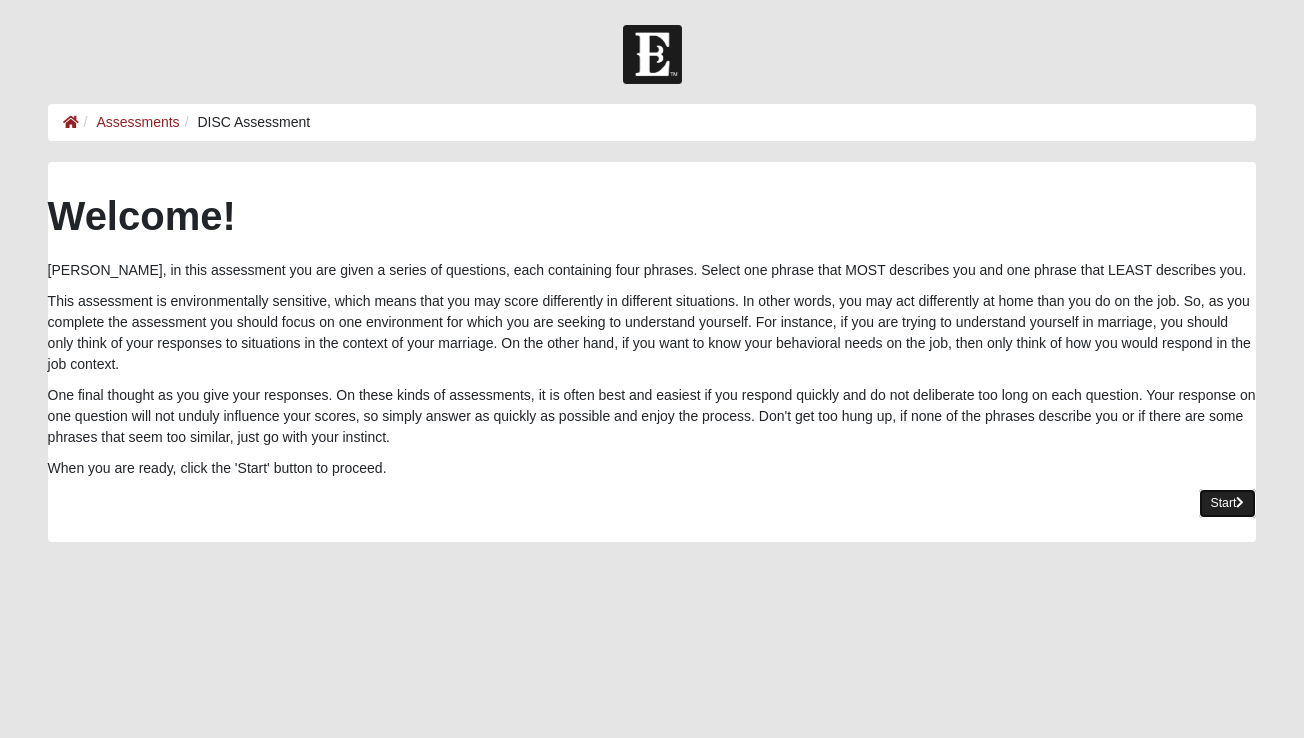 click on "Start" at bounding box center [1228, 503] 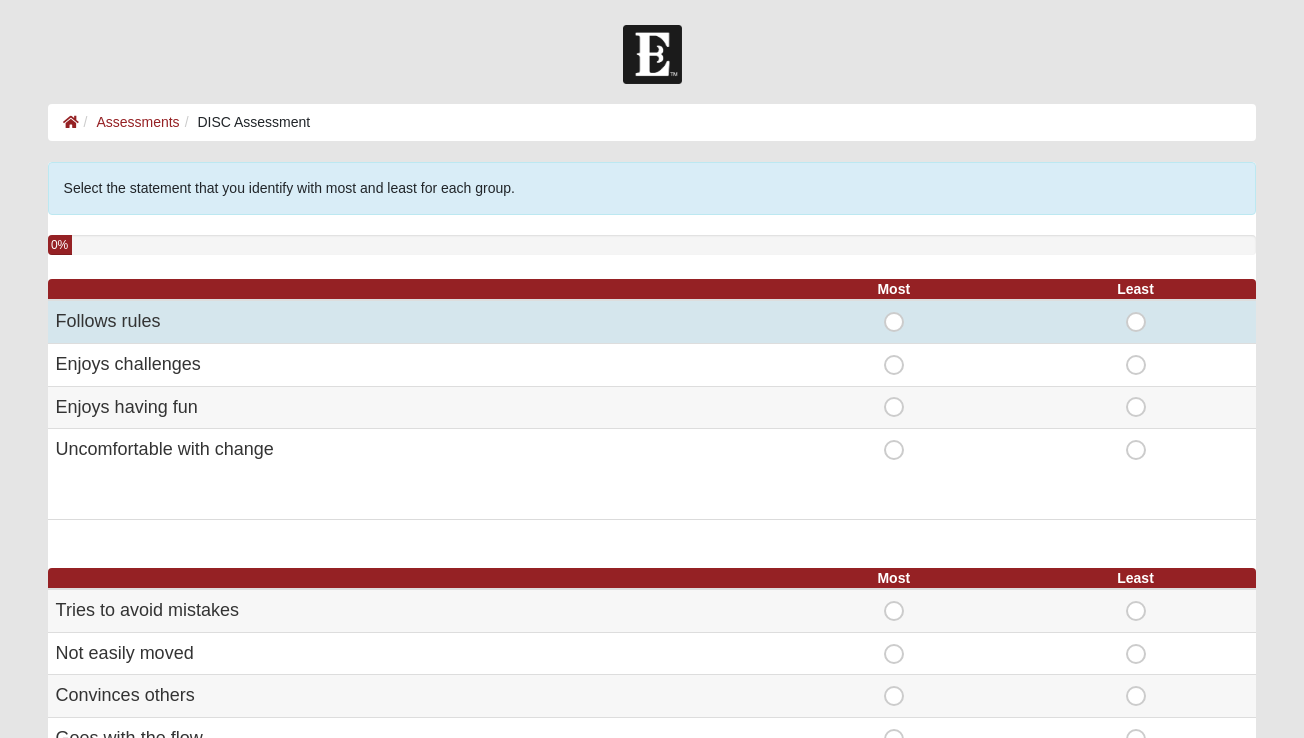 click on "Most" at bounding box center (894, 312) 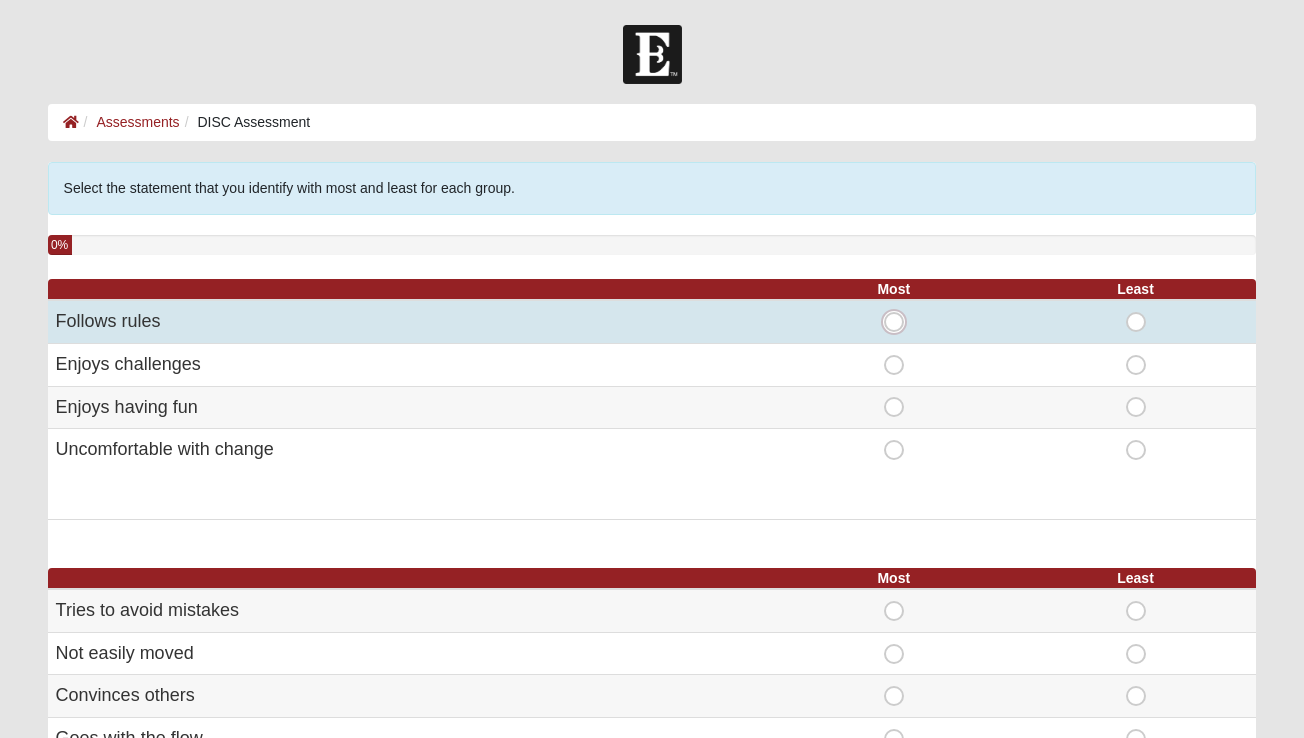 click on "Most" at bounding box center (900, 322) 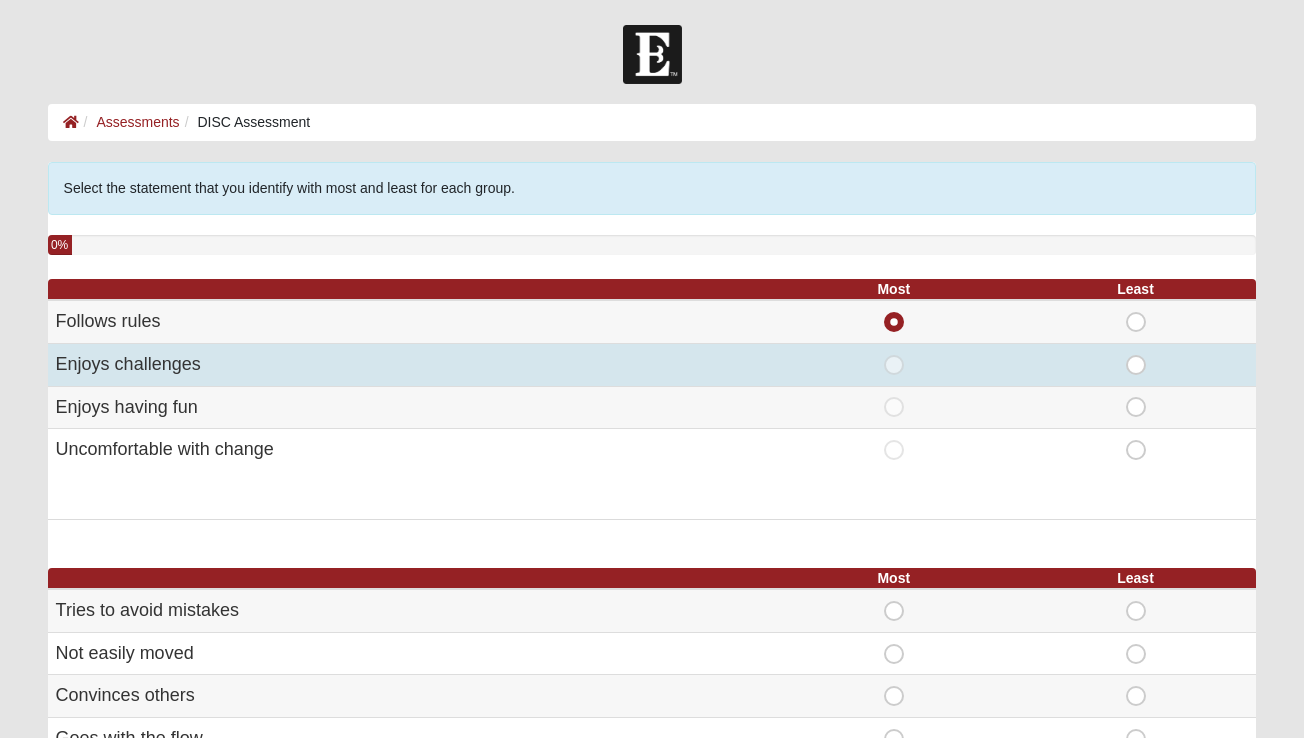 click on "Most" at bounding box center [894, 355] 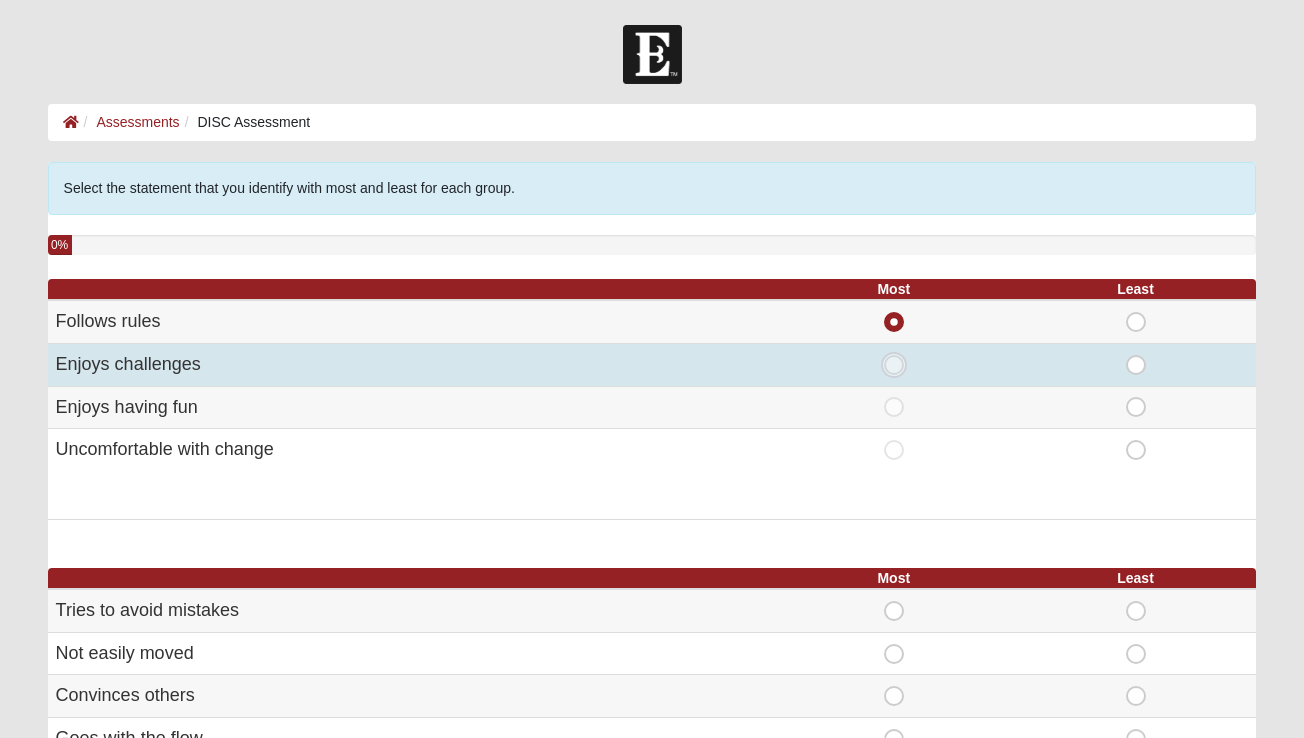 radio on "true" 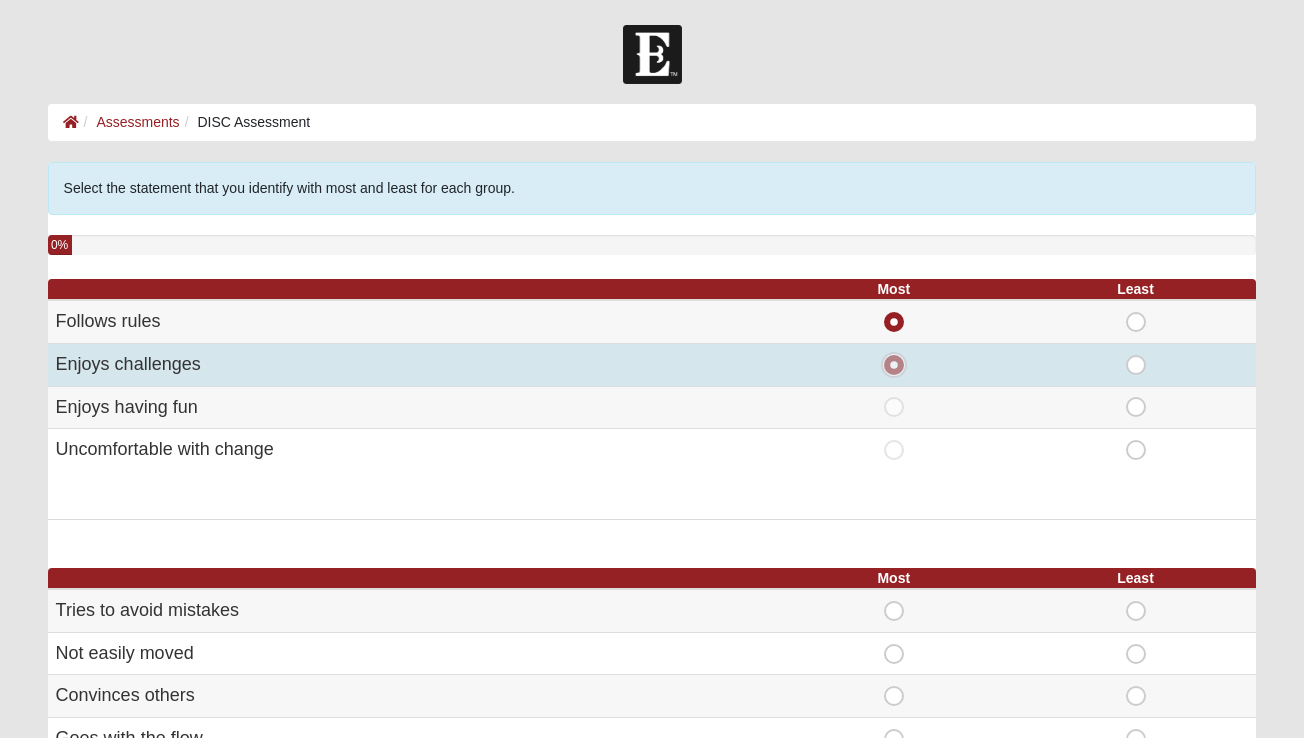 radio on "false" 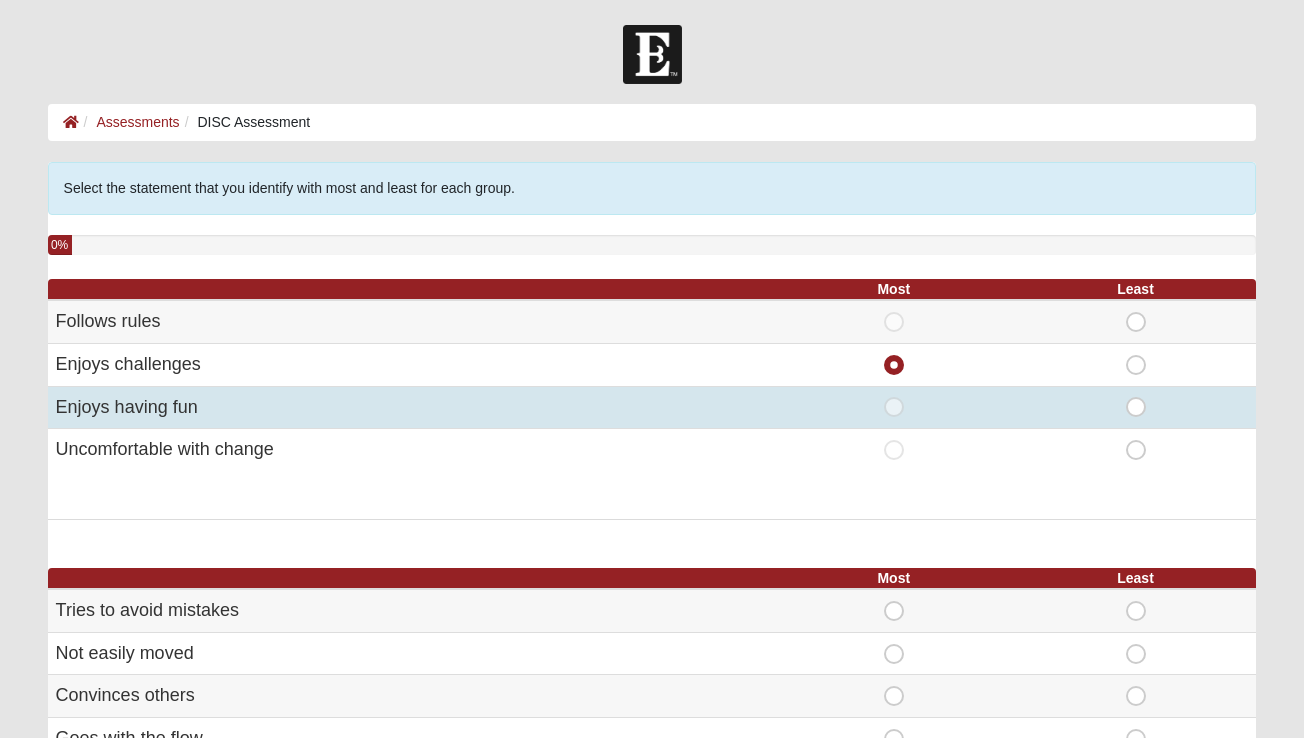 click on "Most" at bounding box center [894, 397] 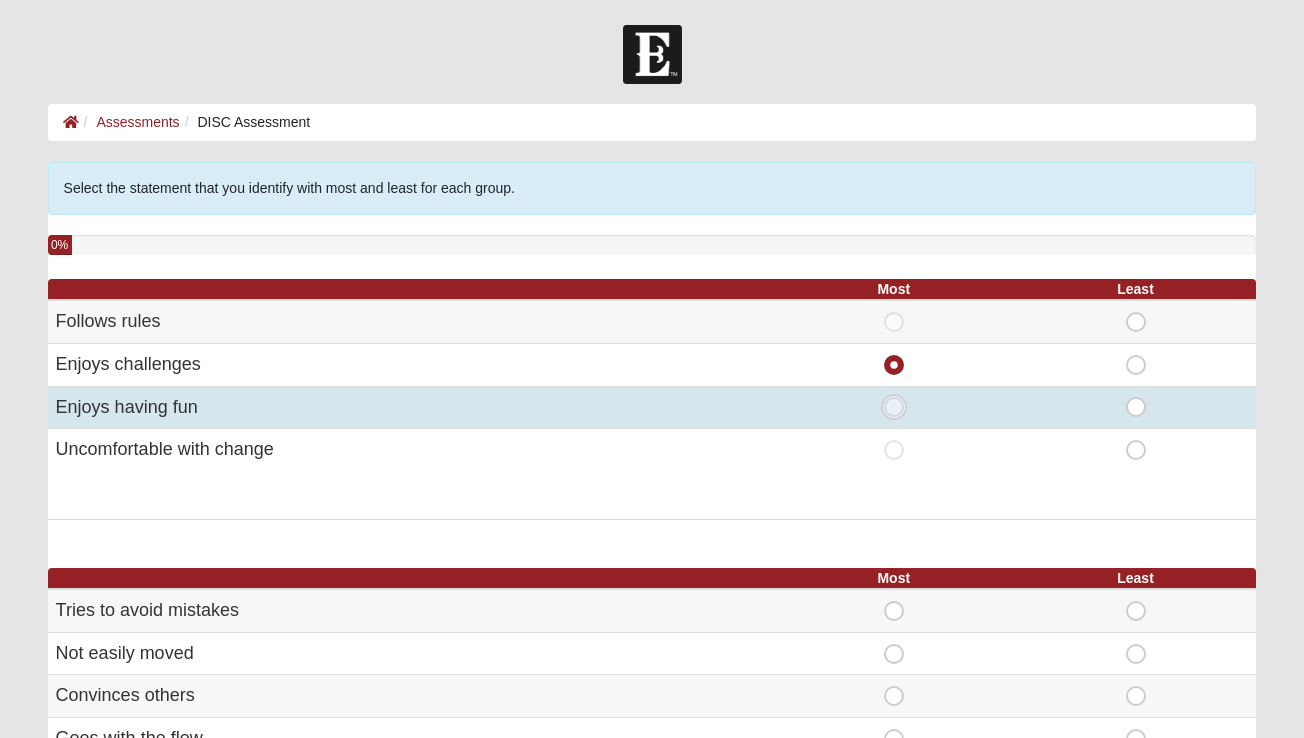 click on "Most" at bounding box center (900, 407) 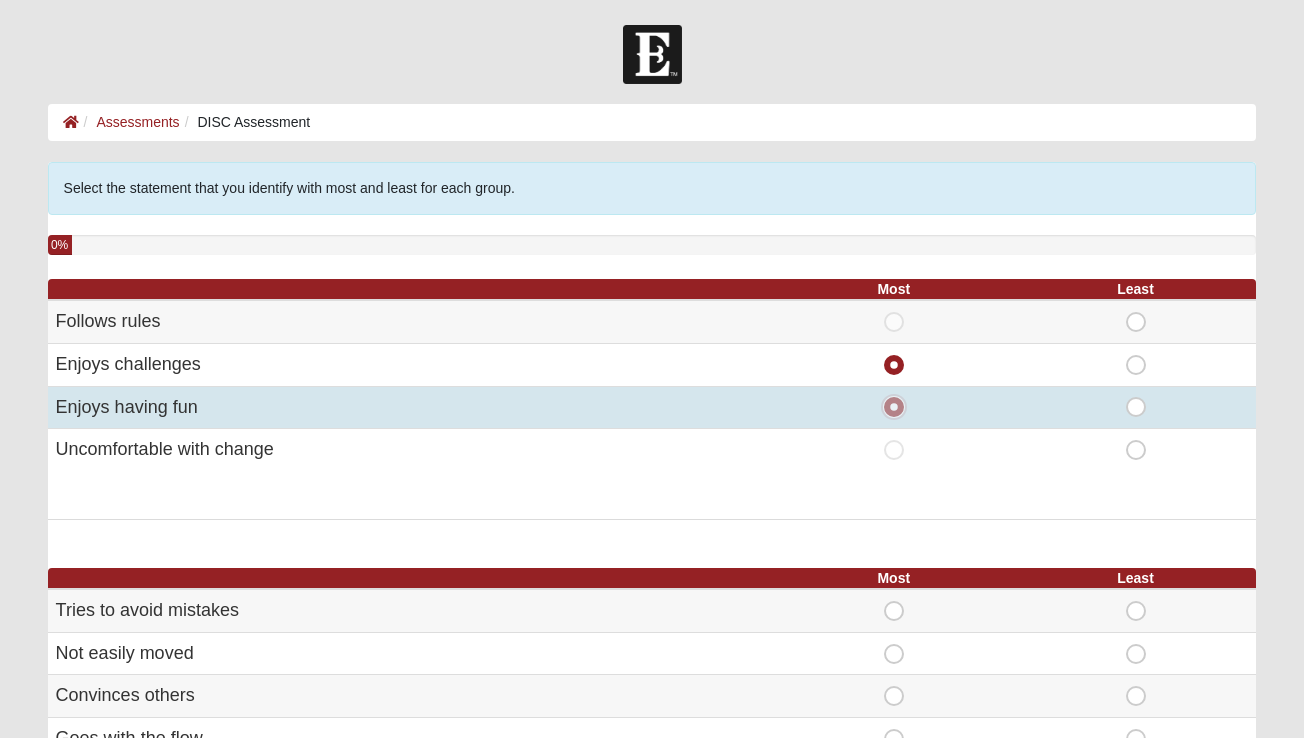 radio on "false" 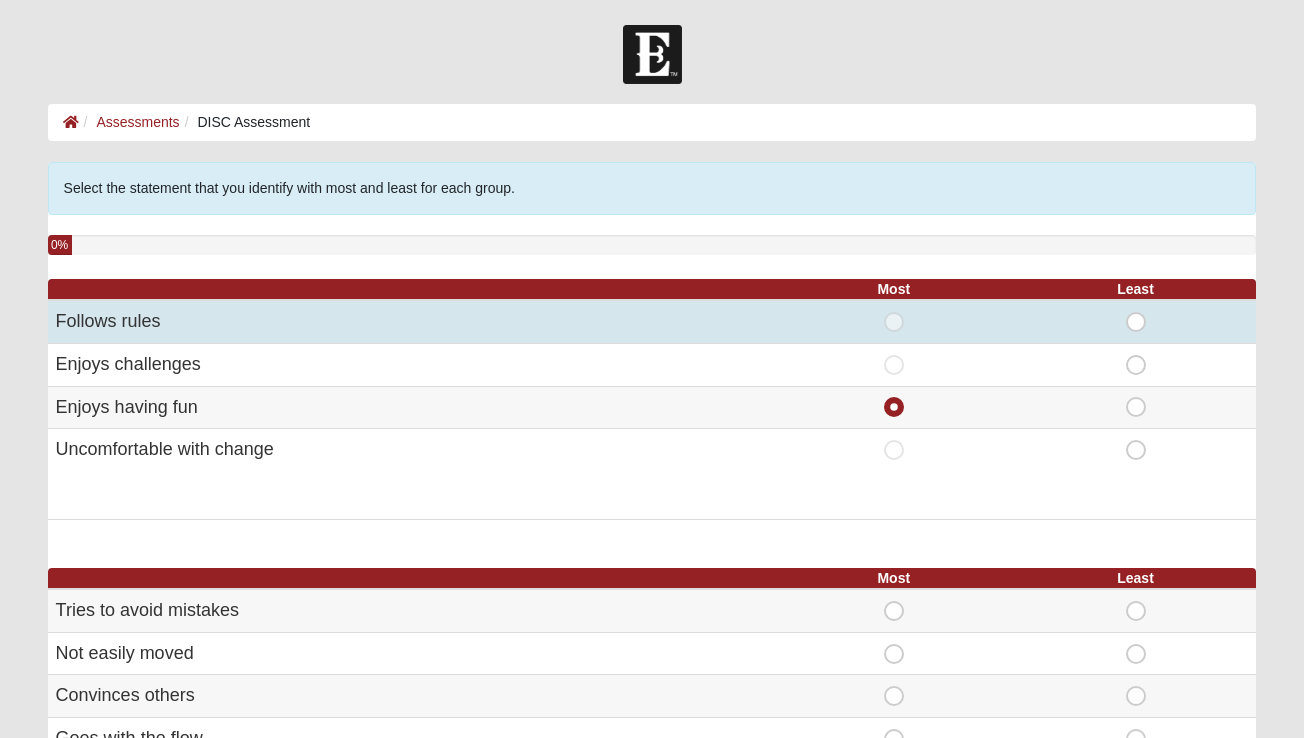 click on "Most" at bounding box center [894, 312] 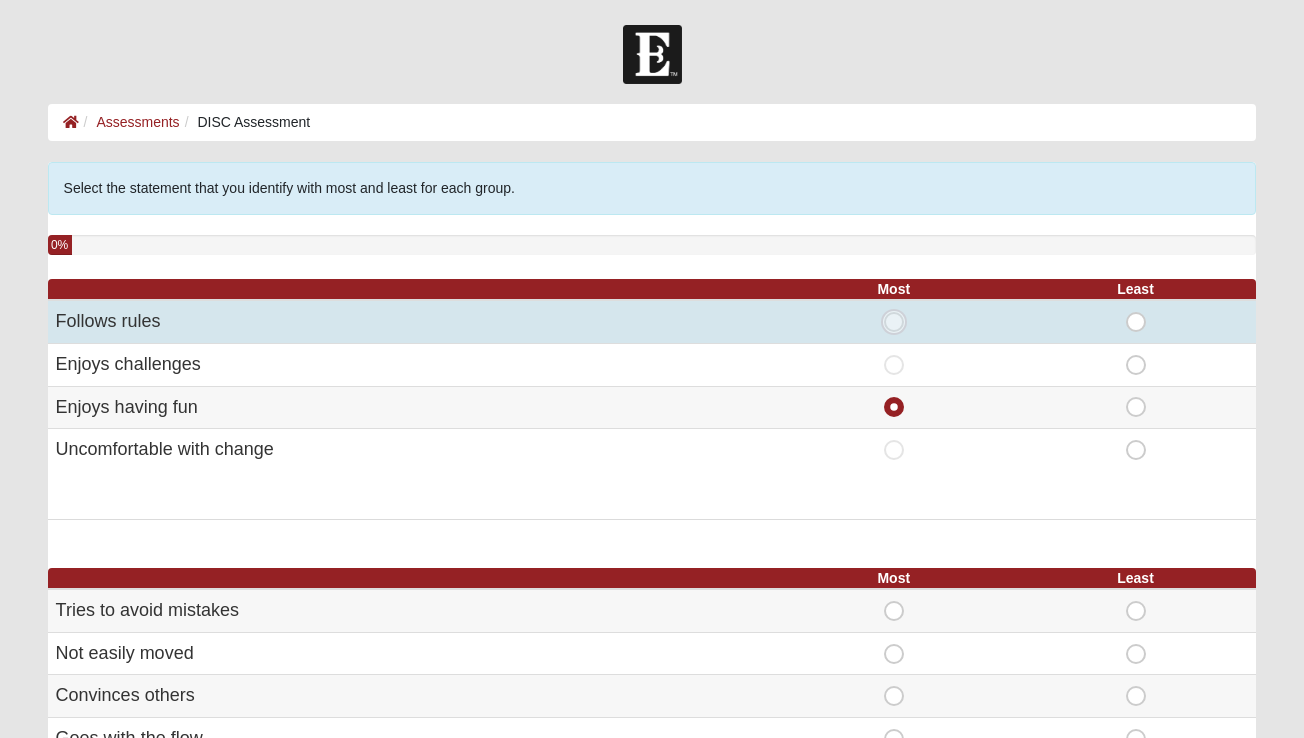 click on "Most" at bounding box center (900, 322) 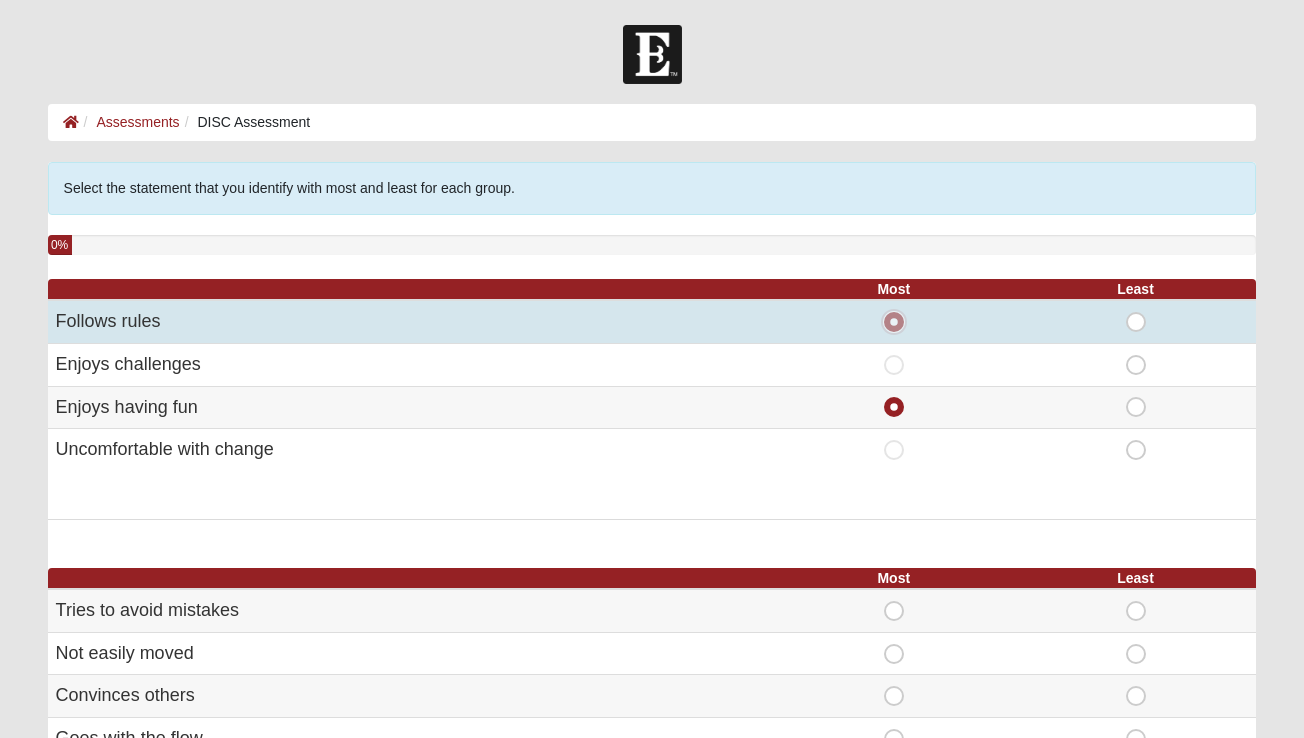 radio on "false" 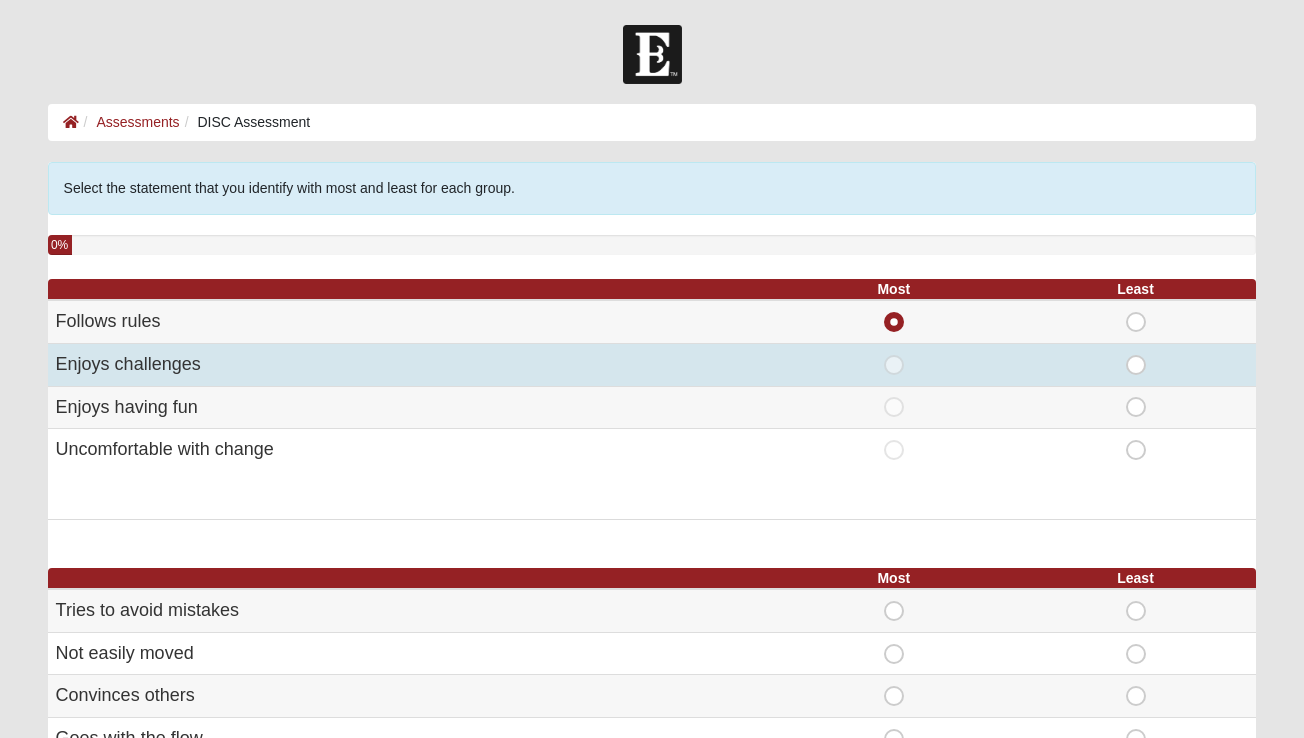 click on "Most" at bounding box center [894, 364] 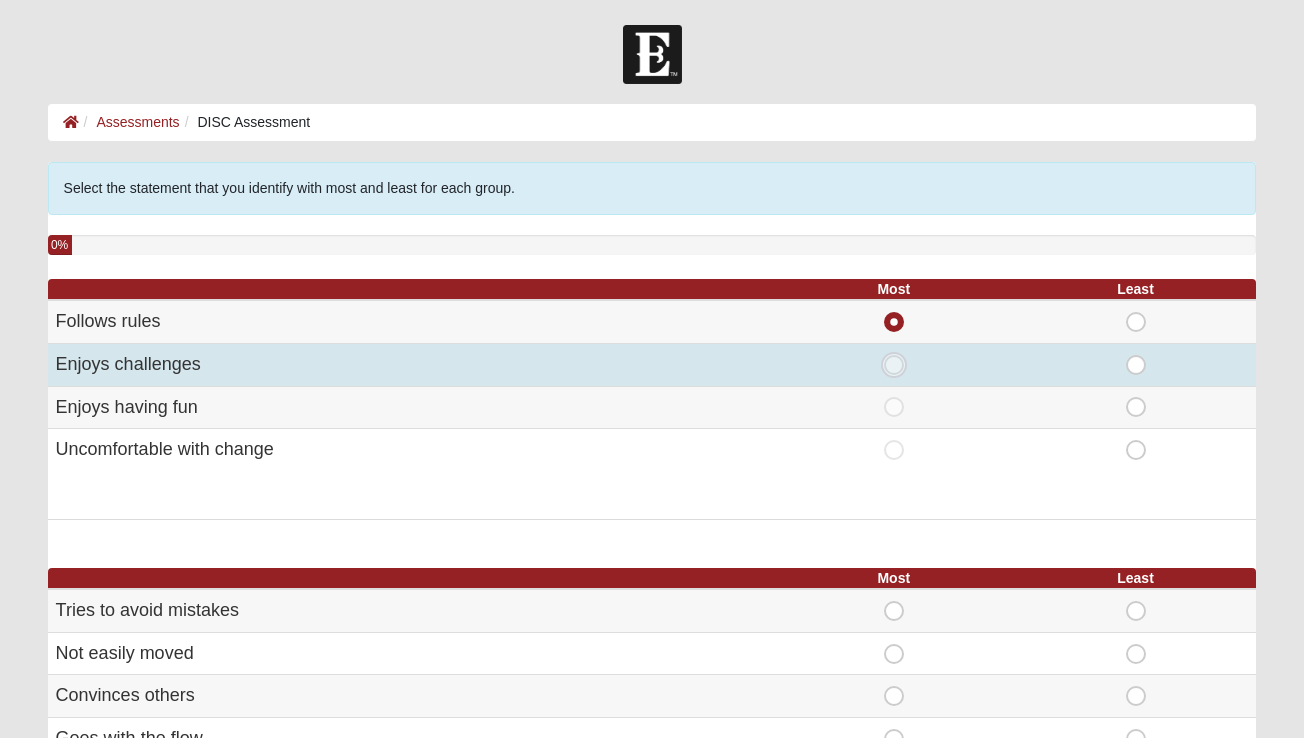 click on "Most" at bounding box center [900, 365] 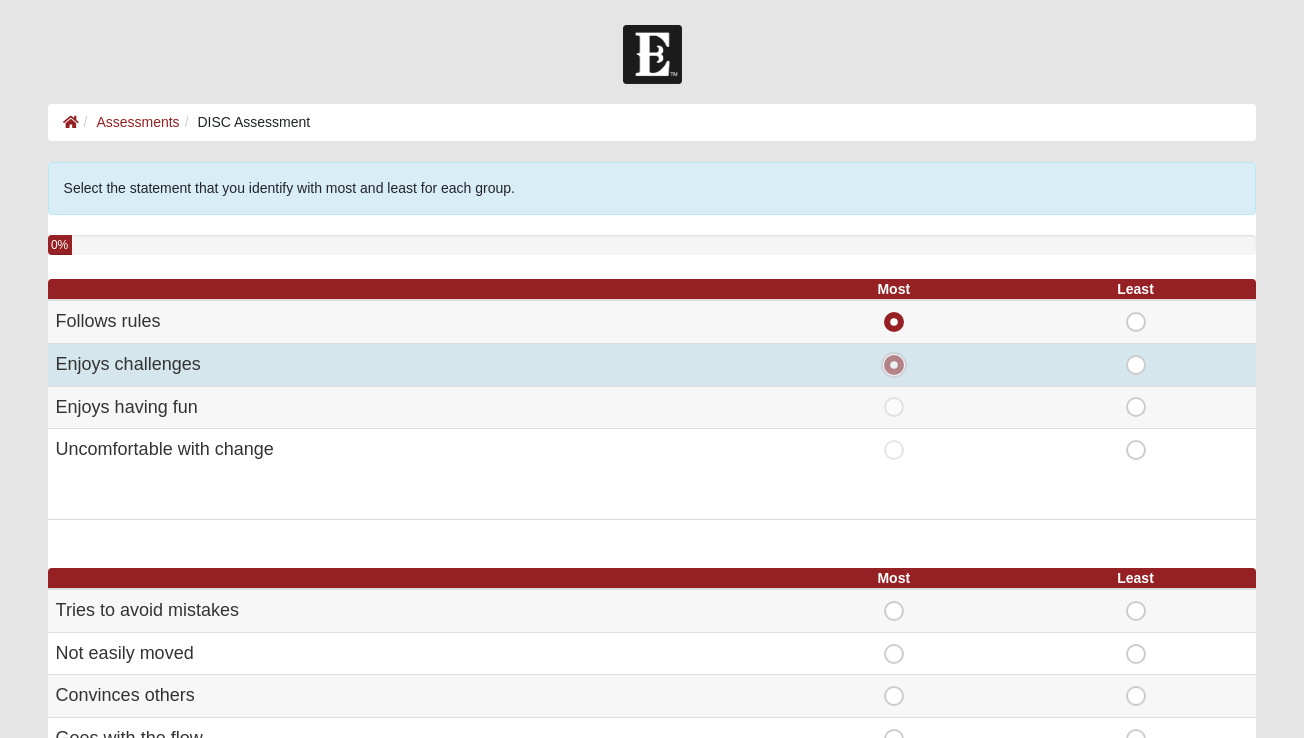 radio on "false" 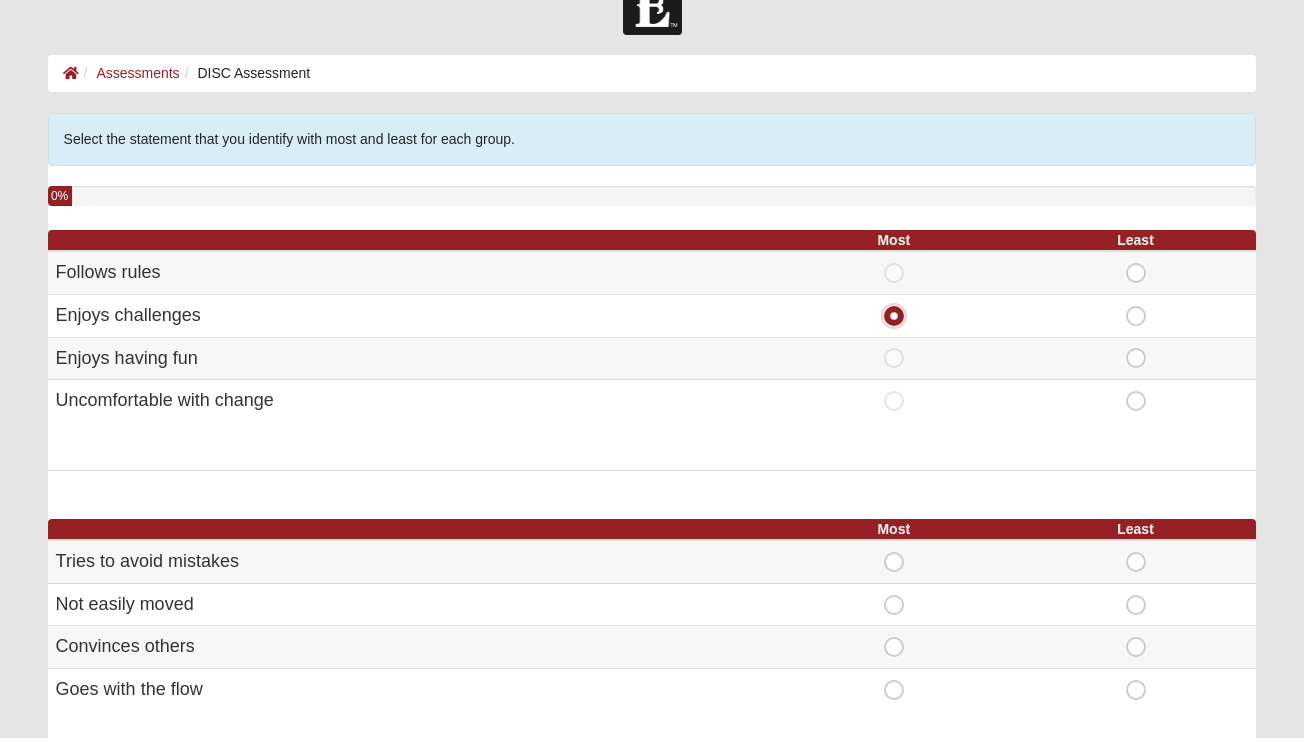 scroll, scrollTop: 80, scrollLeft: 0, axis: vertical 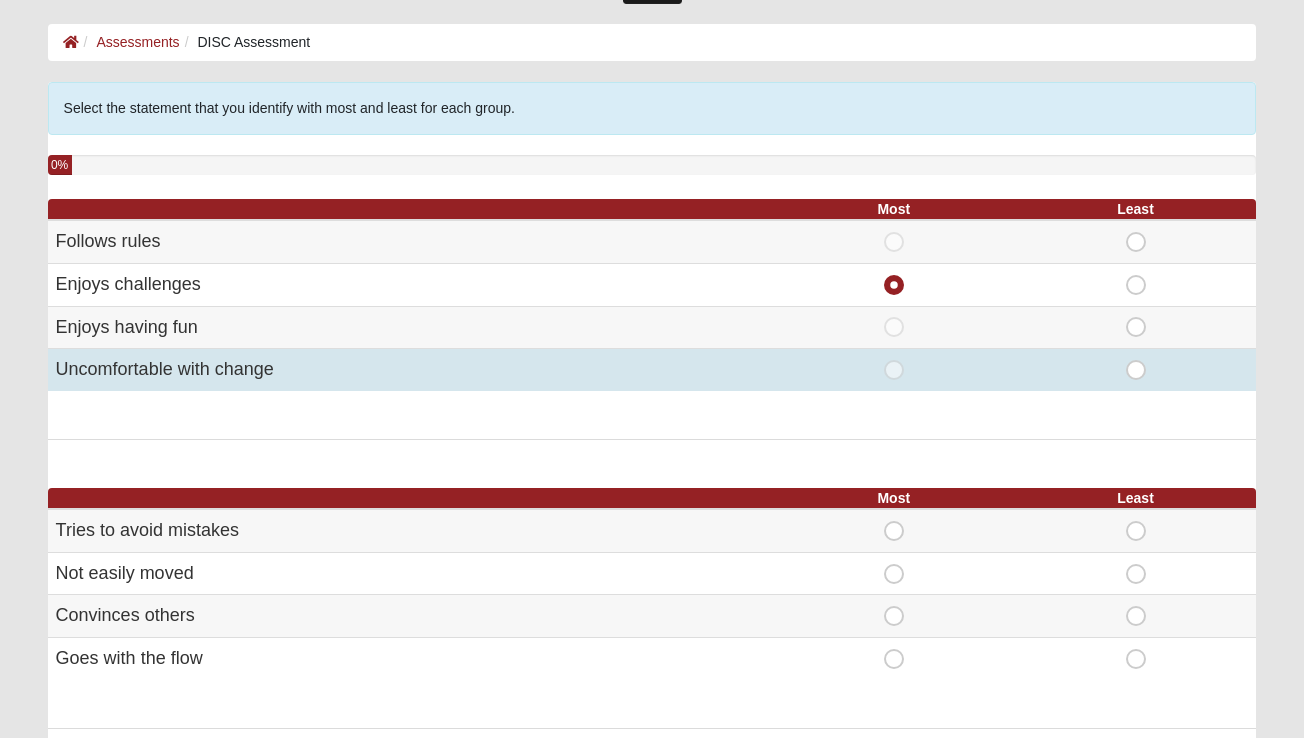 click on "Least" at bounding box center [1136, 360] 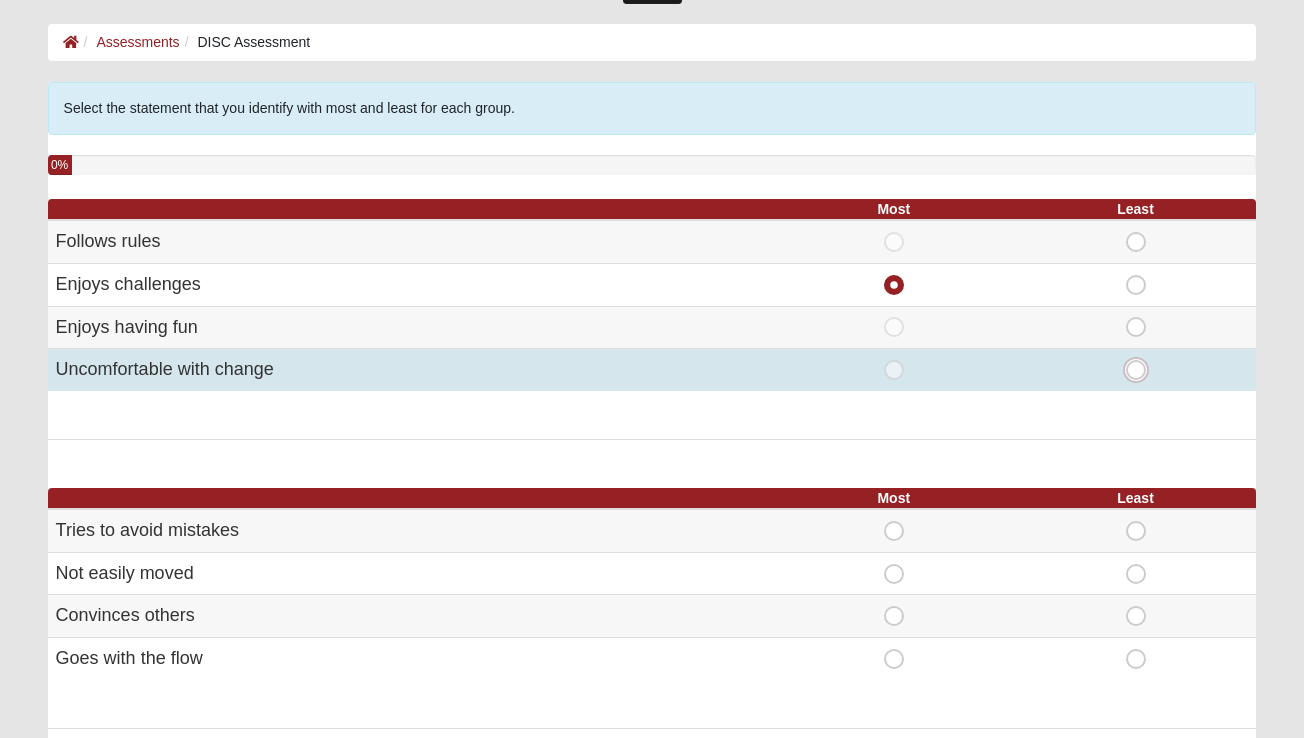 click on "Least" at bounding box center (1142, 370) 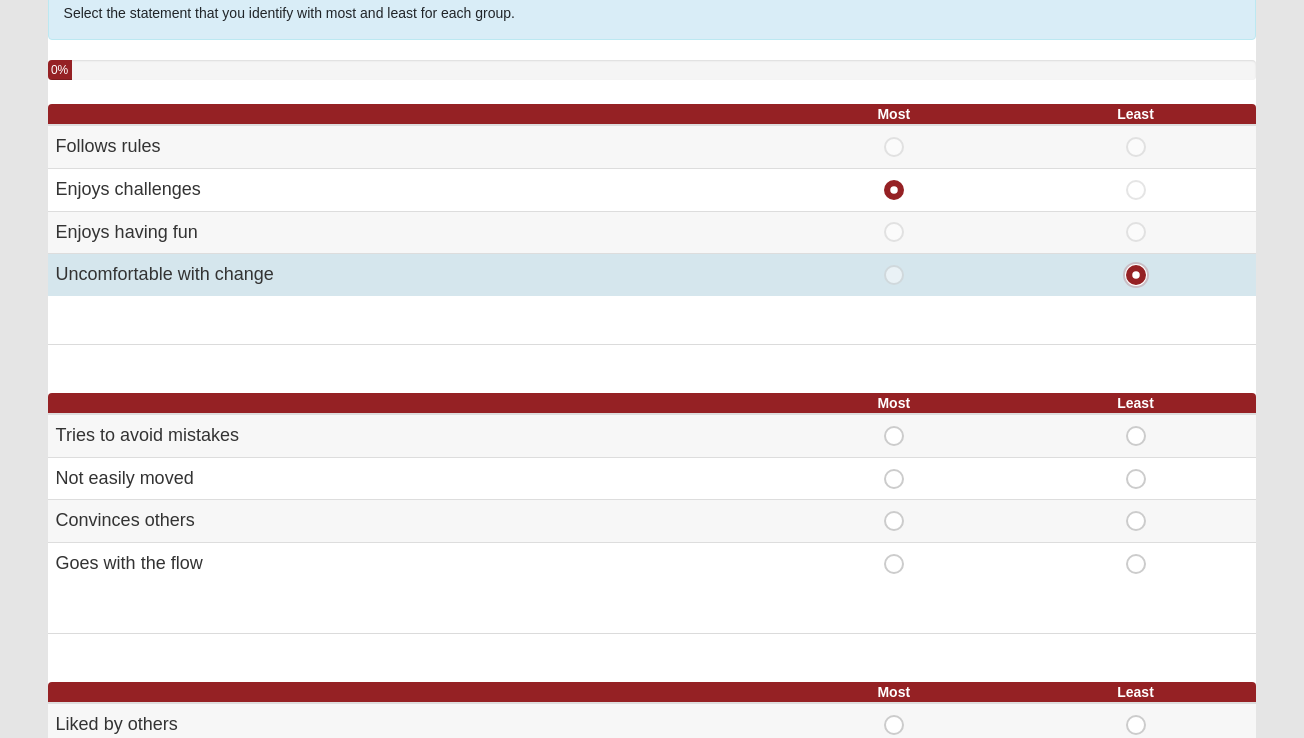 scroll, scrollTop: 187, scrollLeft: 0, axis: vertical 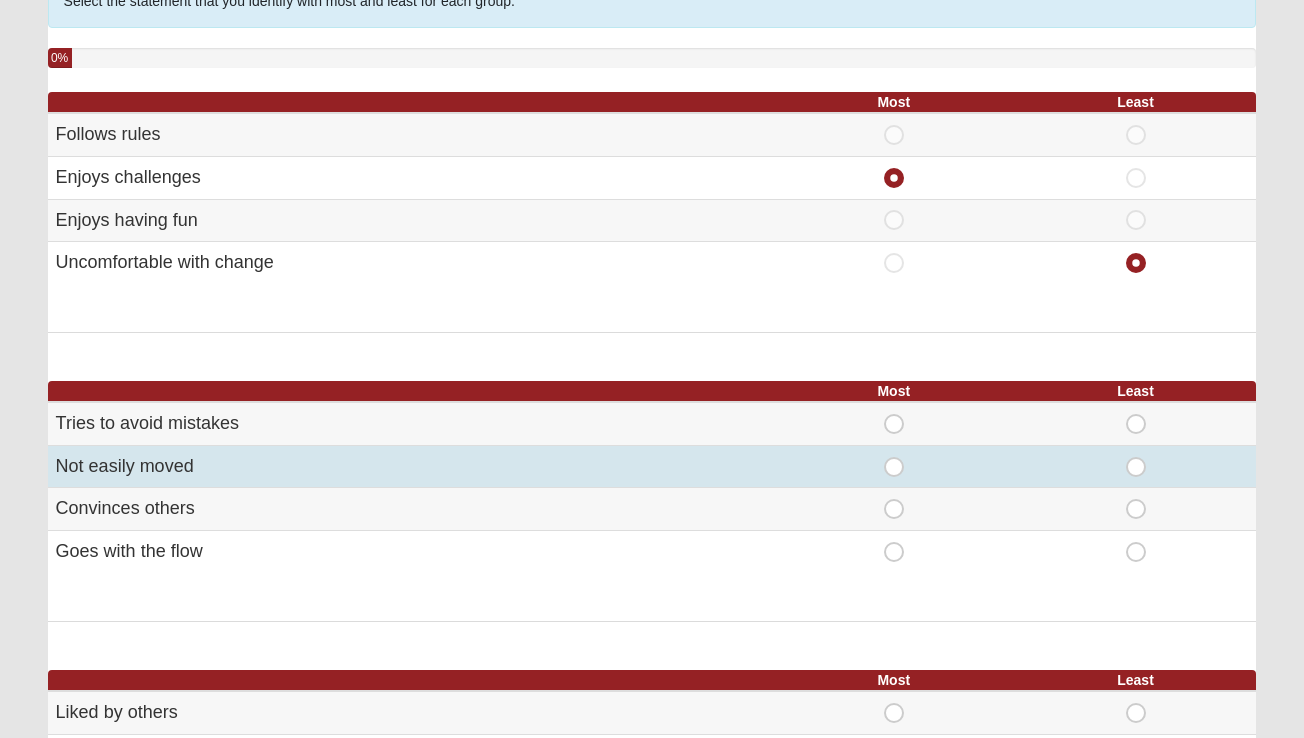 click on "Least" at bounding box center [1136, 457] 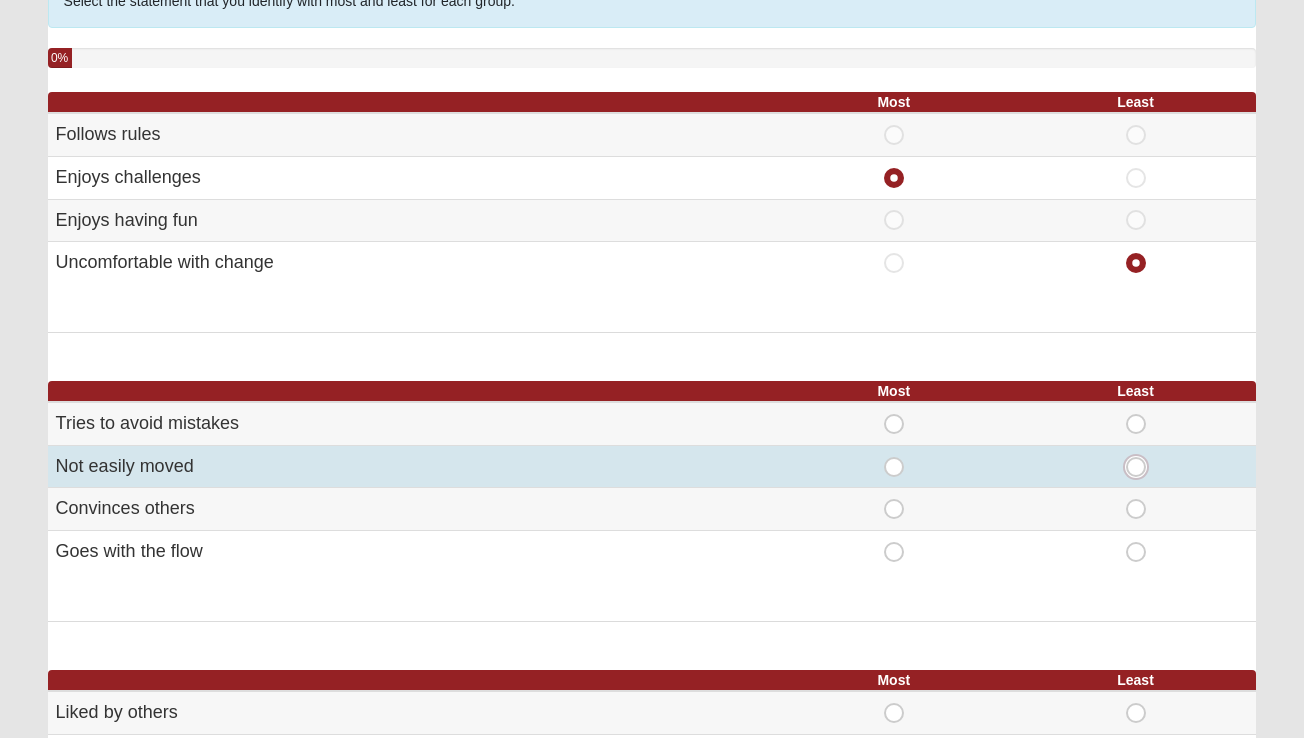 click on "Least" at bounding box center (1142, 467) 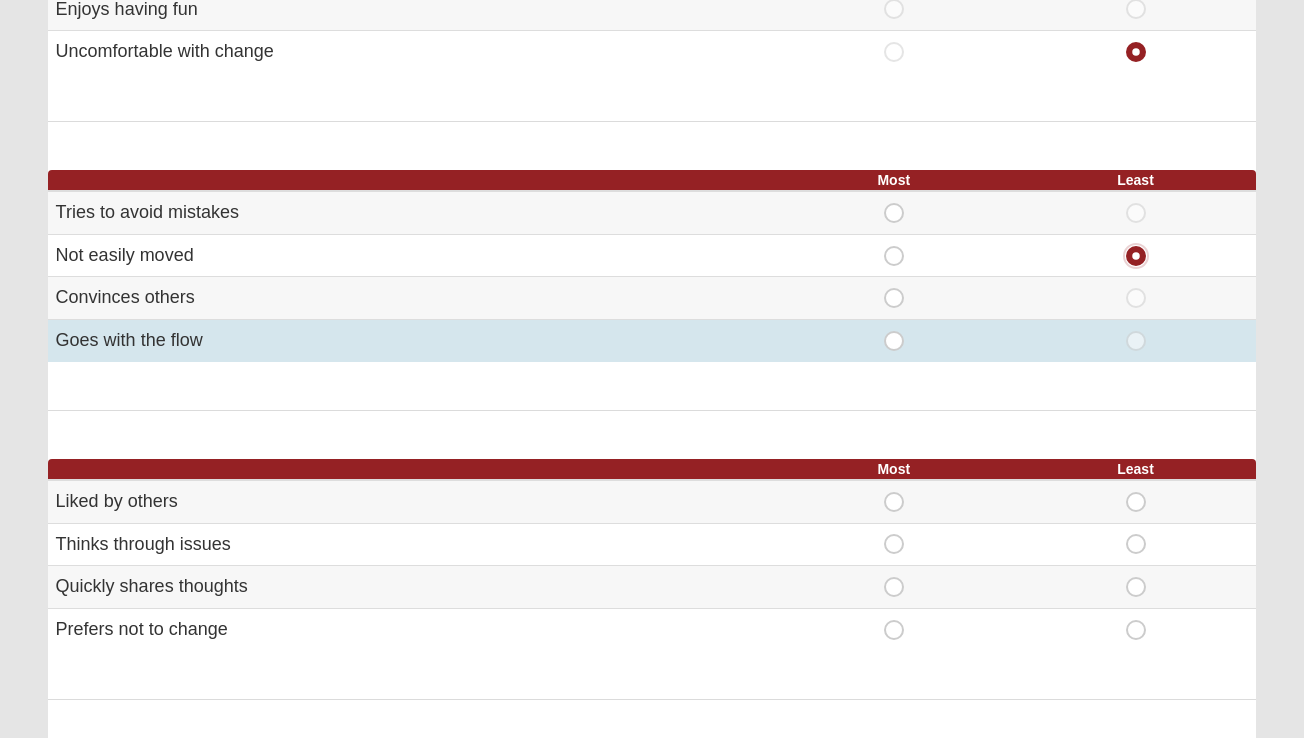 scroll, scrollTop: 408, scrollLeft: 0, axis: vertical 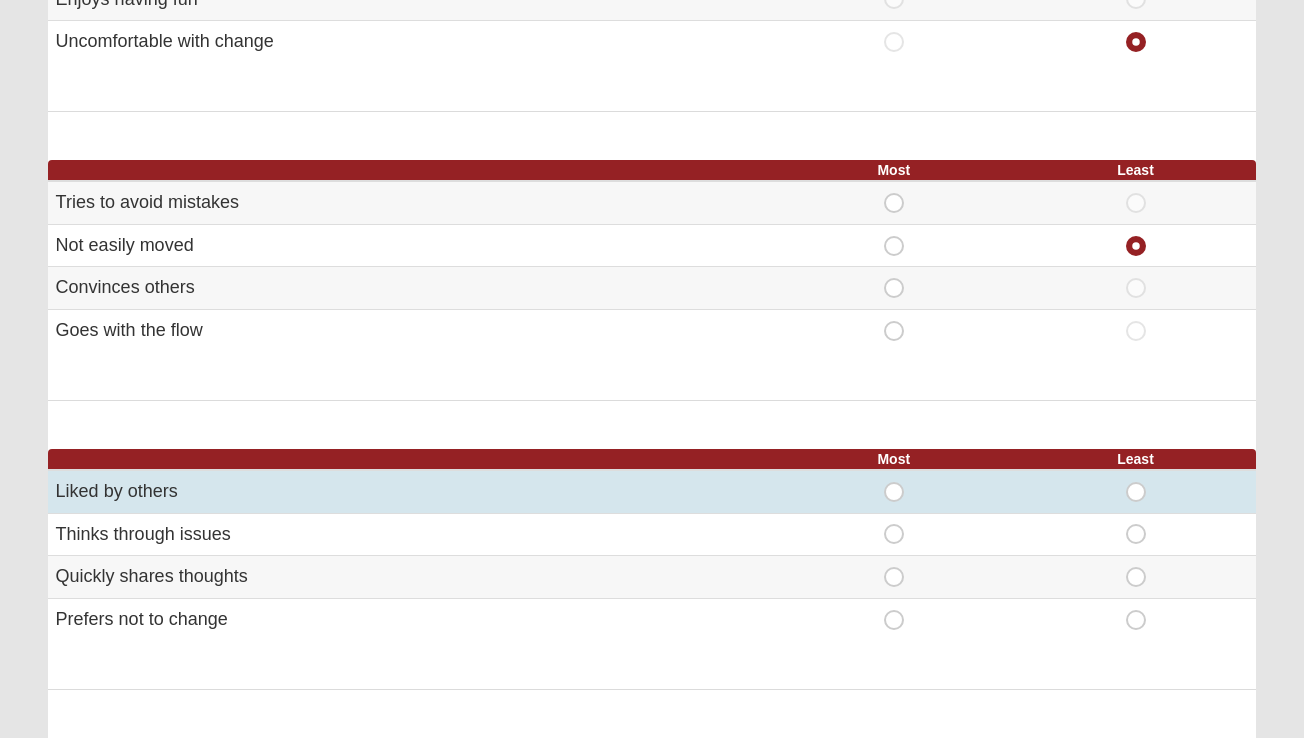 click on "Most" at bounding box center (894, 482) 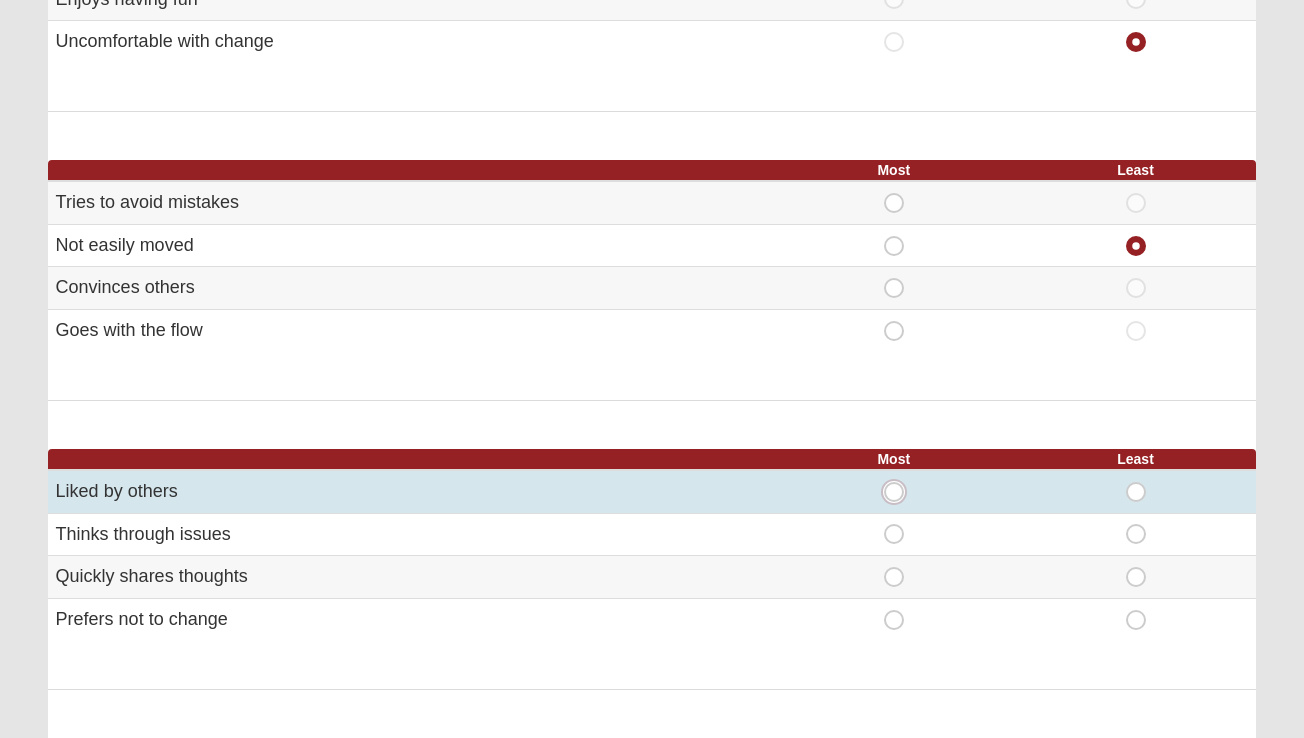 click on "Most" at bounding box center [900, 492] 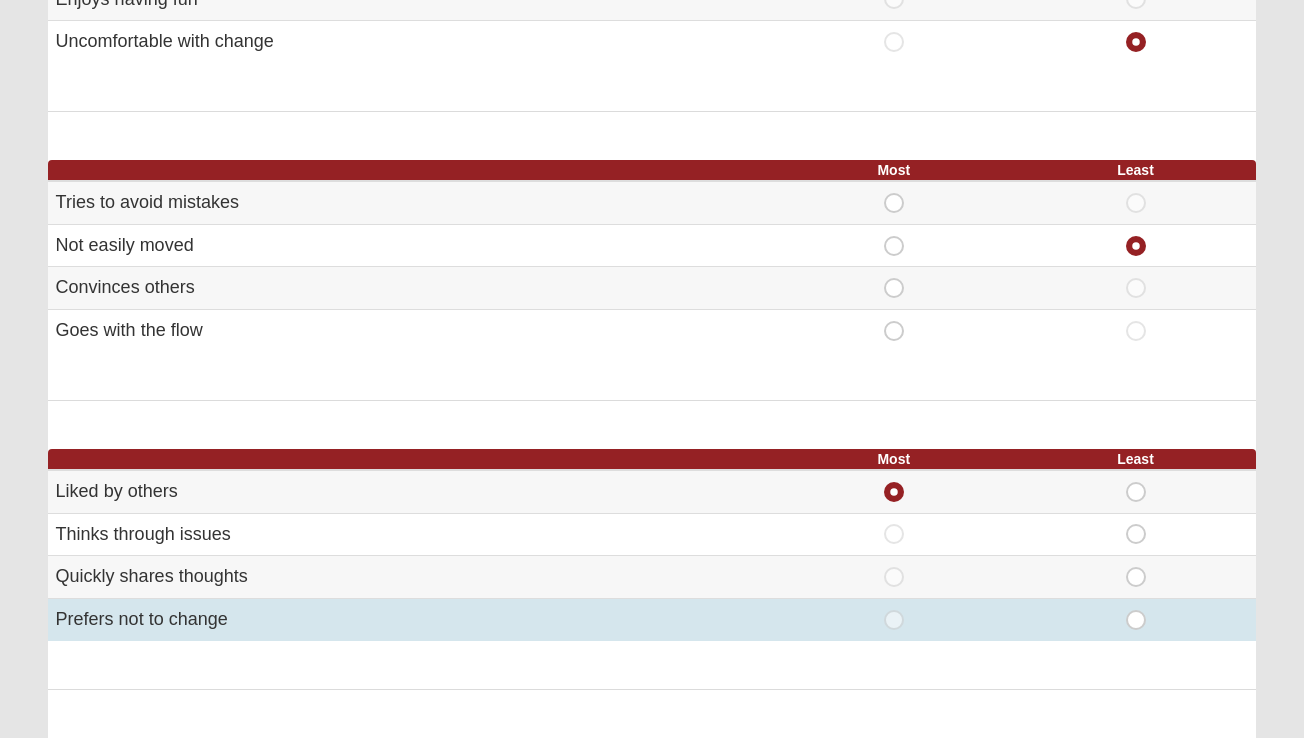 click on "Least" at bounding box center [1136, 610] 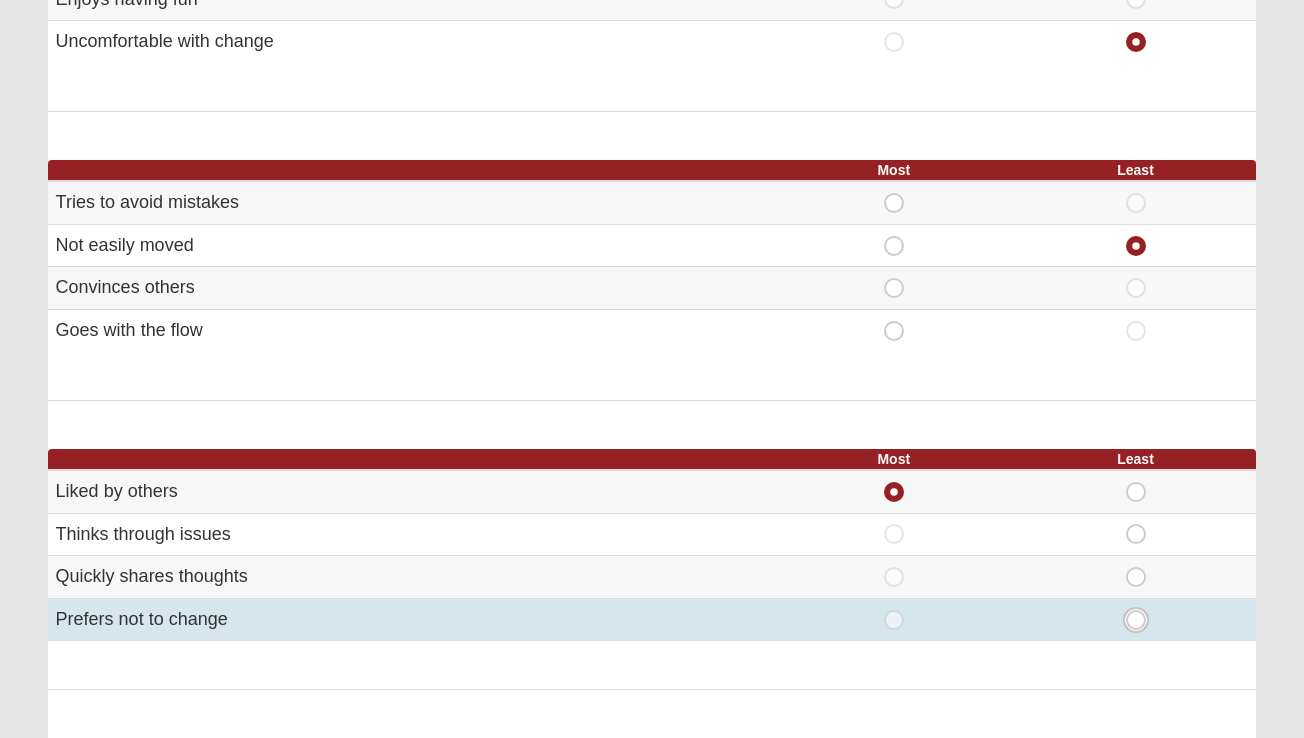 radio on "true" 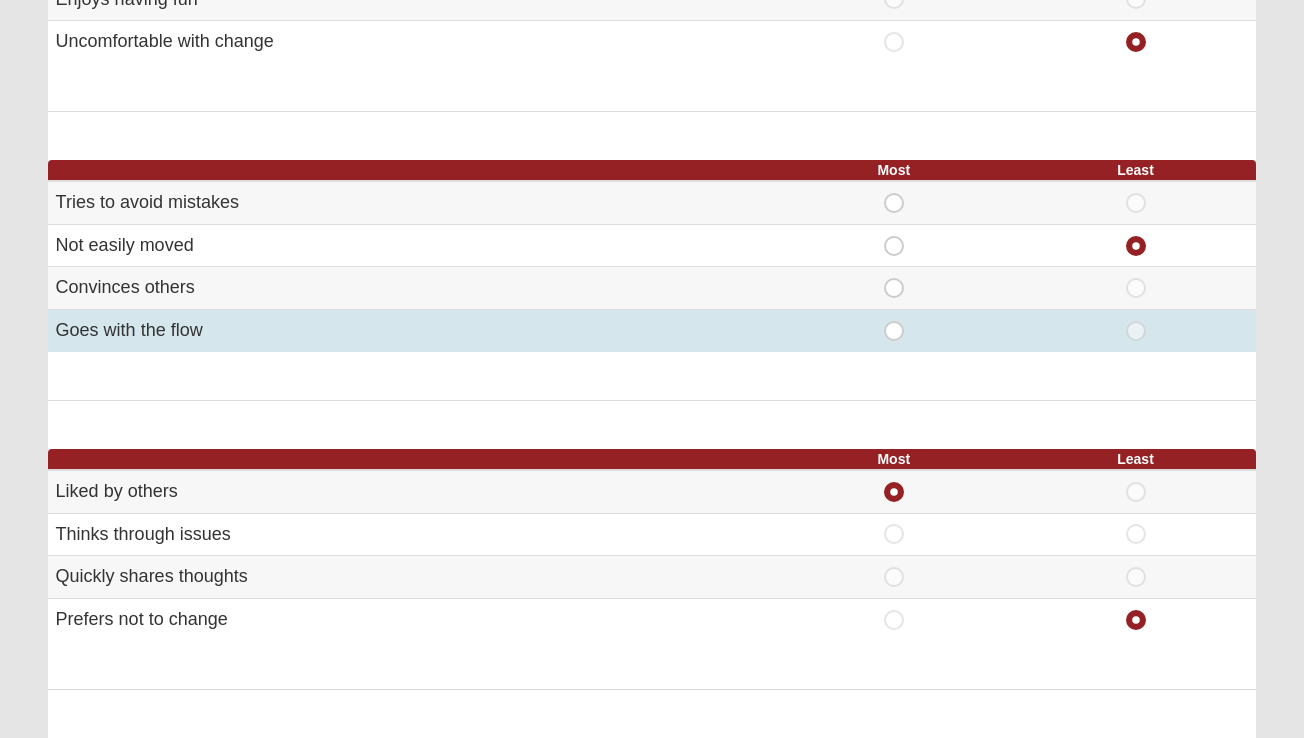 click on "Most" at bounding box center (894, 321) 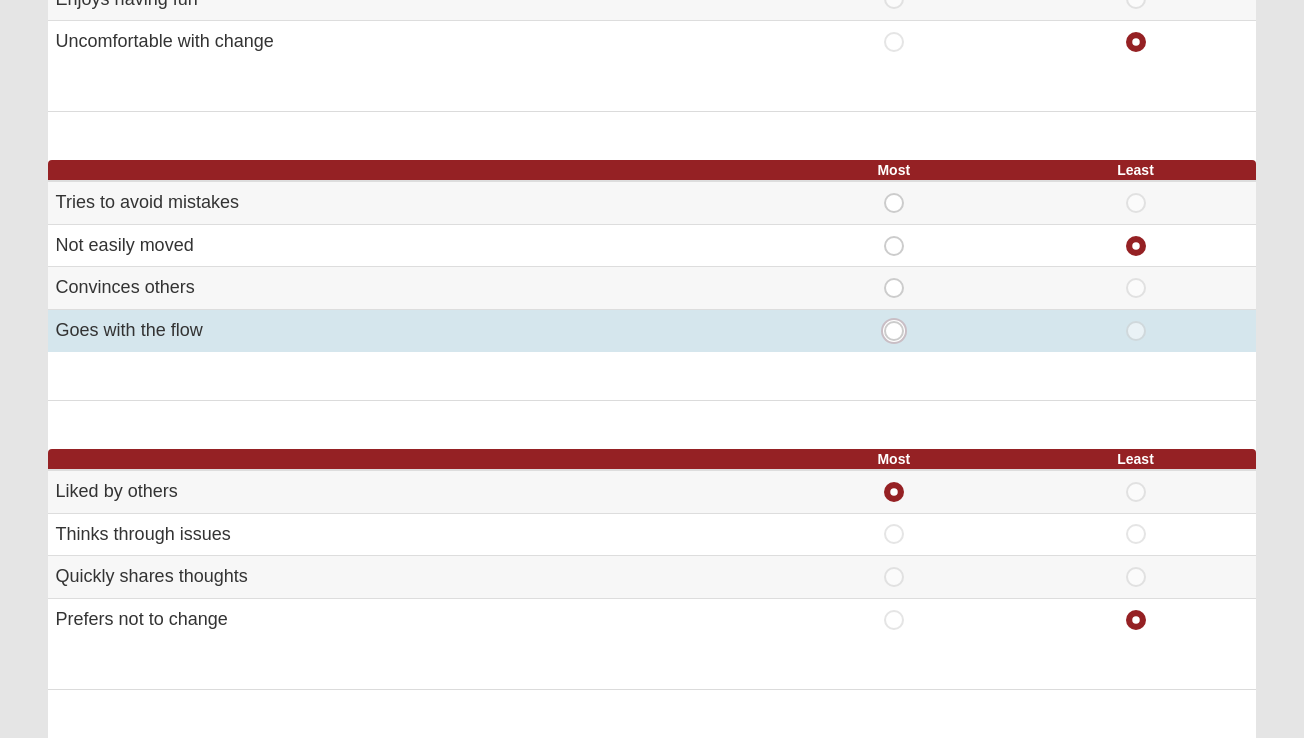 click on "Most" at bounding box center (900, 331) 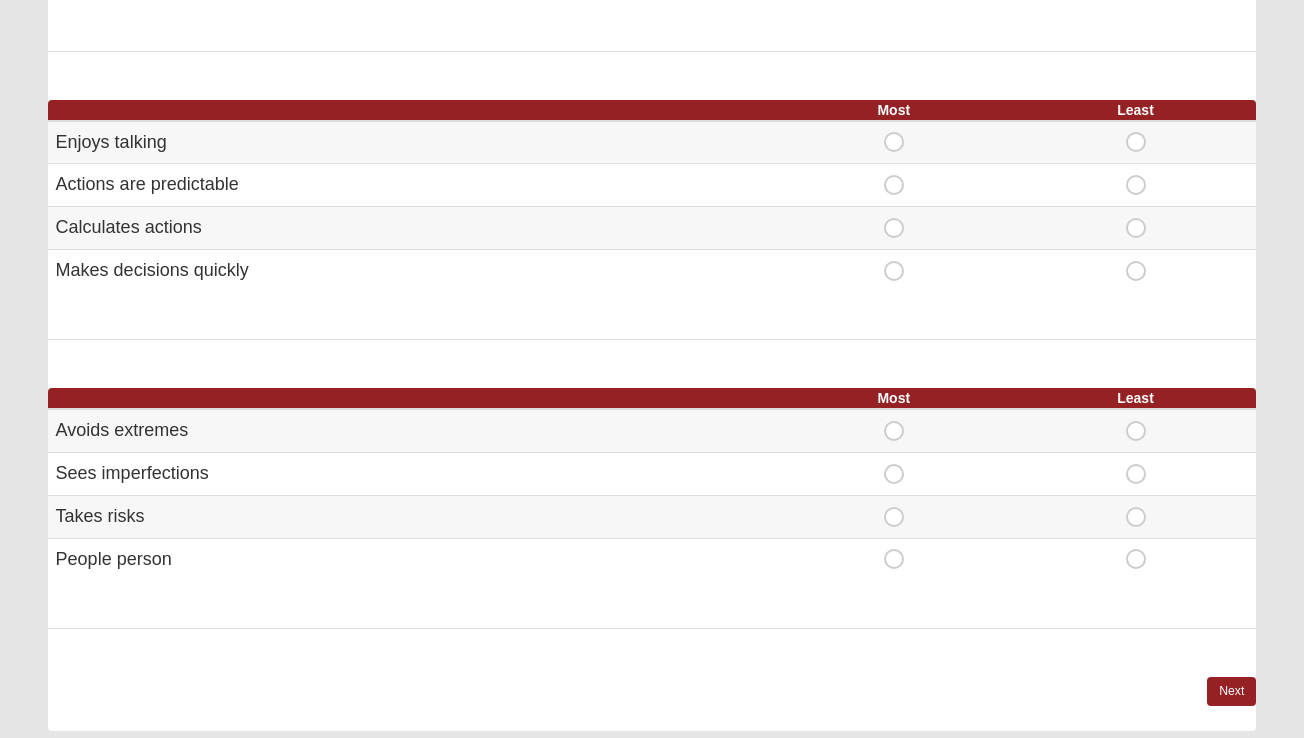scroll, scrollTop: 1054, scrollLeft: 0, axis: vertical 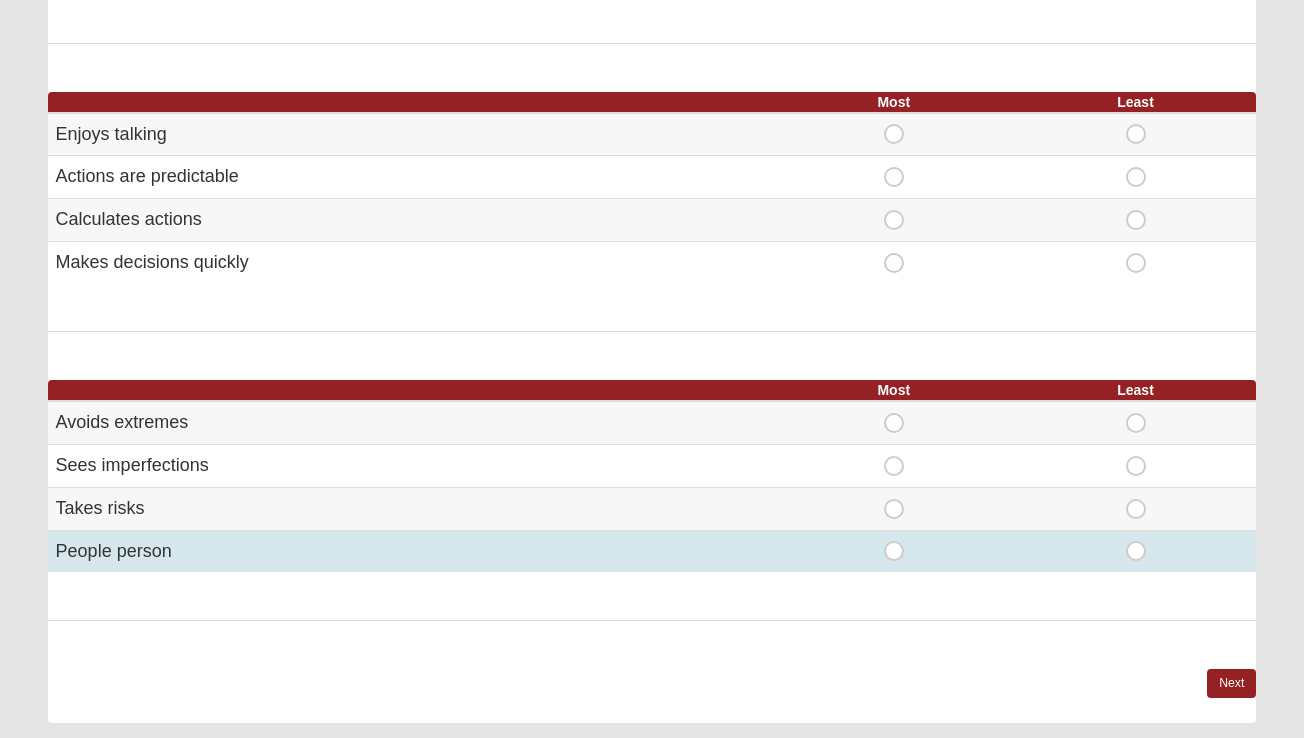click on "Most" at bounding box center (894, 541) 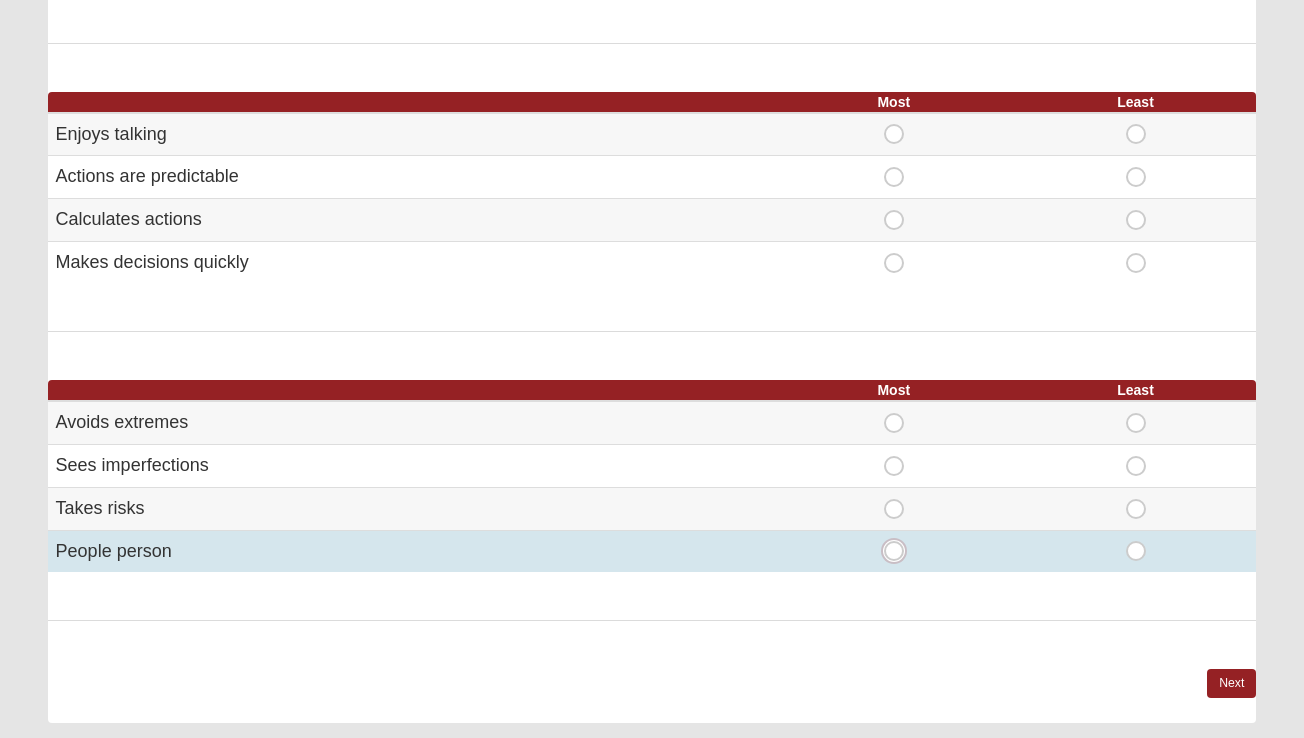 radio on "true" 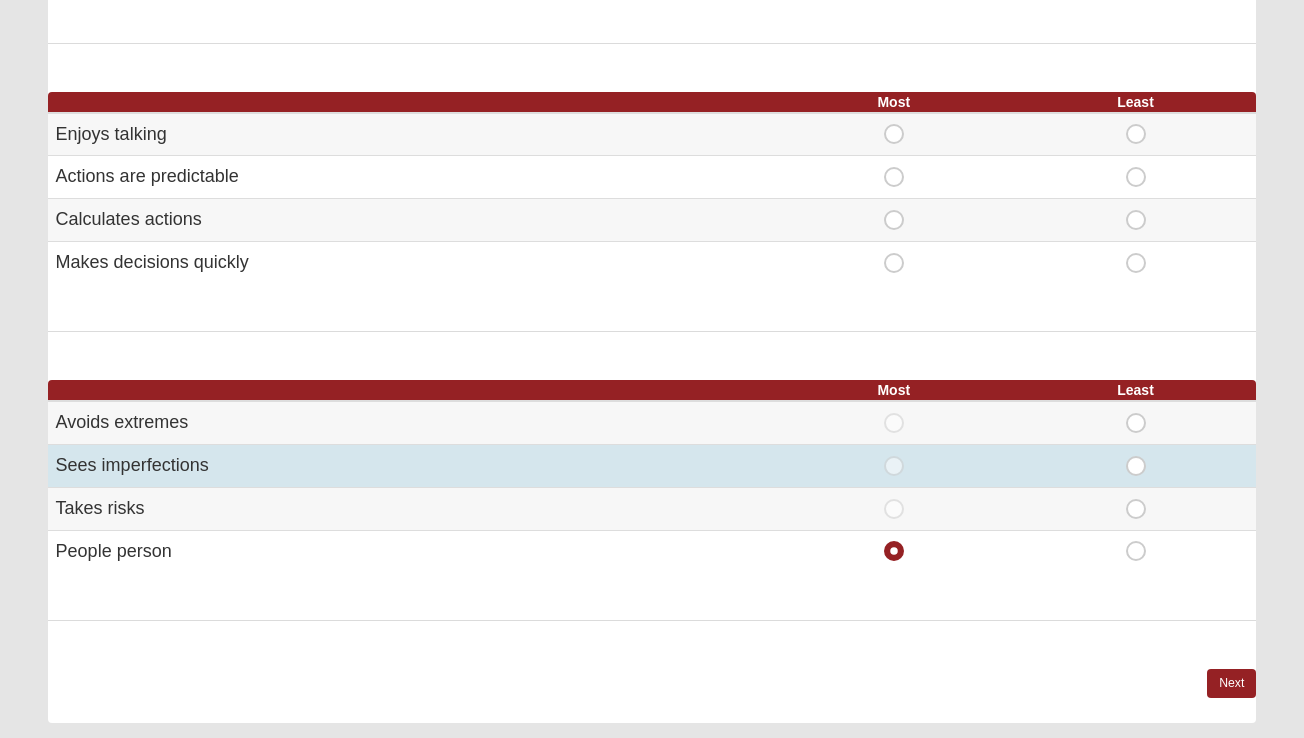 click on "Least" at bounding box center [1136, 466] 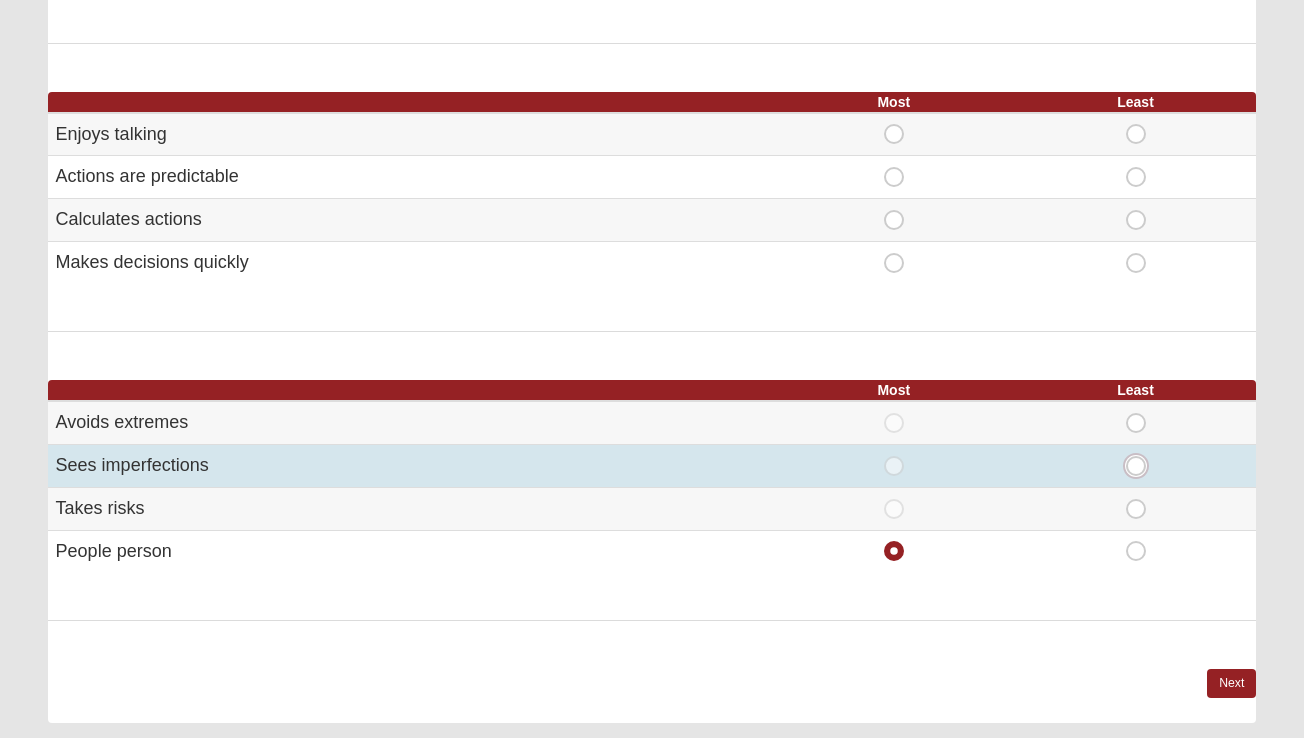 click on "Least" at bounding box center (1142, 466) 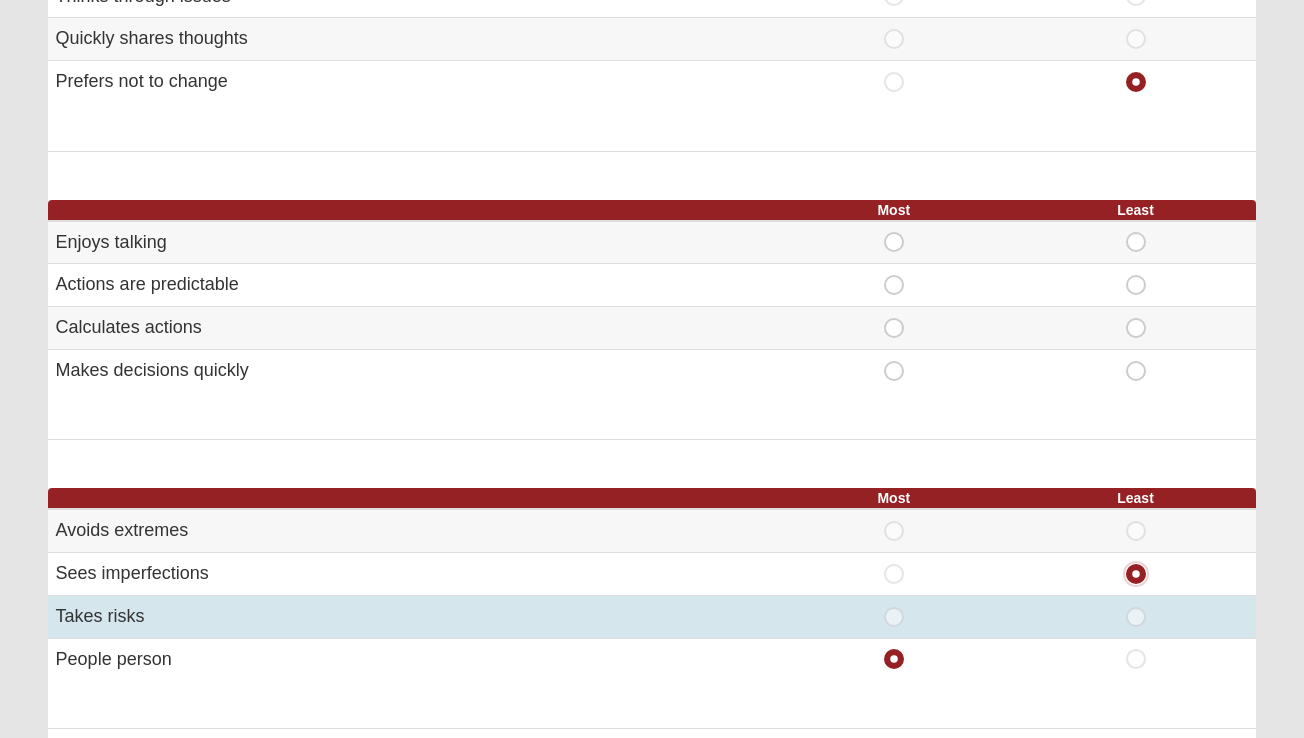 scroll, scrollTop: 945, scrollLeft: 0, axis: vertical 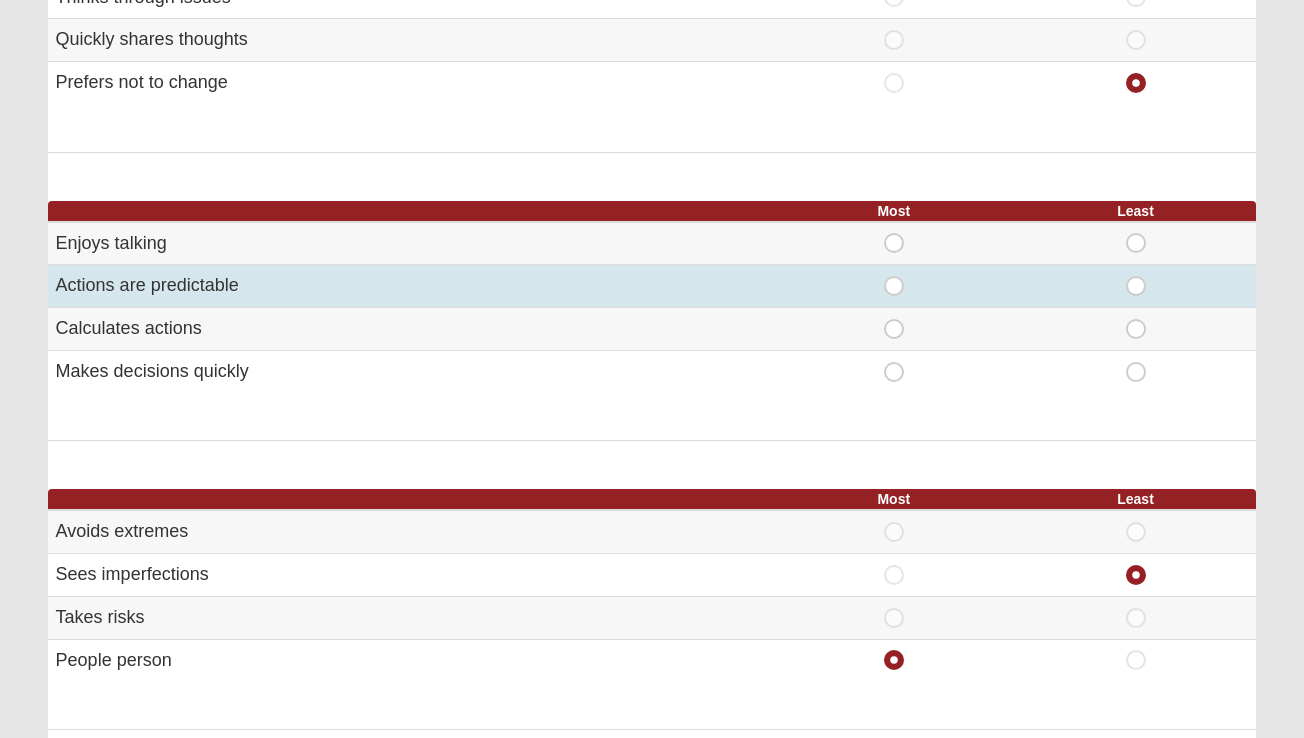 drag, startPoint x: 55, startPoint y: 283, endPoint x: 238, endPoint y: 286, distance: 183.02458 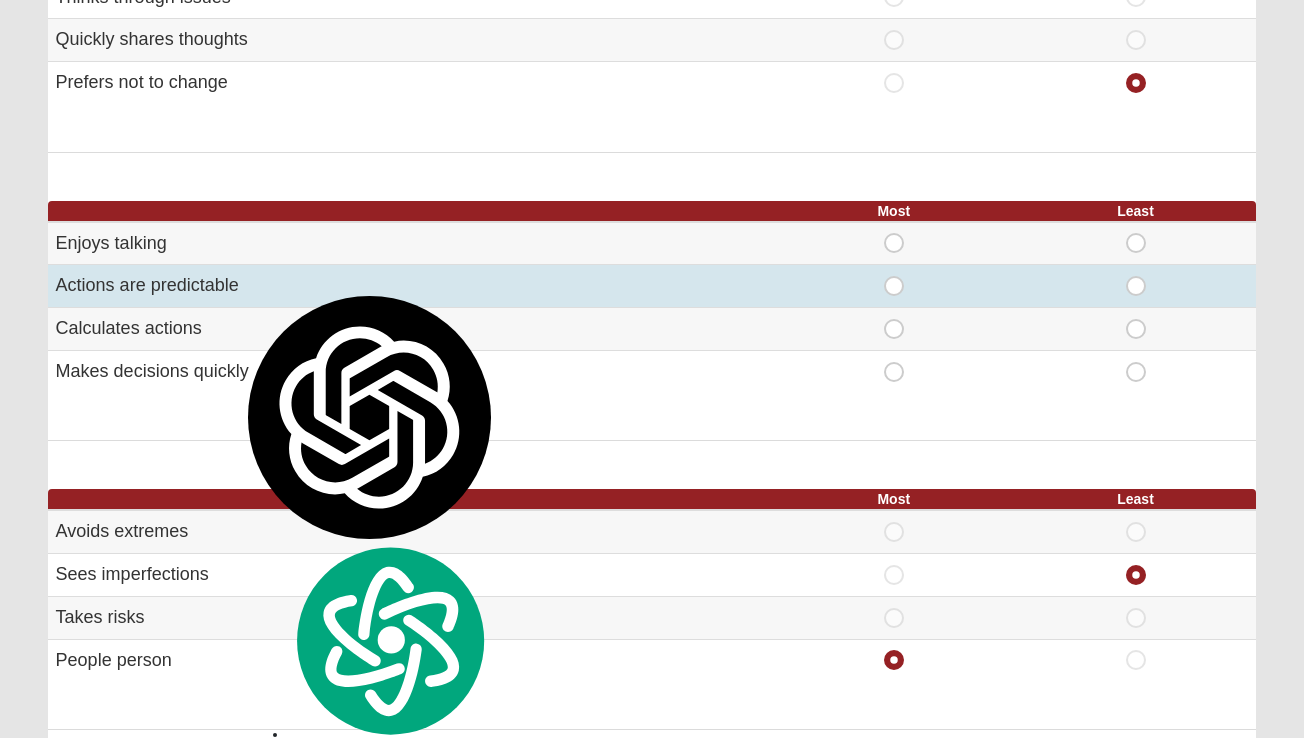 copy on "Actions are predictable" 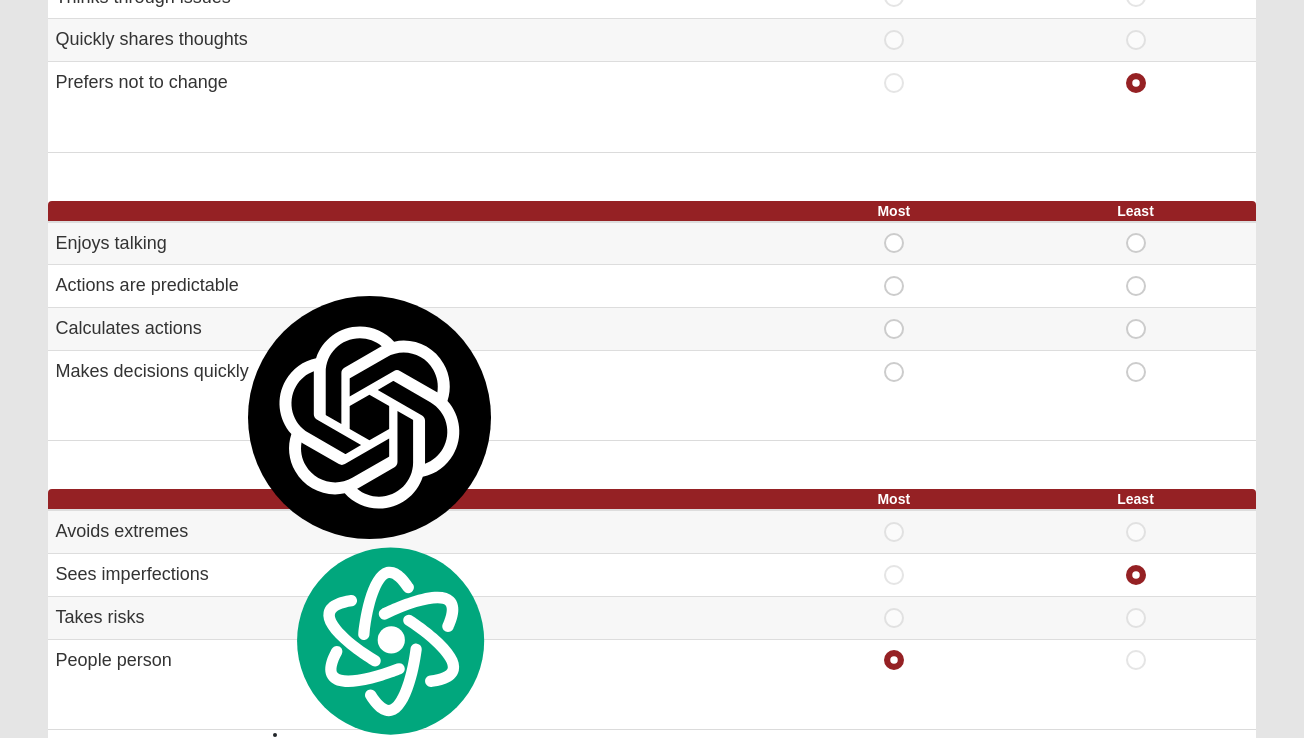 click on "Hello Shawne
My Account
Log Out
DISC Assessment
Assessments DISC Assessment
Error" at bounding box center (652, 92) 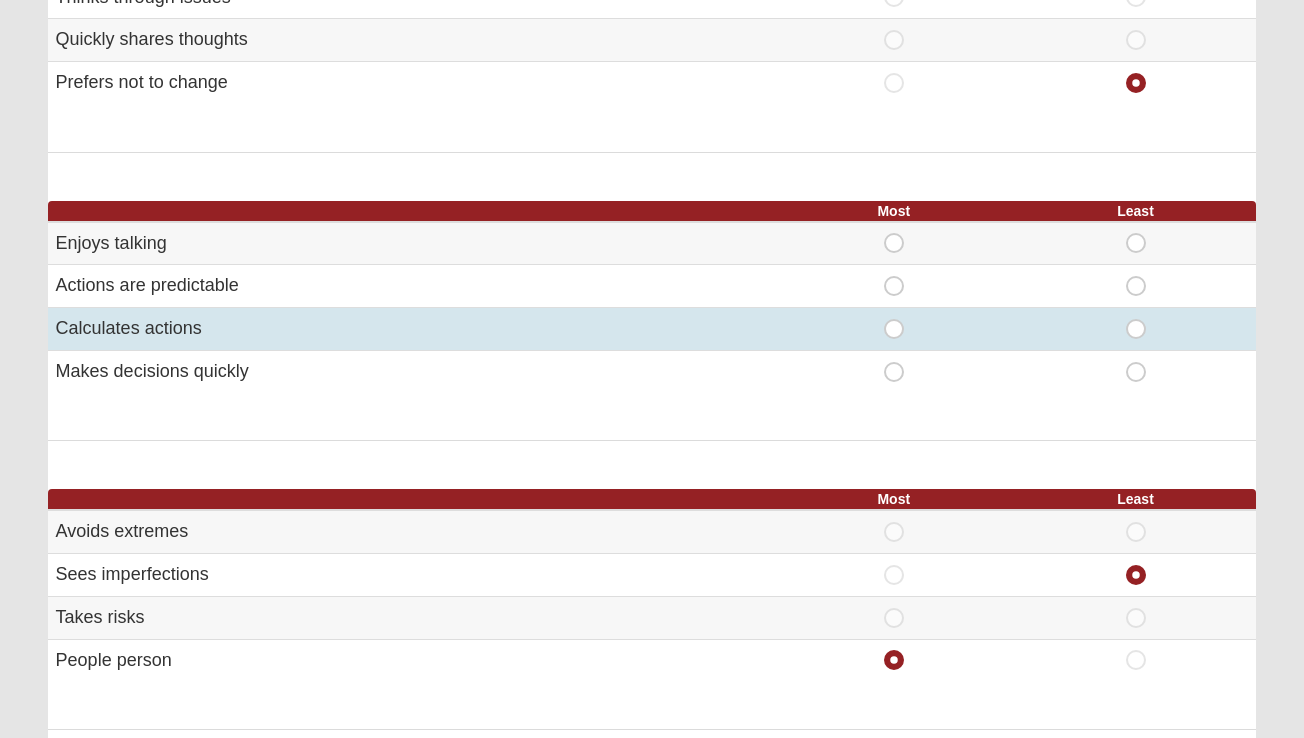click on "Most" at bounding box center [894, 319] 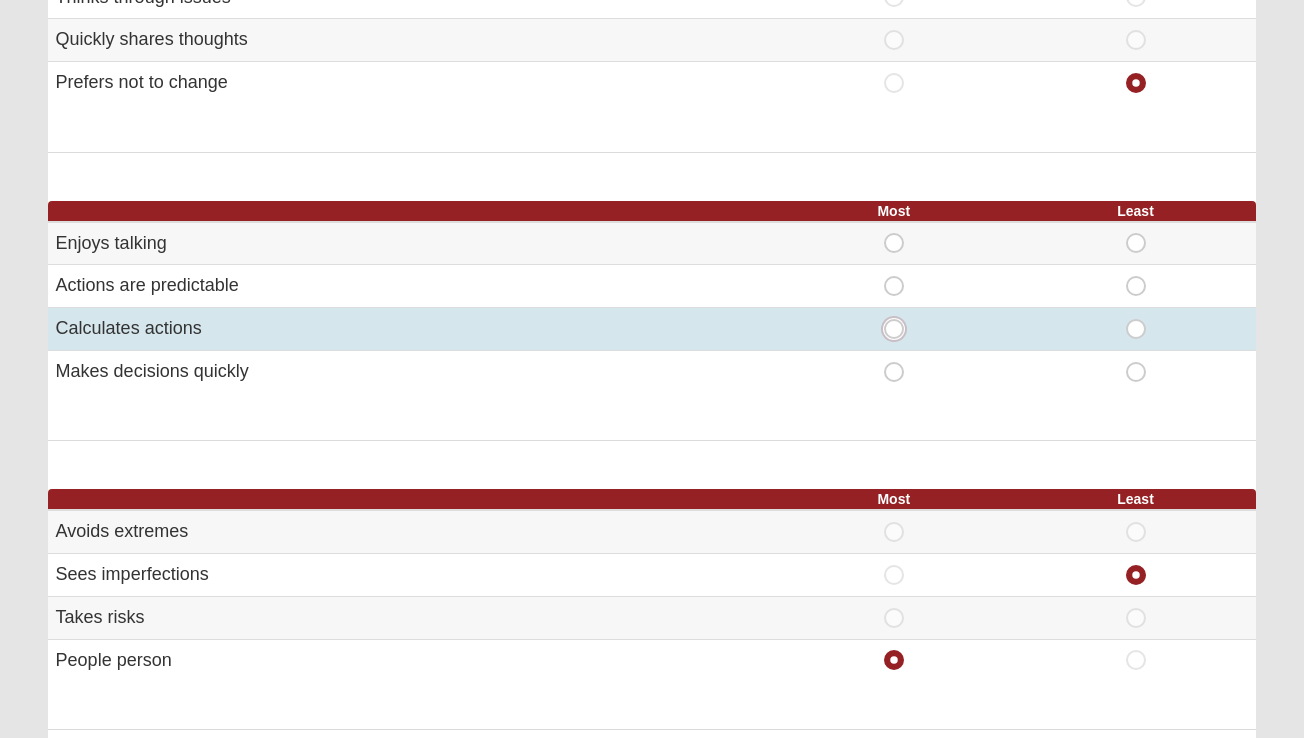 click on "Most" at bounding box center [900, 329] 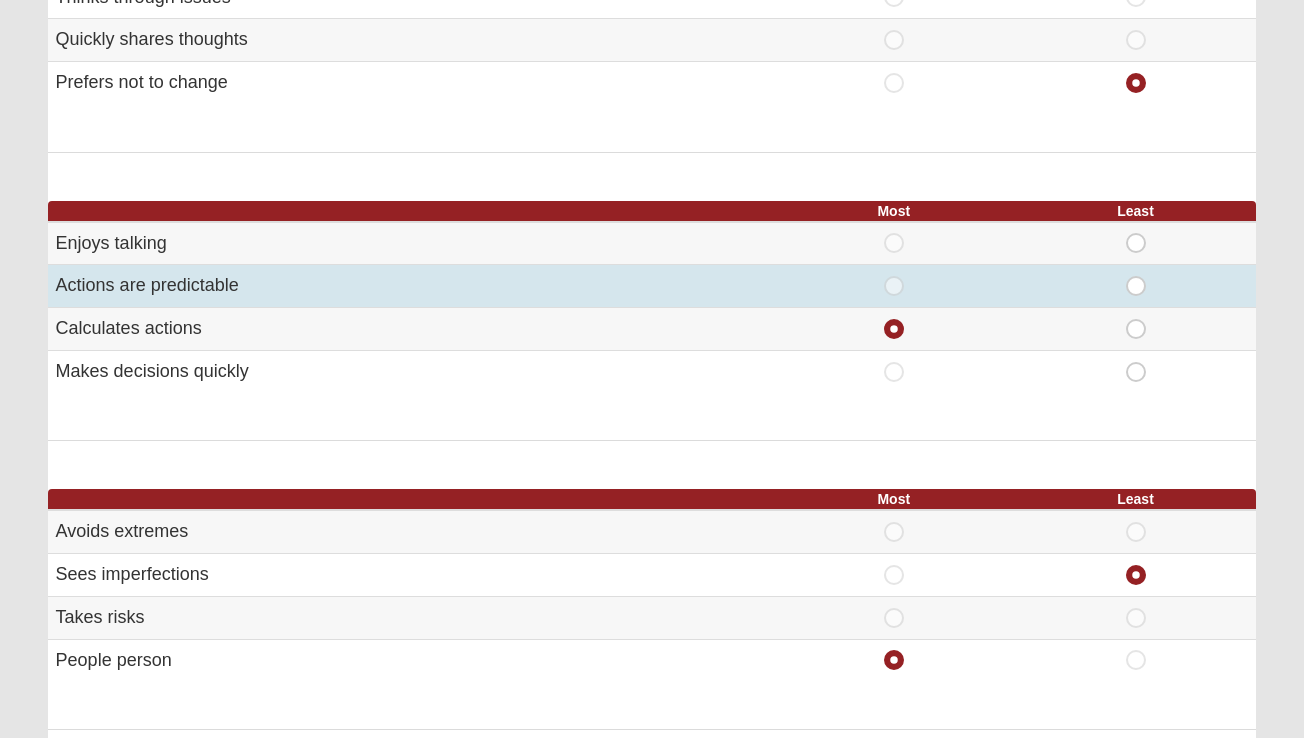 click on "Least" at bounding box center [1136, 276] 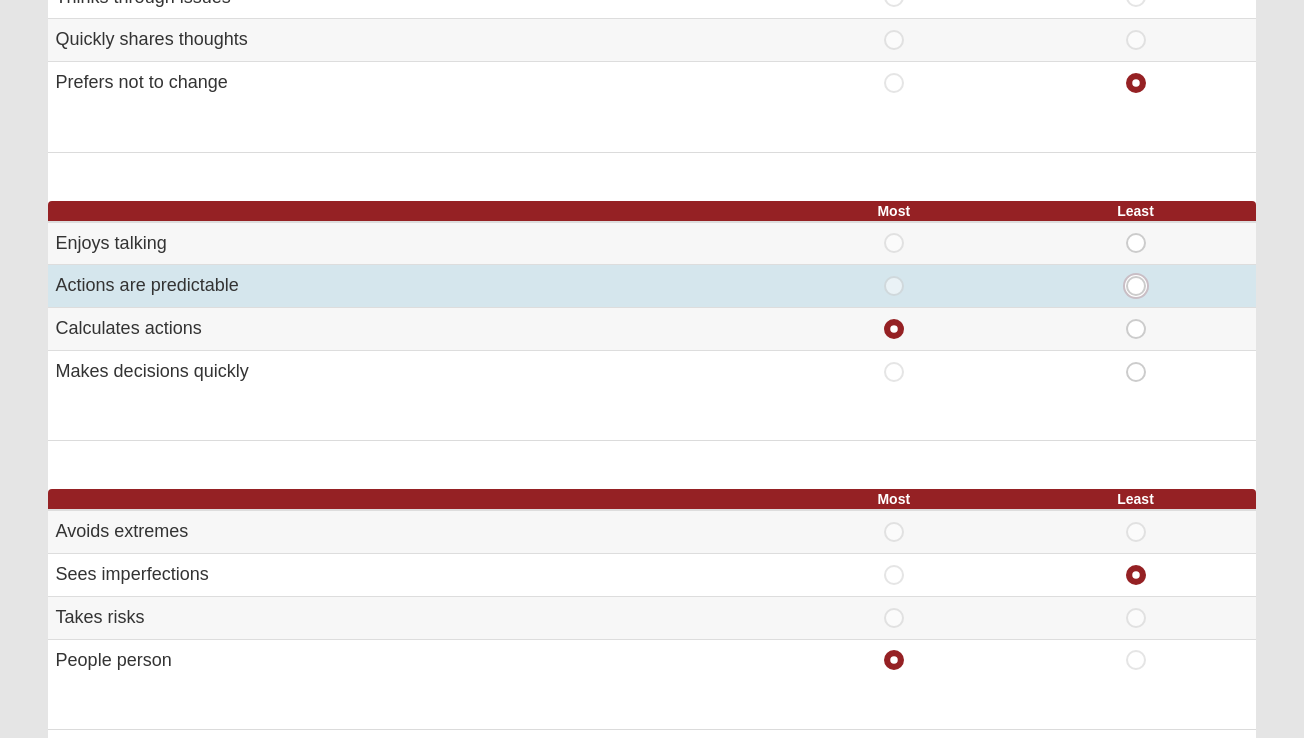 radio on "true" 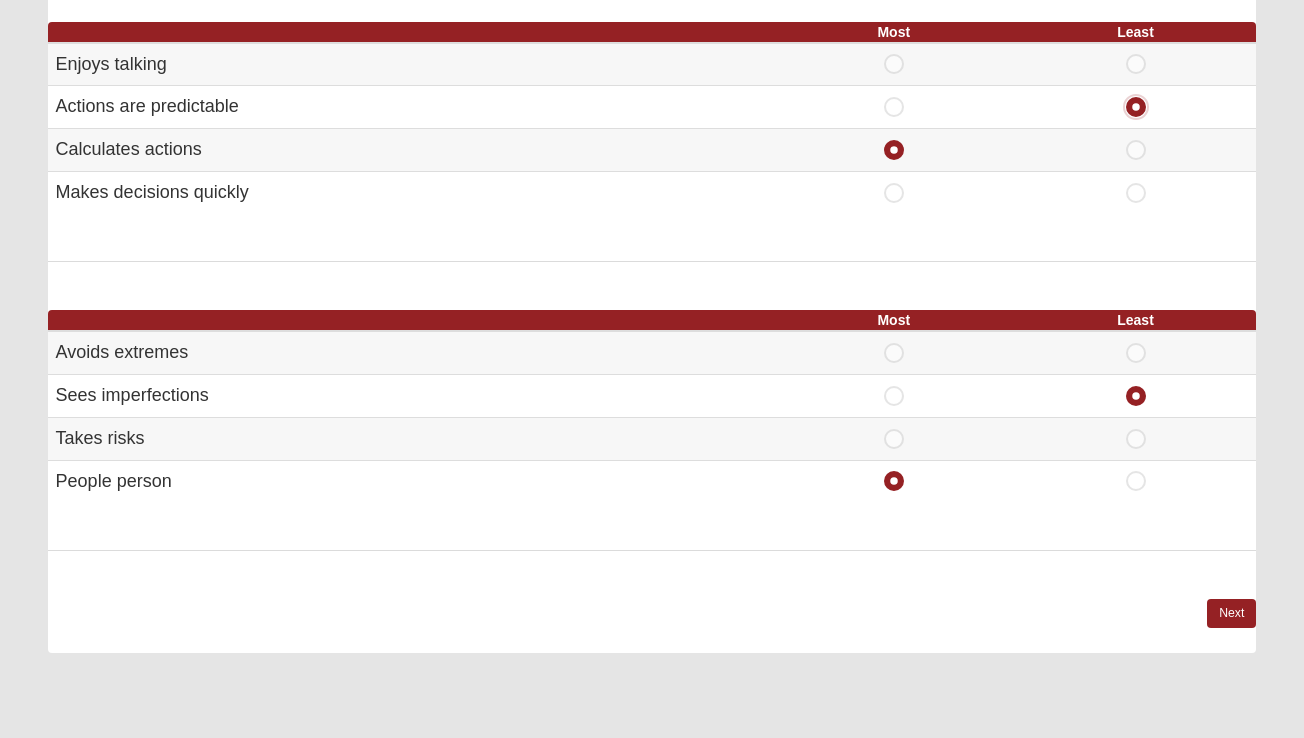 scroll, scrollTop: 1311, scrollLeft: 0, axis: vertical 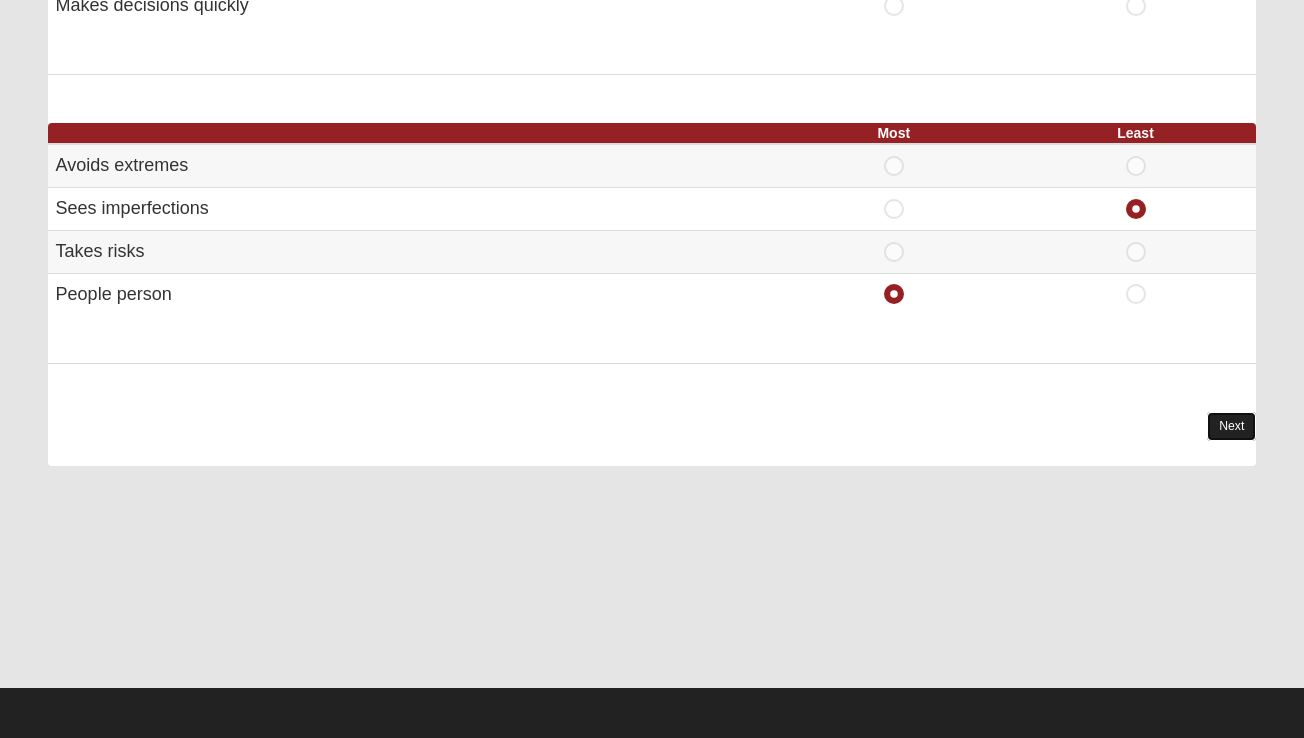 click on "Next" at bounding box center (1231, 426) 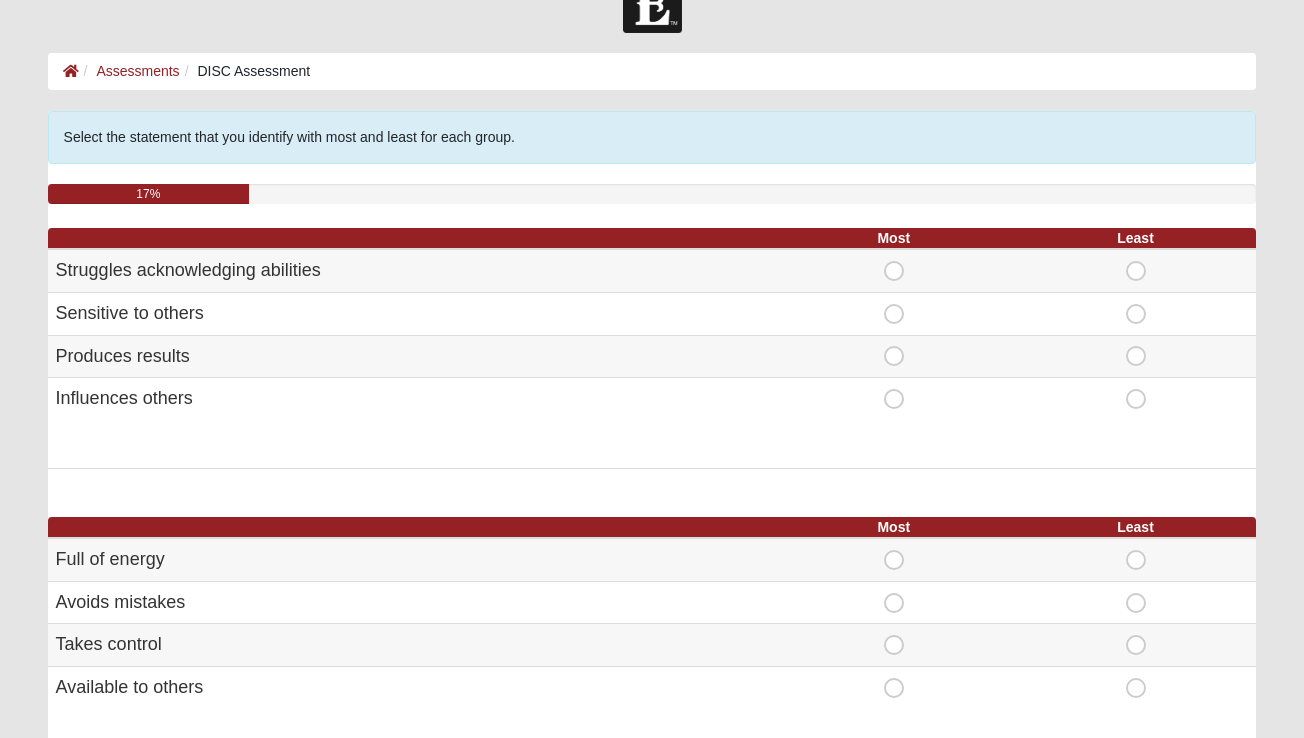 scroll, scrollTop: 52, scrollLeft: 0, axis: vertical 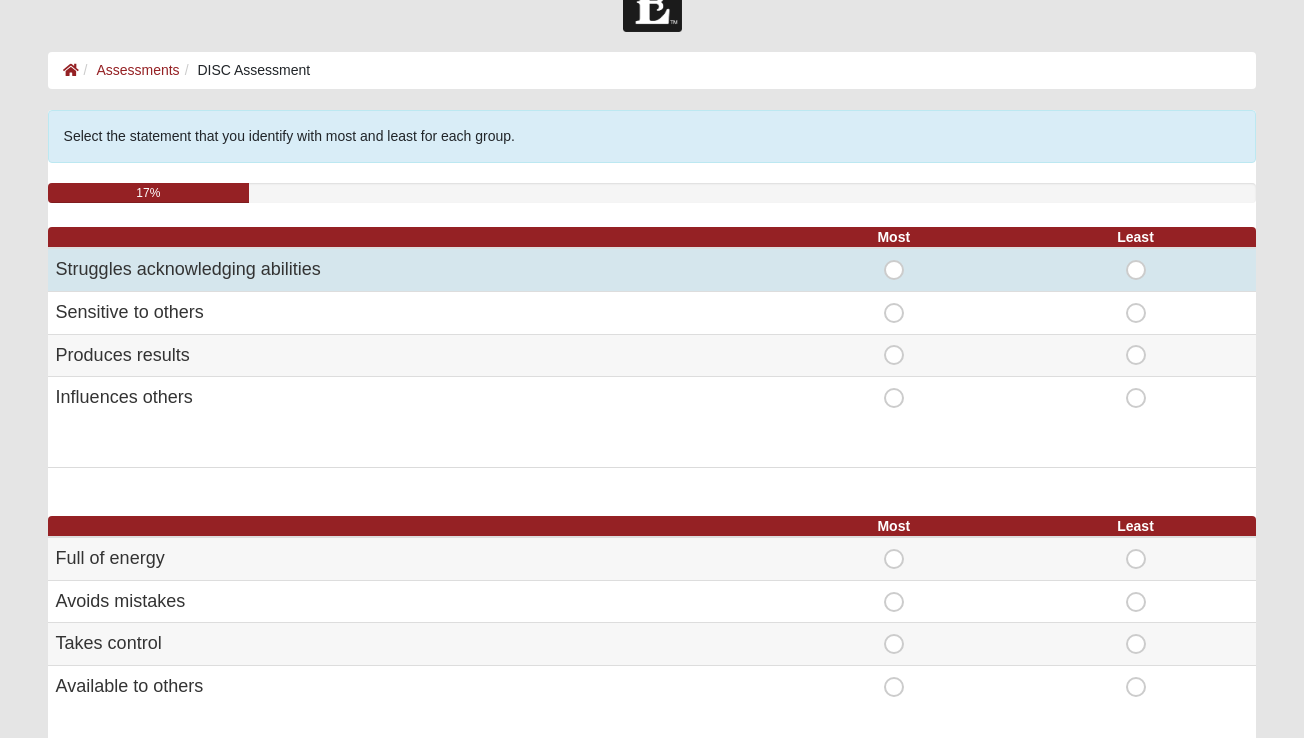 click on "Struggles acknowledging abilities" at bounding box center (410, 269) 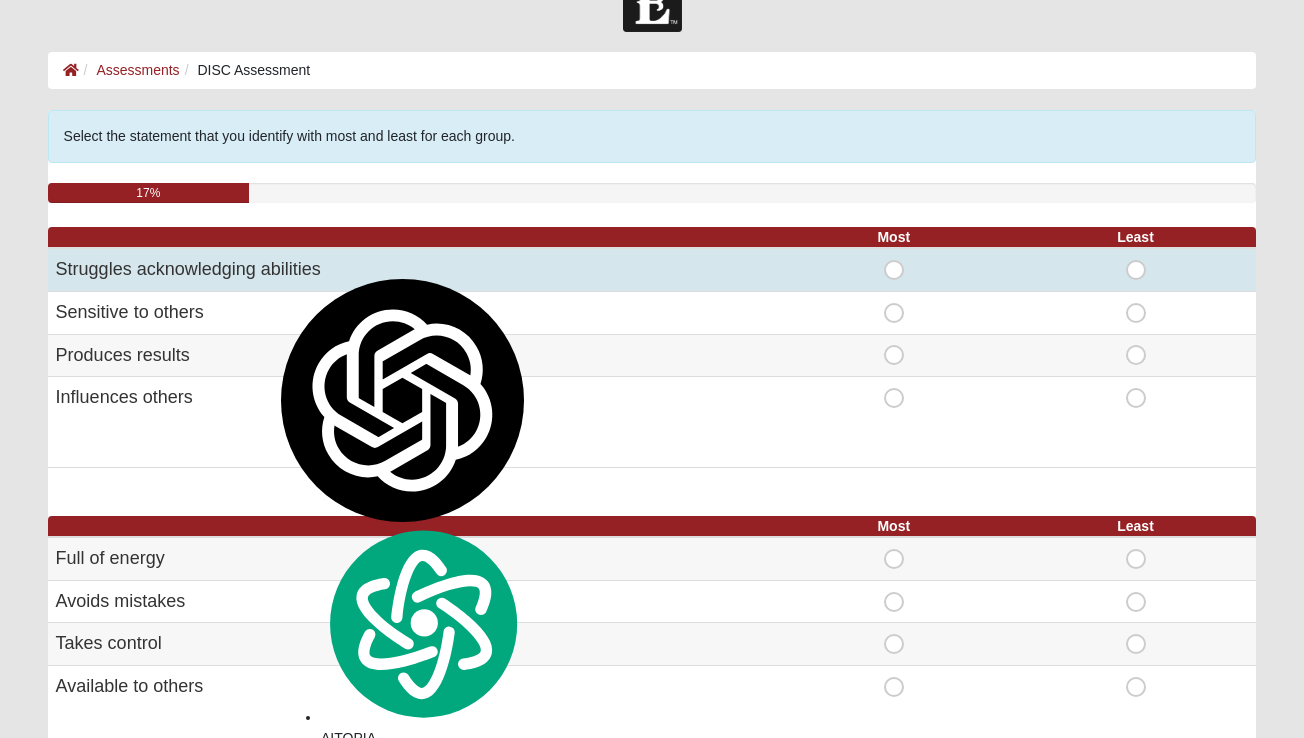 click on "Struggles acknowledging abilities" at bounding box center [410, 269] 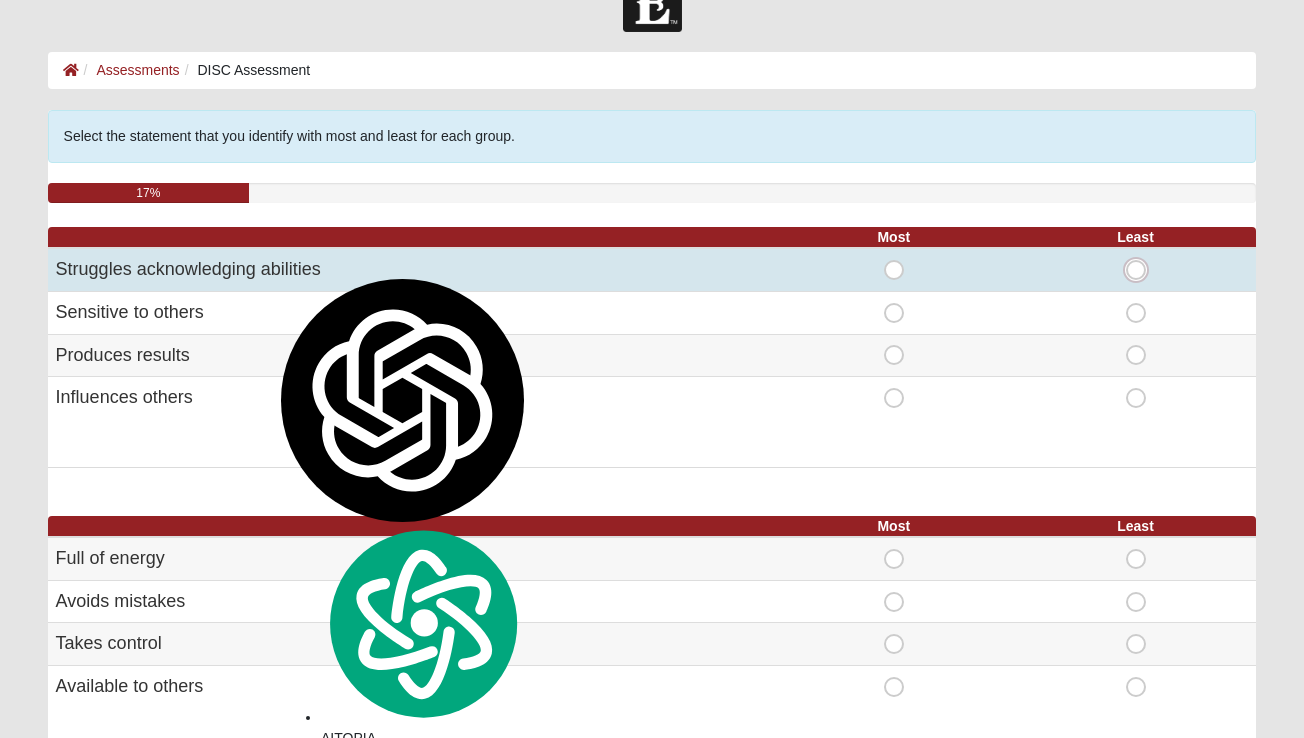 click on "Least" at bounding box center (1142, 270) 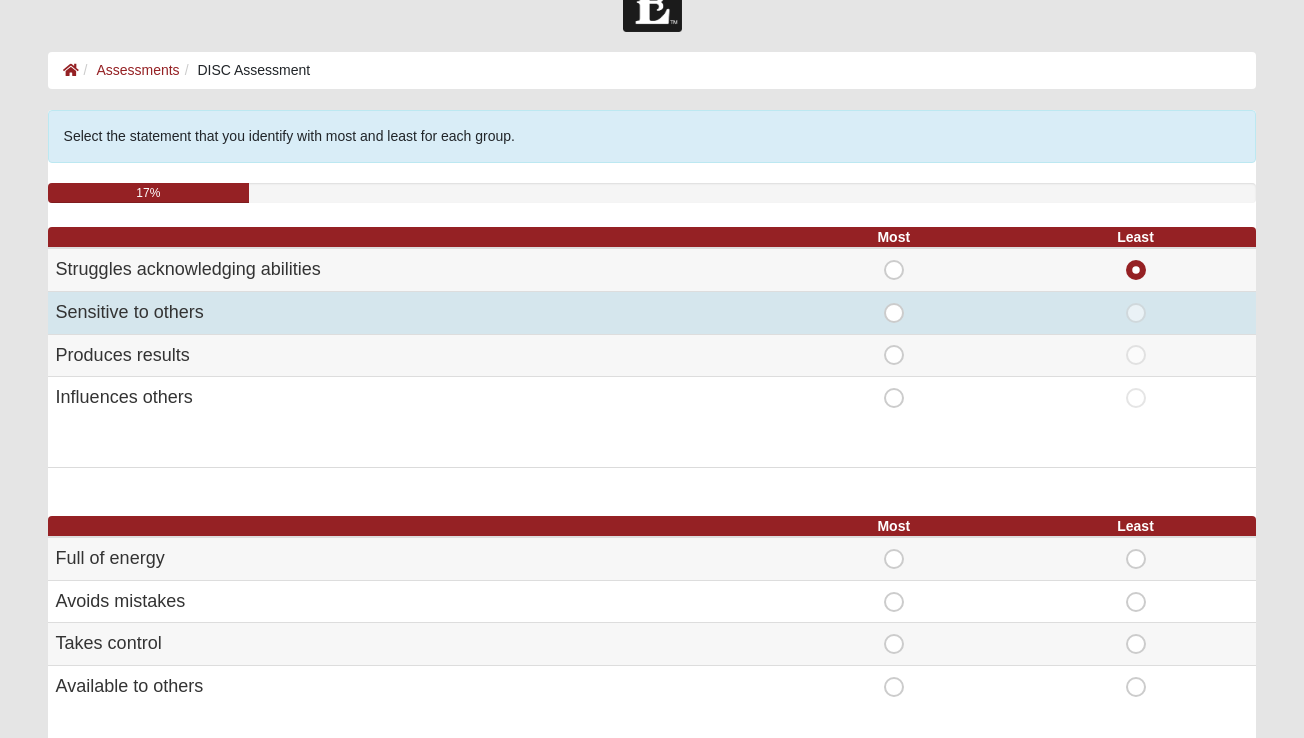 click on "Most" at bounding box center (894, 303) 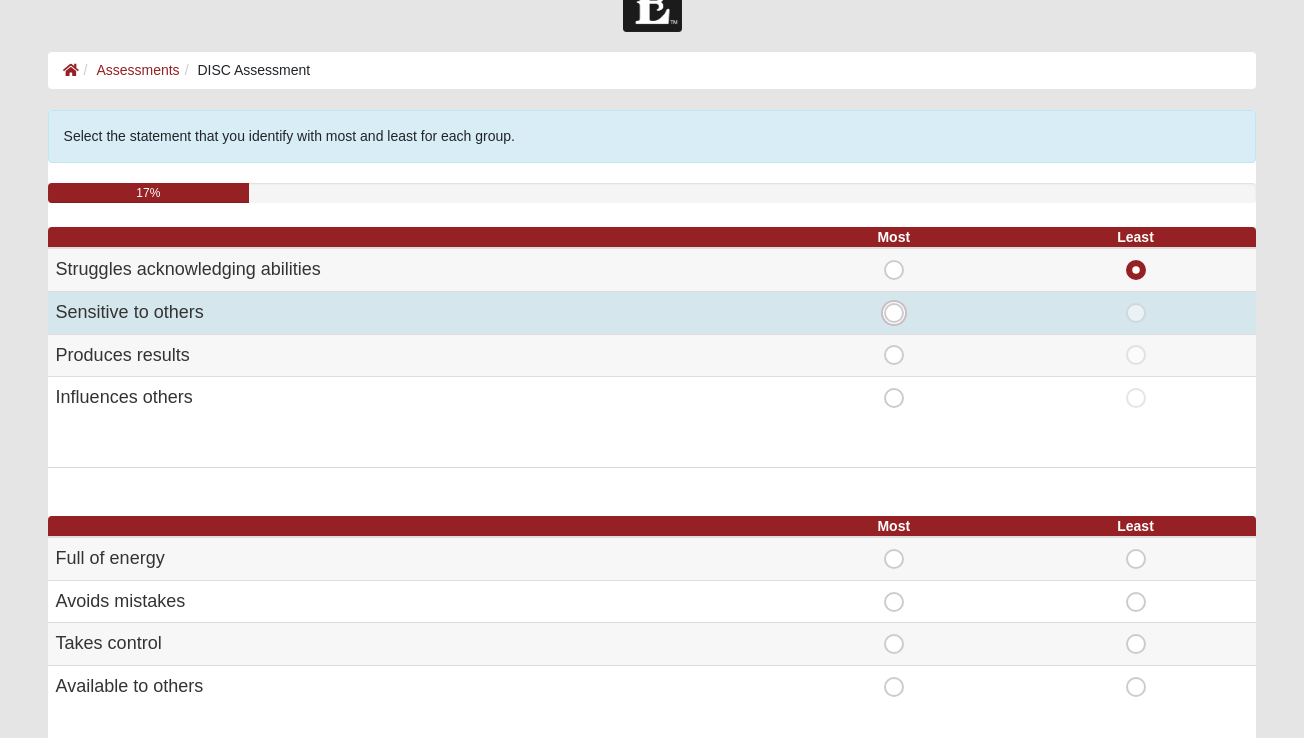 click on "Most" at bounding box center (900, 313) 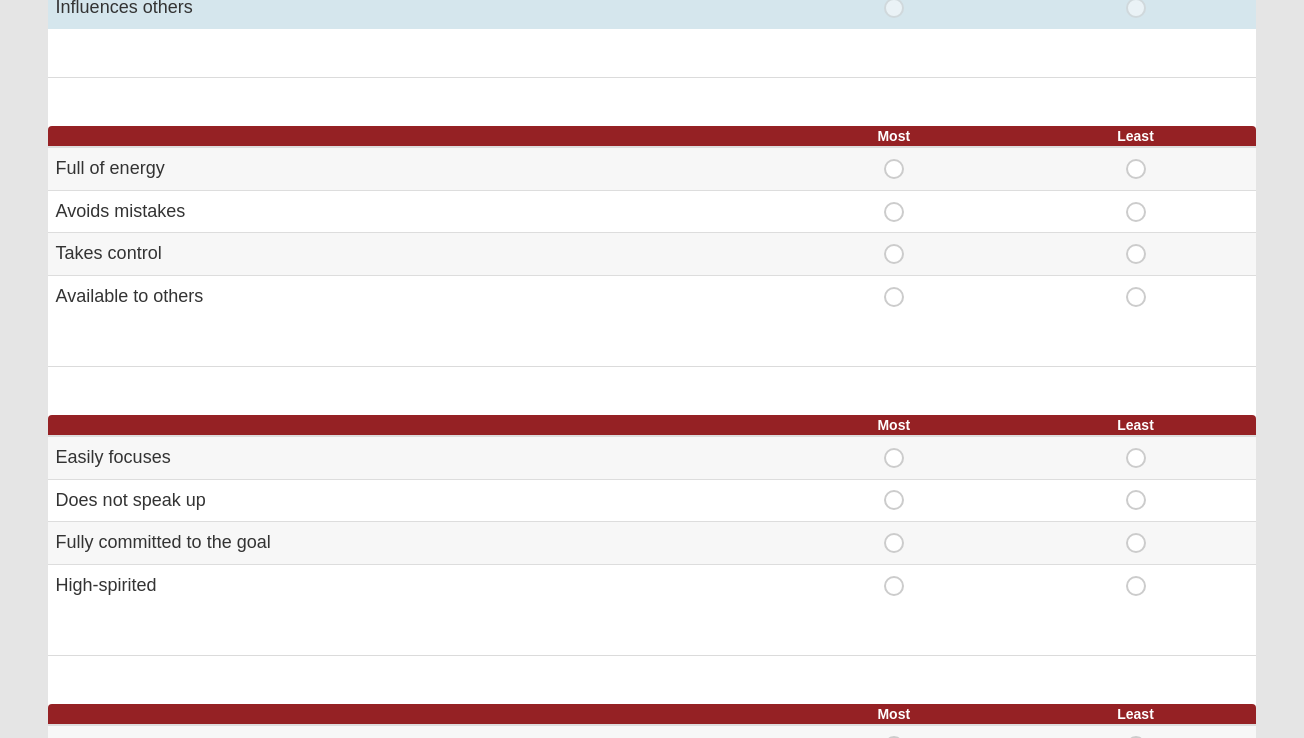 scroll, scrollTop: 445, scrollLeft: 0, axis: vertical 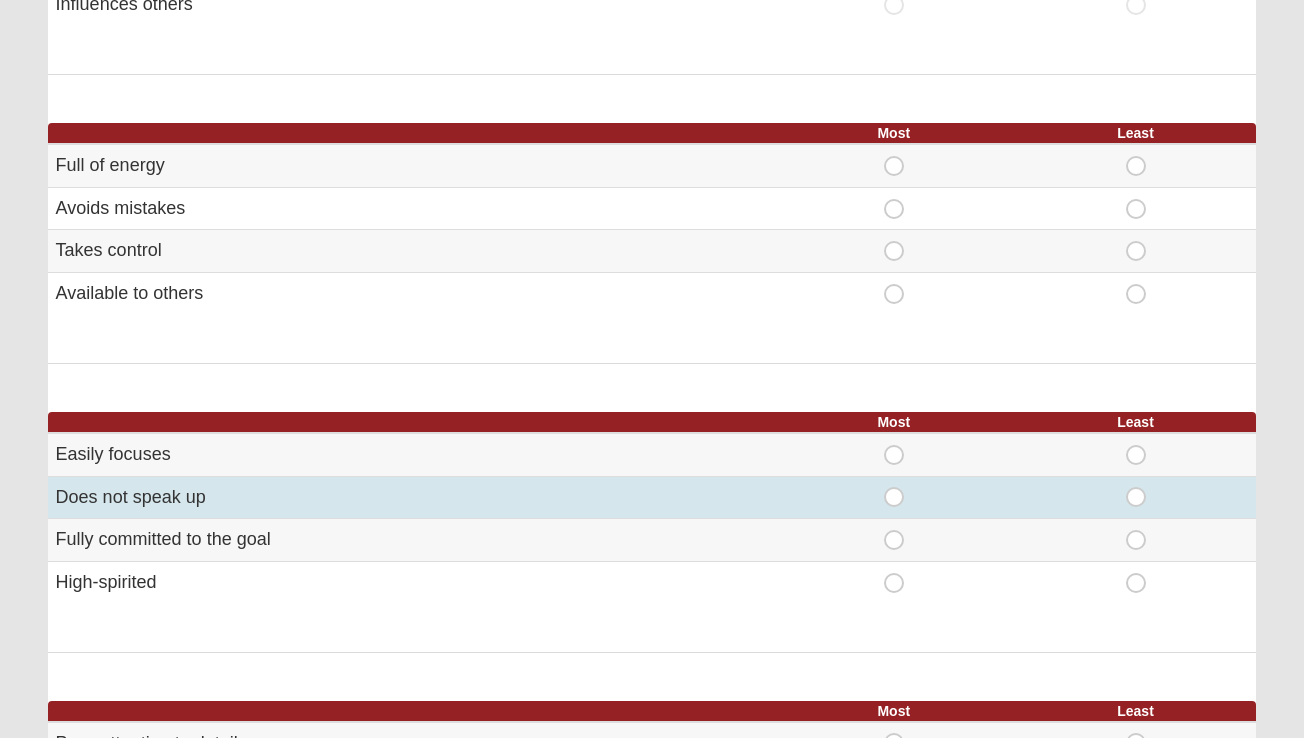 click on "Least" at bounding box center [1136, 487] 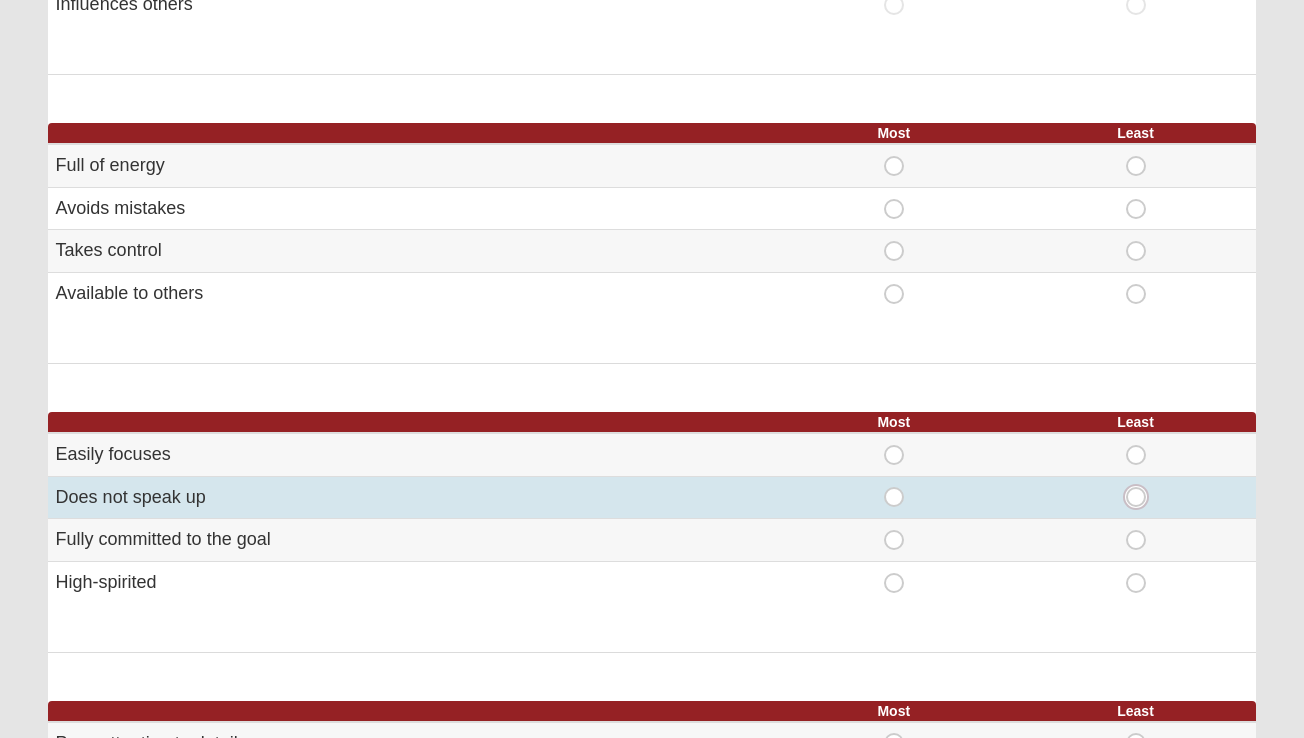 click on "Least" at bounding box center [1142, 497] 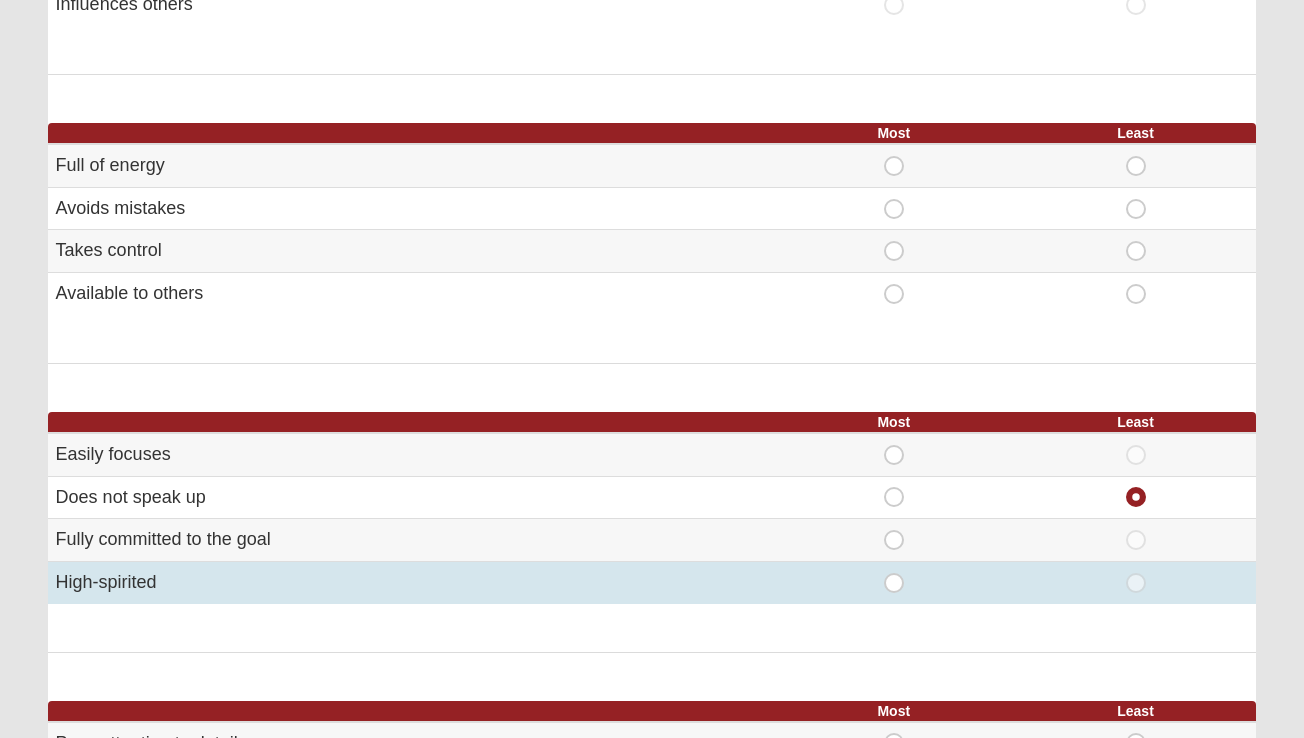 click on "High-spirited" at bounding box center [410, 582] 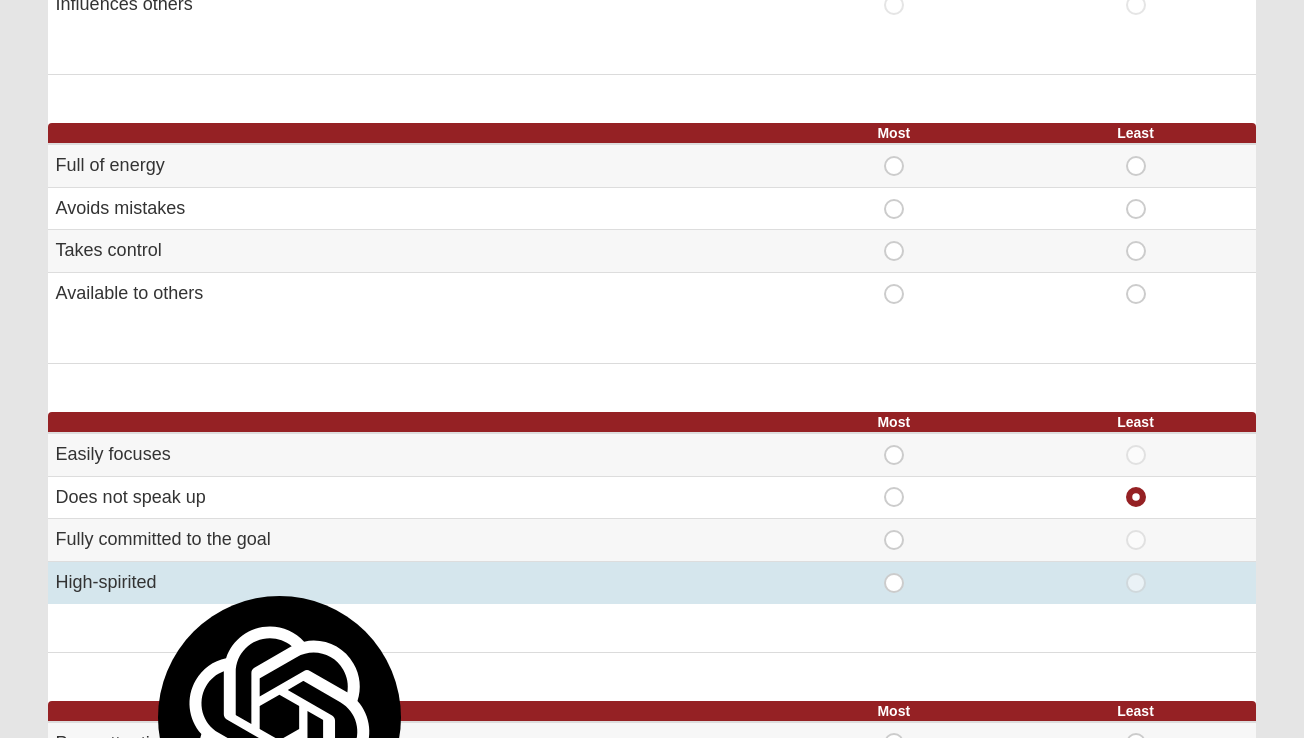click on "High-spirited" at bounding box center [410, 582] 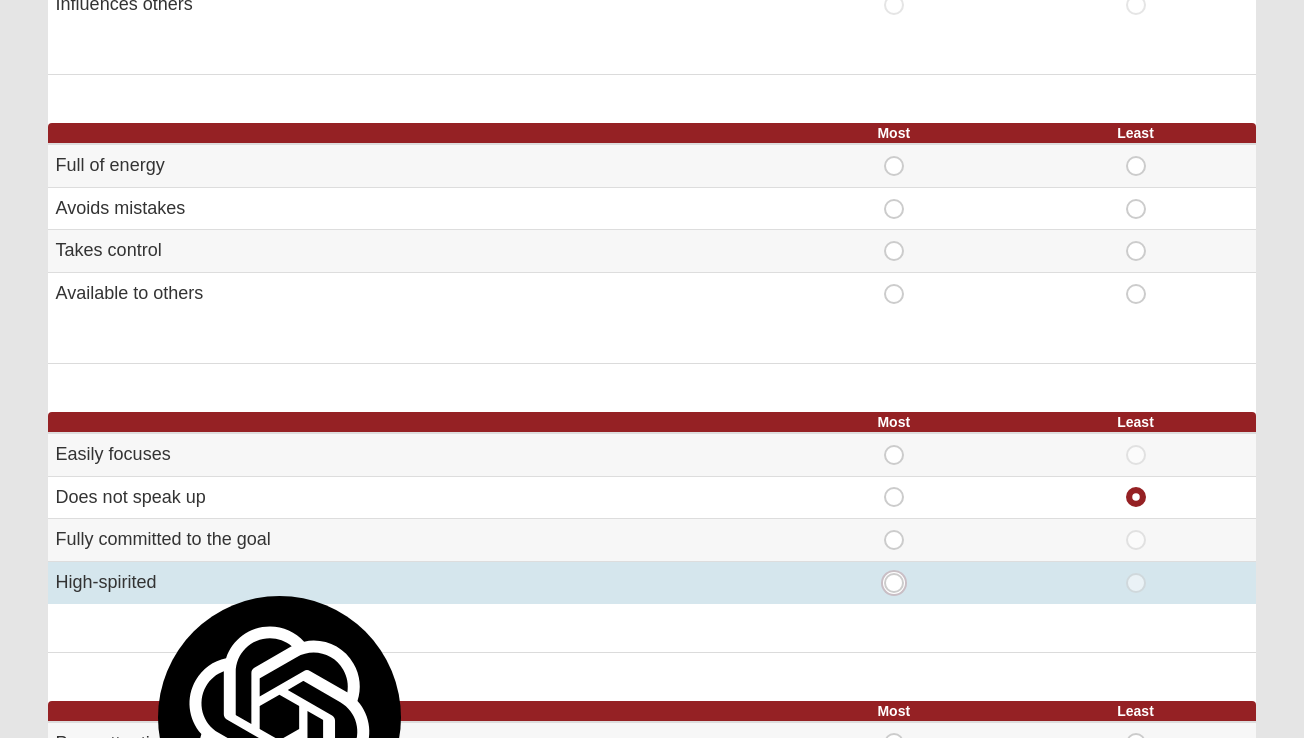 radio on "true" 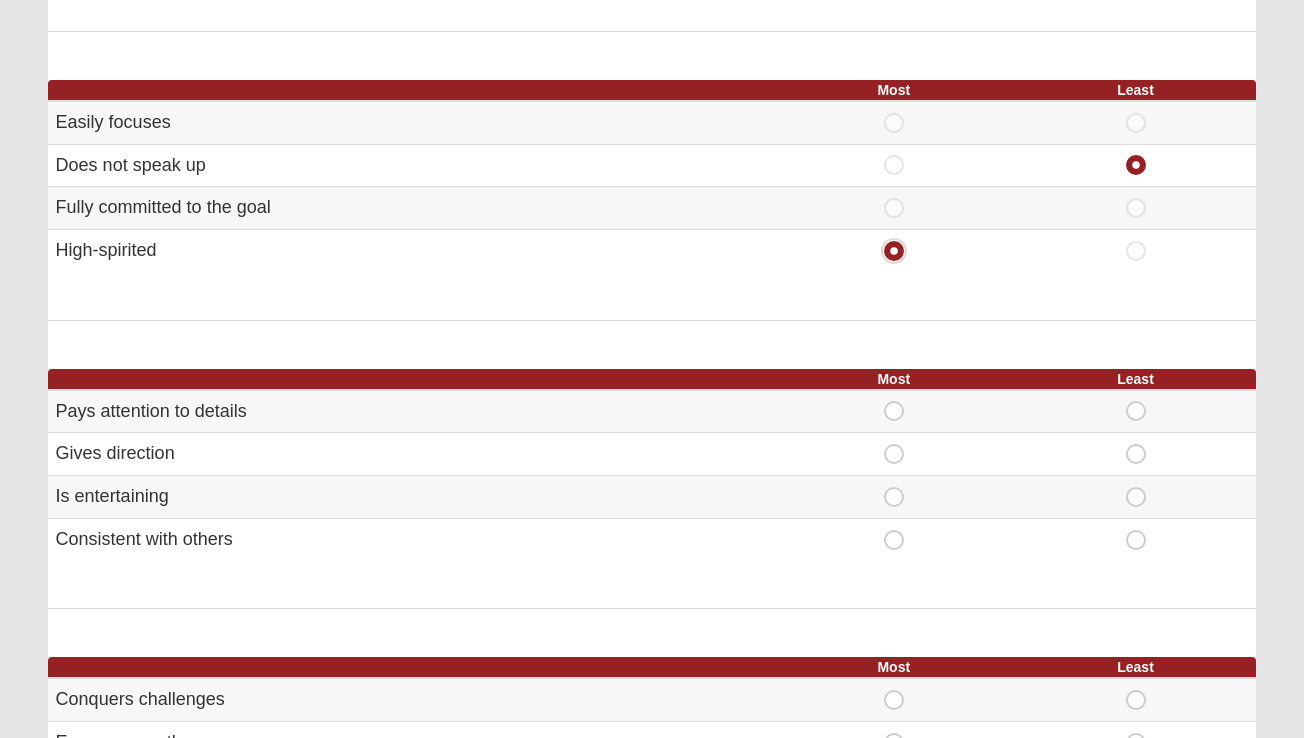 scroll, scrollTop: 780, scrollLeft: 0, axis: vertical 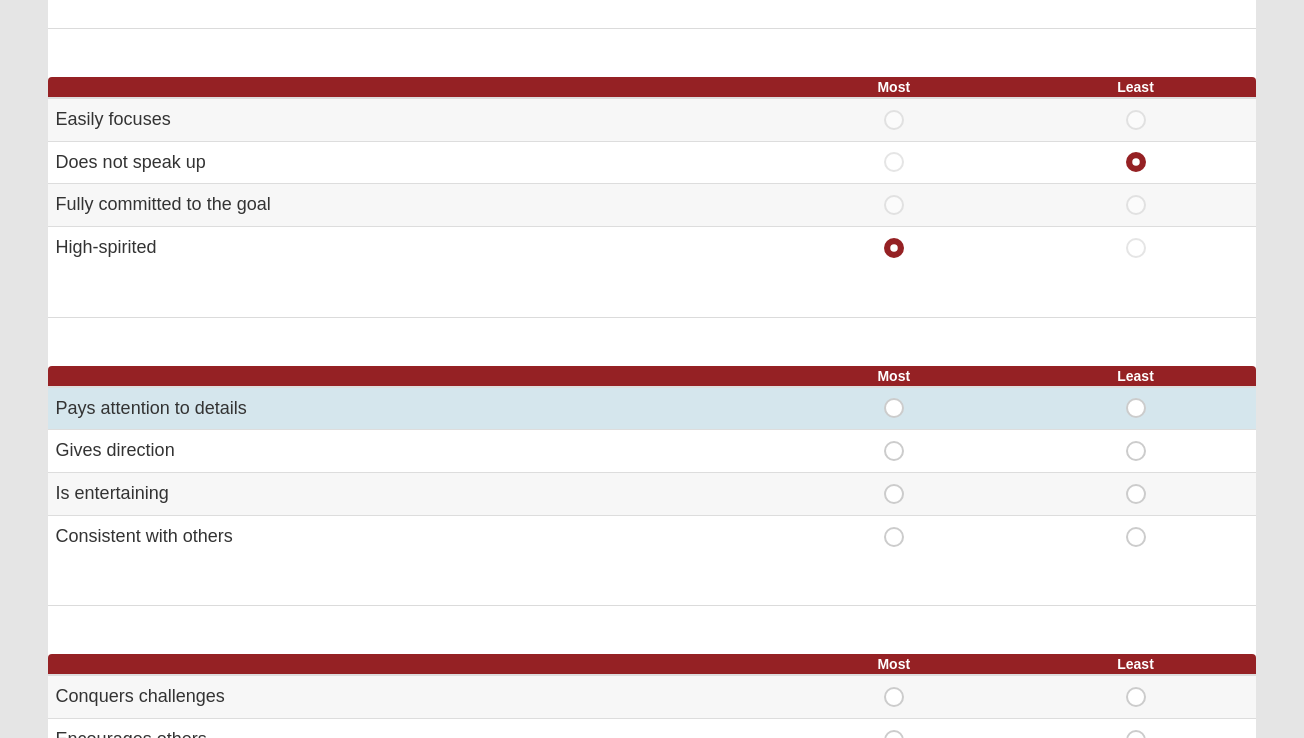 click on "Most" at bounding box center (894, 398) 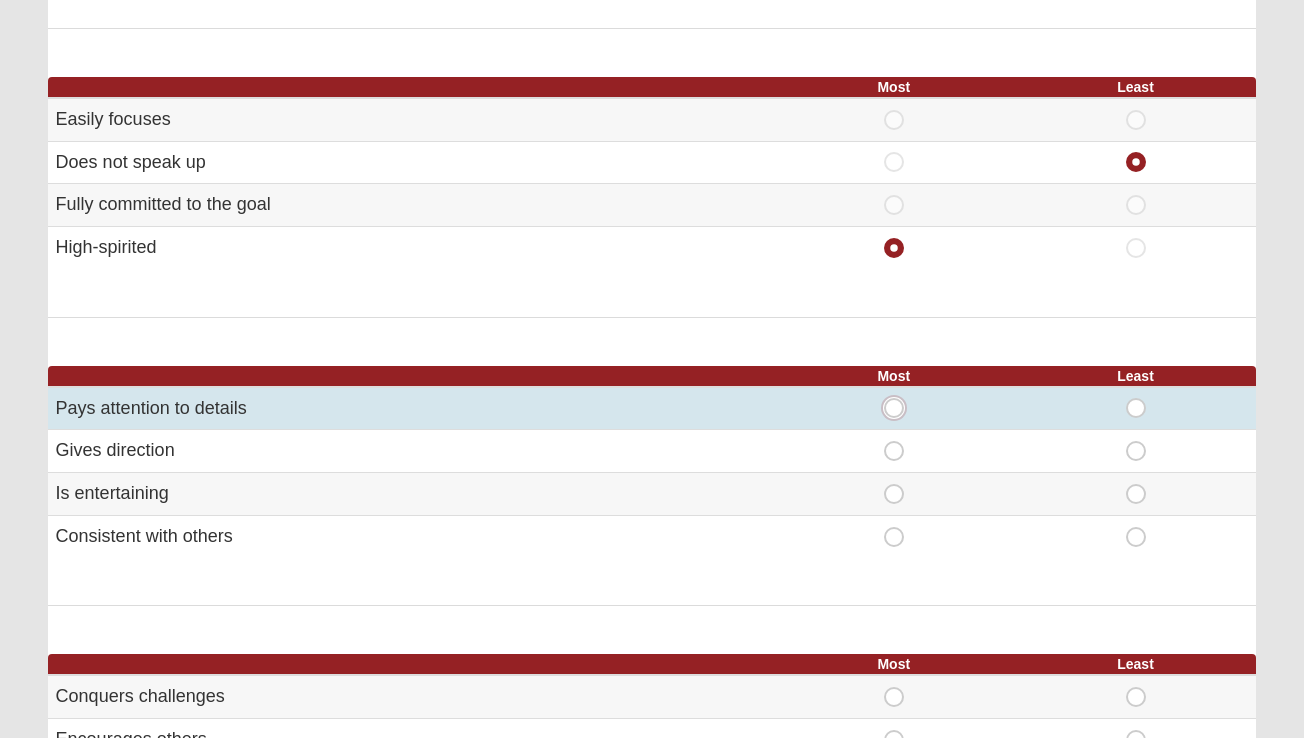 radio on "true" 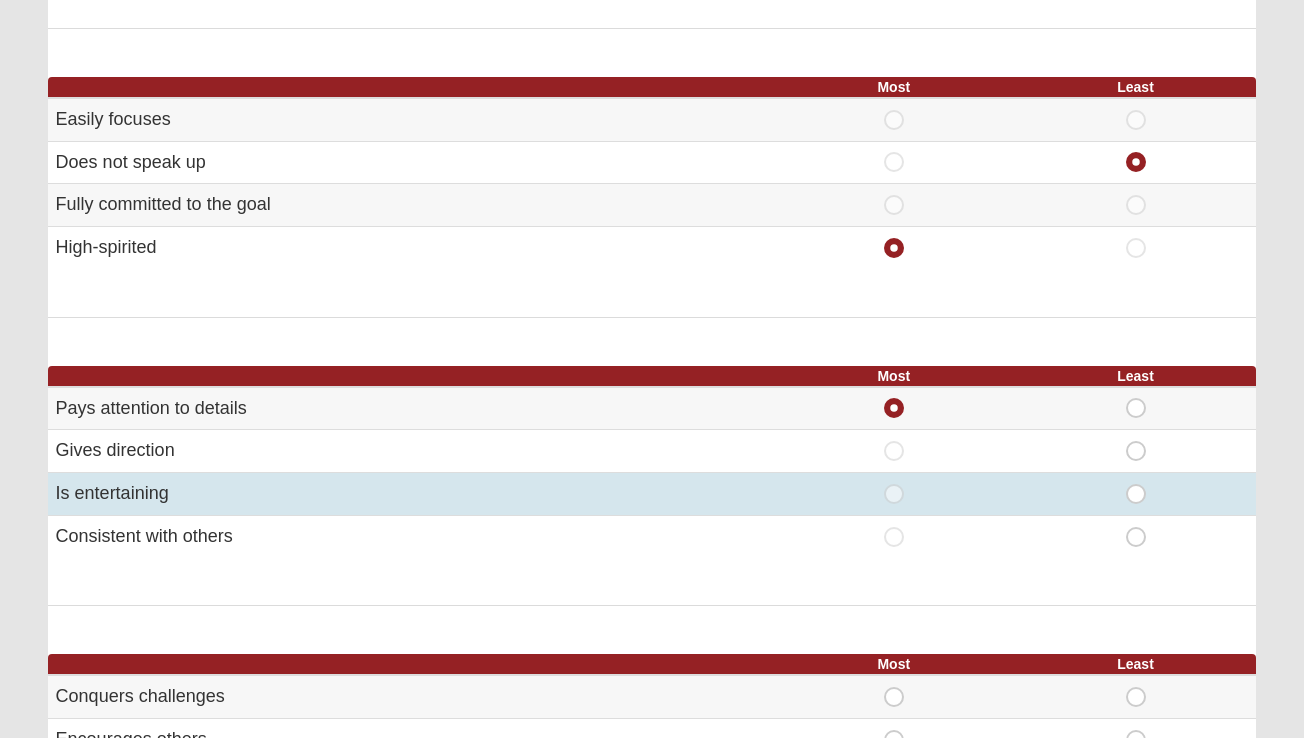 click on "Least" at bounding box center [1136, 484] 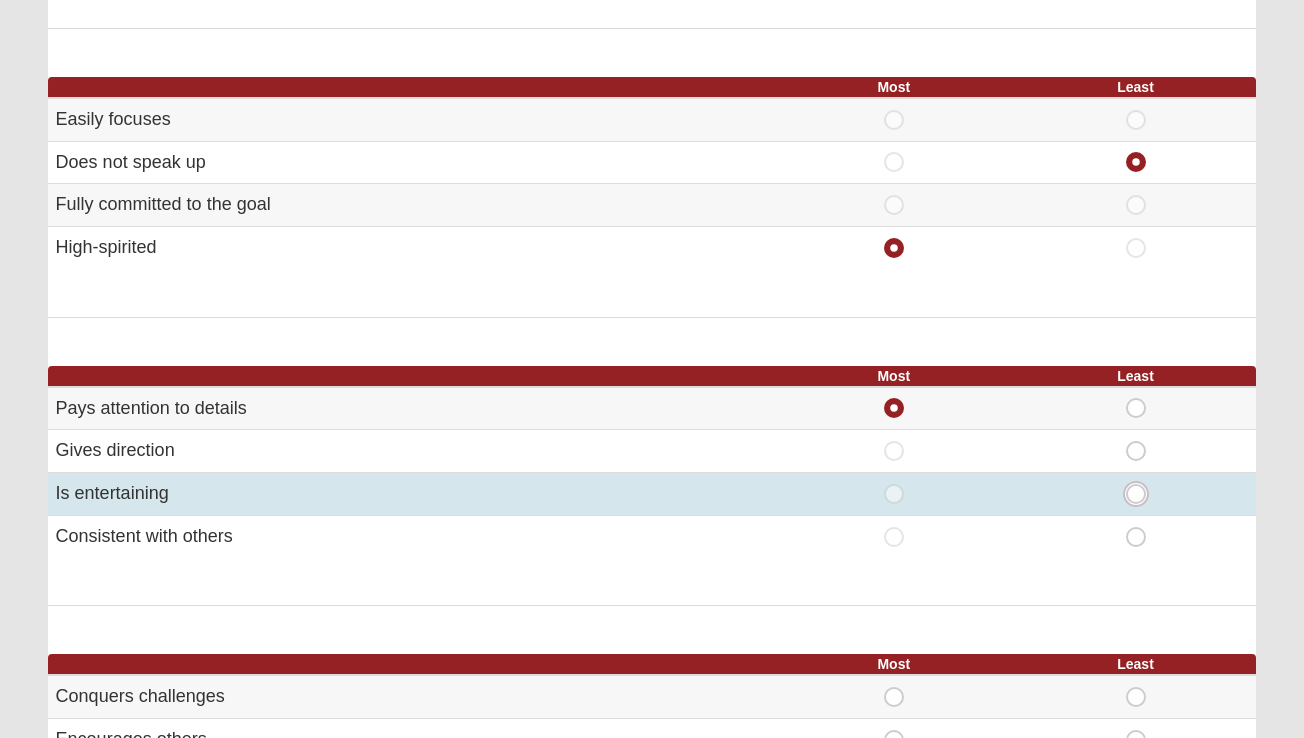 click on "Least" at bounding box center (1142, 494) 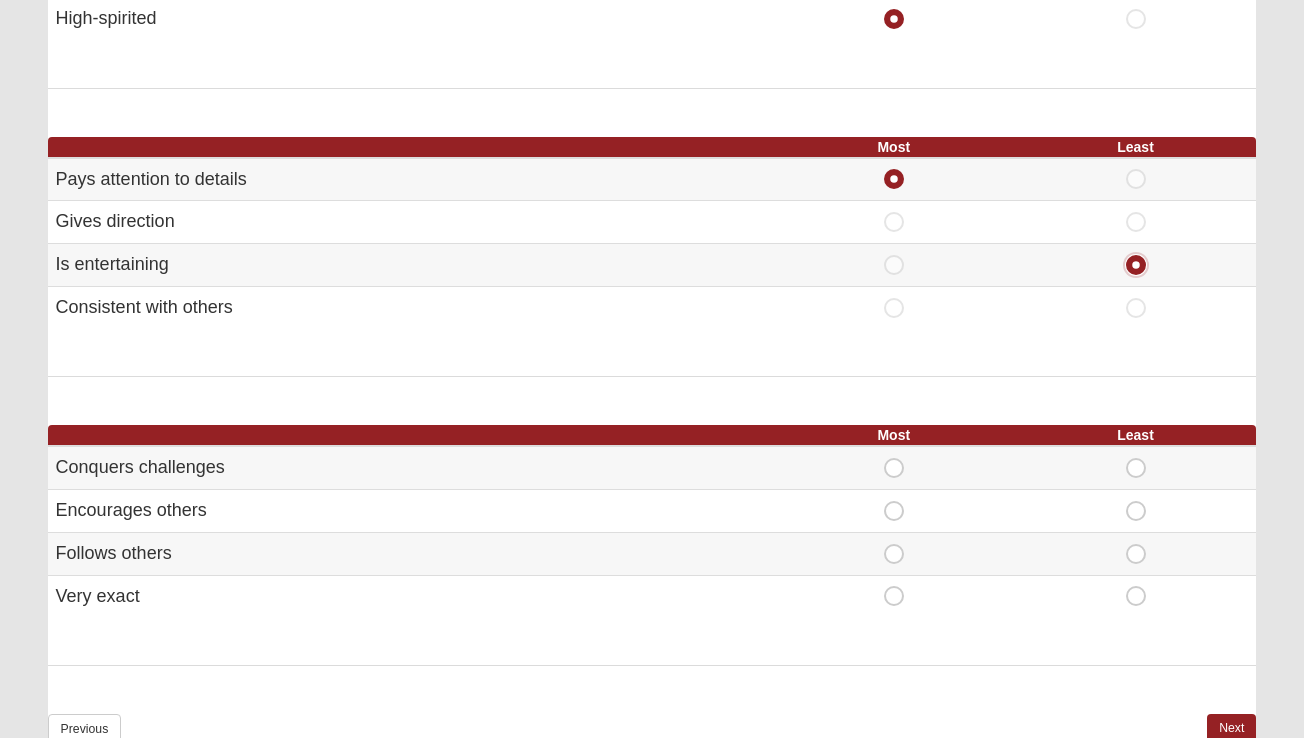 scroll, scrollTop: 1013, scrollLeft: 0, axis: vertical 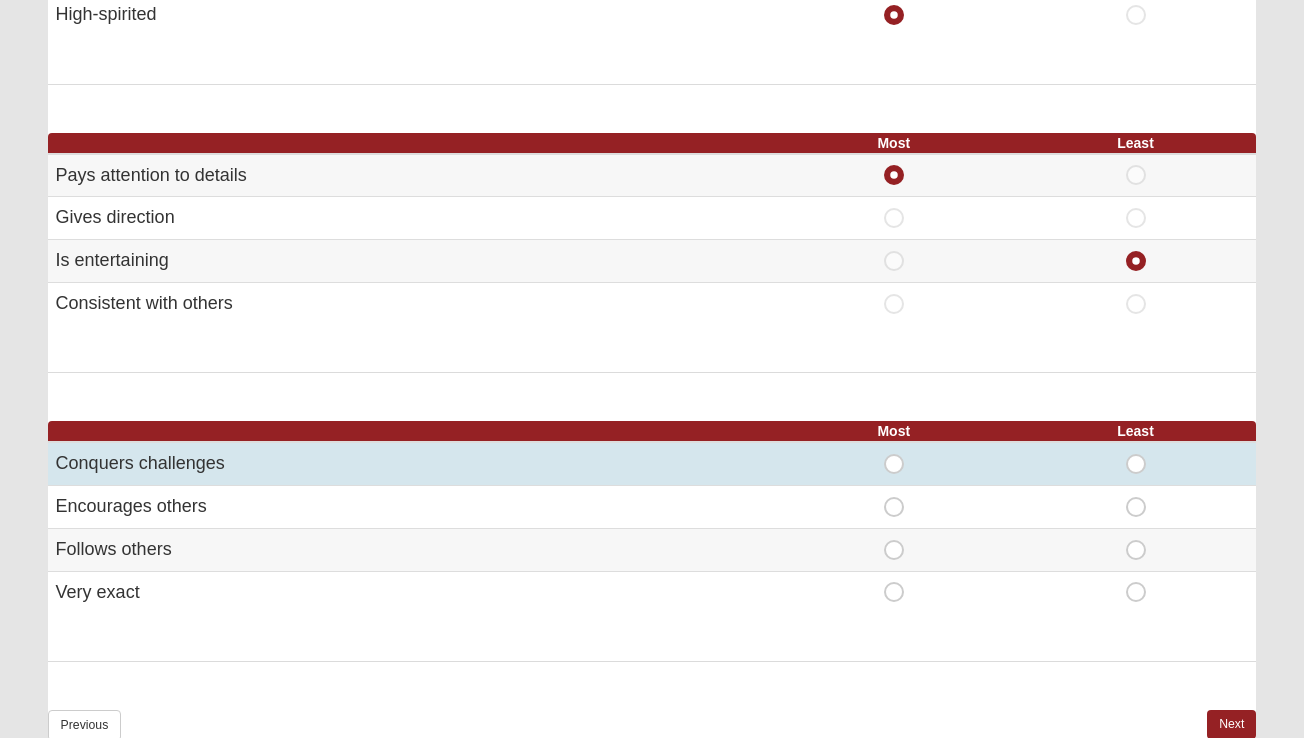 click on "Conquers challenges" at bounding box center [410, 463] 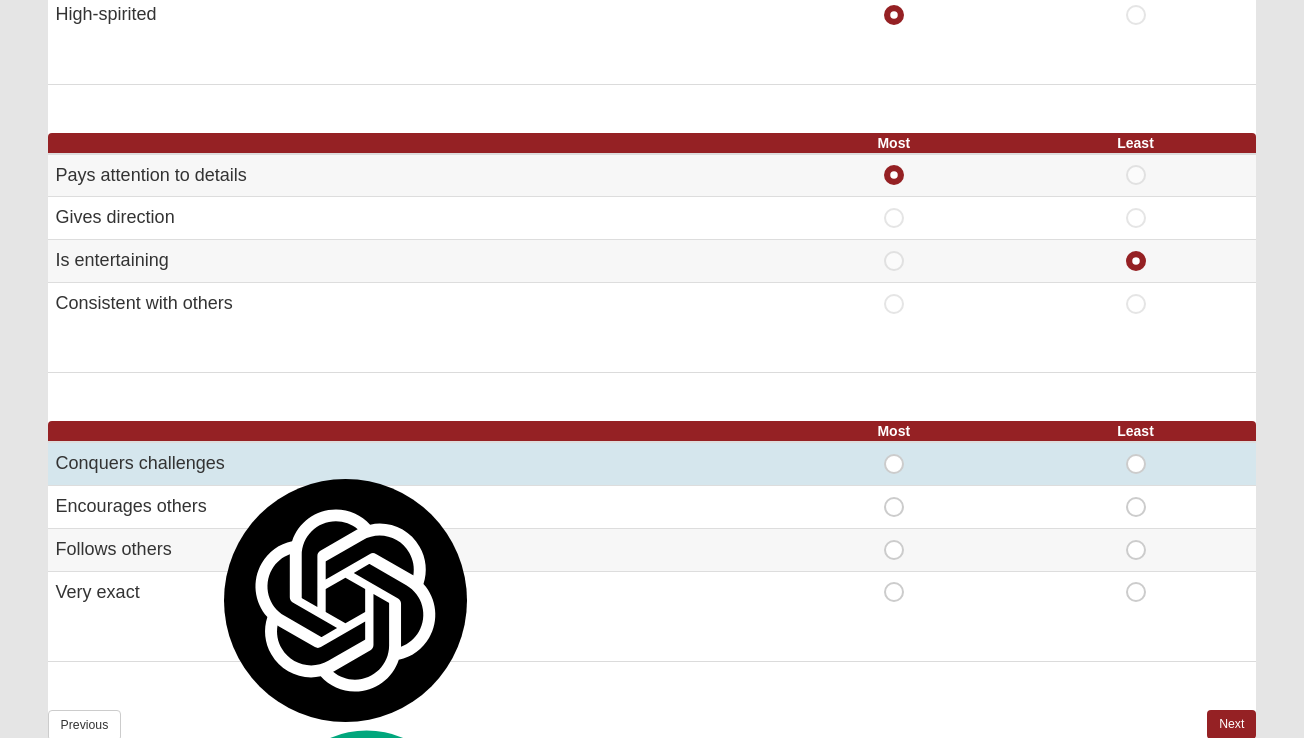 click on "Conquers challenges" at bounding box center [410, 463] 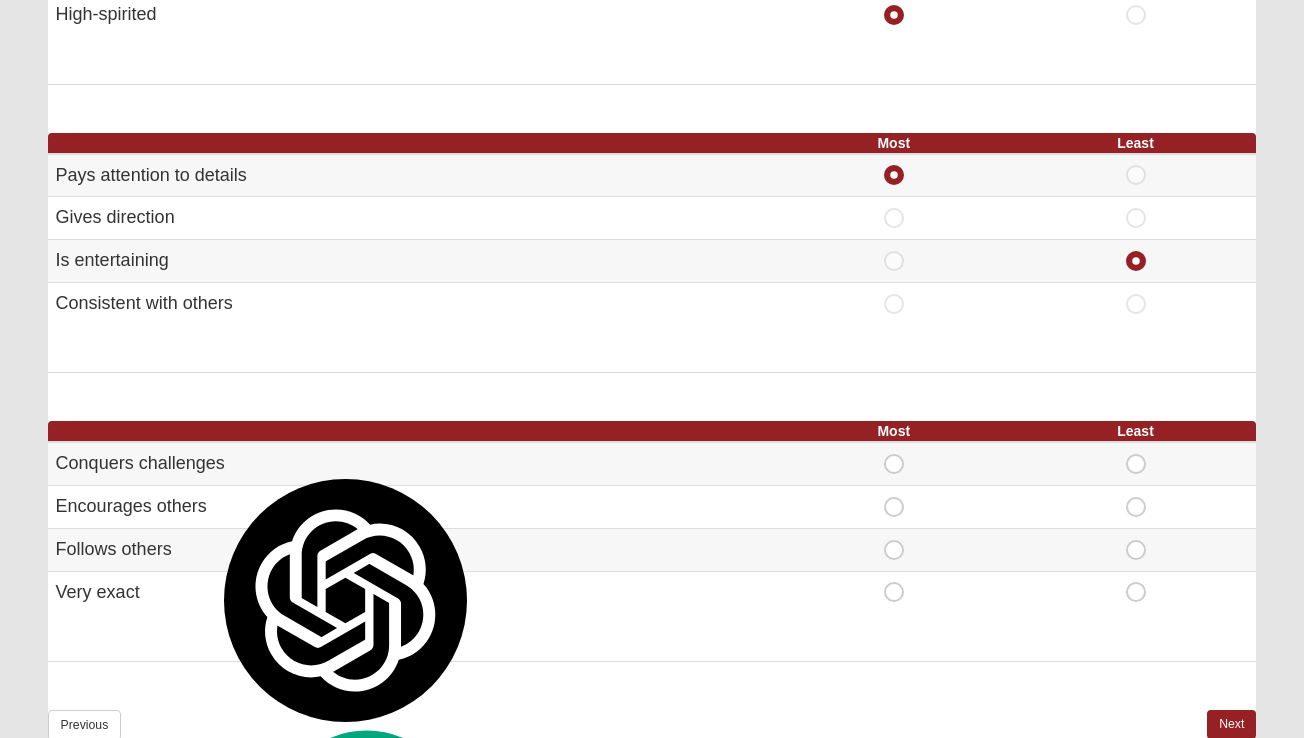 click on "Hello Shawne
My Account
Log Out
DISC Assessment
Assessments DISC Assessment
Error" at bounding box center (652, 25) 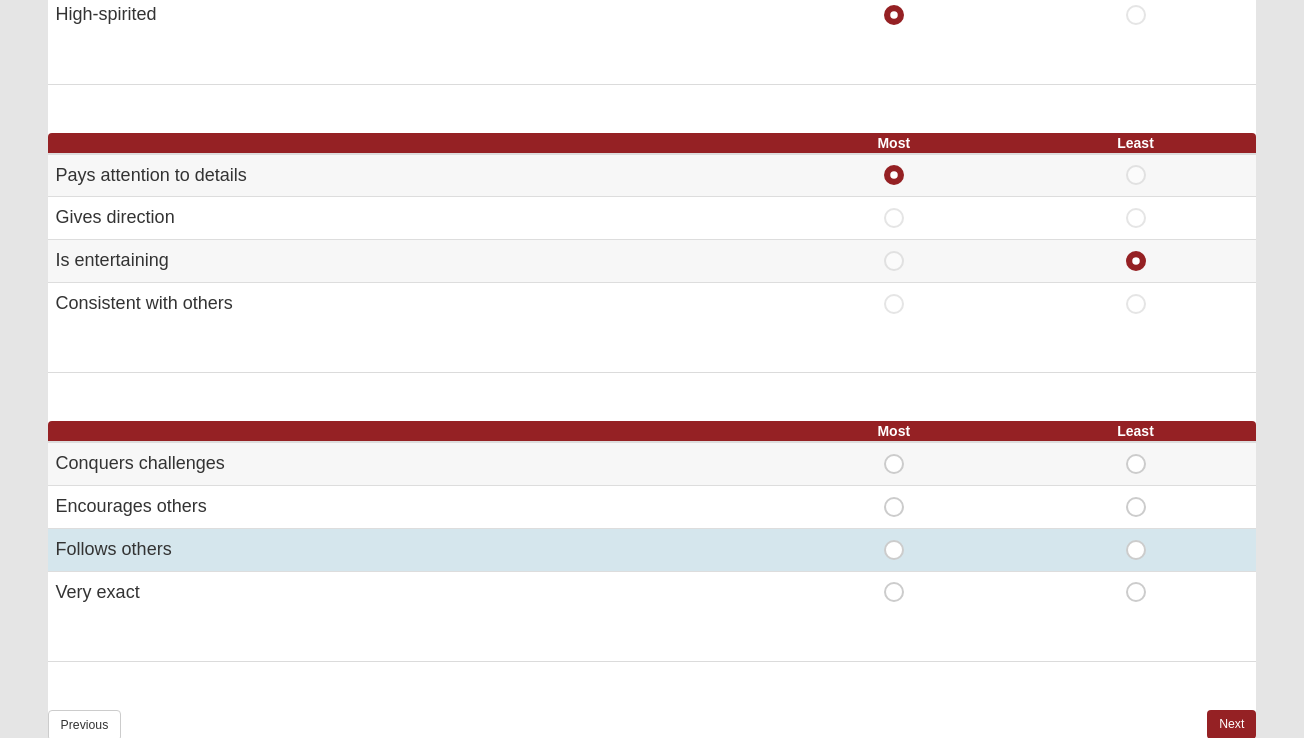 click on "Least" at bounding box center [1136, 540] 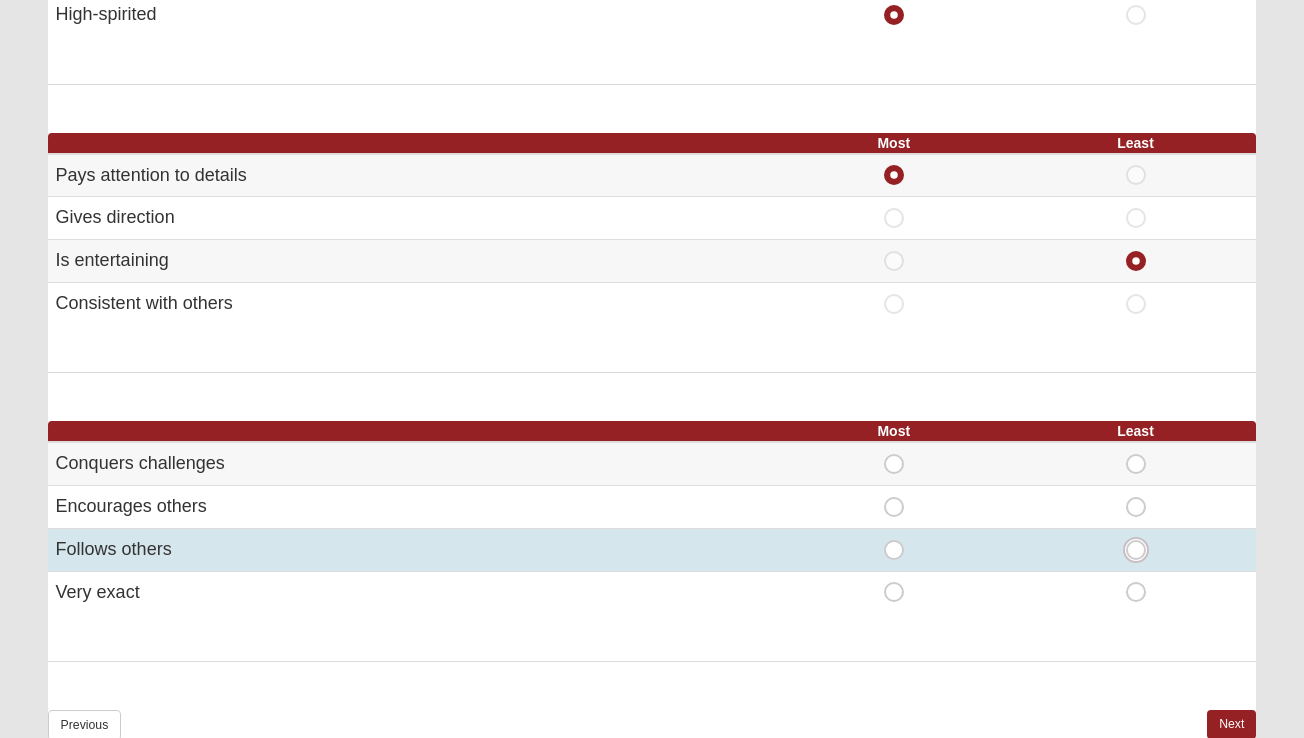 click on "Least" at bounding box center [1142, 550] 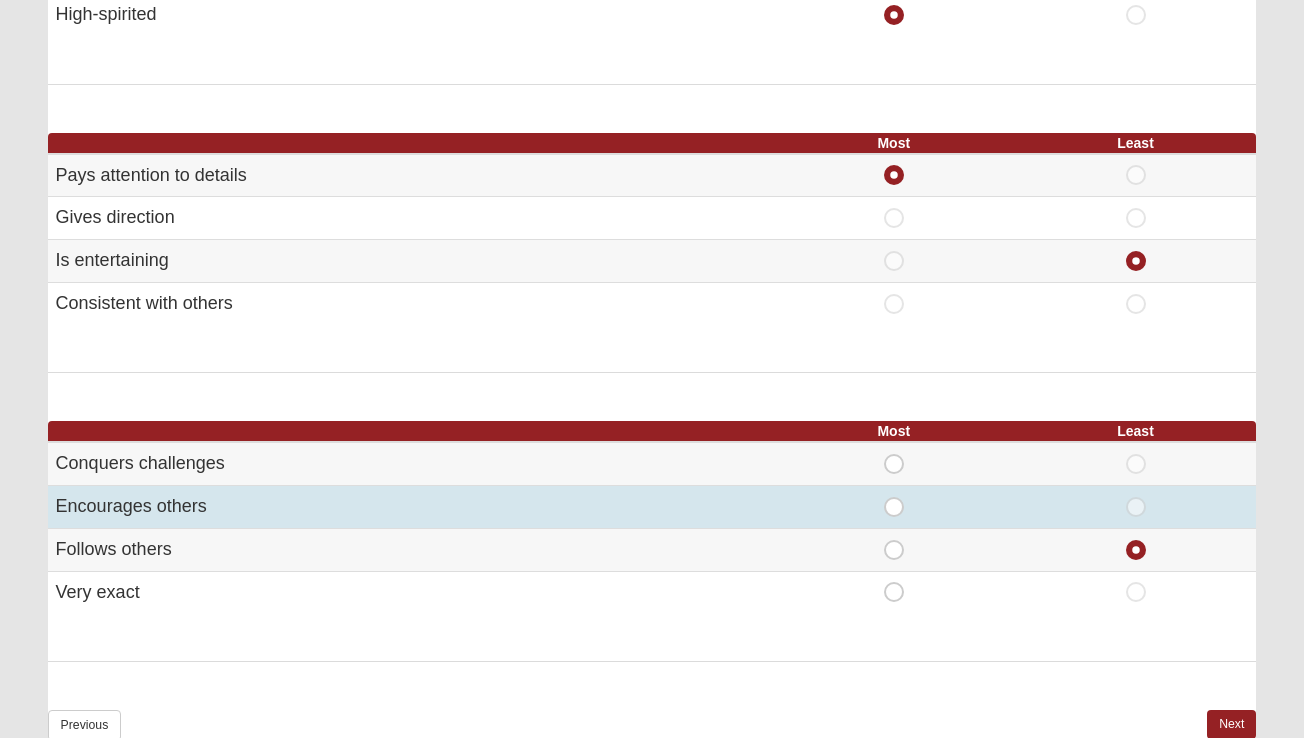 click on "Most" at bounding box center [894, 497] 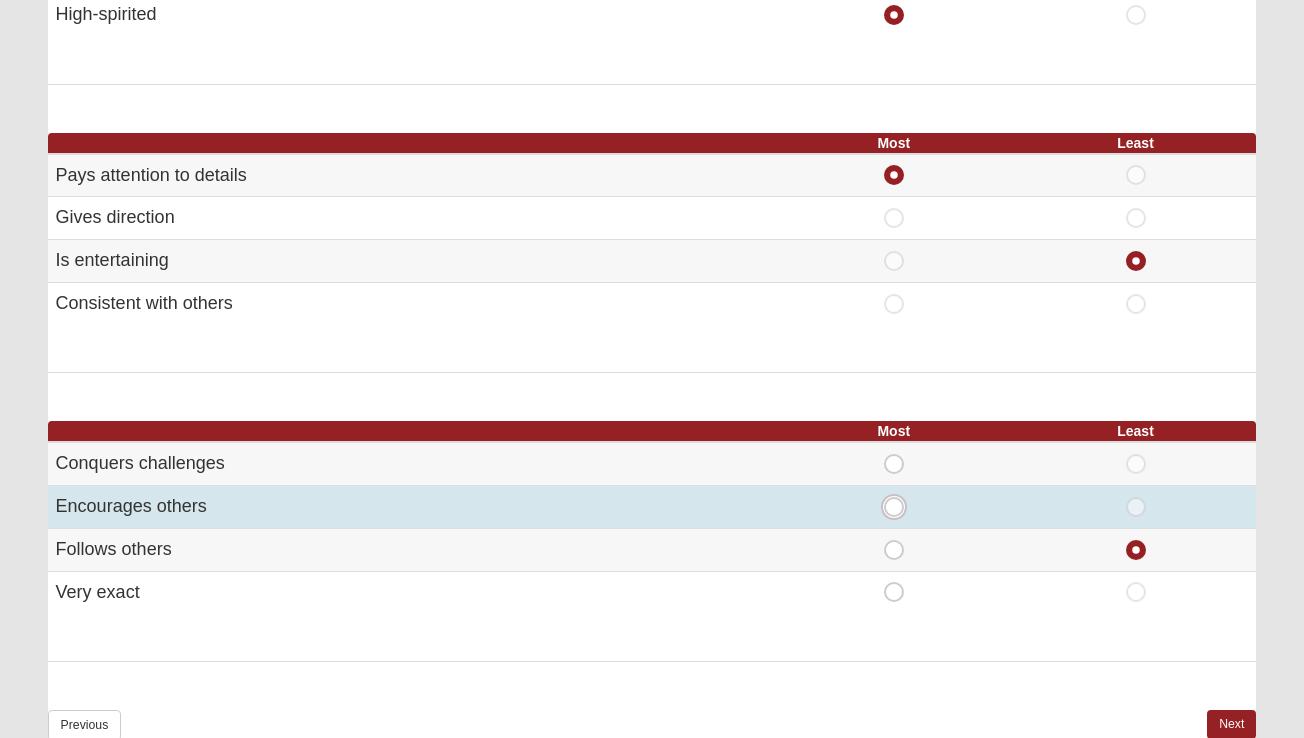 click on "Most" at bounding box center [900, 507] 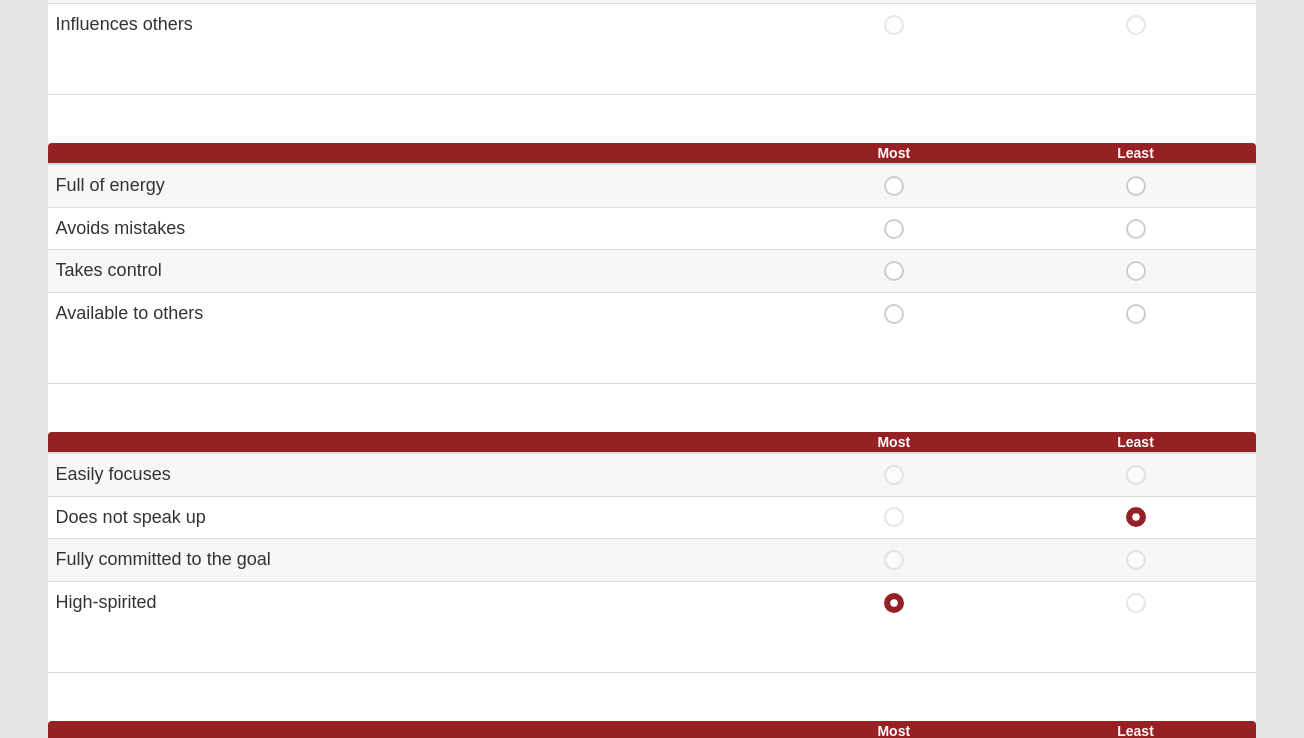 scroll, scrollTop: 286, scrollLeft: 0, axis: vertical 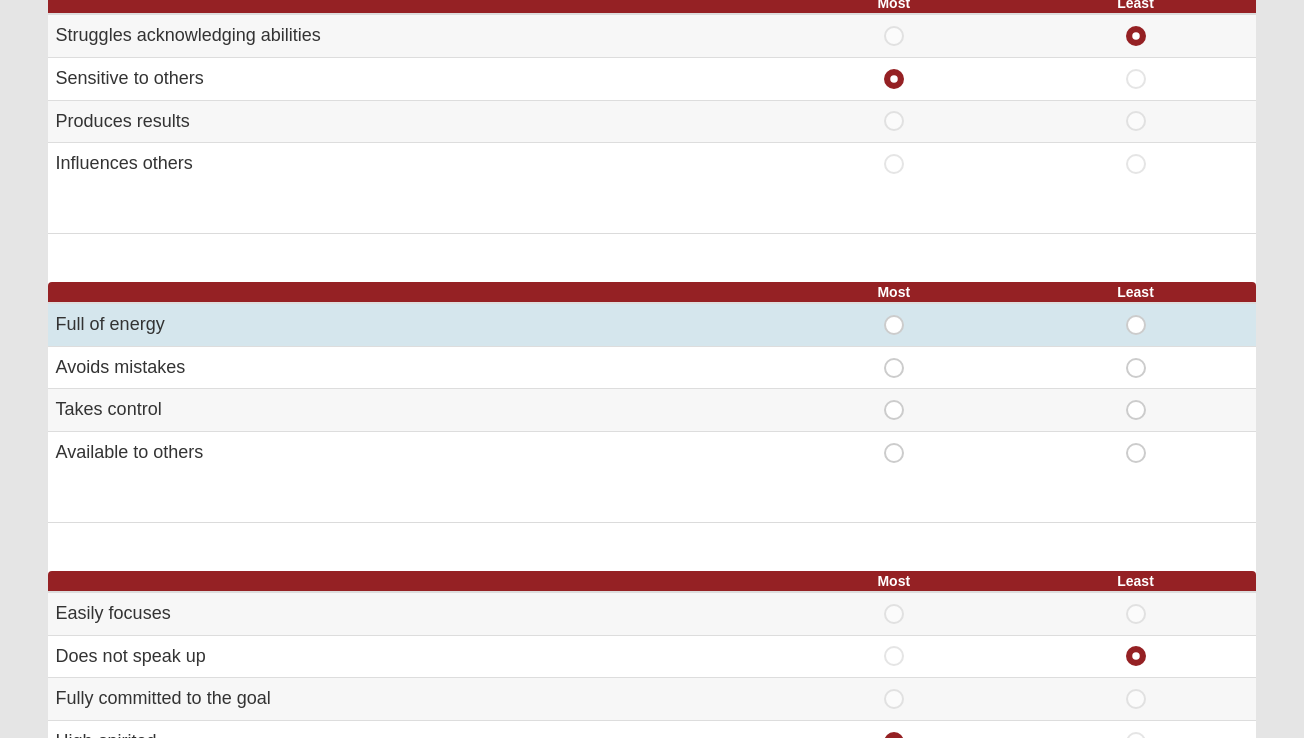 click on "Least" at bounding box center [1136, 315] 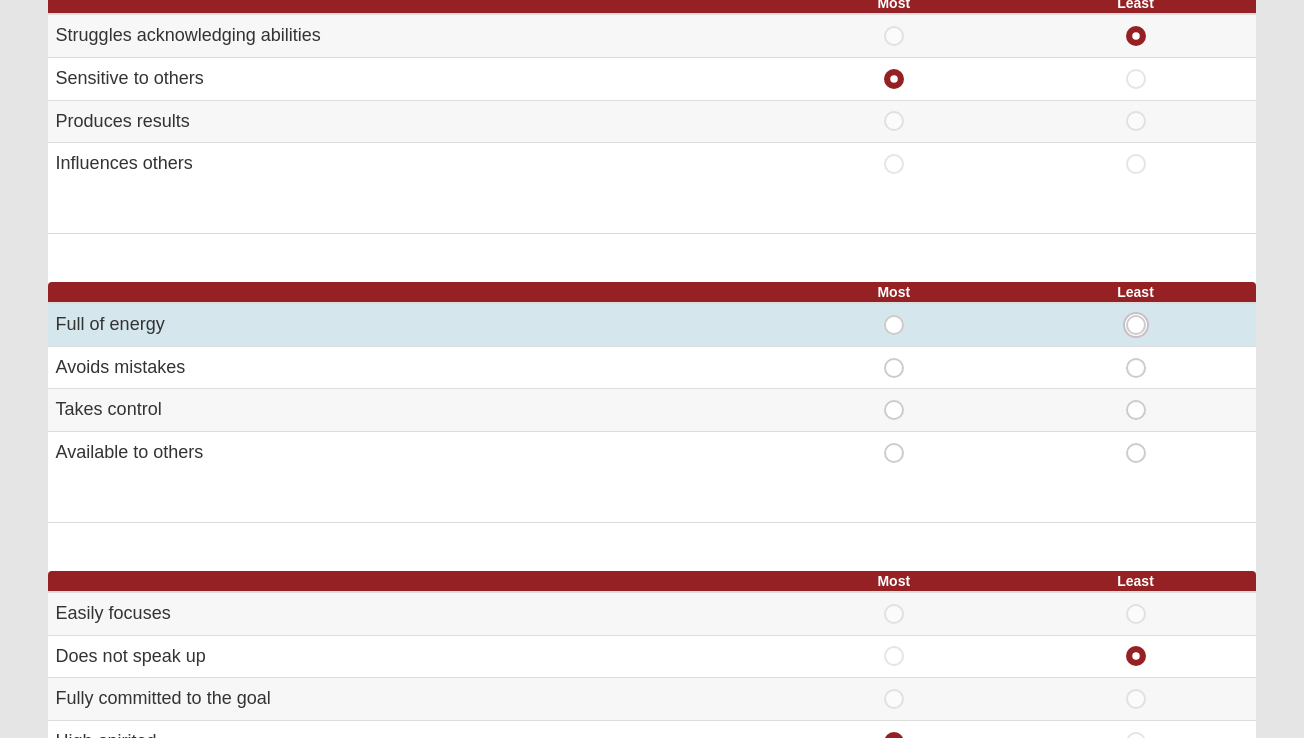 click on "Least" at bounding box center (1142, 325) 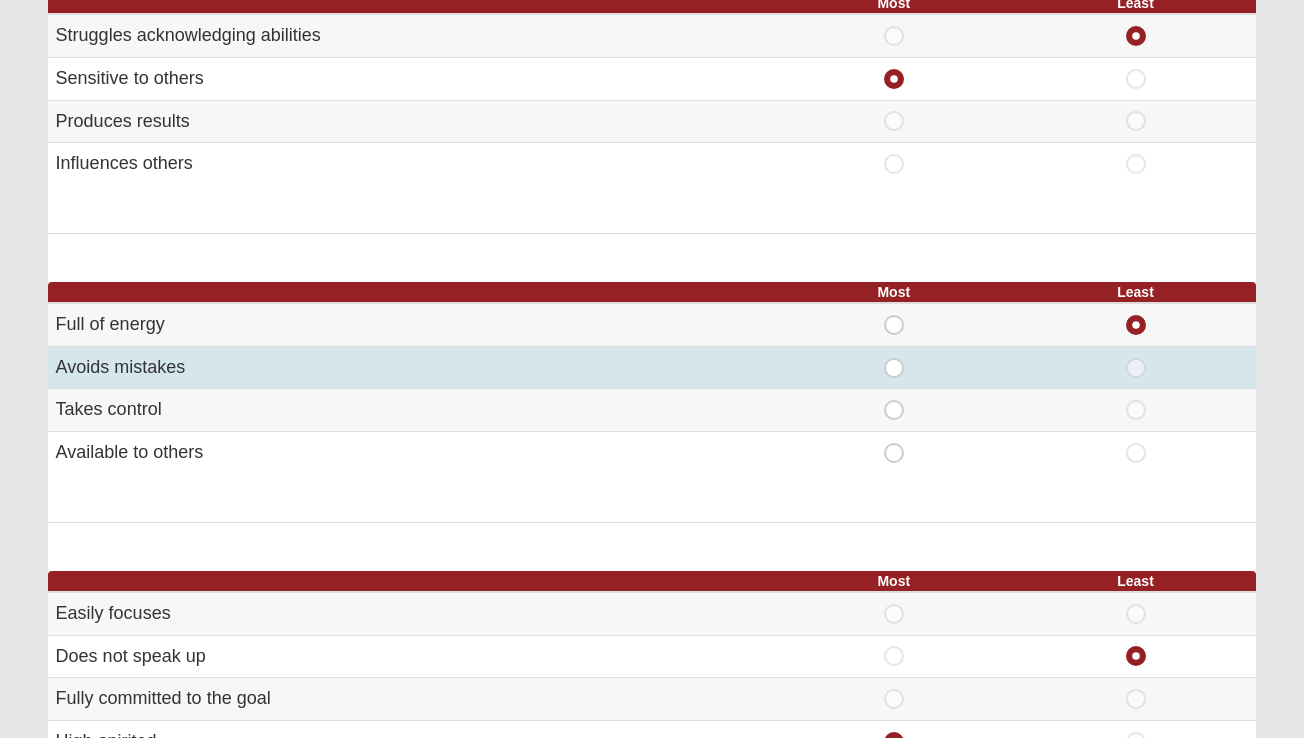 click on "Least" at bounding box center (1136, 358) 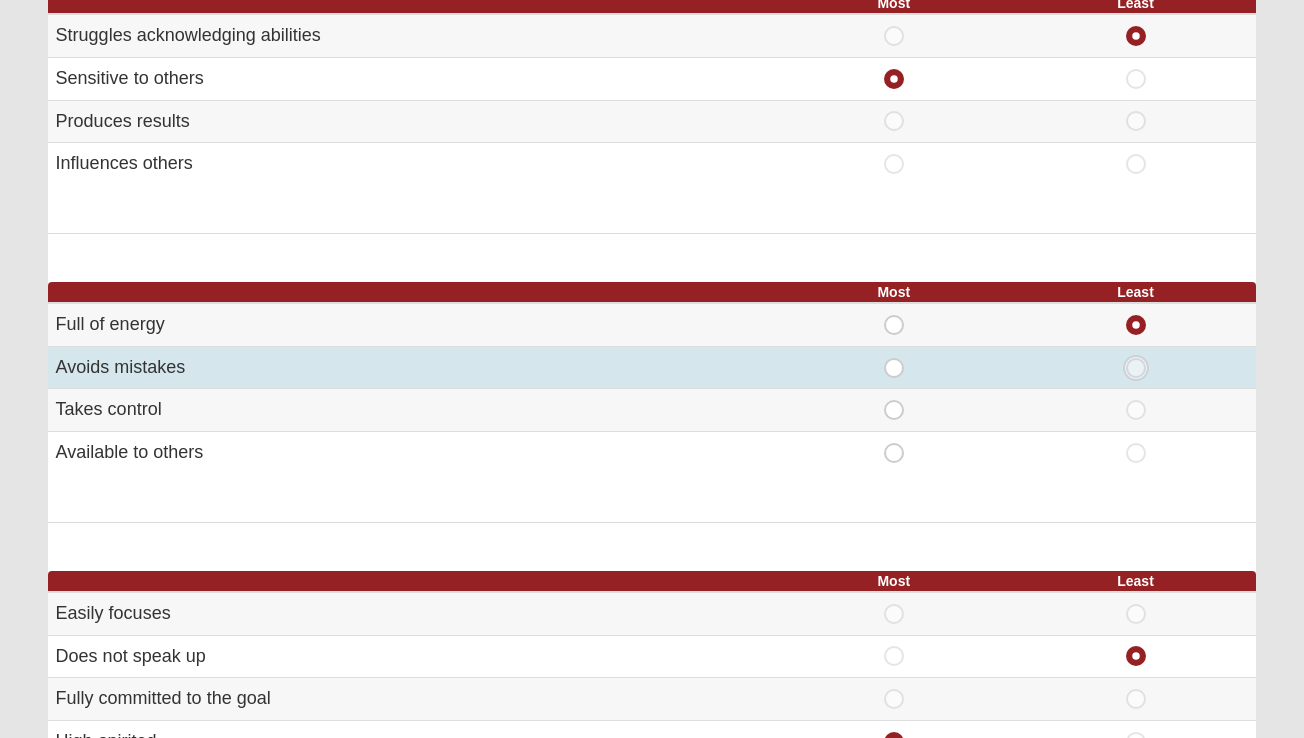 click on "Least" at bounding box center (1142, 368) 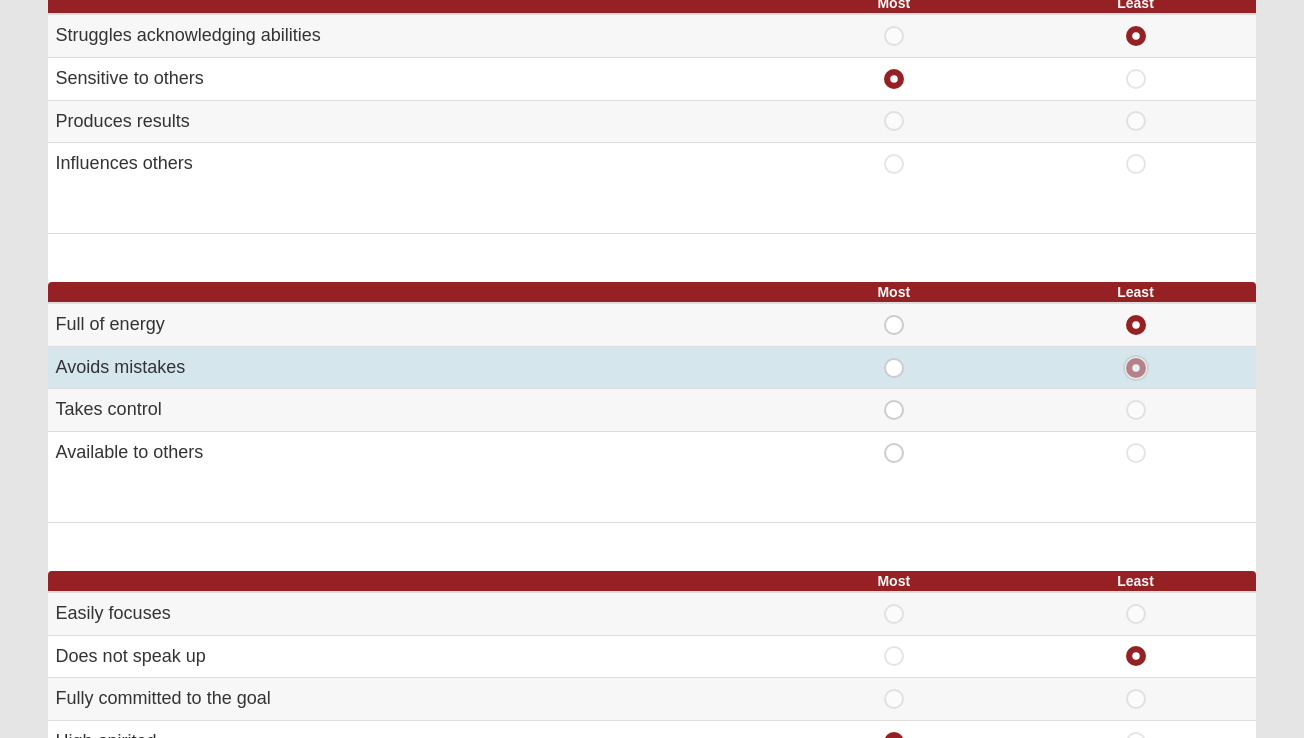 radio on "false" 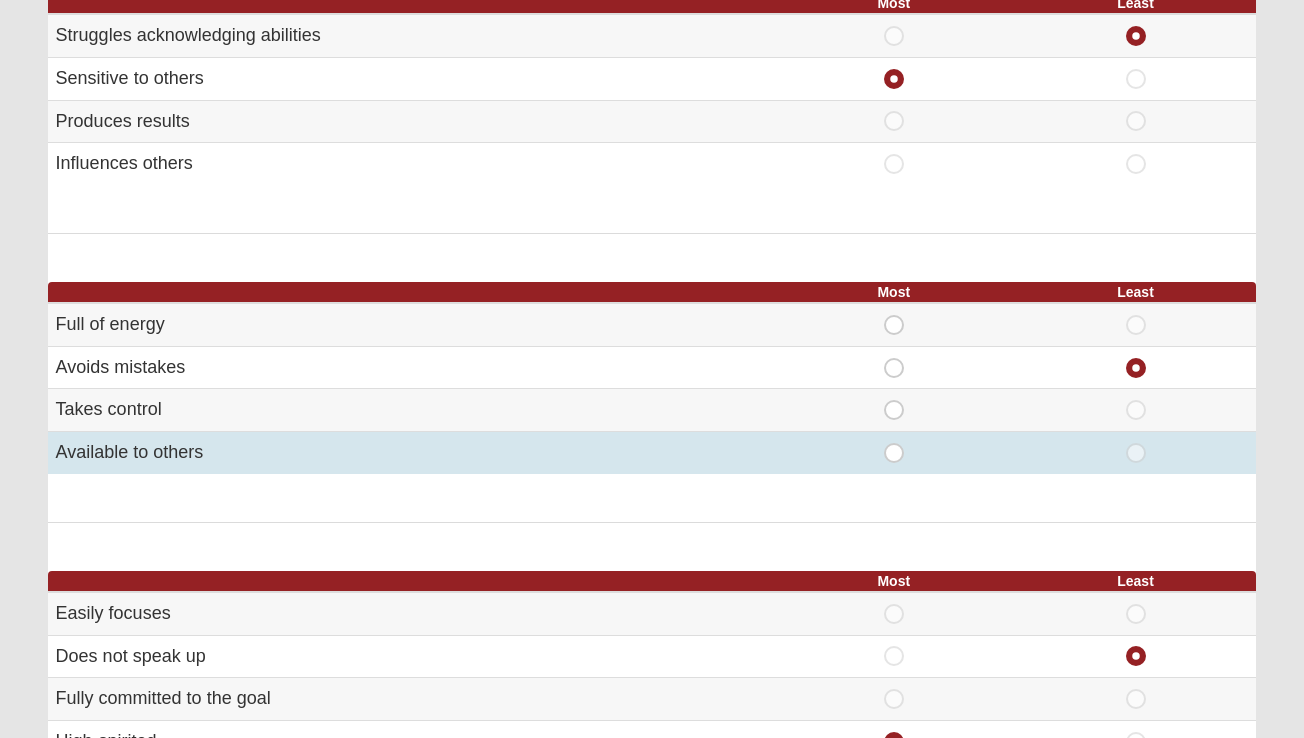 click on "Most" at bounding box center [894, 443] 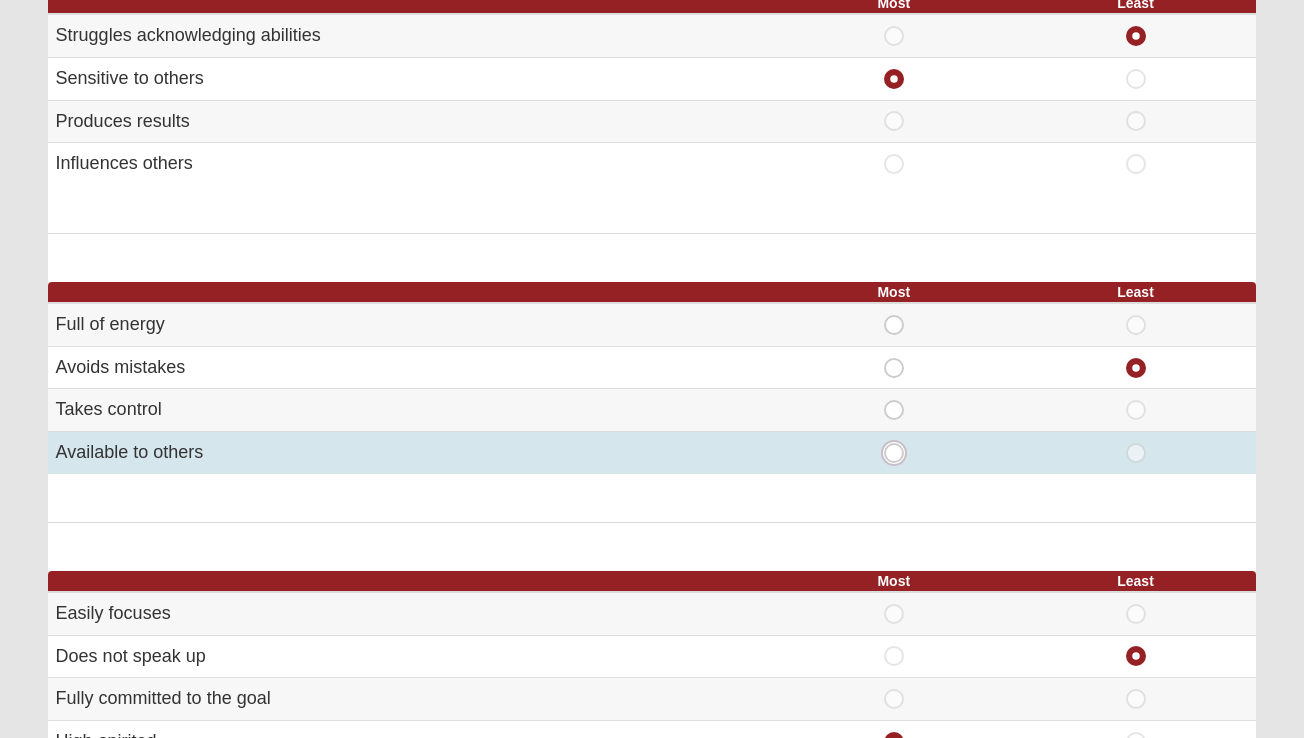 click on "Most" at bounding box center (900, 453) 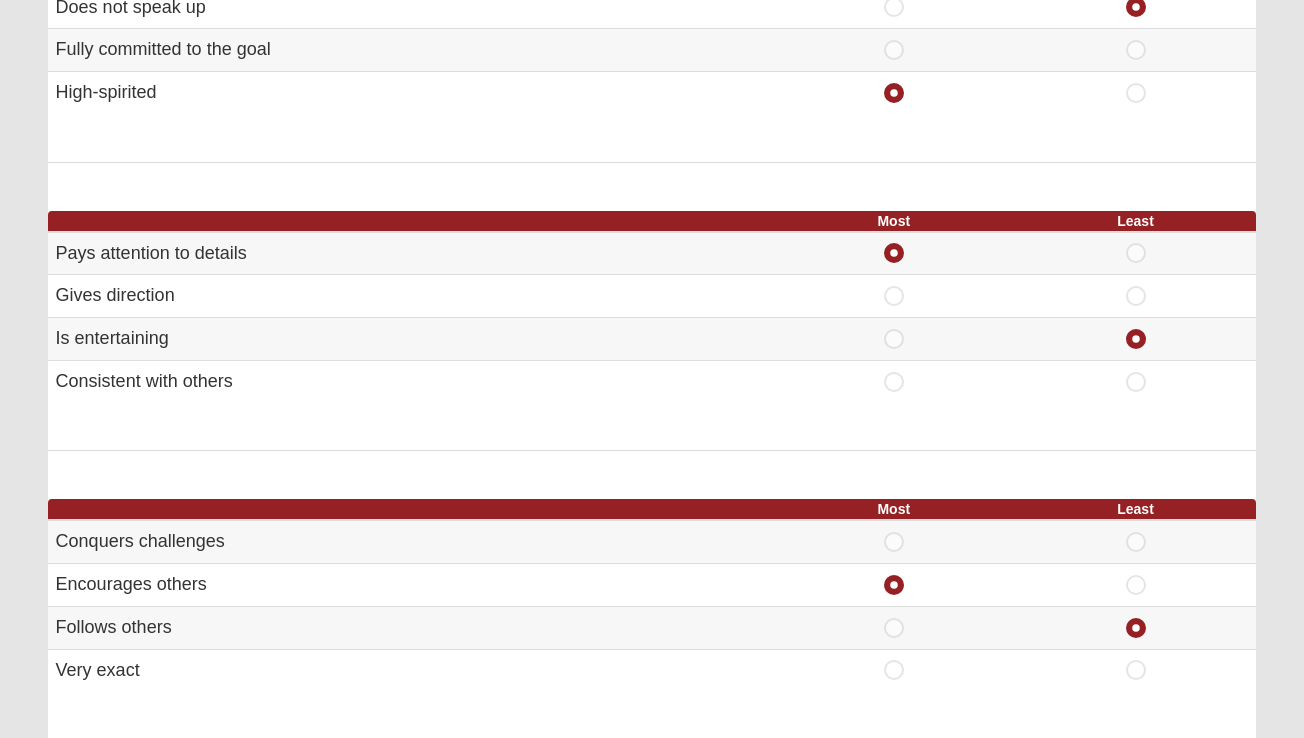 scroll, scrollTop: 1313, scrollLeft: 0, axis: vertical 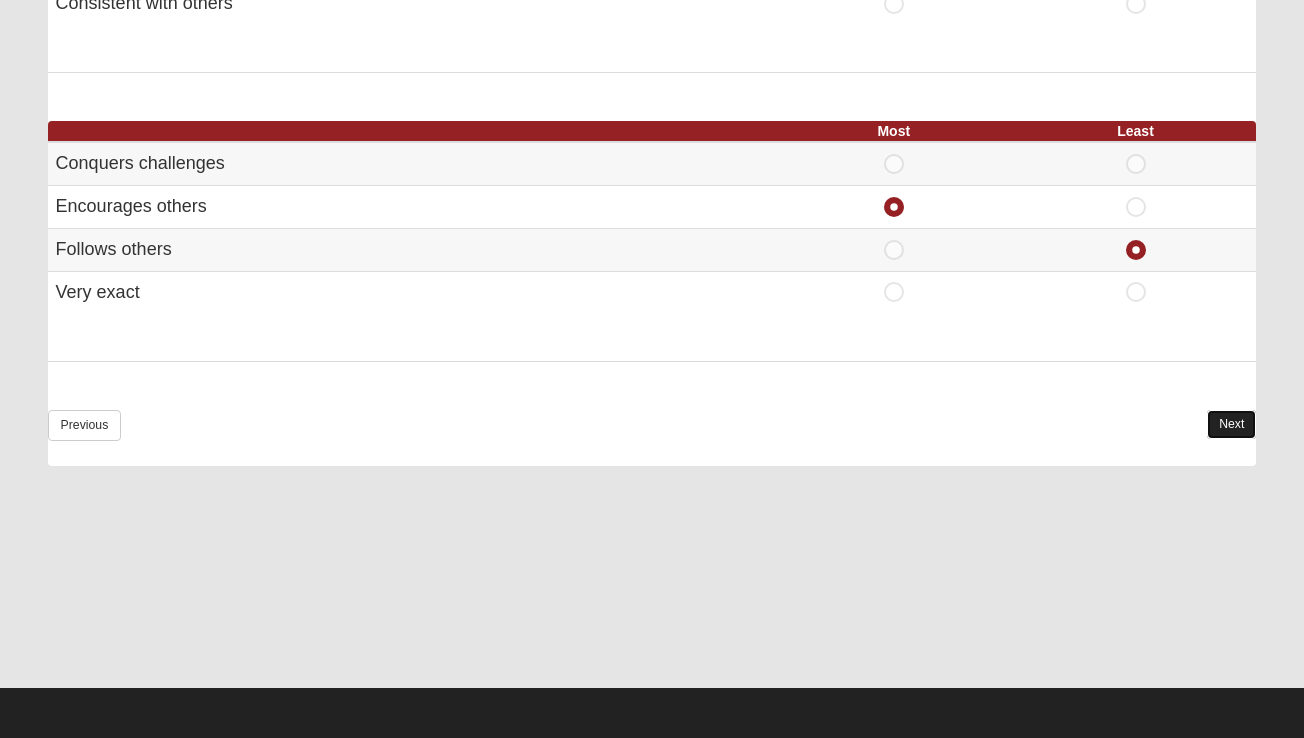 click on "Next" at bounding box center (1231, 424) 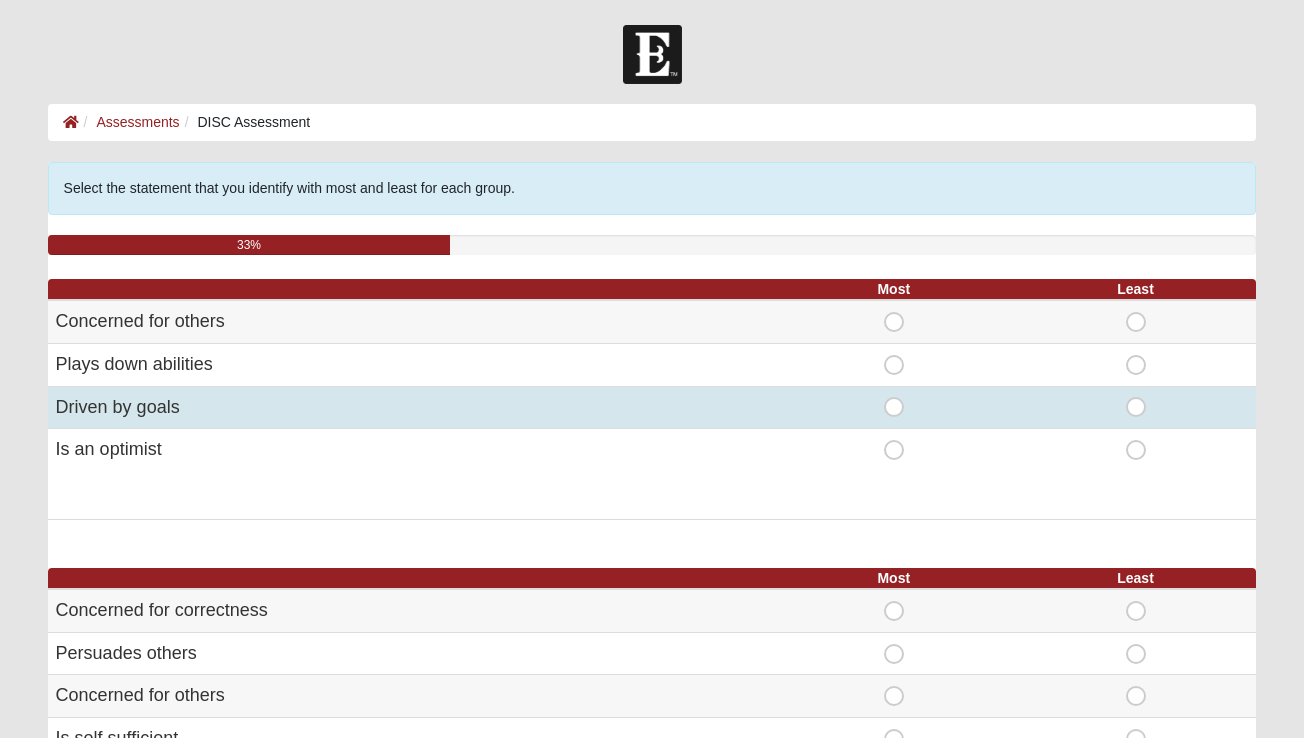 scroll, scrollTop: 23, scrollLeft: 0, axis: vertical 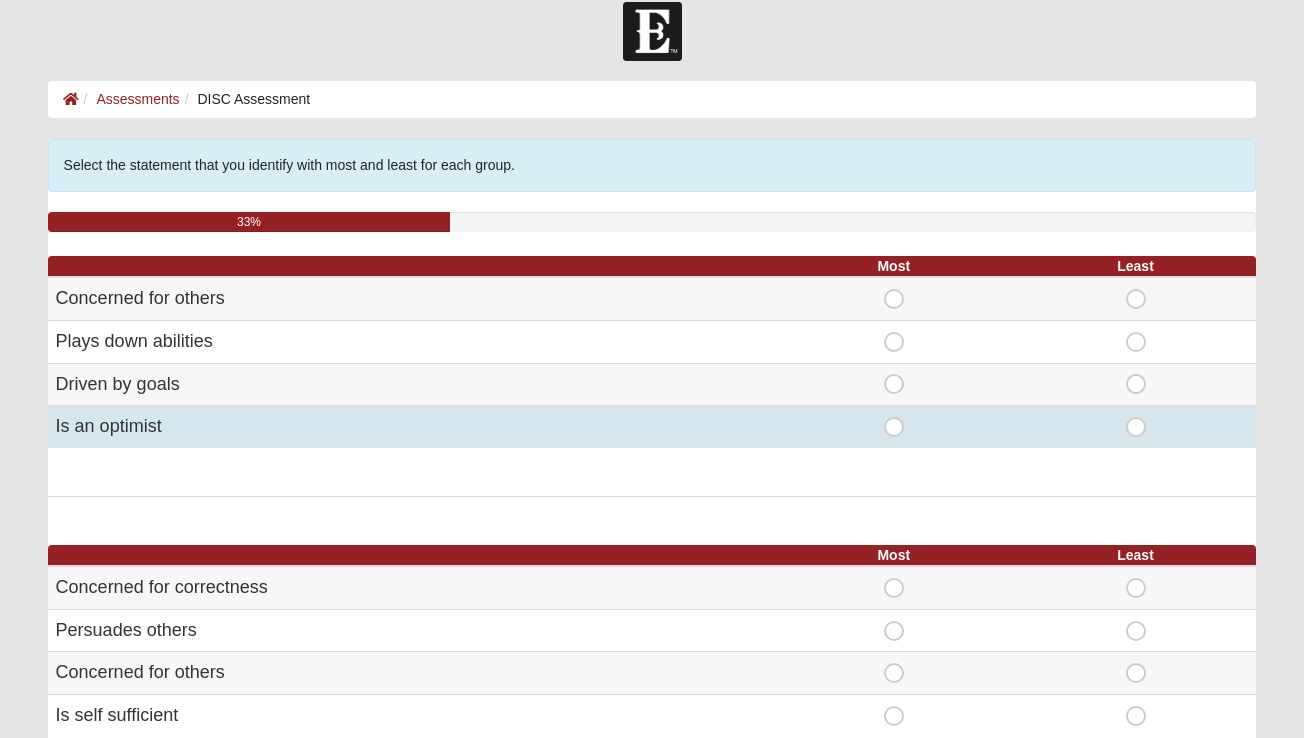 click on "Is an optimist" at bounding box center (410, 427) 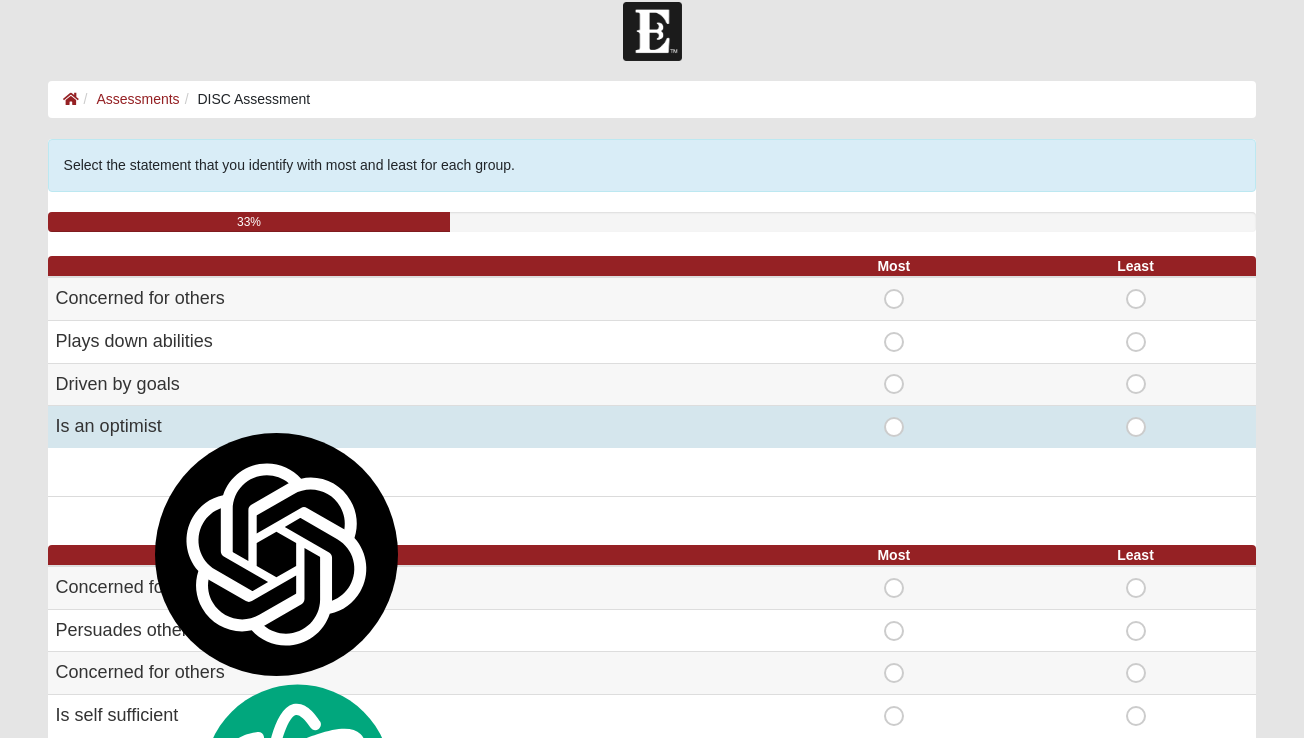 click on "Is an optimist" at bounding box center [410, 427] 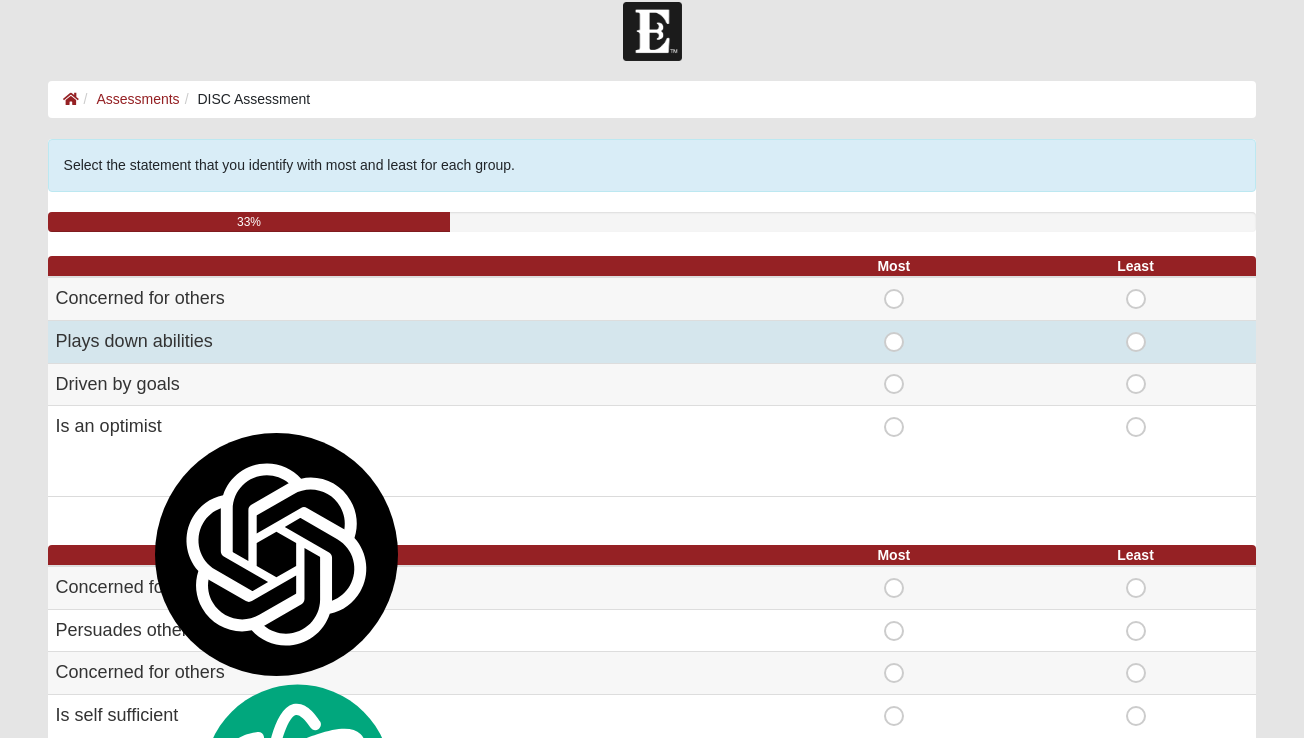 click on "Plays down abilities" at bounding box center (410, 341) 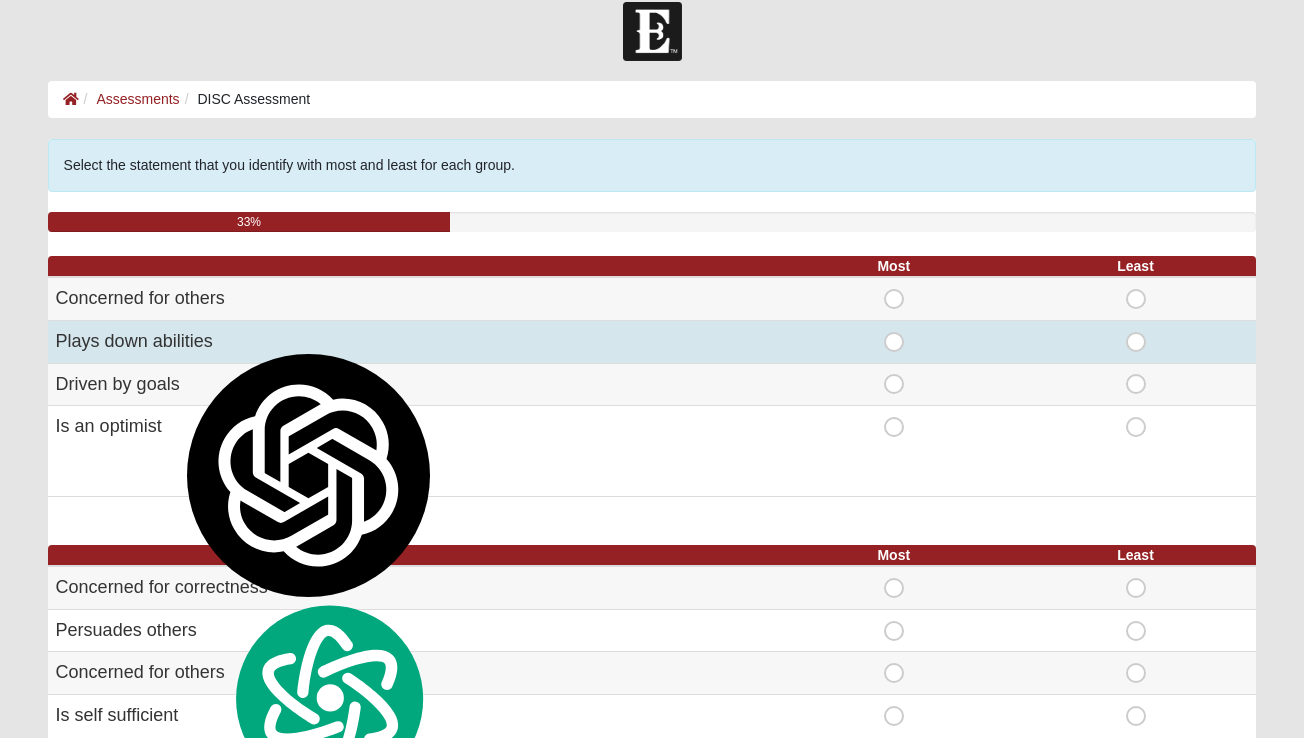 click on "Plays down abilities" at bounding box center (410, 341) 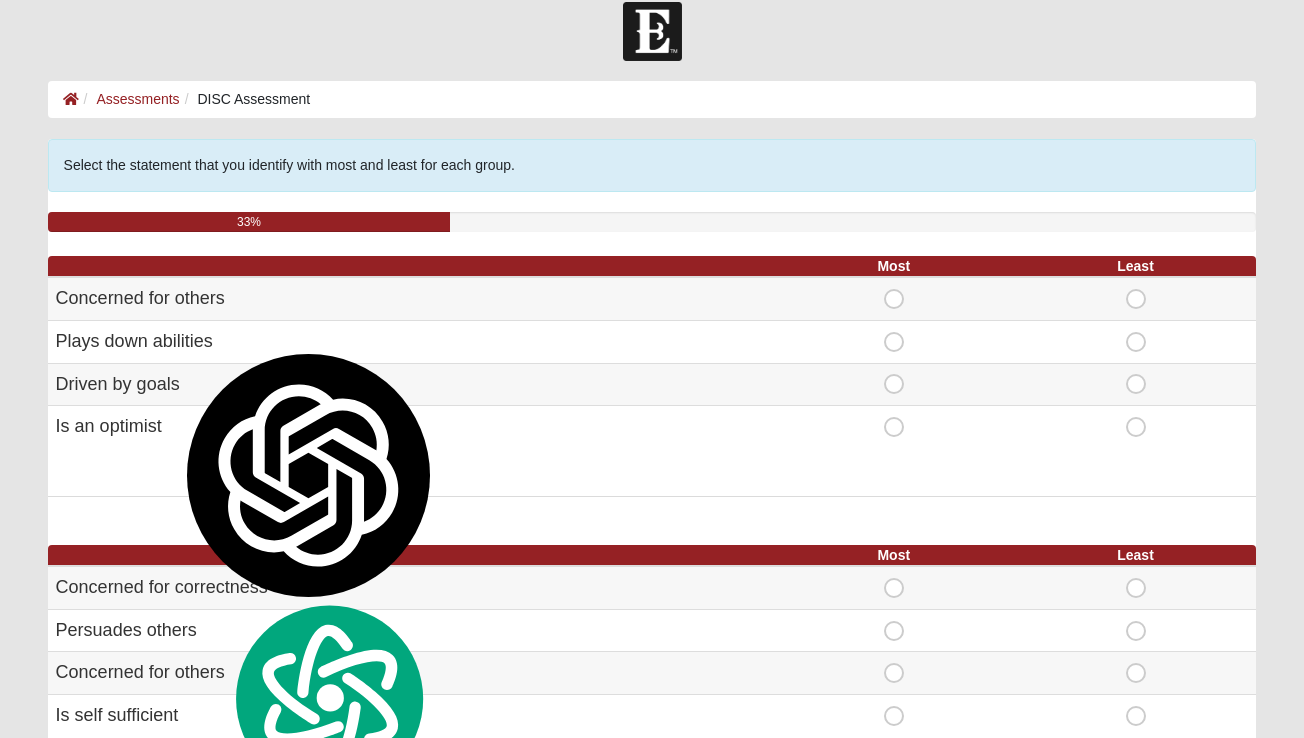 click on "Hello Shawne
My Account
Log Out
DISC Assessment
Assessments DISC Assessment
Error" at bounding box center (652, 1015) 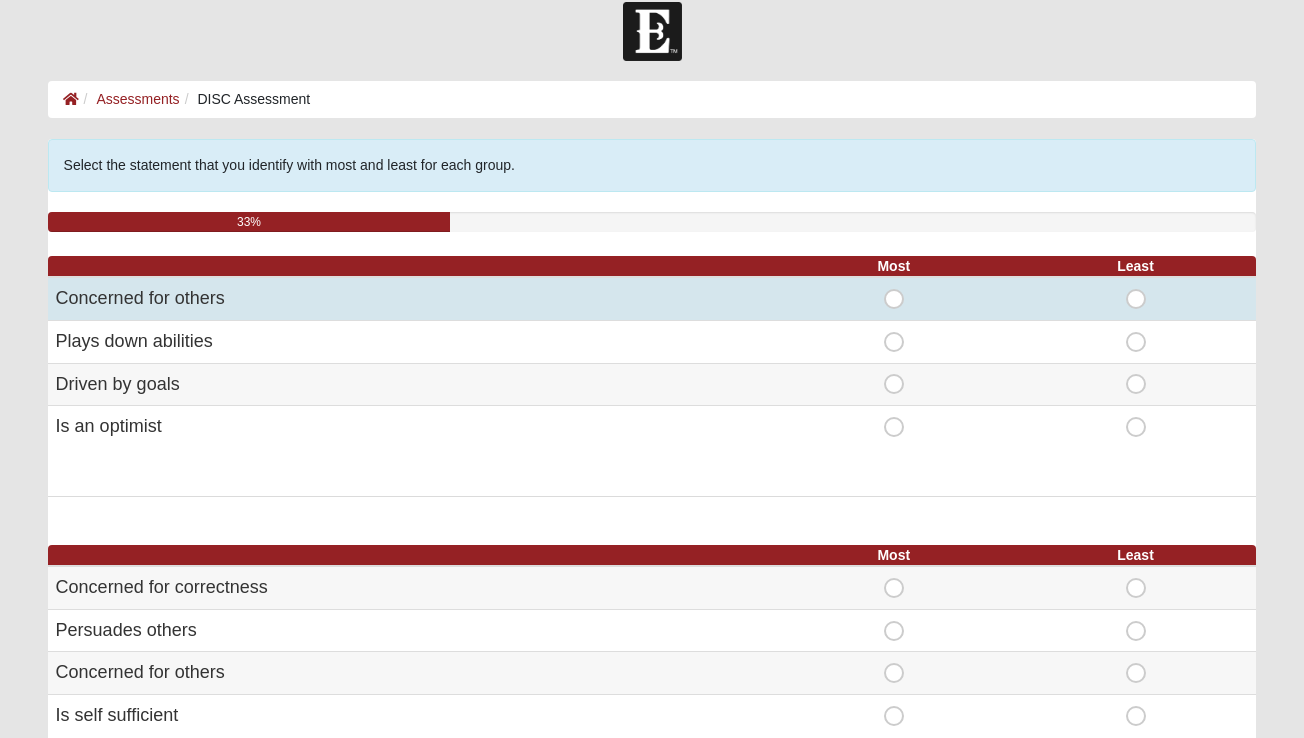 click on "Most" at bounding box center (894, 289) 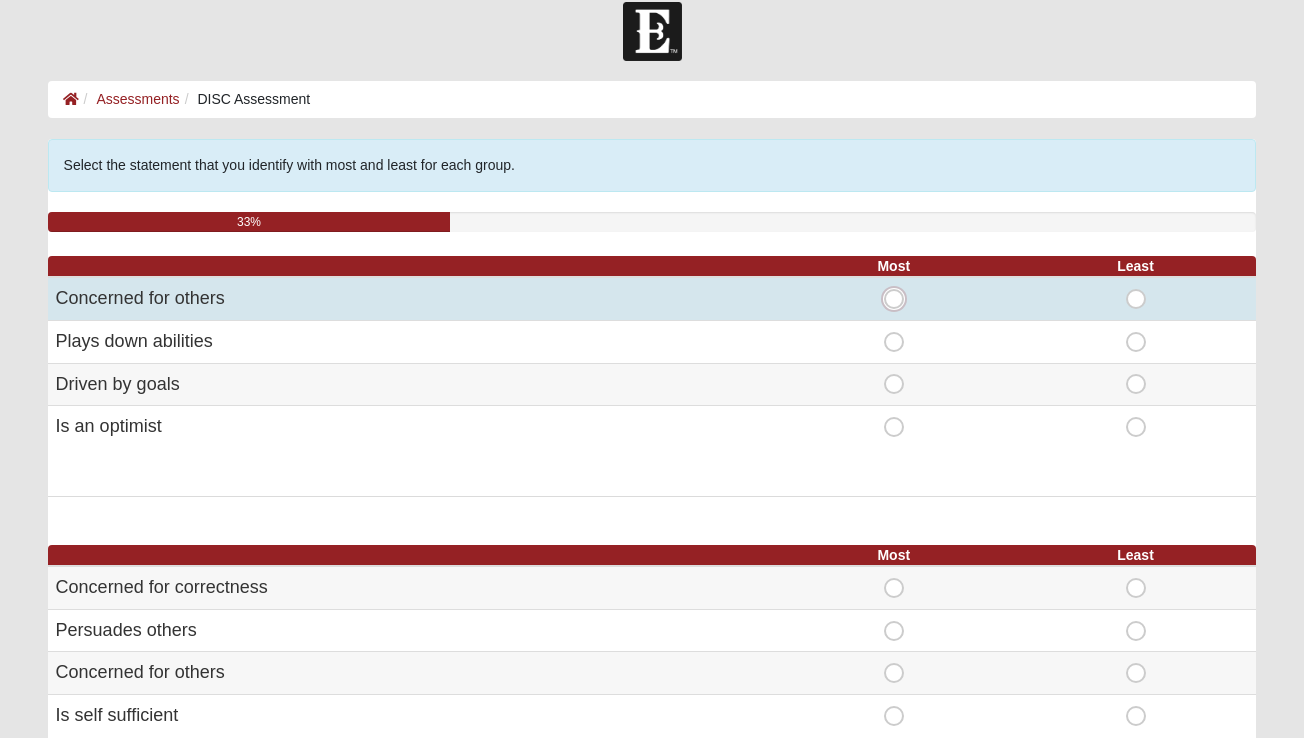 click on "Most" at bounding box center (900, 299) 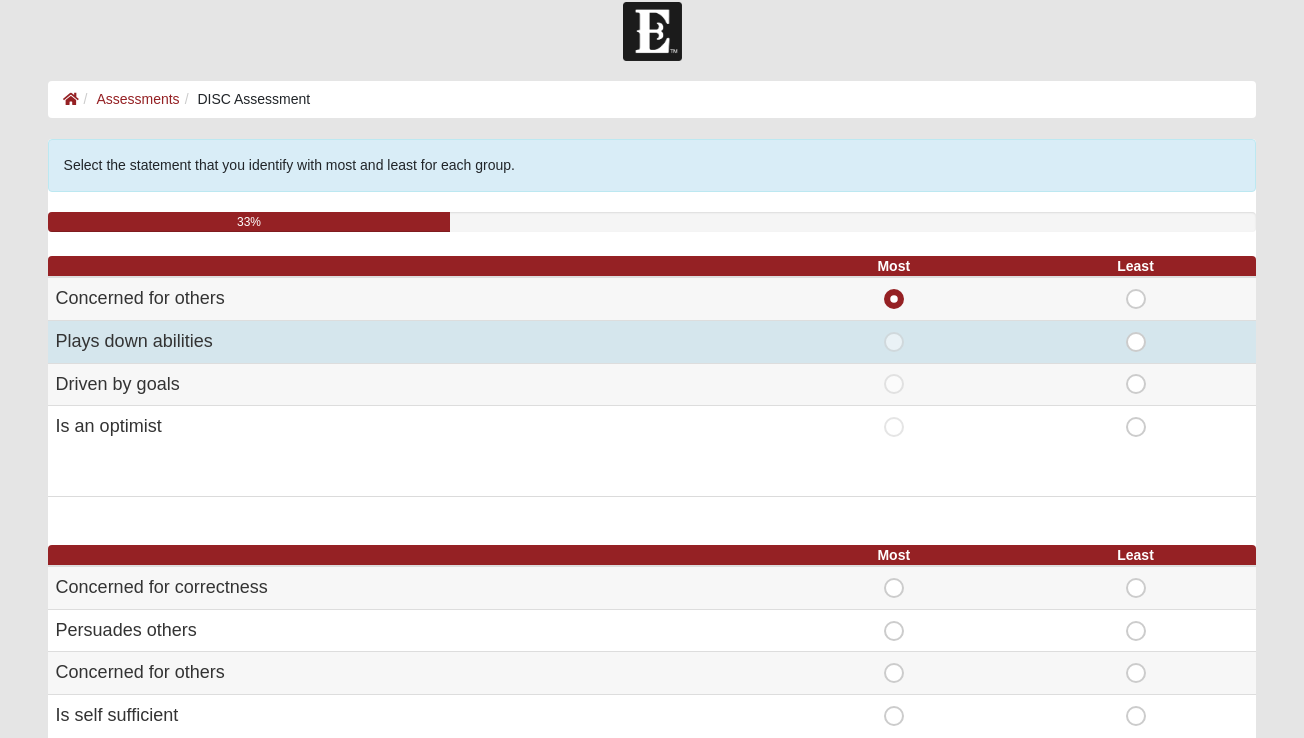 click on "Least" at bounding box center [1136, 332] 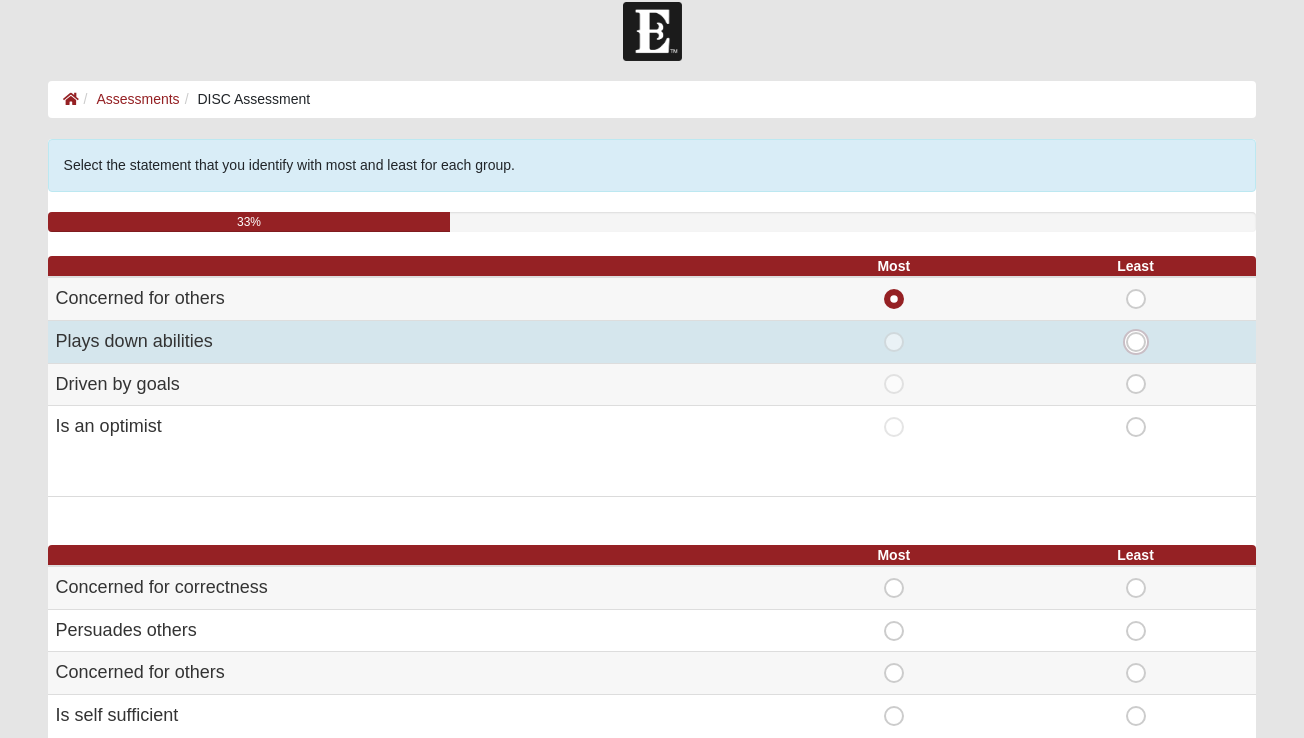 click on "Least" at bounding box center [1142, 342] 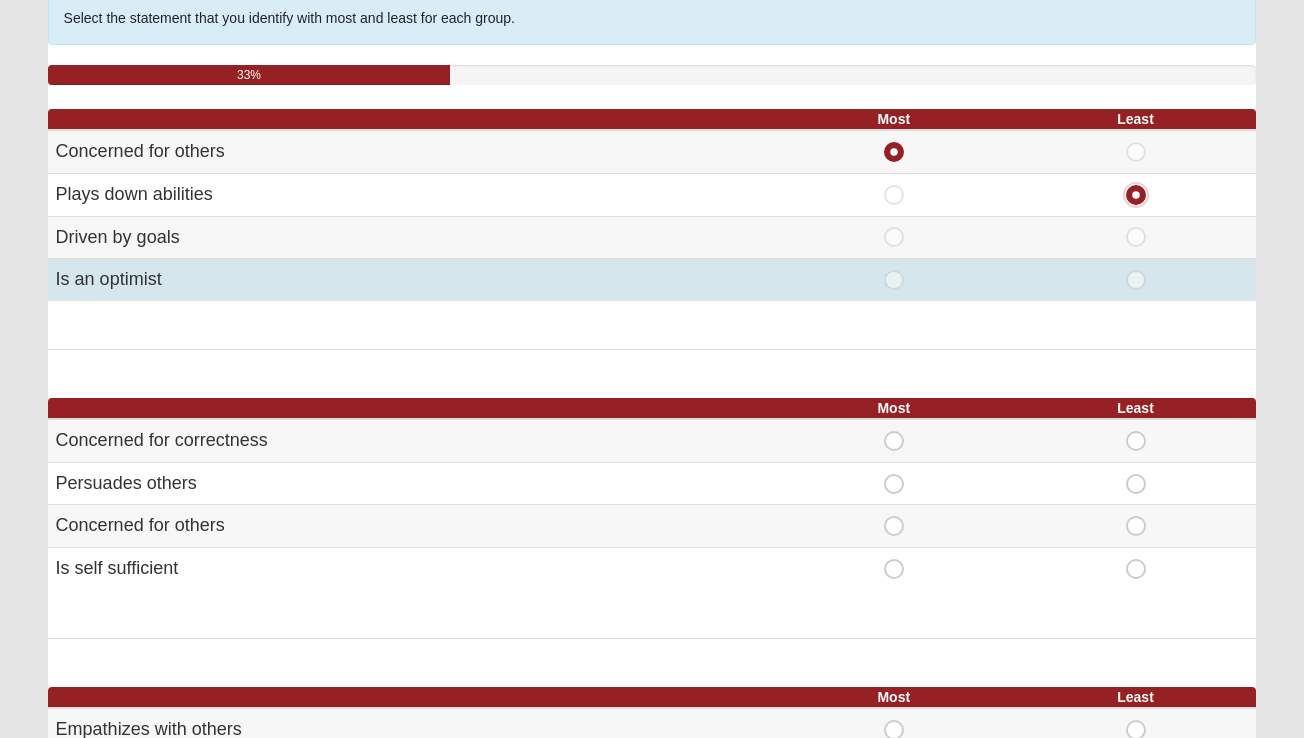 scroll, scrollTop: 180, scrollLeft: 0, axis: vertical 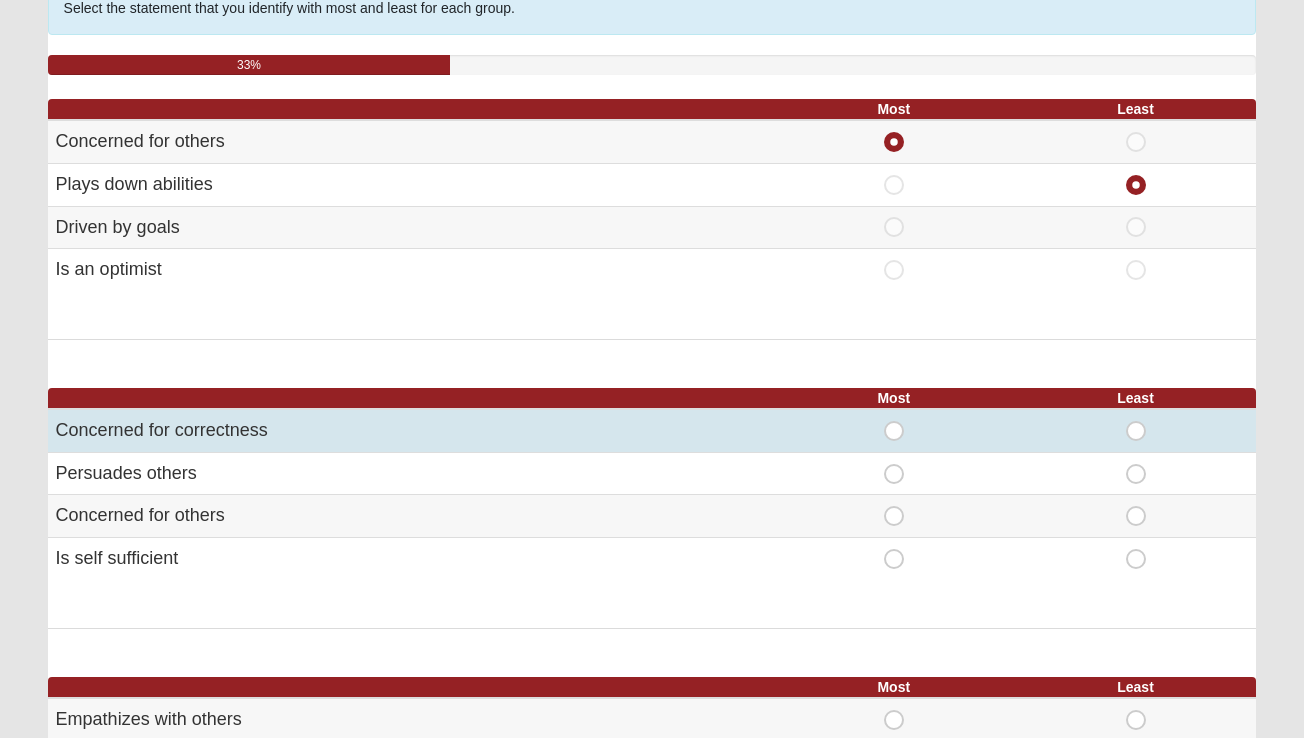 click on "Least" at bounding box center (1136, 421) 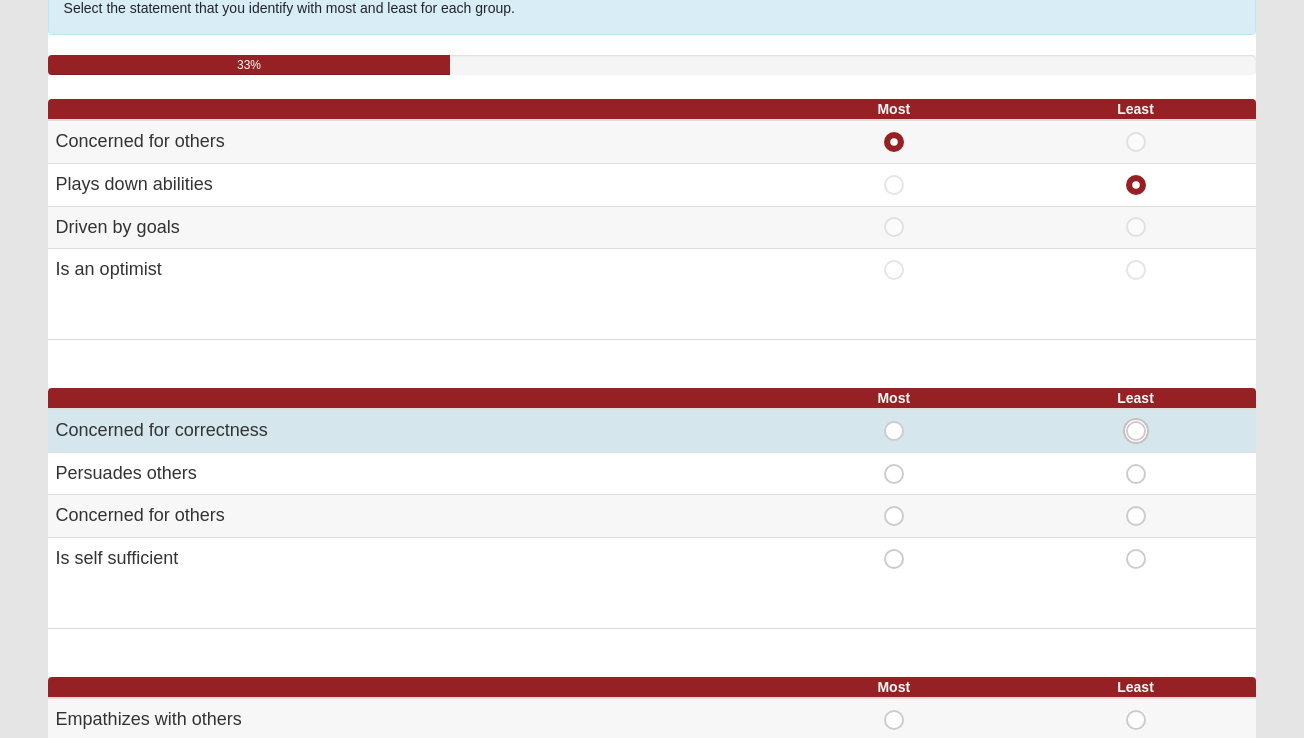 click on "Least" at bounding box center [1142, 431] 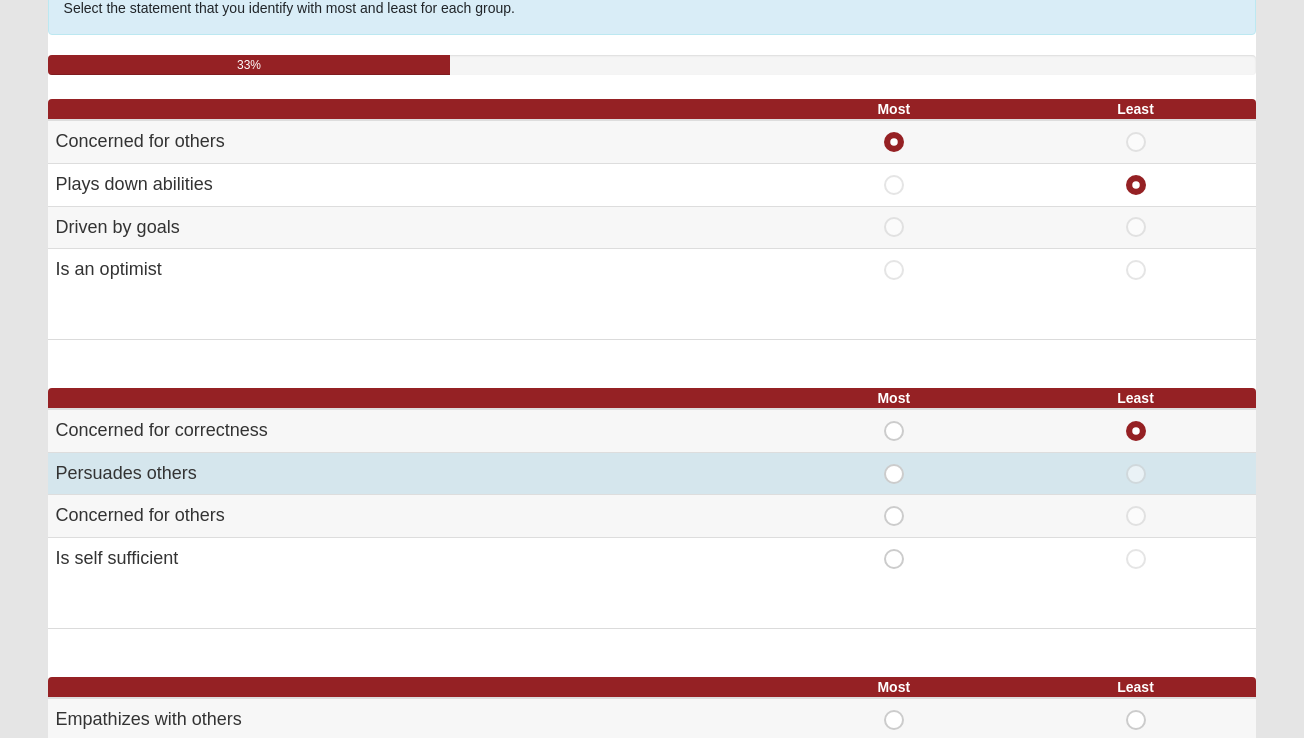 click on "Persuades others" at bounding box center (410, 473) 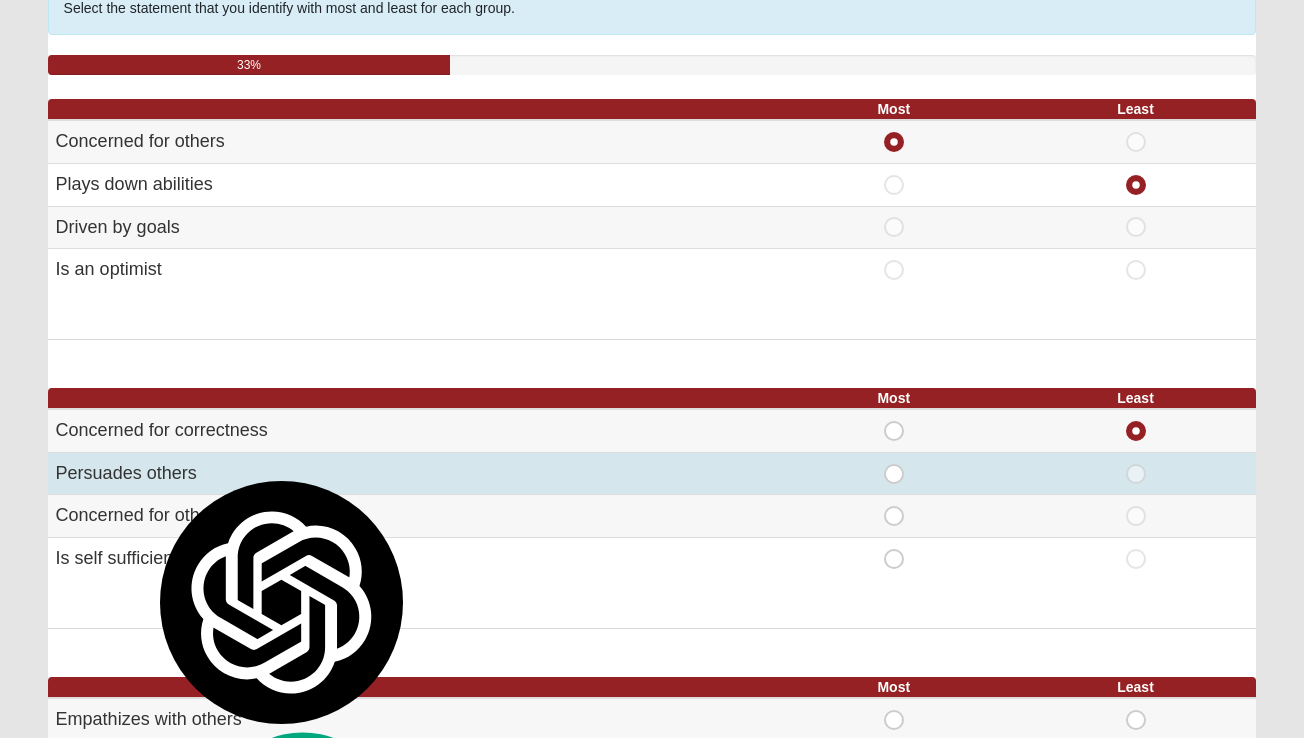 click on "Persuades others" at bounding box center (410, 473) 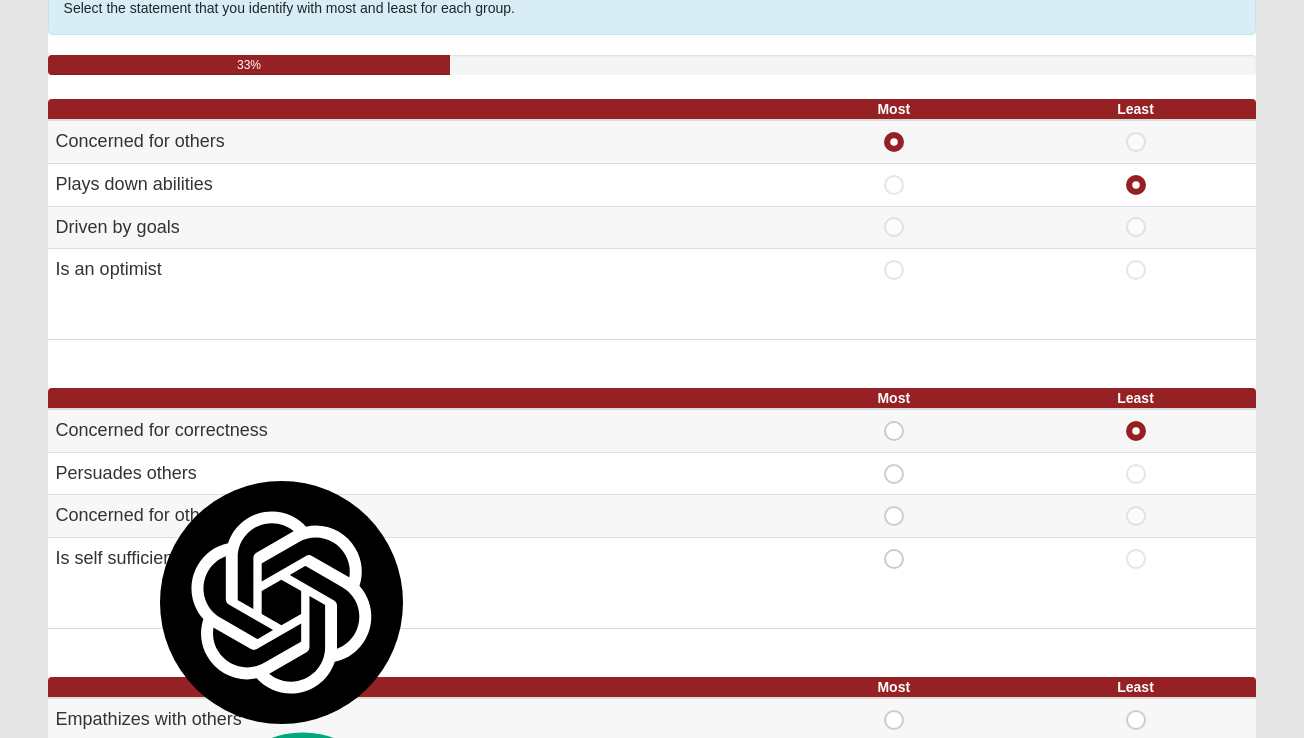 click on "Hello Shawne
My Account
Log Out
DISC Assessment
Assessments DISC Assessment
Error" at bounding box center [652, 858] 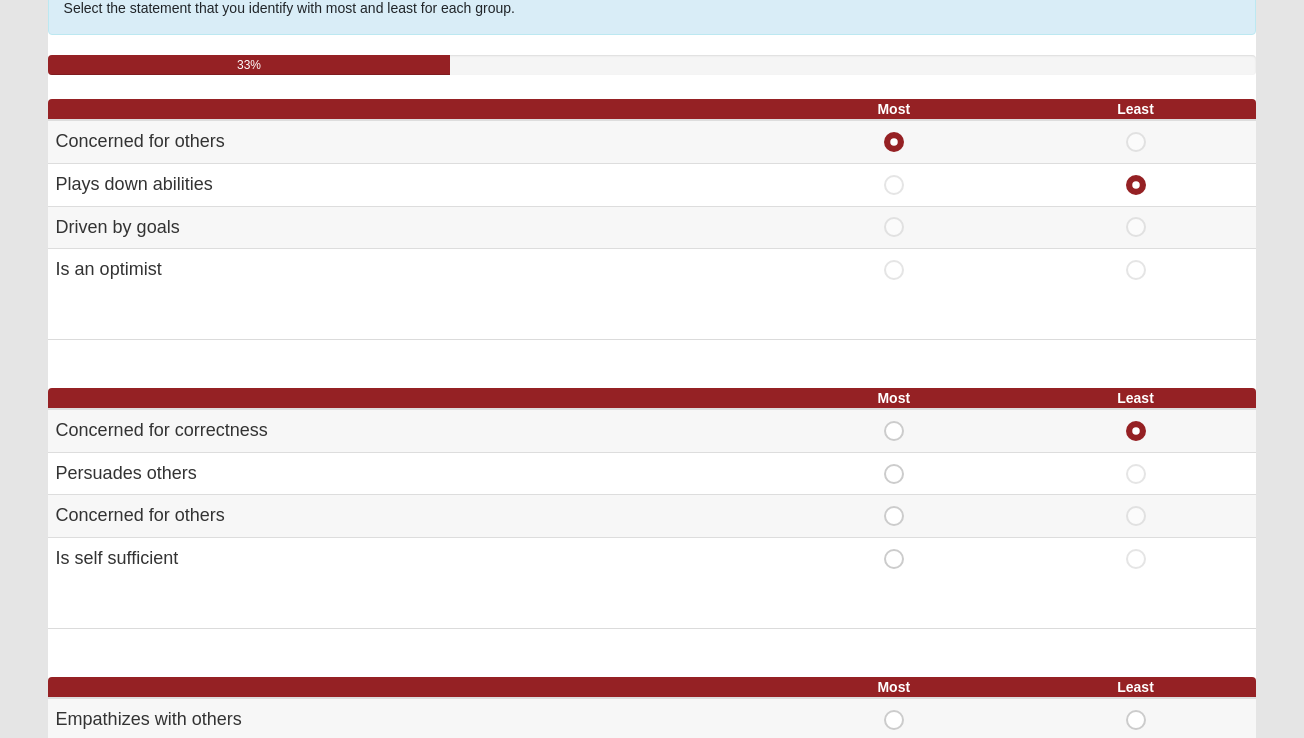 drag, startPoint x: 183, startPoint y: 556, endPoint x: 36, endPoint y: 420, distance: 200.26233 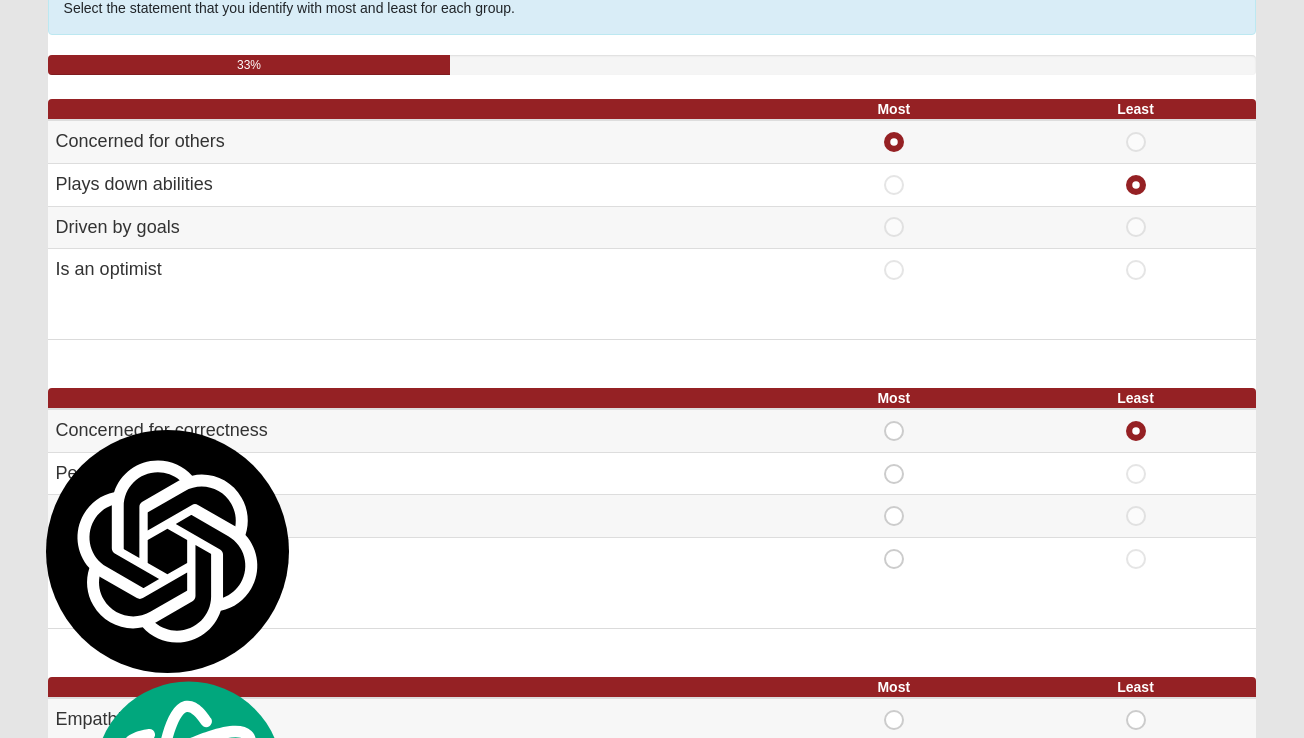 copy on "Most
Least
Concerned for correctness
Most
Least
Persuades others
Most
Least
Concerned for others
Most
Least
Is self sufficient" 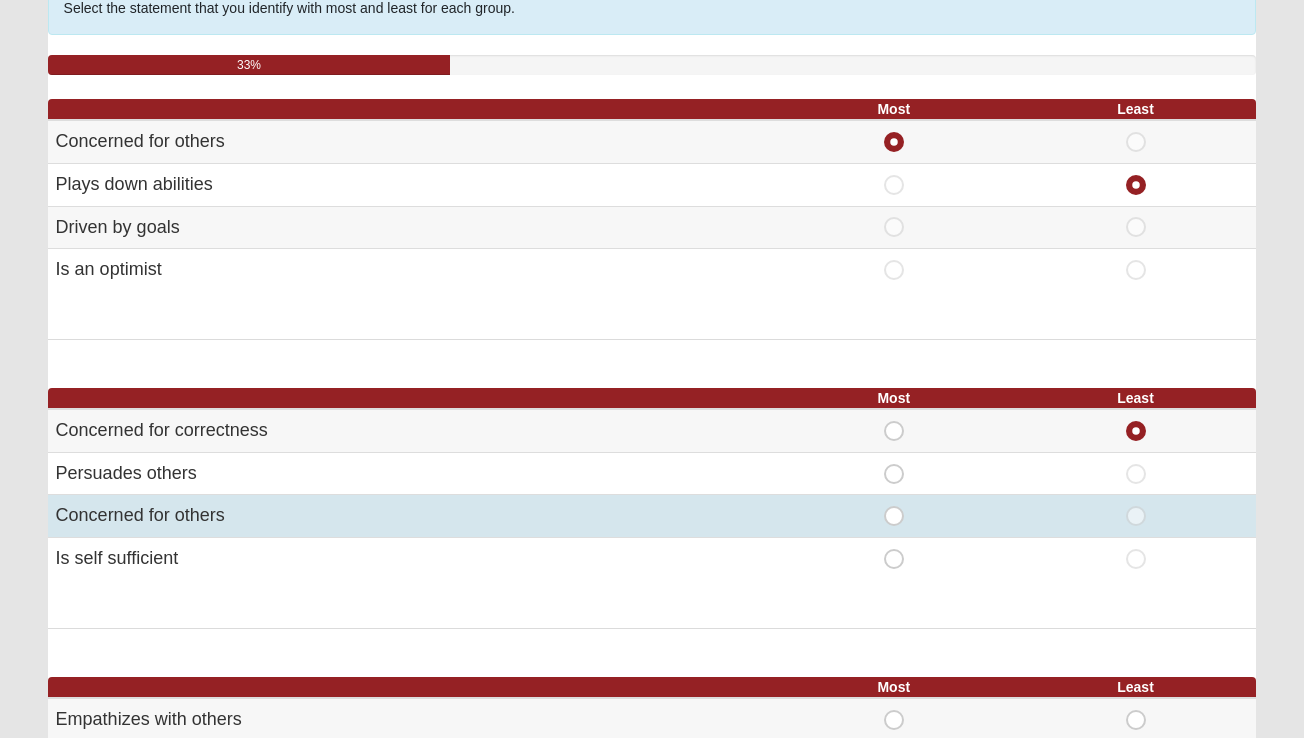 click on "Most" at bounding box center (894, 506) 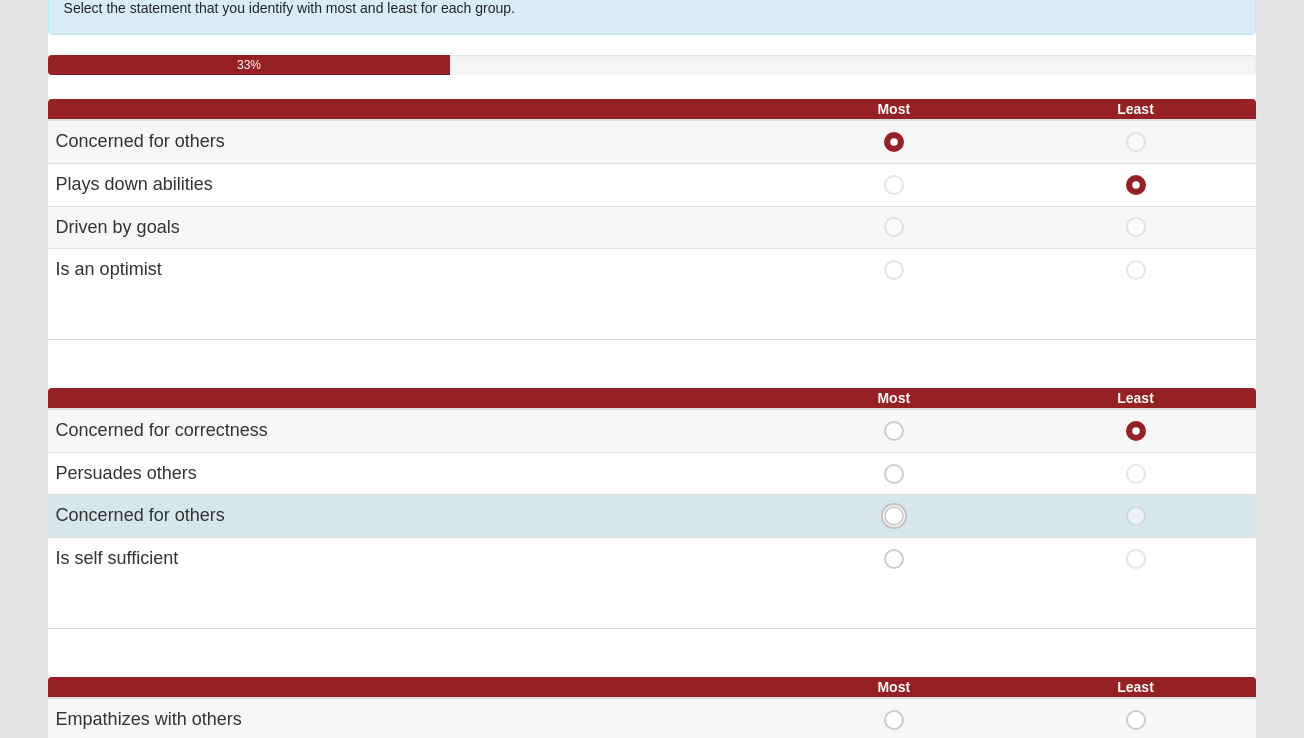 click on "Most" at bounding box center [900, 516] 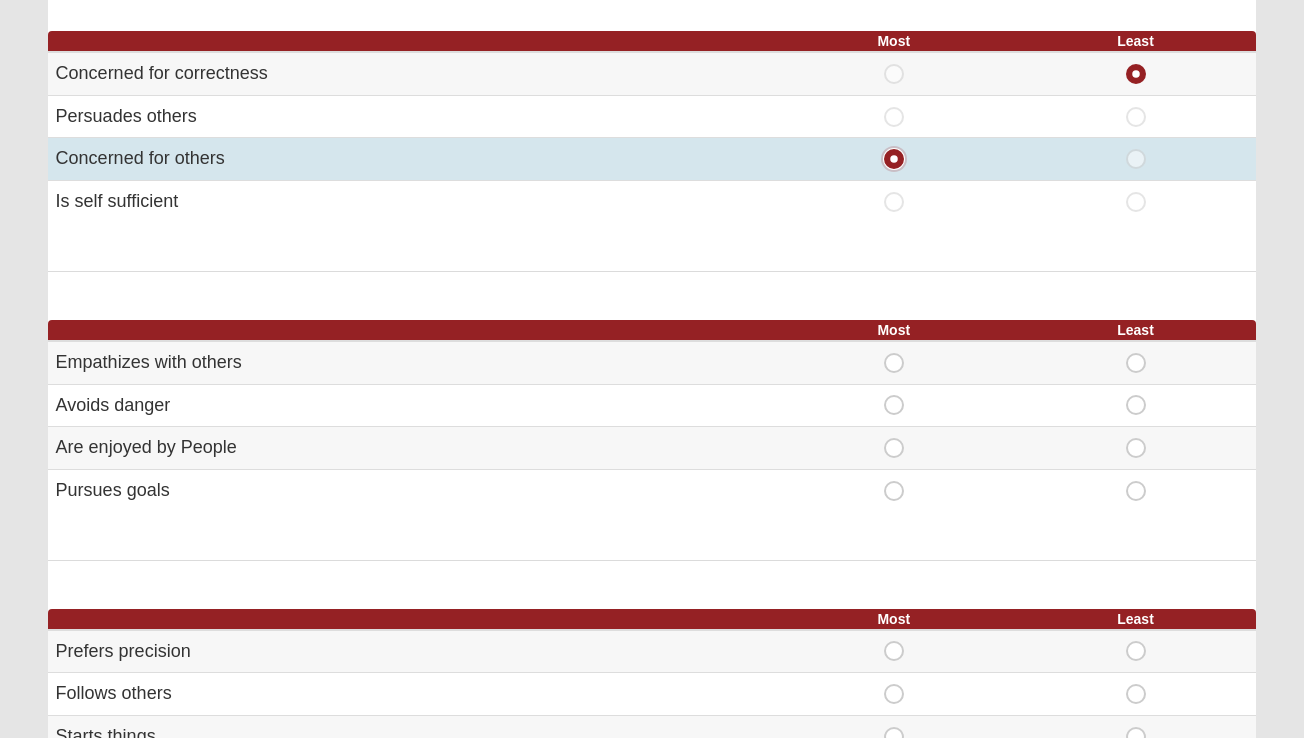 scroll, scrollTop: 539, scrollLeft: 0, axis: vertical 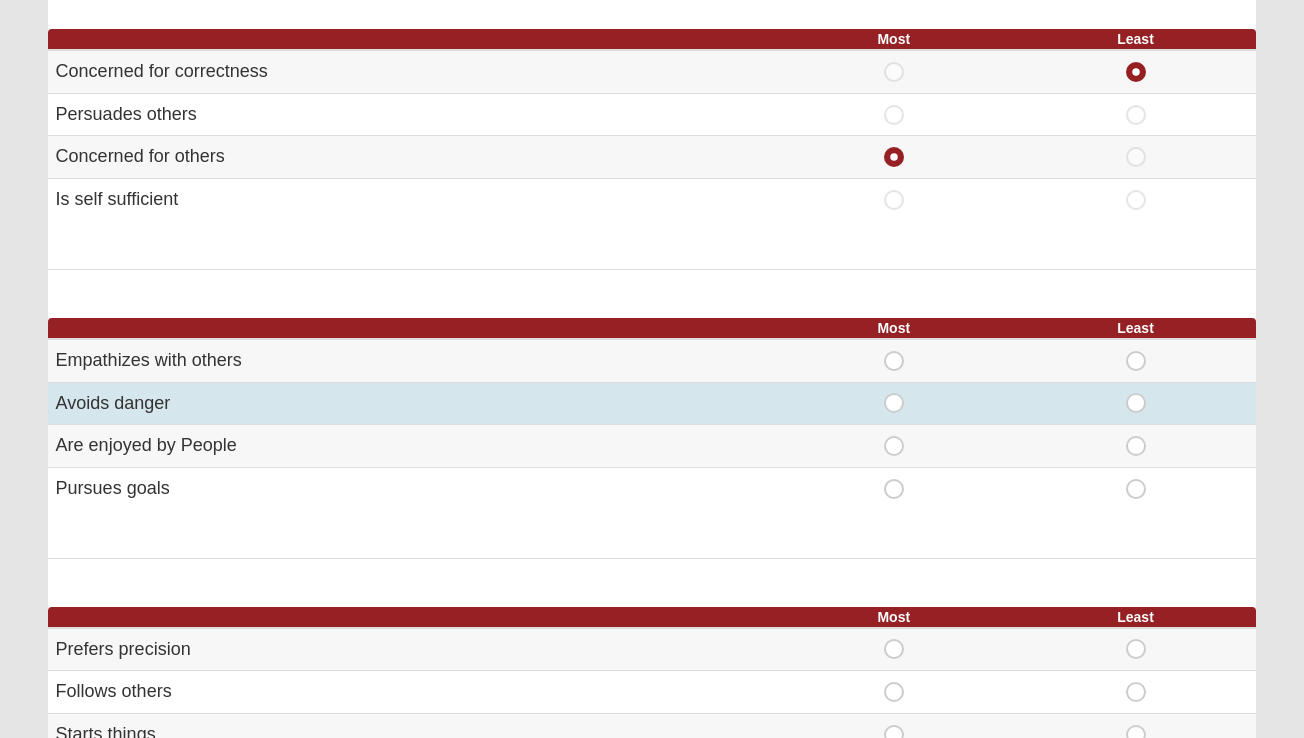 click on "Most" at bounding box center [894, 393] 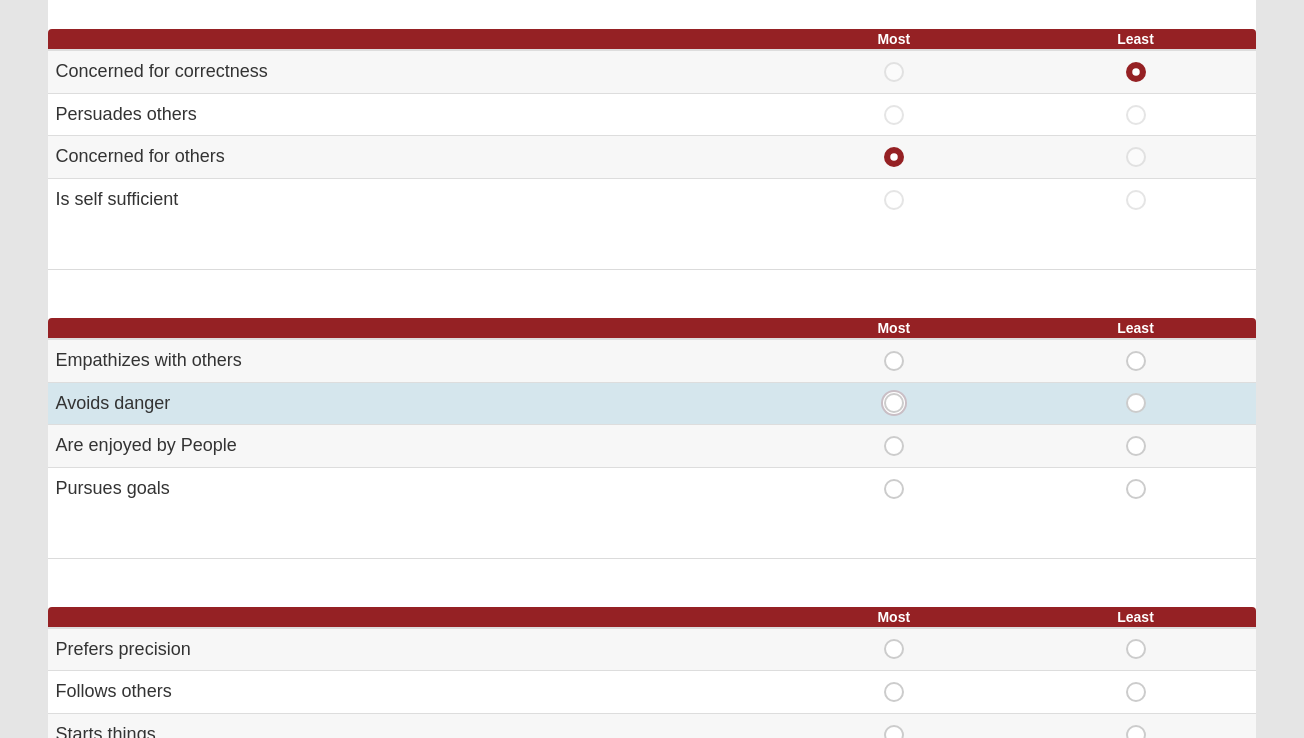 click on "Most" at bounding box center (900, 403) 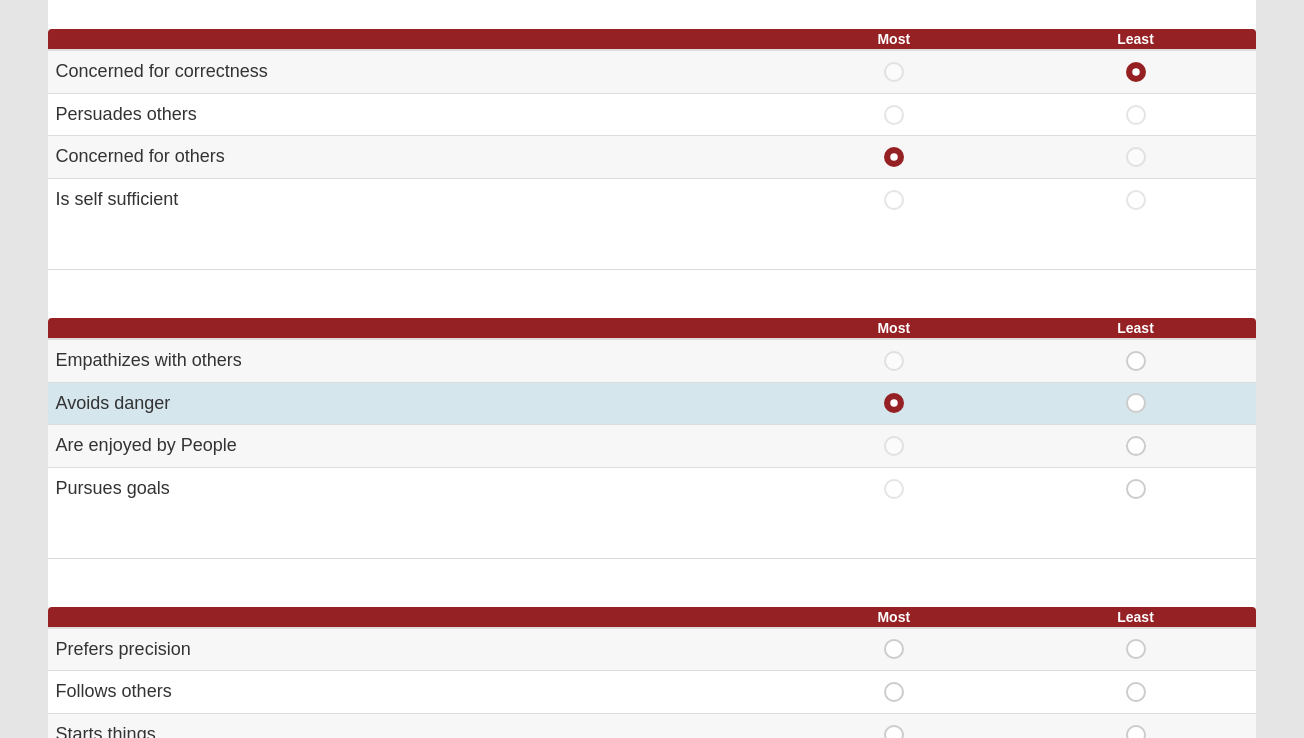 click on "Least" at bounding box center (1136, 393) 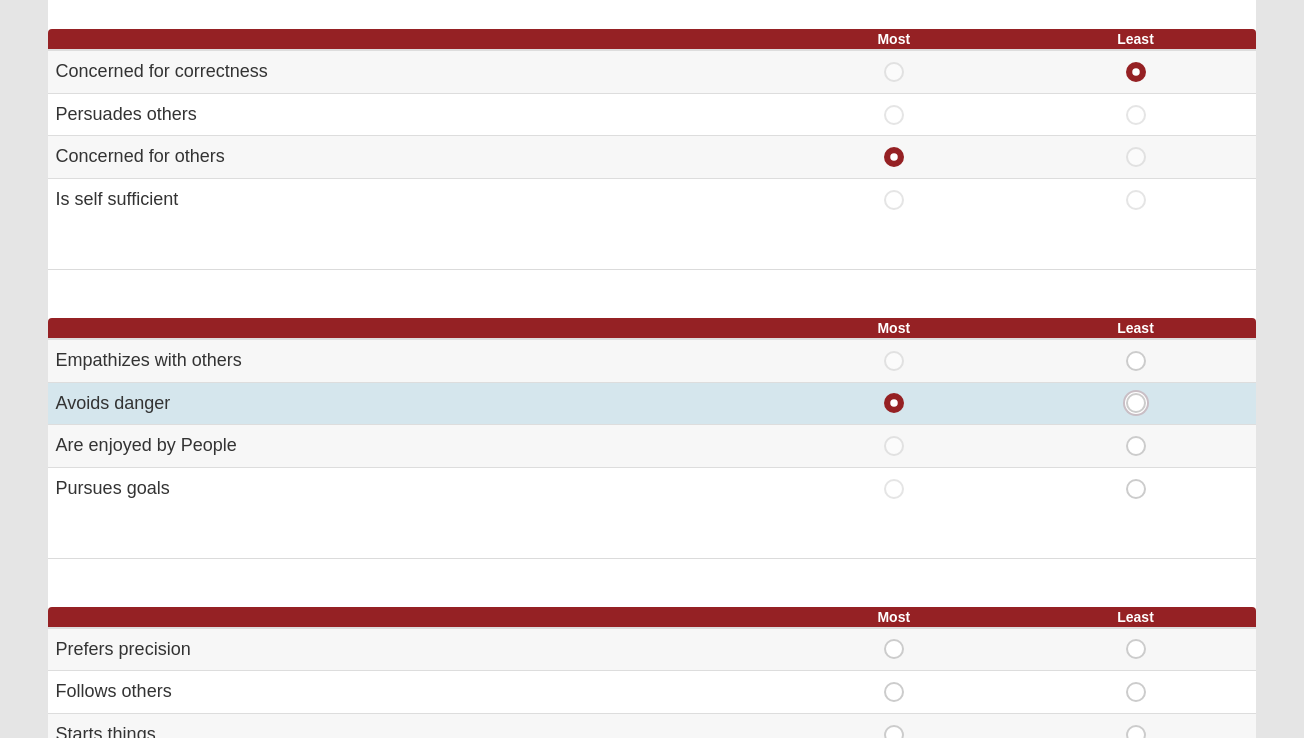 radio on "true" 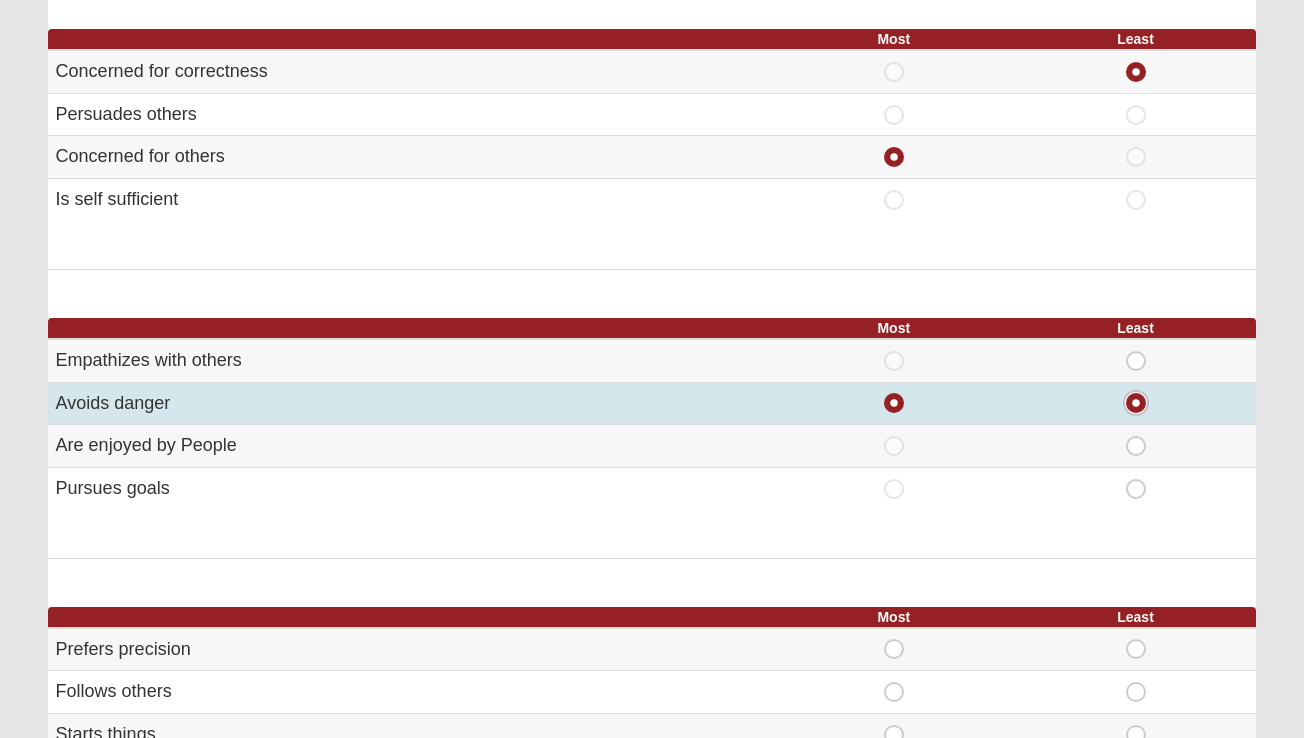 radio on "false" 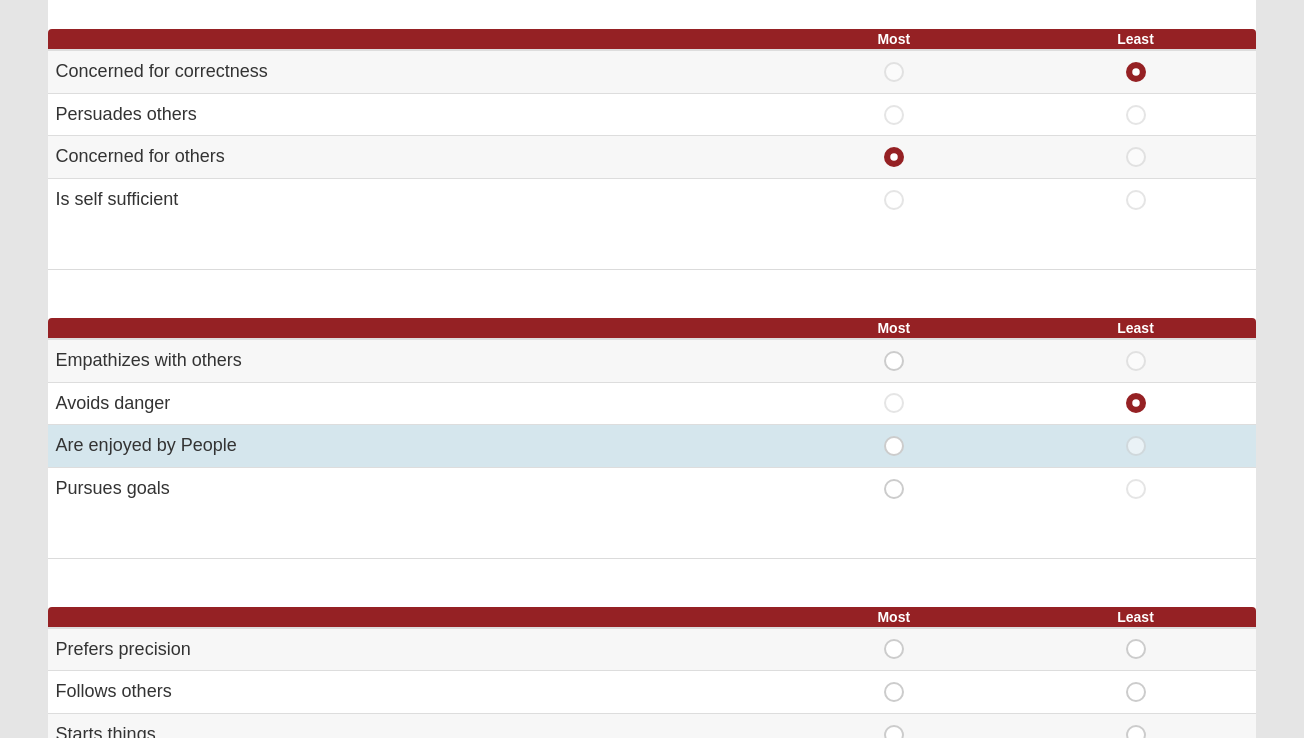 click on "Most" at bounding box center [894, 436] 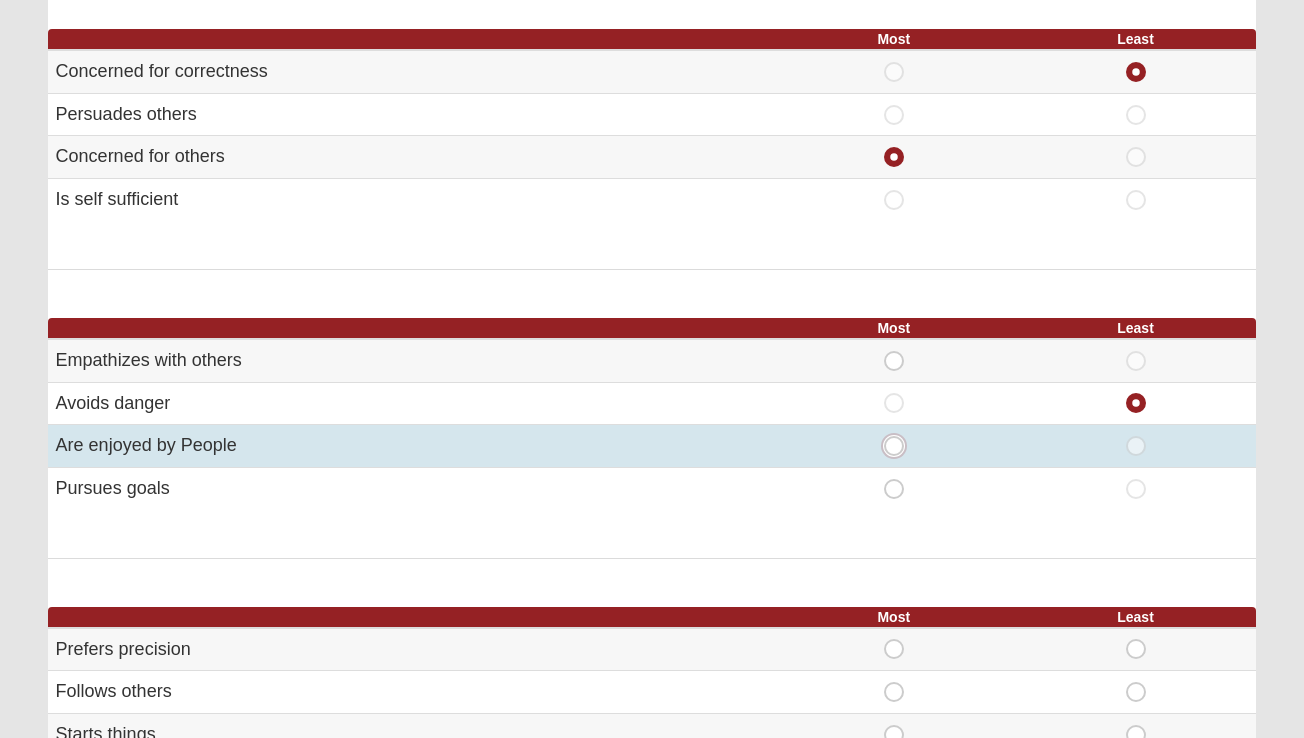radio on "true" 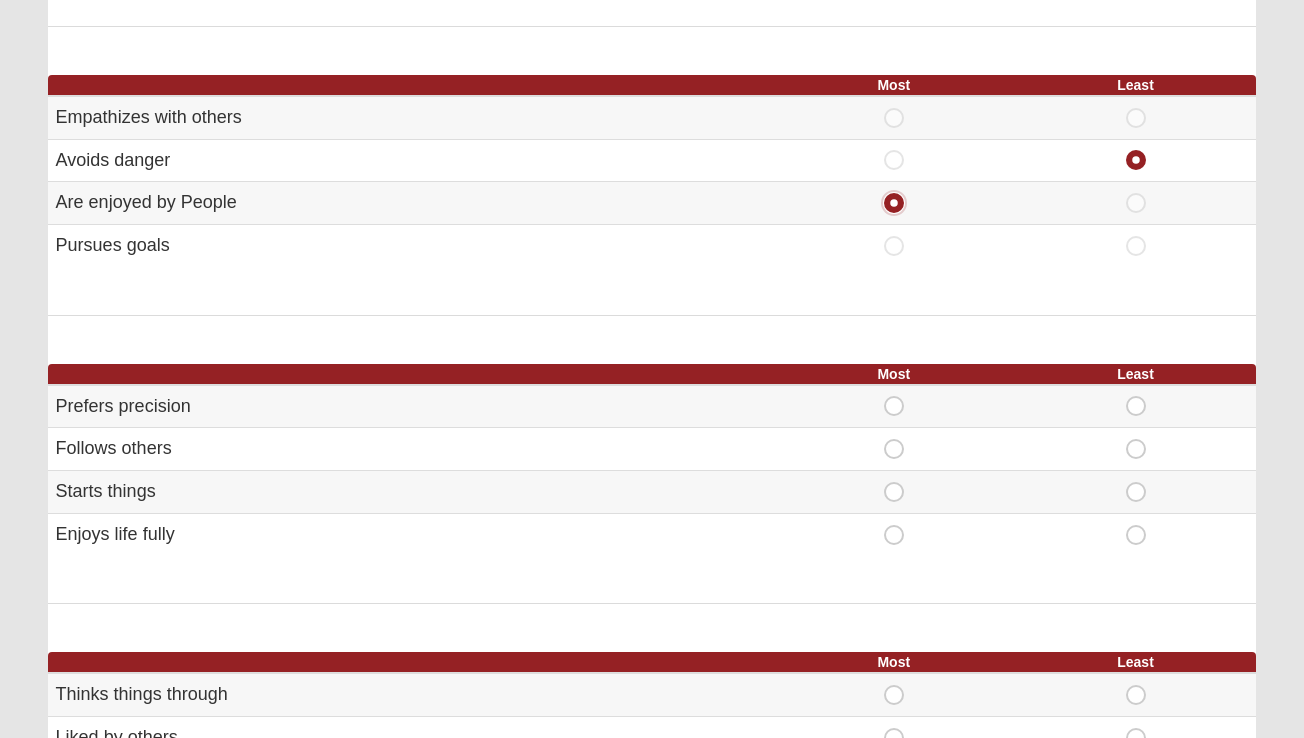 scroll, scrollTop: 810, scrollLeft: 0, axis: vertical 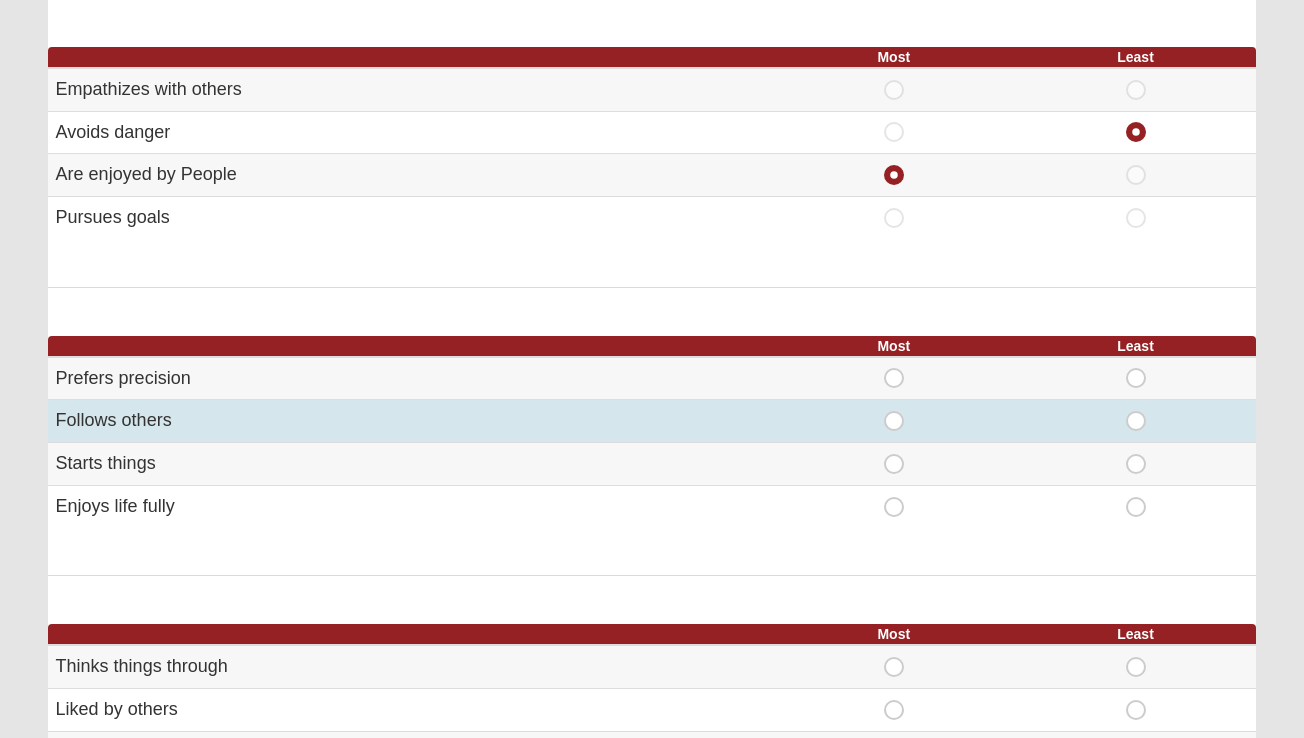 click on "Least" at bounding box center (1136, 411) 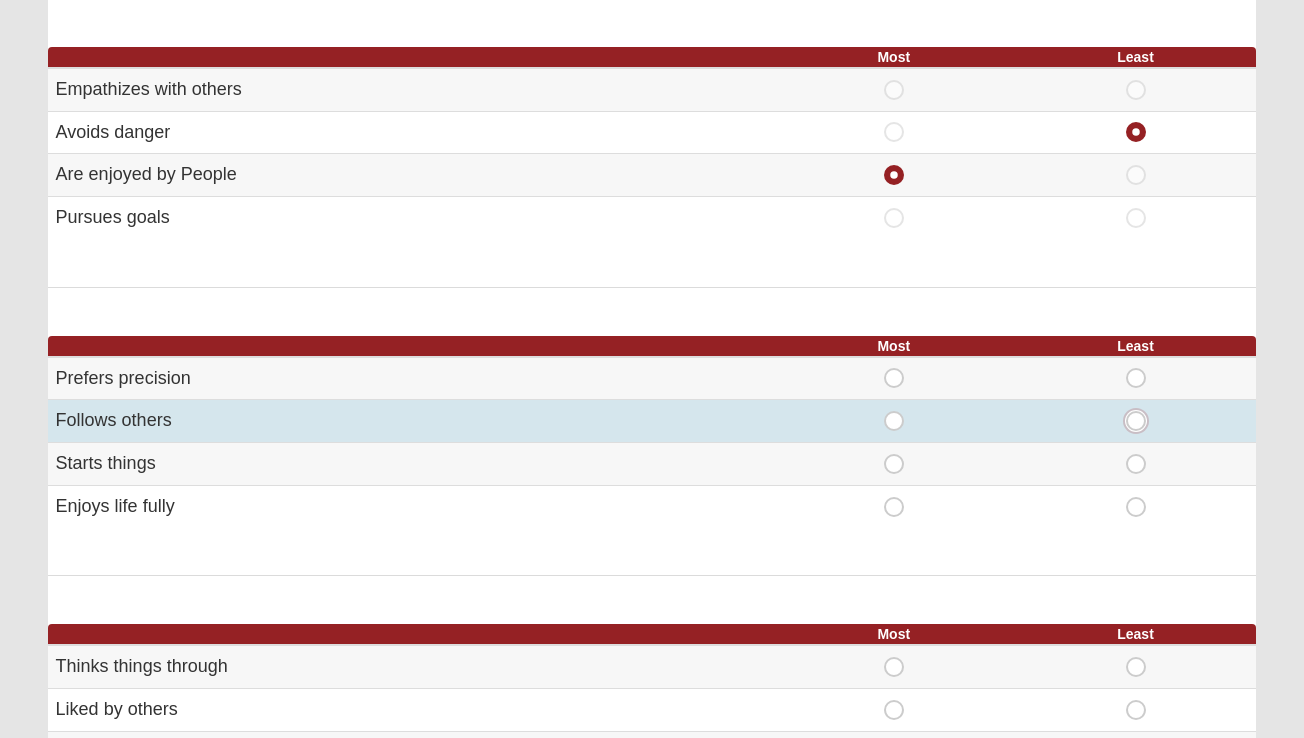 click on "Least" at bounding box center (1142, 421) 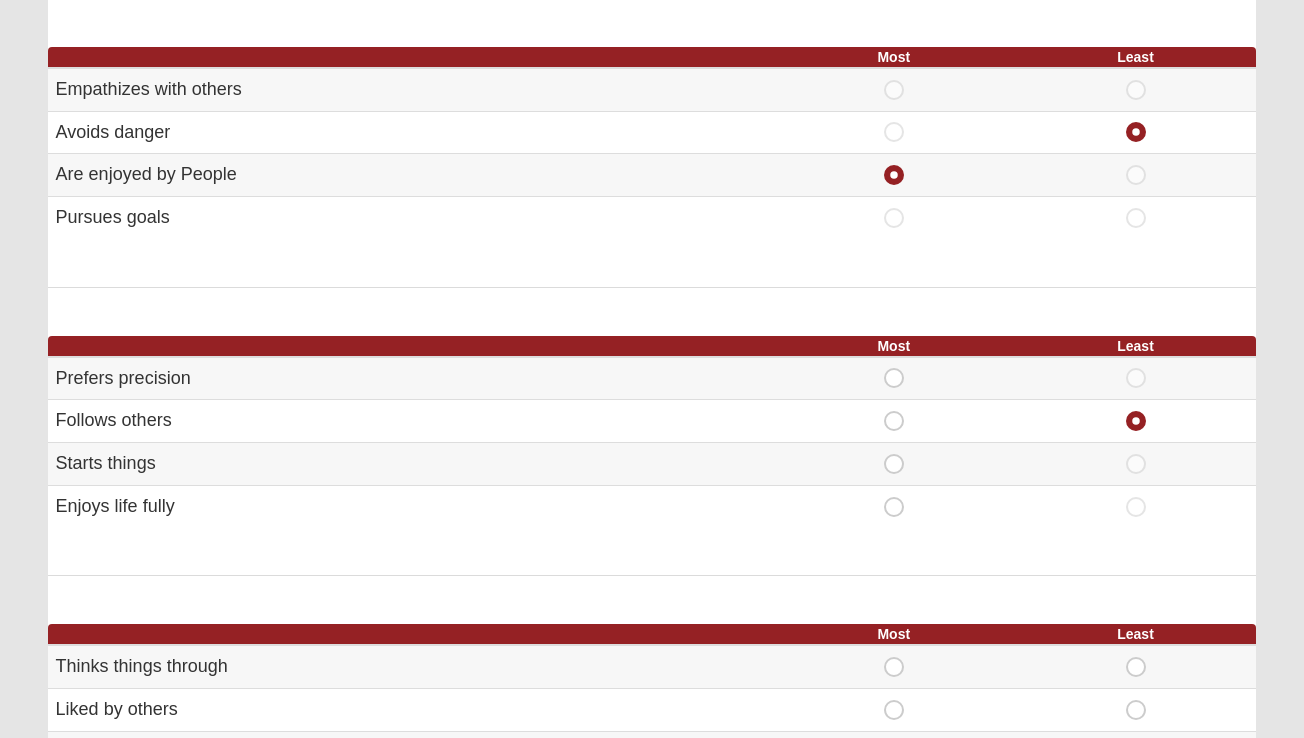 drag, startPoint x: 201, startPoint y: 373, endPoint x: 20, endPoint y: 373, distance: 181 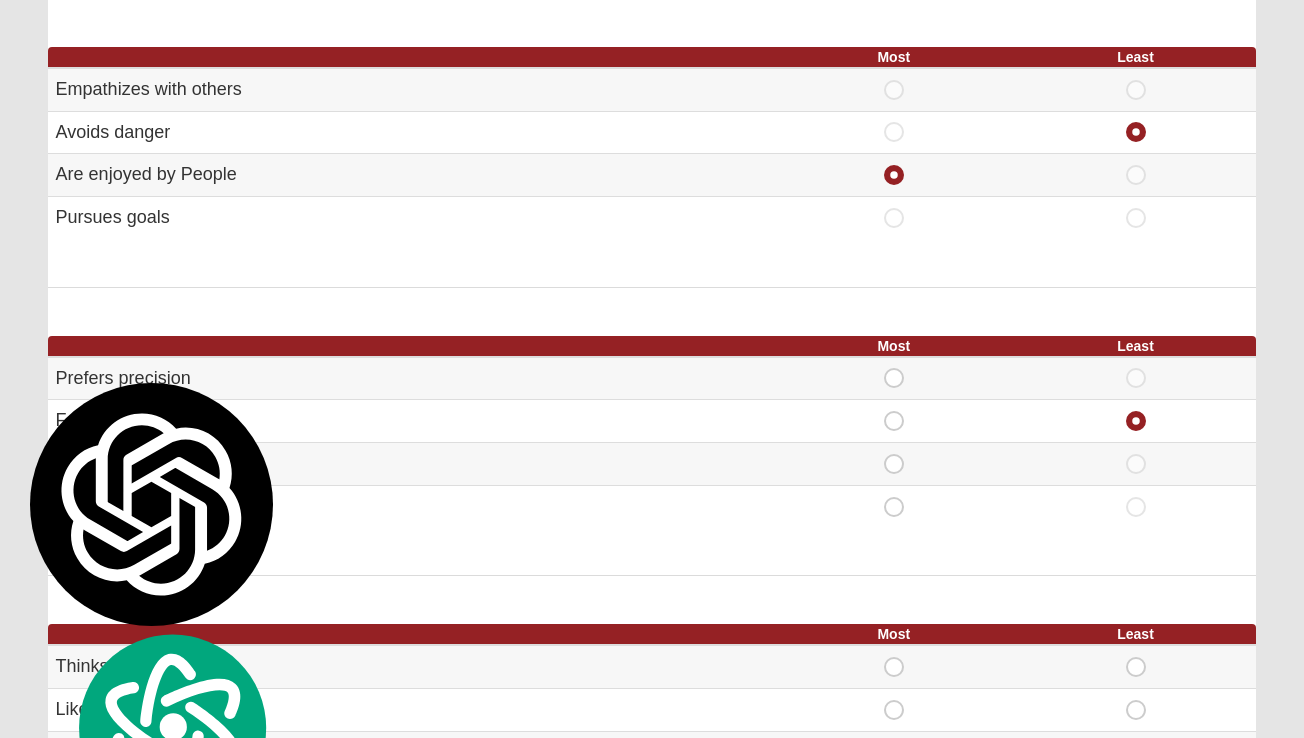 copy on "Most
Least
Prefers precision" 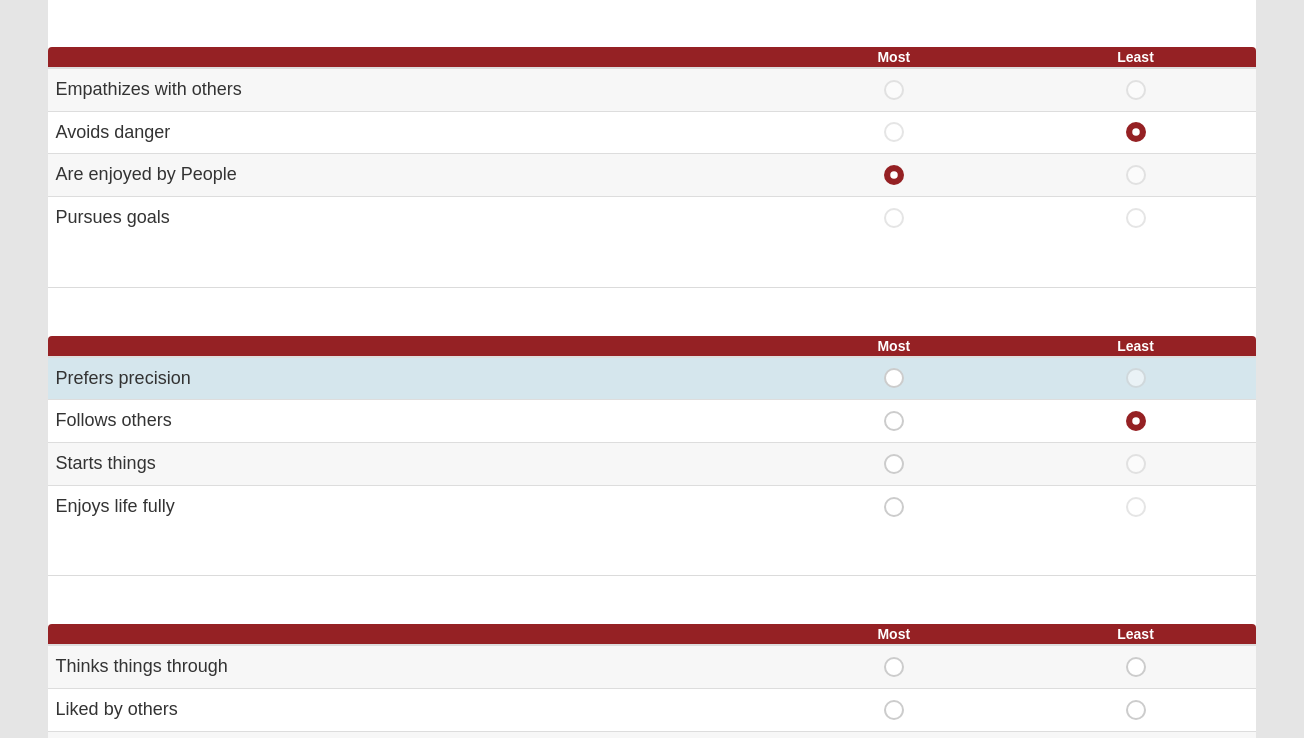 click on "Most" at bounding box center [894, 368] 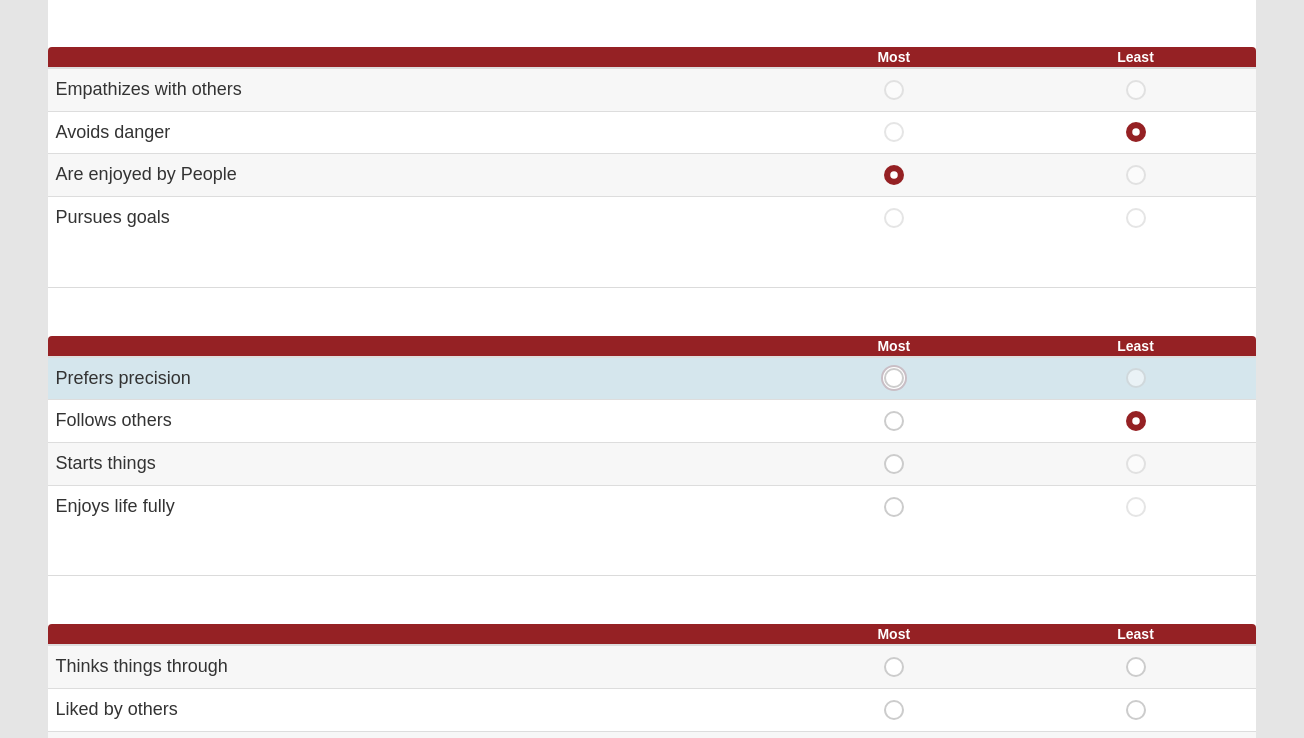 click on "Most" at bounding box center (900, 378) 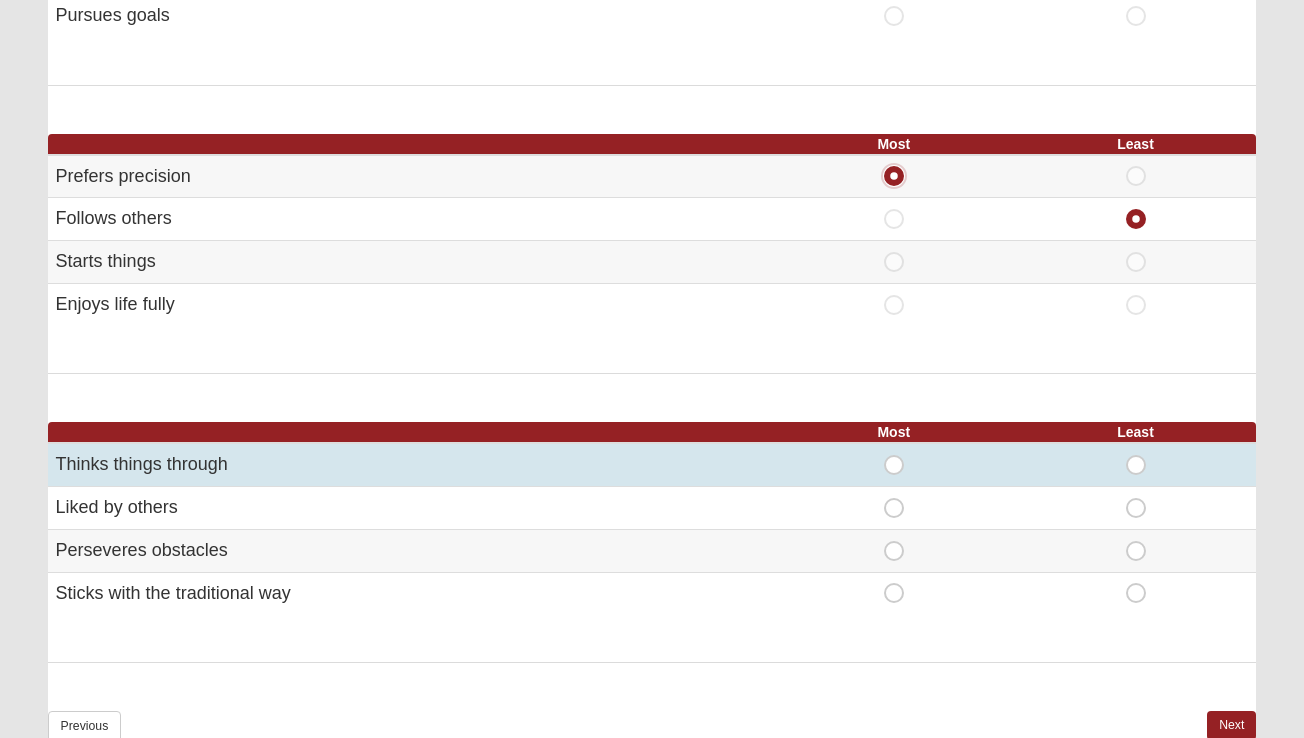 scroll, scrollTop: 1016, scrollLeft: 0, axis: vertical 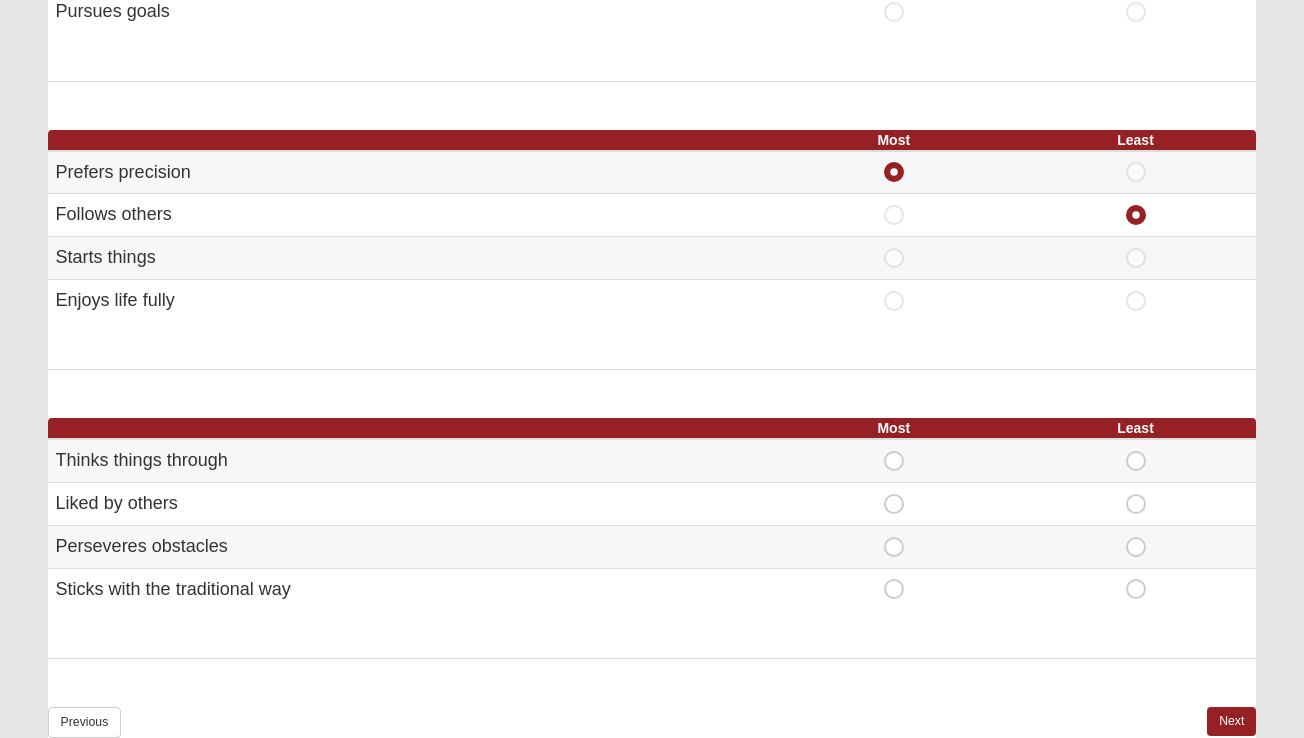 drag, startPoint x: 301, startPoint y: 595, endPoint x: 3, endPoint y: 446, distance: 333.17413 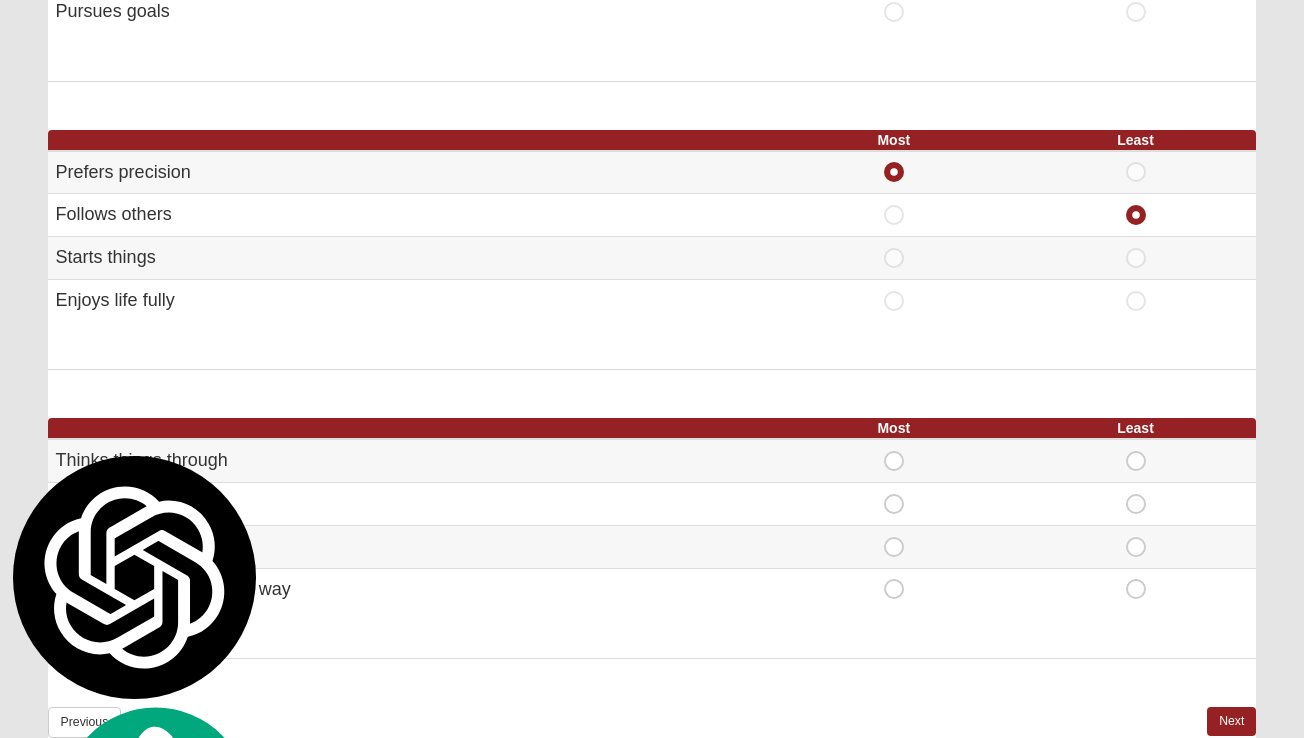 copy on "Most
Least
Thinks things through
Most
Least
Liked by others
Most
Least
Perseveres obstacles
Most
Least
Sticks with the traditional way" 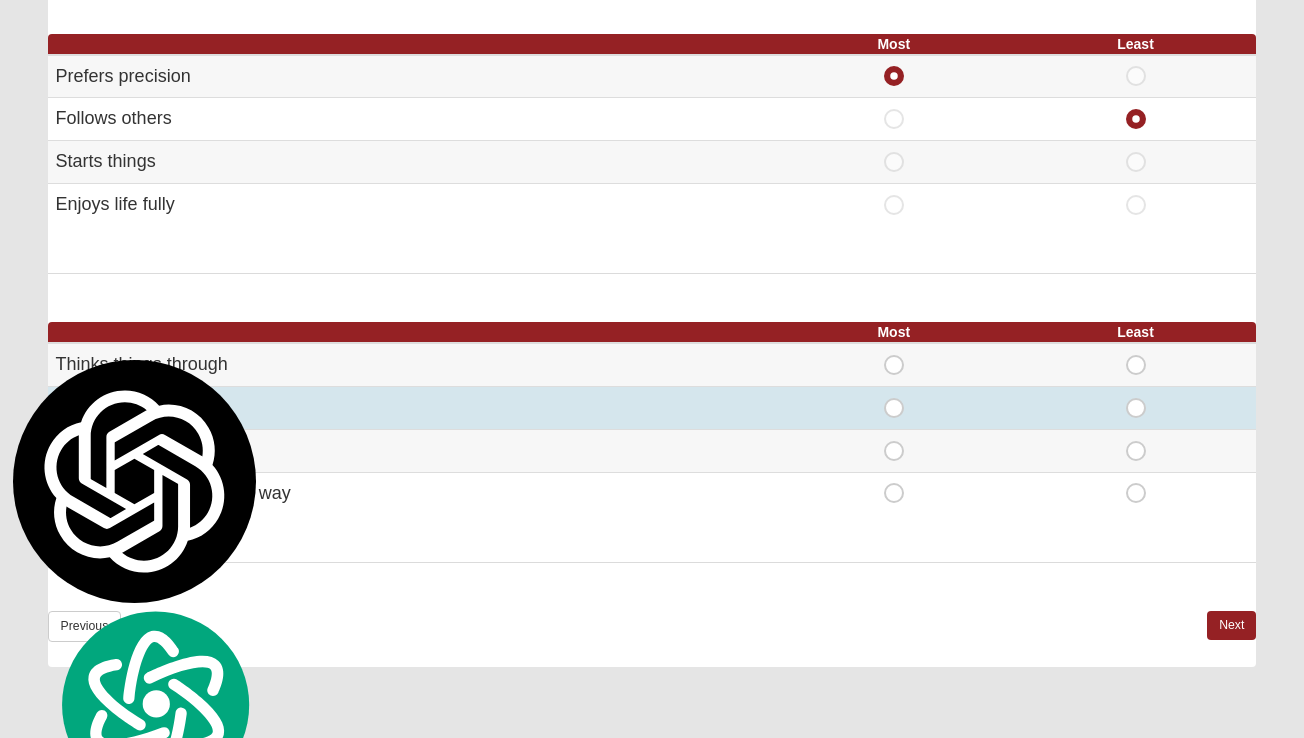 scroll, scrollTop: 1114, scrollLeft: 0, axis: vertical 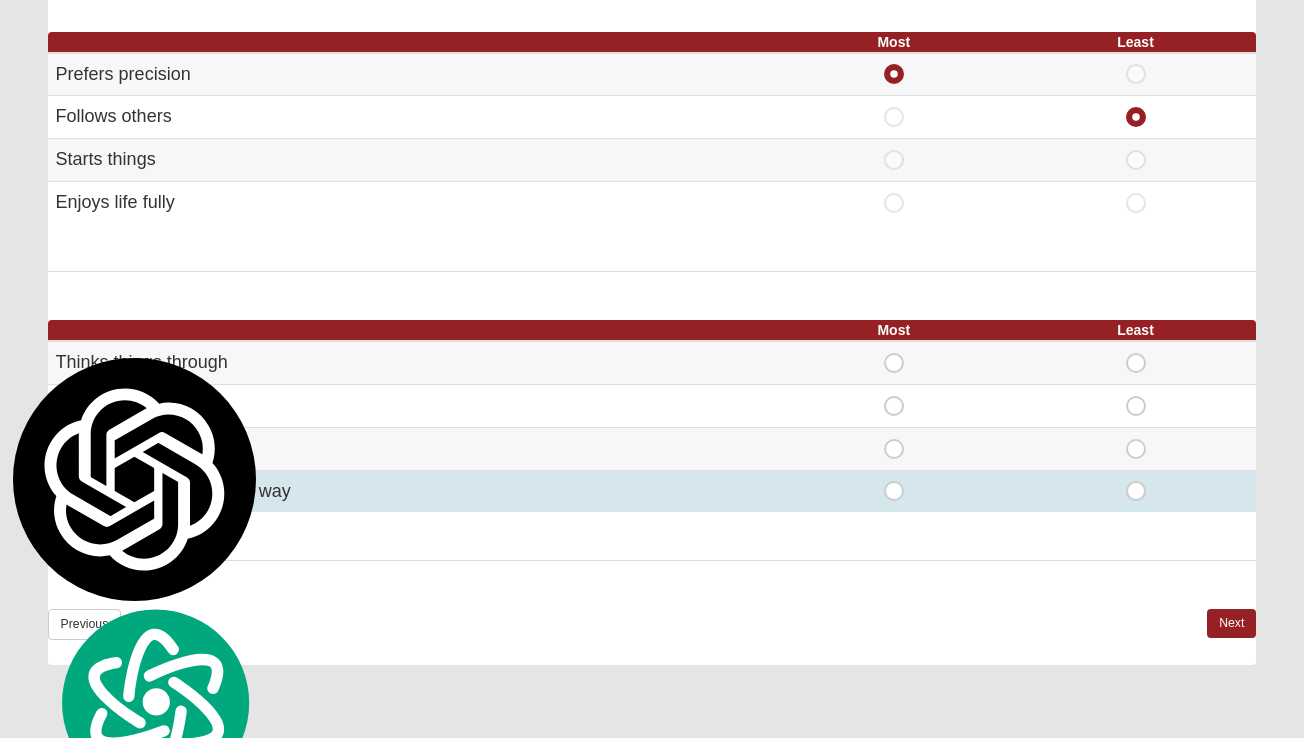 click on "Least" at bounding box center (1136, 481) 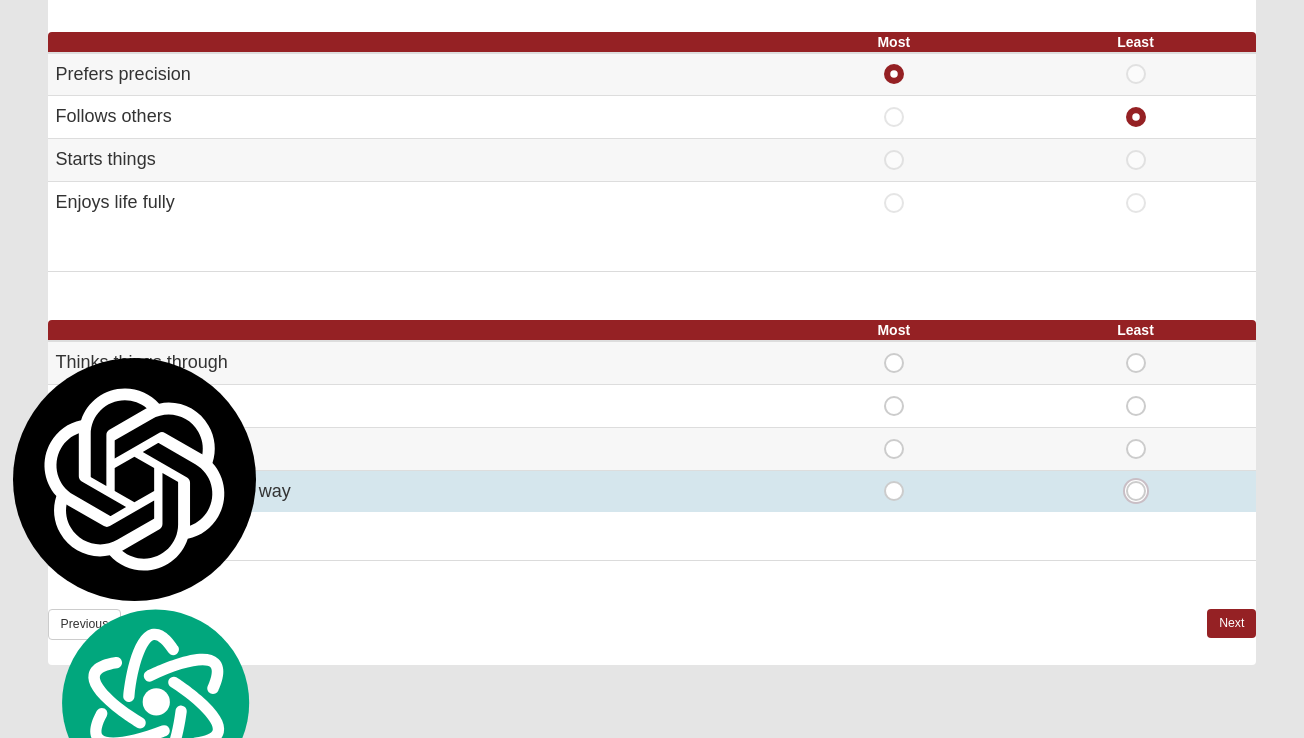 click on "Least" at bounding box center [1142, 491] 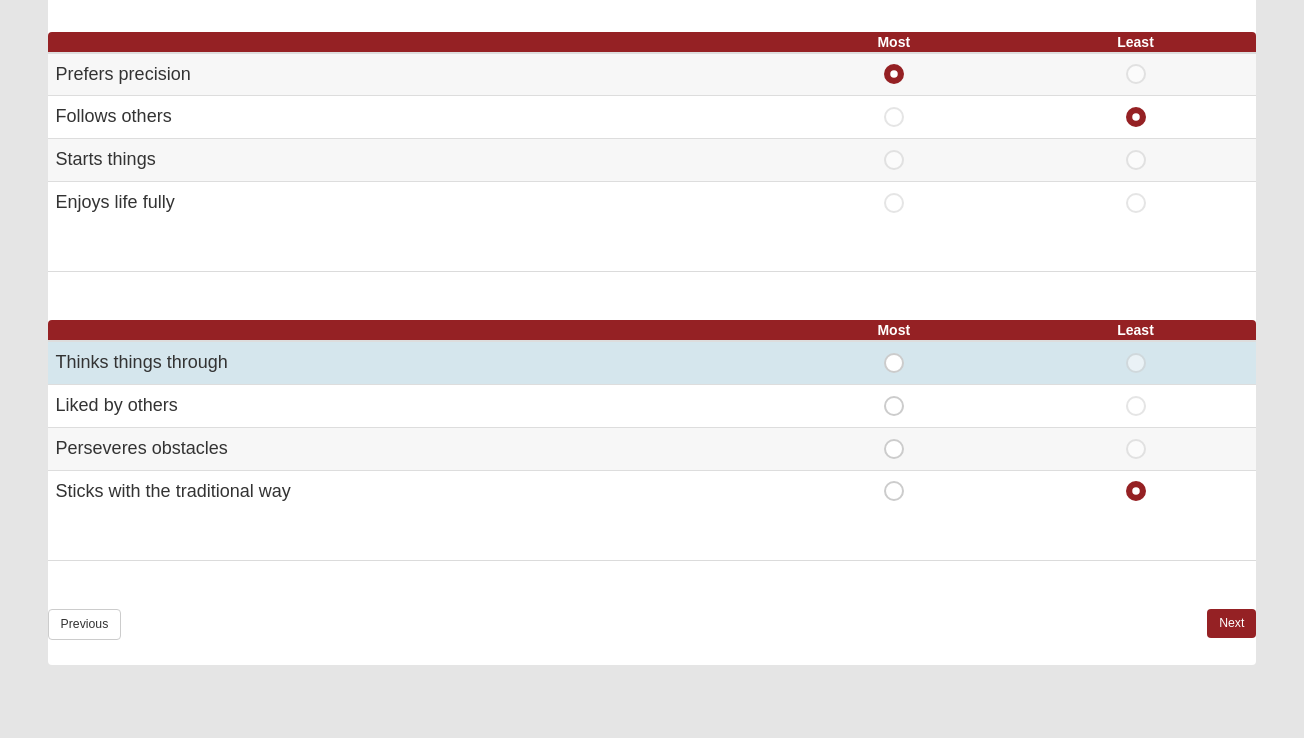 click on "Most" at bounding box center (894, 353) 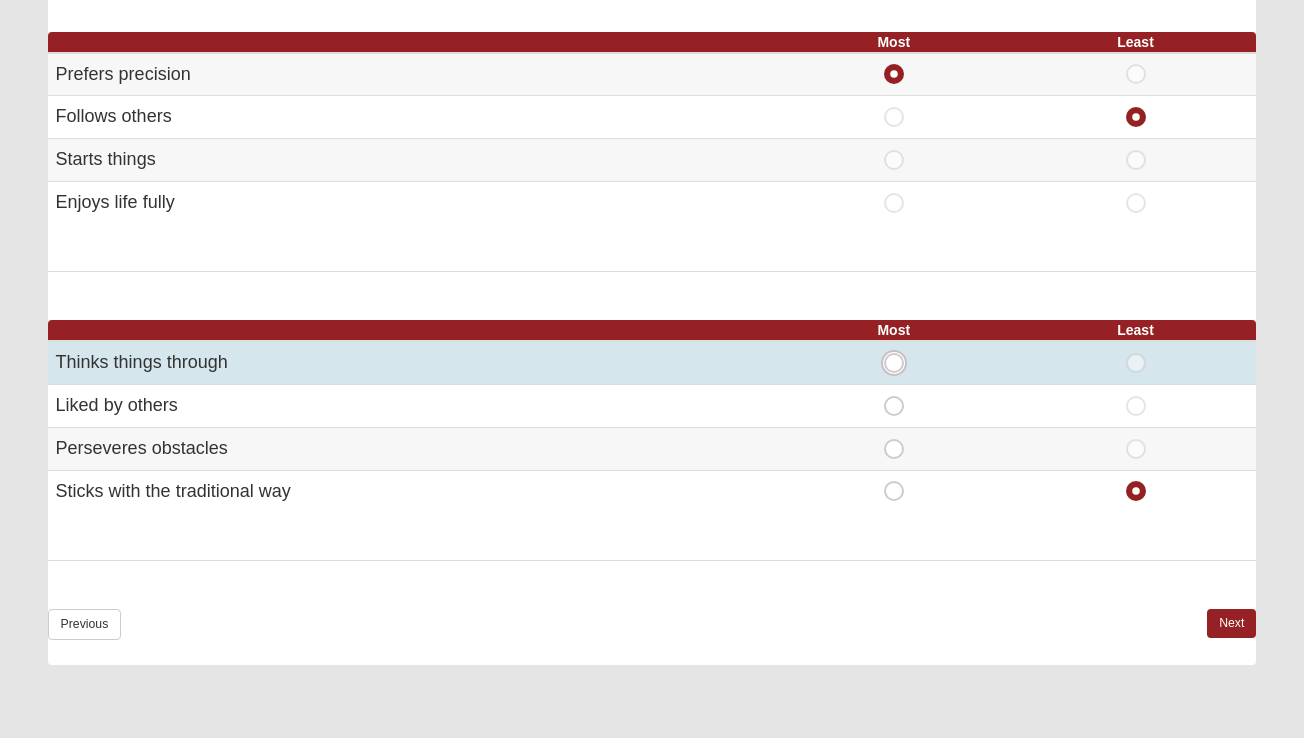 radio on "true" 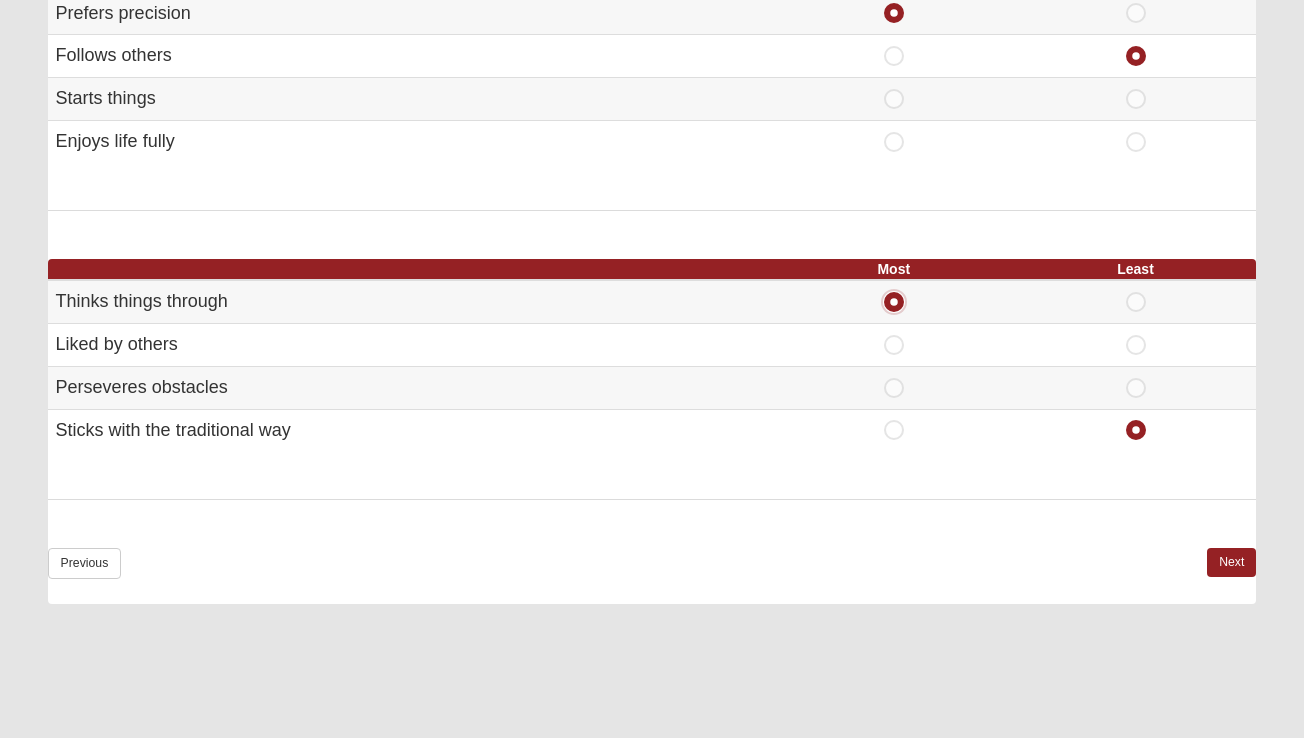 scroll, scrollTop: 1201, scrollLeft: 0, axis: vertical 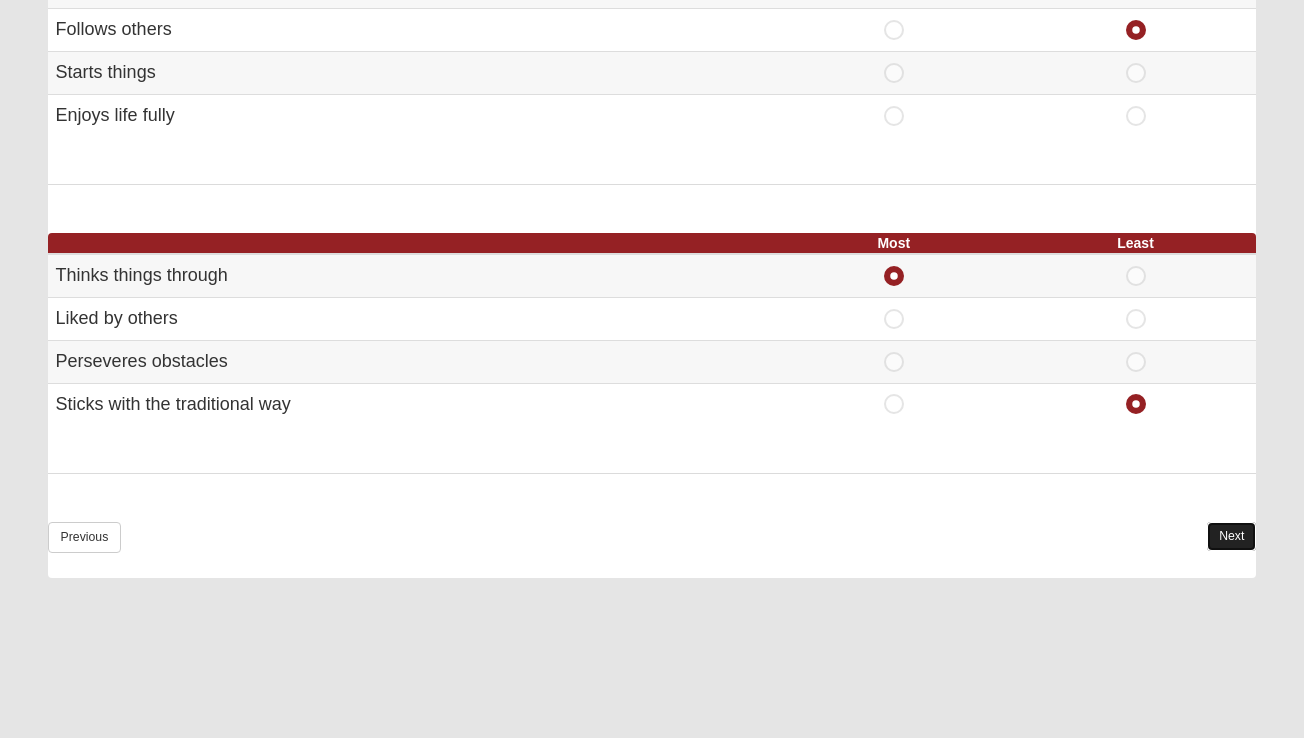 click on "Next" at bounding box center [1231, 536] 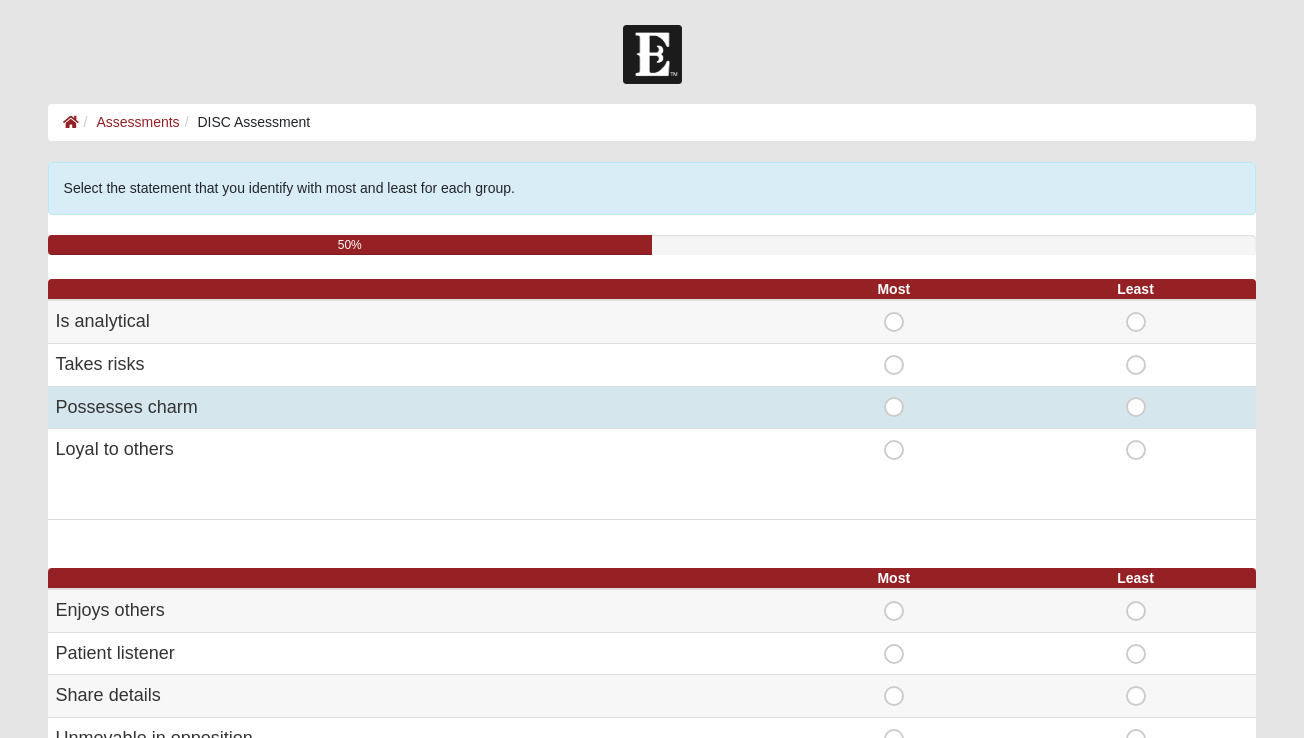 click on "Possesses charm" at bounding box center (410, 407) 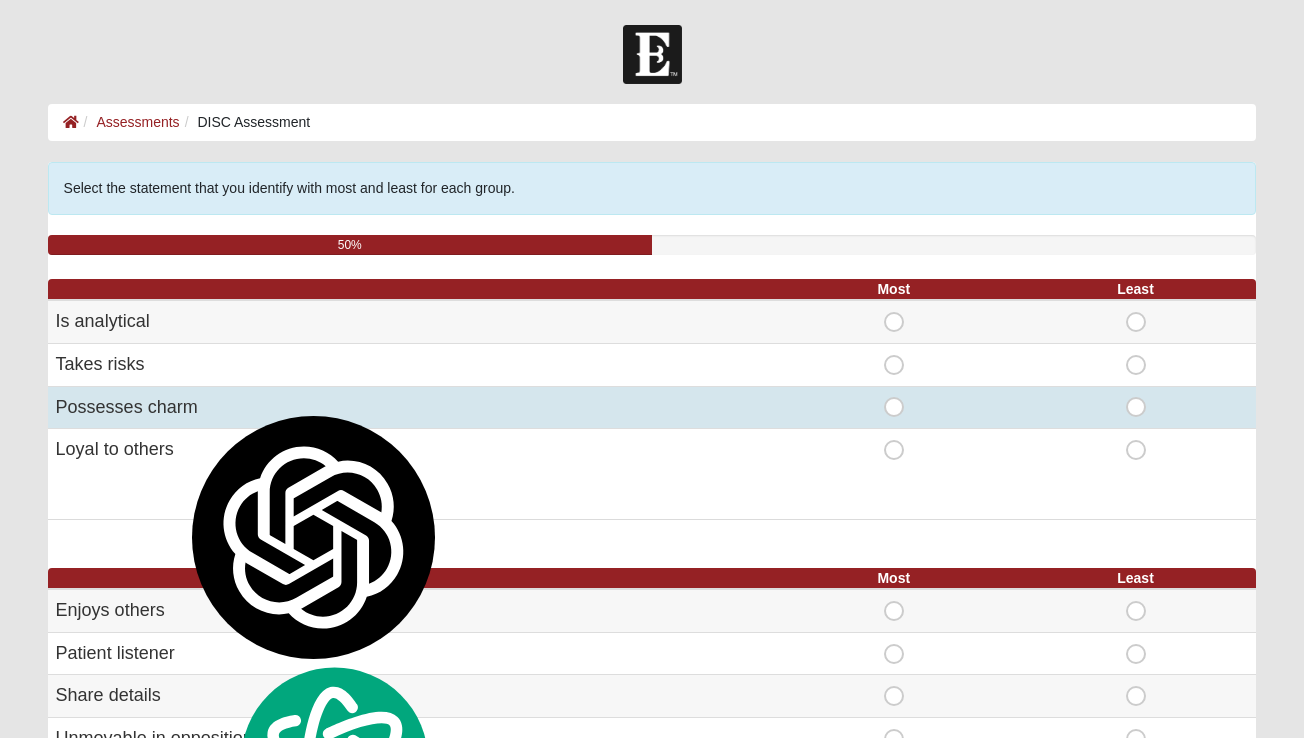 click on "Possesses charm" at bounding box center (410, 407) 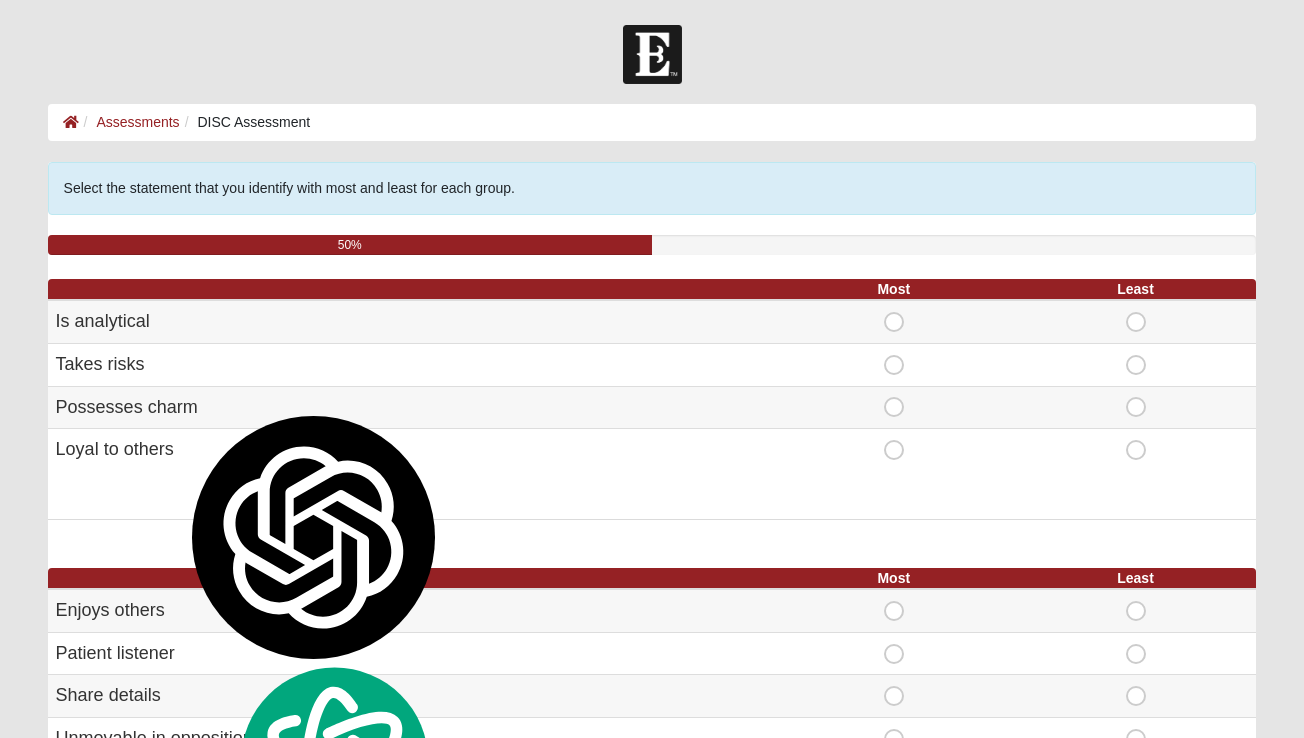 click on "Select the statement that you identify with most and least for each group.
50%
Most
Least
Is analytical
Most" at bounding box center [652, 970] 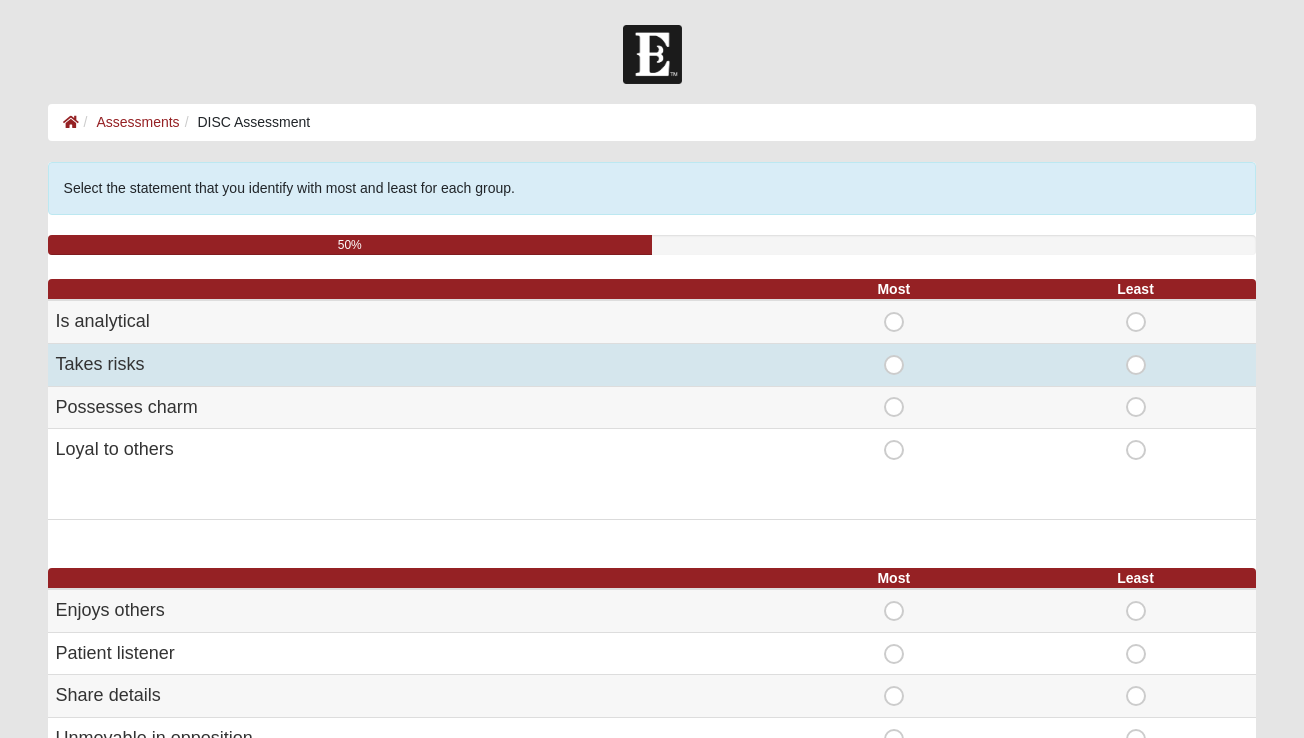 click on "Least" at bounding box center [1136, 355] 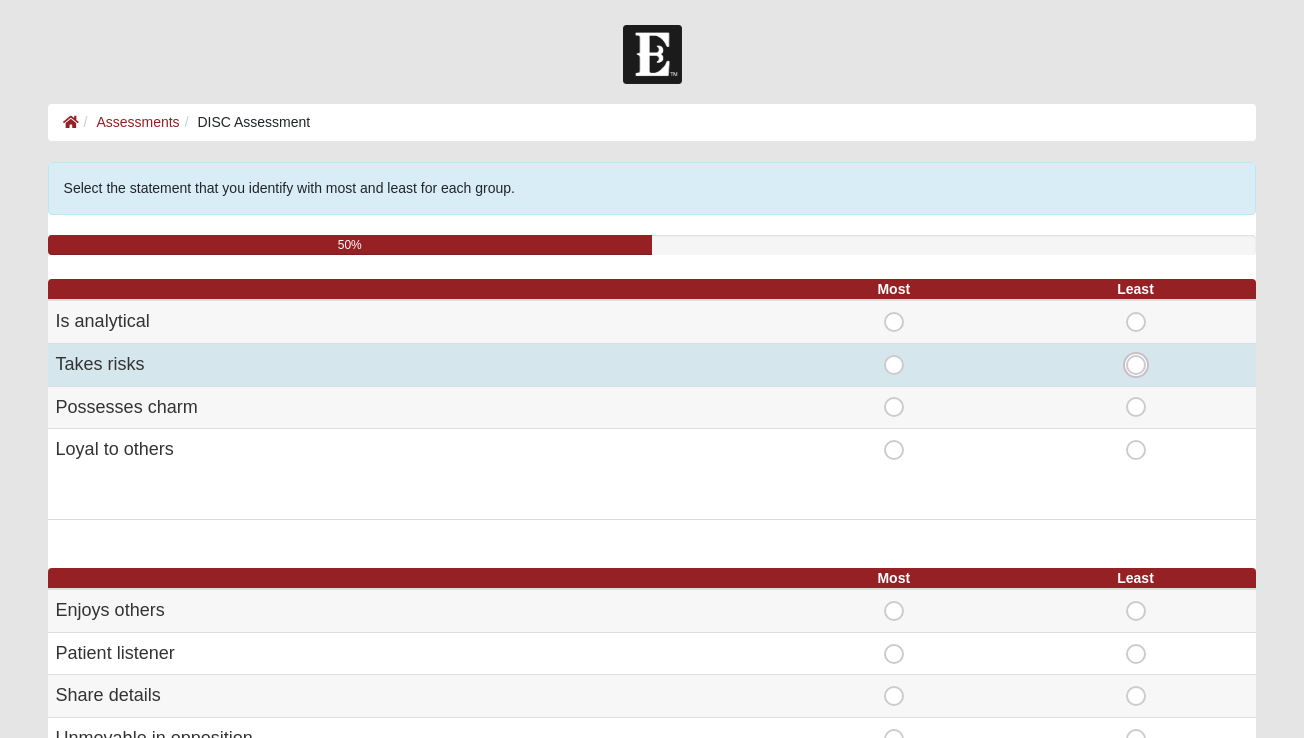 click on "Least" at bounding box center (1142, 365) 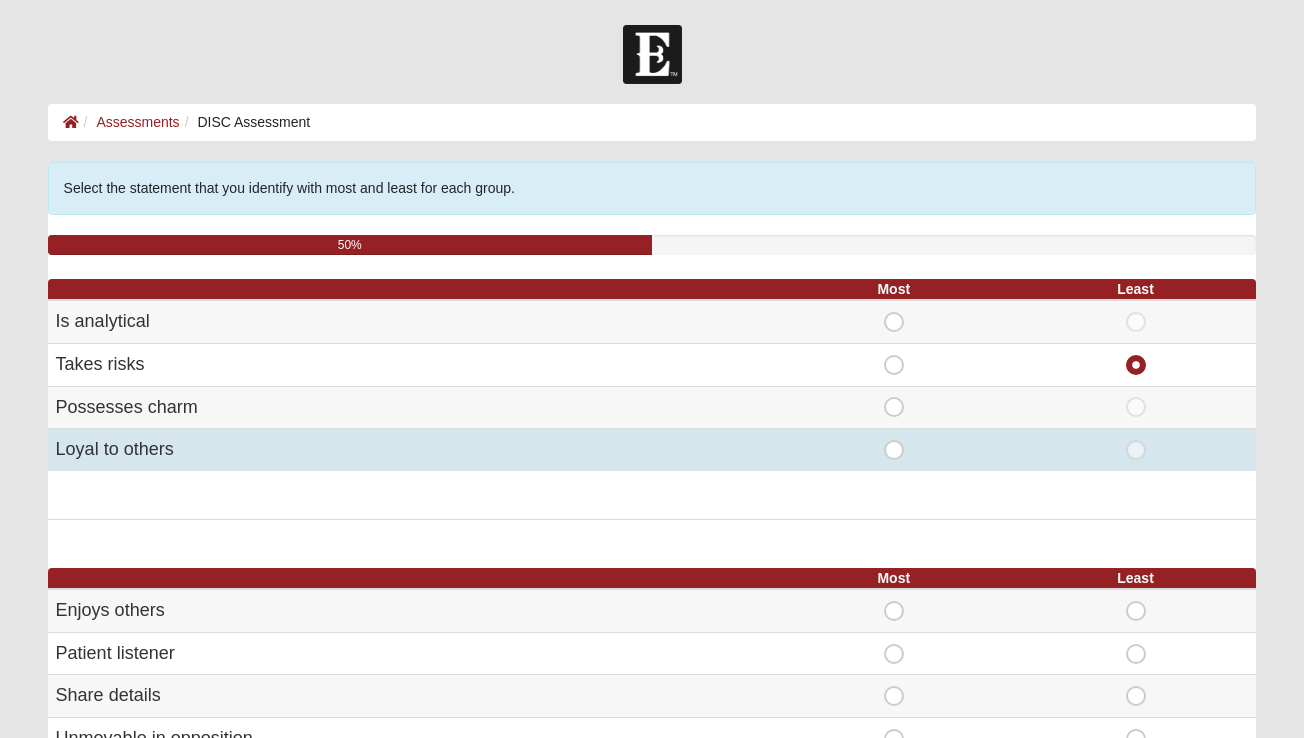 click on "Most" at bounding box center [894, 440] 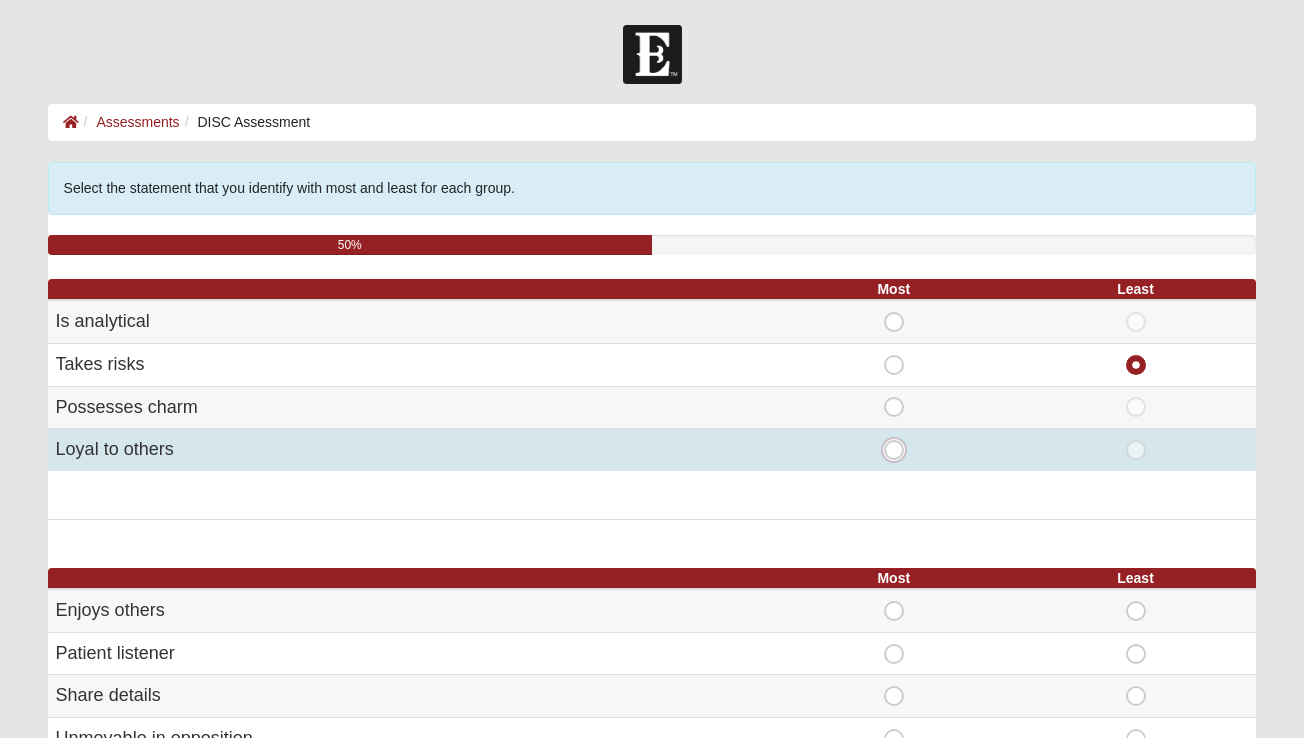 click on "Most" at bounding box center (900, 450) 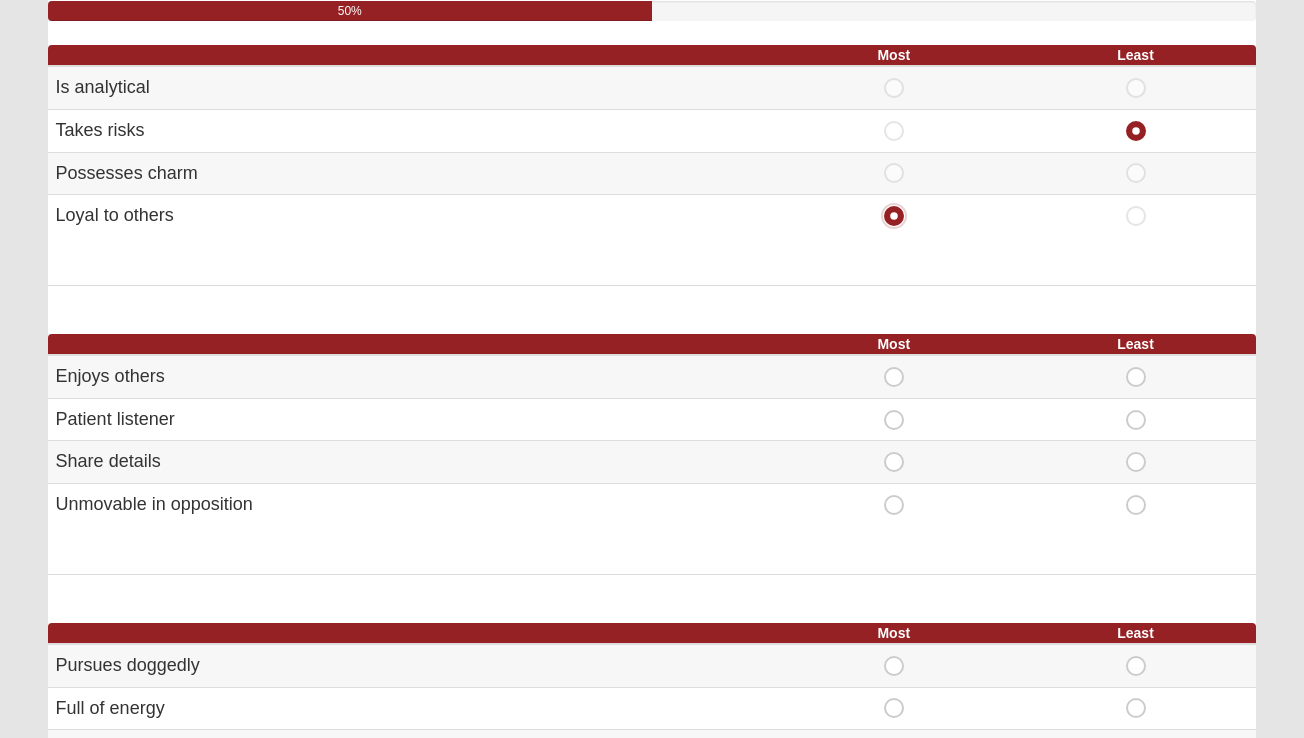 scroll, scrollTop: 236, scrollLeft: 0, axis: vertical 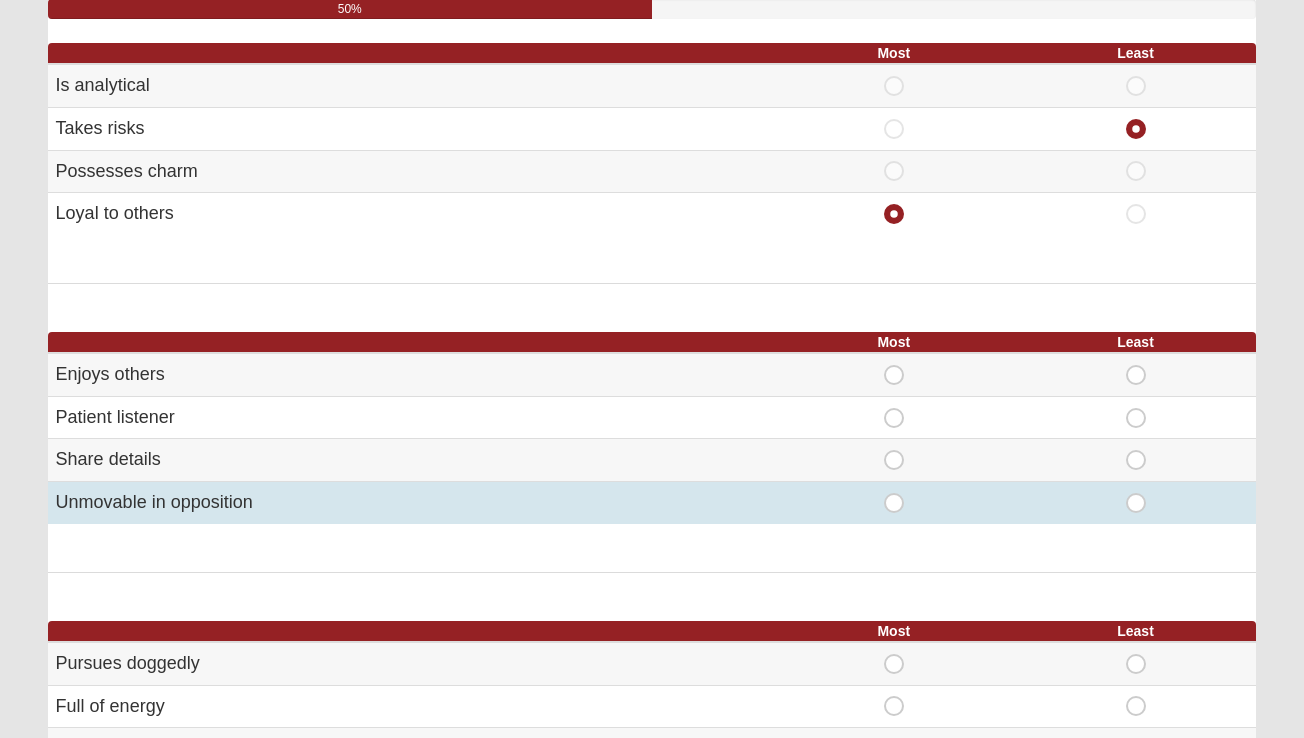 click on "Least" at bounding box center (1136, 493) 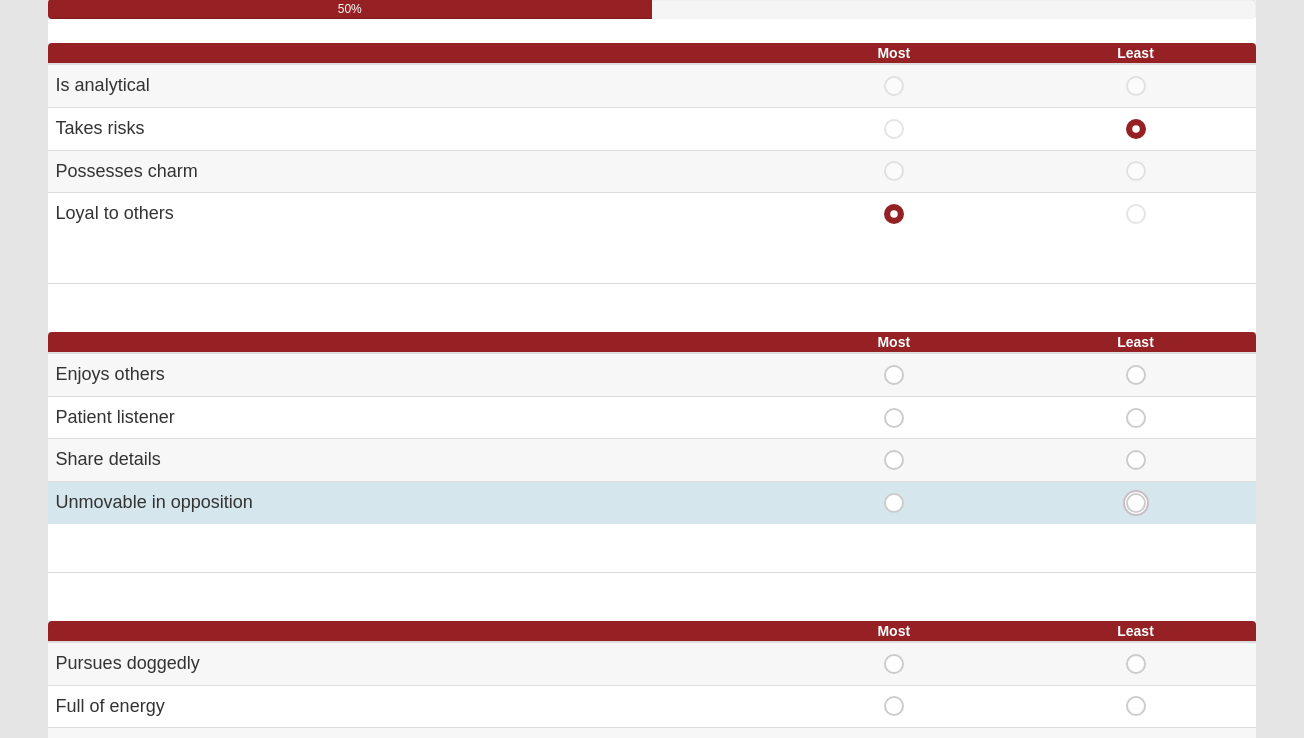 click on "Least" at bounding box center (1142, 503) 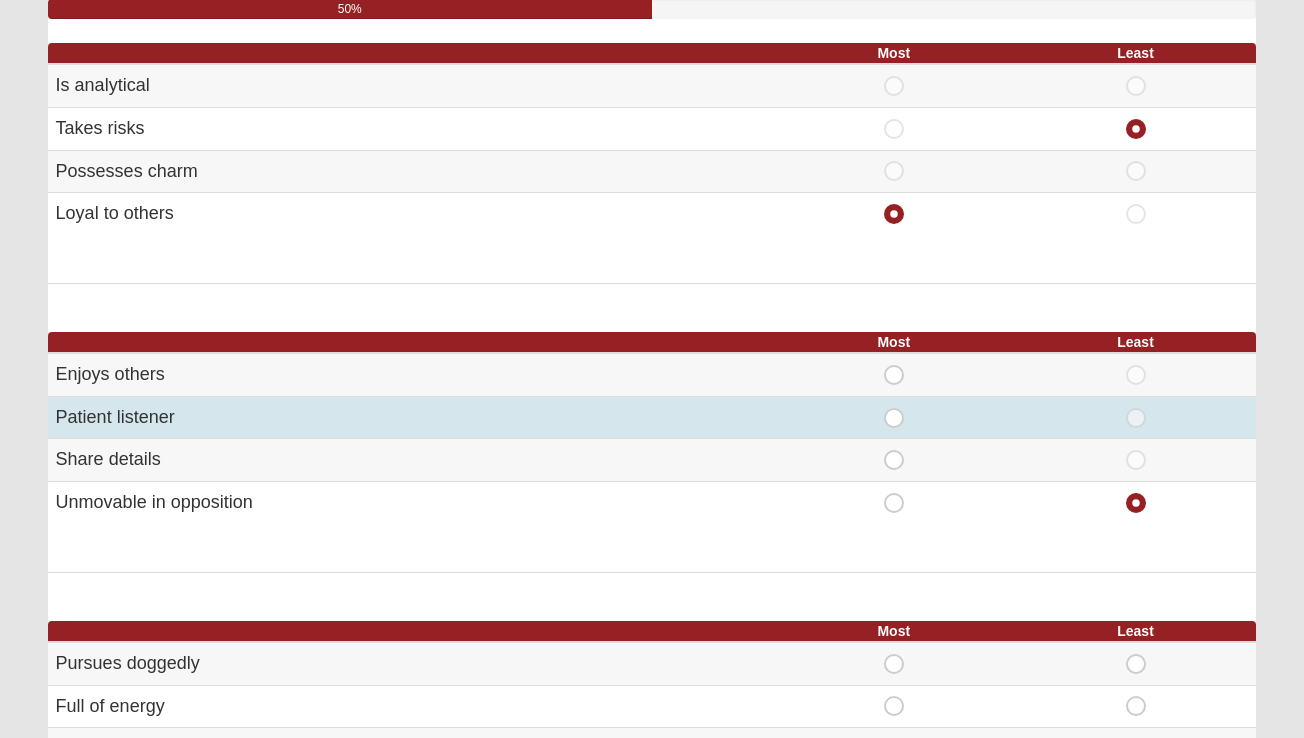 click on "Most" at bounding box center (894, 408) 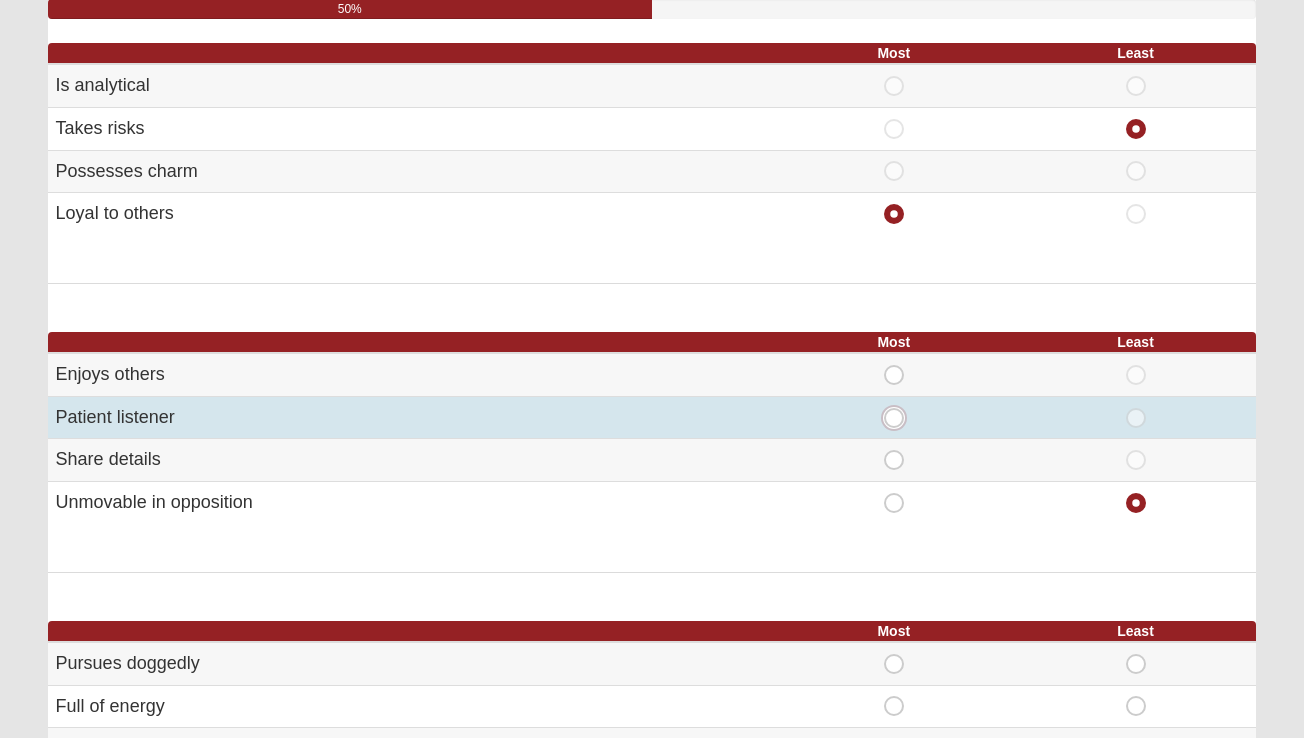 click on "Most" at bounding box center [900, 418] 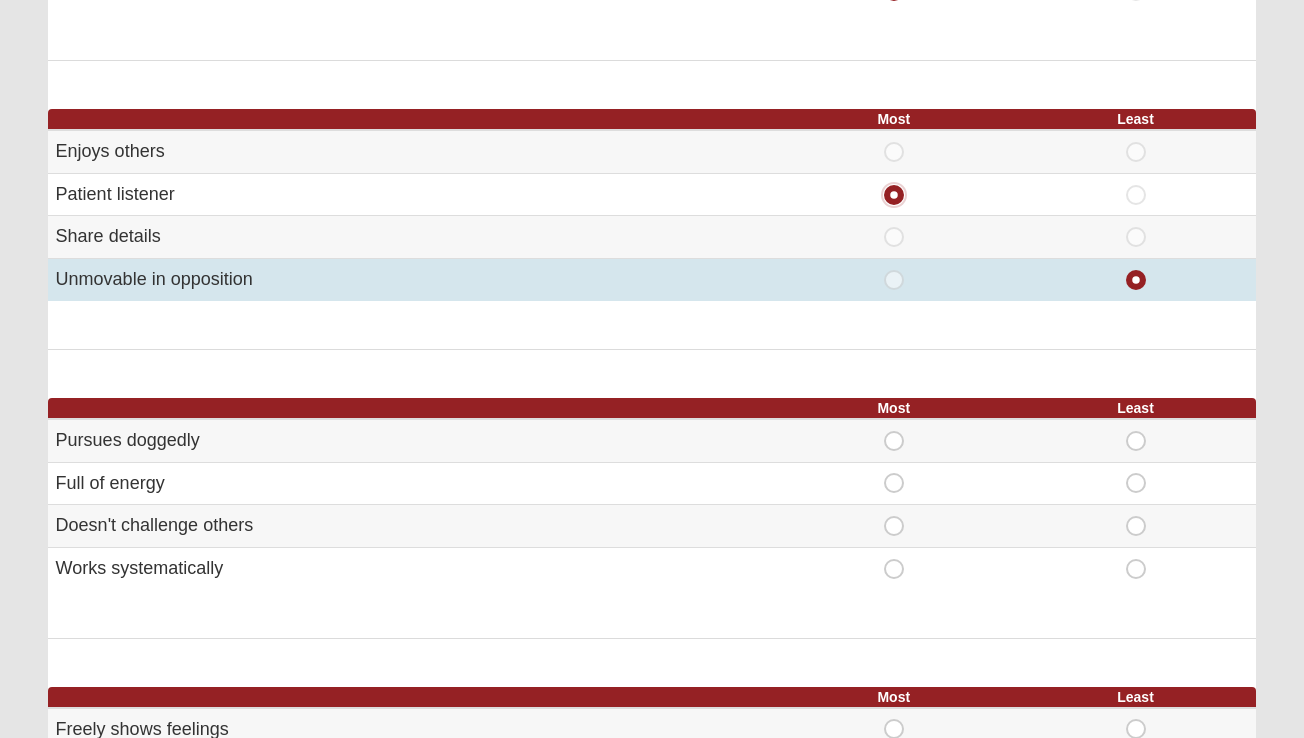 scroll, scrollTop: 488, scrollLeft: 0, axis: vertical 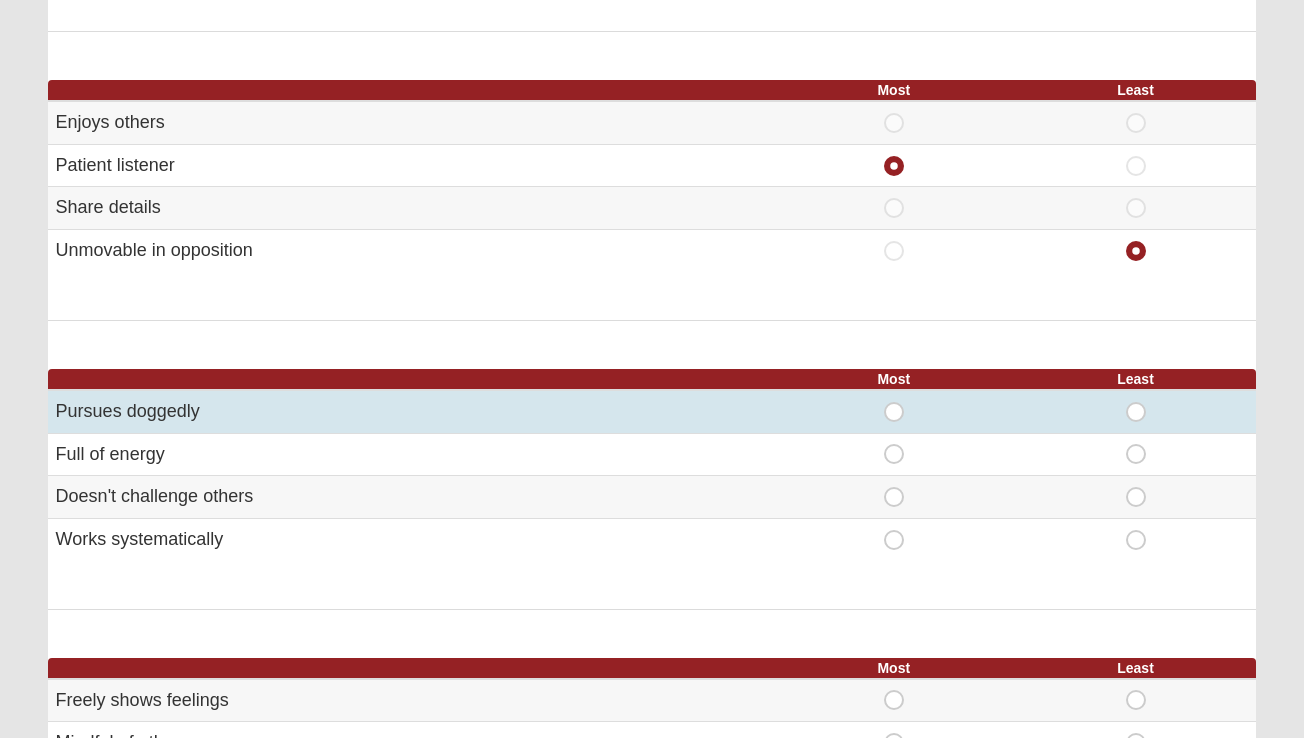 click on "Least" at bounding box center (1136, 402) 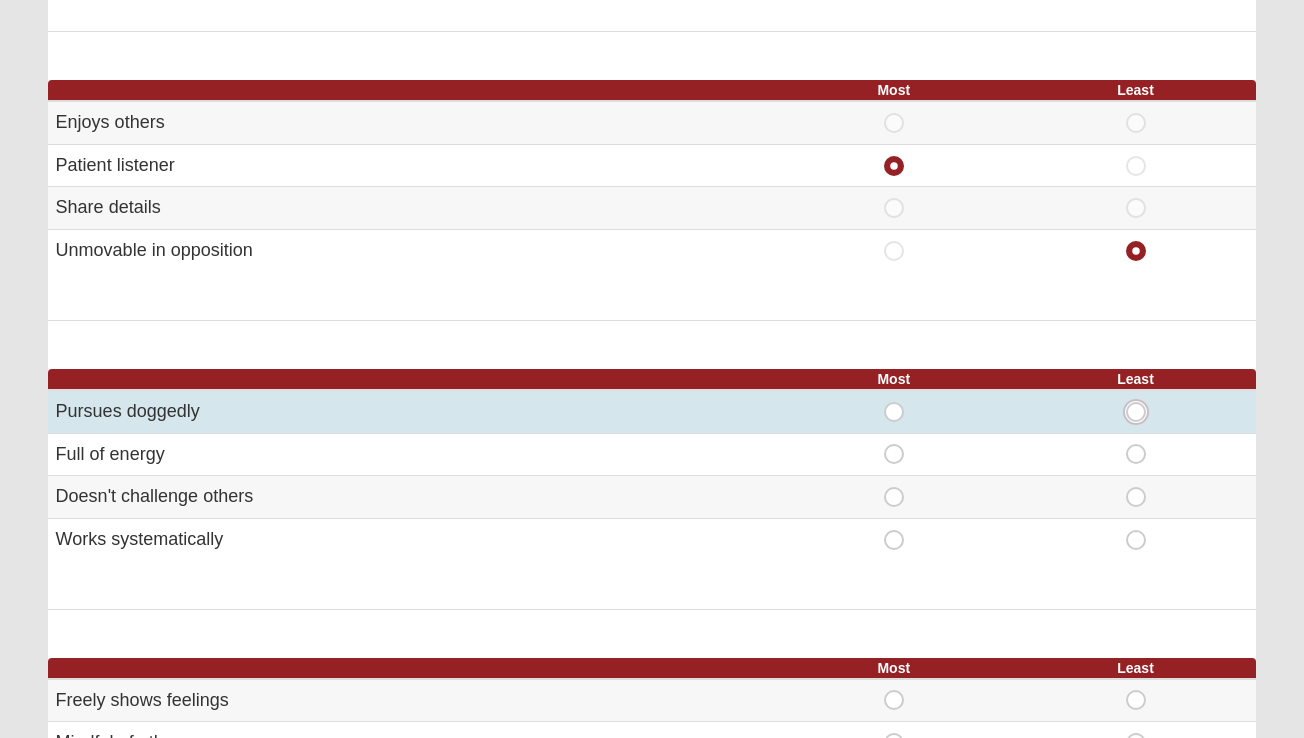 click on "Least" at bounding box center [1142, 412] 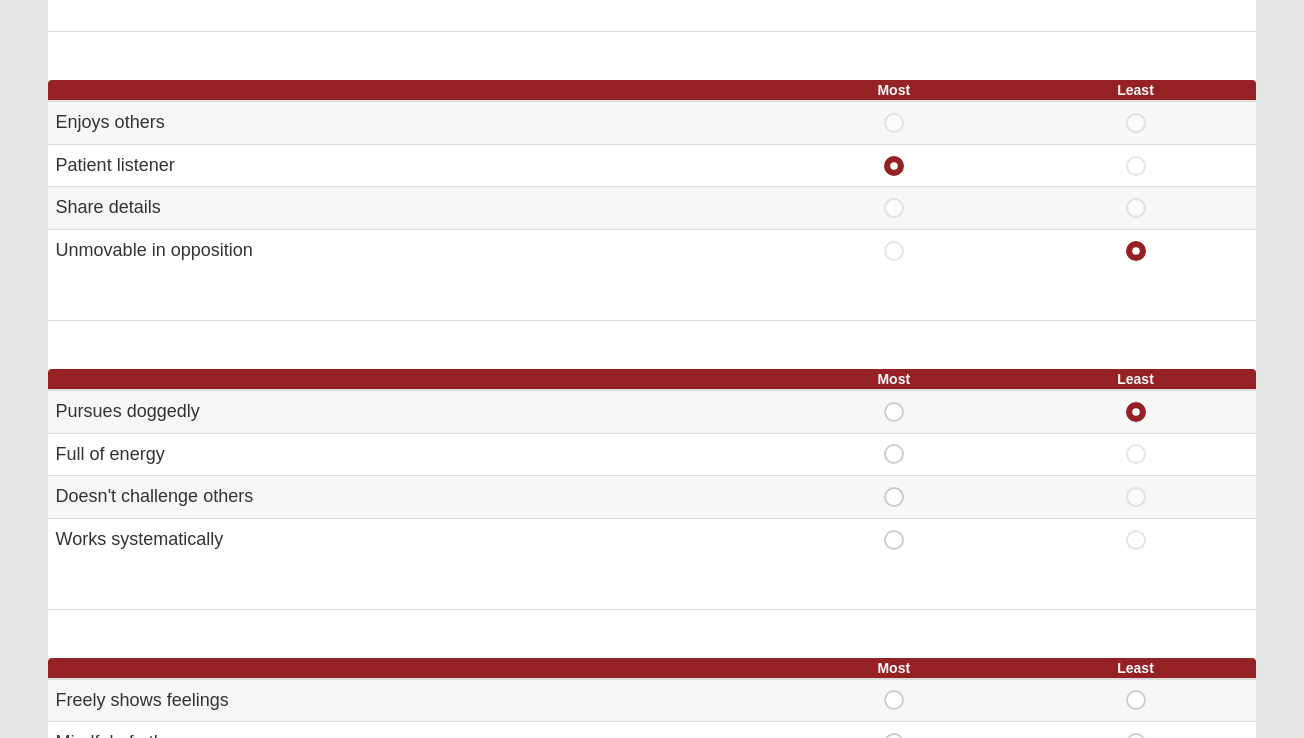 drag, startPoint x: 238, startPoint y: 538, endPoint x: 42, endPoint y: 414, distance: 231.93103 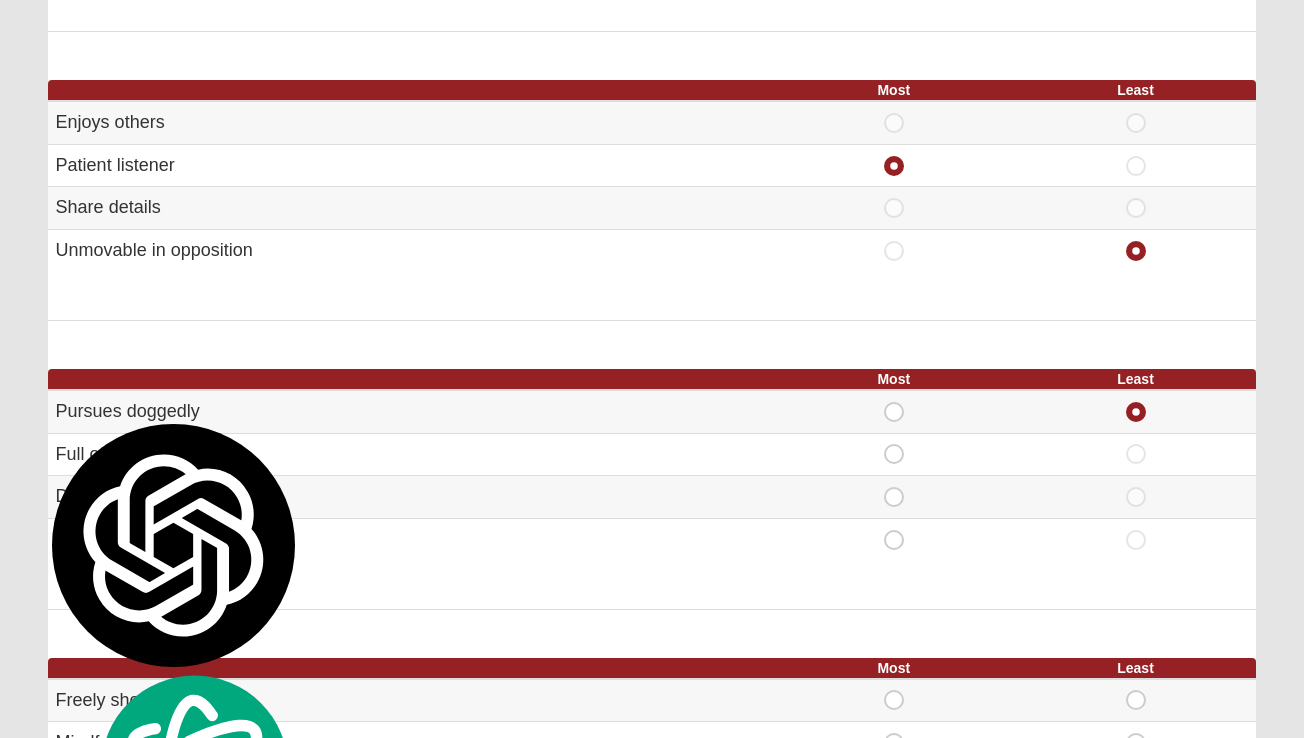 click on "Select the statement that you identify with most and least for each group.
50%
Most
Least
Is analytical
Most" at bounding box center (652, 482) 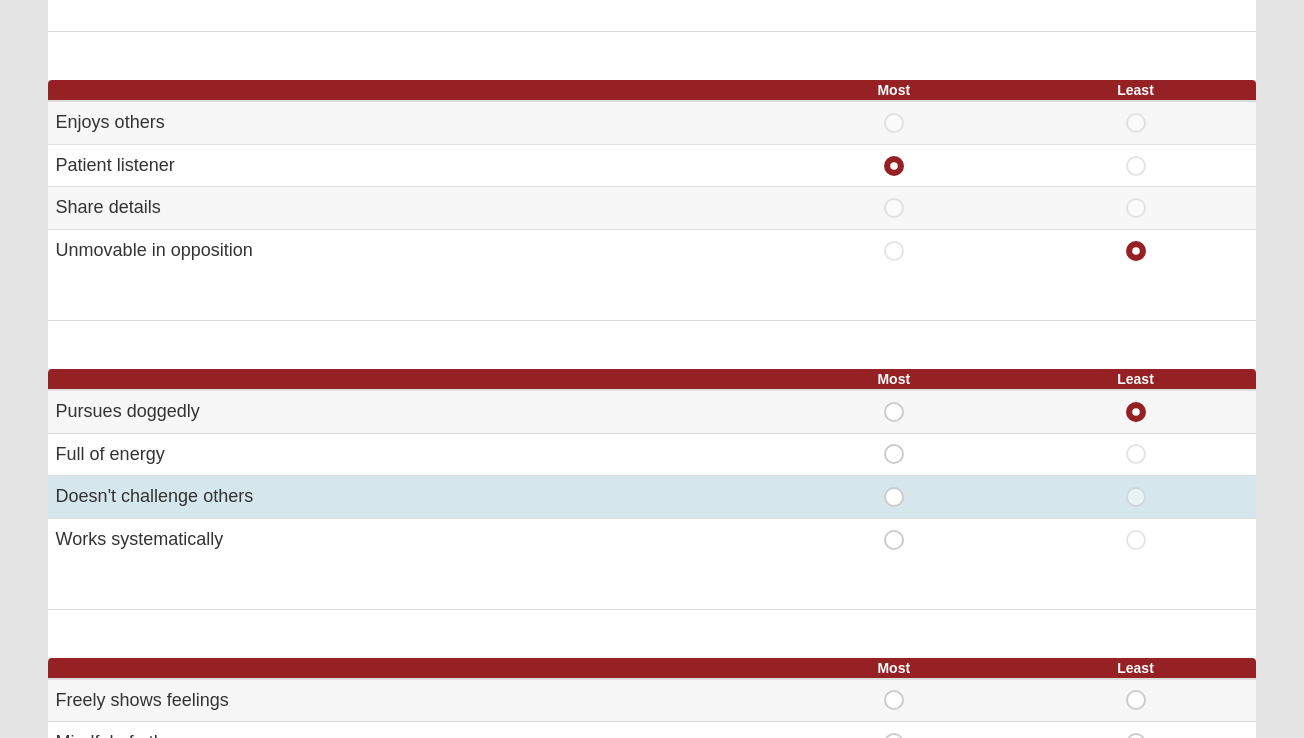 click on "Least" at bounding box center (1136, 487) 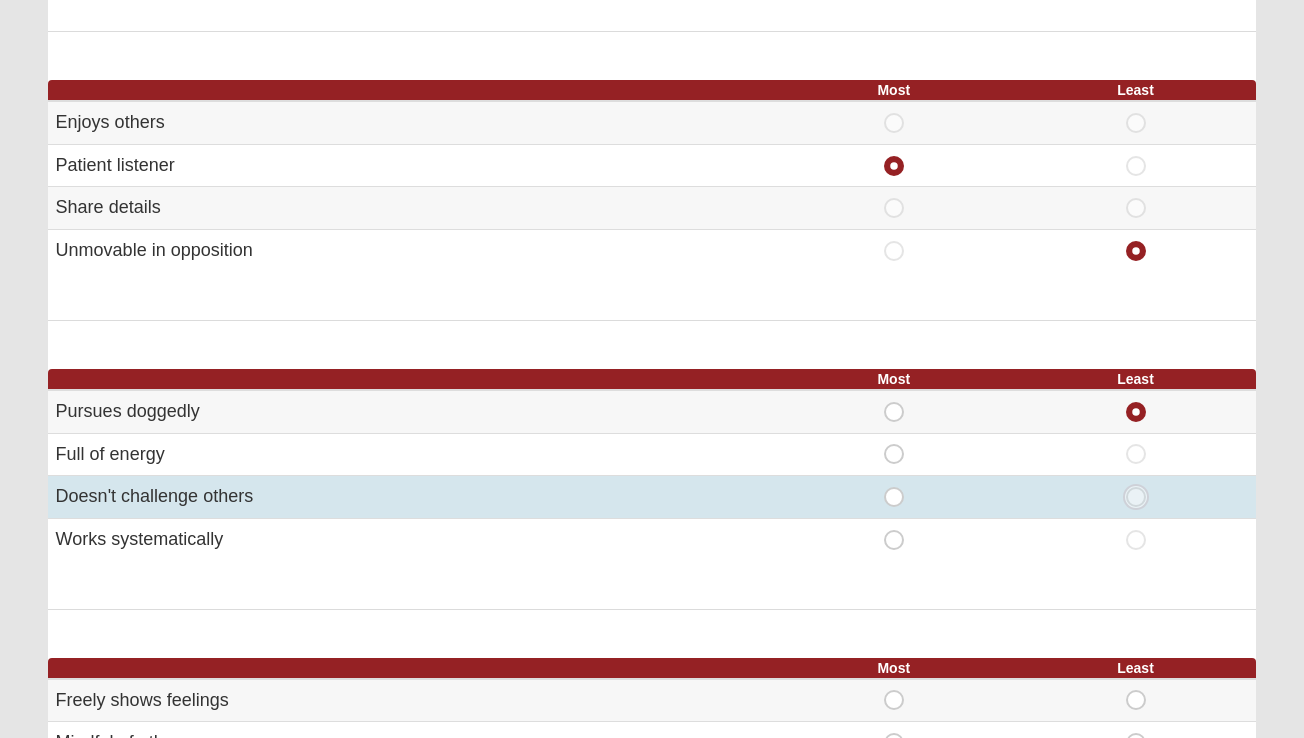 click on "Least" at bounding box center [1142, 497] 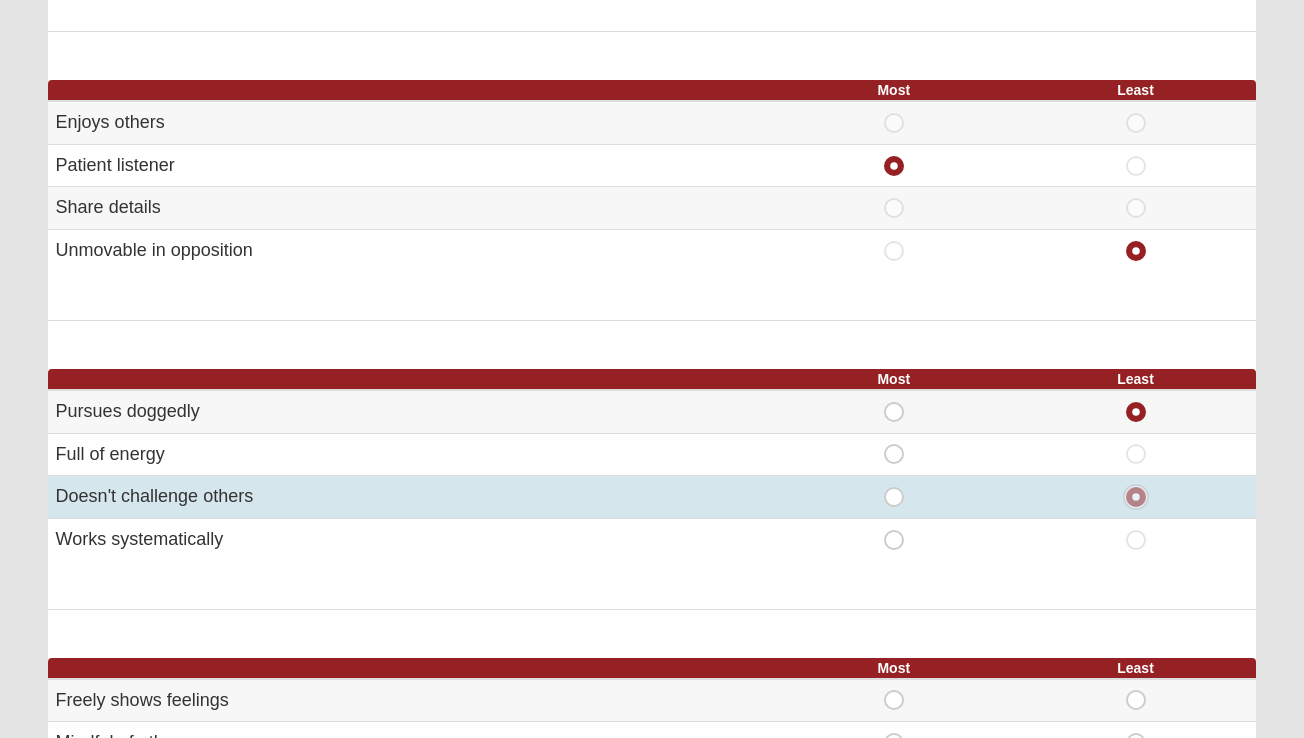 radio on "false" 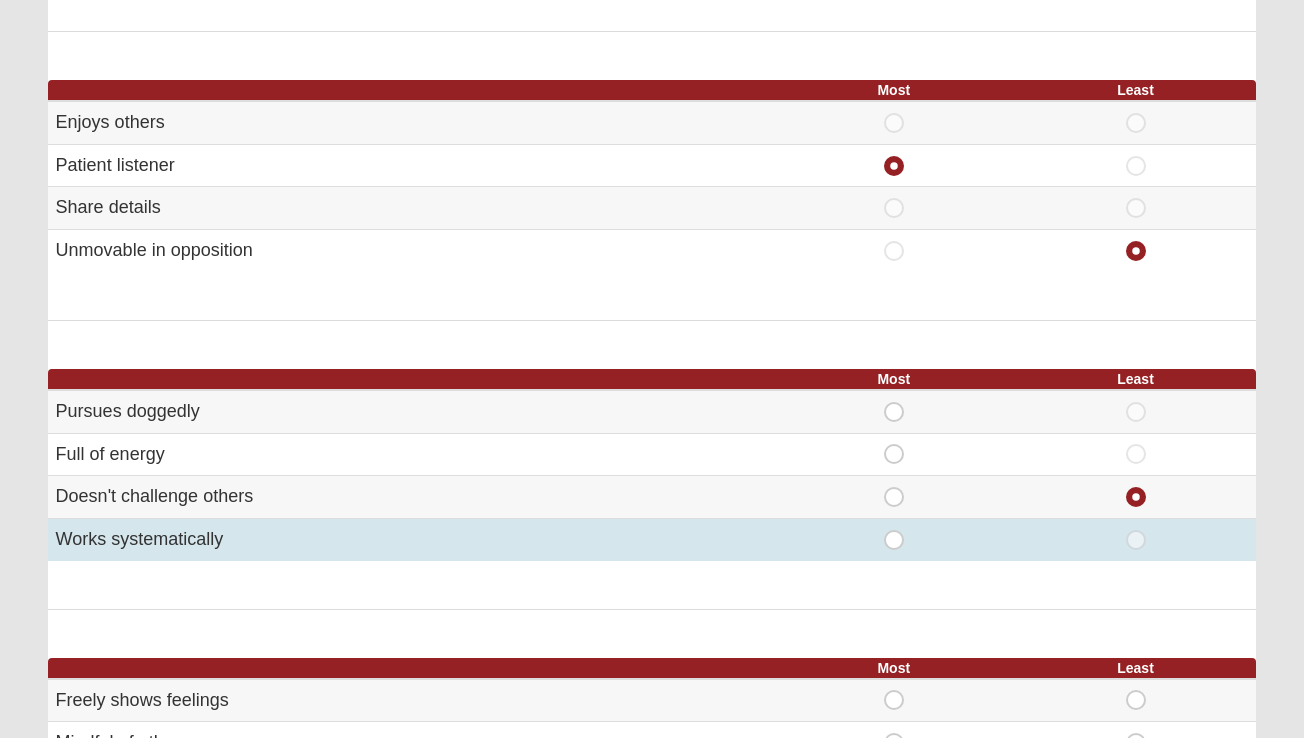 click on "Most" at bounding box center (894, 530) 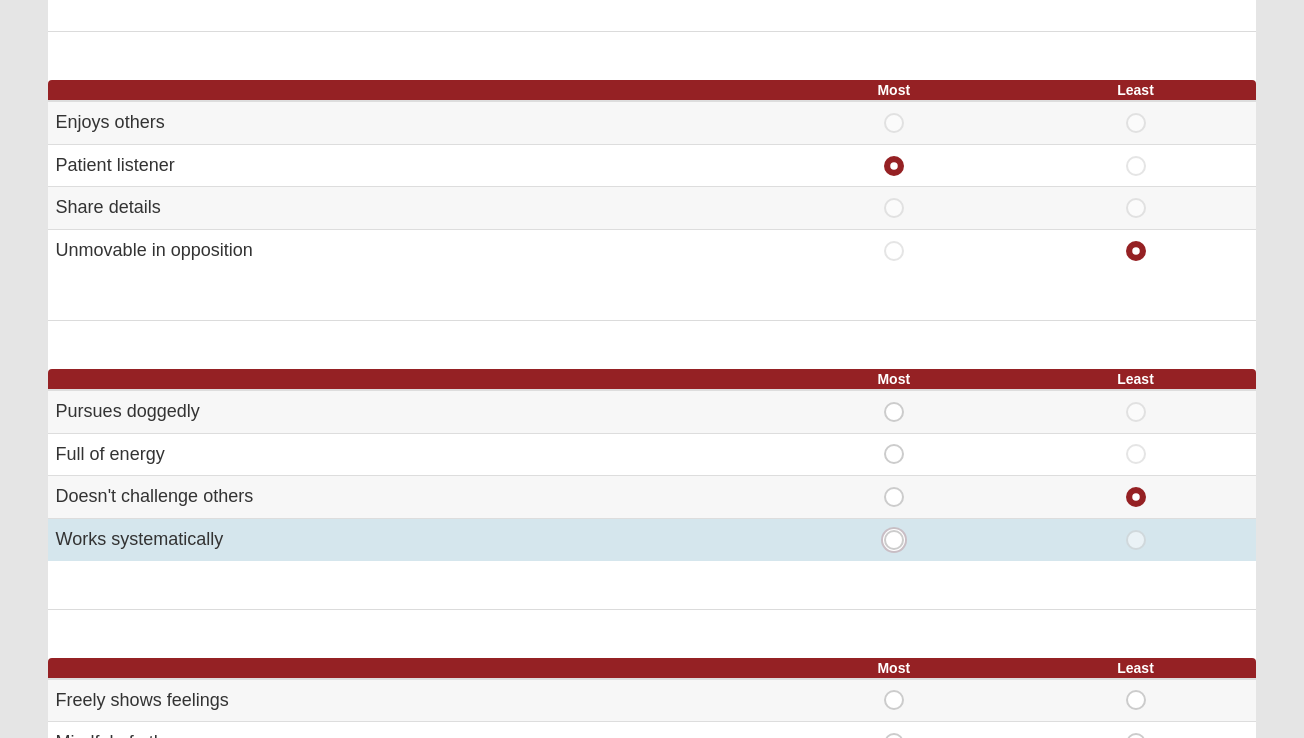 click on "Most" at bounding box center (900, 540) 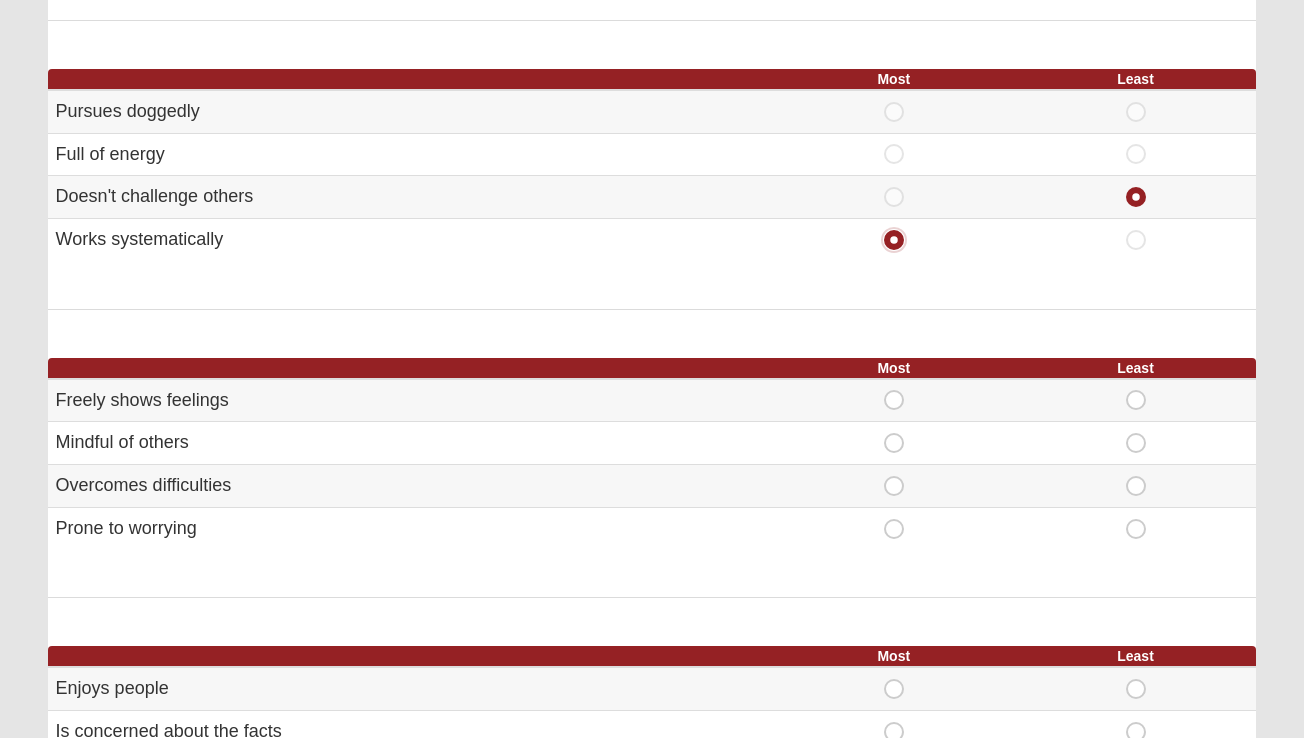 scroll, scrollTop: 790, scrollLeft: 0, axis: vertical 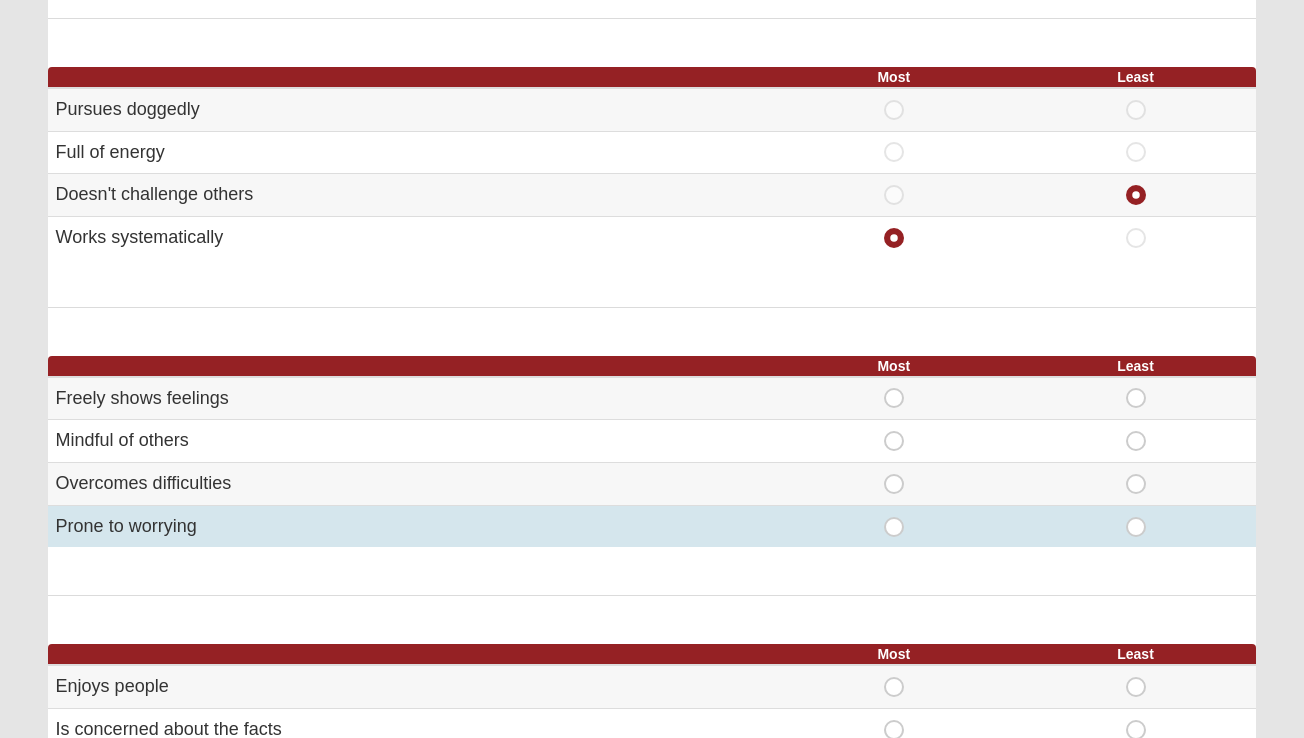 click on "Least" at bounding box center [1136, 517] 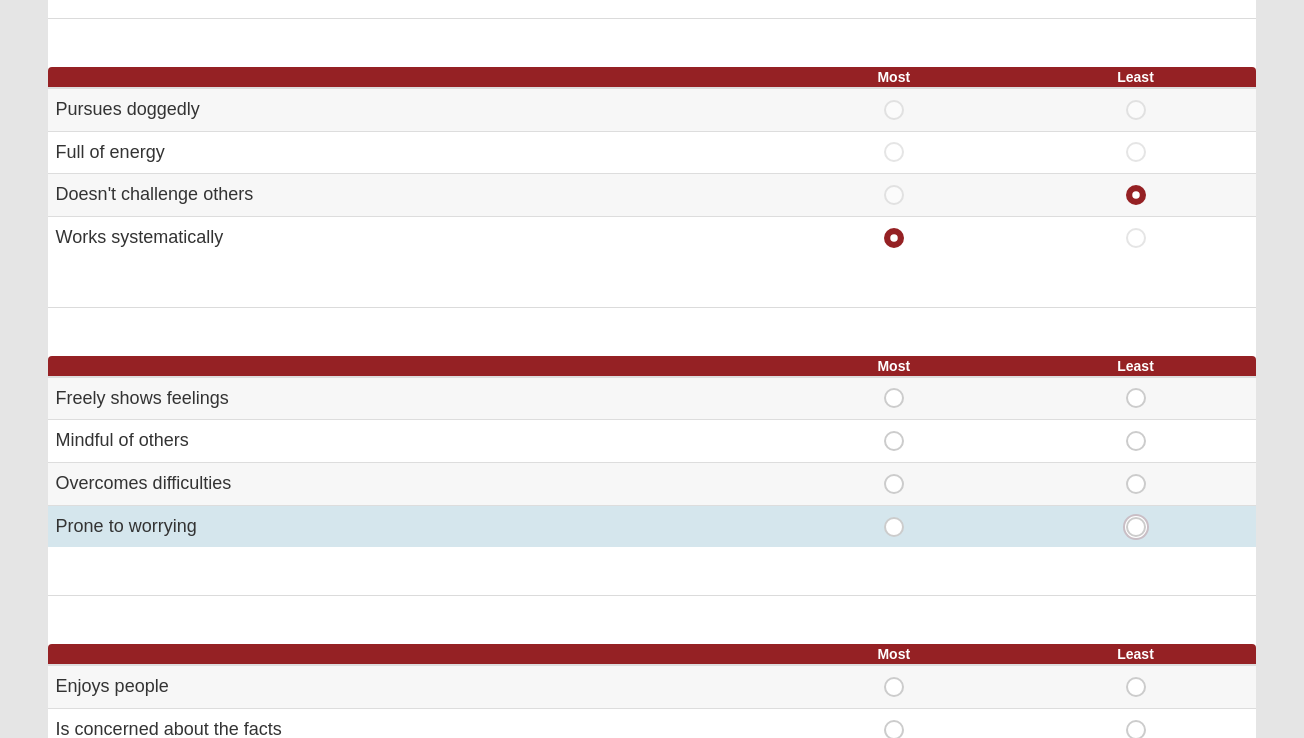 click on "Least" at bounding box center [1142, 527] 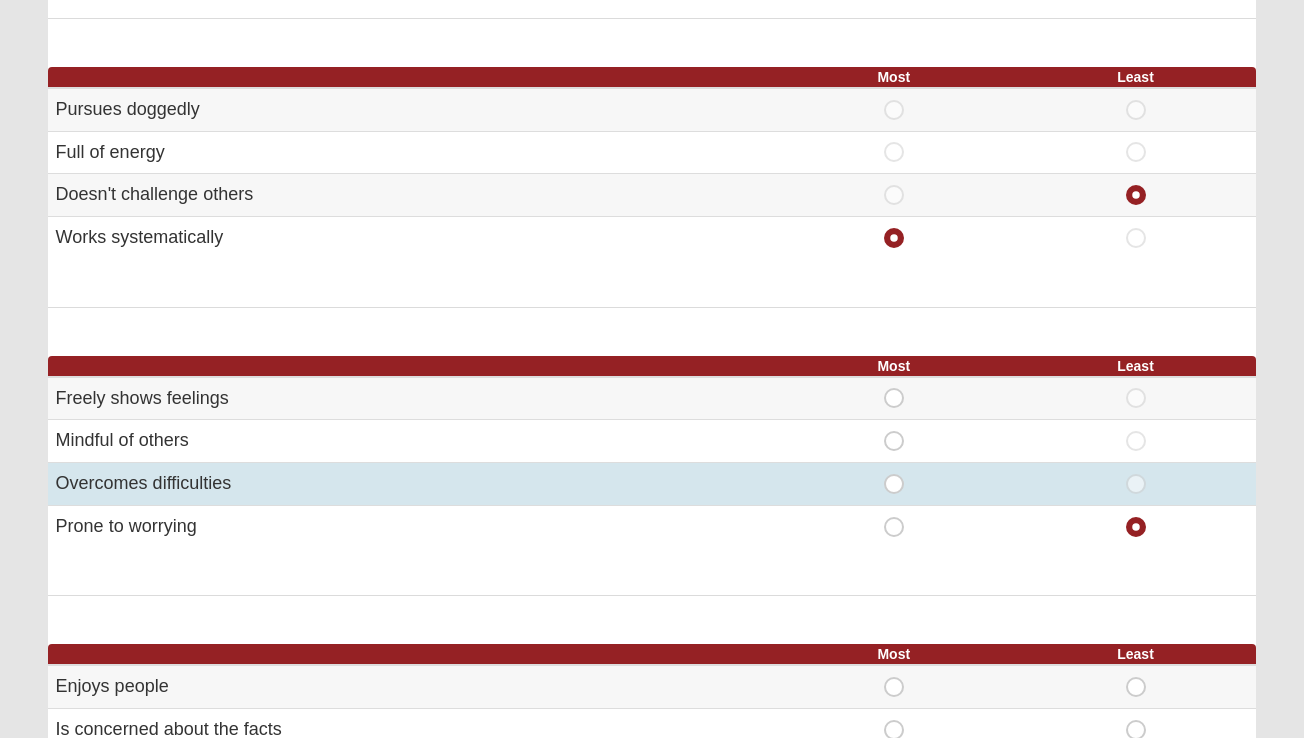 click on "Most" at bounding box center (894, 474) 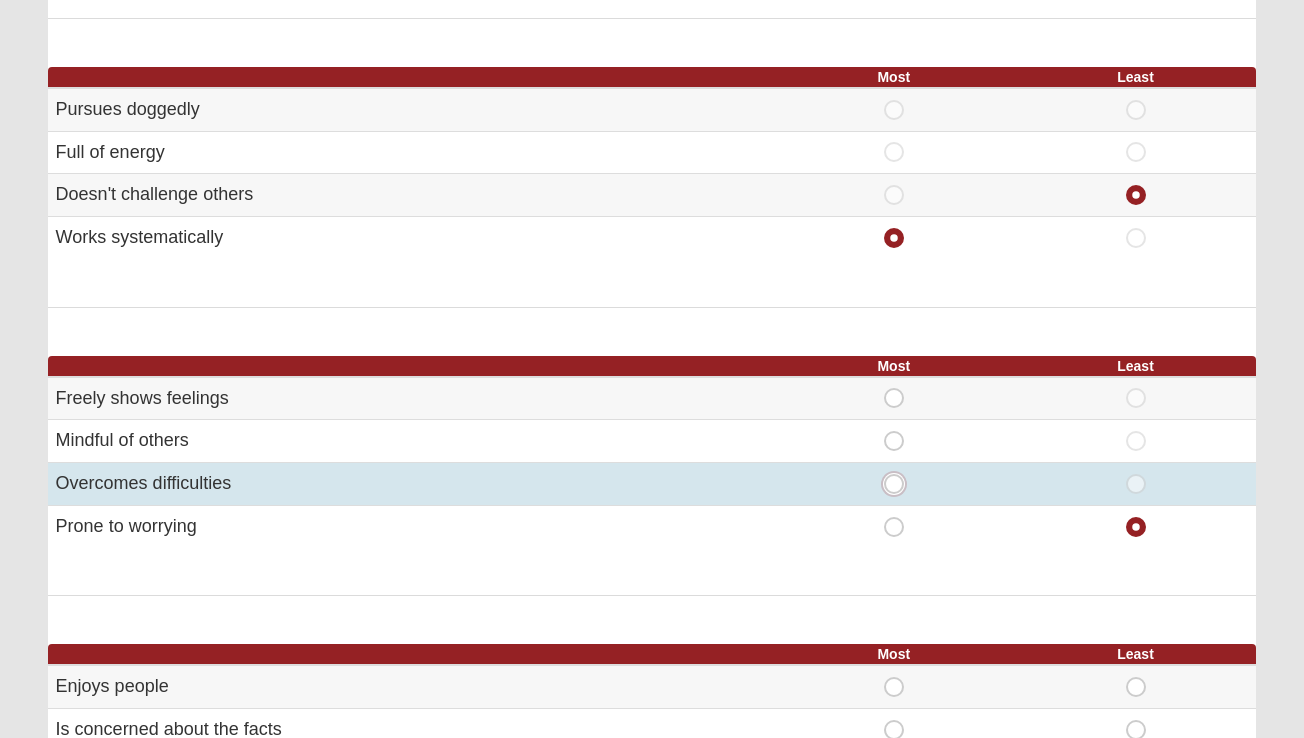 click on "Most" at bounding box center [900, 484] 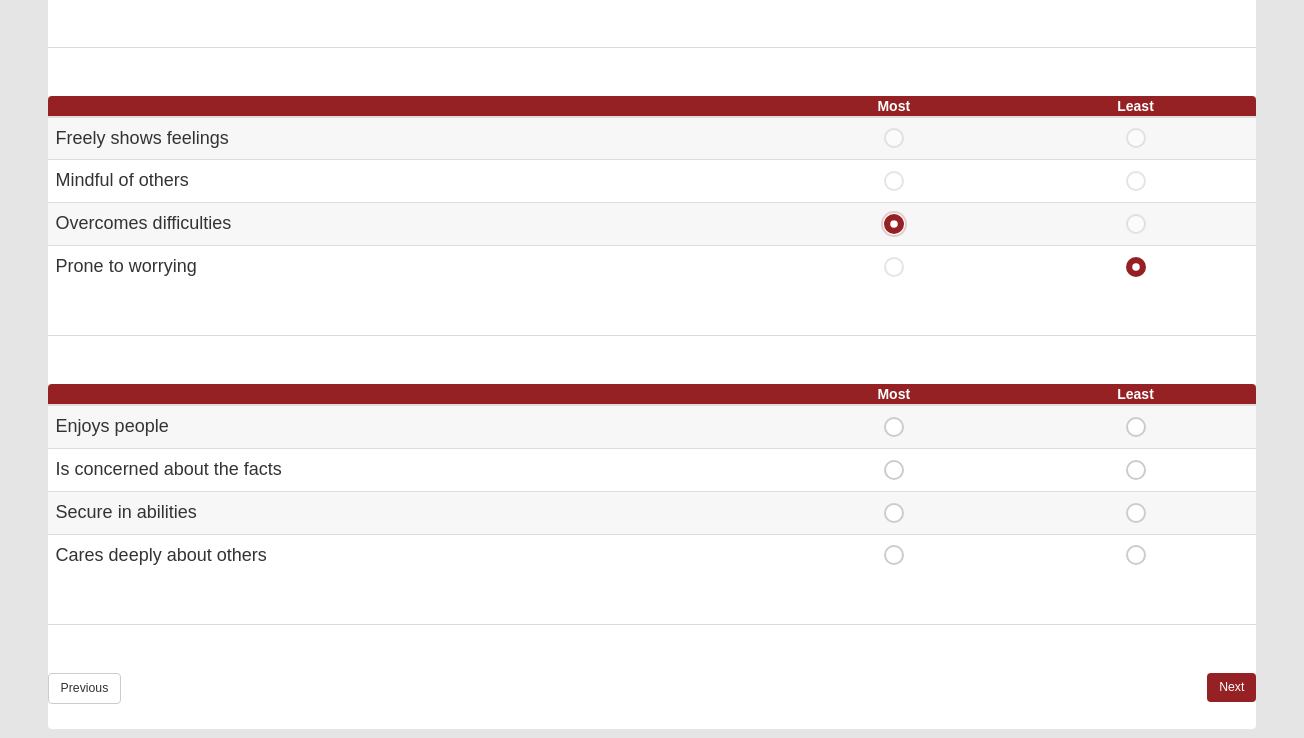 scroll, scrollTop: 1062, scrollLeft: 0, axis: vertical 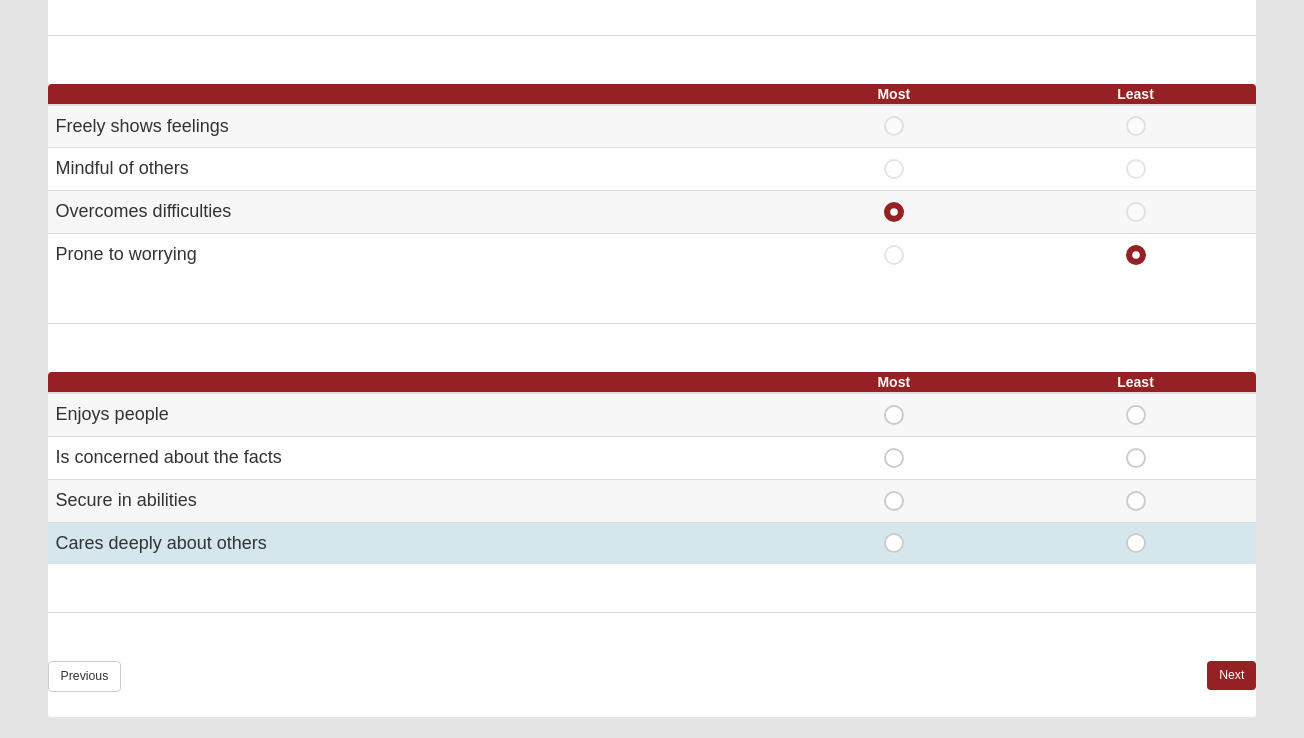click on "Cares deeply about others" at bounding box center (410, 543) 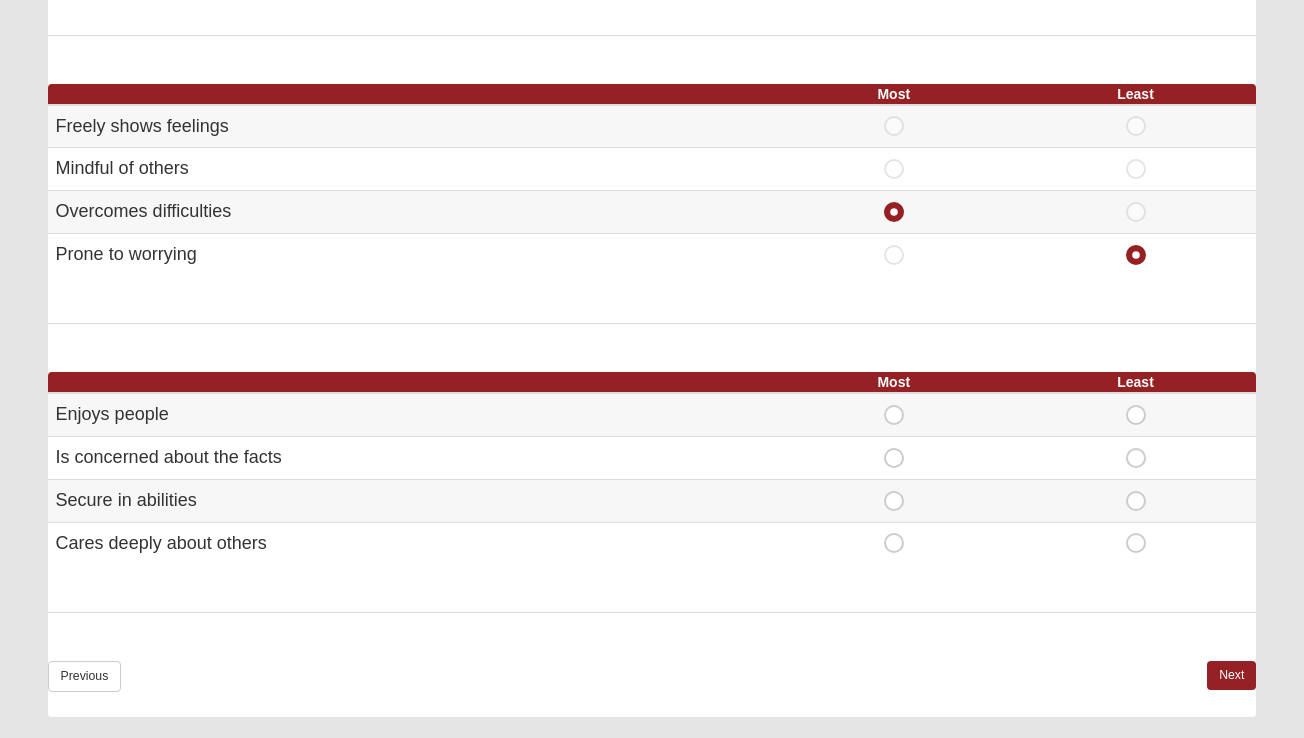 drag, startPoint x: 289, startPoint y: 547, endPoint x: 39, endPoint y: 417, distance: 281.78006 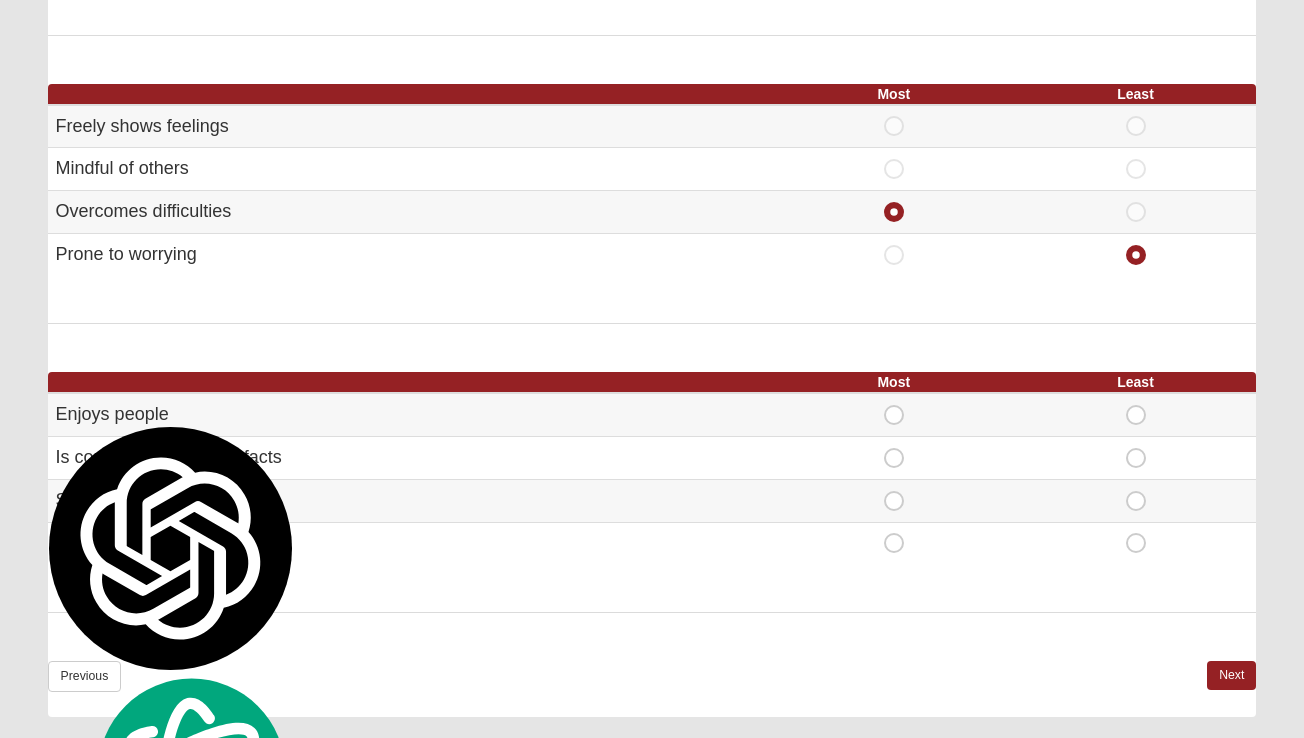 click on "Most
Least
Enjoys people
Most
Least" at bounding box center (652, 492) 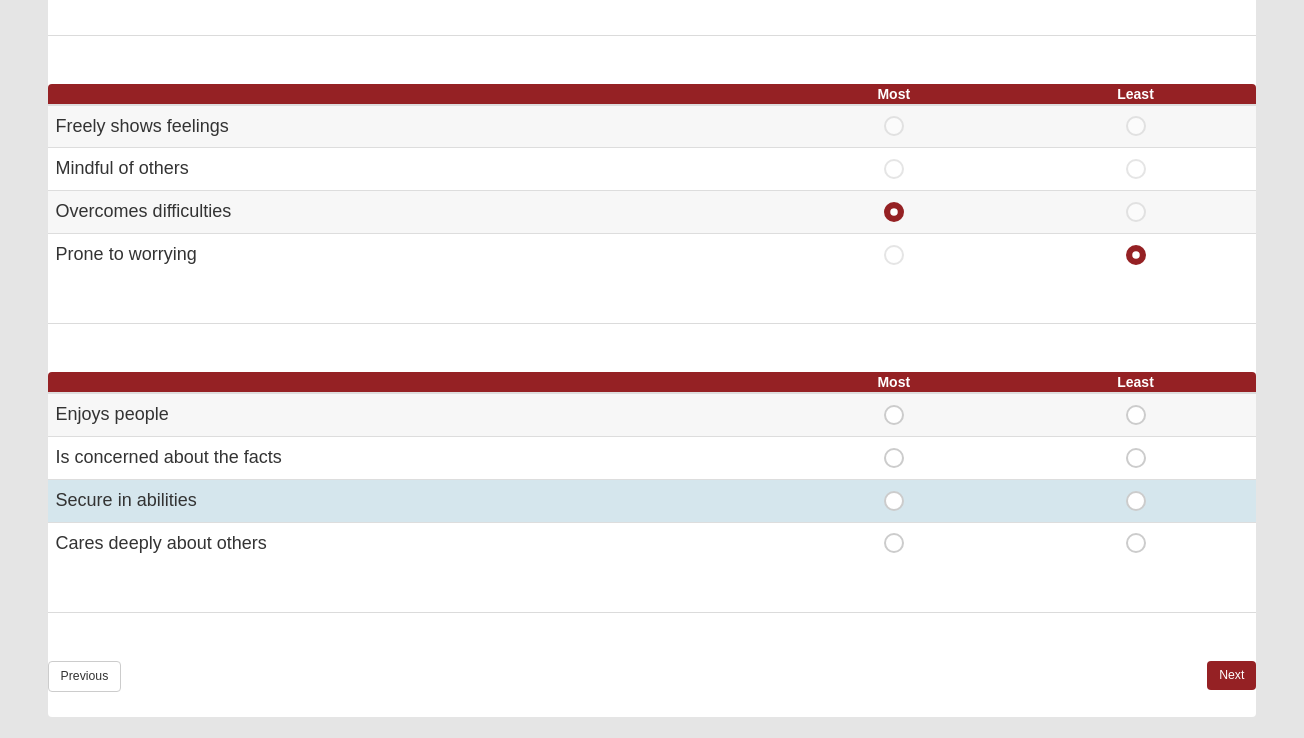 click on "Least" at bounding box center [1136, 491] 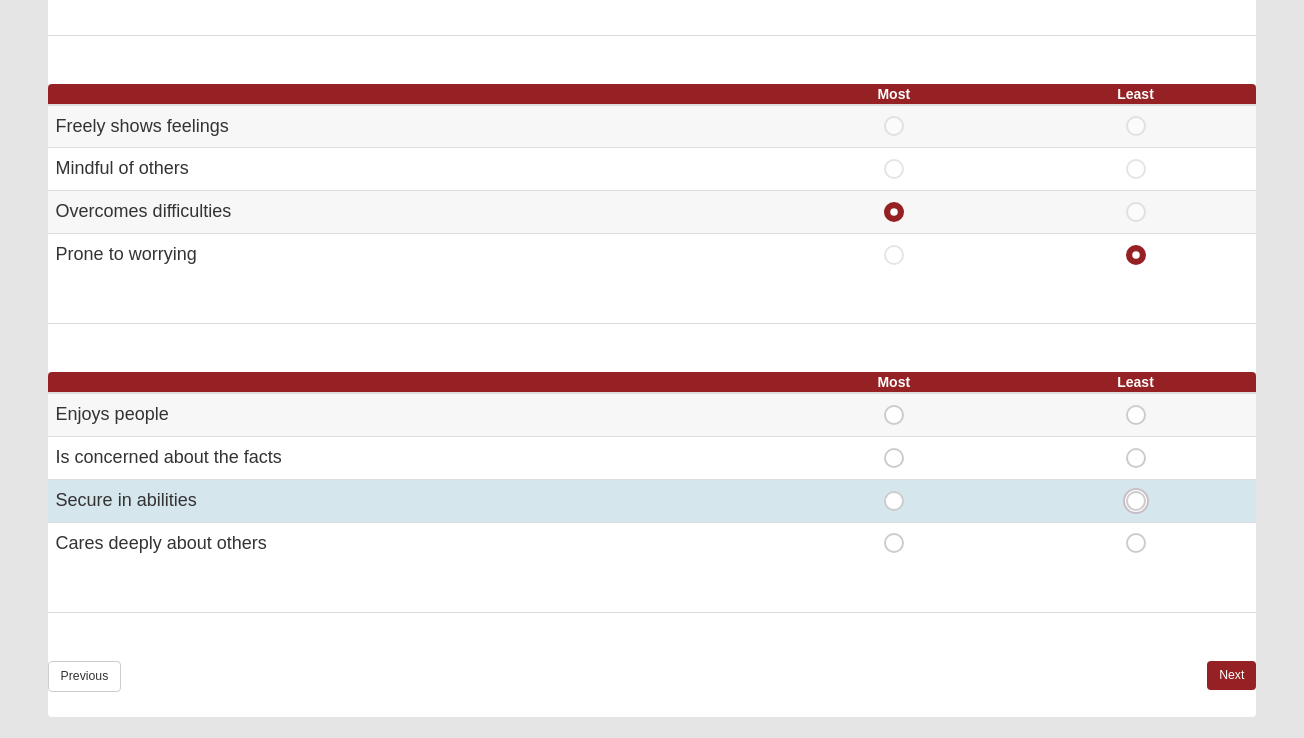 click on "Least" at bounding box center (1142, 501) 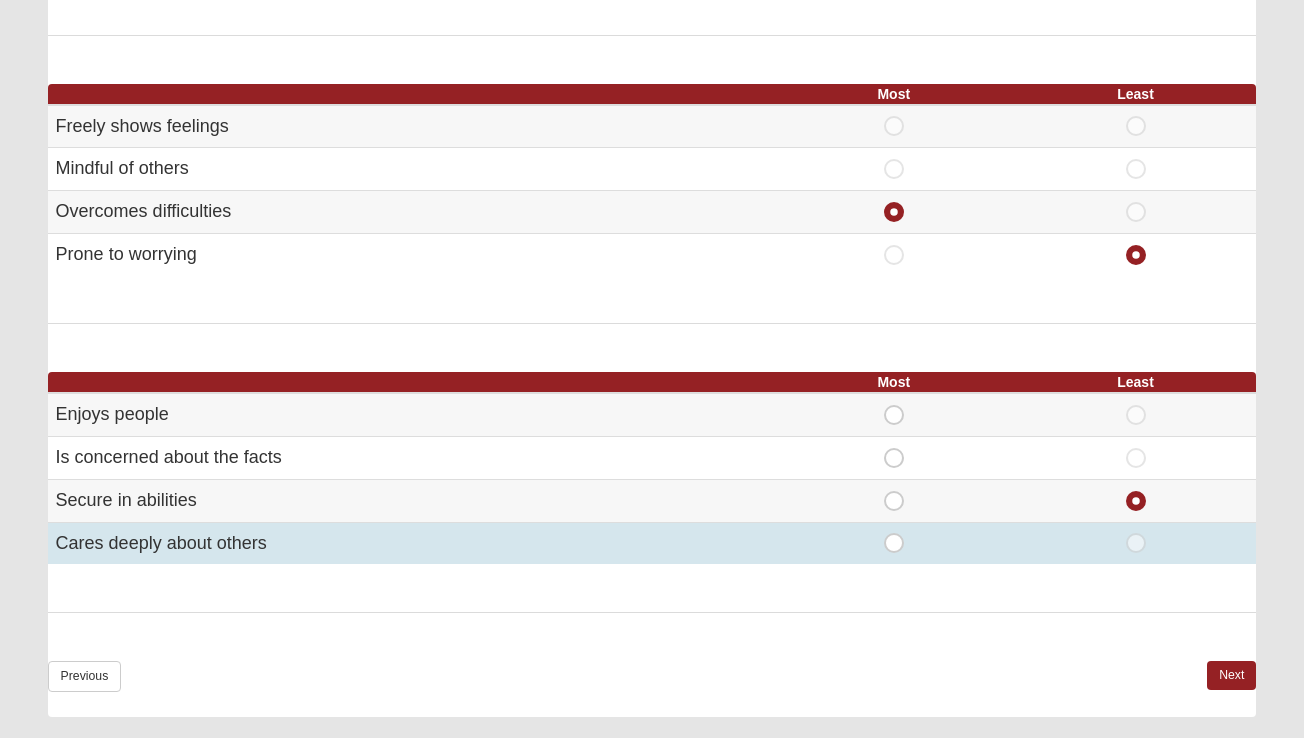 click on "Most" at bounding box center [894, 543] 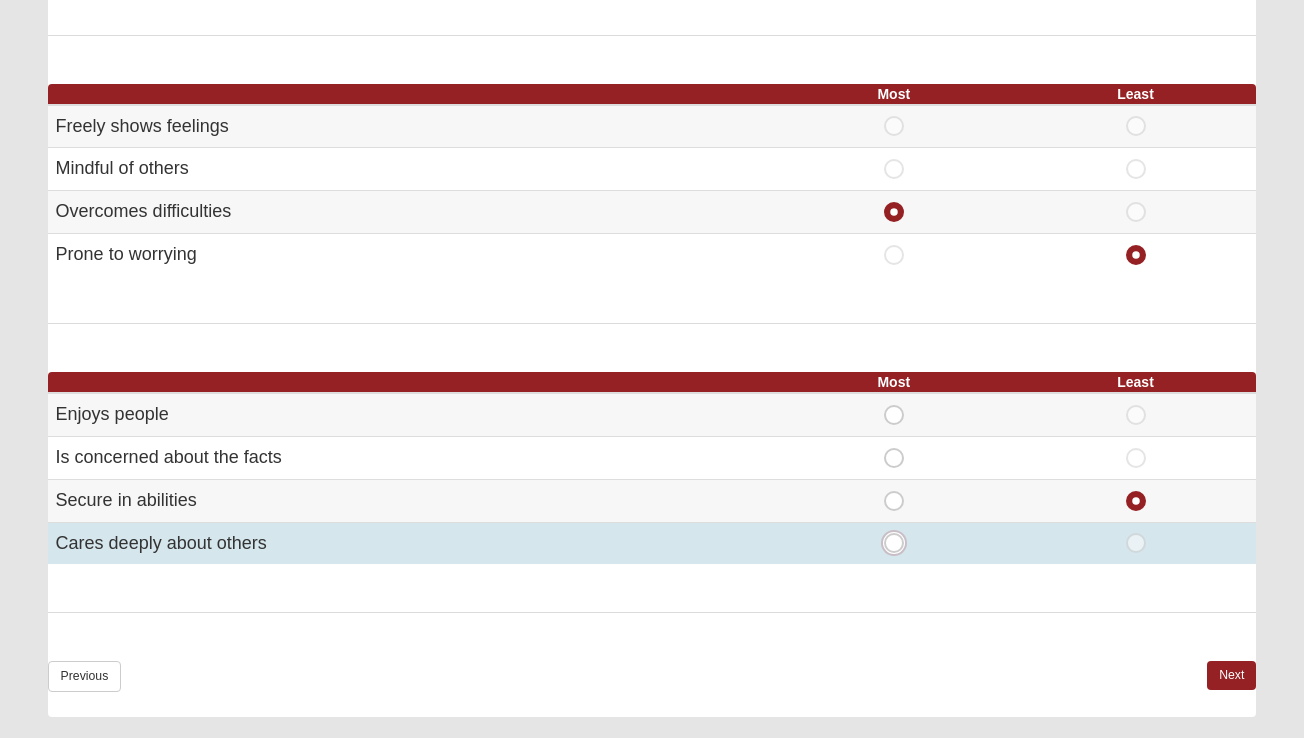 click on "Most" at bounding box center [900, 543] 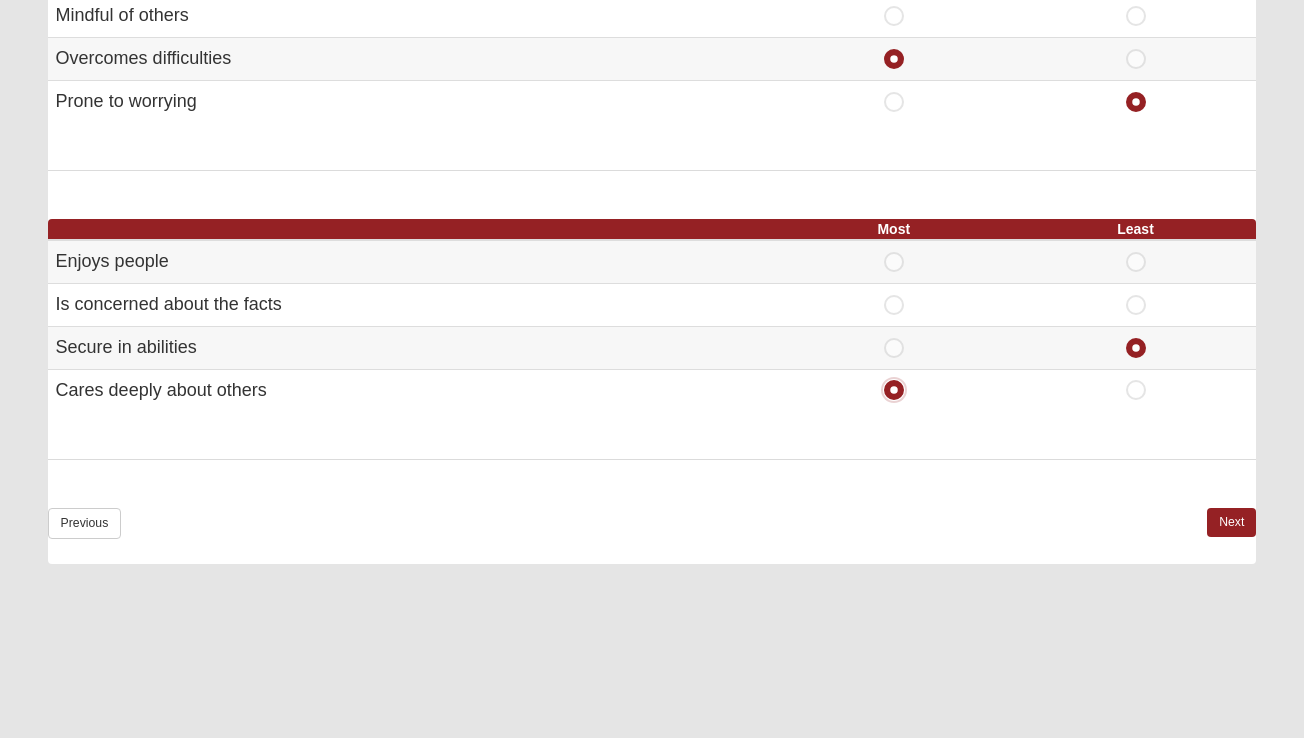 scroll, scrollTop: 1243, scrollLeft: 0, axis: vertical 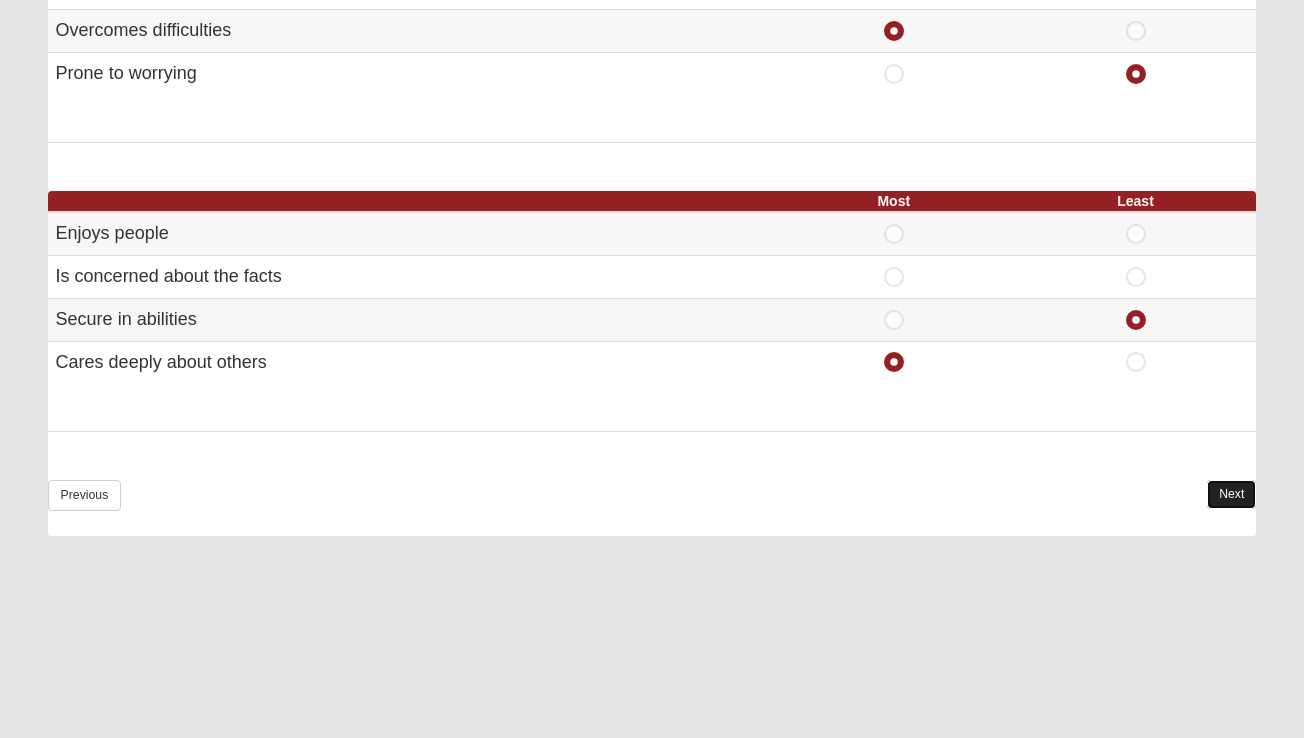 click on "Next" at bounding box center [1231, 494] 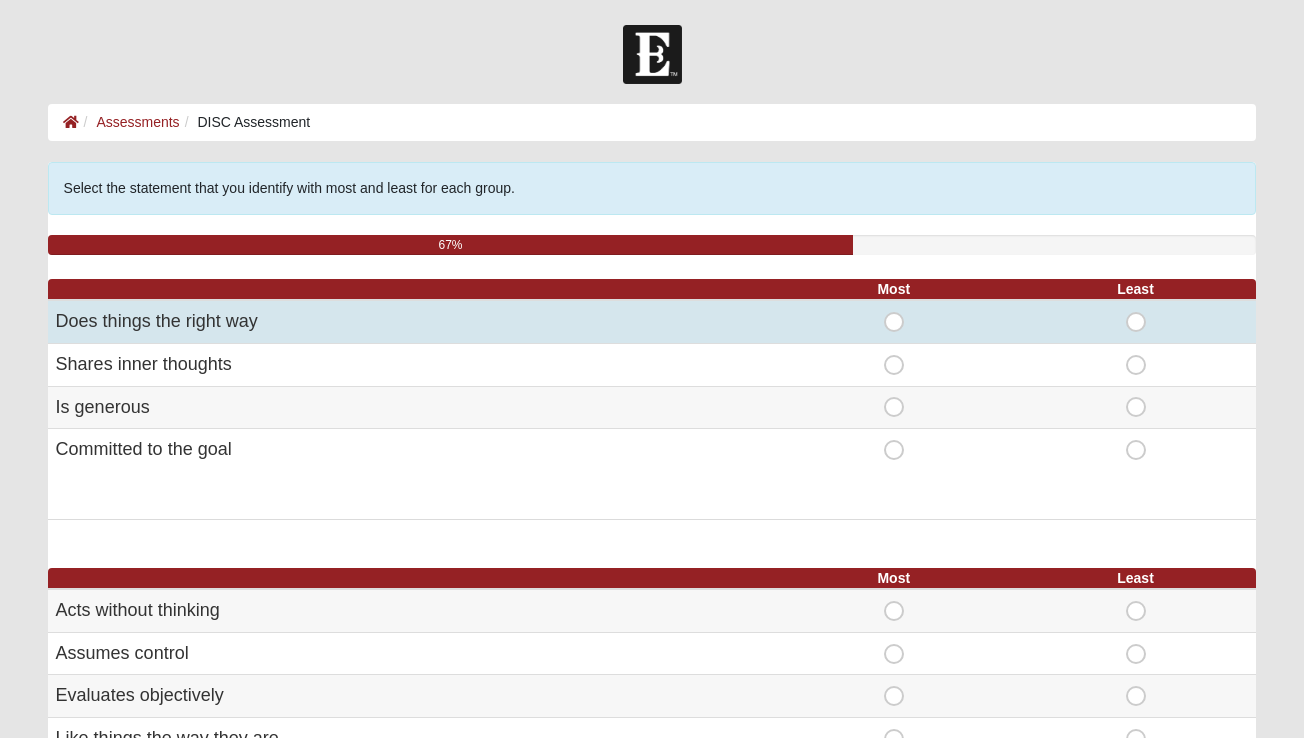 drag, startPoint x: 241, startPoint y: 452, endPoint x: 54, endPoint y: 333, distance: 221.65288 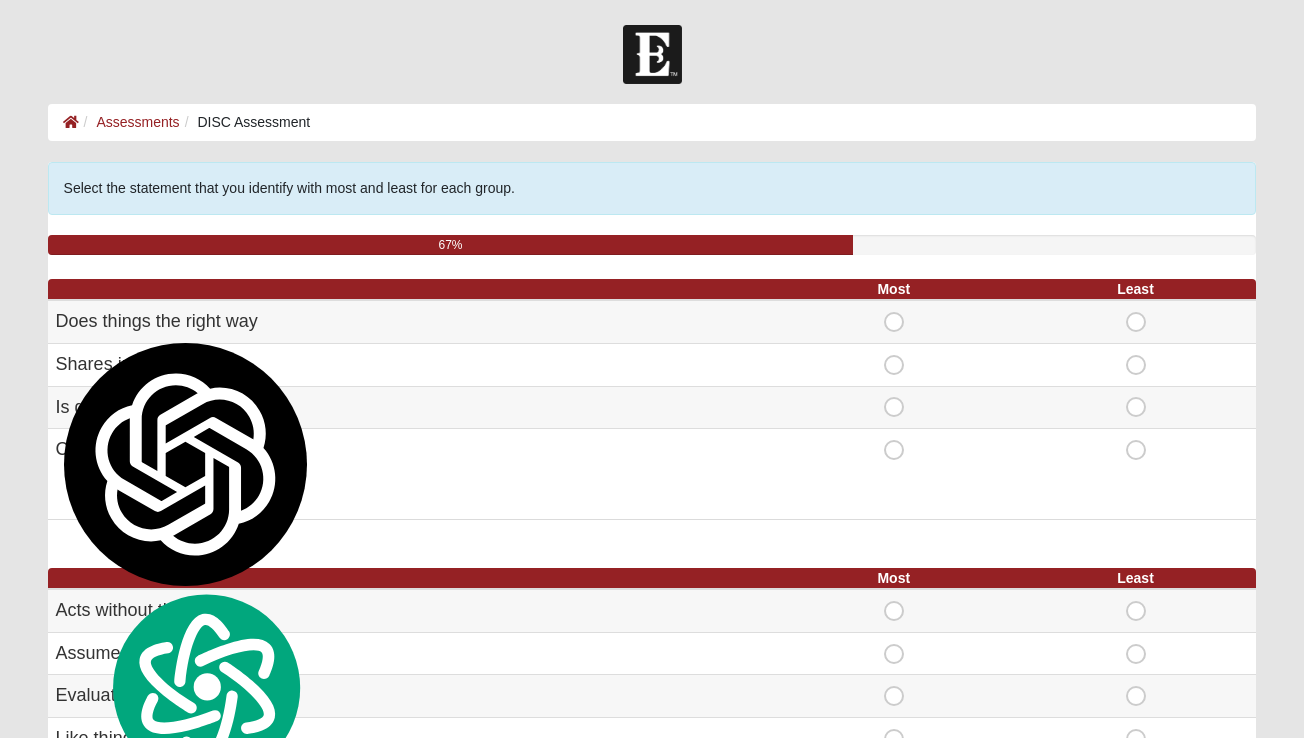 click on "Select the statement that you identify with most and least for each group.
67%
Most
Least
Does things the right way
Most
Least" at bounding box center [652, 970] 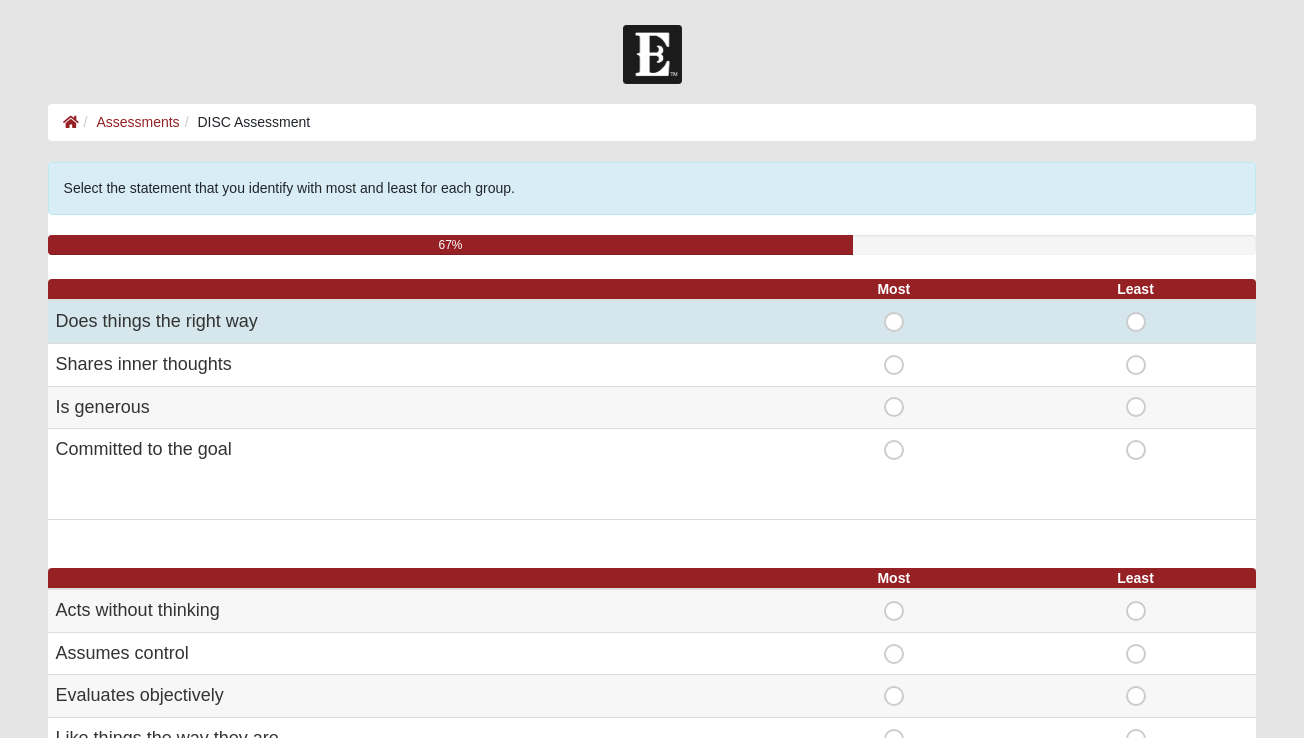 drag, startPoint x: 243, startPoint y: 319, endPoint x: 55, endPoint y: 327, distance: 188.17014 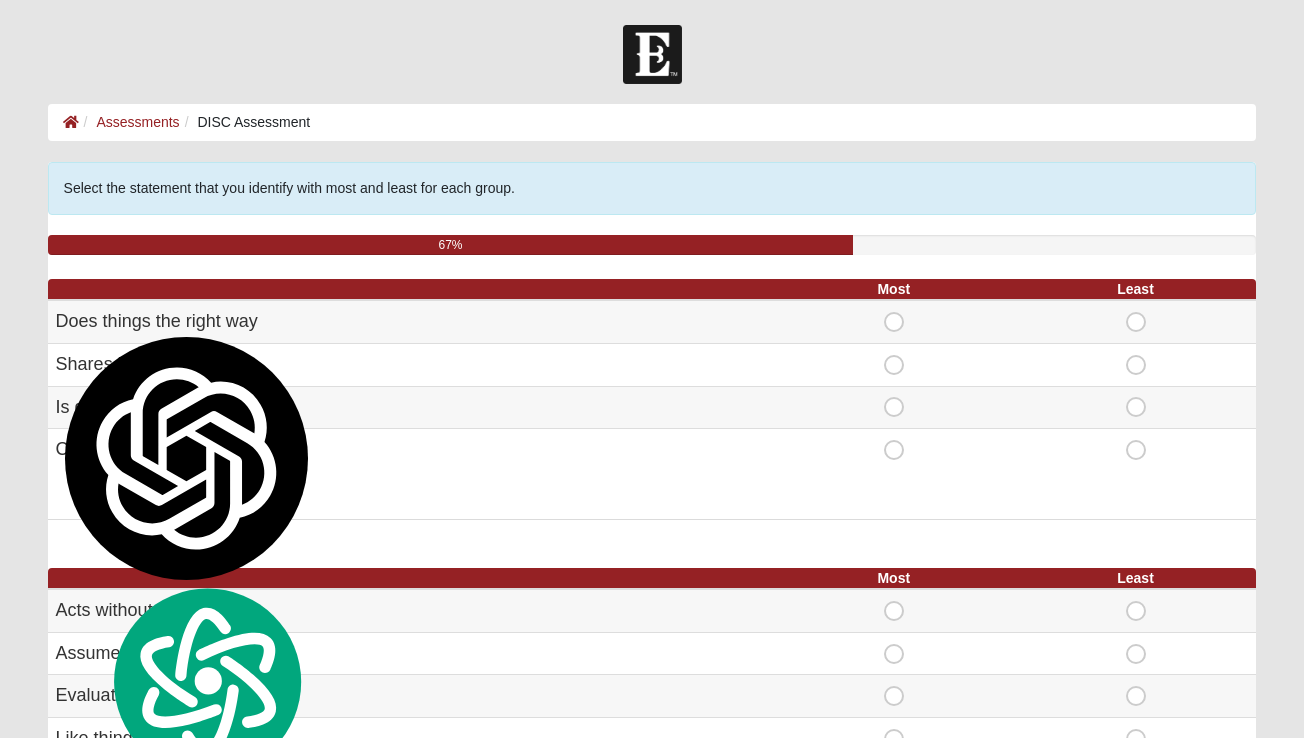 click on "Select the statement that you identify with most and least for each group.
67%
Most
Least
Does things the right way
Most
Least" at bounding box center [652, 970] 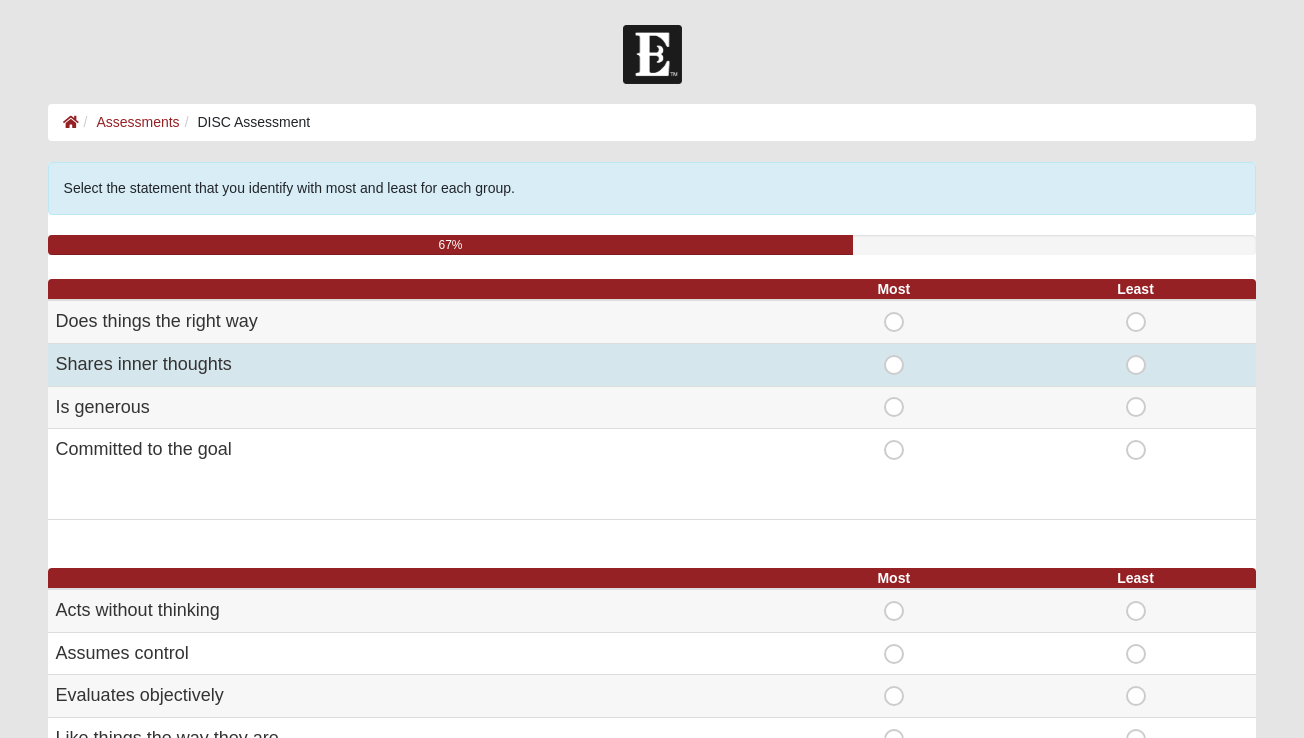 click on "Least" at bounding box center (1136, 355) 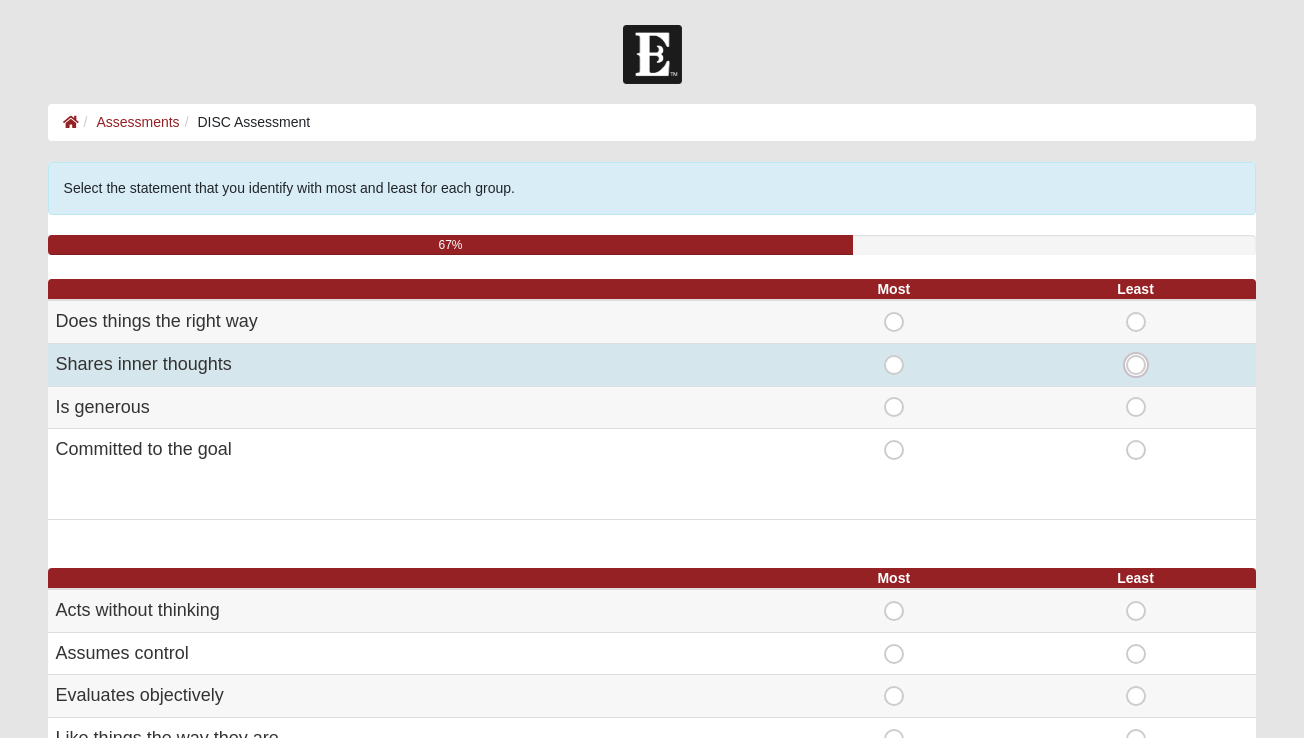 click on "Least" at bounding box center [1142, 365] 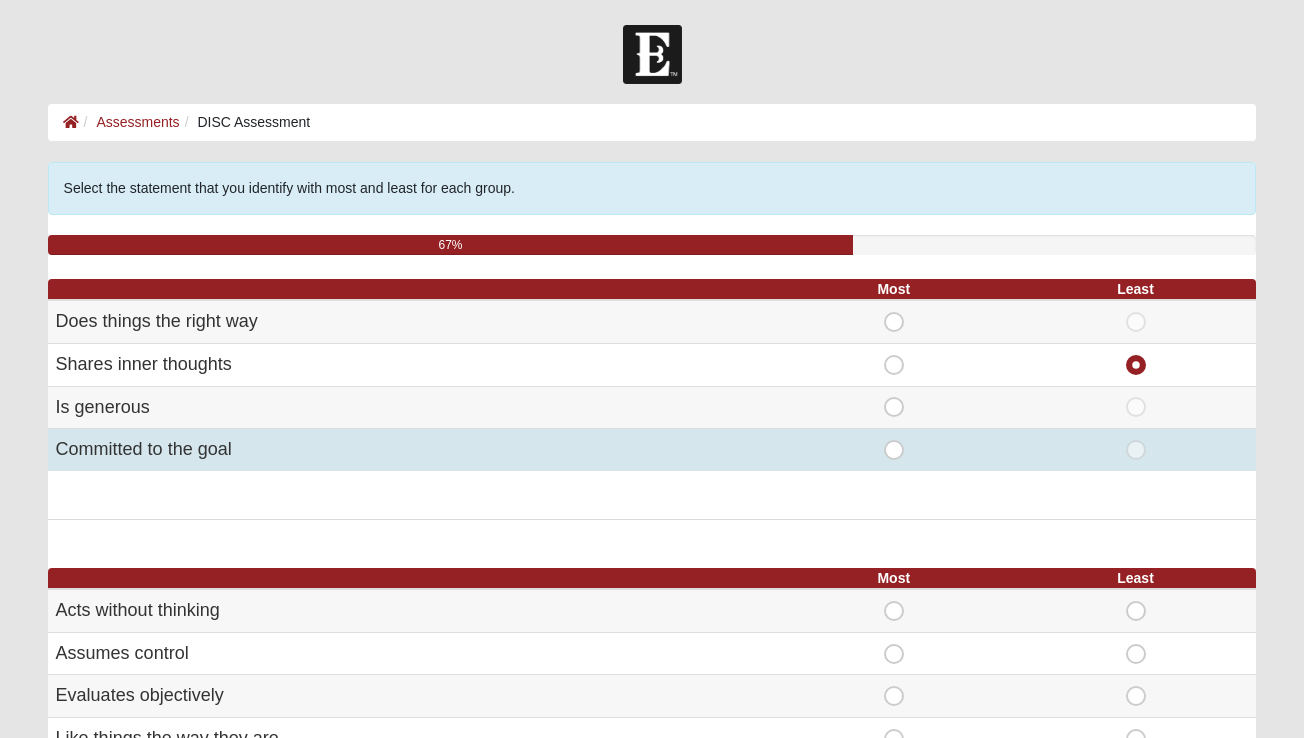 click on "Most" at bounding box center [894, 440] 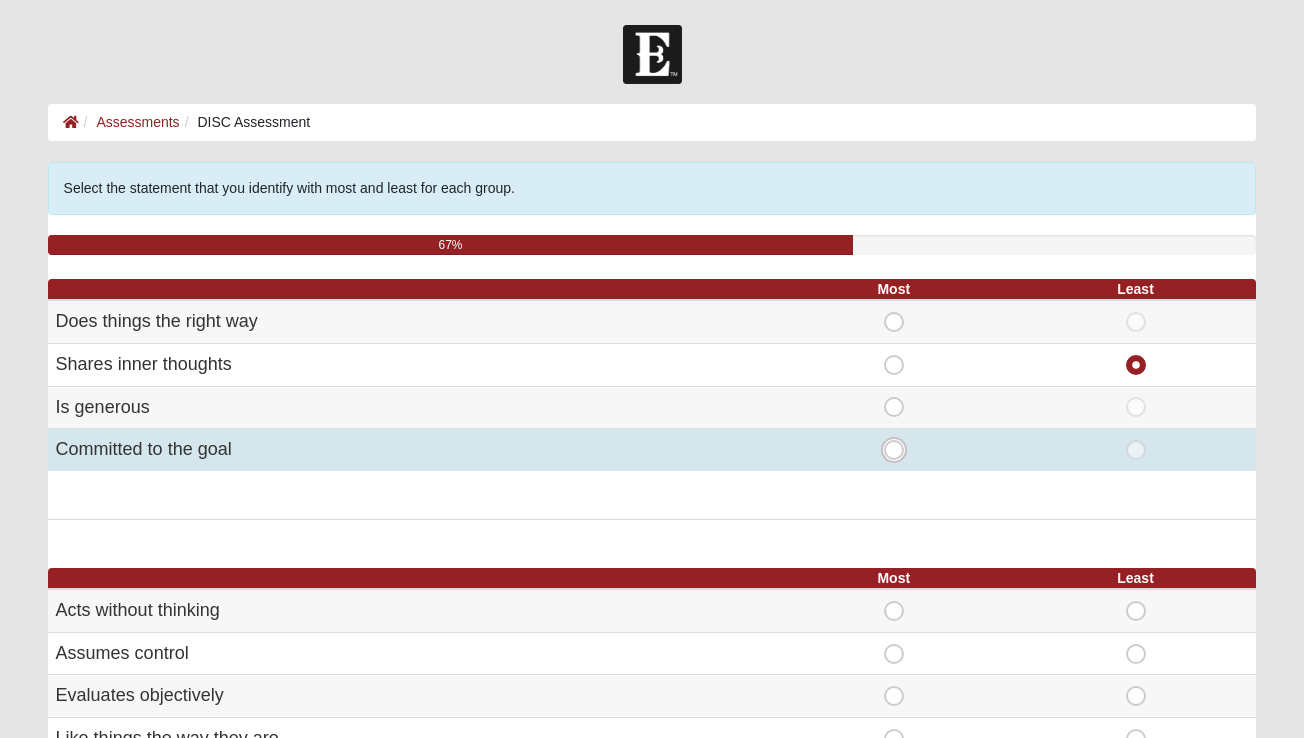 click on "Most" at bounding box center [900, 450] 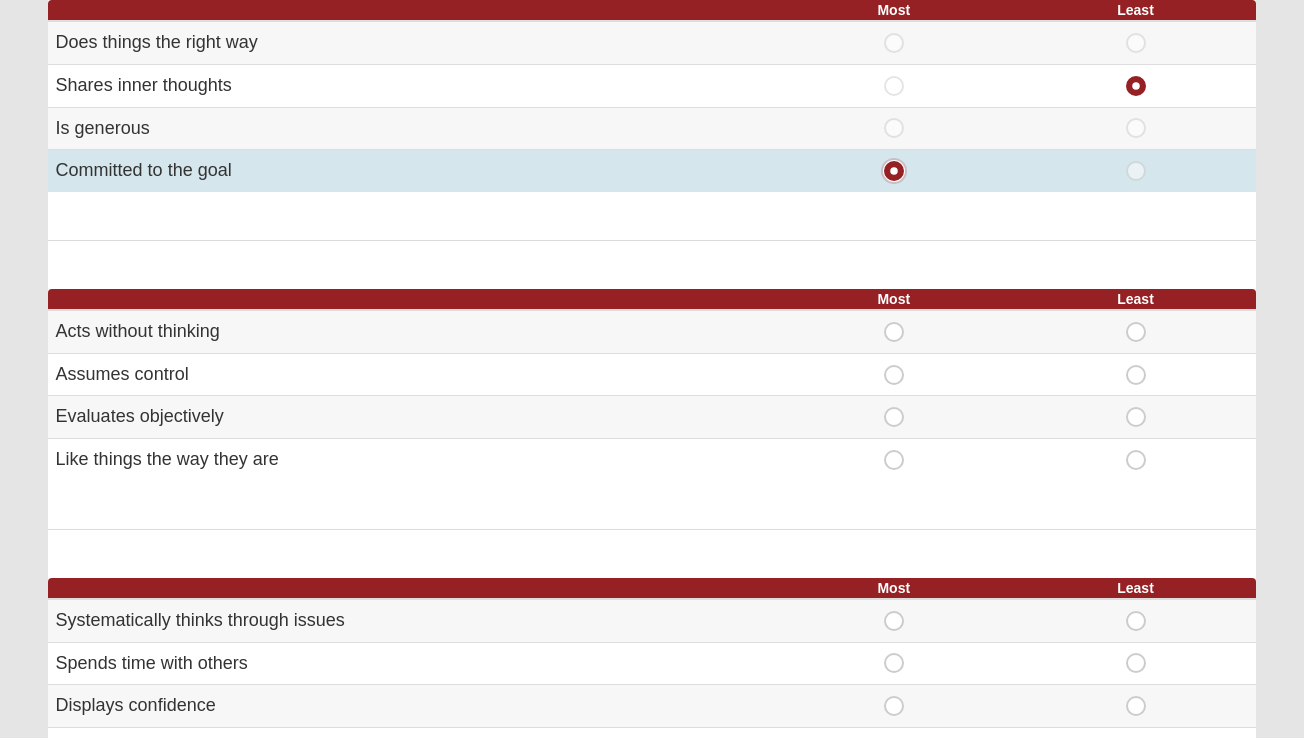 scroll, scrollTop: 307, scrollLeft: 0, axis: vertical 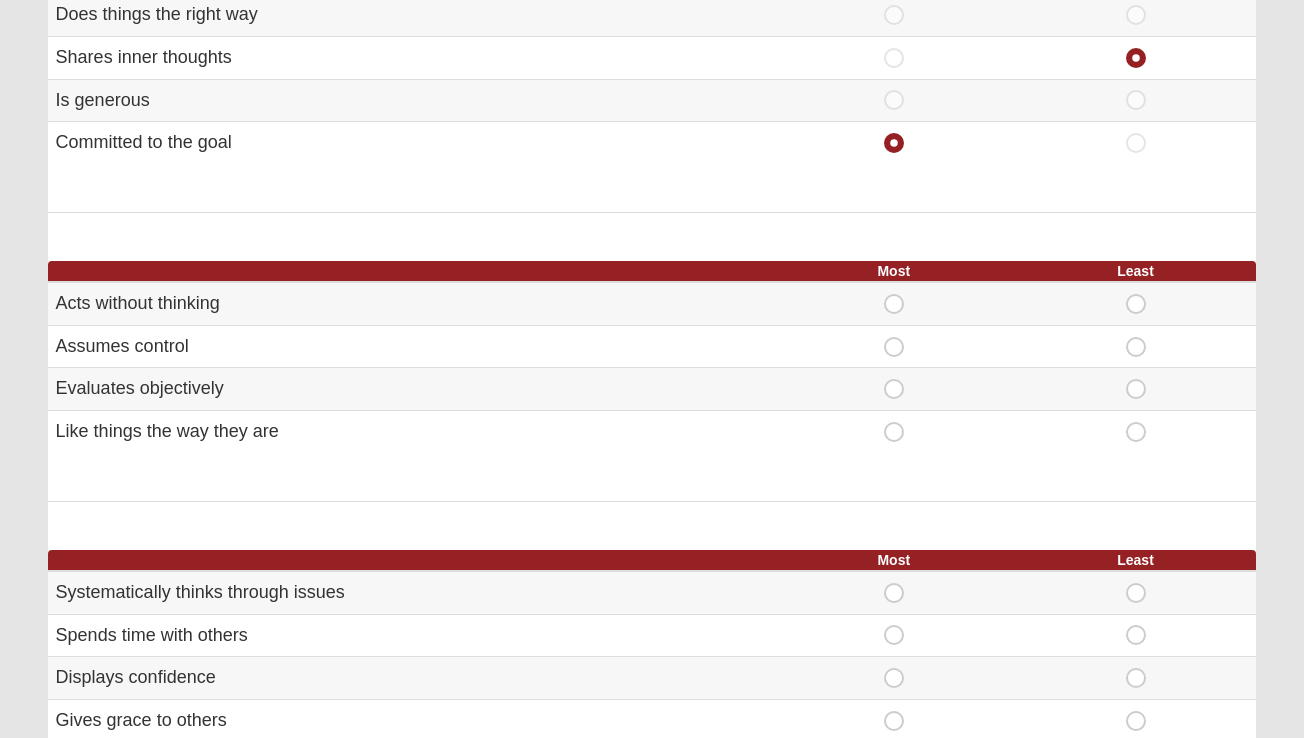 drag, startPoint x: 289, startPoint y: 428, endPoint x: 2, endPoint y: 302, distance: 313.44058 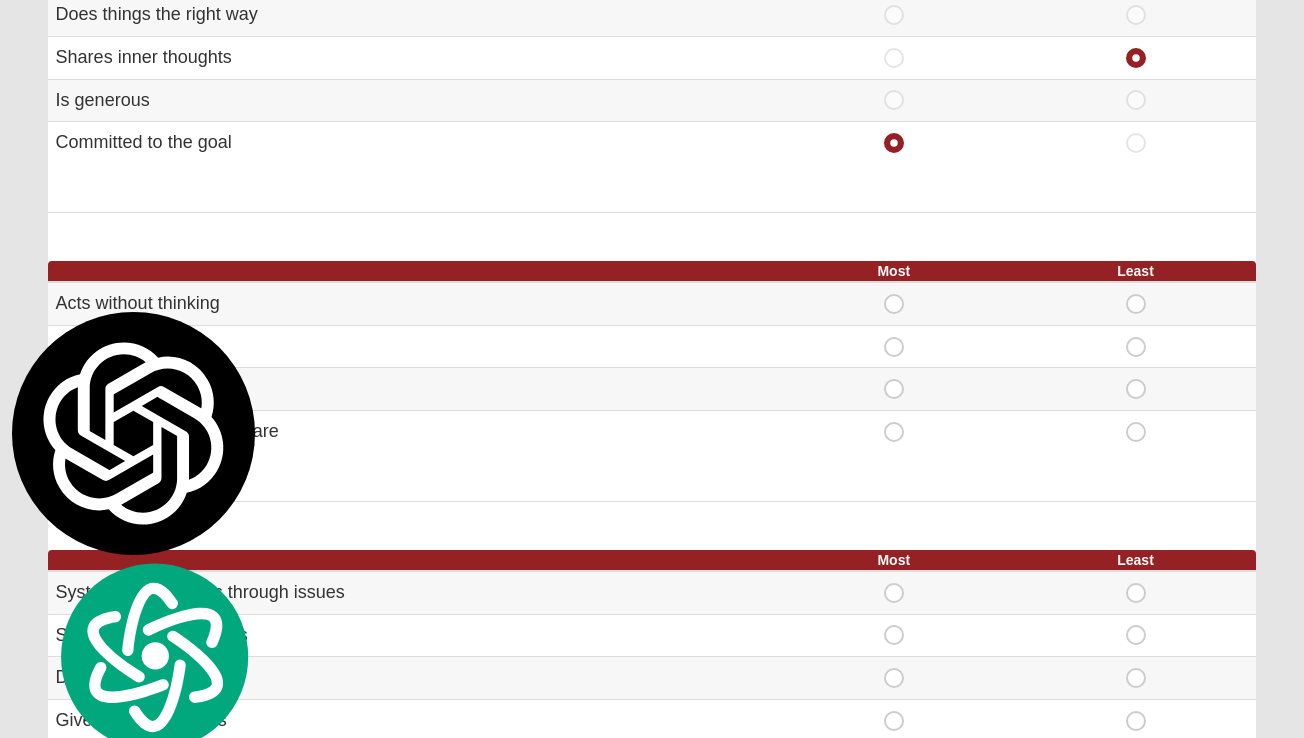 click on "Select the statement that you identify with most and least for each group.
67%
Most
Least
Does things the right way
Most
Least" at bounding box center (652, 663) 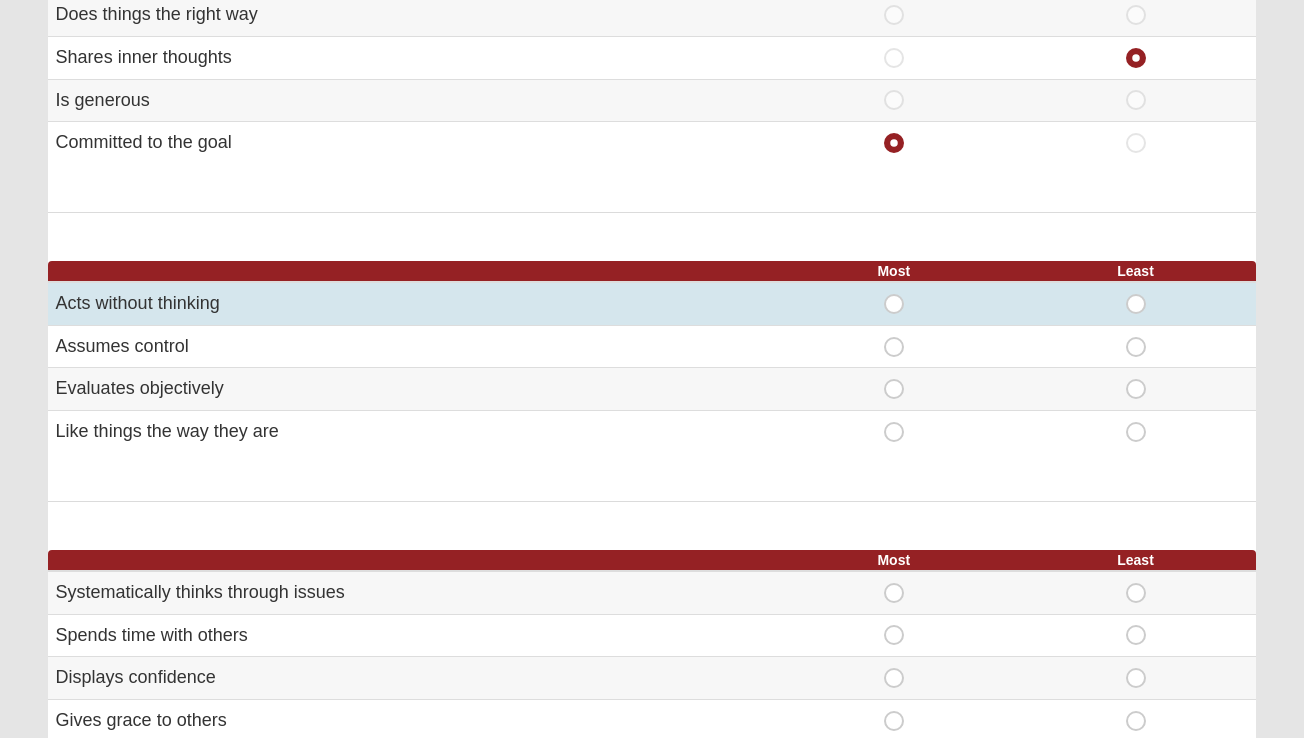 click on "Least" at bounding box center (1136, 294) 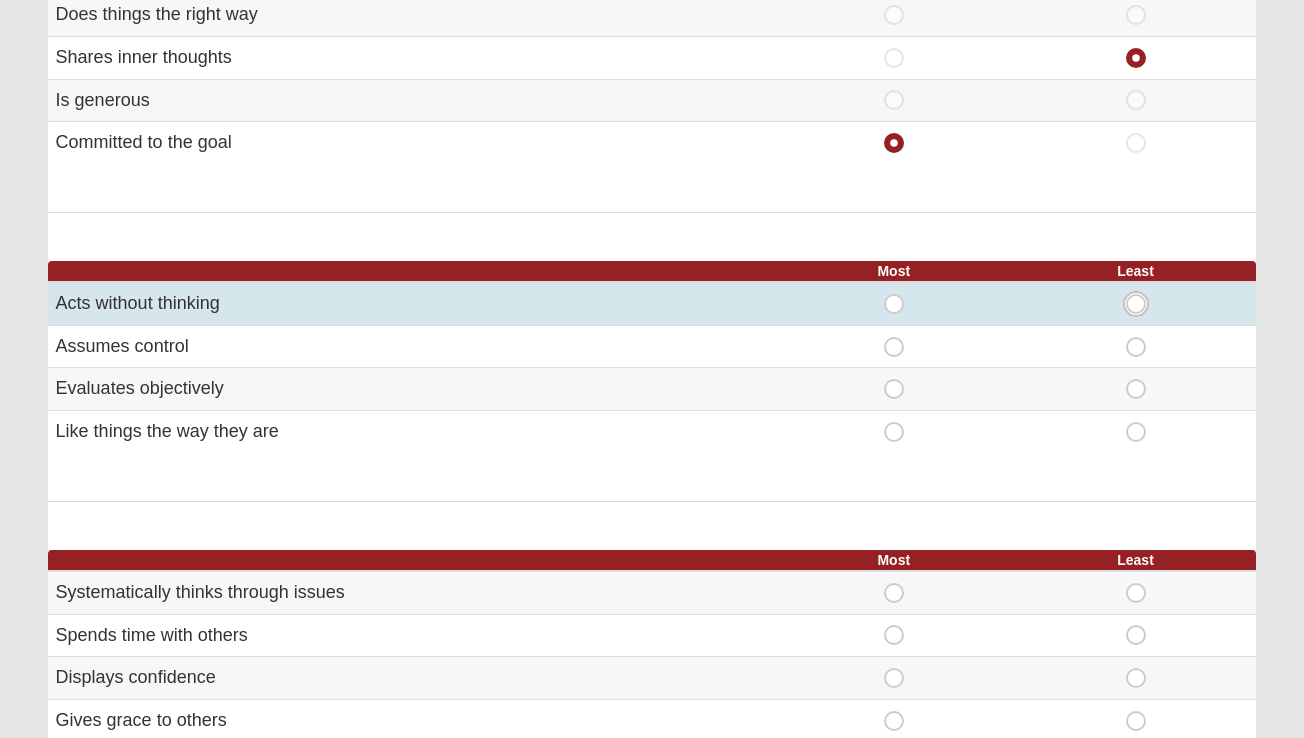 click on "Least" at bounding box center [1142, 304] 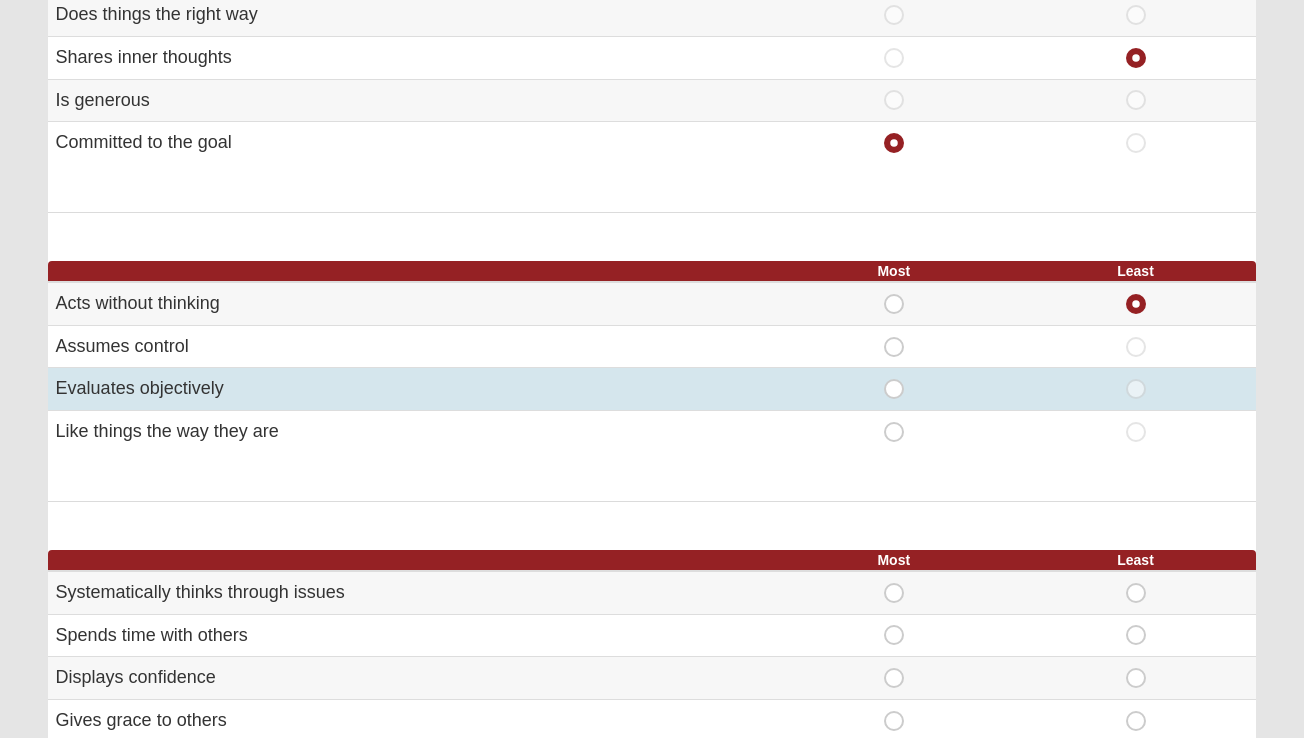 click on "Most" at bounding box center (894, 379) 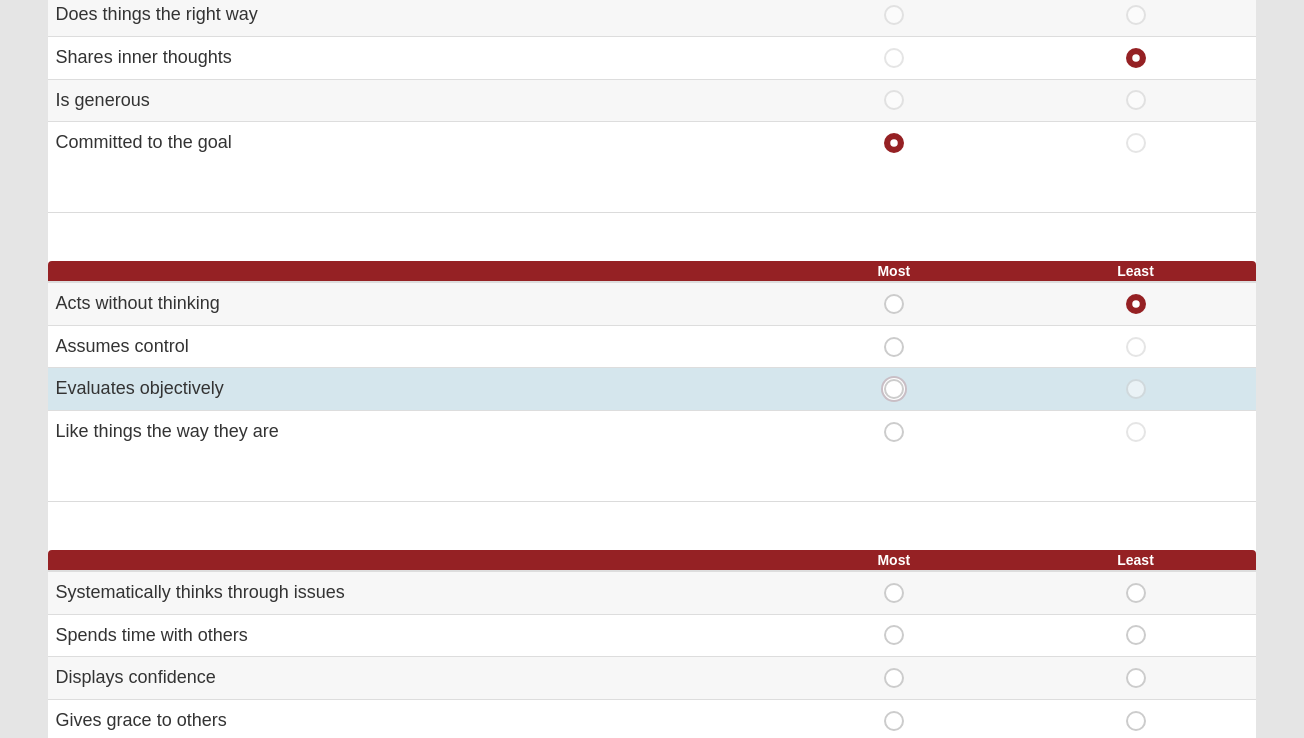 click on "Most" at bounding box center (900, 389) 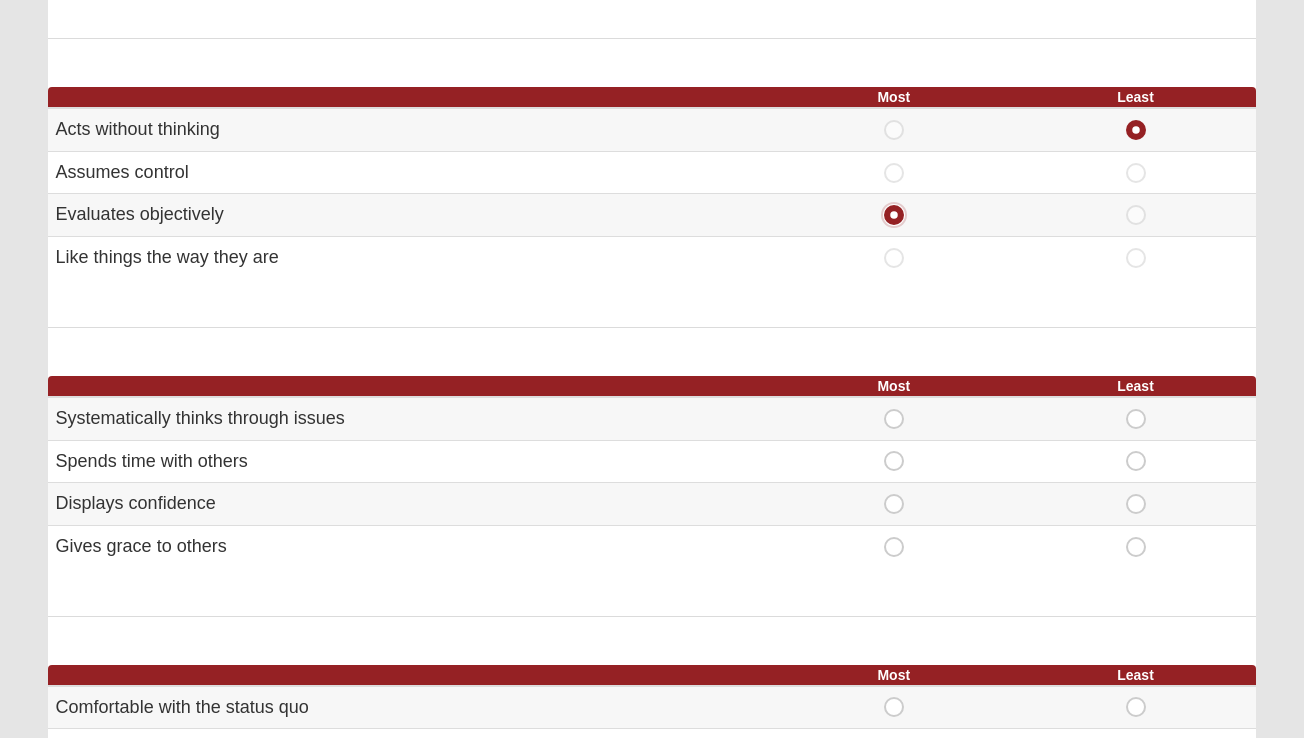 scroll, scrollTop: 493, scrollLeft: 0, axis: vertical 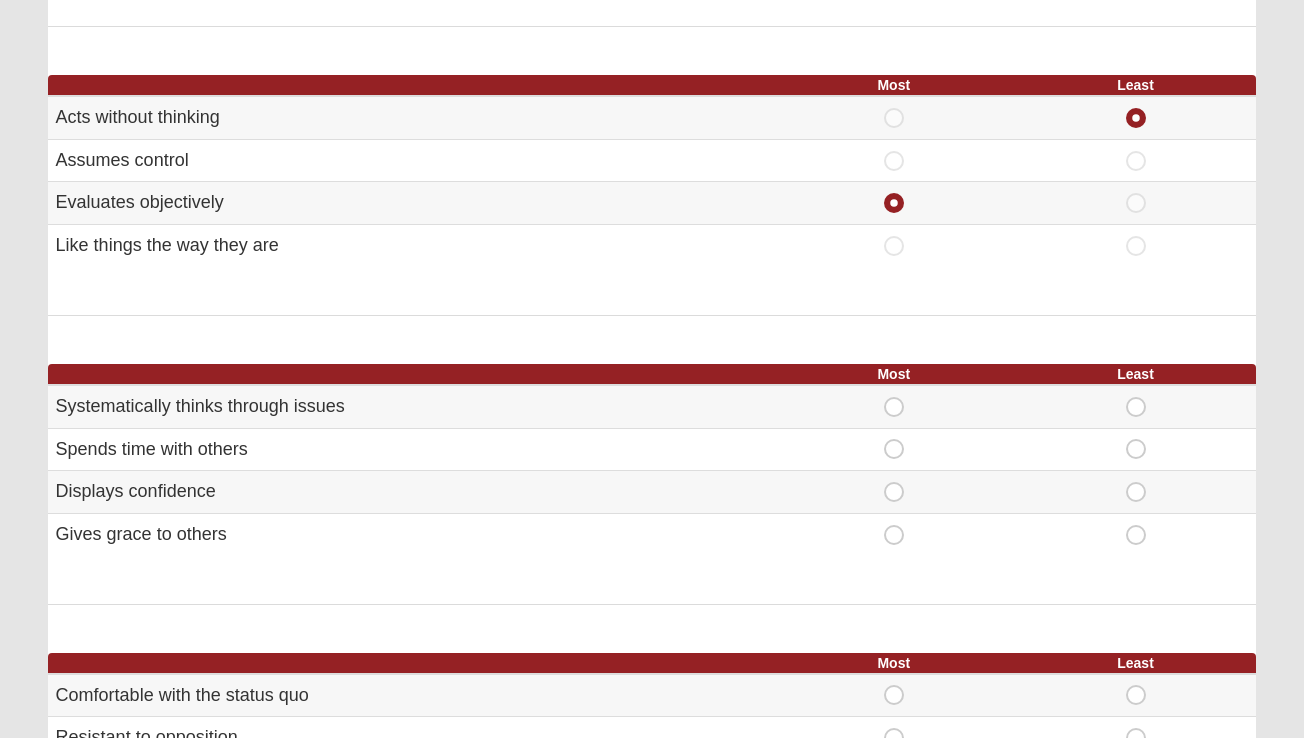 drag, startPoint x: 238, startPoint y: 530, endPoint x: 28, endPoint y: 406, distance: 243.87701 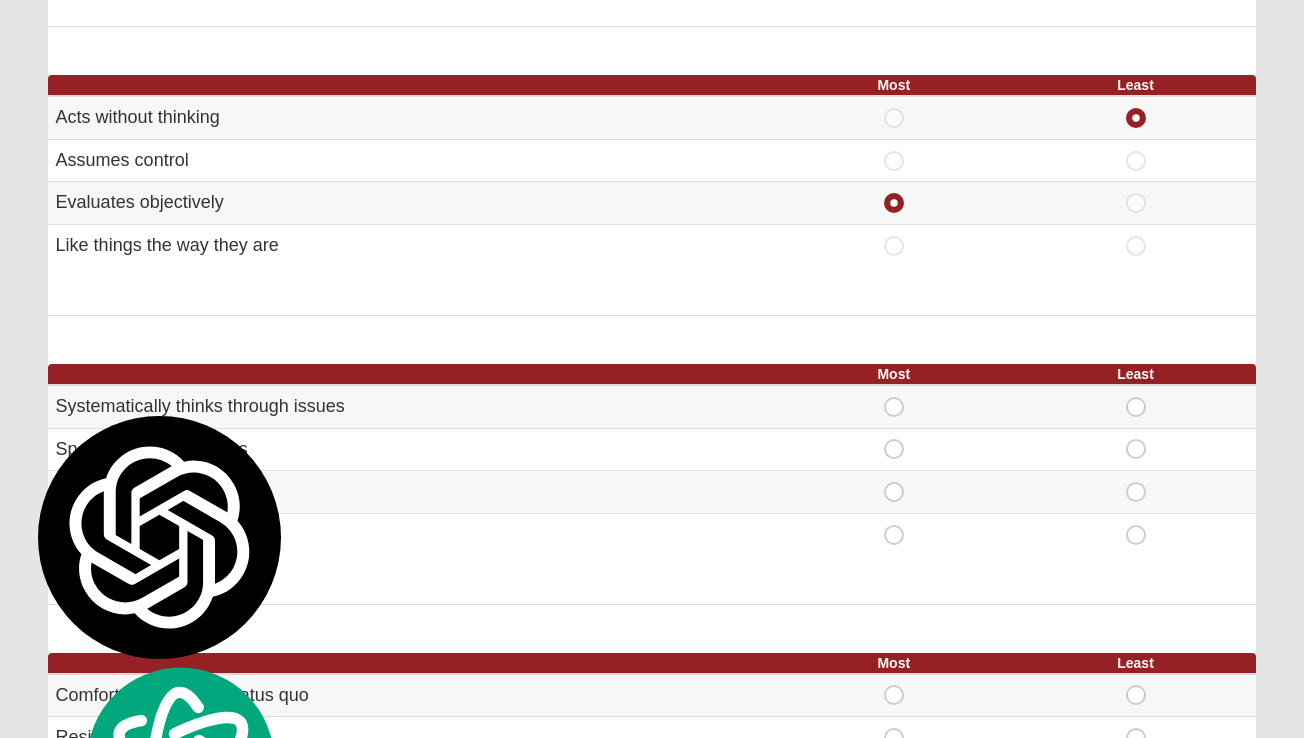 click on "Select the statement that you identify with most and least for each group.
67%
Most
Least
Does things the right way
Most
Least" at bounding box center [652, 477] 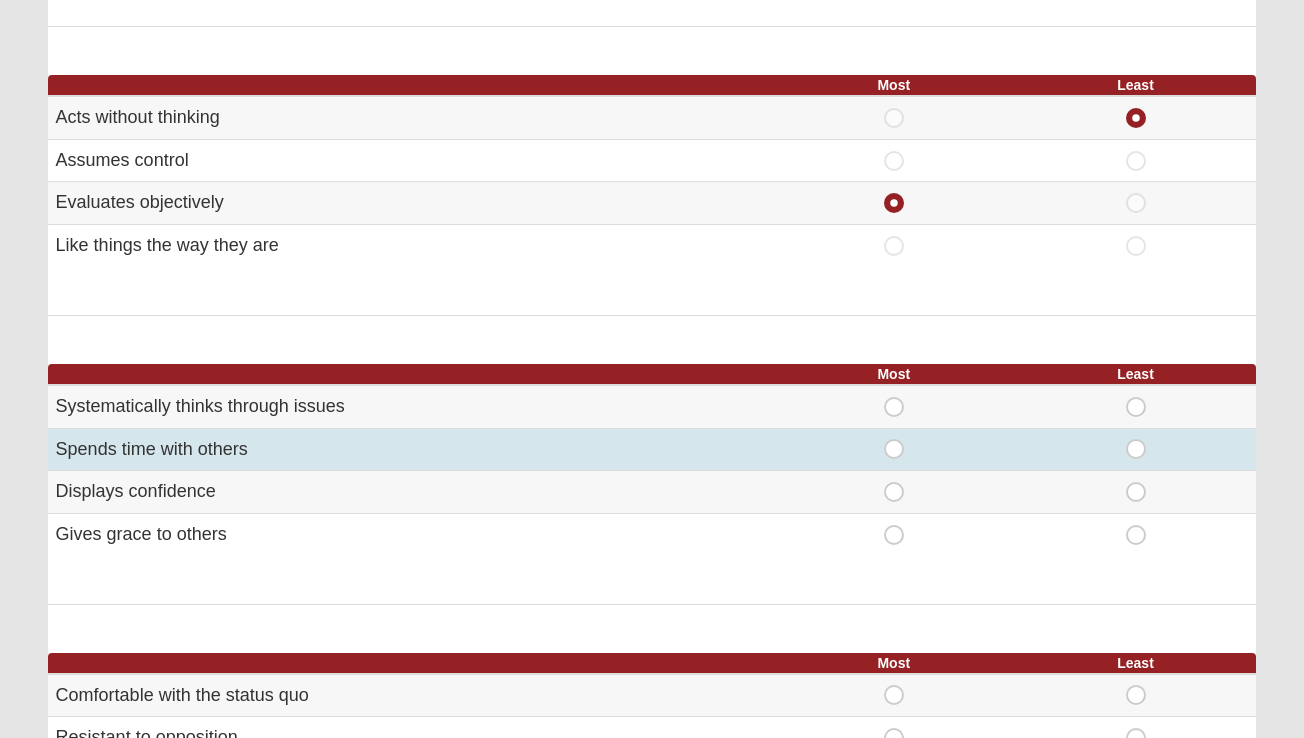 click on "Least" at bounding box center [1136, 439] 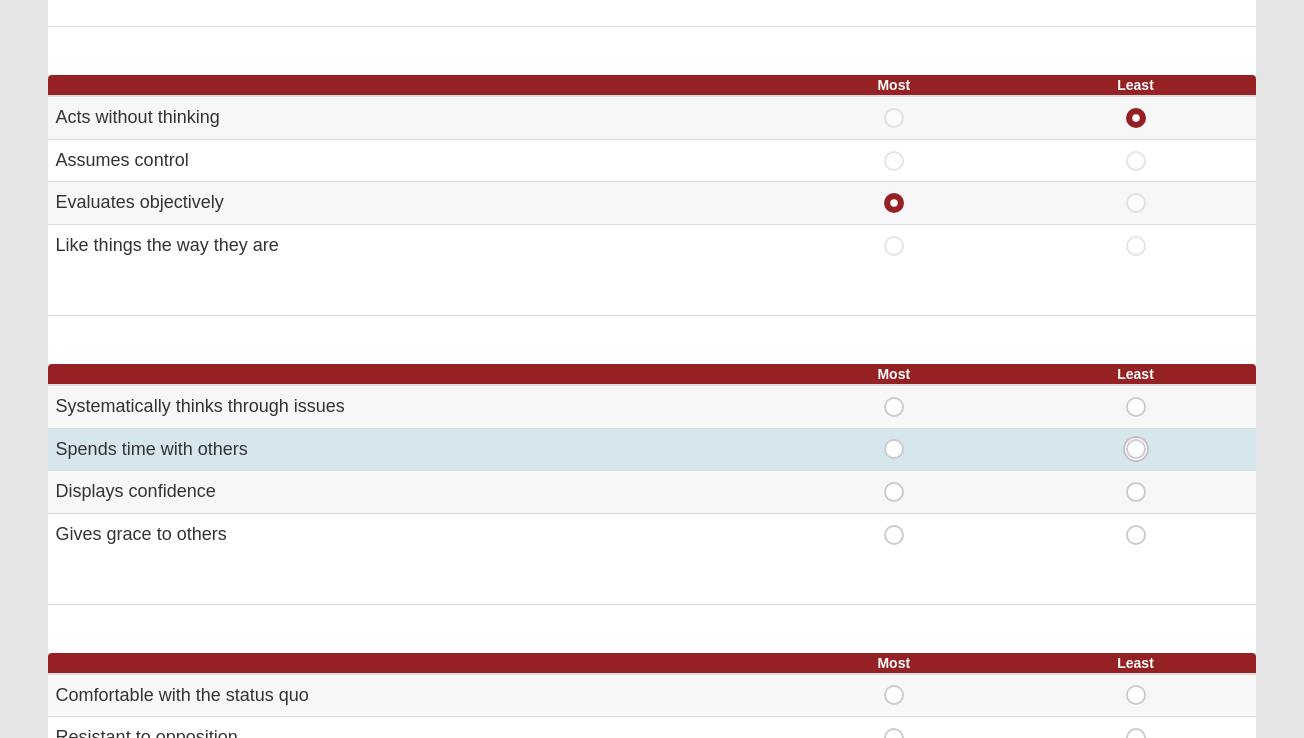 click on "Least" at bounding box center [1142, 449] 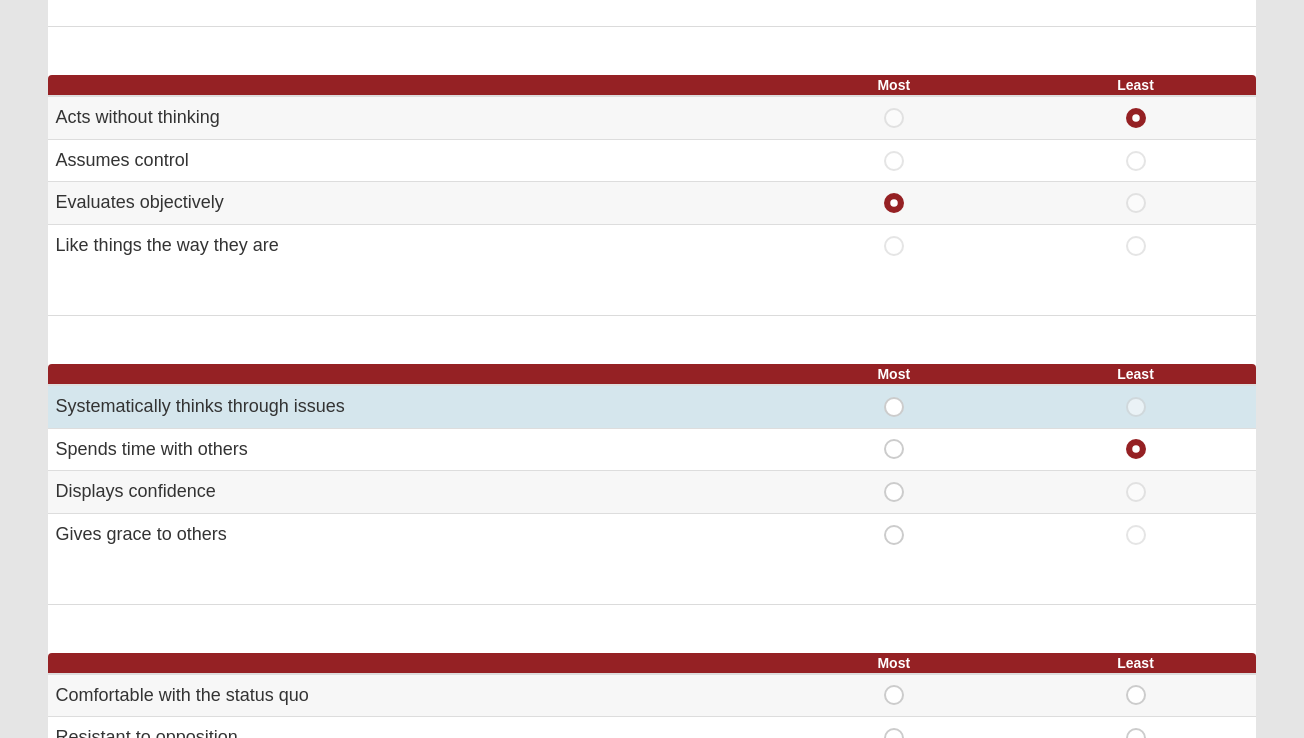 click on "Most" at bounding box center (894, 397) 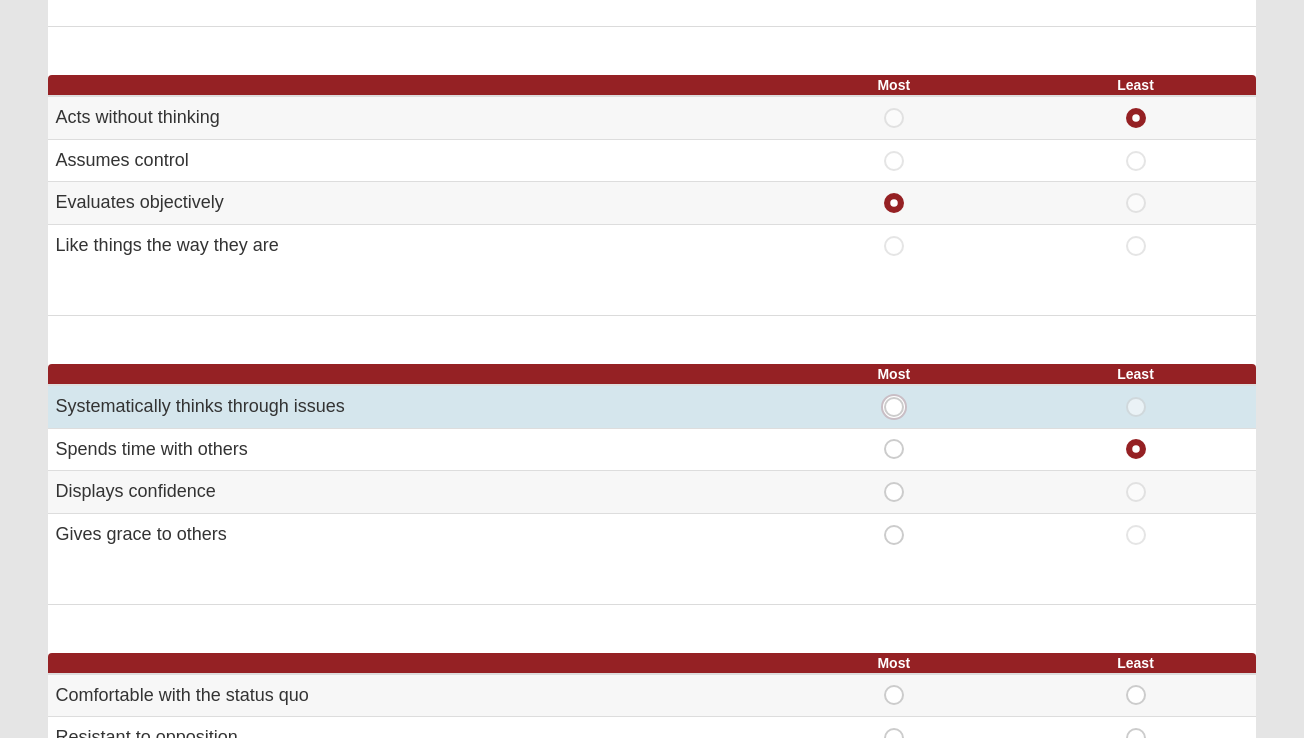 radio on "true" 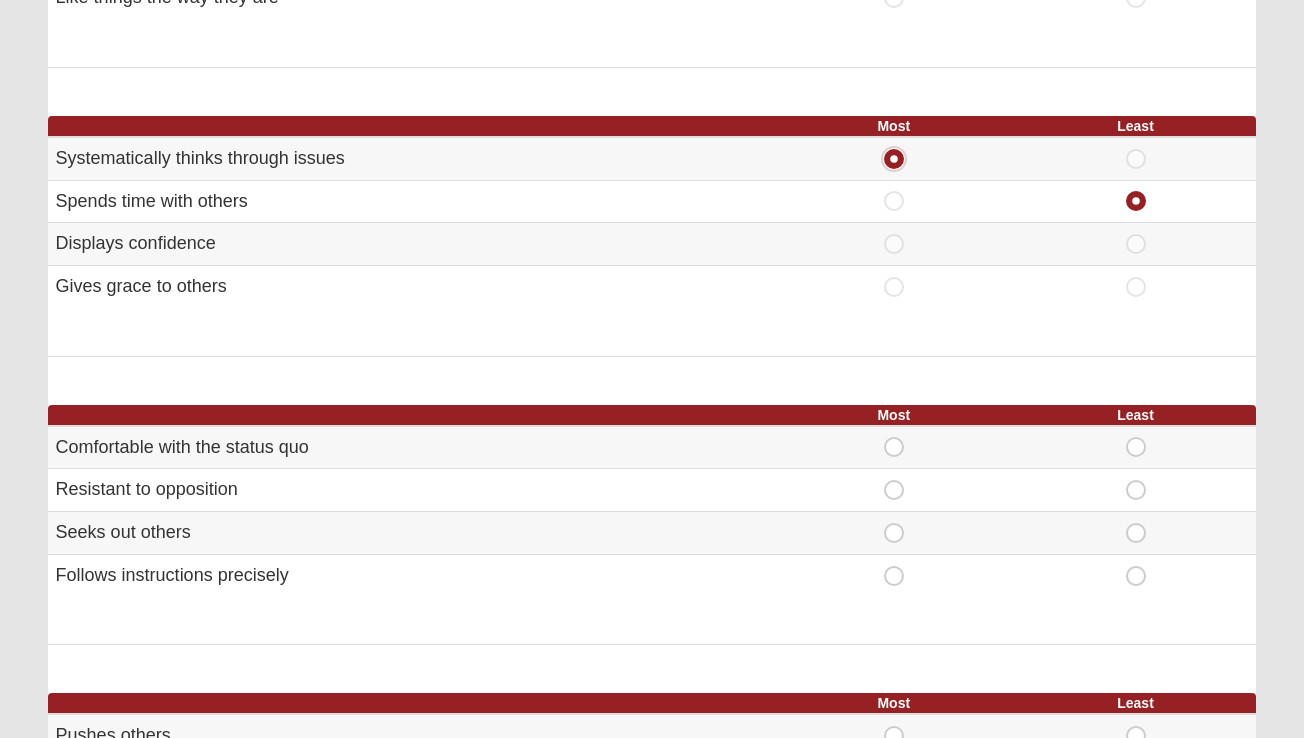 scroll, scrollTop: 742, scrollLeft: 0, axis: vertical 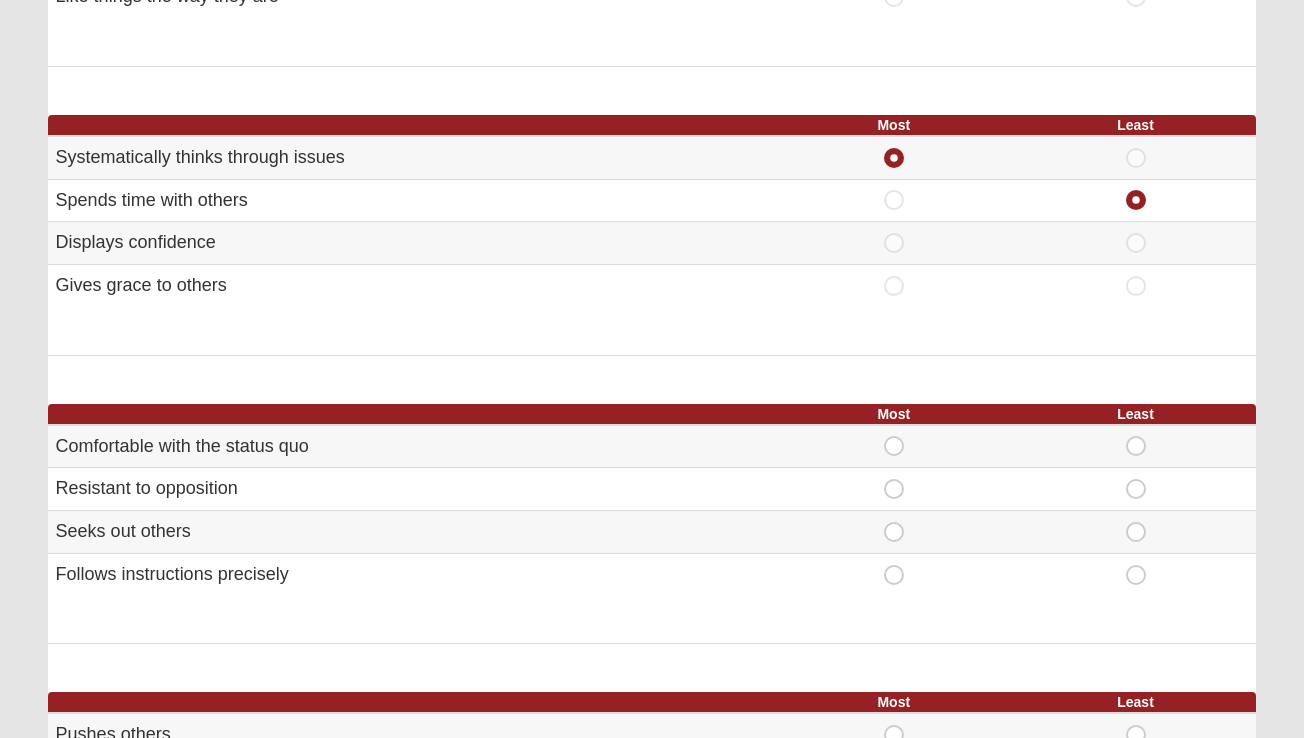 drag, startPoint x: 318, startPoint y: 580, endPoint x: 2, endPoint y: 438, distance: 346.43903 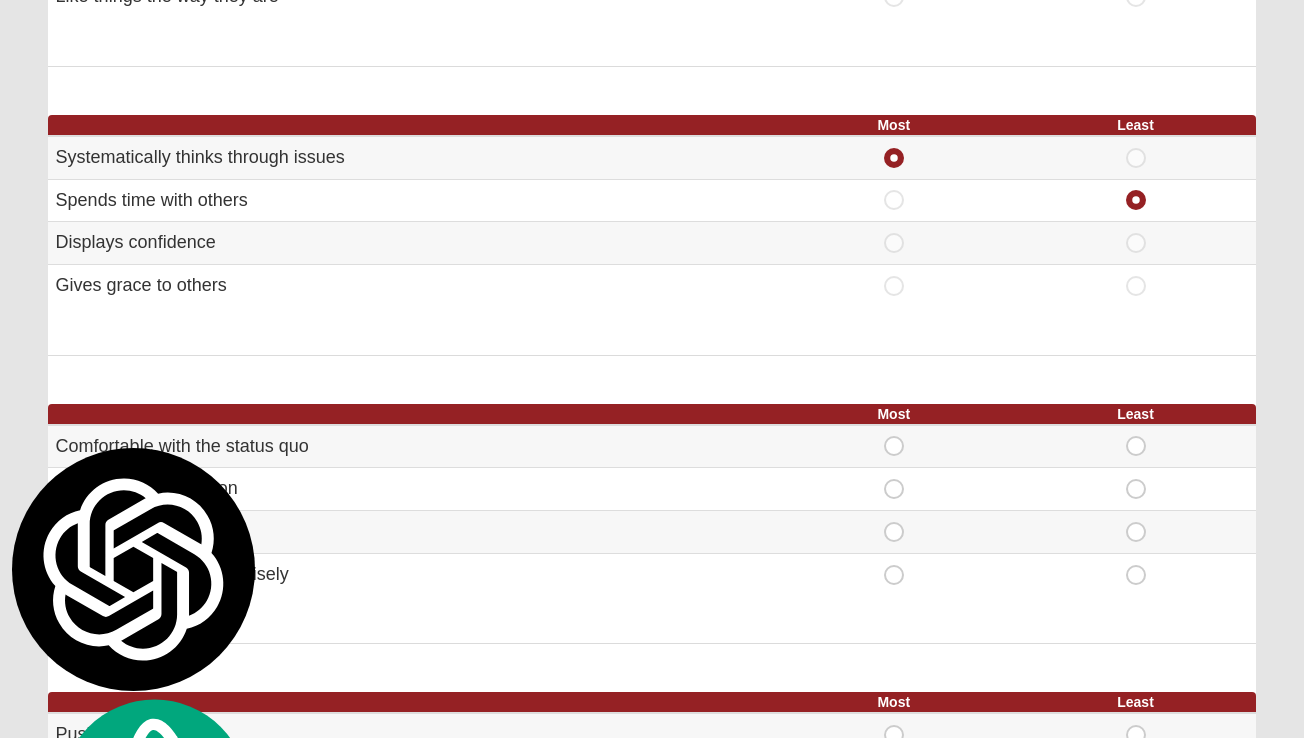 click on "Most
Least
Comfortable with the status quo
Most
Least" at bounding box center (652, 524) 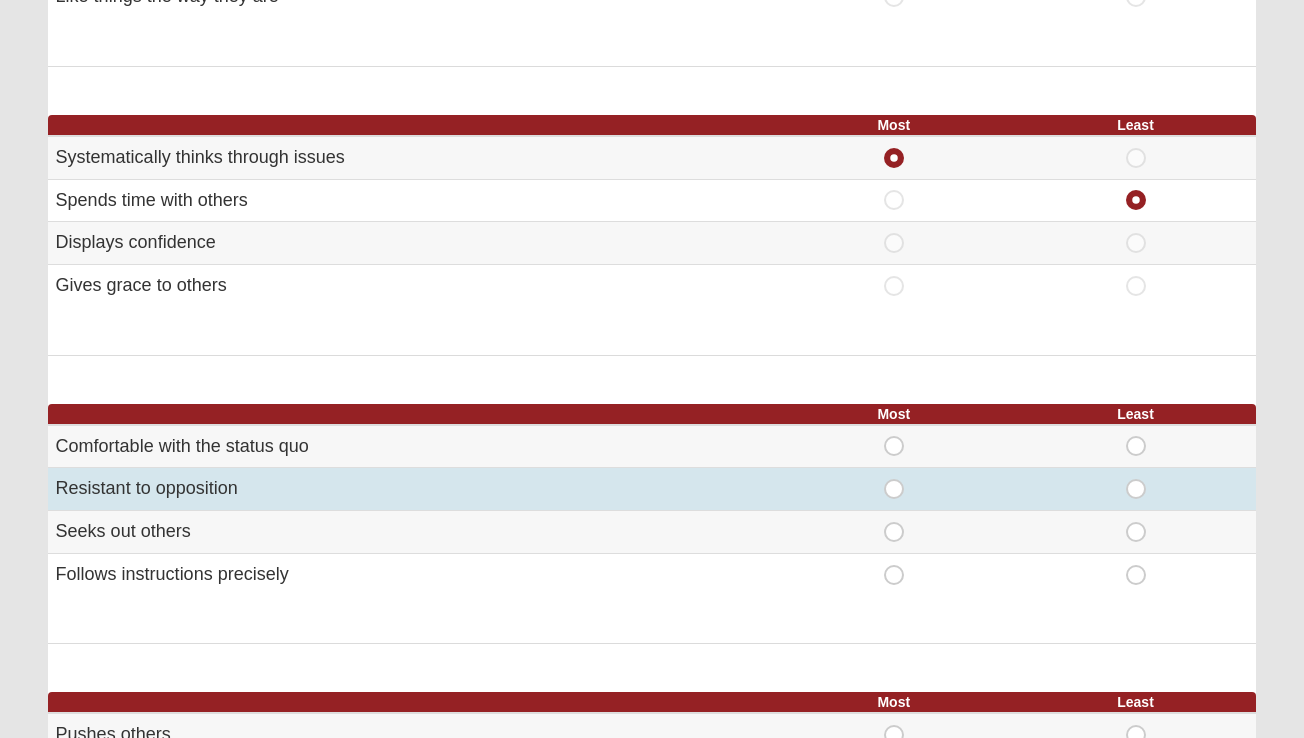 click on "Least" at bounding box center (1136, 479) 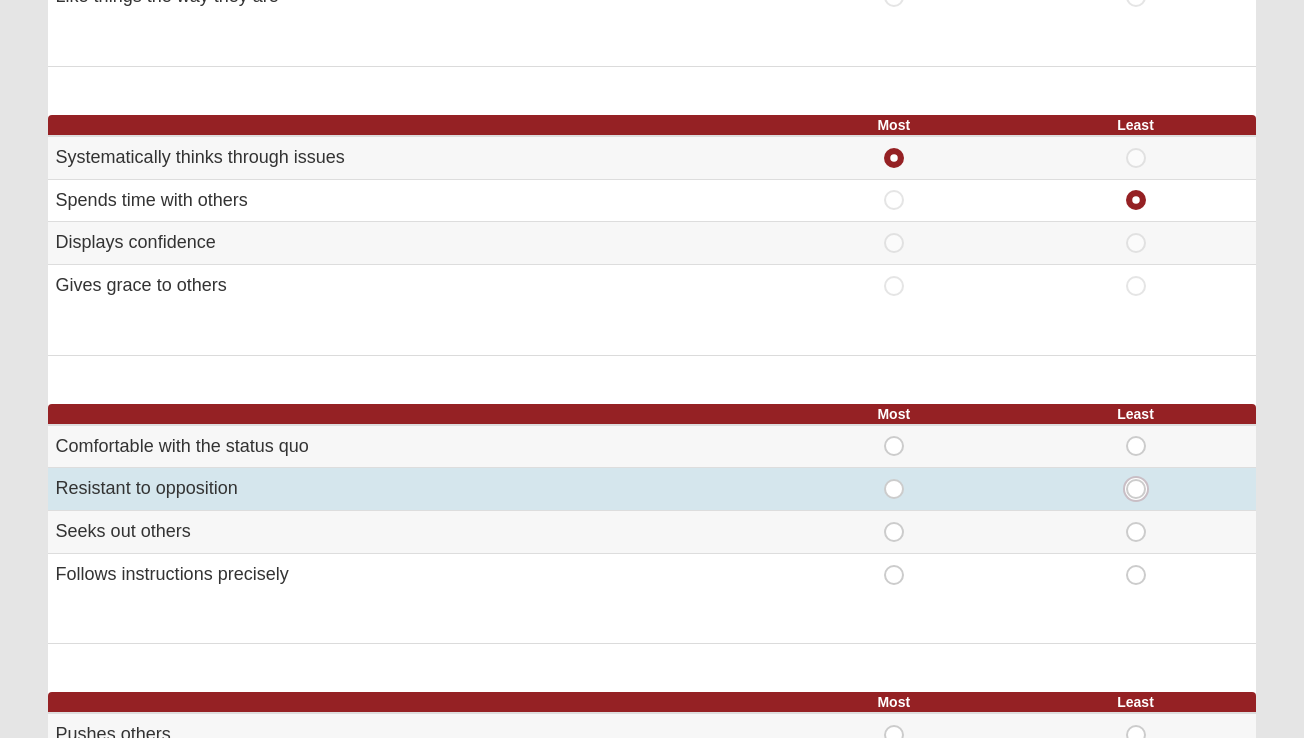 click on "Least" at bounding box center (1142, 489) 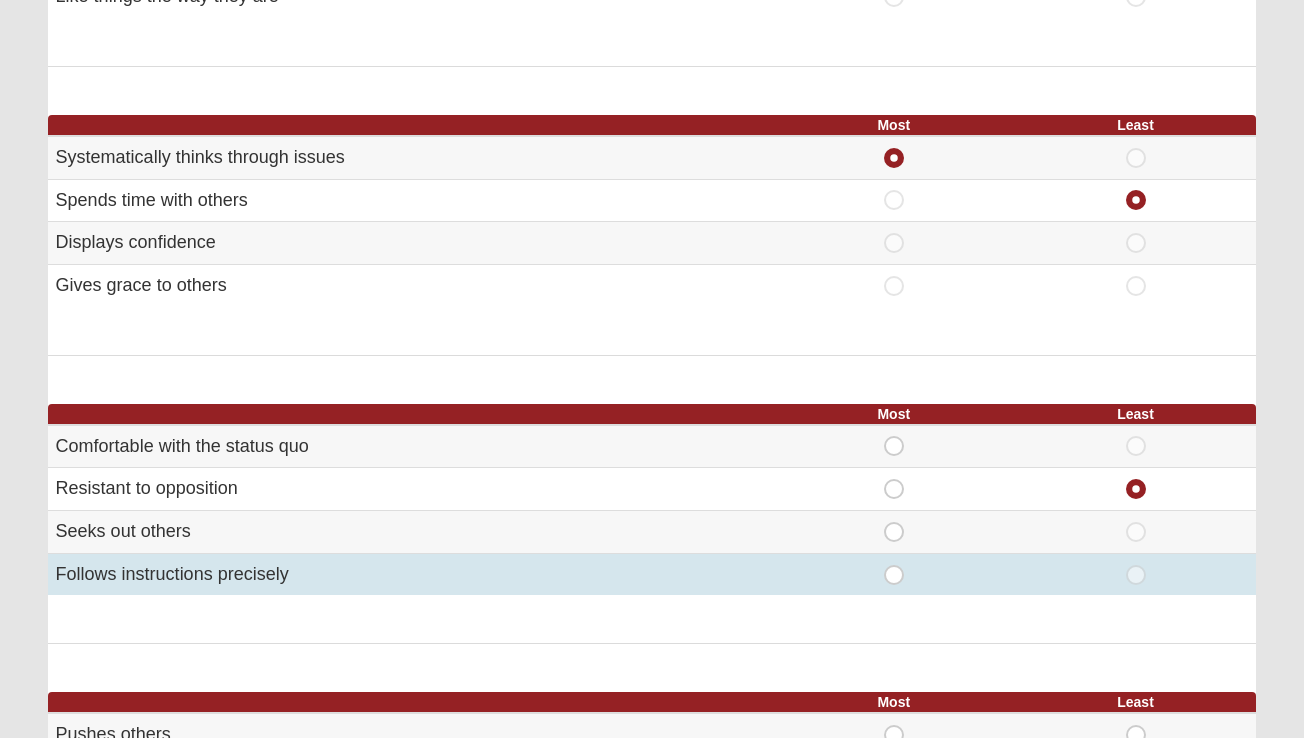 click on "Most" at bounding box center [894, 565] 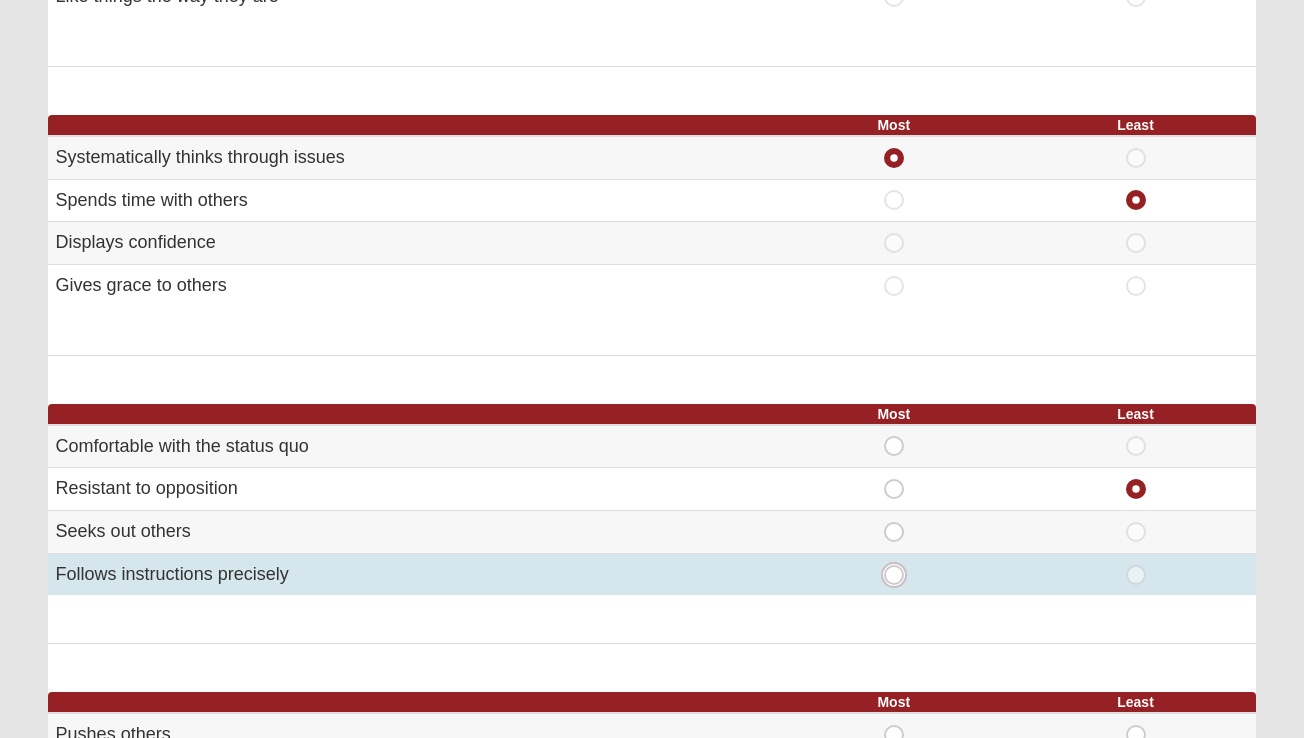 click on "Most" at bounding box center [900, 575] 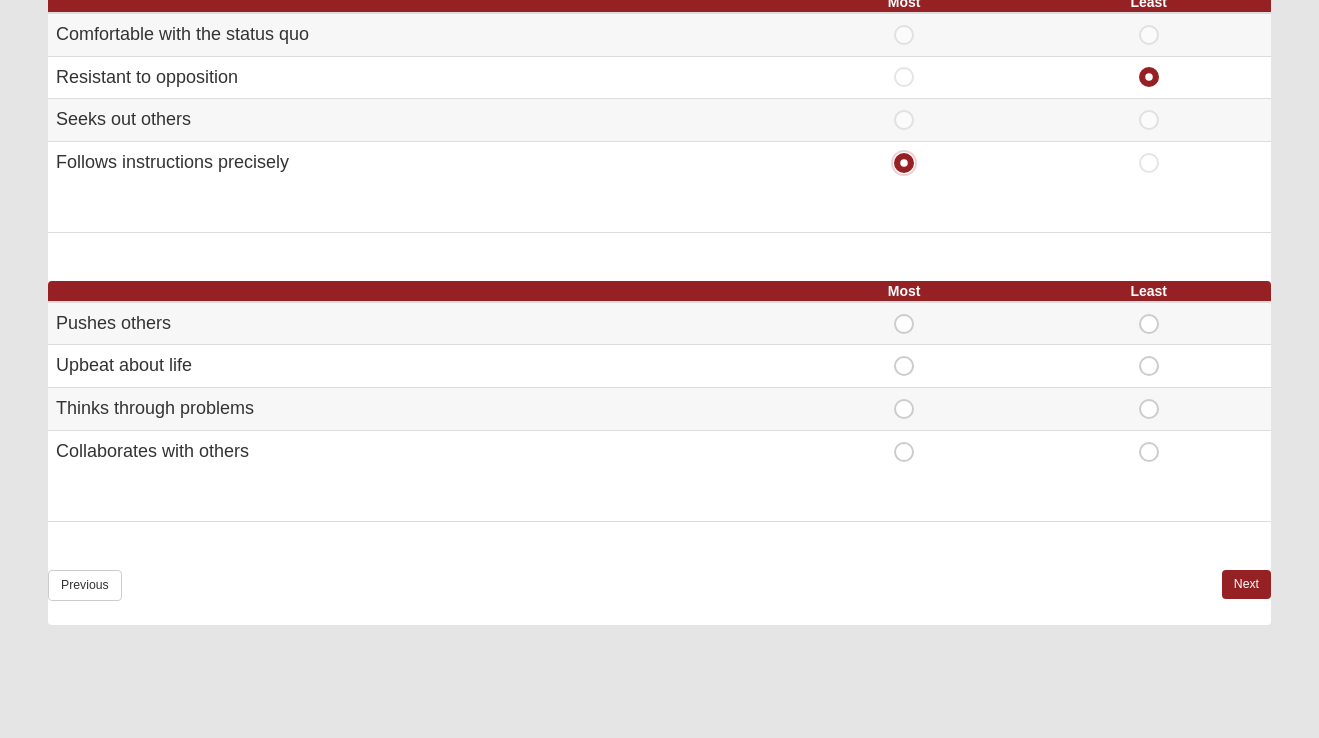 scroll, scrollTop: 1157, scrollLeft: 0, axis: vertical 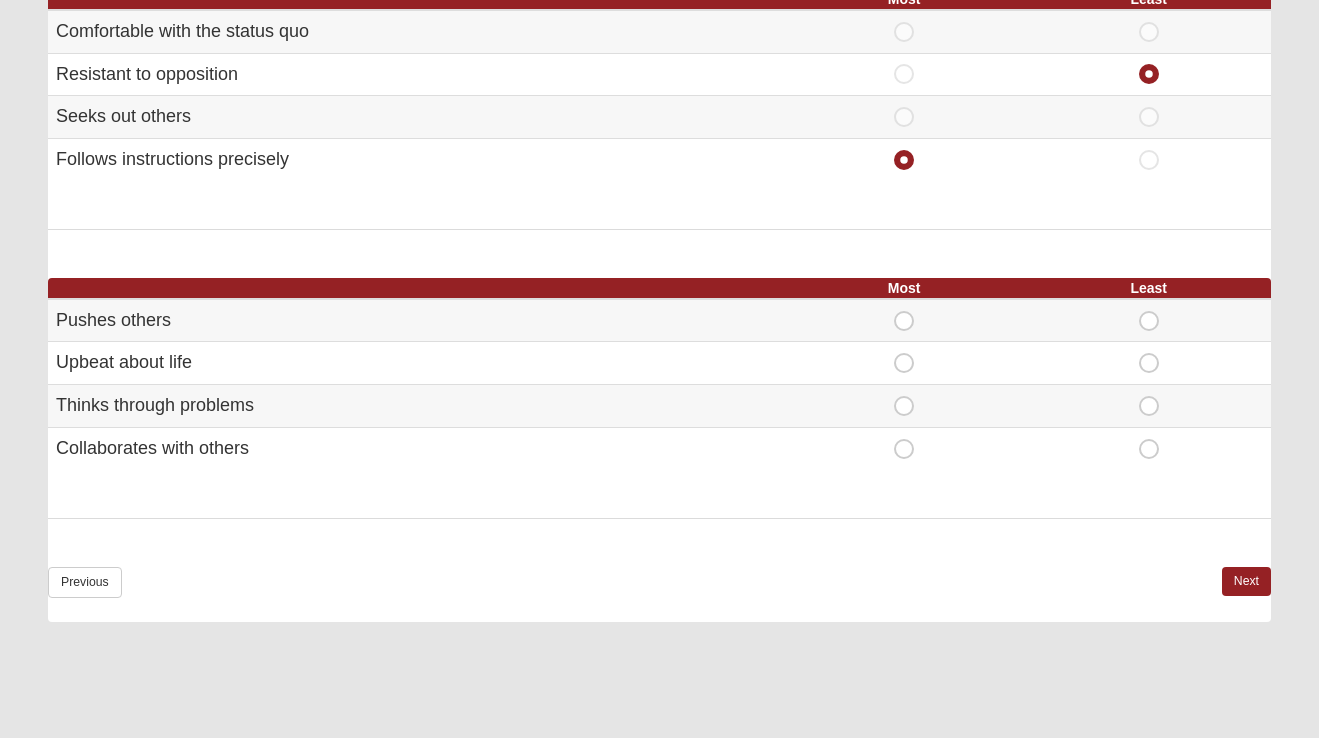 drag, startPoint x: 259, startPoint y: 452, endPoint x: 37, endPoint y: 338, distance: 249.55962 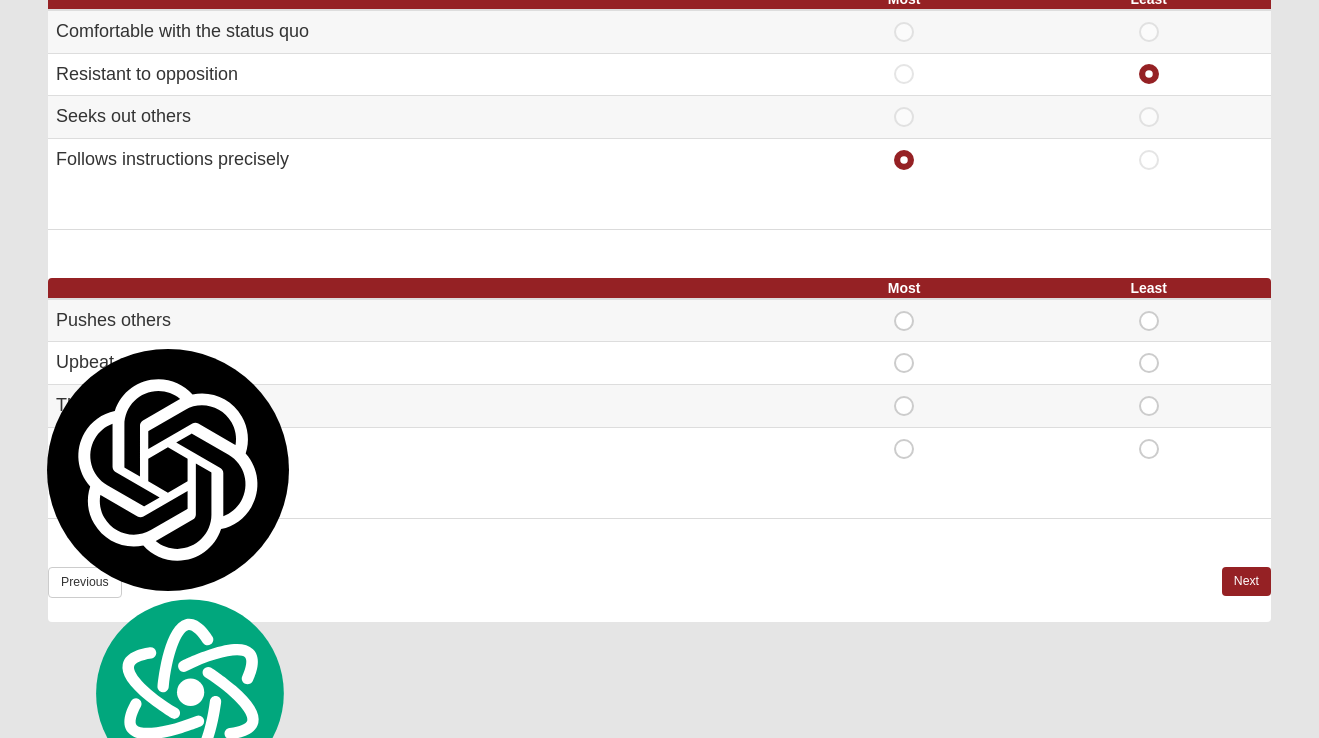 click on "Previous
Next" at bounding box center [659, 595] 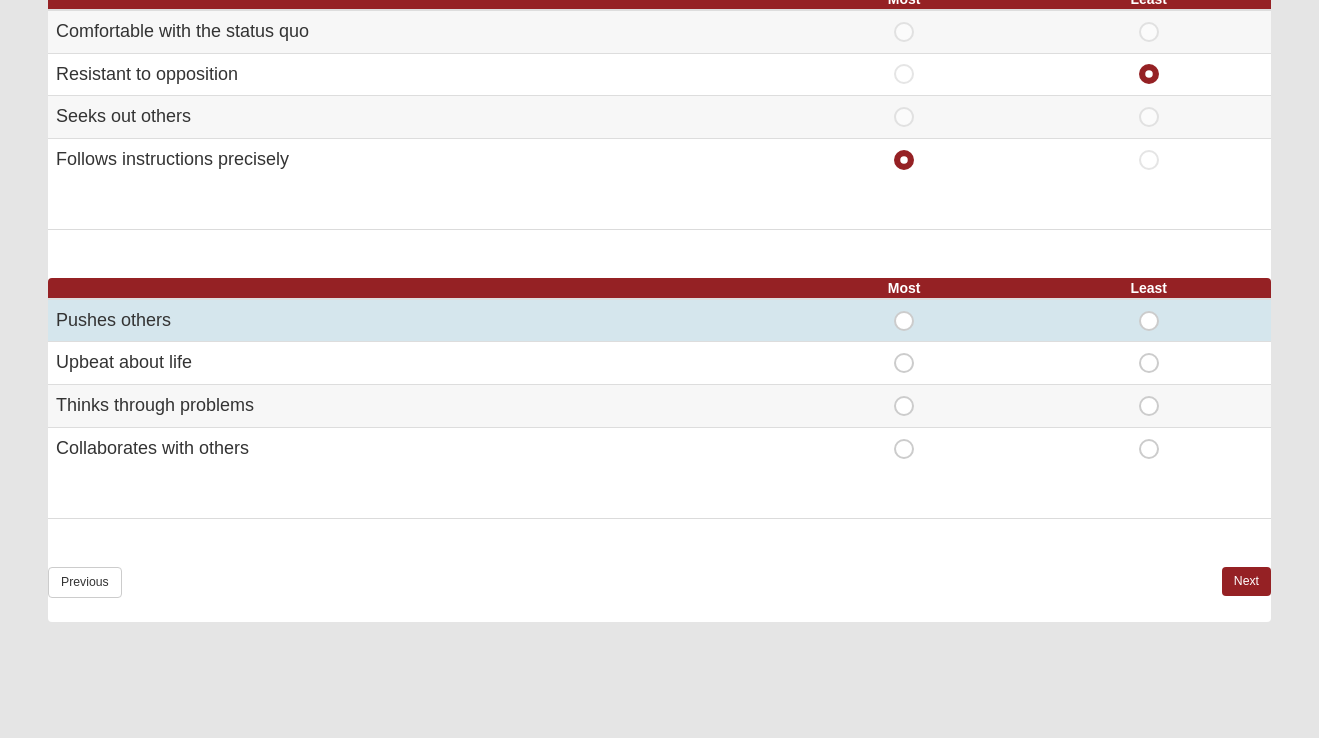 click on "Least" at bounding box center [1149, 311] 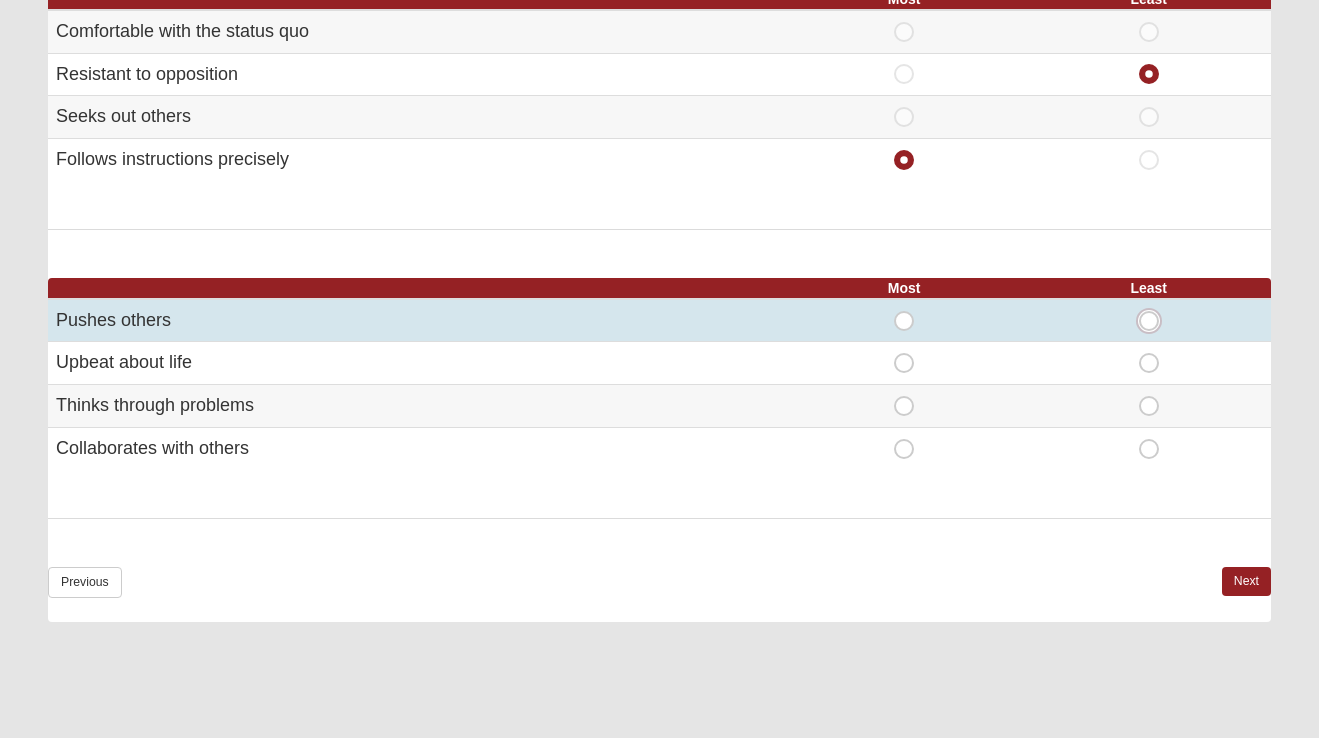 click on "Least" at bounding box center [1155, 321] 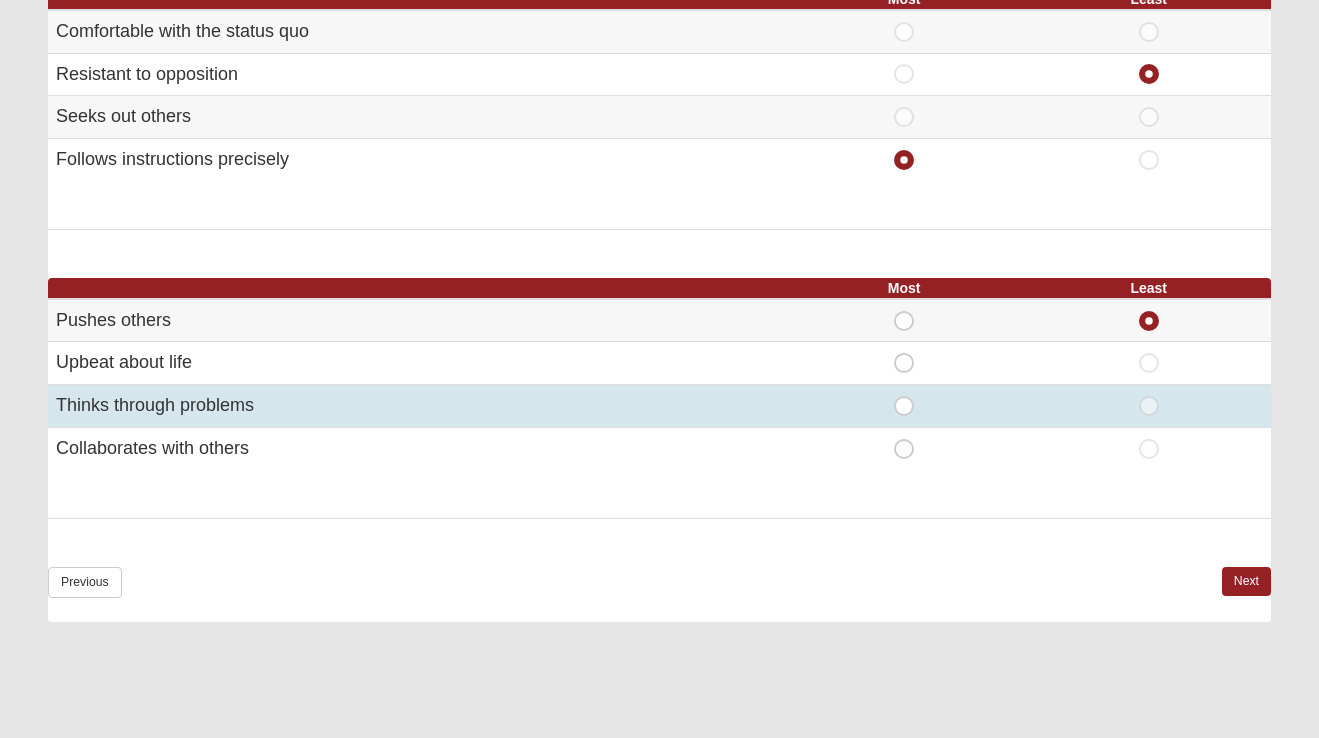 click on "Most" at bounding box center (904, 406) 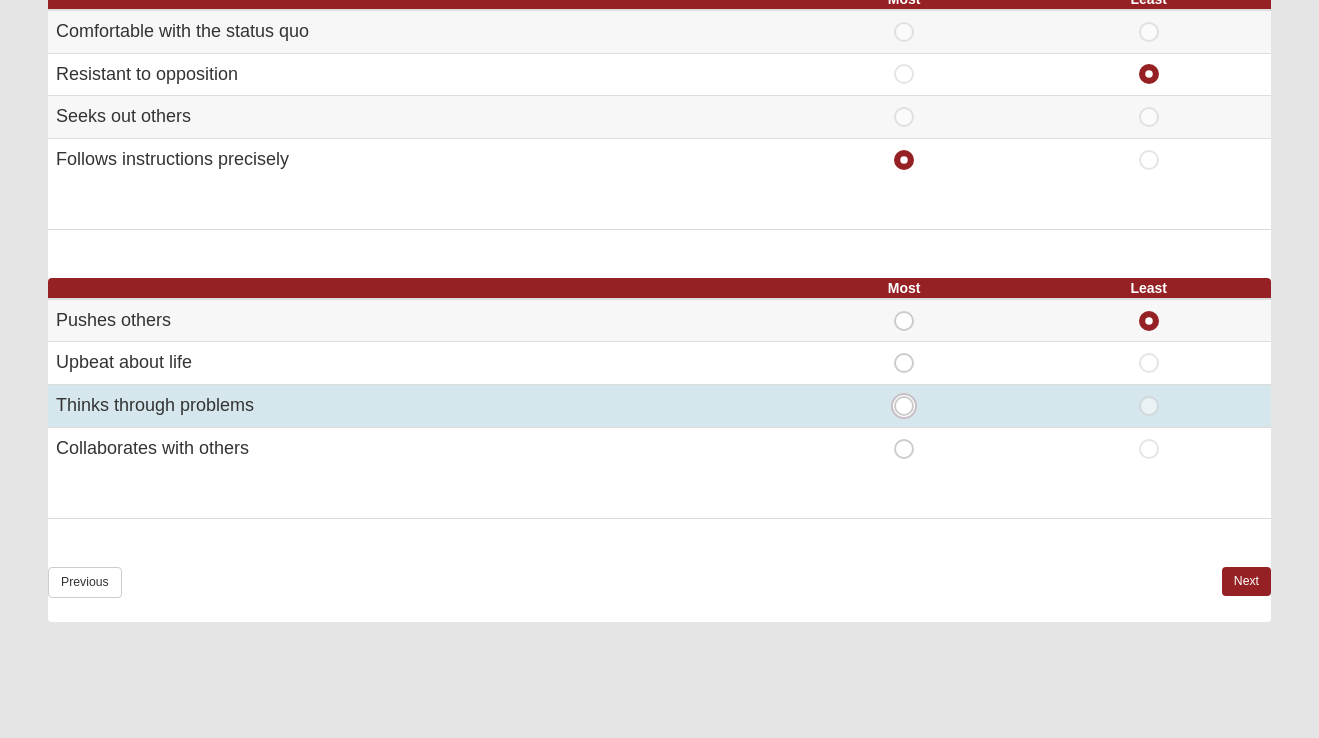 click on "Most" at bounding box center (910, 406) 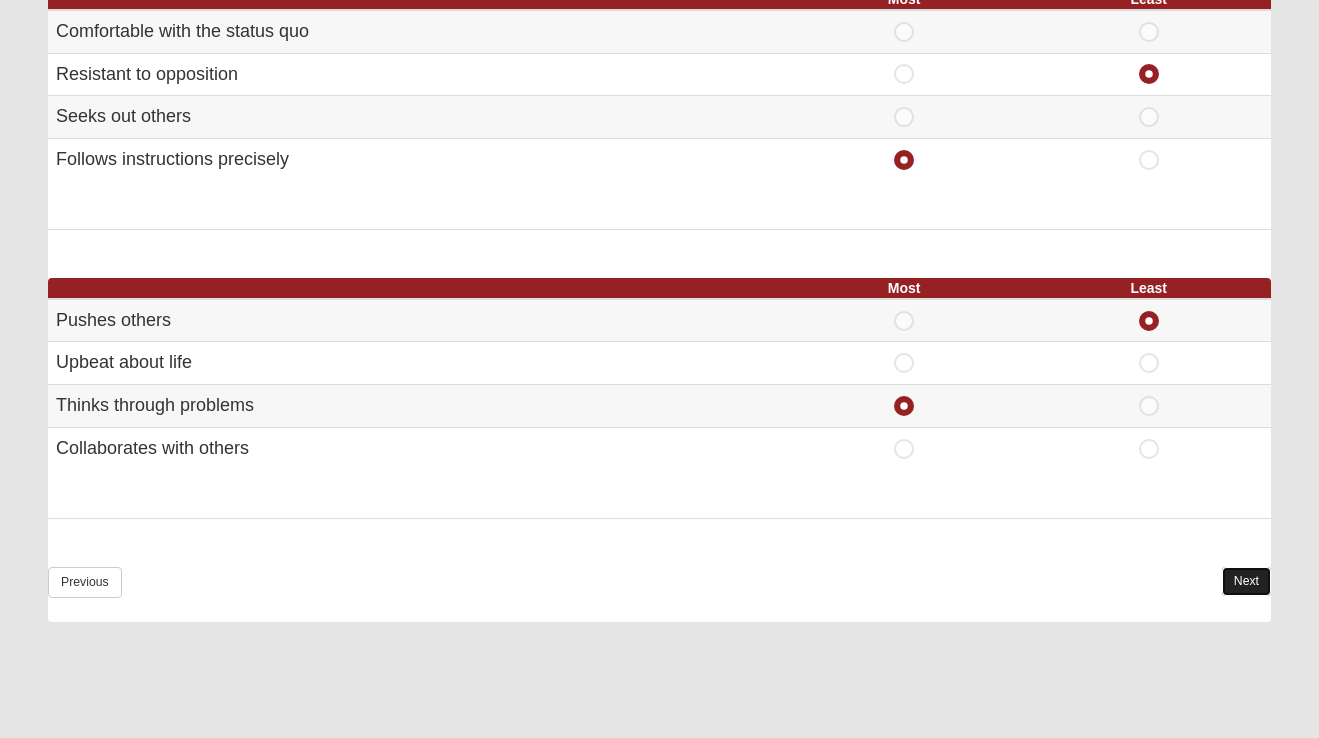 click on "Next" at bounding box center (1246, 581) 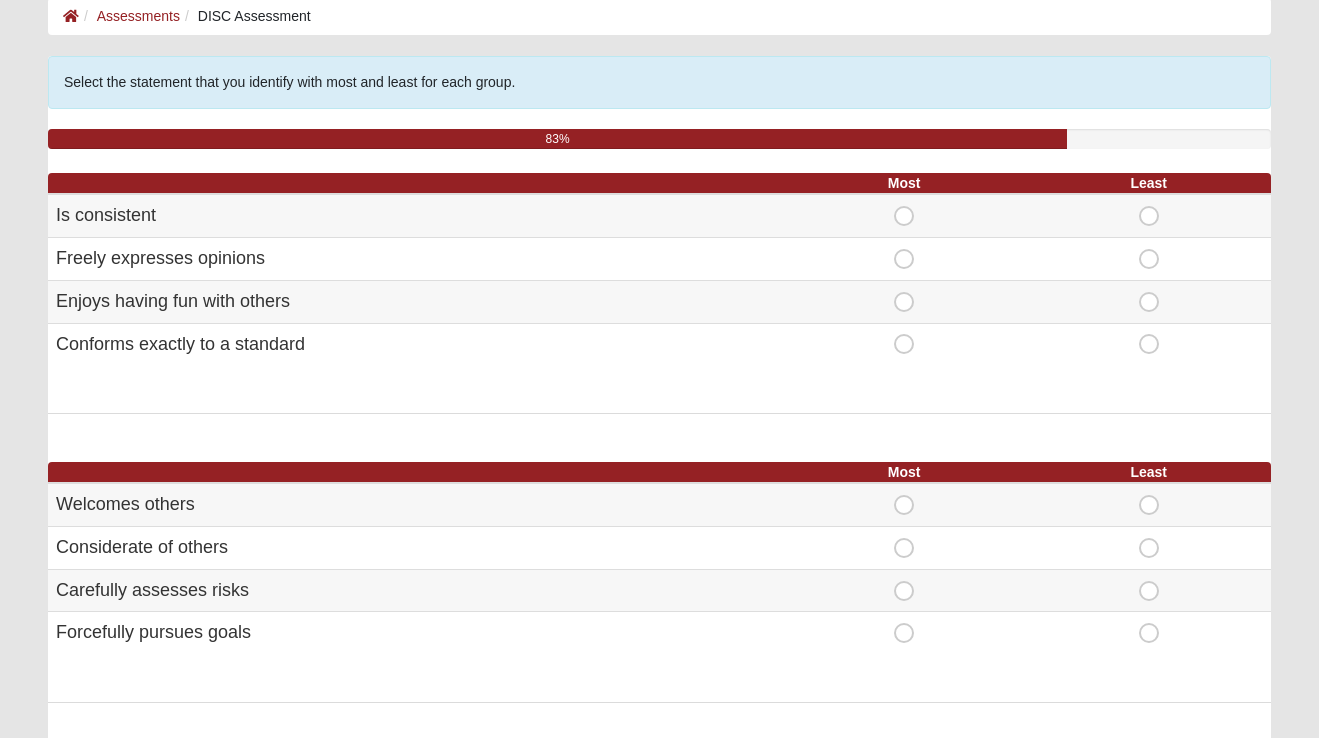 scroll, scrollTop: 109, scrollLeft: 0, axis: vertical 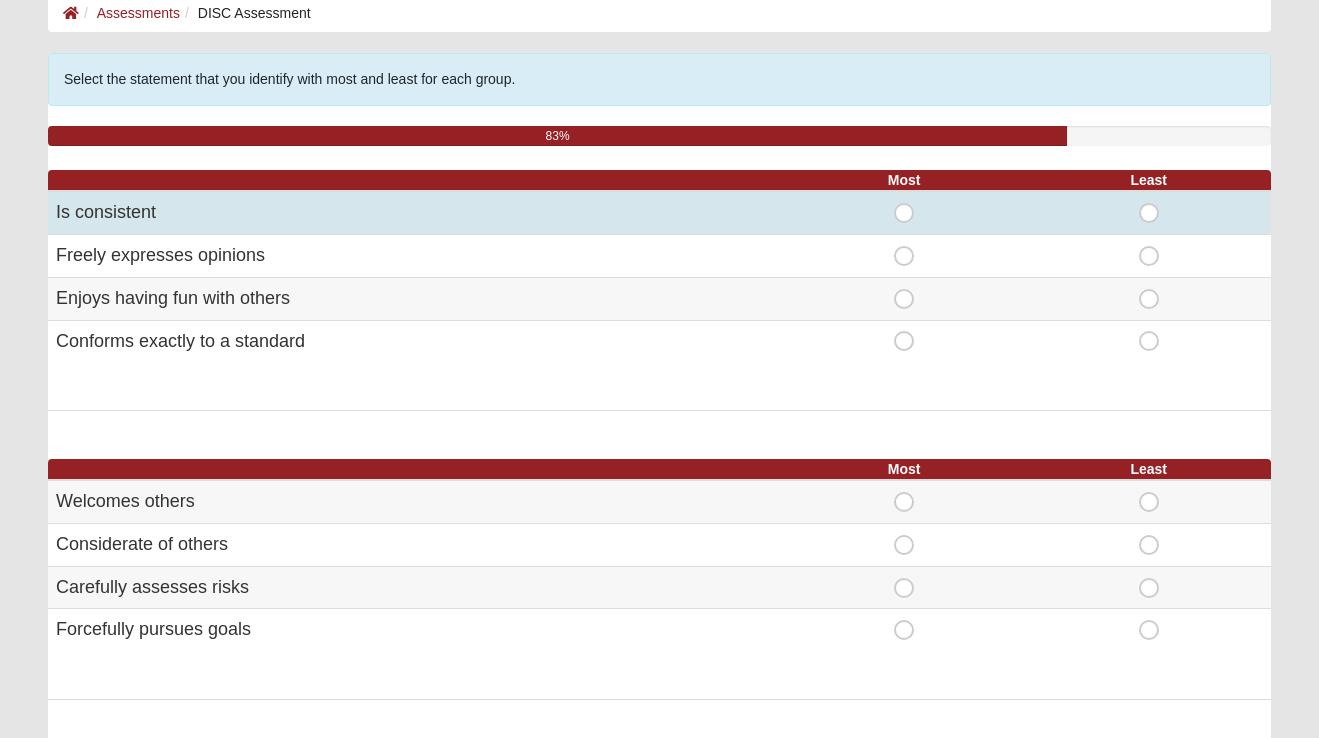 drag, startPoint x: 326, startPoint y: 345, endPoint x: 50, endPoint y: 212, distance: 306.37396 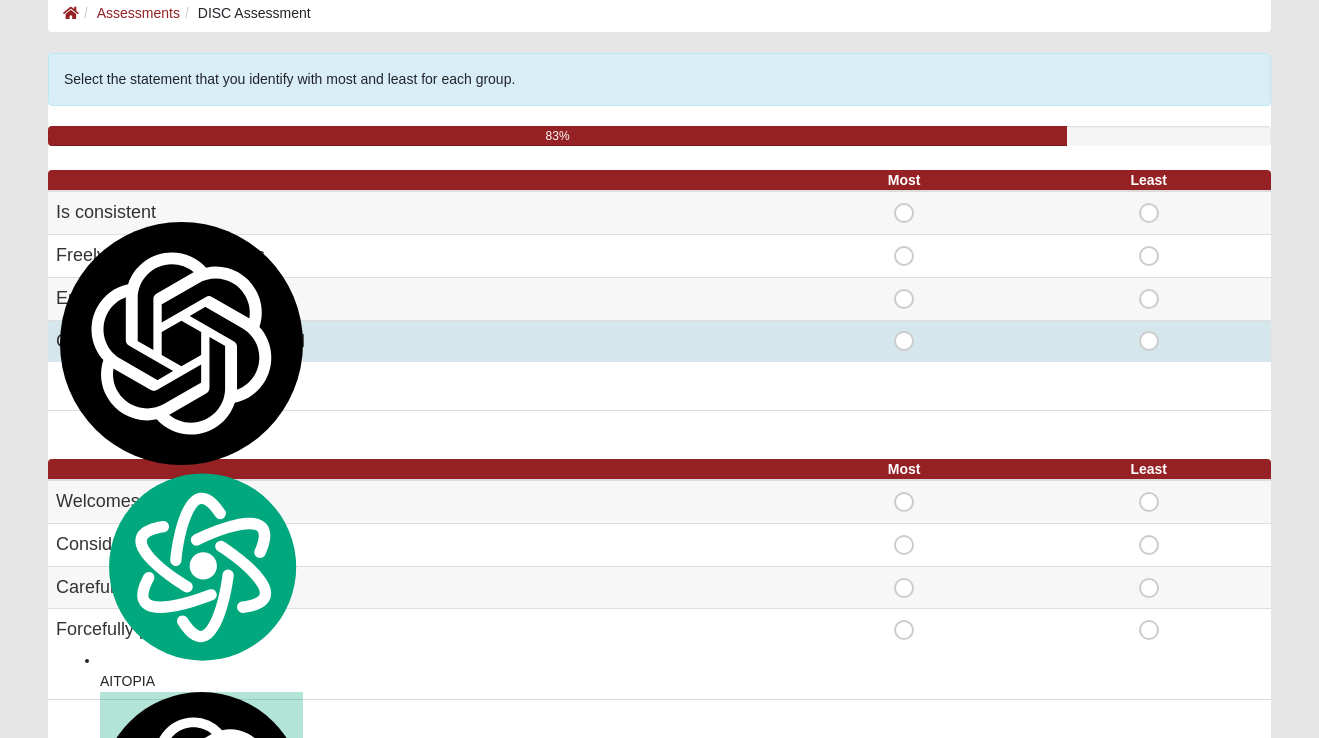 click on "Least" at bounding box center (1149, 331) 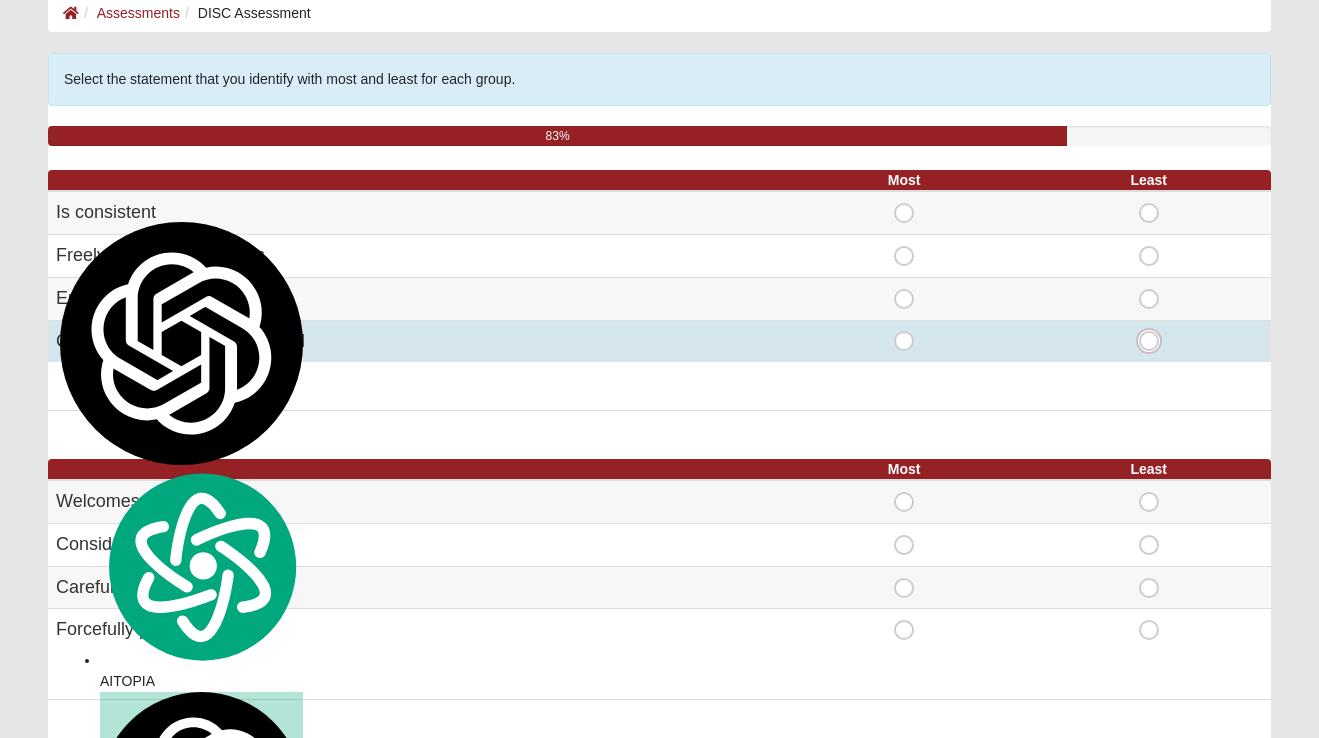 click on "Least" at bounding box center (1155, 341) 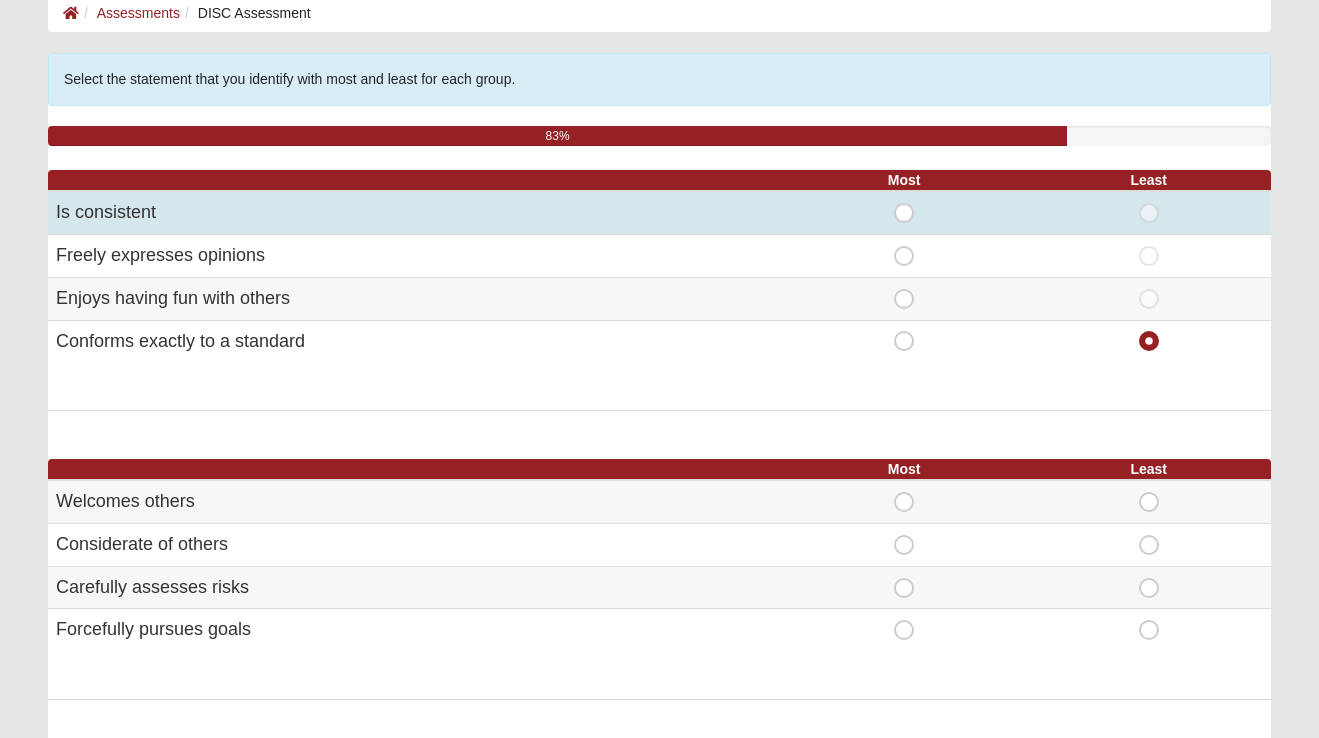 click on "Most" at bounding box center (904, 203) 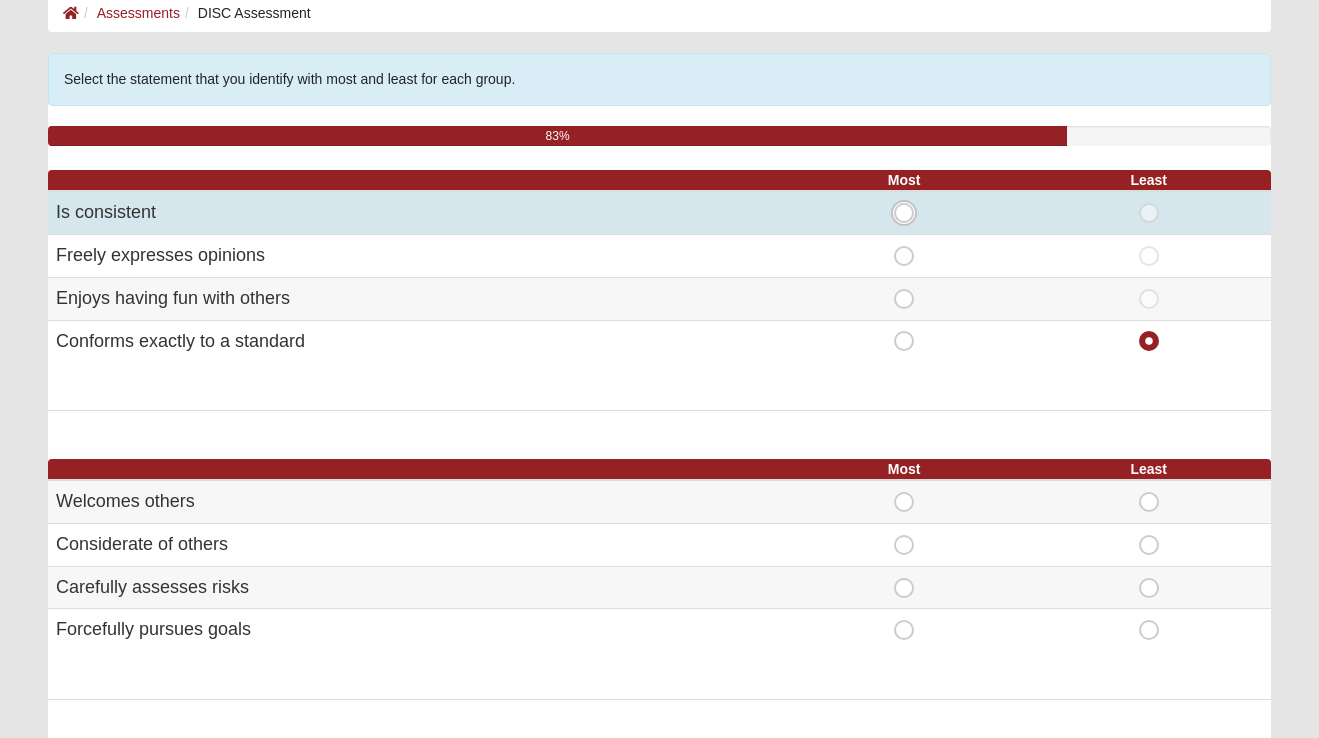 click on "Most" at bounding box center [910, 213] 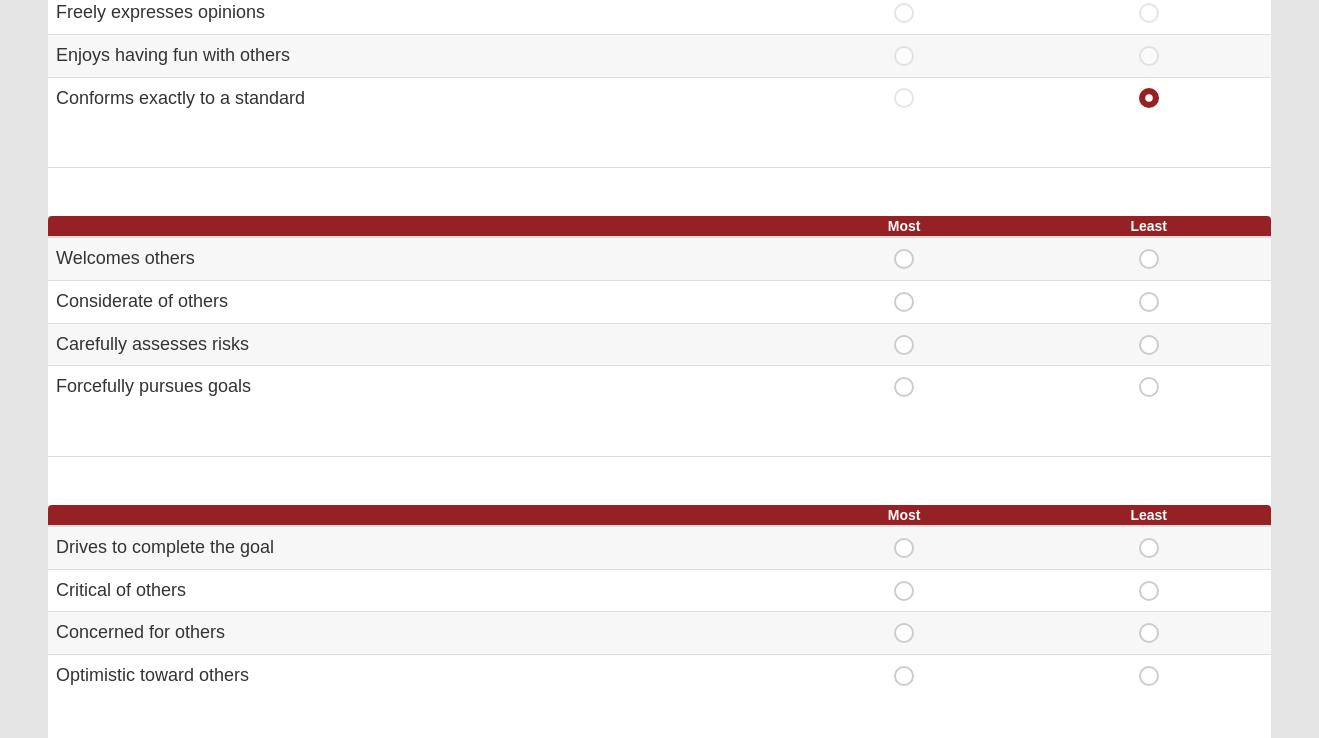 scroll, scrollTop: 374, scrollLeft: 0, axis: vertical 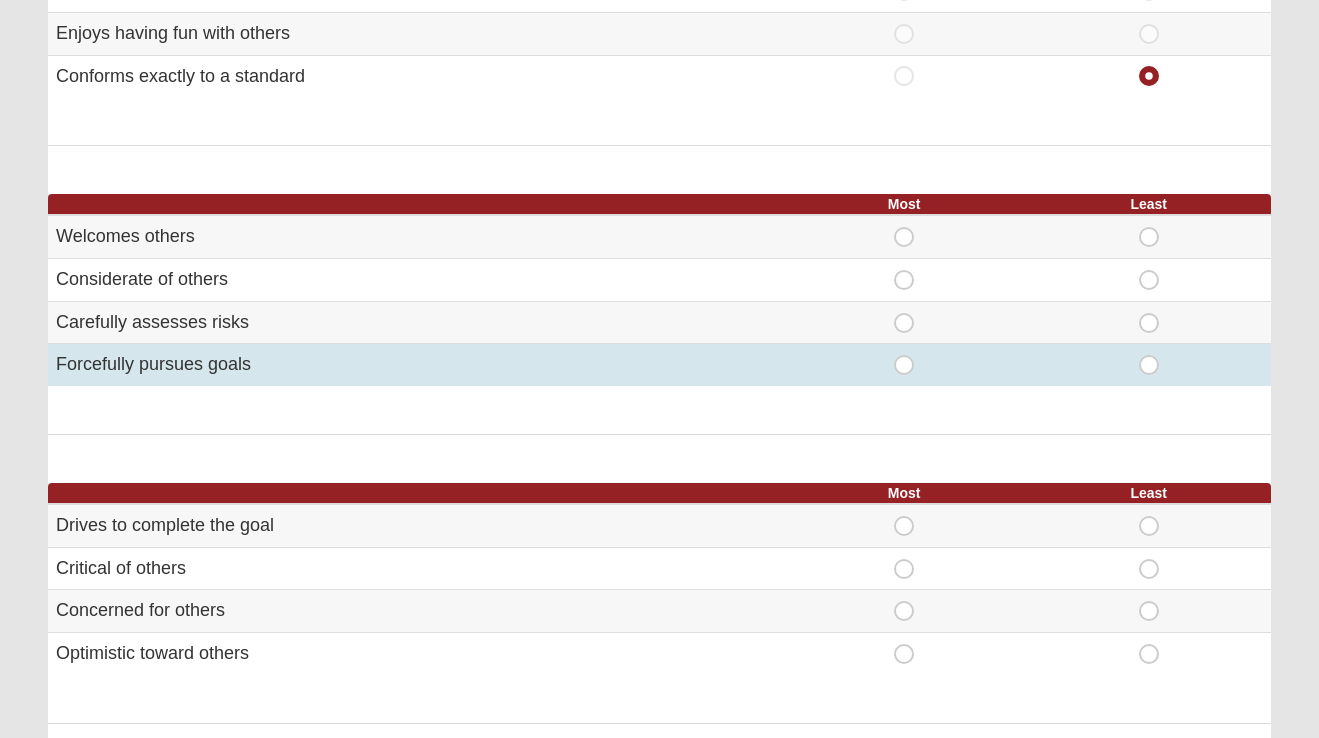 click on "Least" at bounding box center [1149, 355] 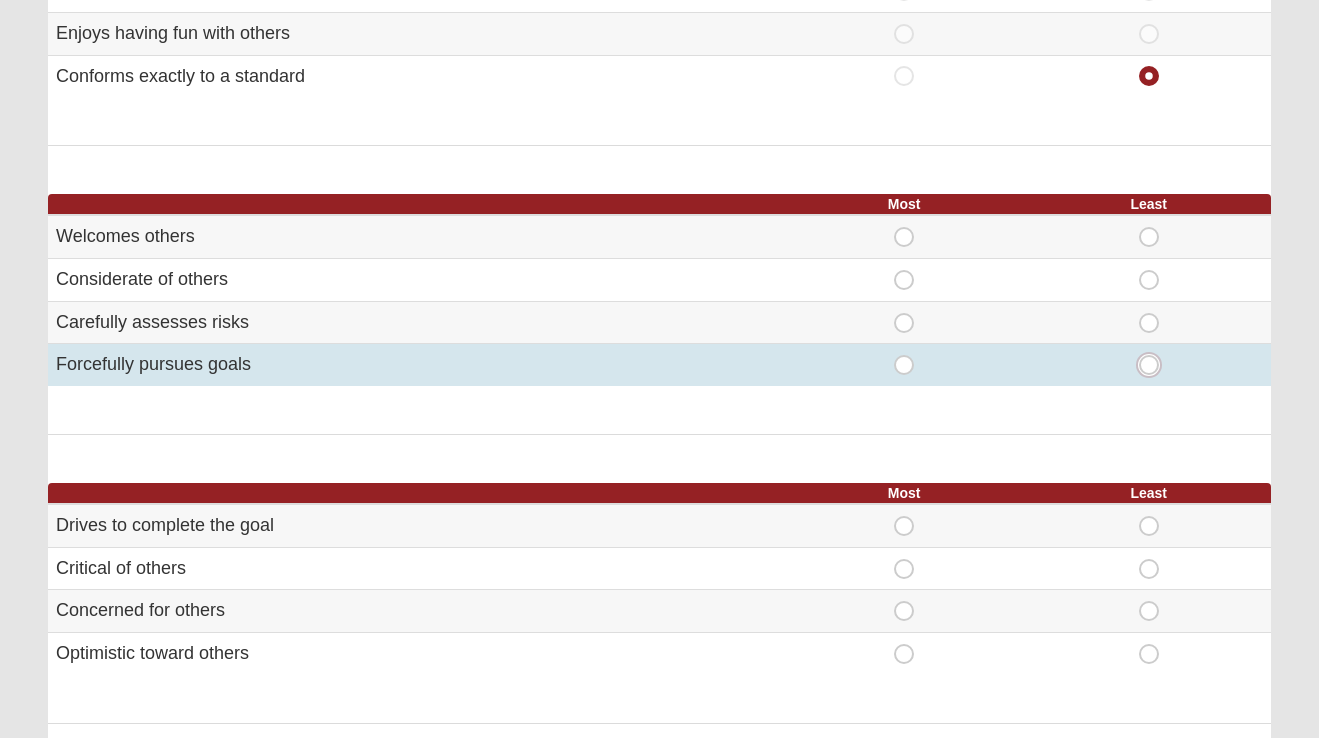 click on "Least" at bounding box center (1155, 365) 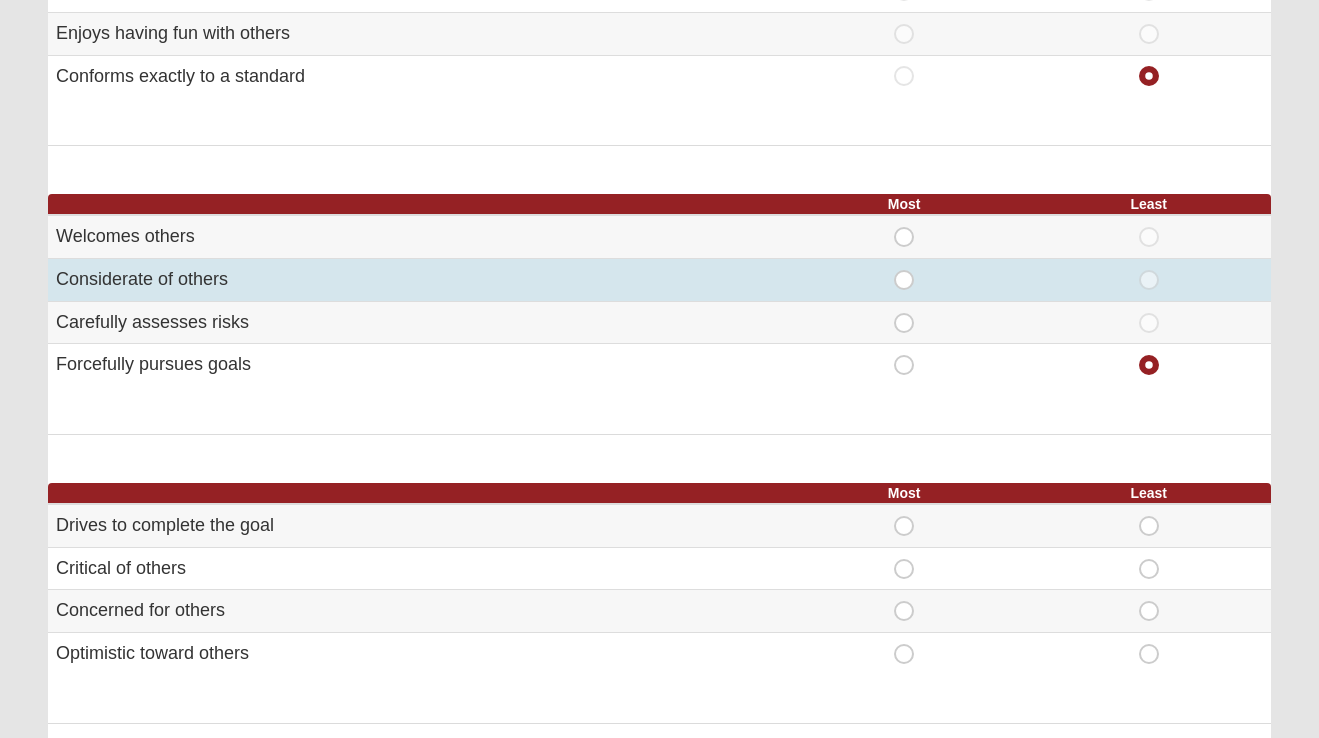 click on "Most" at bounding box center (904, 270) 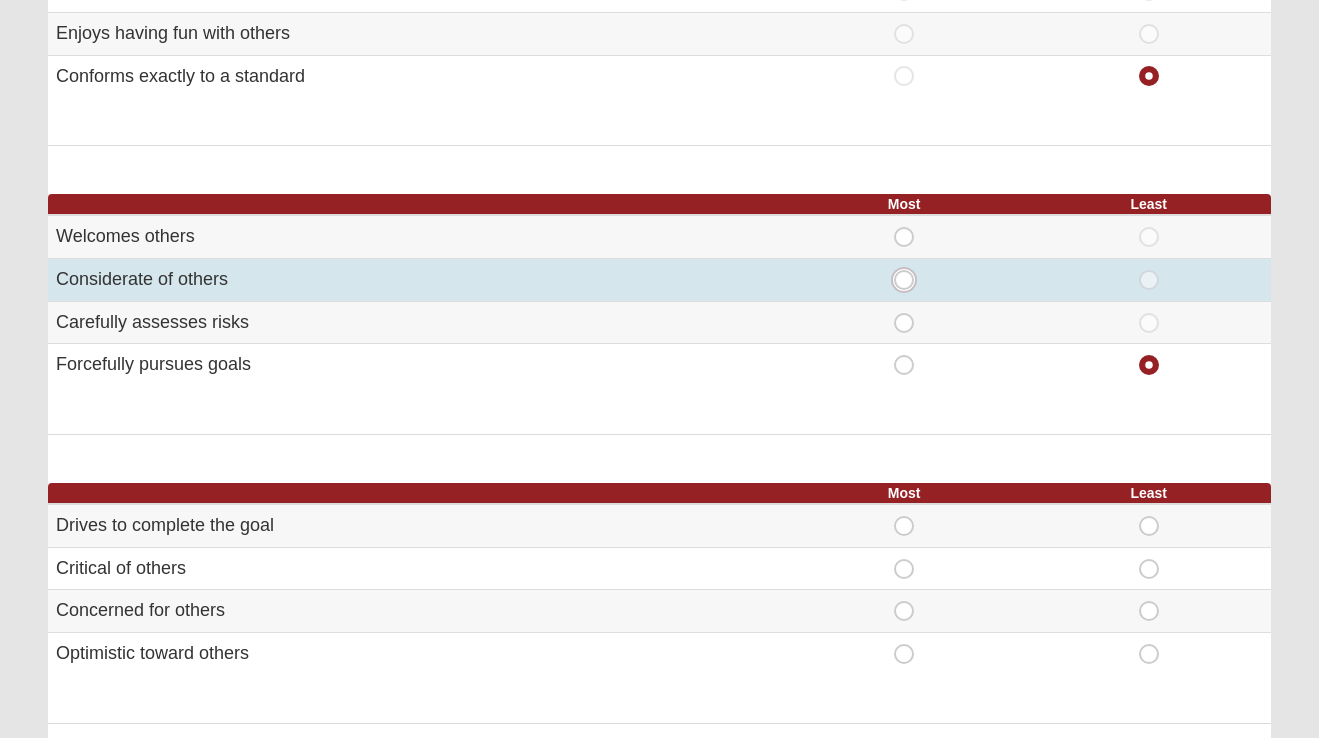 click on "Most" at bounding box center (910, 280) 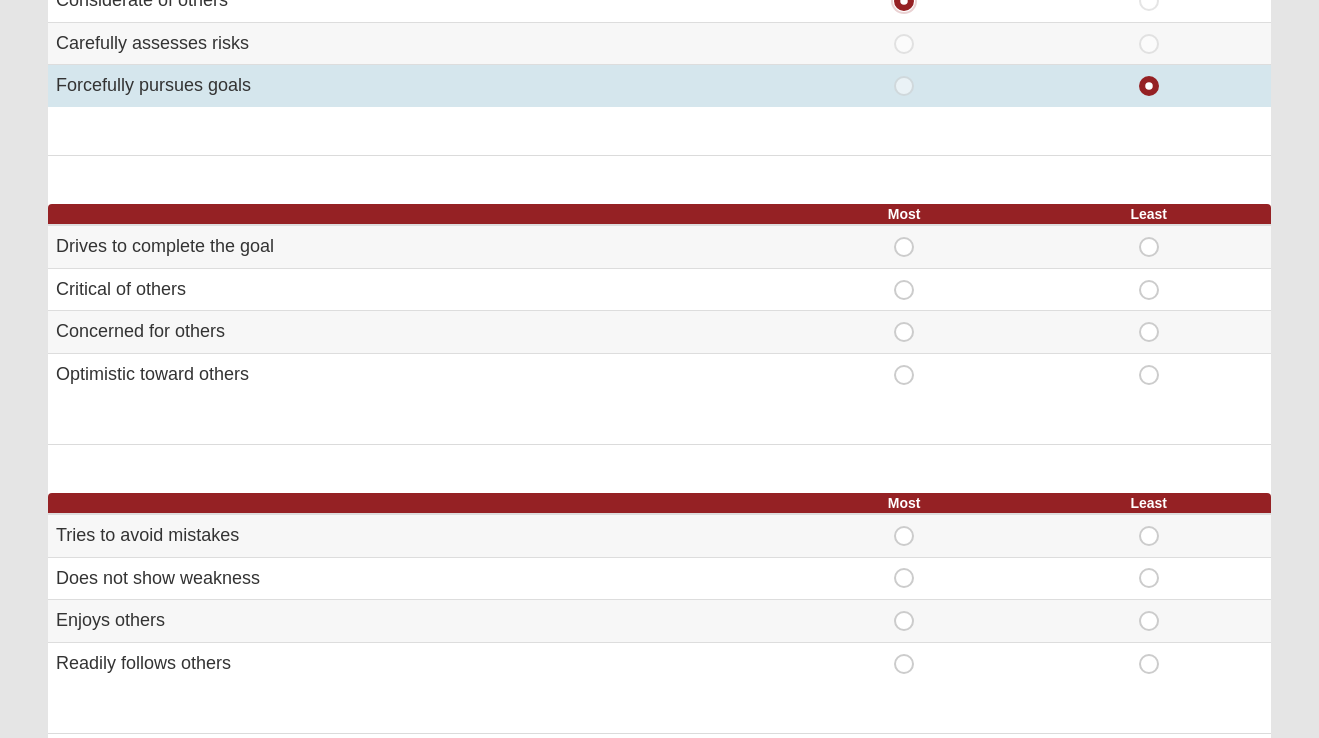 scroll, scrollTop: 675, scrollLeft: 0, axis: vertical 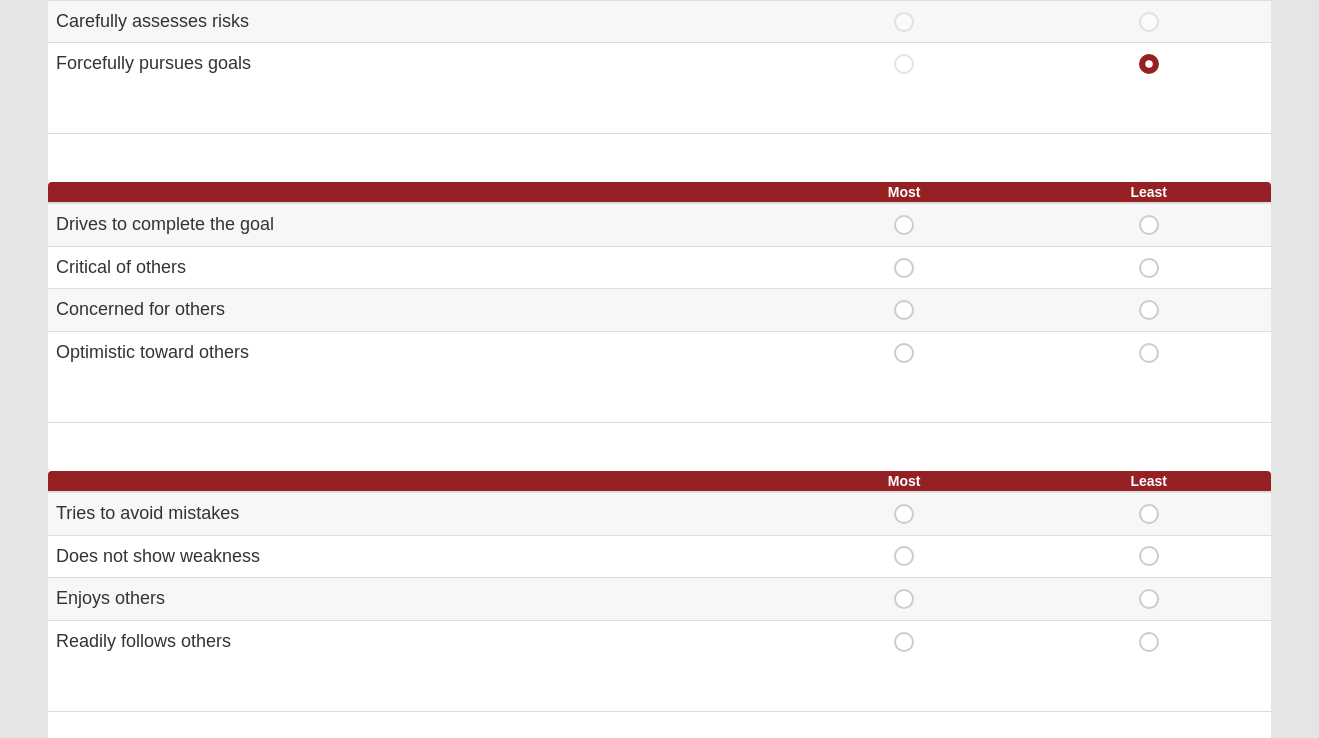 drag, startPoint x: 281, startPoint y: 363, endPoint x: 15, endPoint y: 236, distance: 294.7626 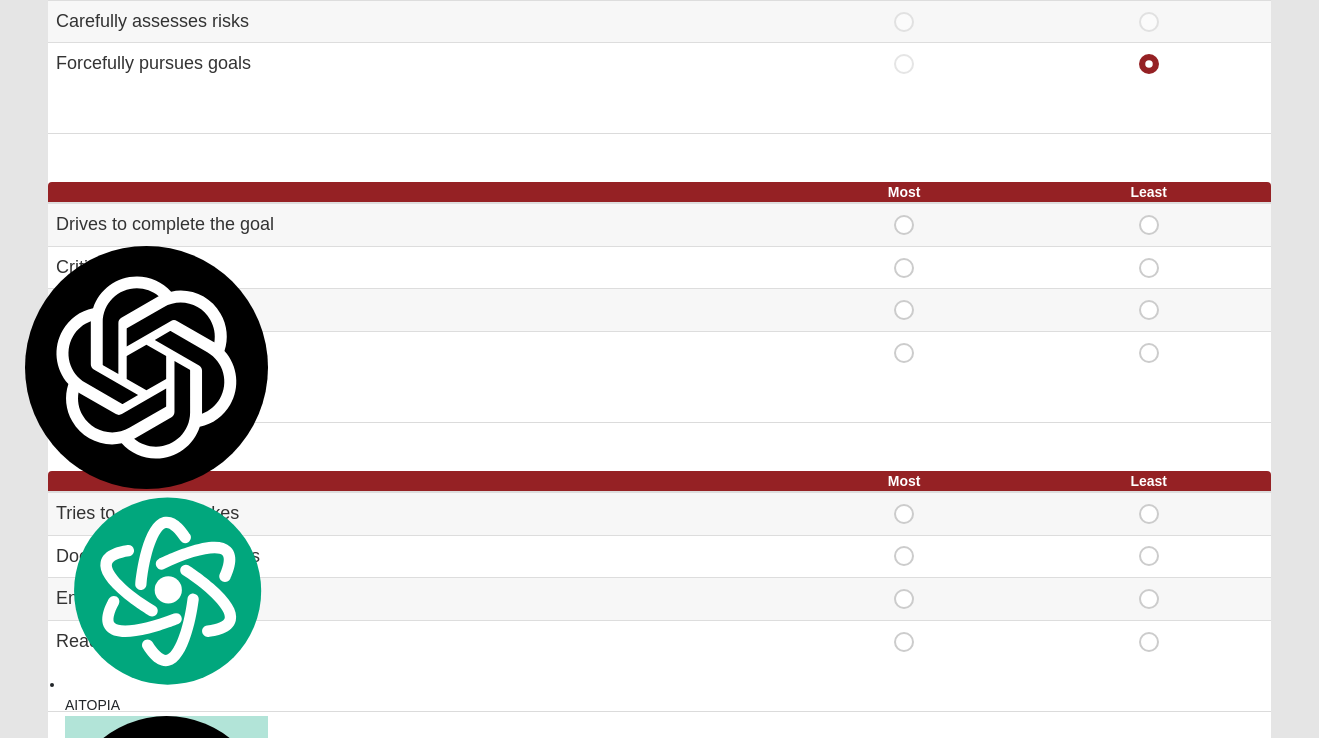 click on "Select the statement that you identify with most and least for each group.
83%
Most
Least
Is consistent
Most" at bounding box center (659, 295) 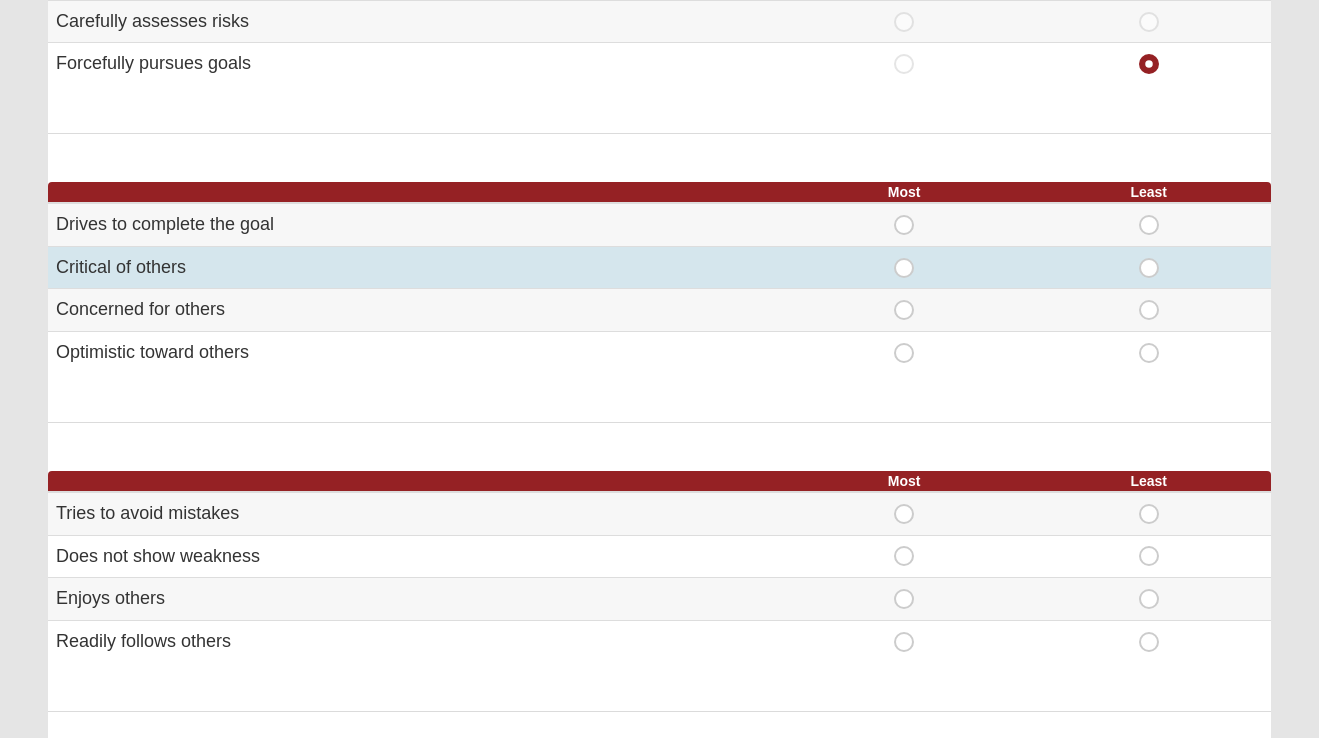 click on "Least" at bounding box center (1149, 258) 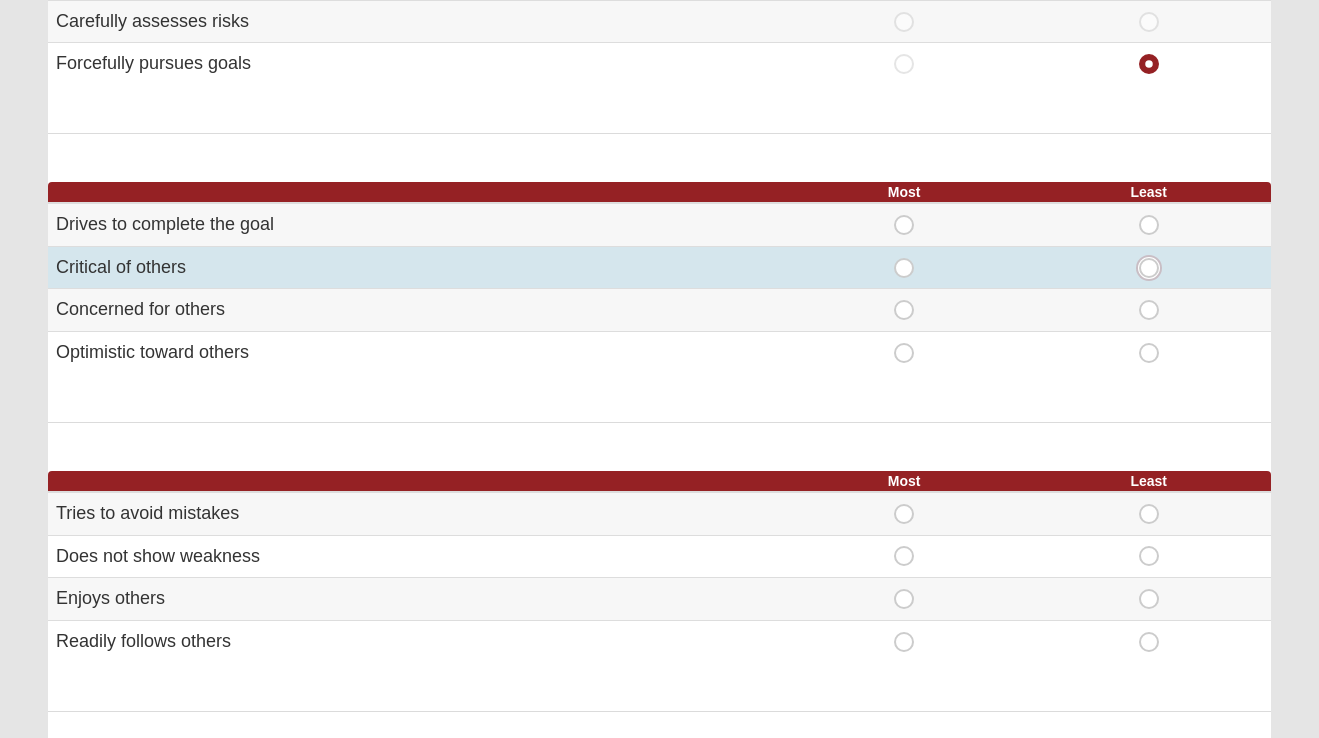 click on "Least" at bounding box center [1155, 268] 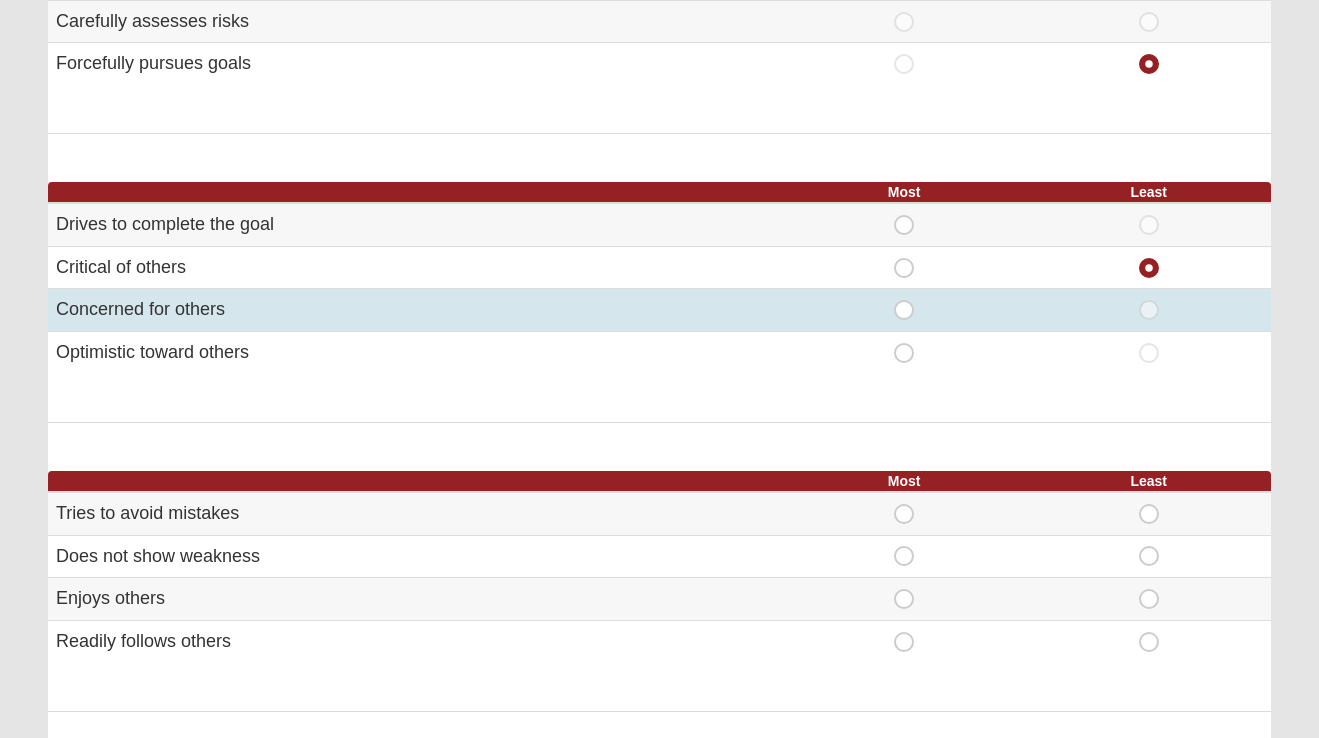 click on "Most" at bounding box center [904, 300] 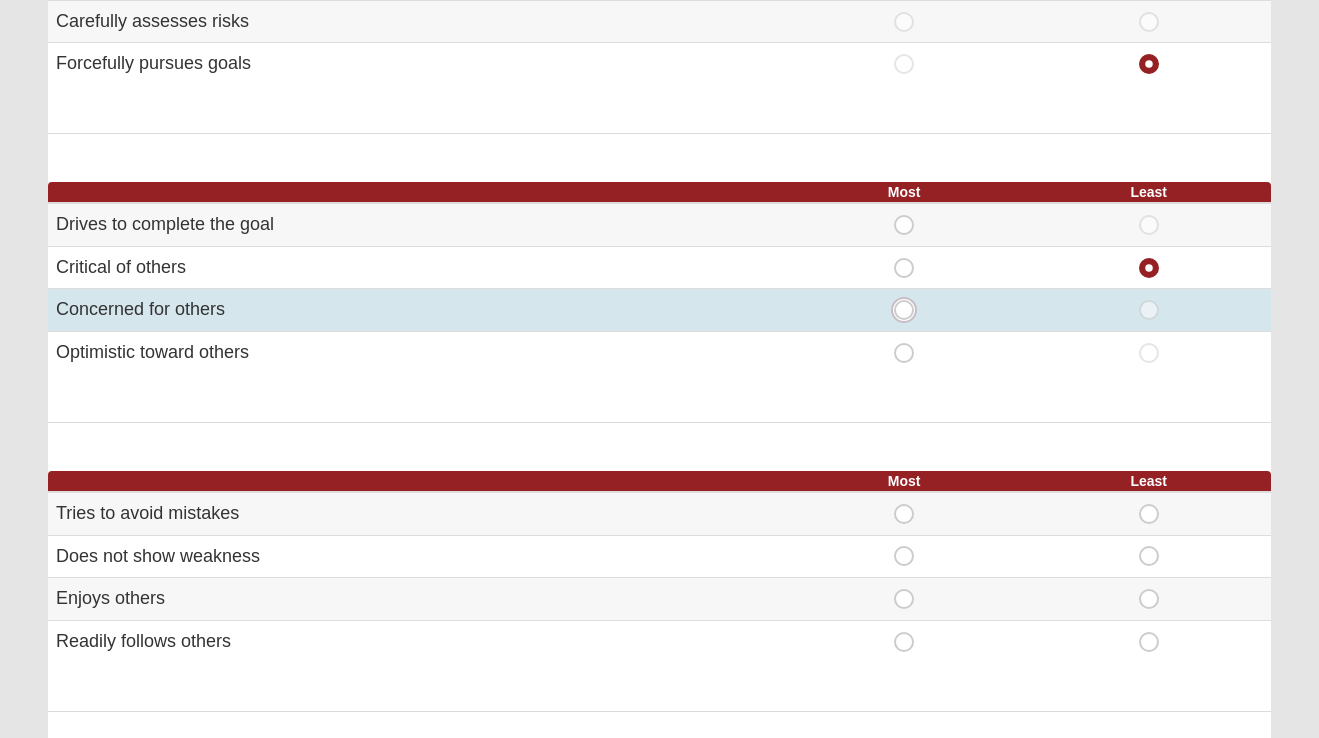 click on "Most" at bounding box center (910, 310) 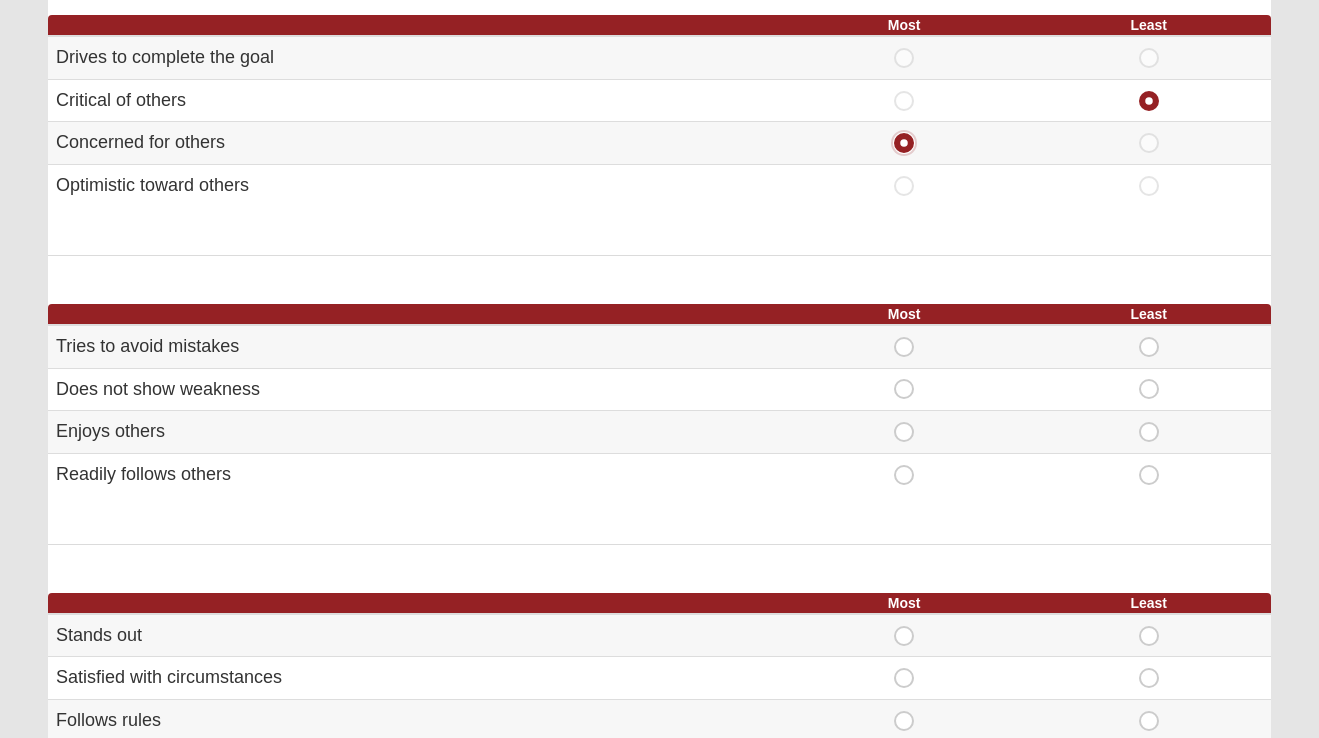 scroll, scrollTop: 852, scrollLeft: 0, axis: vertical 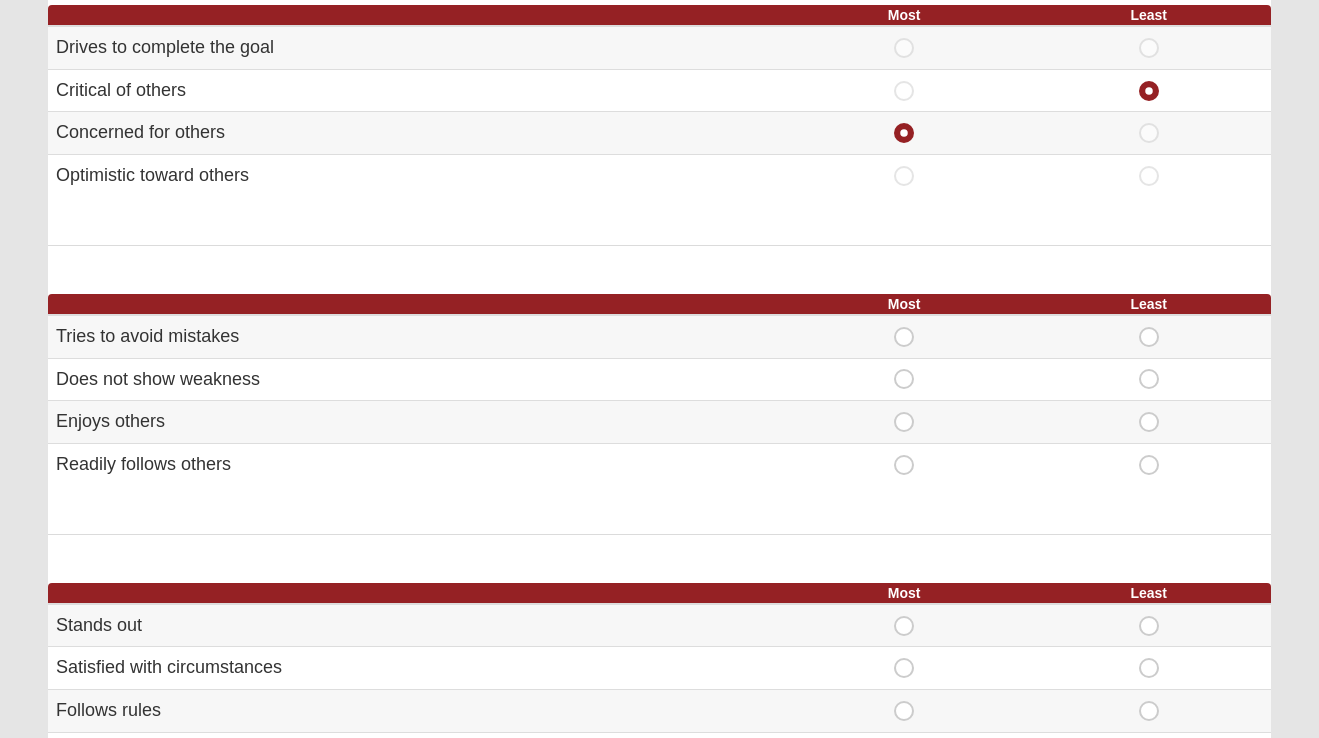 drag, startPoint x: 244, startPoint y: 459, endPoint x: 45, endPoint y: 345, distance: 229.34036 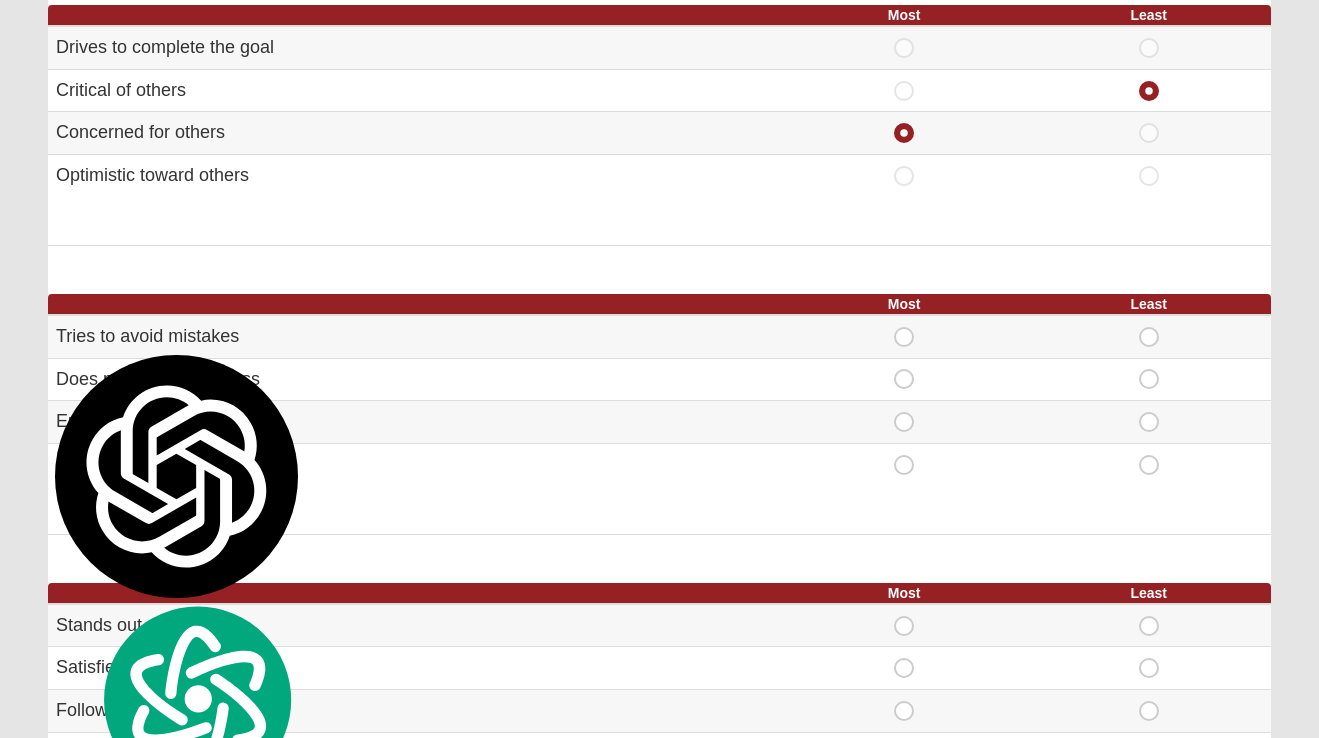 click on "Most
Least
Tries to avoid mistakes
Most
Least" at bounding box center [659, 414] 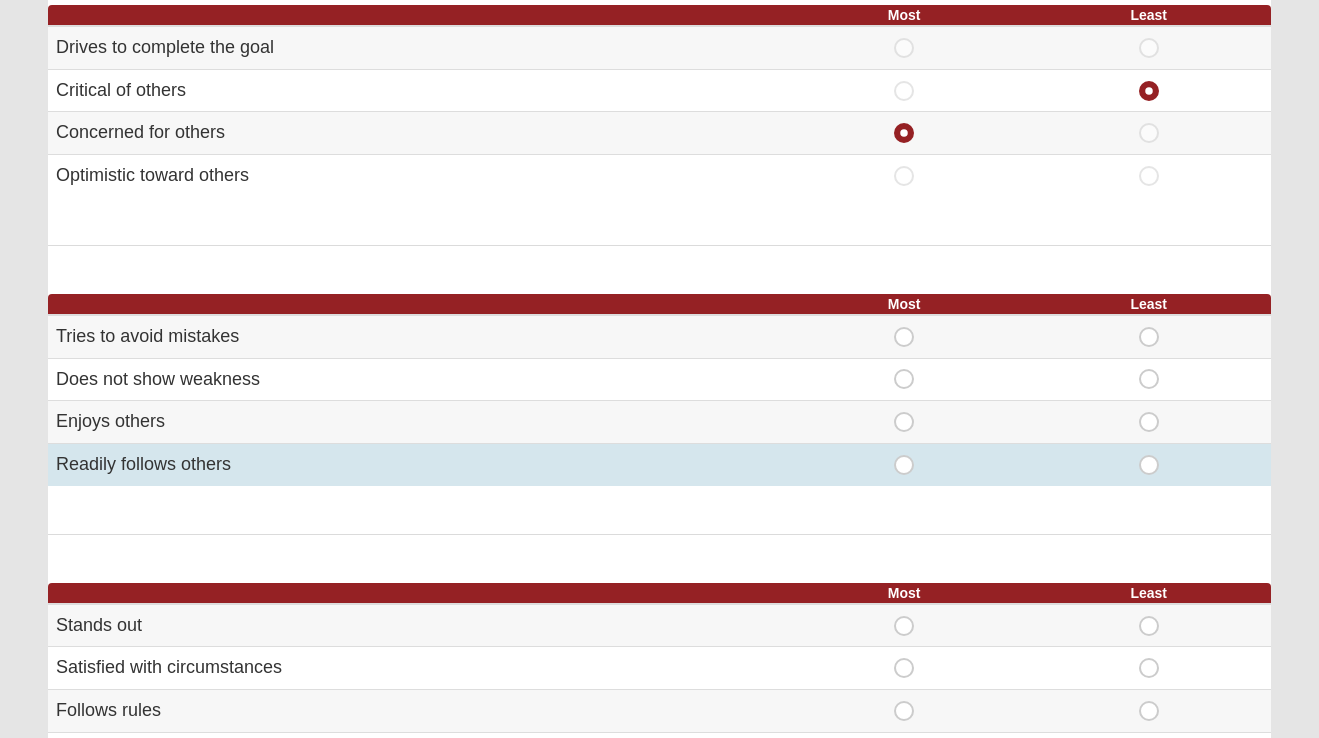click on "Least" at bounding box center (1149, 455) 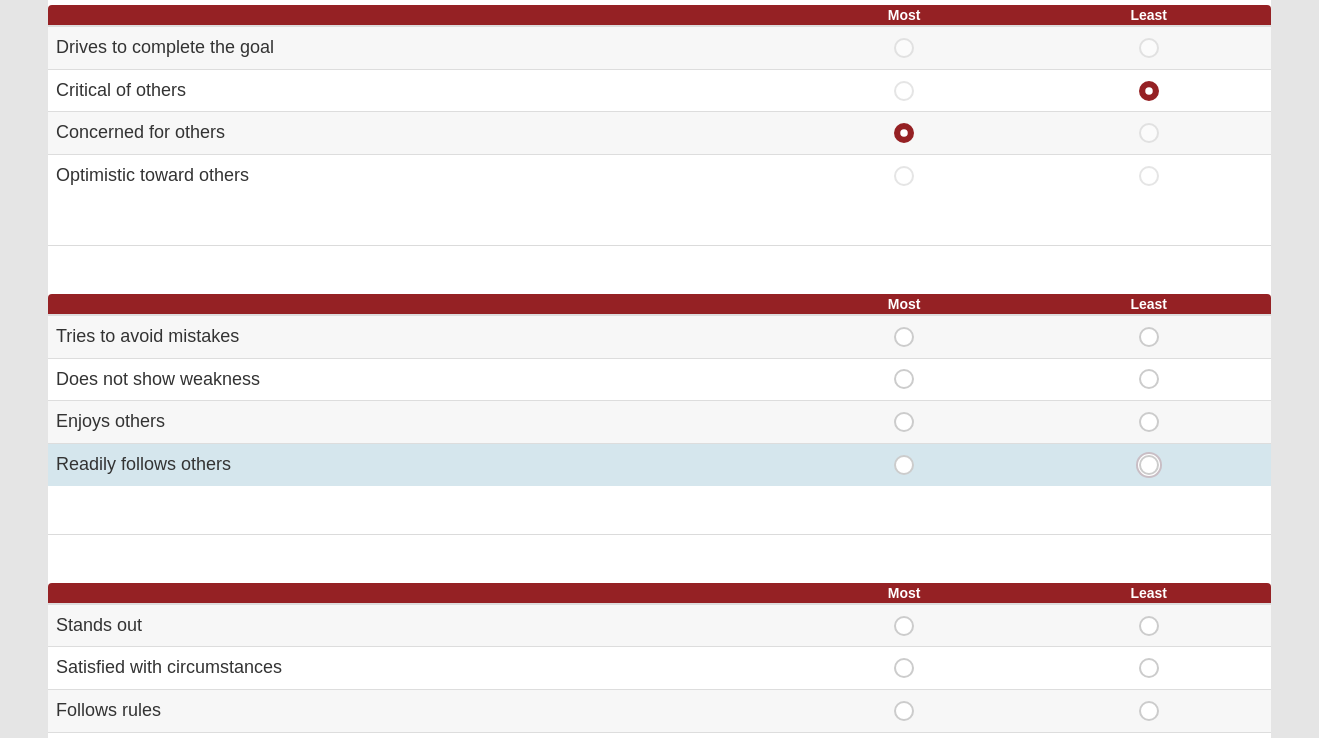 click on "Least" at bounding box center [1155, 465] 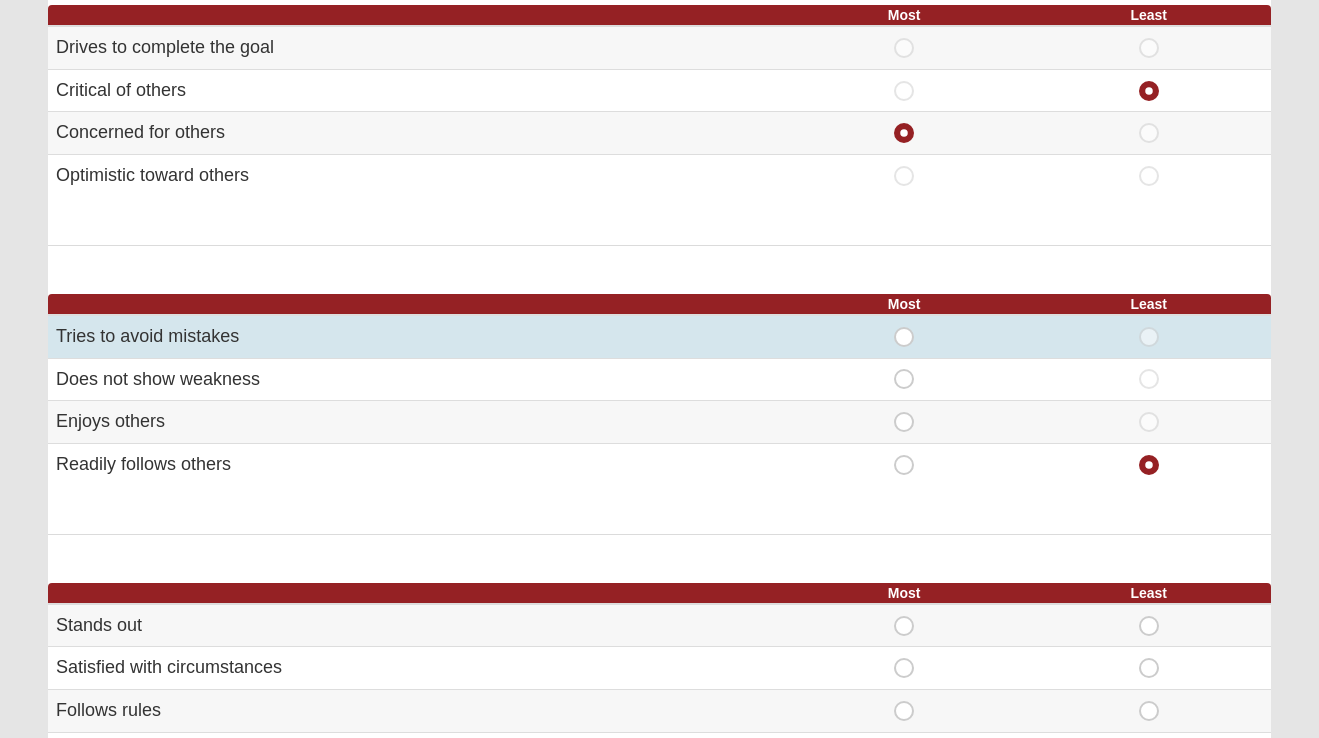 click on "Most" at bounding box center [904, 336] 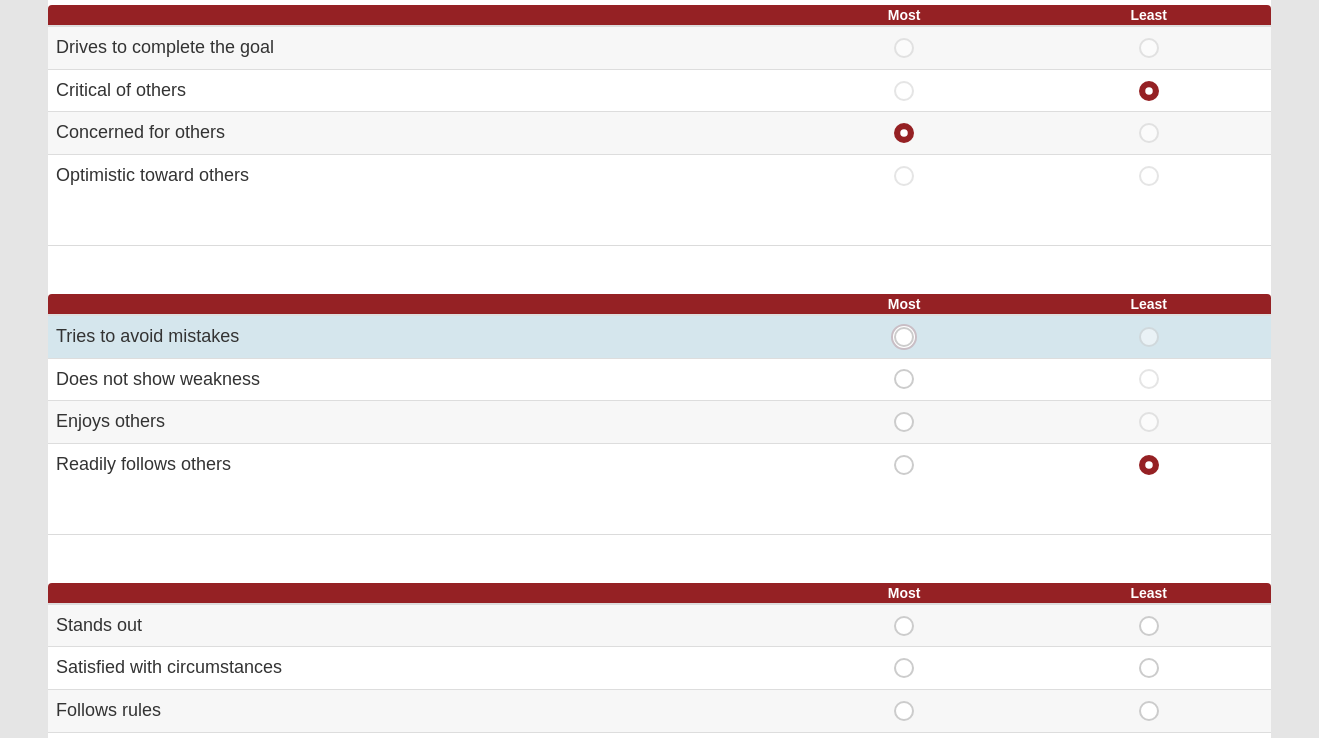 click on "Most" at bounding box center (910, 337) 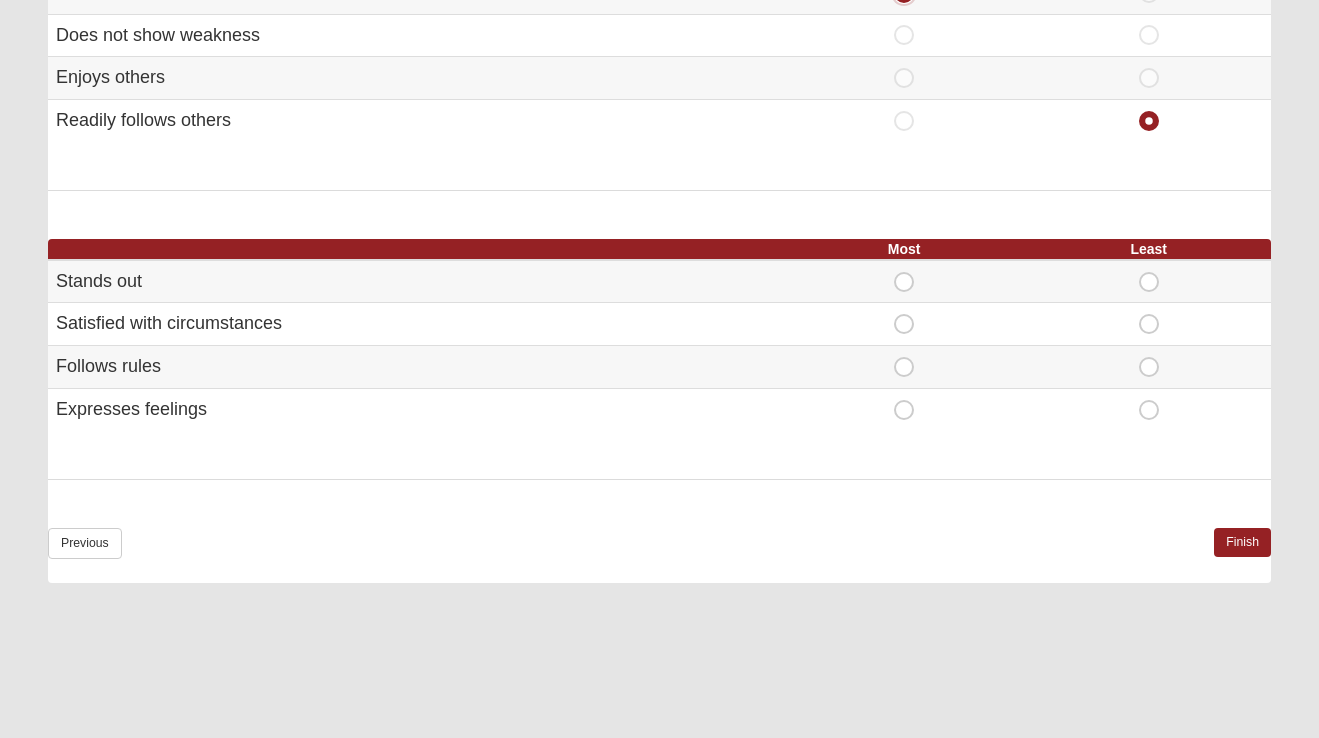 scroll, scrollTop: 1198, scrollLeft: 0, axis: vertical 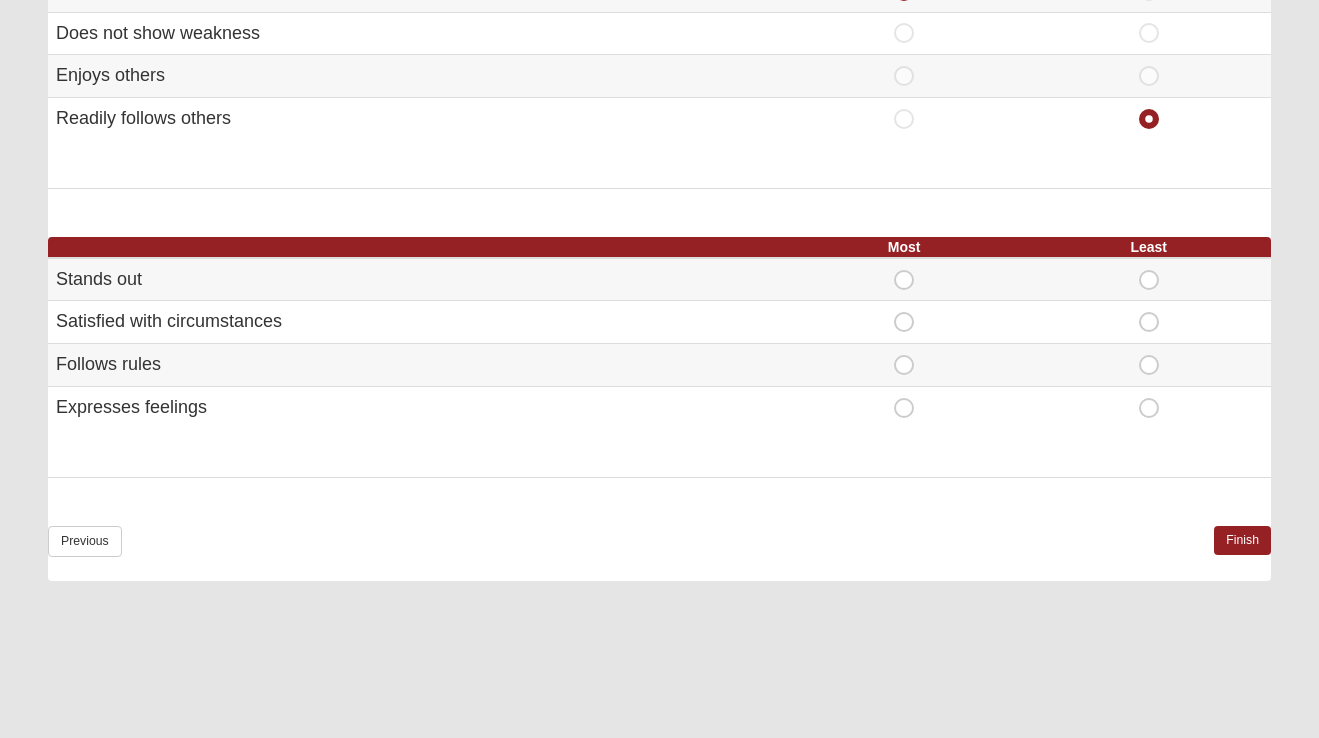 drag, startPoint x: 223, startPoint y: 408, endPoint x: 32, endPoint y: 293, distance: 222.94843 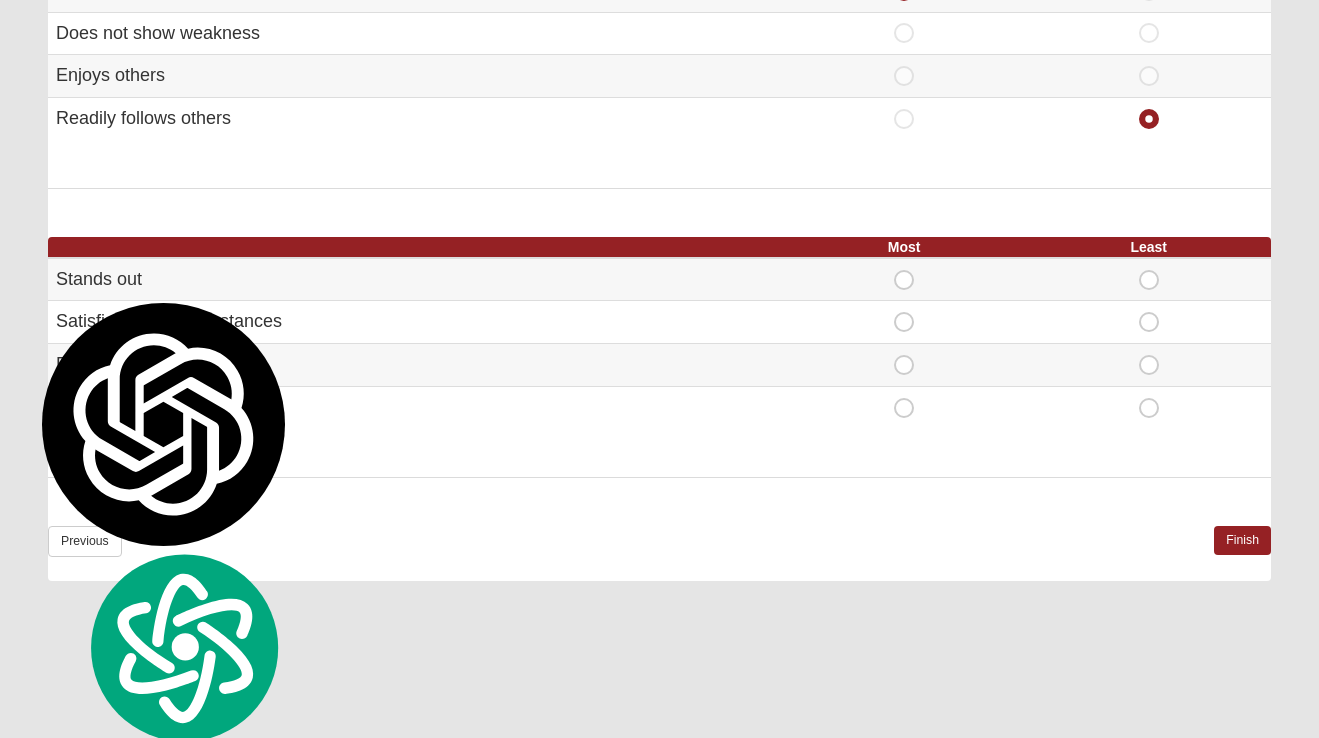 click on "Select the statement that you identify with most and least for each group.
83%
Most
Least
Is consistent
Most" at bounding box center [659, -228] 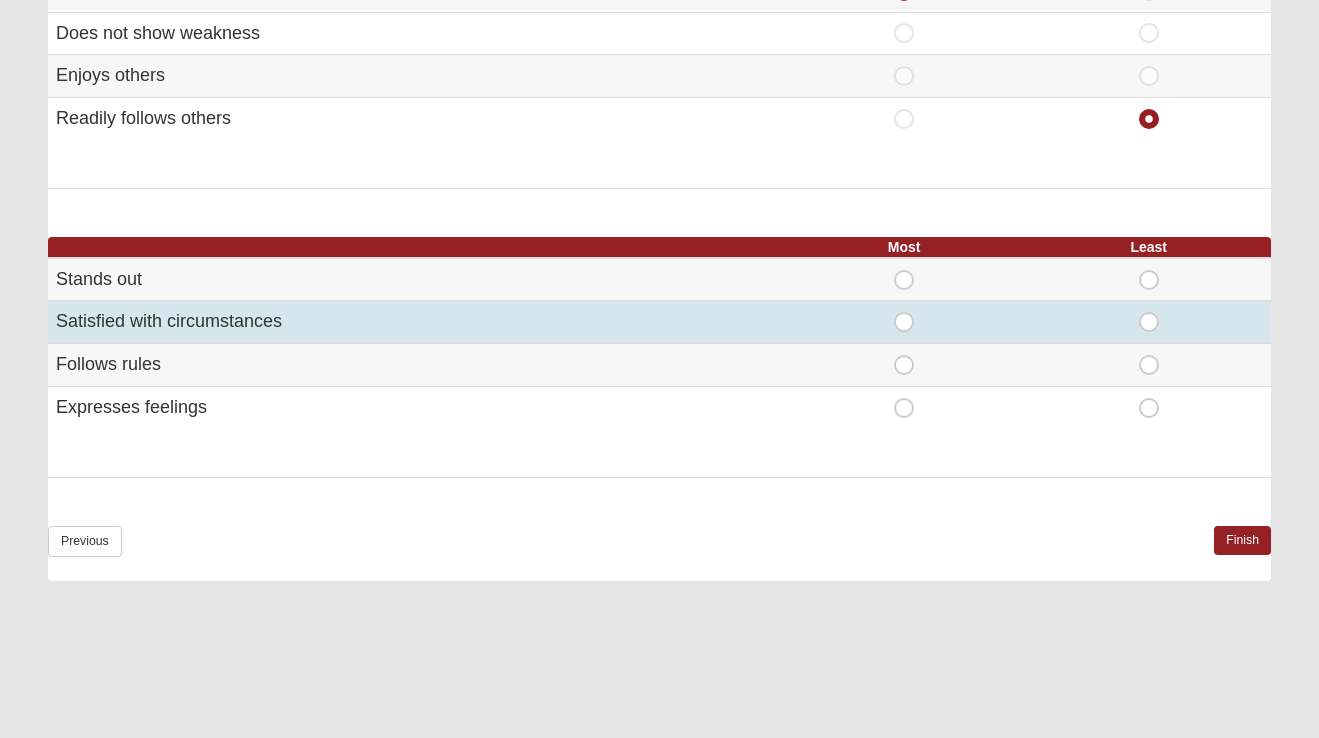 click on "Least" at bounding box center (1149, 312) 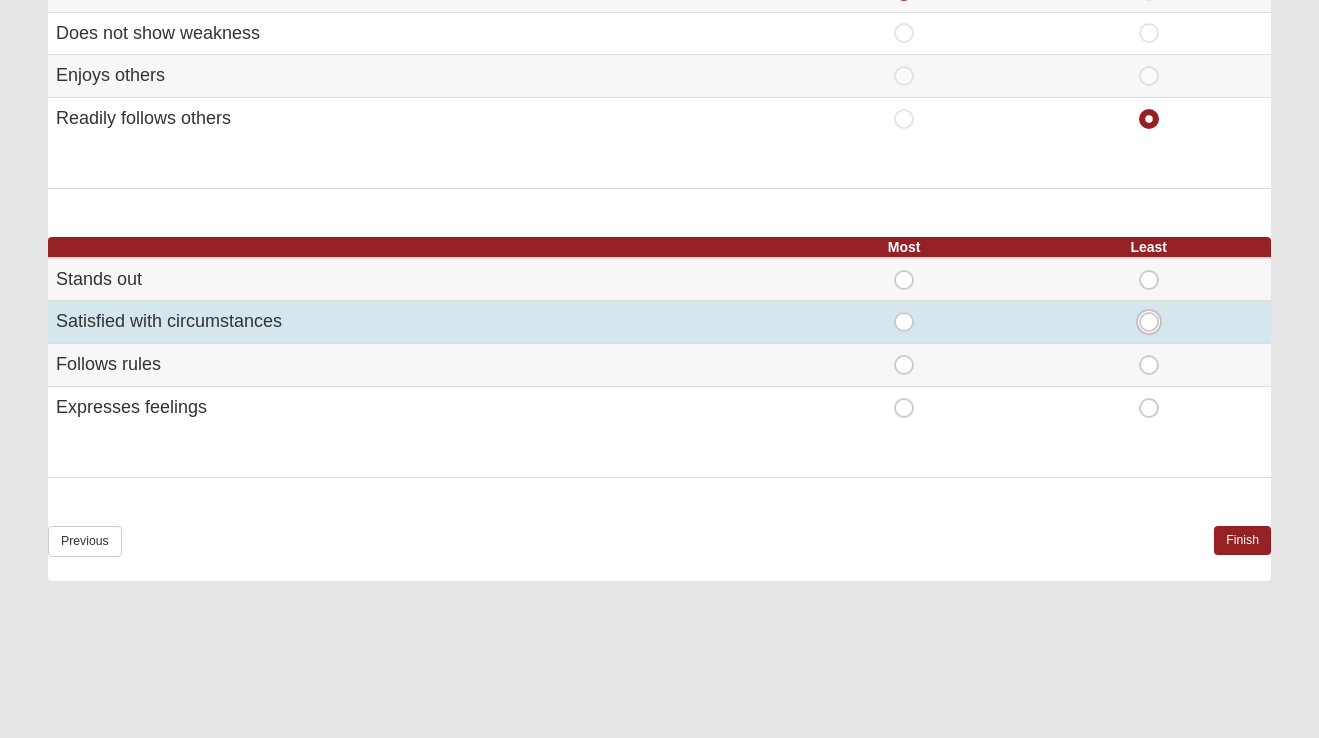 click on "Least" at bounding box center [1155, 322] 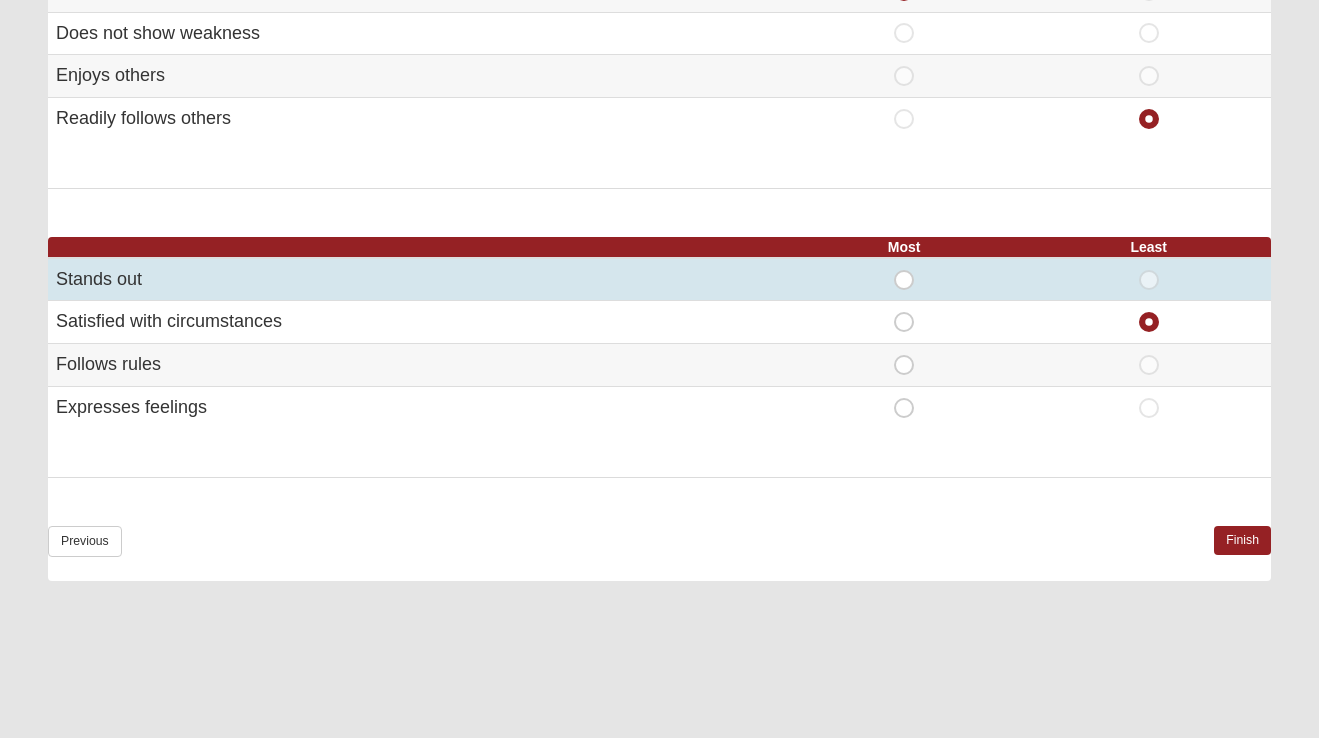 click on "Most" at bounding box center [904, 270] 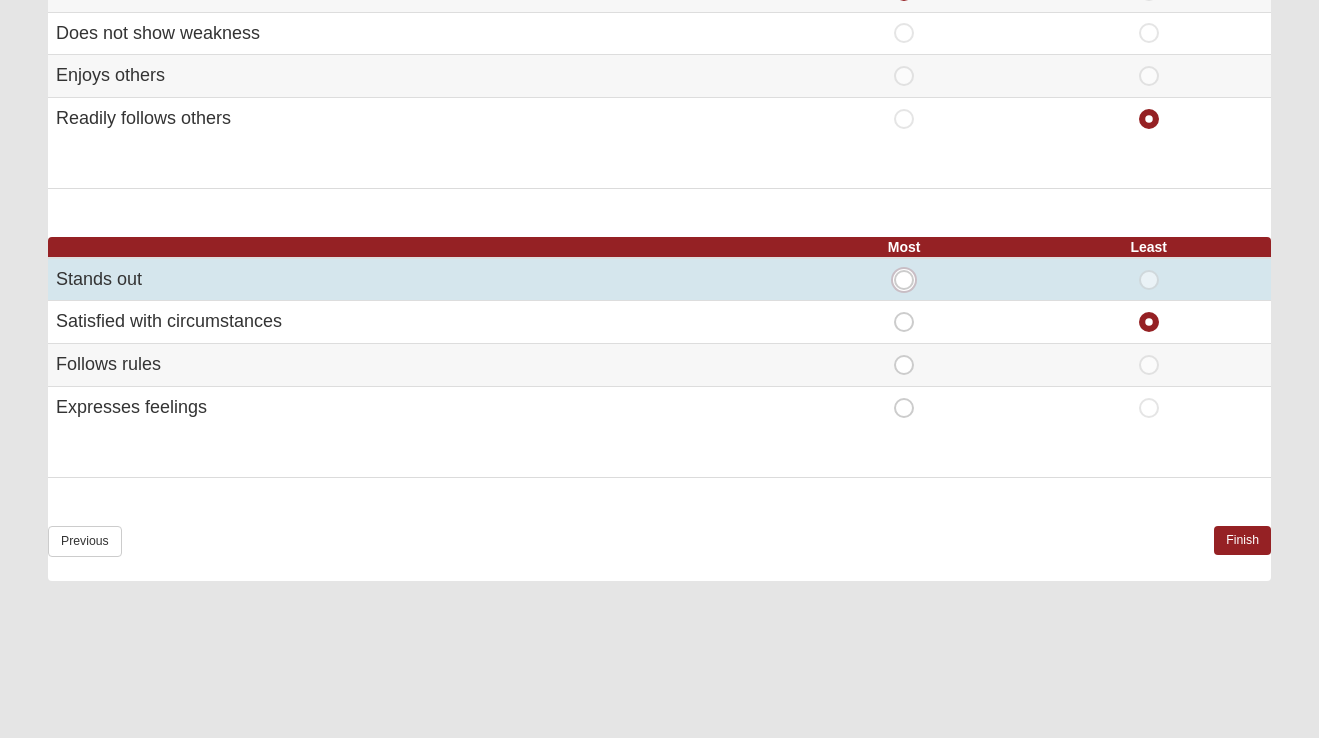 click on "Most" at bounding box center (910, 280) 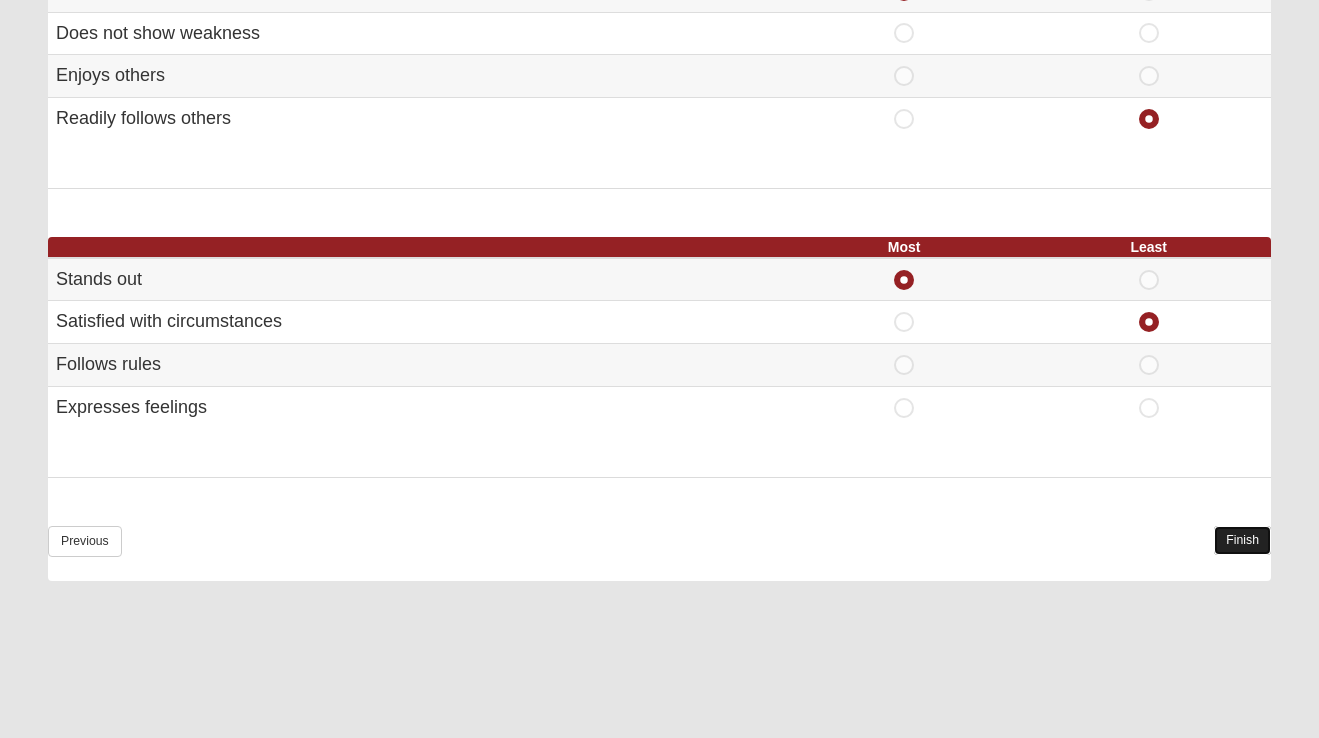 click on "Finish" at bounding box center [1242, 540] 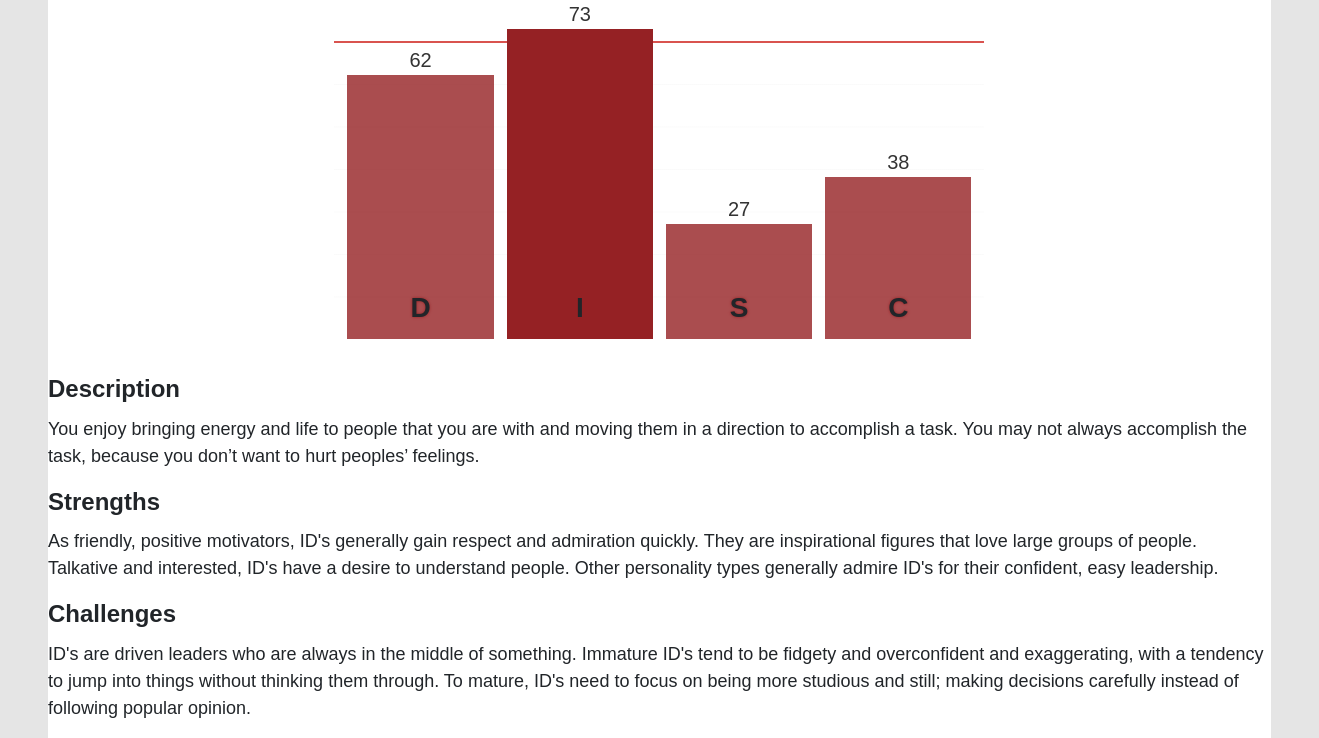 scroll, scrollTop: 0, scrollLeft: 0, axis: both 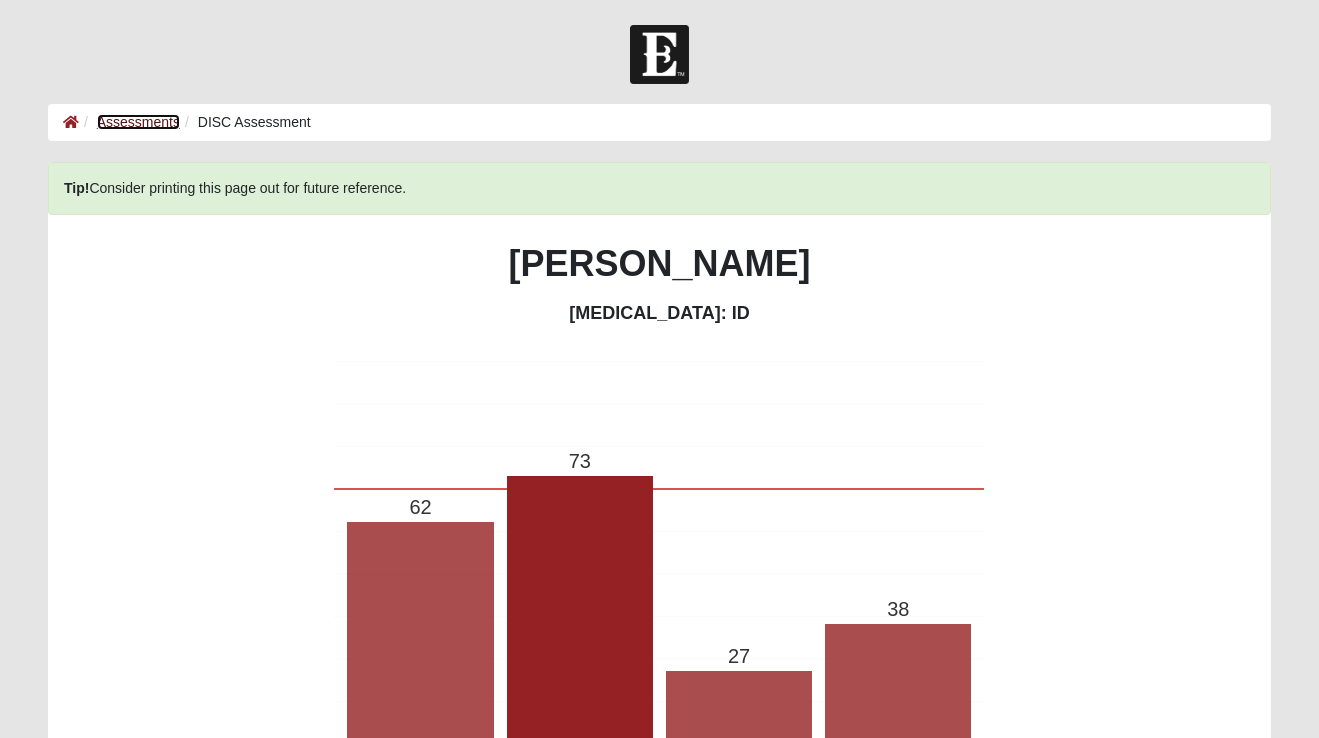 click on "Assessments" at bounding box center [138, 122] 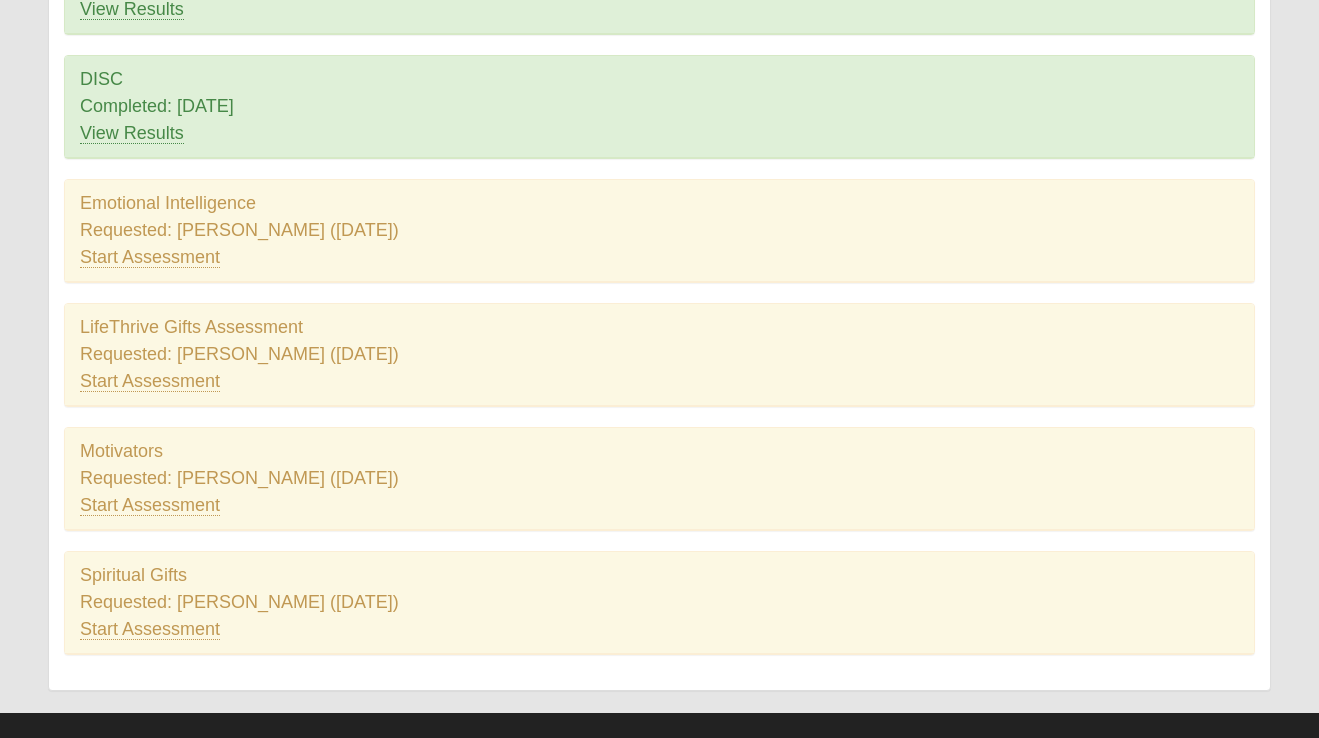 scroll, scrollTop: 301, scrollLeft: 0, axis: vertical 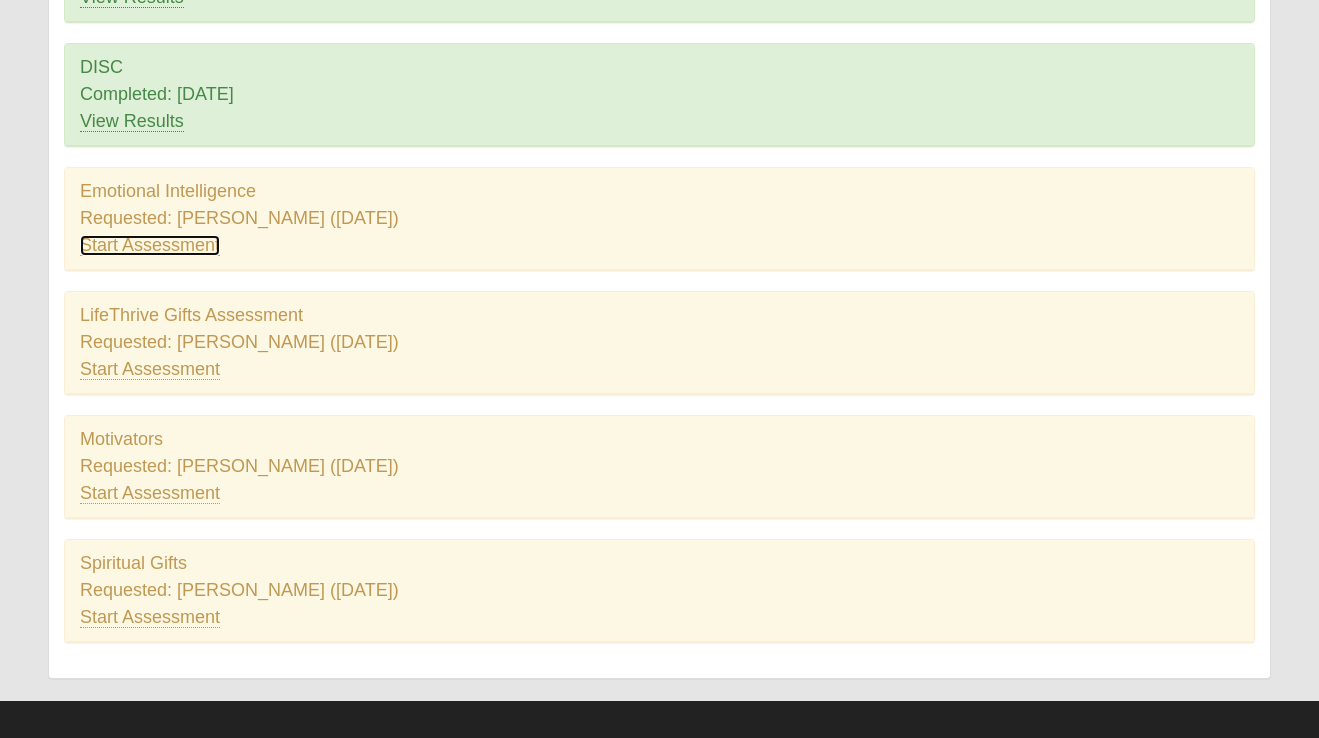 click on "Start Assessment" at bounding box center [150, 245] 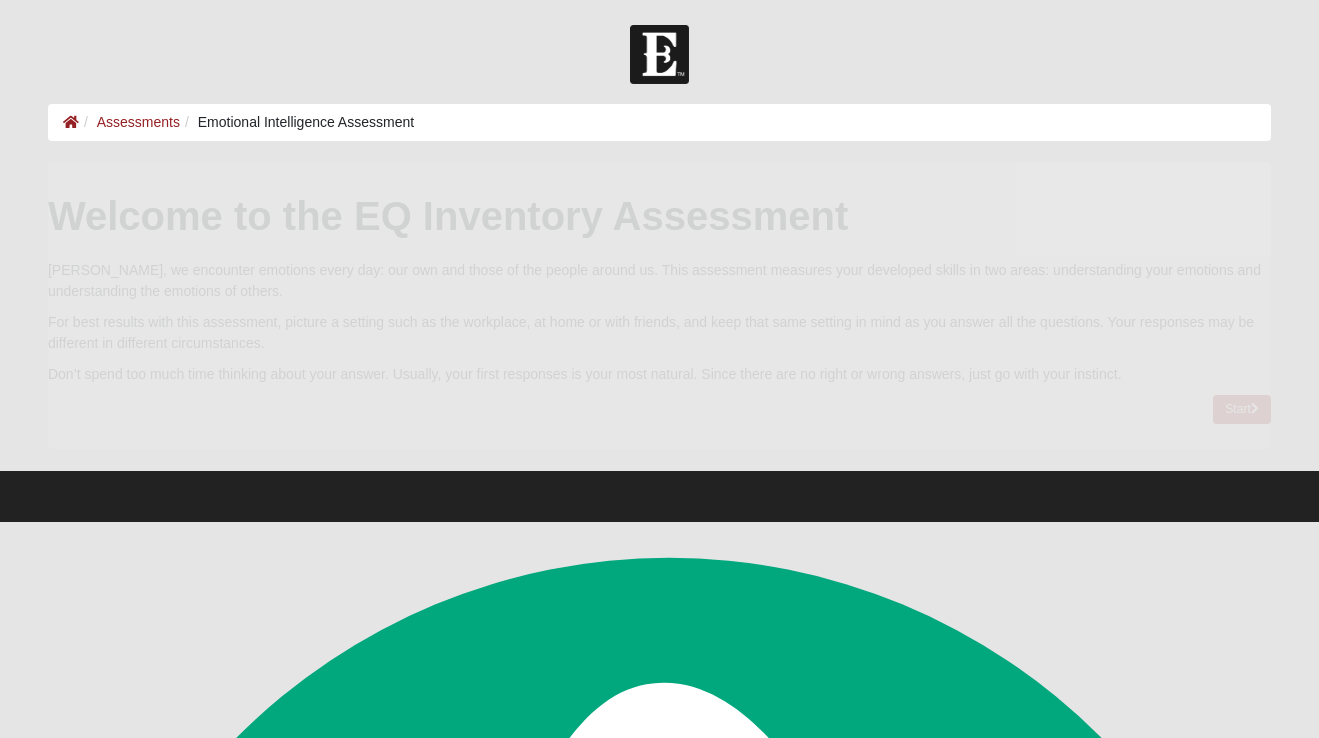 scroll, scrollTop: 0, scrollLeft: 0, axis: both 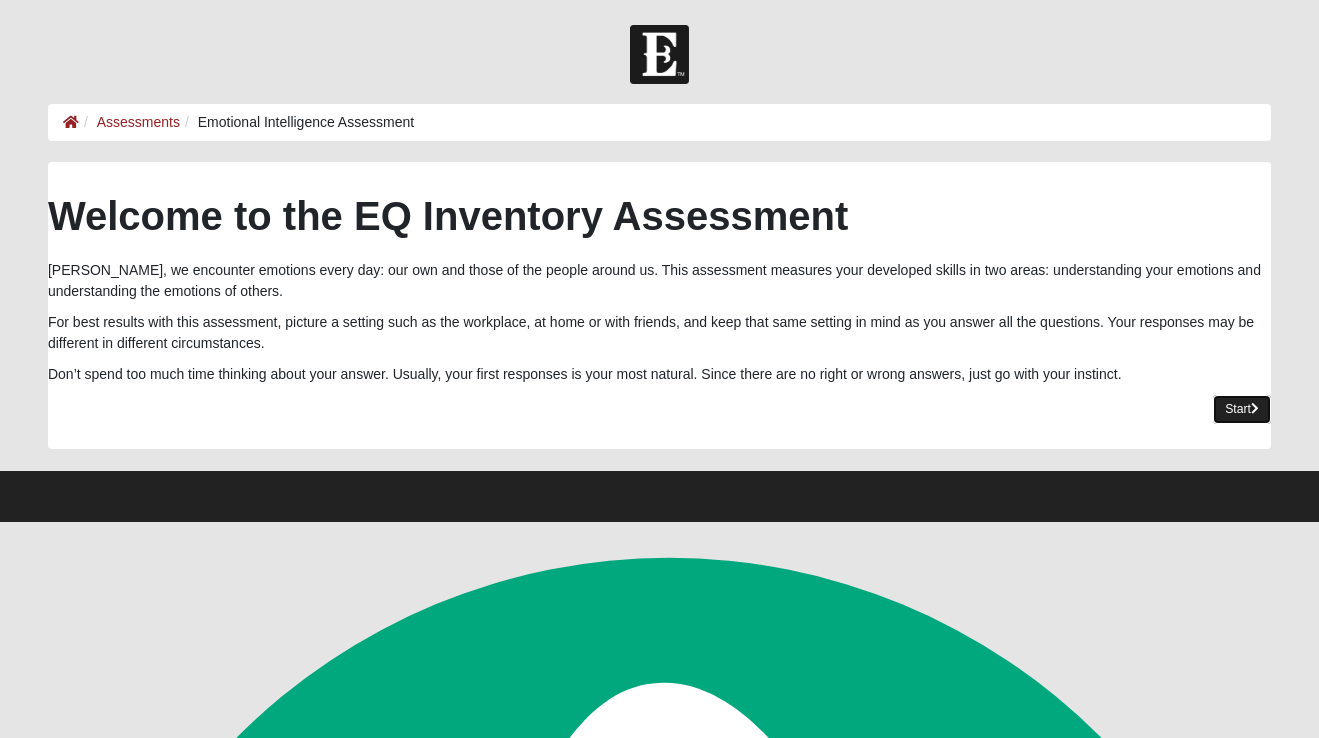 click on "Start" at bounding box center [1242, 409] 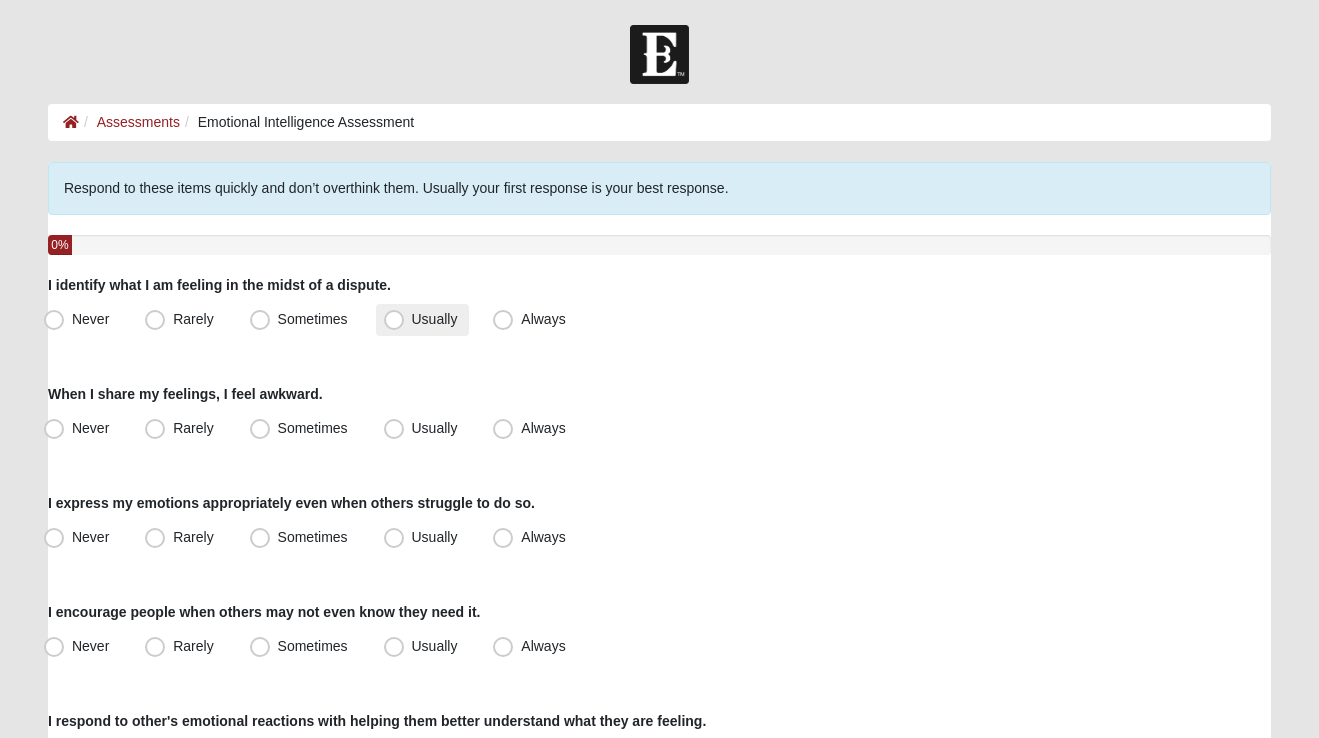 click on "Usually" at bounding box center [435, 319] 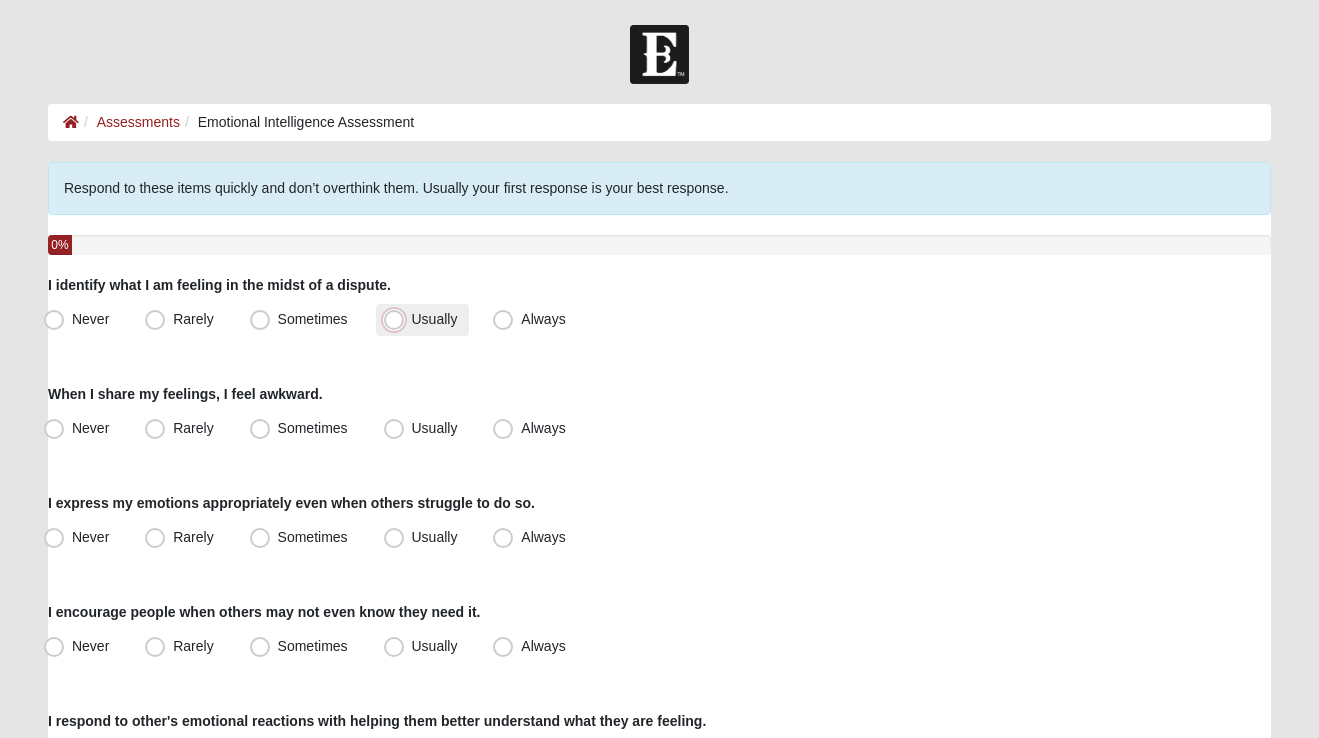 click on "Usually" at bounding box center [398, 319] 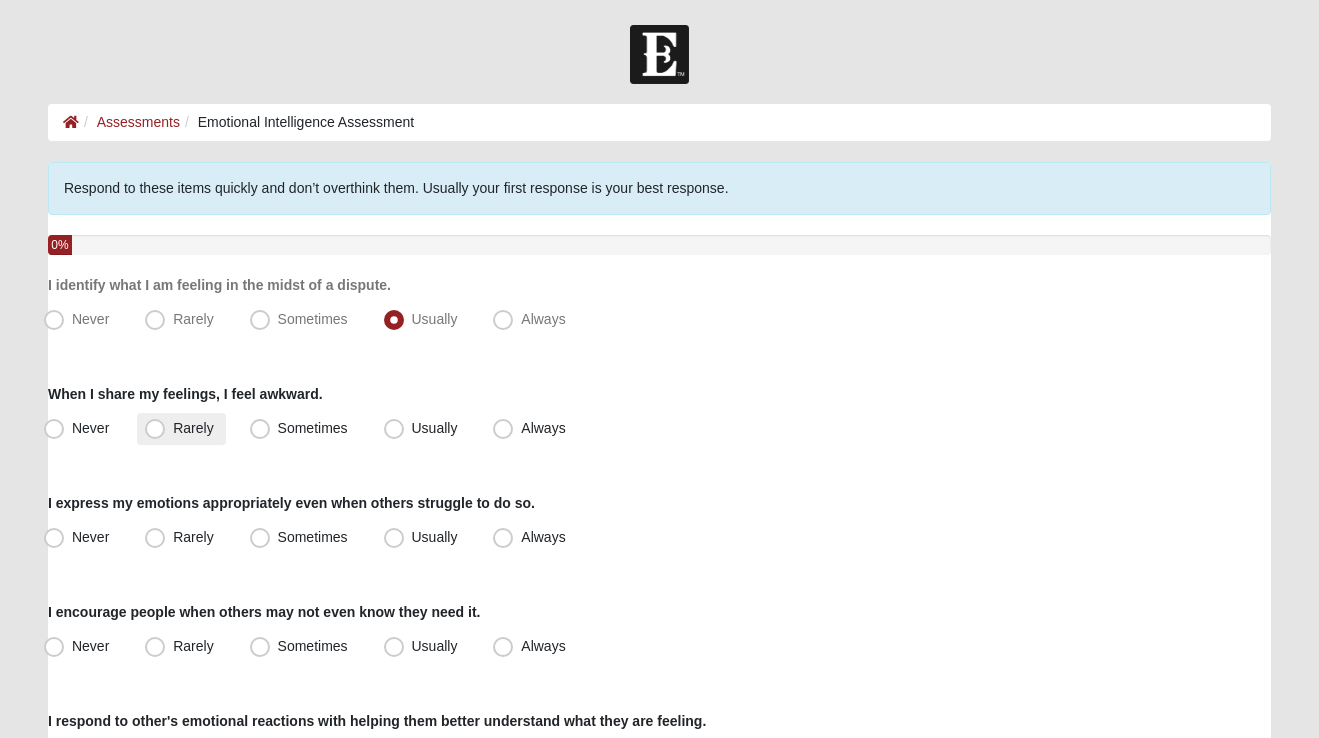 click on "Rarely" at bounding box center (193, 428) 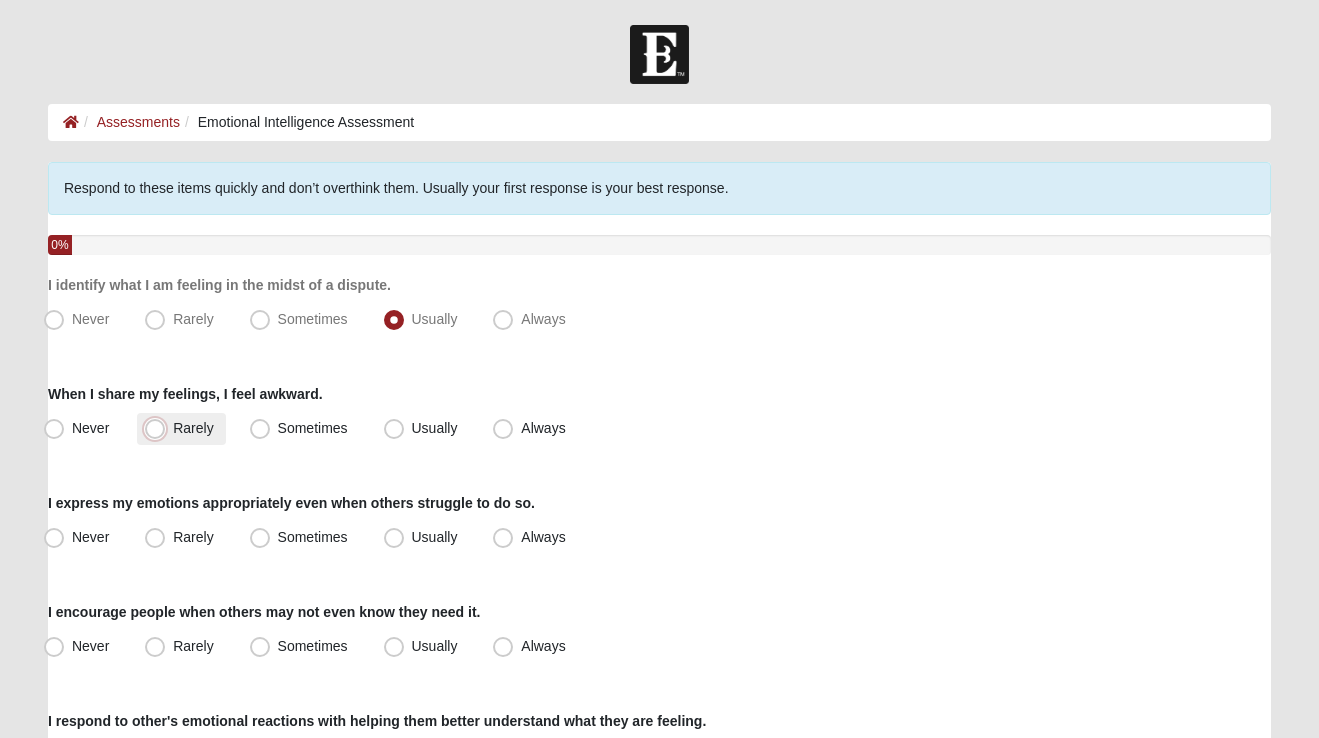 click on "Rarely" at bounding box center (159, 428) 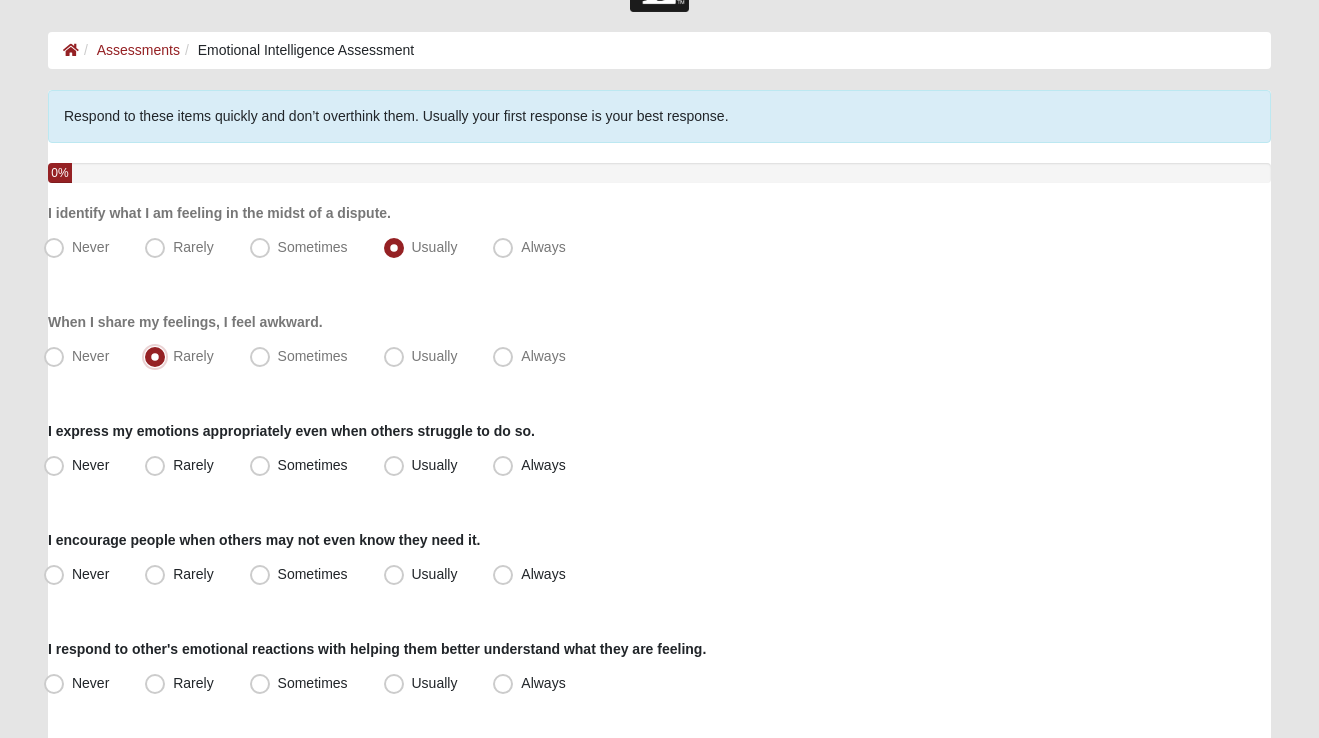 scroll, scrollTop: 74, scrollLeft: 0, axis: vertical 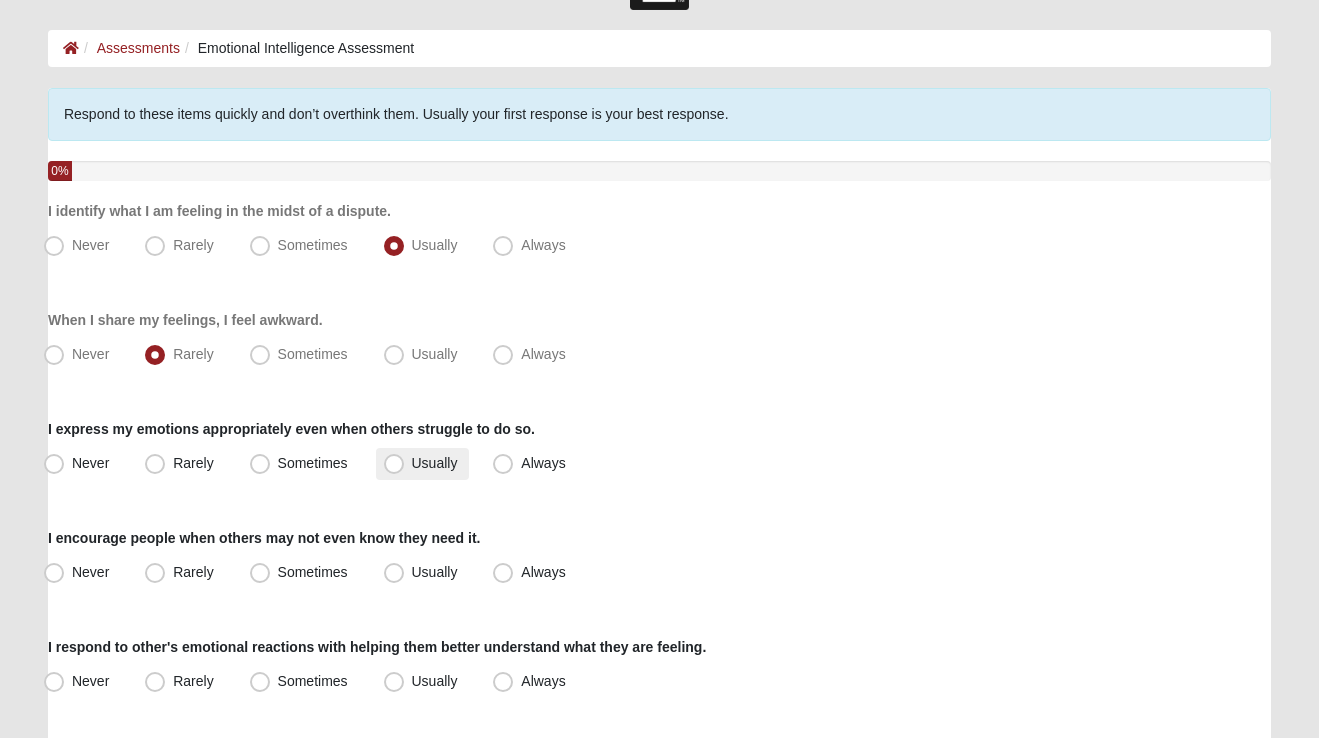 click on "Usually" at bounding box center [435, 463] 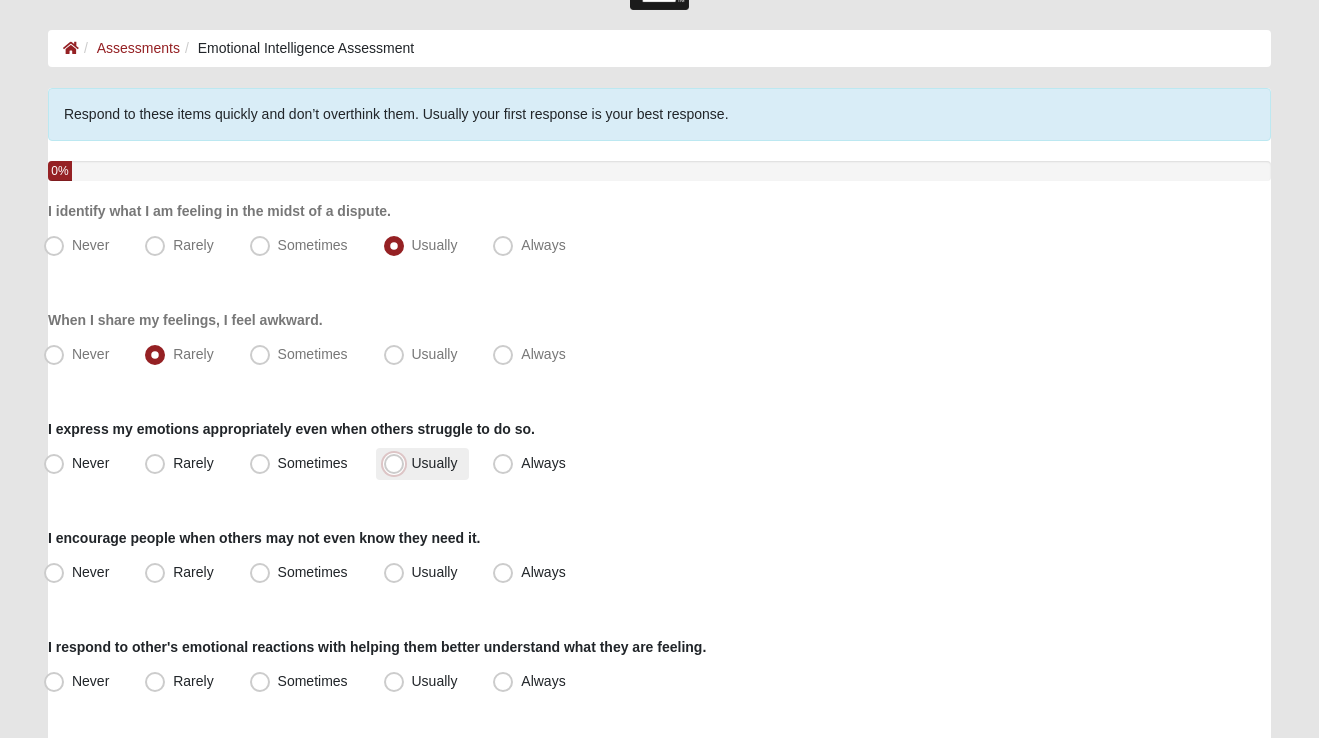 radio on "true" 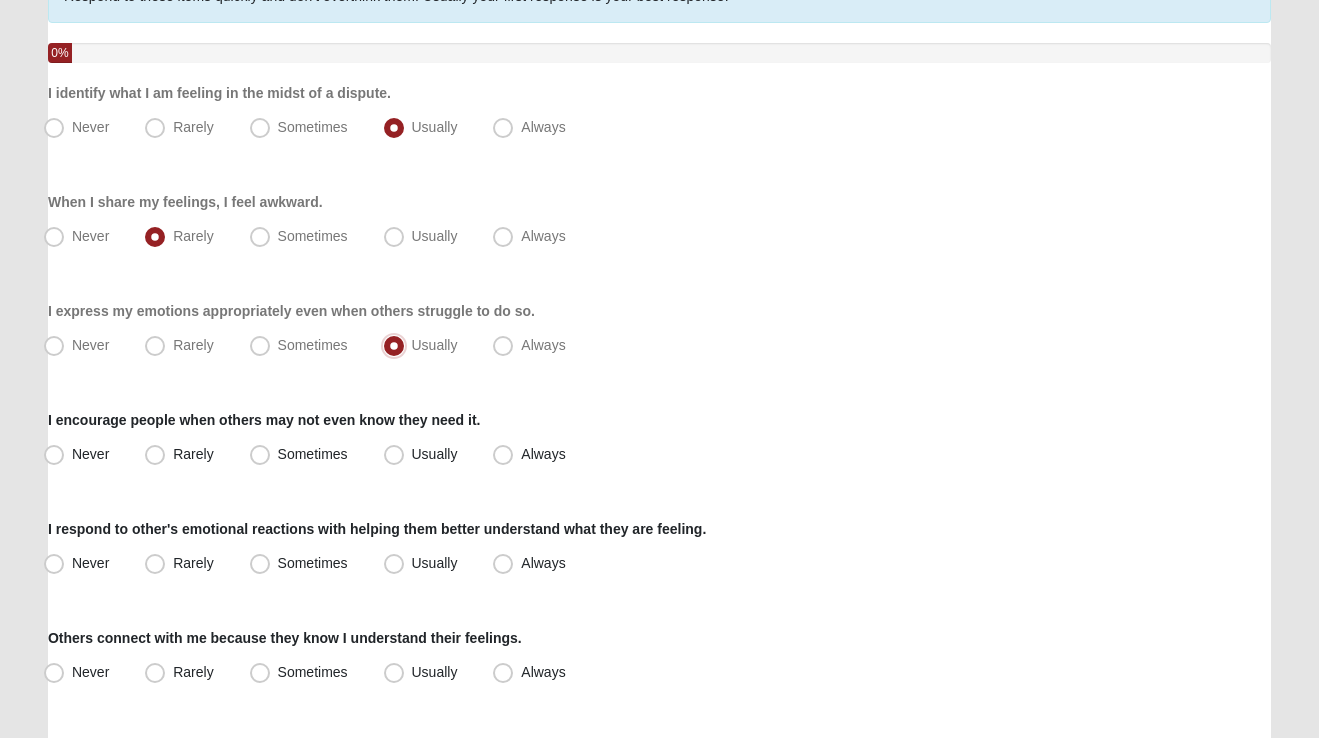 scroll, scrollTop: 187, scrollLeft: 0, axis: vertical 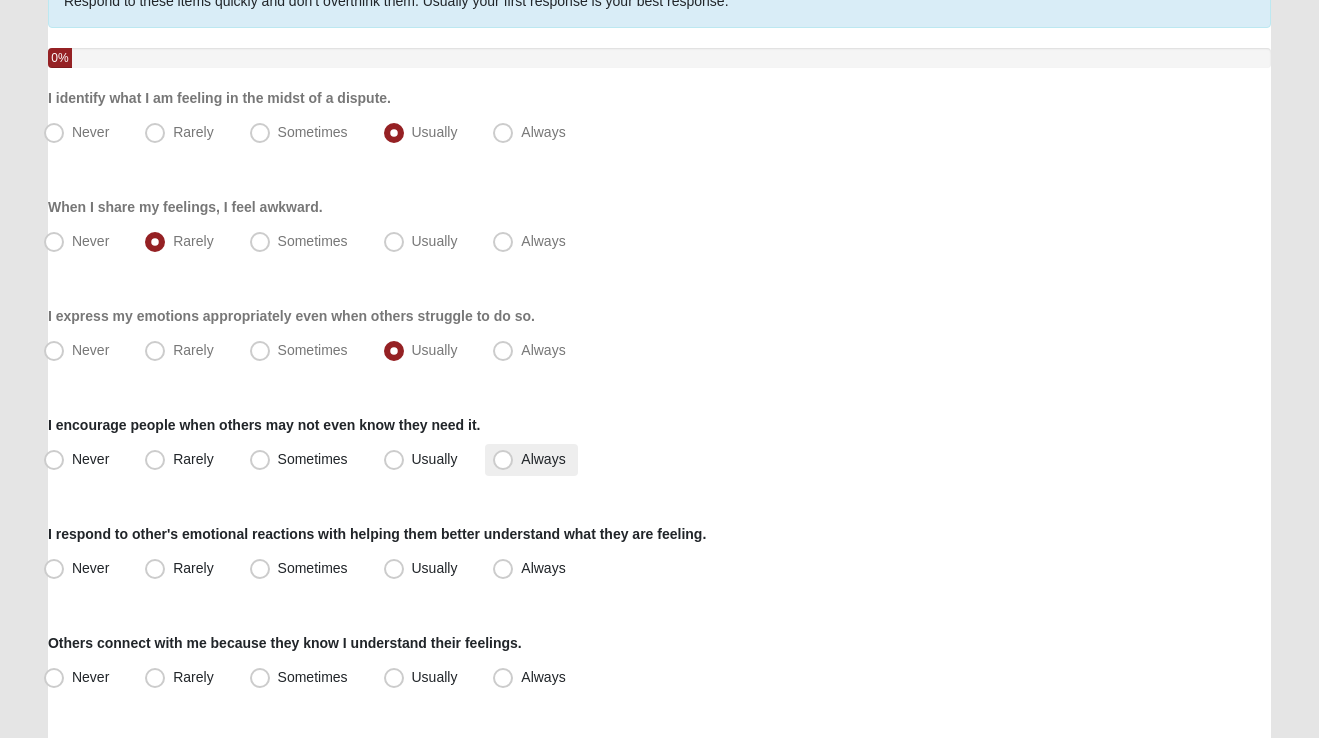 click on "Always" at bounding box center (543, 459) 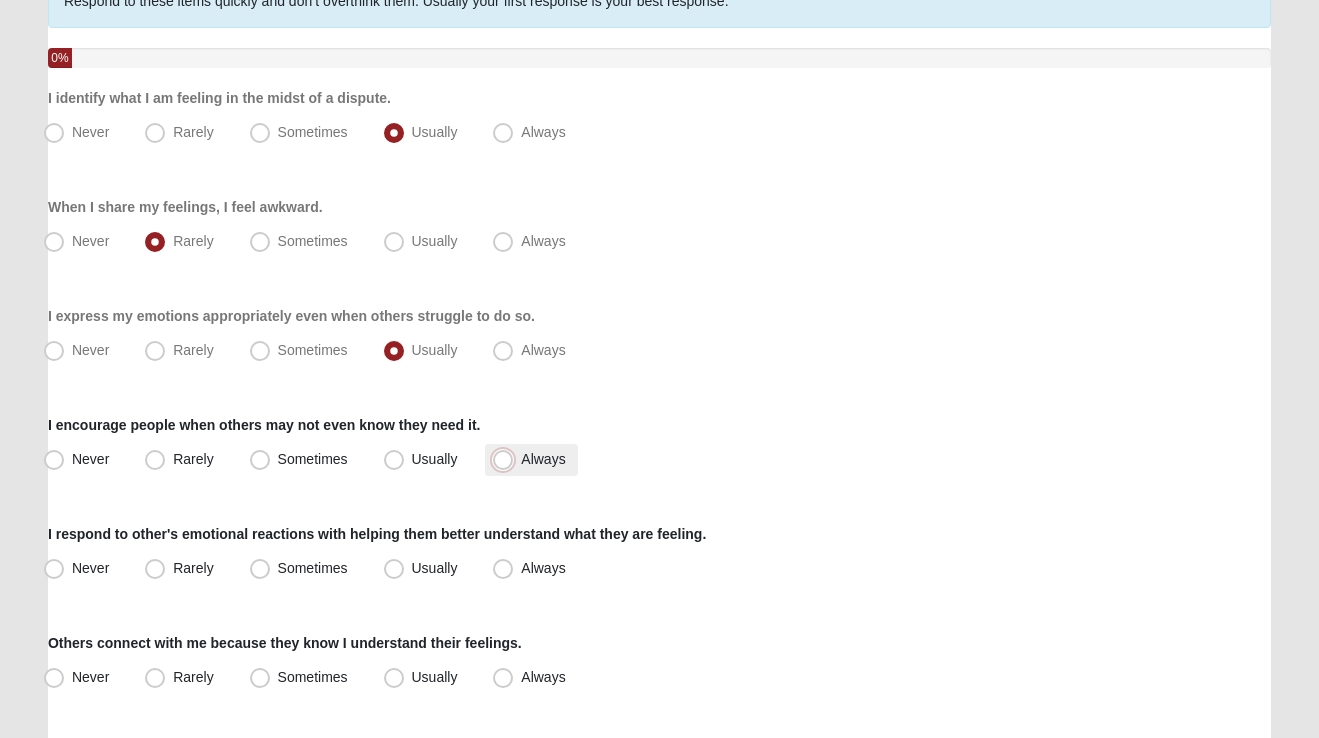 click on "Always" at bounding box center (507, 459) 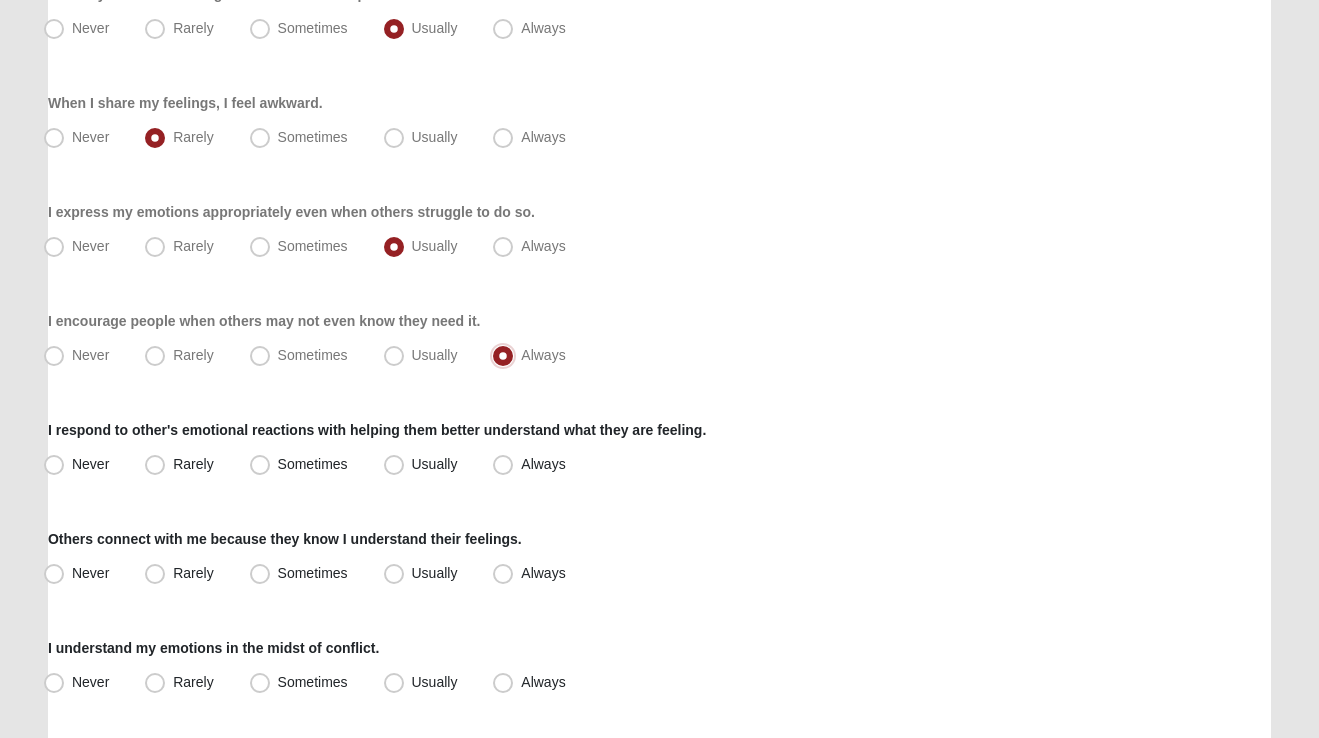 scroll, scrollTop: 304, scrollLeft: 0, axis: vertical 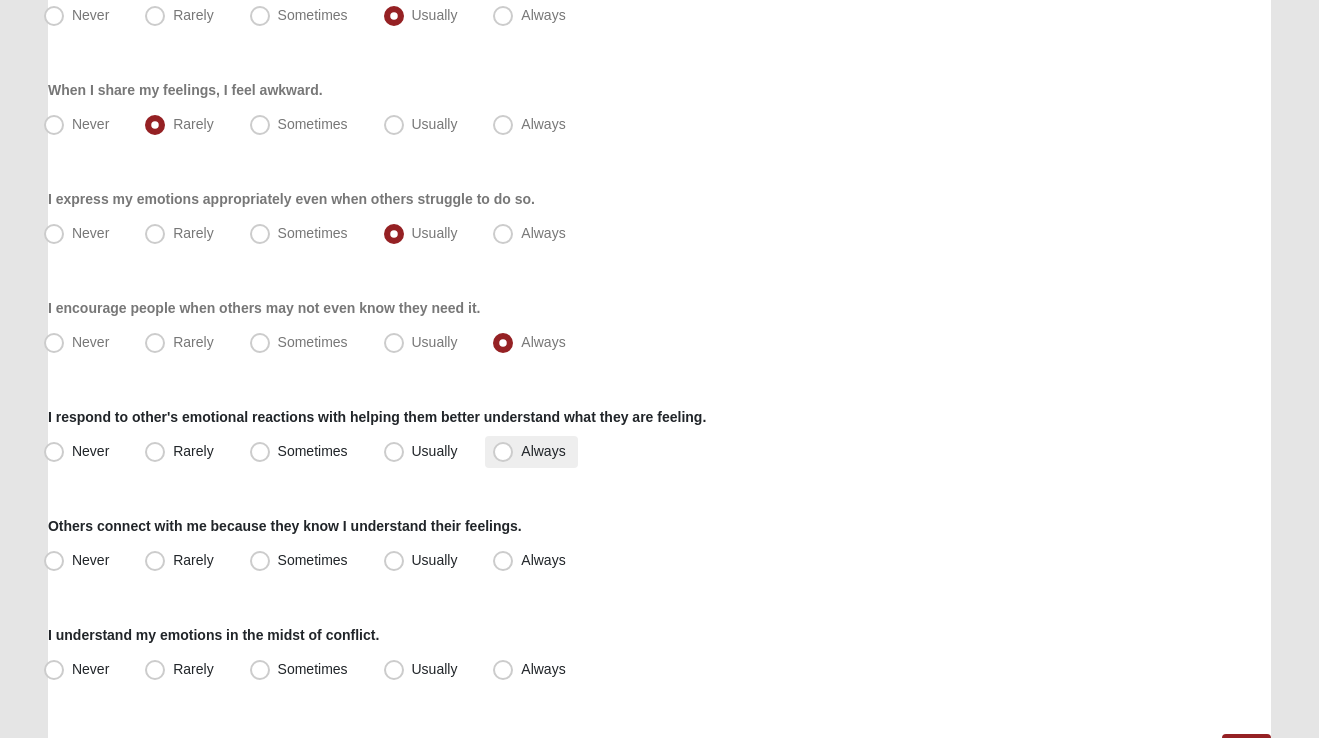 click on "Always" at bounding box center (543, 451) 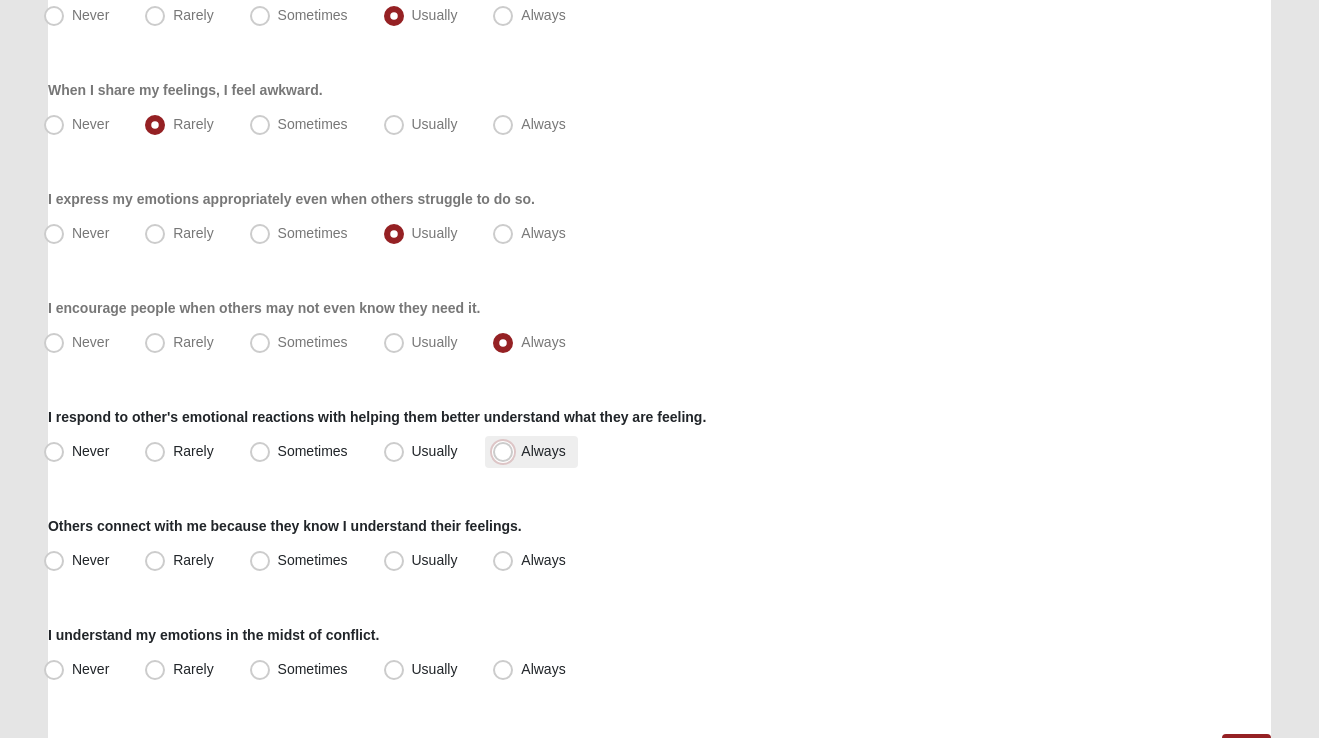 click on "Always" at bounding box center [507, 451] 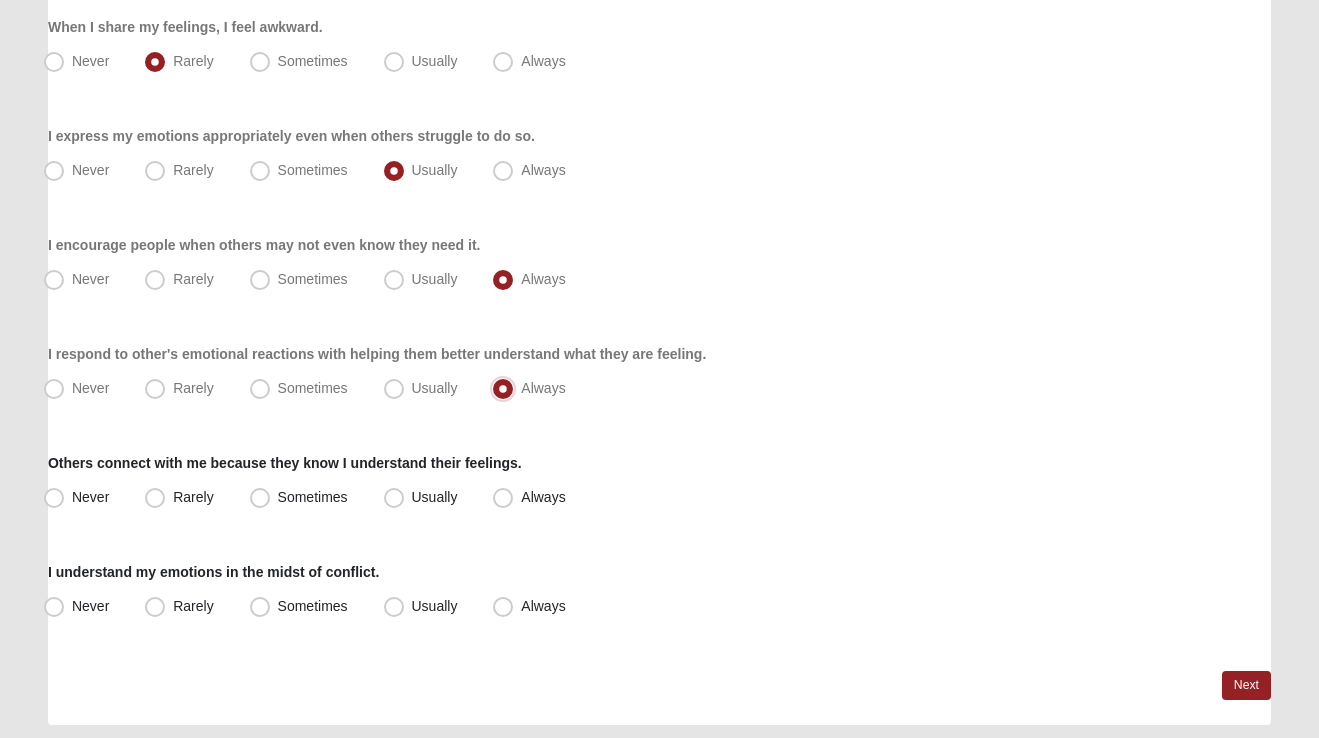 scroll, scrollTop: 386, scrollLeft: 0, axis: vertical 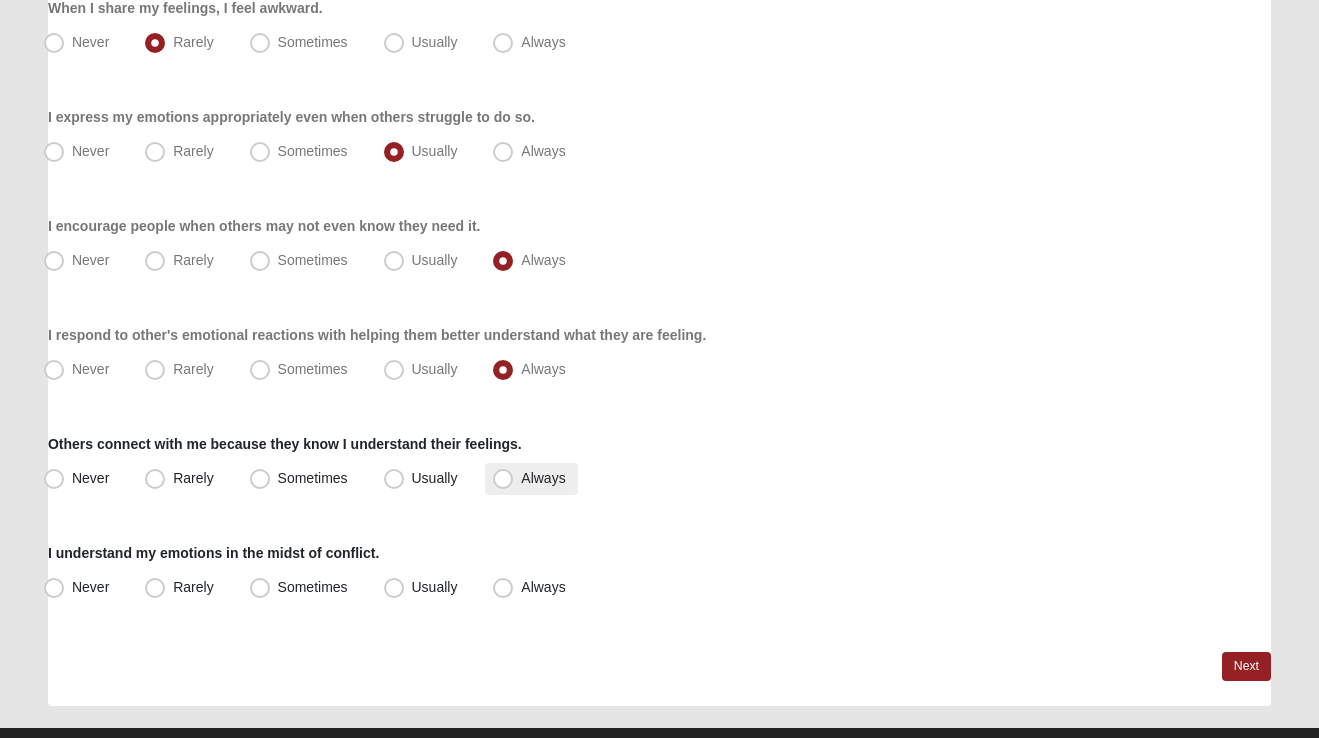 click on "Always" at bounding box center (543, 478) 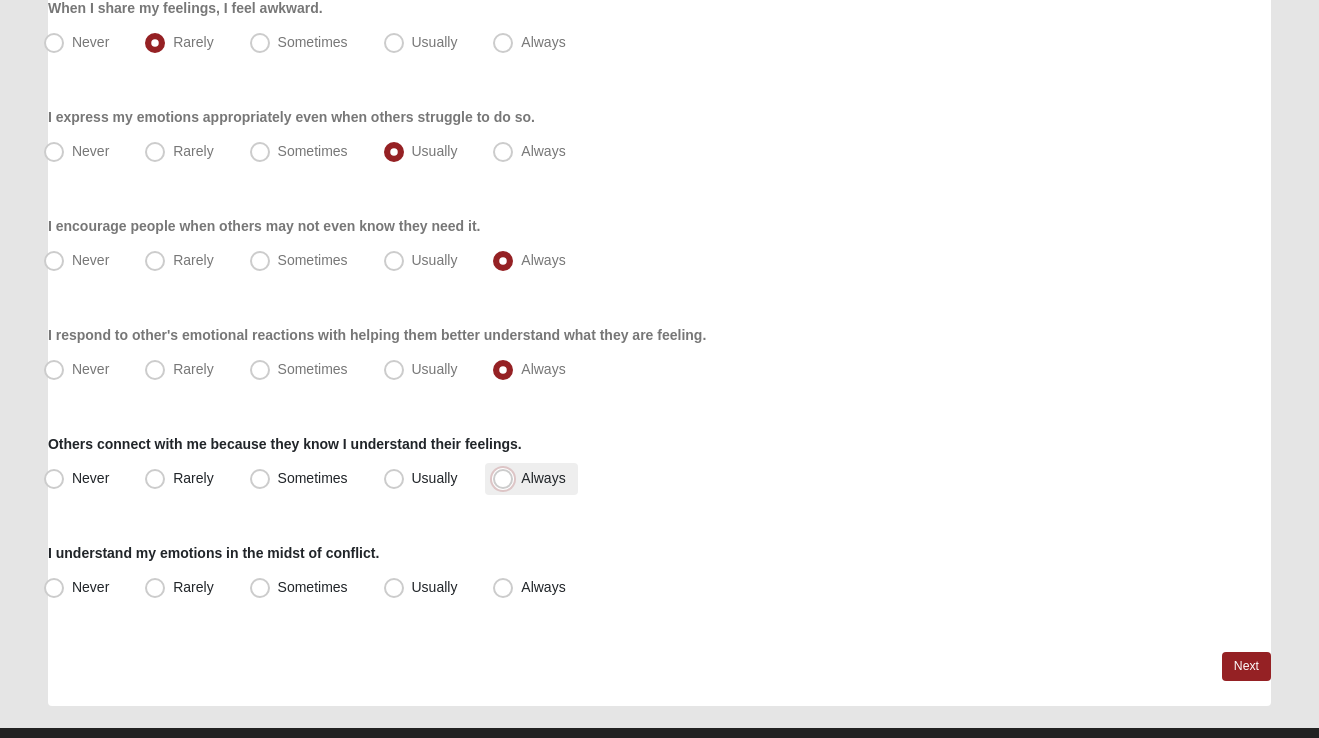 radio on "true" 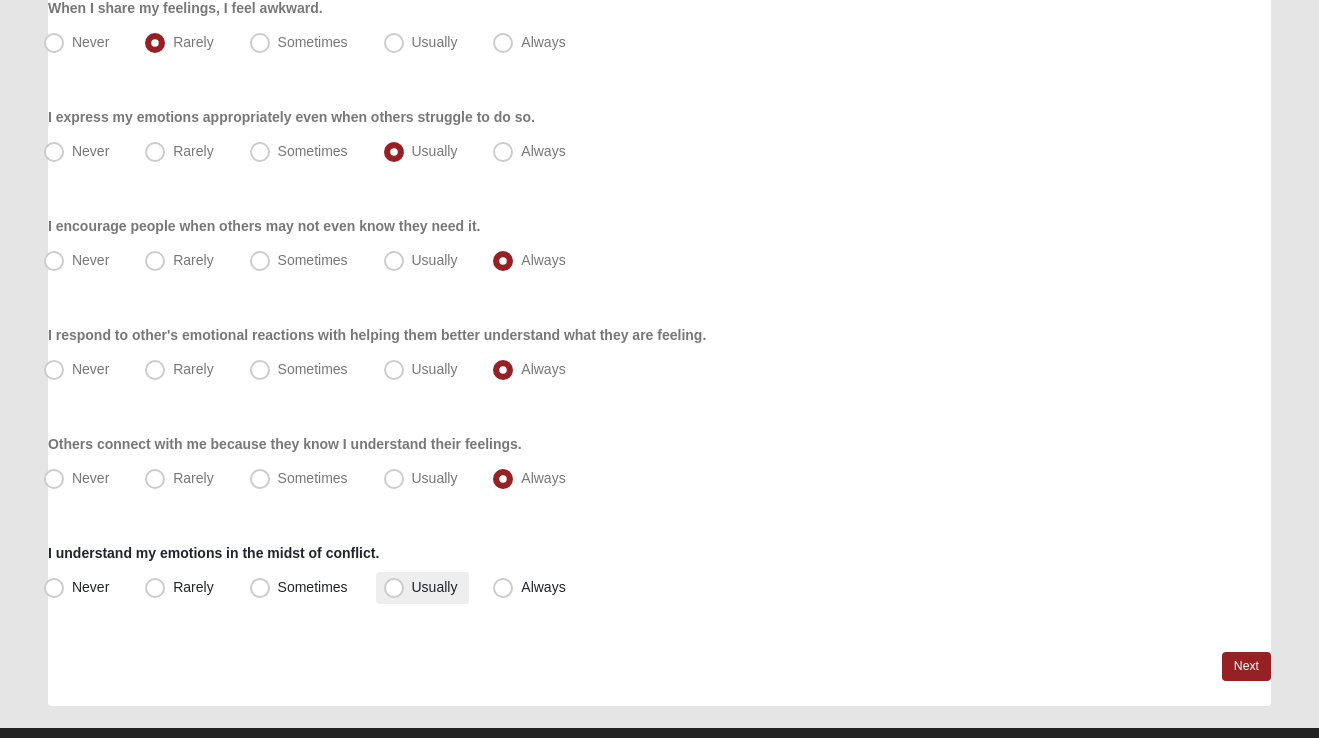 click on "Usually" at bounding box center [435, 587] 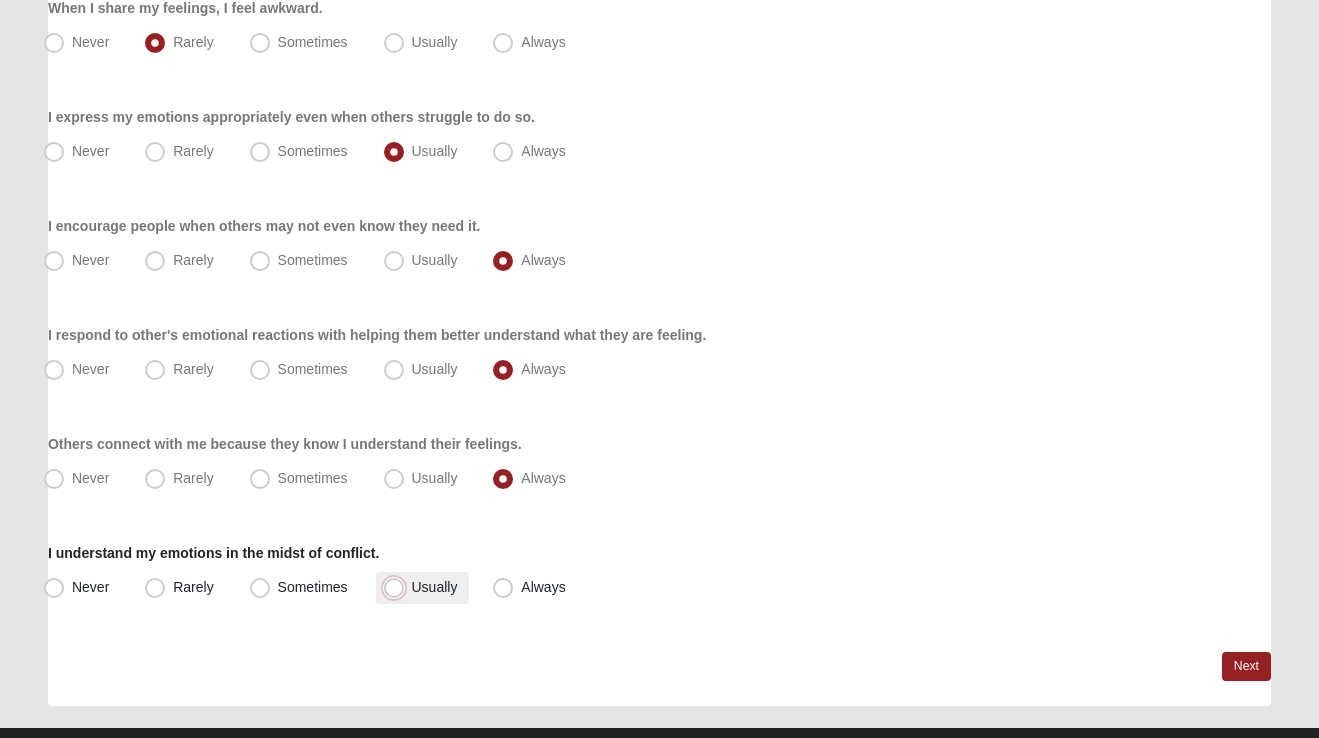 click on "Usually" at bounding box center (398, 587) 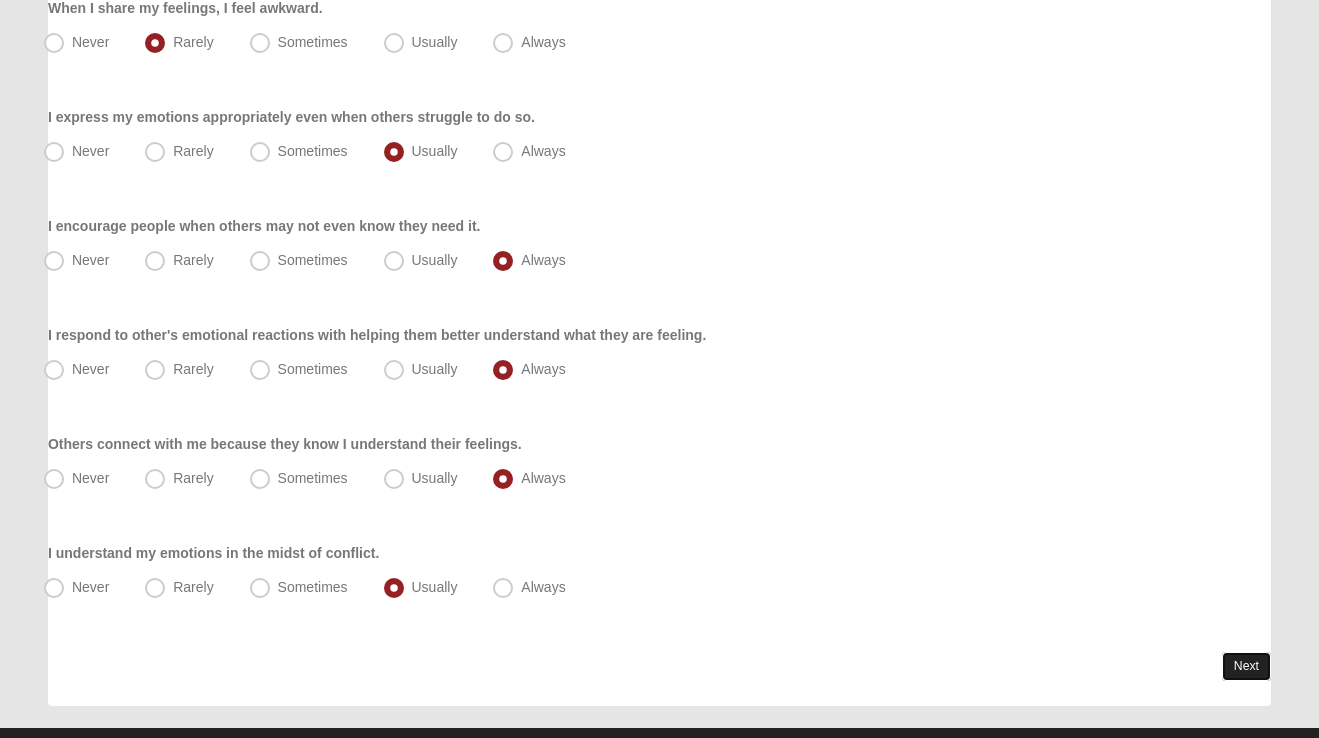 click on "Next" at bounding box center [1246, 666] 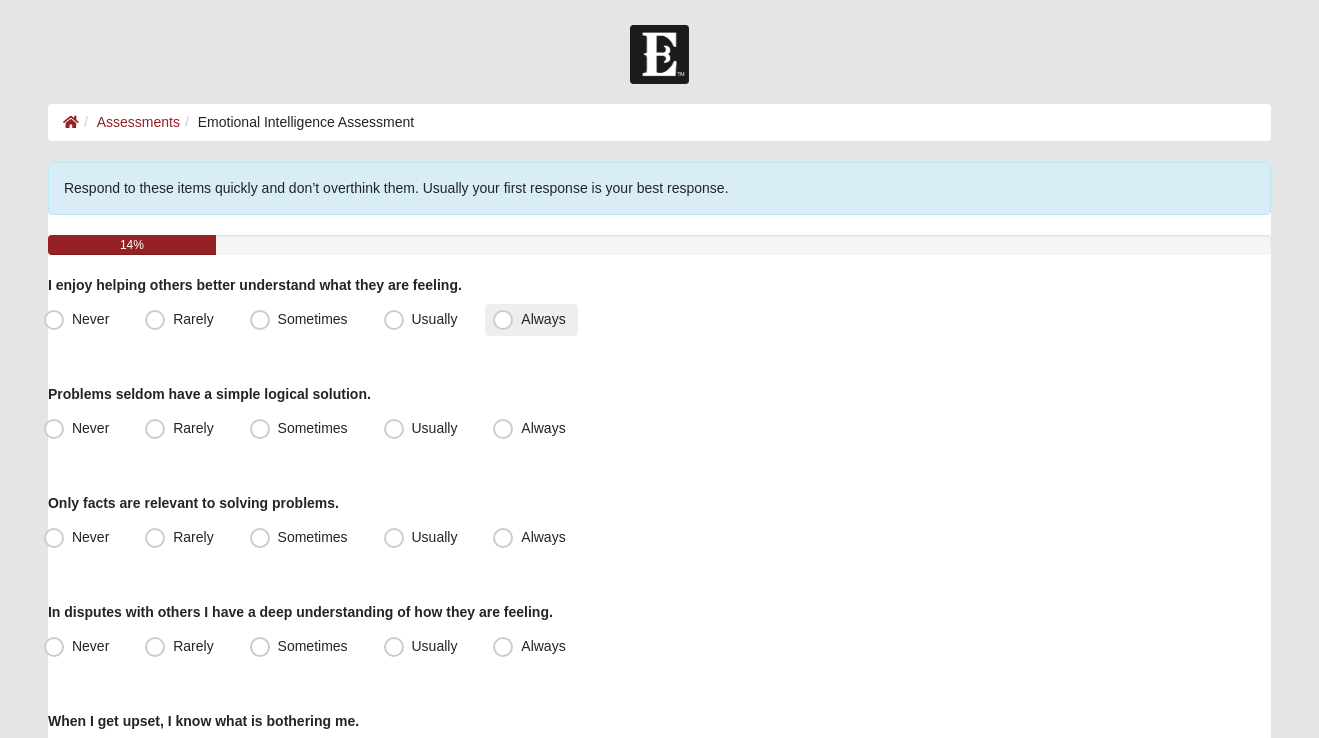 click on "Always" at bounding box center [543, 319] 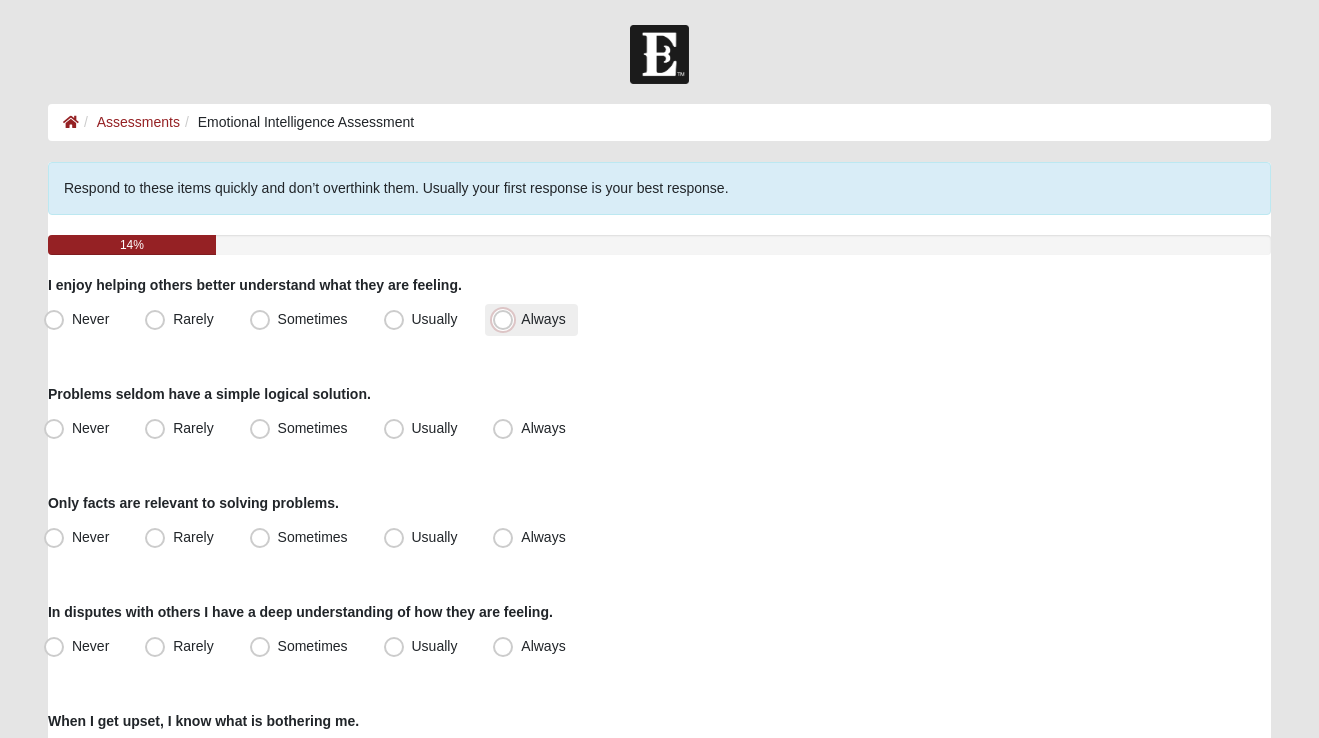 click on "Always" at bounding box center [507, 319] 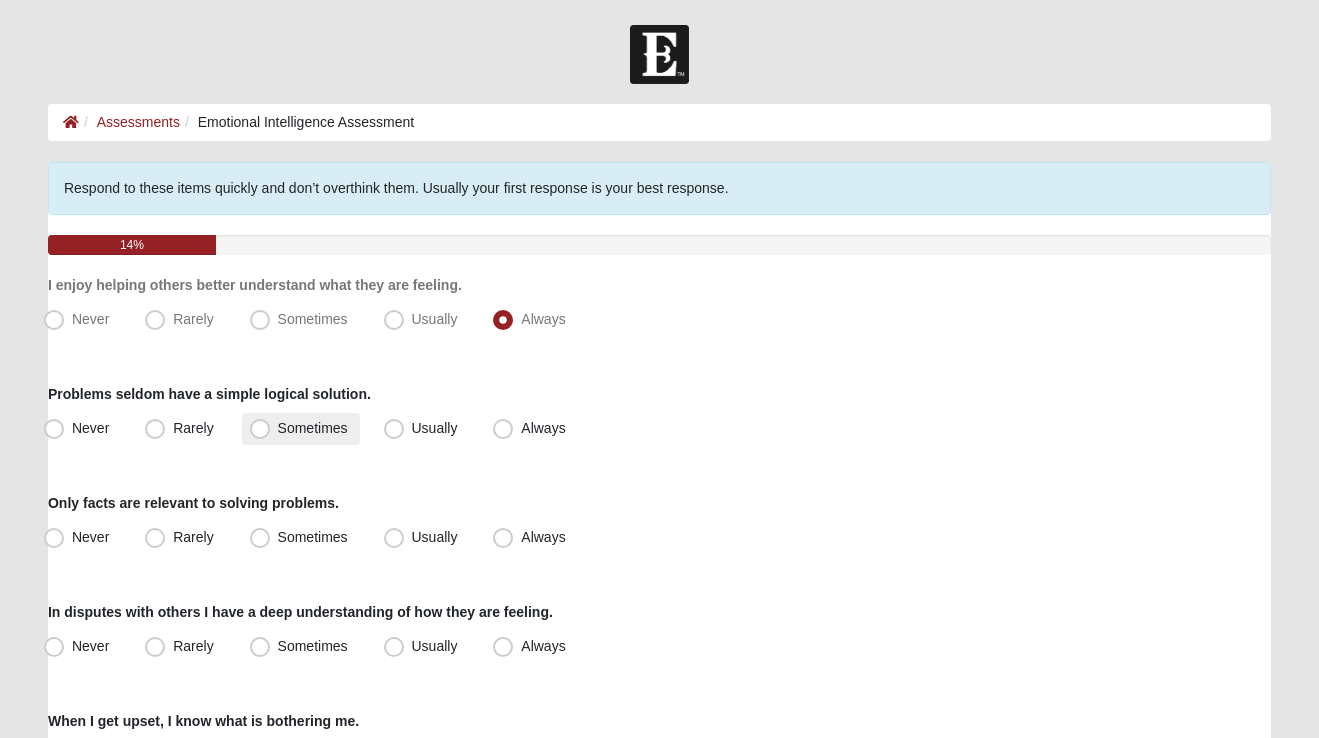 click on "Sometimes" at bounding box center [313, 428] 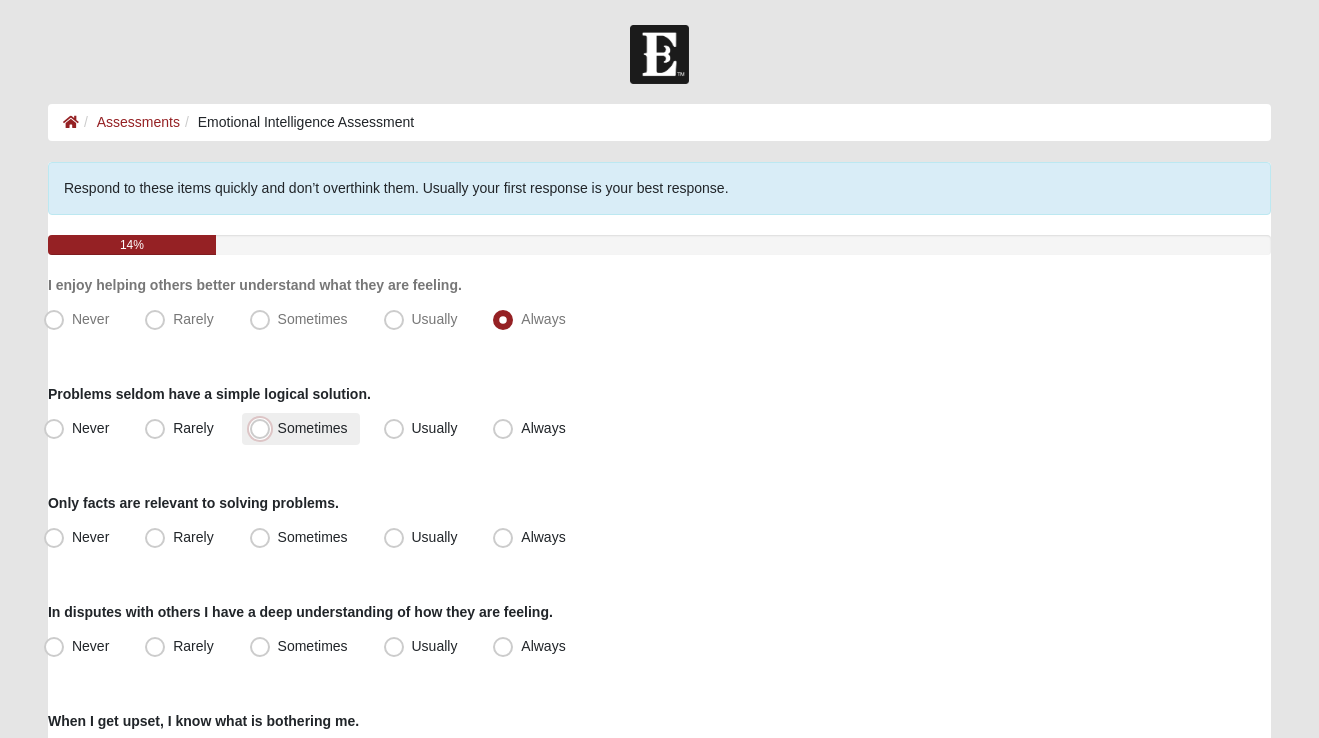 radio on "true" 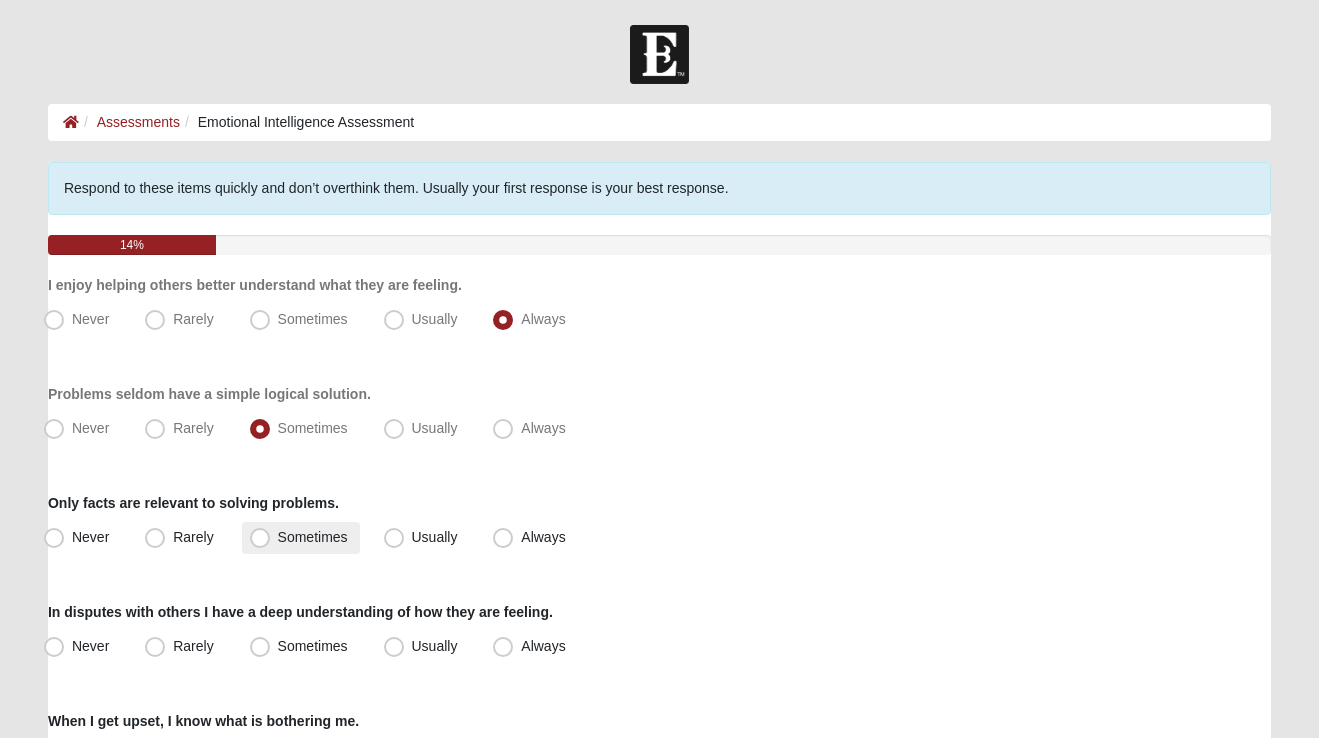 click on "Sometimes" at bounding box center (301, 538) 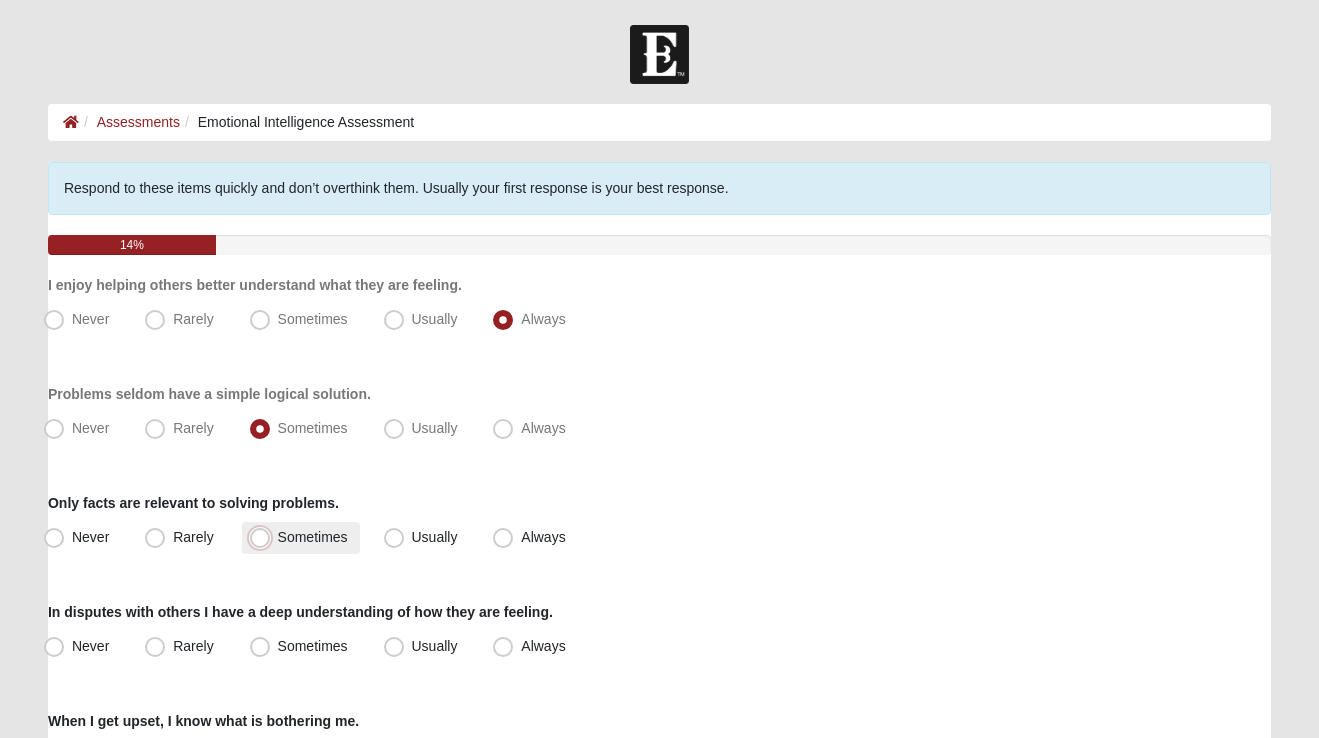 click on "Sometimes" at bounding box center [264, 537] 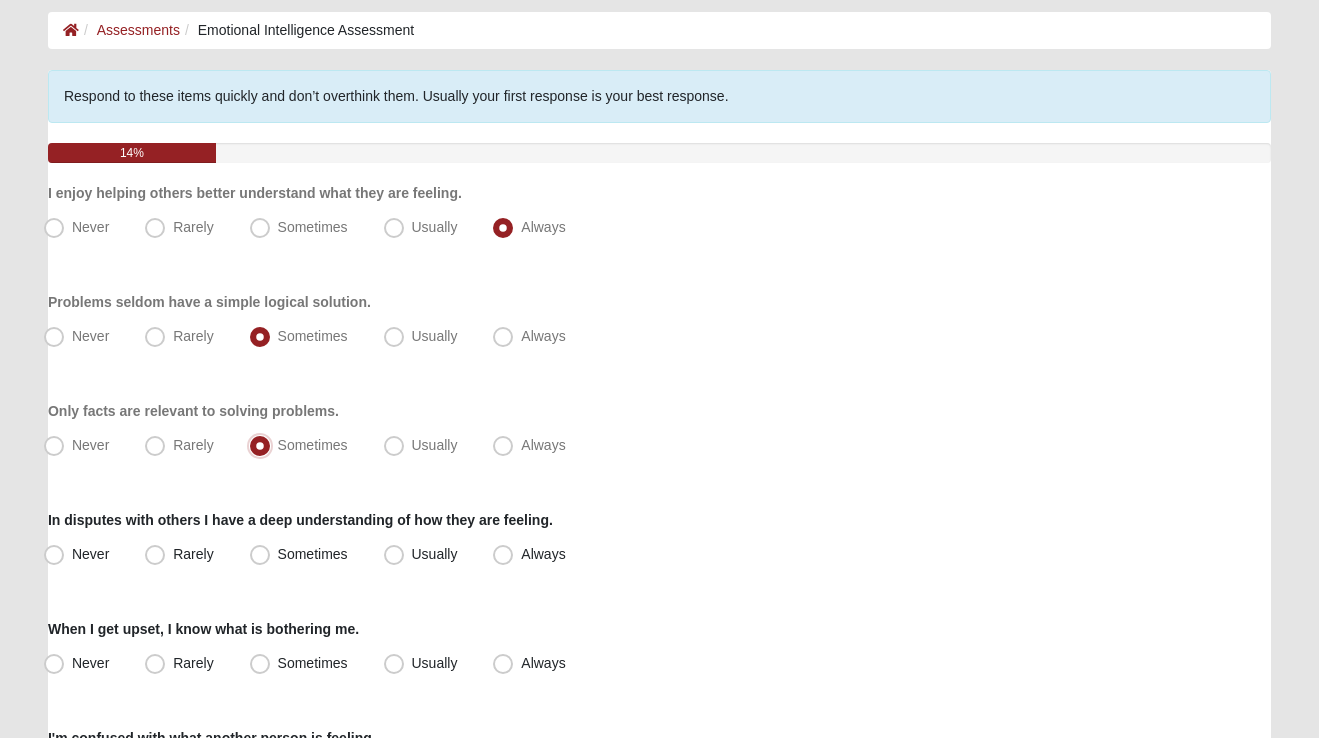 scroll, scrollTop: 99, scrollLeft: 0, axis: vertical 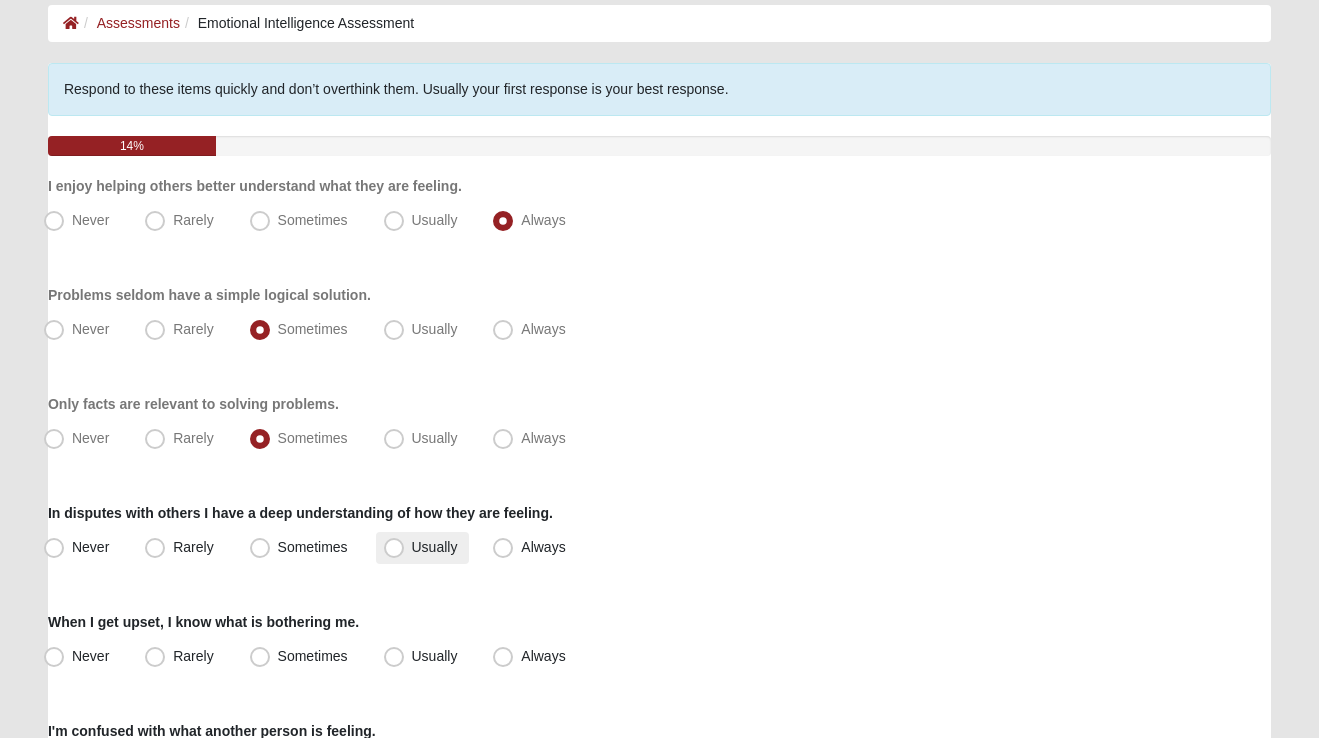 click on "Usually" at bounding box center [435, 547] 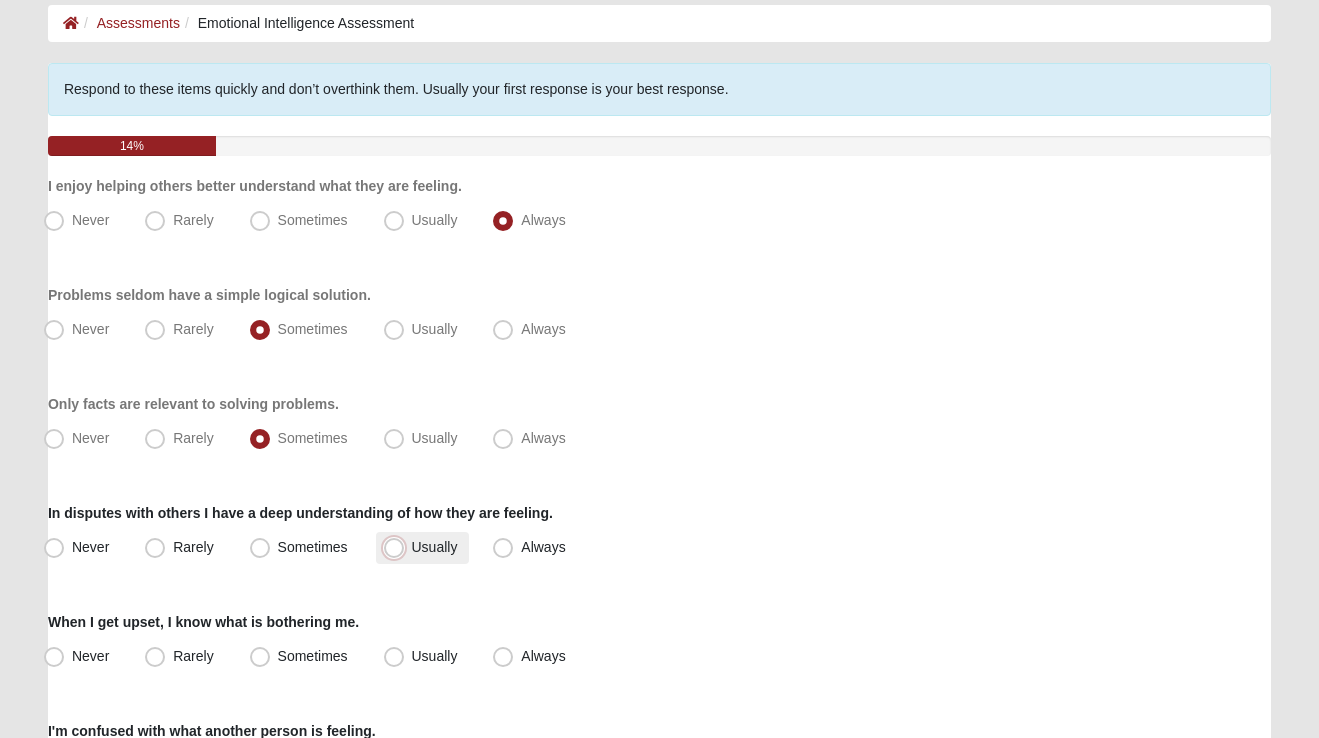 click on "Usually" at bounding box center [398, 547] 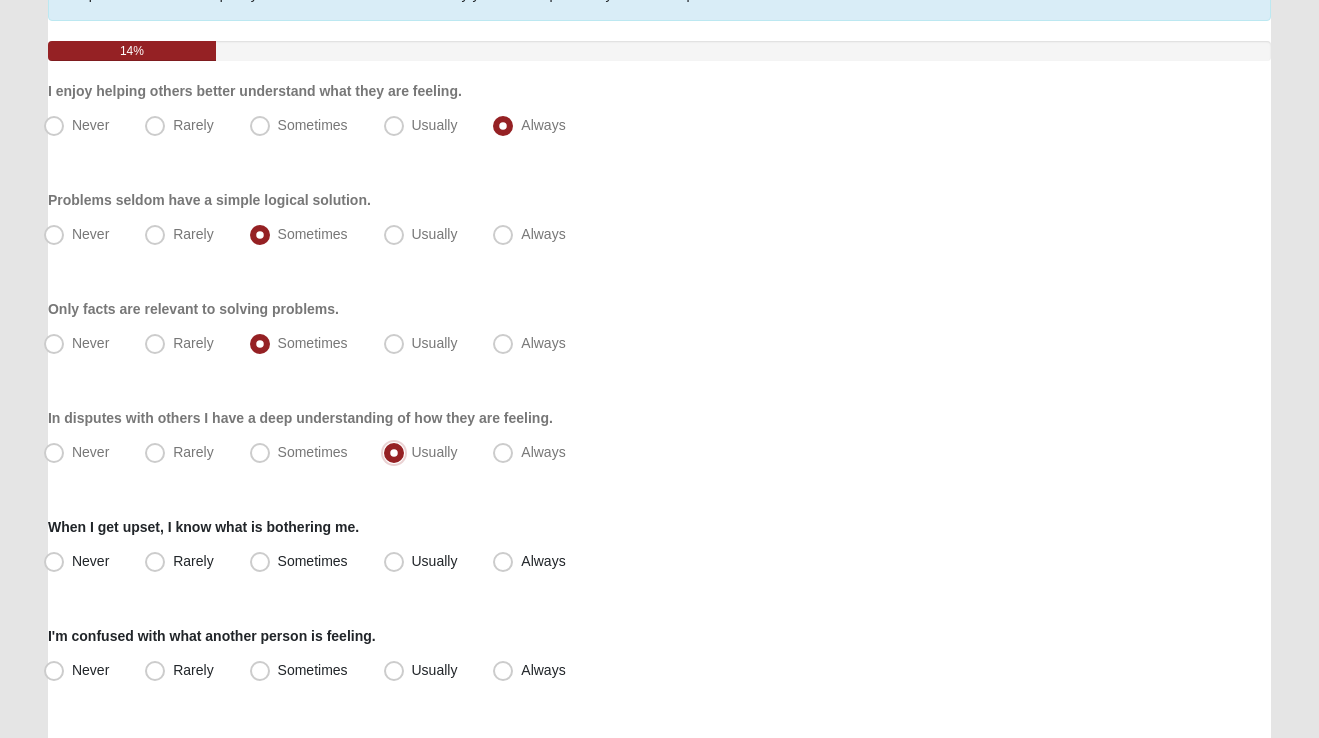 scroll, scrollTop: 206, scrollLeft: 0, axis: vertical 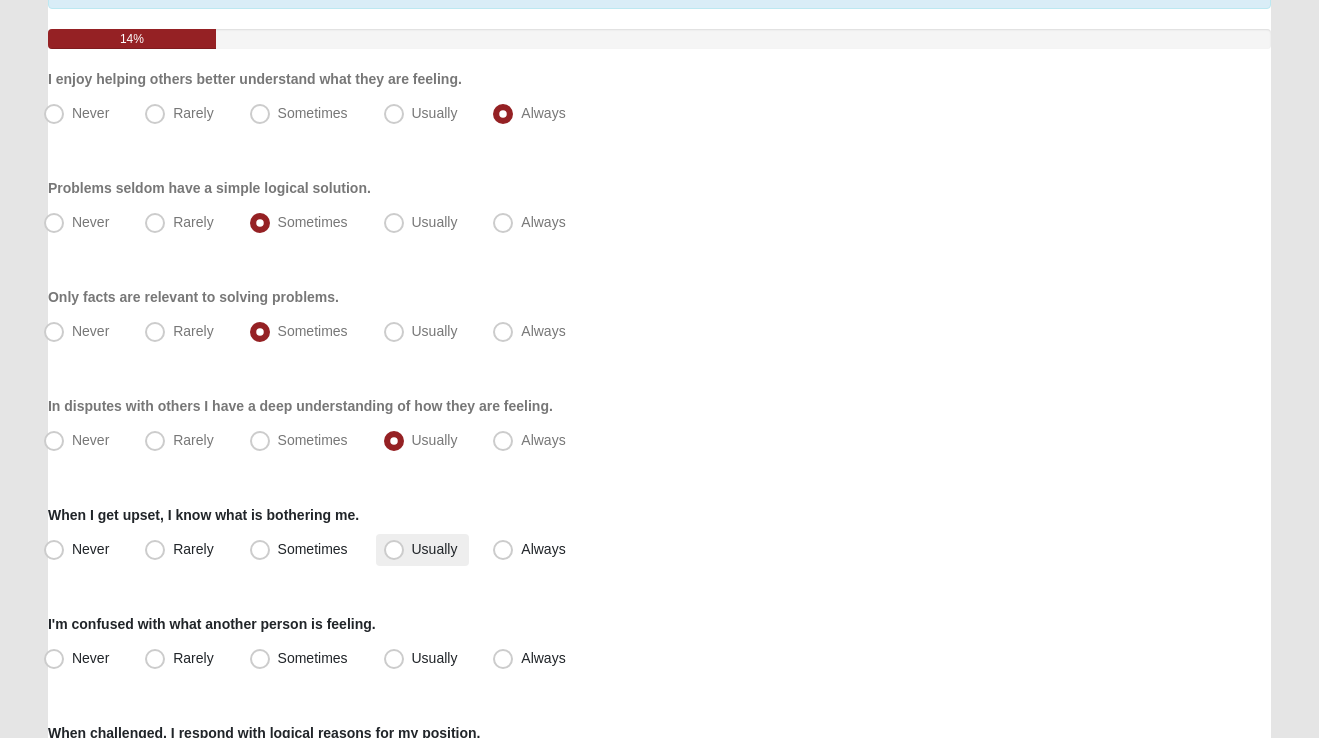 click on "Usually" at bounding box center (435, 549) 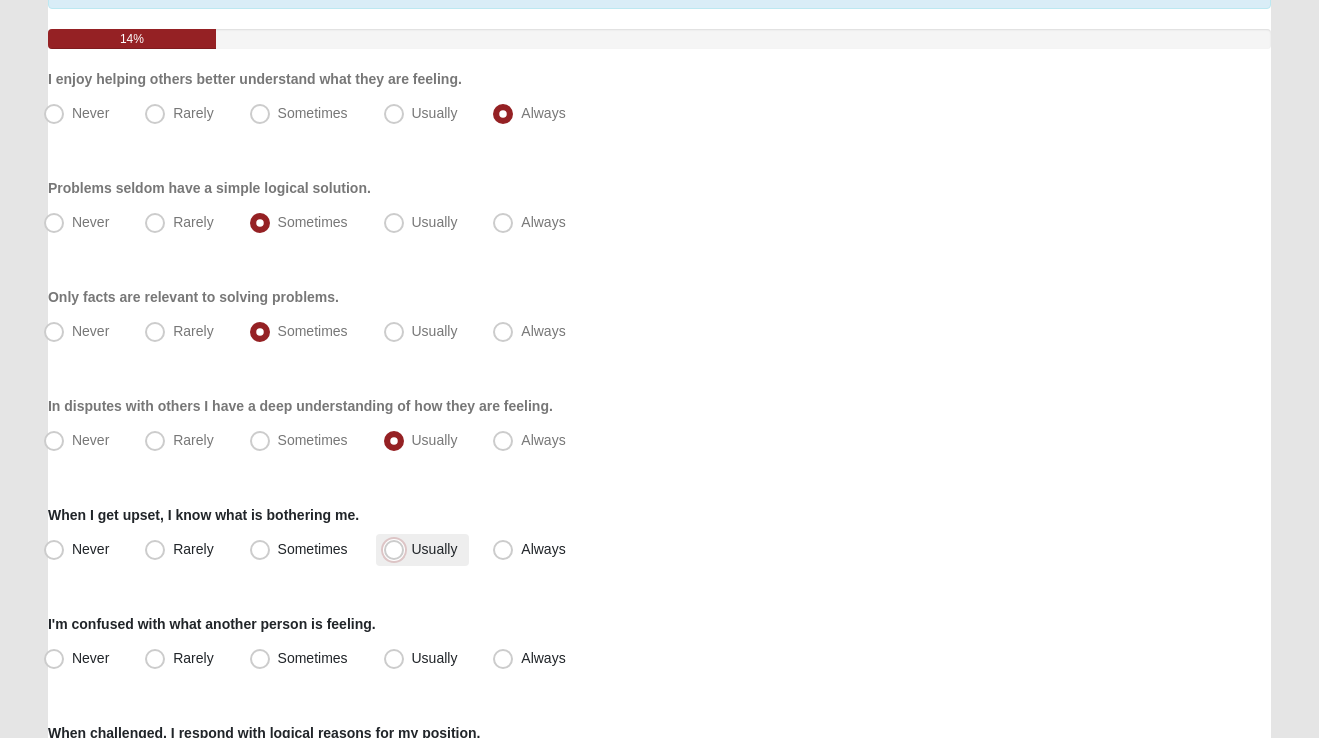click on "Usually" at bounding box center [398, 549] 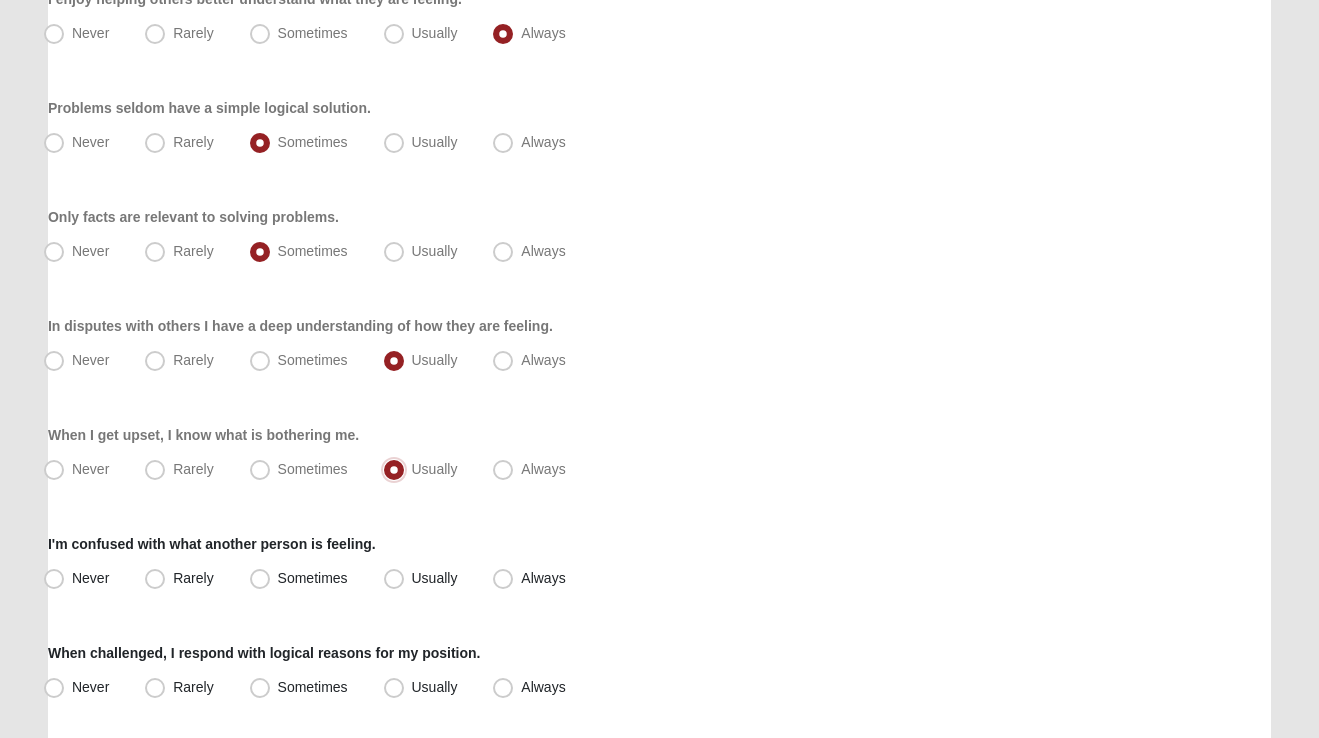 scroll, scrollTop: 290, scrollLeft: 0, axis: vertical 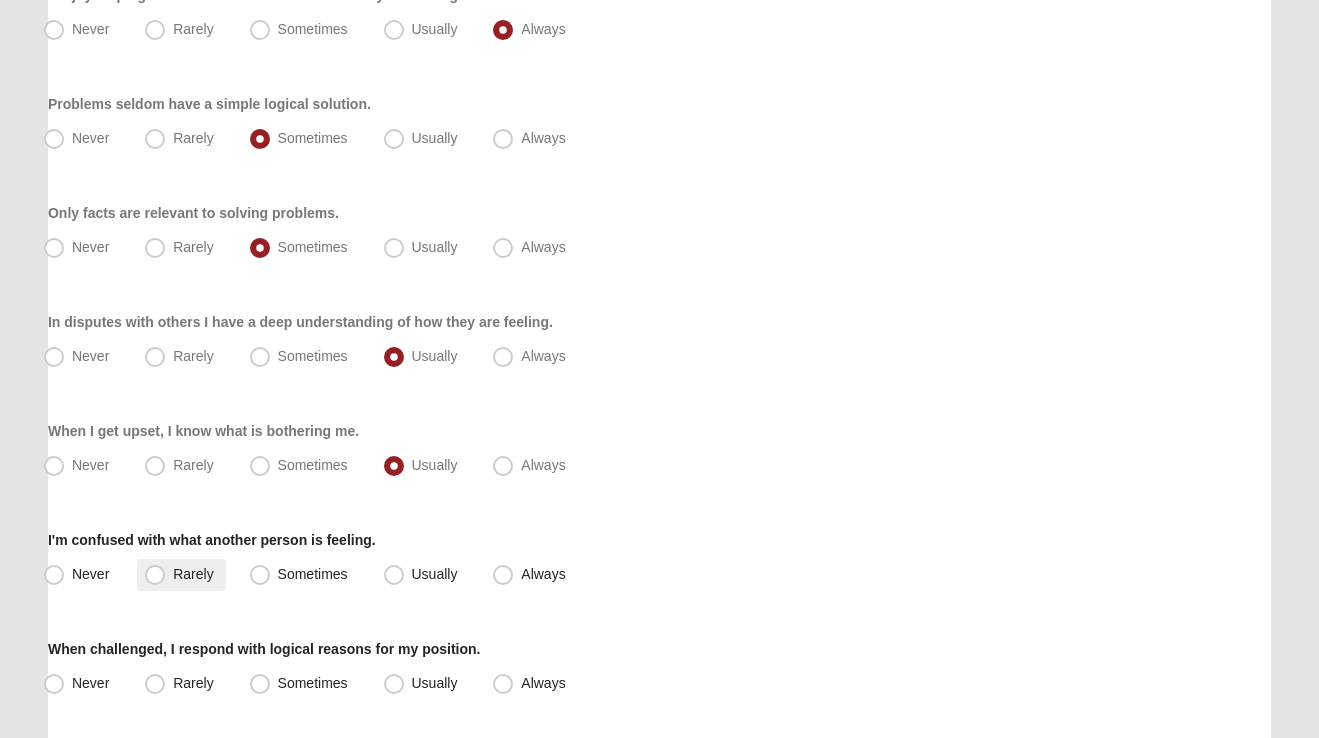 click on "Rarely" at bounding box center (193, 574) 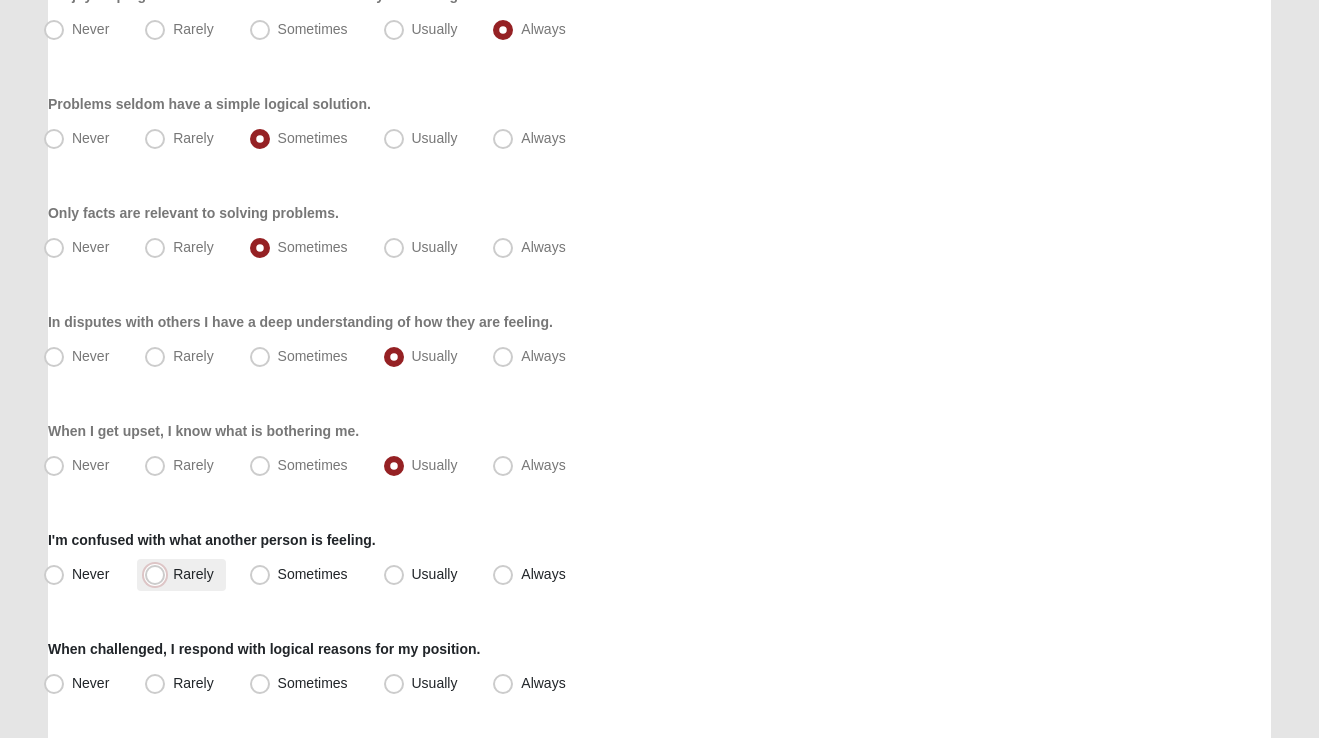 click on "Rarely" at bounding box center (159, 574) 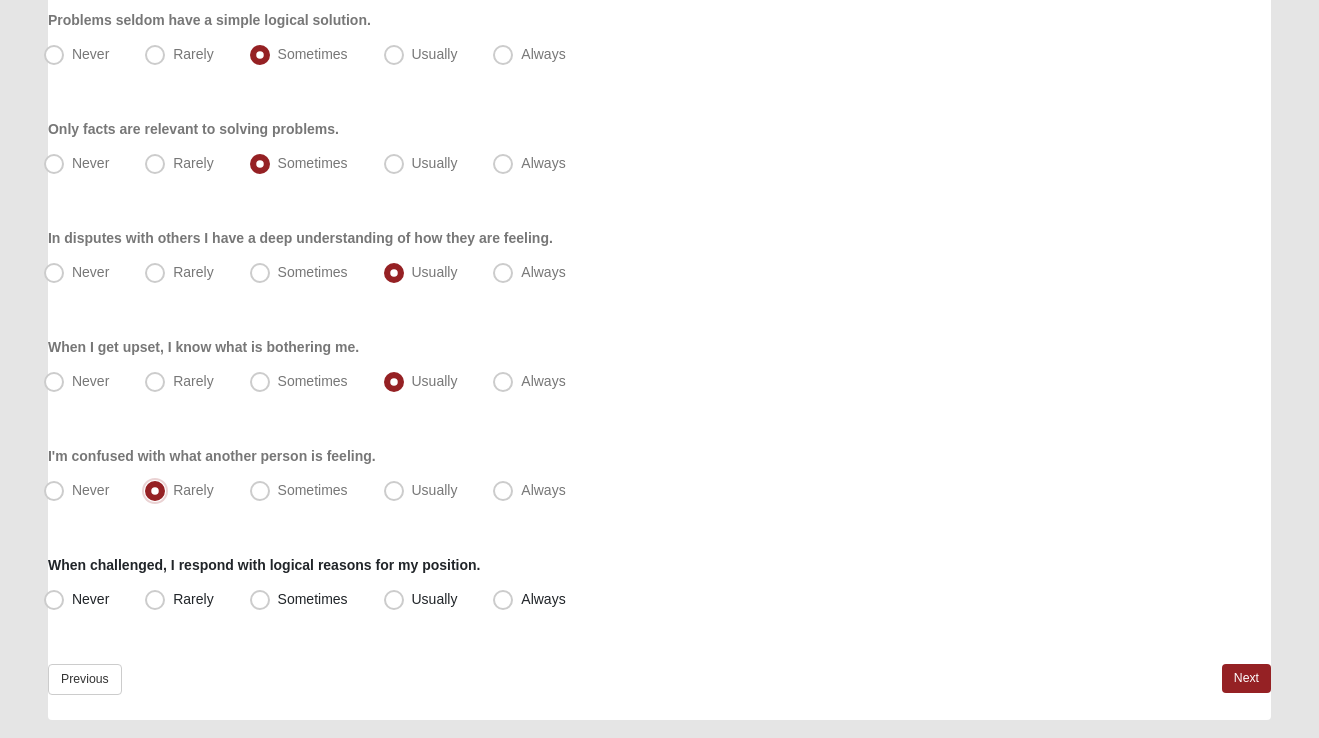 scroll, scrollTop: 375, scrollLeft: 0, axis: vertical 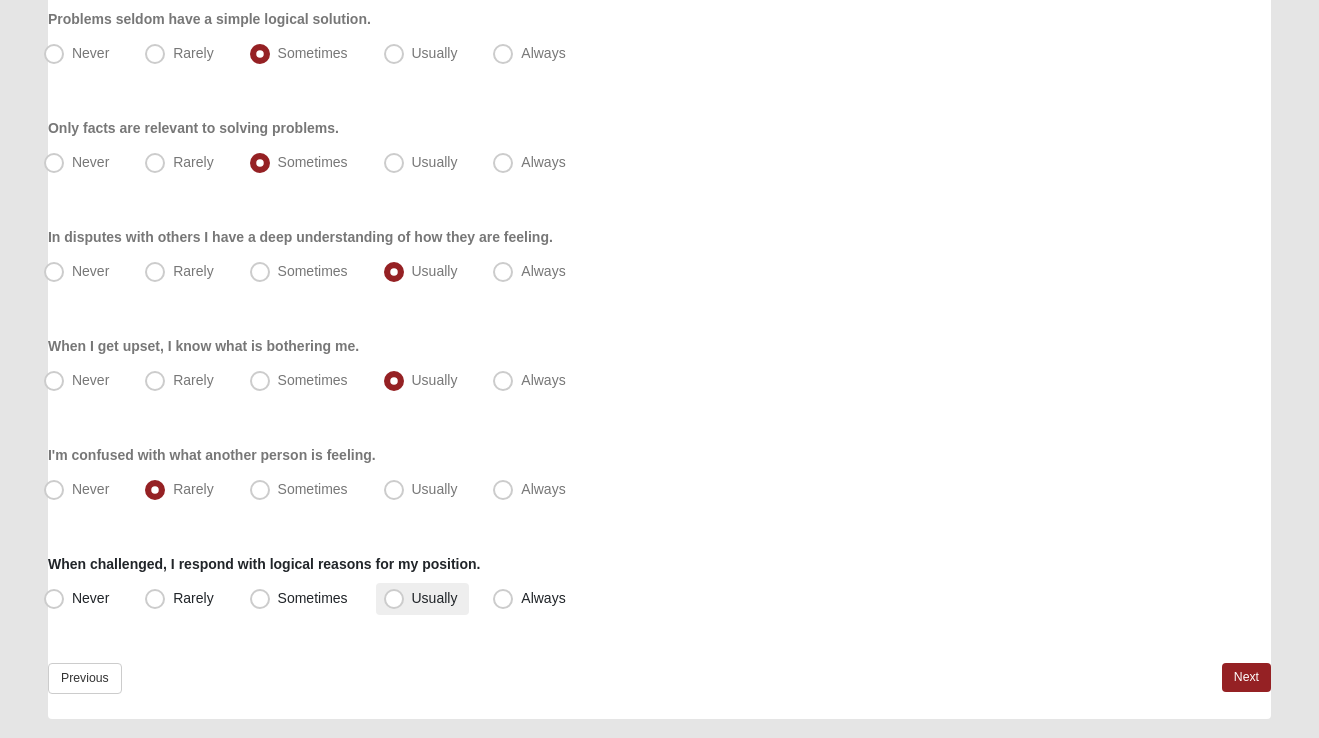 click on "Usually" at bounding box center (435, 598) 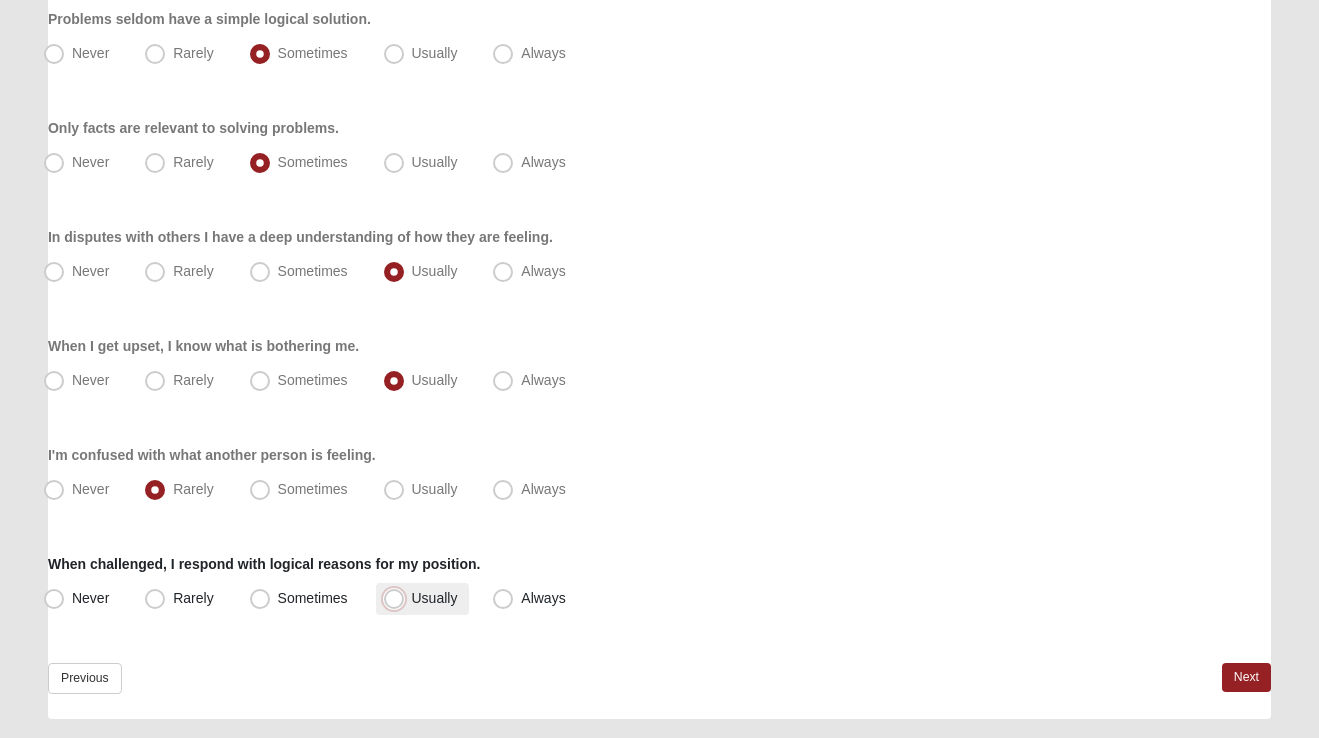 click on "Usually" at bounding box center [398, 598] 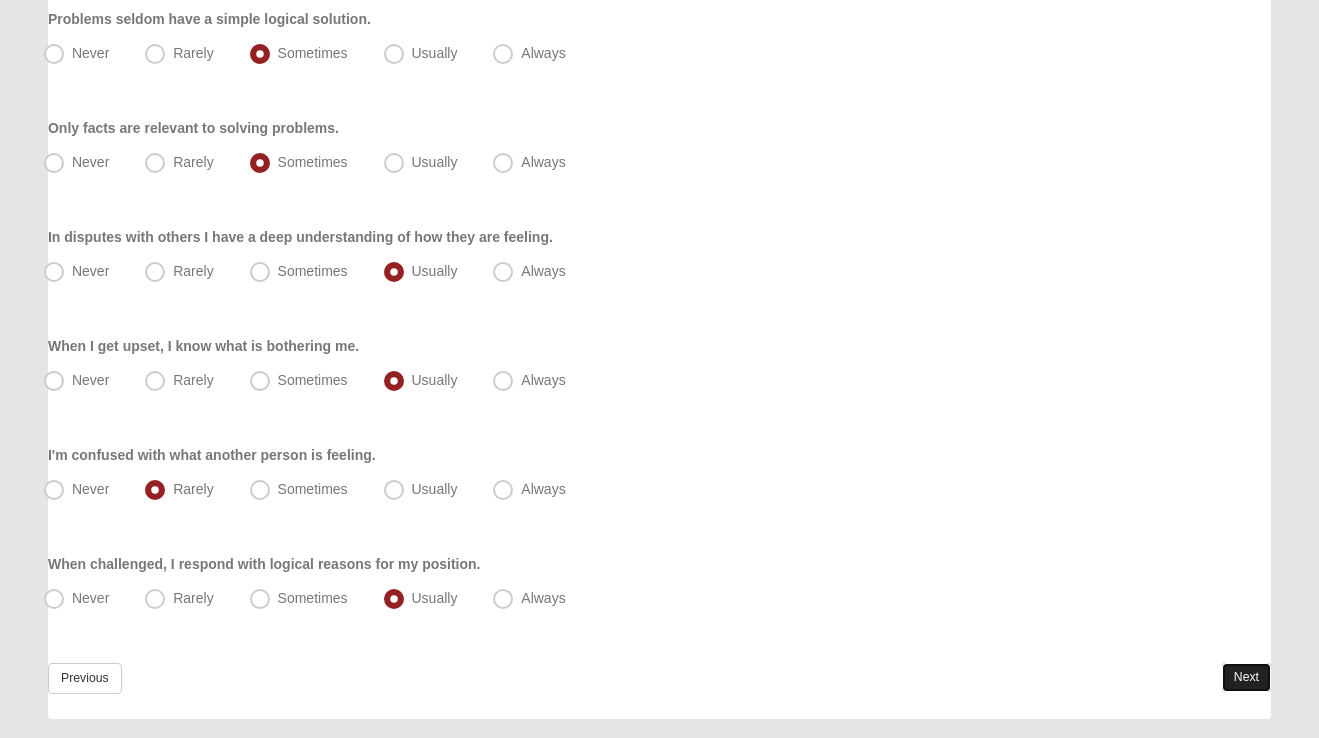 click on "Next" at bounding box center [1246, 677] 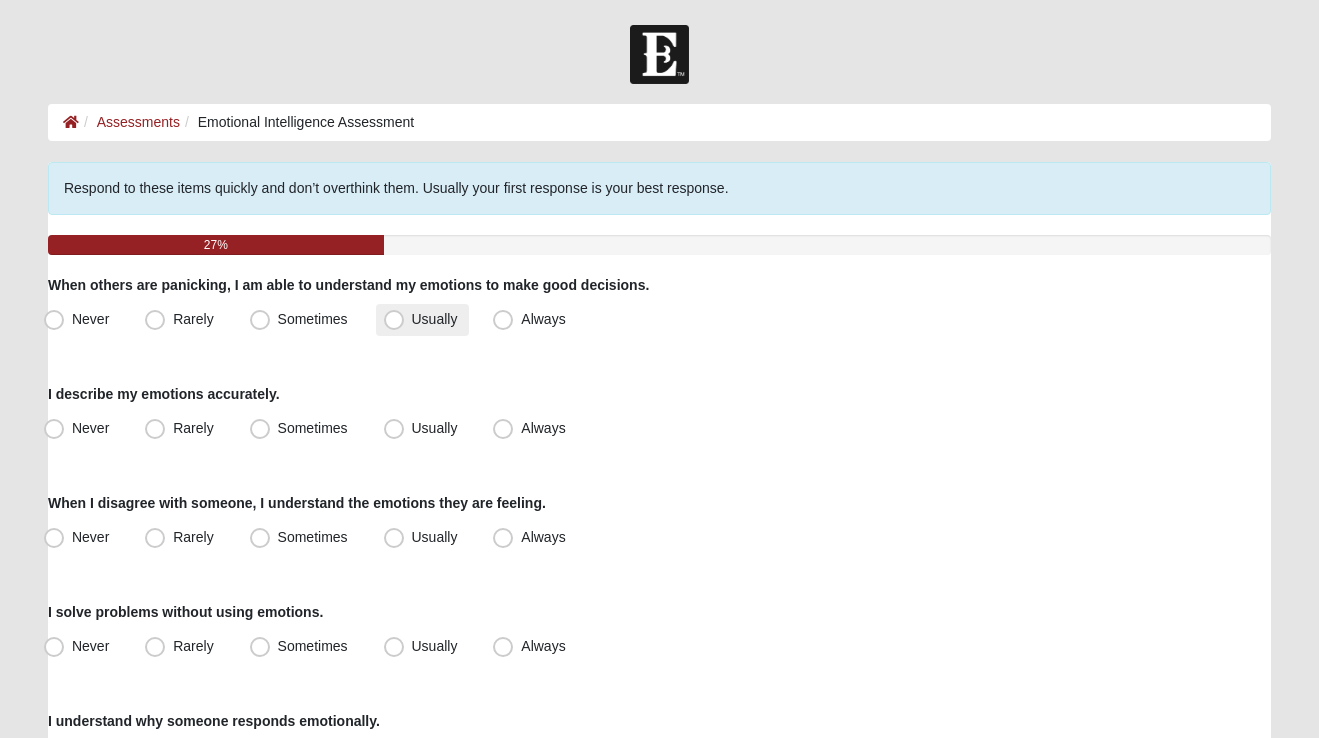 click on "Usually" at bounding box center (435, 319) 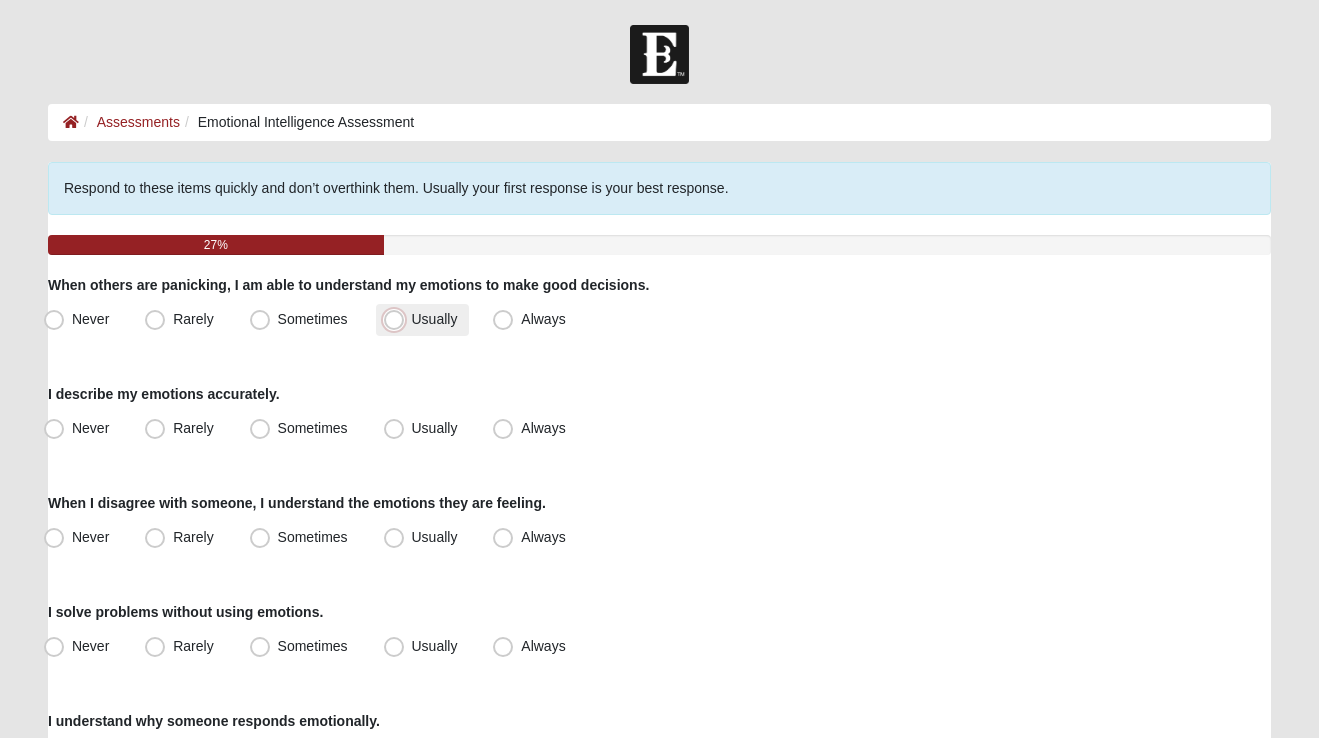 click on "Usually" at bounding box center [398, 319] 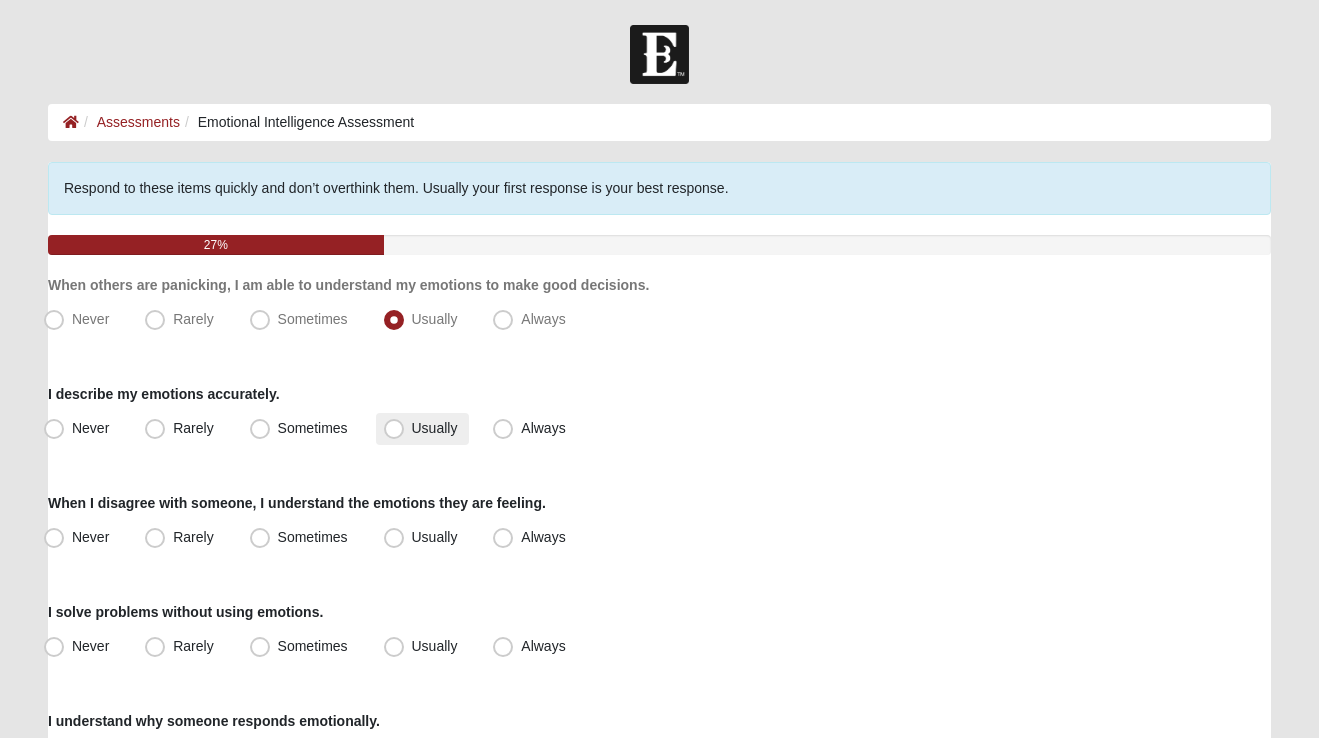 click on "Usually" at bounding box center (435, 428) 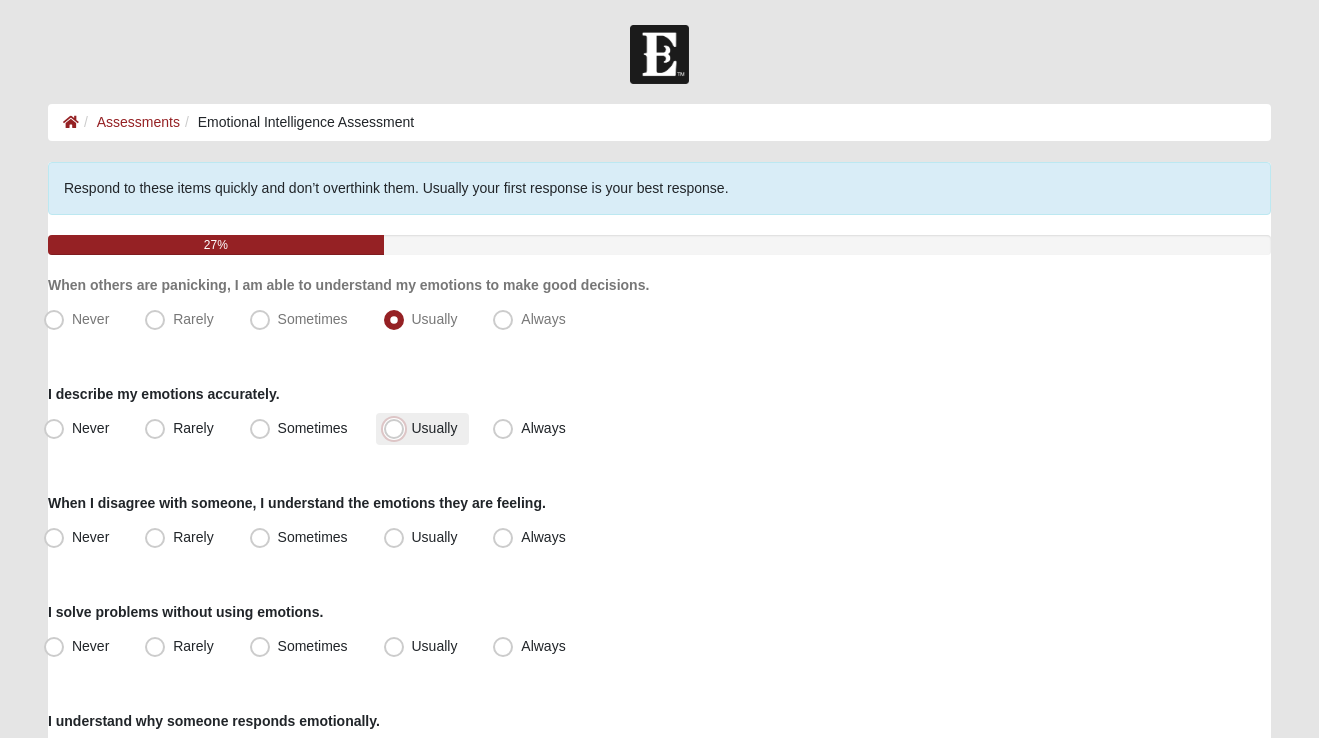 click on "Usually" at bounding box center (398, 428) 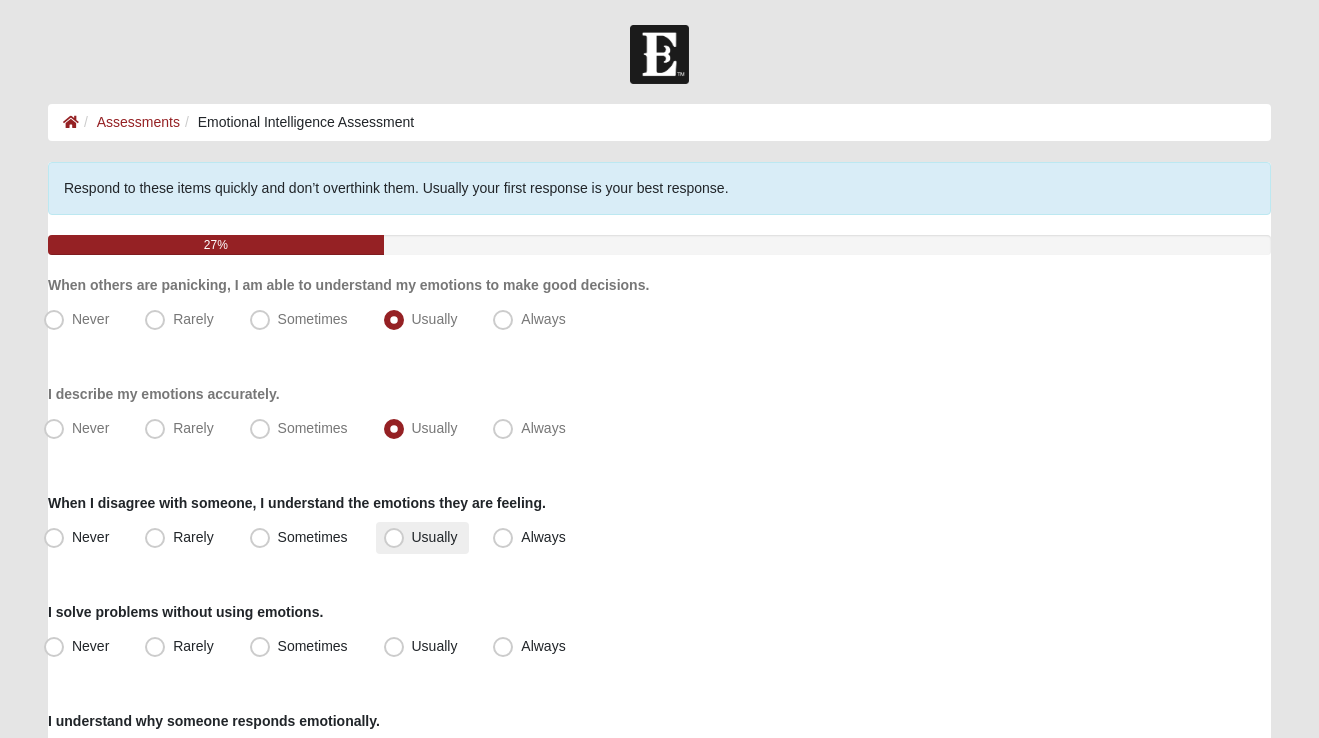 click on "Usually" at bounding box center (435, 537) 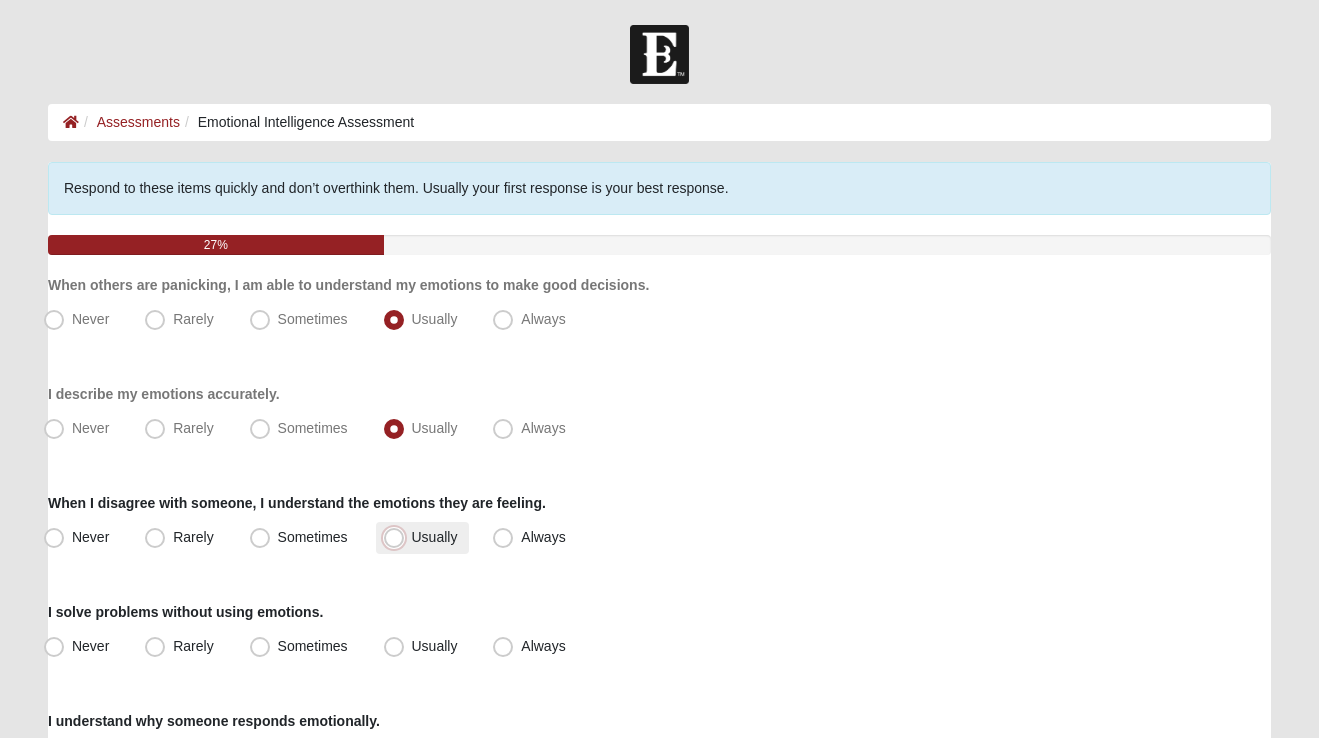 click on "Usually" at bounding box center (398, 537) 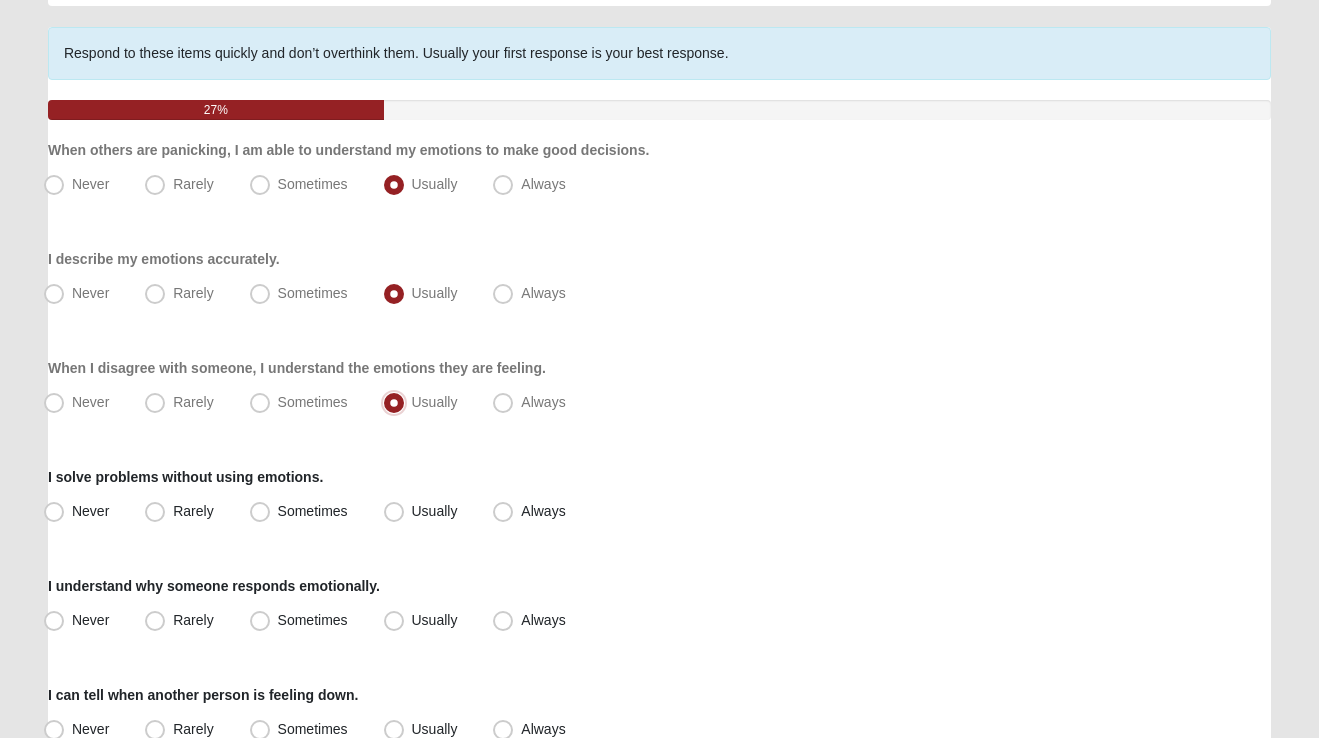 scroll, scrollTop: 136, scrollLeft: 0, axis: vertical 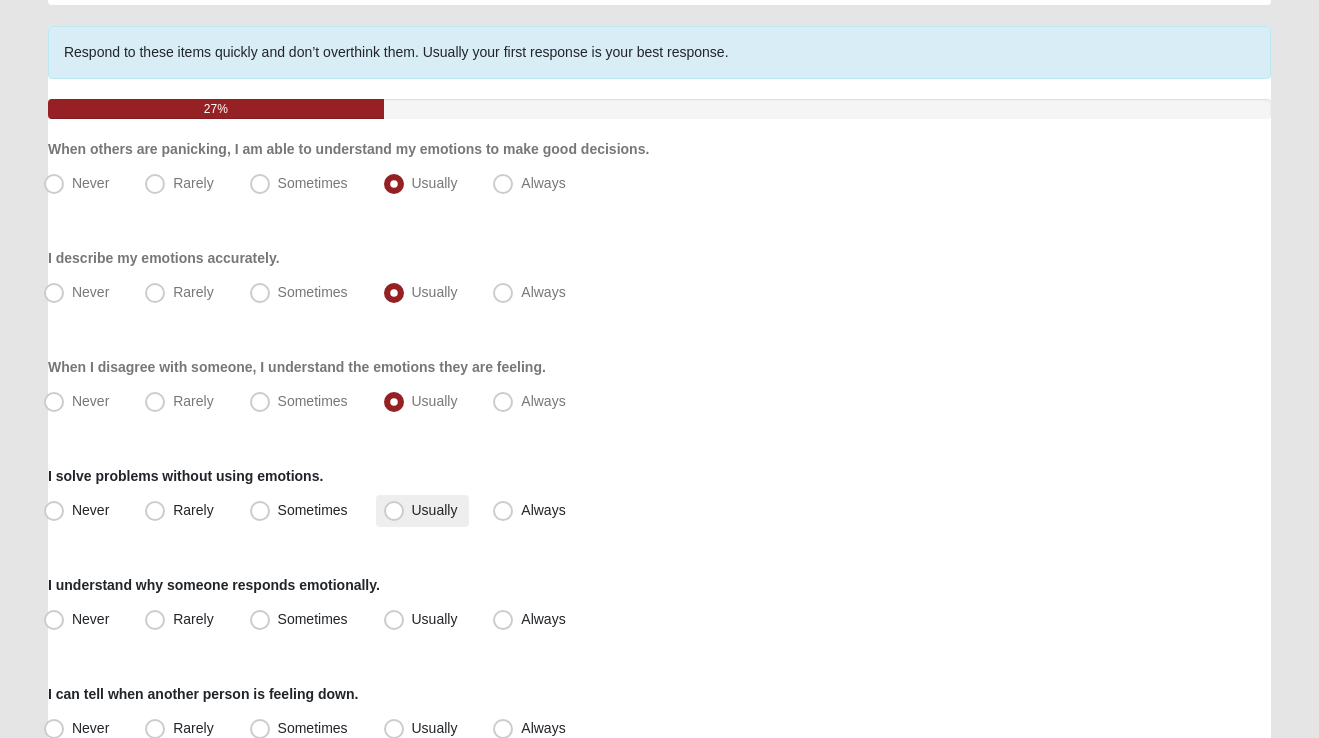 click on "Usually" at bounding box center [435, 510] 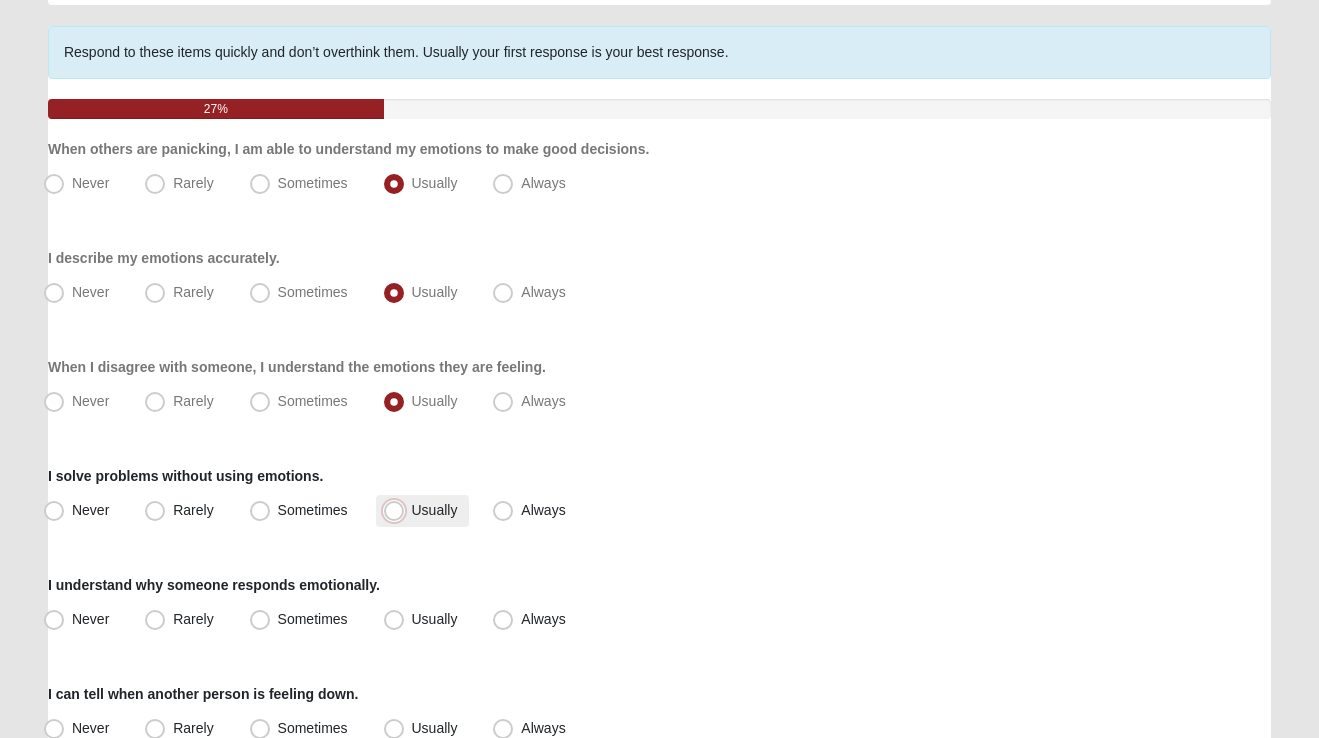 click on "Usually" at bounding box center (398, 510) 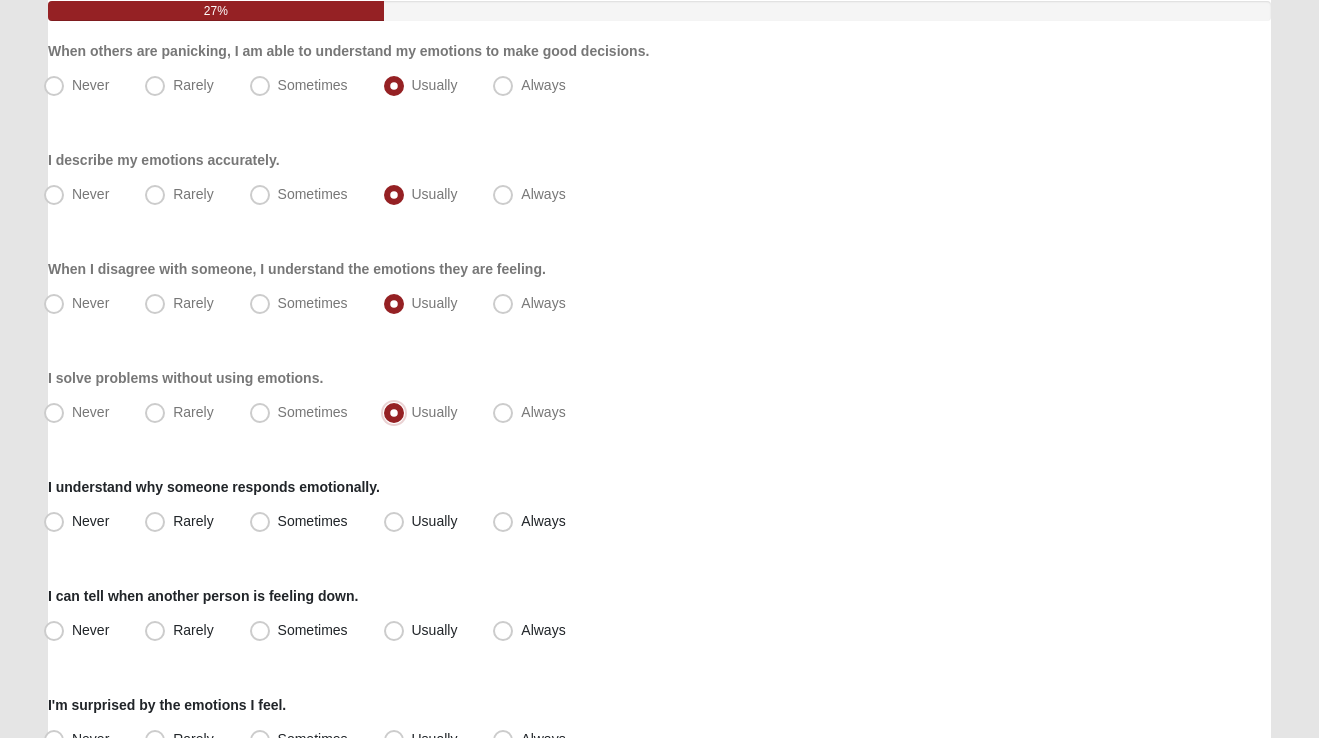 scroll, scrollTop: 258, scrollLeft: 0, axis: vertical 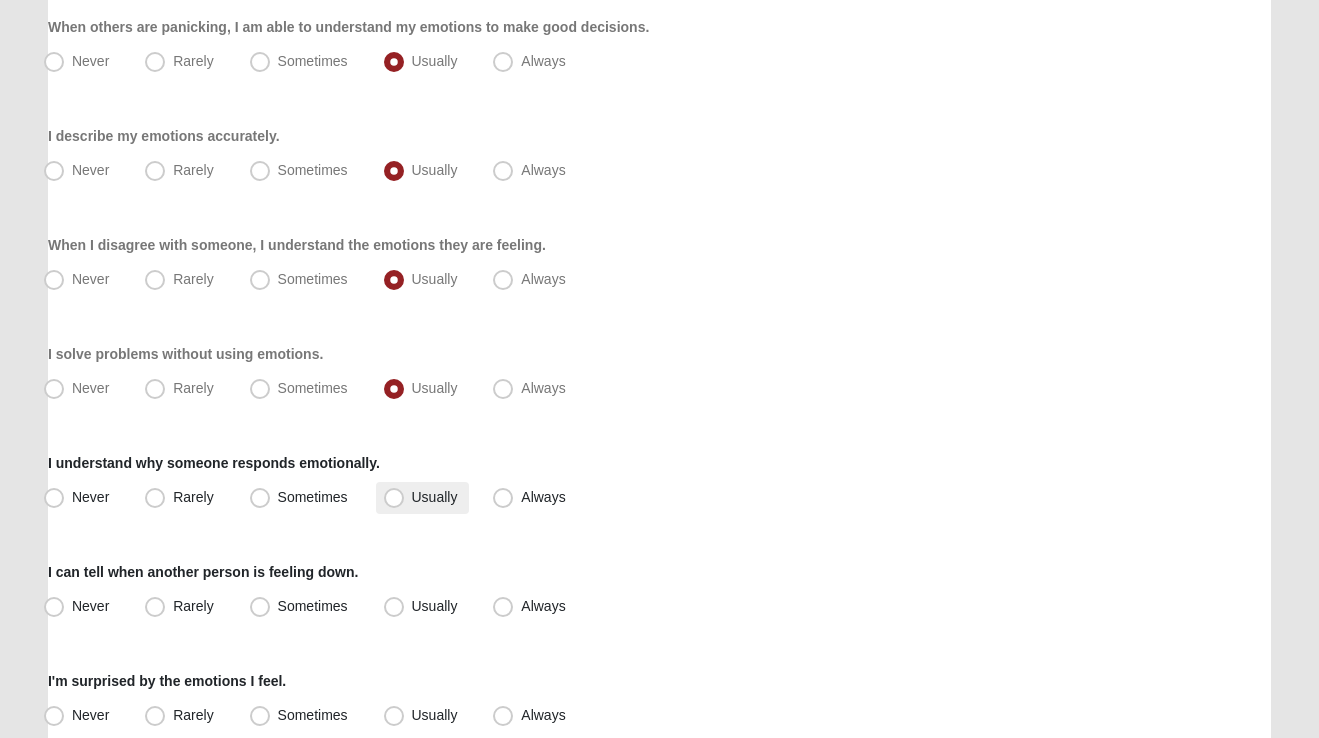 click on "Usually" at bounding box center (435, 497) 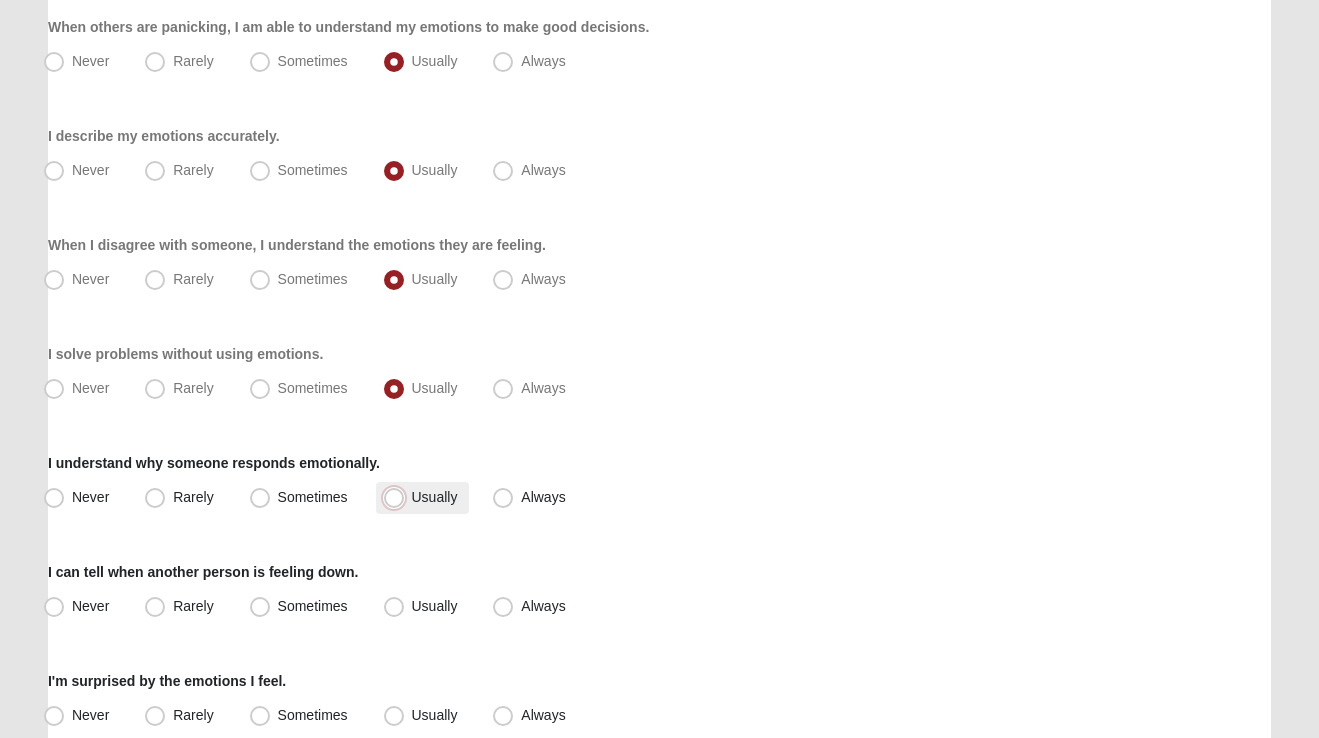 click on "Usually" at bounding box center (398, 497) 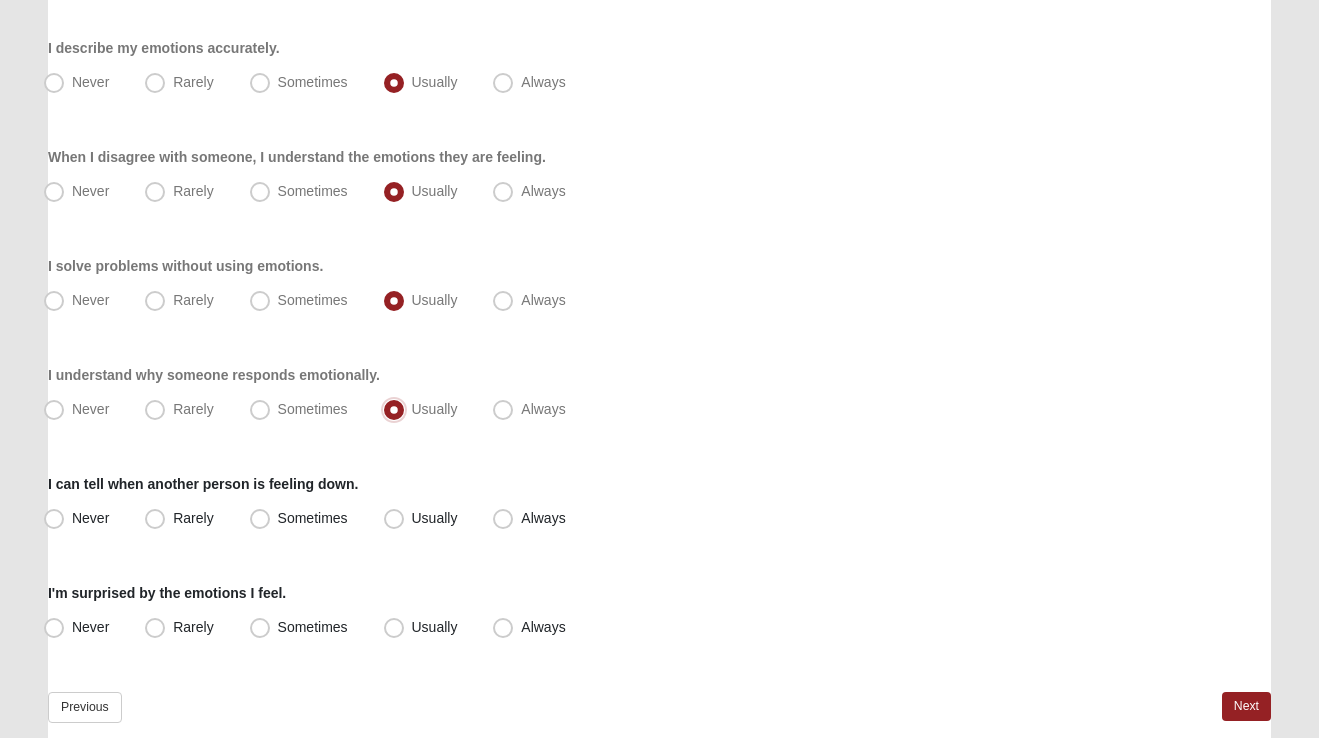 scroll, scrollTop: 347, scrollLeft: 0, axis: vertical 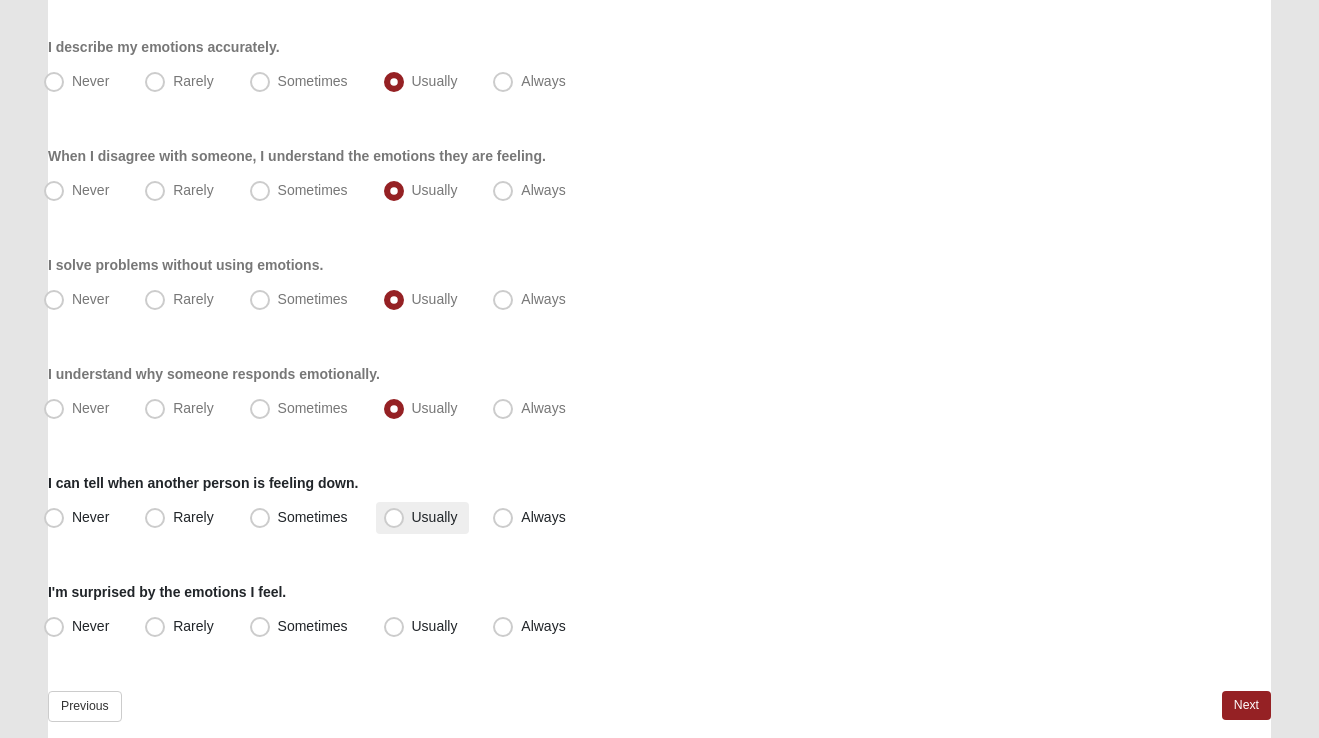 click on "Usually" at bounding box center (435, 517) 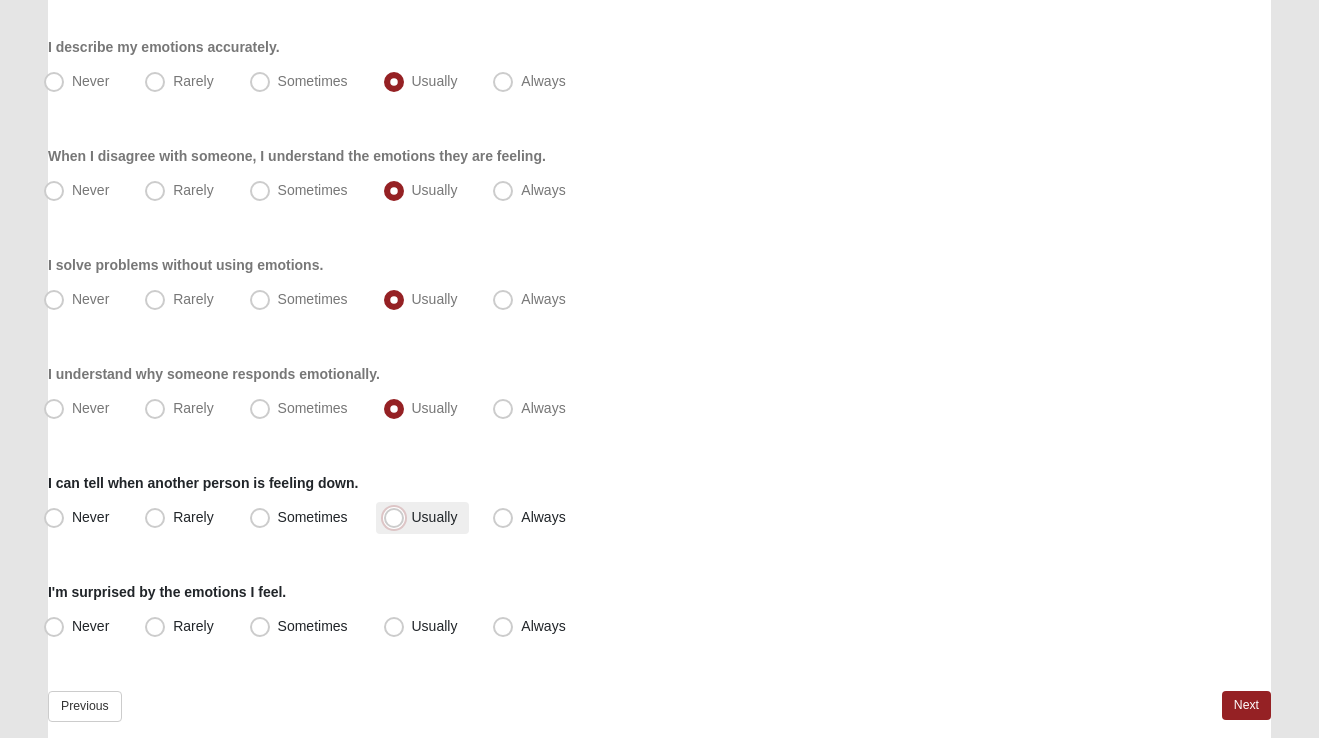 click on "Usually" at bounding box center [398, 517] 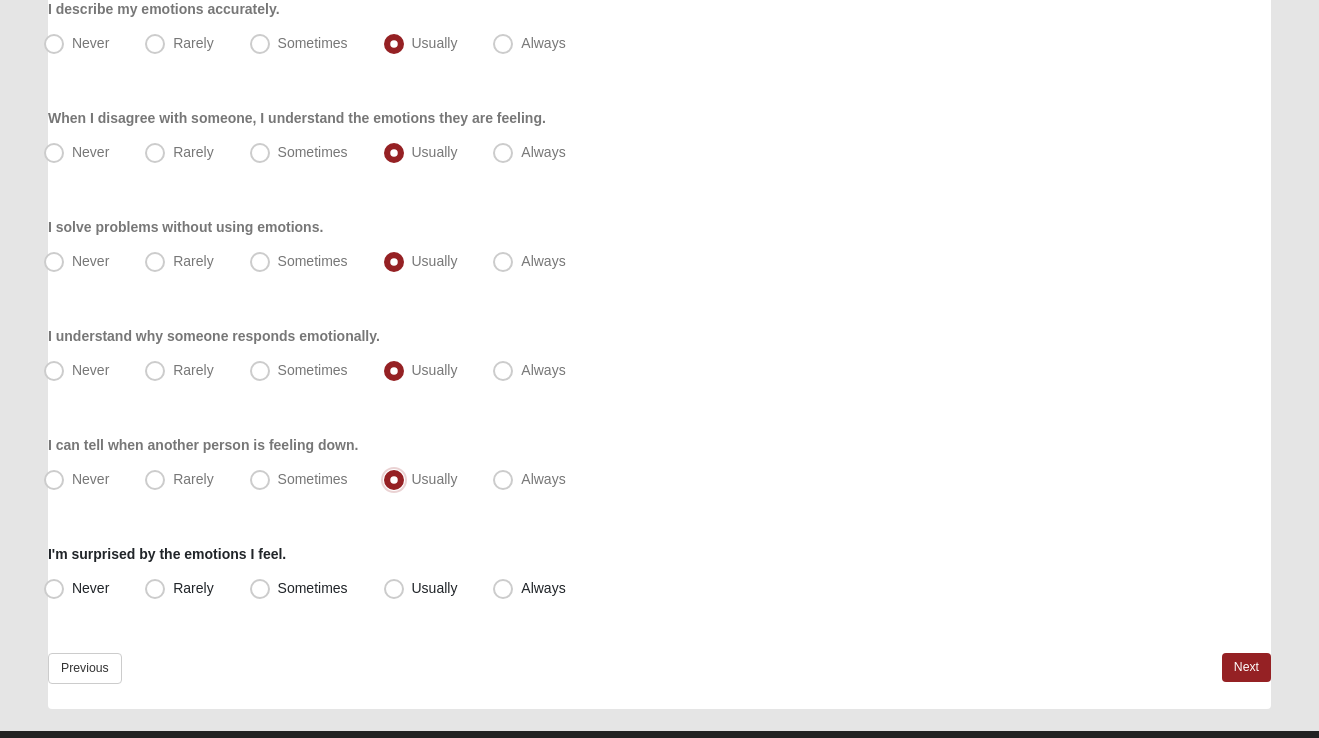 scroll, scrollTop: 397, scrollLeft: 0, axis: vertical 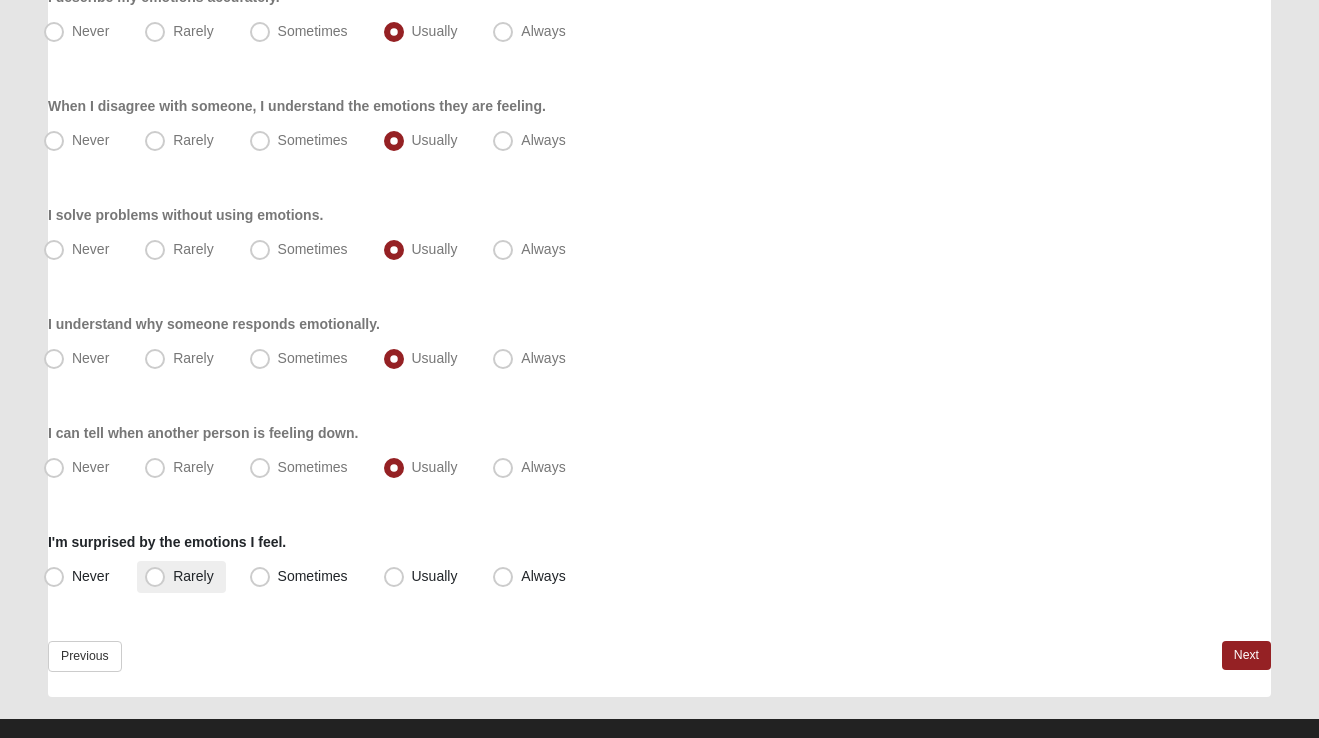 click on "Rarely" at bounding box center (193, 576) 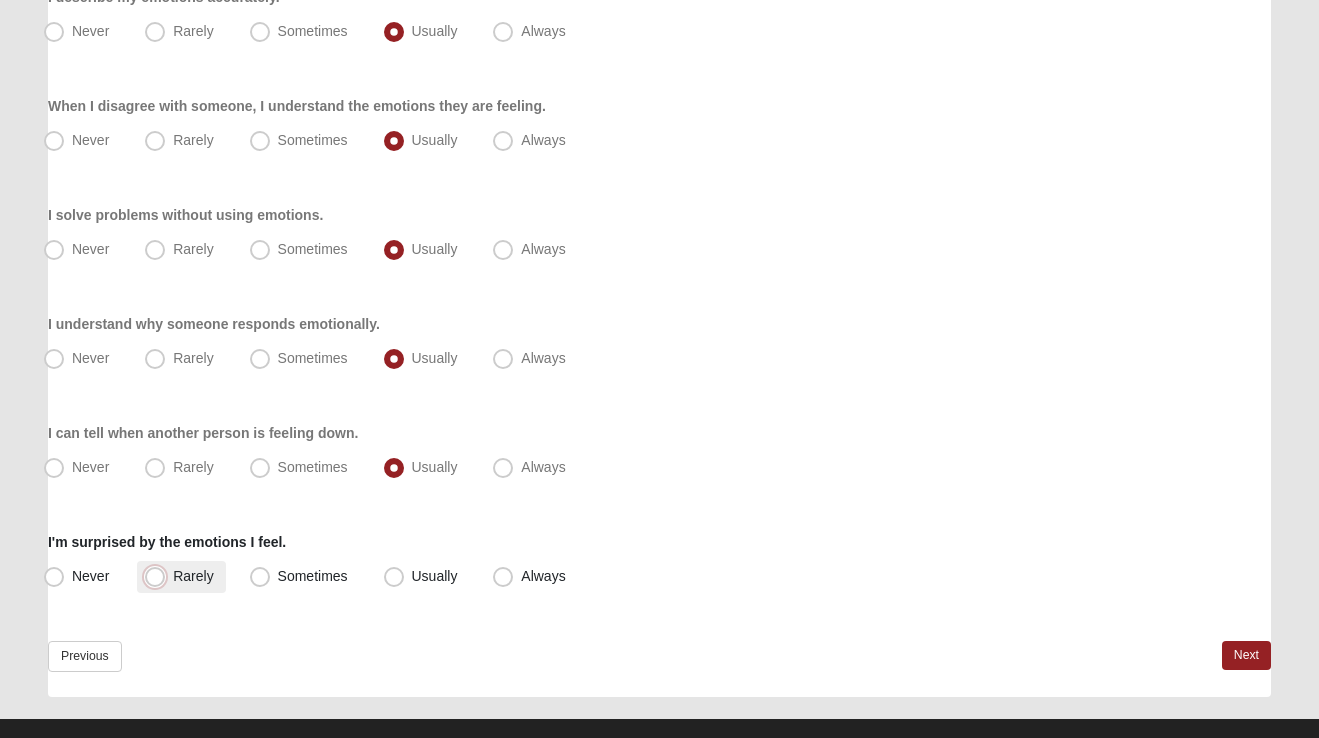 click on "Rarely" at bounding box center [159, 576] 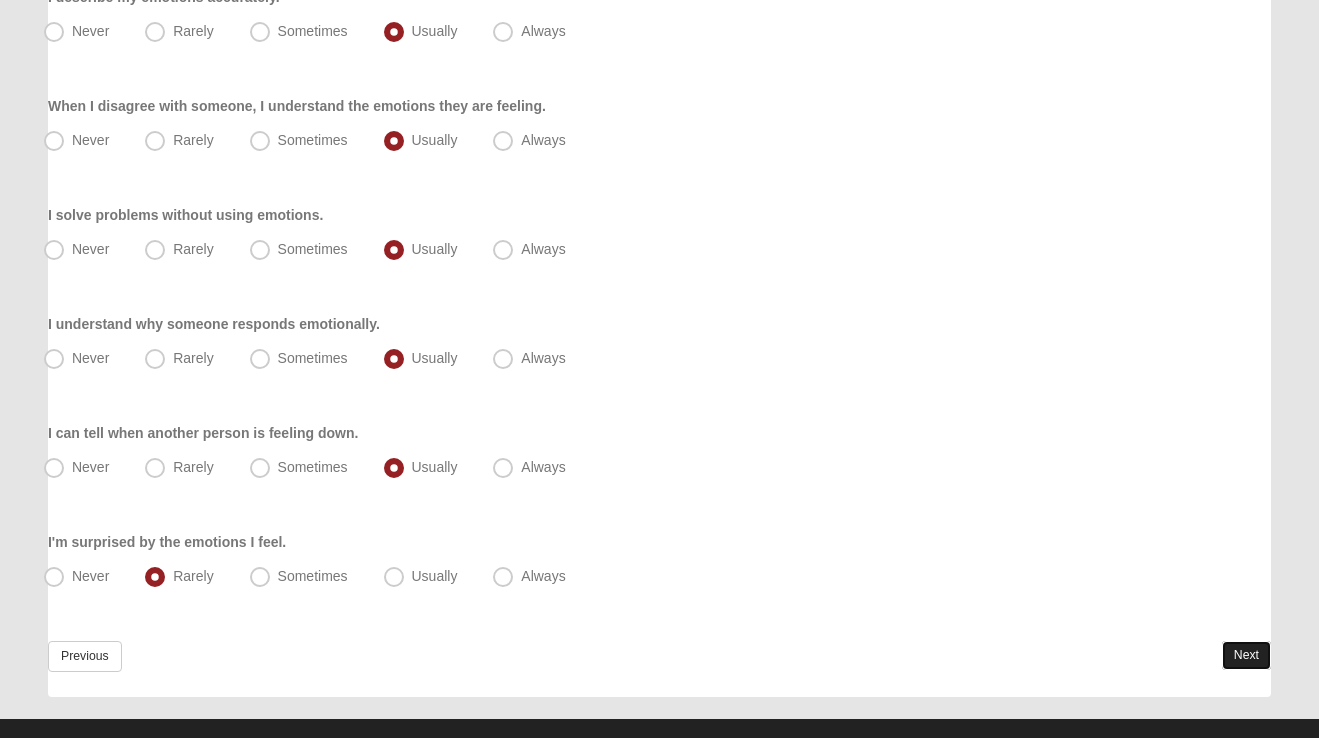 click on "Next" at bounding box center [1246, 655] 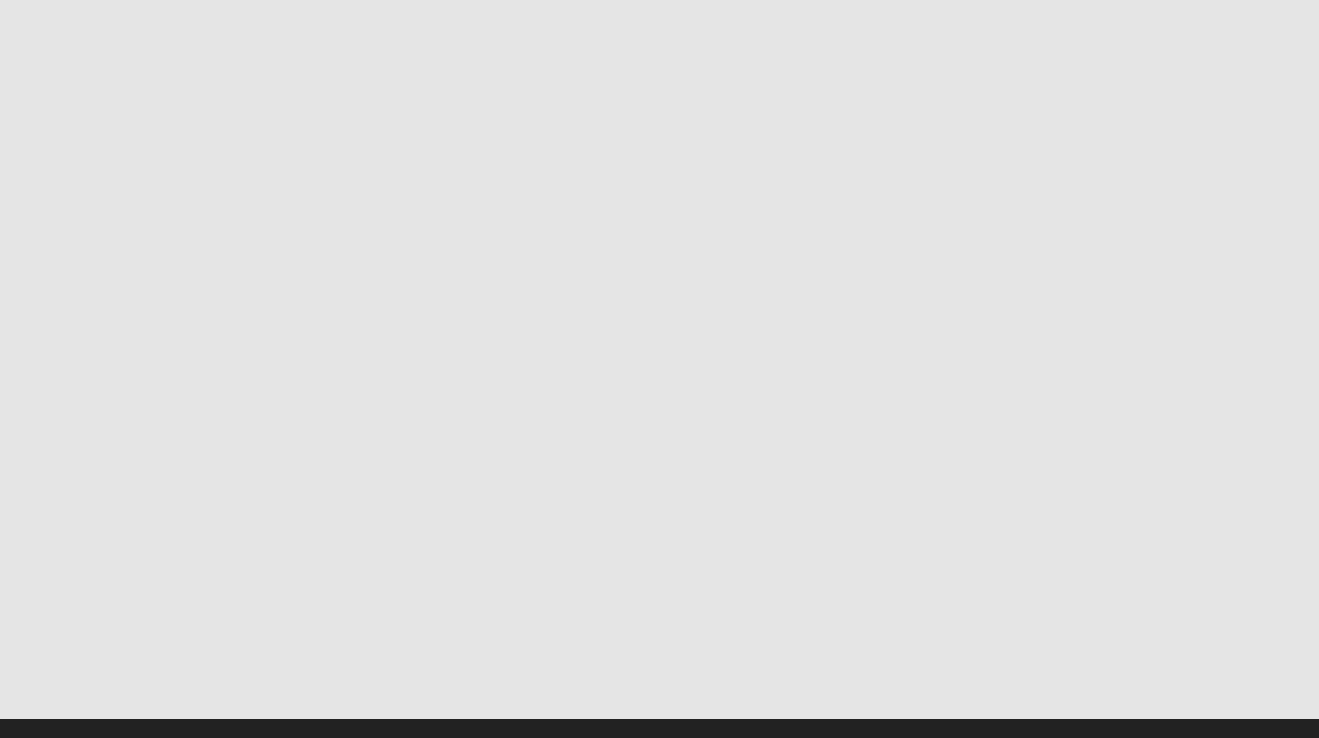scroll, scrollTop: 0, scrollLeft: 0, axis: both 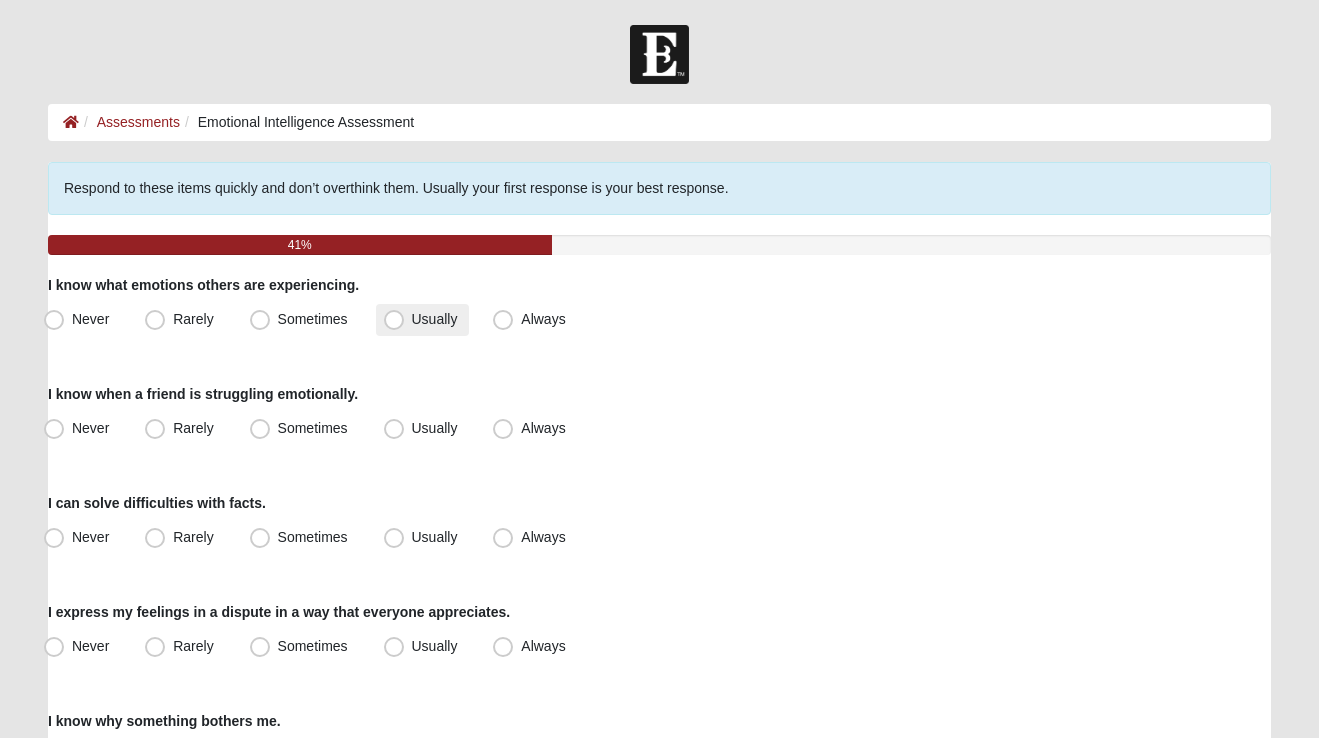 click on "Usually" at bounding box center (435, 319) 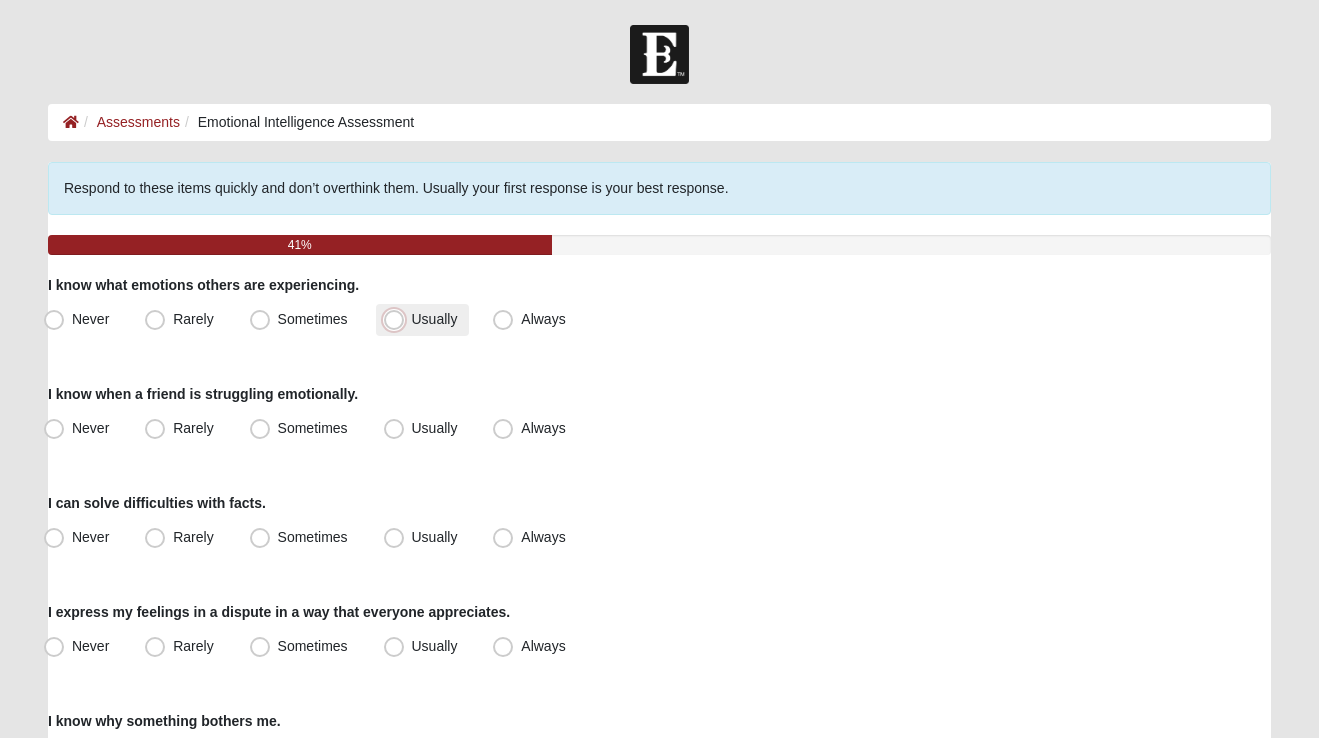 click on "Usually" at bounding box center (398, 319) 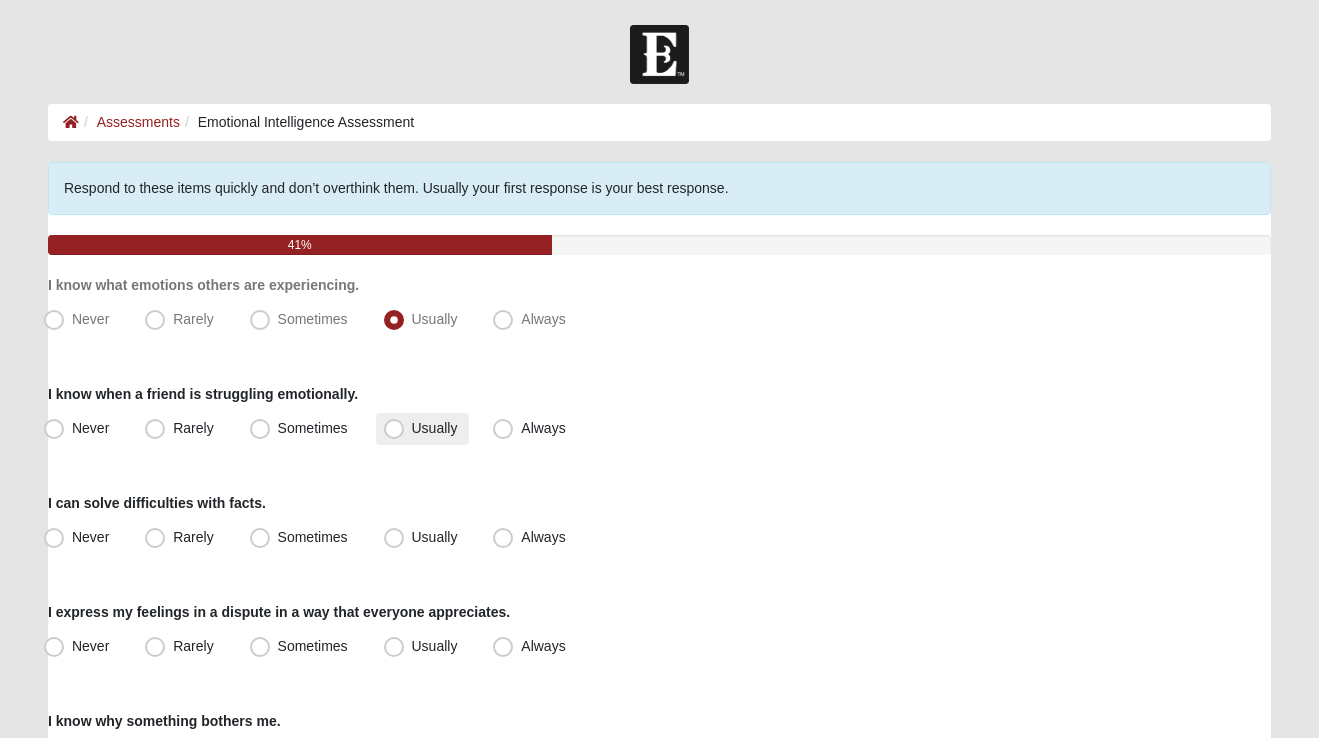 click on "Usually" at bounding box center [435, 428] 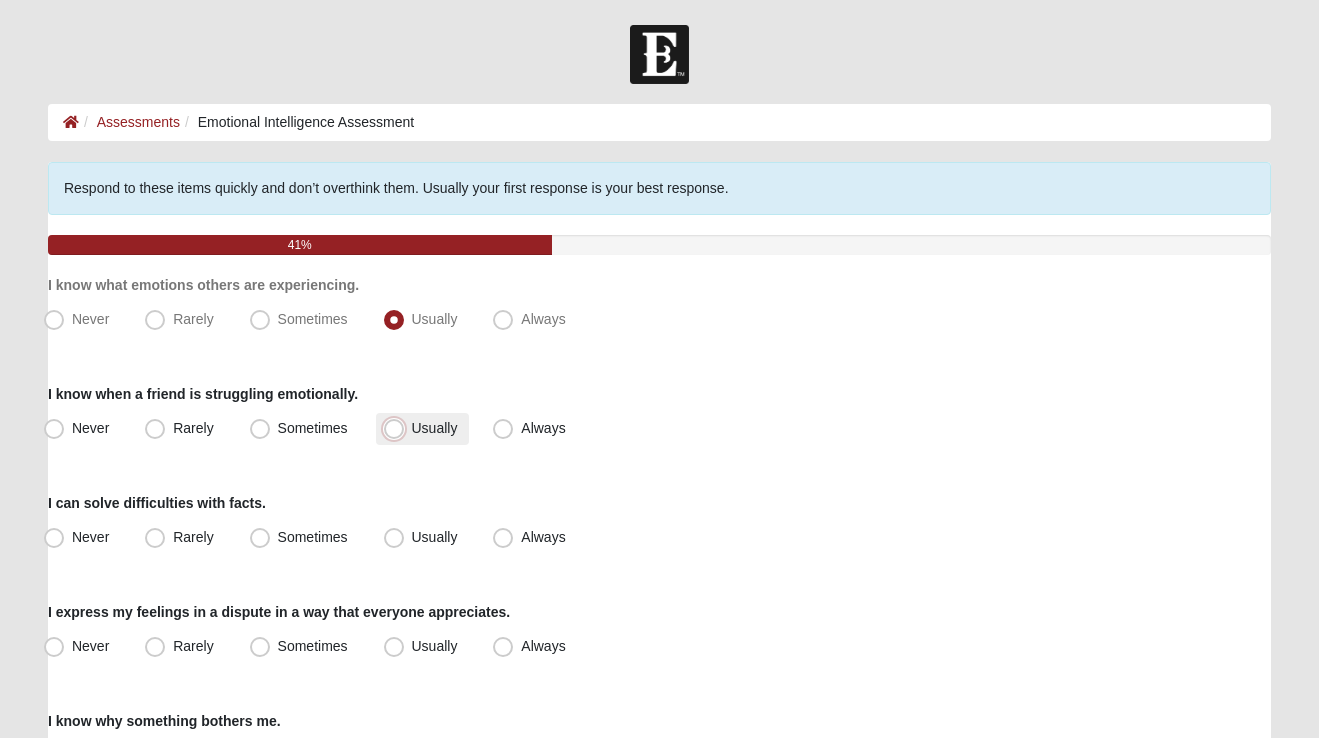 click on "Usually" at bounding box center (398, 428) 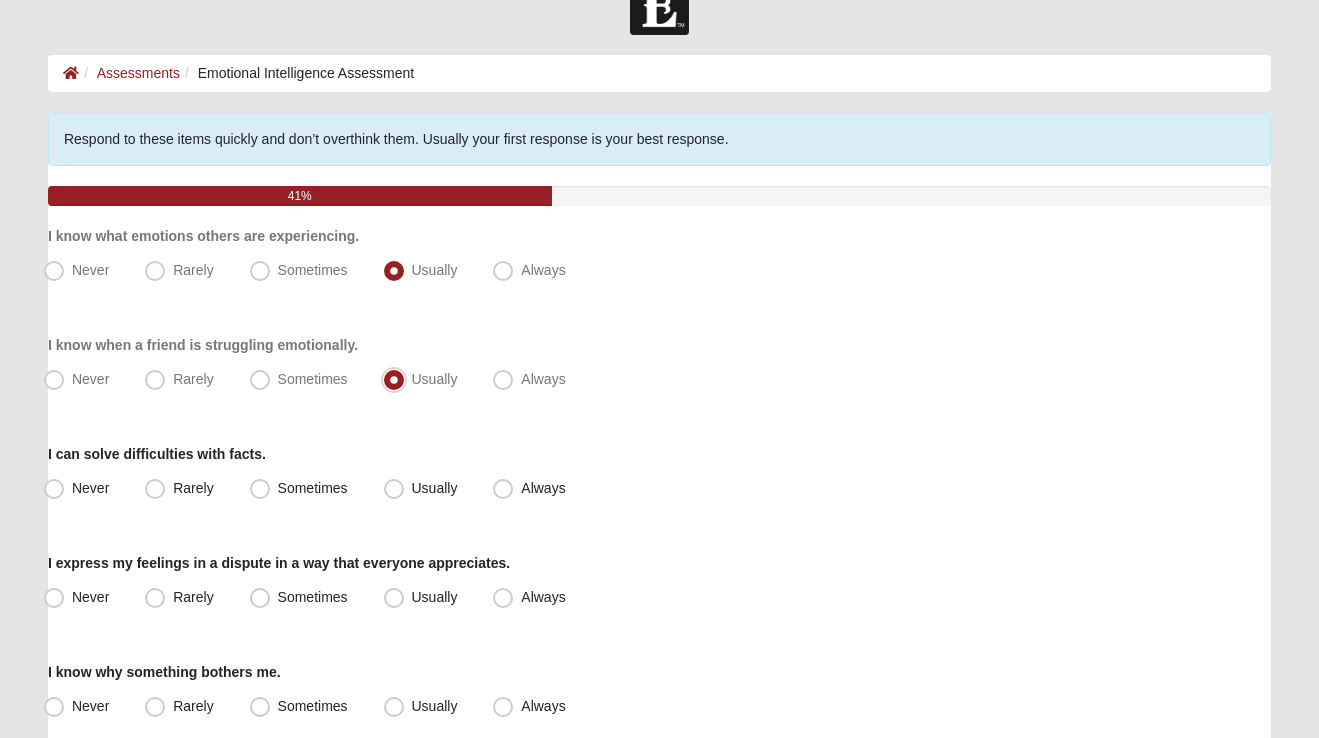scroll, scrollTop: 56, scrollLeft: 0, axis: vertical 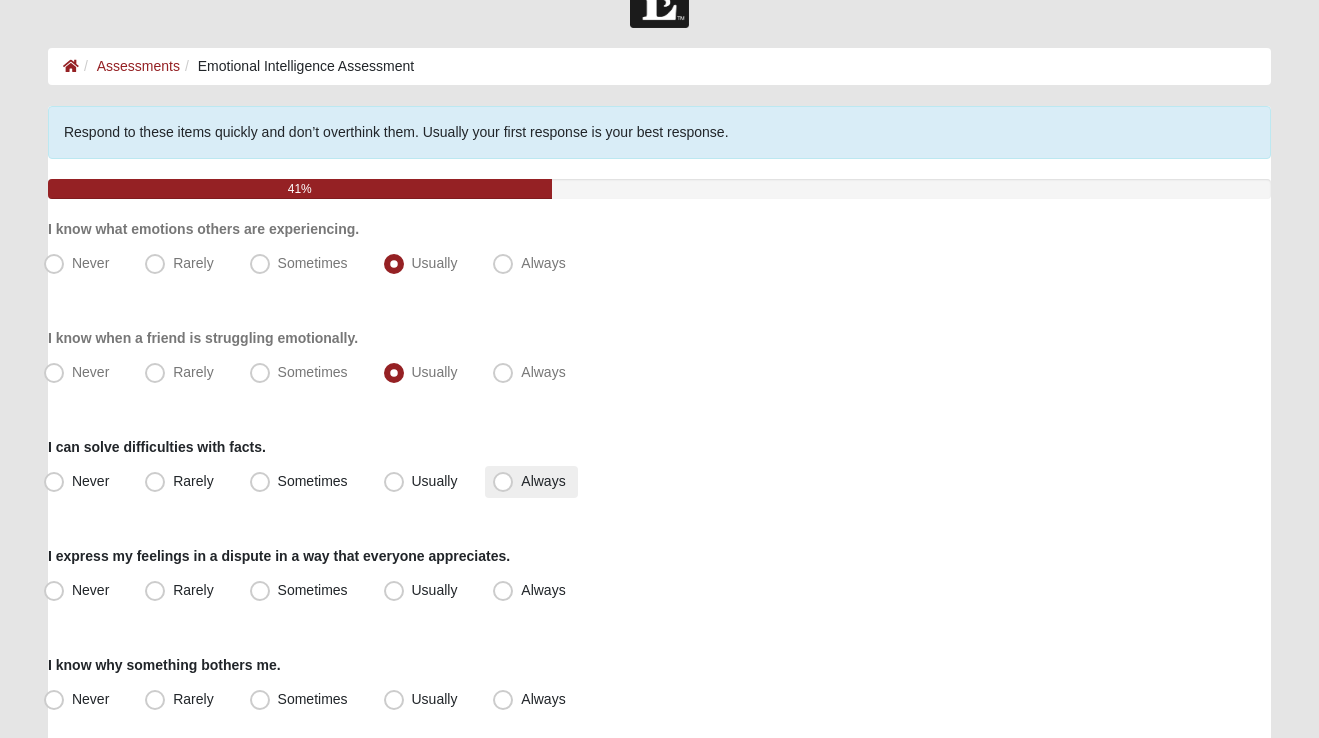 click on "Always" at bounding box center [543, 481] 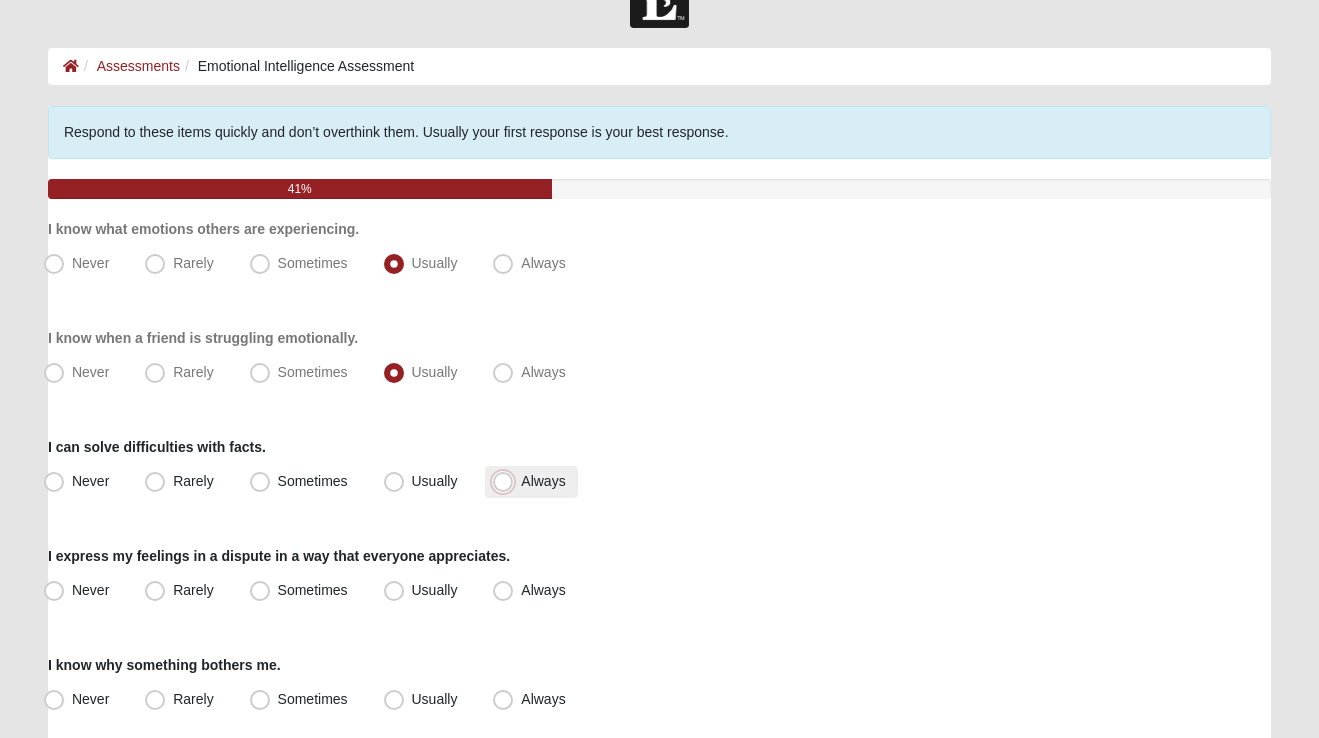 click on "Always" at bounding box center [507, 481] 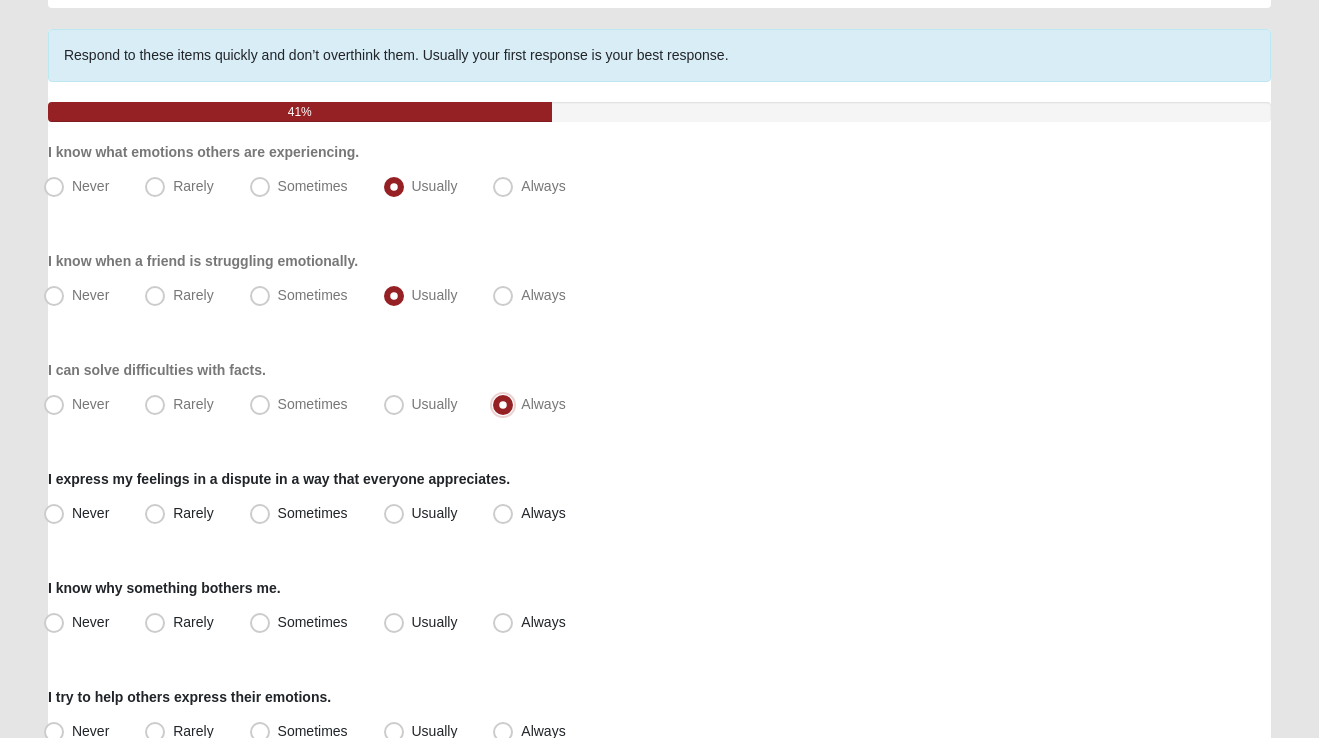 scroll, scrollTop: 151, scrollLeft: 0, axis: vertical 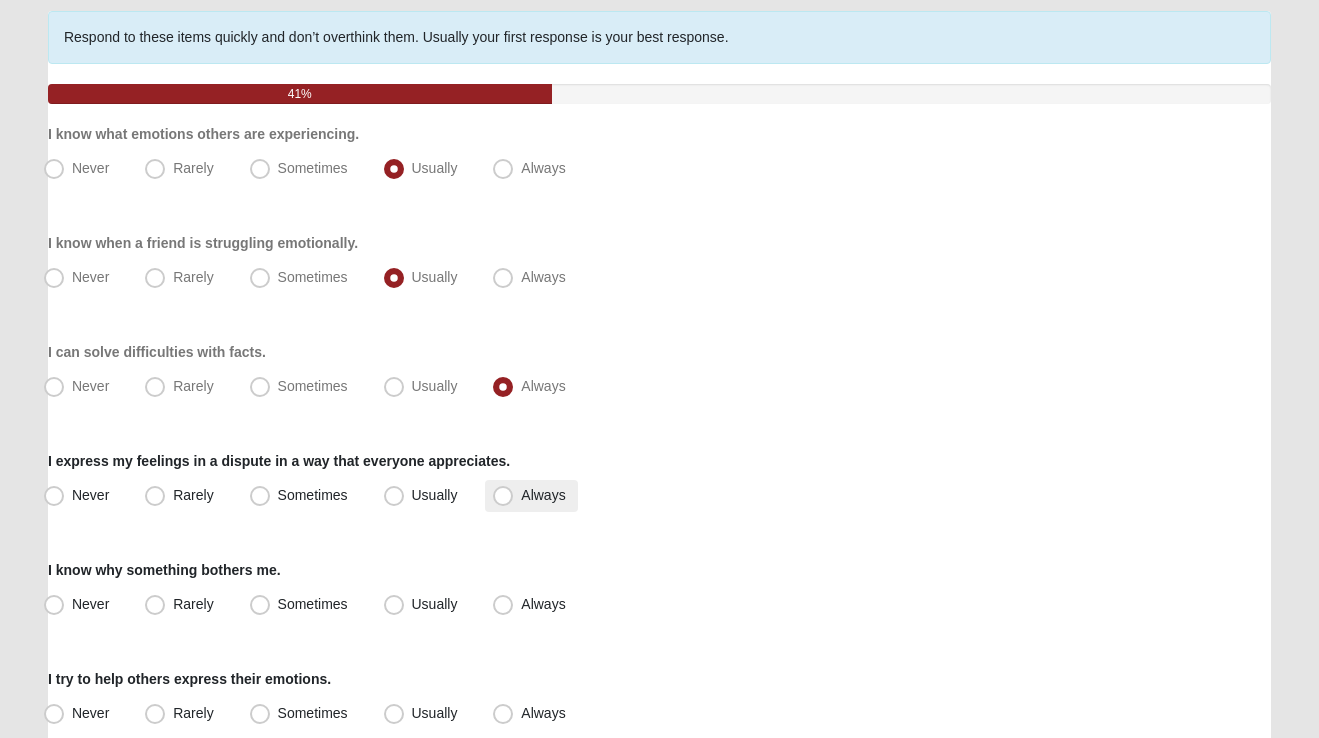 click on "Always" at bounding box center (543, 495) 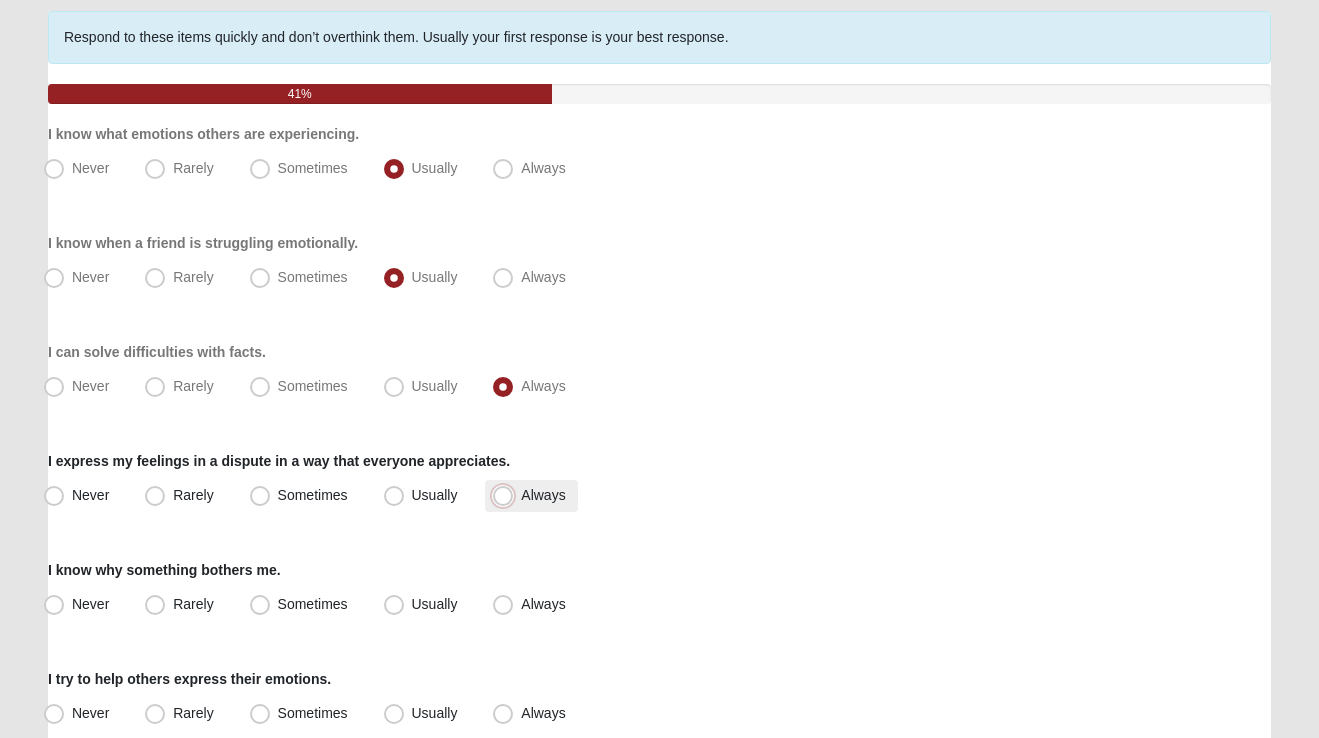 click on "Always" at bounding box center (507, 495) 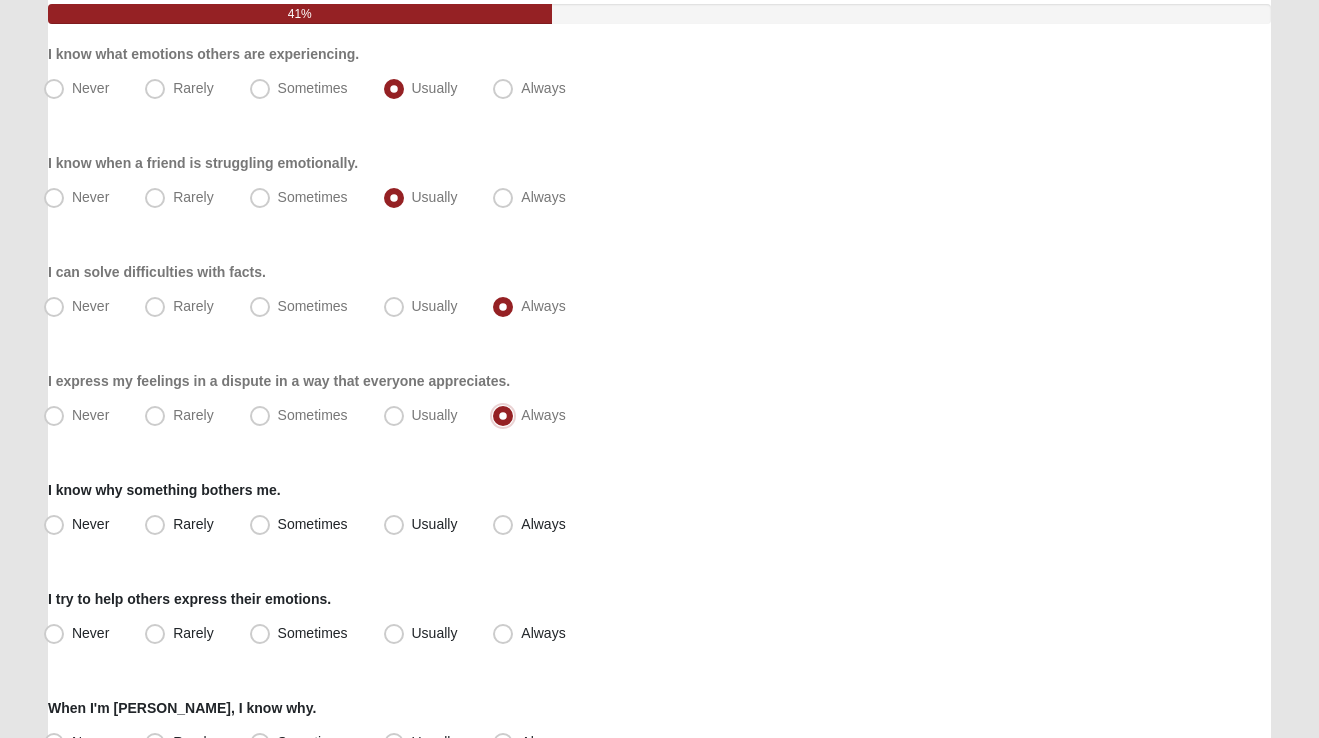 scroll, scrollTop: 233, scrollLeft: 0, axis: vertical 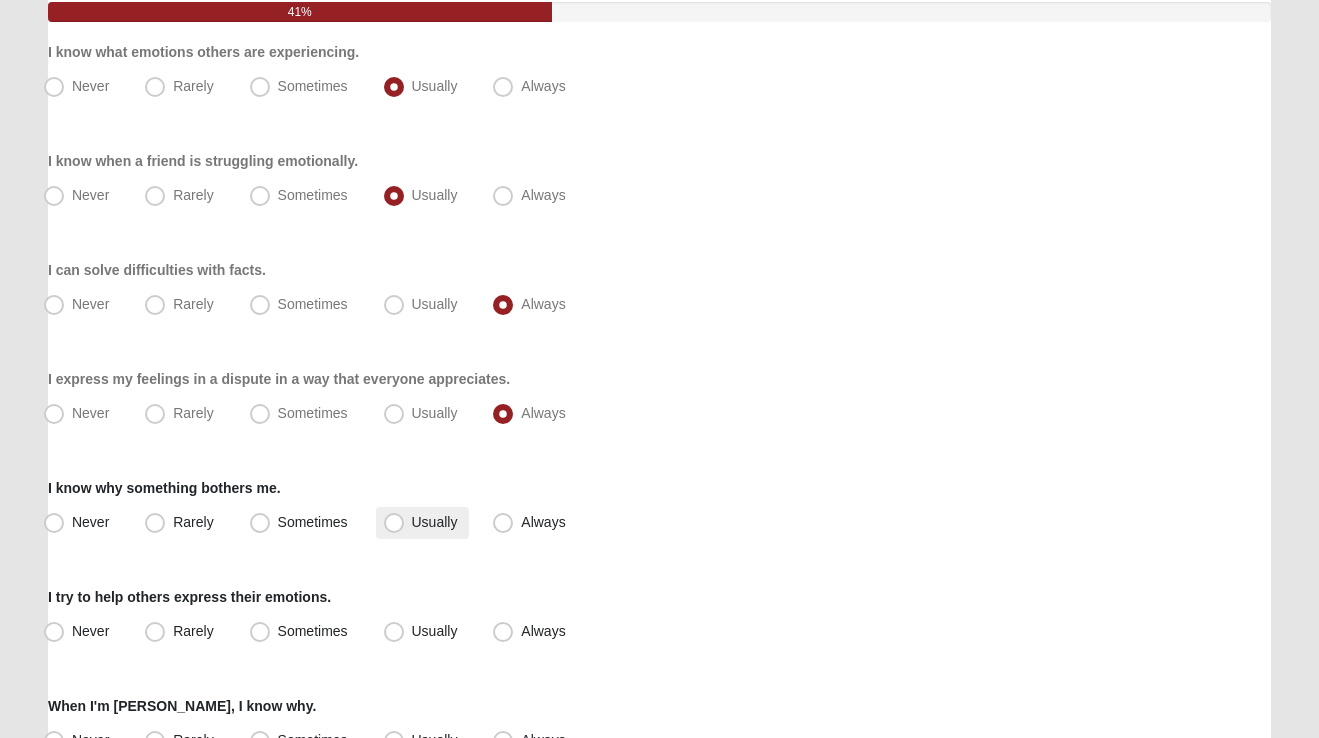 click on "Usually" at bounding box center [435, 522] 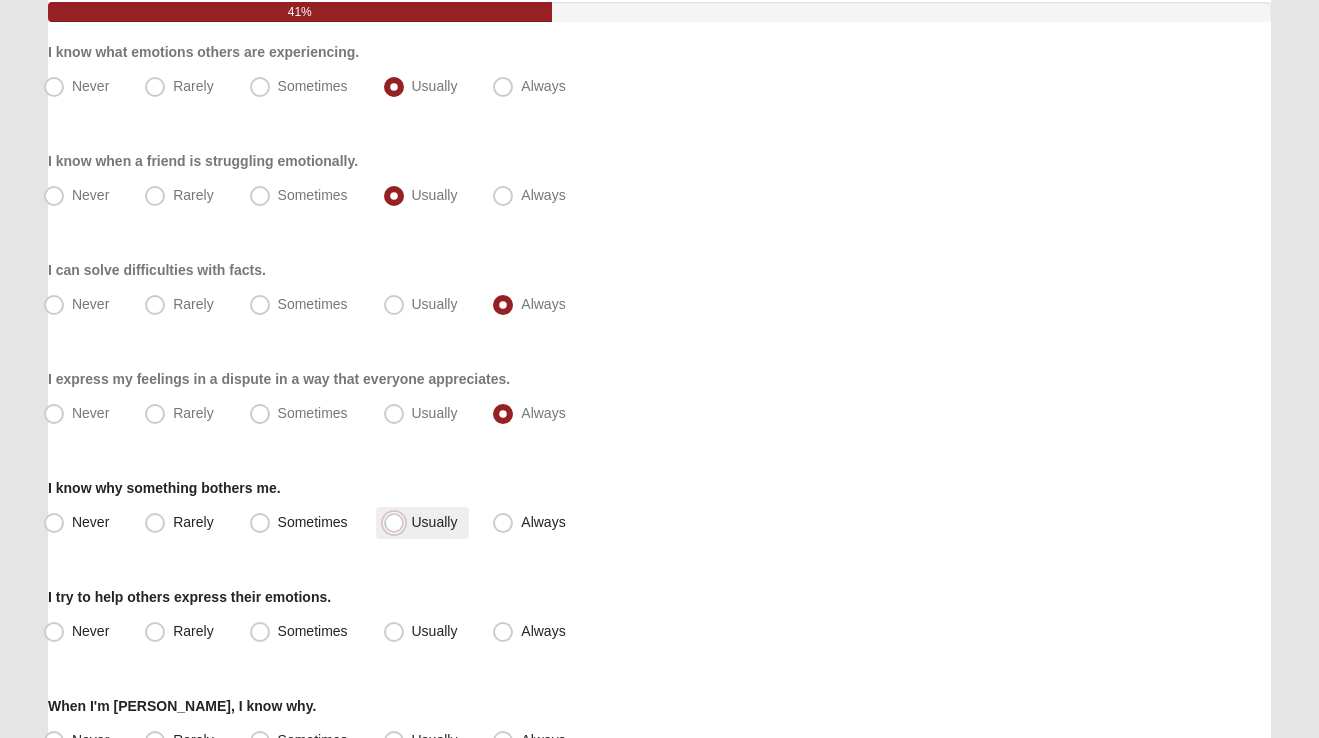 radio on "true" 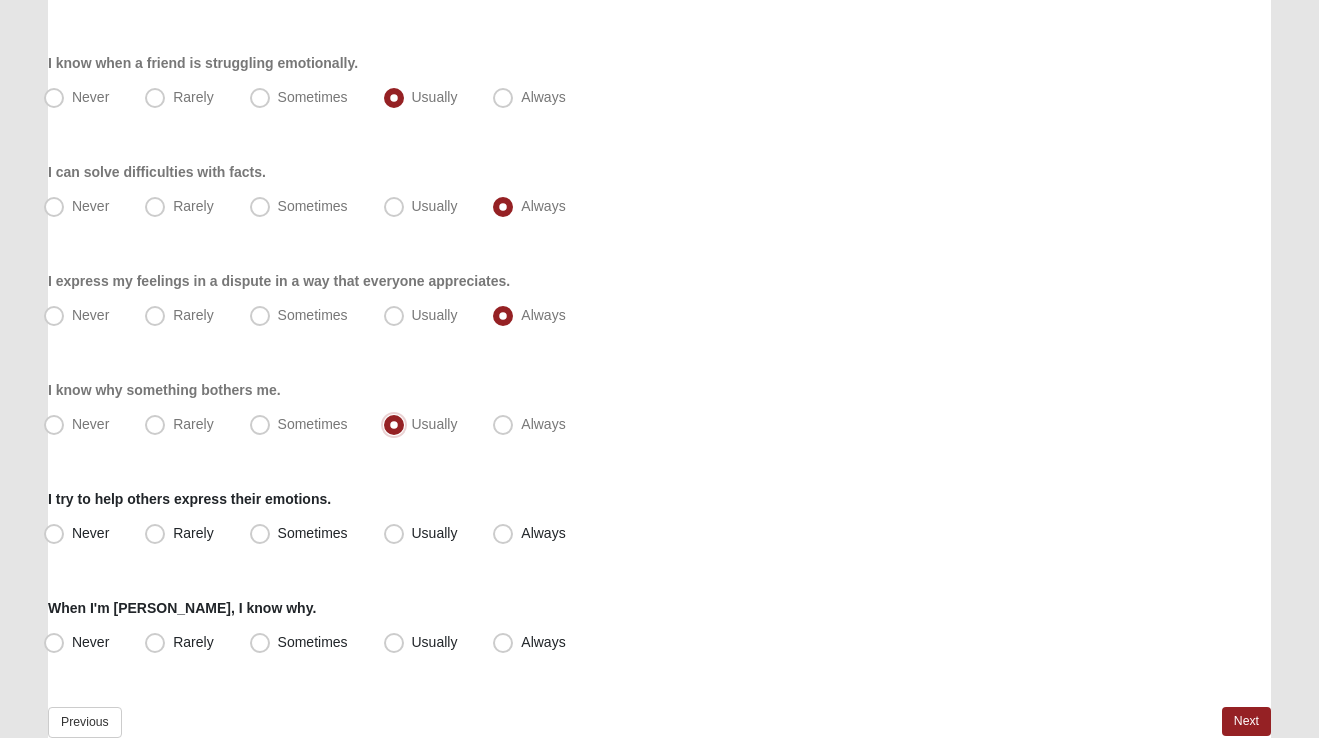 scroll, scrollTop: 339, scrollLeft: 0, axis: vertical 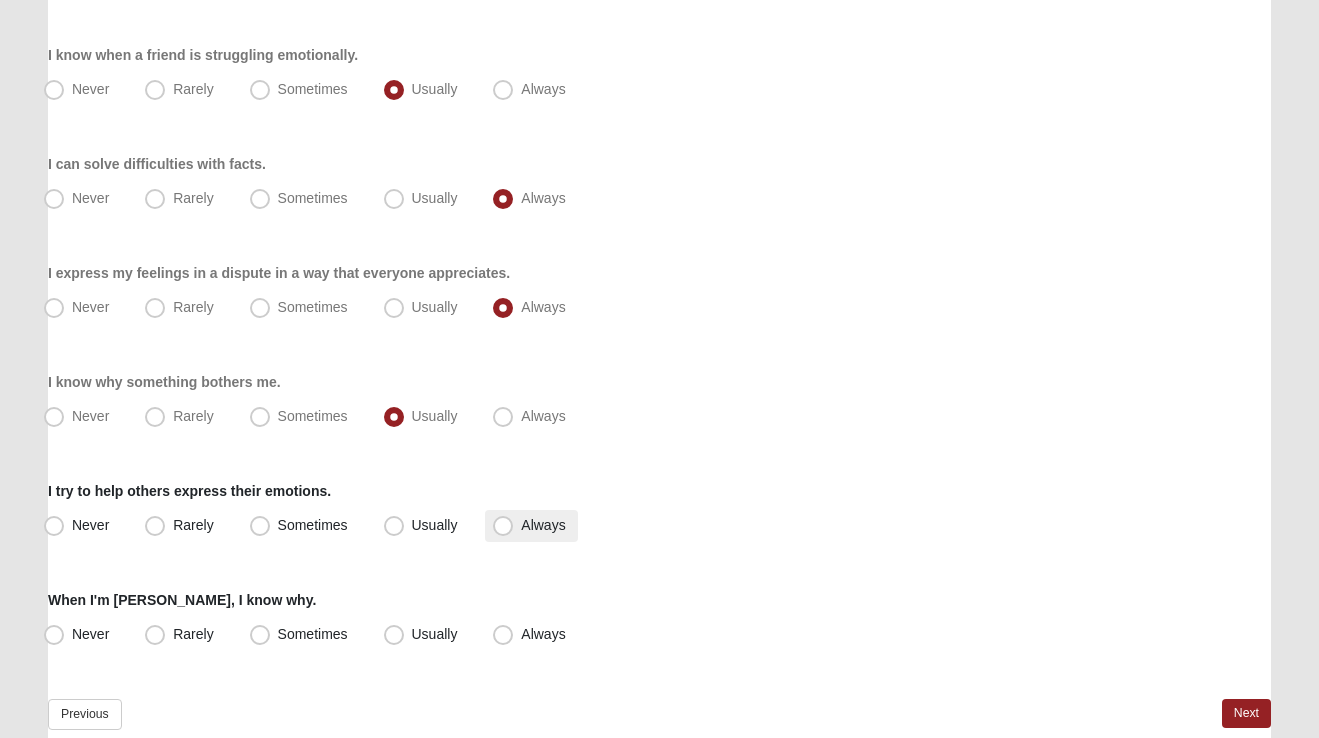 click on "Always" at bounding box center (543, 525) 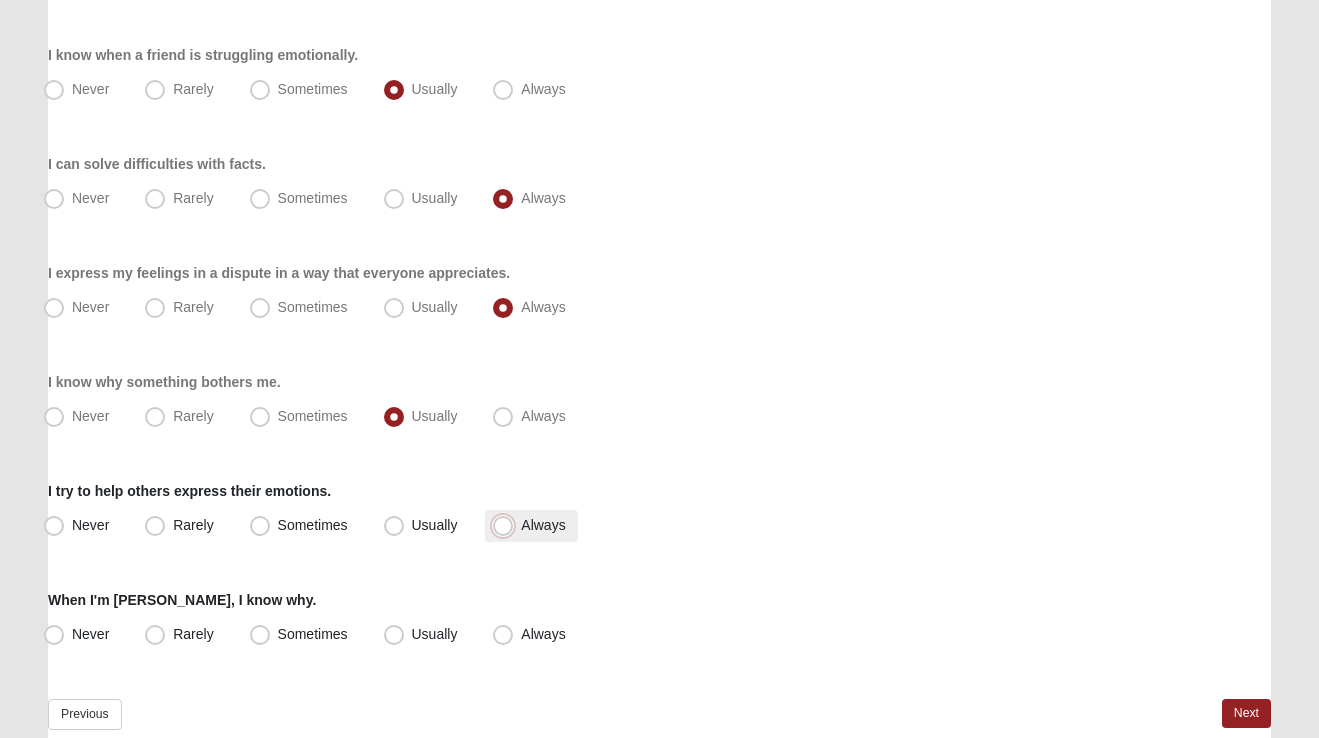 click on "Always" at bounding box center [507, 525] 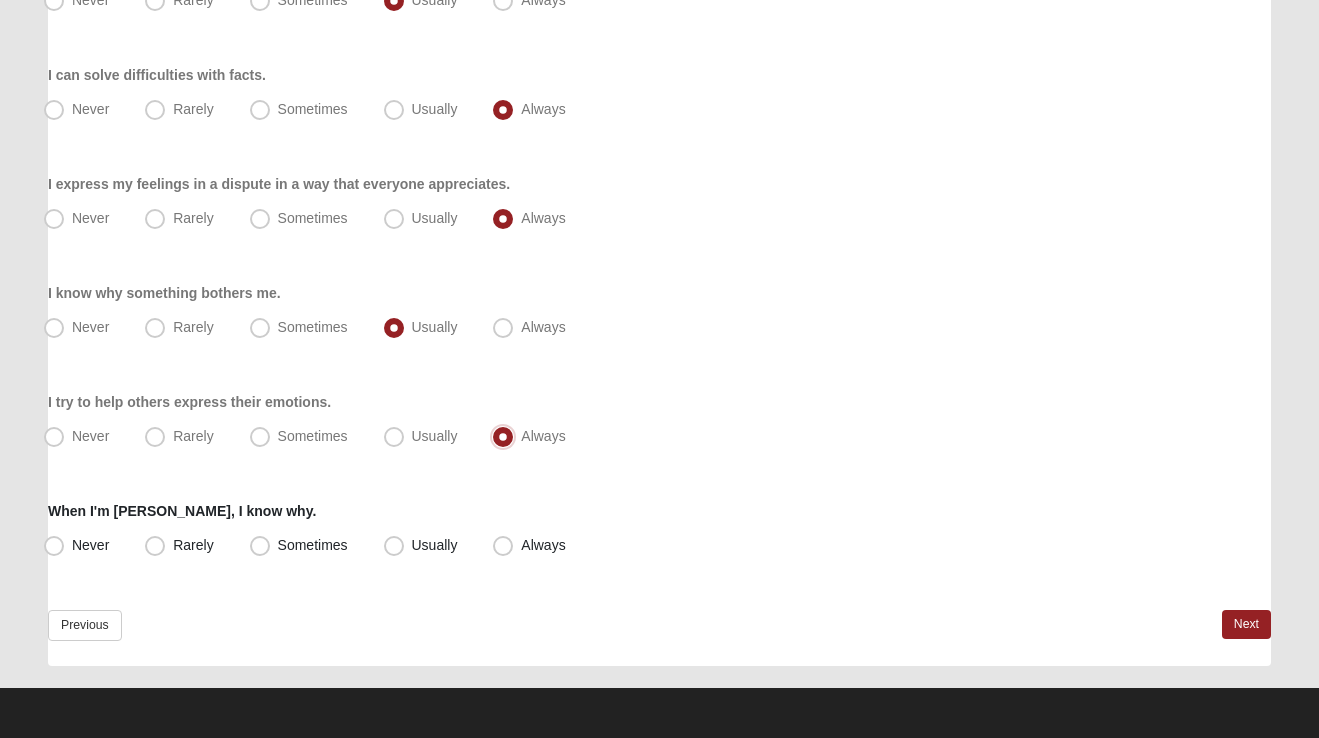 scroll, scrollTop: 428, scrollLeft: 0, axis: vertical 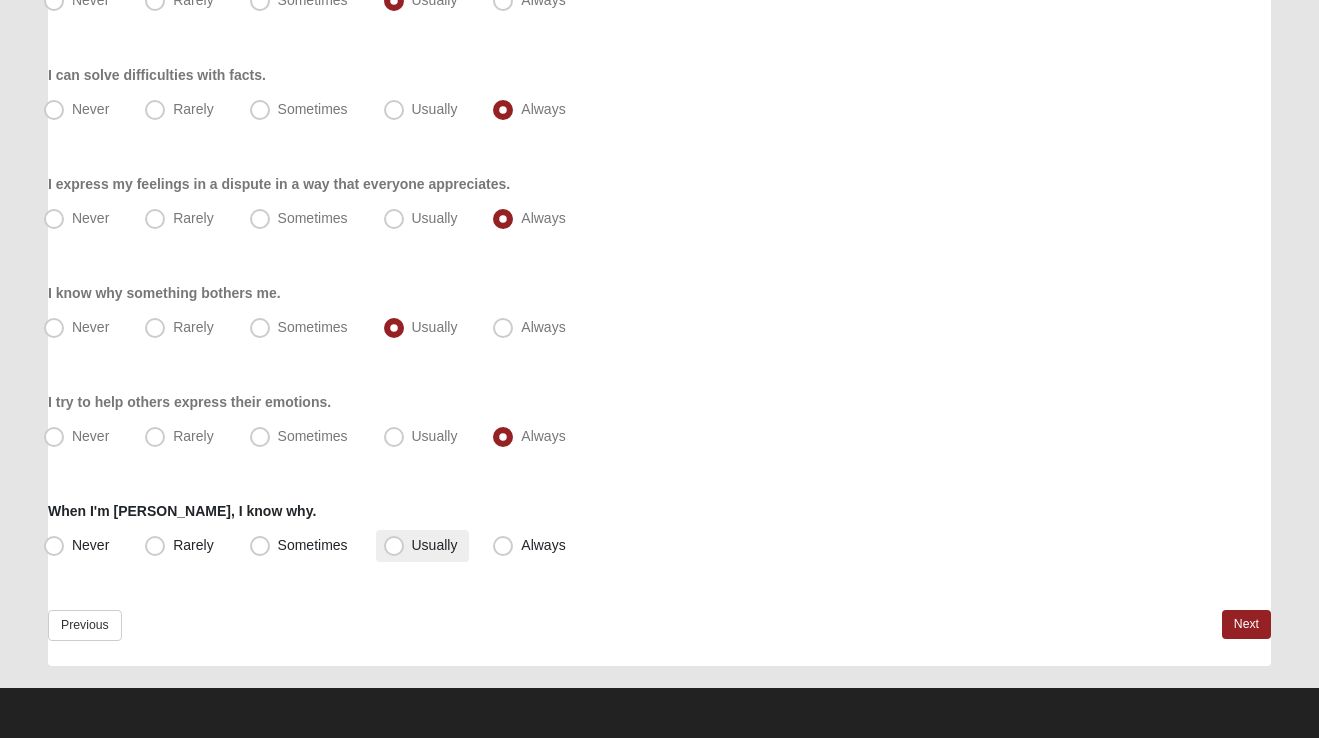 click on "Usually" at bounding box center (435, 545) 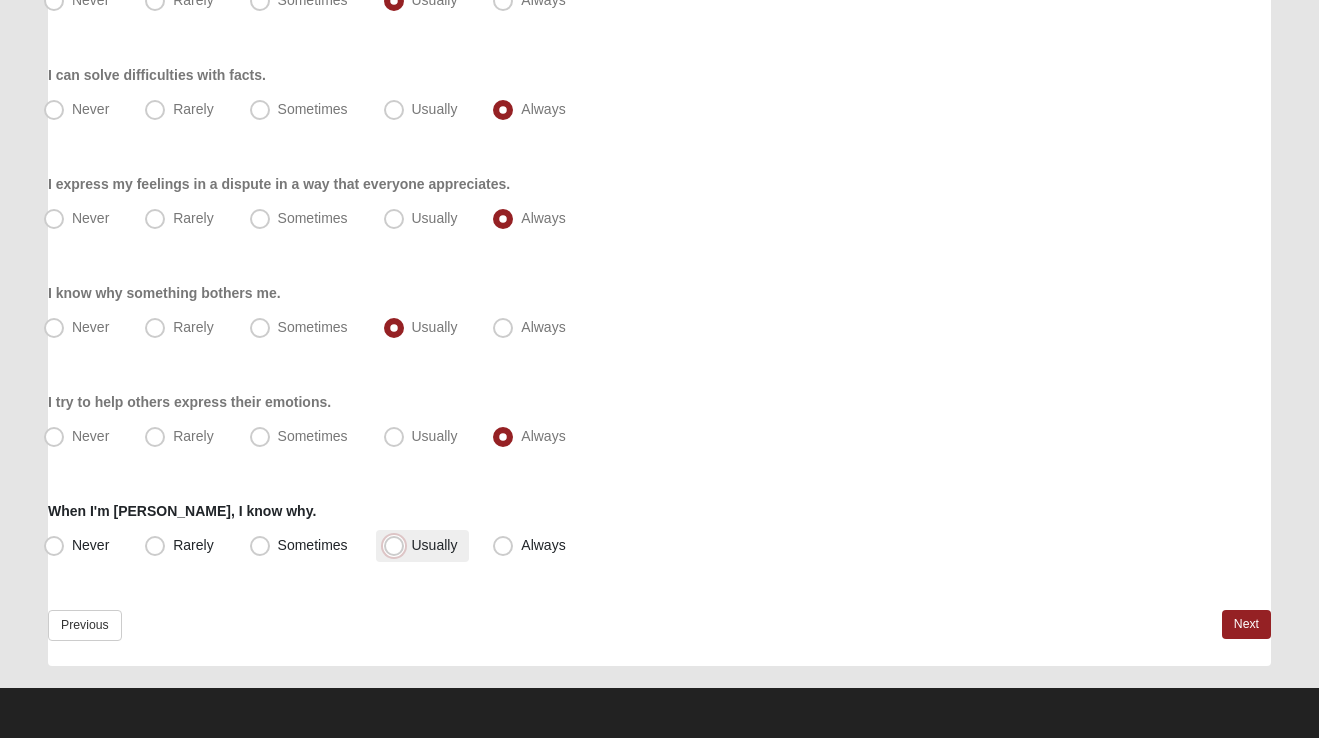 click on "Usually" at bounding box center [398, 545] 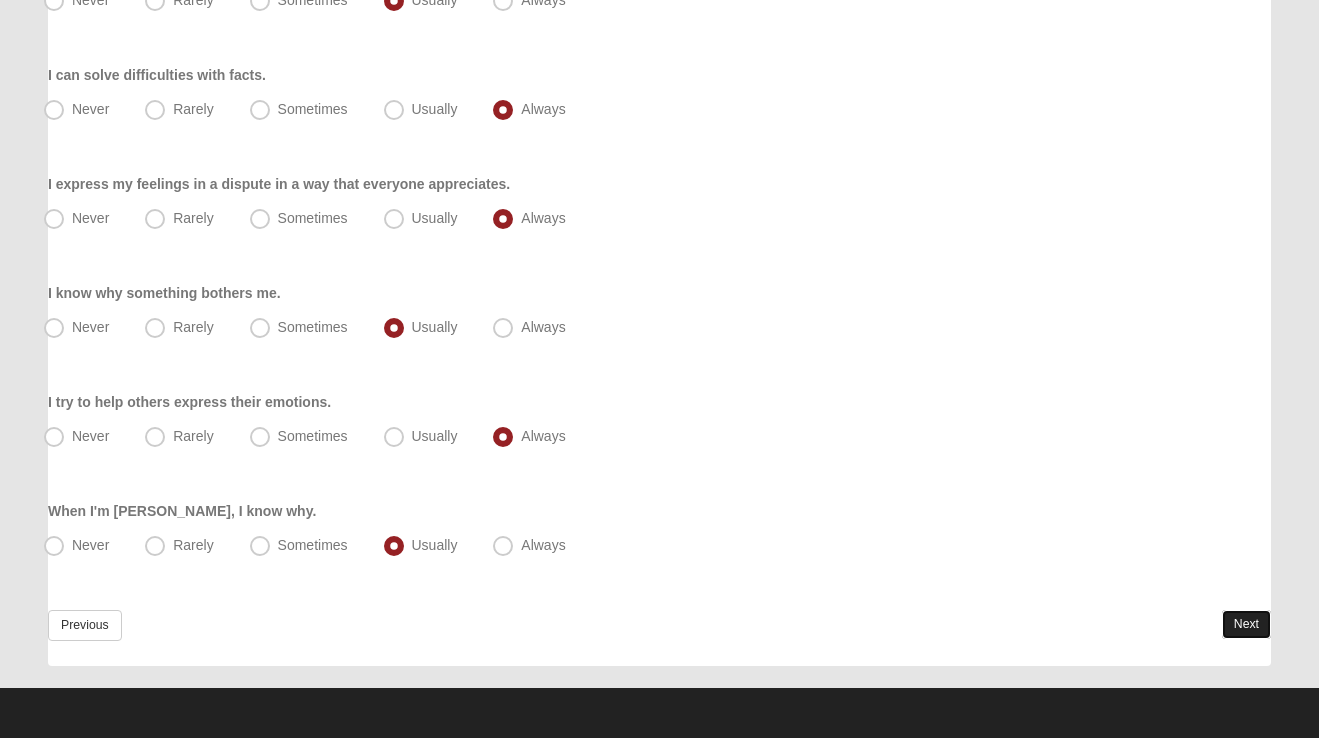 click on "Next" at bounding box center (1246, 624) 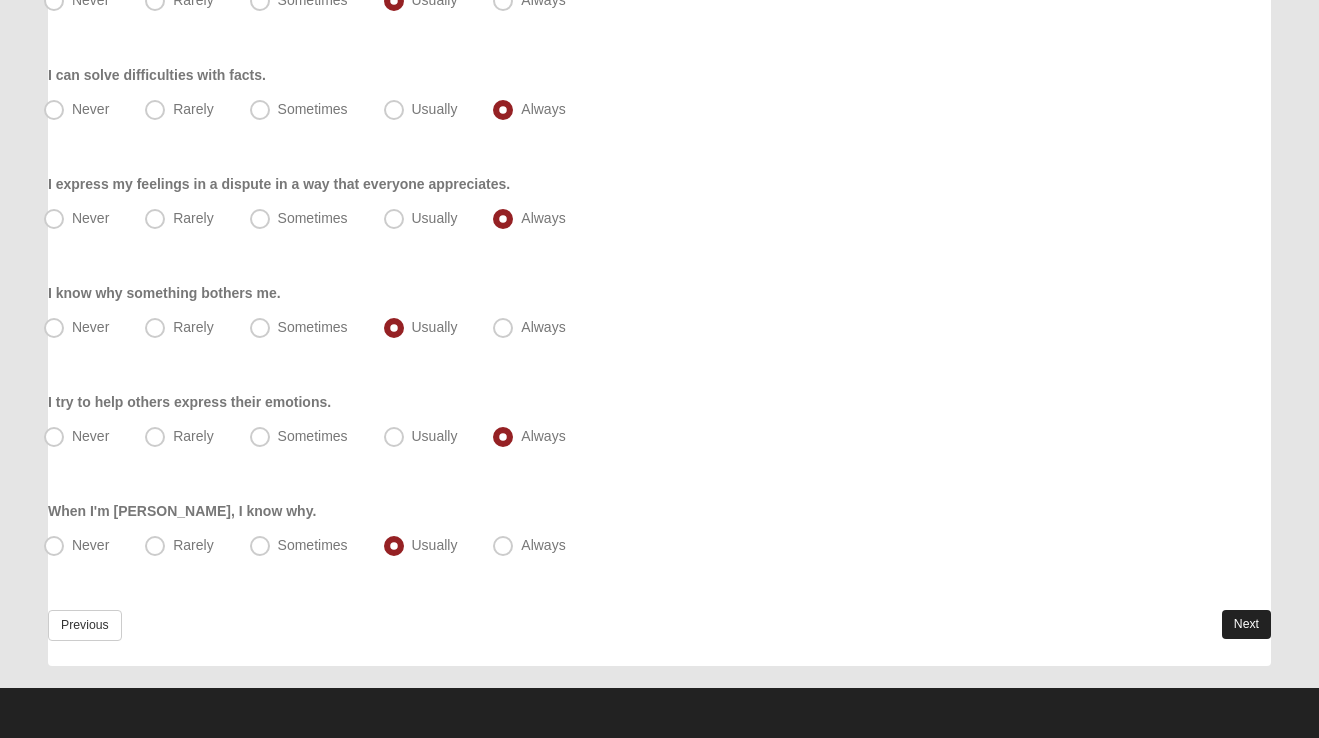 scroll, scrollTop: 0, scrollLeft: 0, axis: both 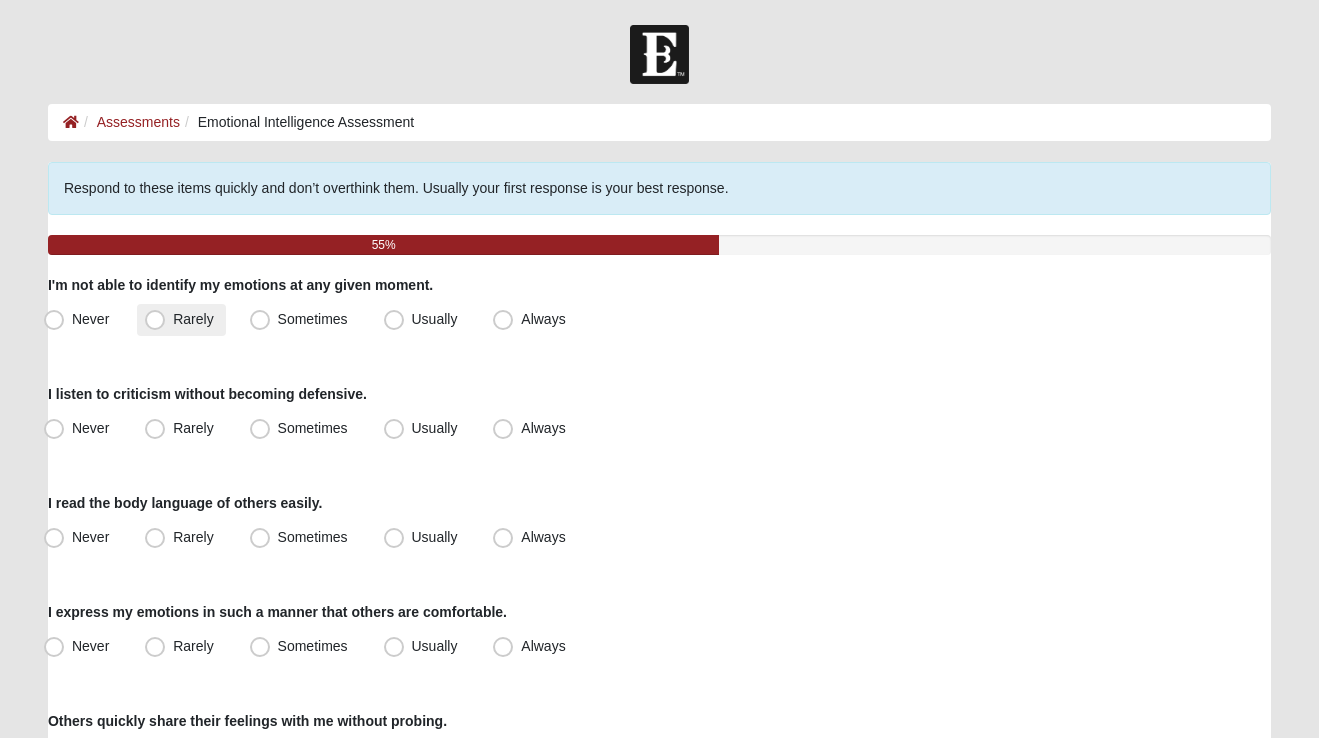 click on "Rarely" at bounding box center (193, 319) 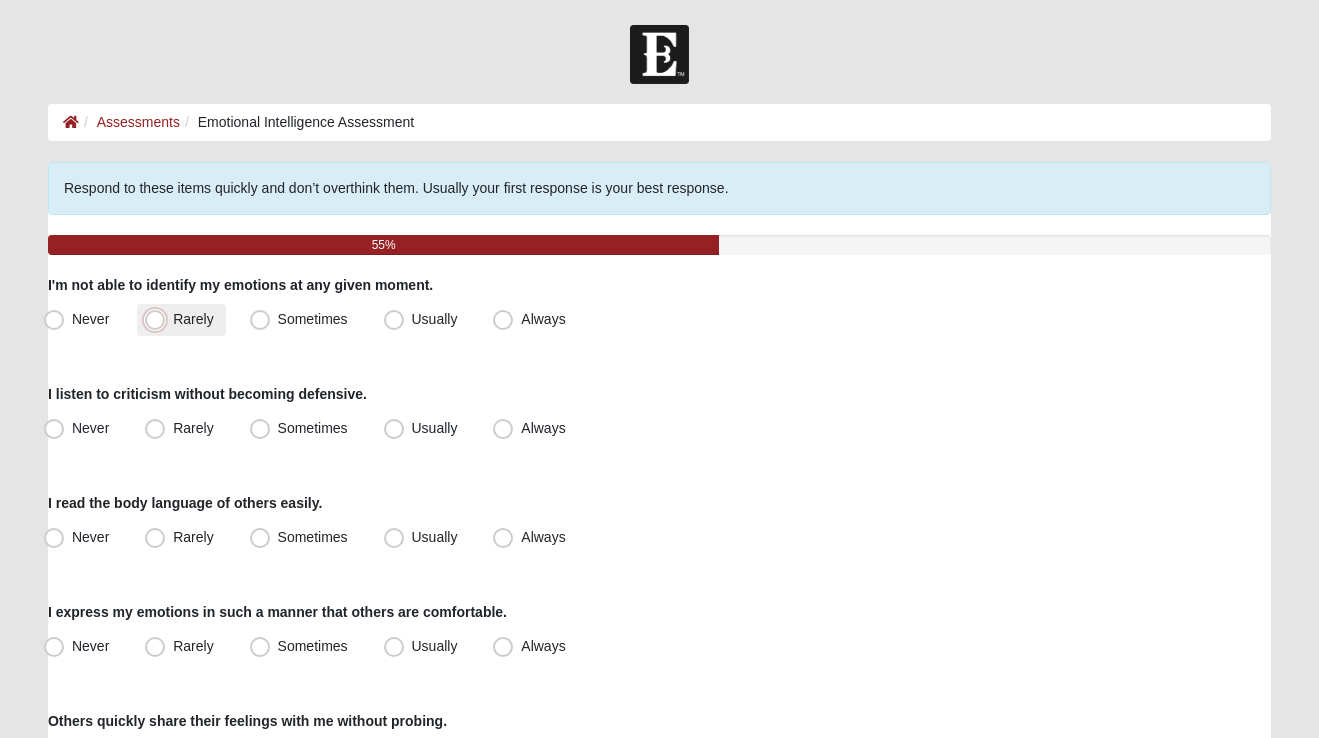 click on "Rarely" at bounding box center (159, 319) 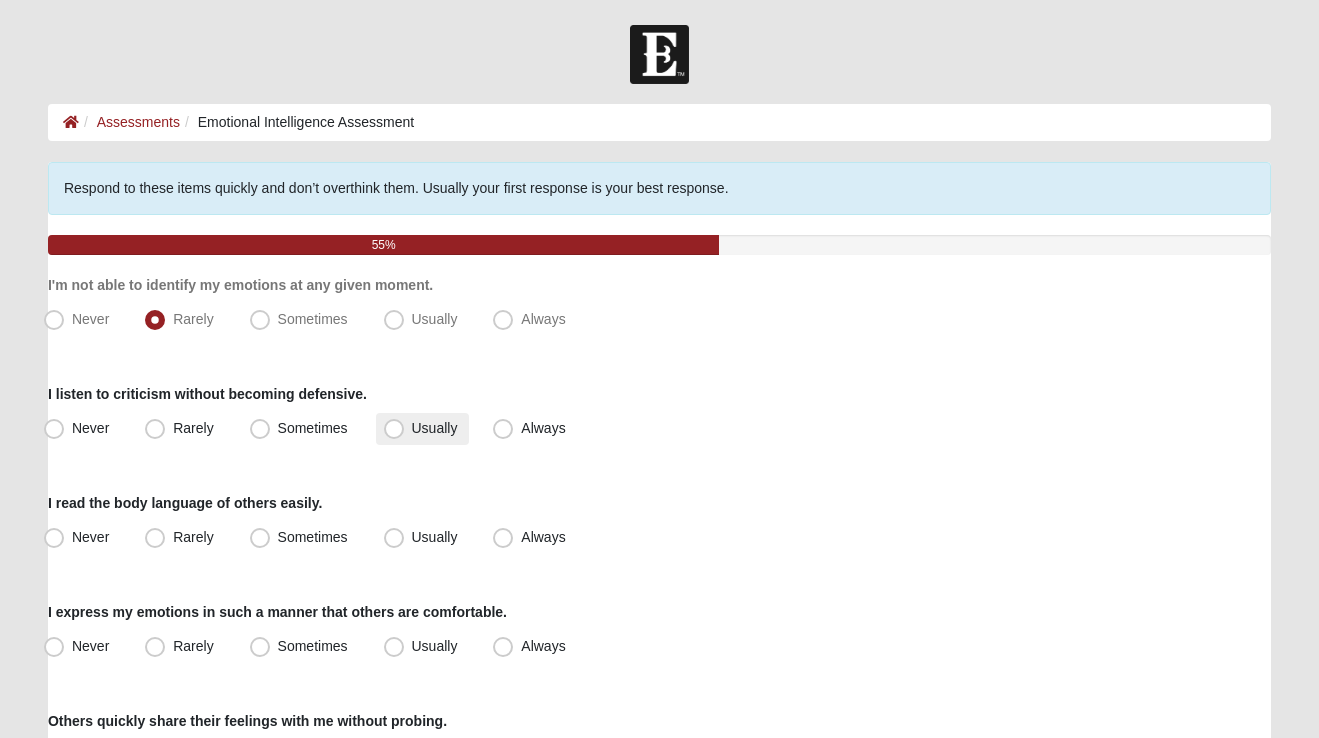 click on "Usually" at bounding box center (435, 428) 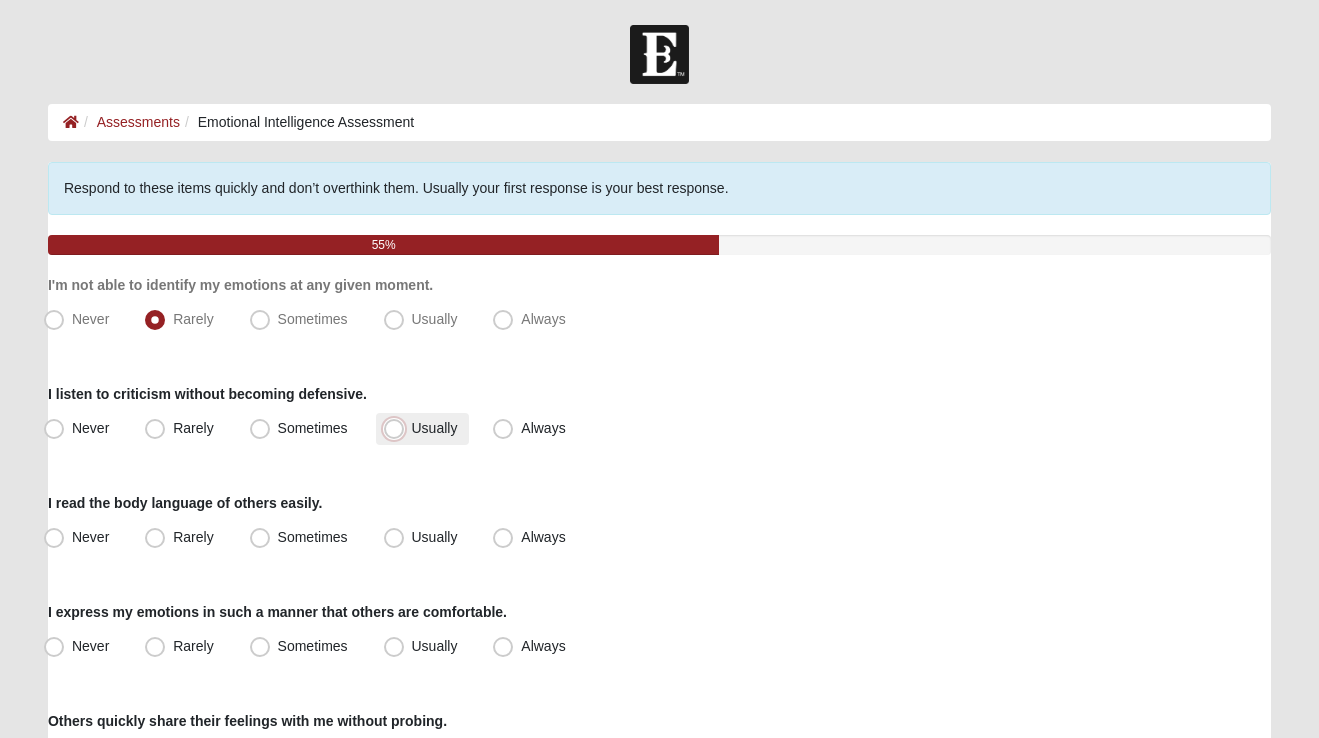 radio on "true" 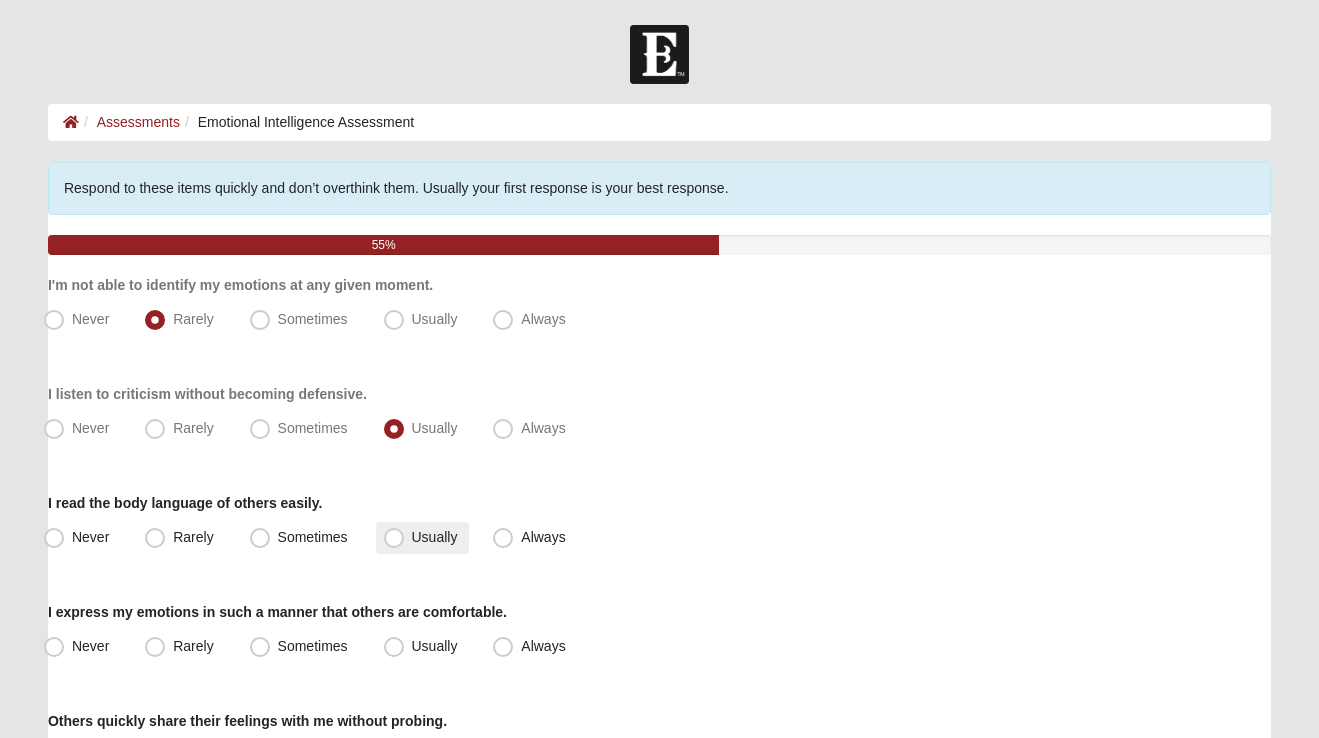 click on "Usually" at bounding box center (435, 537) 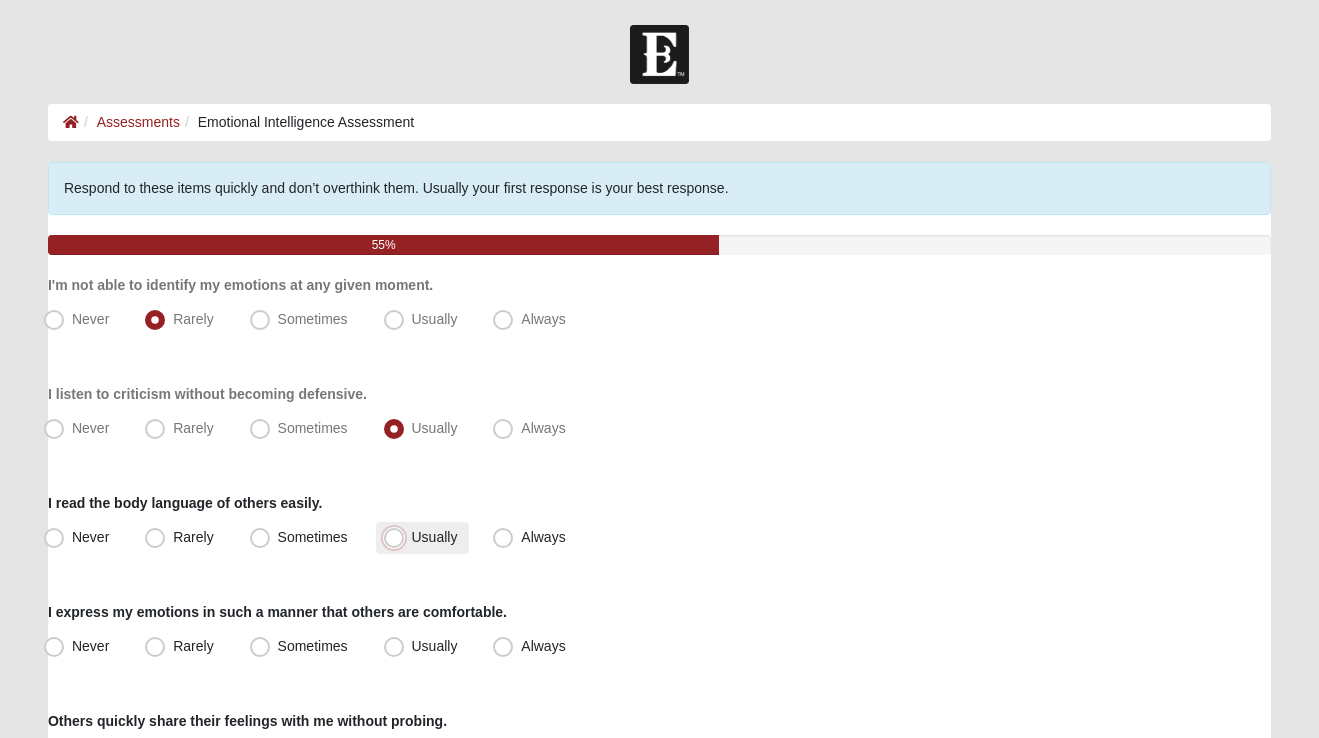 click on "Usually" at bounding box center [398, 537] 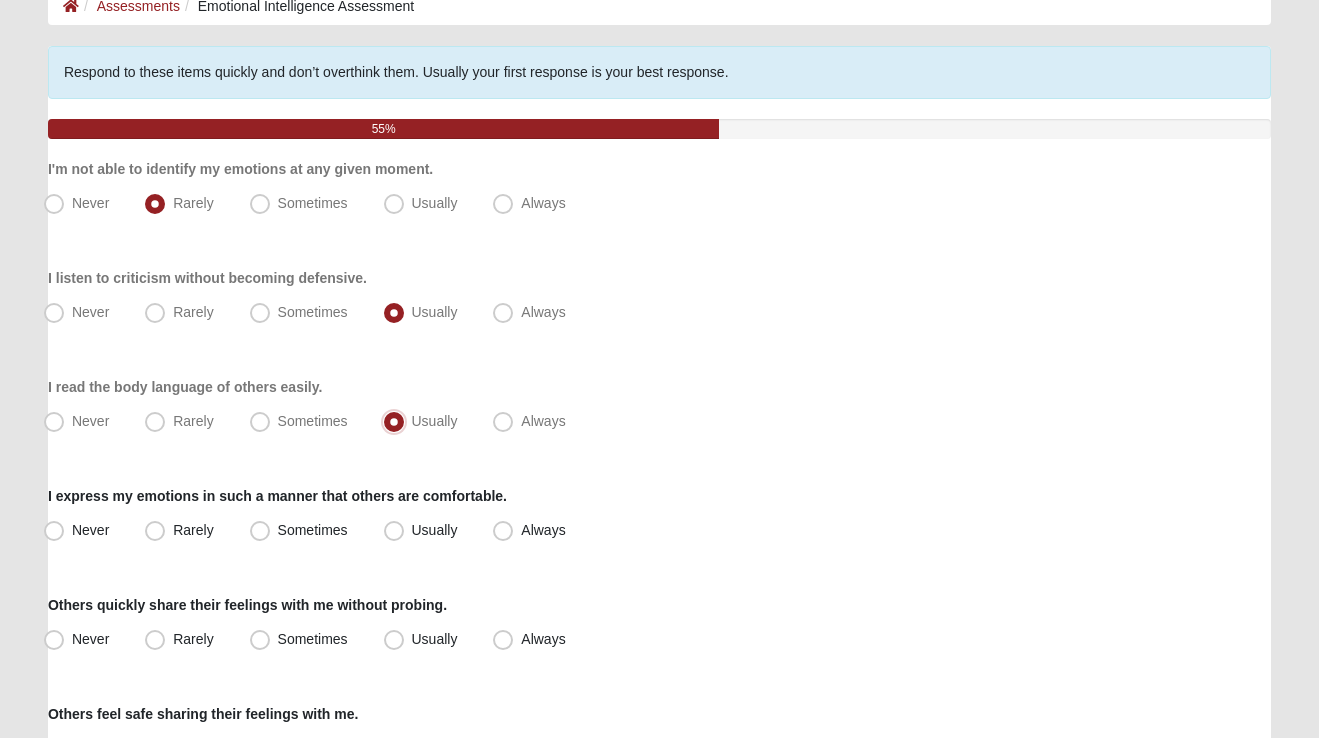 scroll, scrollTop: 117, scrollLeft: 0, axis: vertical 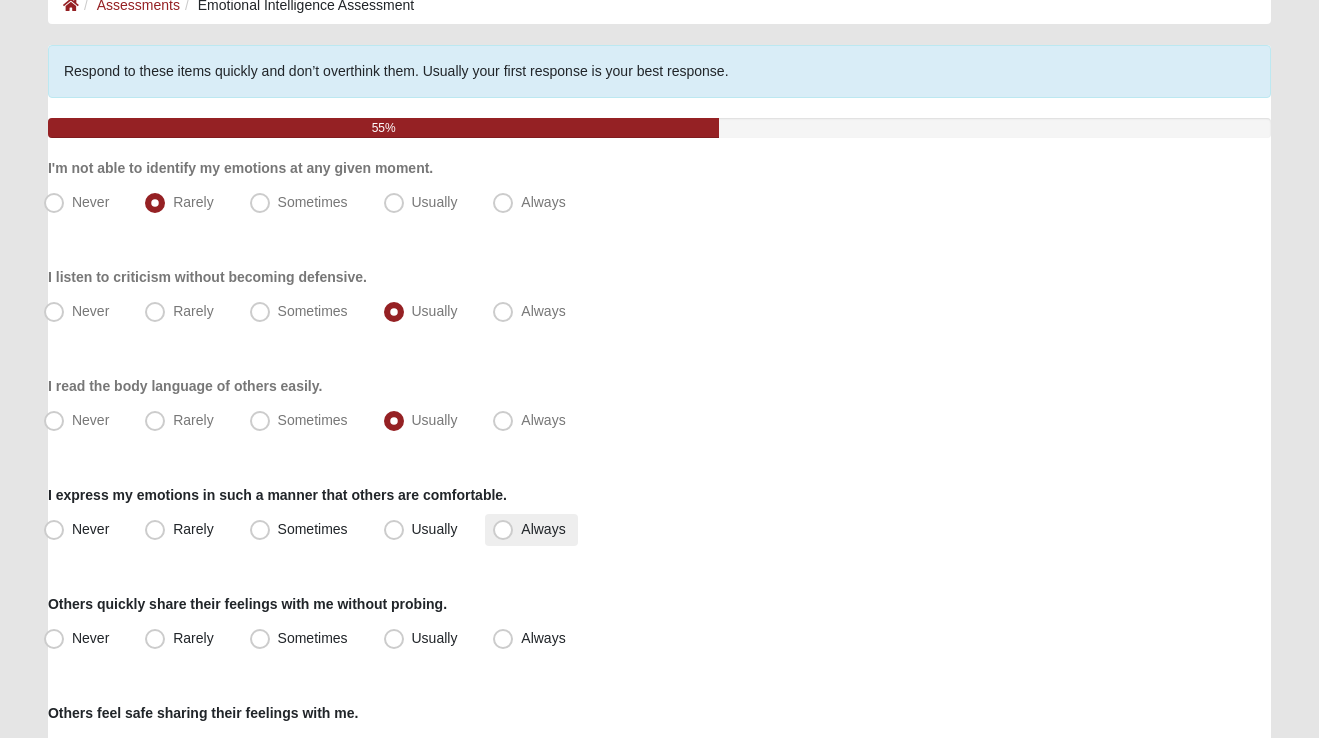click on "Always" at bounding box center (543, 529) 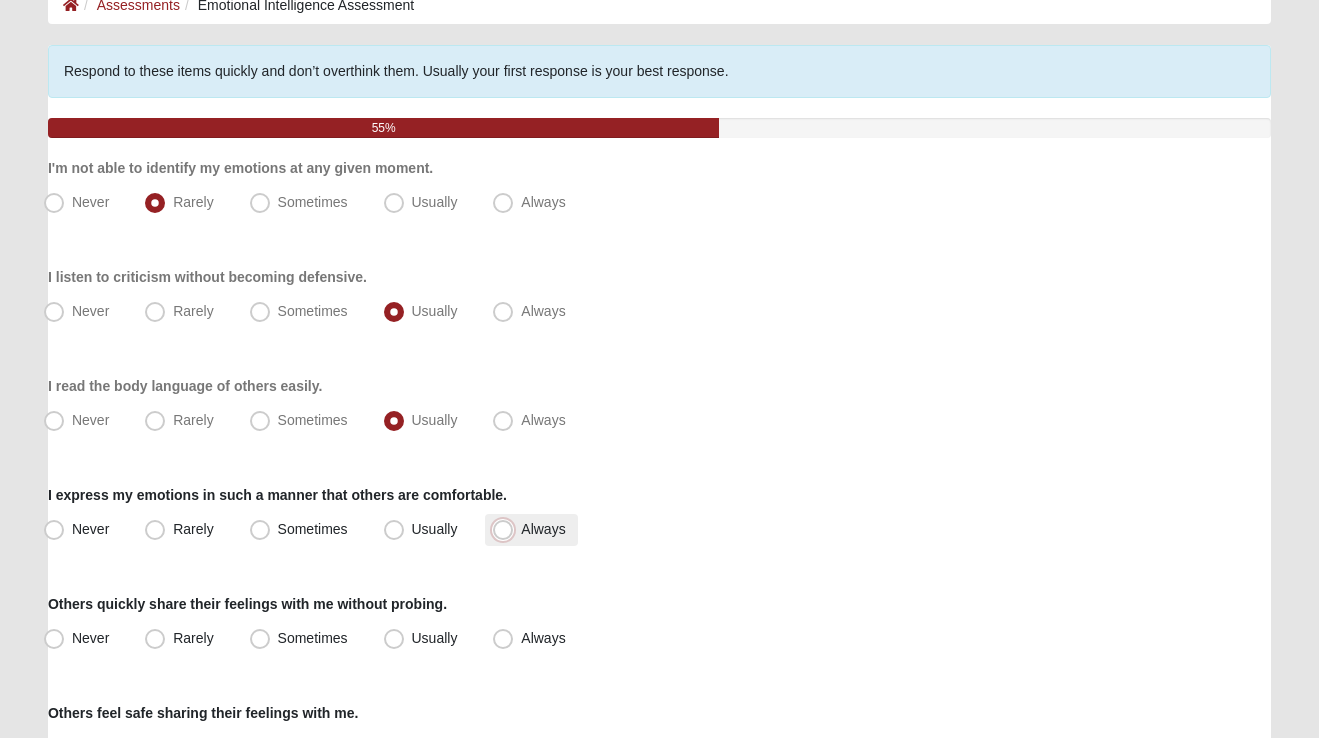 click on "Always" at bounding box center (507, 529) 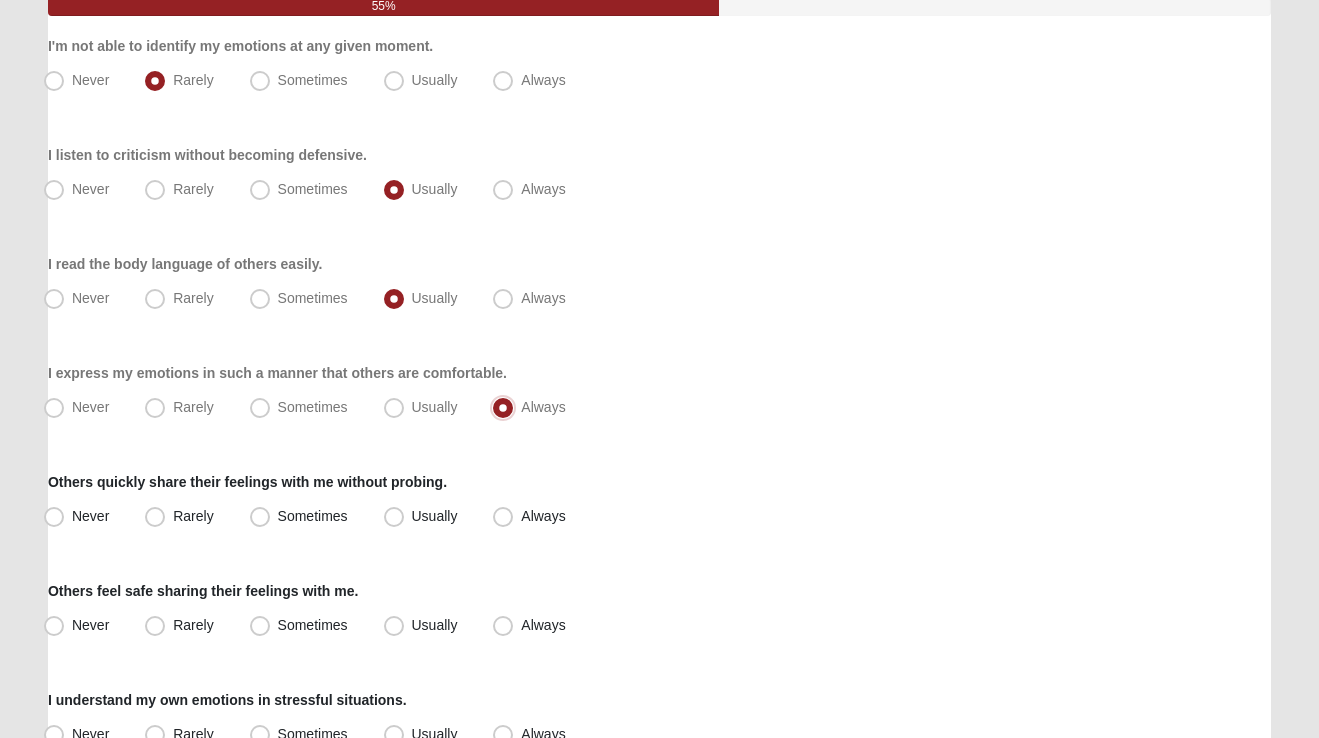 scroll, scrollTop: 240, scrollLeft: 0, axis: vertical 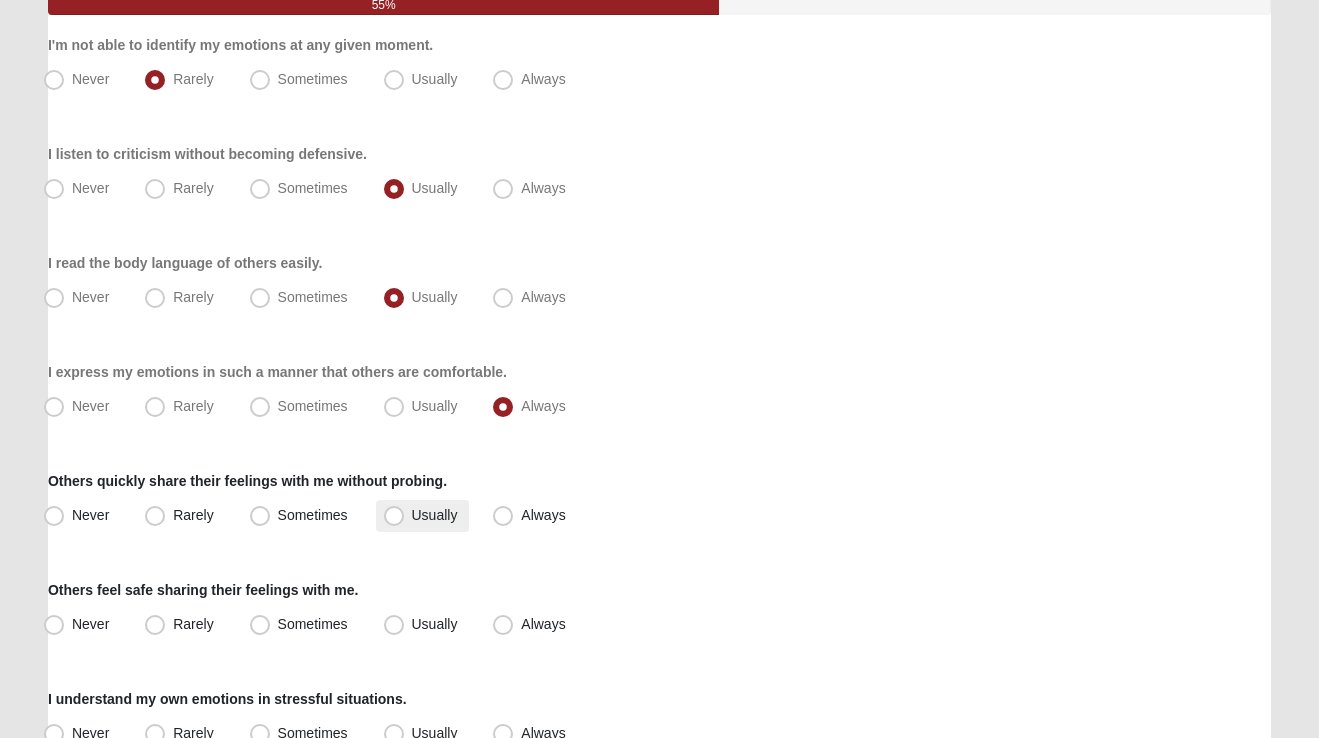 click on "Usually" at bounding box center (435, 515) 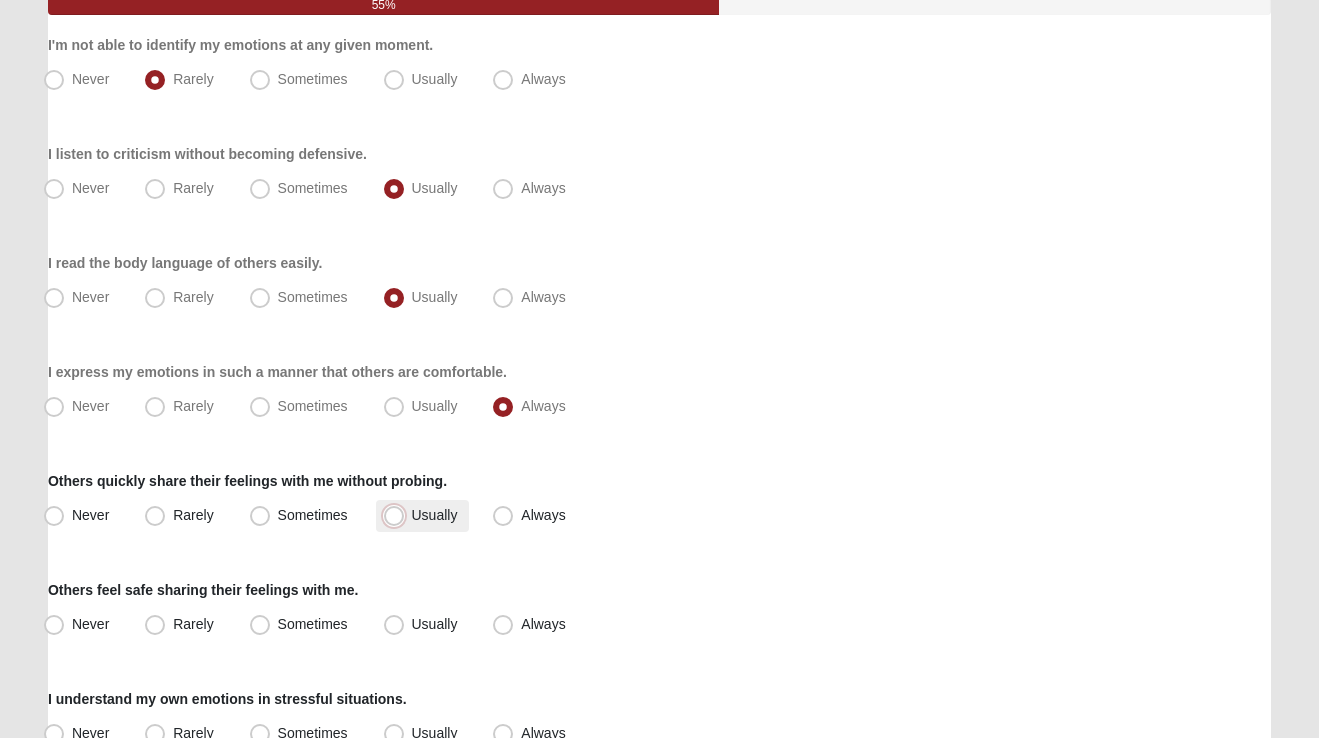 click on "Usually" at bounding box center (398, 515) 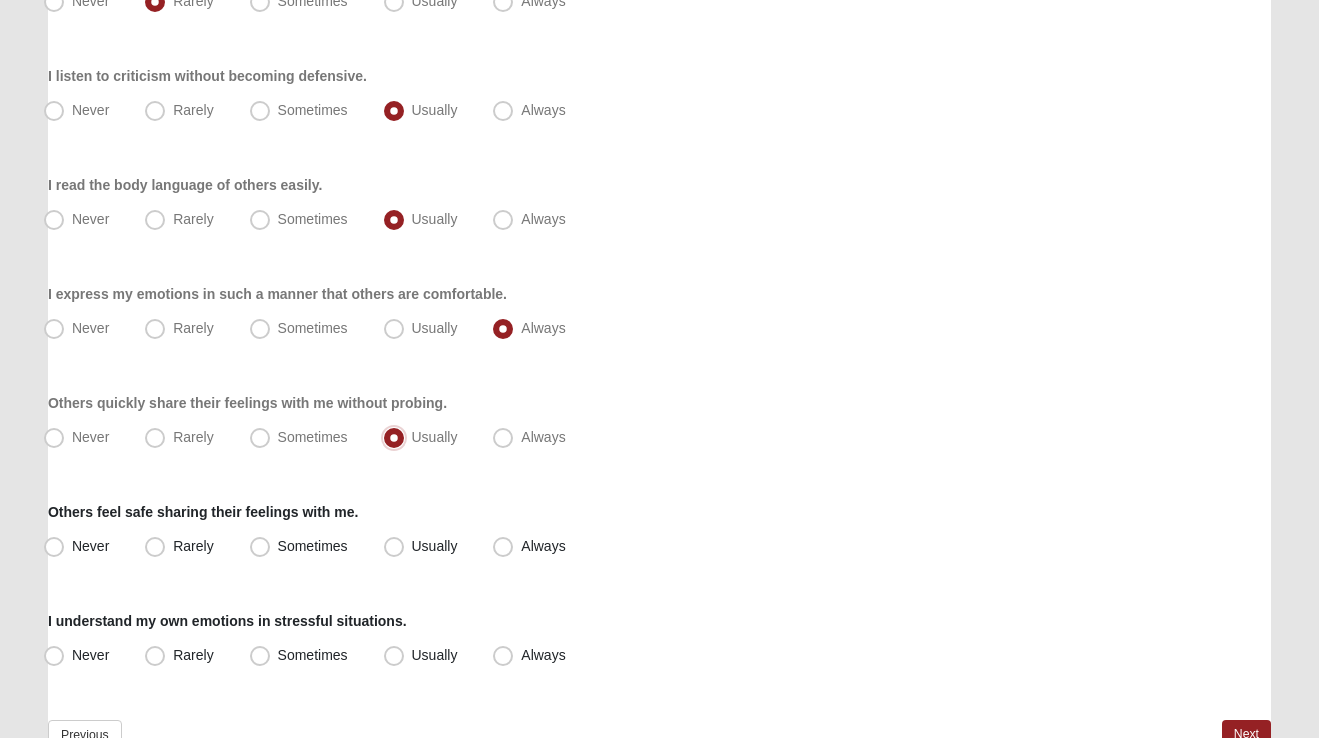 scroll, scrollTop: 320, scrollLeft: 0, axis: vertical 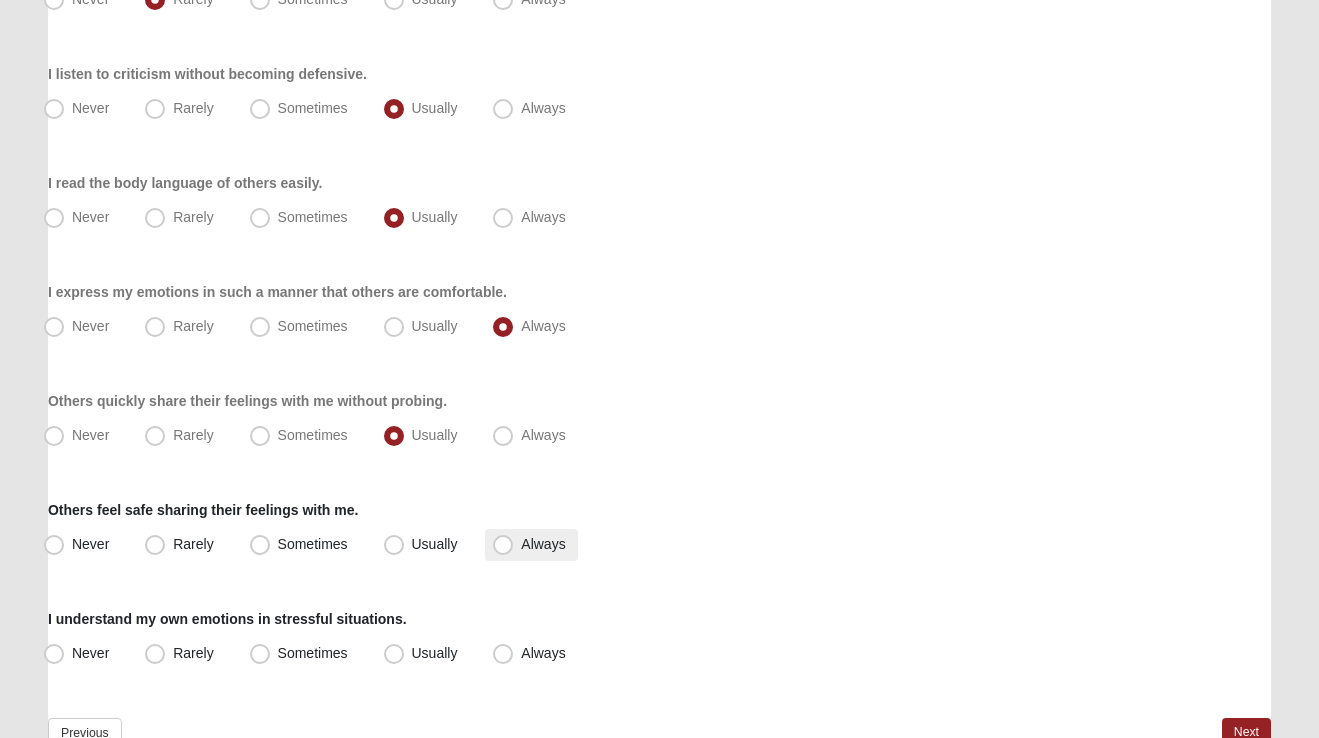 click on "Always" at bounding box center [531, 545] 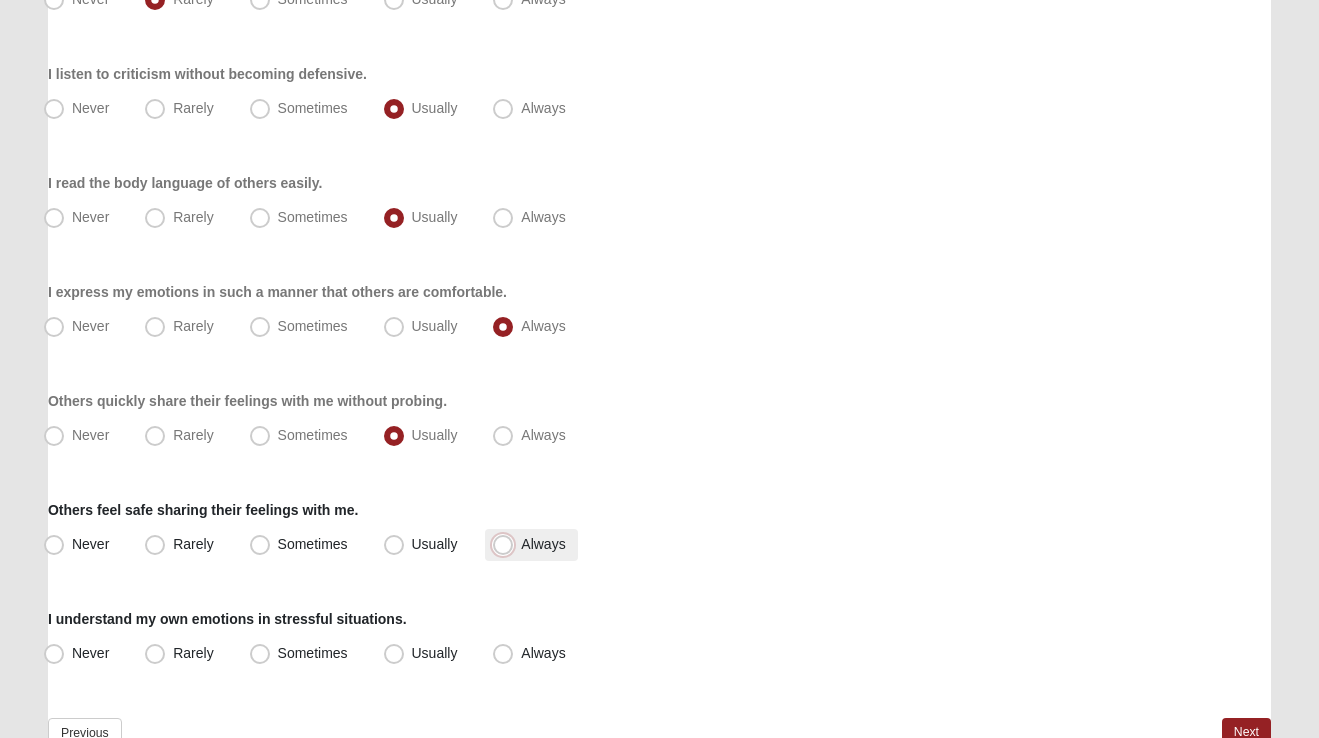 click on "Always" at bounding box center (507, 544) 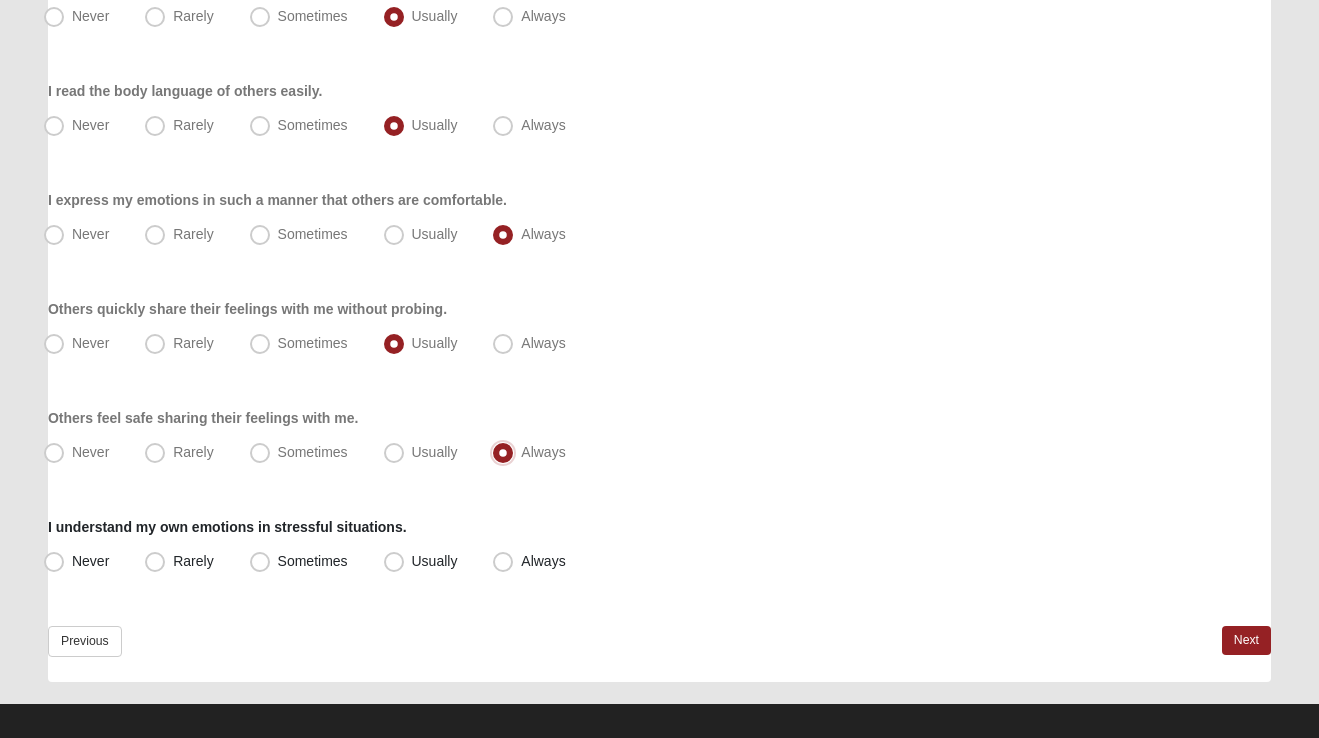 scroll, scrollTop: 428, scrollLeft: 0, axis: vertical 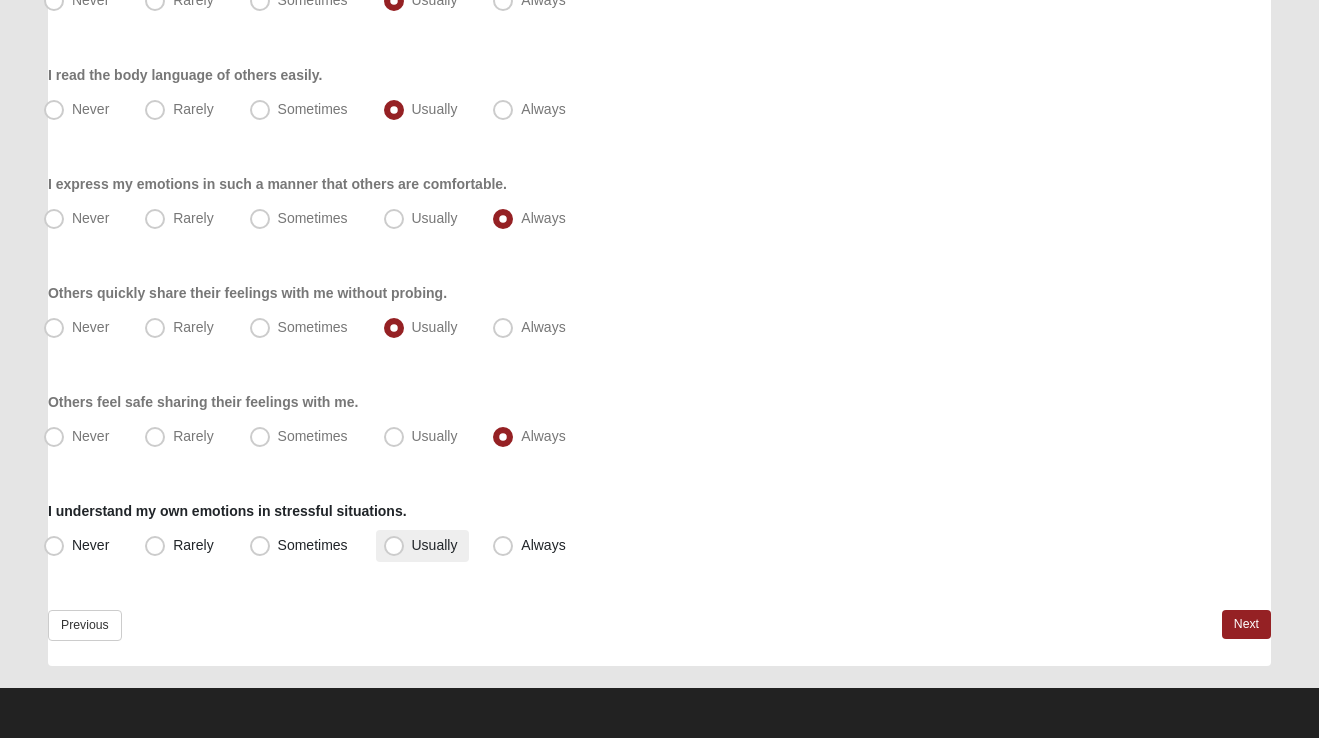 click on "Usually" at bounding box center [435, 545] 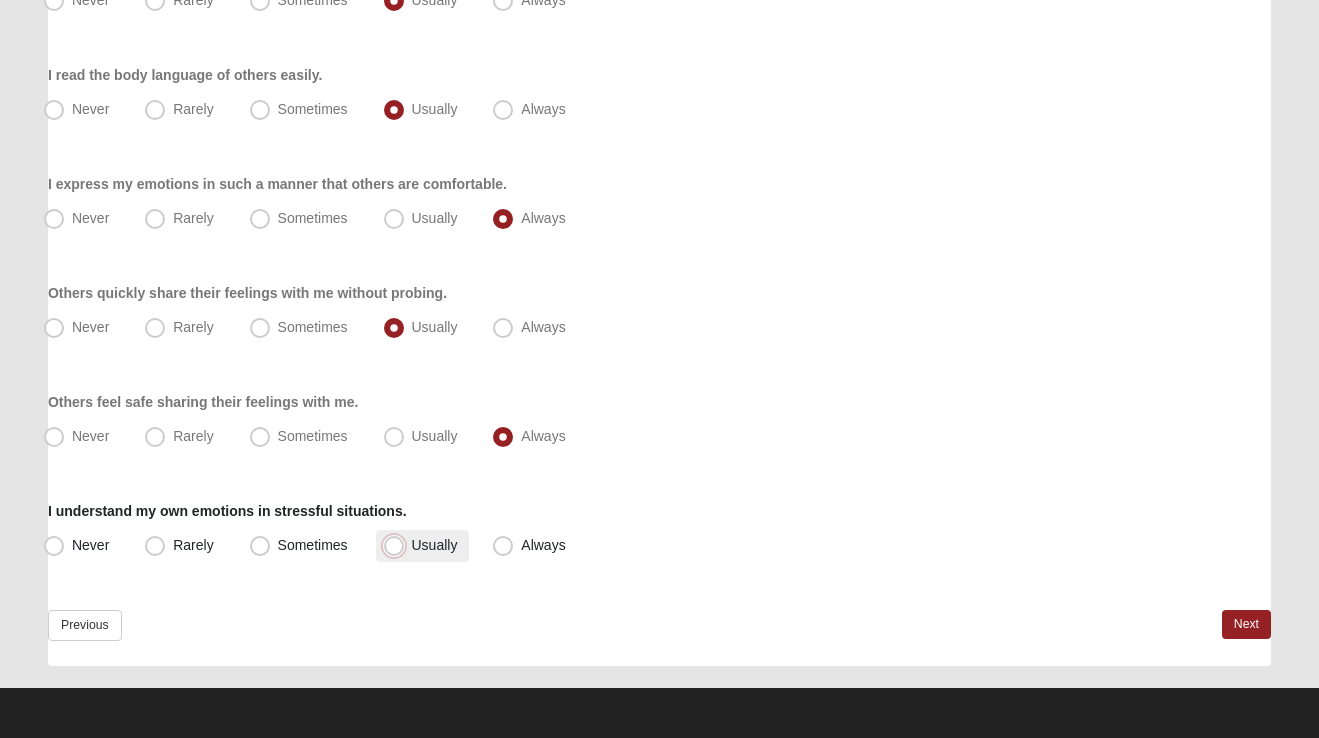 radio on "true" 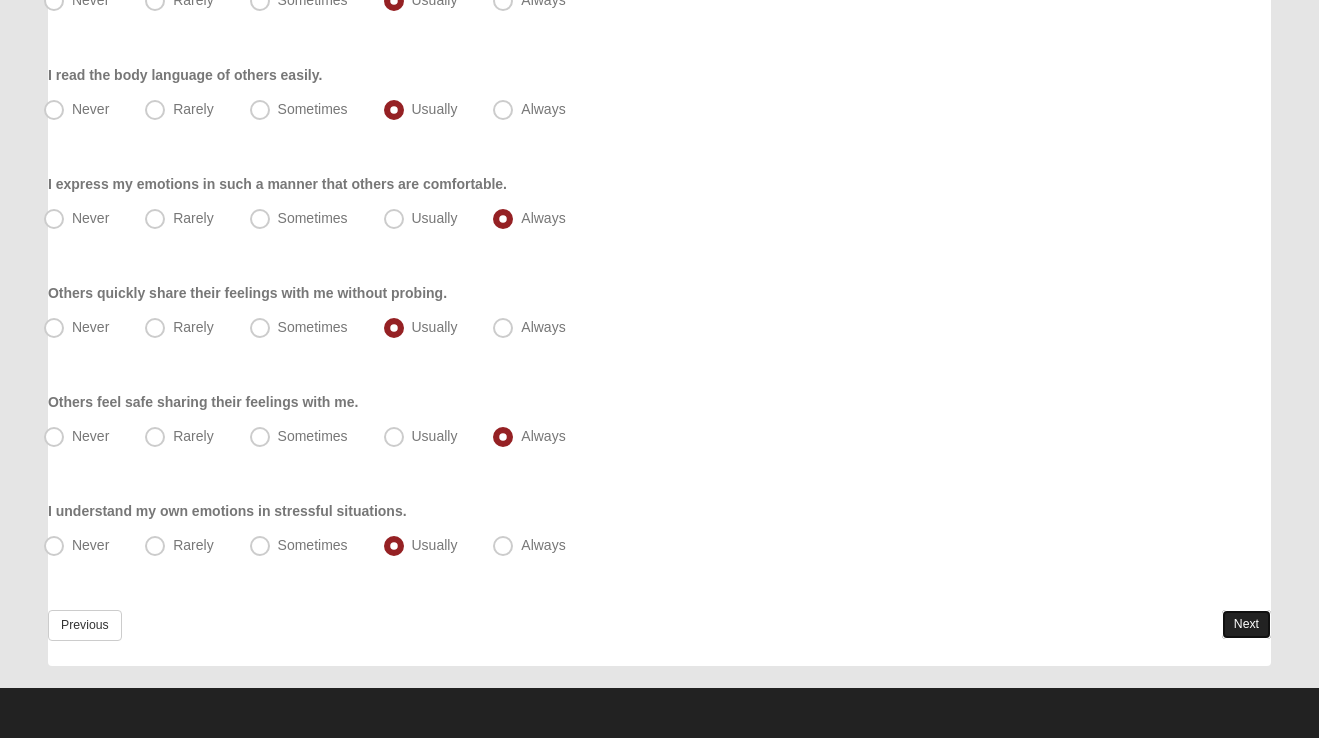 click on "Next" at bounding box center [1246, 624] 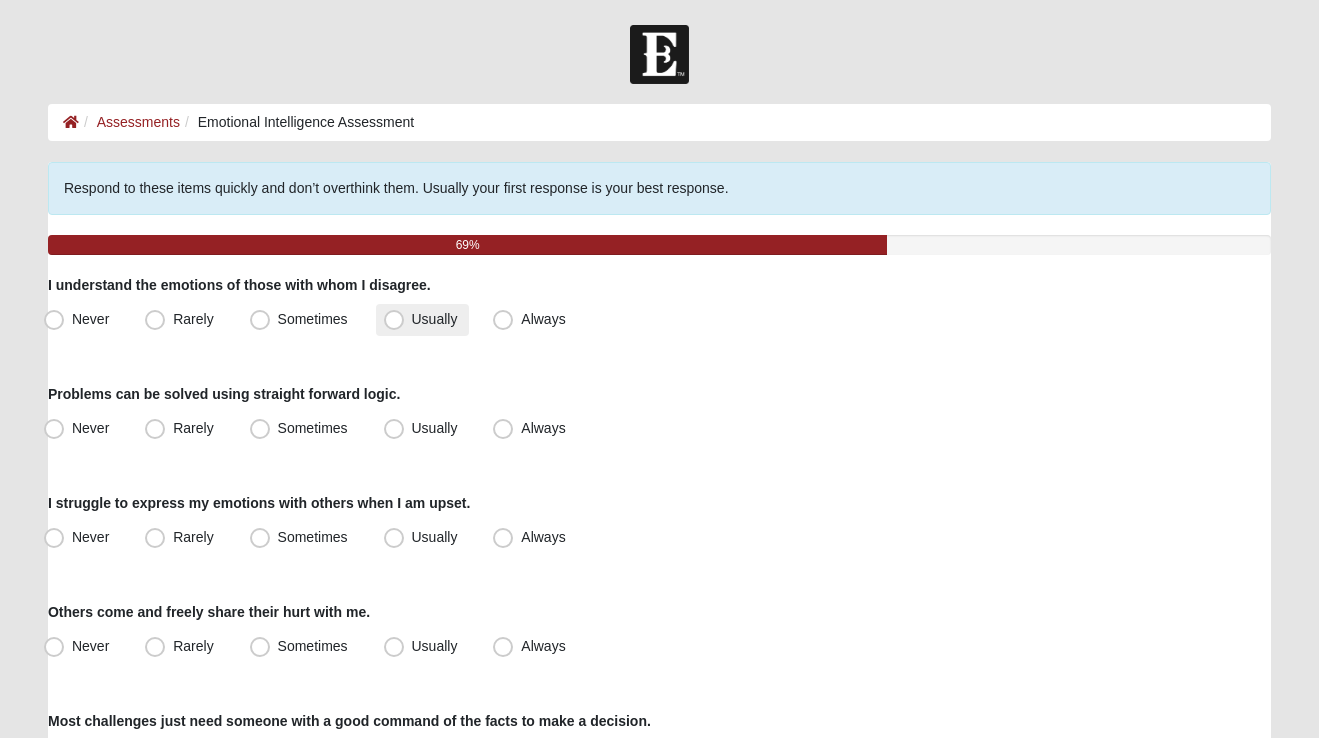 click on "Usually" at bounding box center [435, 319] 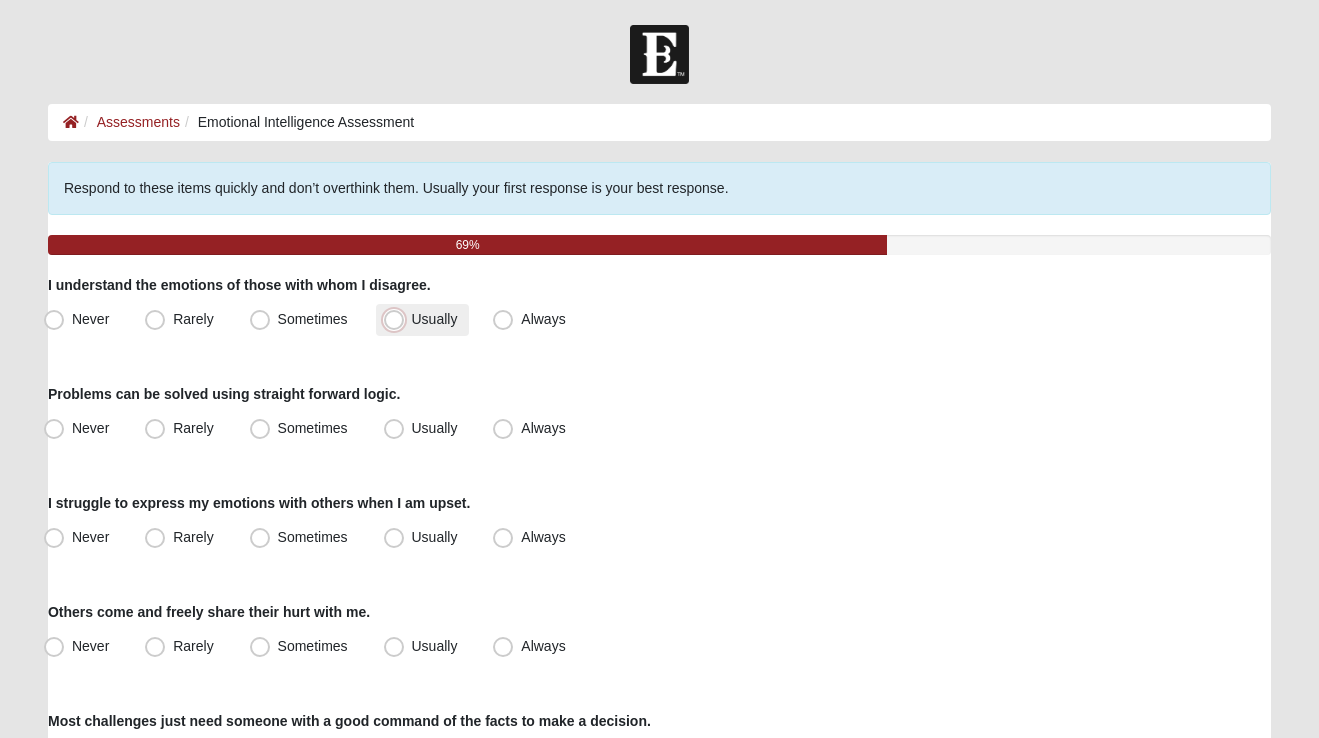 click on "Usually" at bounding box center [398, 319] 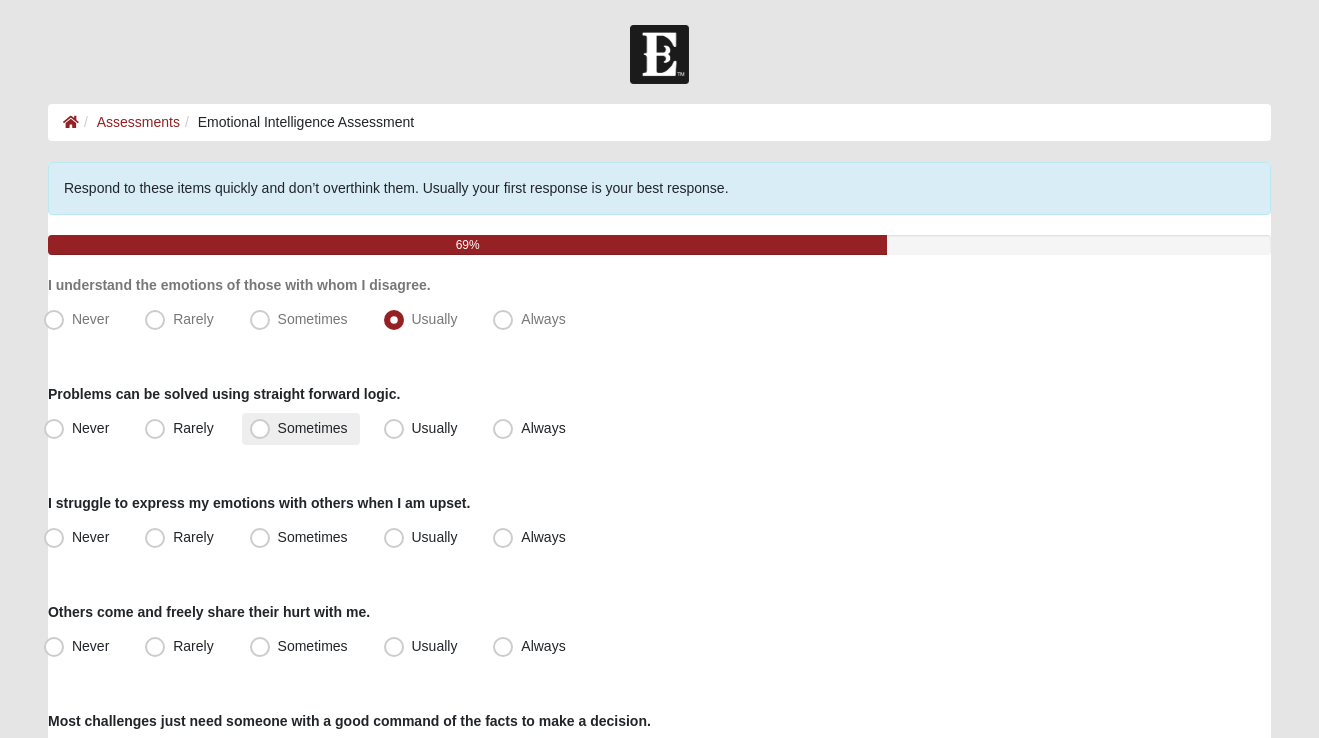 click on "Sometimes" at bounding box center [313, 428] 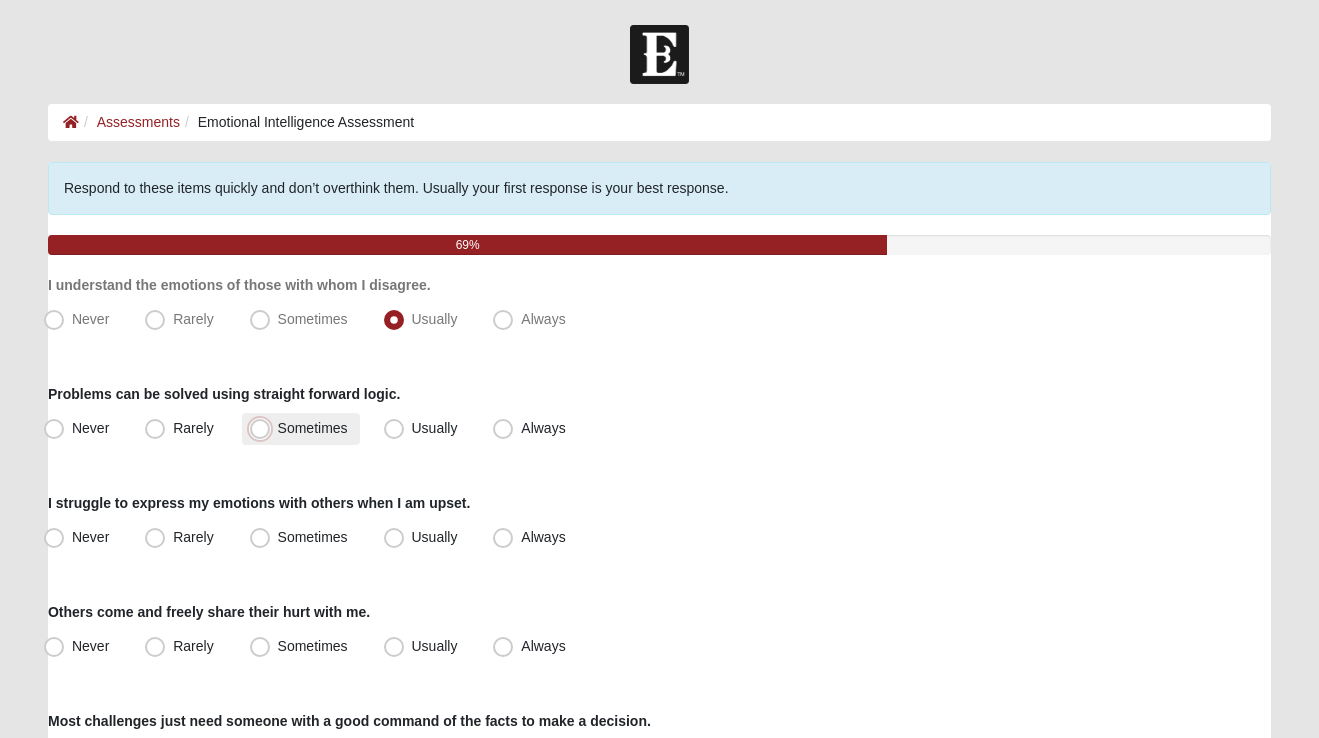 click on "Sometimes" at bounding box center (264, 428) 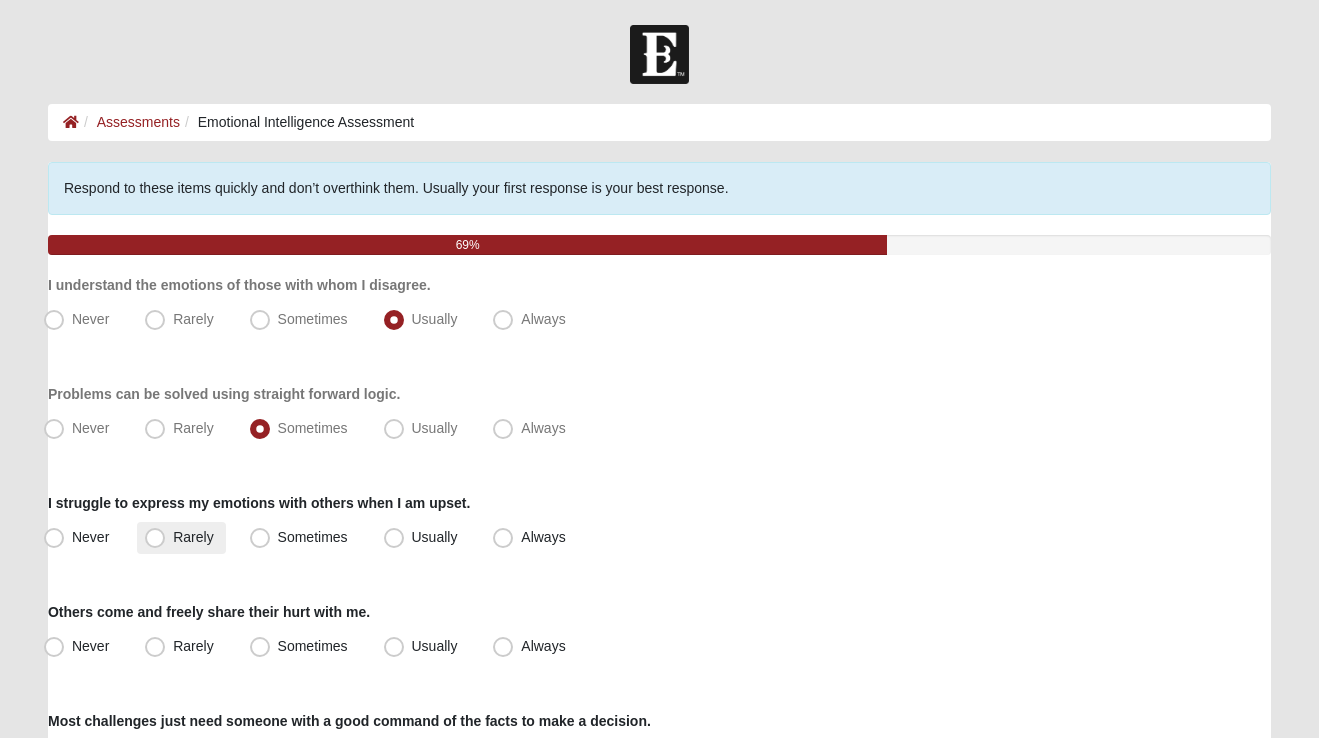 click on "Rarely" at bounding box center (193, 537) 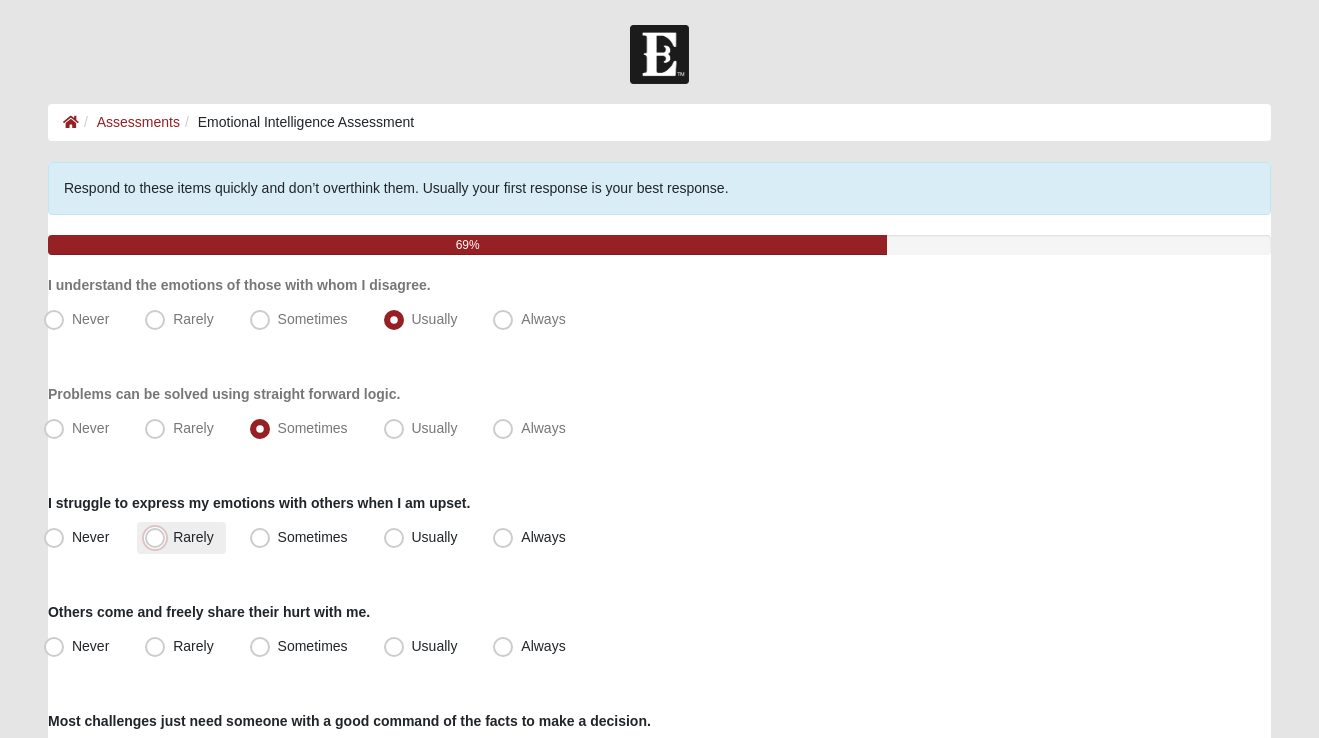 click on "Rarely" at bounding box center [159, 537] 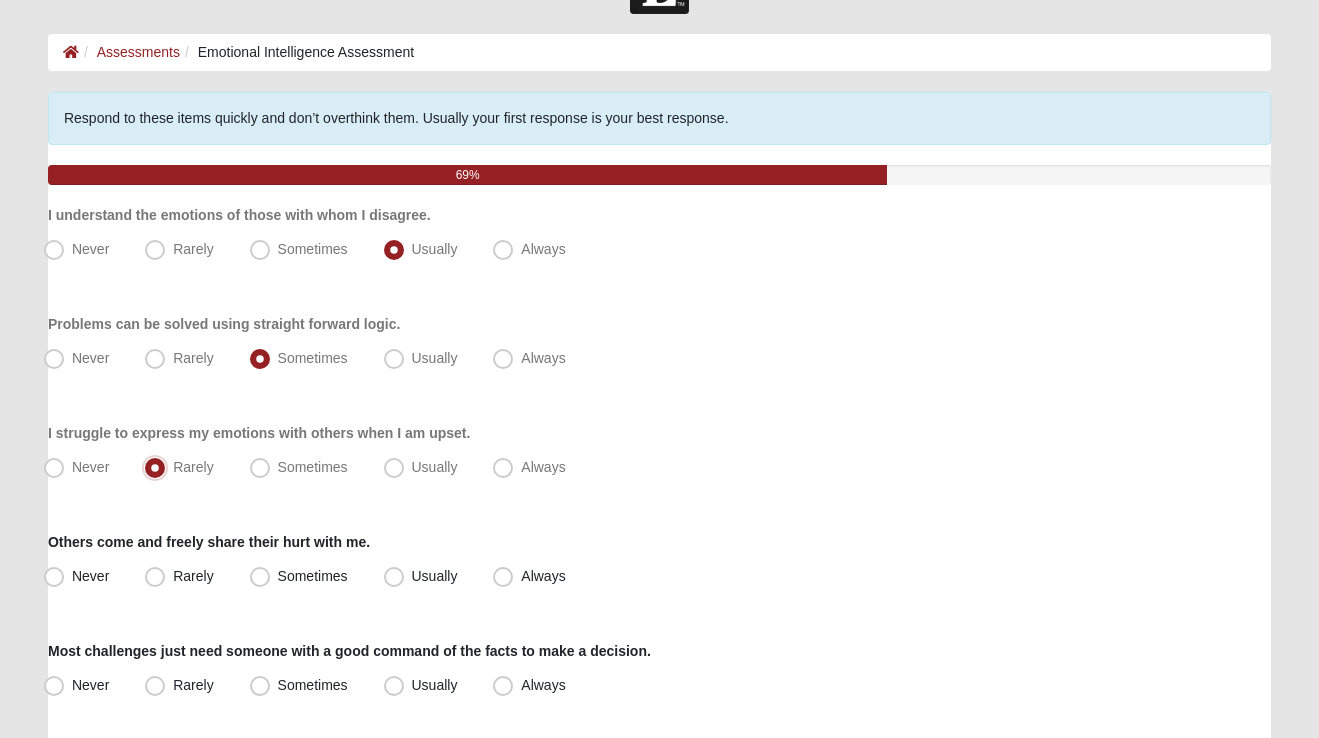 scroll, scrollTop: 81, scrollLeft: 0, axis: vertical 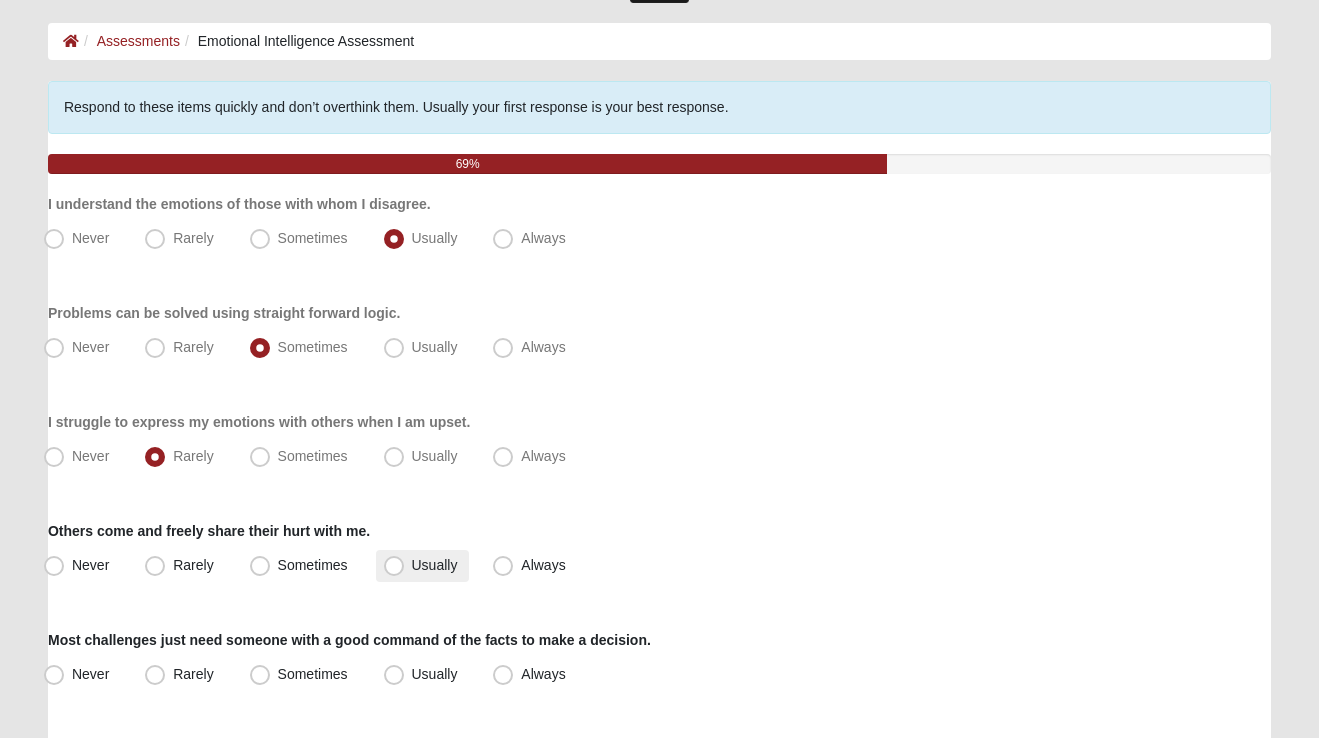 click on "Usually" at bounding box center [435, 565] 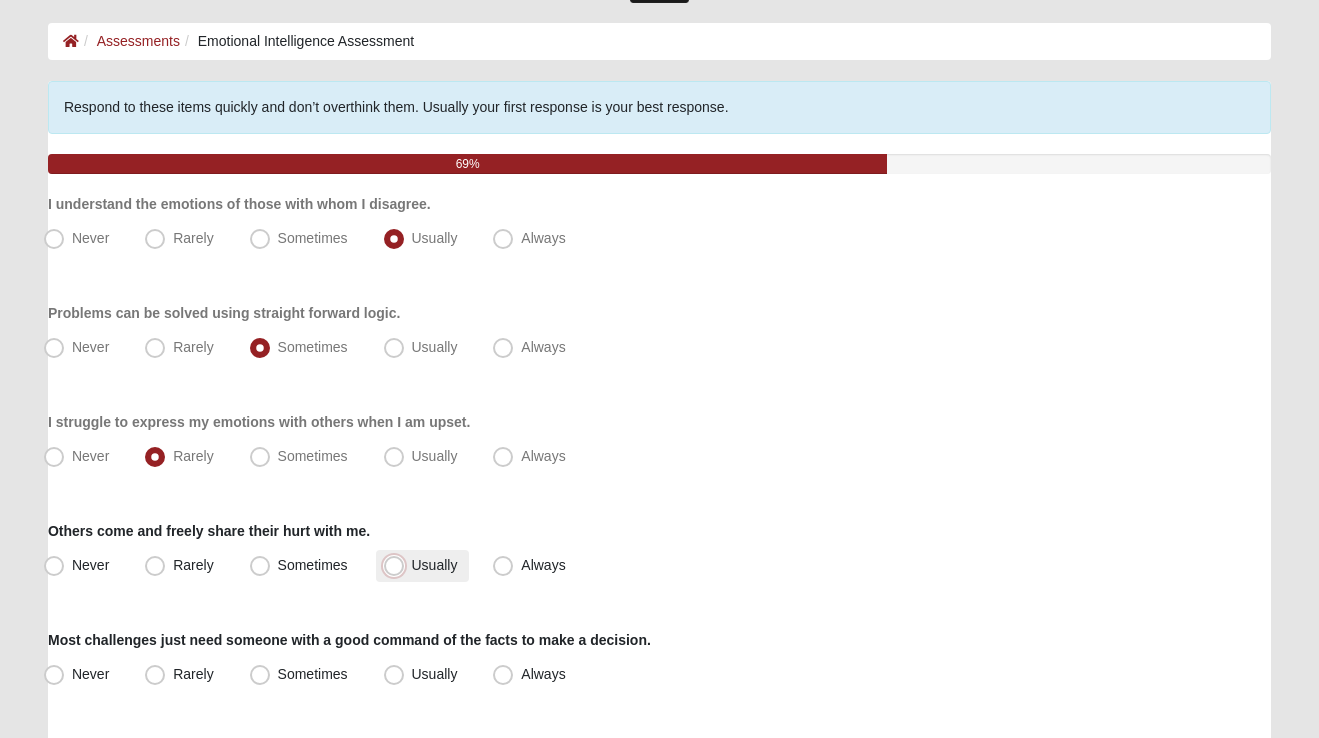 click on "Usually" at bounding box center (398, 565) 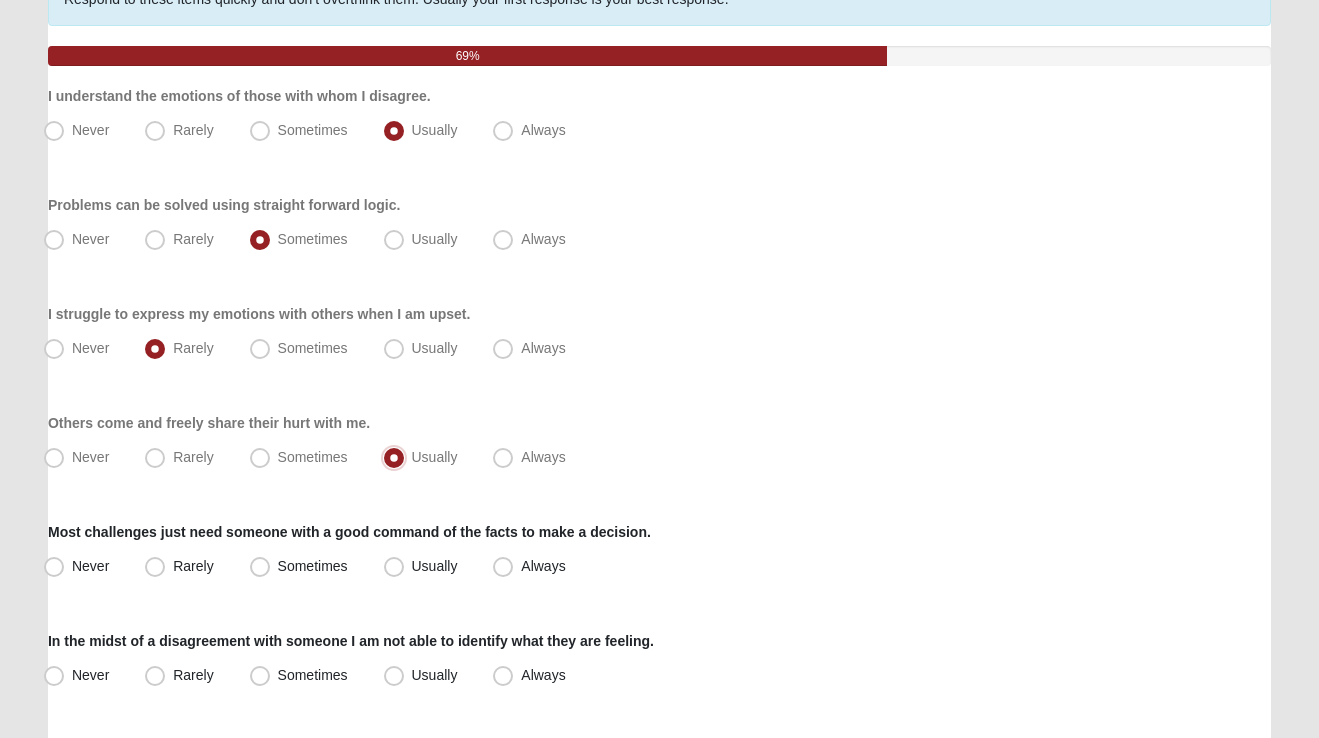 scroll, scrollTop: 190, scrollLeft: 0, axis: vertical 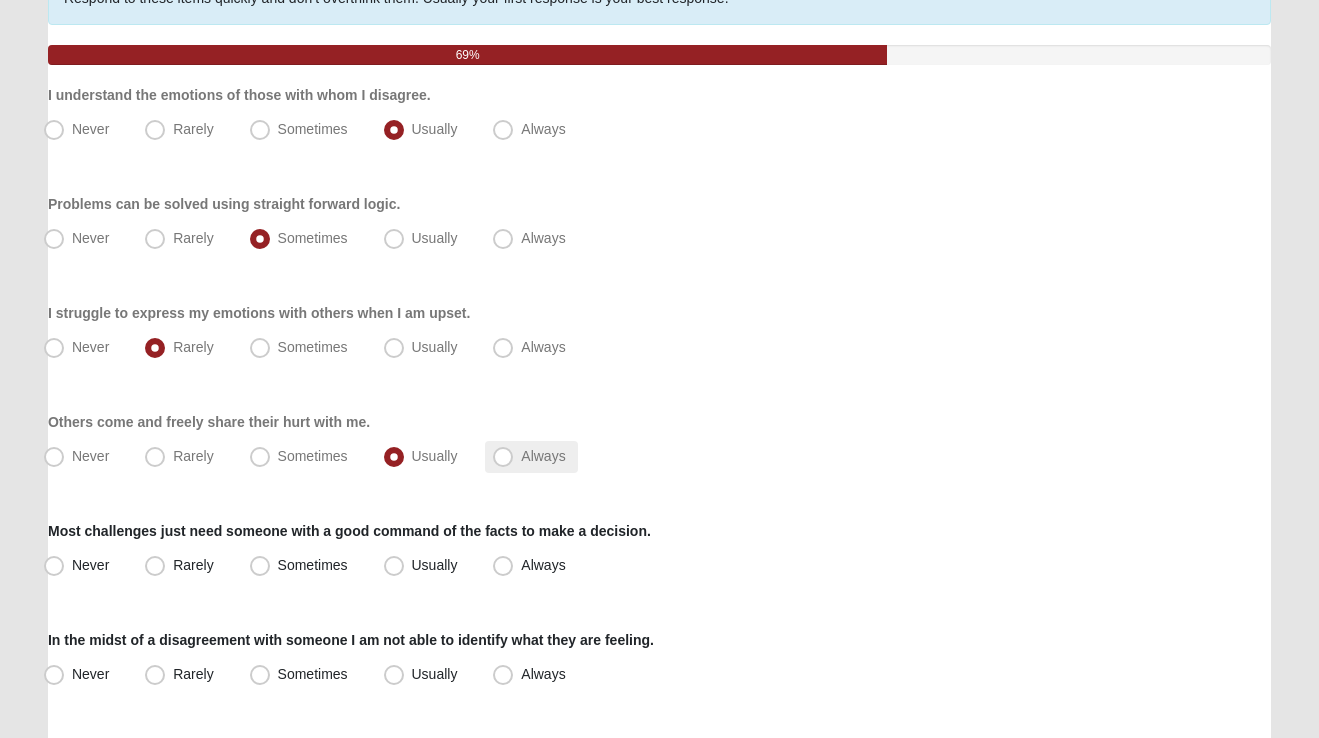 click on "Always" at bounding box center [543, 456] 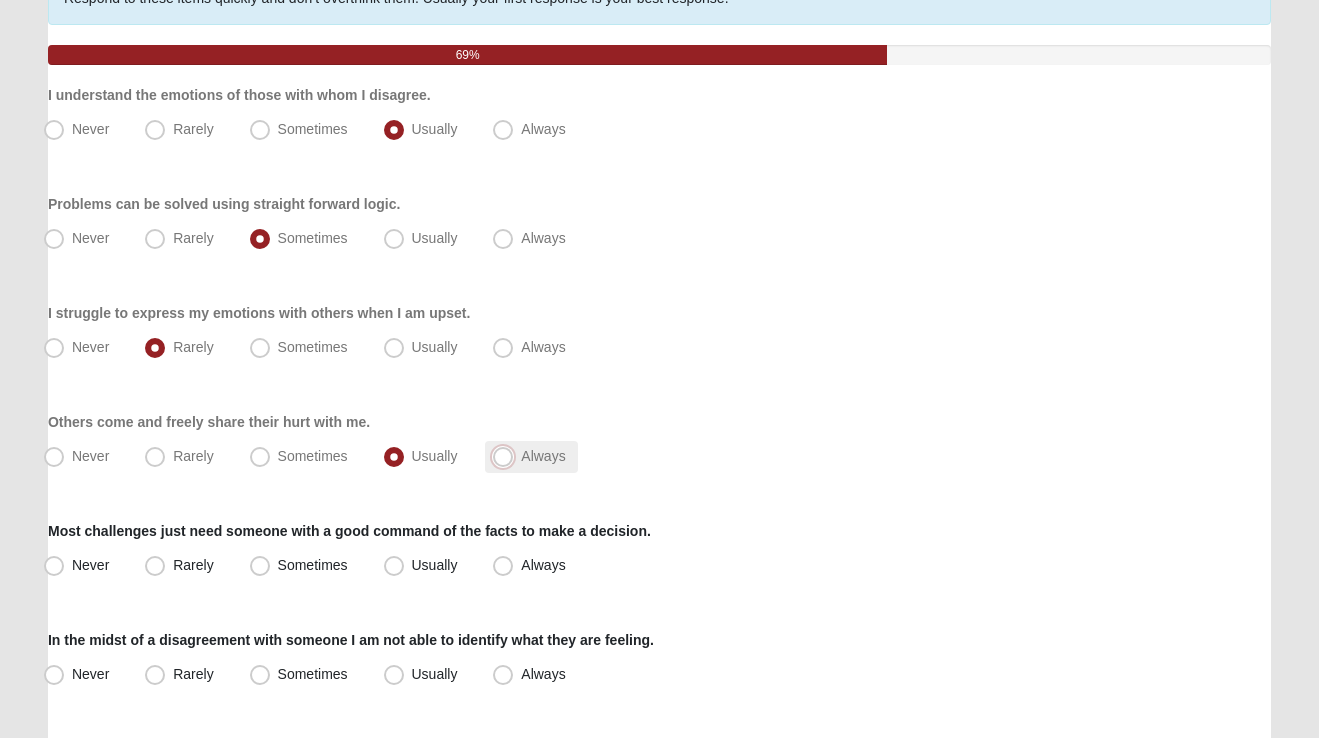 click on "Always" at bounding box center (507, 456) 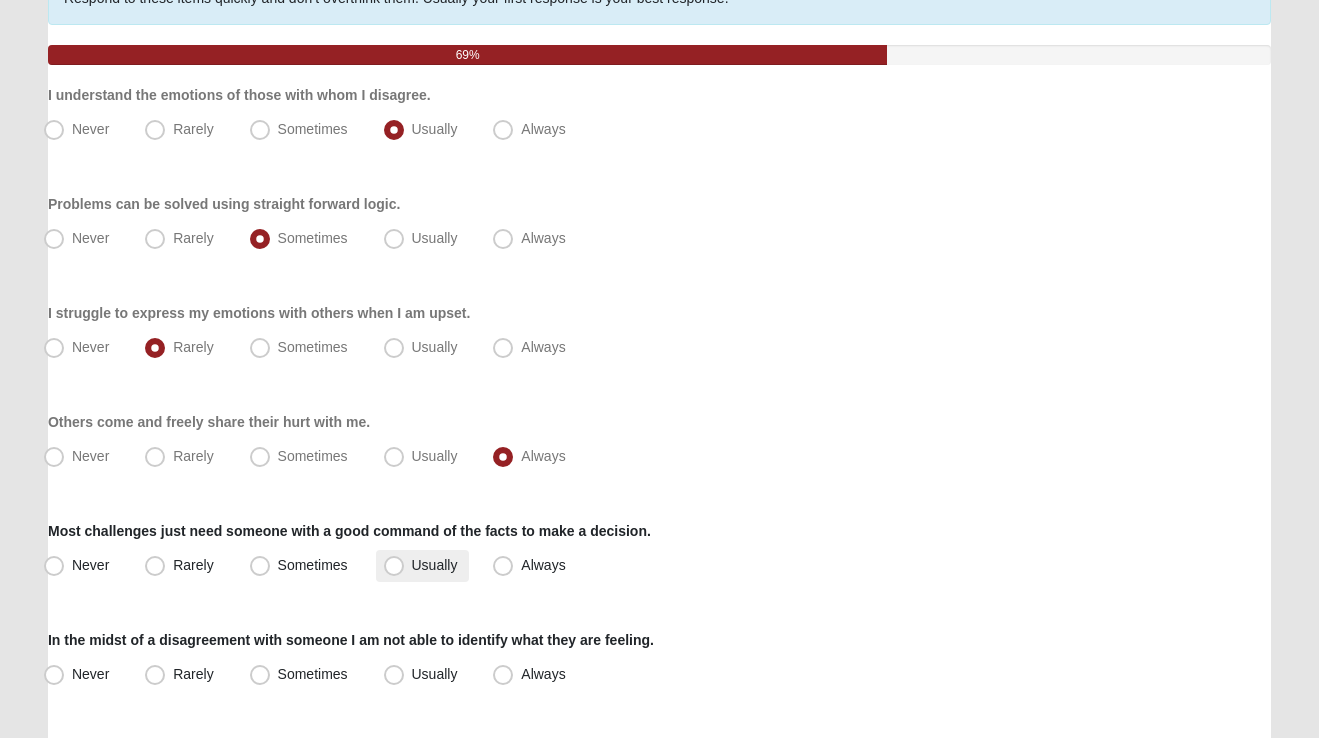 click on "Usually" at bounding box center (435, 565) 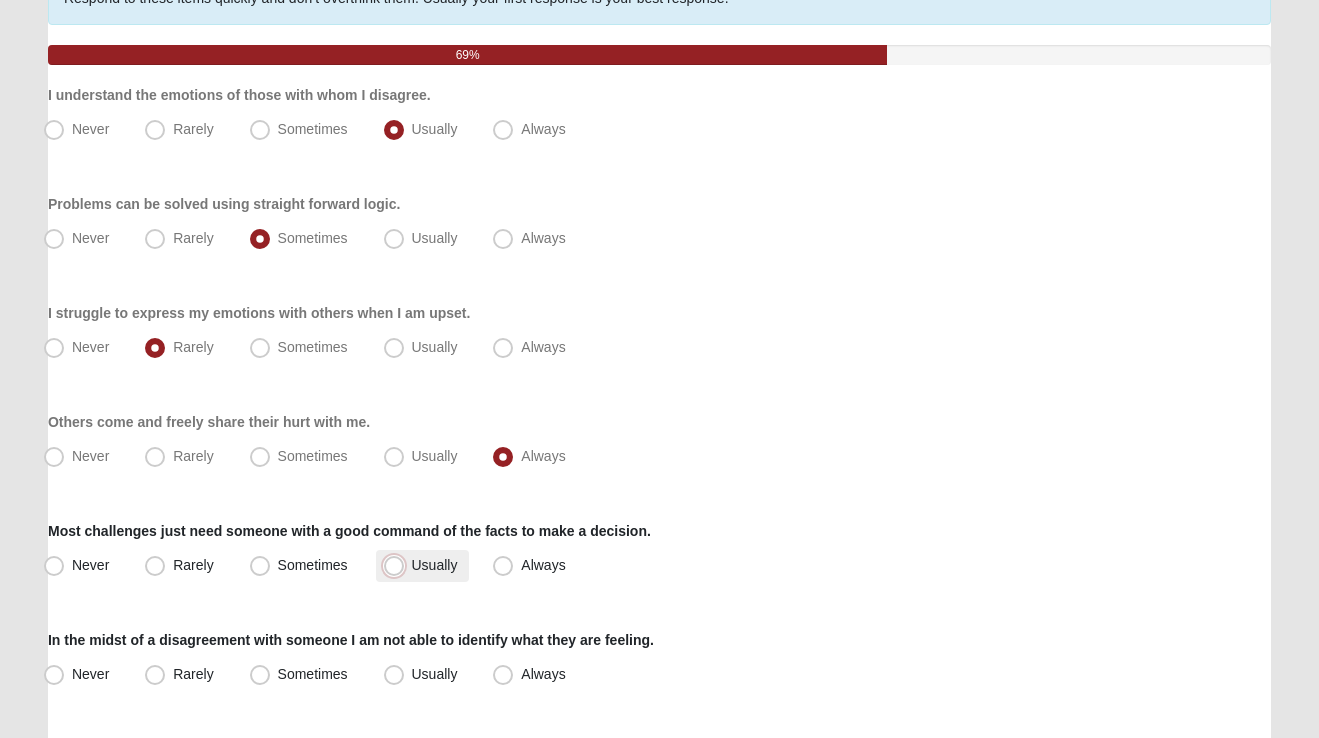 click on "Usually" at bounding box center [398, 565] 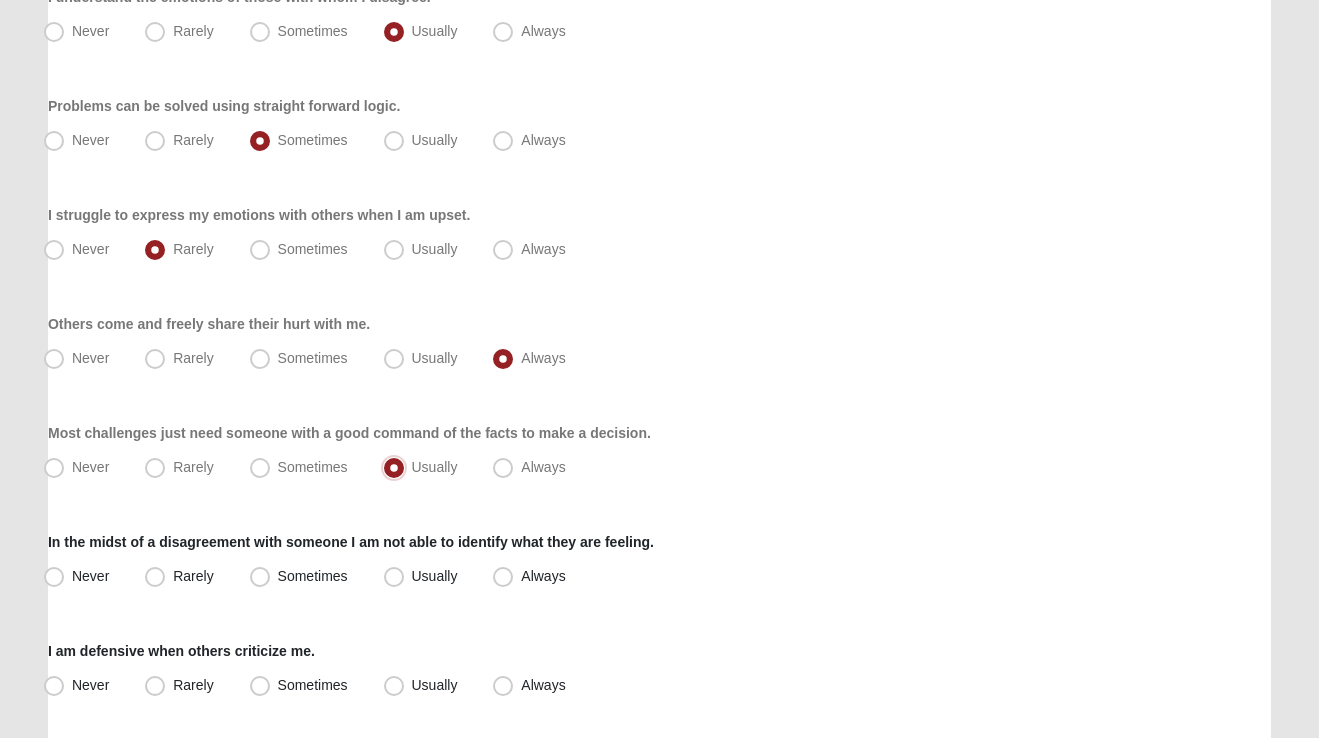scroll, scrollTop: 300, scrollLeft: 0, axis: vertical 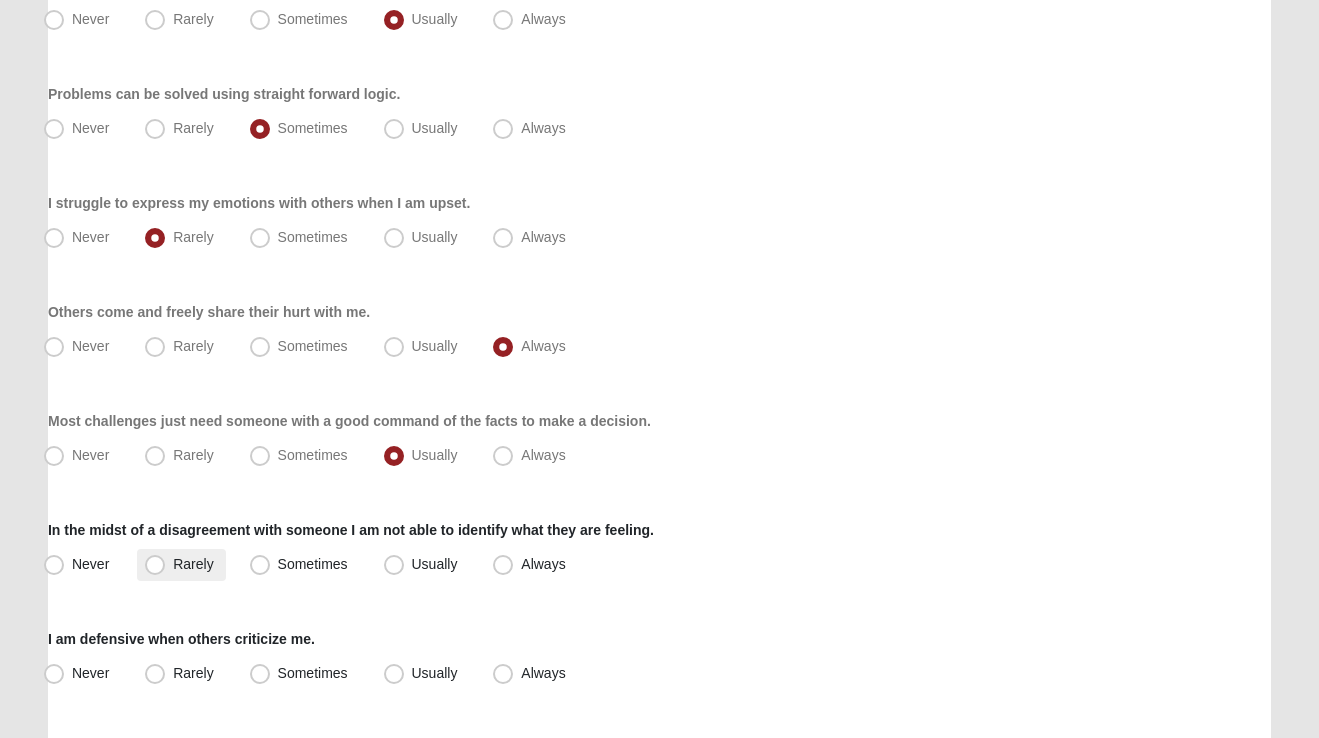click on "Rarely" at bounding box center (193, 564) 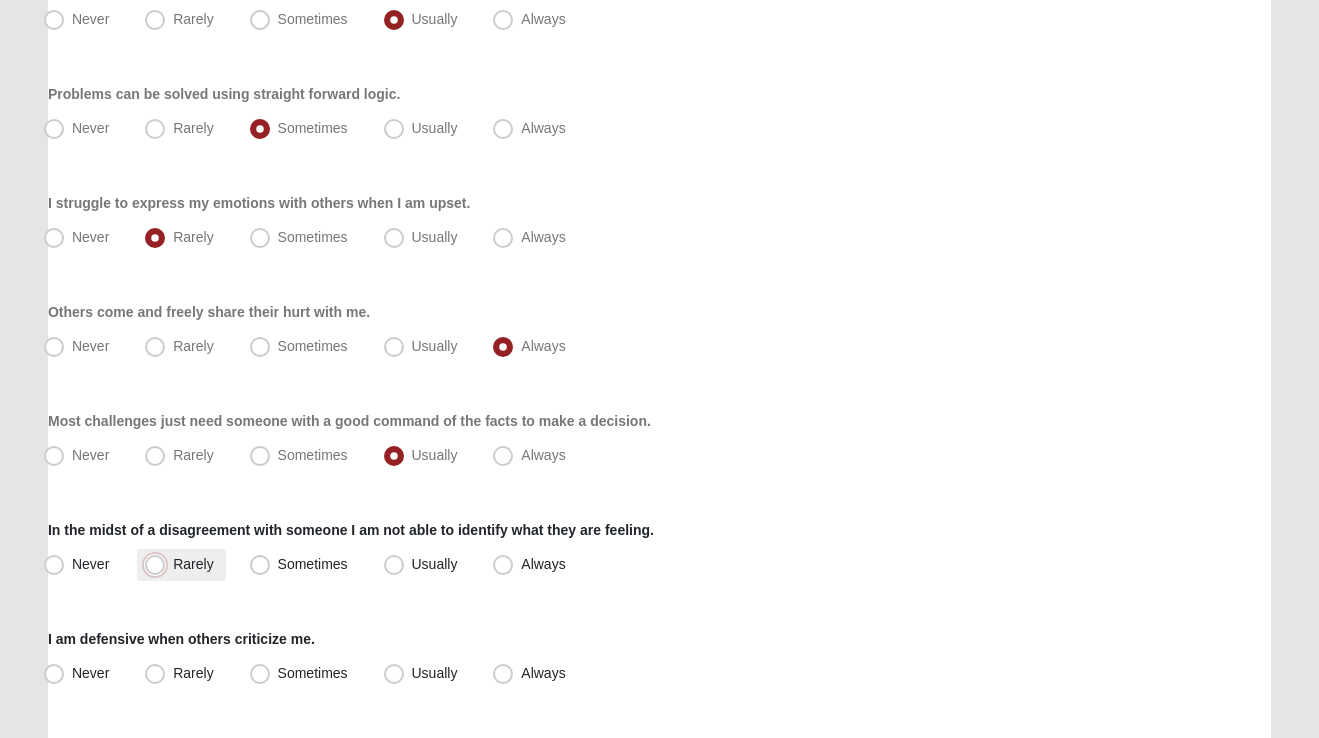 radio on "true" 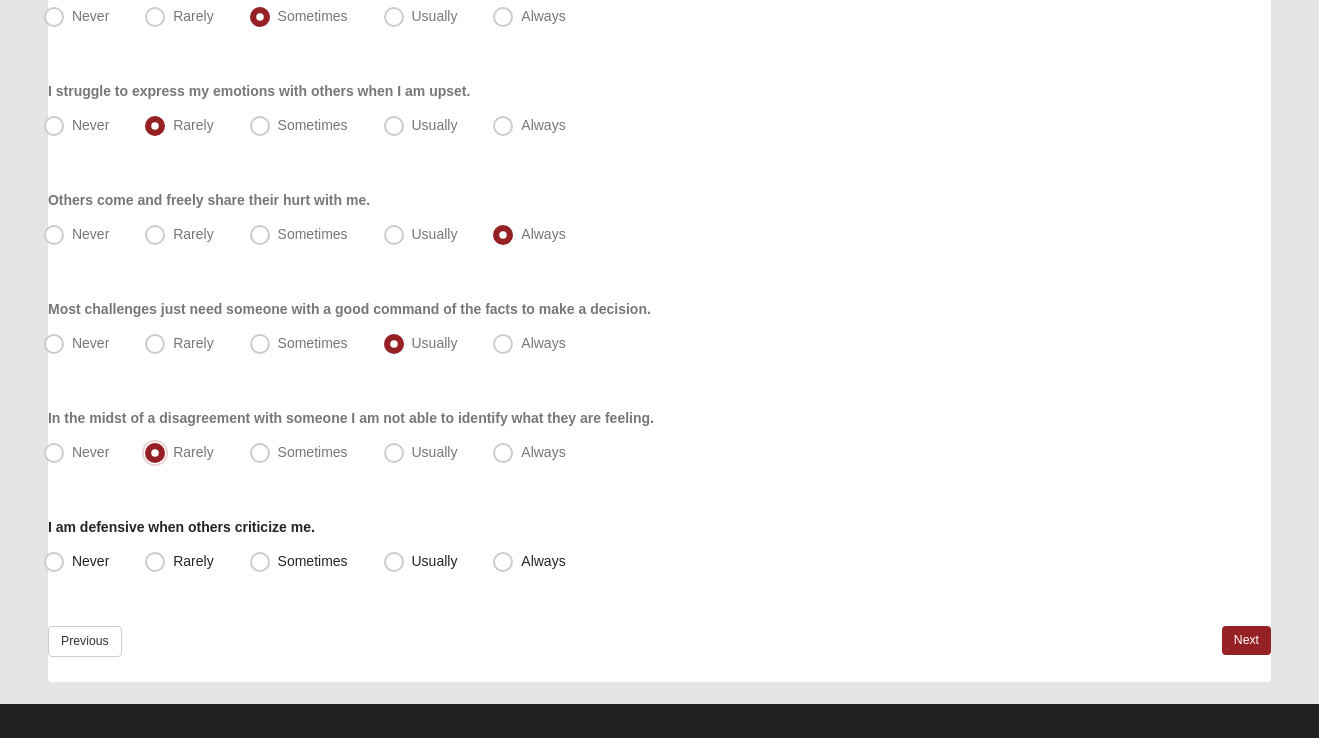 scroll, scrollTop: 422, scrollLeft: 0, axis: vertical 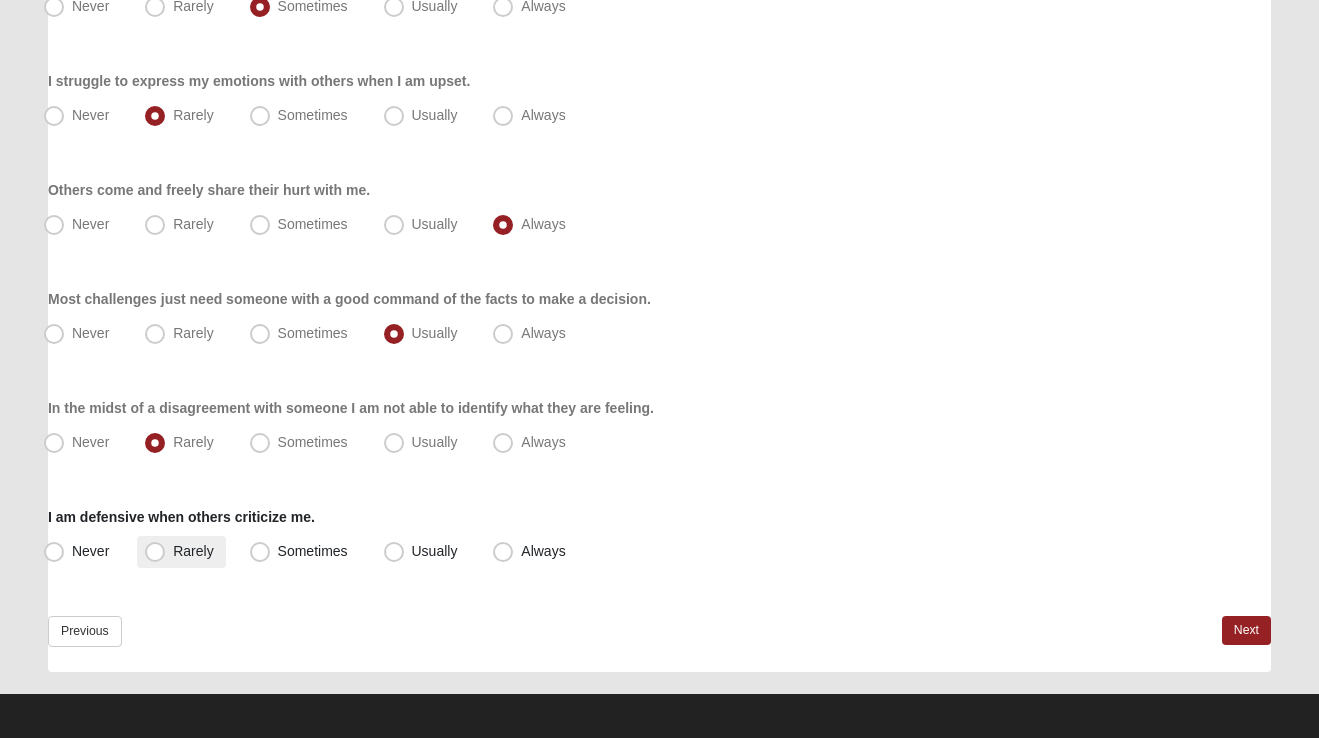click on "Rarely" at bounding box center (193, 551) 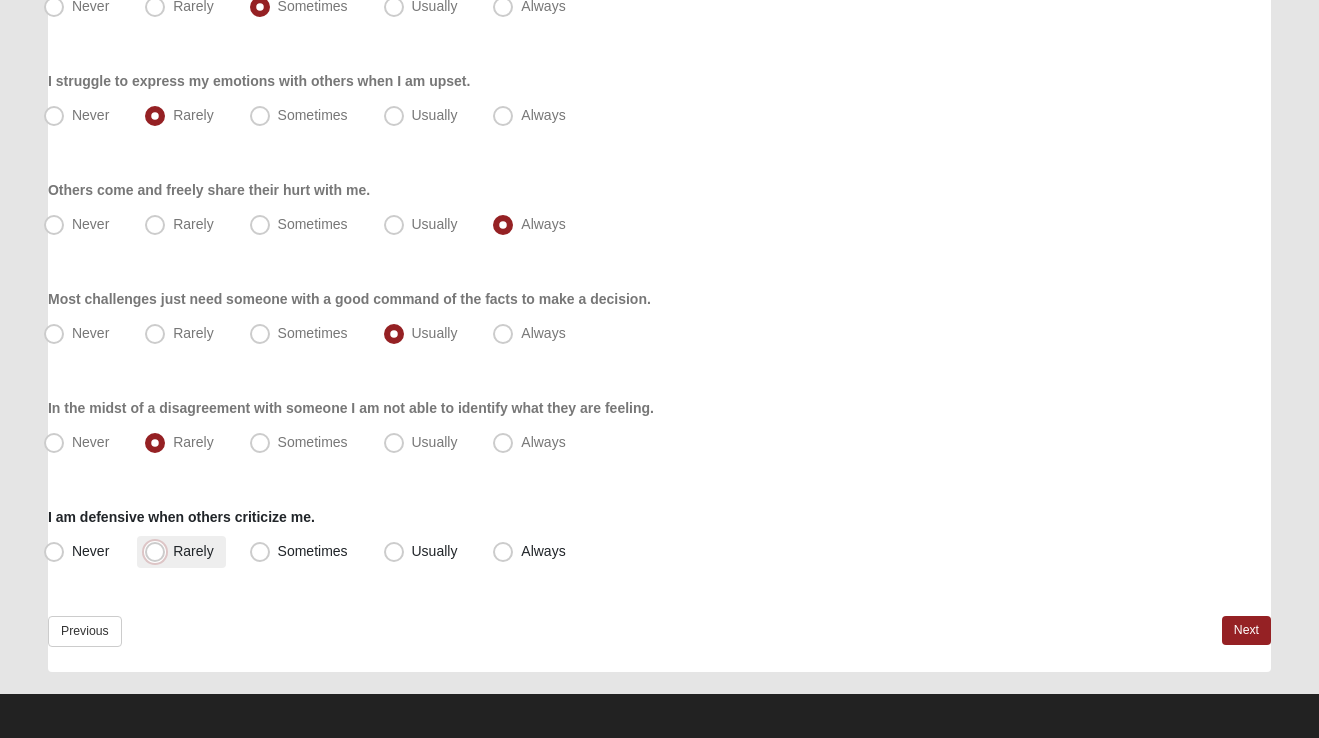 click on "Rarely" at bounding box center [159, 551] 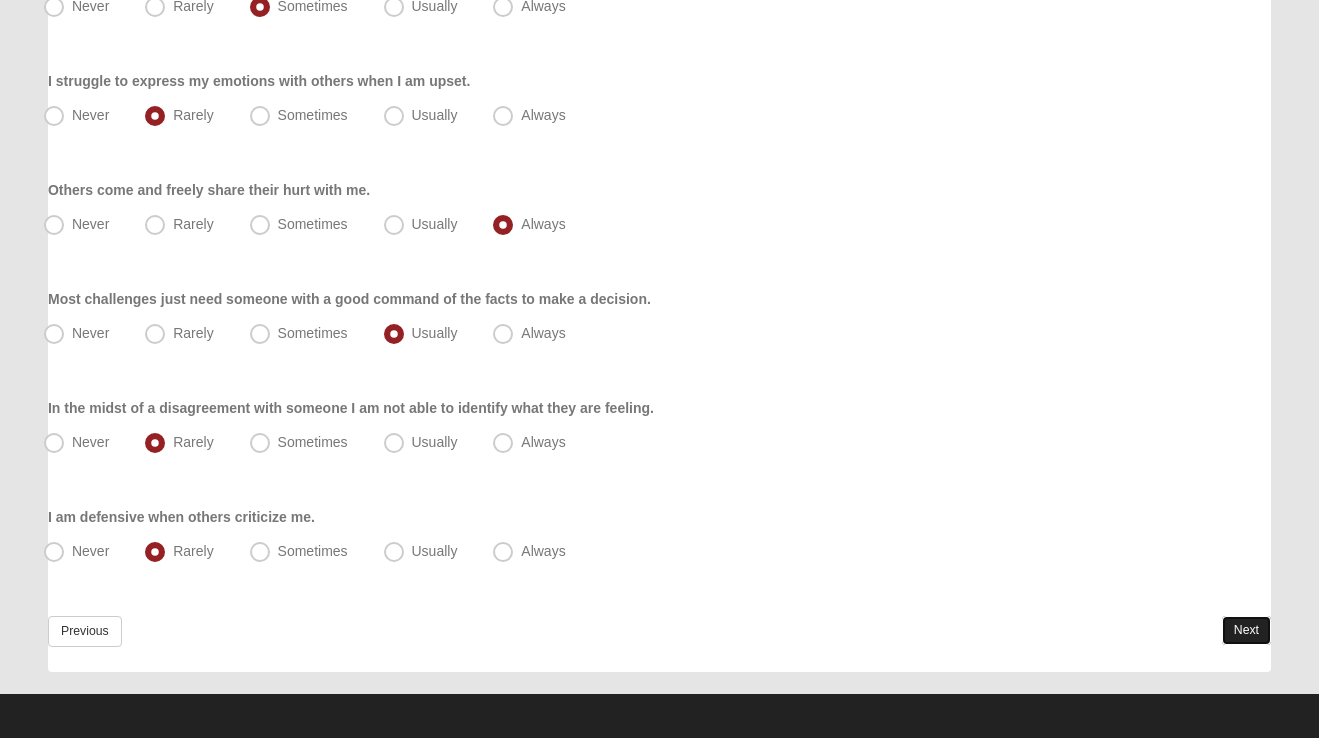 click on "Next" at bounding box center [1246, 630] 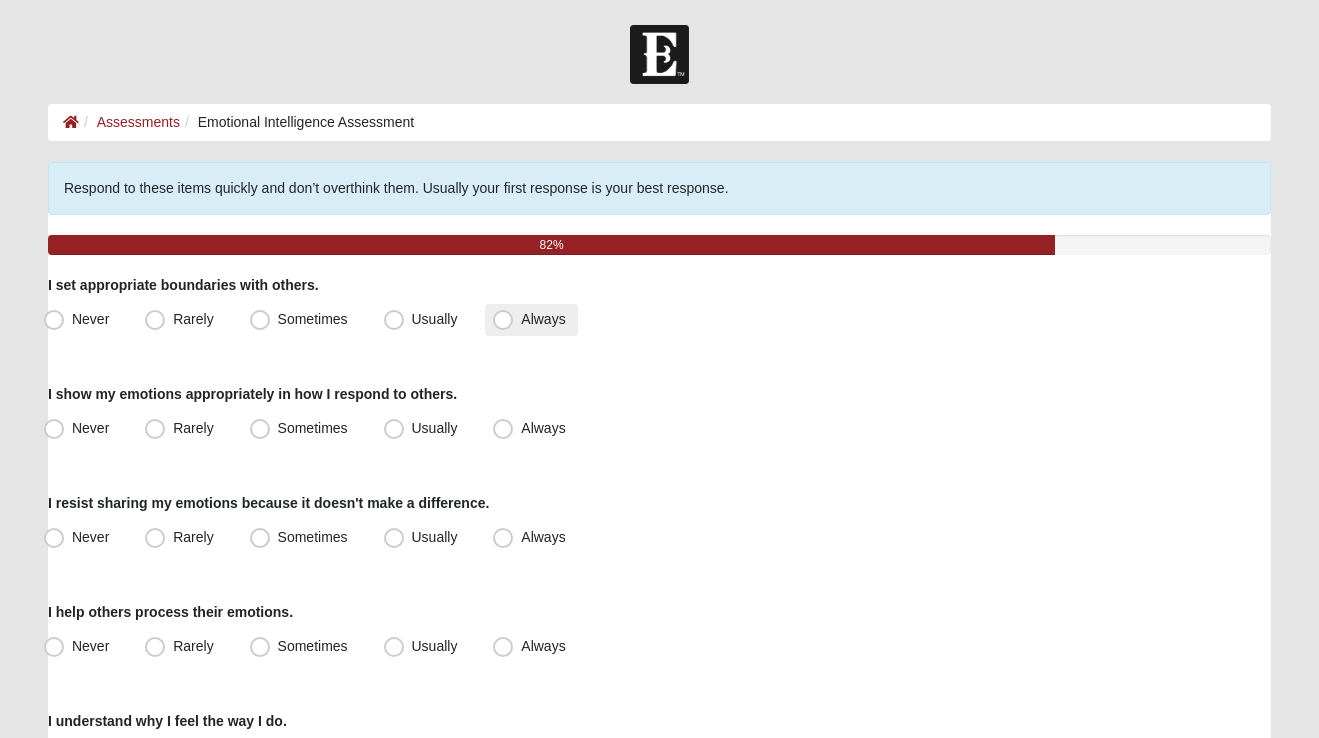 click on "Always" at bounding box center (543, 319) 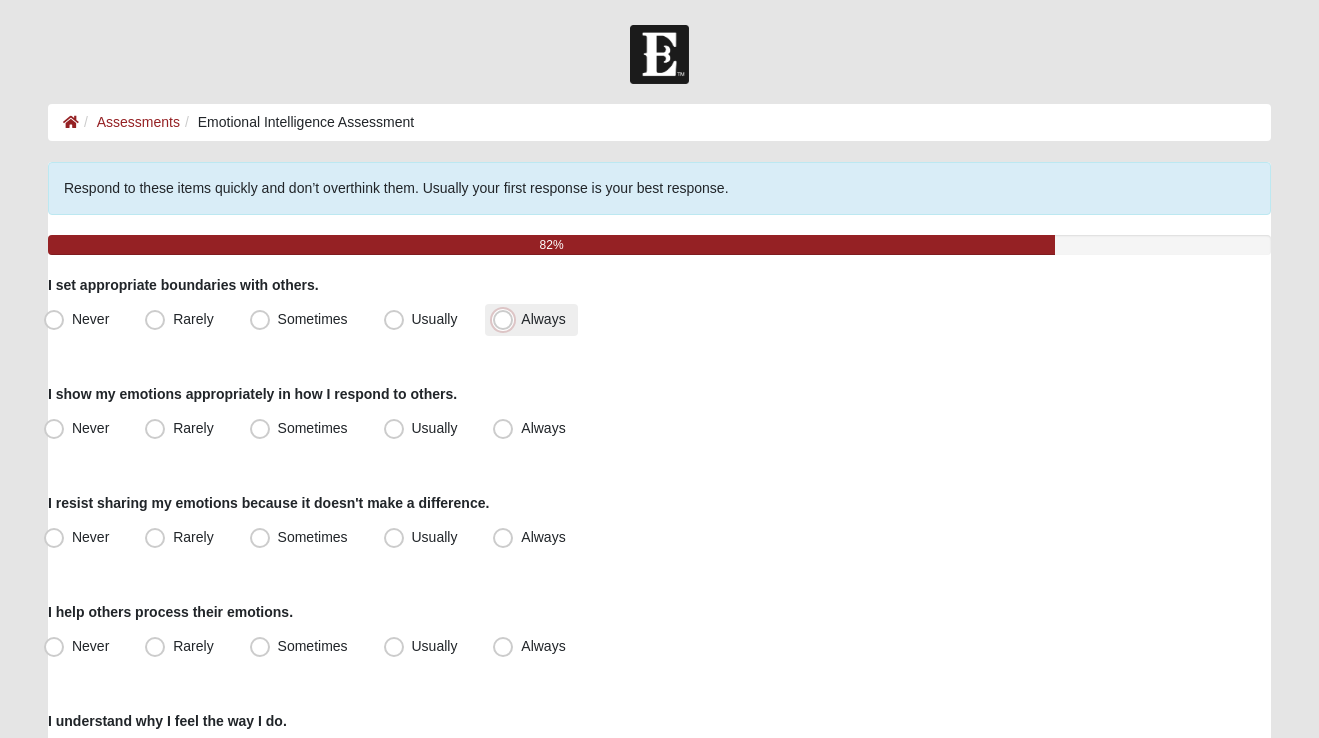 click on "Always" at bounding box center [507, 319] 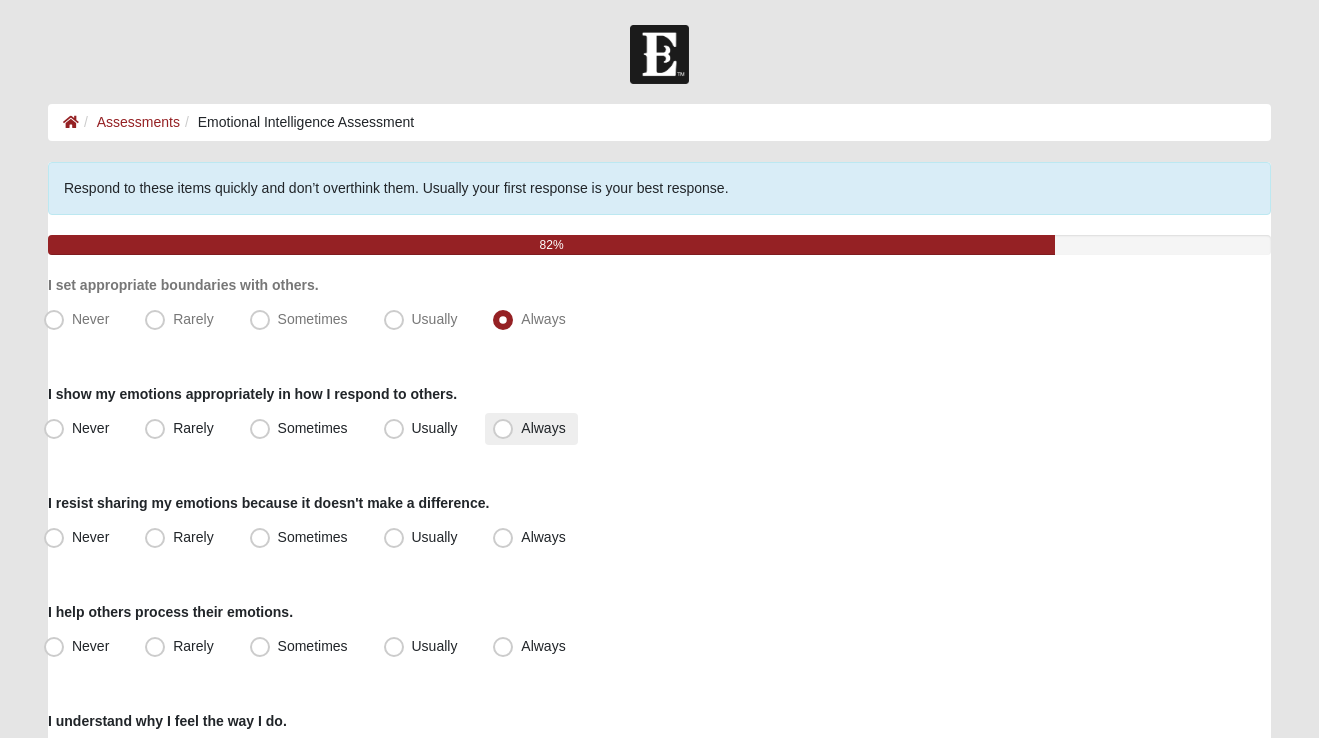 click on "Always" at bounding box center (543, 428) 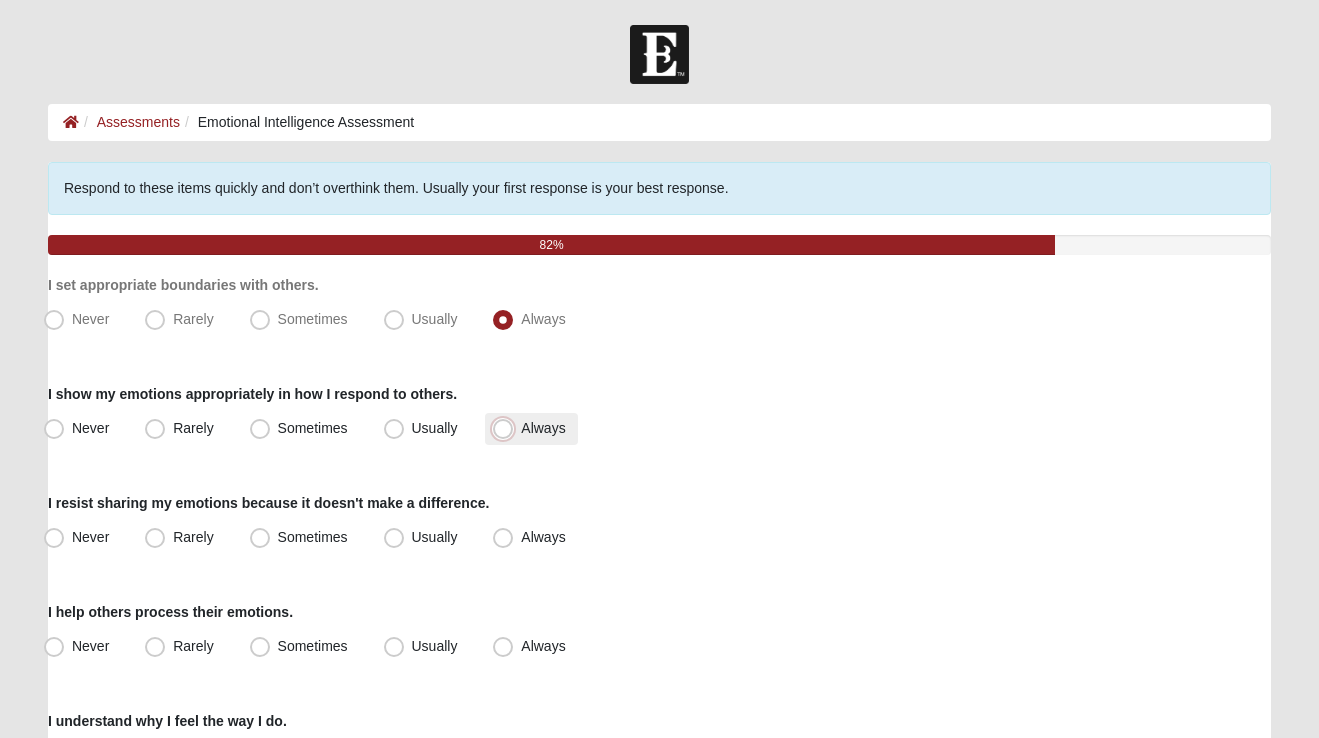 radio on "true" 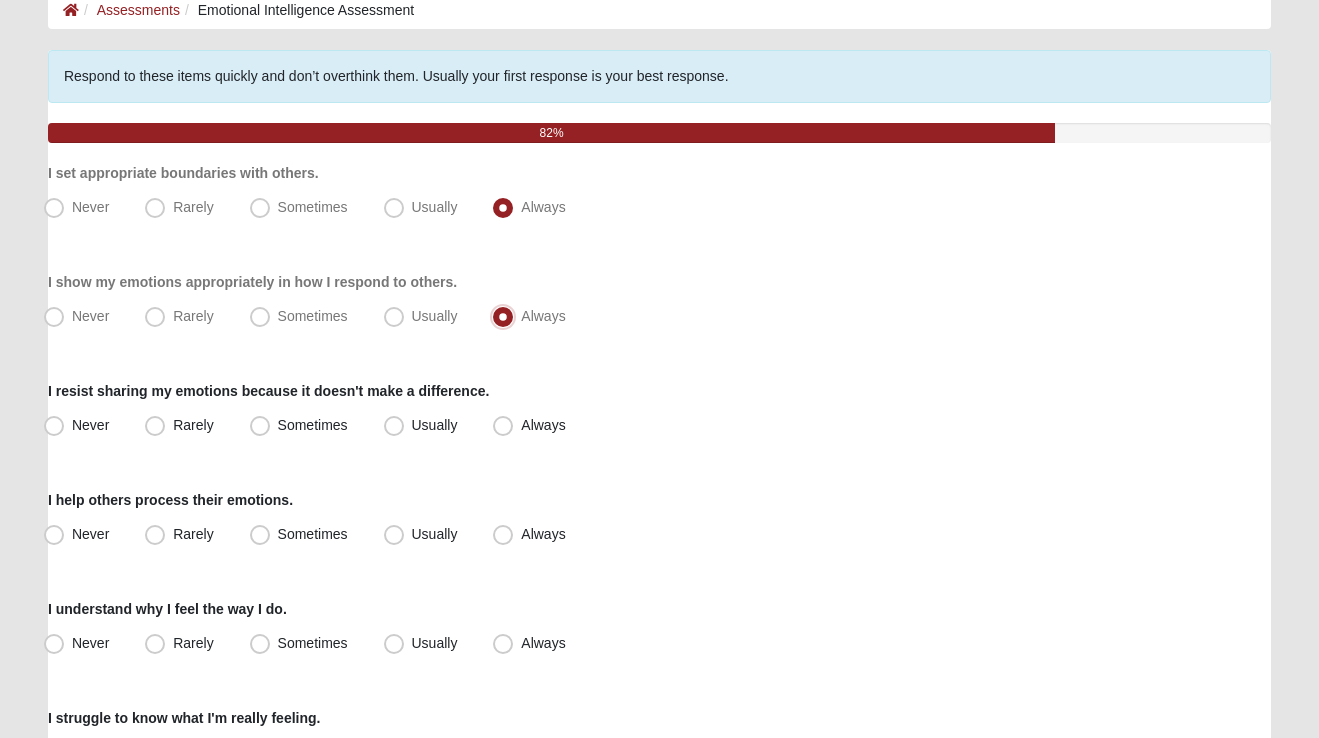 scroll, scrollTop: 114, scrollLeft: 0, axis: vertical 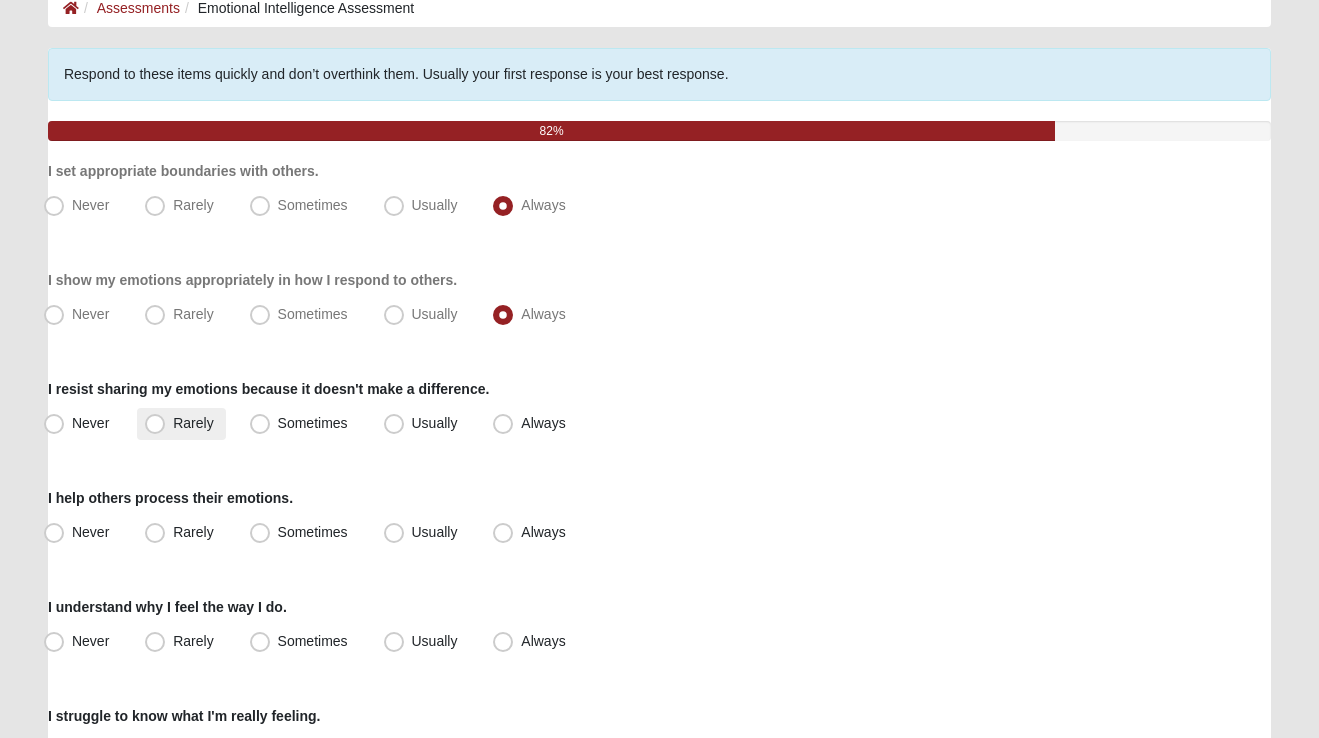 click on "Rarely" at bounding box center [193, 423] 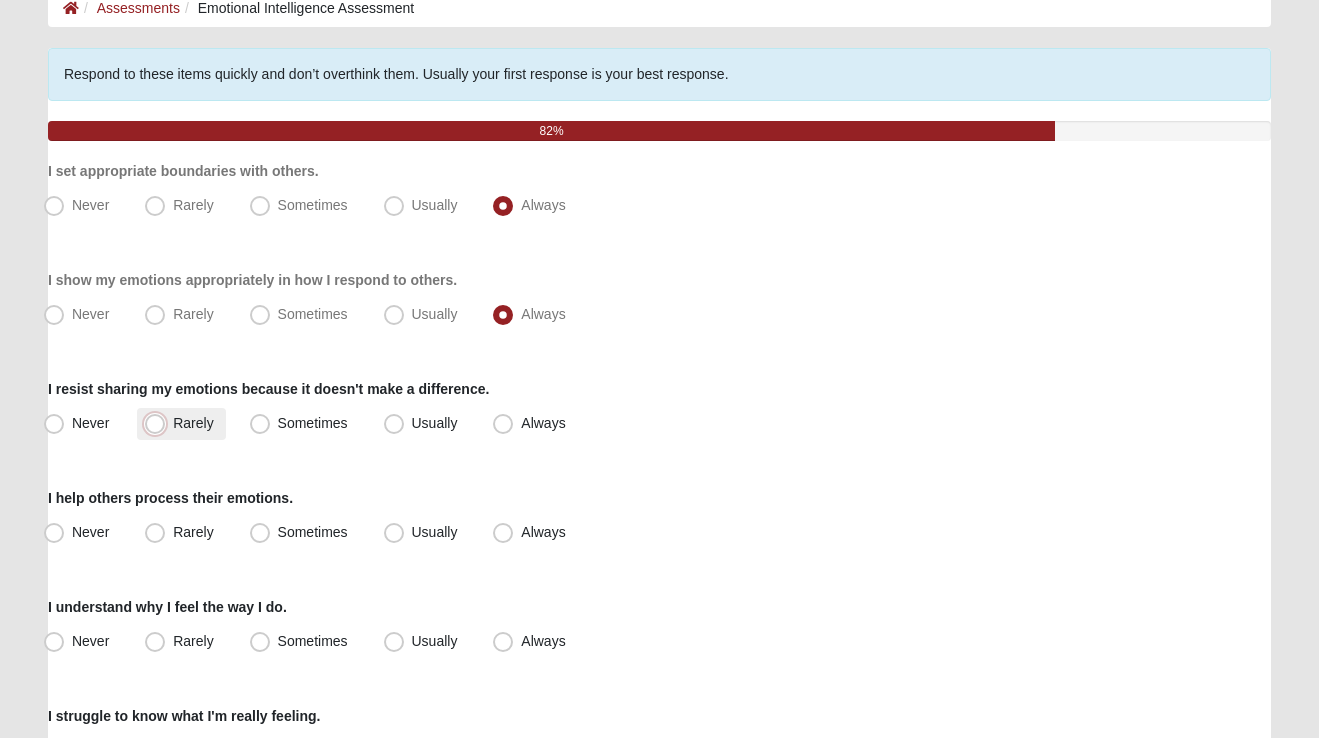 radio on "true" 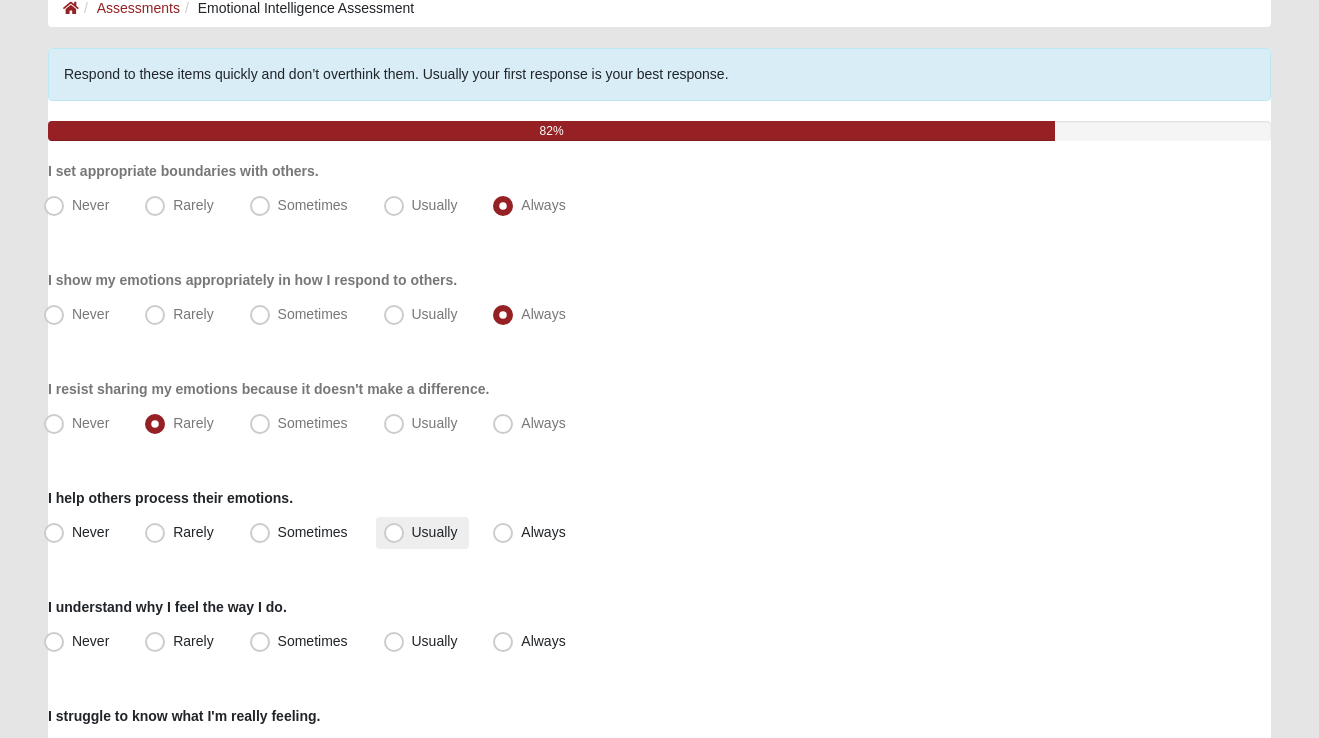 click on "Usually" at bounding box center [435, 532] 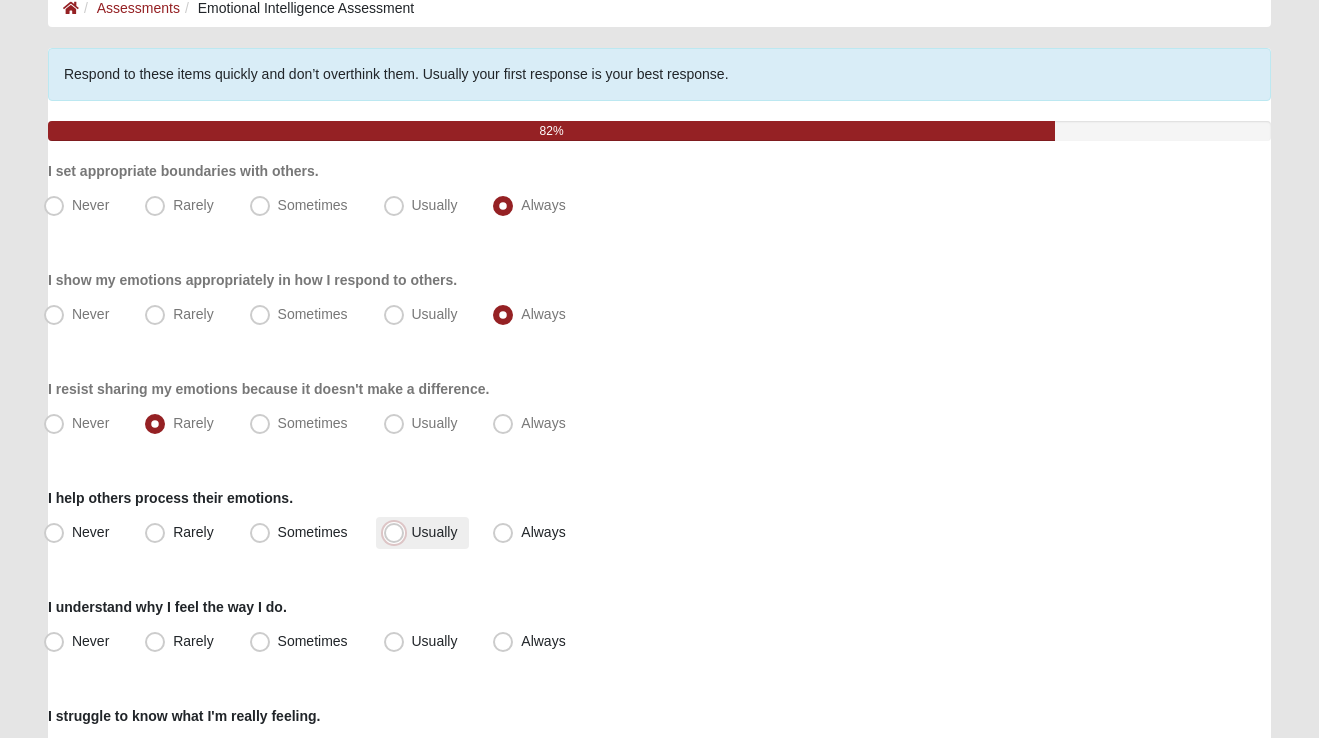 click on "Usually" at bounding box center [398, 532] 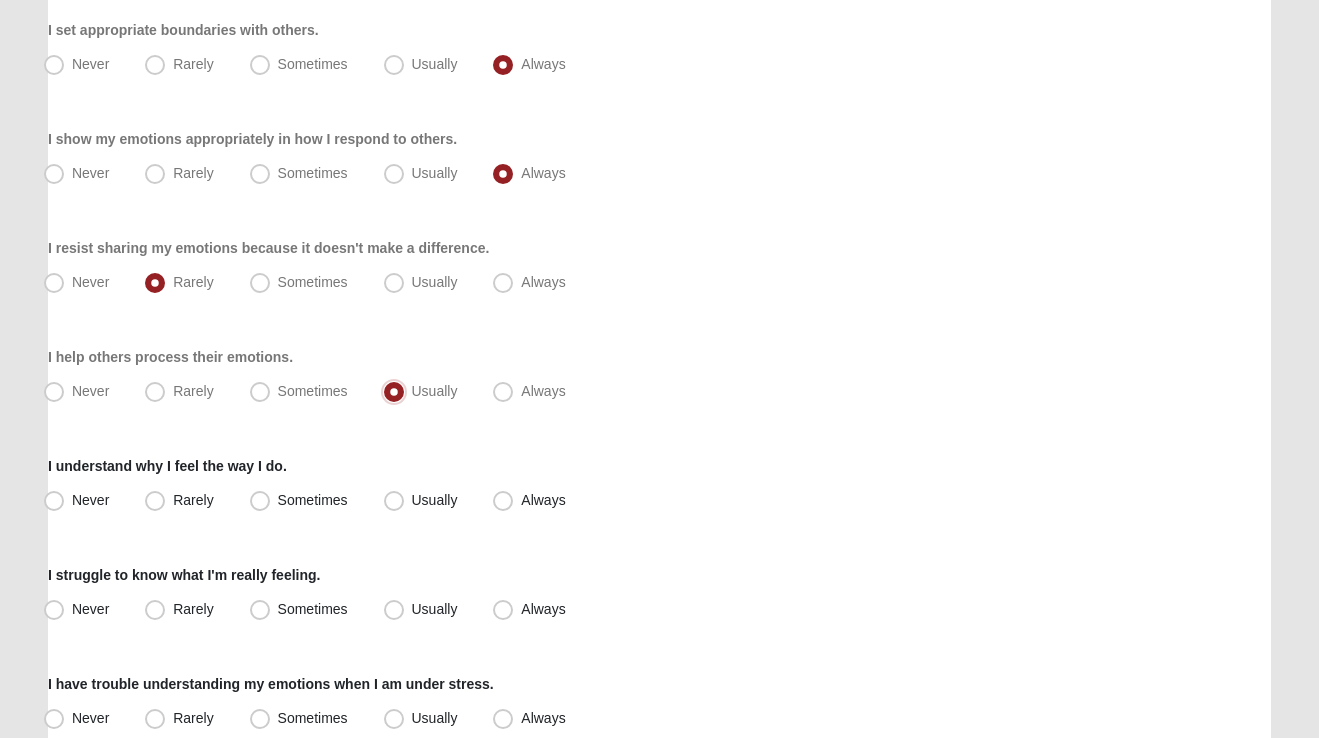 scroll, scrollTop: 265, scrollLeft: 0, axis: vertical 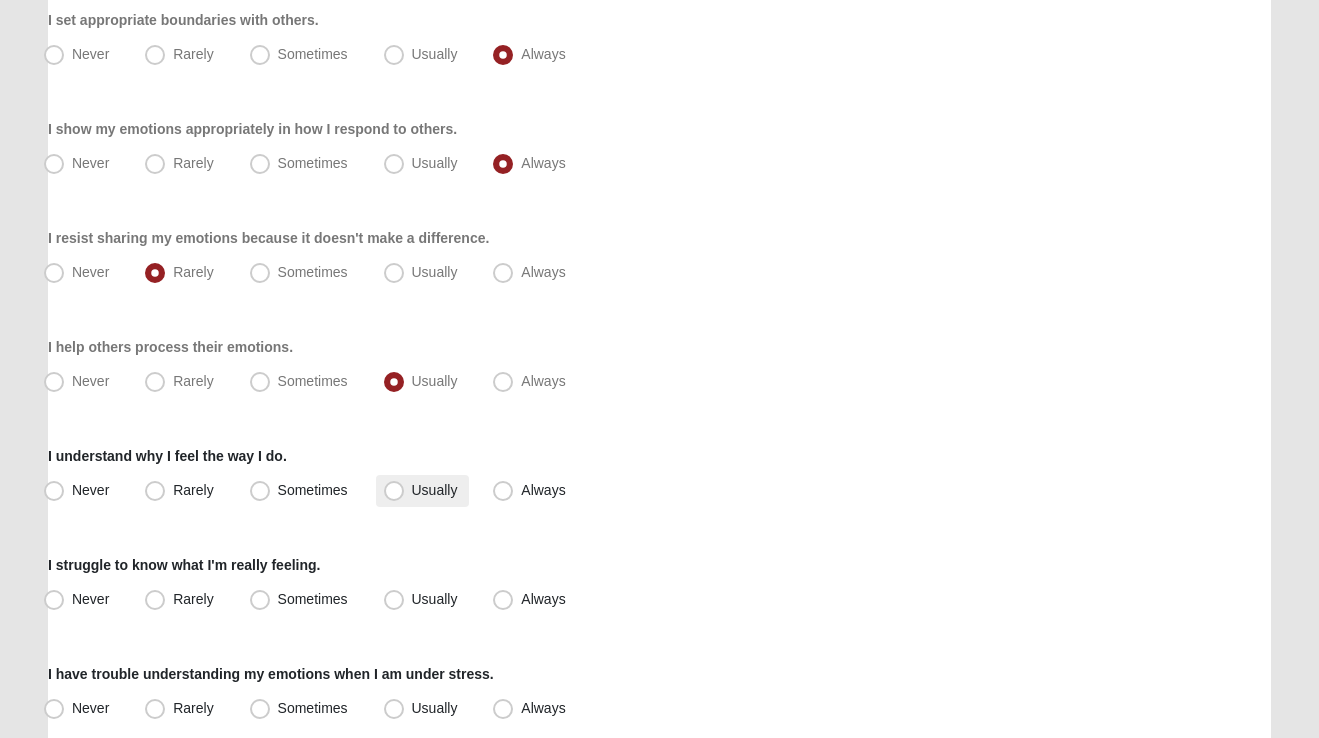 click on "Usually" at bounding box center (435, 490) 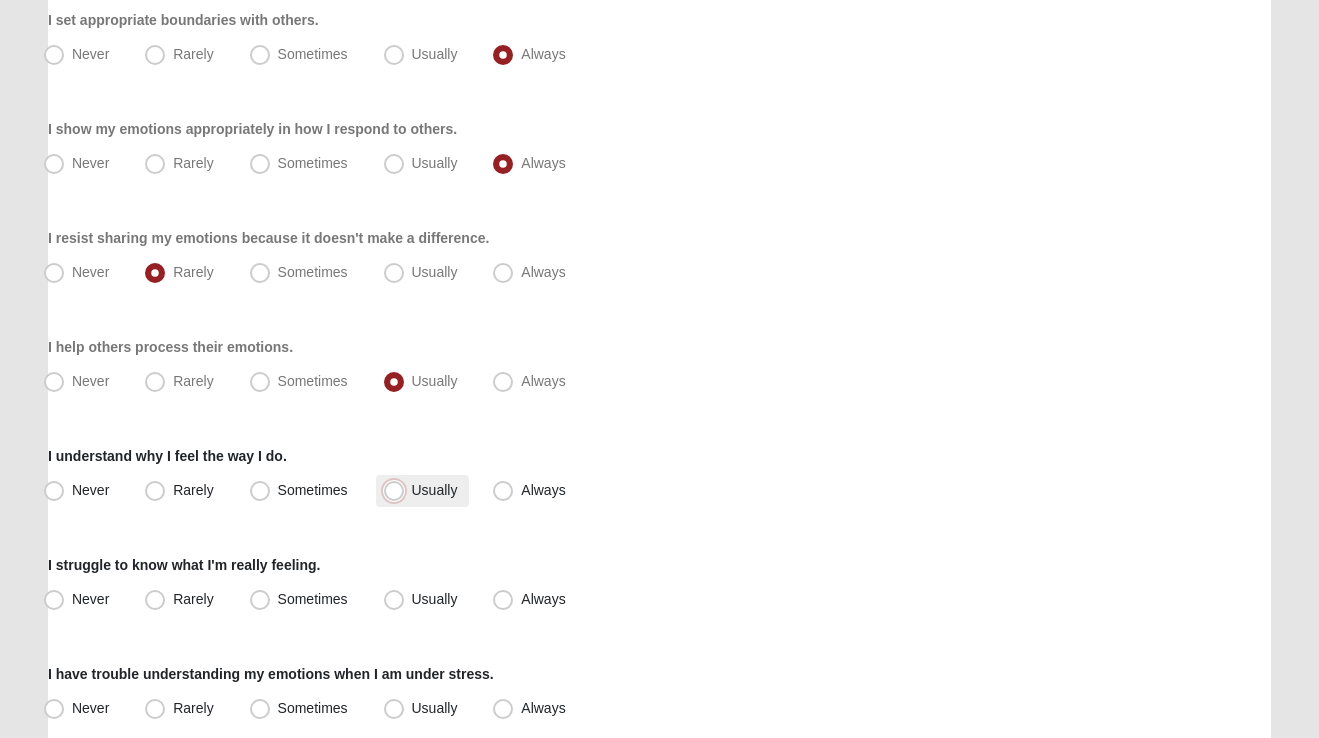 click on "Usually" at bounding box center [398, 490] 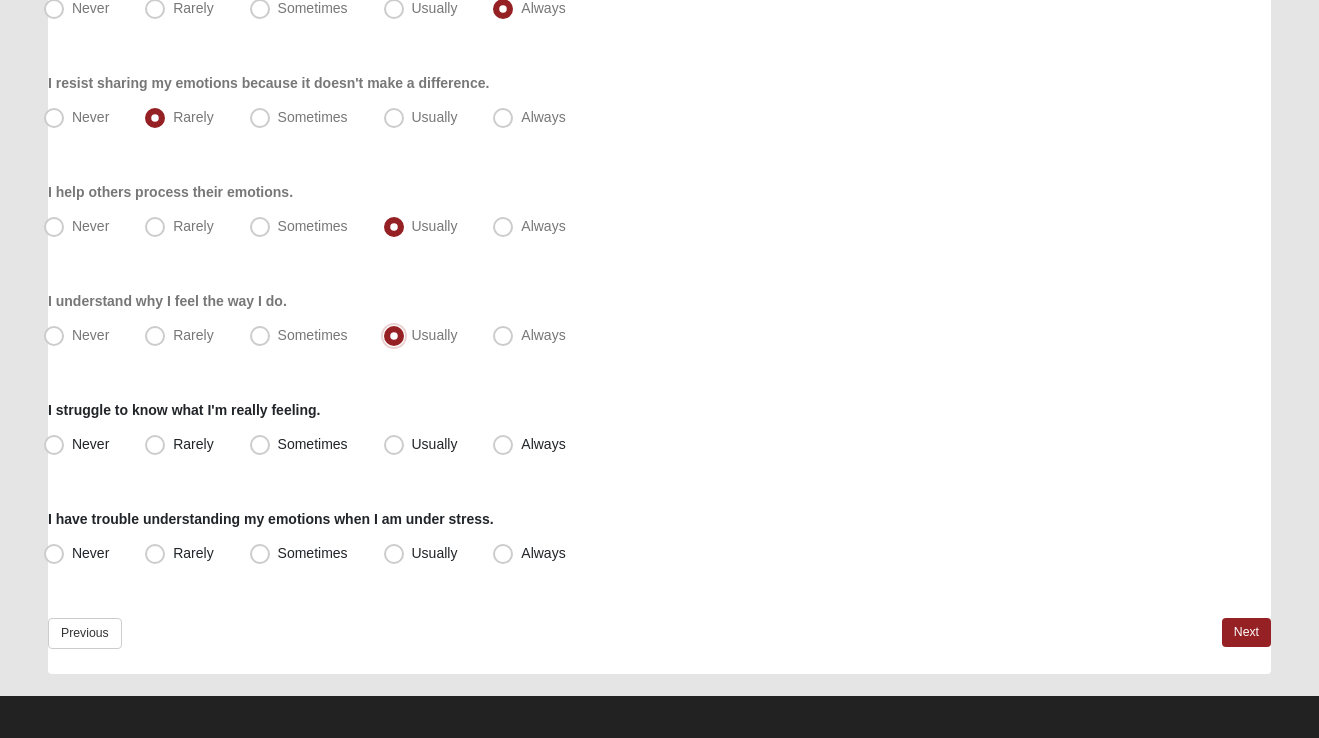 scroll, scrollTop: 423, scrollLeft: 0, axis: vertical 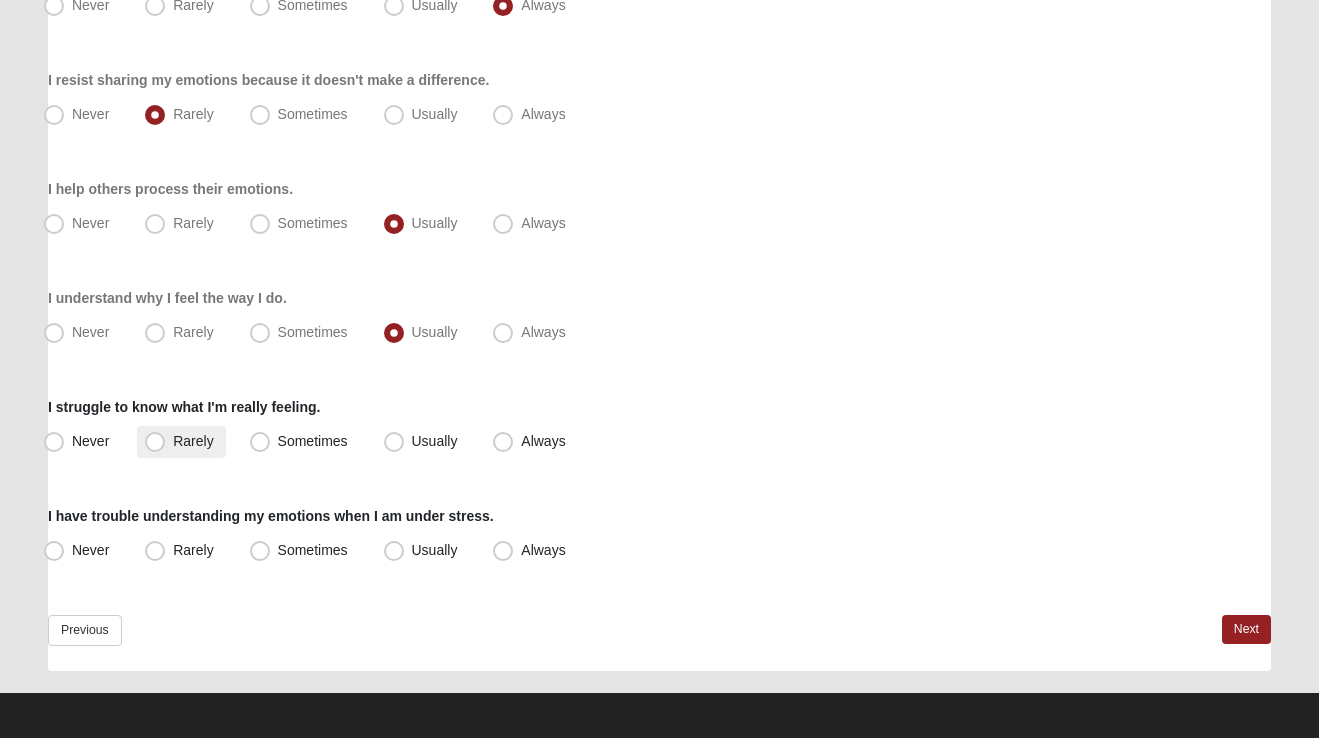 click on "Rarely" at bounding box center [193, 441] 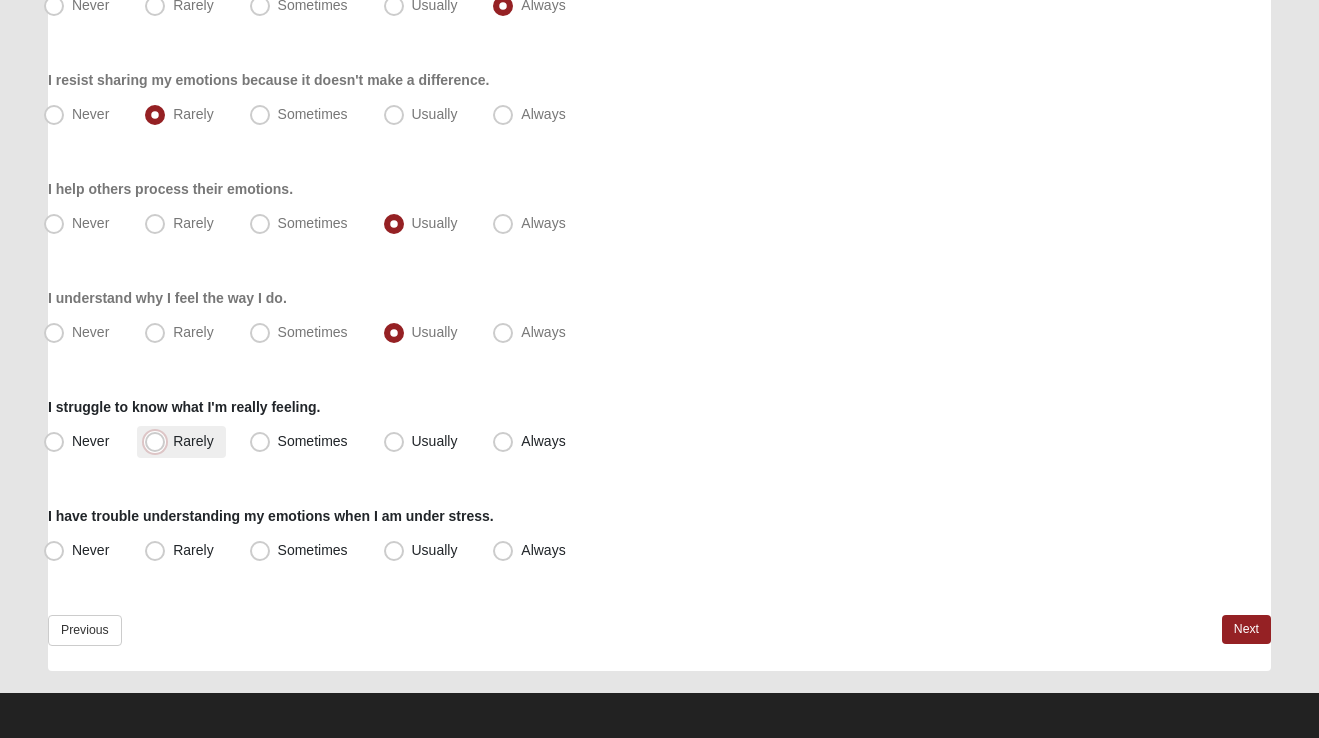 click on "Rarely" at bounding box center [159, 441] 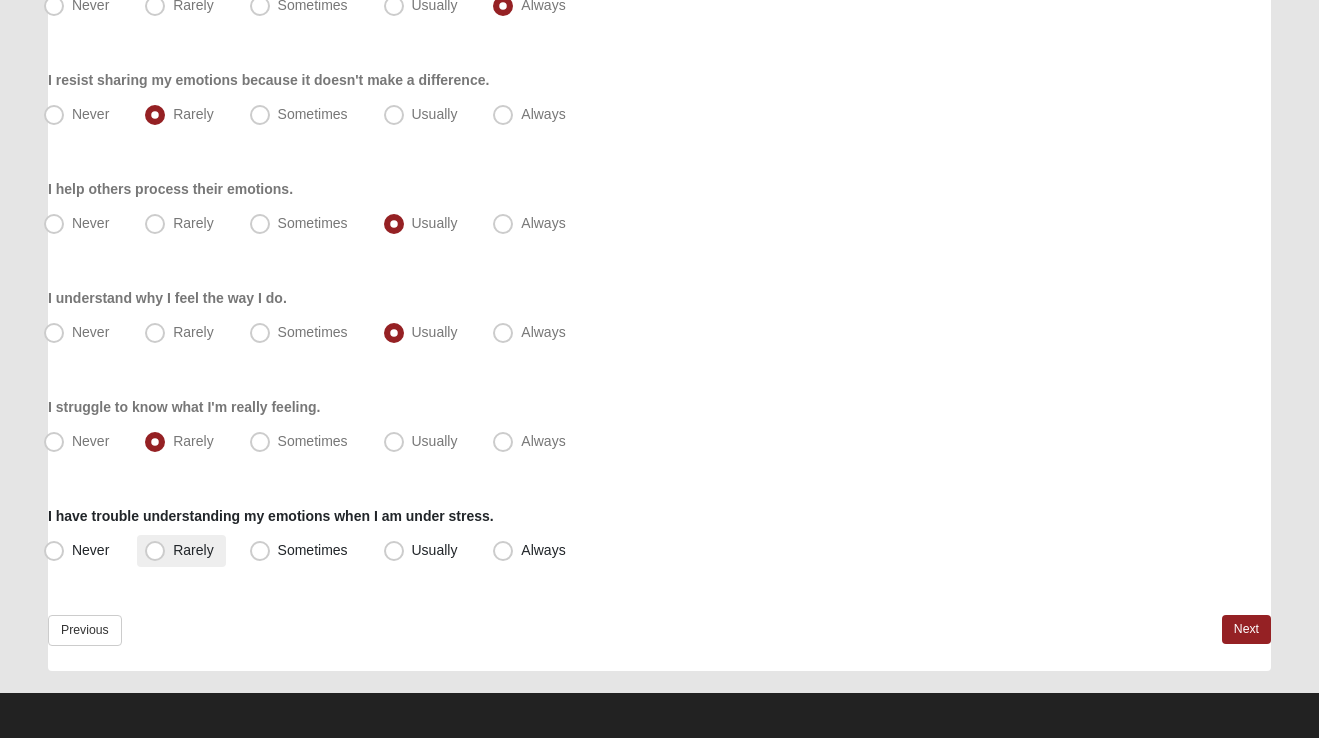 click on "Rarely" at bounding box center (193, 550) 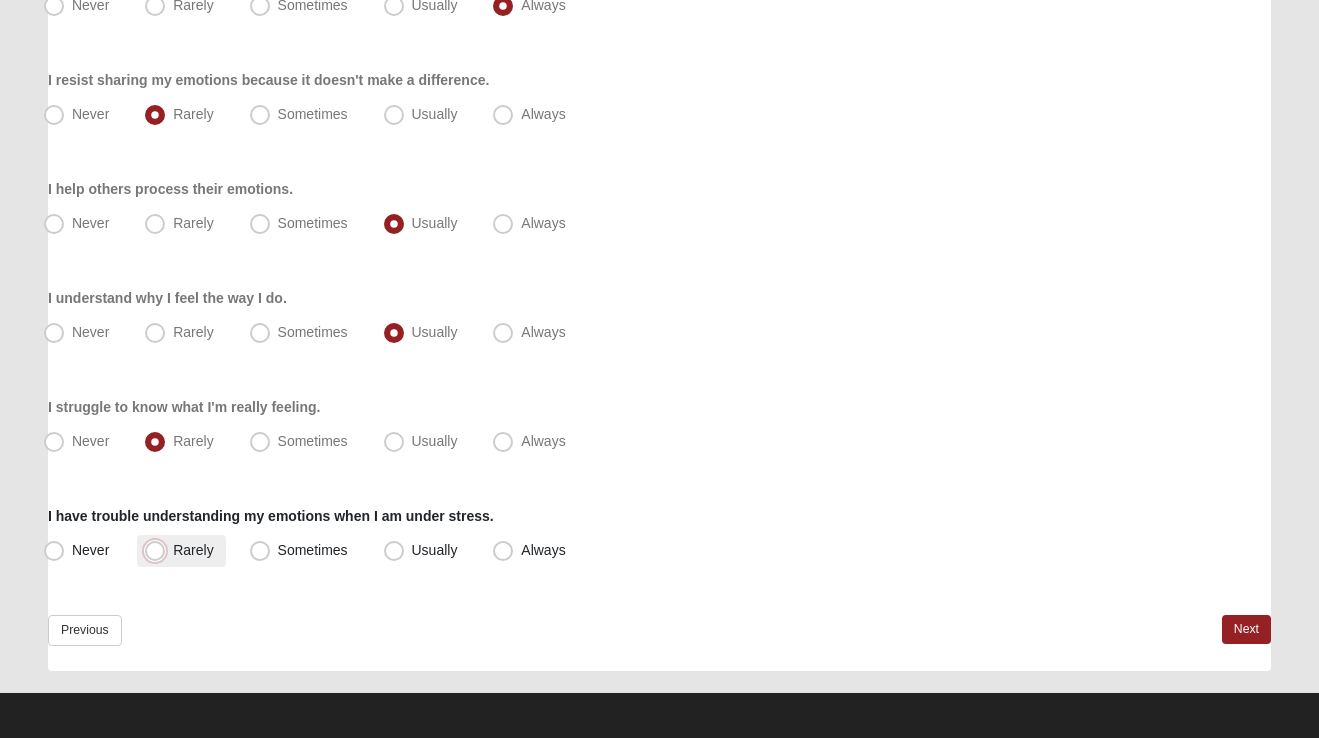 click on "Rarely" at bounding box center [159, 550] 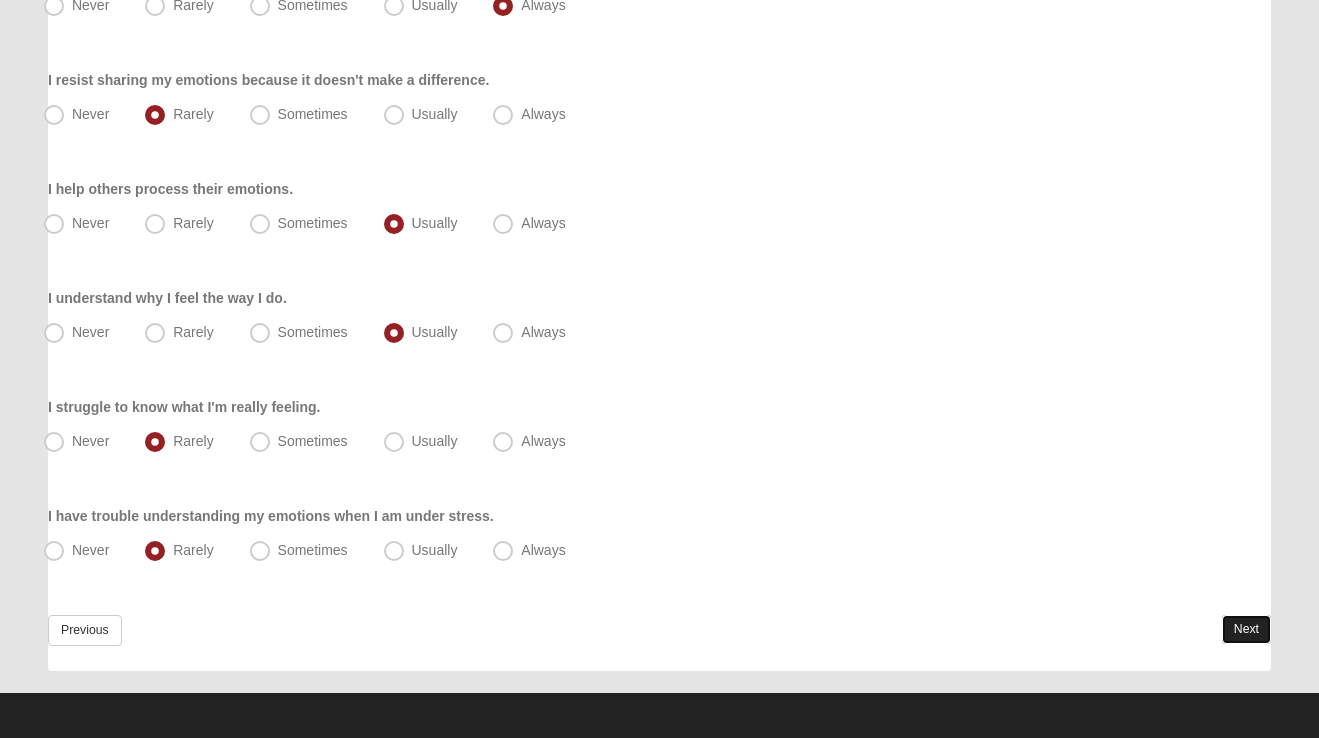 click on "Next" at bounding box center [1246, 629] 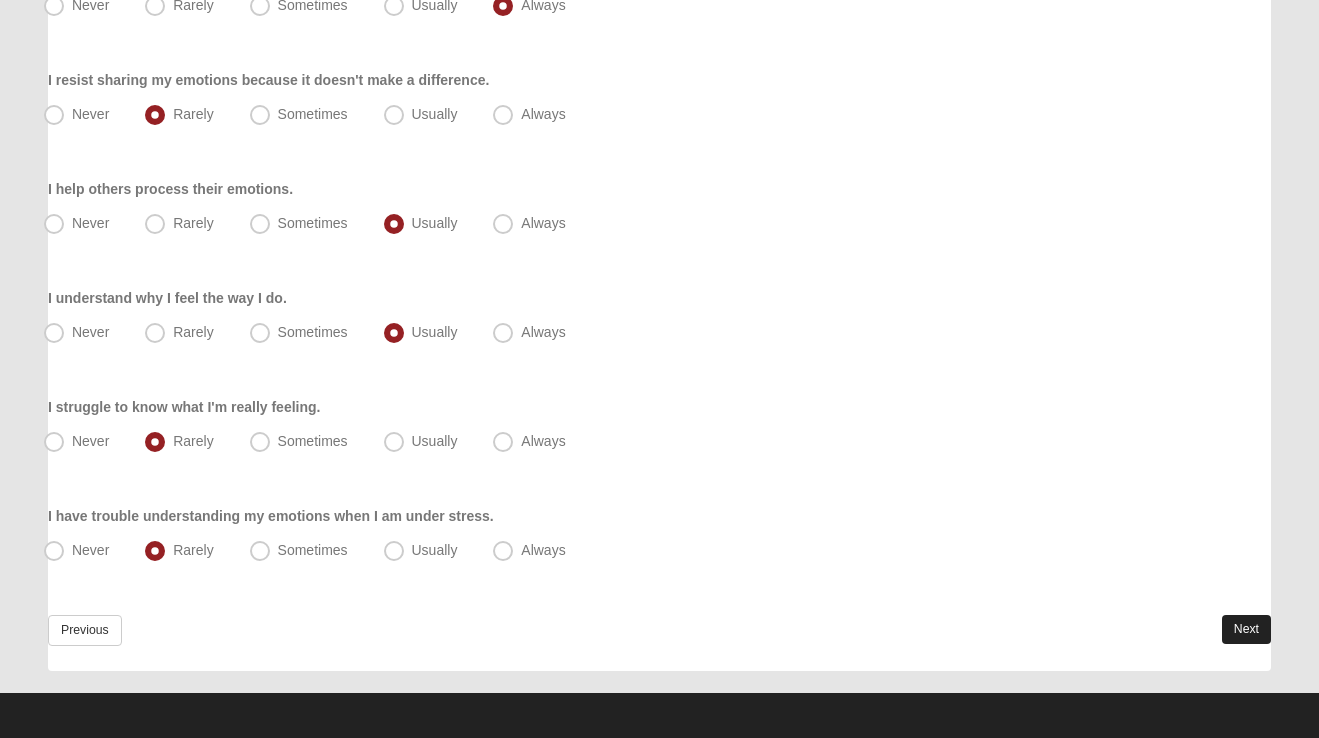 scroll, scrollTop: 0, scrollLeft: 0, axis: both 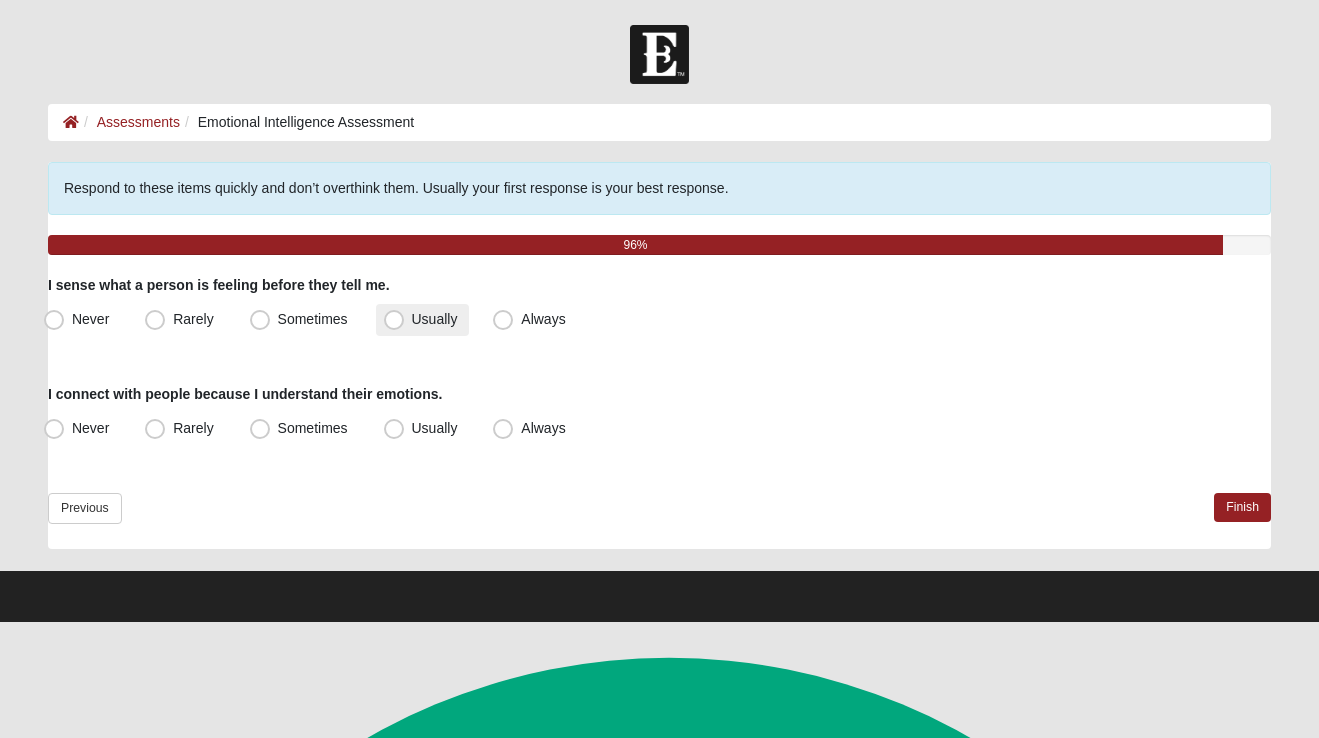 click on "Usually" at bounding box center (435, 319) 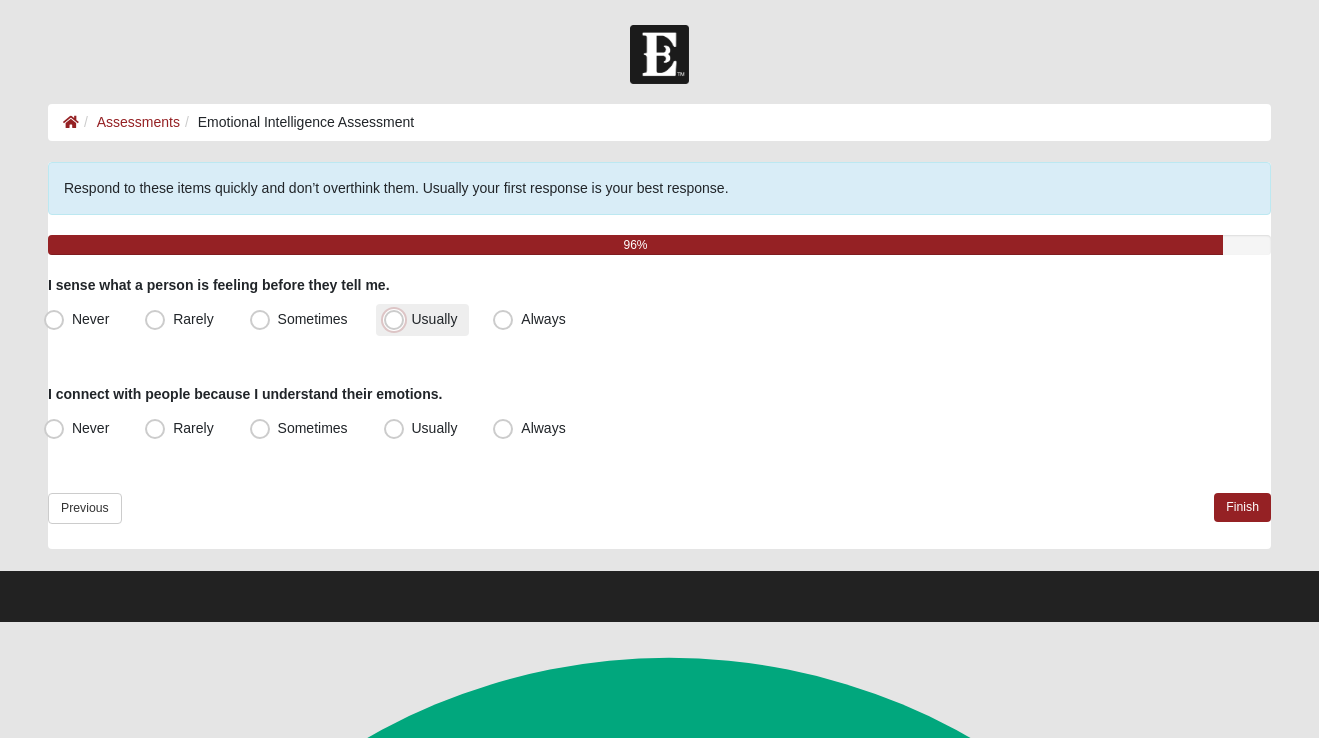 click on "Usually" at bounding box center (398, 319) 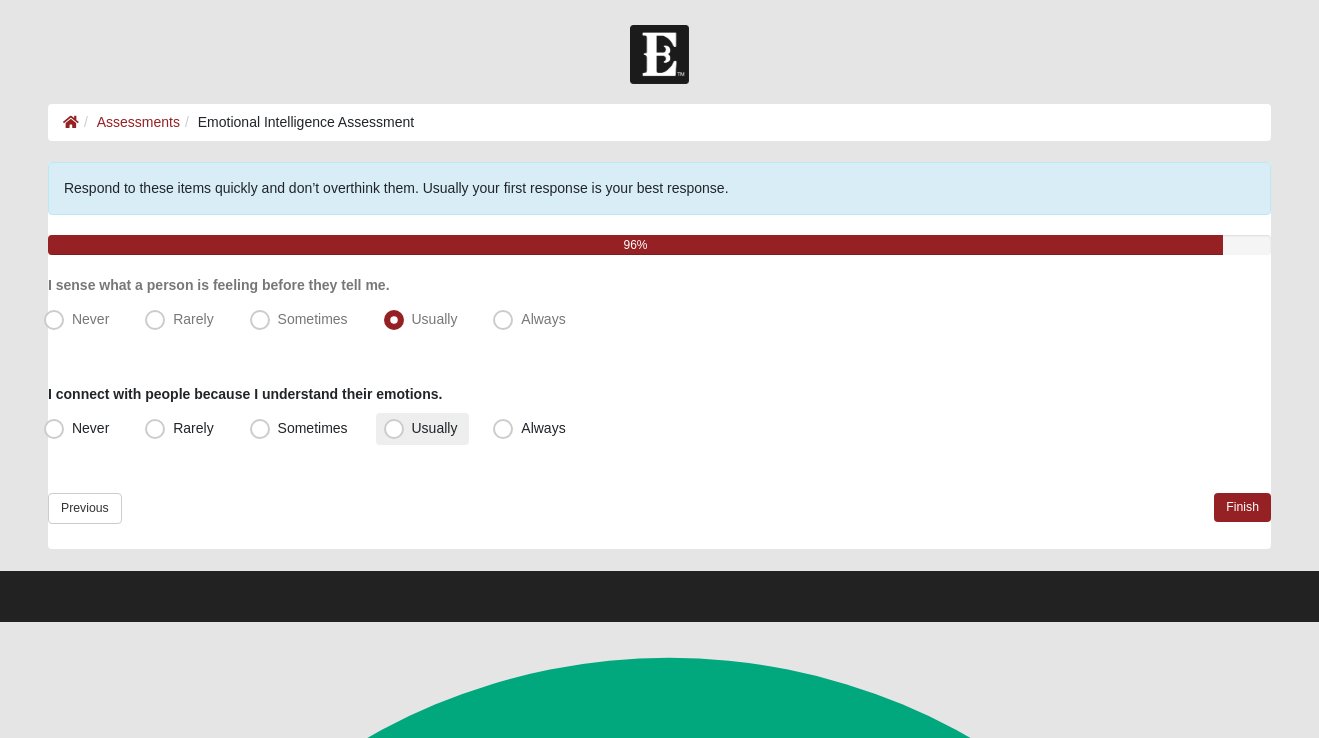 click on "Usually" at bounding box center [435, 428] 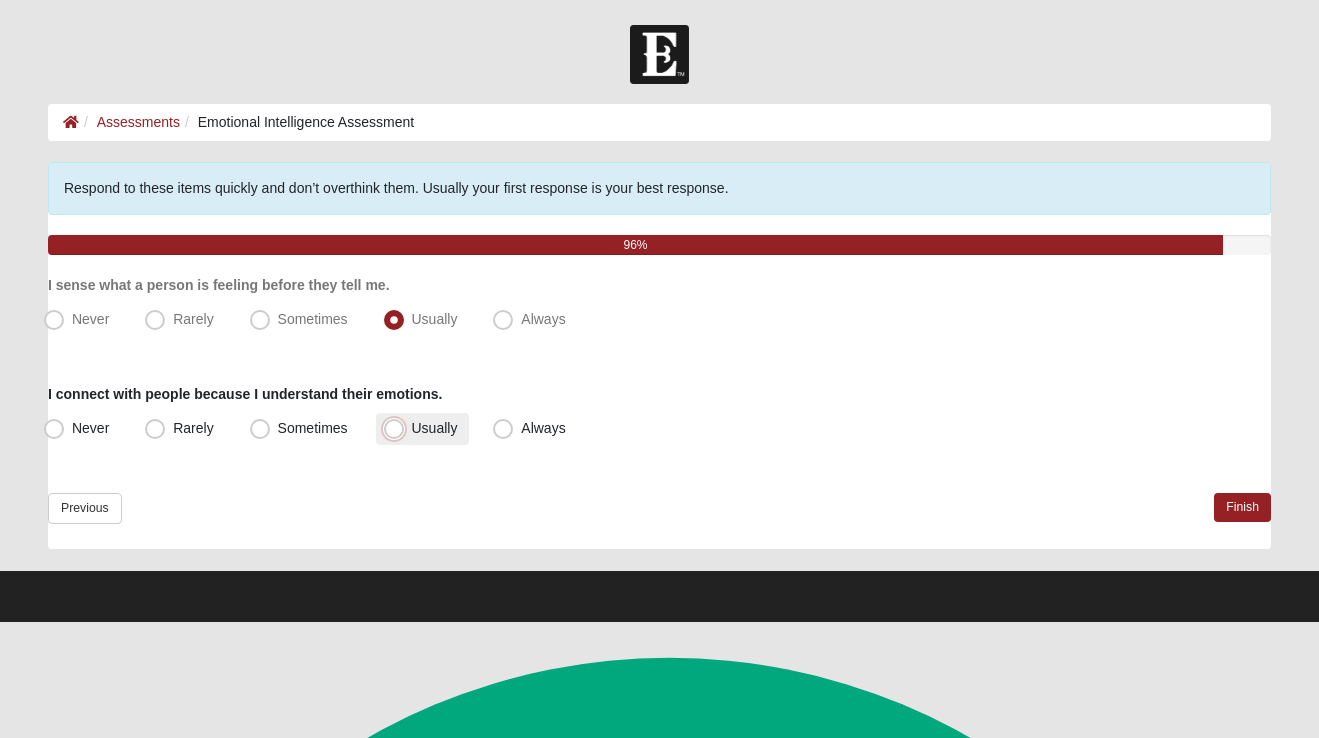 click on "Usually" at bounding box center (398, 428) 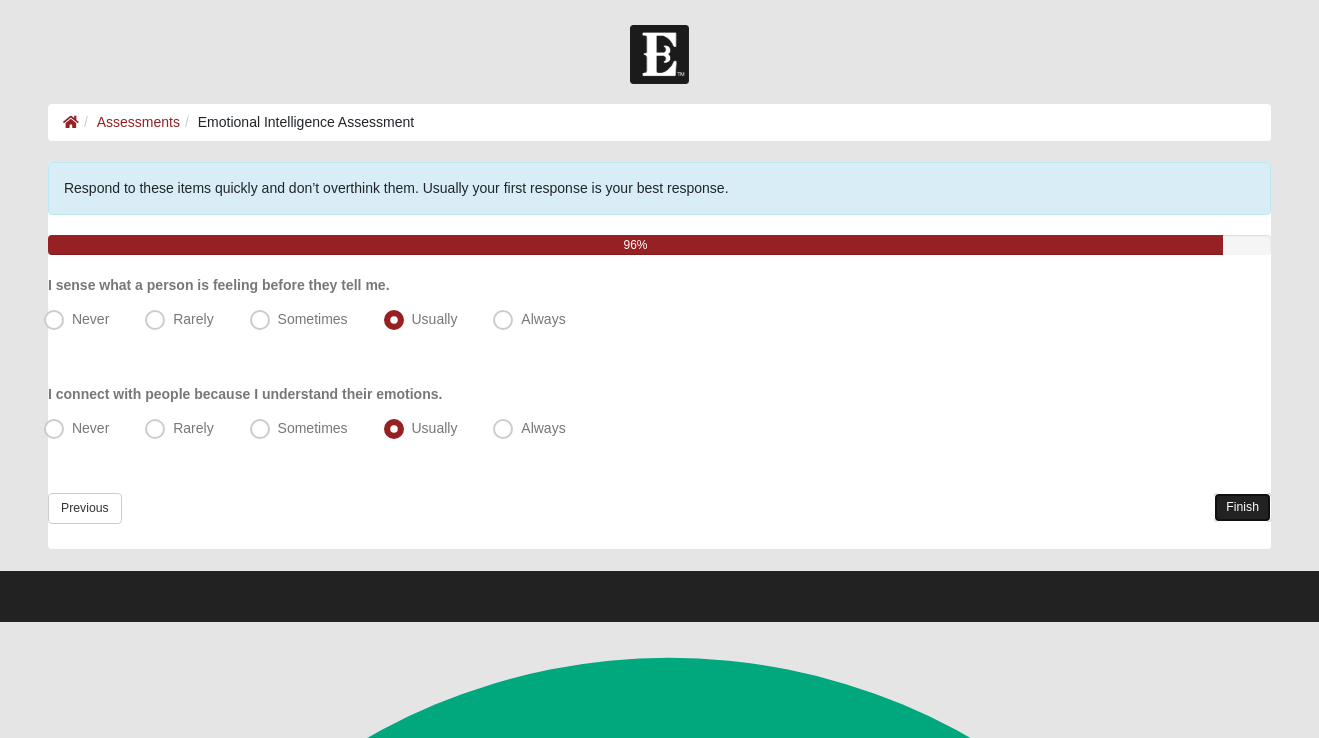 click on "Finish" at bounding box center (1242, 507) 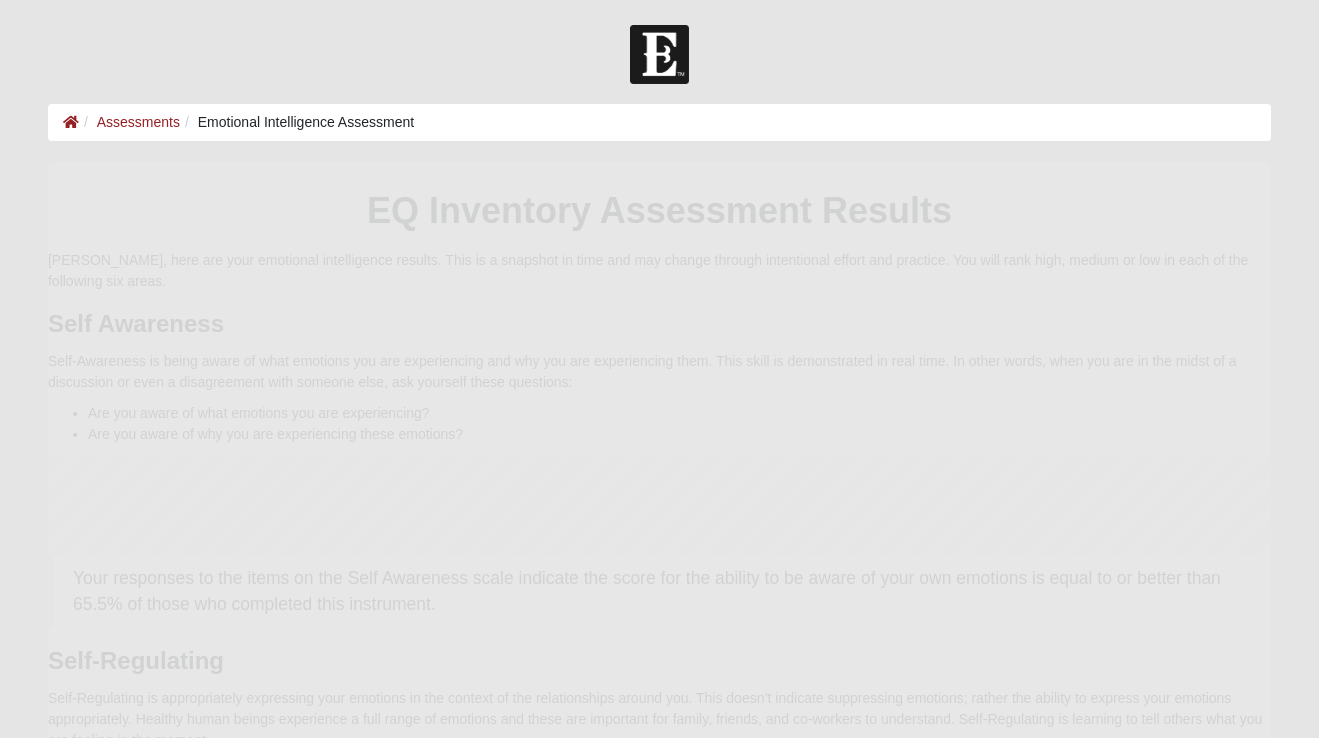 scroll, scrollTop: 0, scrollLeft: 0, axis: both 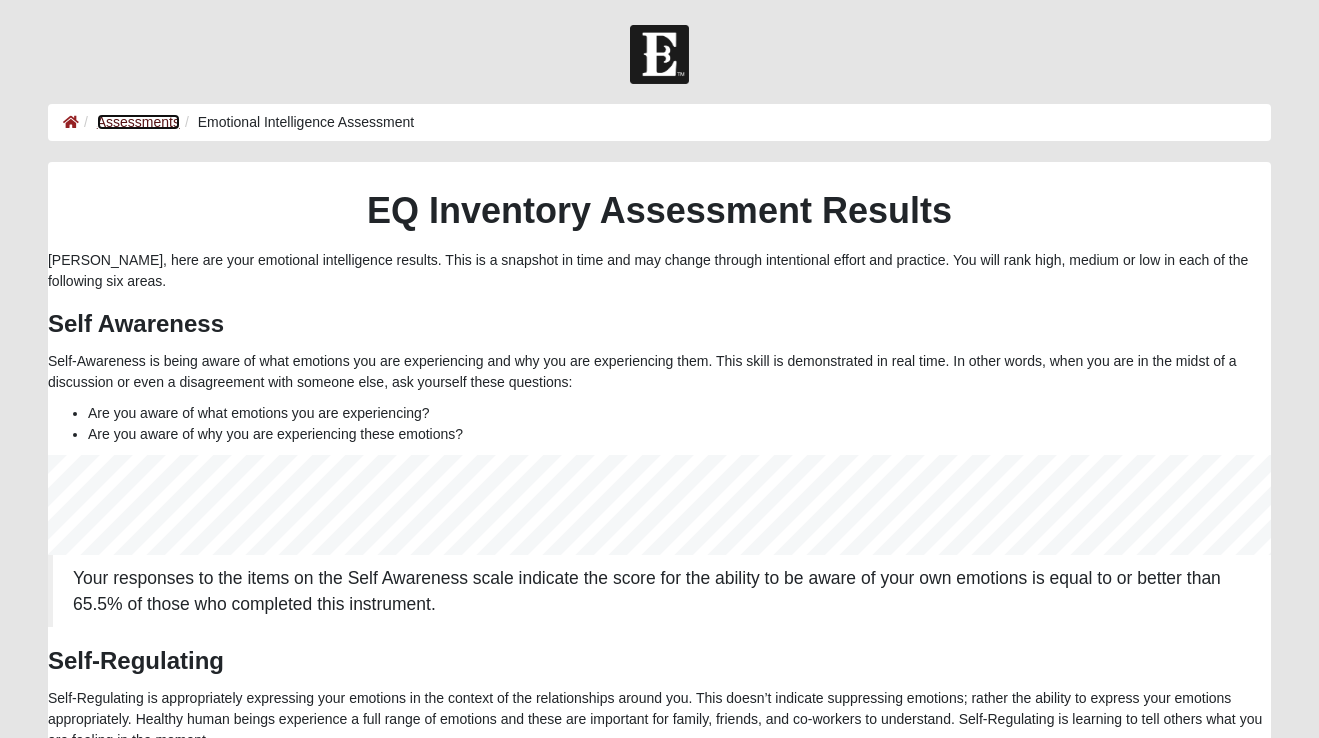 click on "Assessments" at bounding box center [138, 122] 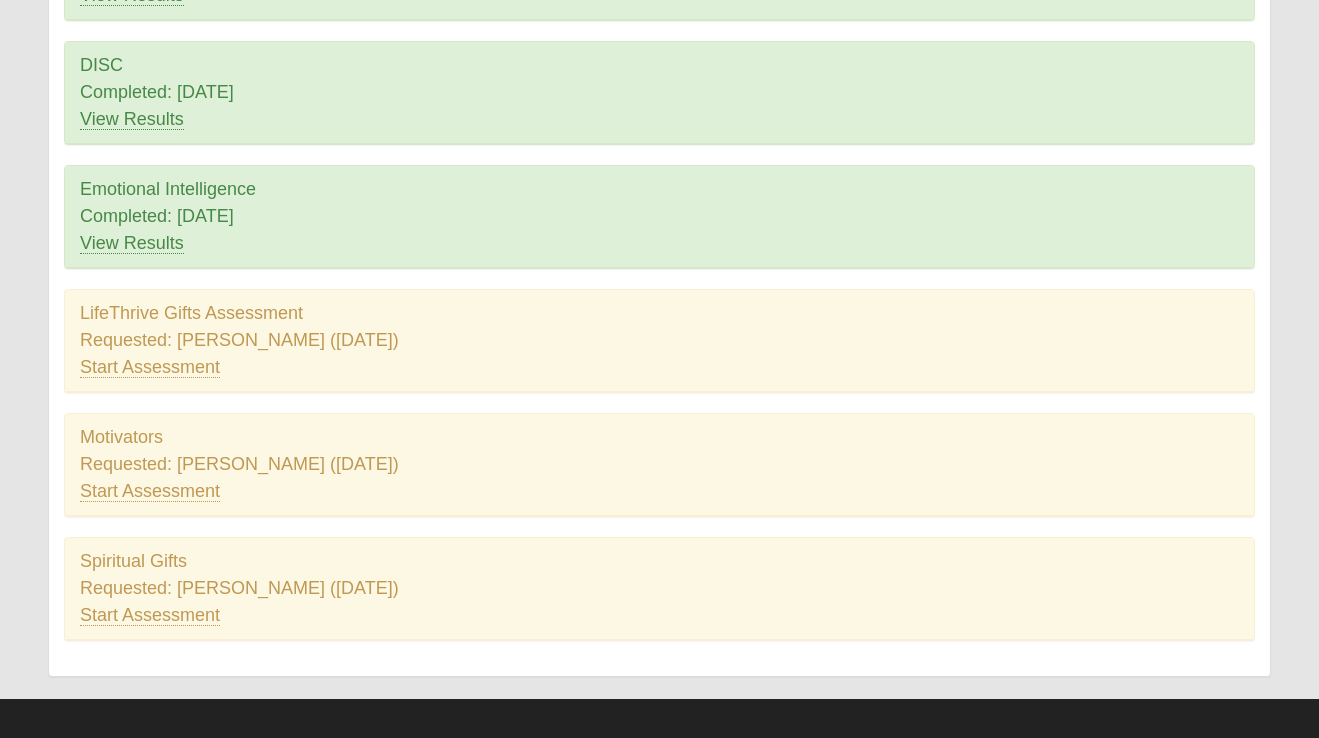 scroll, scrollTop: 305, scrollLeft: 0, axis: vertical 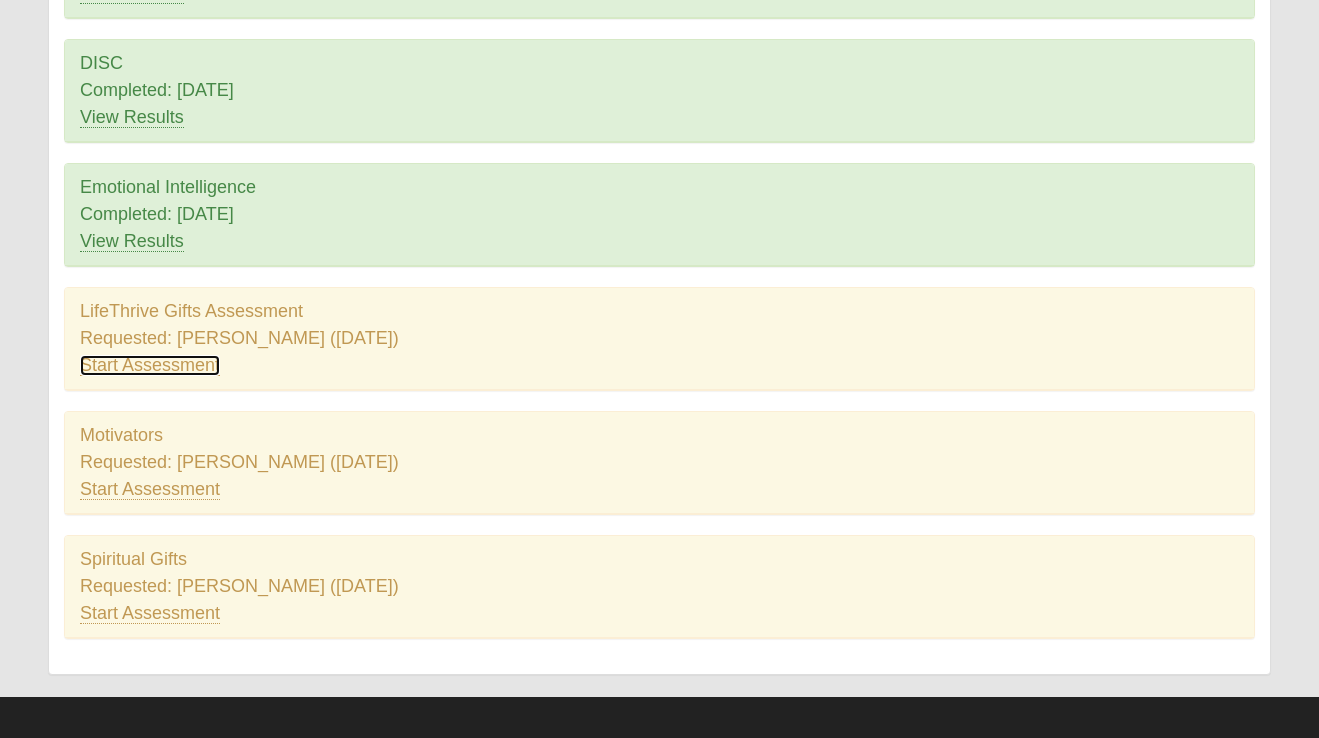 click on "Start Assessment" at bounding box center [150, 365] 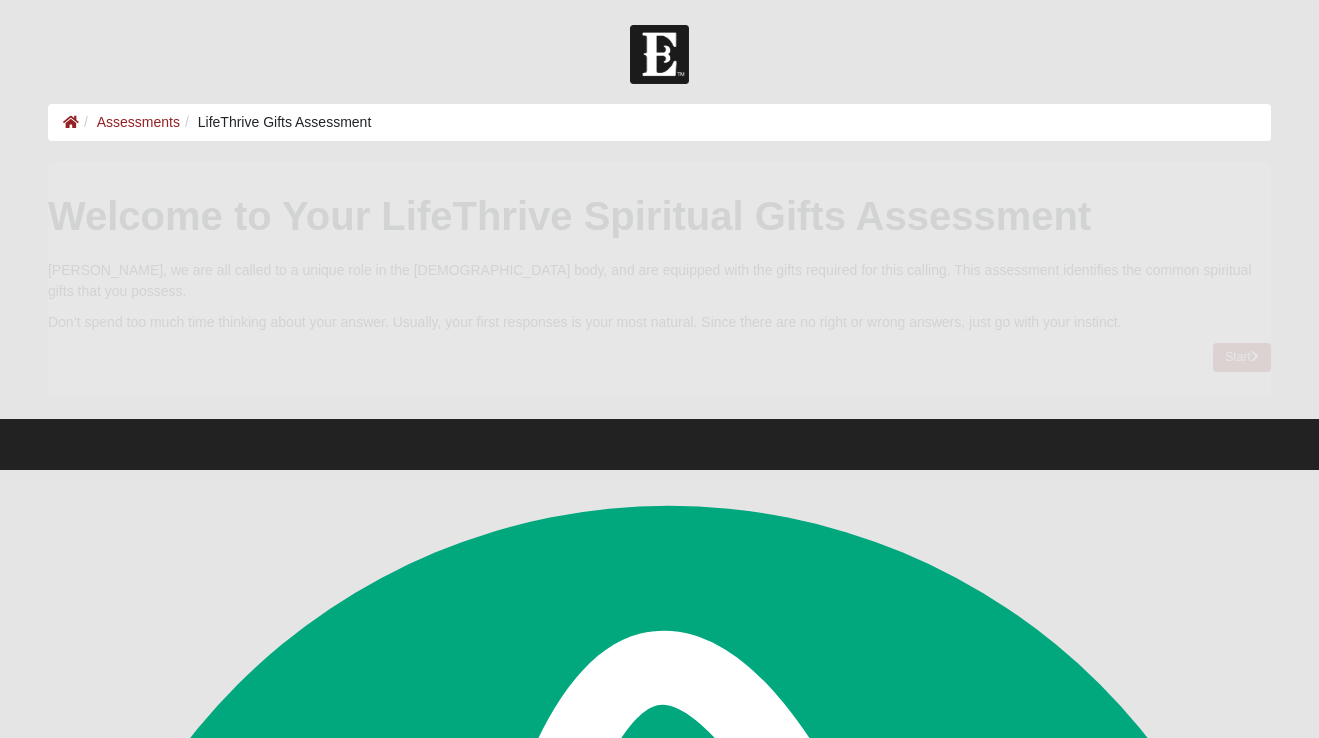 scroll, scrollTop: 0, scrollLeft: 0, axis: both 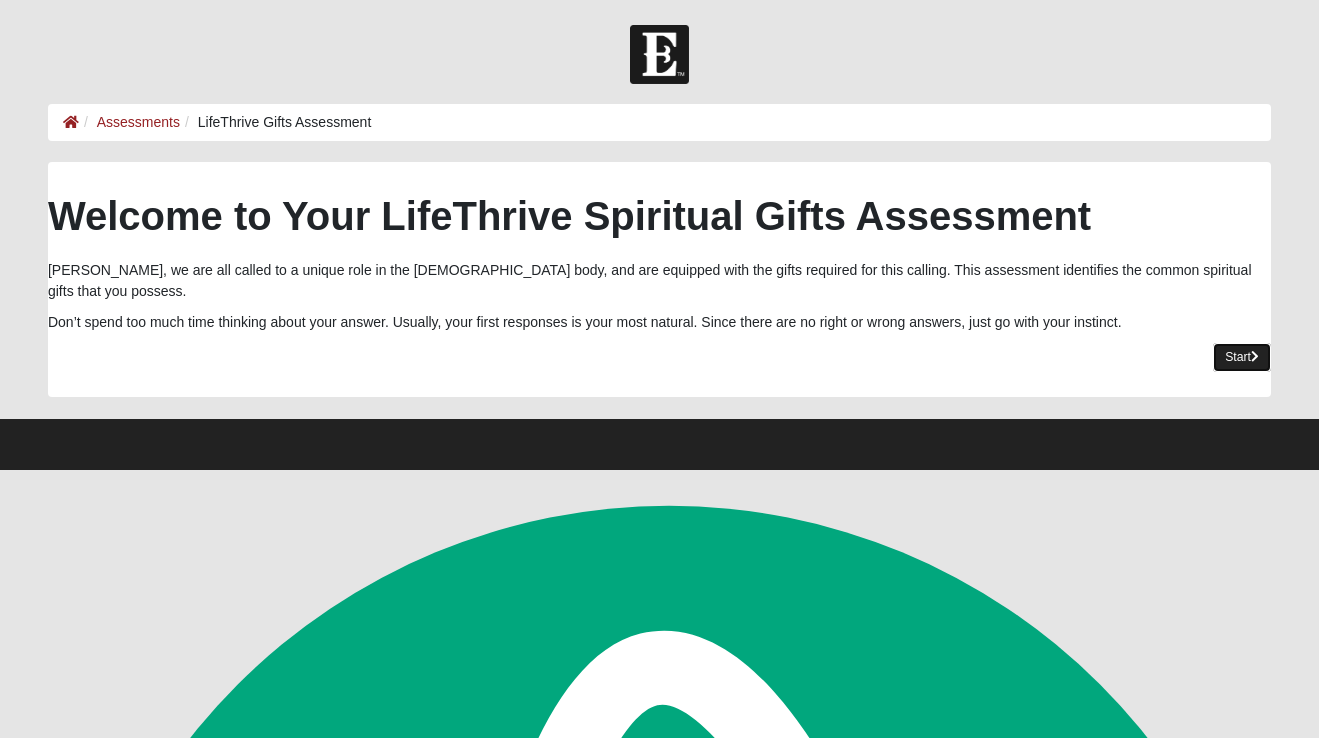 click on "Start" at bounding box center [1242, 357] 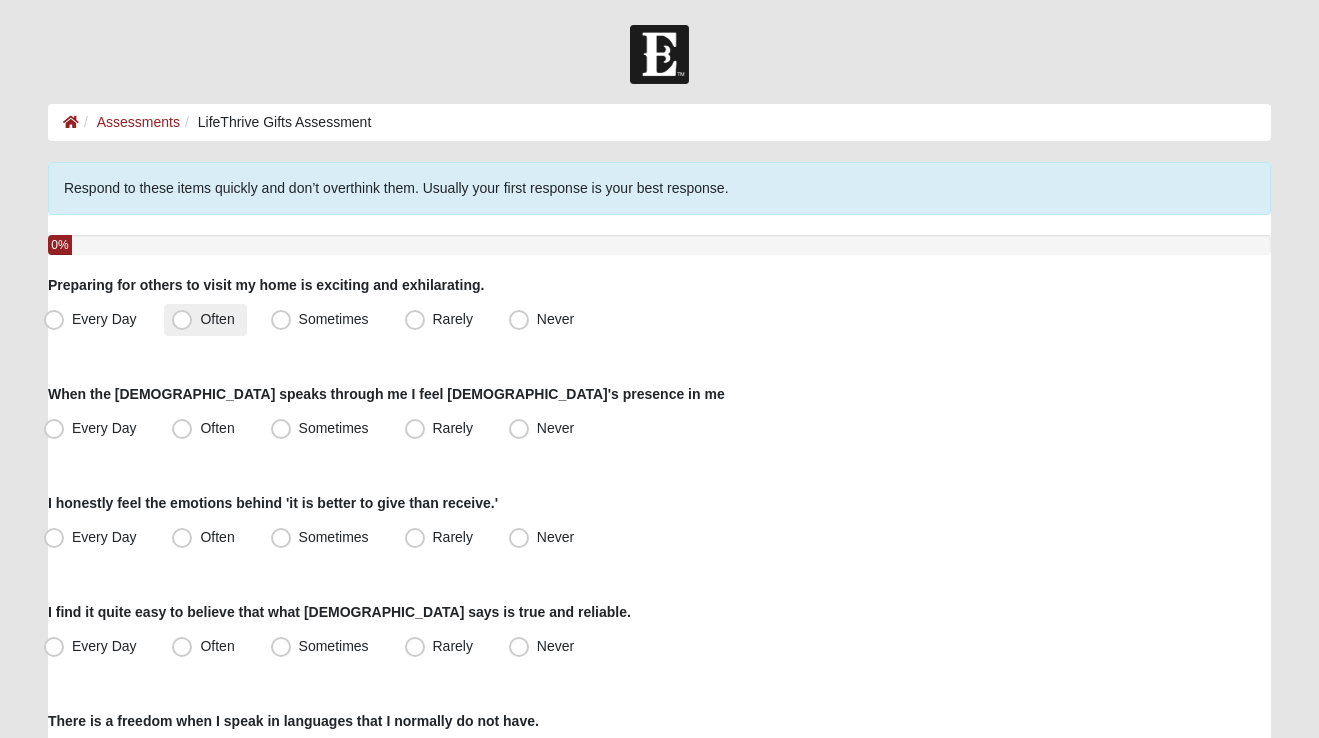 click on "Often" at bounding box center [217, 319] 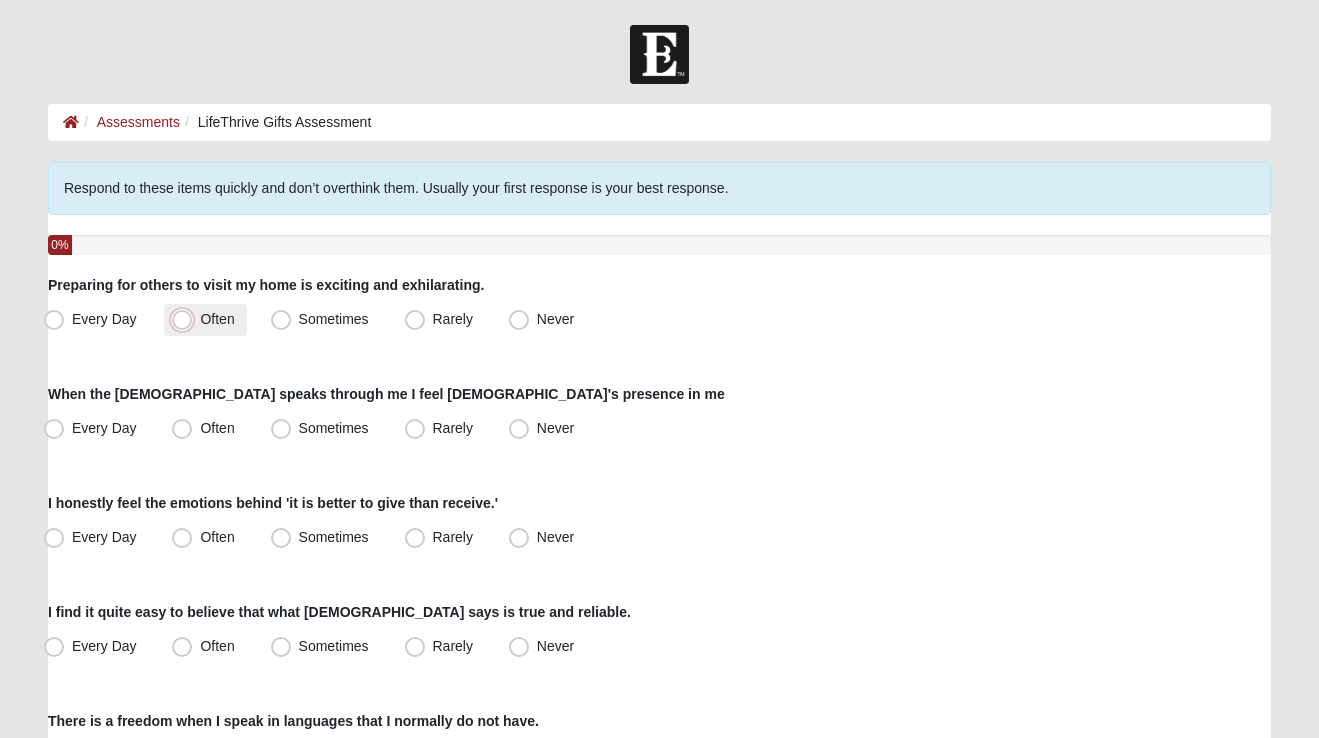 click on "Often" at bounding box center (186, 319) 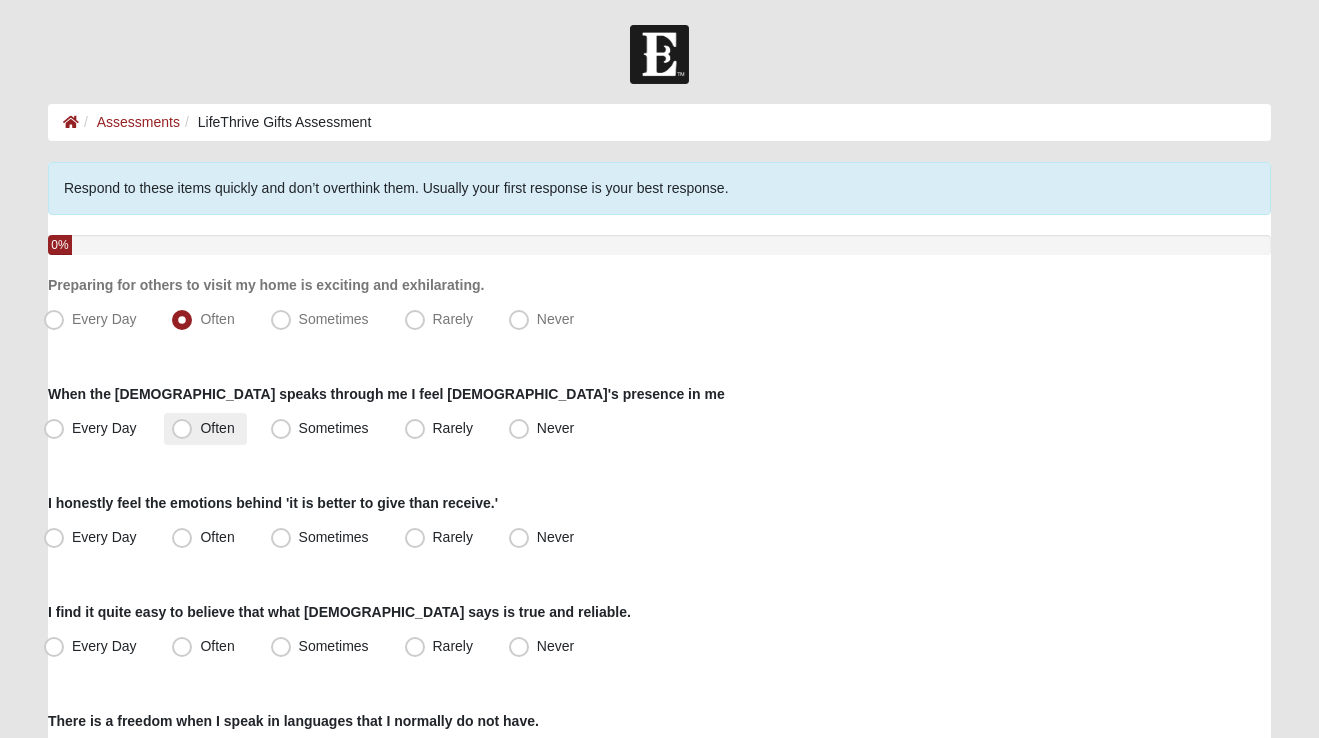 click on "Often" at bounding box center (217, 428) 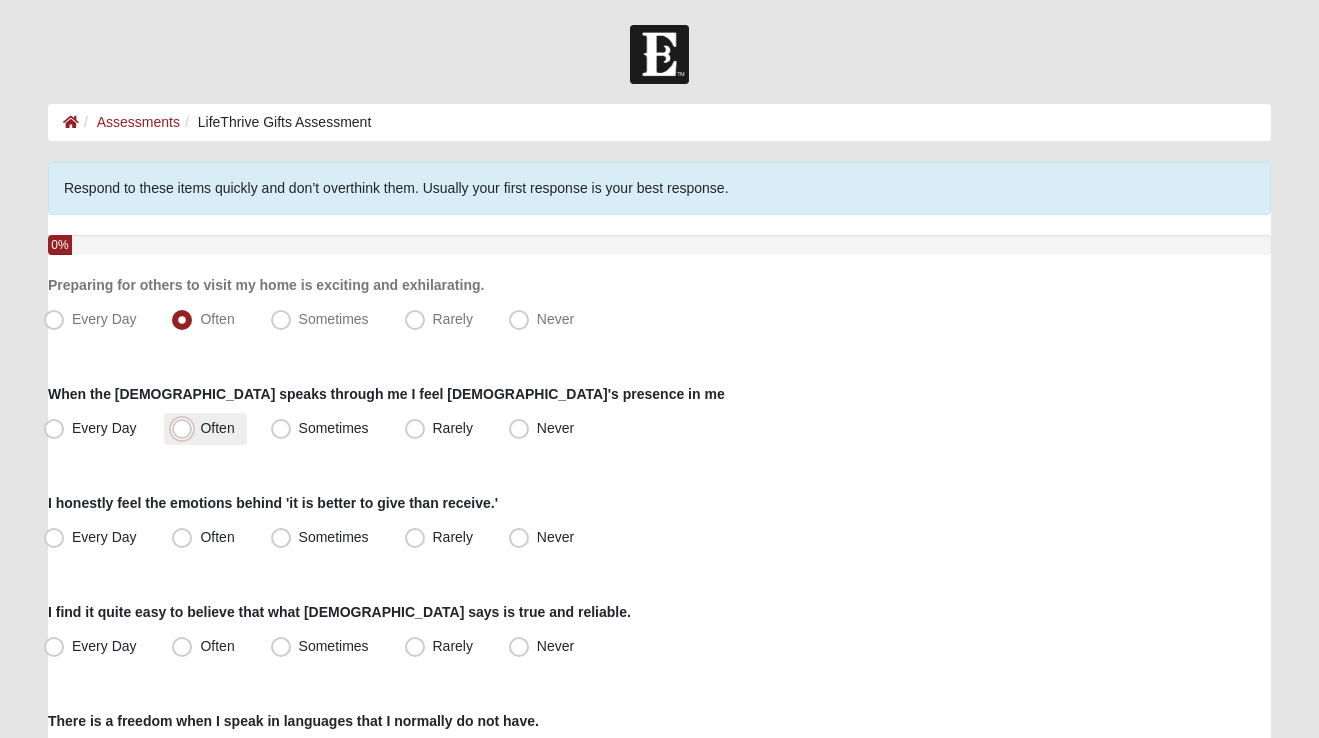 click on "Often" at bounding box center [186, 428] 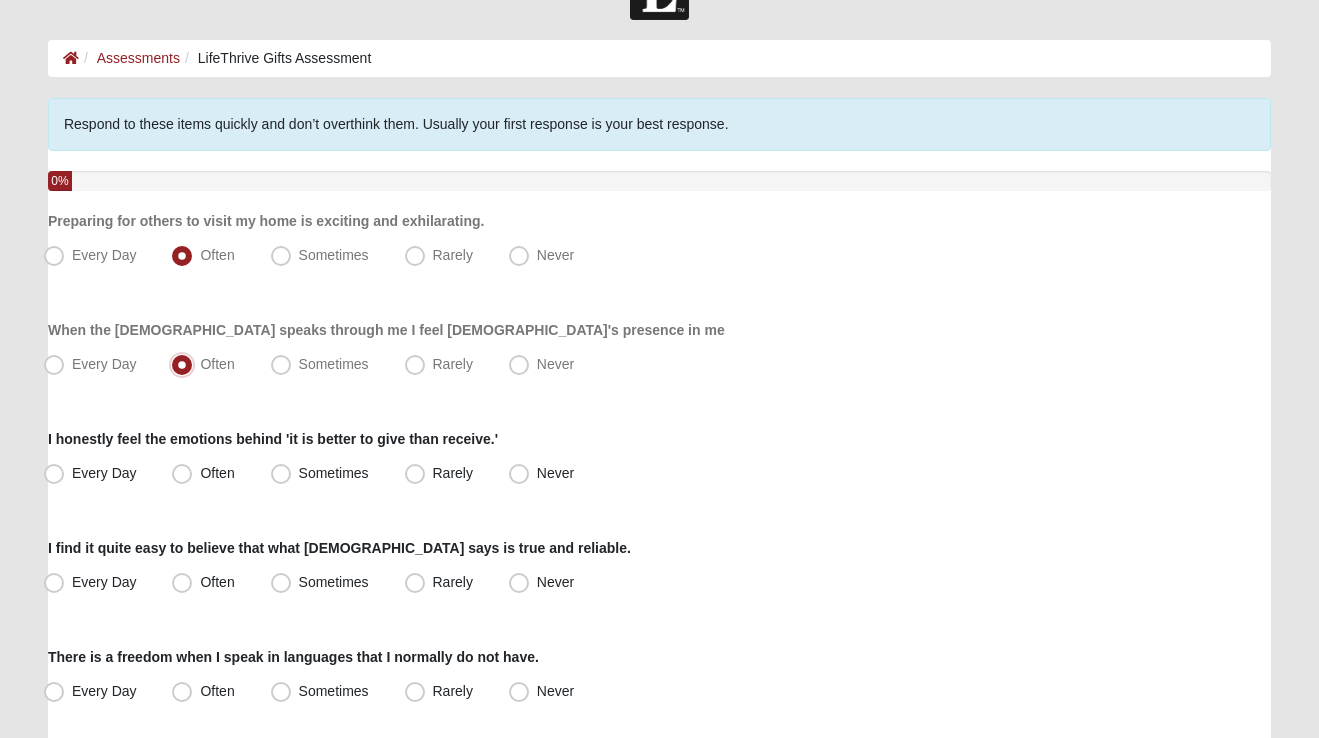 scroll, scrollTop: 72, scrollLeft: 0, axis: vertical 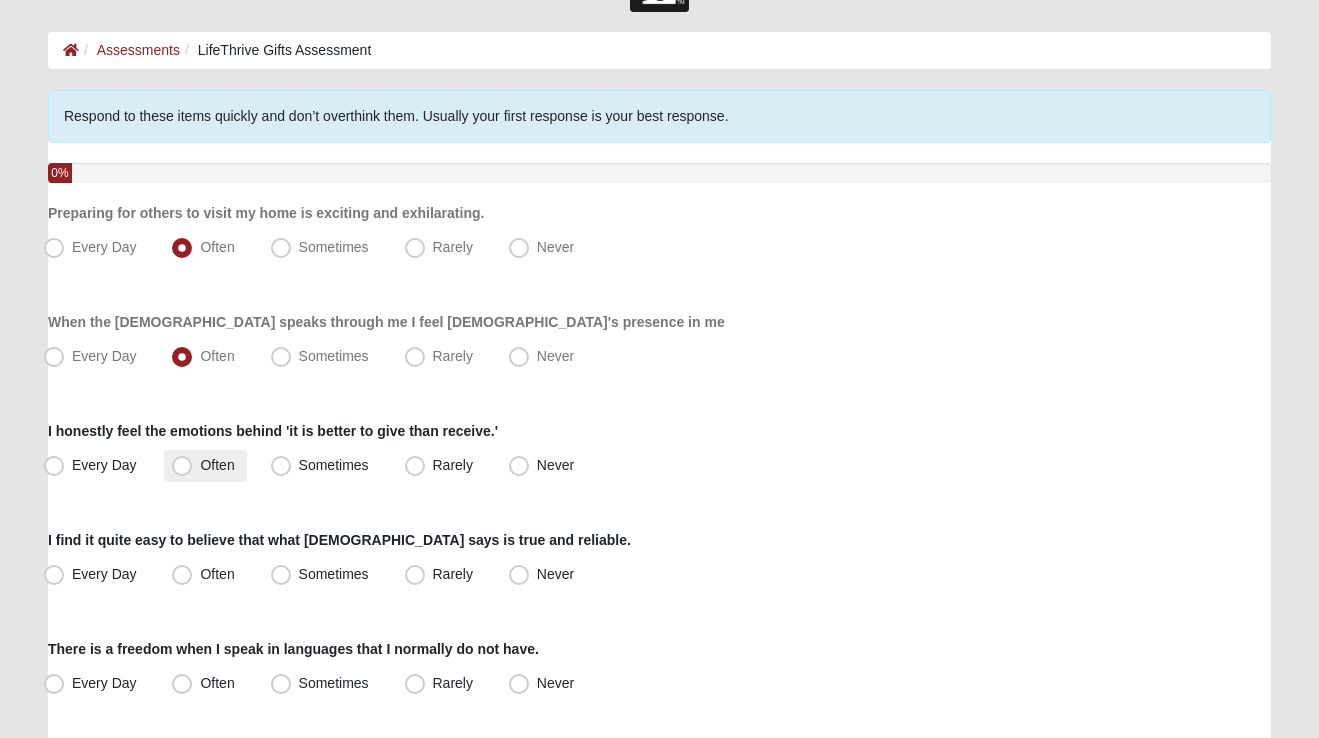 click on "Often" at bounding box center [217, 465] 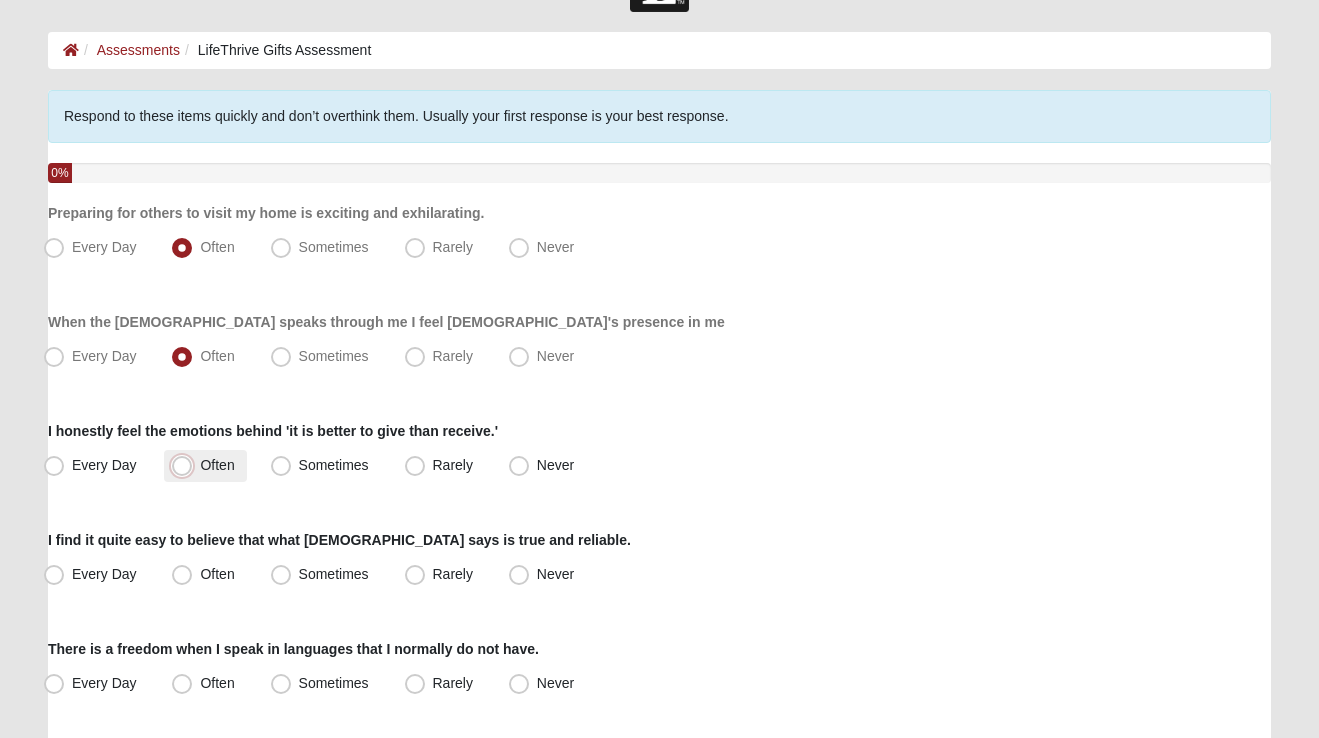 click on "Often" at bounding box center [186, 465] 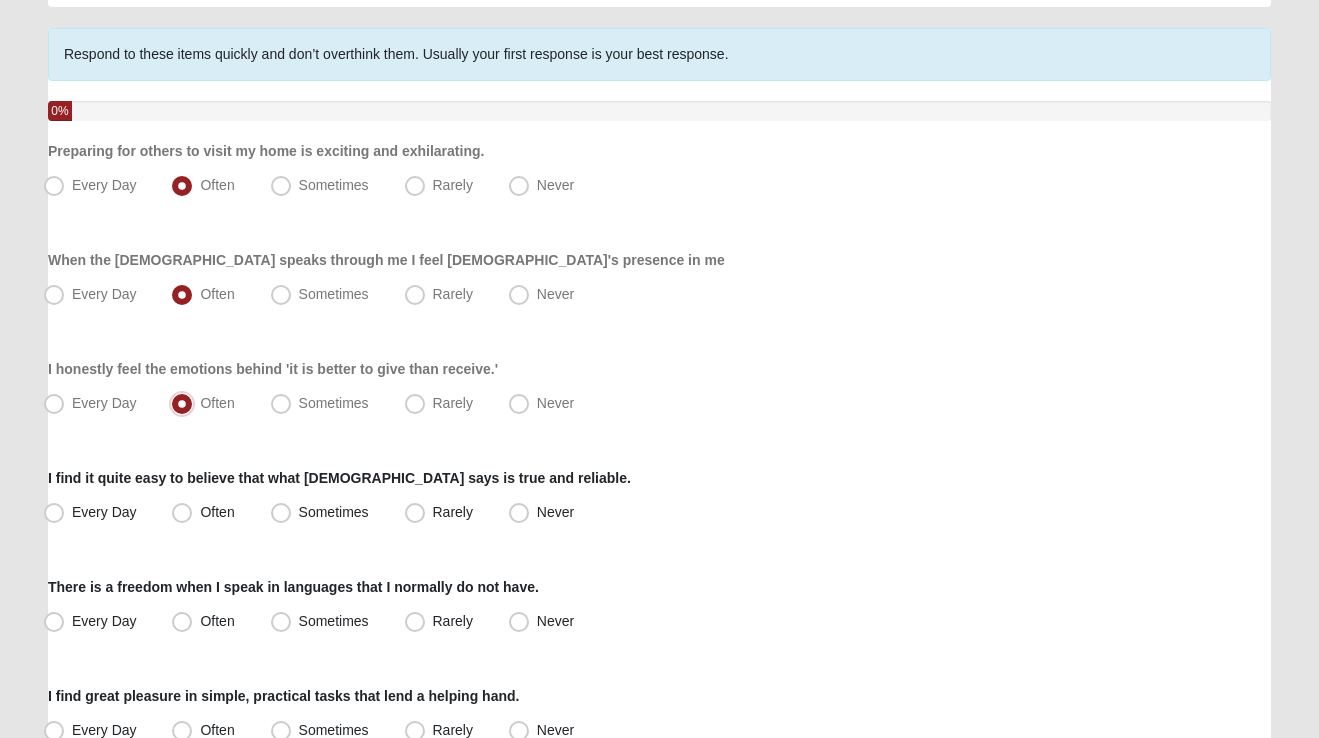 scroll, scrollTop: 139, scrollLeft: 0, axis: vertical 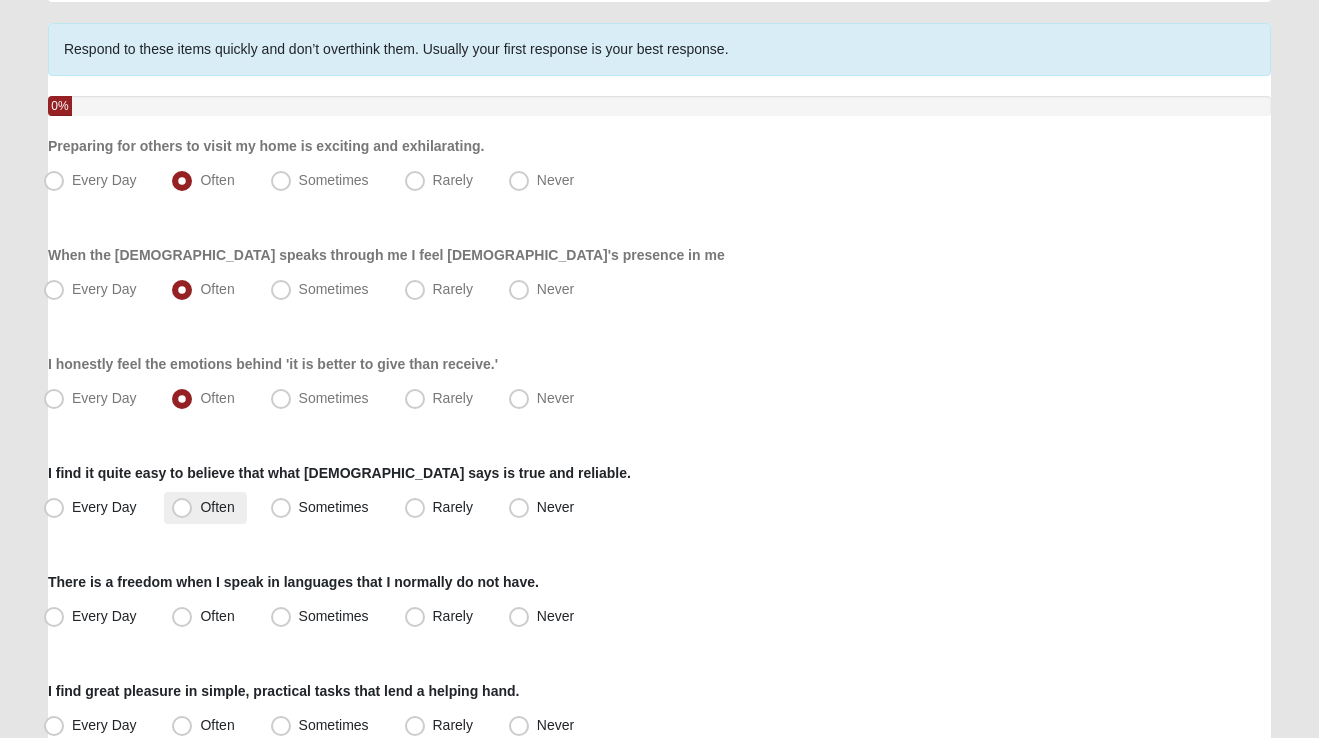 click on "Often" at bounding box center [217, 507] 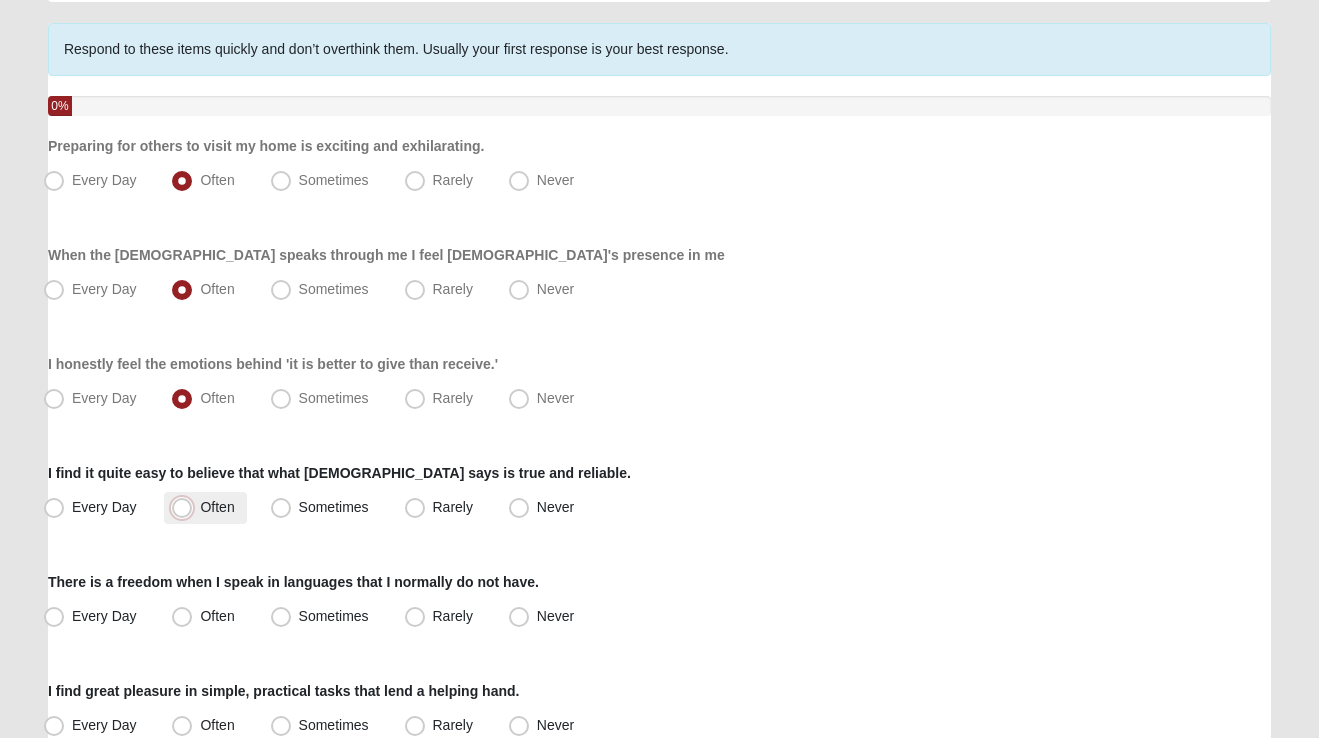 click on "Often" at bounding box center [186, 507] 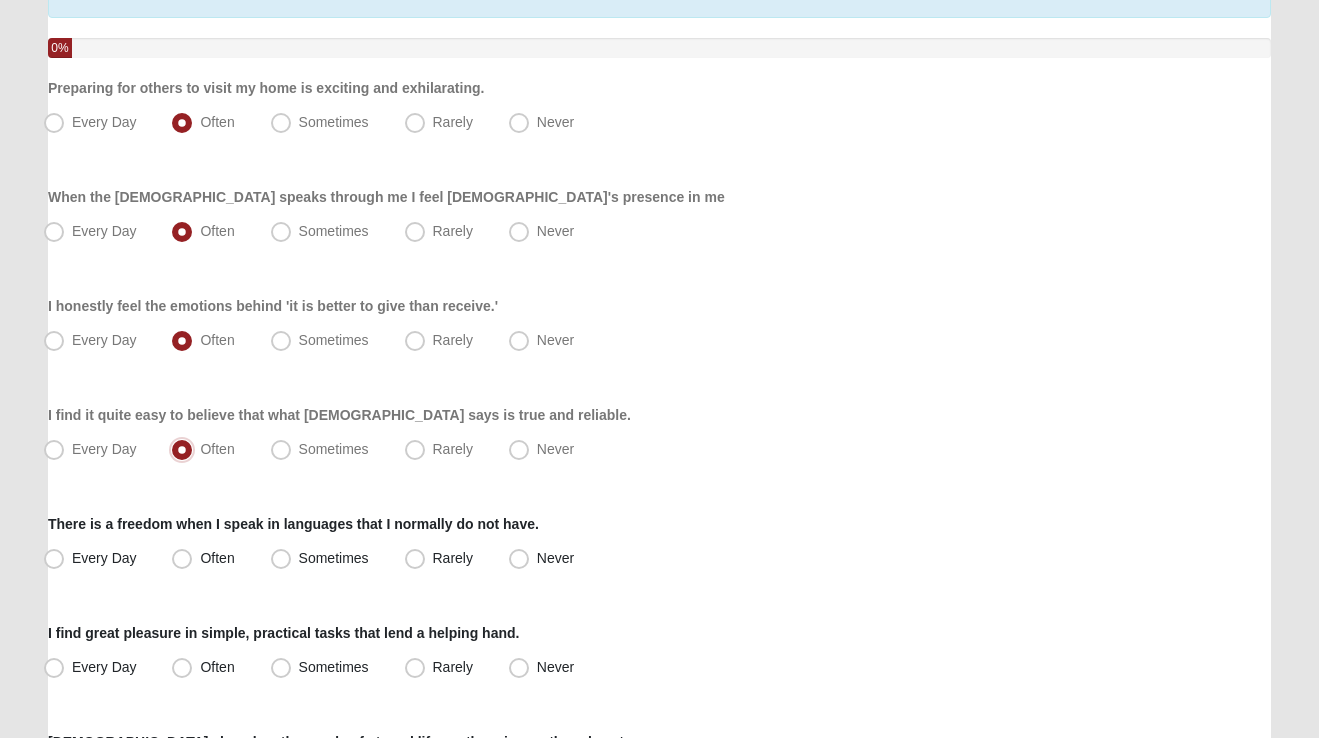 scroll, scrollTop: 203, scrollLeft: 0, axis: vertical 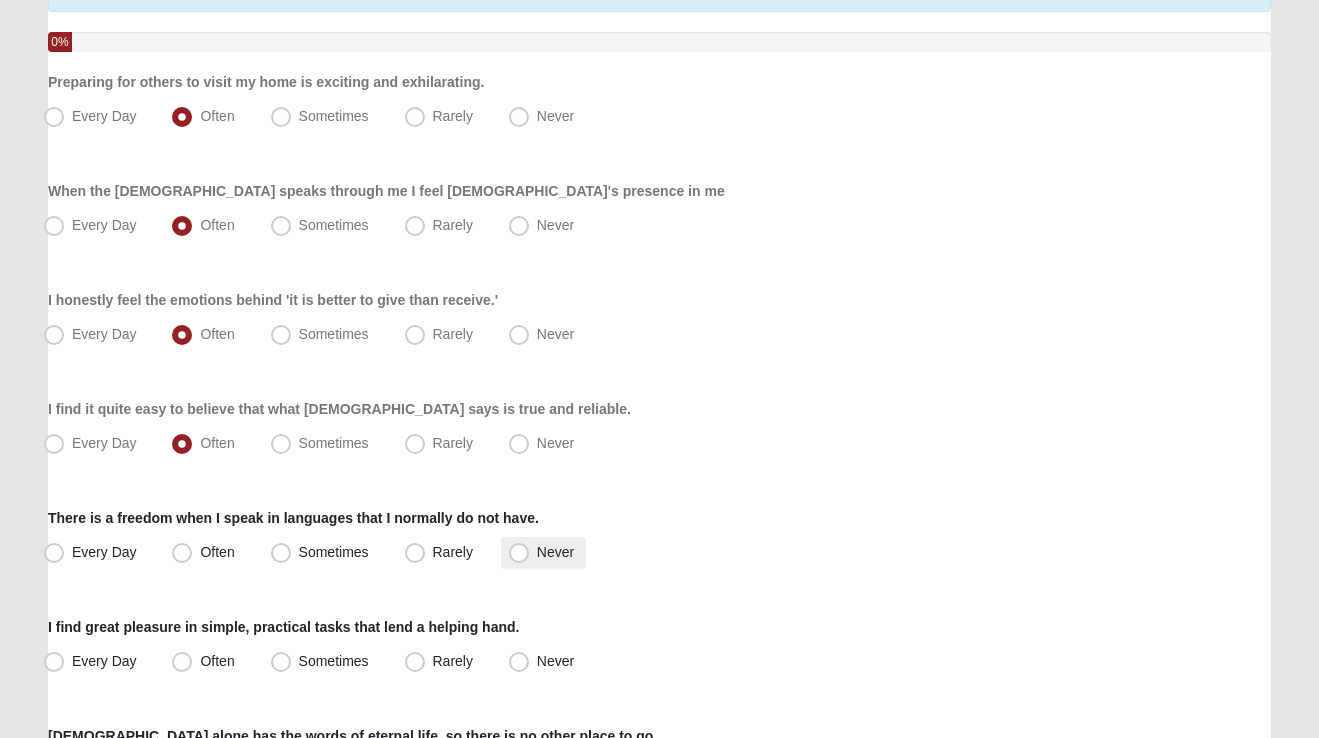 click on "Never" at bounding box center [555, 552] 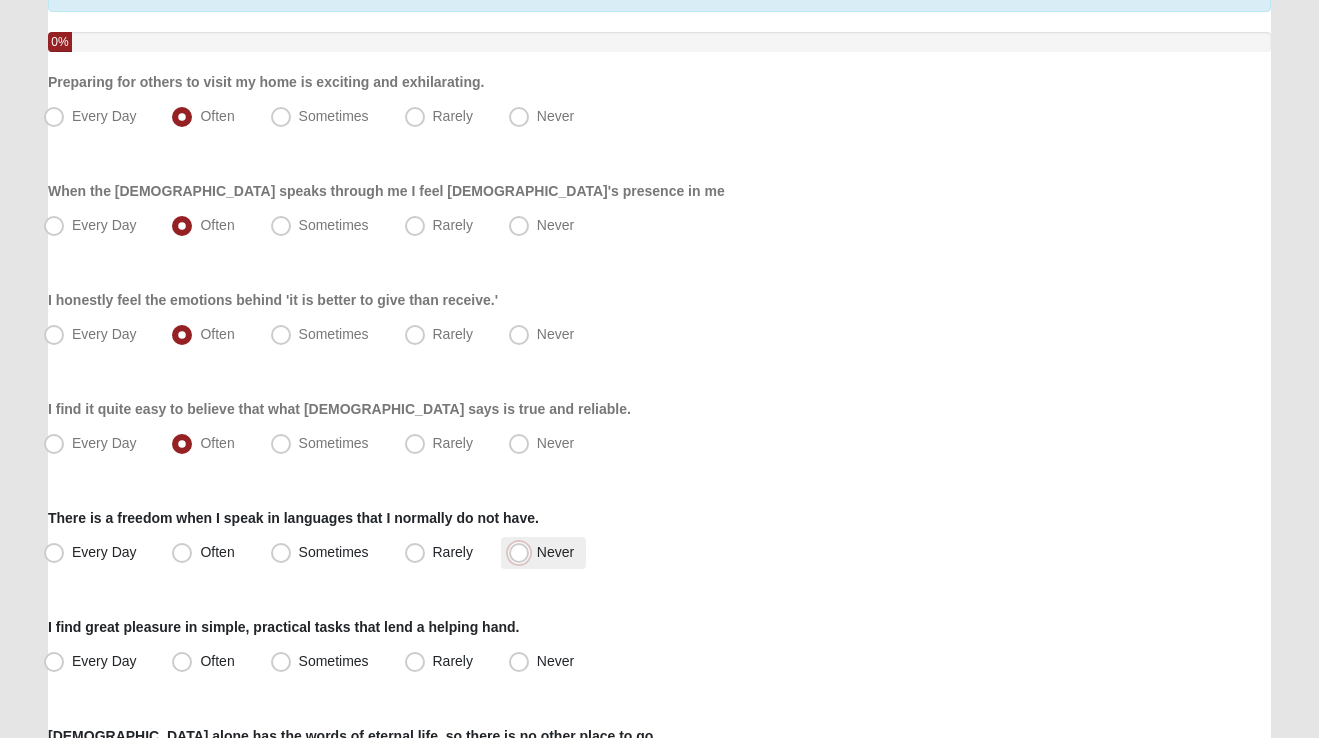 click on "Never" at bounding box center [523, 552] 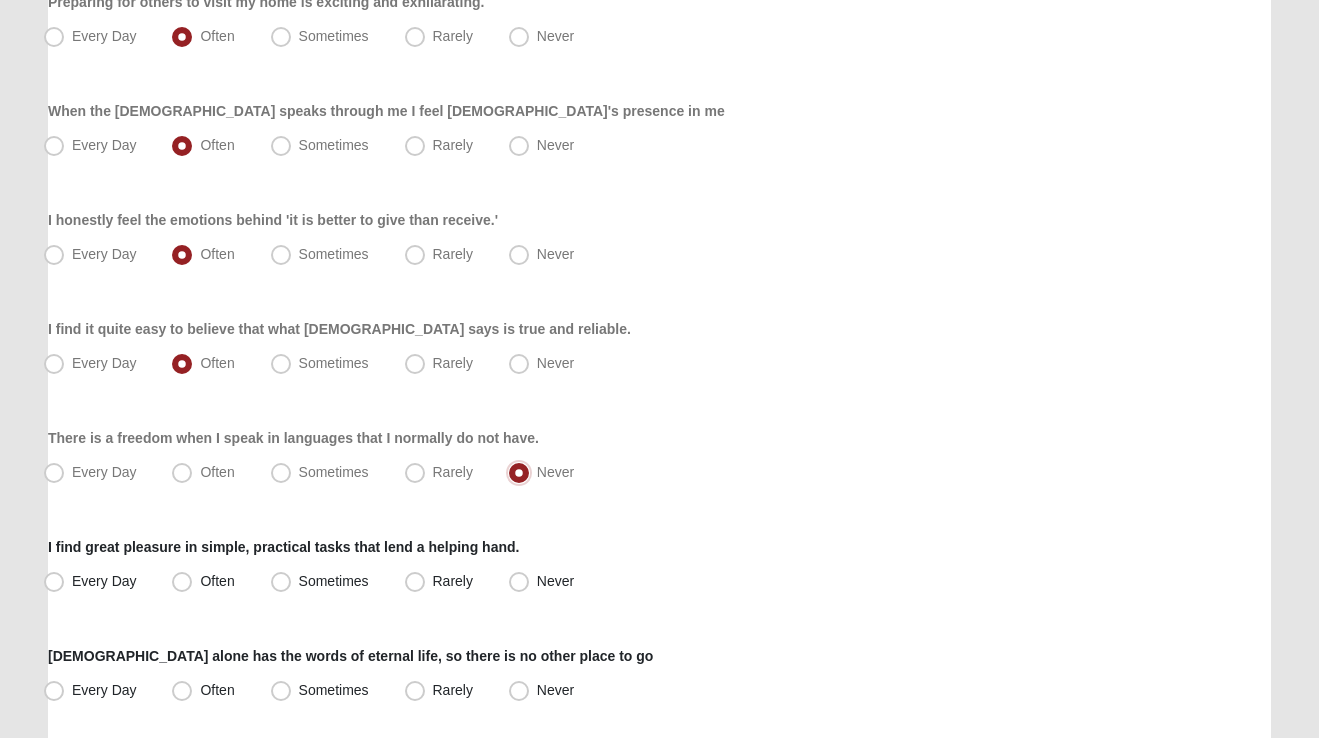scroll, scrollTop: 287, scrollLeft: 0, axis: vertical 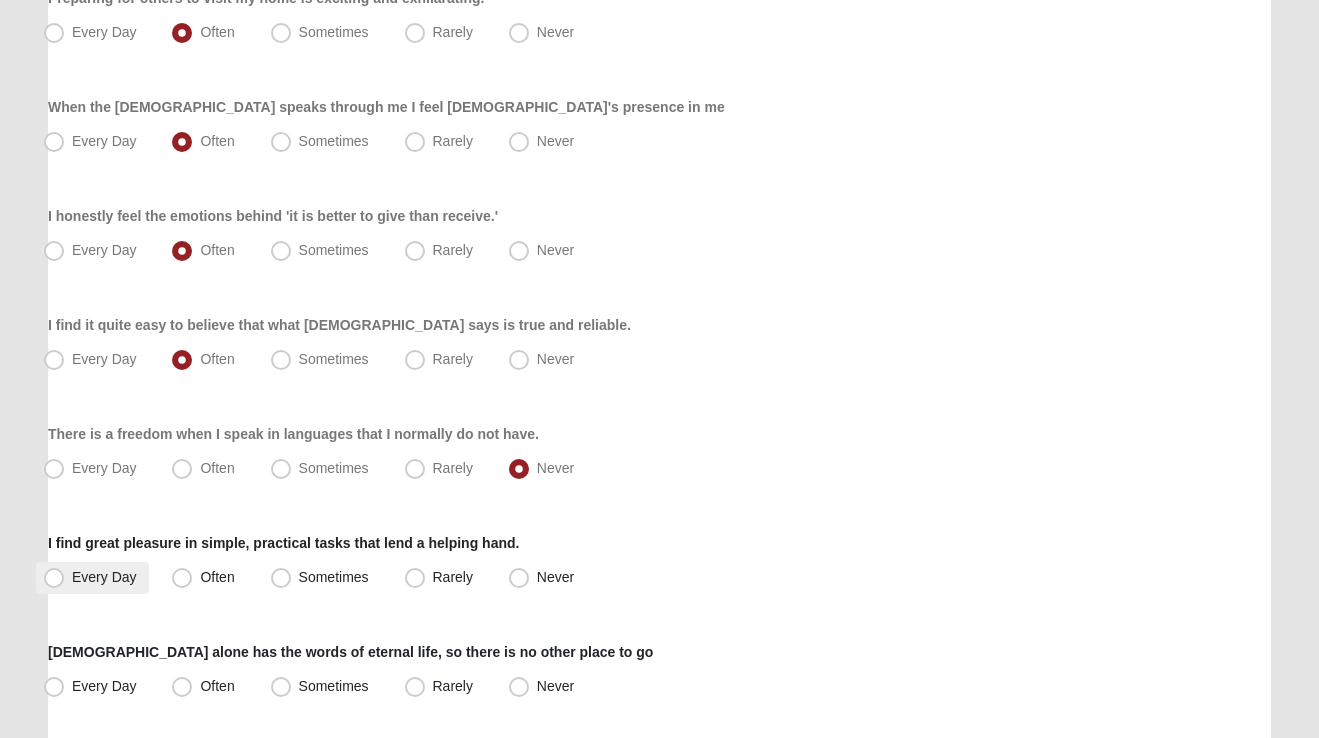 click on "Every Day" at bounding box center (104, 577) 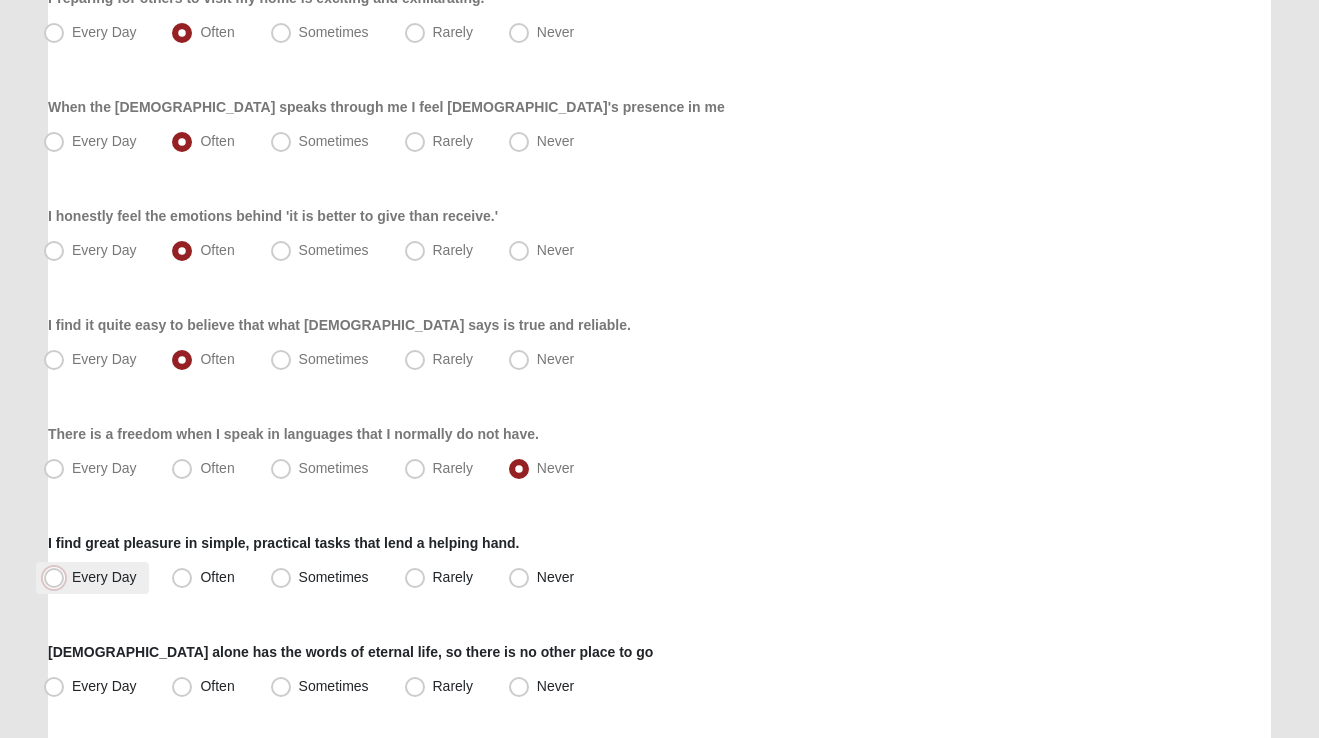 click on "Every Day" at bounding box center [58, 577] 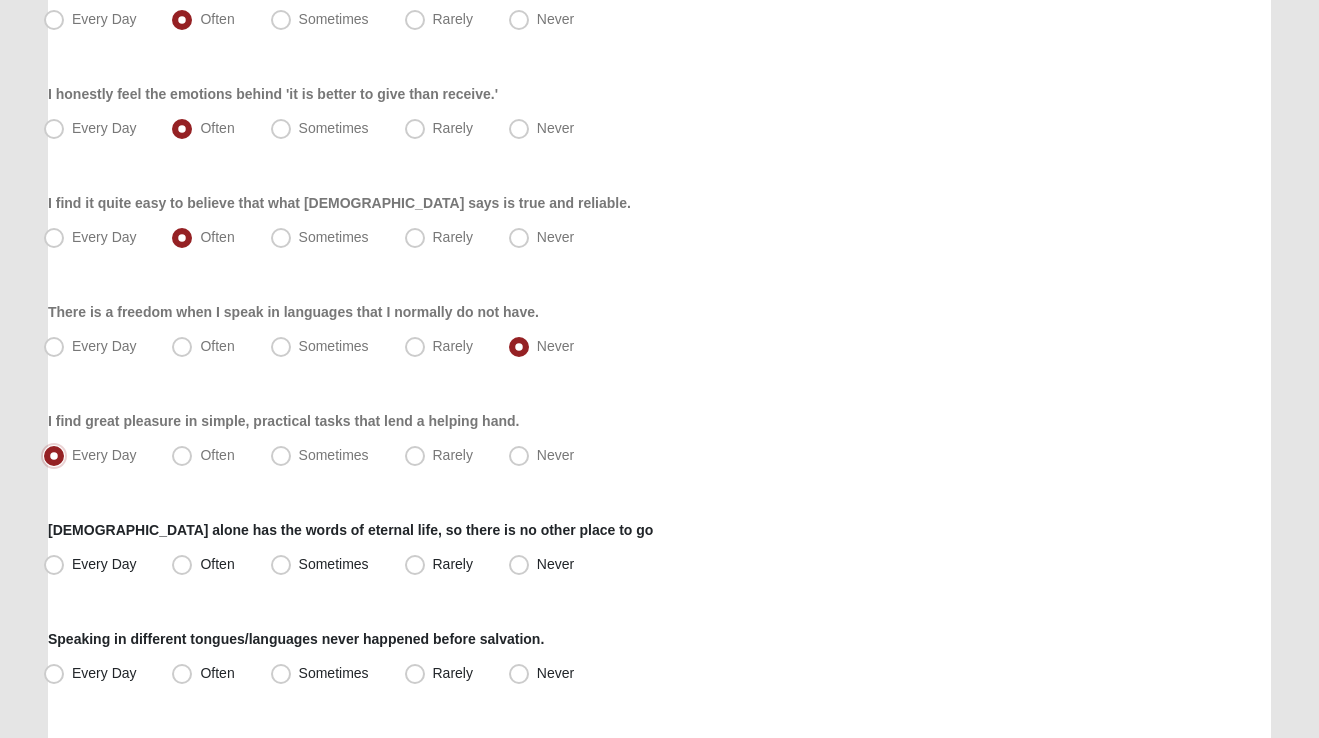 scroll, scrollTop: 424, scrollLeft: 0, axis: vertical 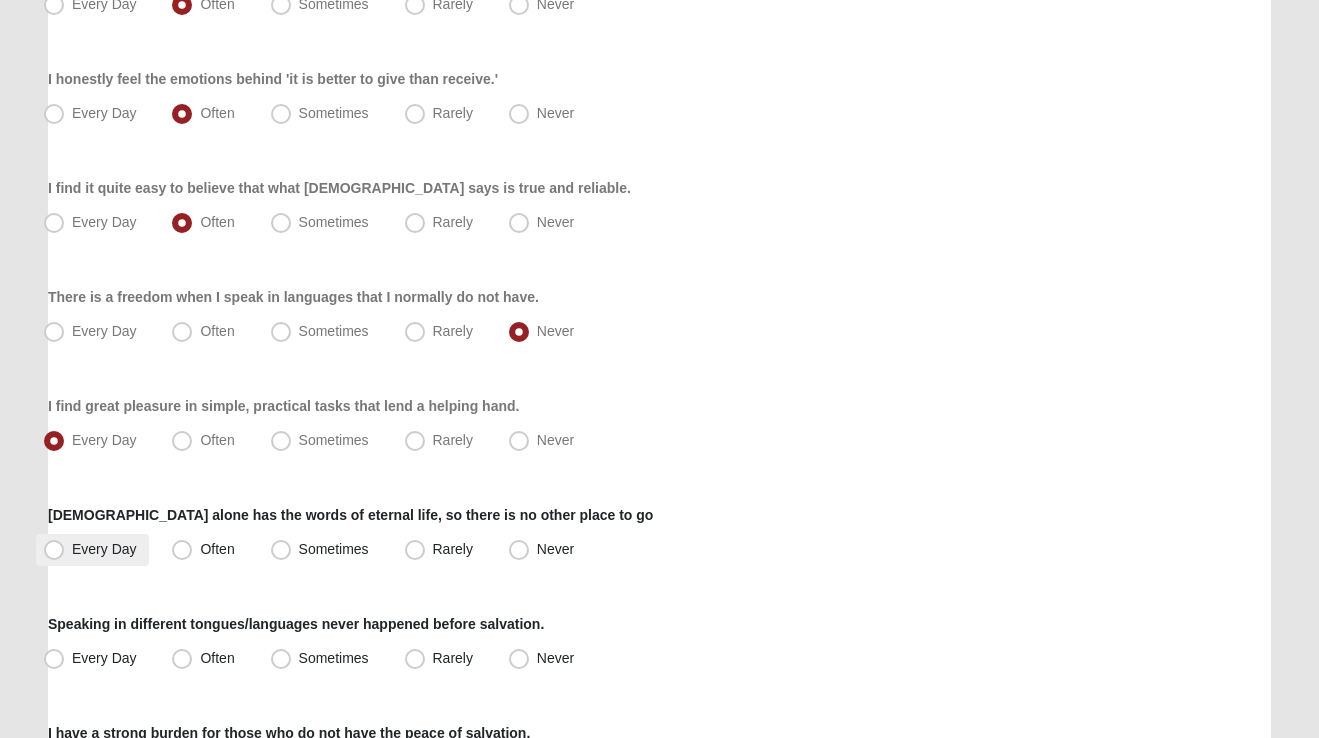 click on "Every Day" at bounding box center [92, 550] 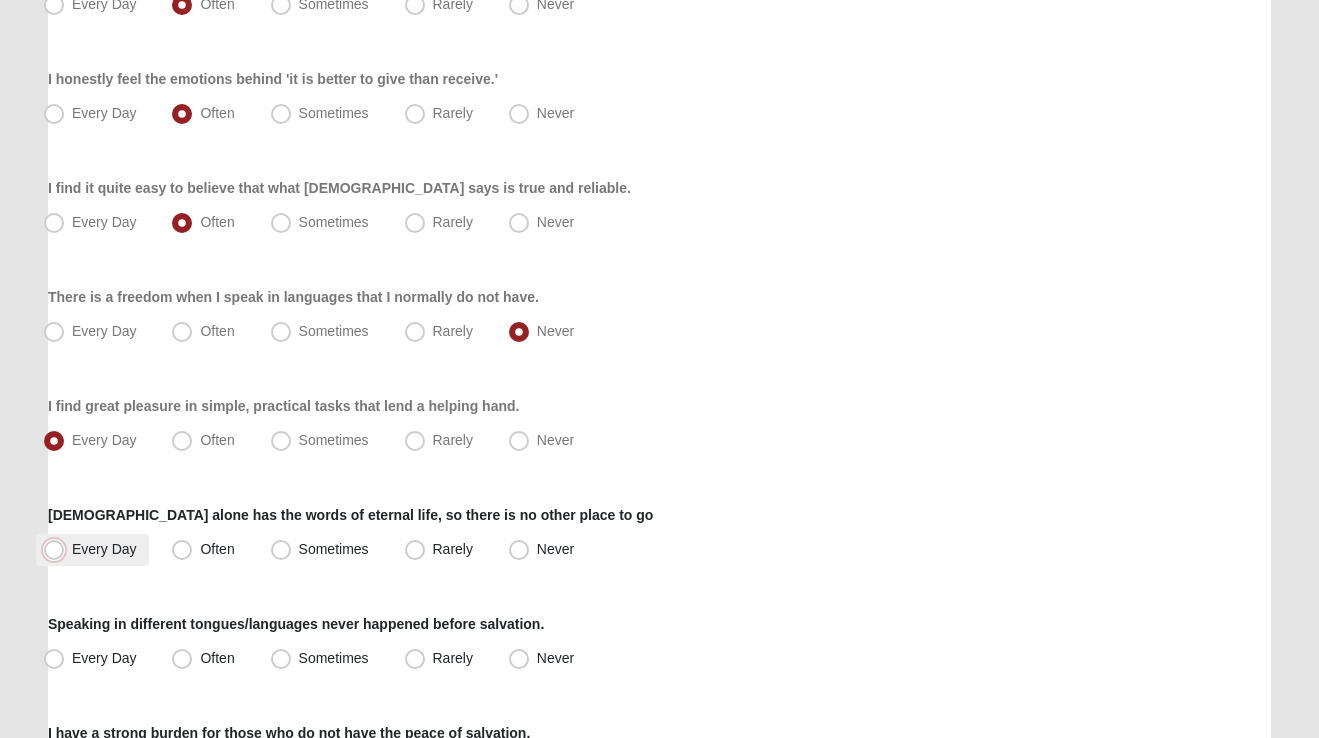 click on "Every Day" at bounding box center [58, 549] 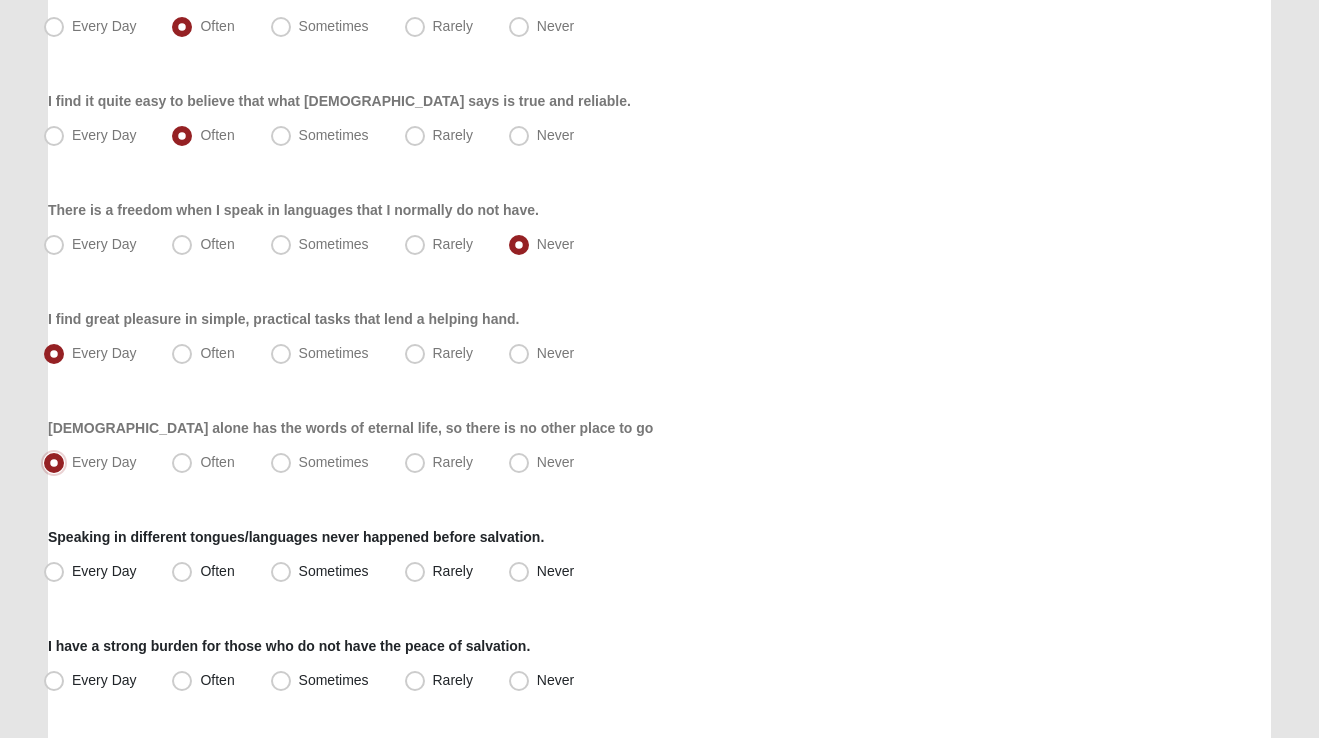 scroll, scrollTop: 513, scrollLeft: 0, axis: vertical 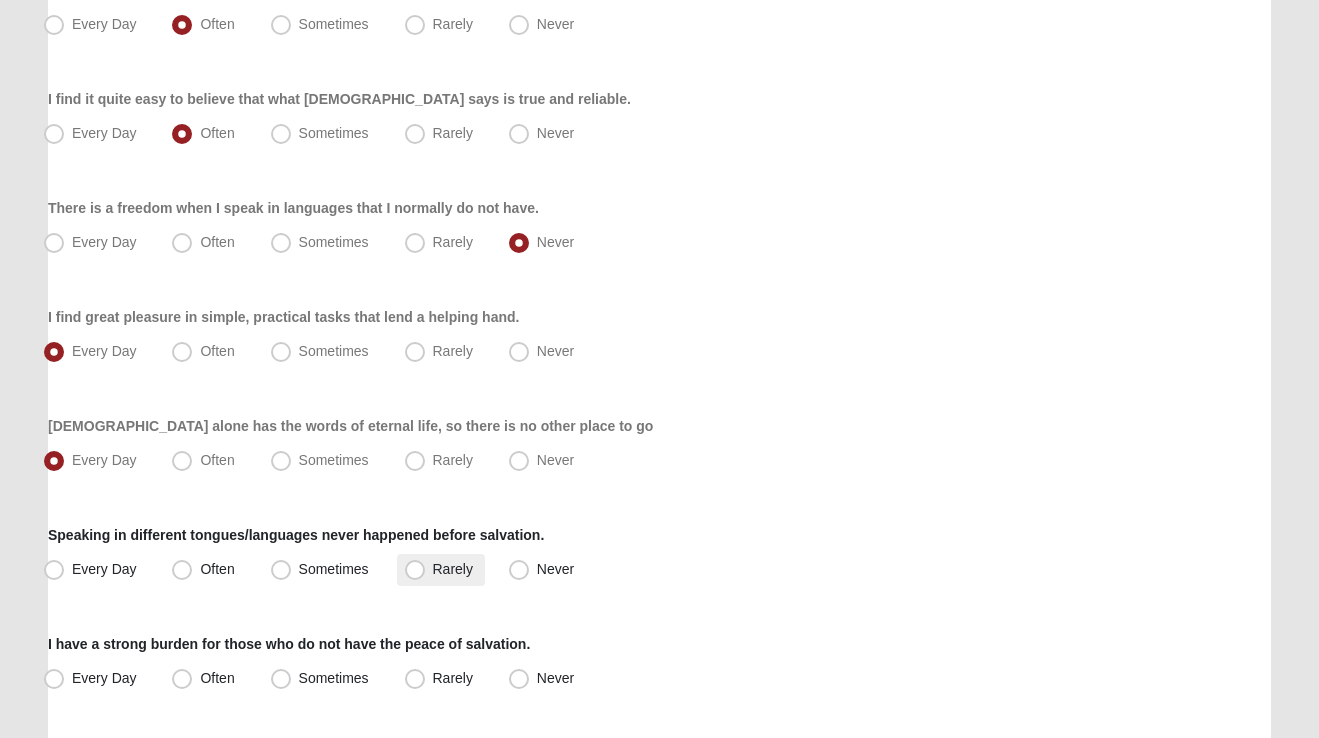 click on "Rarely" at bounding box center (453, 569) 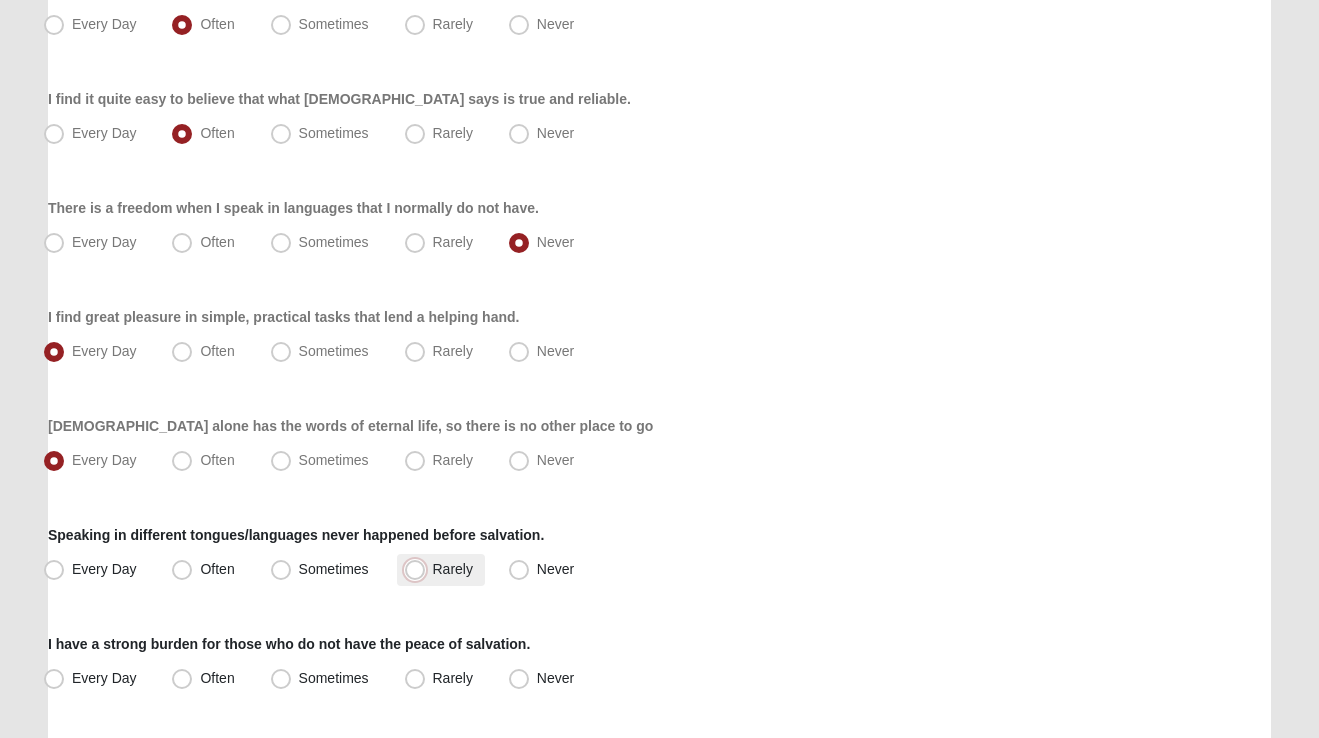 click on "Rarely" at bounding box center (419, 569) 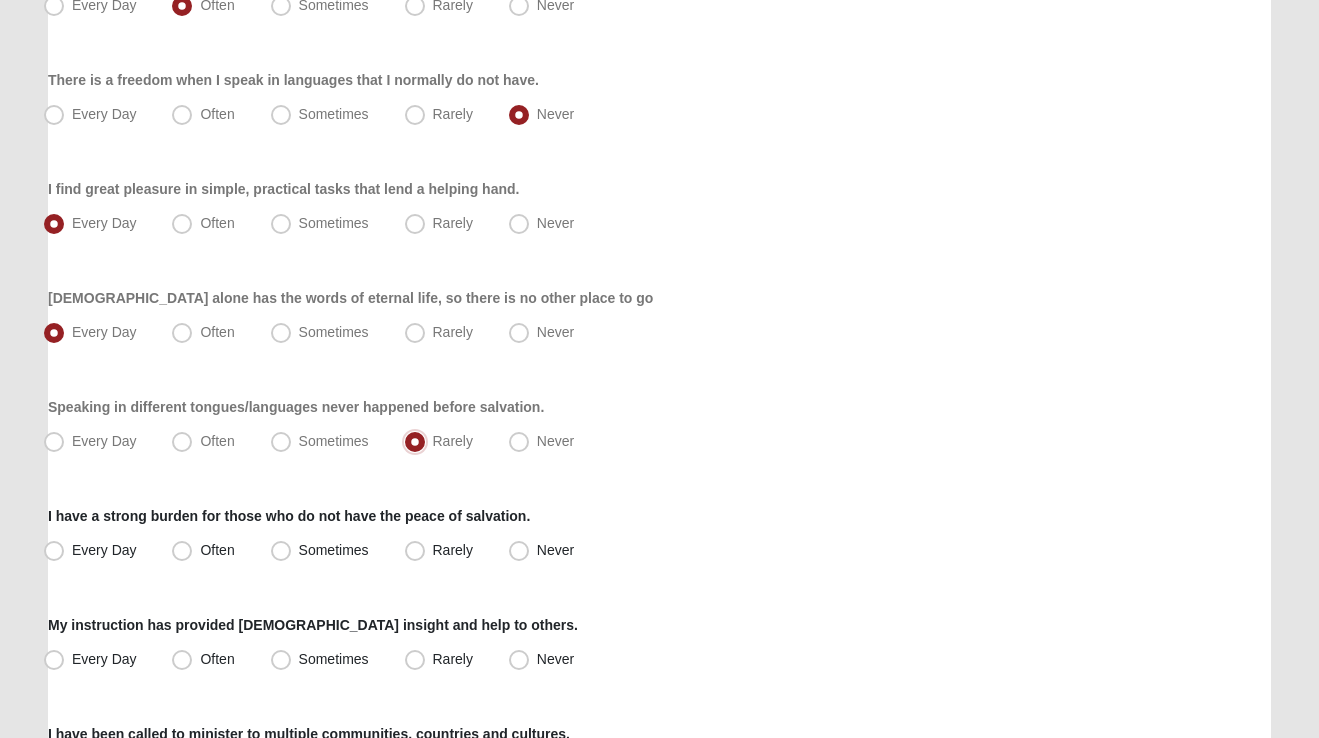 scroll, scrollTop: 643, scrollLeft: 0, axis: vertical 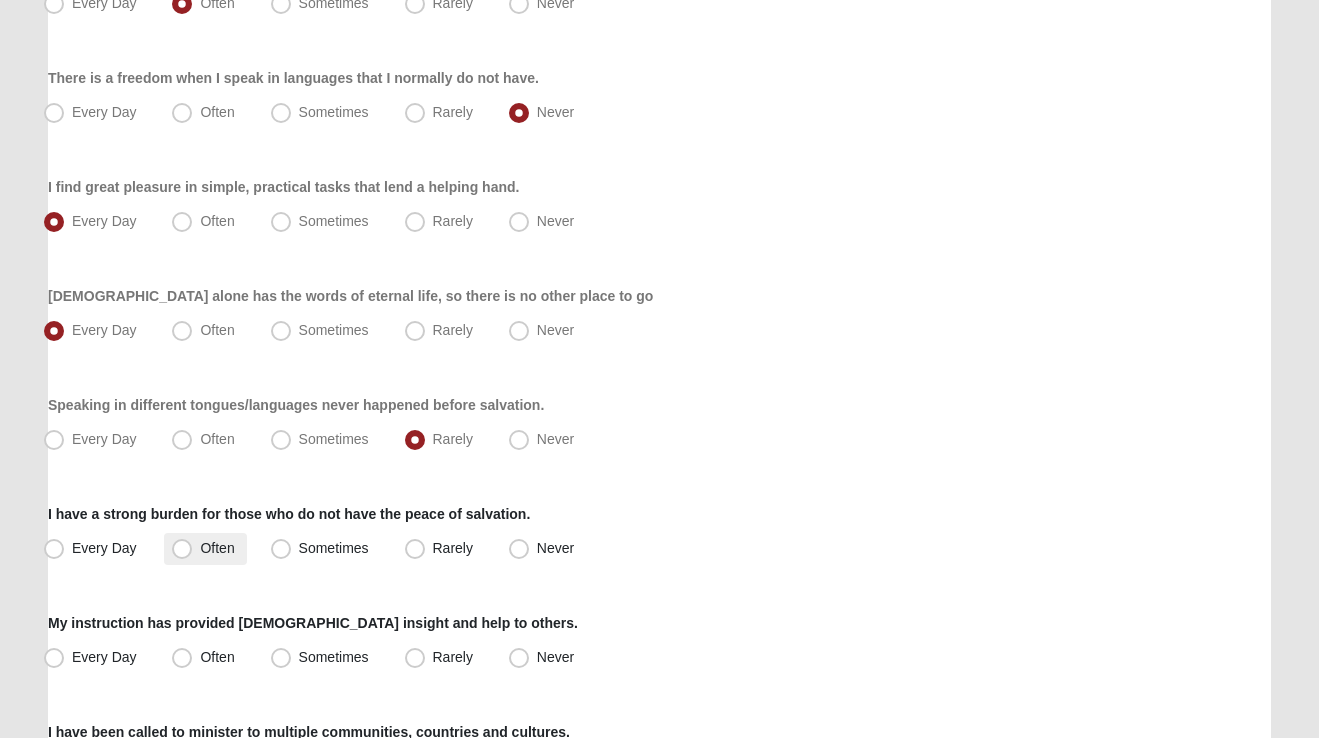 click on "Often" at bounding box center [217, 548] 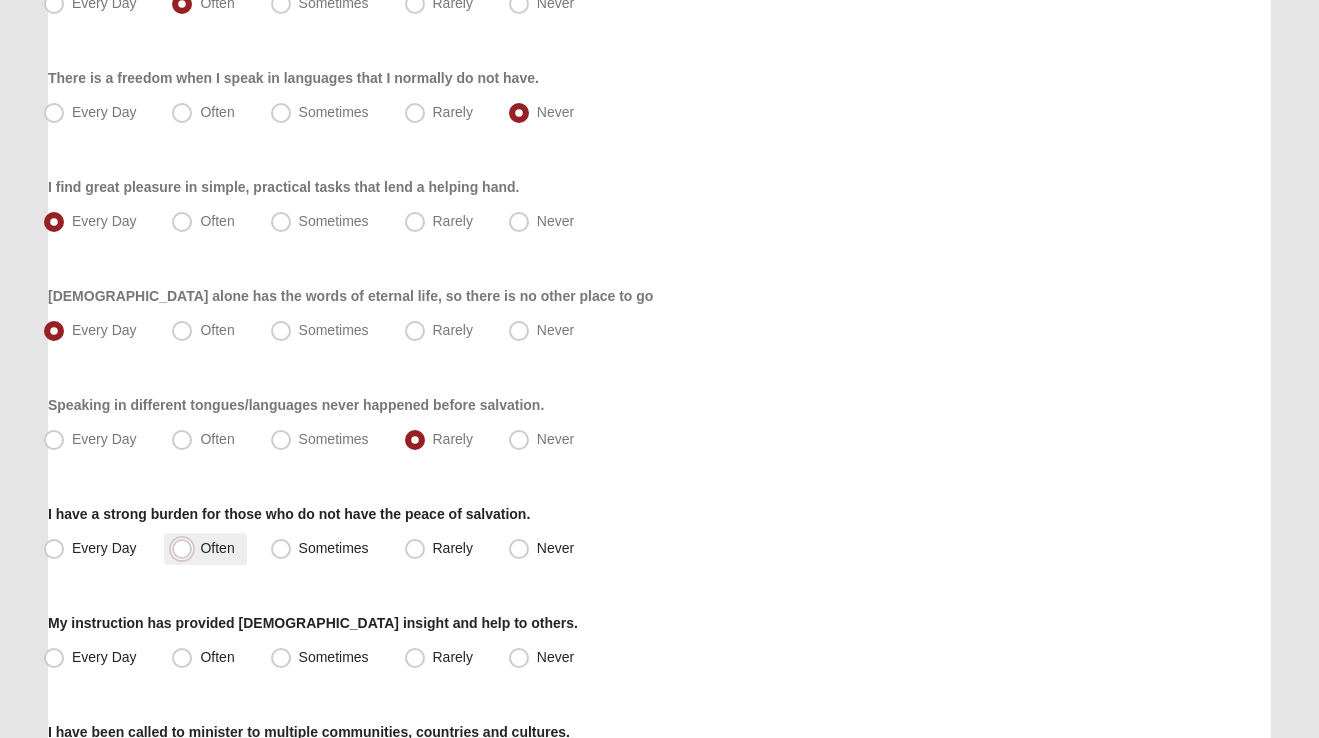 click on "Often" at bounding box center [186, 548] 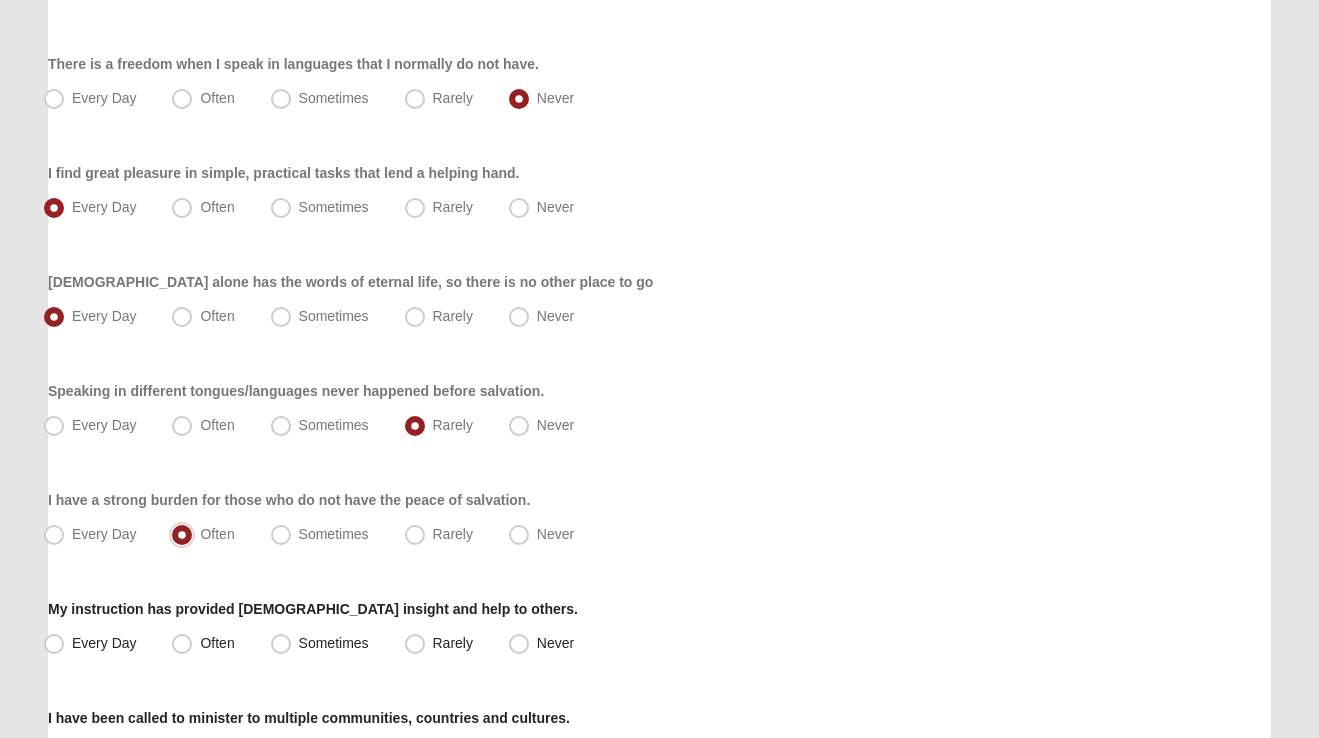 scroll, scrollTop: 660, scrollLeft: 0, axis: vertical 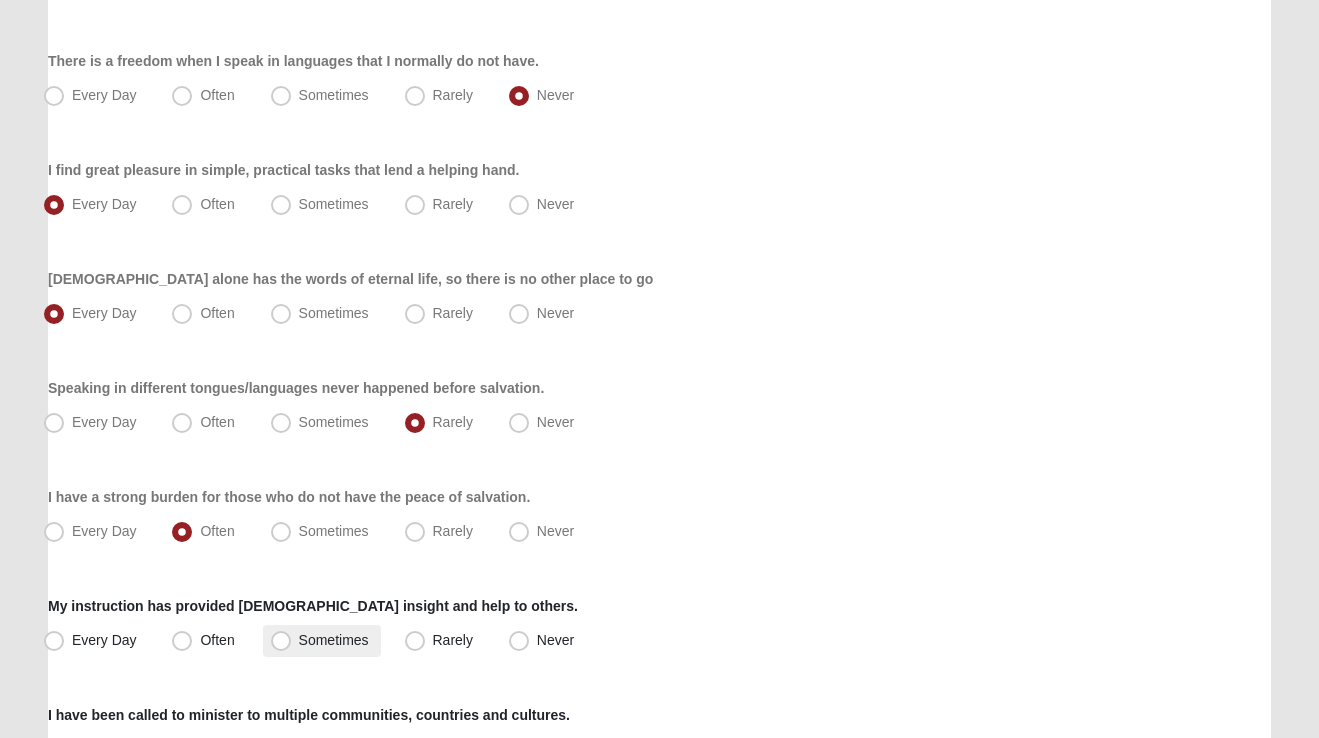 click on "Sometimes" at bounding box center (334, 640) 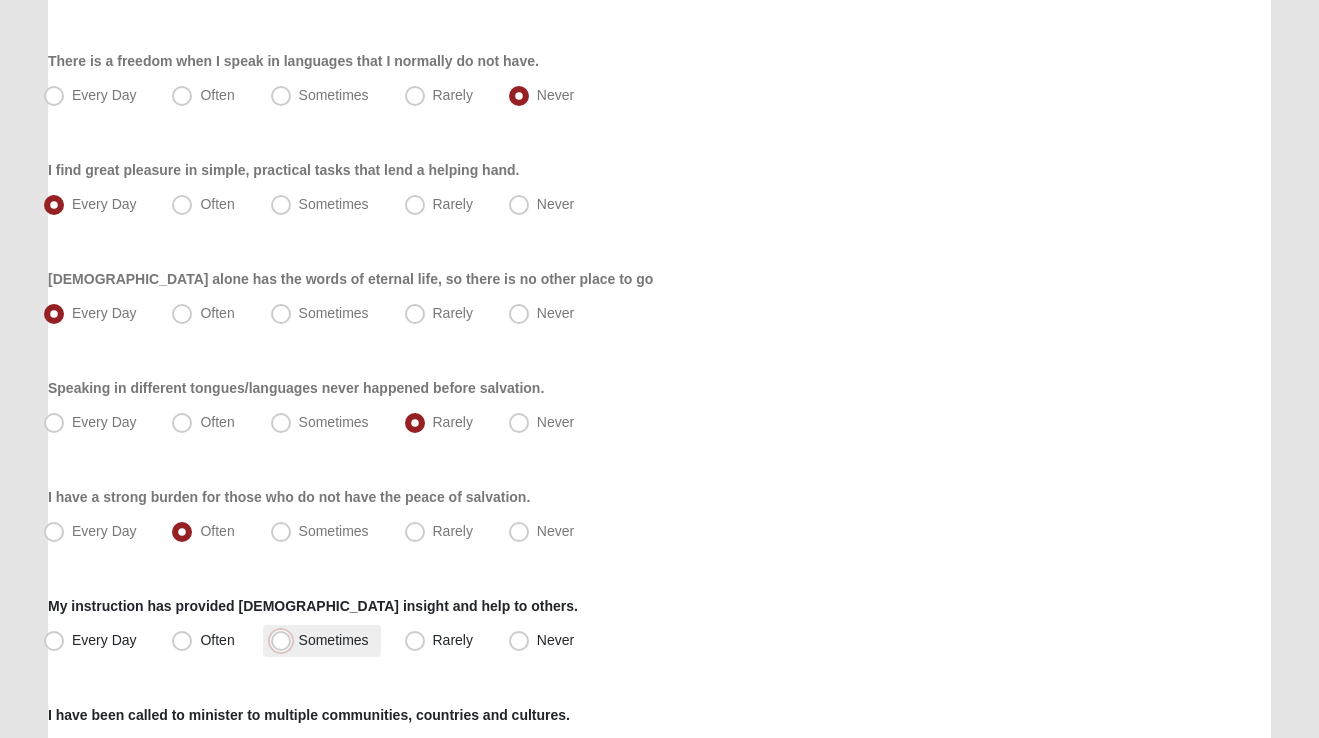 click on "Sometimes" at bounding box center (285, 640) 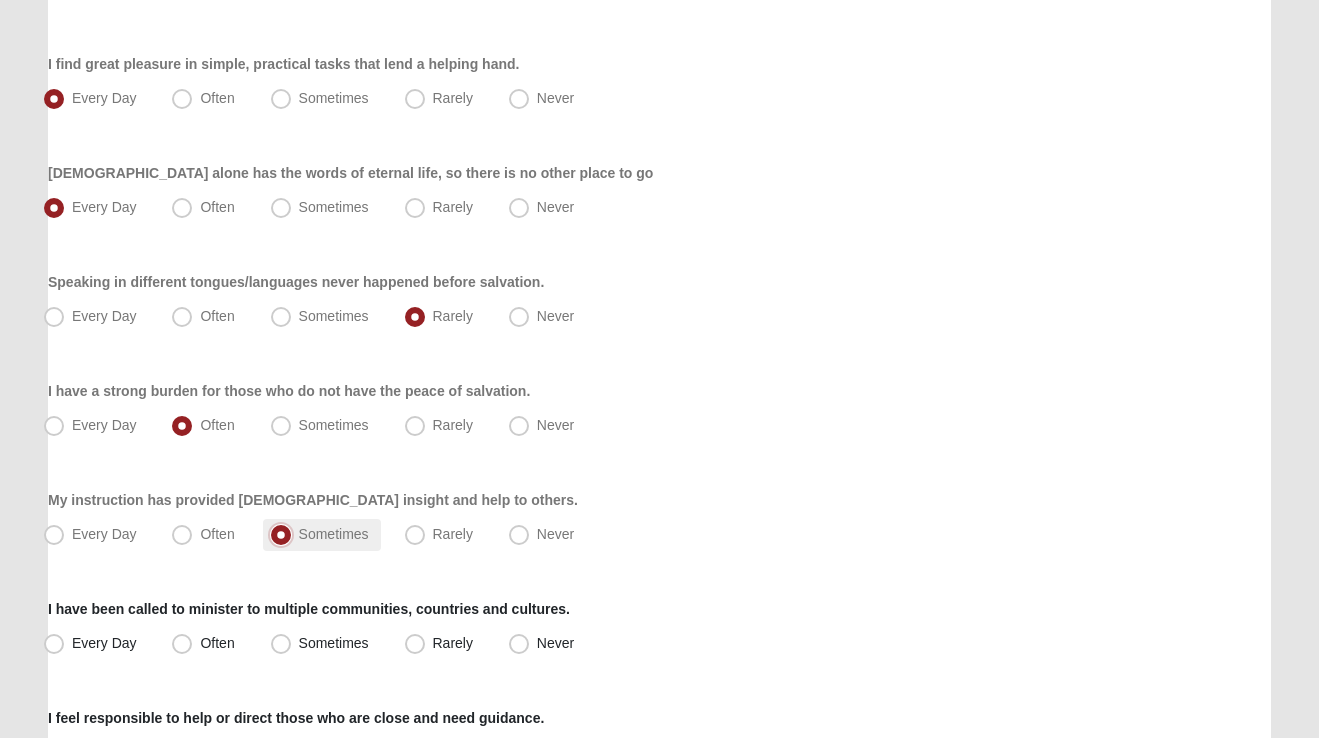 scroll, scrollTop: 775, scrollLeft: 0, axis: vertical 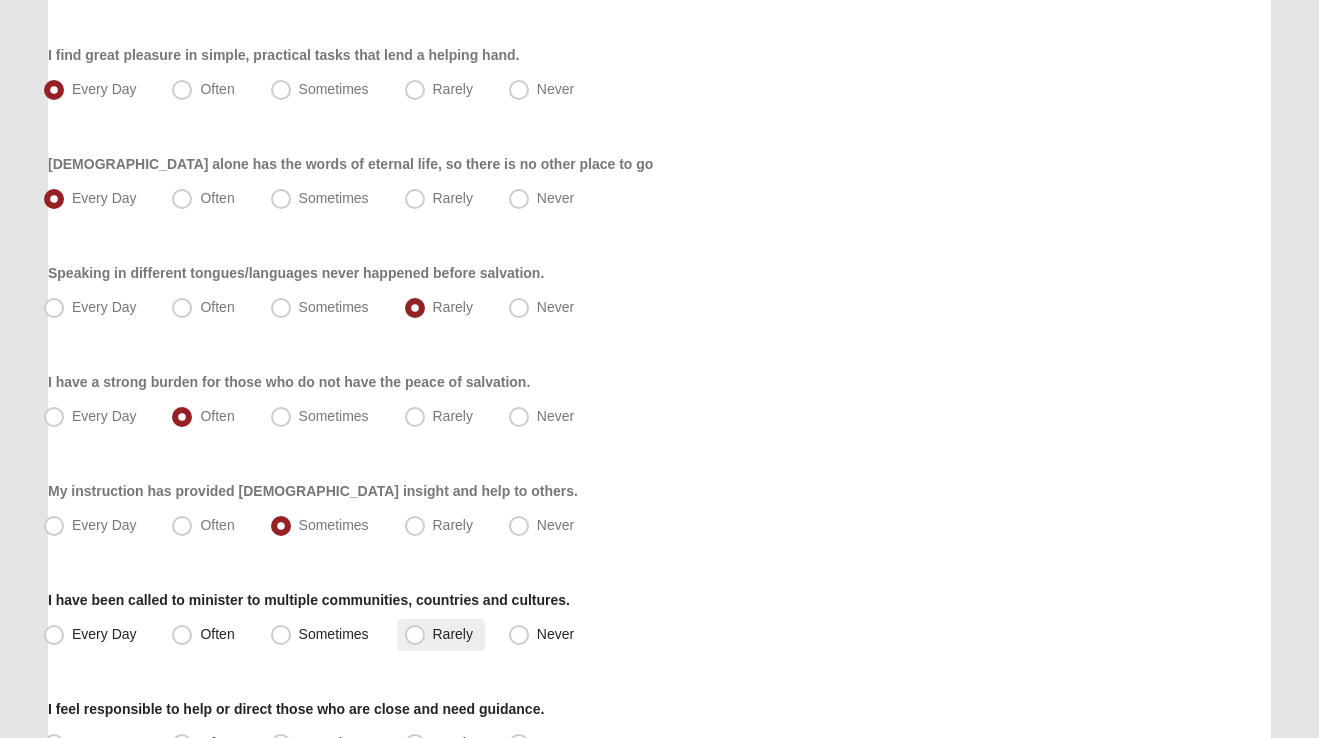 click on "Rarely" at bounding box center [453, 634] 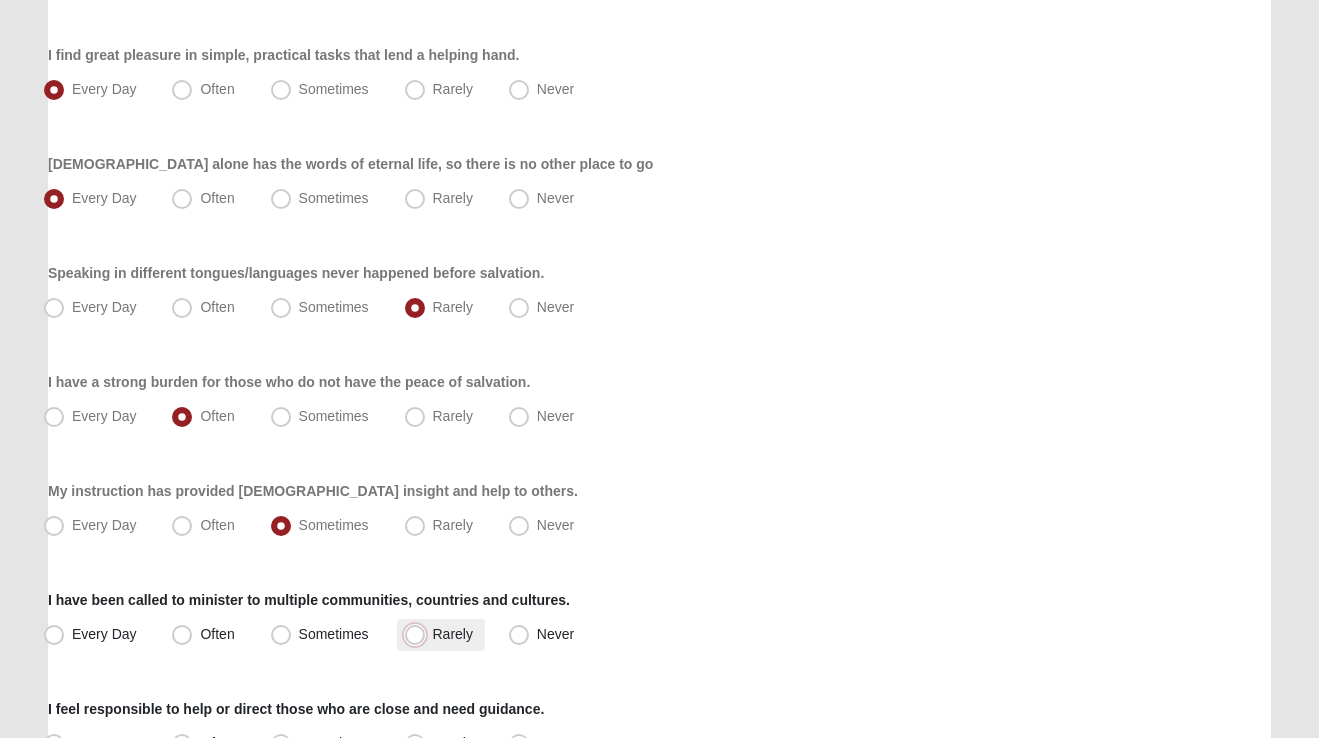 click on "Rarely" at bounding box center (419, 634) 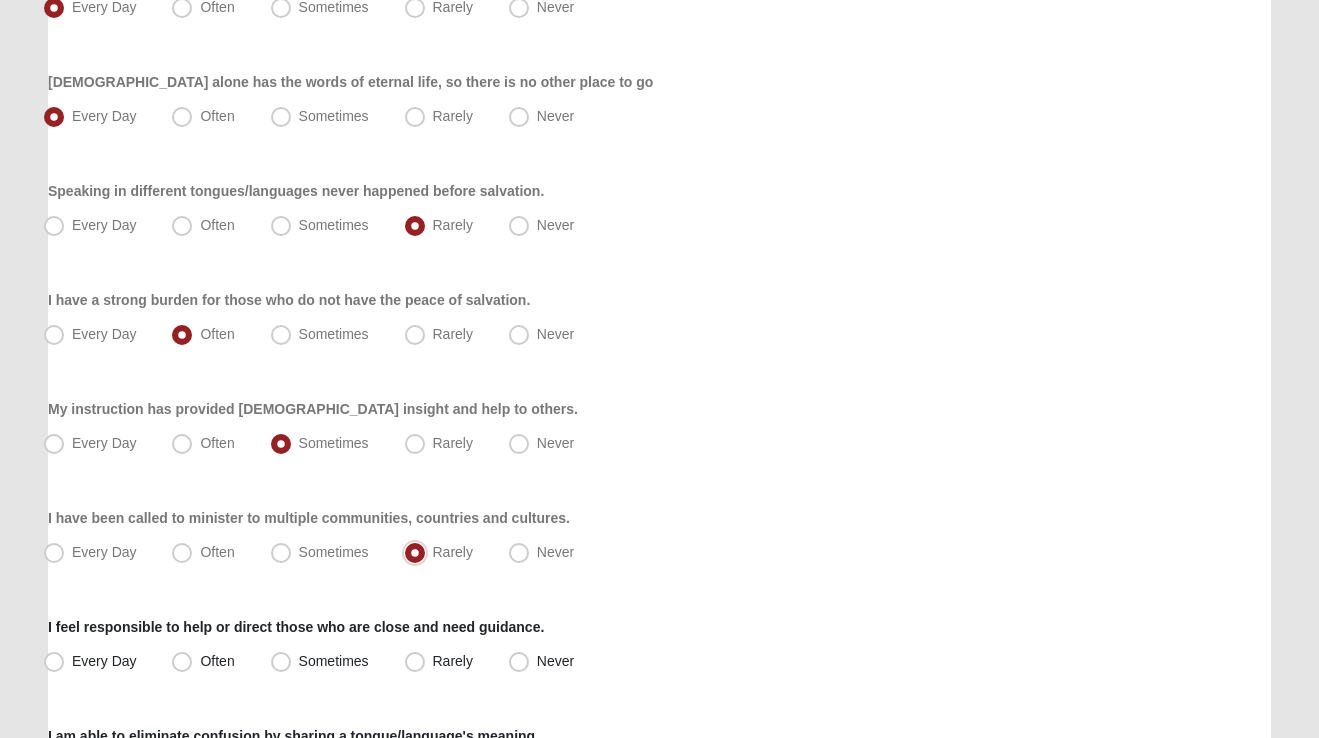scroll, scrollTop: 873, scrollLeft: 0, axis: vertical 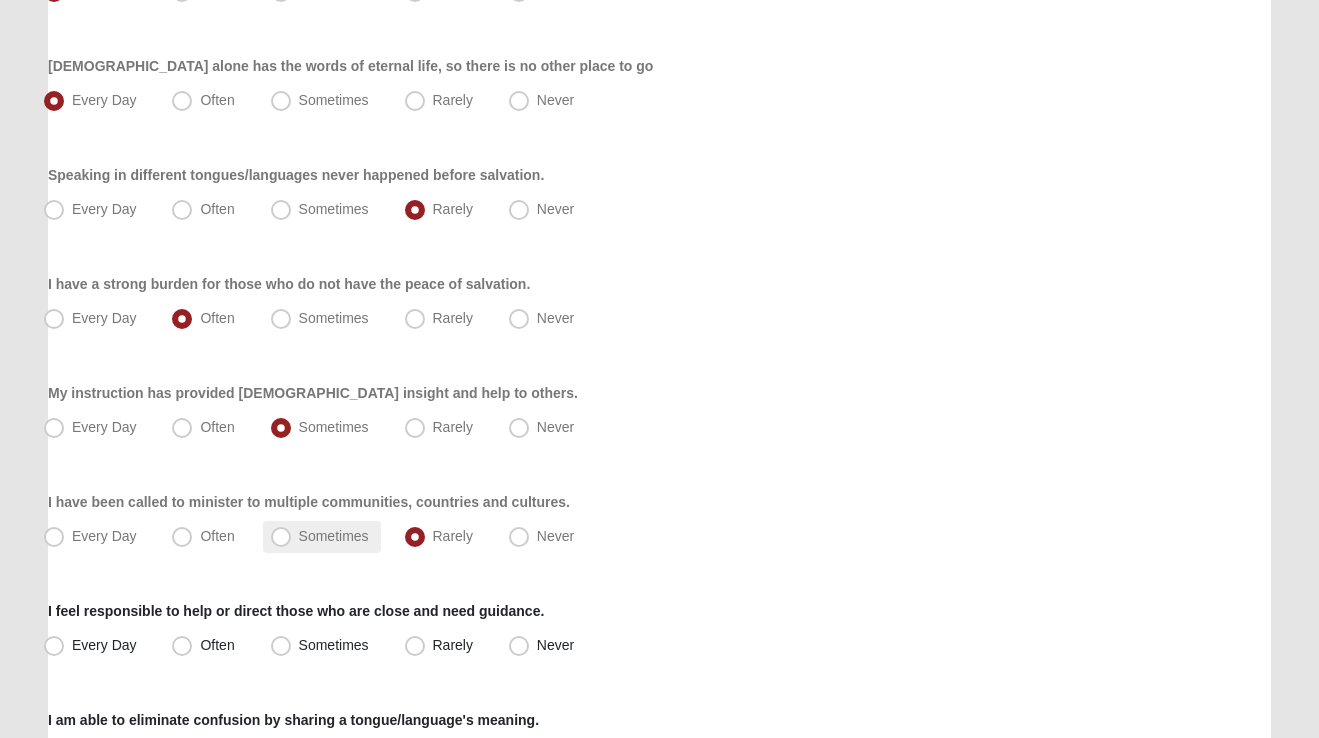 click on "Sometimes" at bounding box center [334, 536] 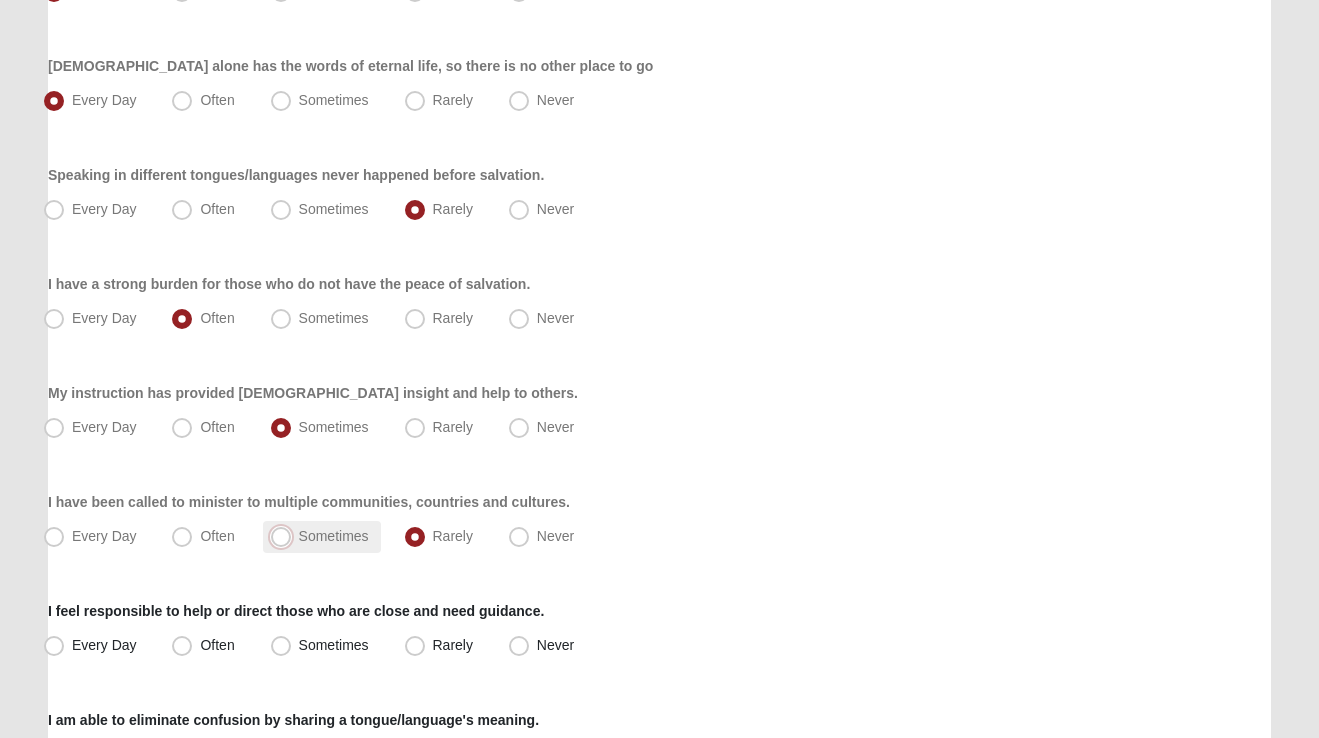 click on "Sometimes" at bounding box center (285, 536) 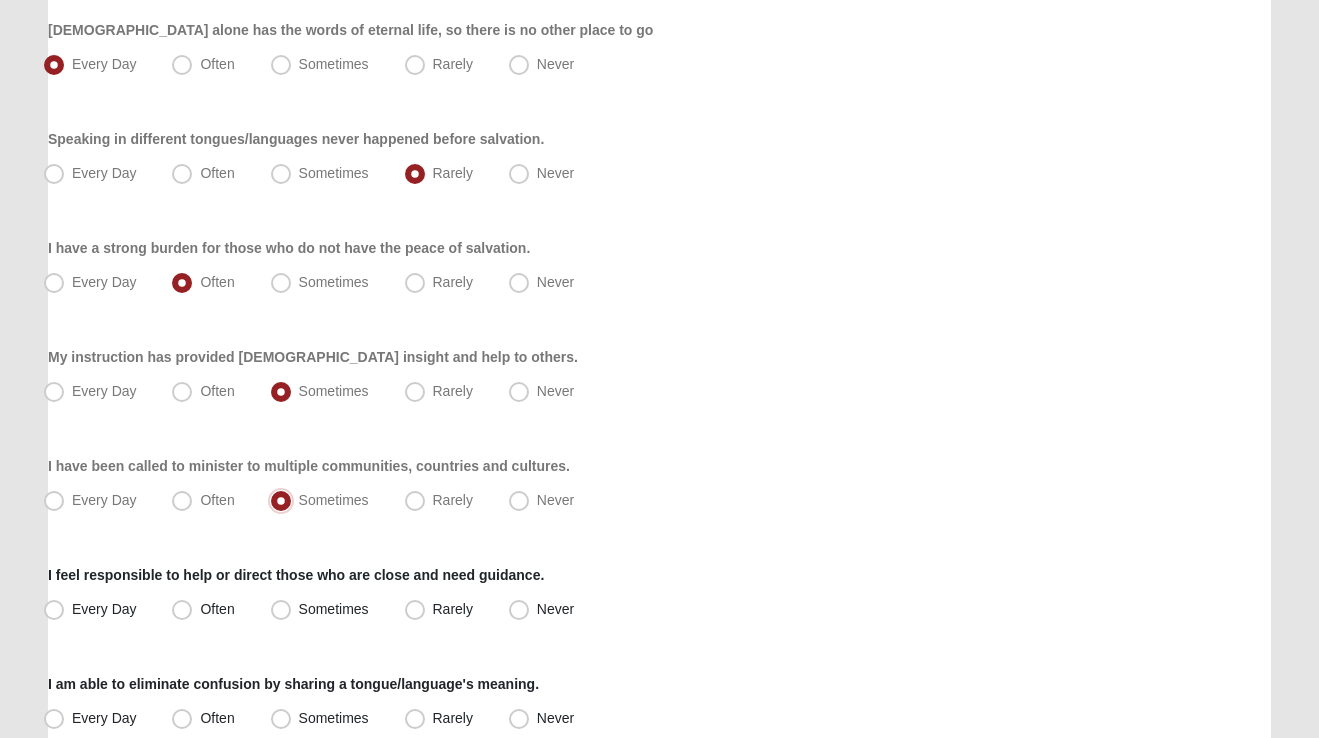 scroll, scrollTop: 931, scrollLeft: 0, axis: vertical 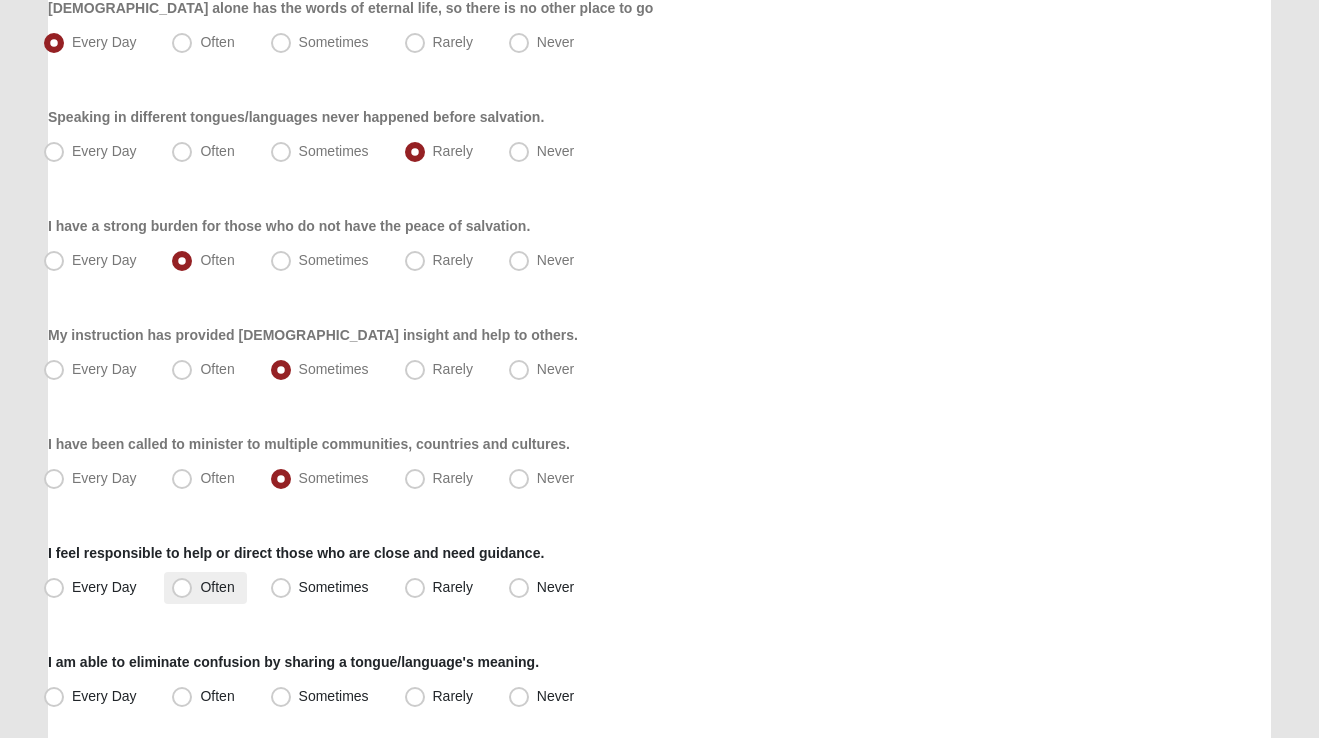 click on "Often" at bounding box center (217, 587) 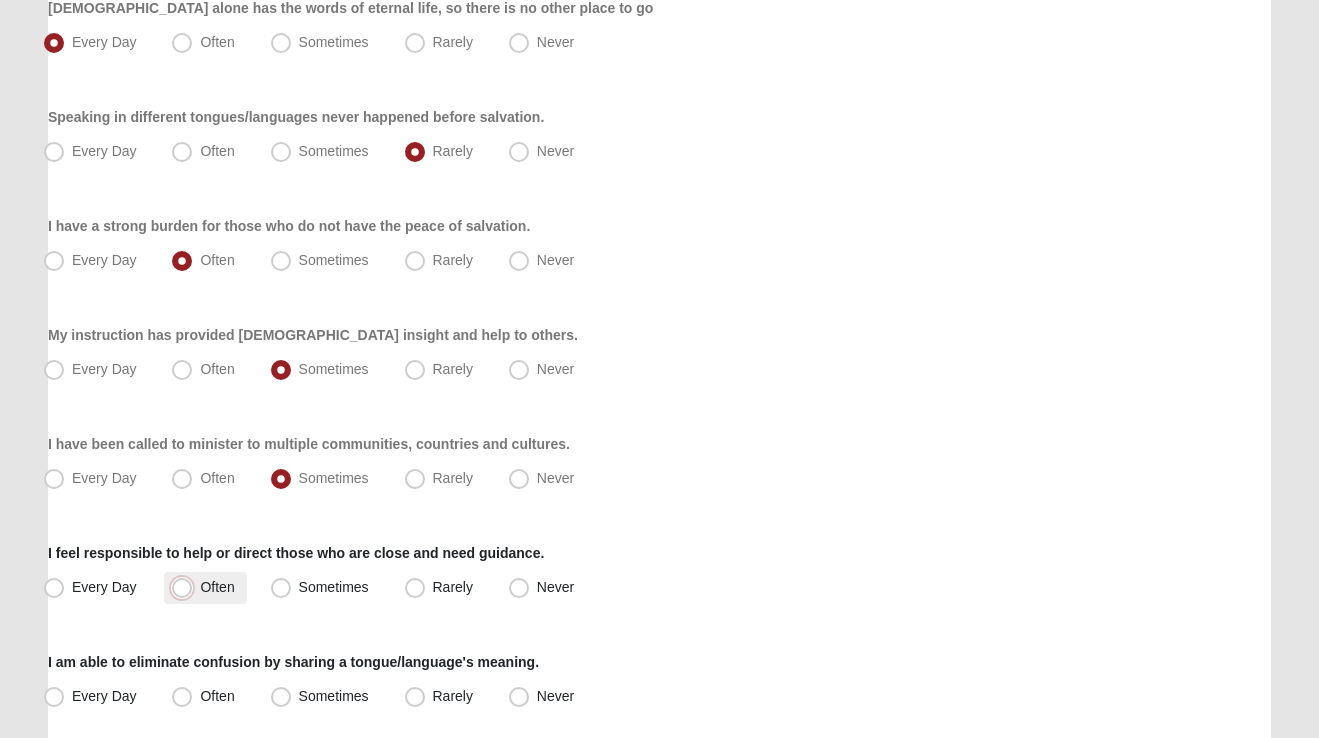 click on "Often" at bounding box center (186, 587) 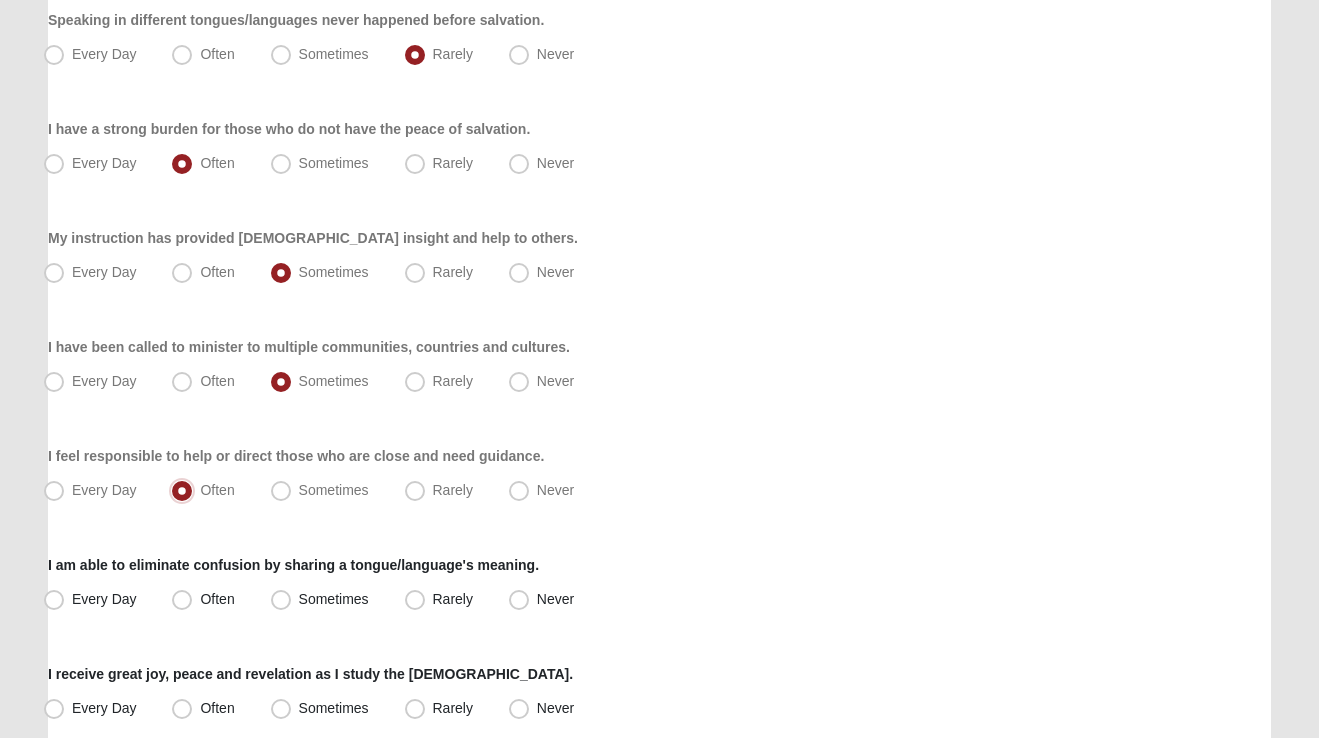 scroll, scrollTop: 1037, scrollLeft: 0, axis: vertical 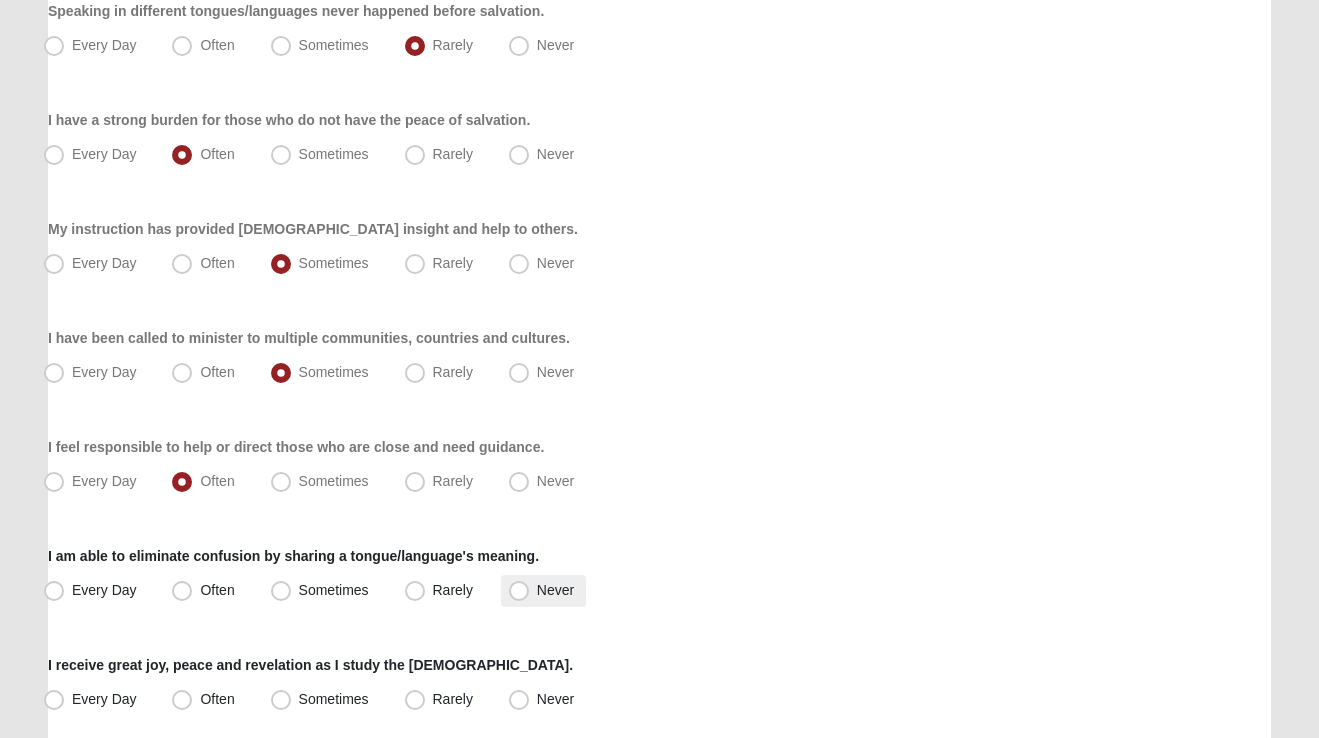 click on "Never" at bounding box center [555, 590] 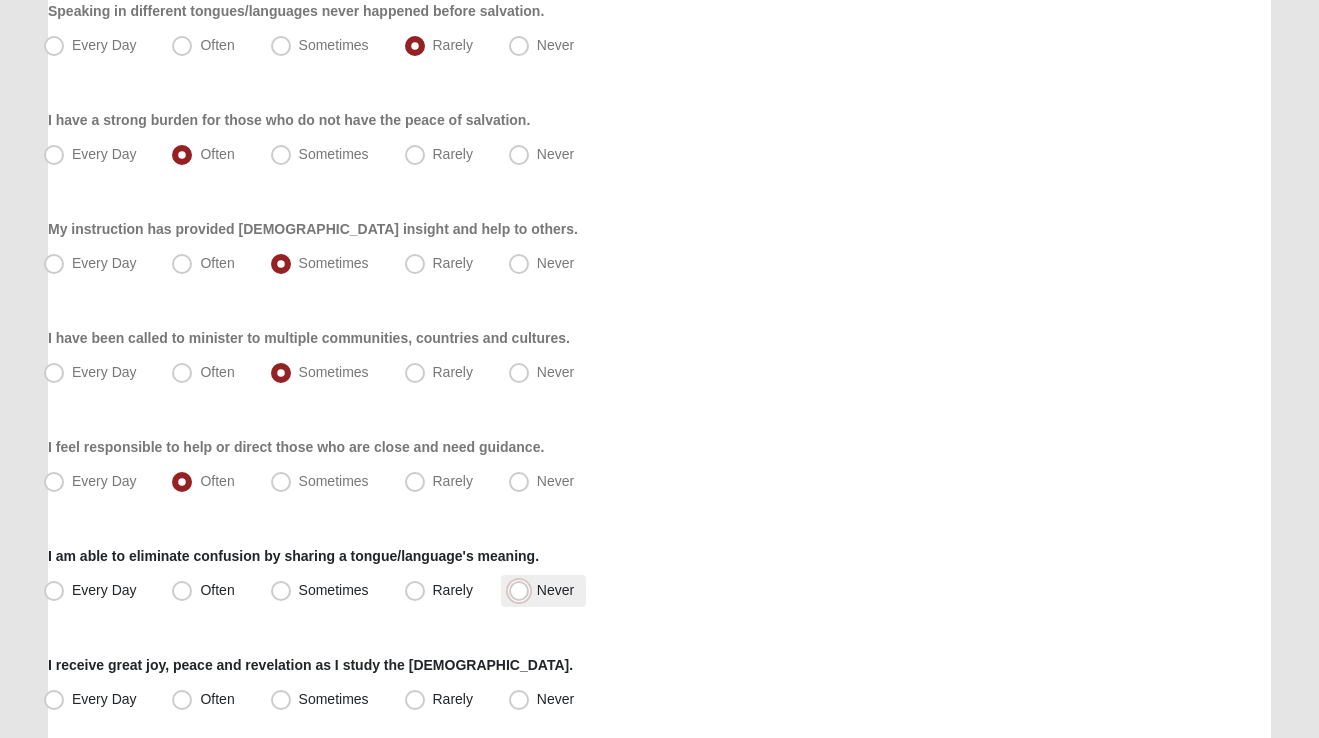 click on "Never" at bounding box center [523, 590] 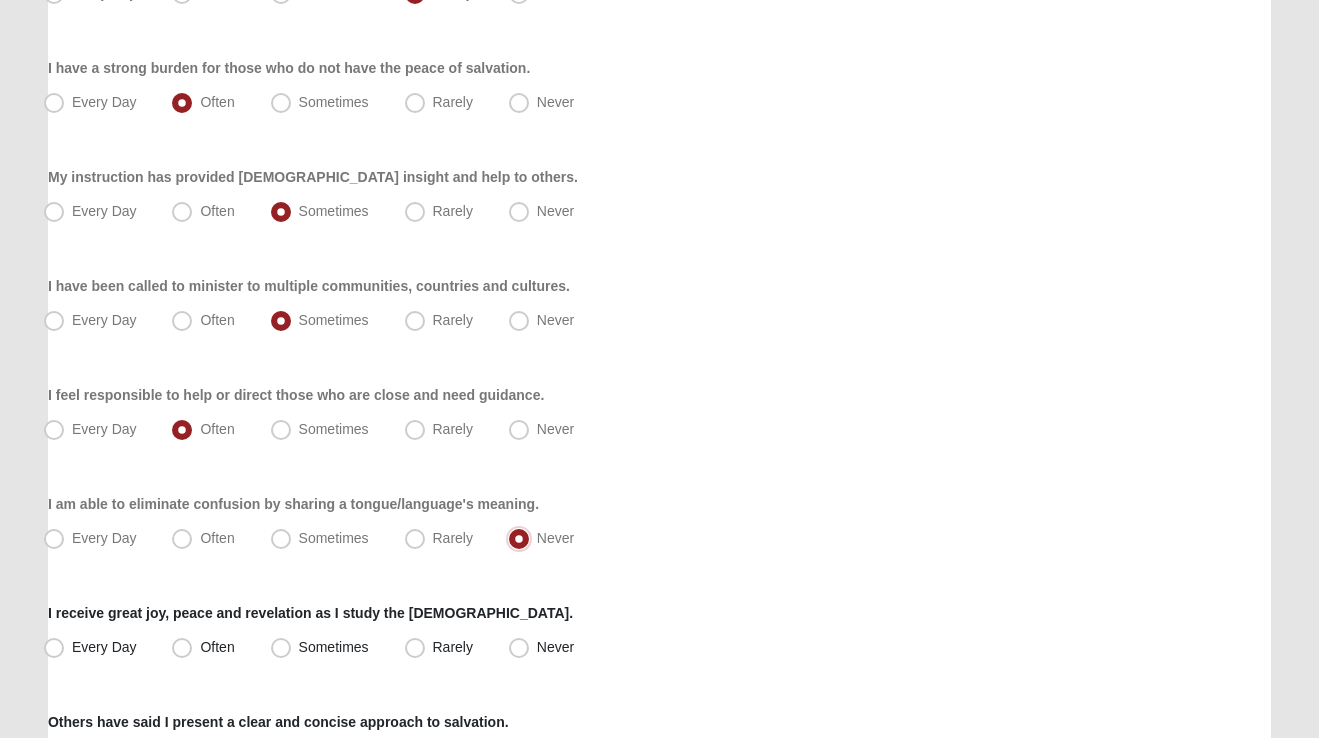 scroll, scrollTop: 1117, scrollLeft: 0, axis: vertical 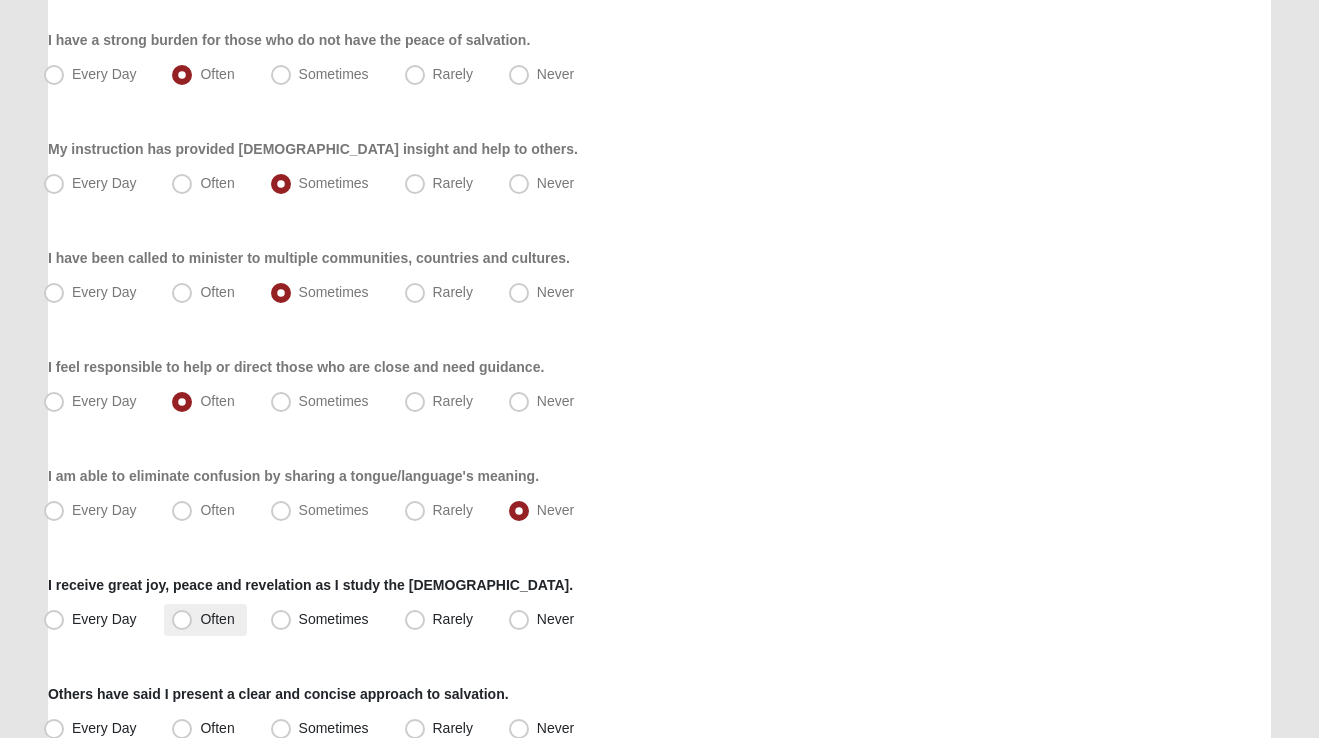 click on "Often" at bounding box center [217, 619] 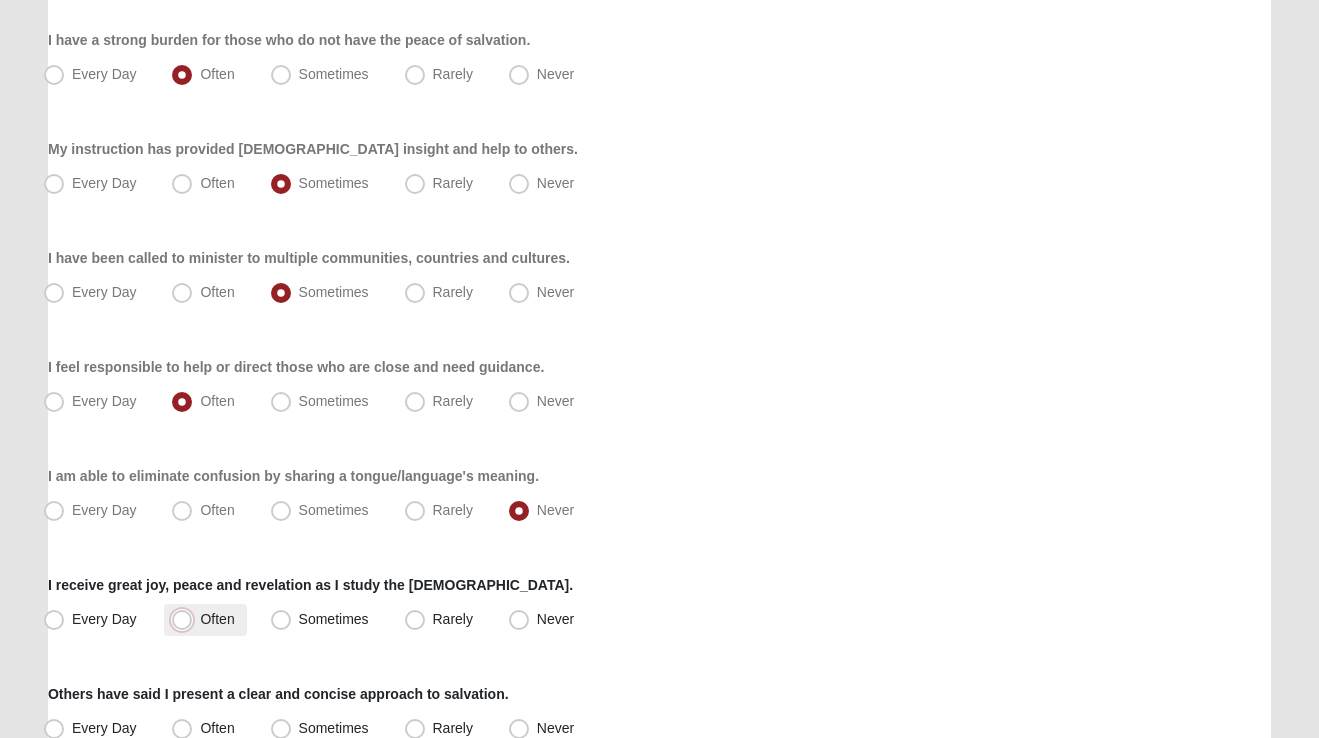 click on "Often" at bounding box center [186, 619] 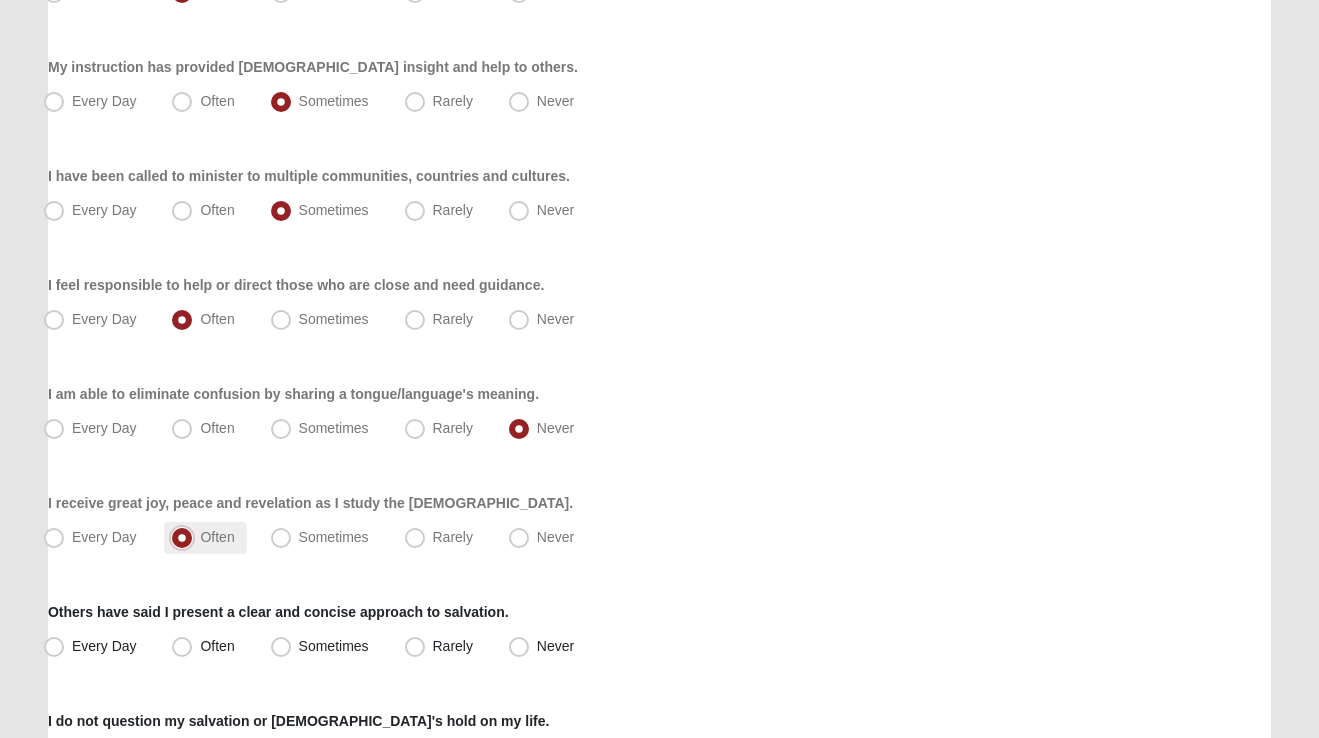 scroll, scrollTop: 1201, scrollLeft: 0, axis: vertical 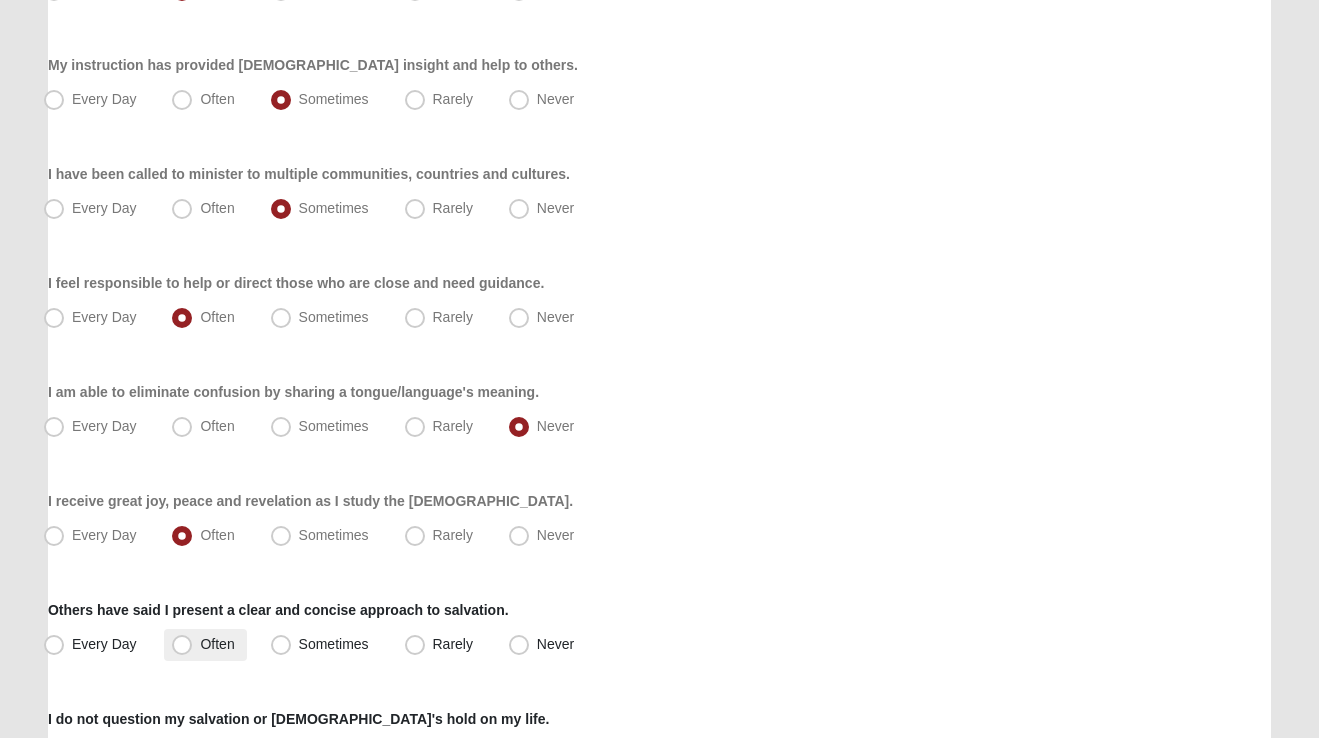 click on "Often" at bounding box center (217, 644) 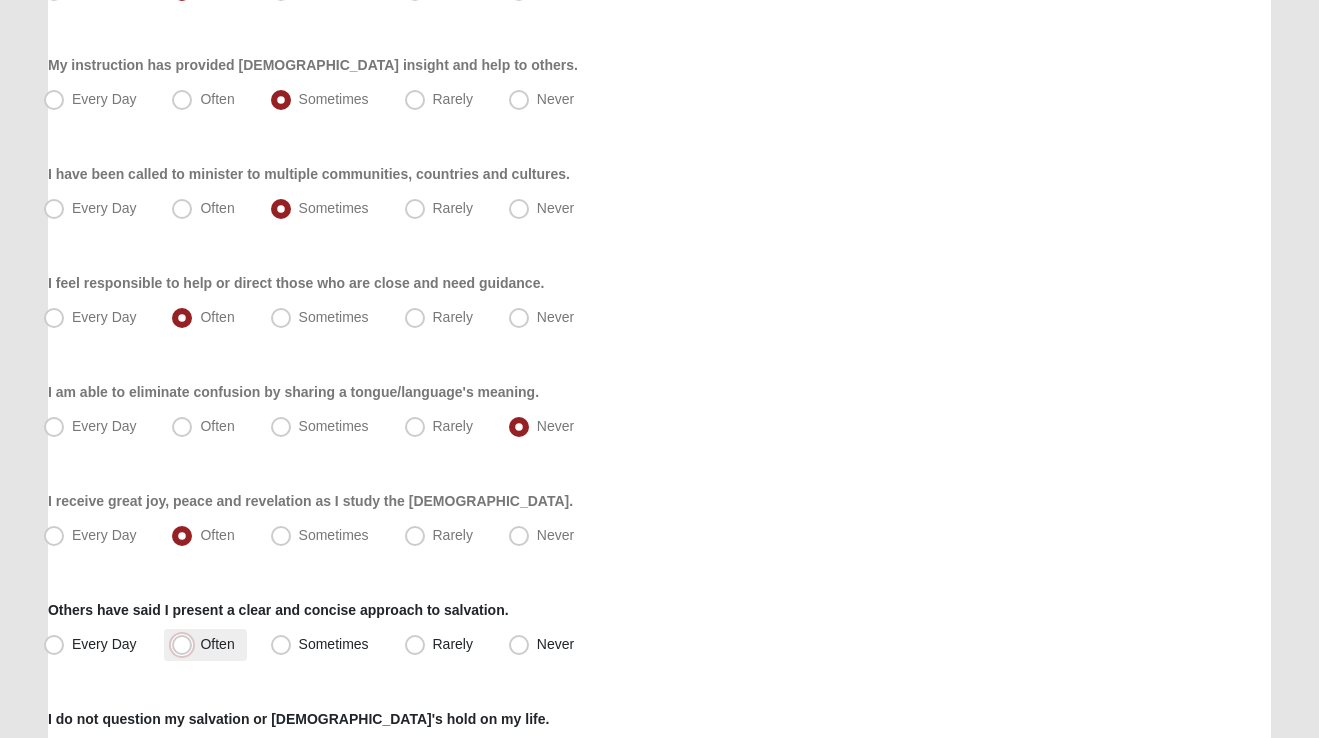 click on "Often" at bounding box center (186, 644) 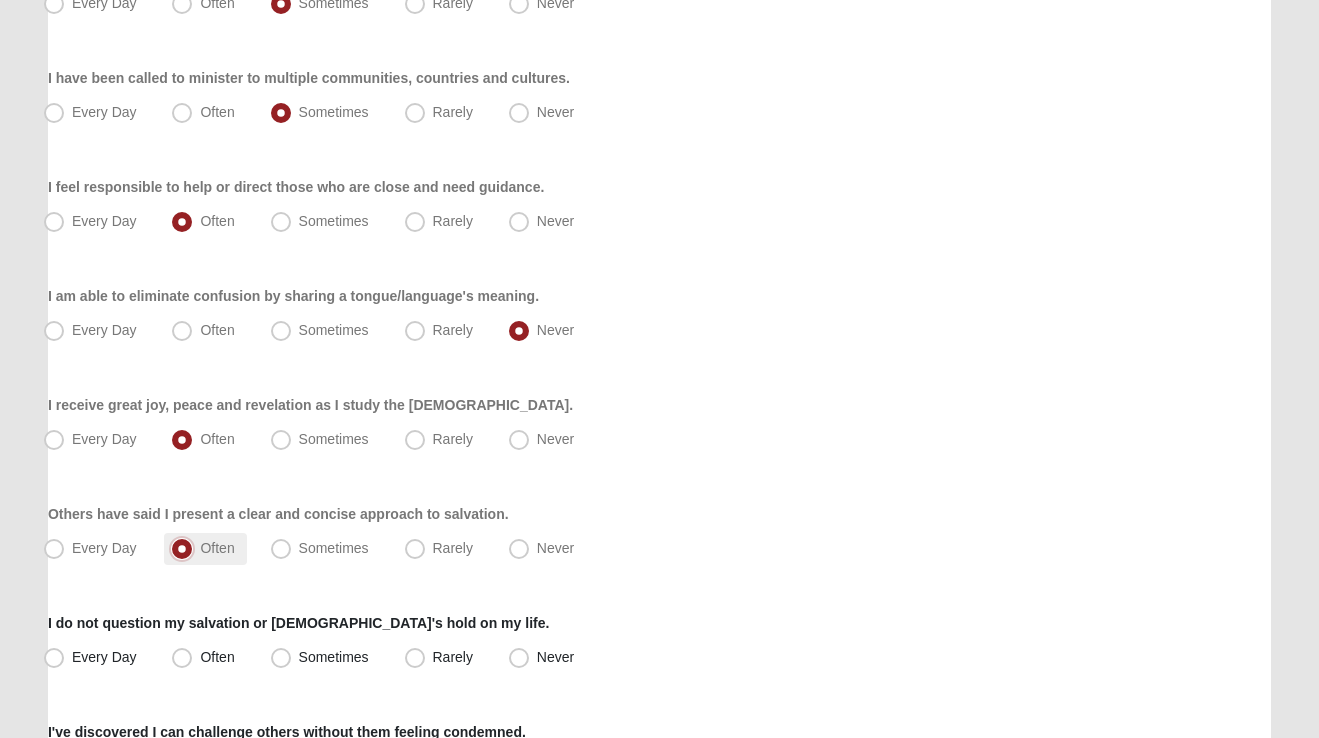 scroll, scrollTop: 1316, scrollLeft: 0, axis: vertical 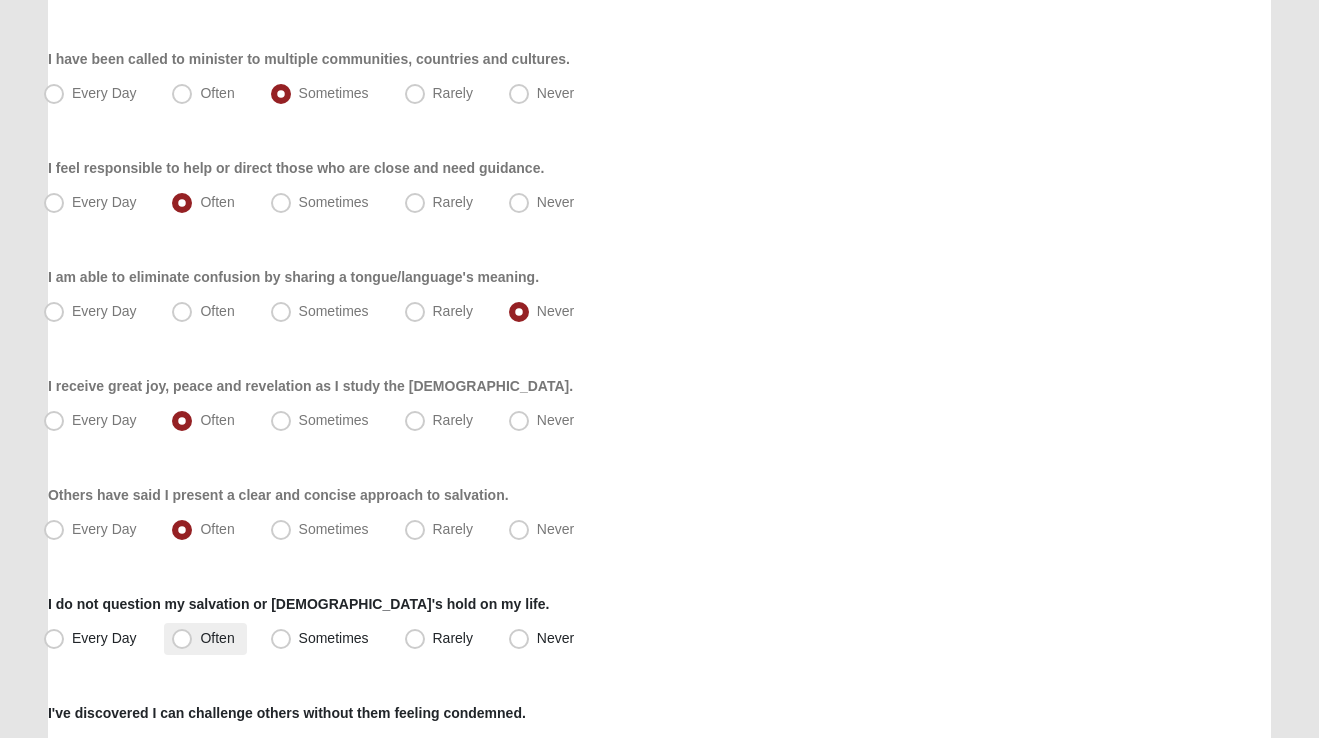 click on "Often" at bounding box center (217, 638) 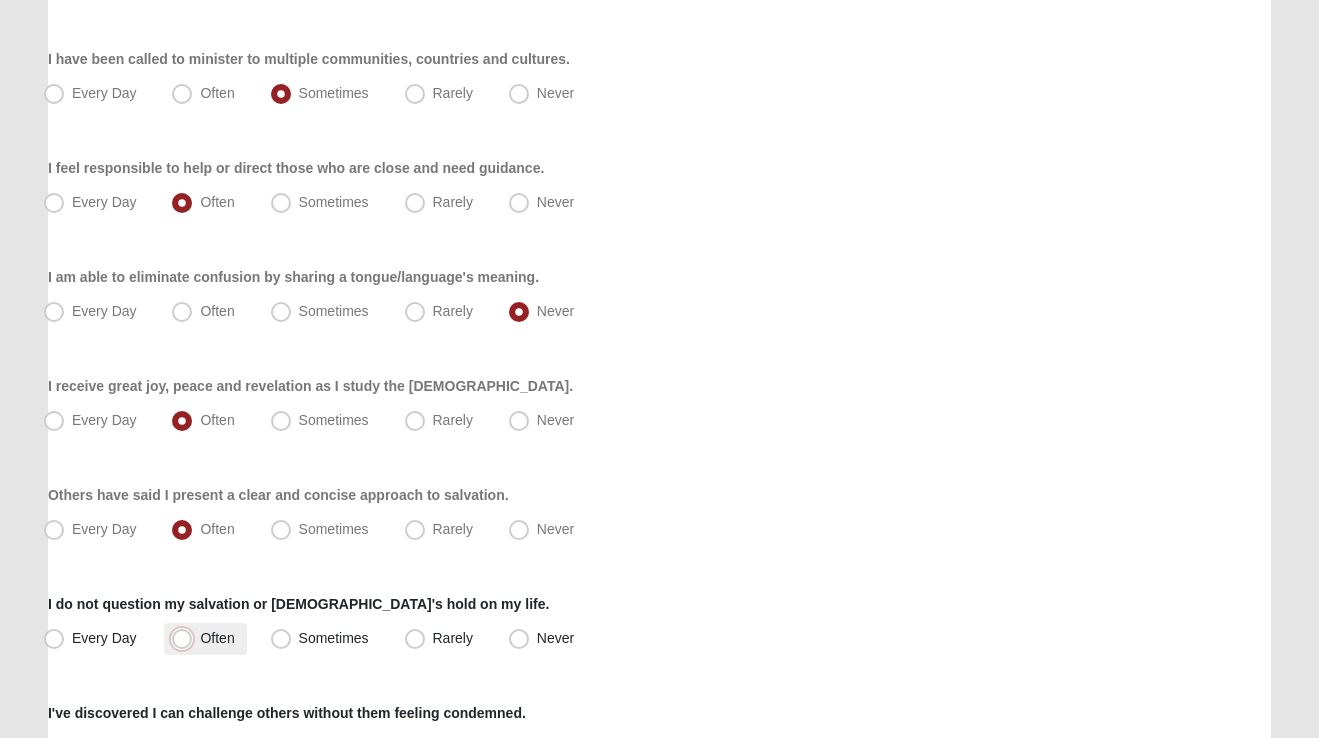 click on "Often" at bounding box center (186, 638) 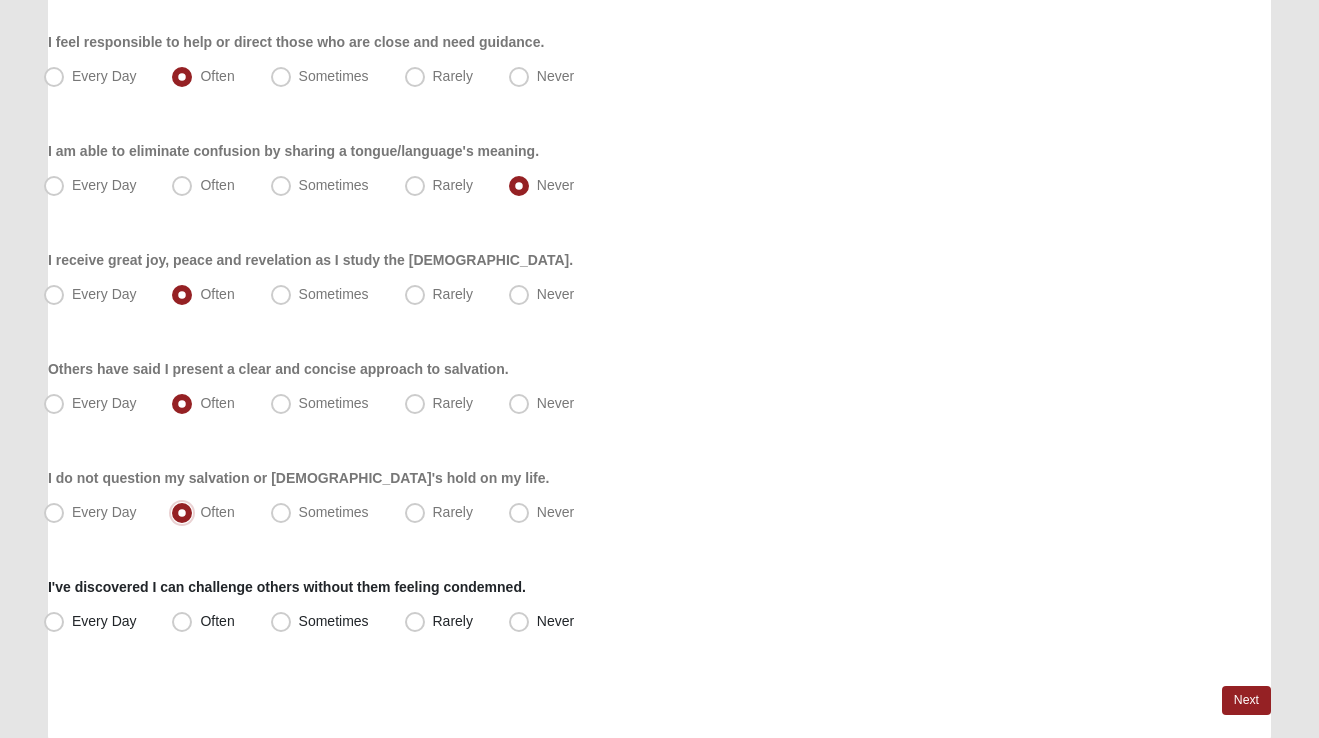 scroll, scrollTop: 1445, scrollLeft: 0, axis: vertical 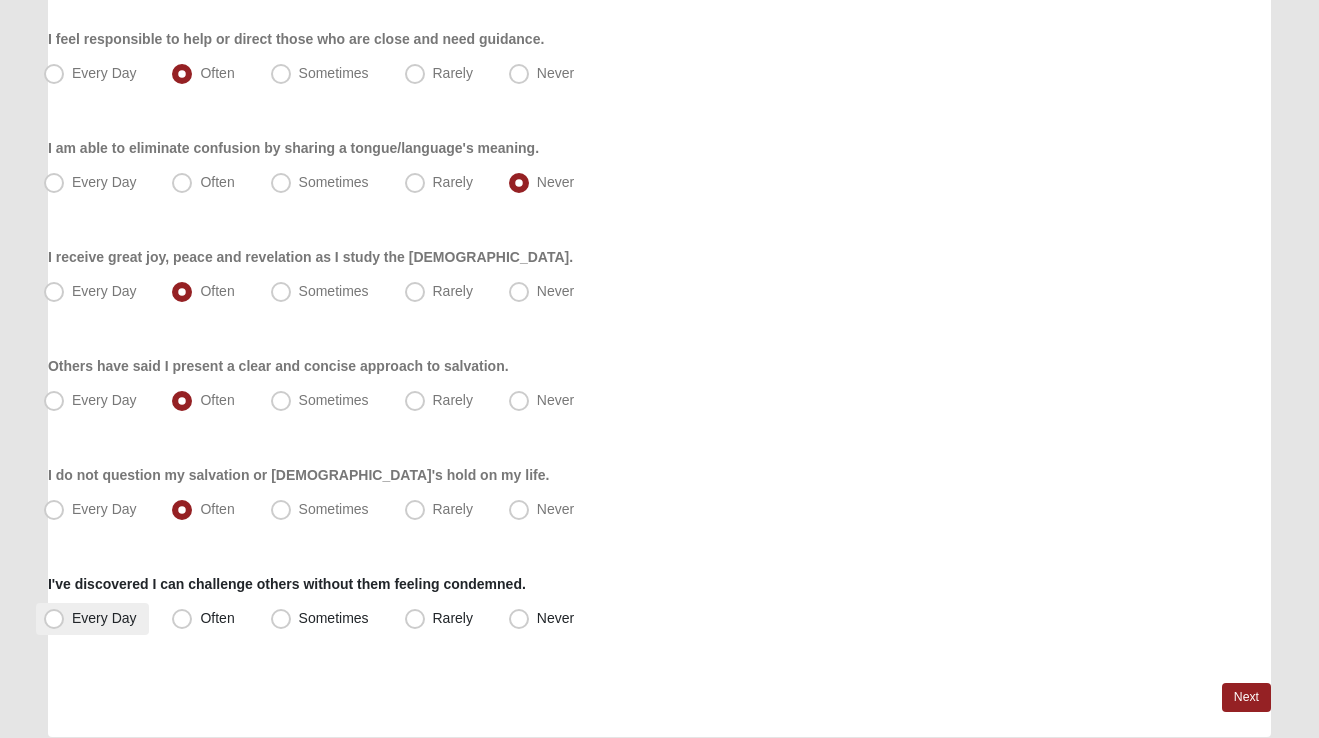 click on "Every Day" at bounding box center [104, 618] 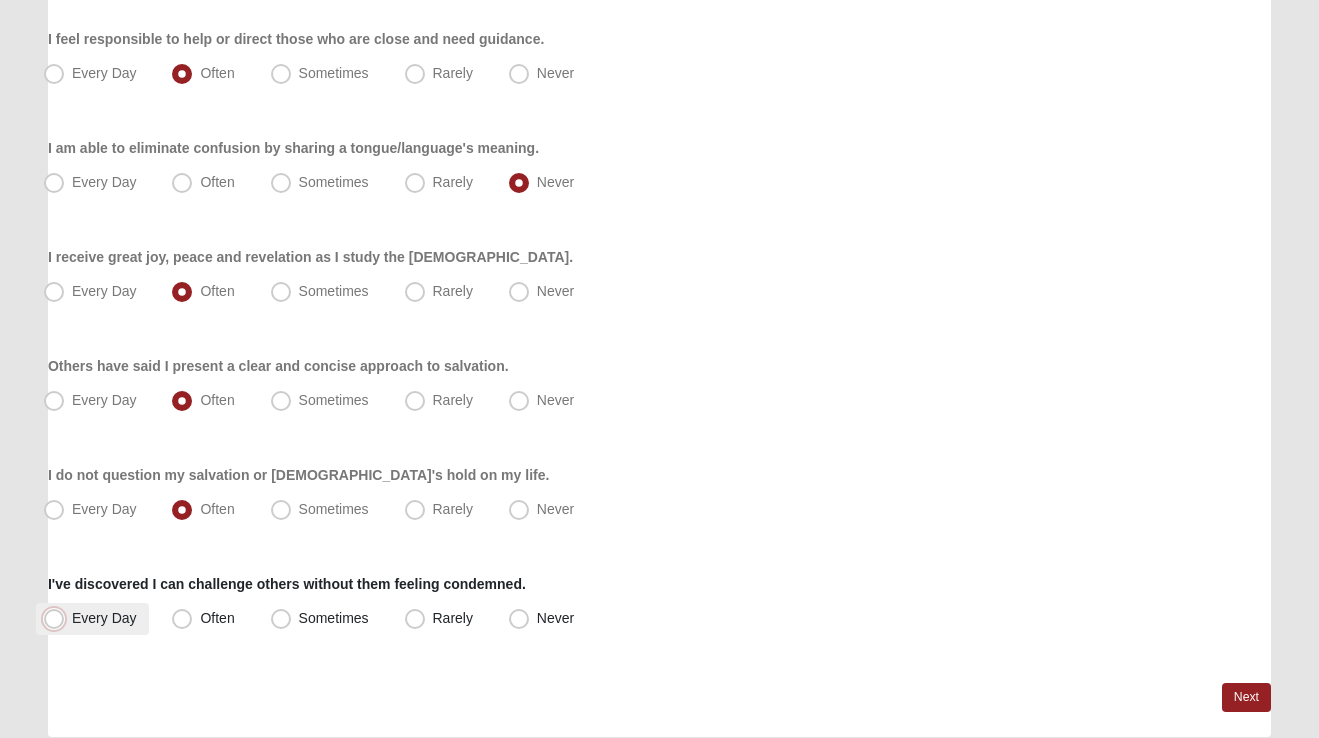 click on "Every Day" at bounding box center [58, 618] 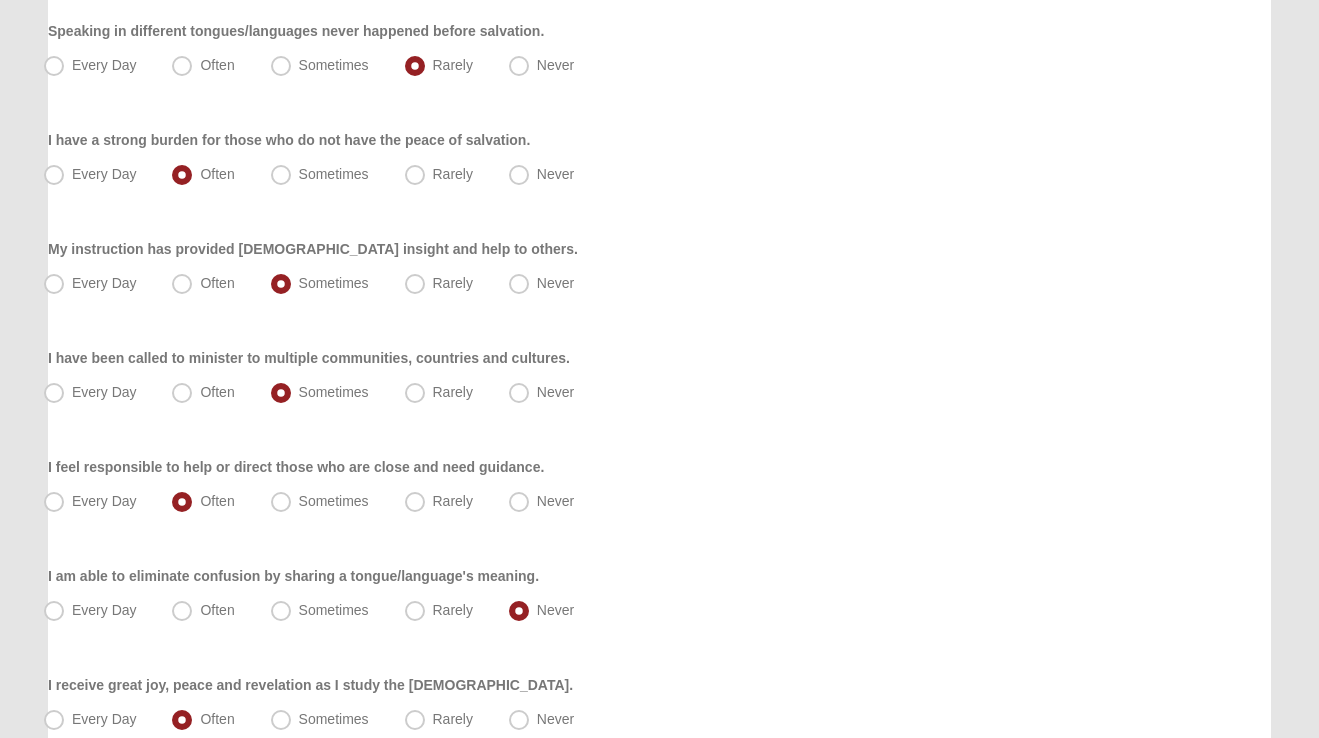 scroll, scrollTop: 1516, scrollLeft: 0, axis: vertical 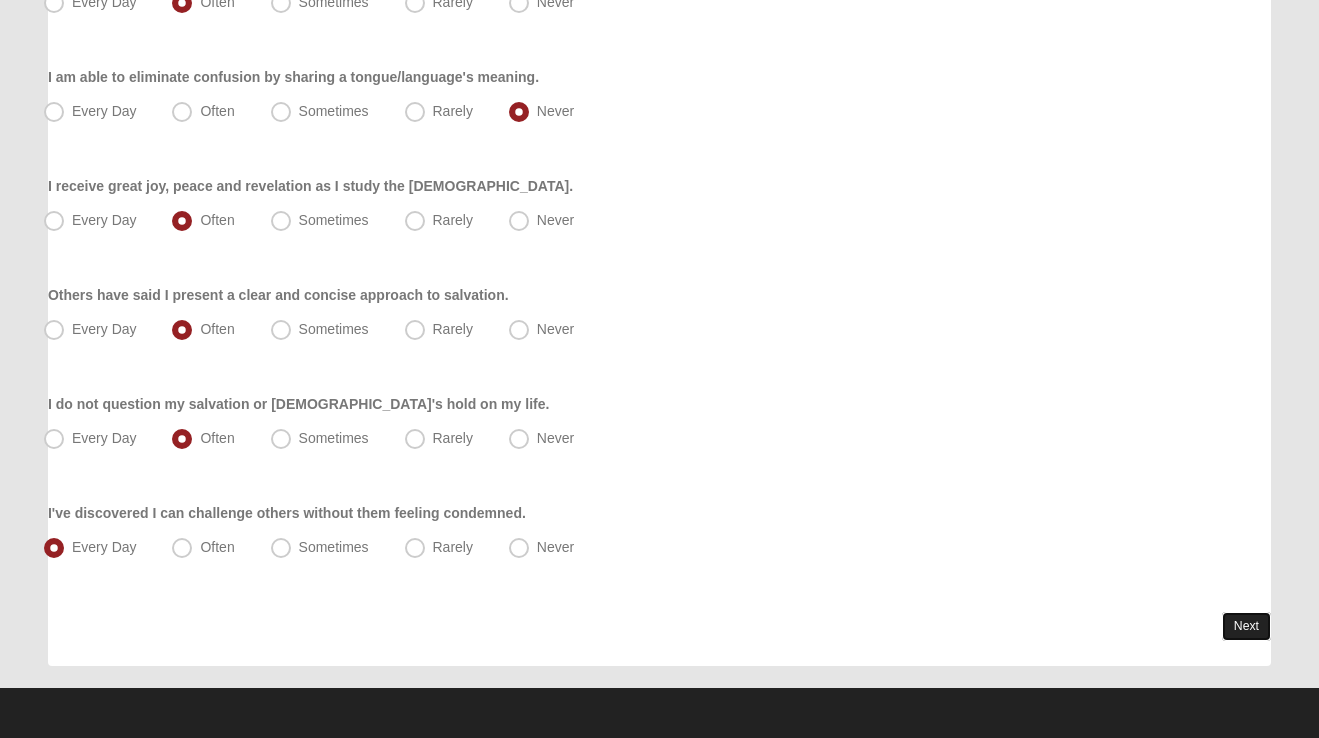 click on "Next" at bounding box center (1246, 626) 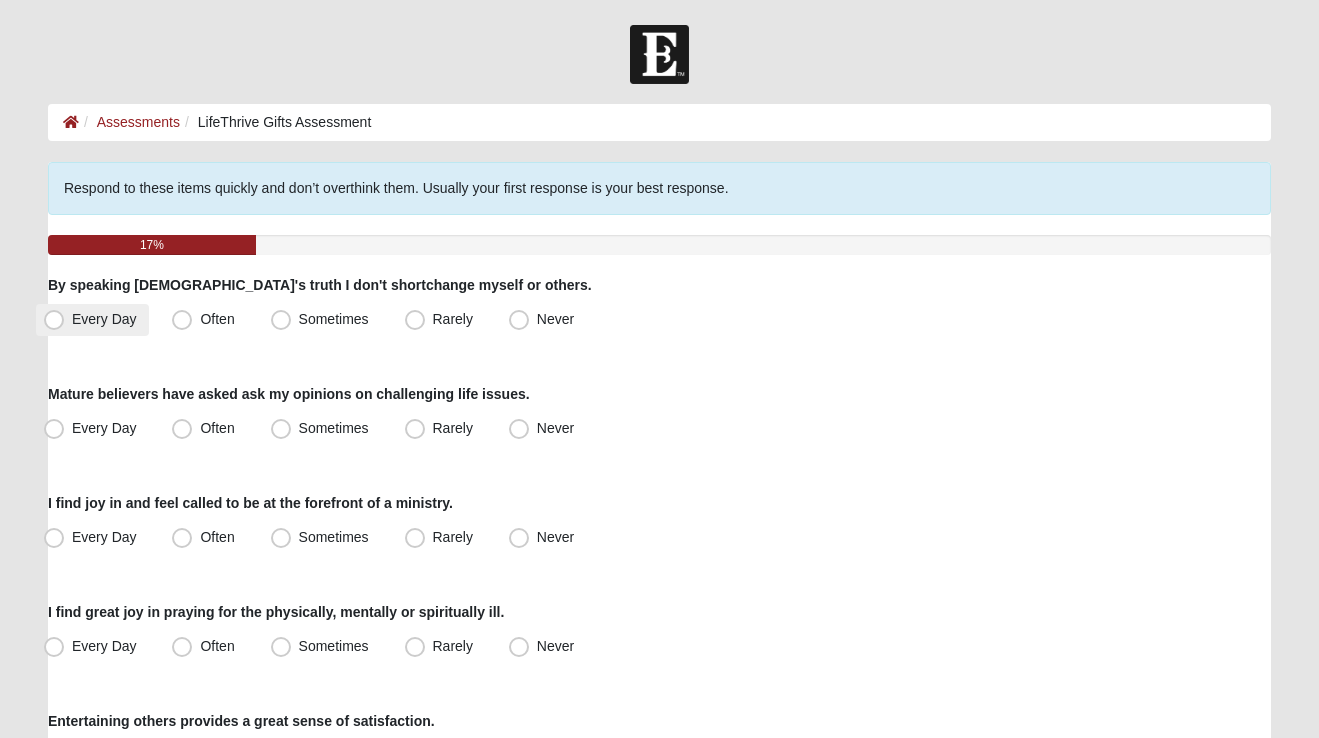 click on "Every Day" at bounding box center (104, 319) 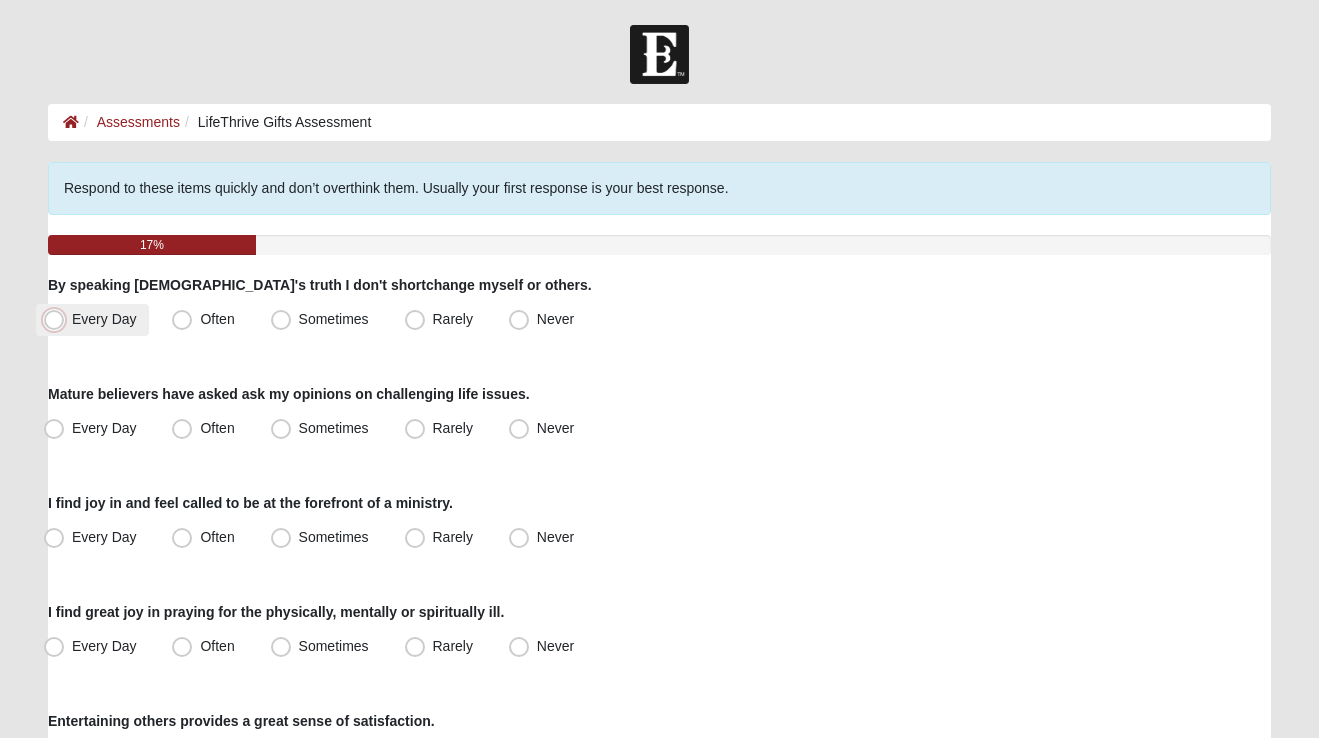 click on "Every Day" at bounding box center [58, 319] 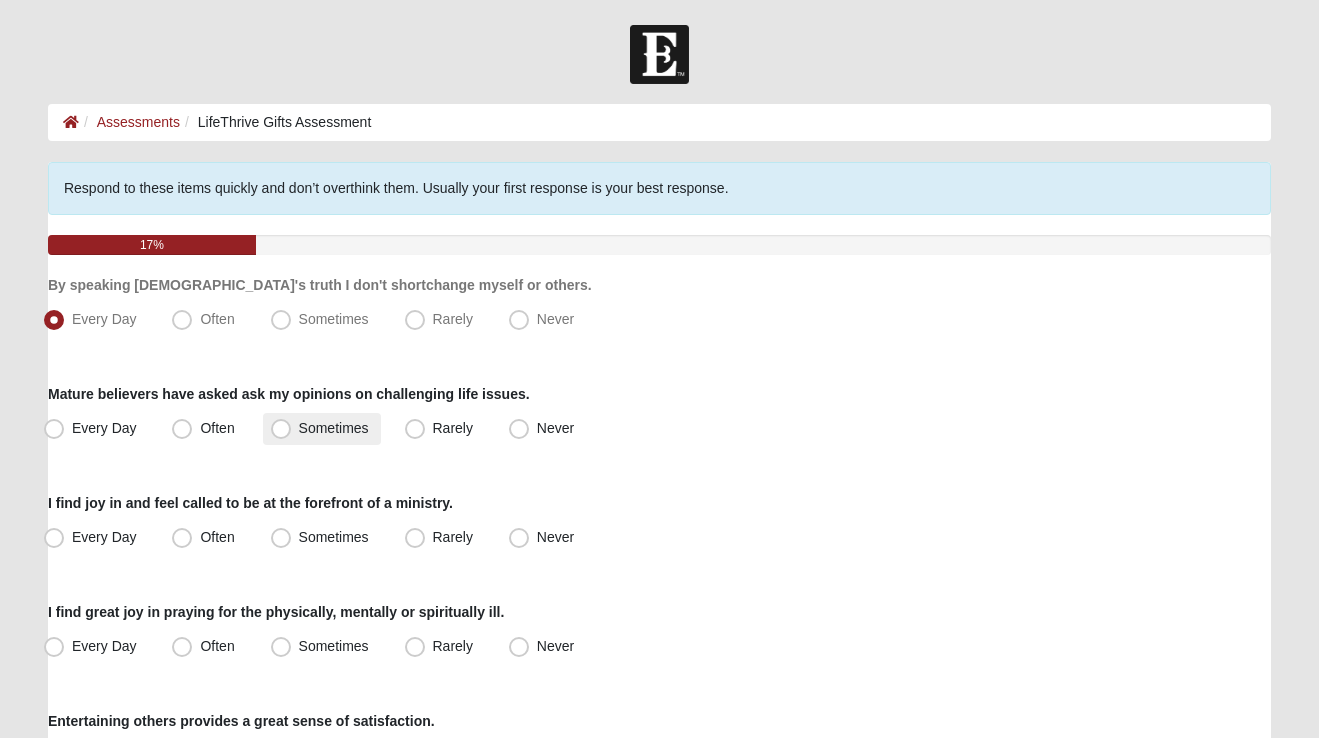 click on "Sometimes" at bounding box center [334, 428] 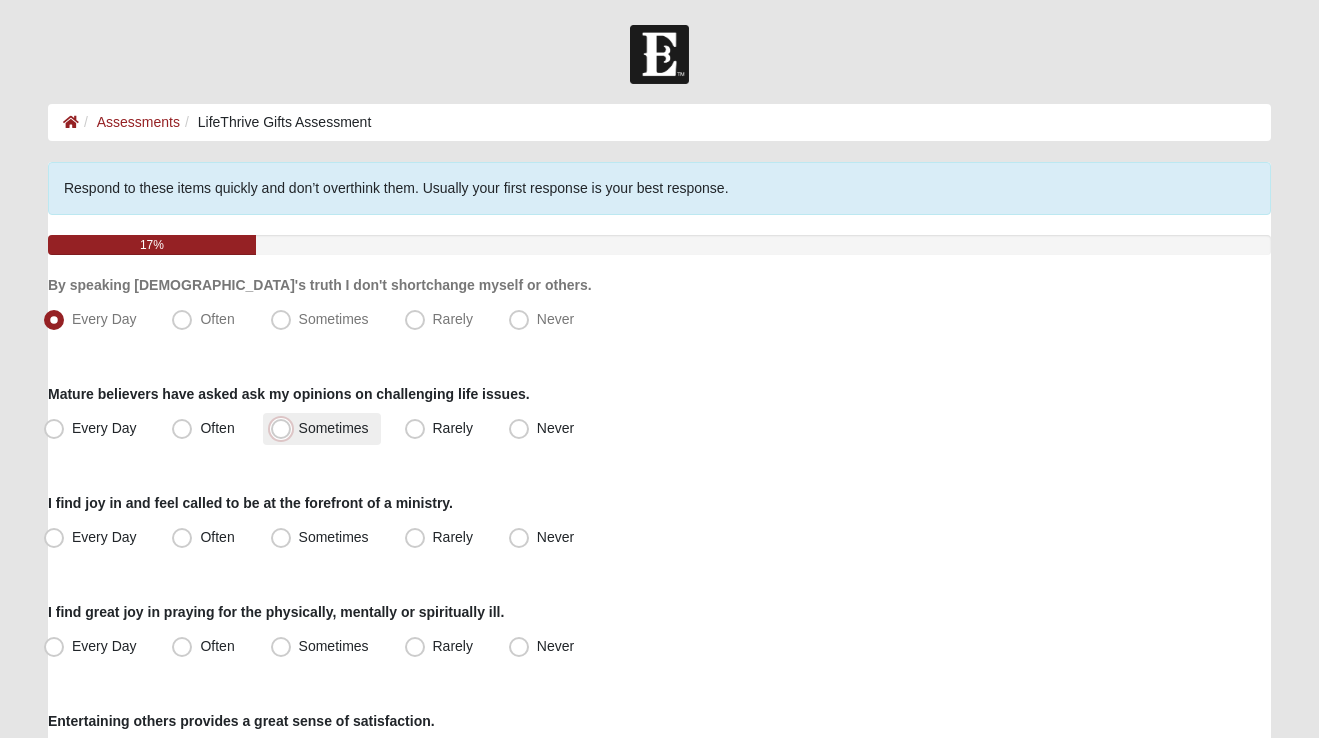 click on "Sometimes" at bounding box center [285, 428] 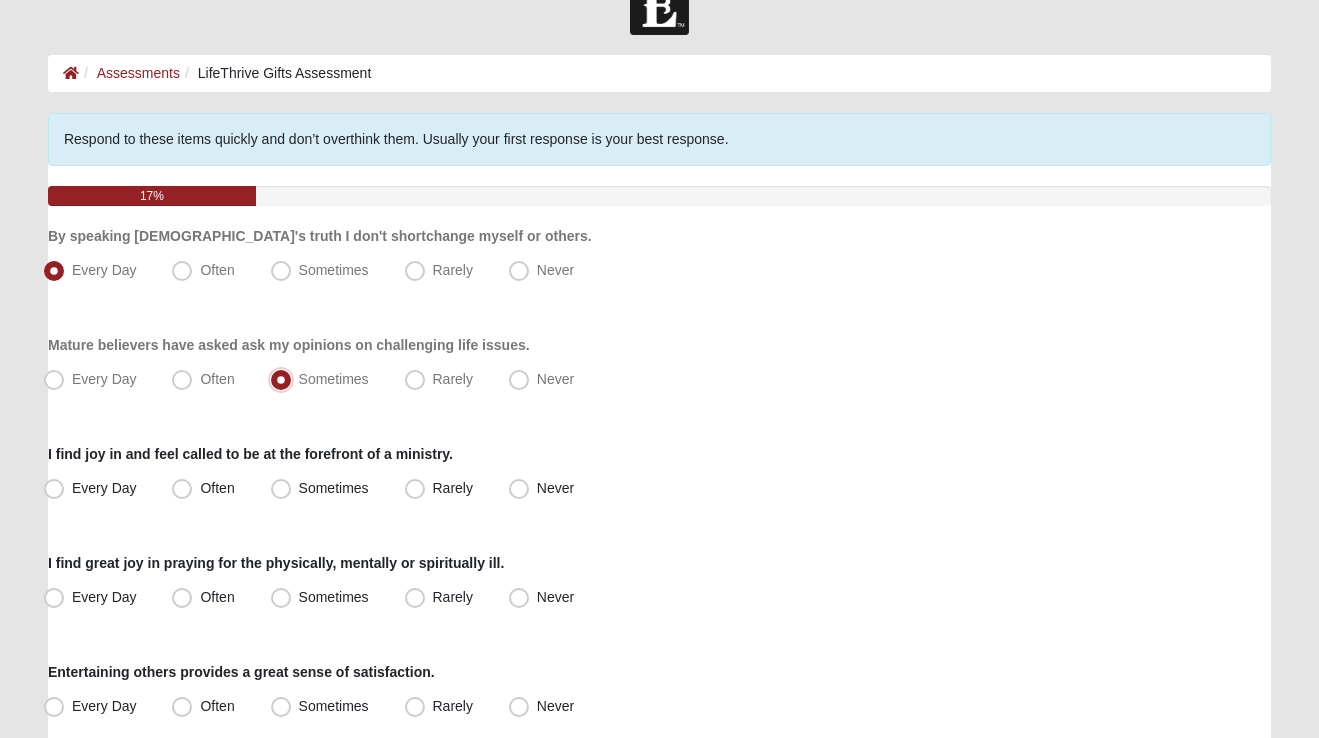 scroll, scrollTop: 72, scrollLeft: 0, axis: vertical 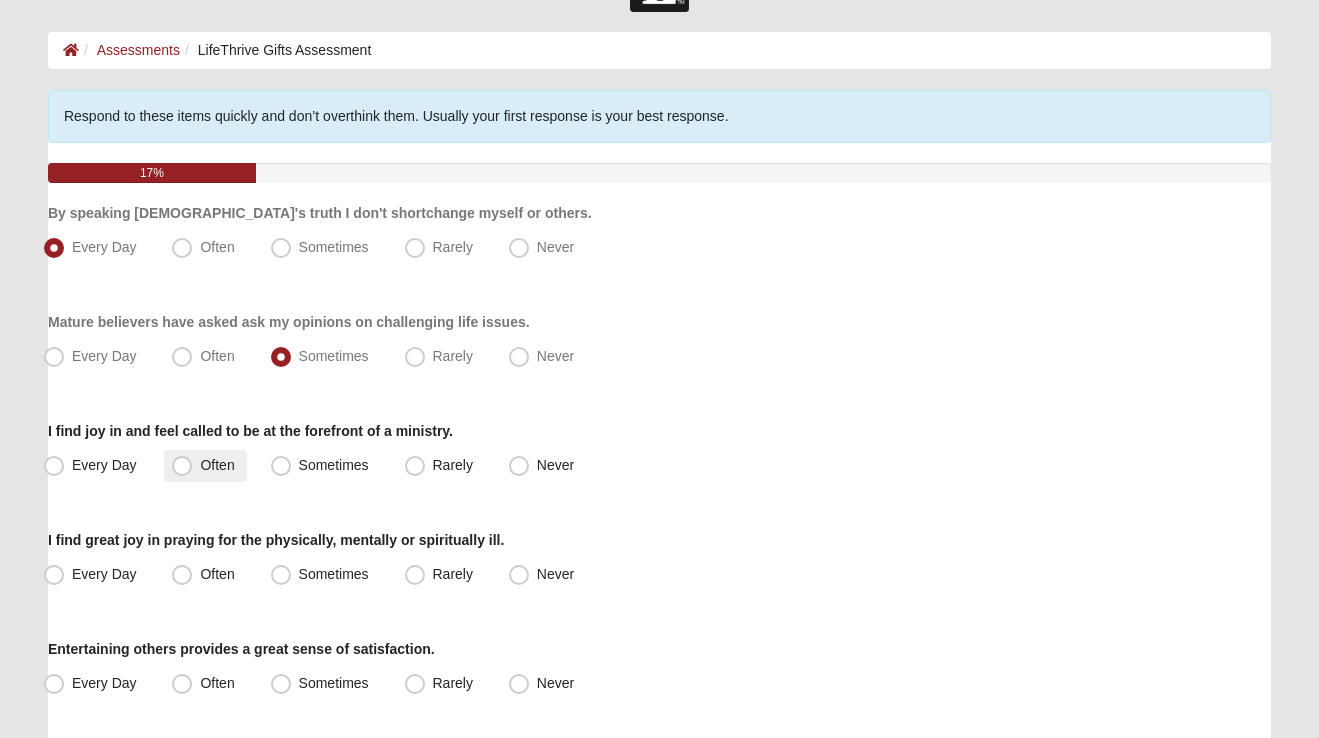 click on "Often" at bounding box center (217, 465) 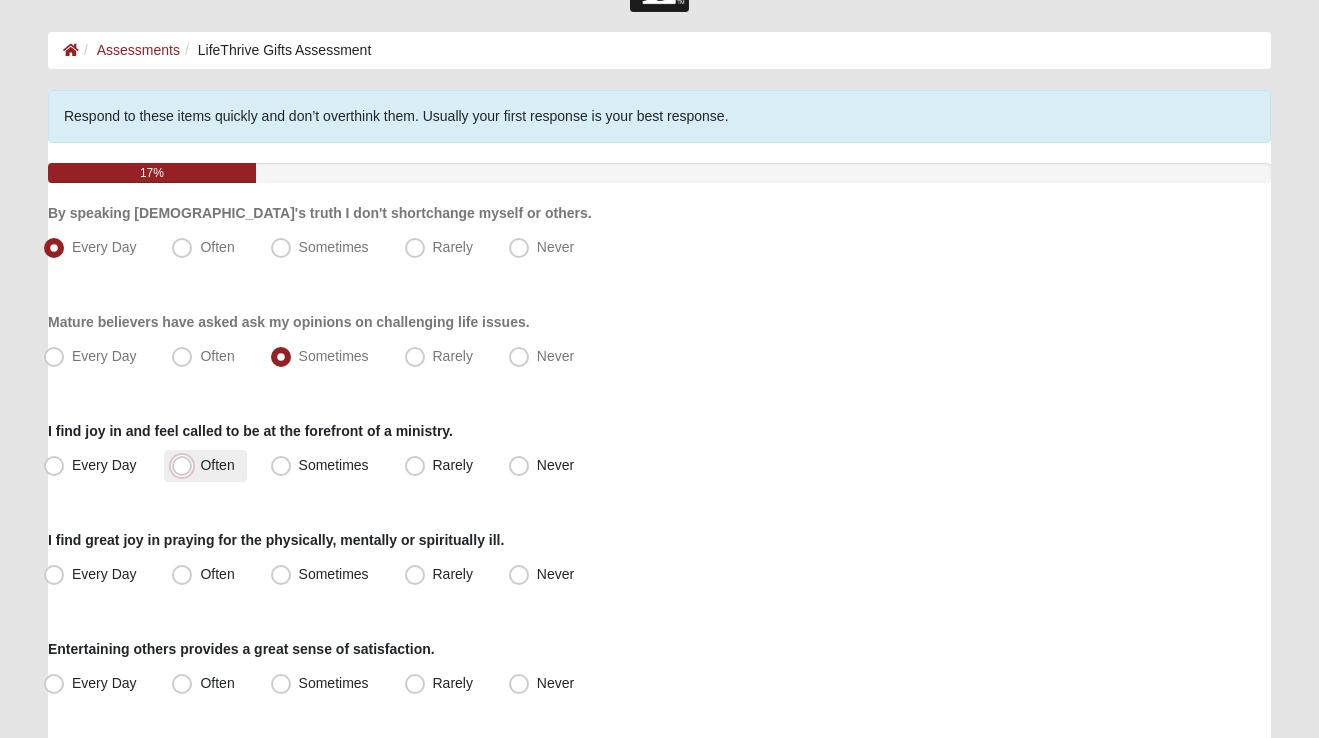 click on "Often" at bounding box center [186, 465] 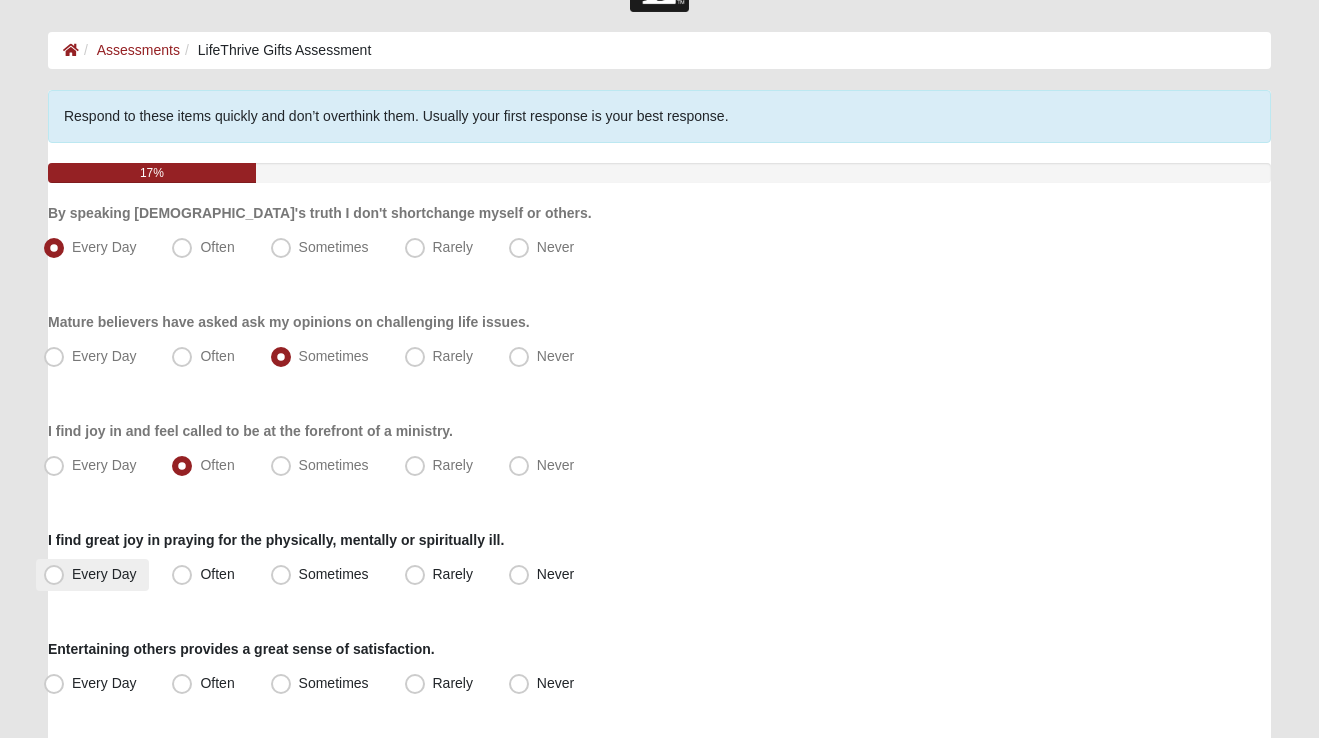 click on "Every Day" at bounding box center [104, 574] 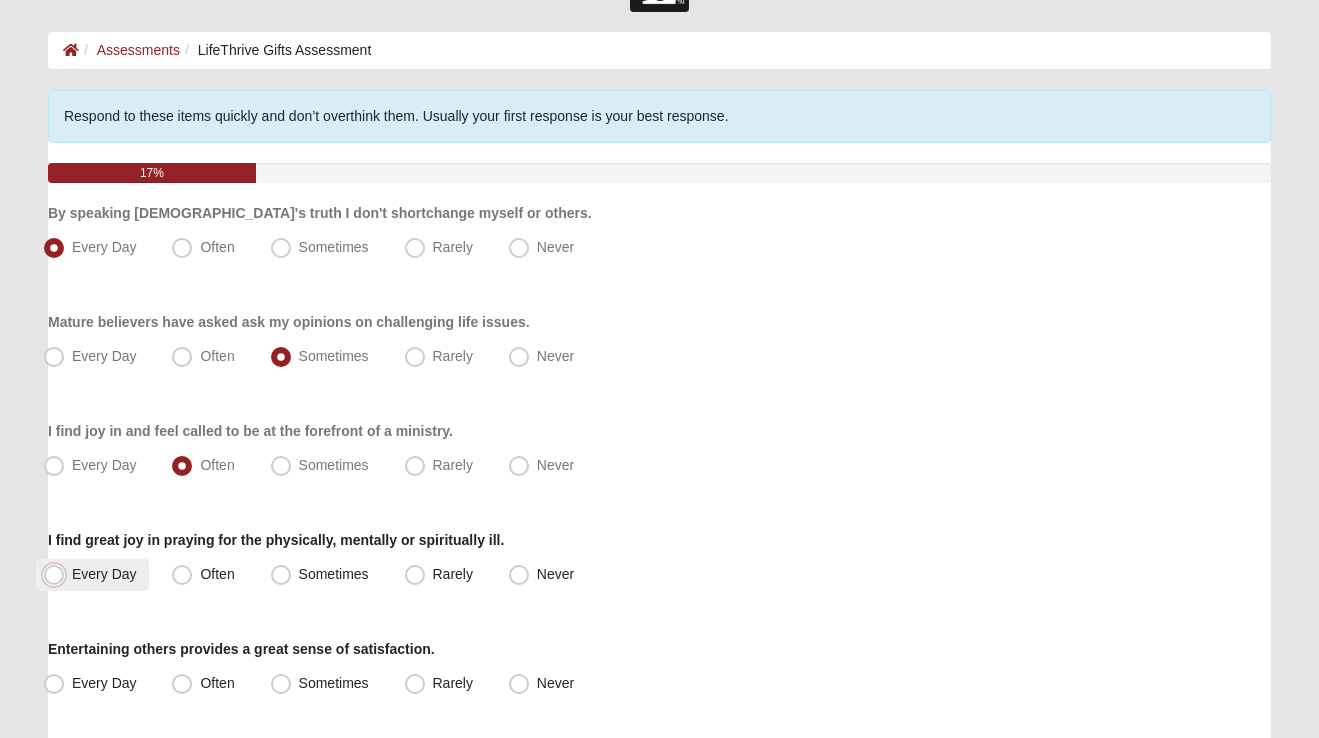click on "Every Day" at bounding box center [58, 574] 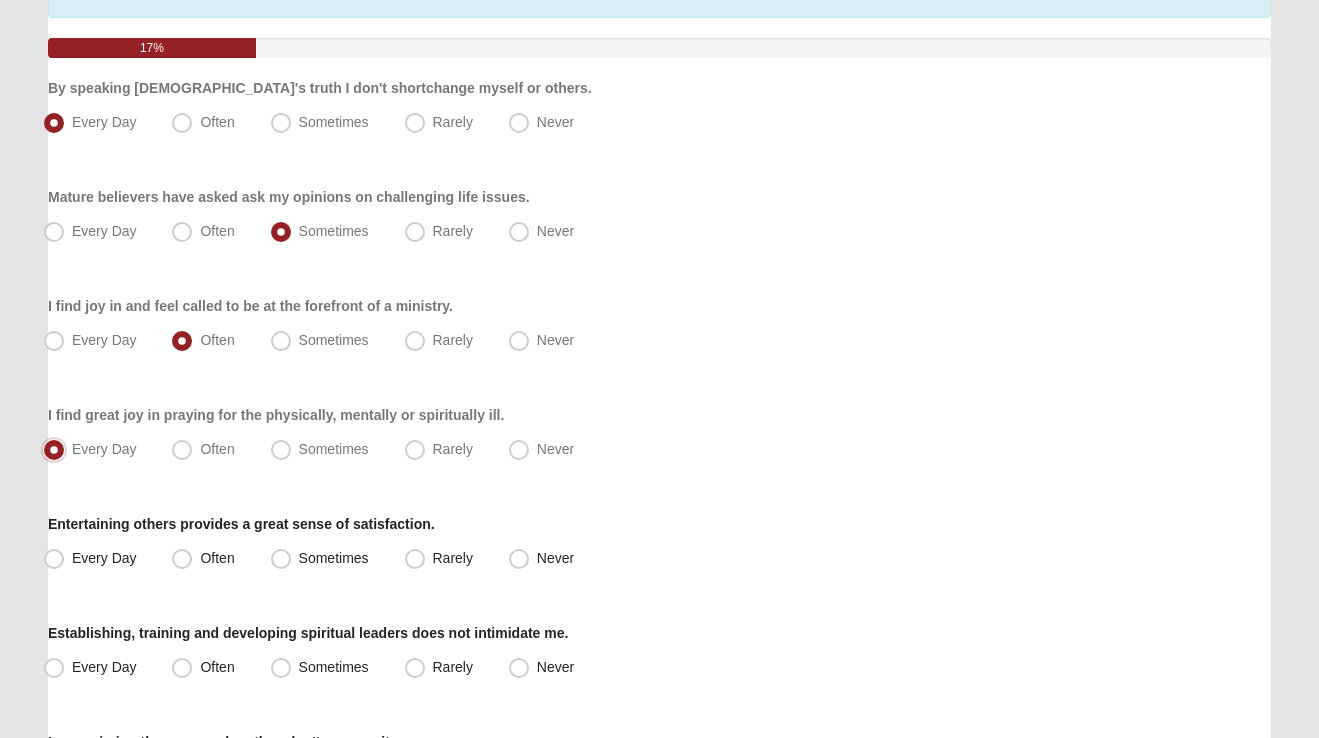 scroll, scrollTop: 202, scrollLeft: 0, axis: vertical 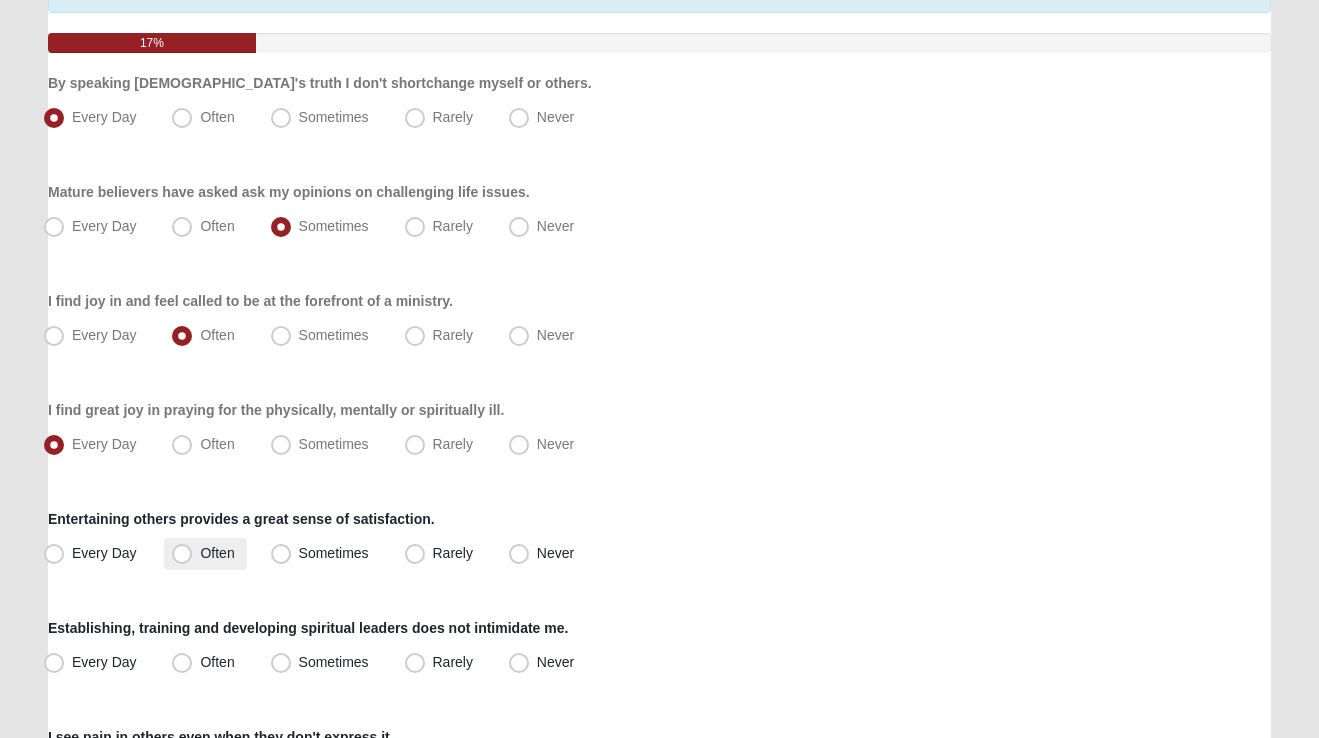 click on "Often" at bounding box center (217, 553) 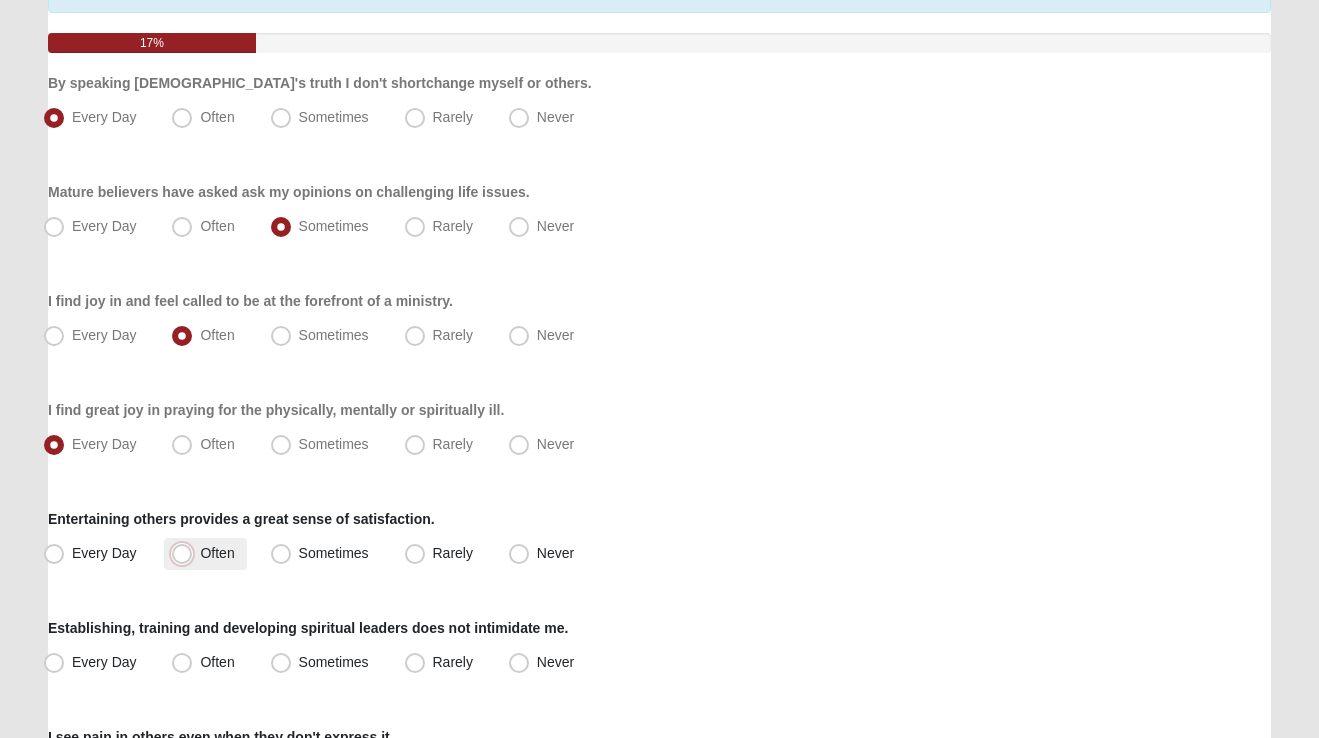 click on "Often" at bounding box center [186, 553] 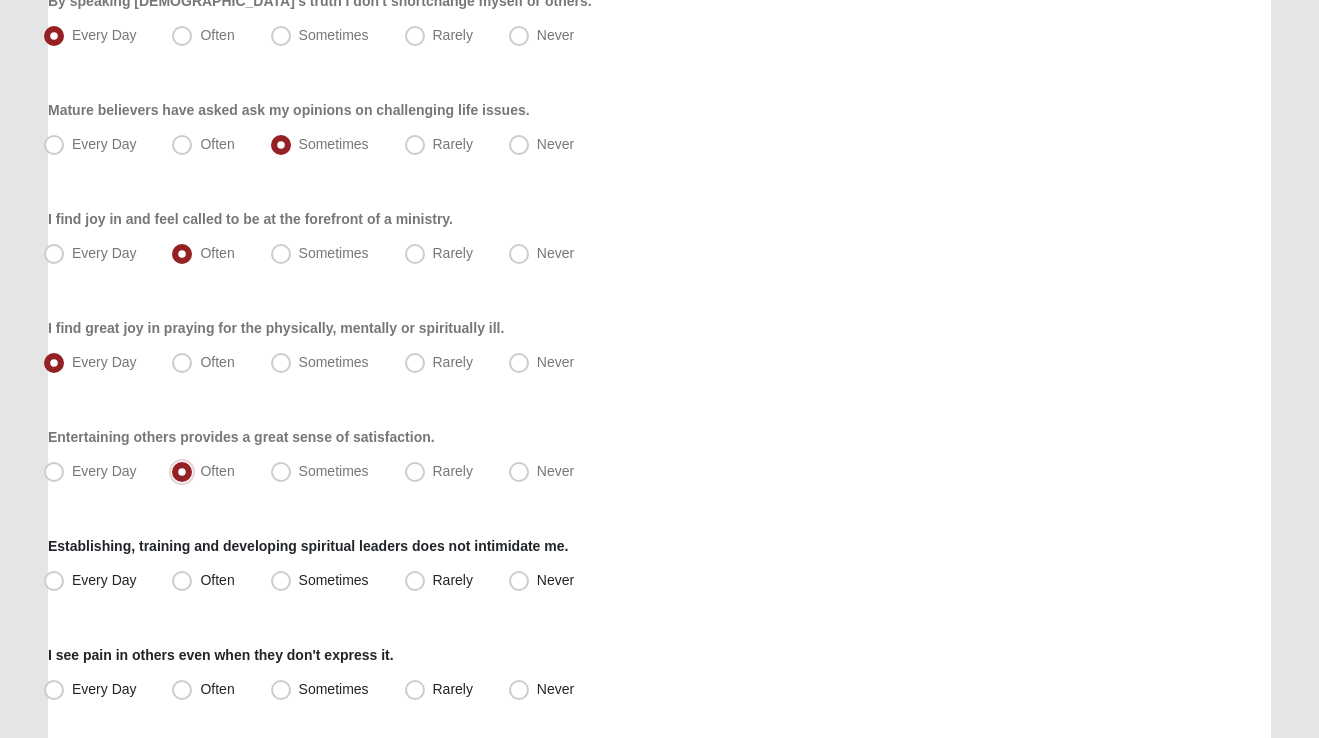 scroll, scrollTop: 286, scrollLeft: 0, axis: vertical 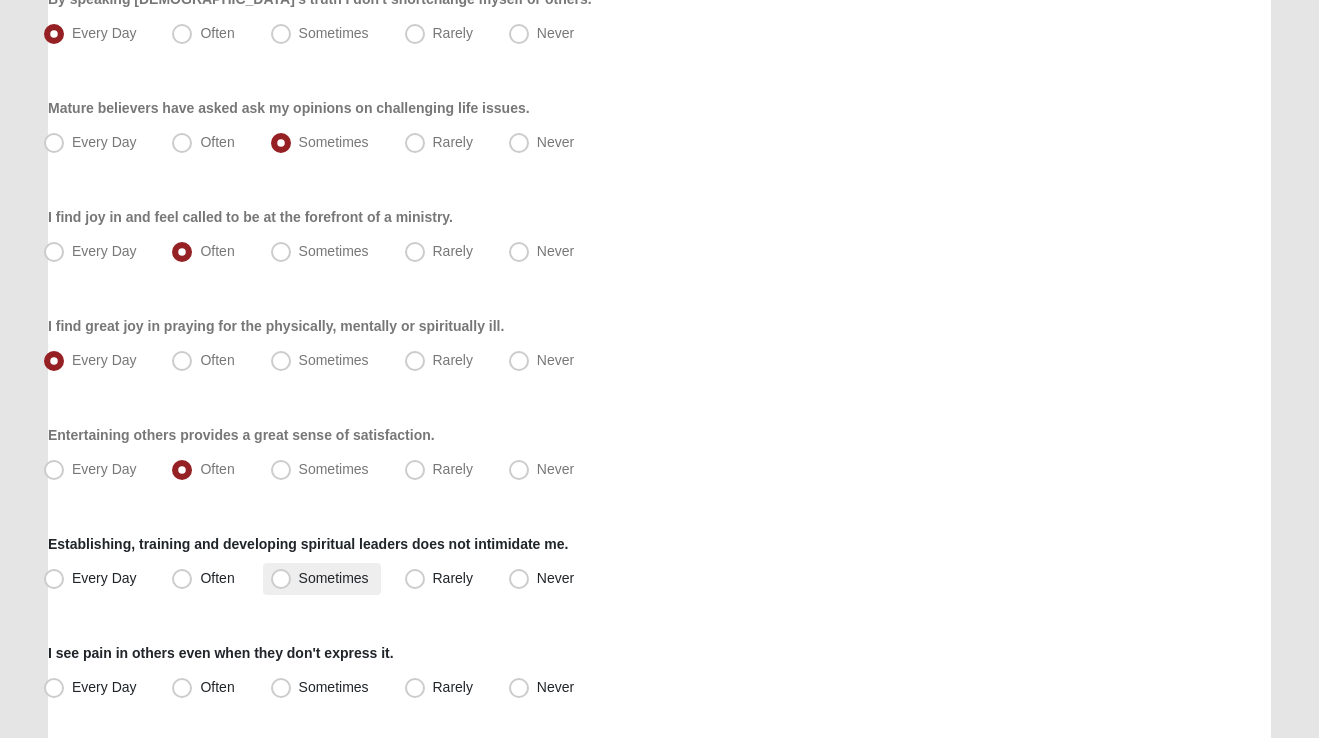click on "Sometimes" at bounding box center [334, 578] 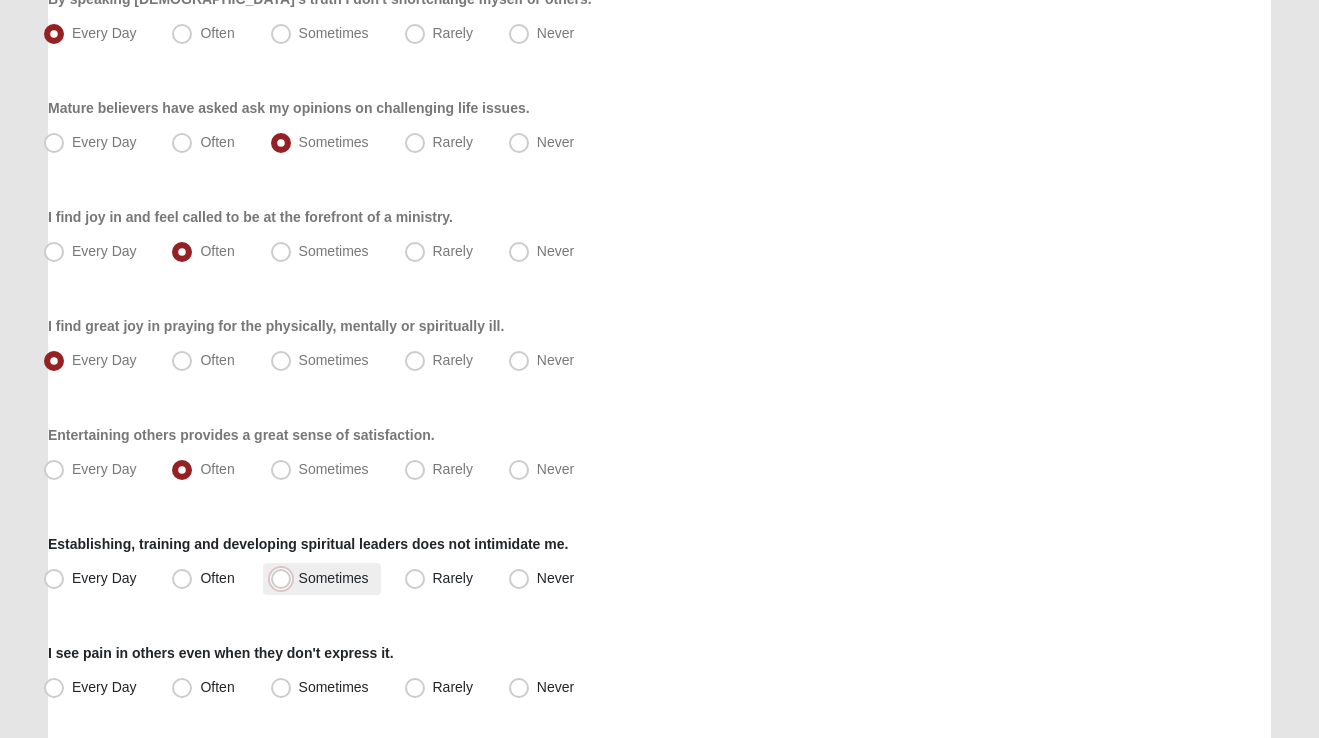 click on "Sometimes" at bounding box center [285, 578] 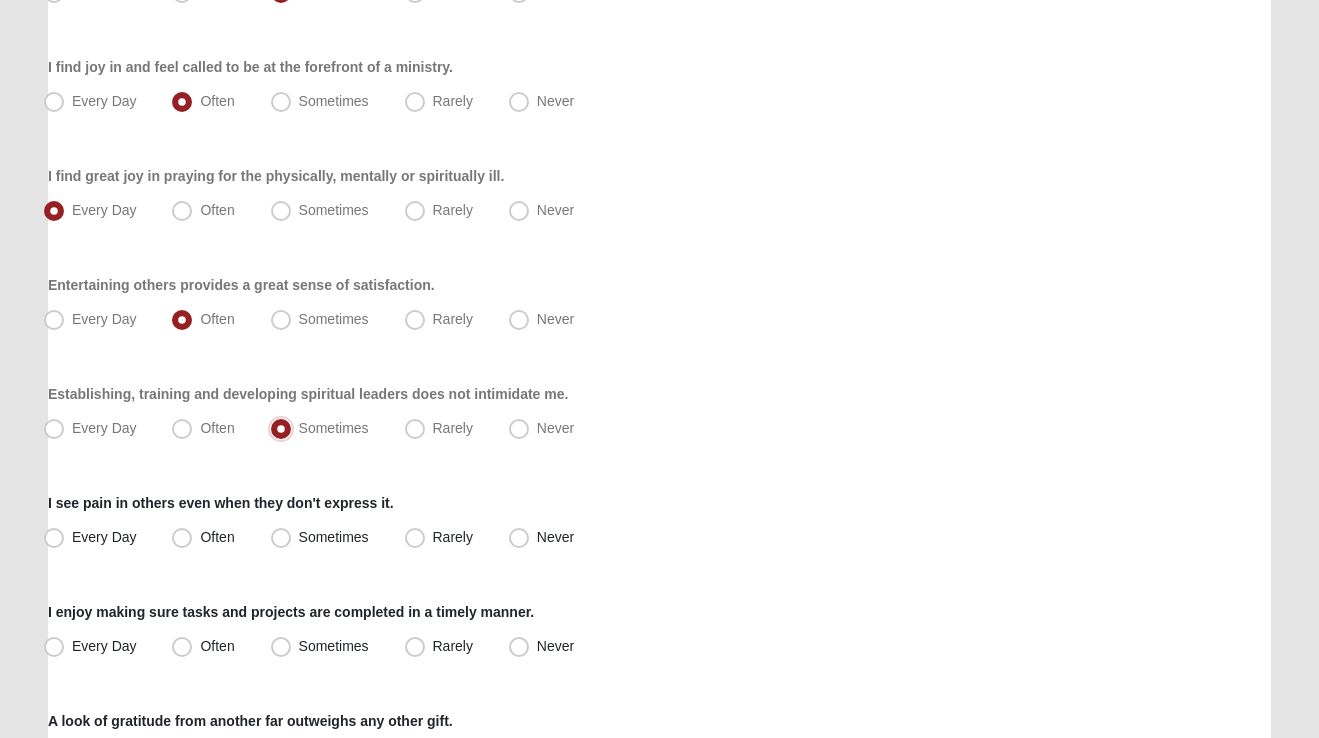 scroll, scrollTop: 451, scrollLeft: 0, axis: vertical 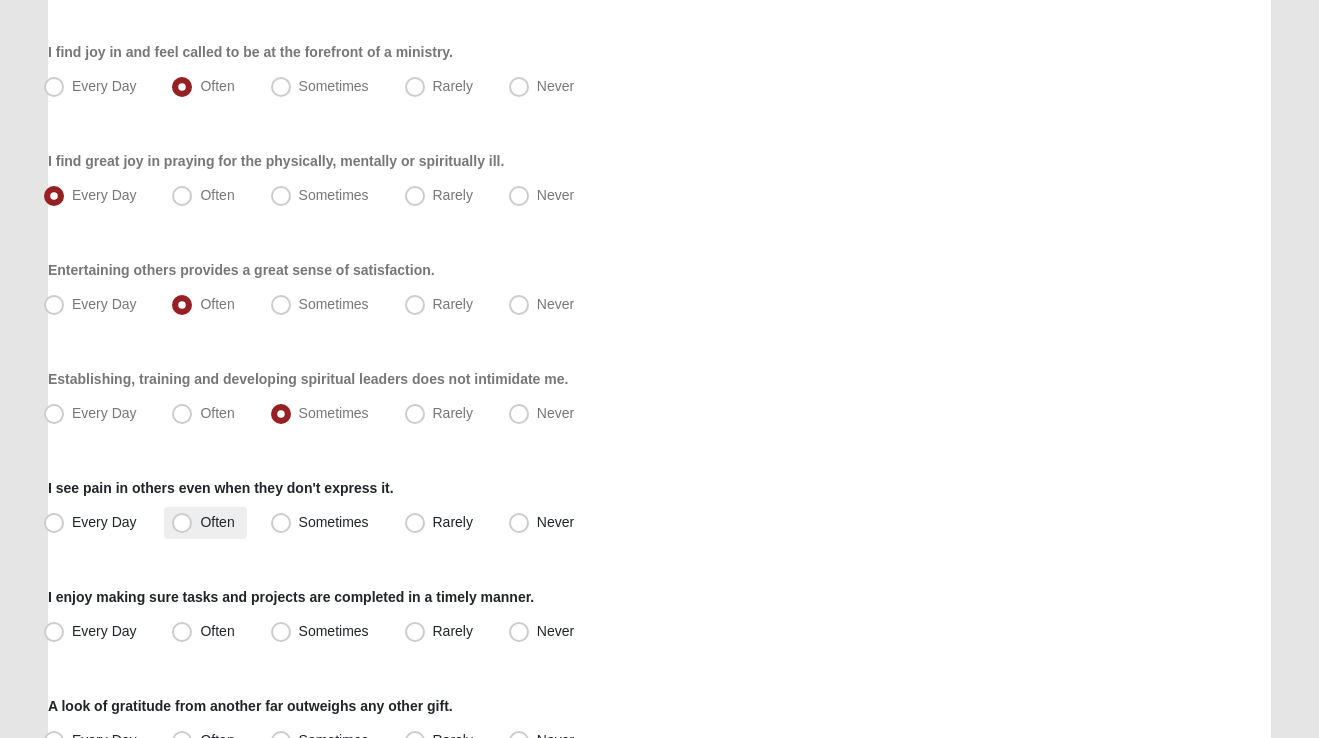 click on "Often" at bounding box center [217, 522] 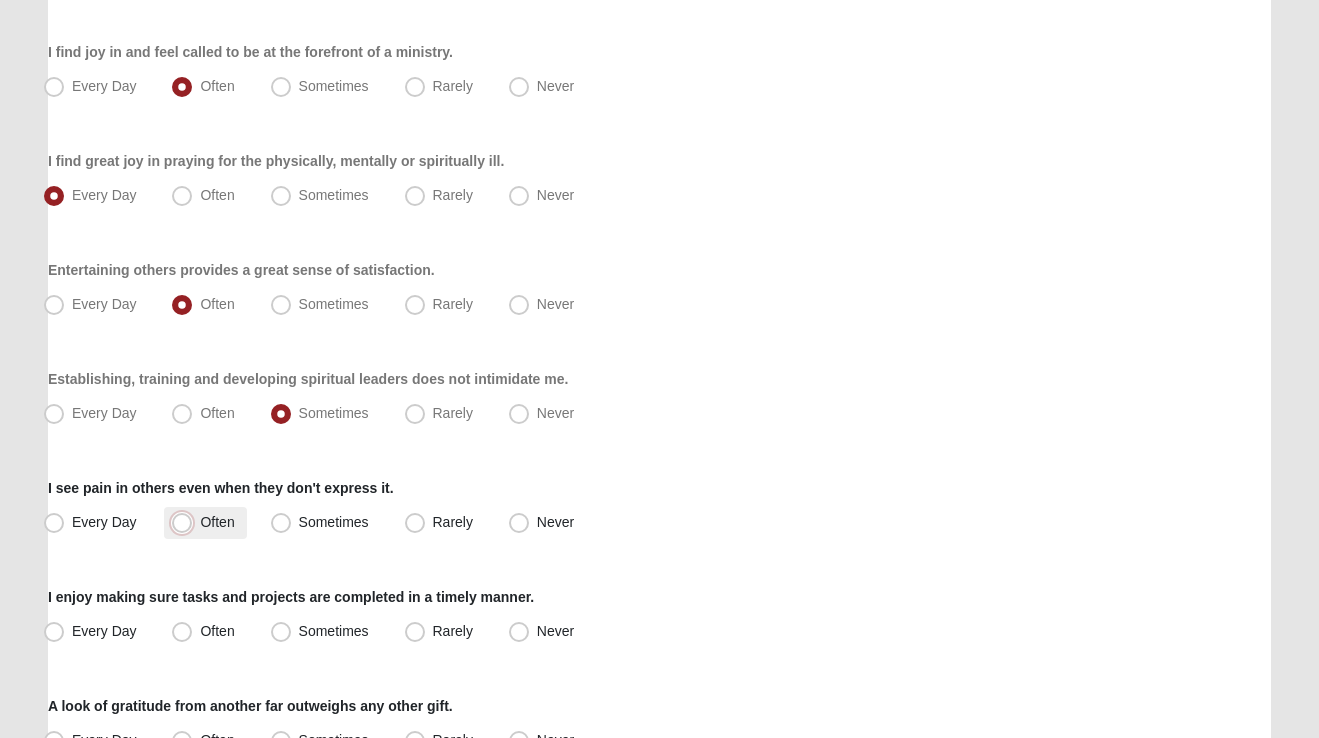 click on "Often" at bounding box center (186, 522) 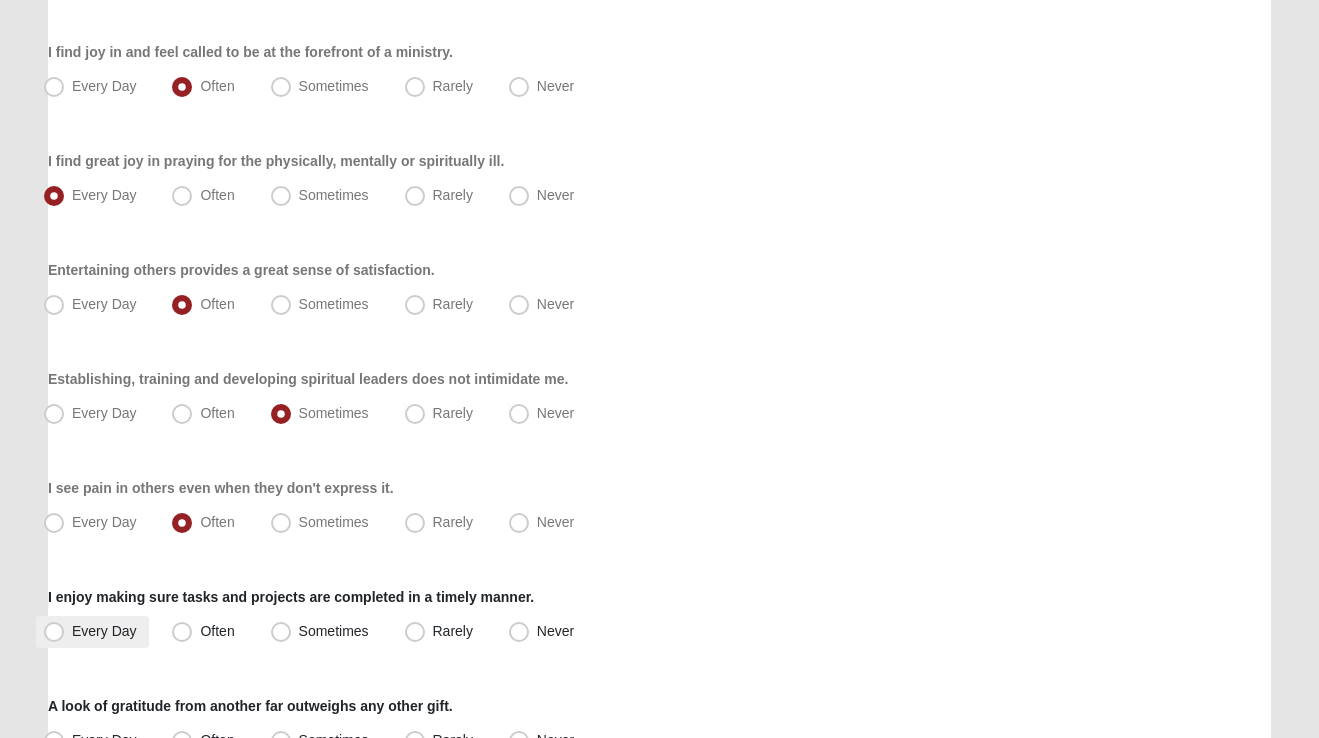 click on "Every Day" at bounding box center [104, 631] 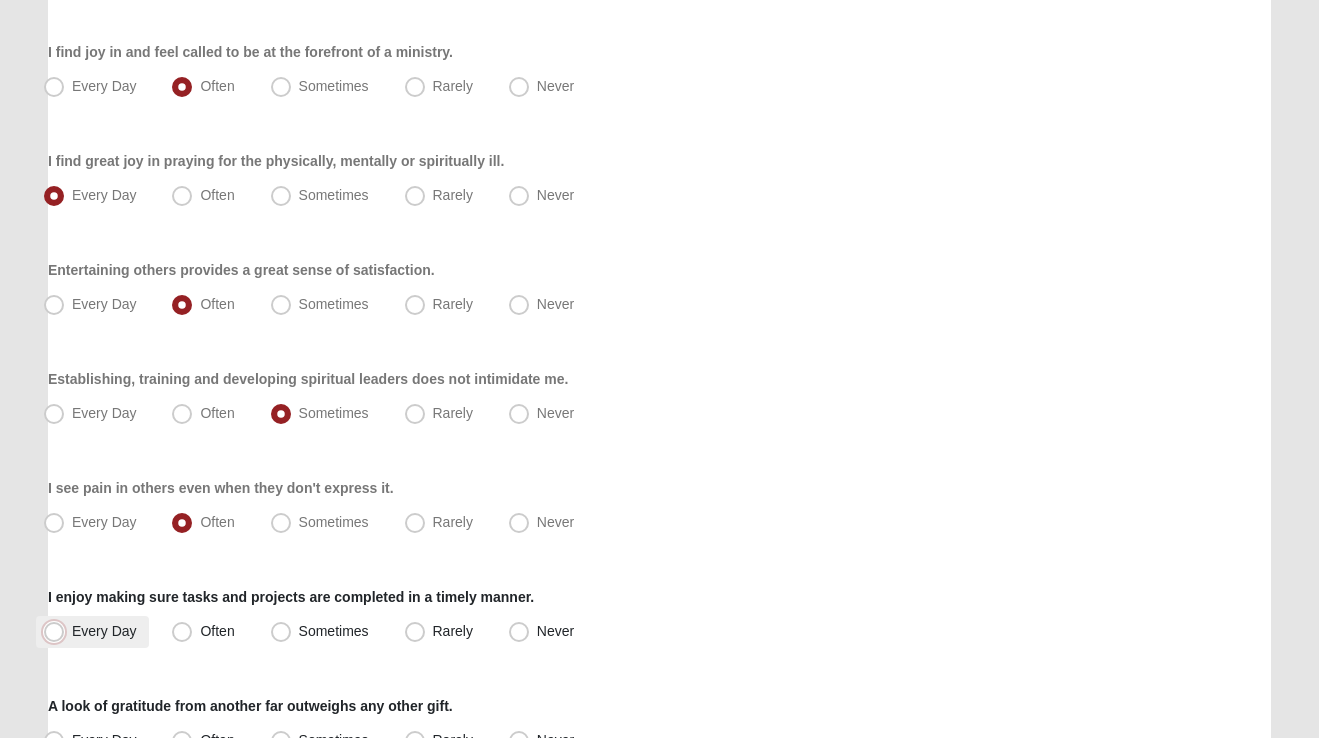 click on "Every Day" at bounding box center (58, 631) 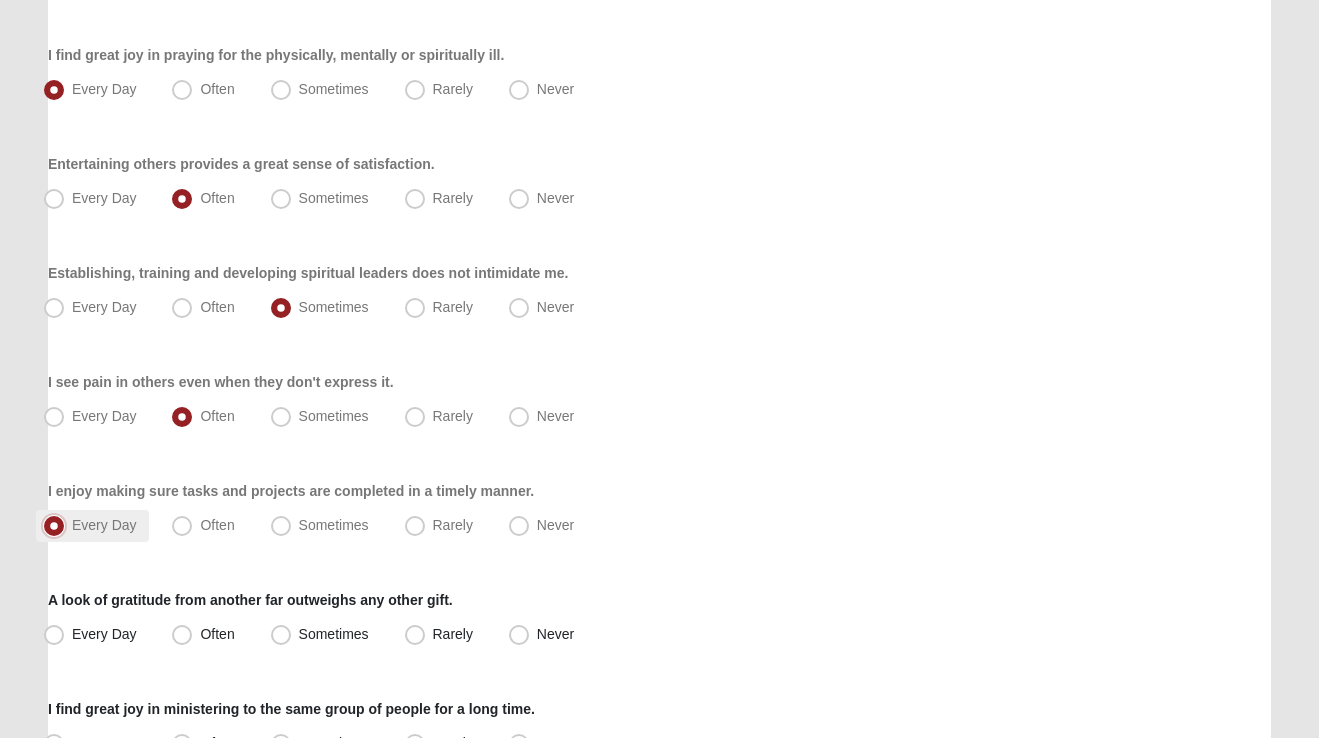 scroll, scrollTop: 599, scrollLeft: 0, axis: vertical 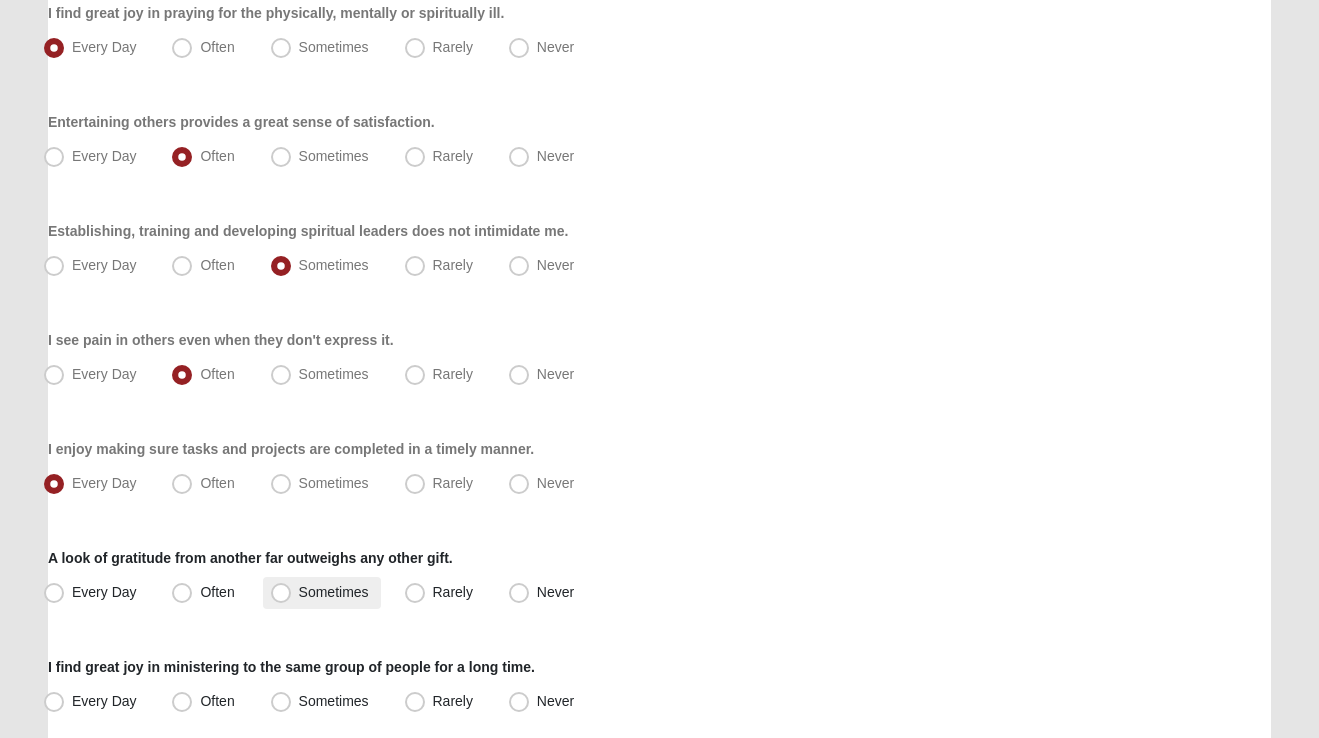 click on "Sometimes" at bounding box center [334, 592] 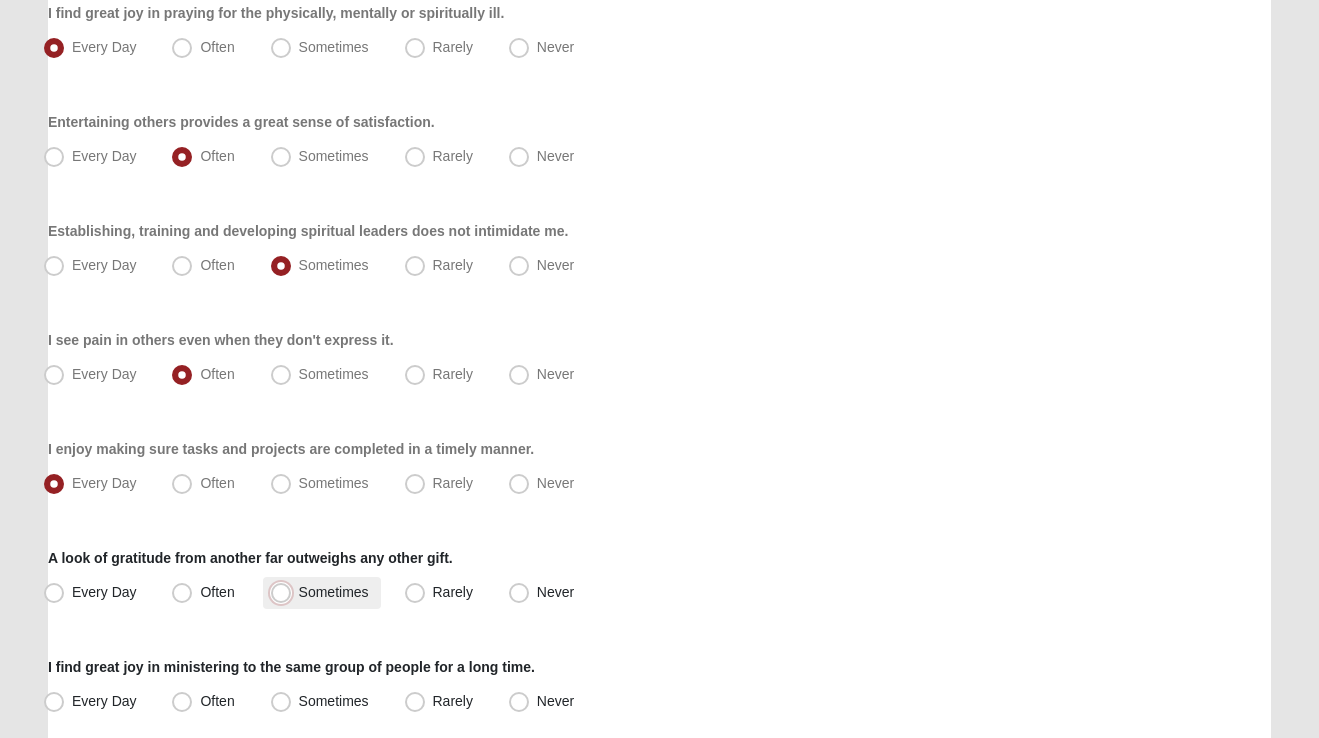 click on "Sometimes" at bounding box center (285, 592) 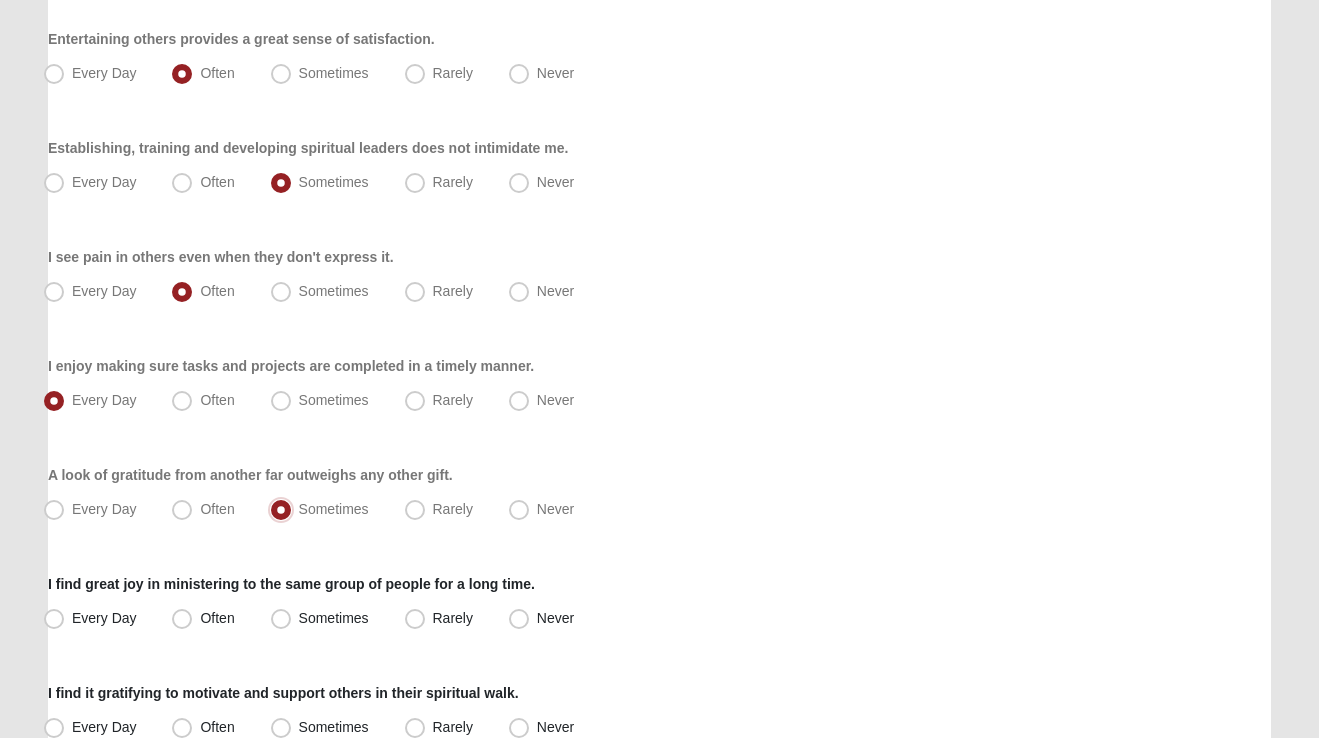 scroll, scrollTop: 704, scrollLeft: 0, axis: vertical 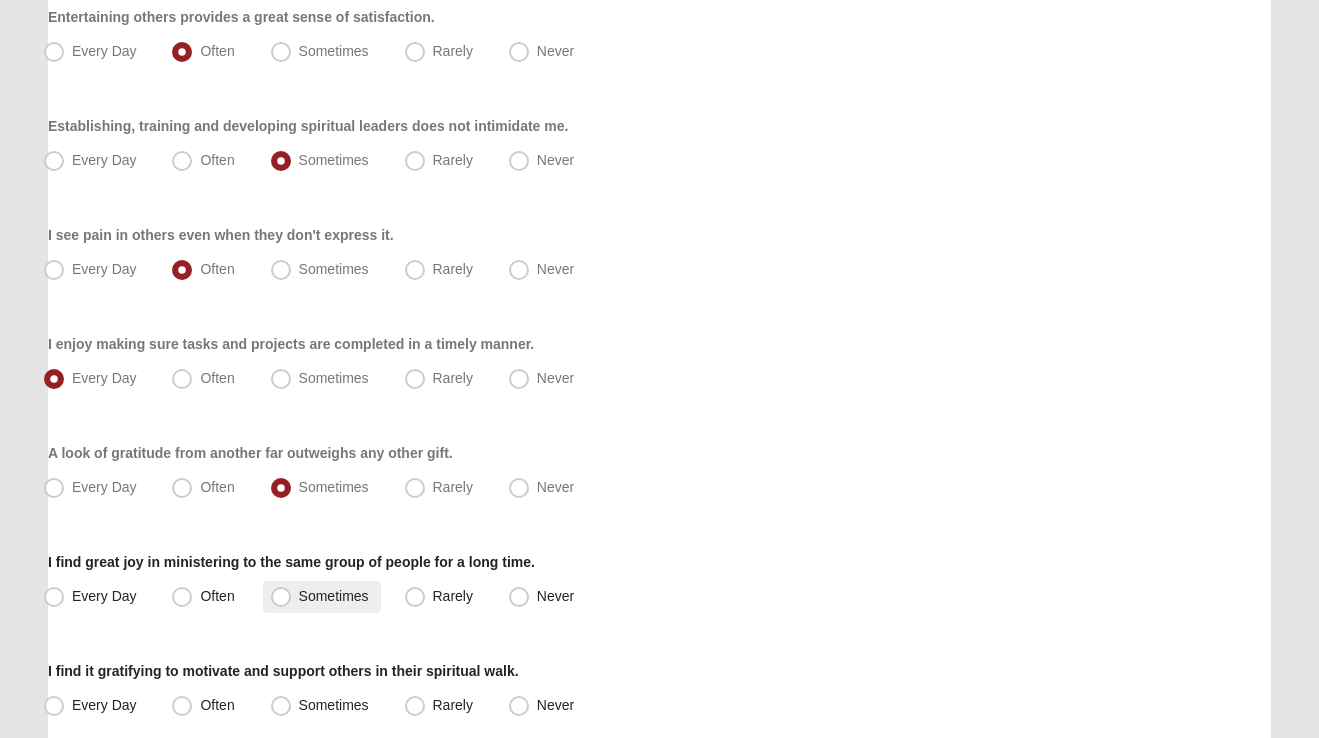 click on "Sometimes" at bounding box center [334, 596] 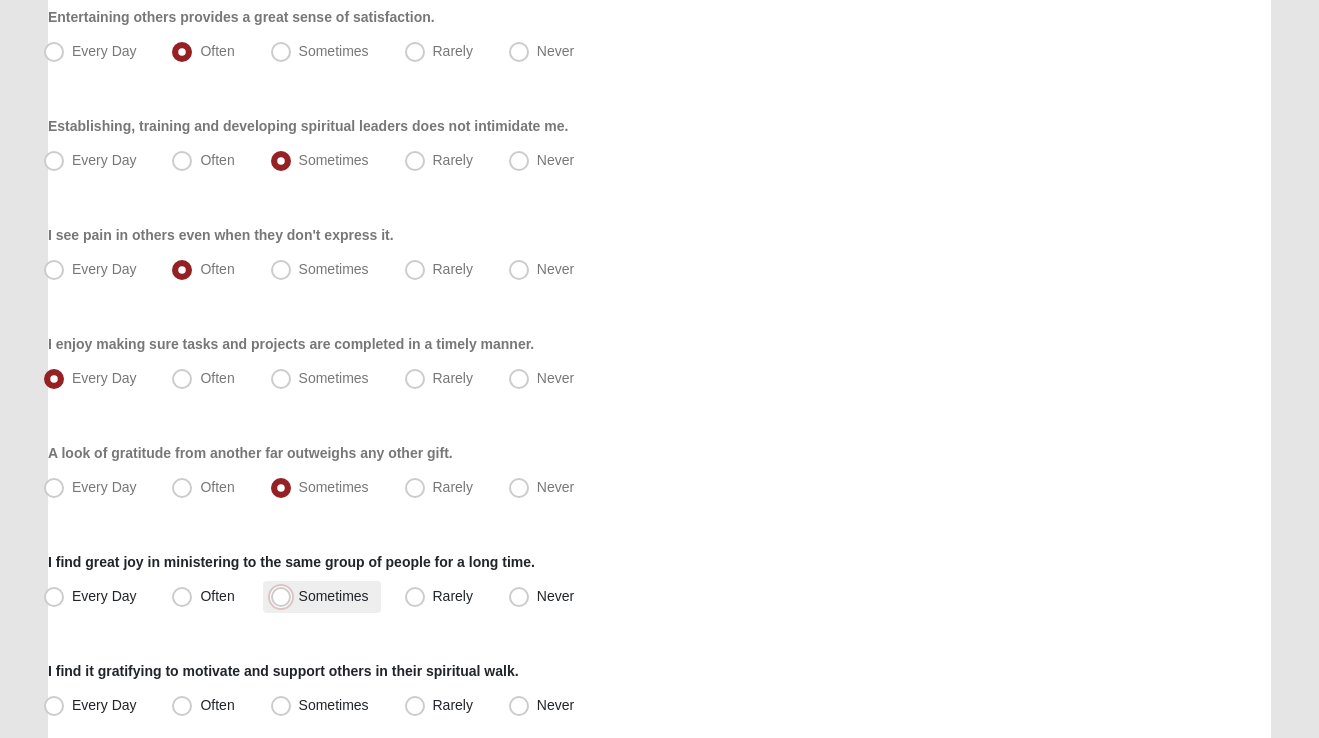 click on "Sometimes" at bounding box center [285, 596] 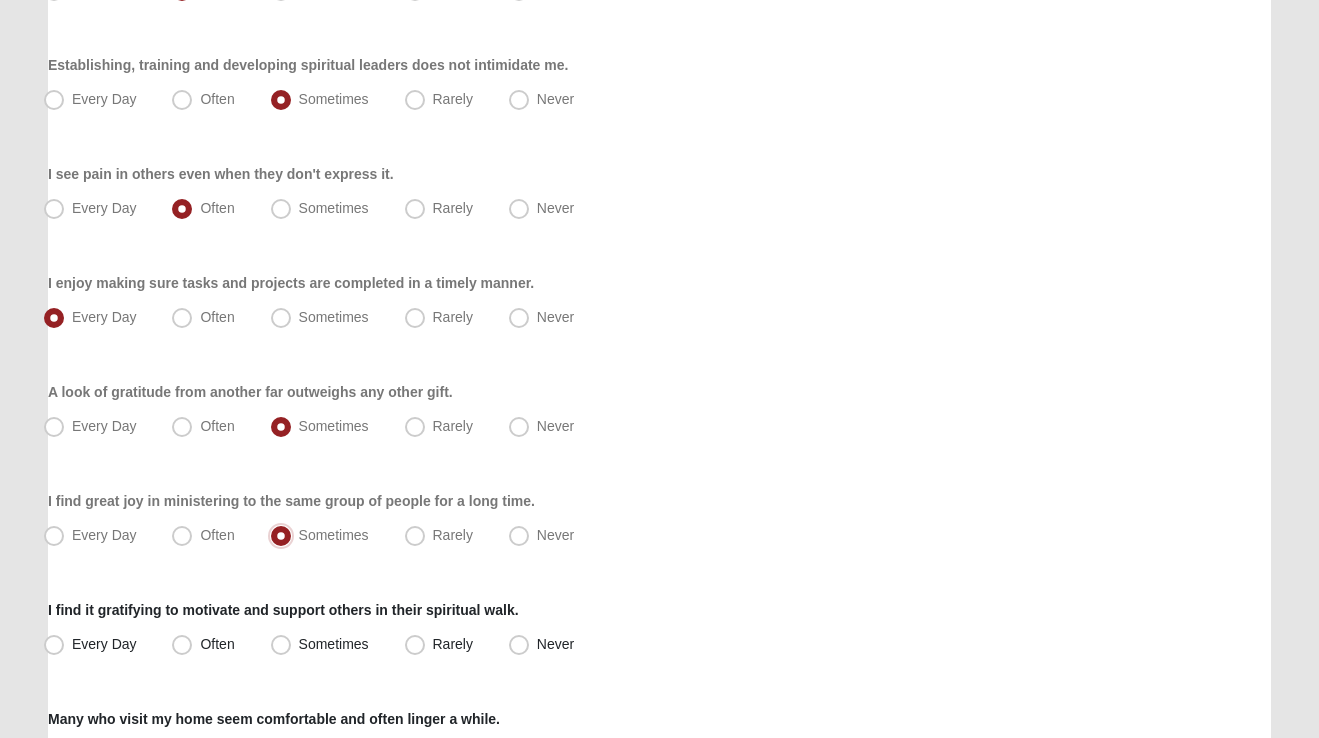 scroll, scrollTop: 785, scrollLeft: 0, axis: vertical 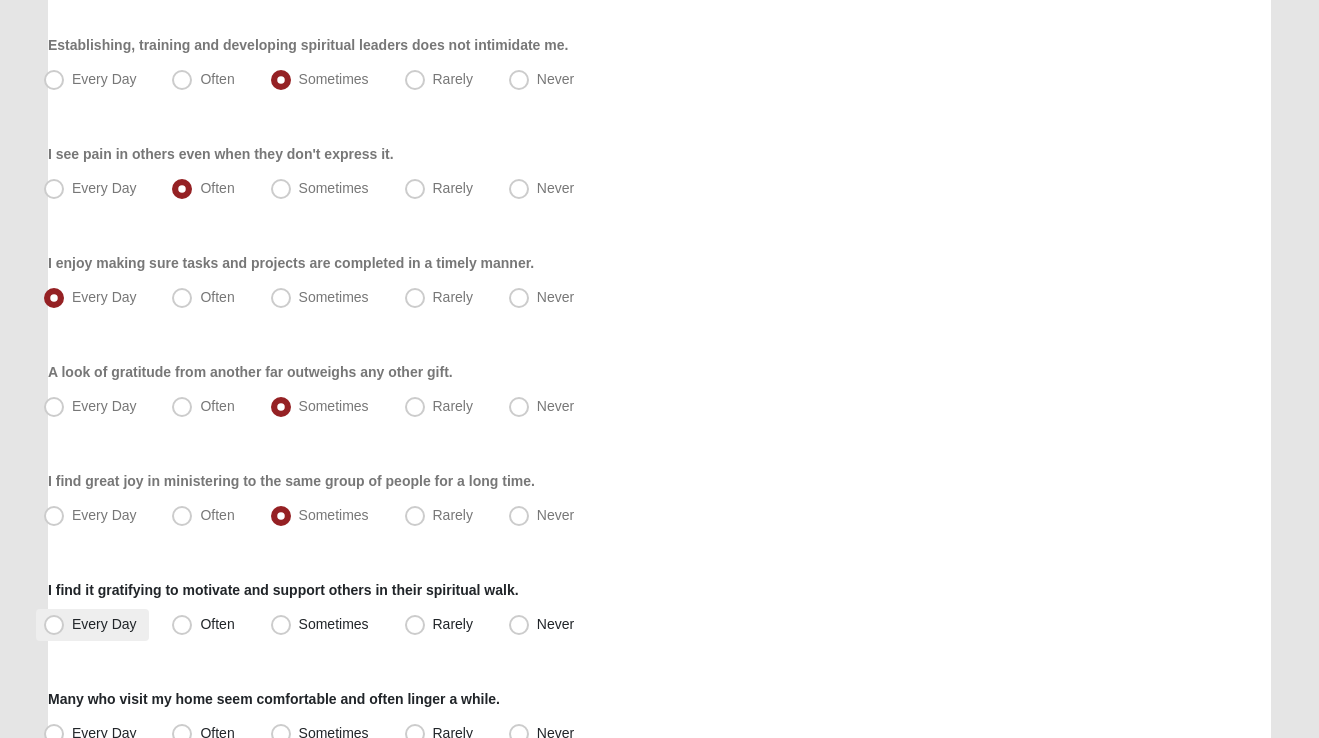 click on "Every Day" at bounding box center [92, 625] 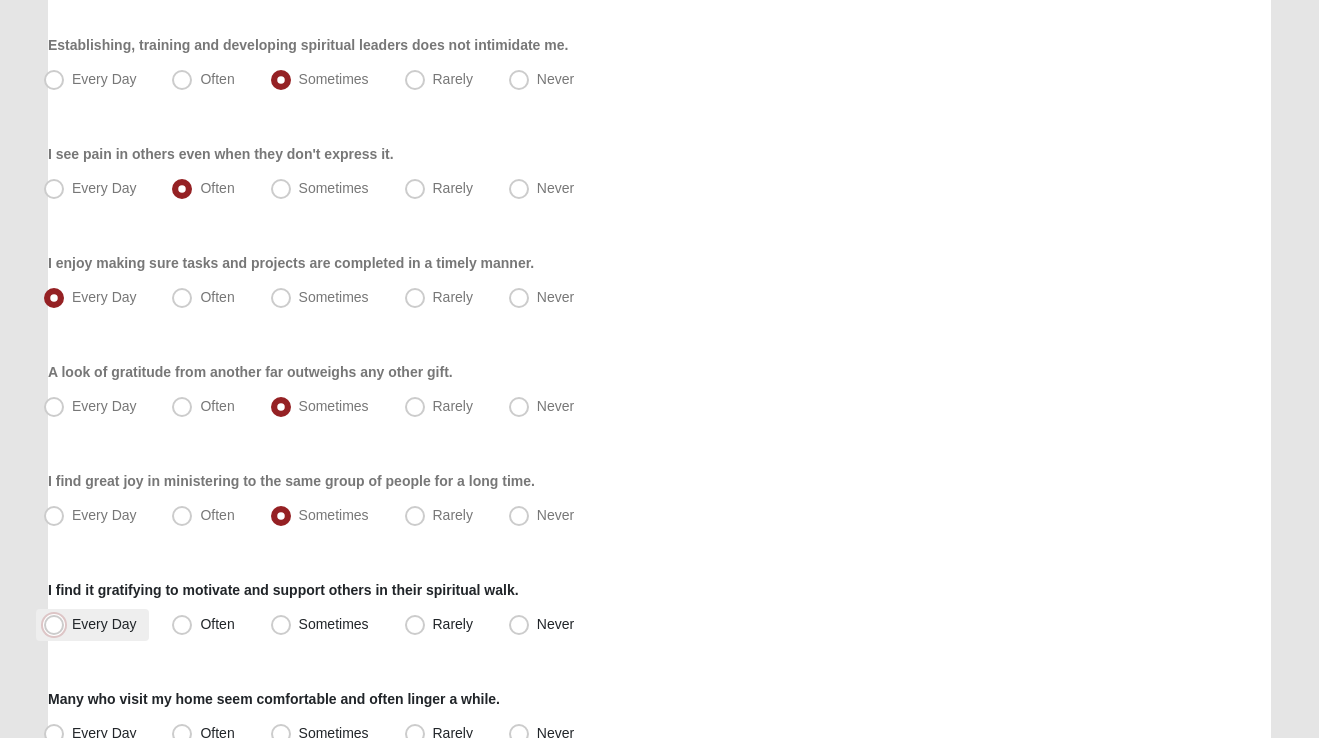 click on "Every Day" at bounding box center (58, 624) 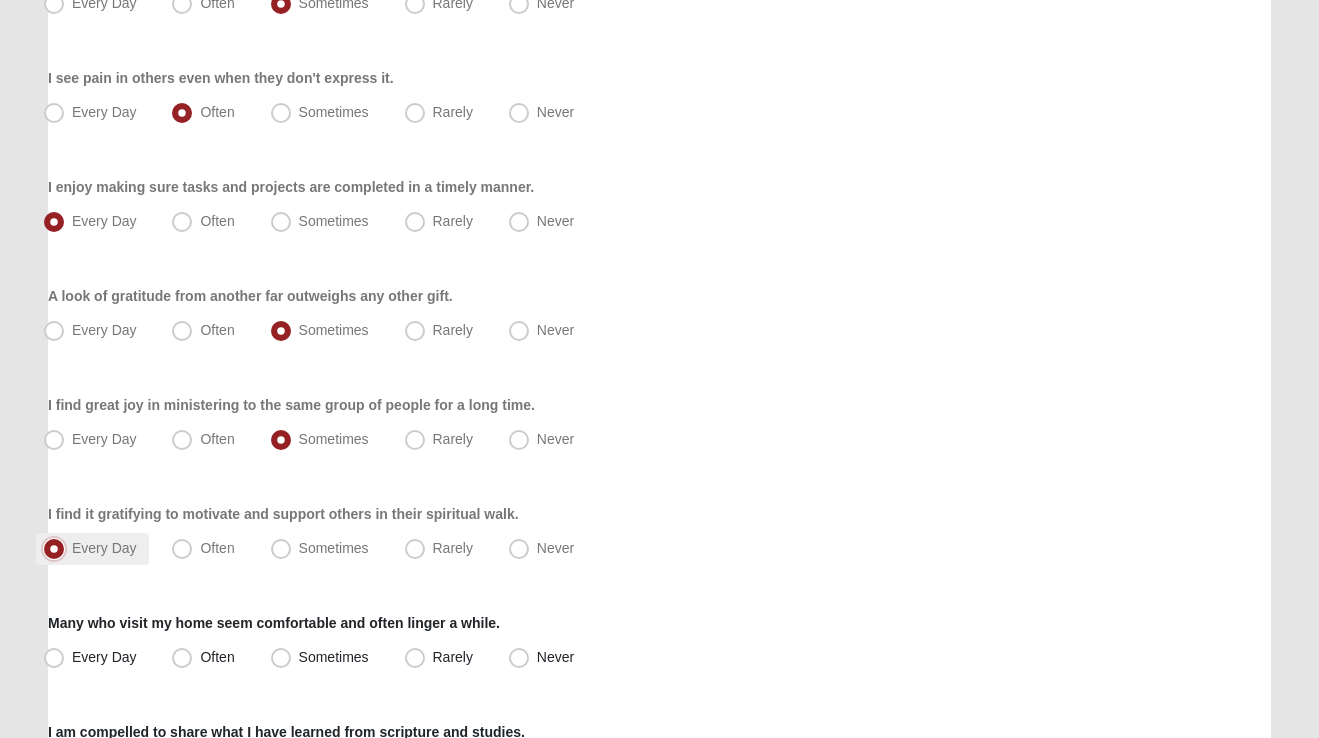 scroll, scrollTop: 864, scrollLeft: 0, axis: vertical 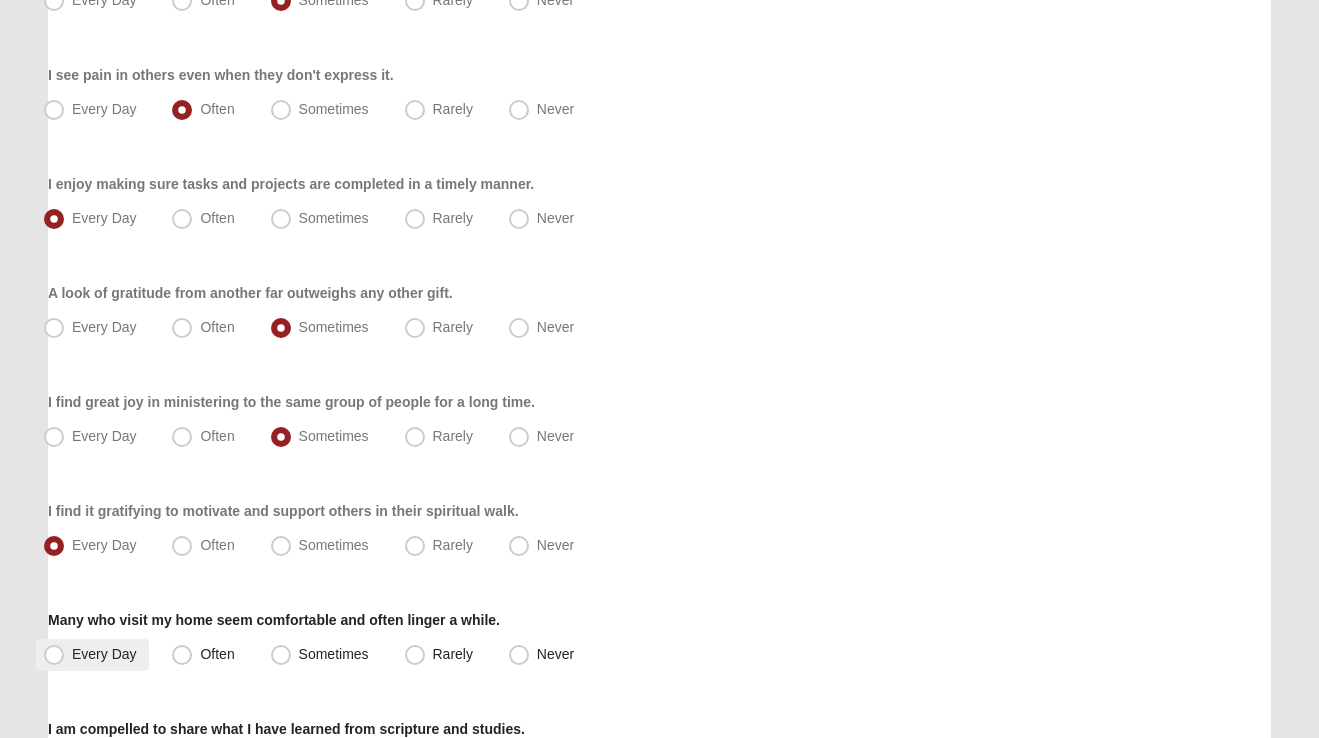click on "Every Day" at bounding box center (104, 654) 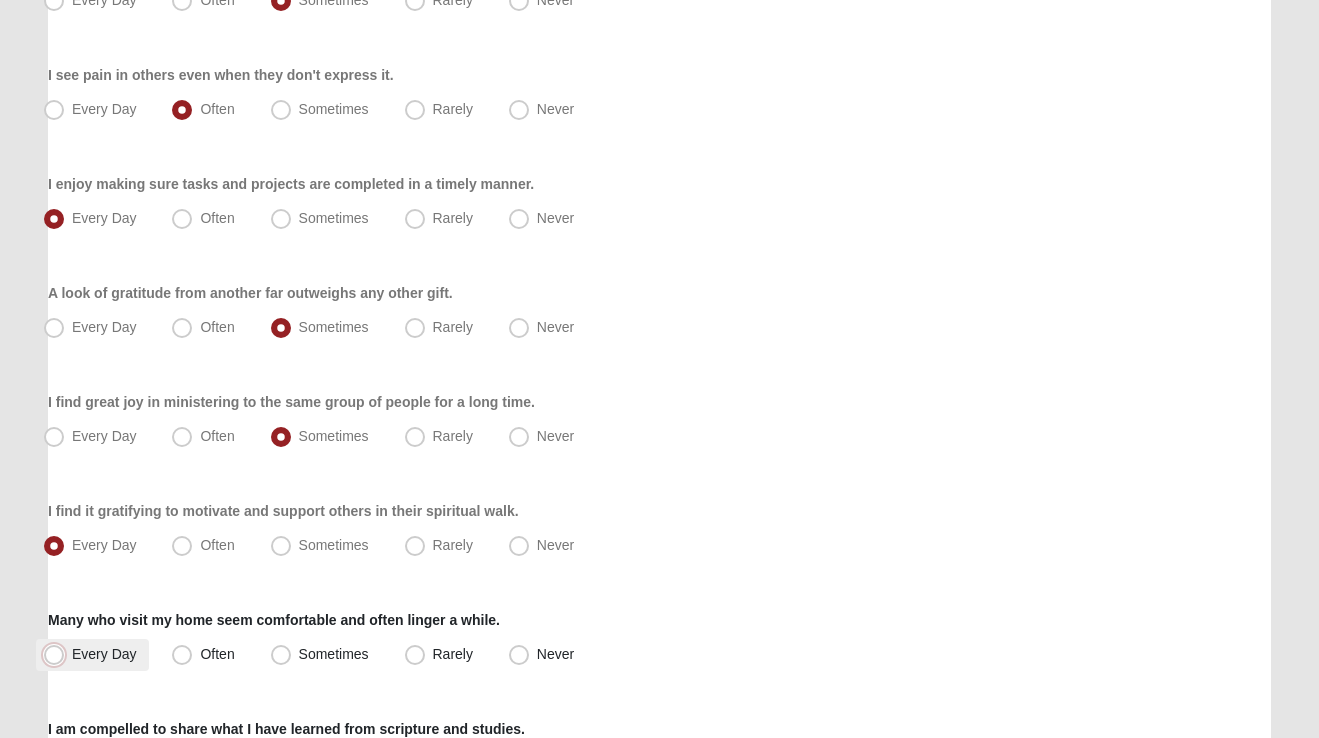 radio on "true" 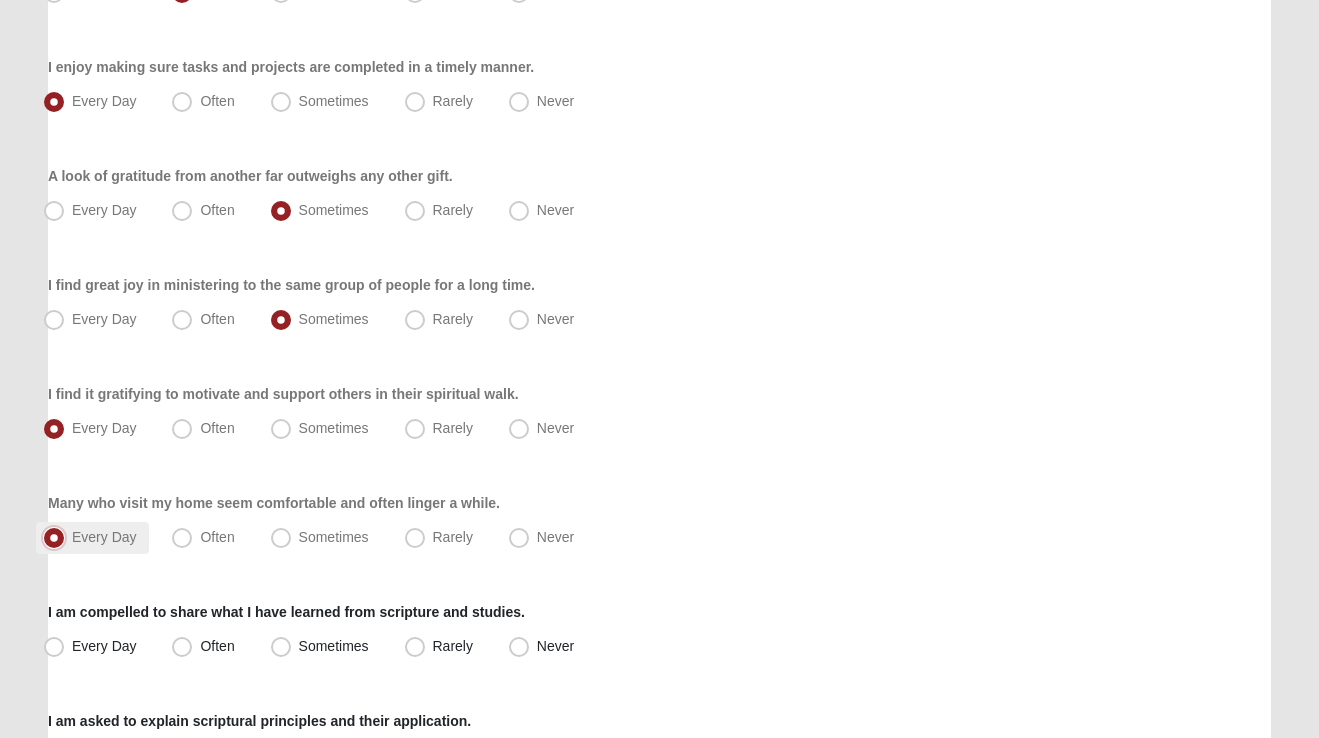 scroll, scrollTop: 989, scrollLeft: 0, axis: vertical 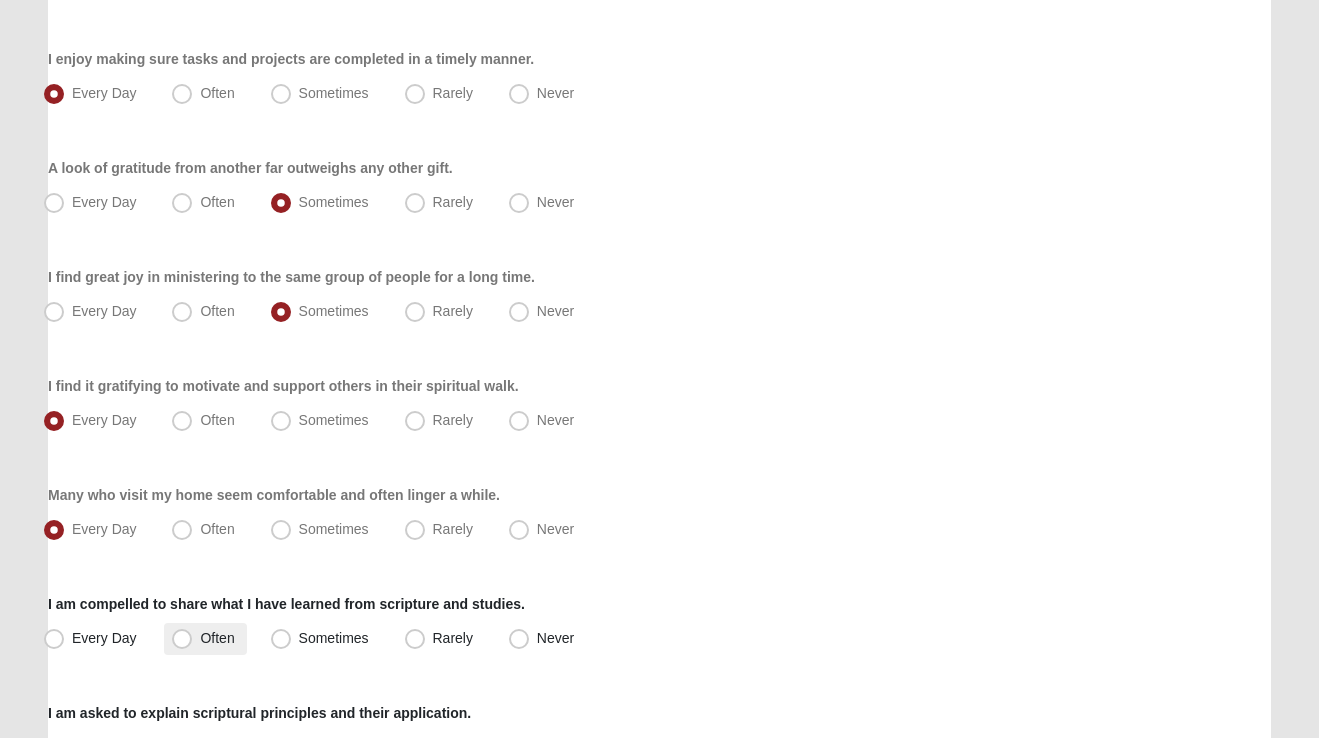 click on "Often" at bounding box center (217, 638) 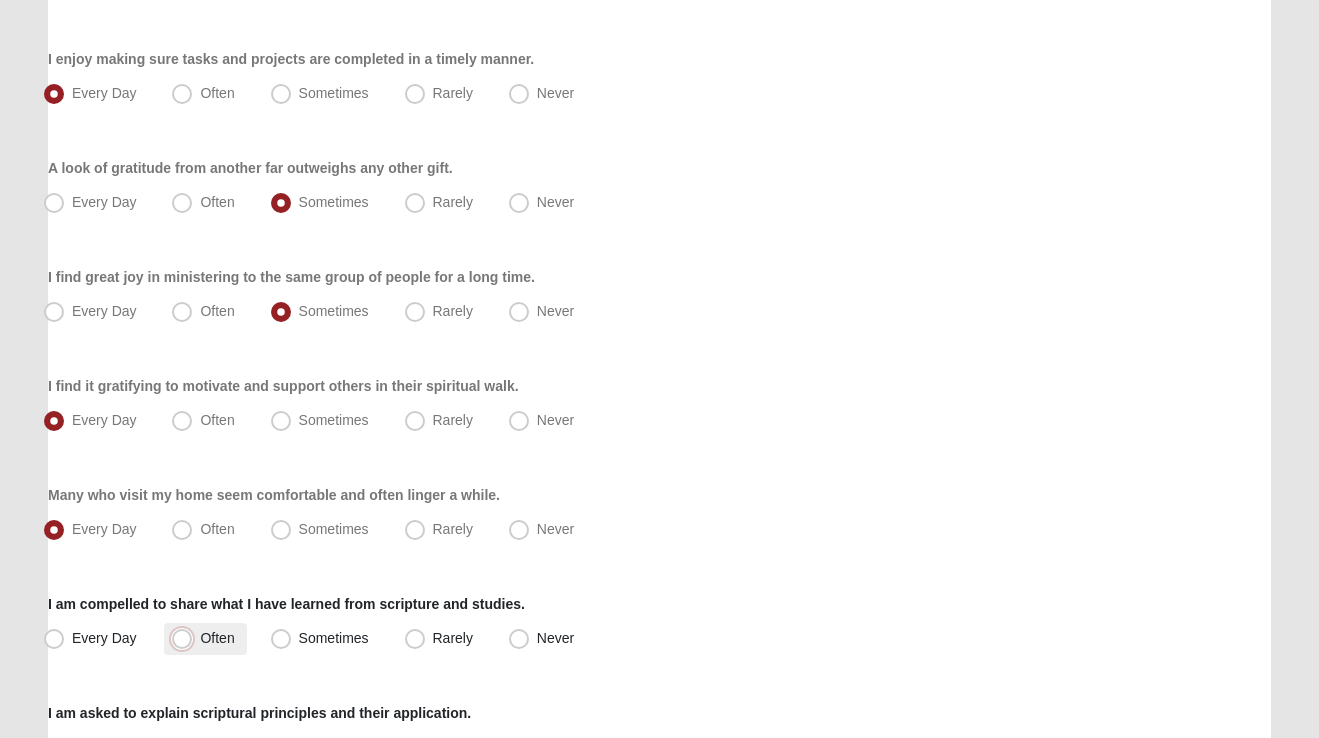 click on "Often" at bounding box center [186, 638] 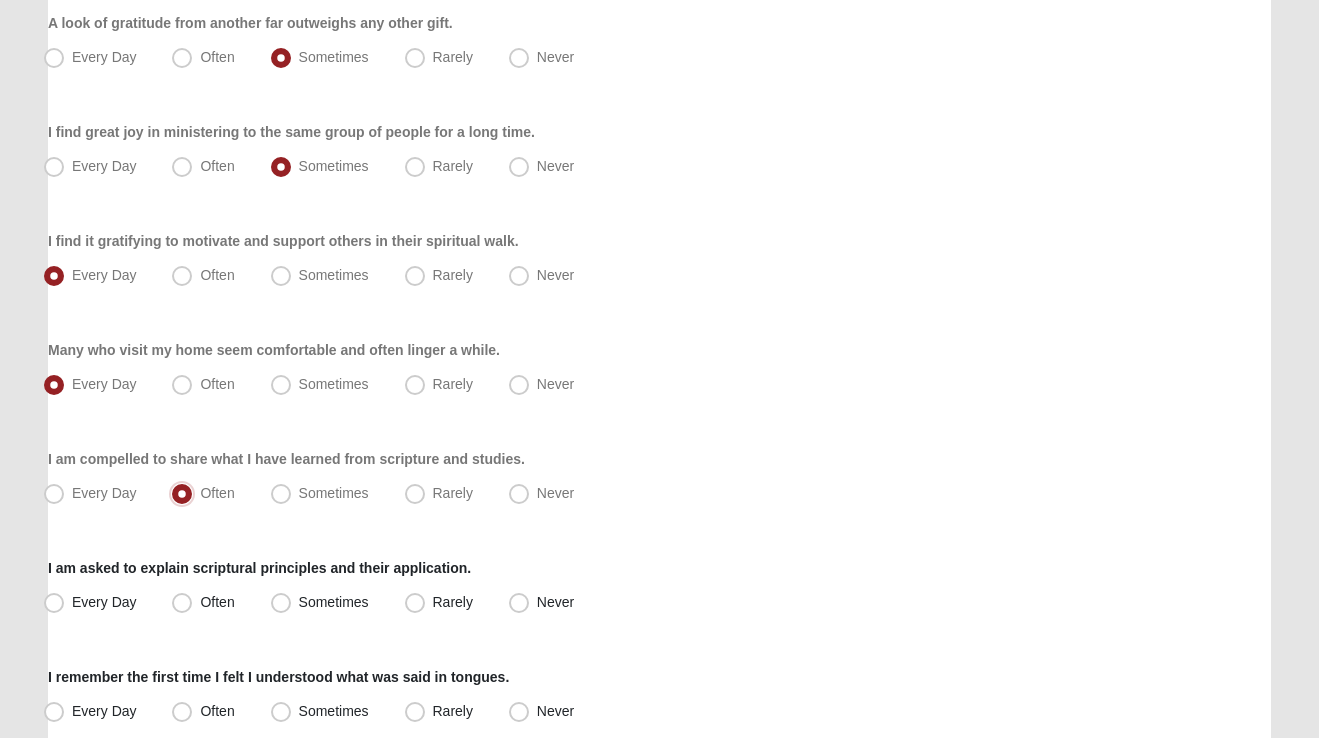 scroll, scrollTop: 1154, scrollLeft: 0, axis: vertical 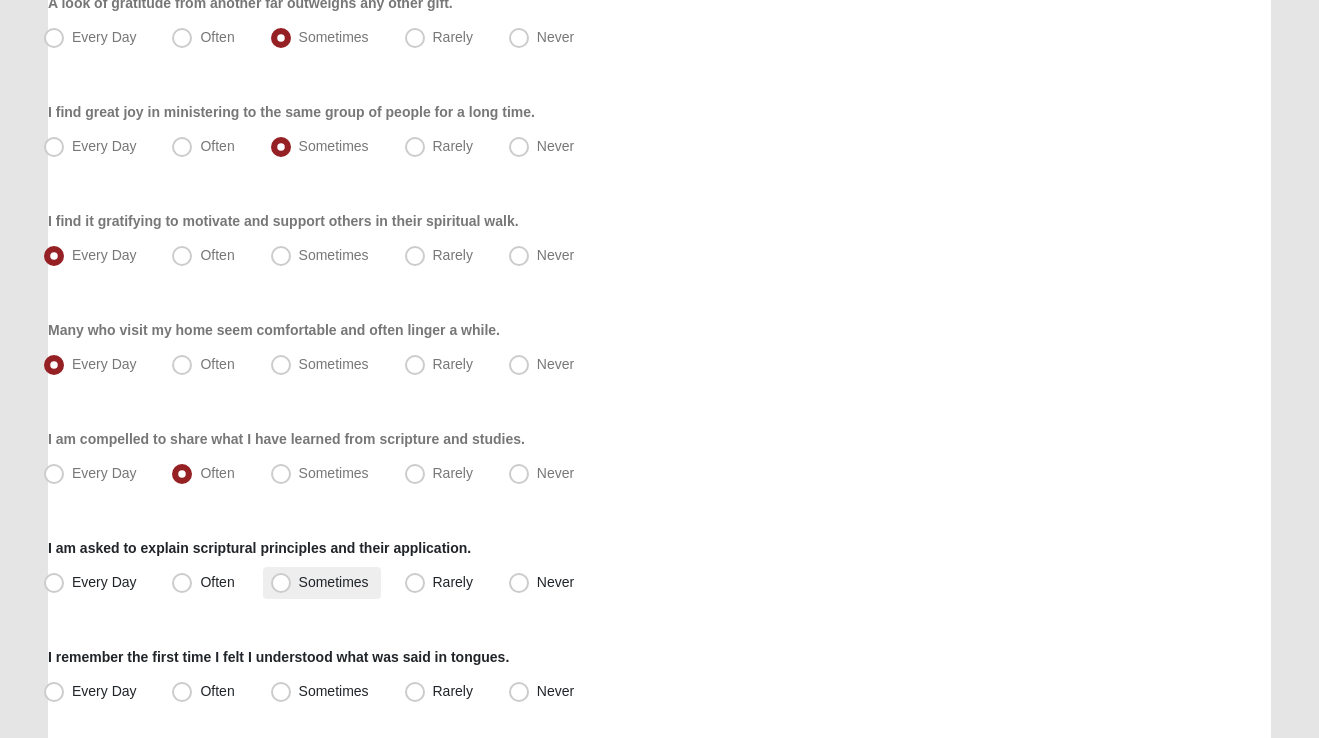 click on "Sometimes" at bounding box center (334, 582) 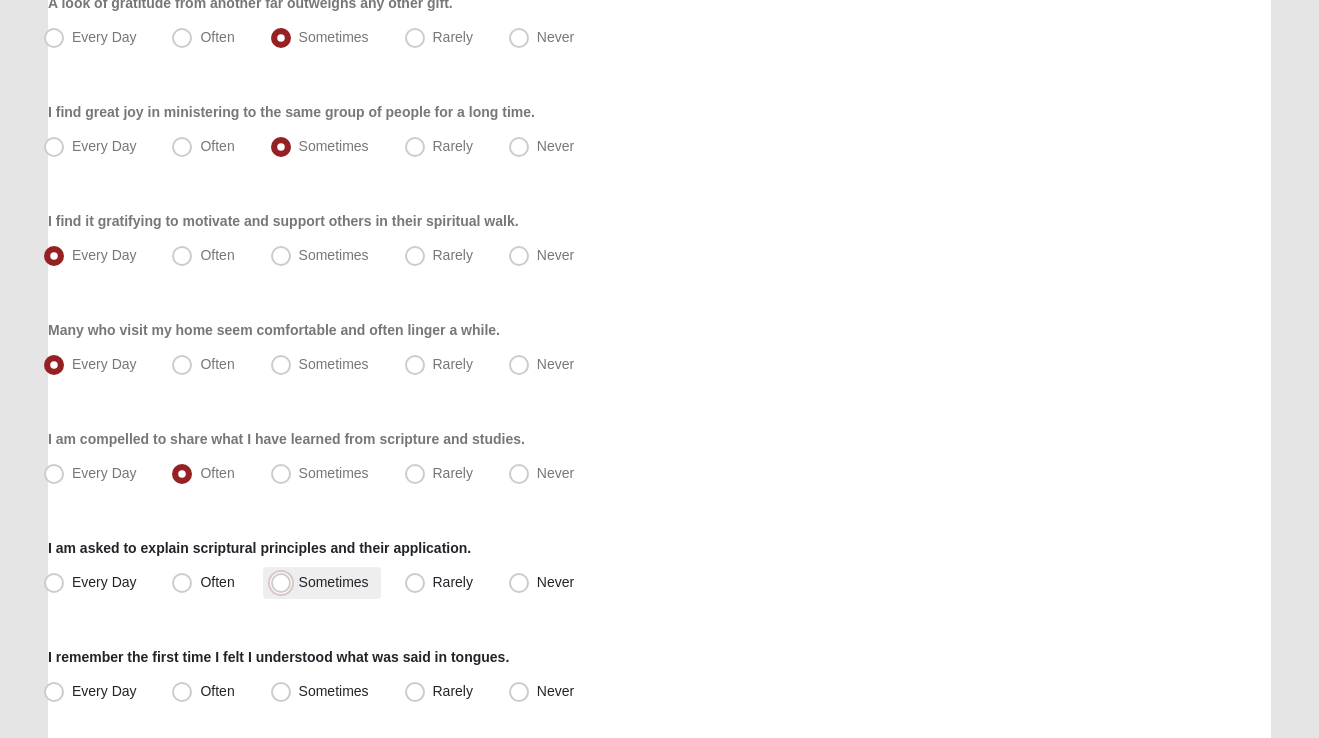 click on "Sometimes" at bounding box center [285, 582] 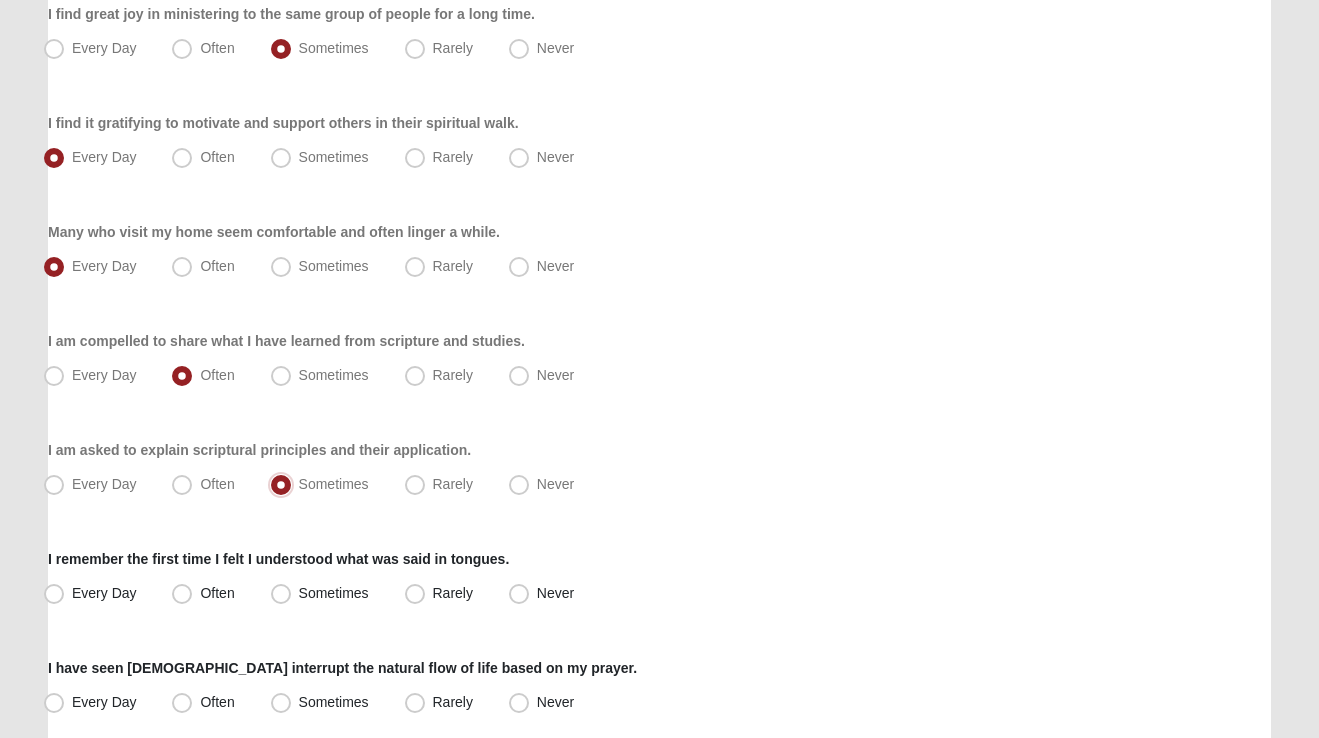 scroll, scrollTop: 1264, scrollLeft: 0, axis: vertical 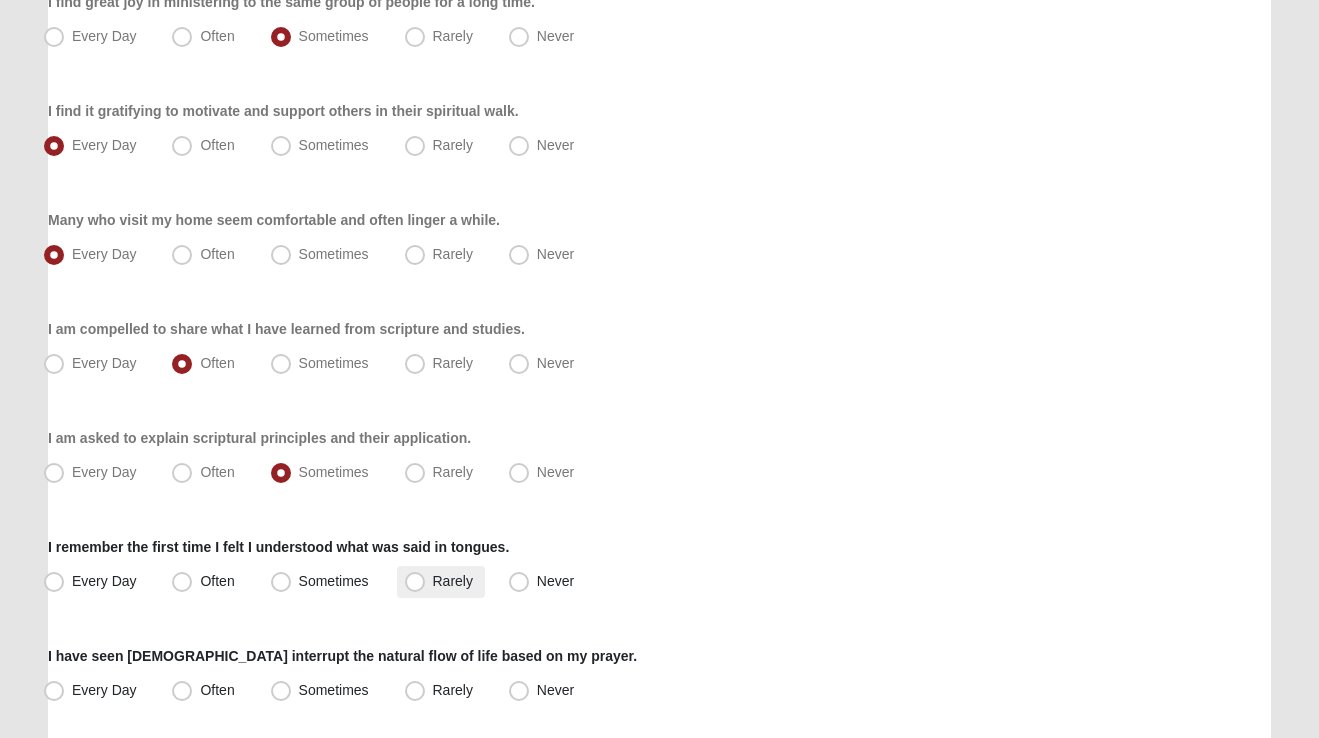 click on "Rarely" at bounding box center (453, 581) 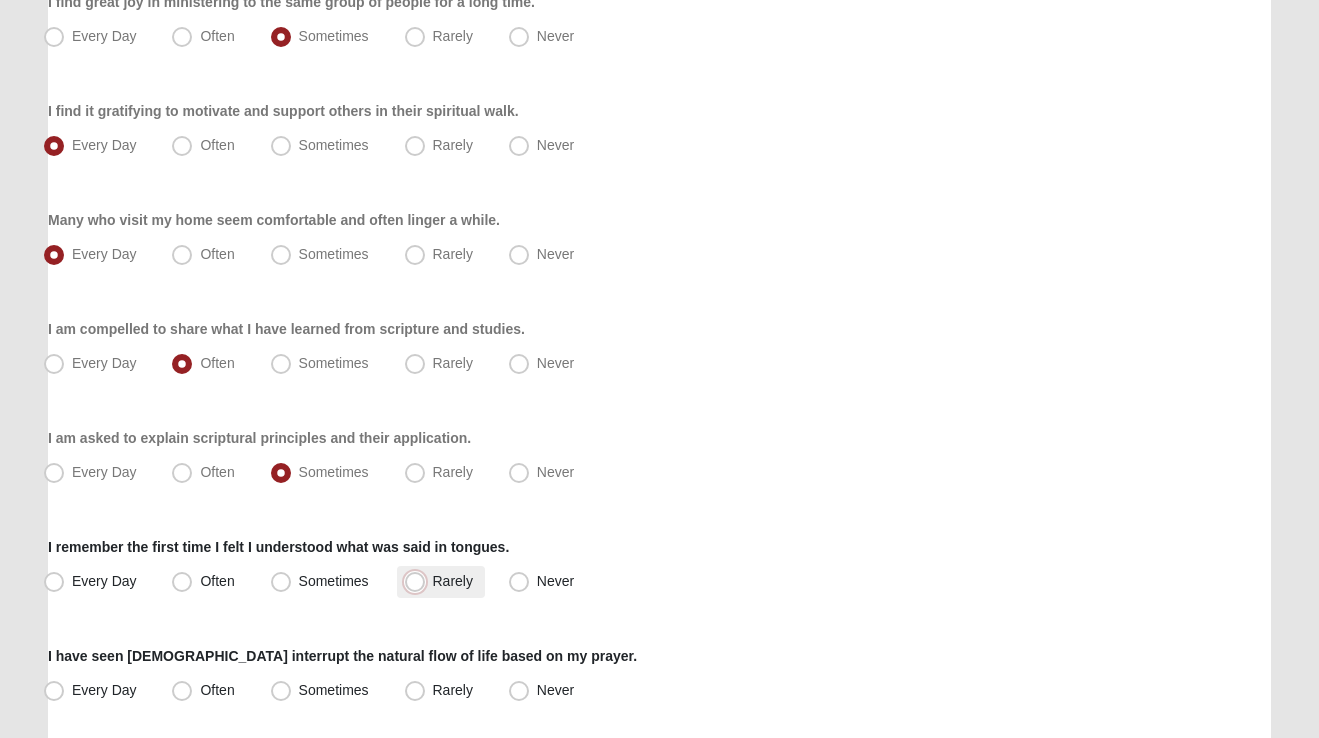 click on "Rarely" at bounding box center (419, 581) 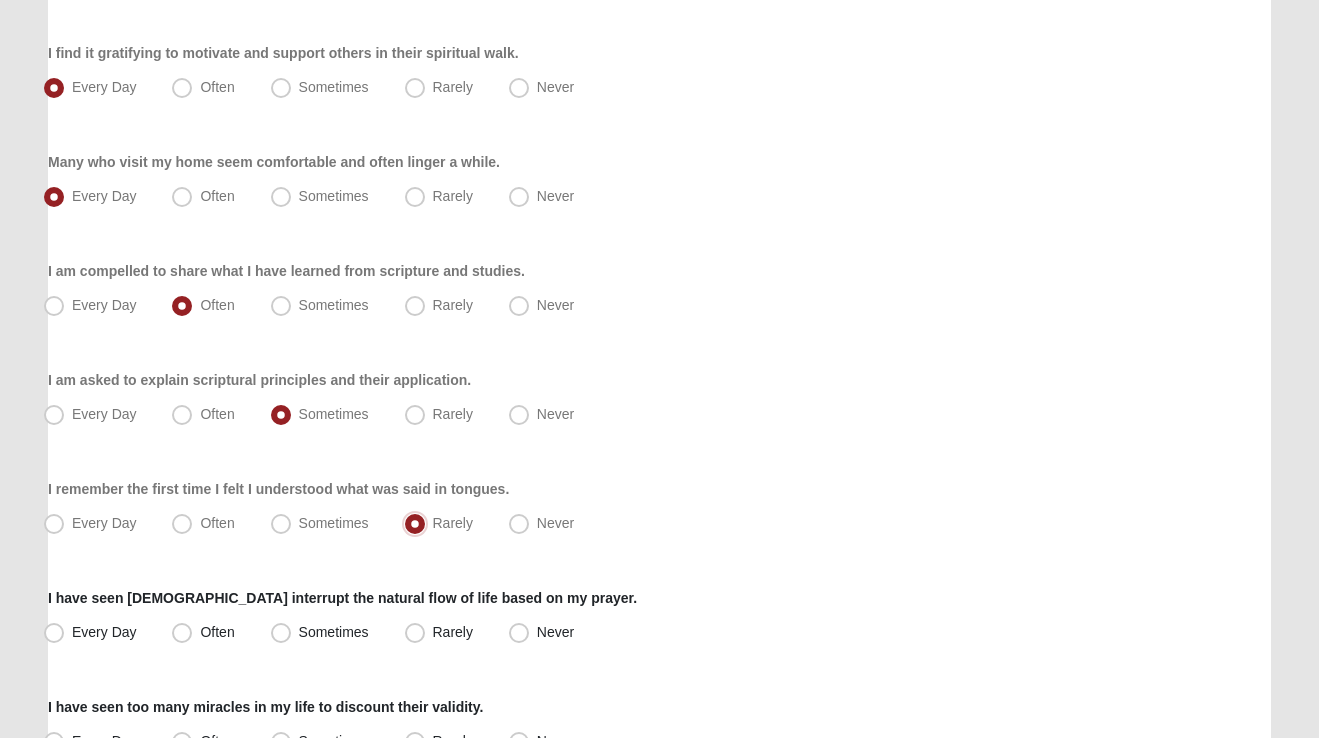 scroll, scrollTop: 1344, scrollLeft: 0, axis: vertical 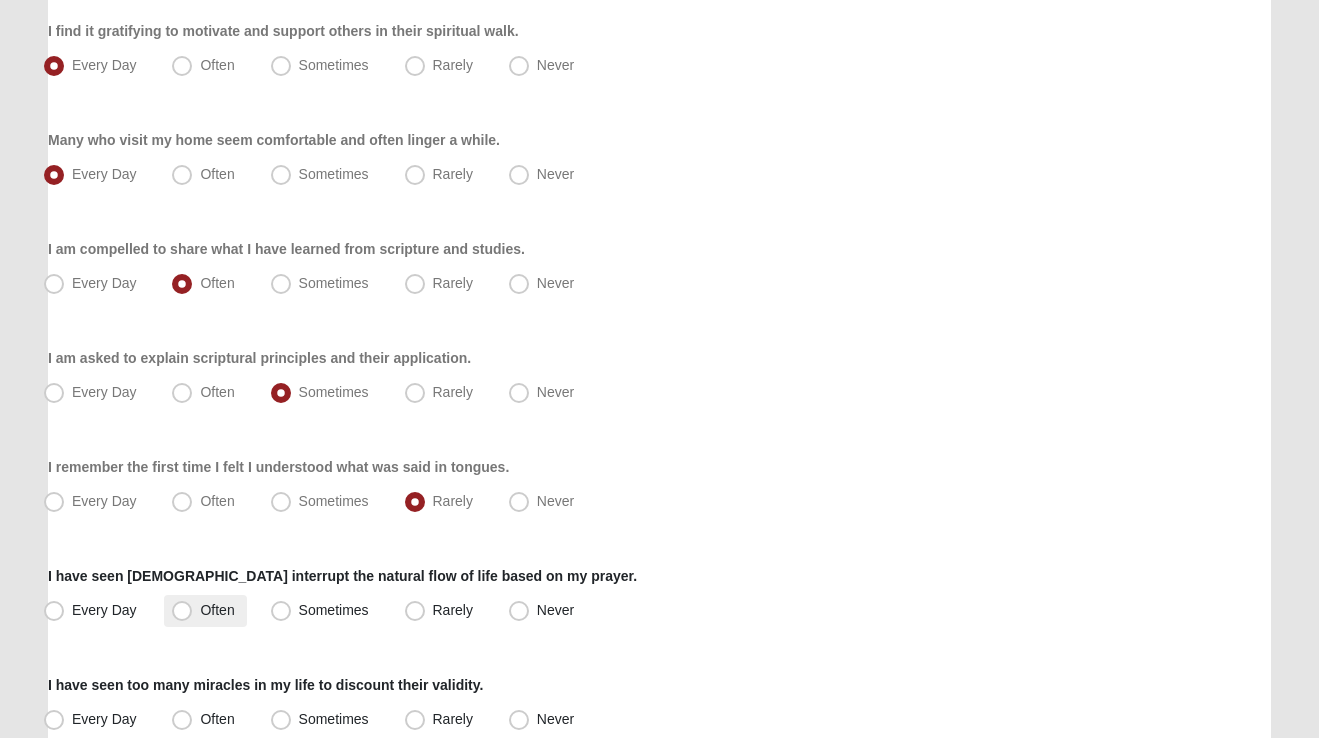 click on "Often" at bounding box center [217, 610] 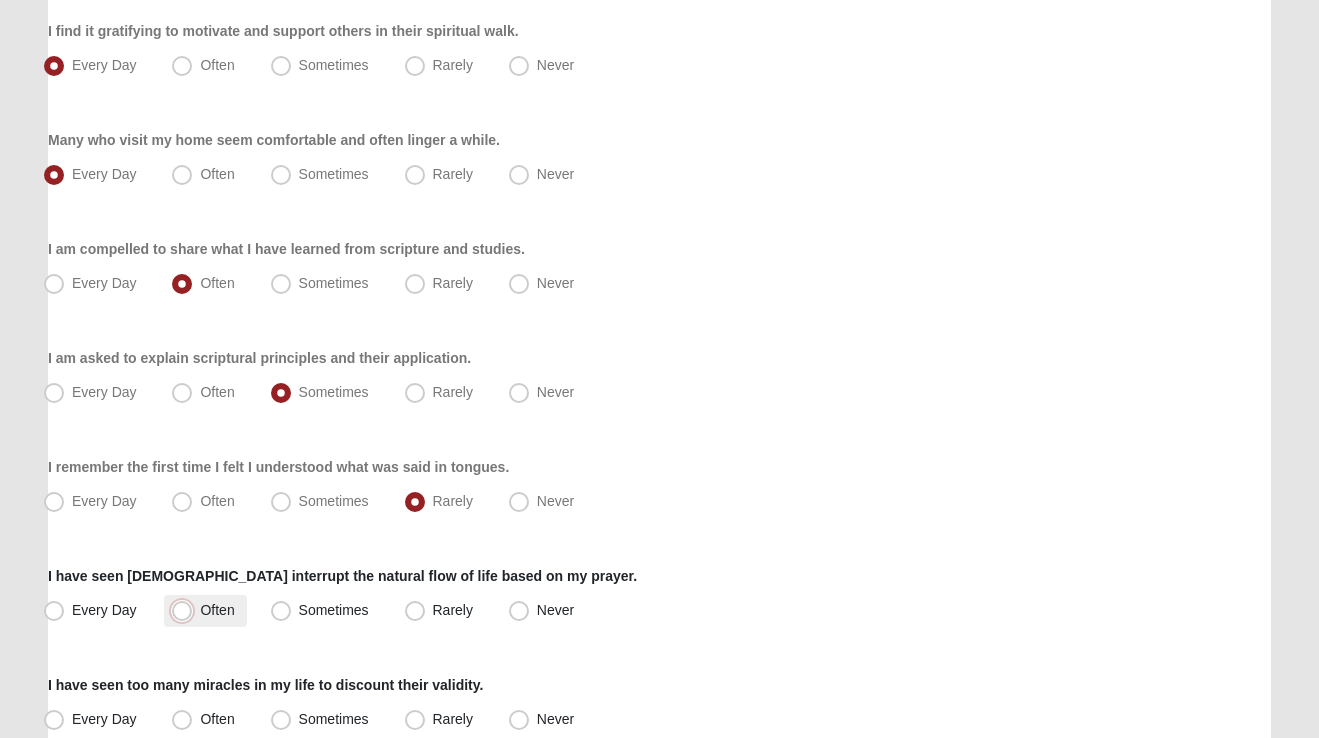 click on "Often" at bounding box center (186, 610) 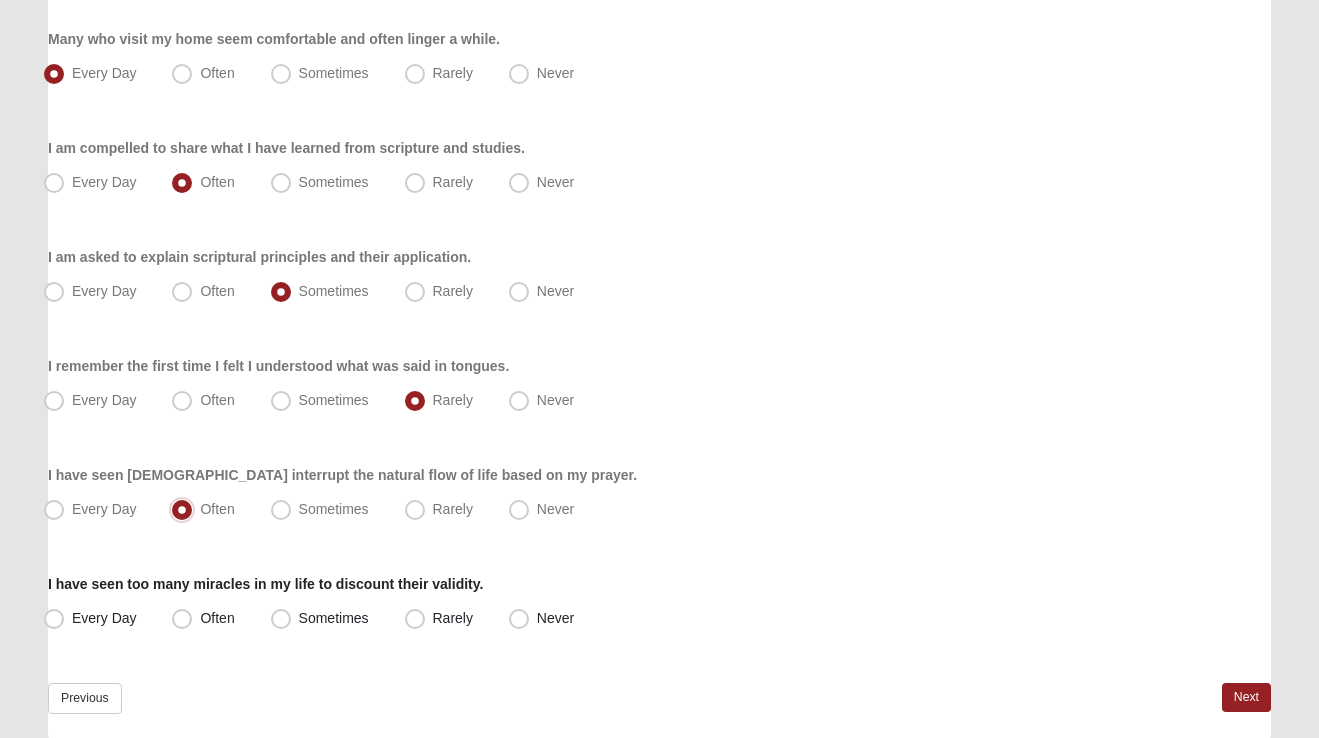 scroll, scrollTop: 1453, scrollLeft: 0, axis: vertical 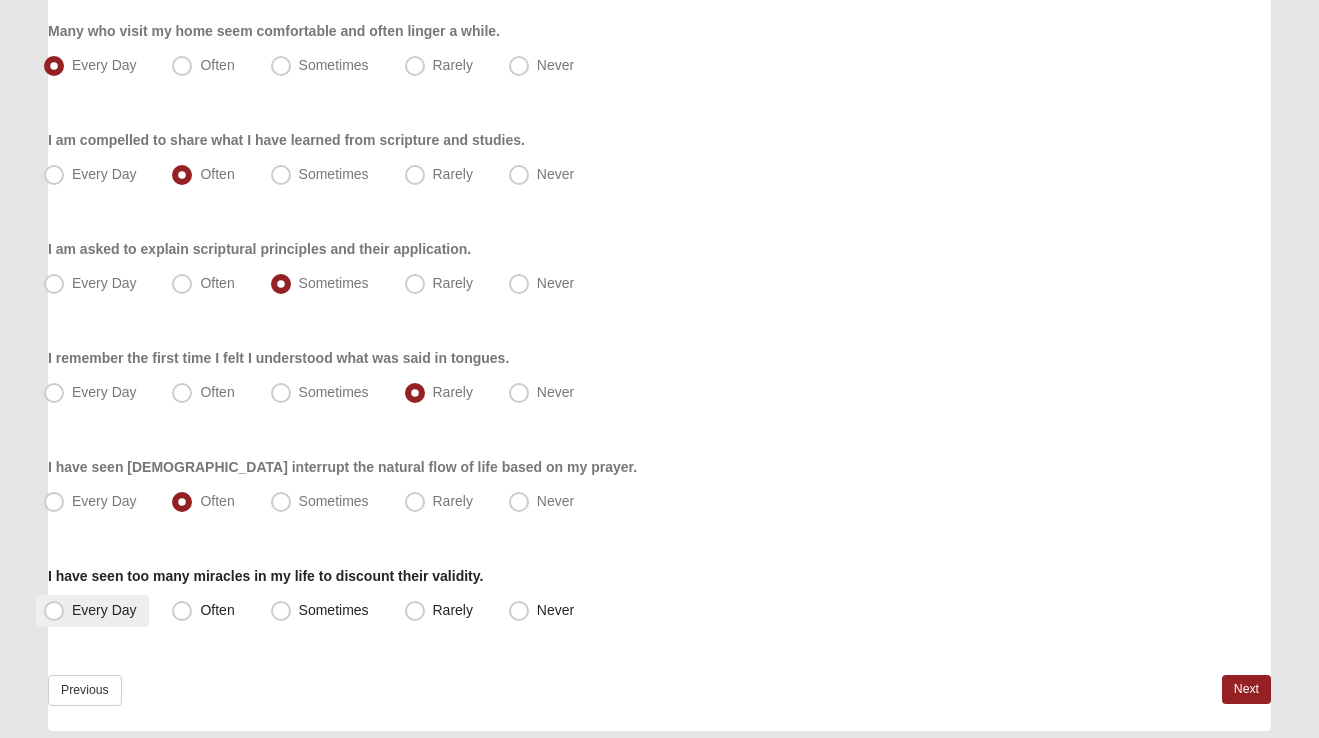 click on "Every Day" at bounding box center (104, 610) 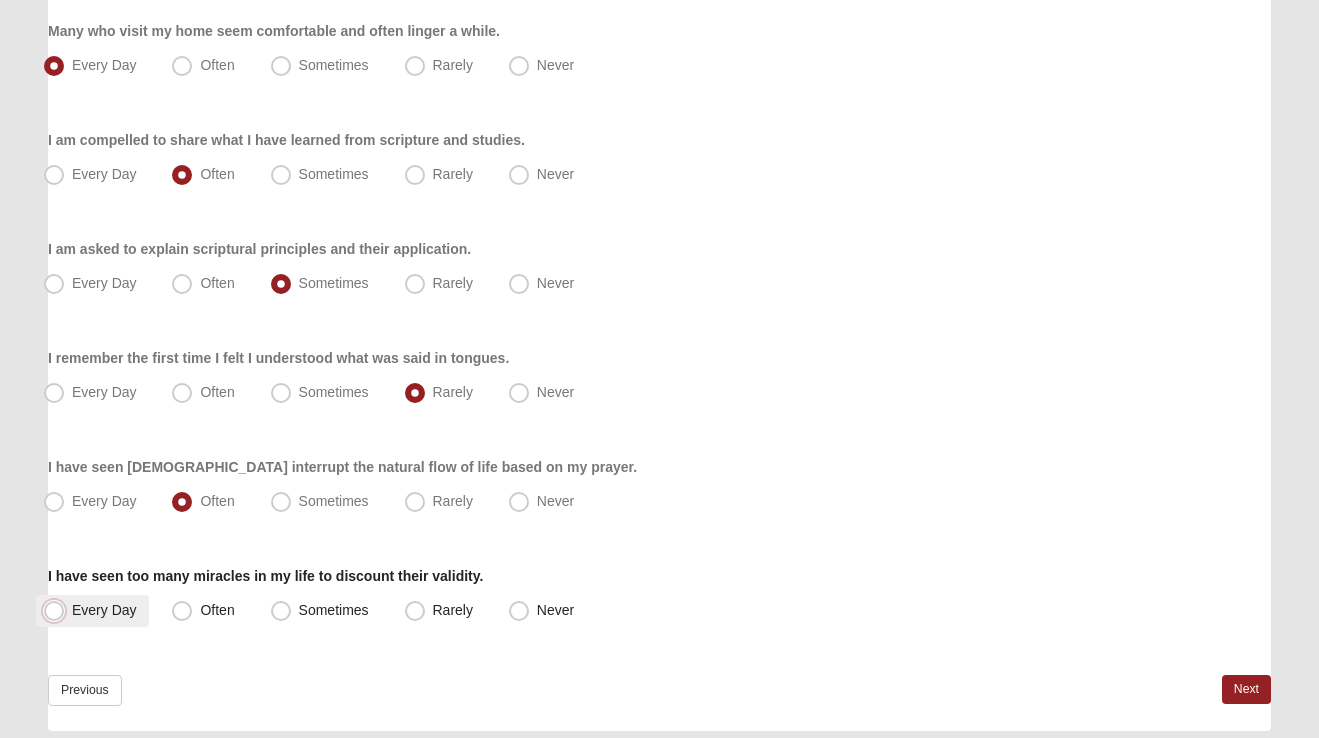 click on "Every Day" at bounding box center [58, 610] 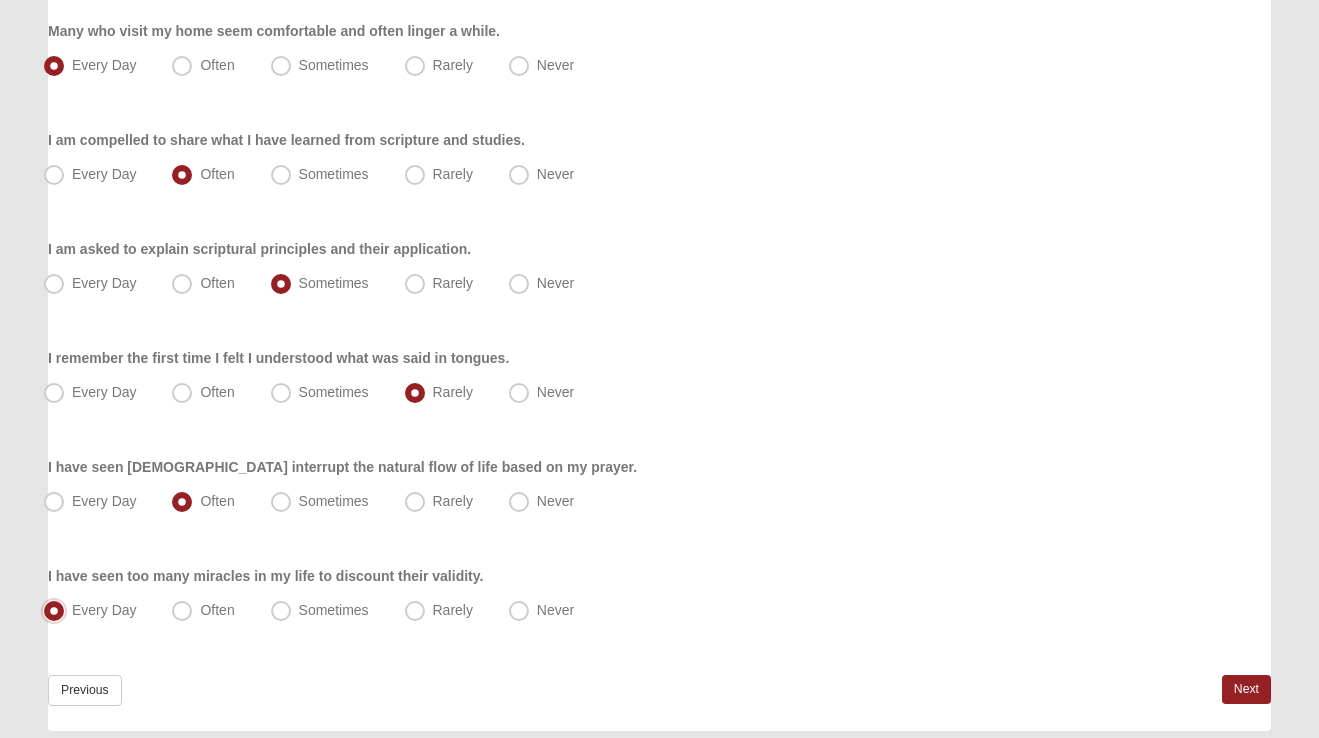 scroll, scrollTop: 1518, scrollLeft: 0, axis: vertical 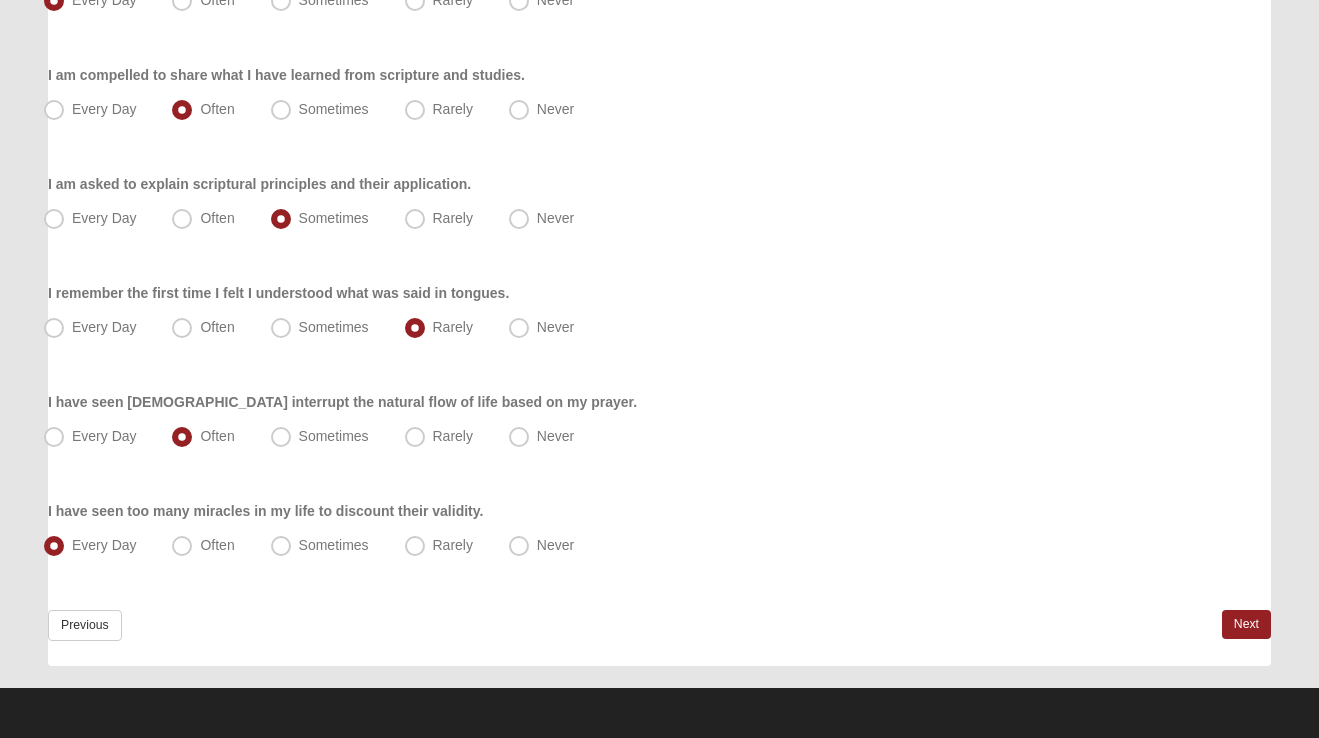 click on "Previous
Next" at bounding box center [659, 638] 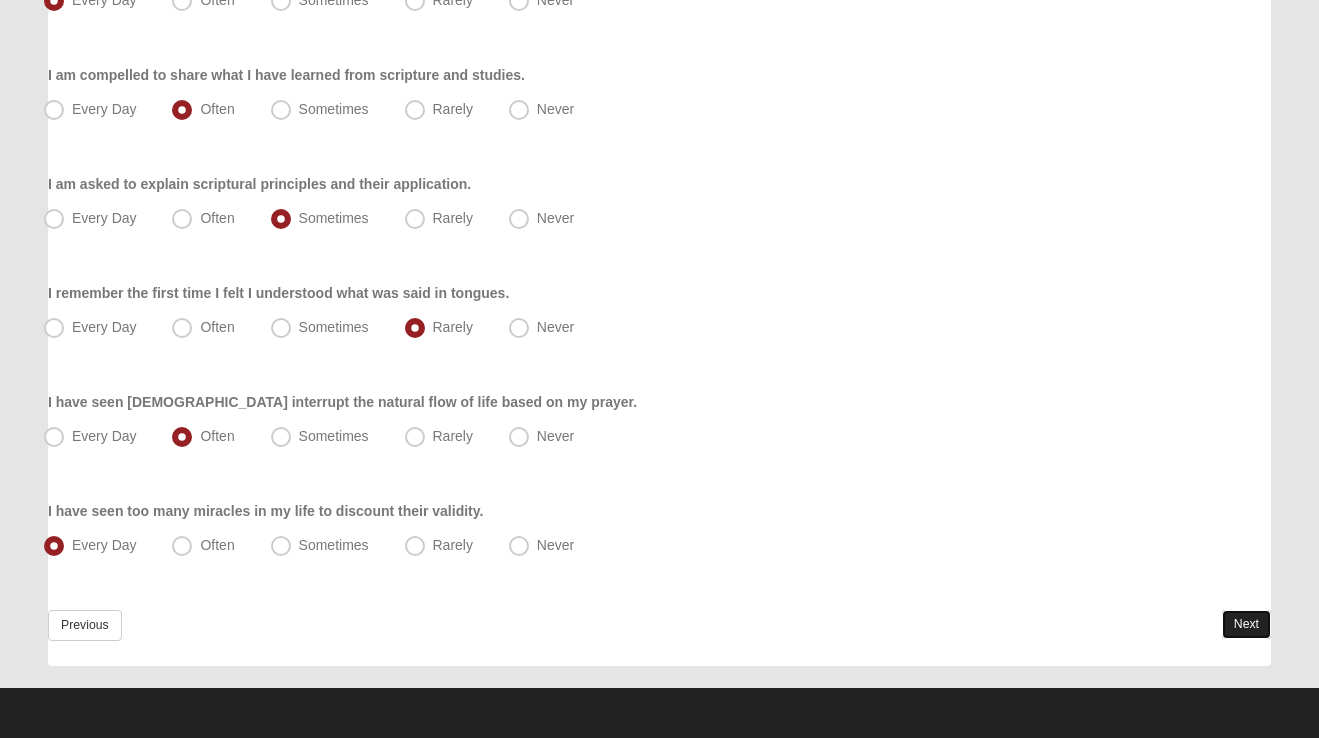click on "Next" at bounding box center (1246, 624) 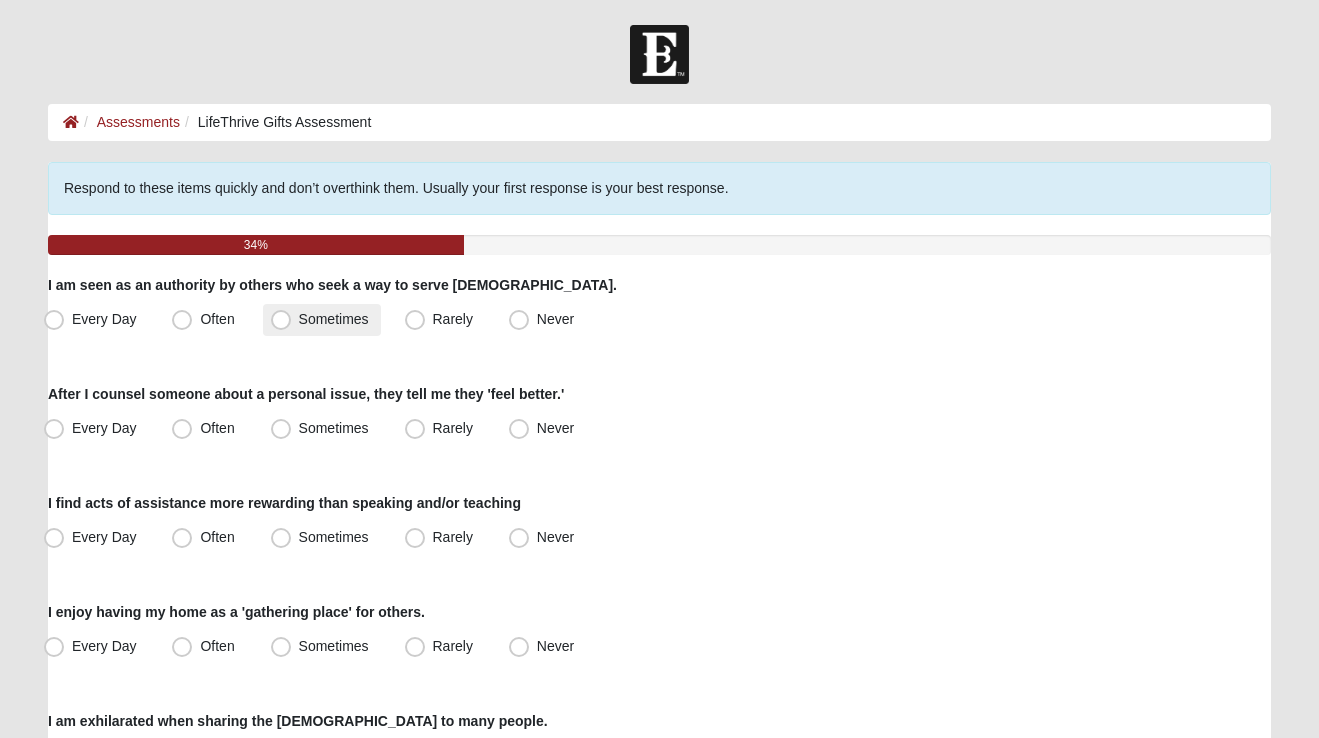 click on "Sometimes" at bounding box center [334, 319] 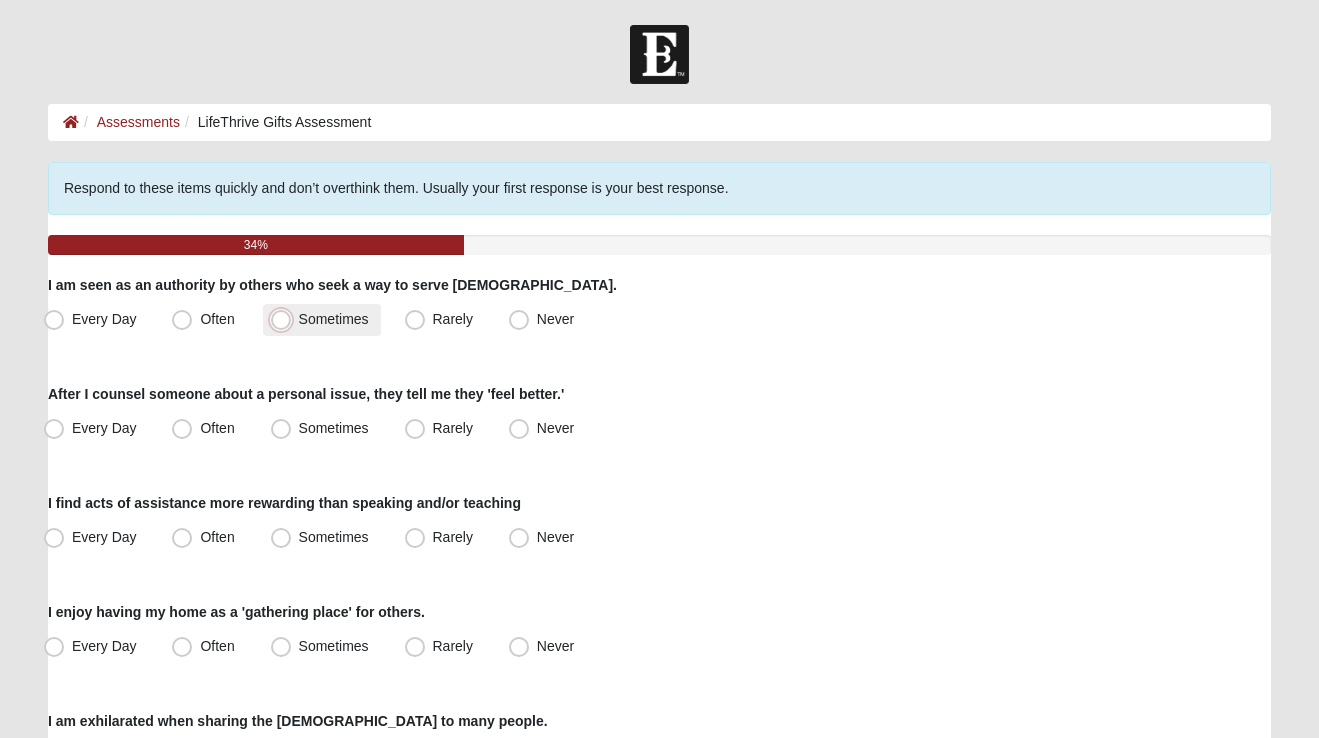 click on "Sometimes" at bounding box center (285, 319) 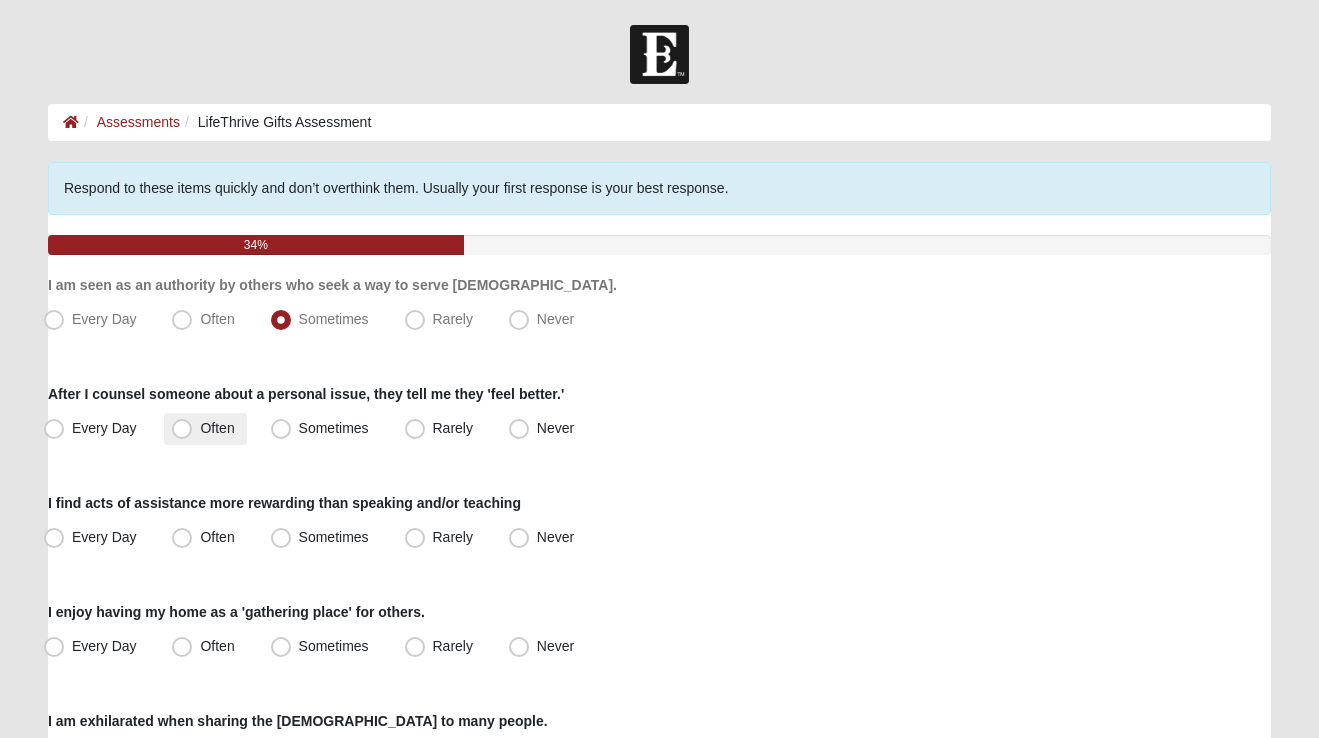 click on "Often" at bounding box center (217, 428) 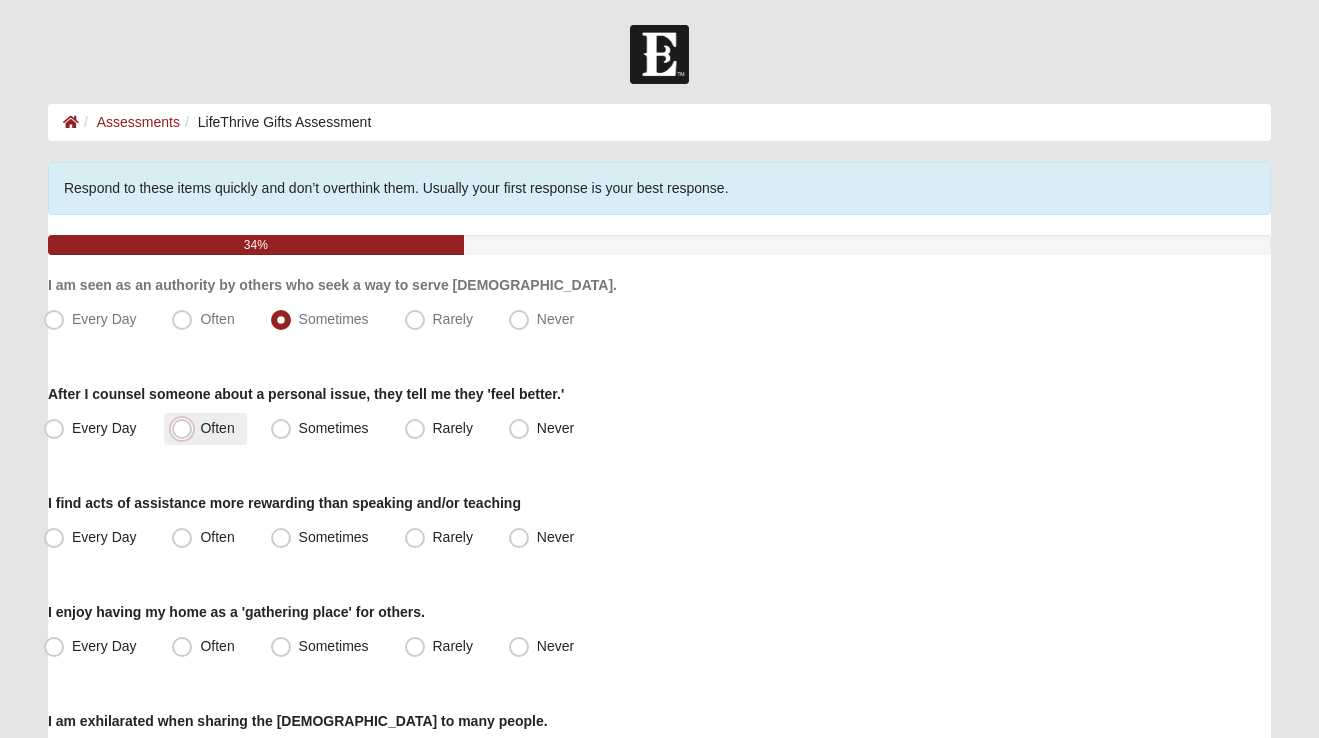 click on "Often" at bounding box center (186, 428) 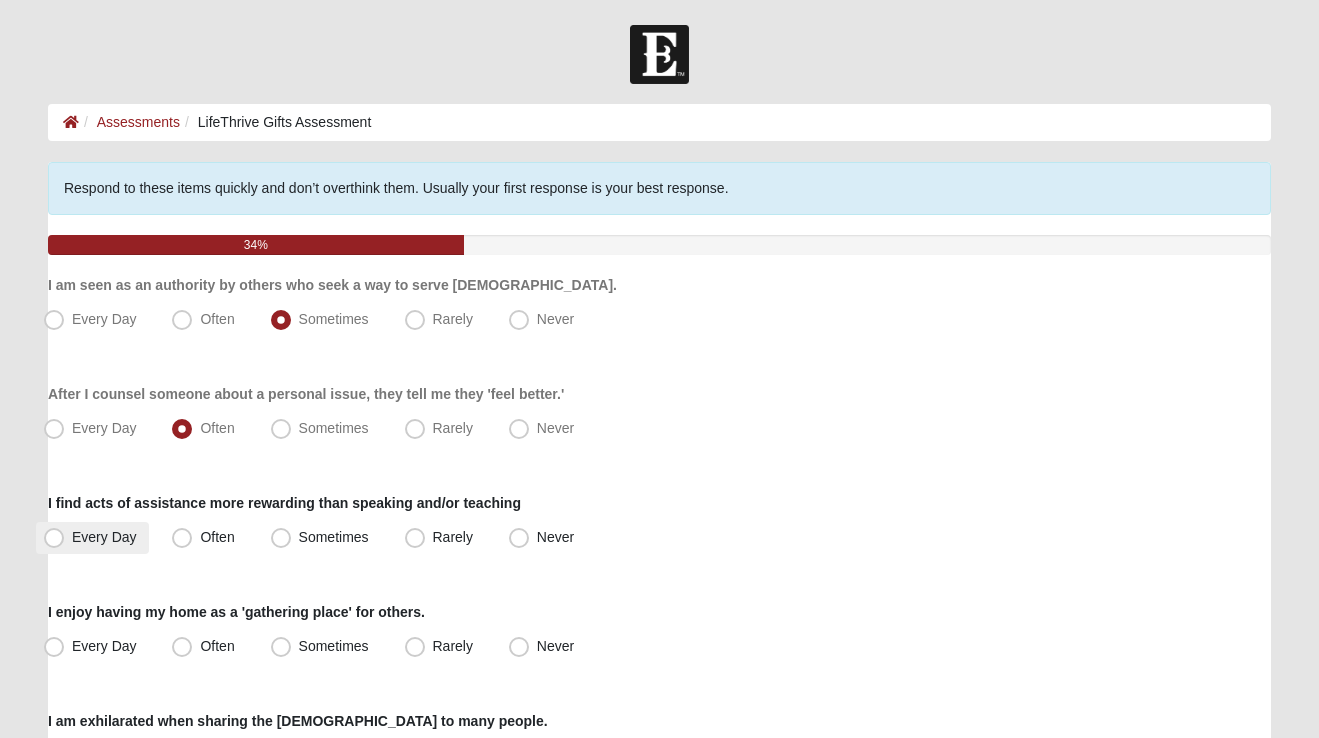 click on "Every Day" at bounding box center (104, 537) 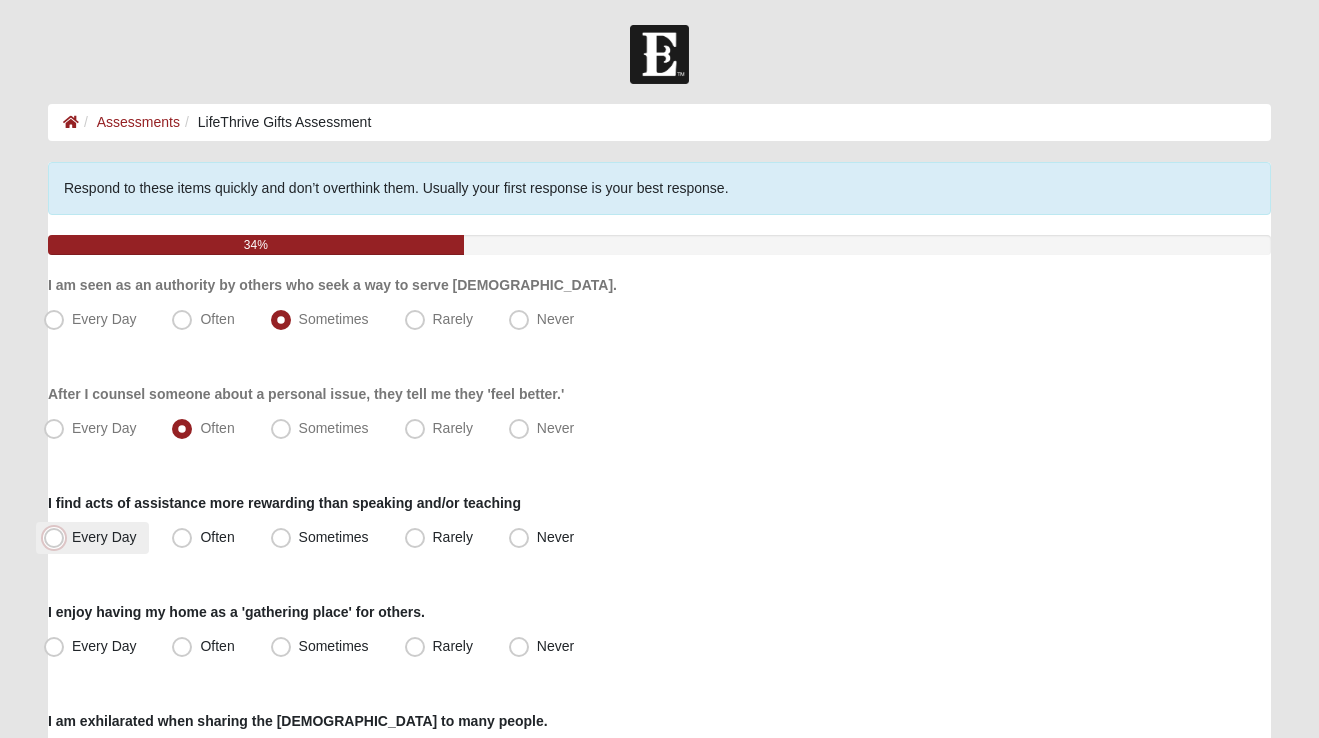 click on "Every Day" at bounding box center (58, 537) 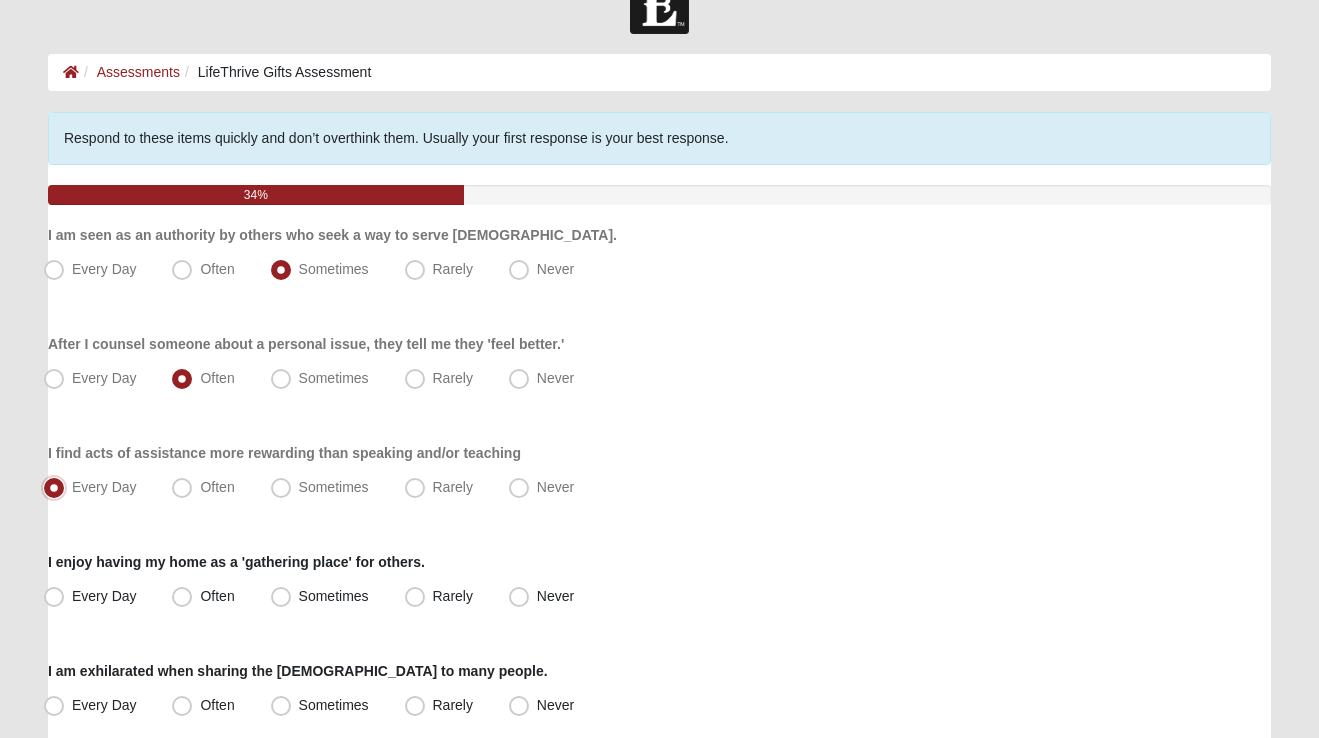 scroll, scrollTop: 54, scrollLeft: 0, axis: vertical 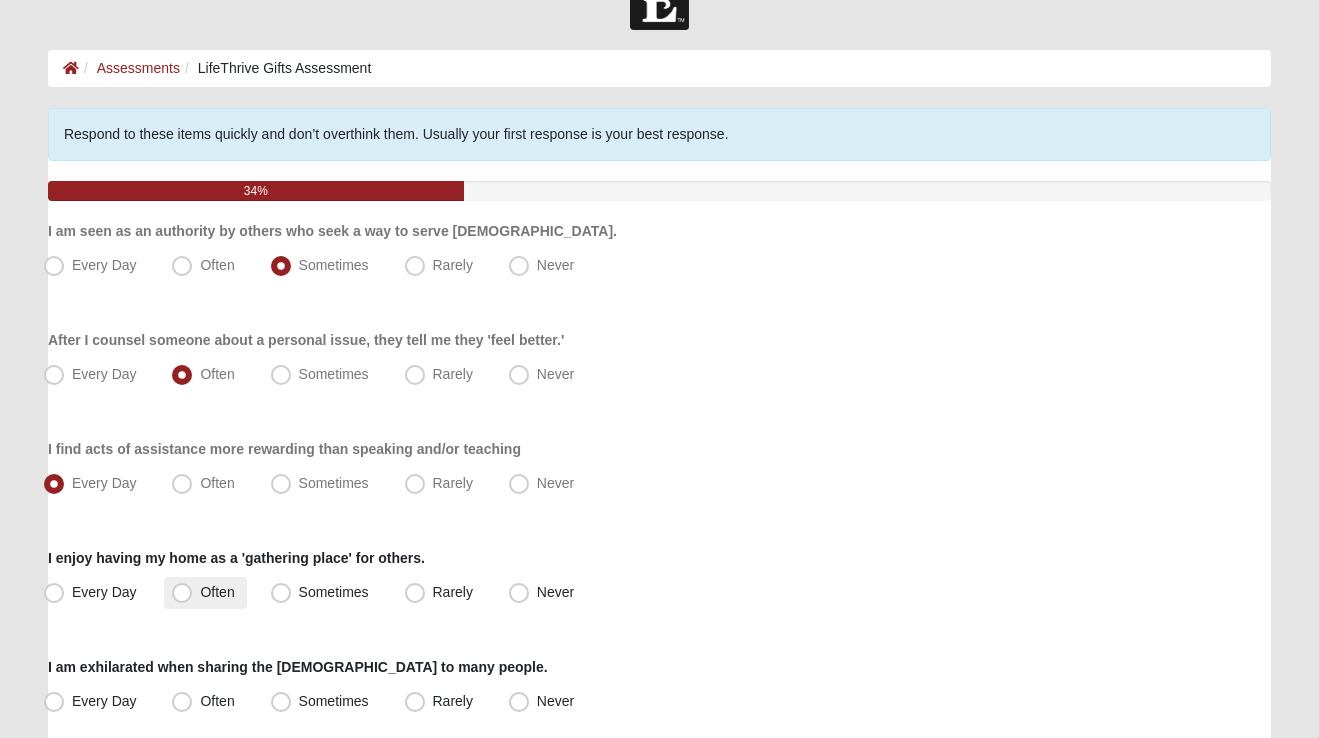 click on "Often" at bounding box center [205, 593] 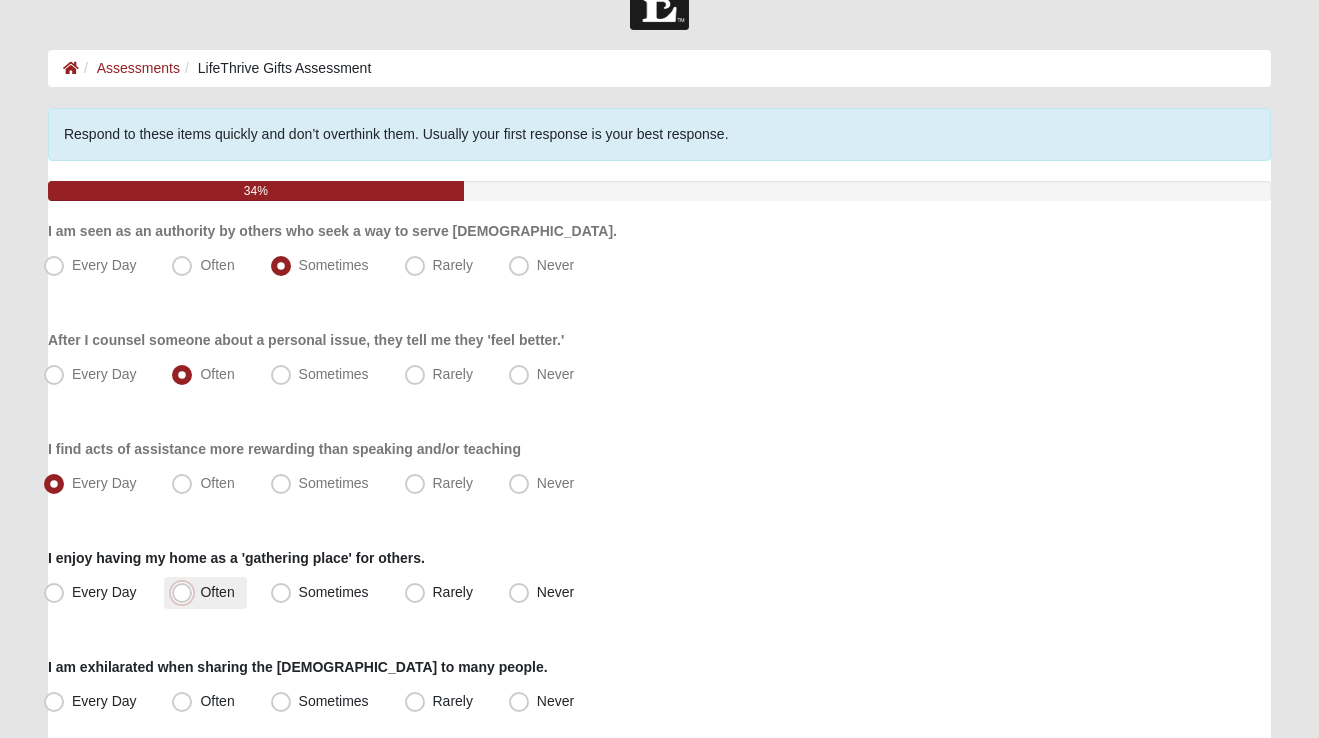 click on "Often" at bounding box center [186, 592] 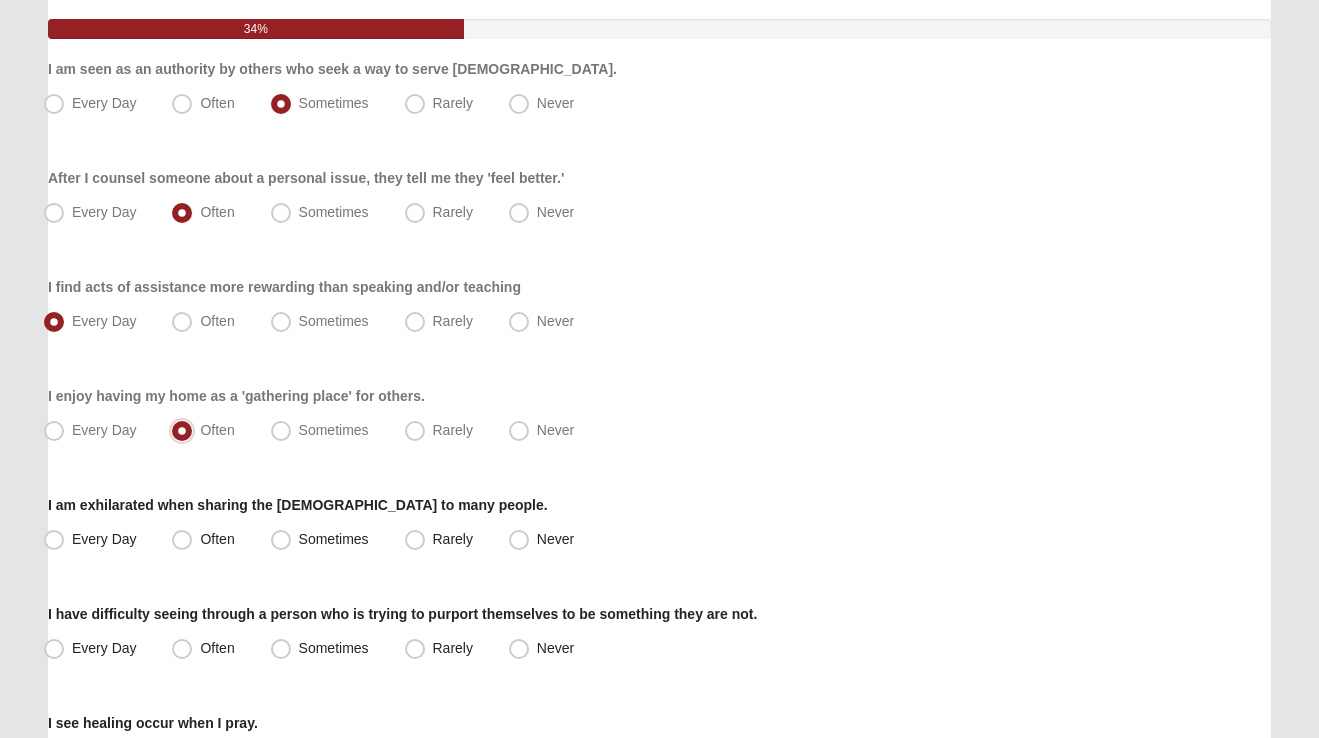 scroll, scrollTop: 222, scrollLeft: 0, axis: vertical 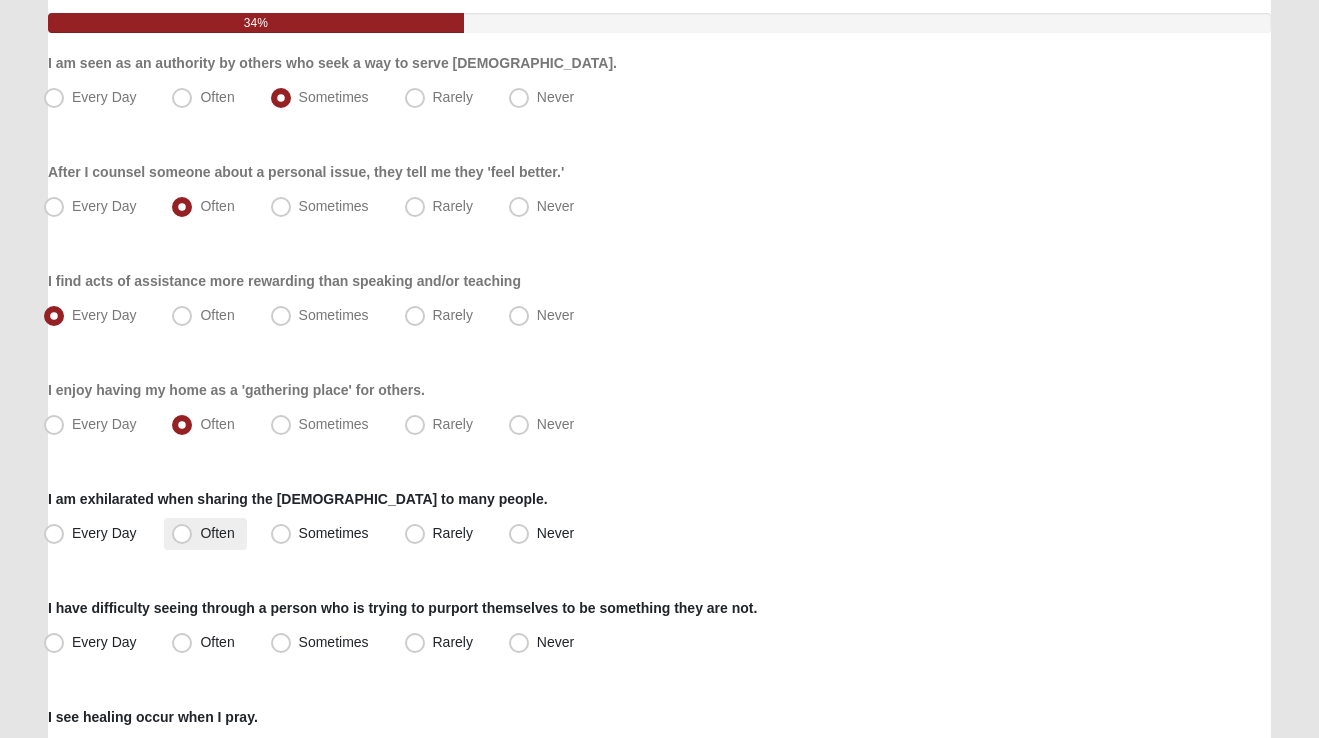 click on "Often" at bounding box center (217, 533) 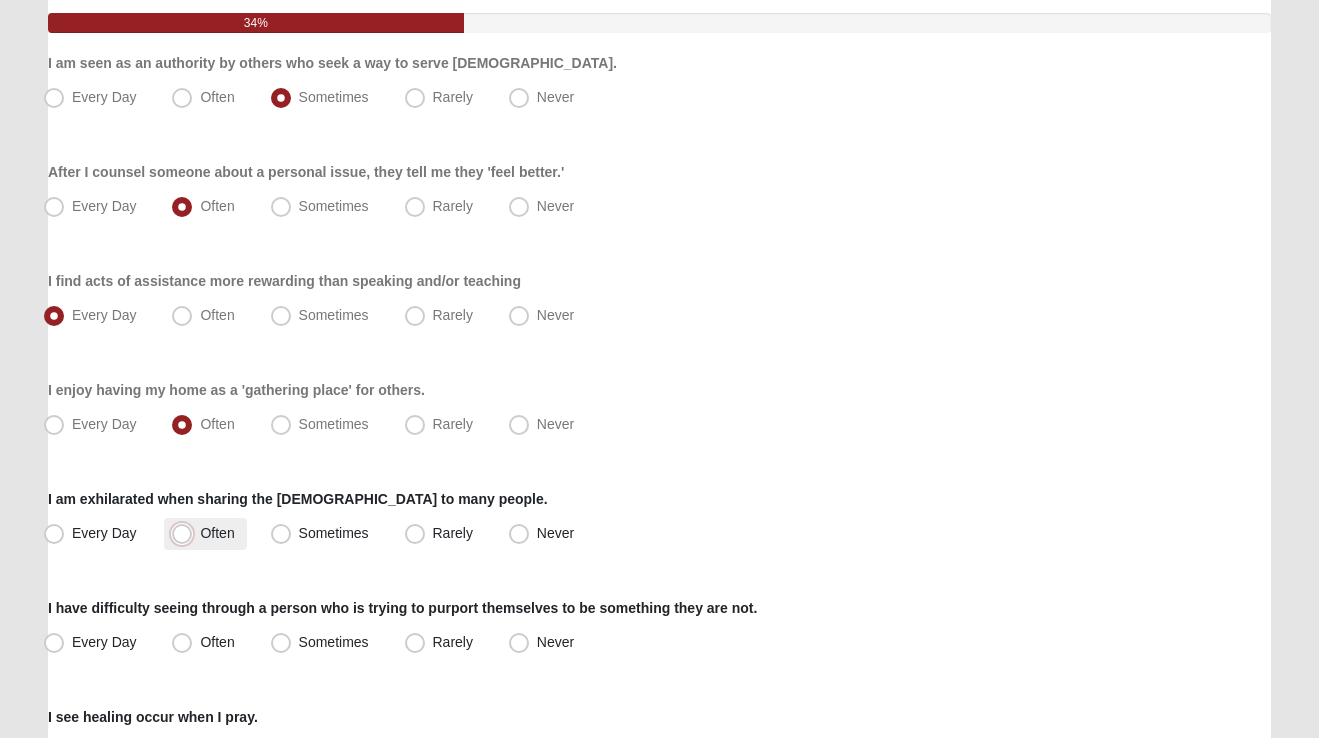 click on "Often" at bounding box center [186, 533] 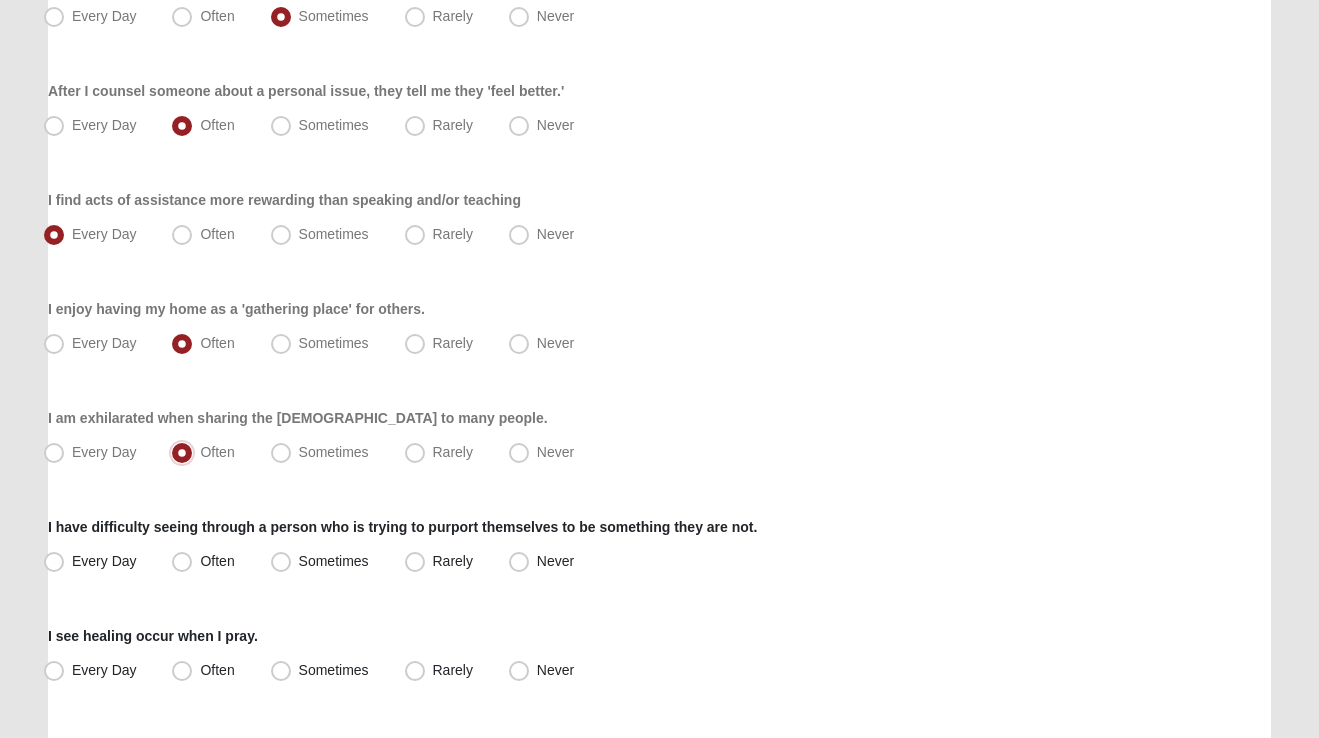 scroll, scrollTop: 304, scrollLeft: 0, axis: vertical 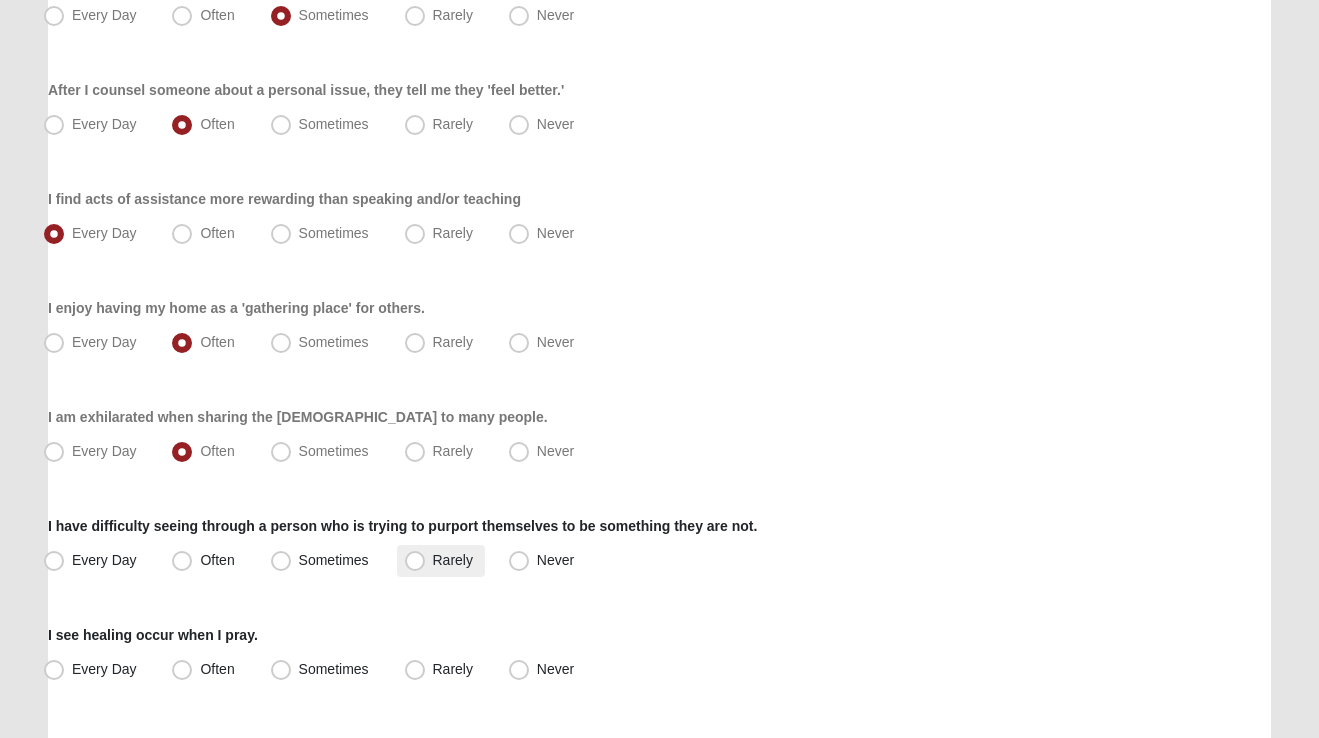 click on "Rarely" at bounding box center (453, 560) 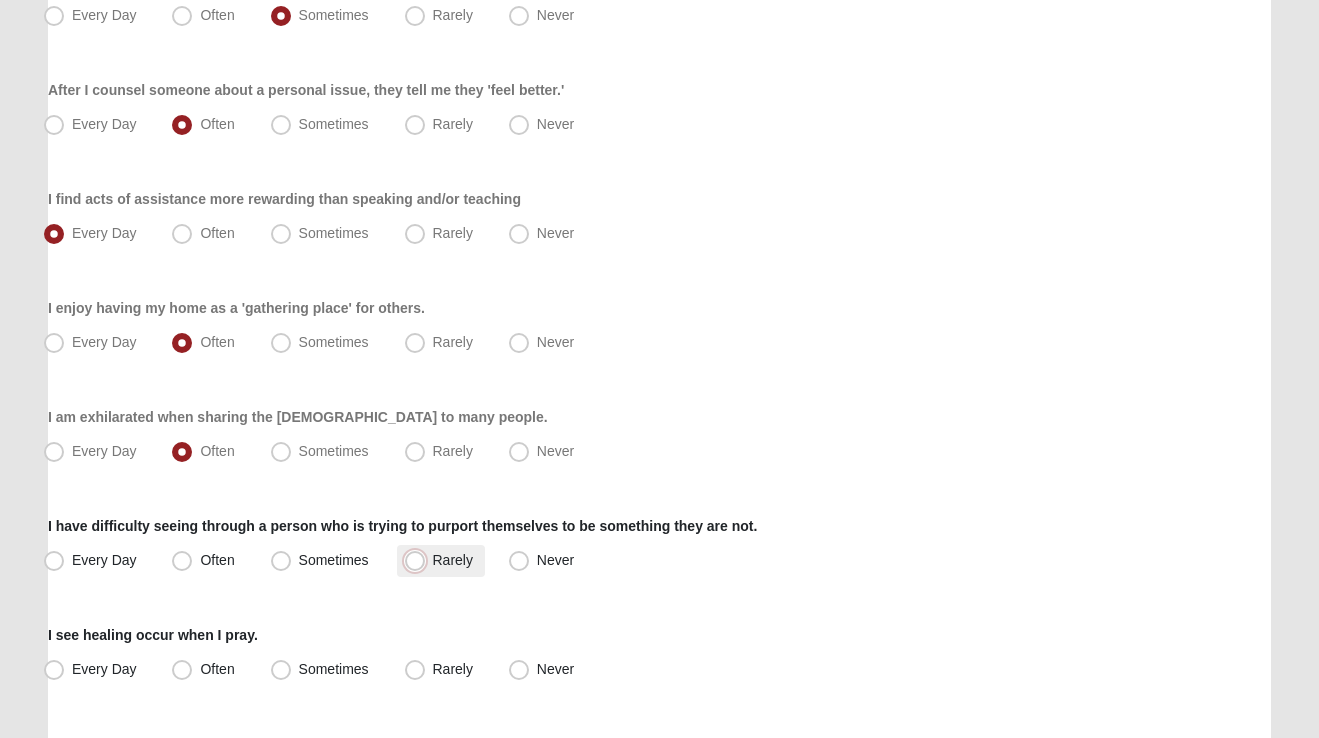 click on "Rarely" at bounding box center (419, 560) 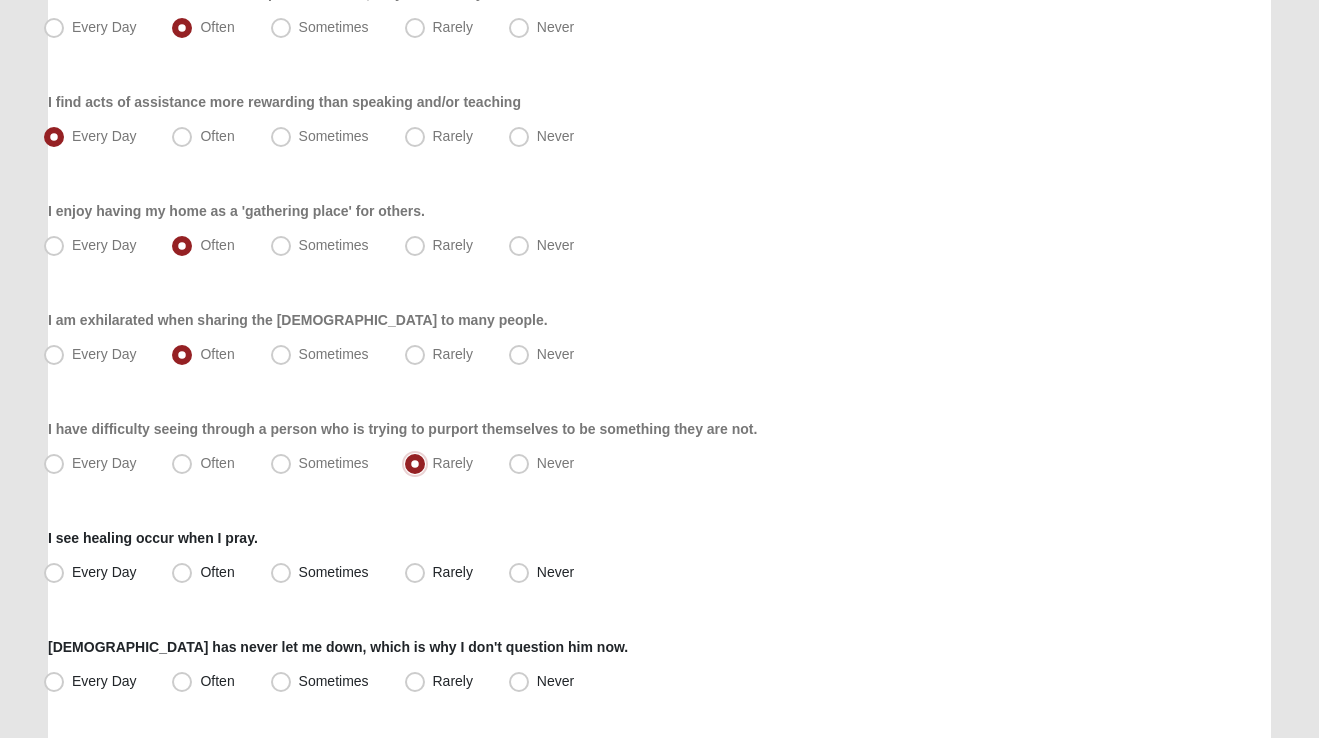 scroll, scrollTop: 407, scrollLeft: 0, axis: vertical 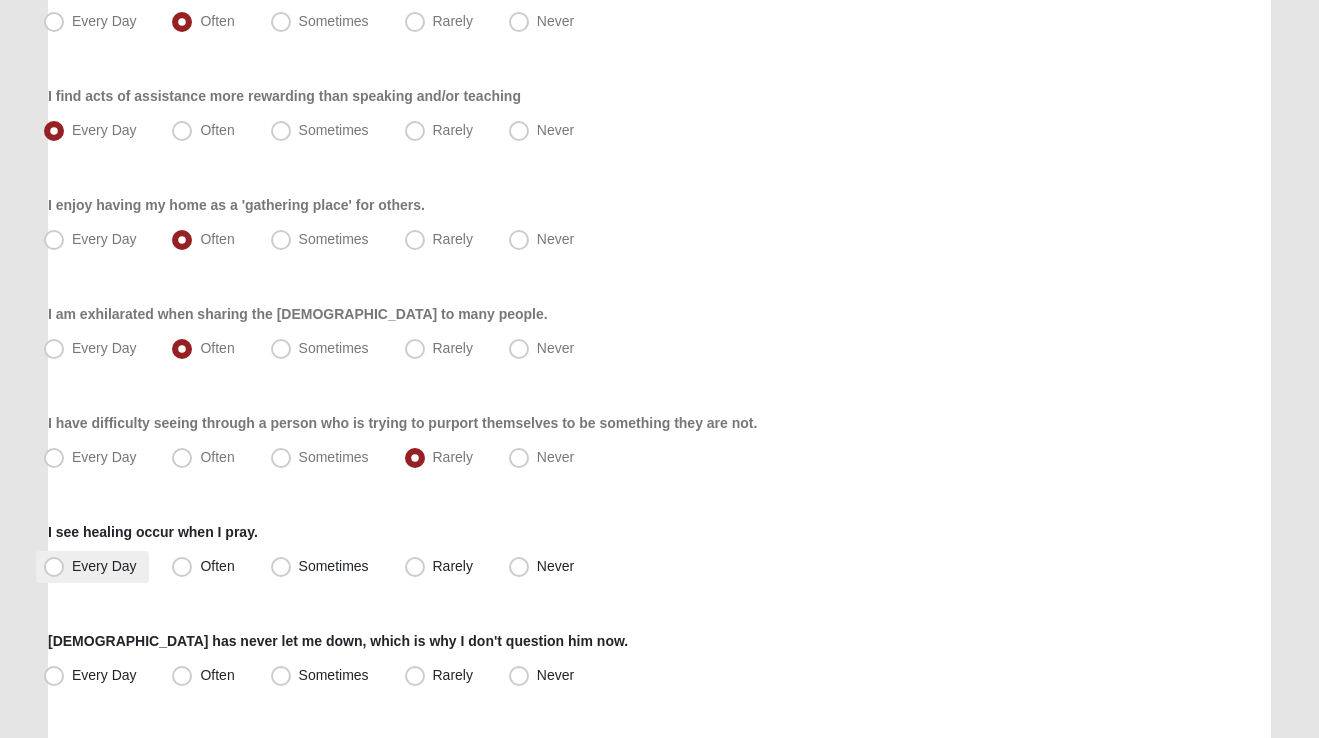 click on "Every Day" at bounding box center [104, 566] 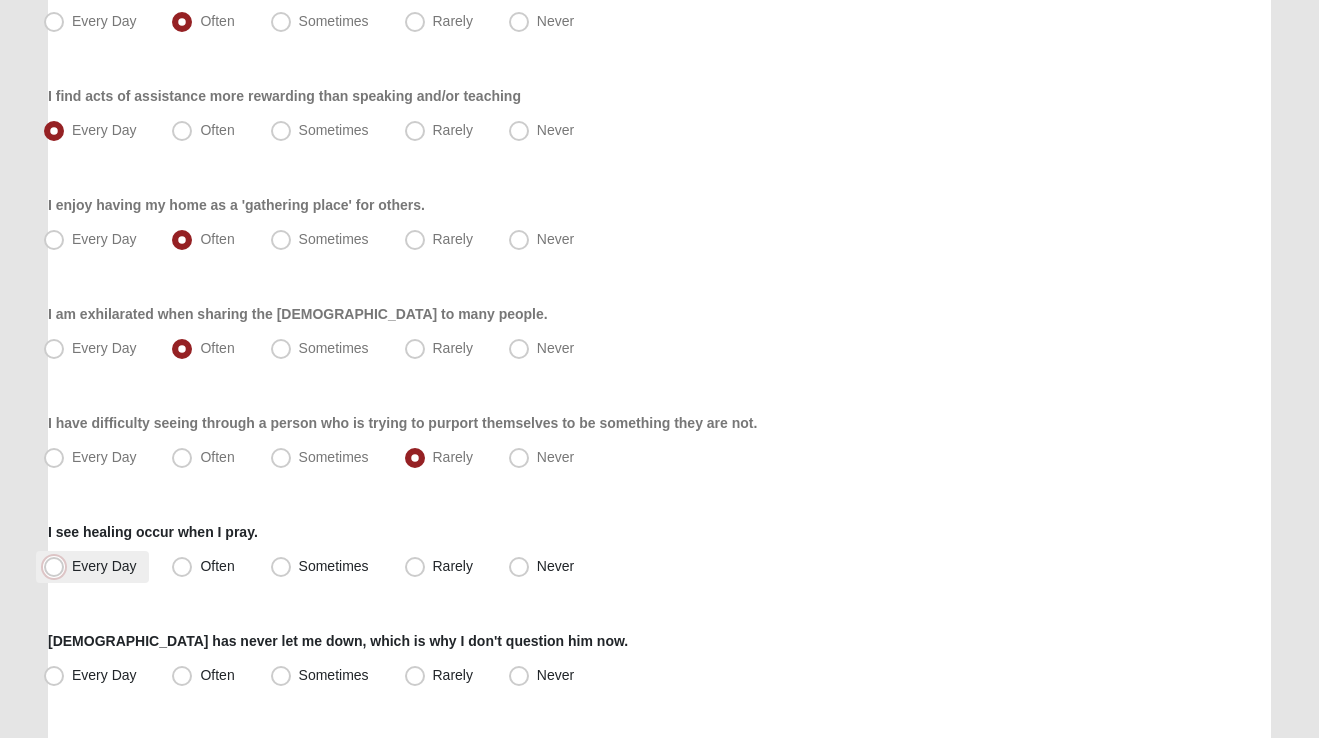 click on "Every Day" at bounding box center [58, 566] 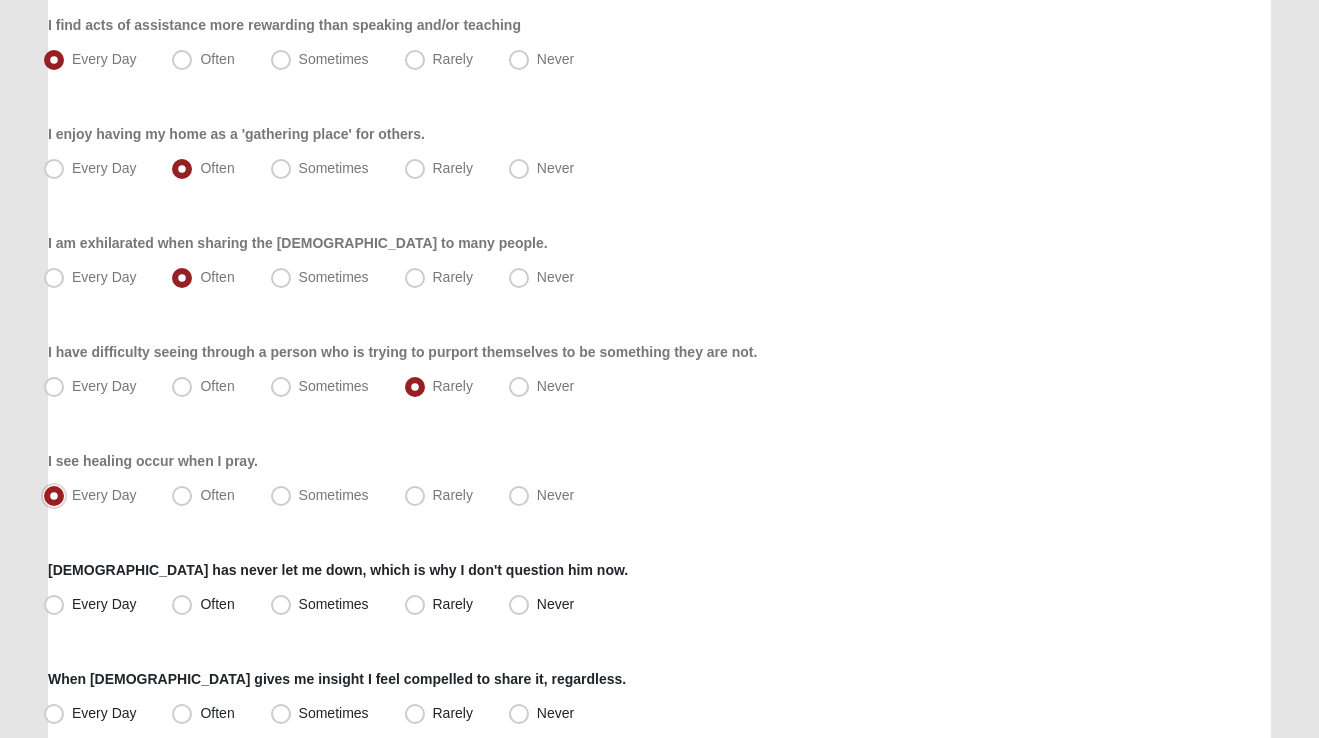 scroll, scrollTop: 489, scrollLeft: 0, axis: vertical 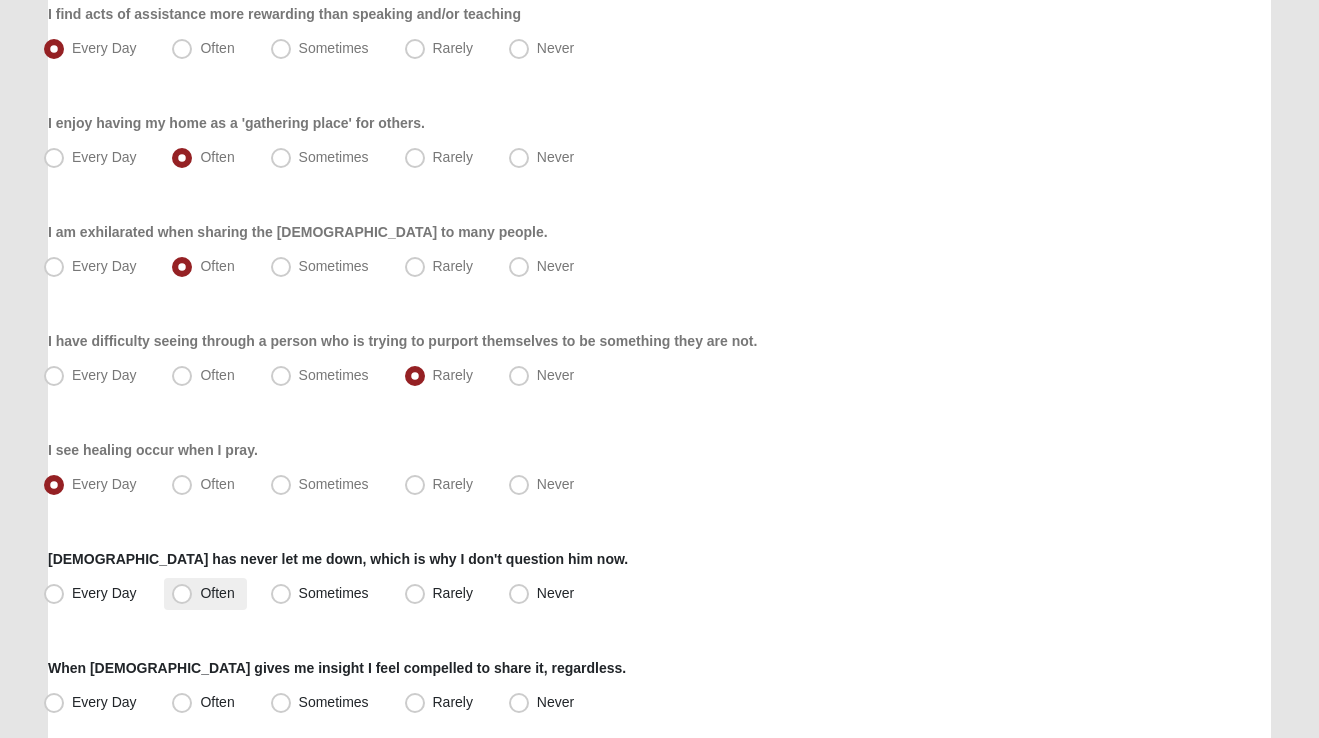 click on "Often" at bounding box center [217, 593] 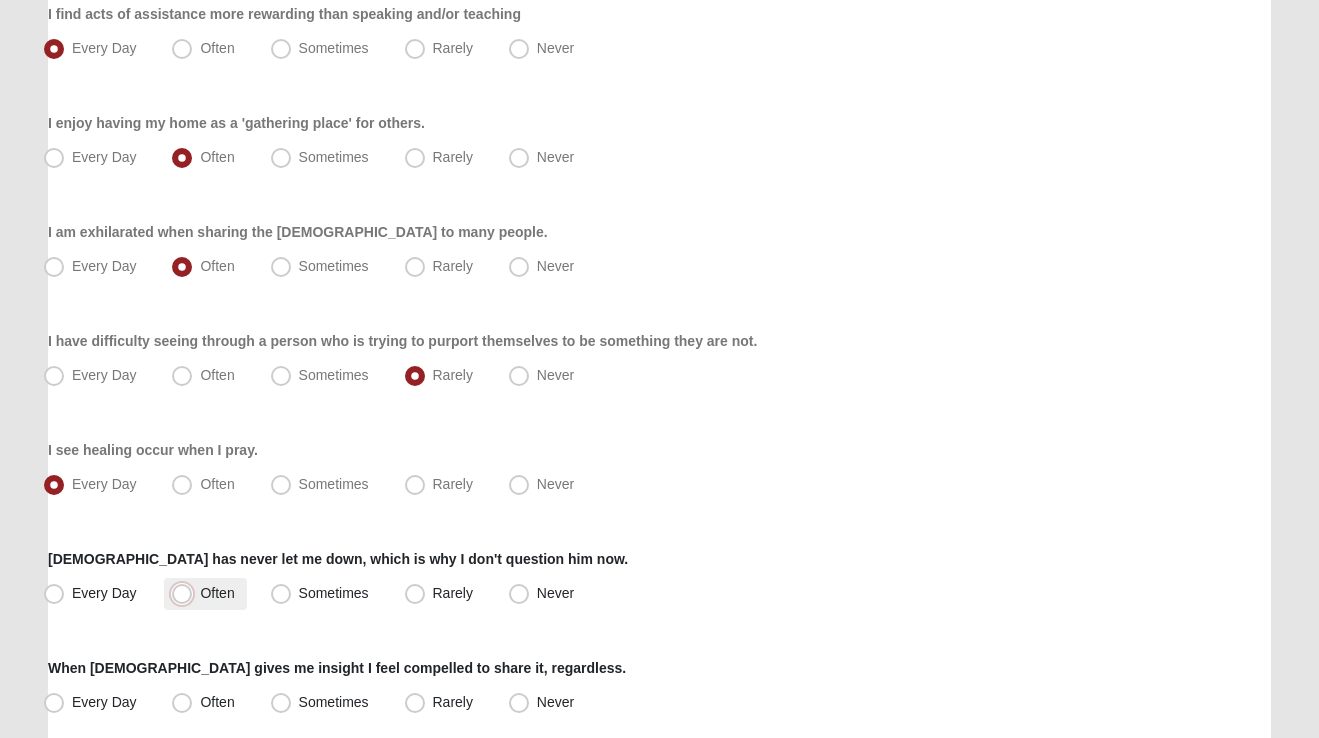 click on "Often" at bounding box center (186, 593) 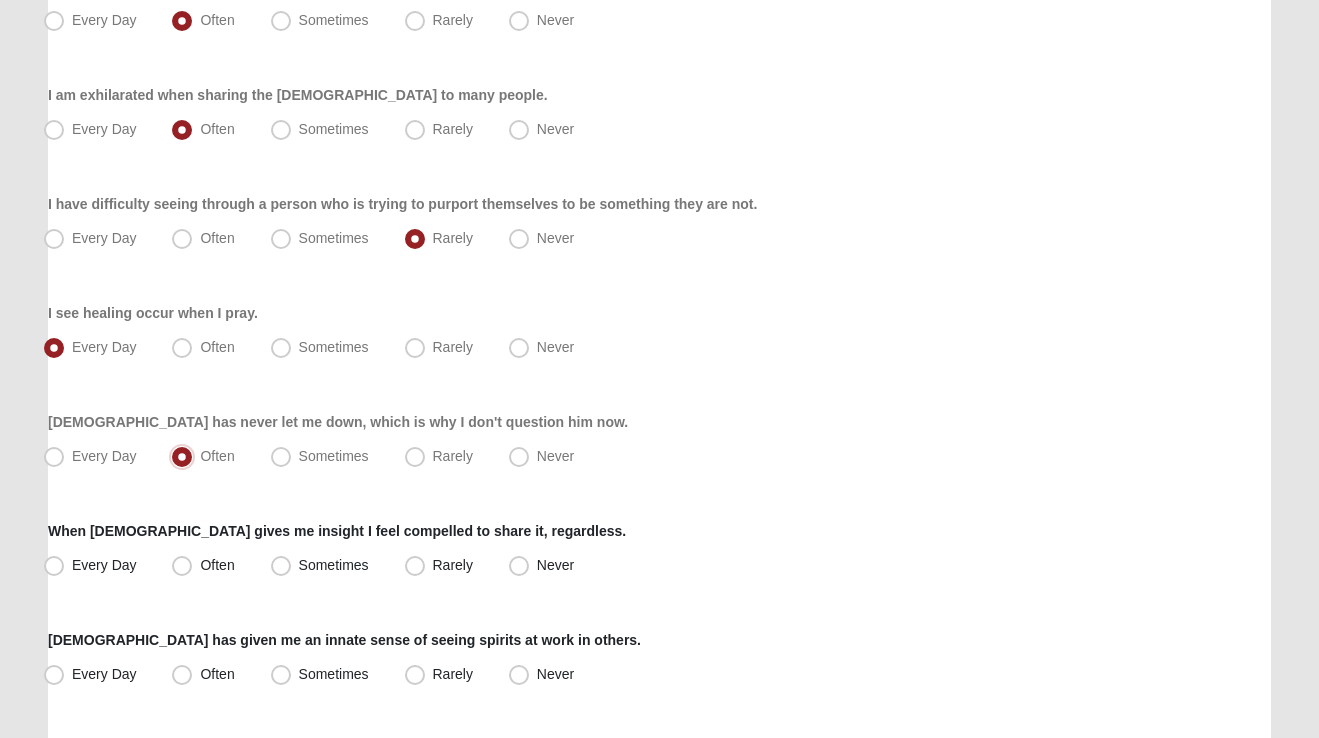 scroll, scrollTop: 632, scrollLeft: 0, axis: vertical 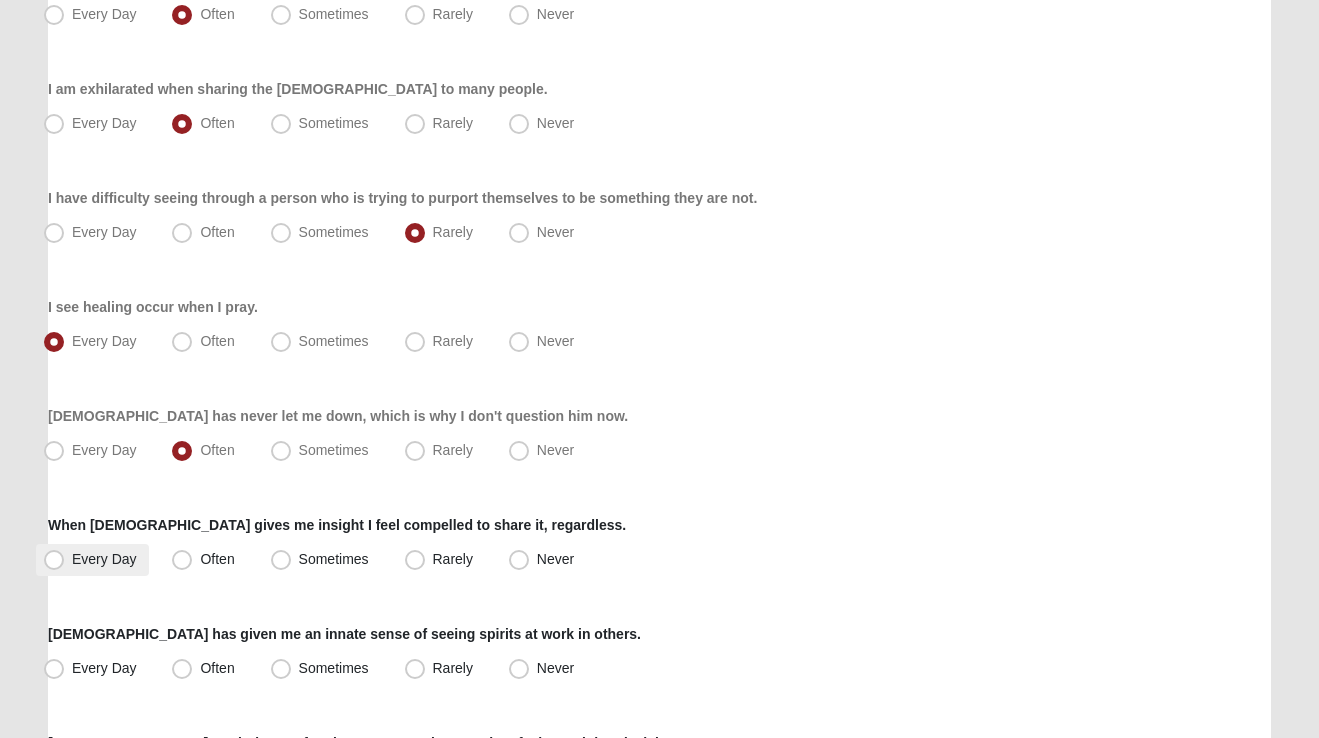 click on "Every Day" at bounding box center (104, 559) 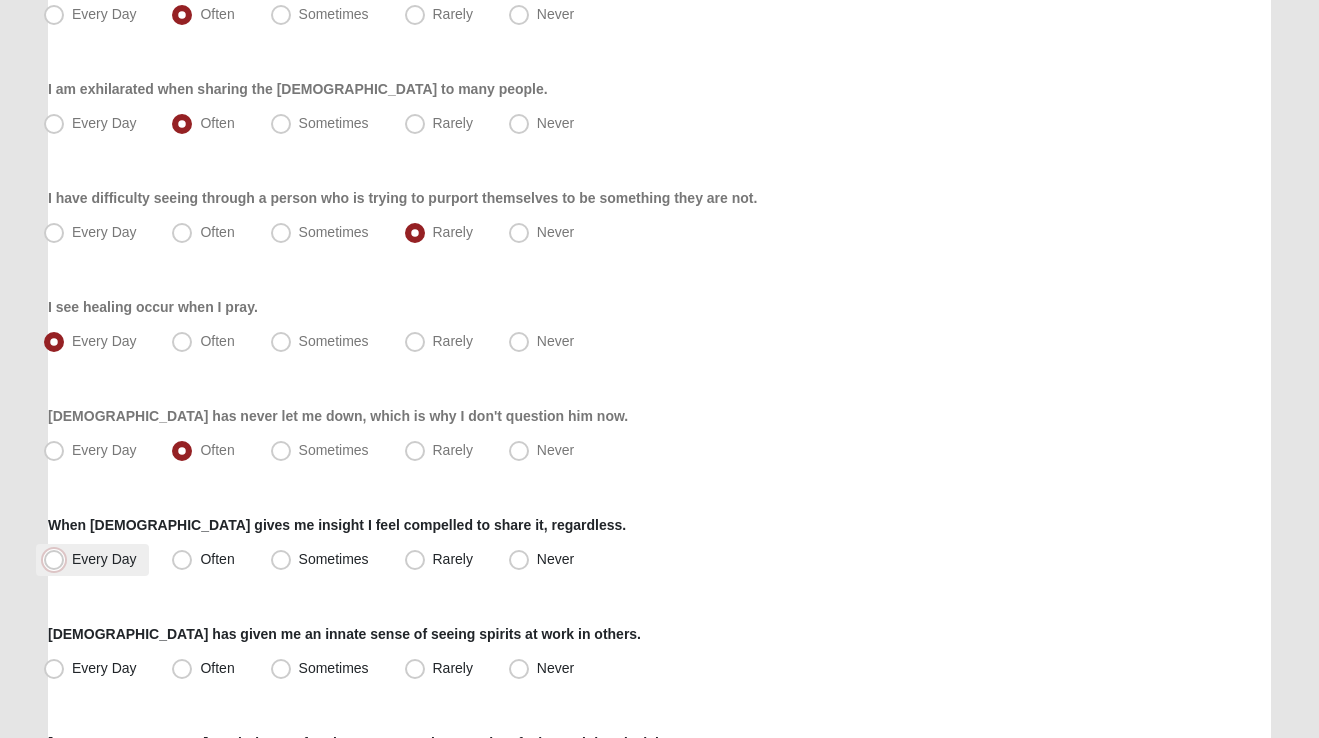 click on "Every Day" at bounding box center [58, 559] 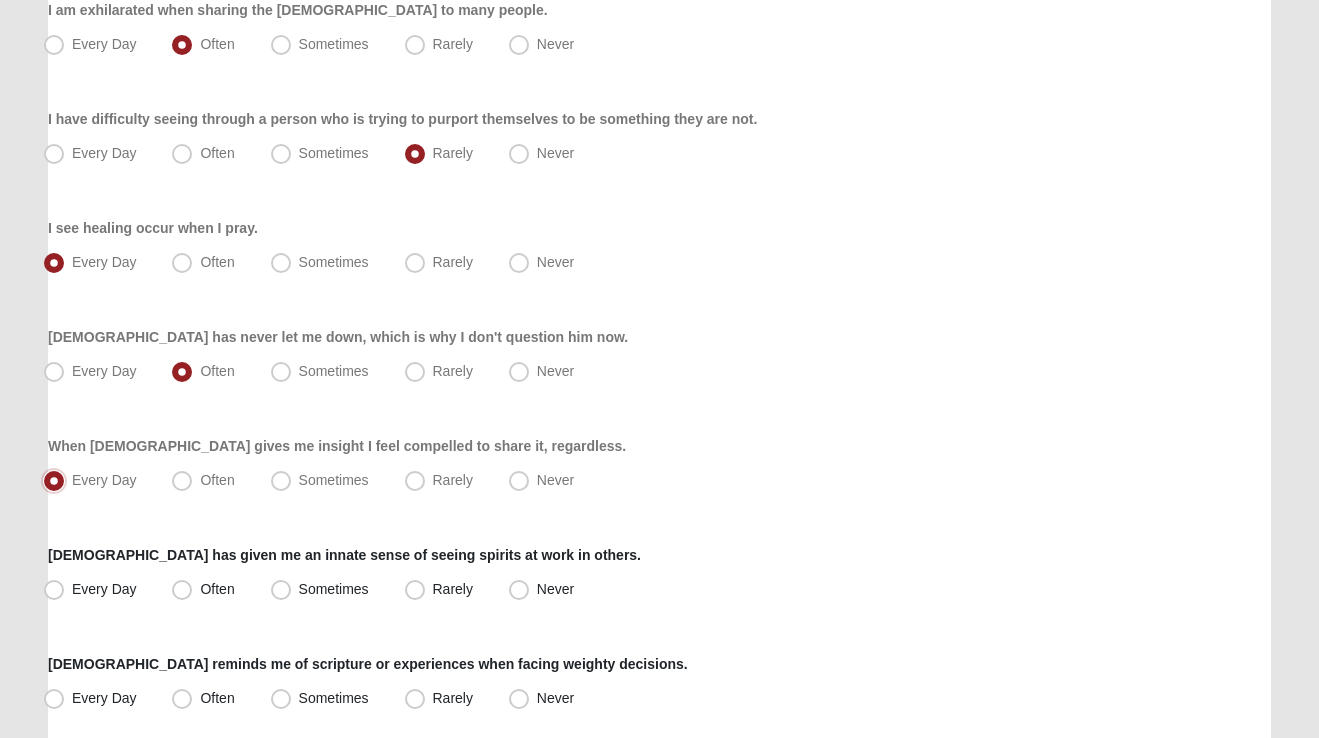 scroll, scrollTop: 728, scrollLeft: 0, axis: vertical 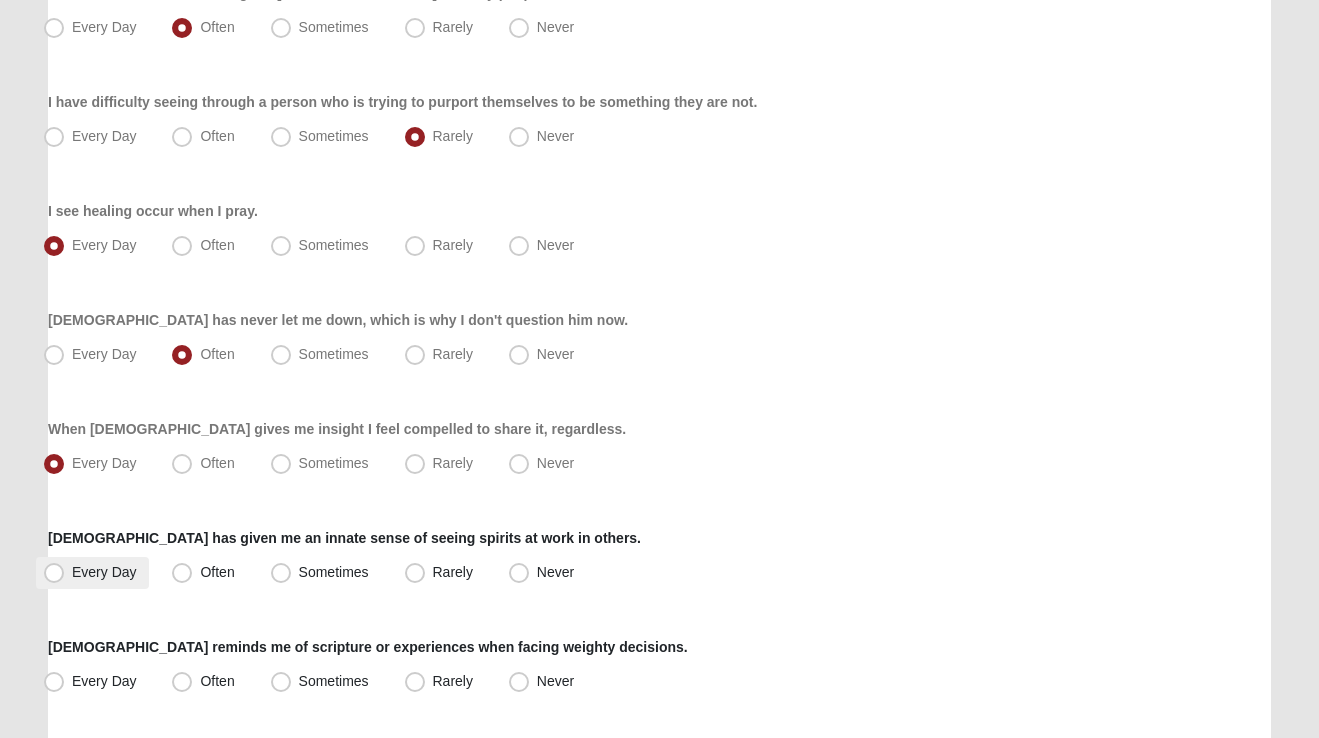 click on "Every Day" at bounding box center (104, 572) 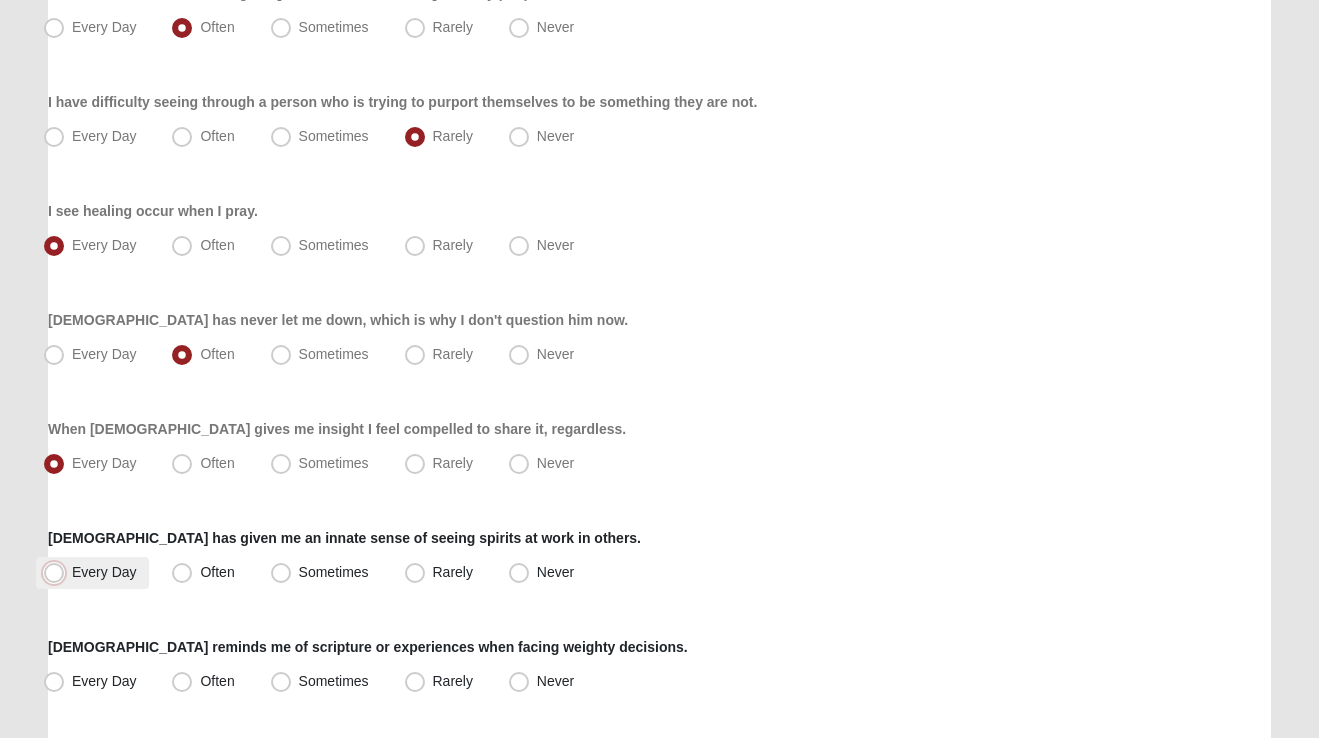click on "Every Day" at bounding box center [58, 572] 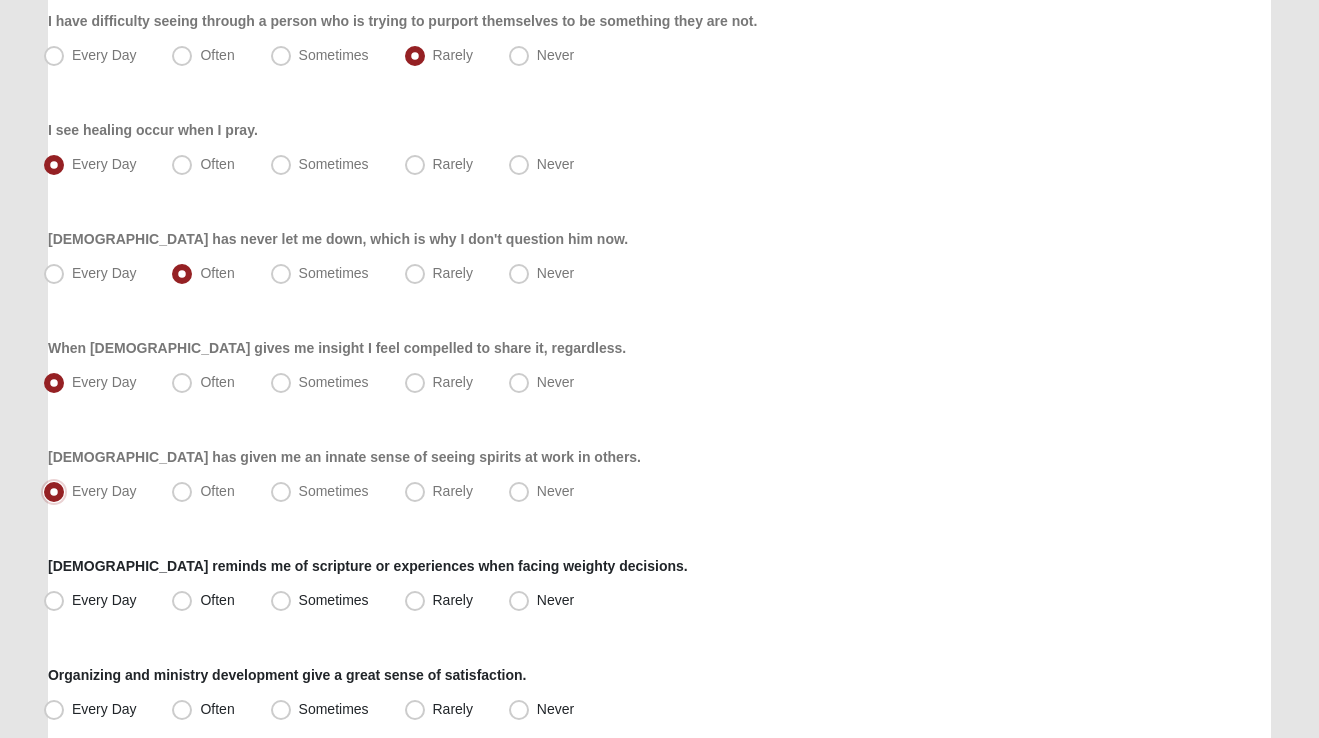 scroll, scrollTop: 812, scrollLeft: 0, axis: vertical 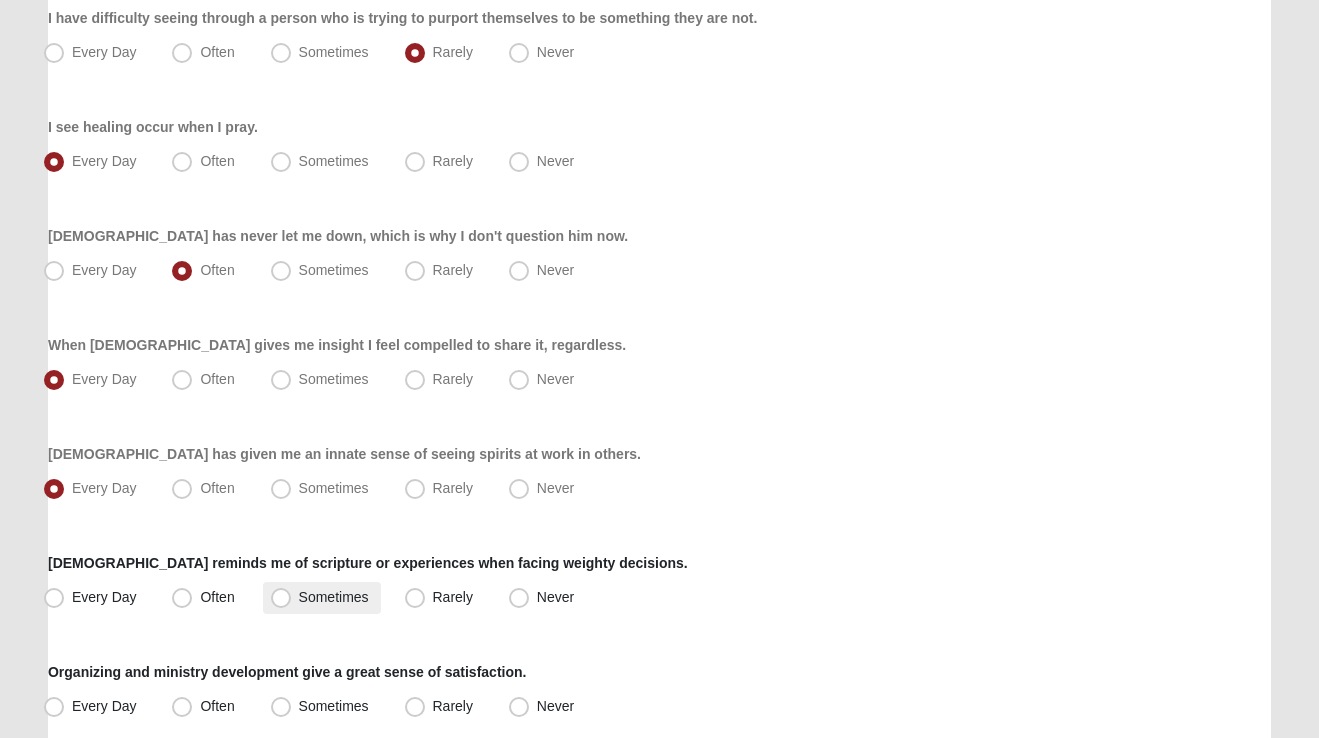 click on "Sometimes" at bounding box center (334, 597) 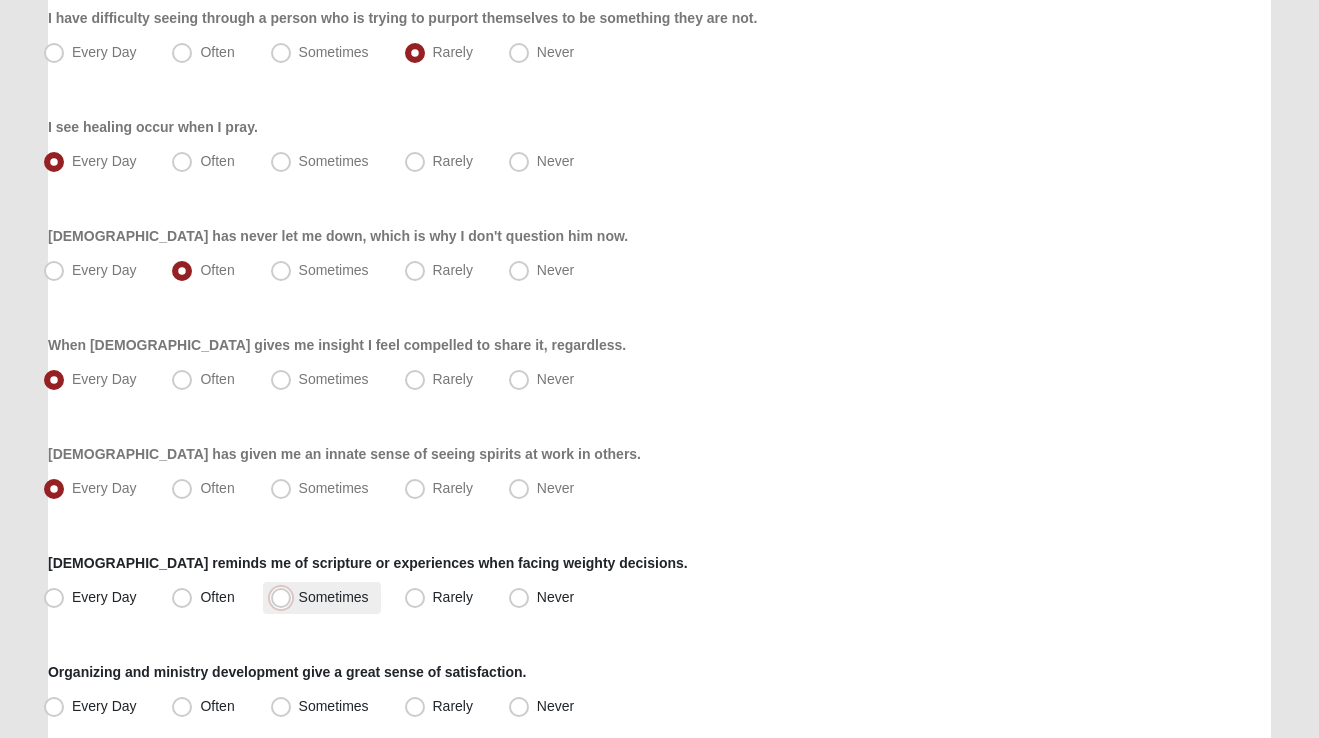 click on "Sometimes" at bounding box center (285, 597) 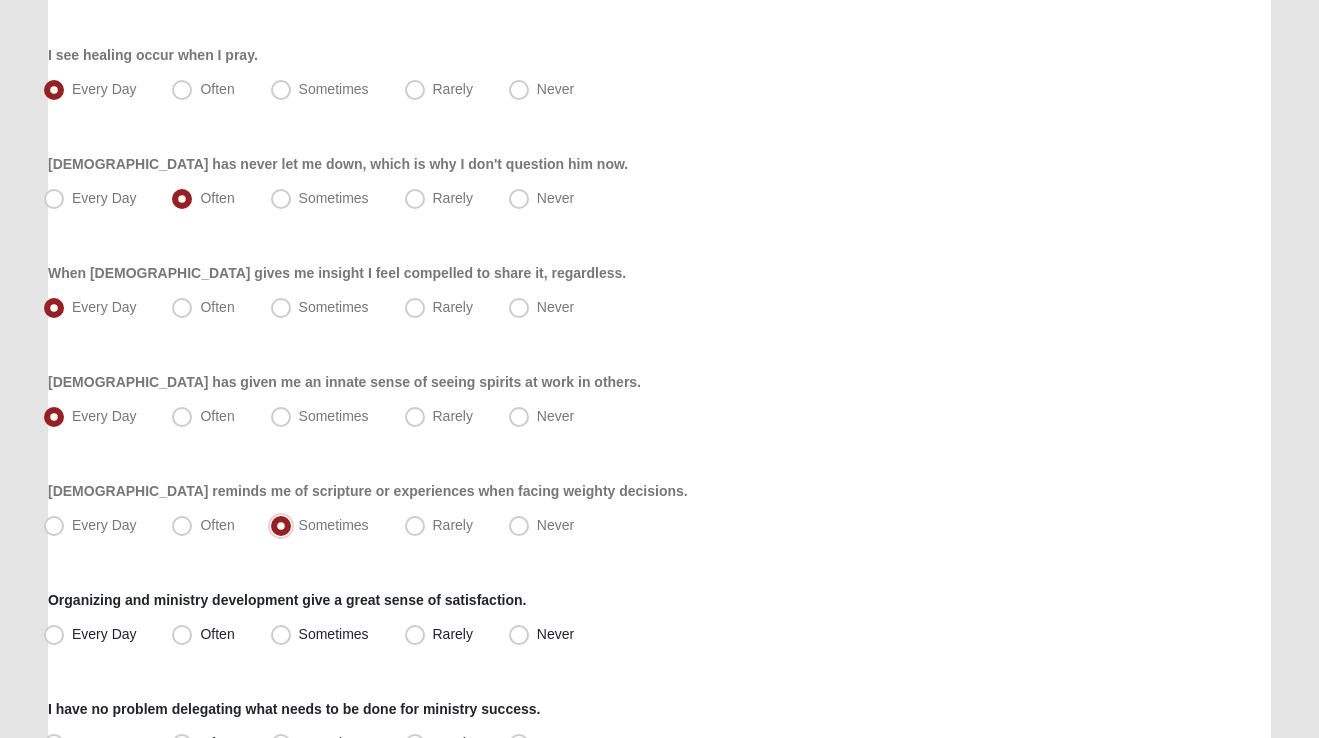 scroll, scrollTop: 891, scrollLeft: 0, axis: vertical 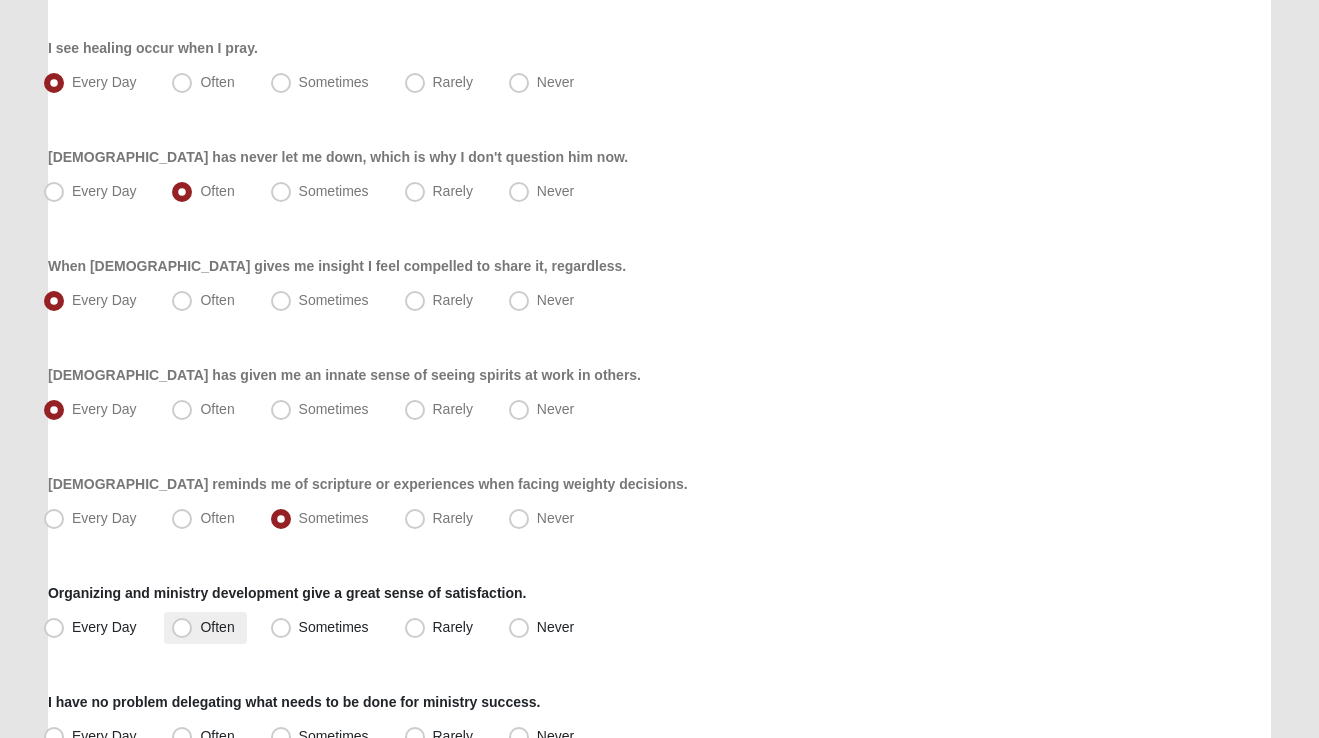 click on "Often" at bounding box center (217, 627) 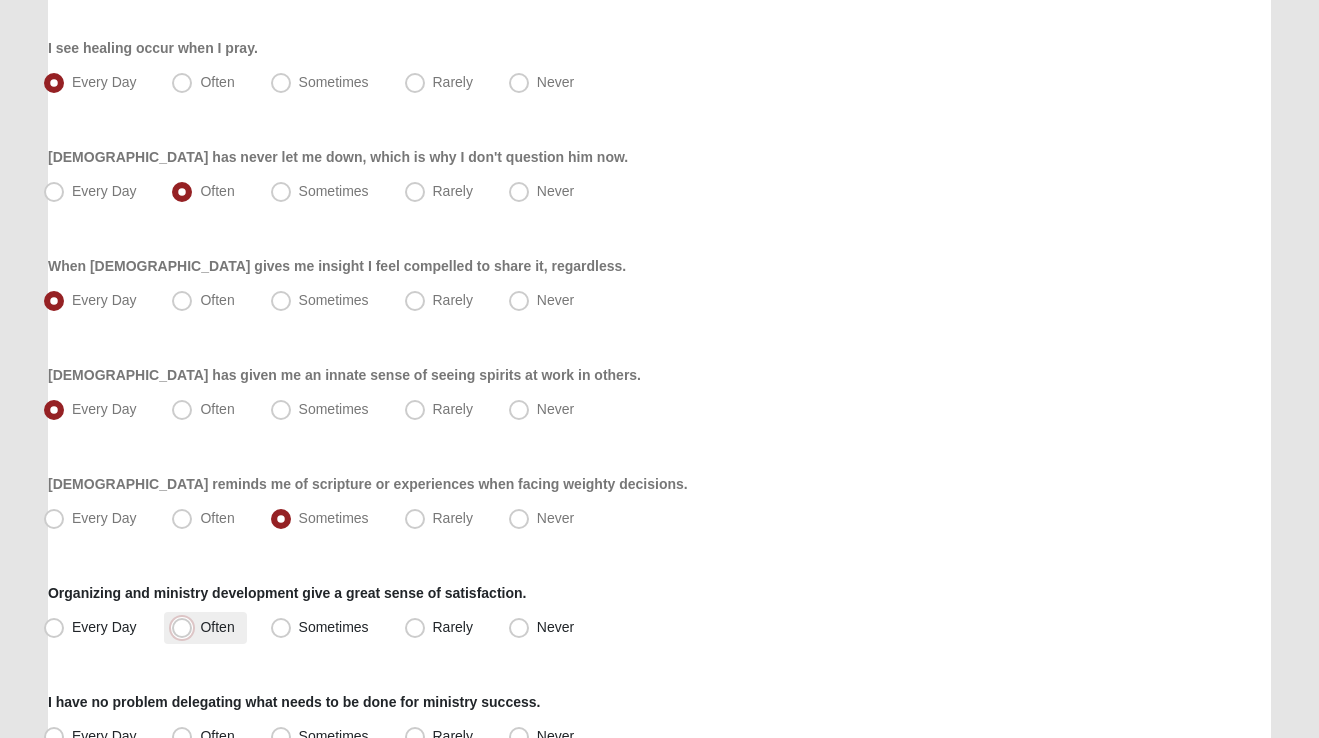 click on "Often" at bounding box center [186, 627] 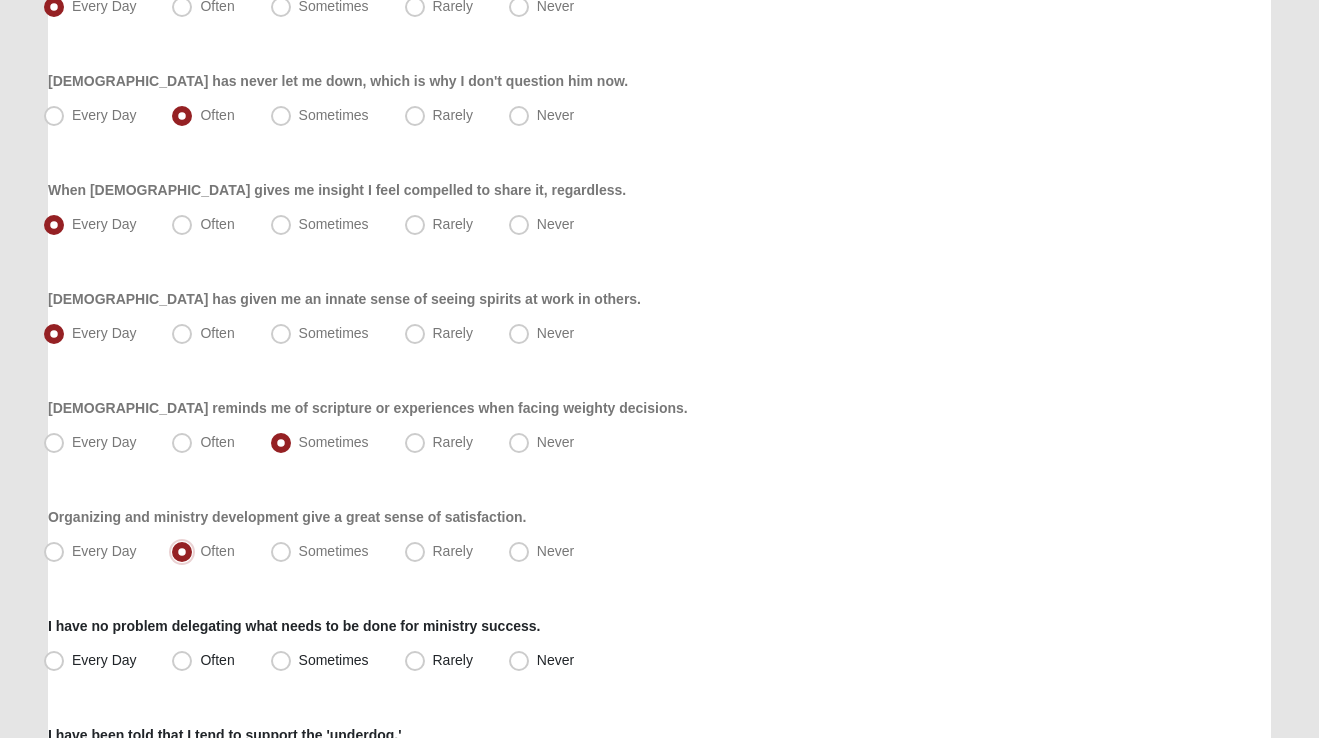 scroll, scrollTop: 997, scrollLeft: 0, axis: vertical 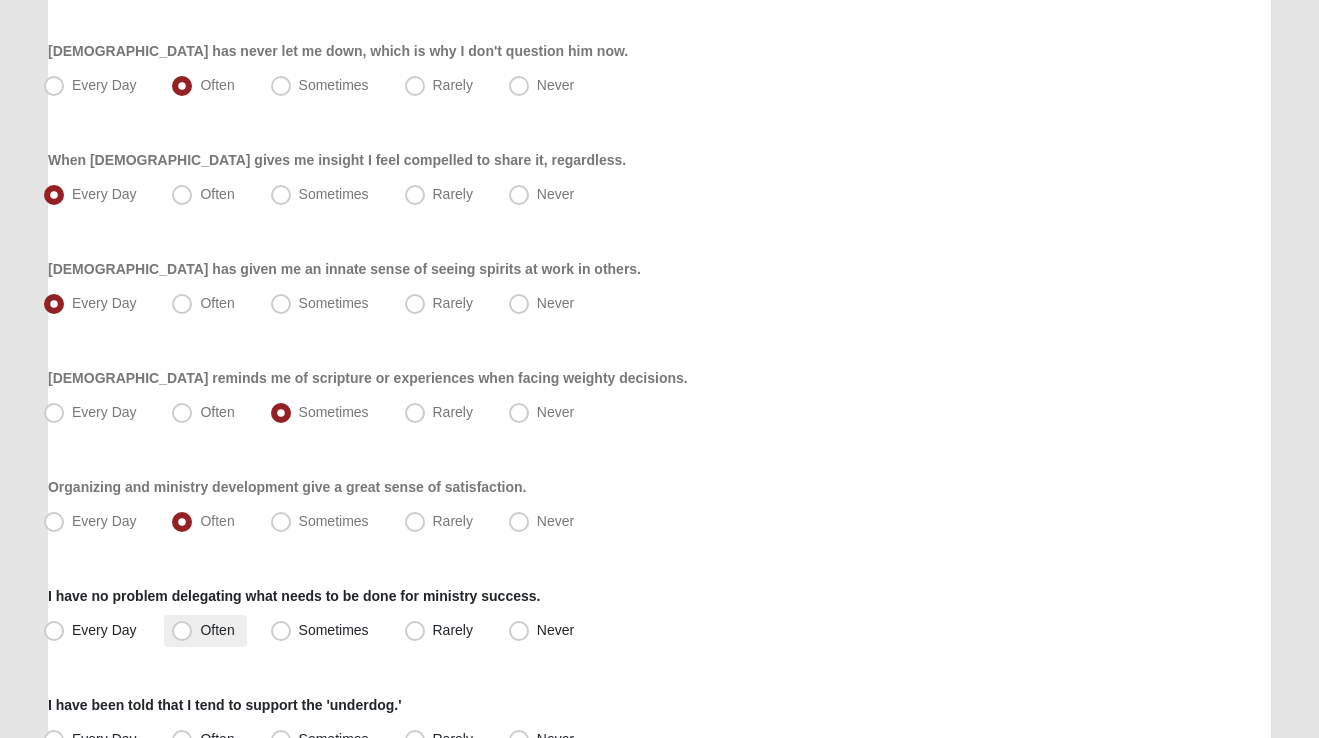 click on "Often" at bounding box center (217, 630) 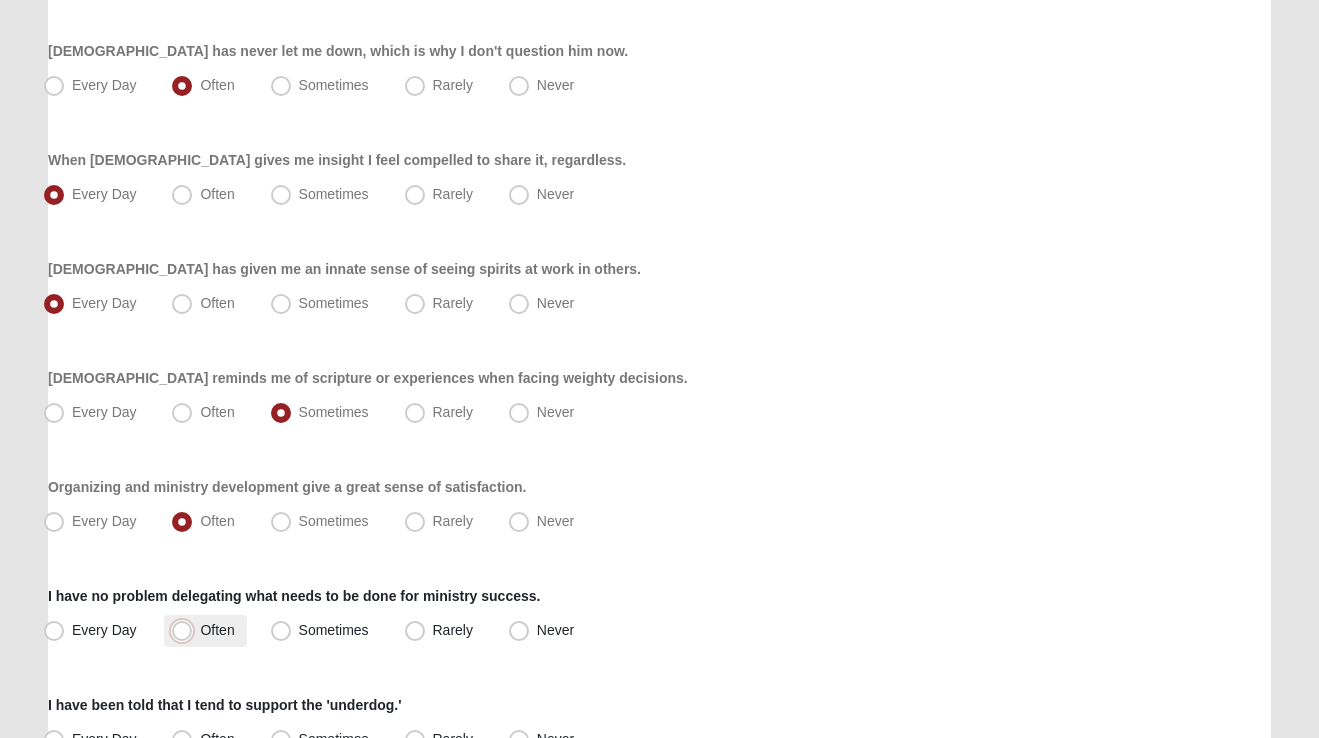 click on "Often" at bounding box center (186, 630) 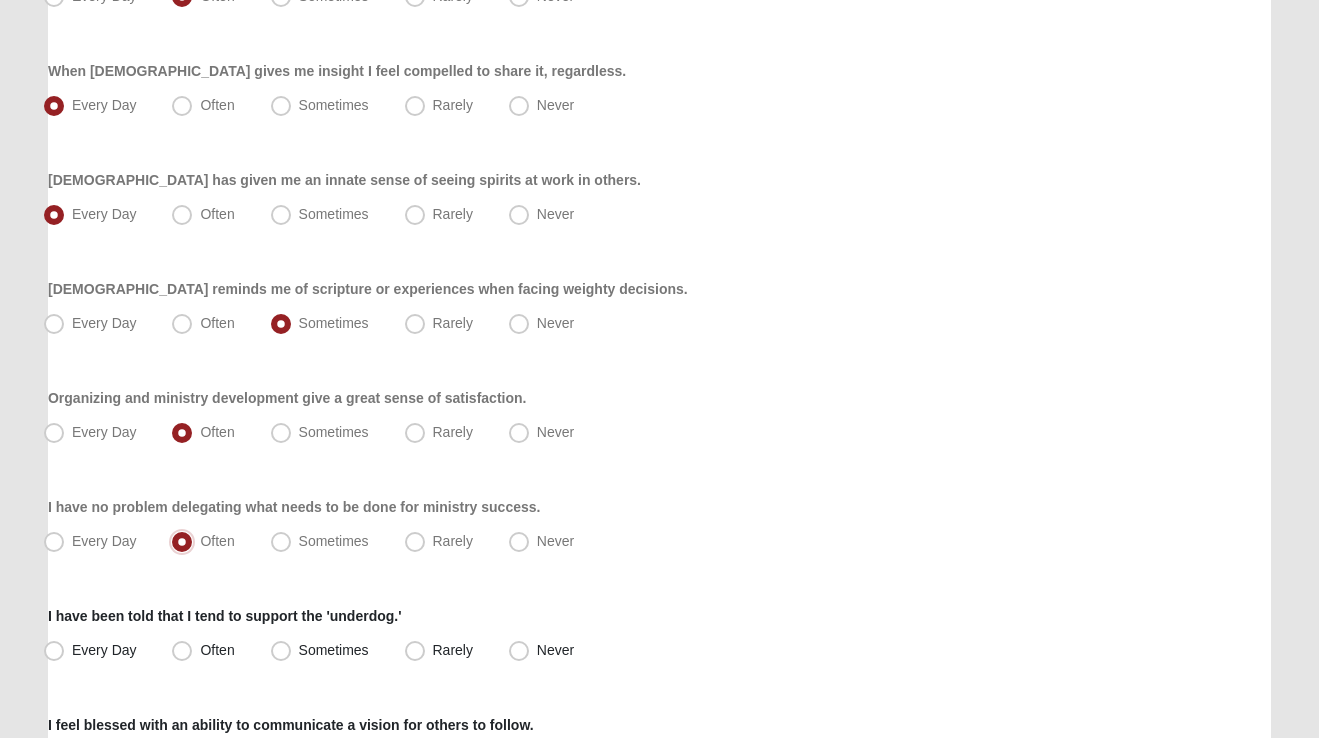 scroll, scrollTop: 1096, scrollLeft: 0, axis: vertical 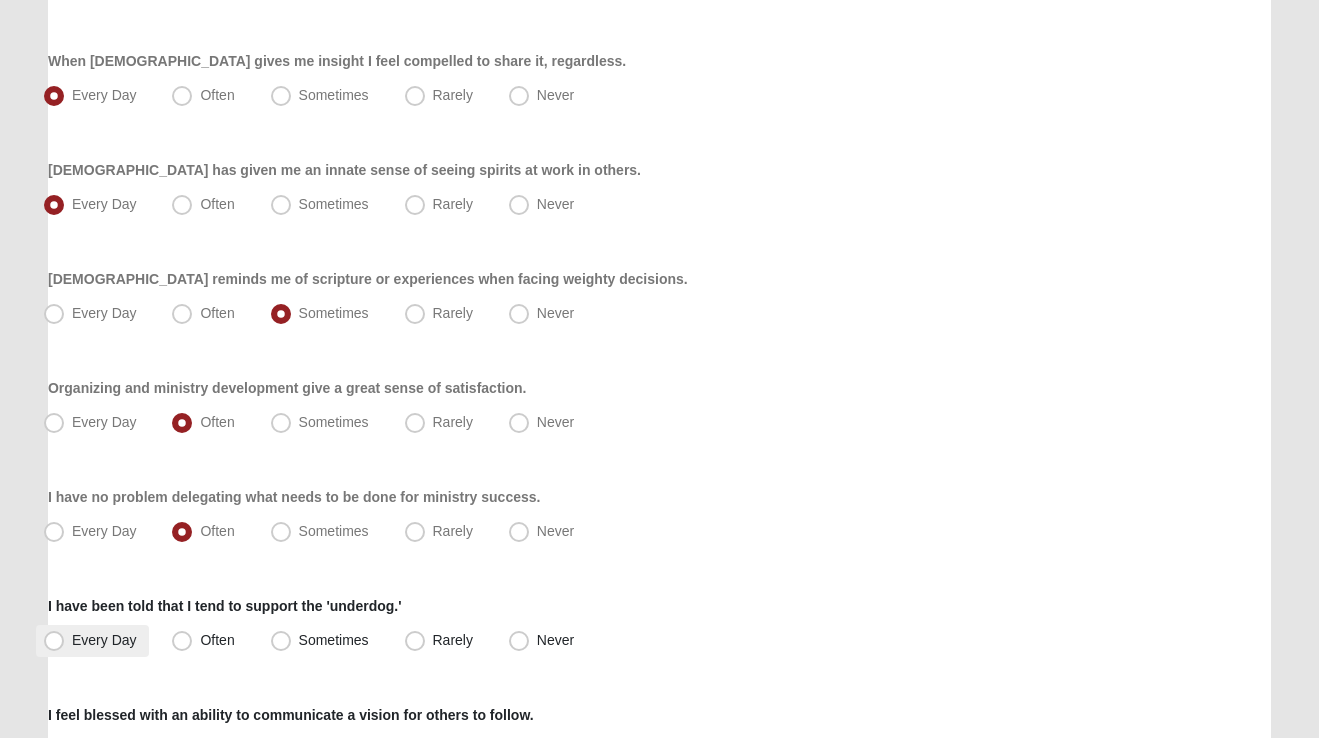 click on "Every Day" at bounding box center (104, 640) 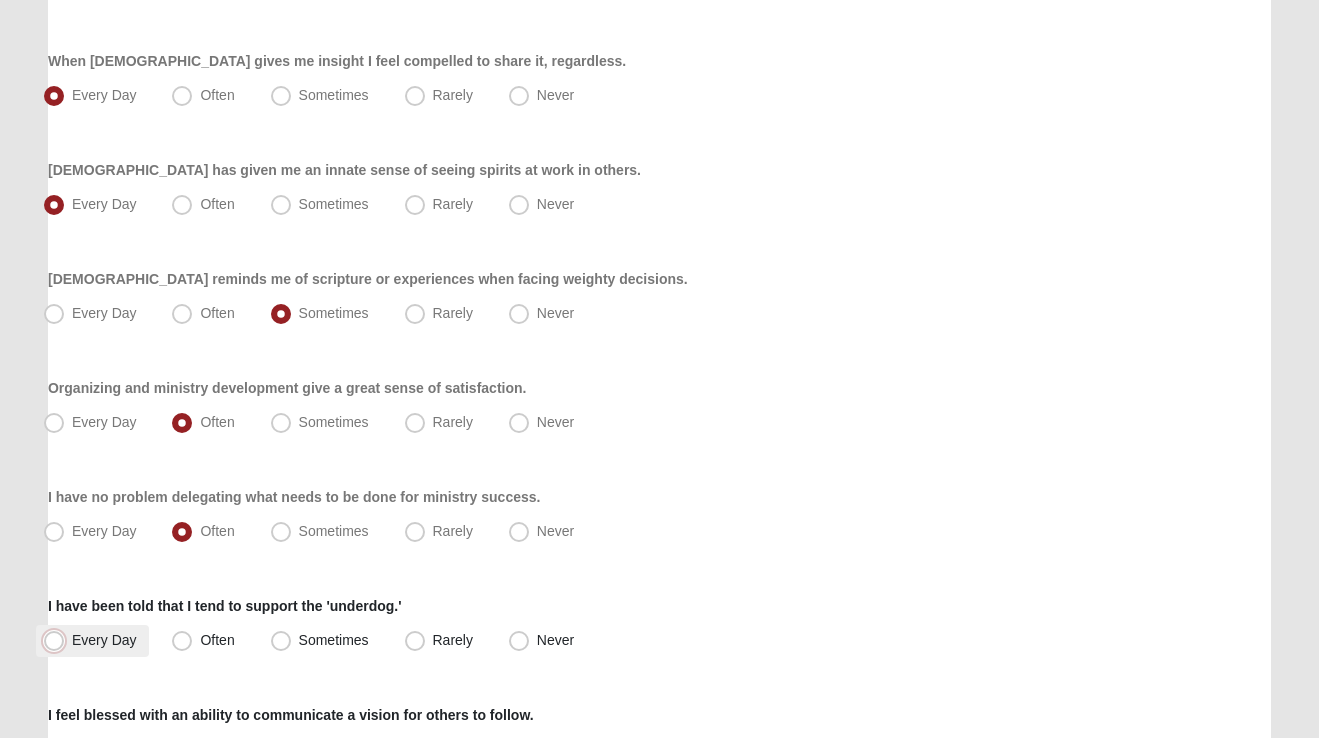 click on "Every Day" at bounding box center [58, 640] 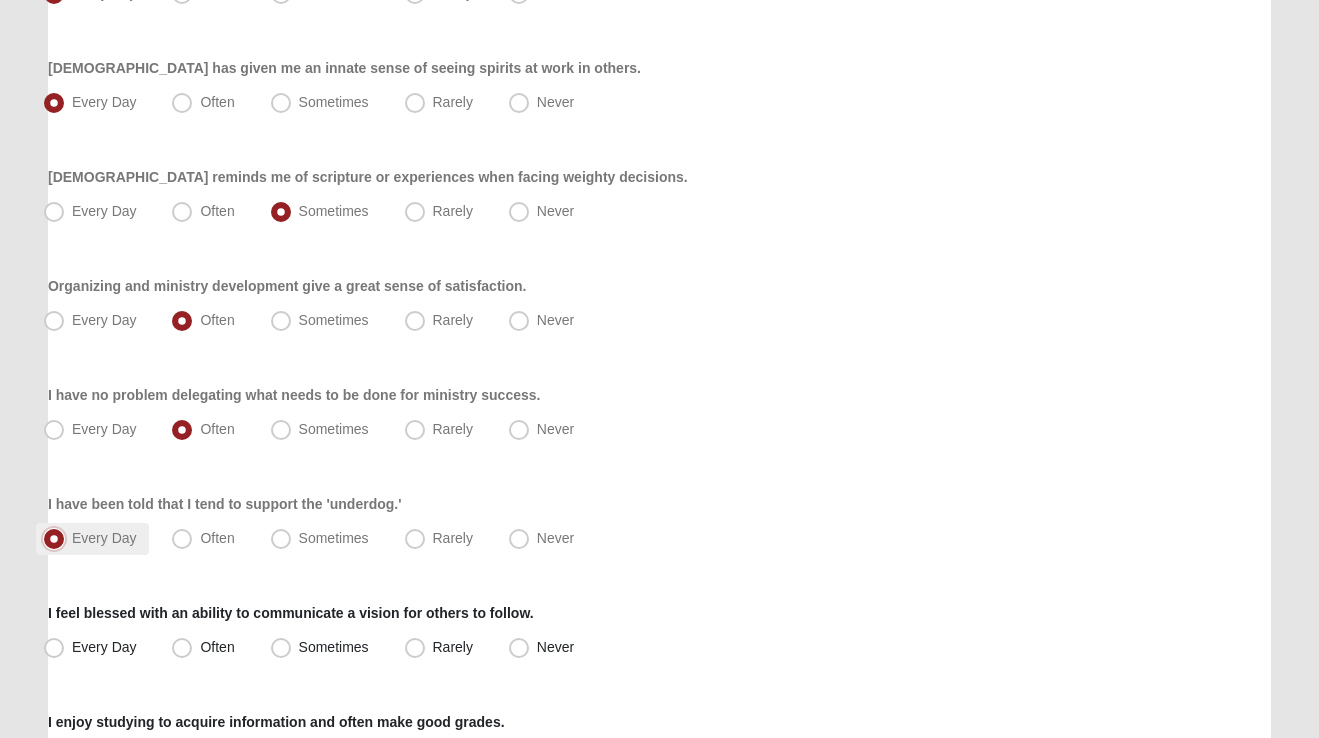 scroll, scrollTop: 1222, scrollLeft: 0, axis: vertical 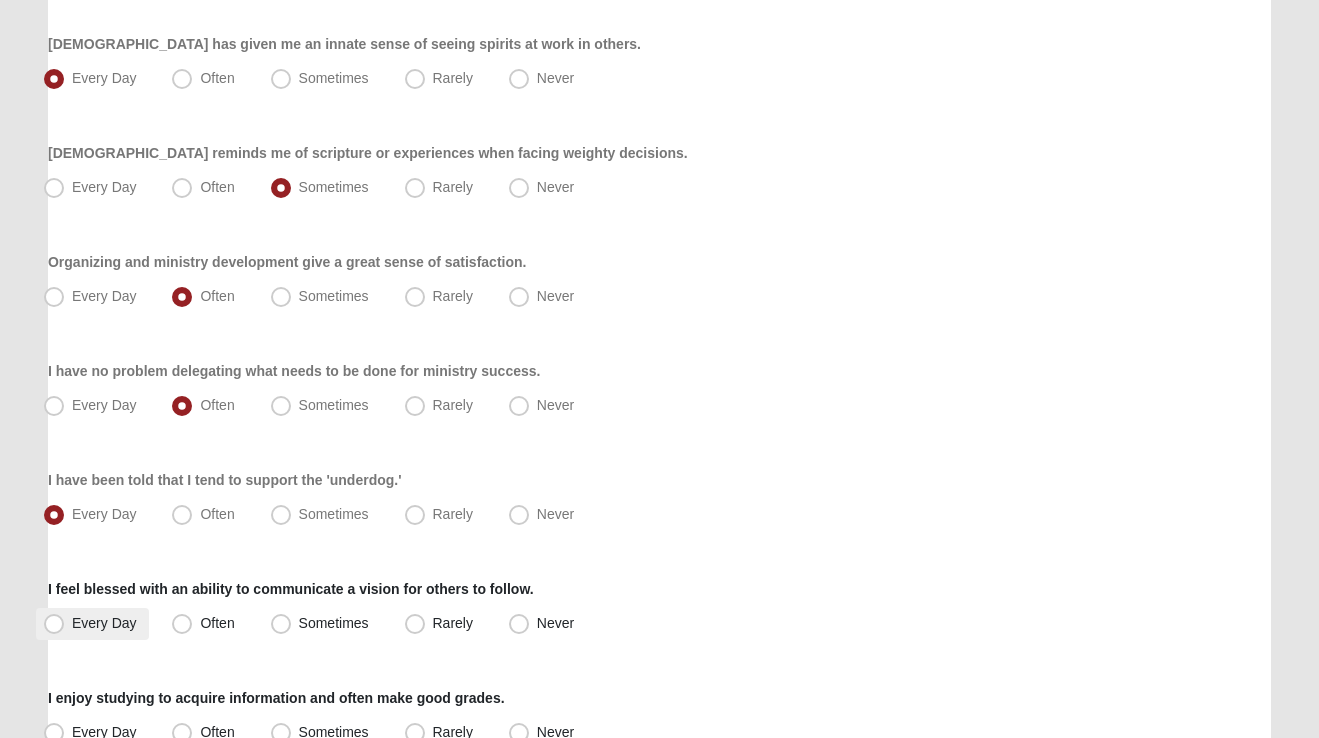 click on "Every Day" at bounding box center (104, 623) 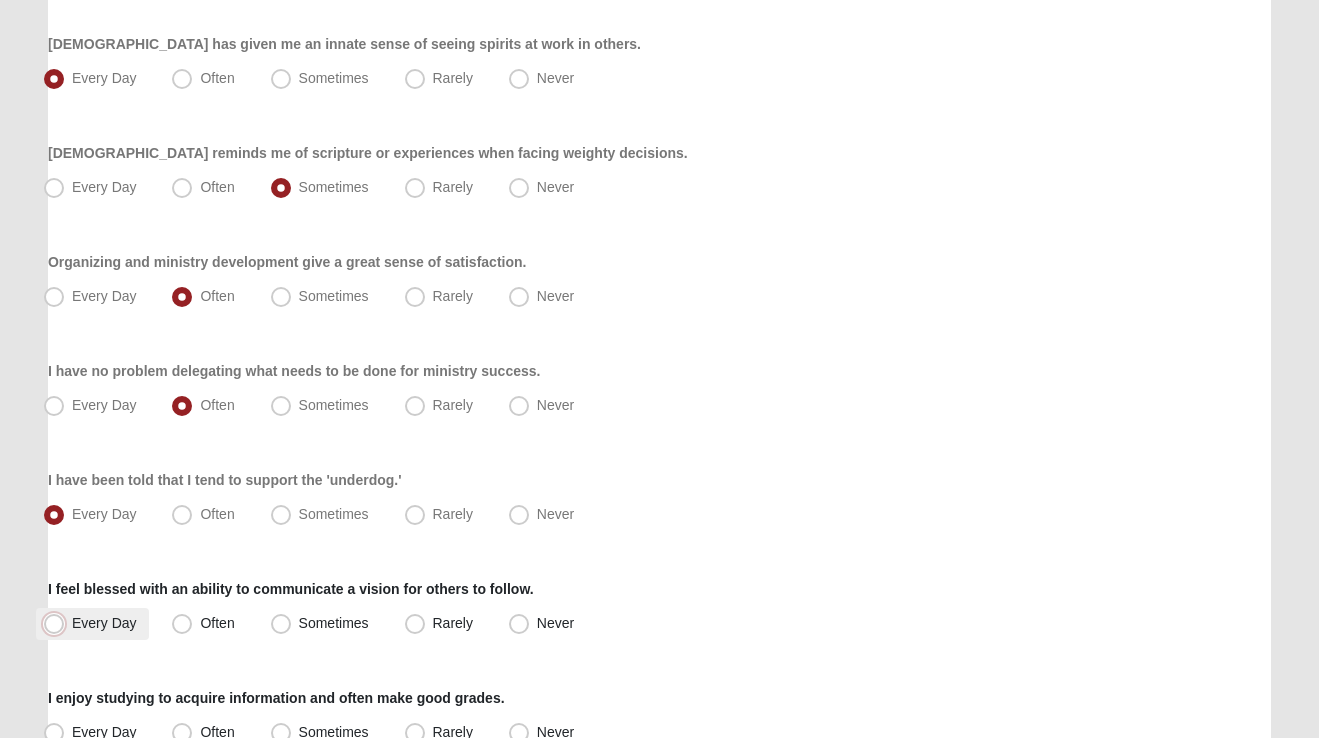 click on "Every Day" at bounding box center (58, 623) 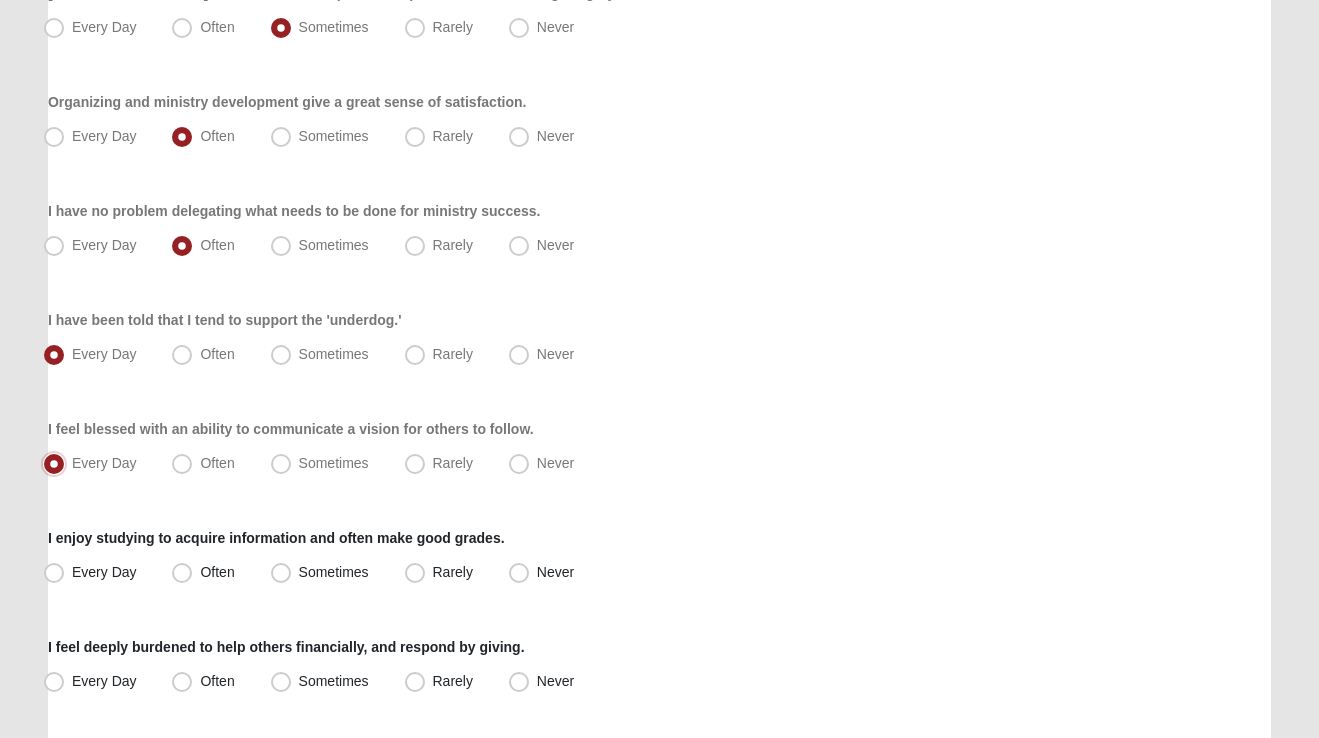 scroll, scrollTop: 1384, scrollLeft: 0, axis: vertical 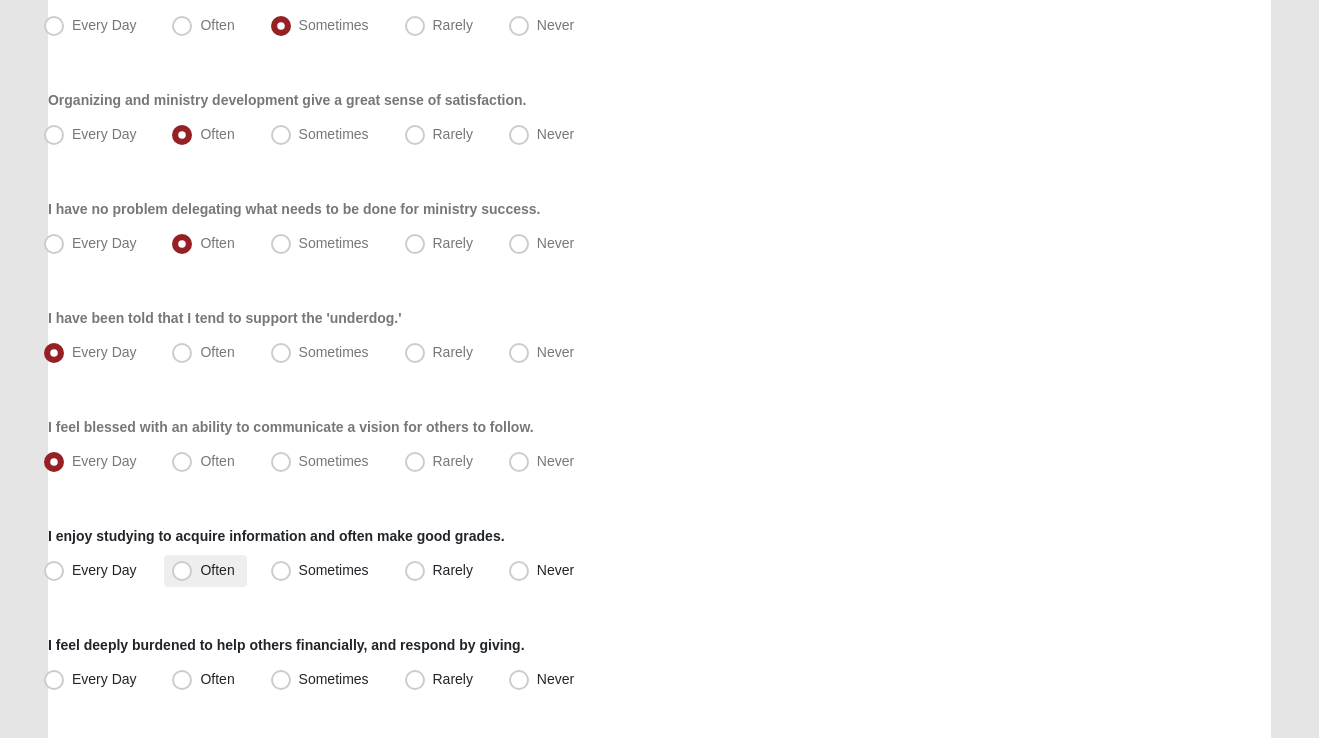 click on "Often" at bounding box center (217, 570) 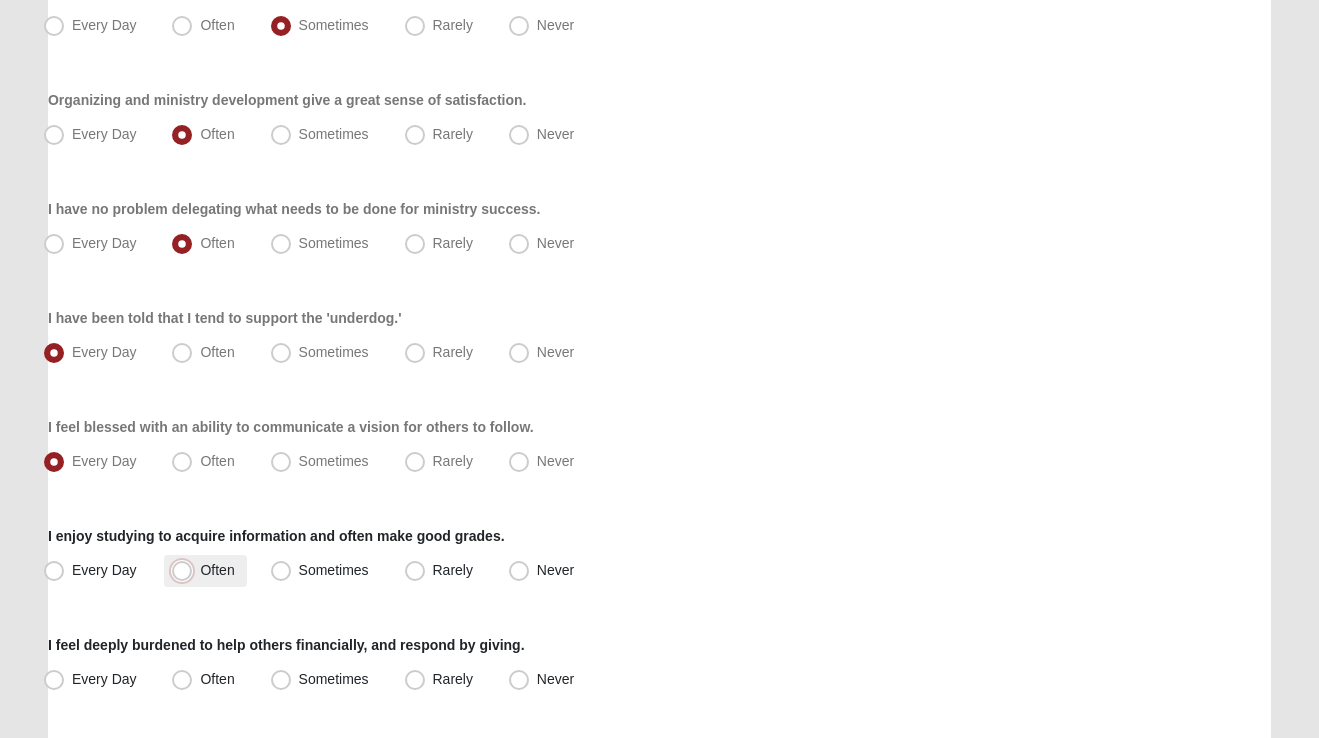 click on "Often" at bounding box center [186, 570] 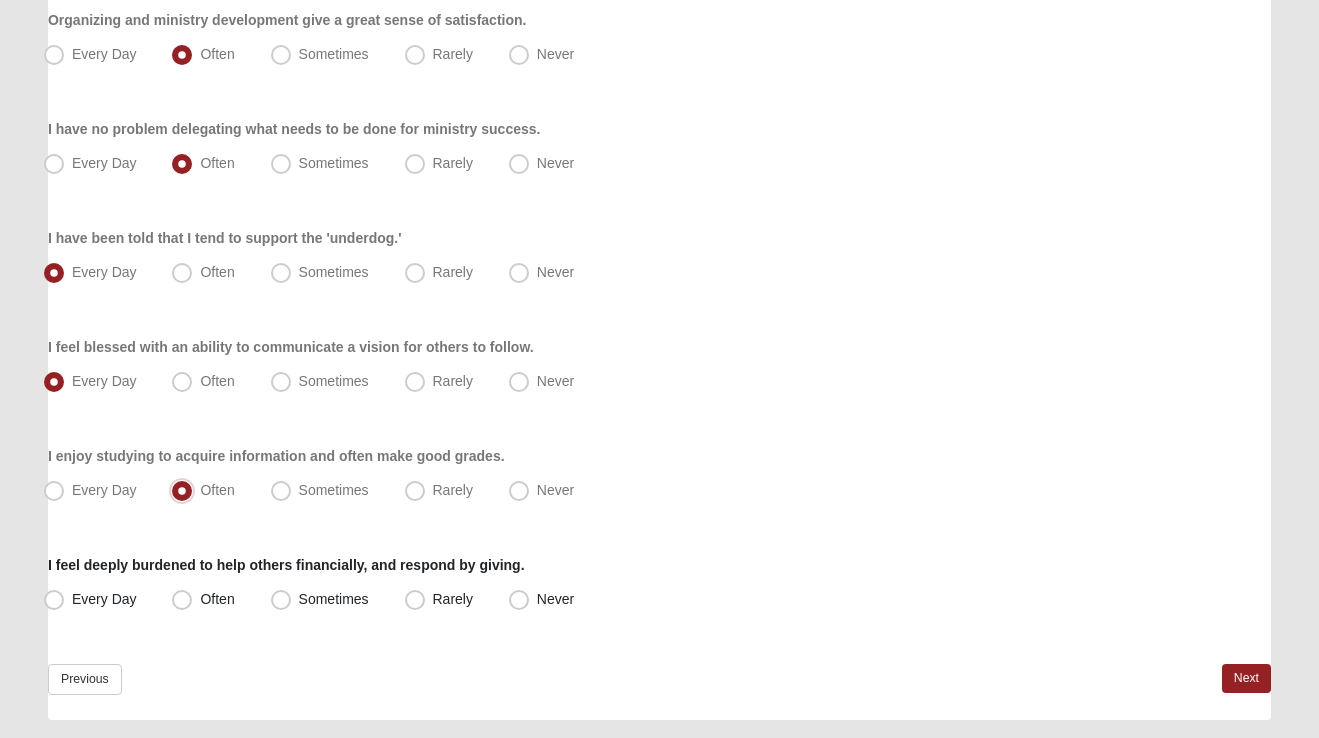 scroll, scrollTop: 1488, scrollLeft: 0, axis: vertical 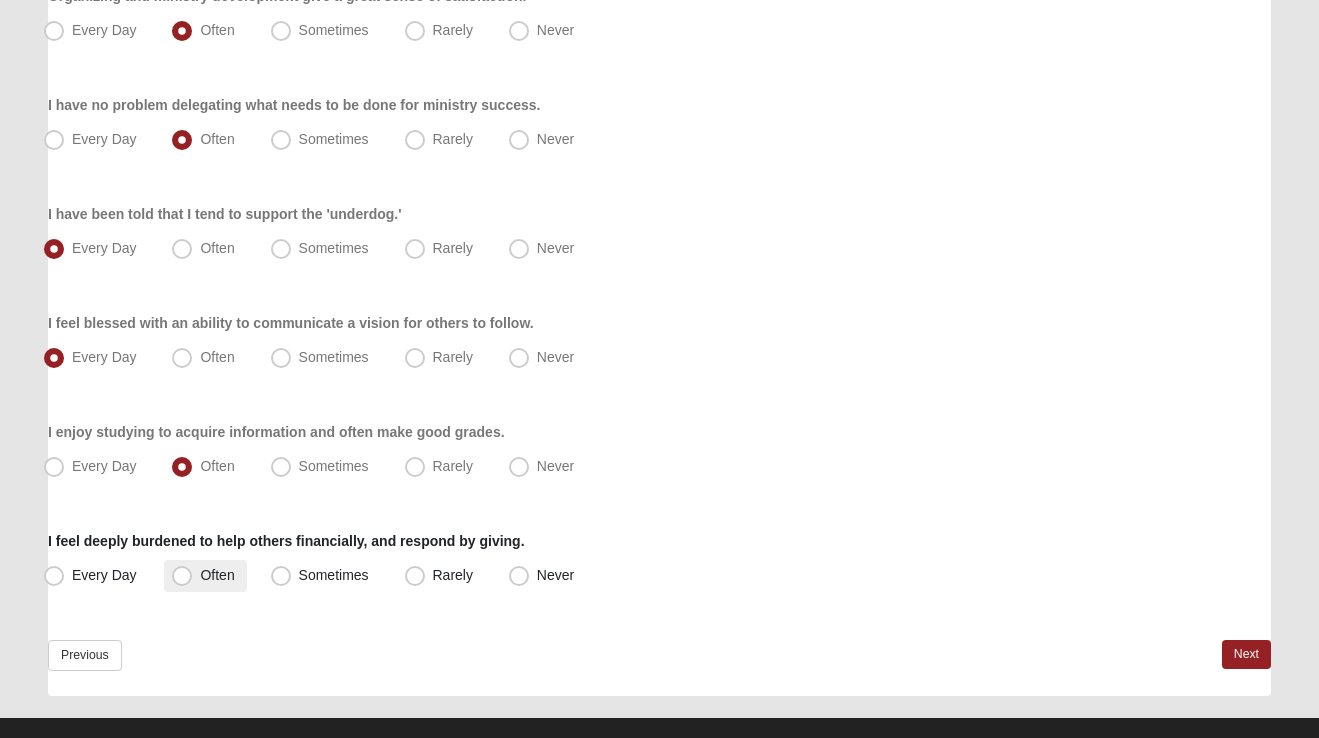 click on "Often" at bounding box center (217, 575) 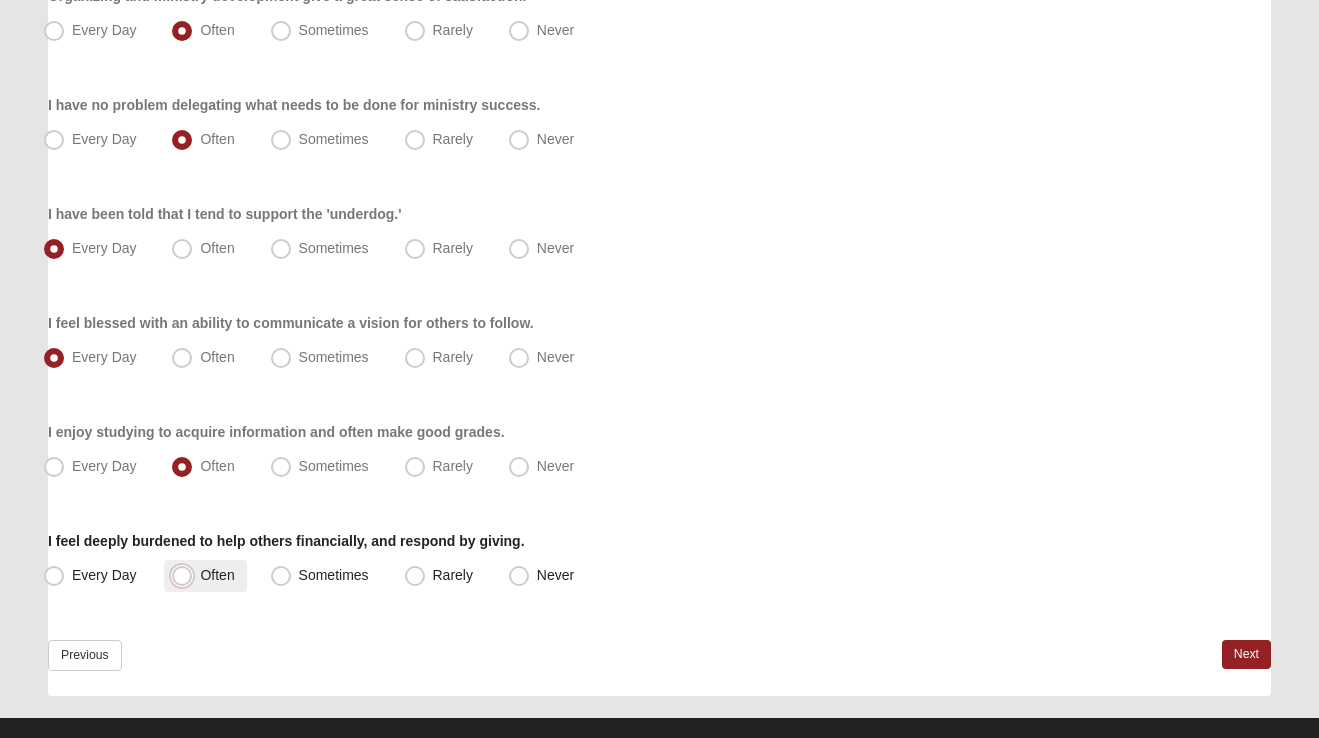 click on "Often" at bounding box center [186, 575] 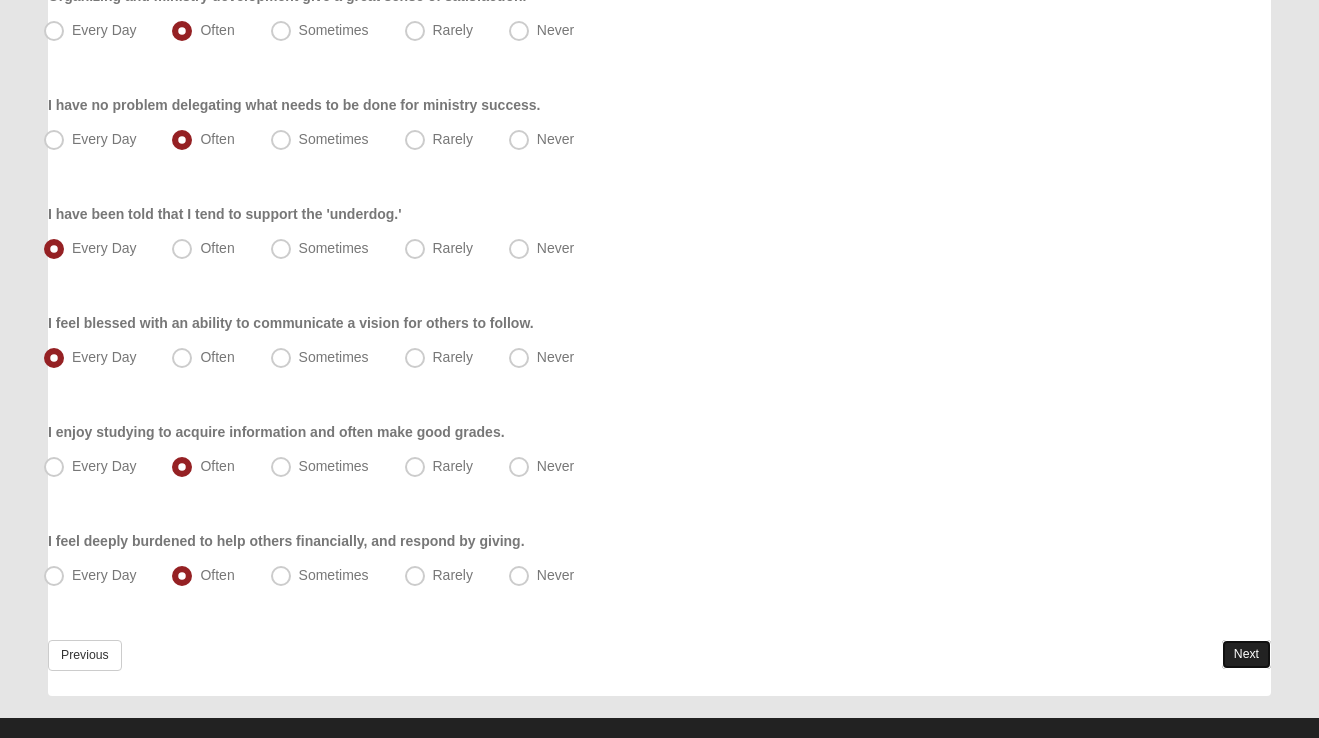 click on "Next" at bounding box center [1246, 654] 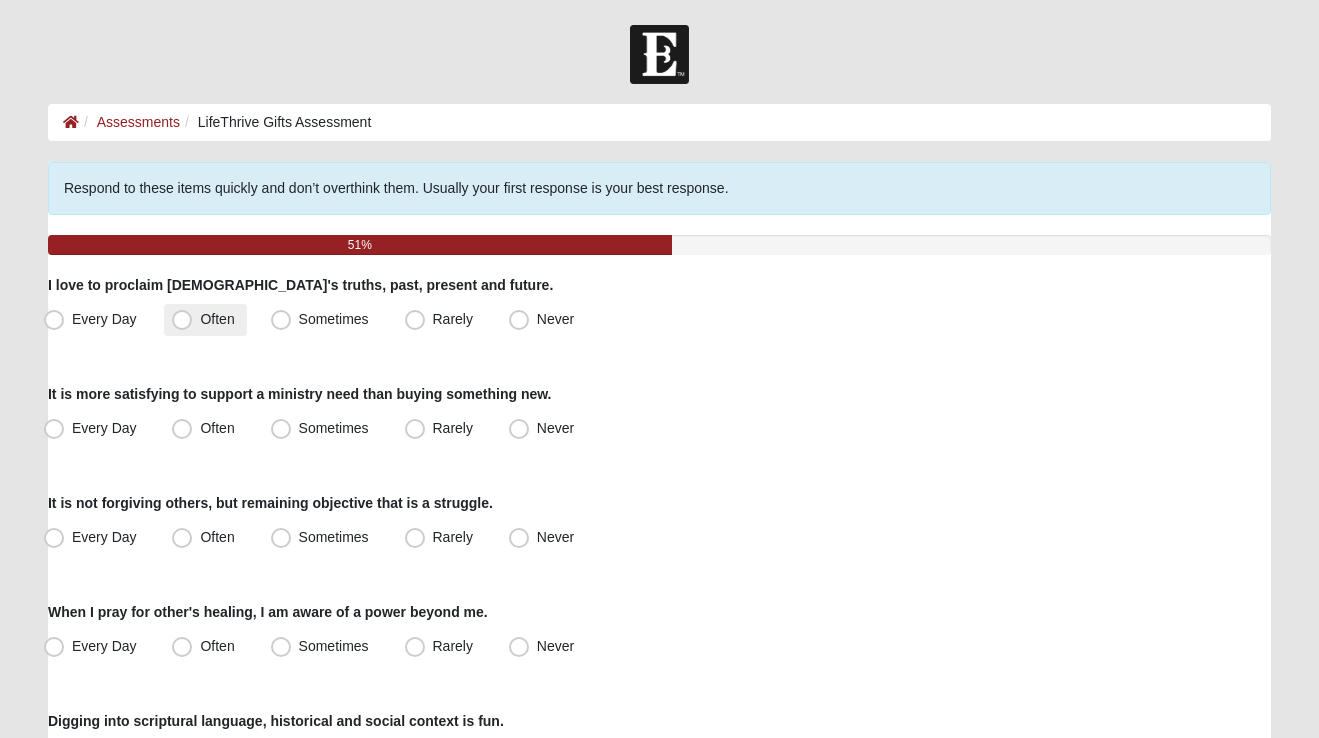 click on "Often" at bounding box center (217, 319) 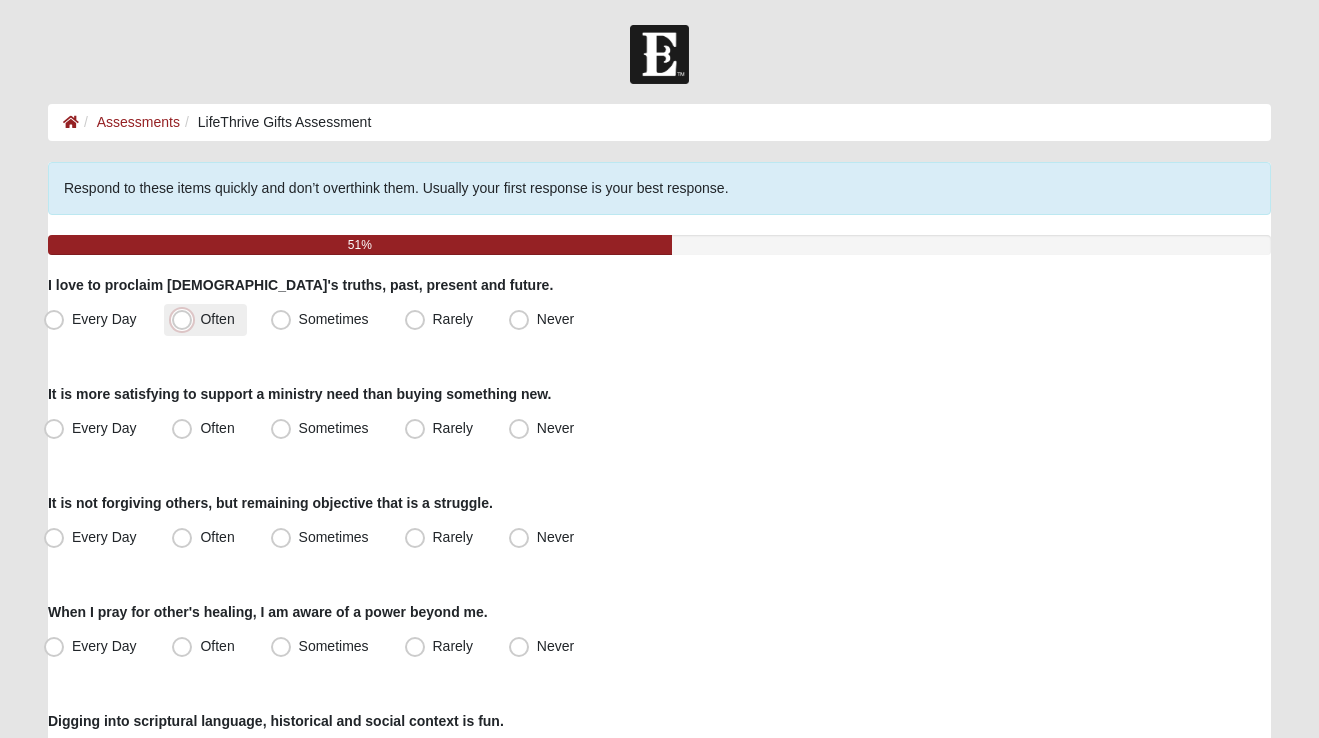 click on "Often" at bounding box center [186, 319] 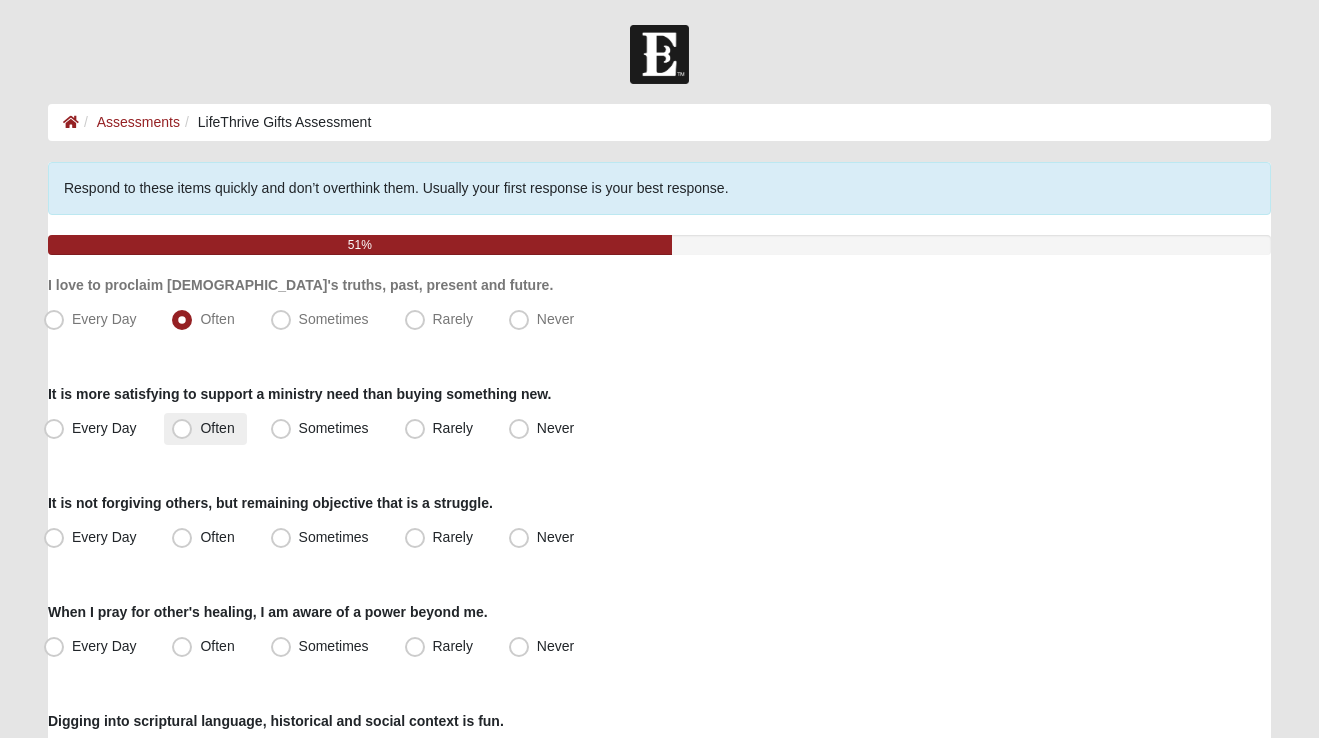 click on "Often" at bounding box center (217, 428) 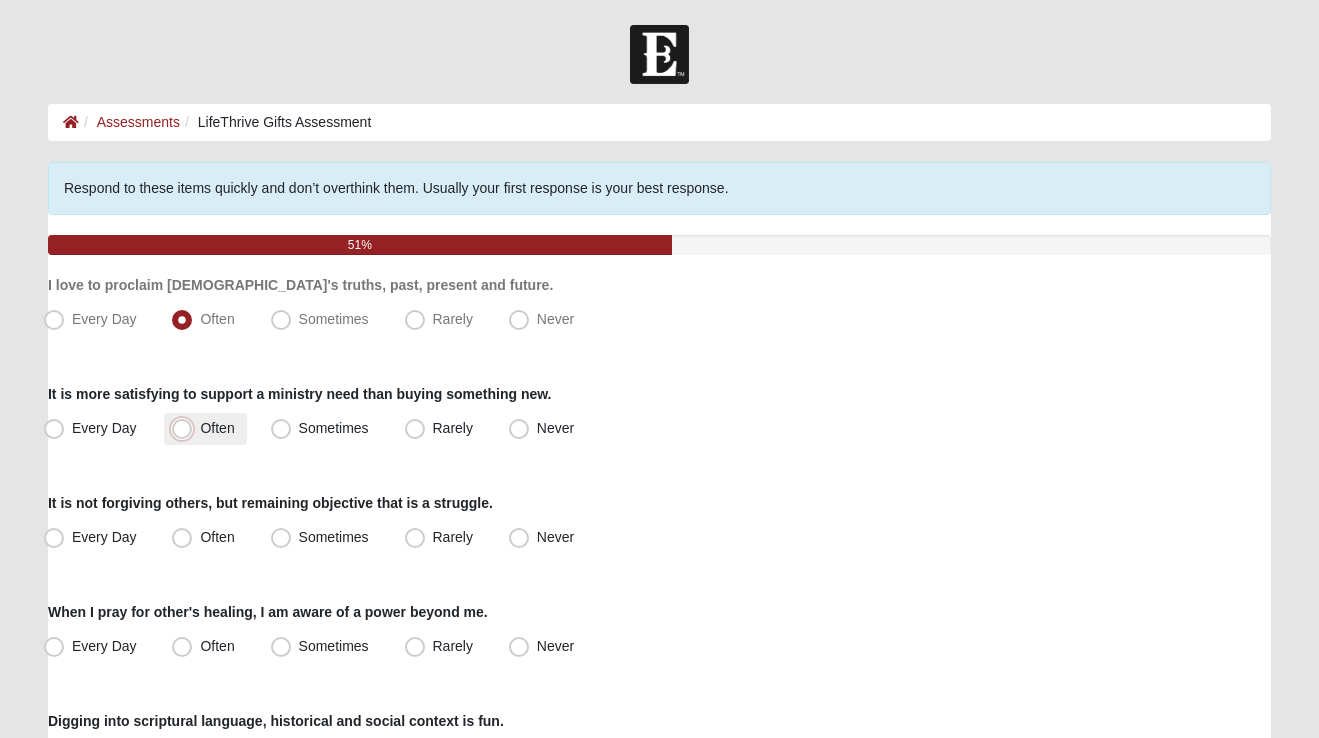 click on "Often" at bounding box center (186, 428) 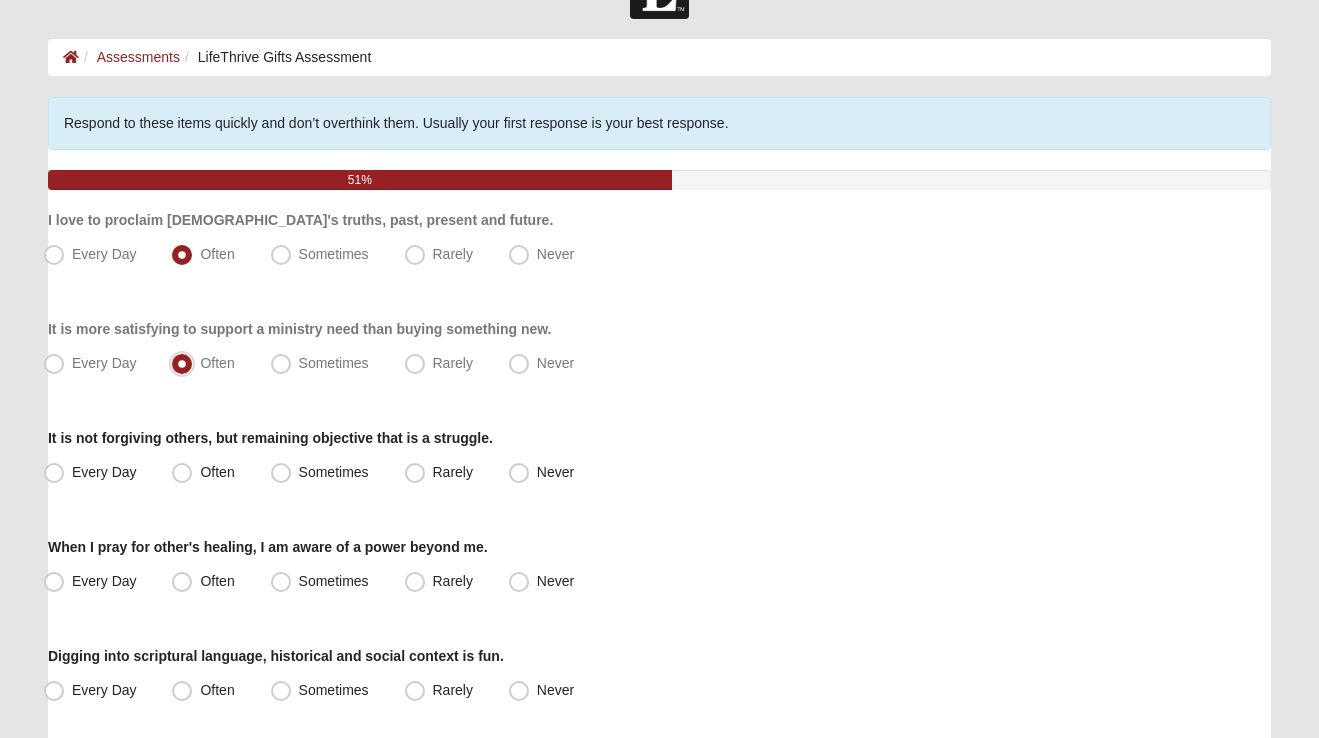 scroll, scrollTop: 69, scrollLeft: 0, axis: vertical 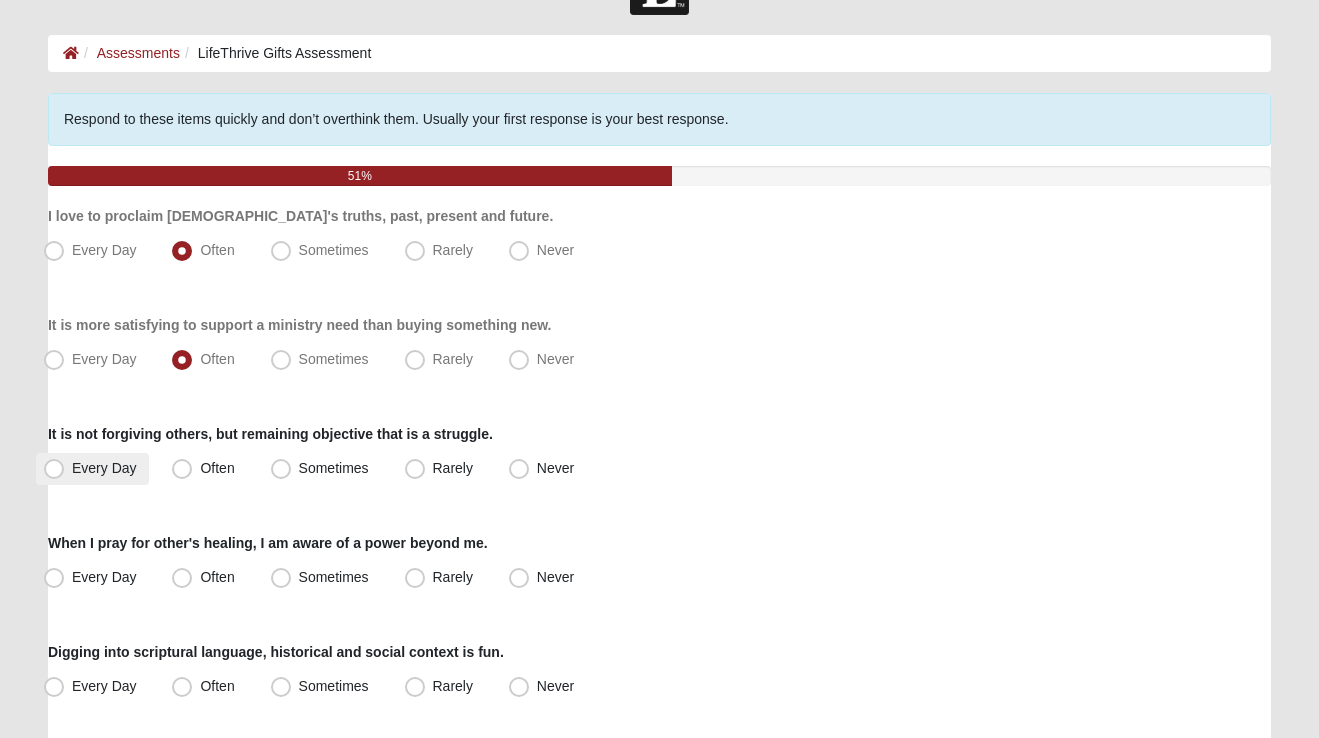 click on "Every Day" at bounding box center [104, 468] 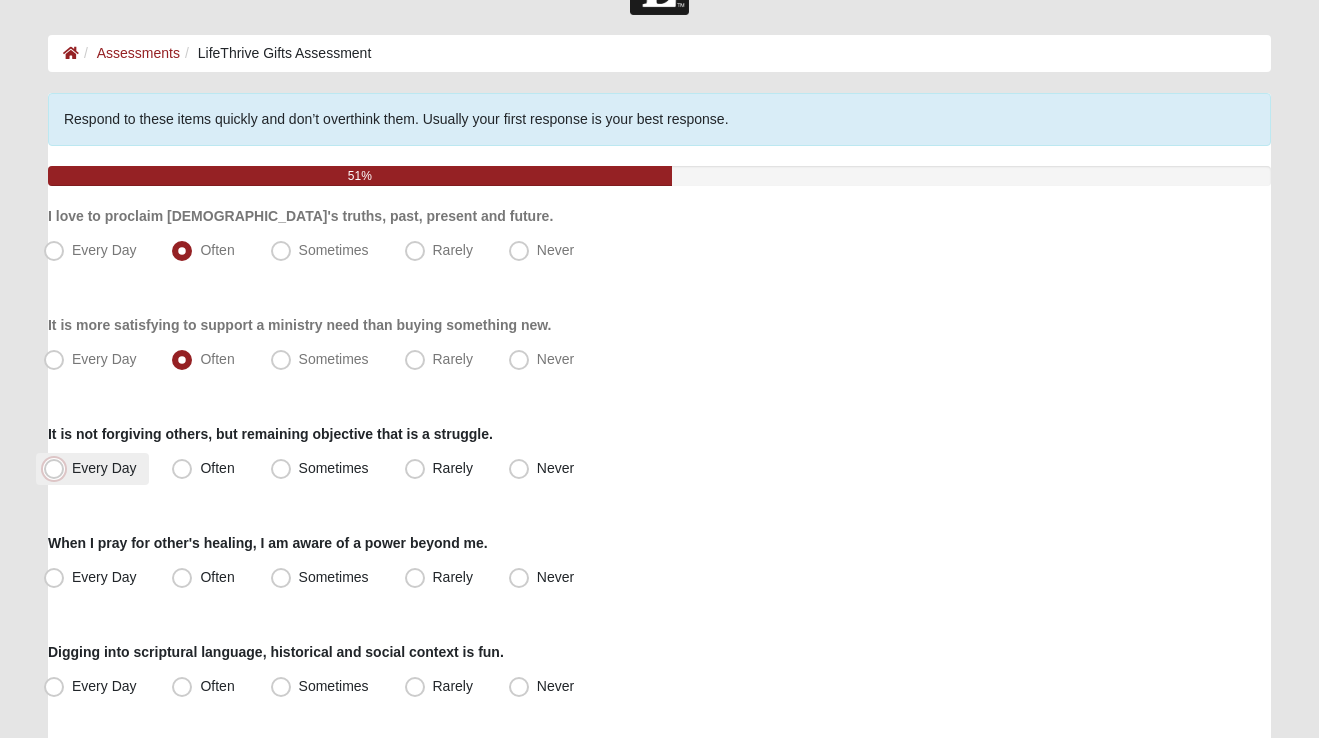 click on "Every Day" at bounding box center (58, 468) 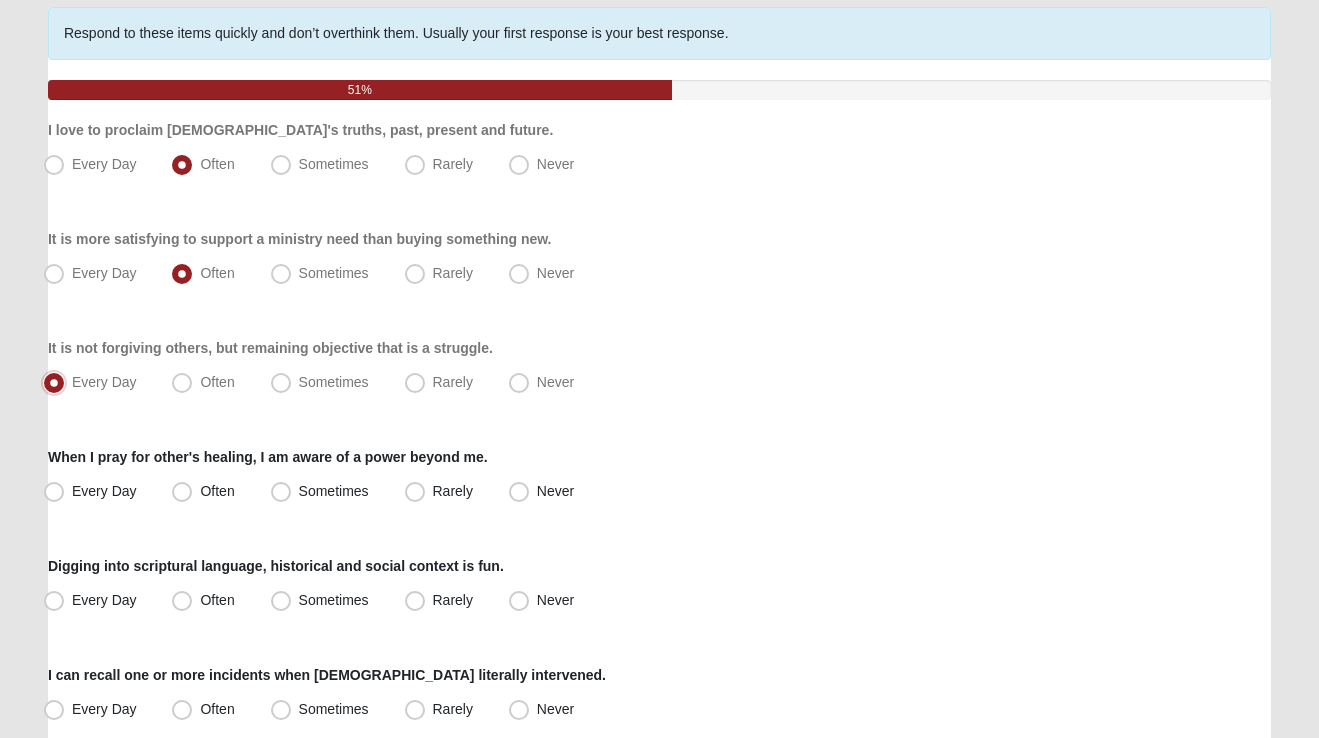 scroll, scrollTop: 188, scrollLeft: 0, axis: vertical 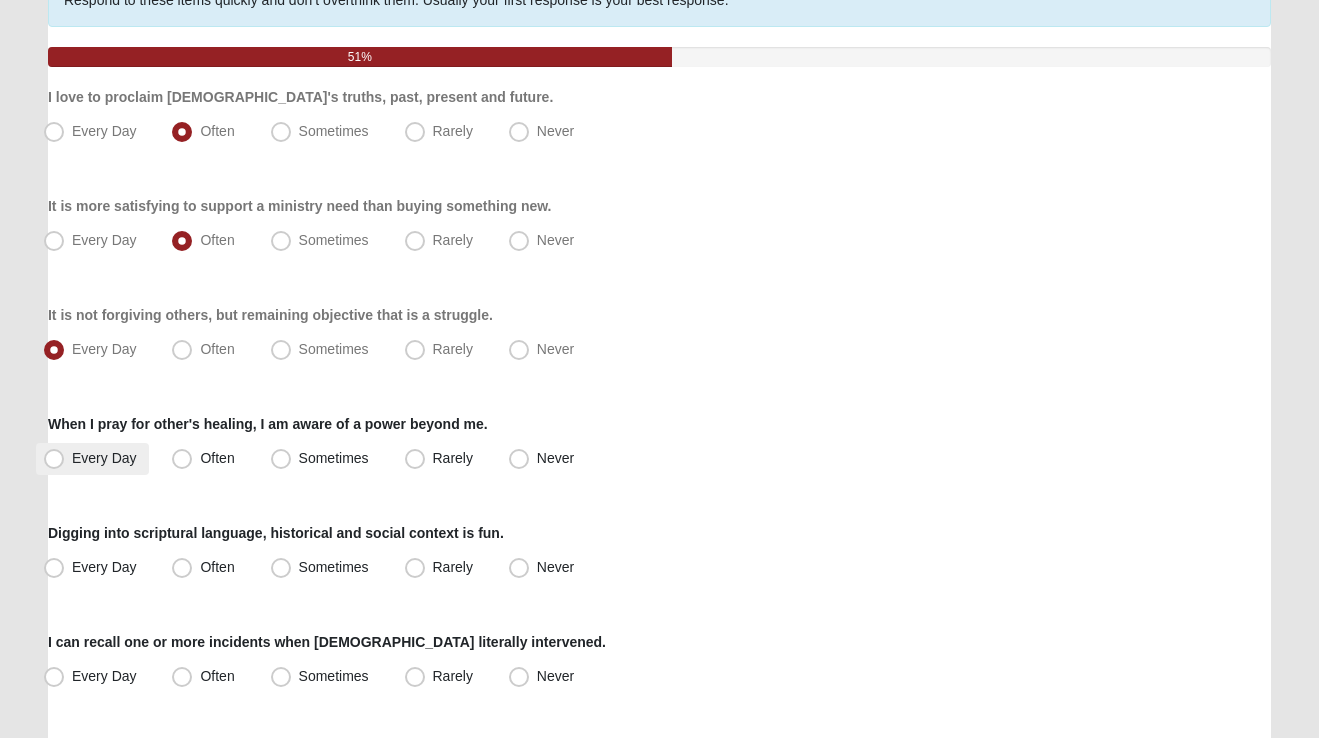 click on "Every Day" at bounding box center (104, 458) 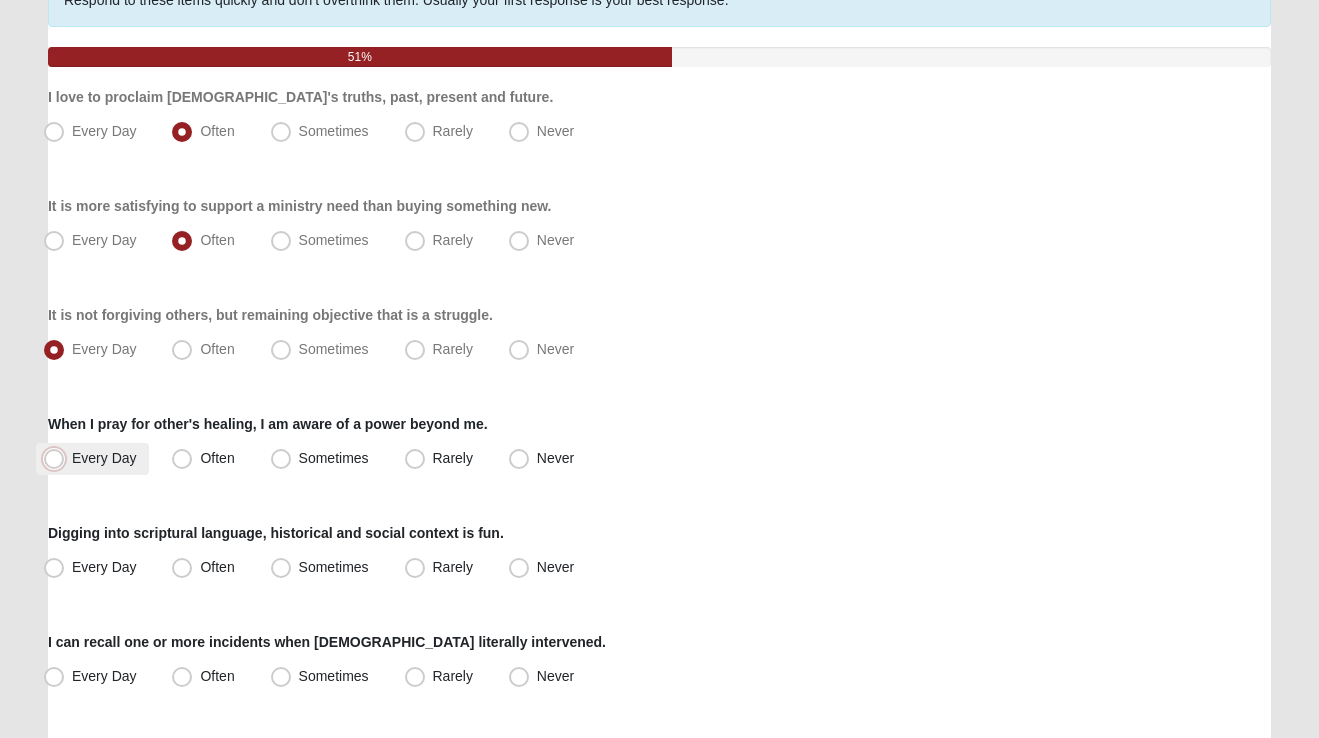 click on "Every Day" at bounding box center (58, 458) 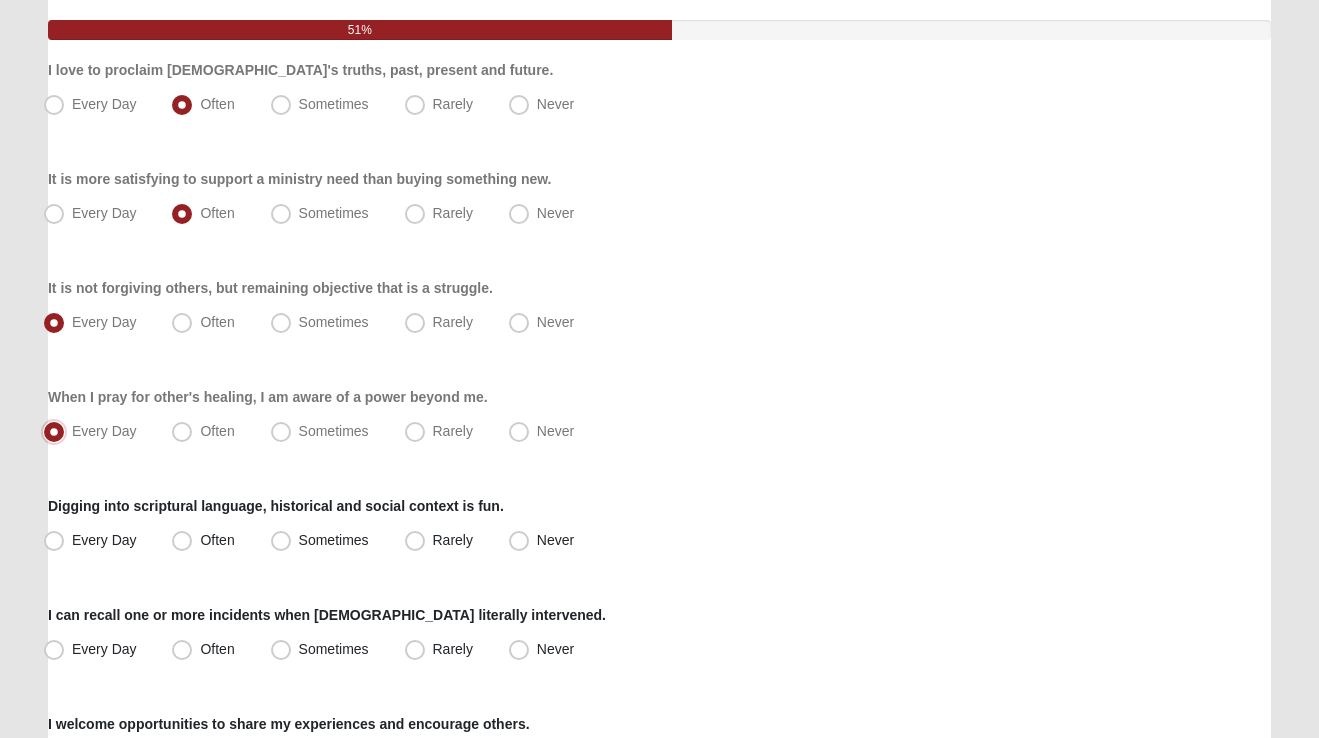 scroll, scrollTop: 224, scrollLeft: 0, axis: vertical 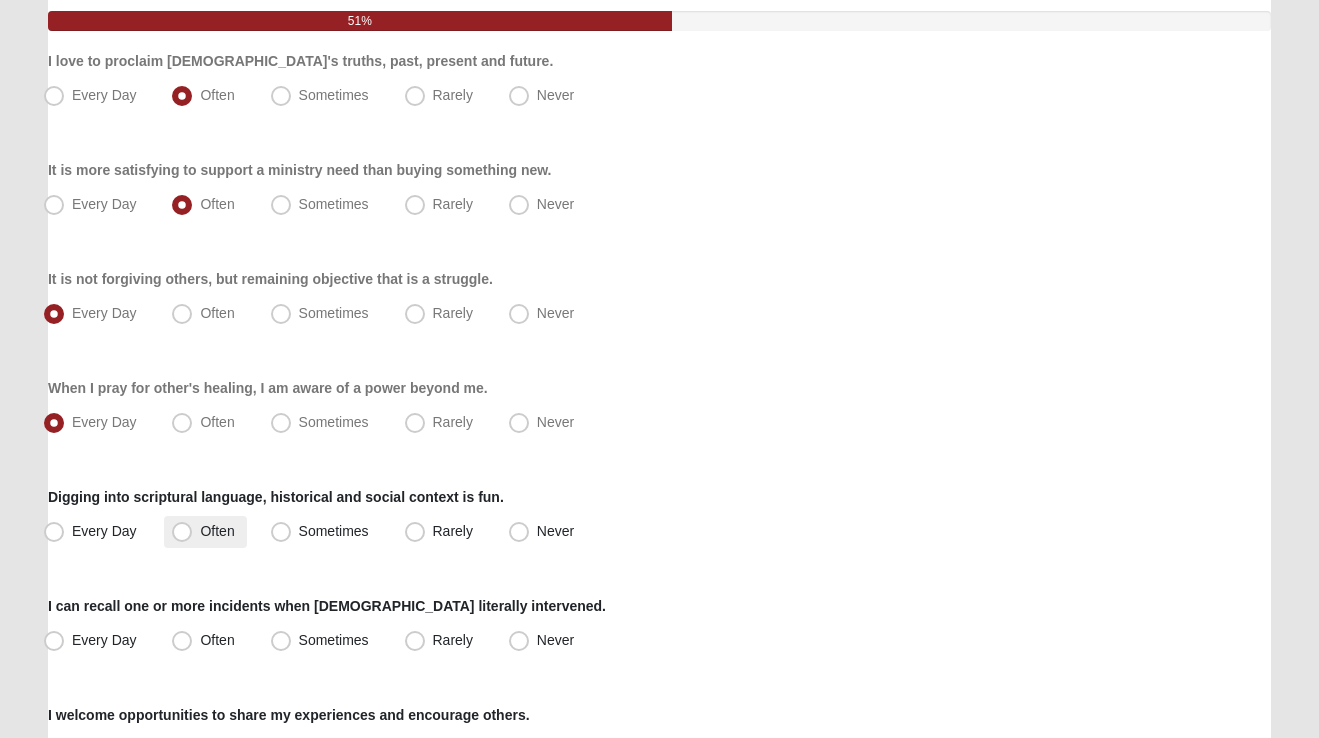 click on "Often" at bounding box center (217, 531) 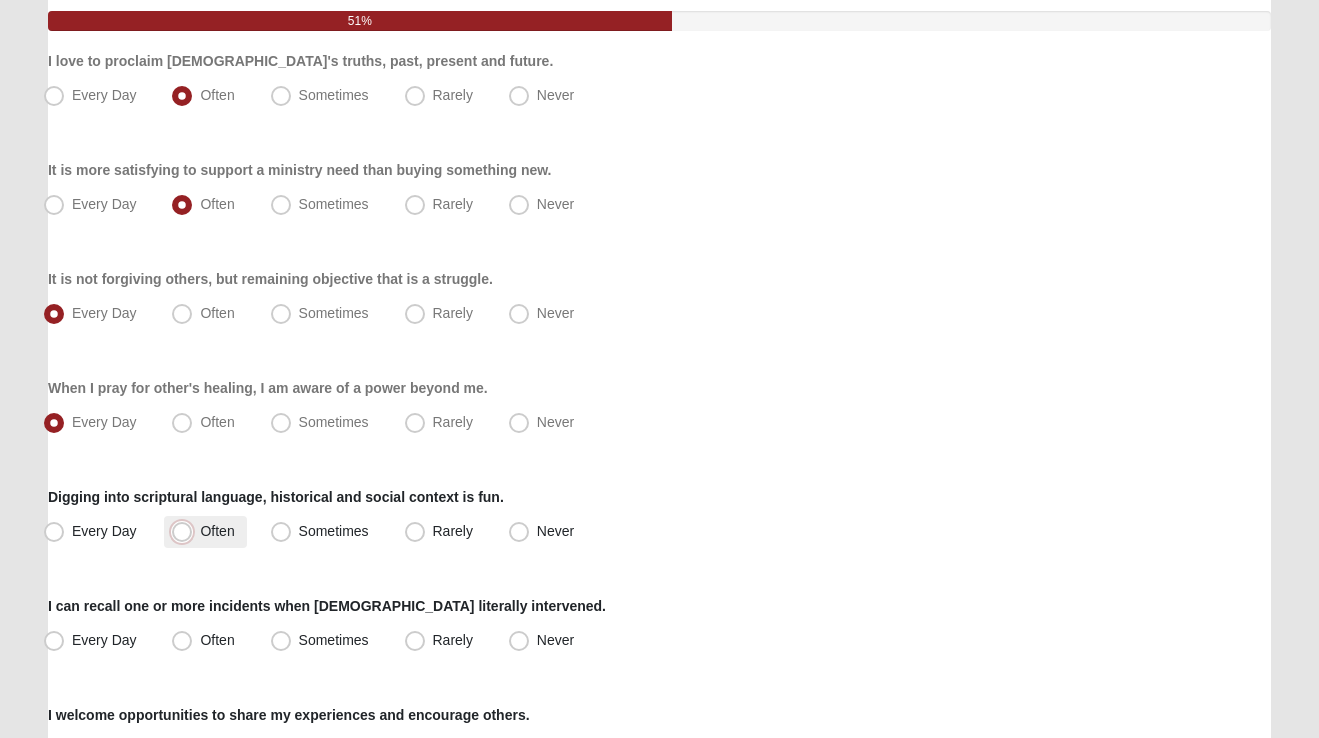 click on "Often" at bounding box center [186, 531] 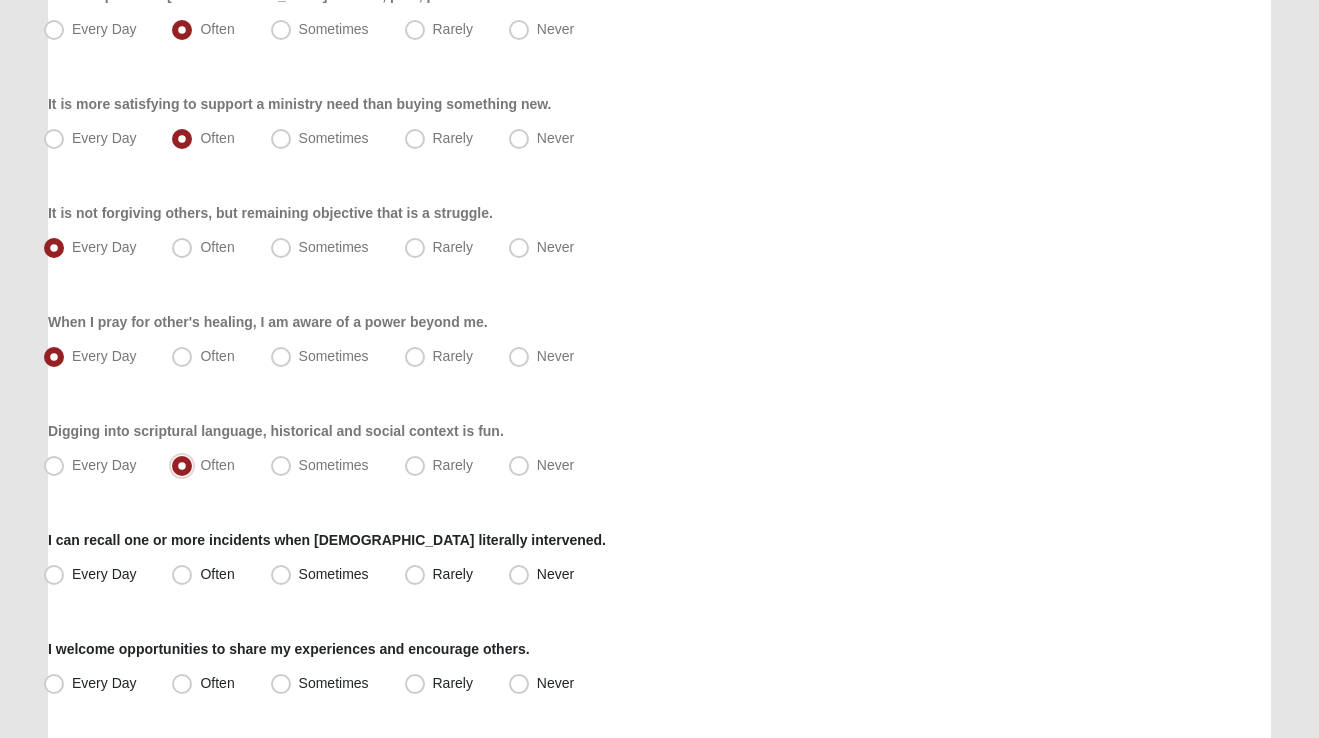 scroll, scrollTop: 310, scrollLeft: 0, axis: vertical 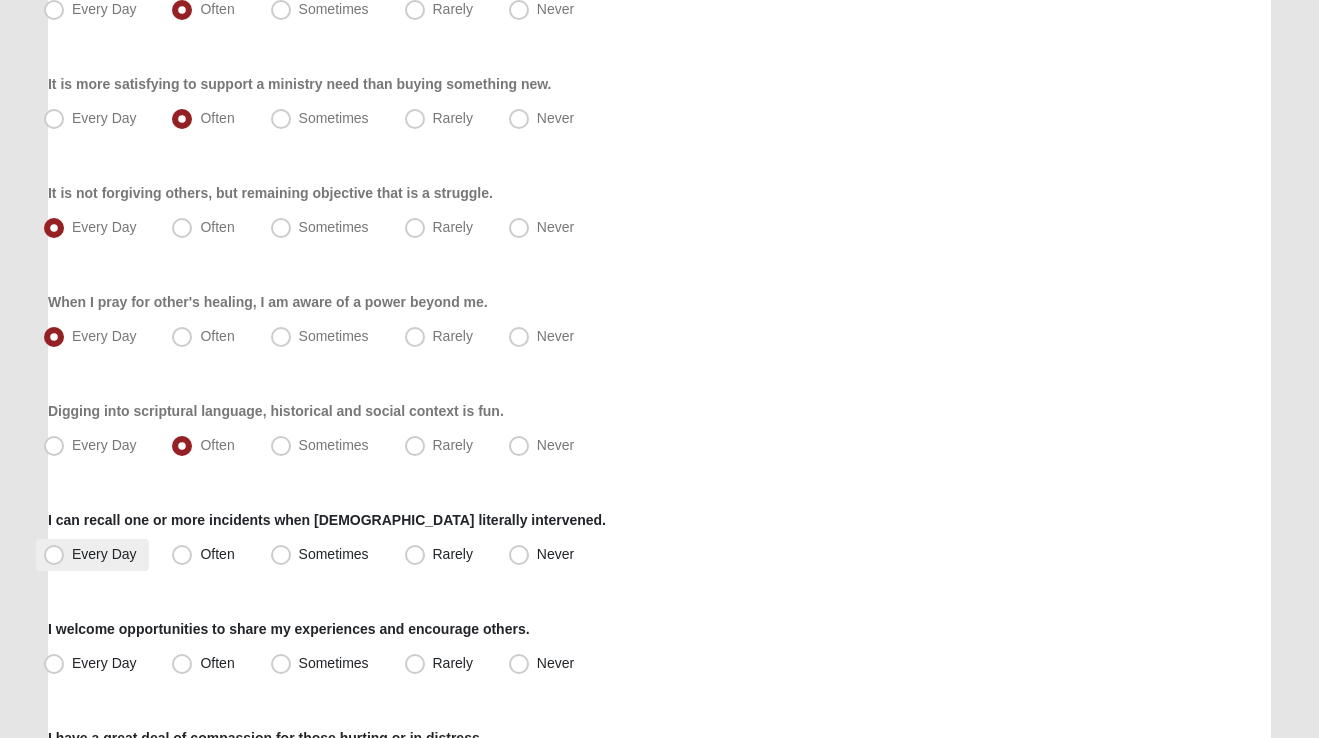 click on "Every Day" at bounding box center (104, 554) 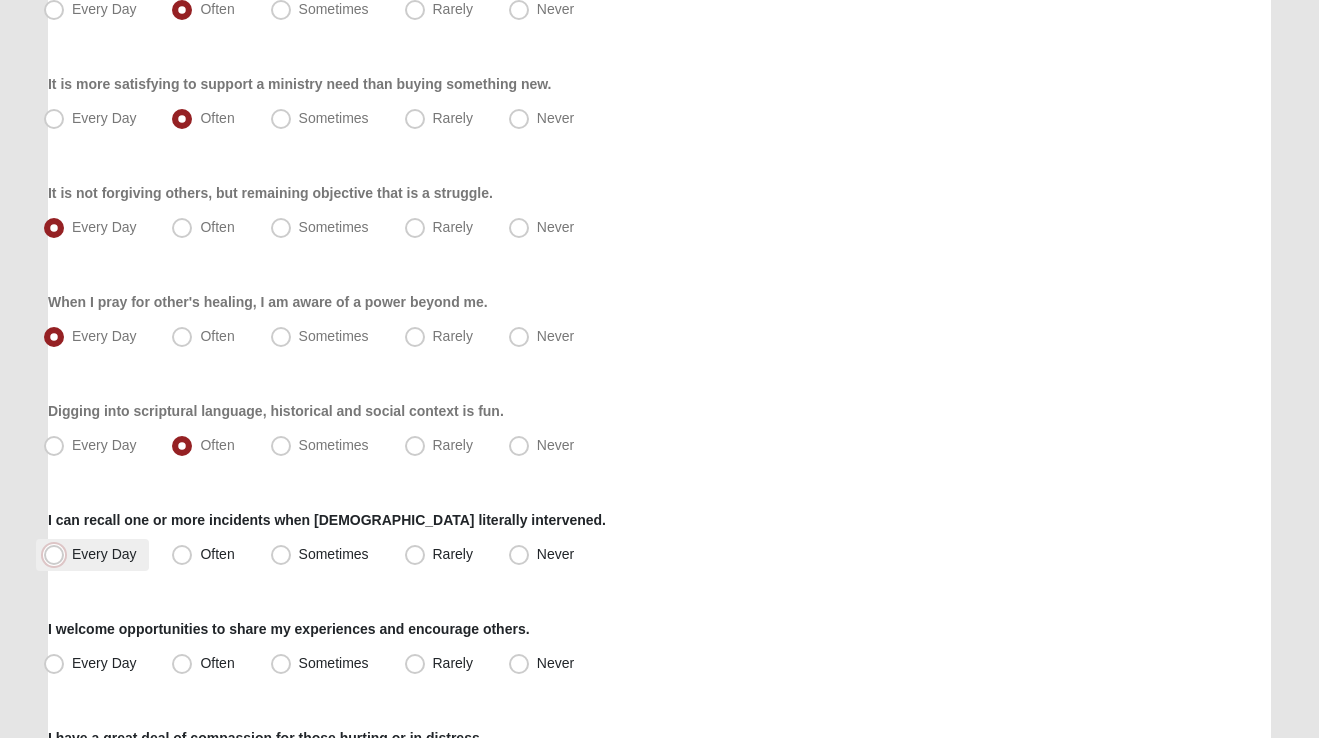 click on "Every Day" at bounding box center (58, 554) 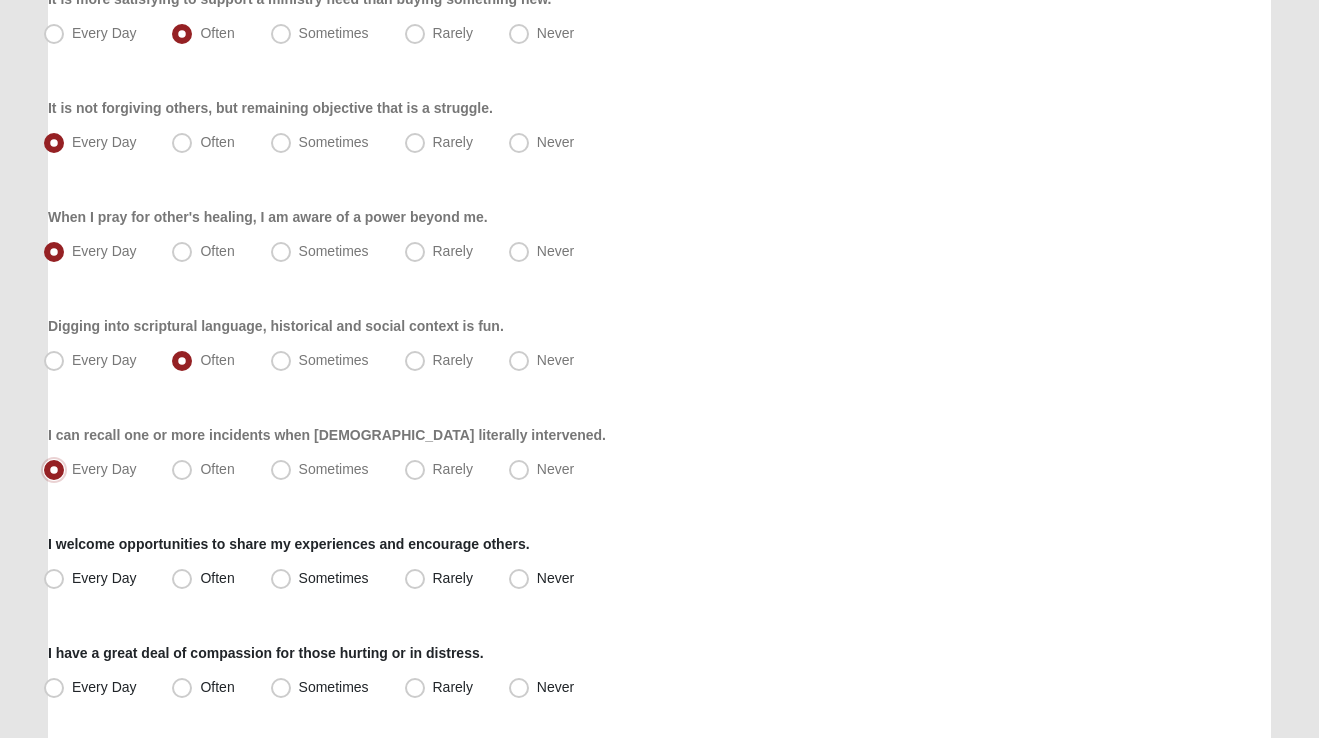 scroll, scrollTop: 429, scrollLeft: 0, axis: vertical 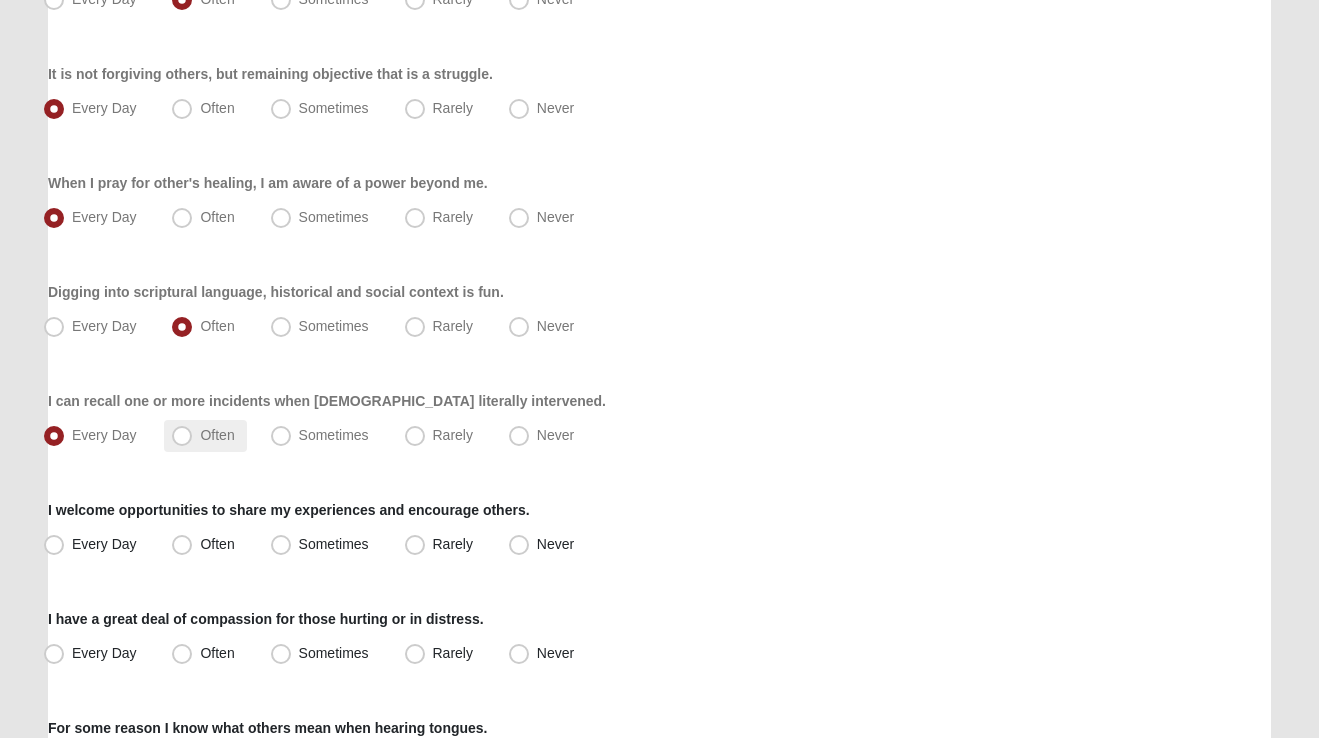 click on "Often" at bounding box center [217, 435] 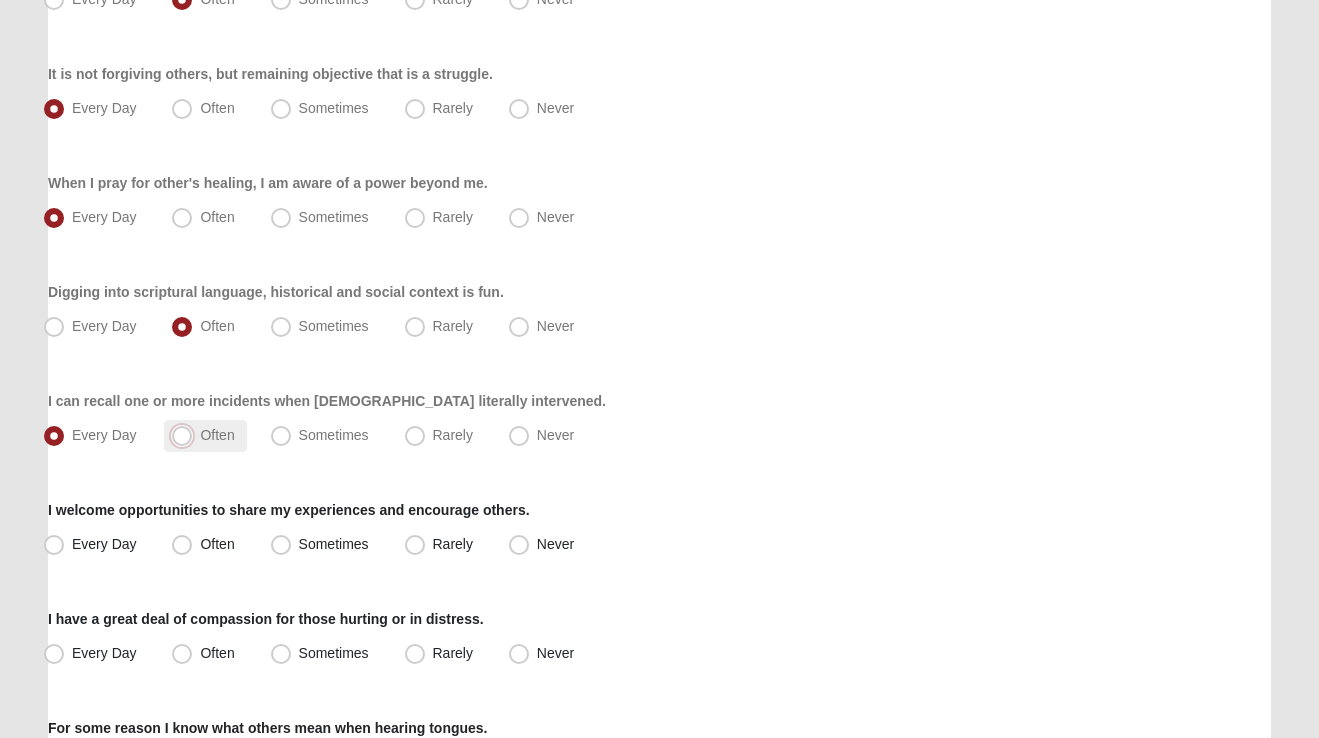 click on "Often" at bounding box center (186, 435) 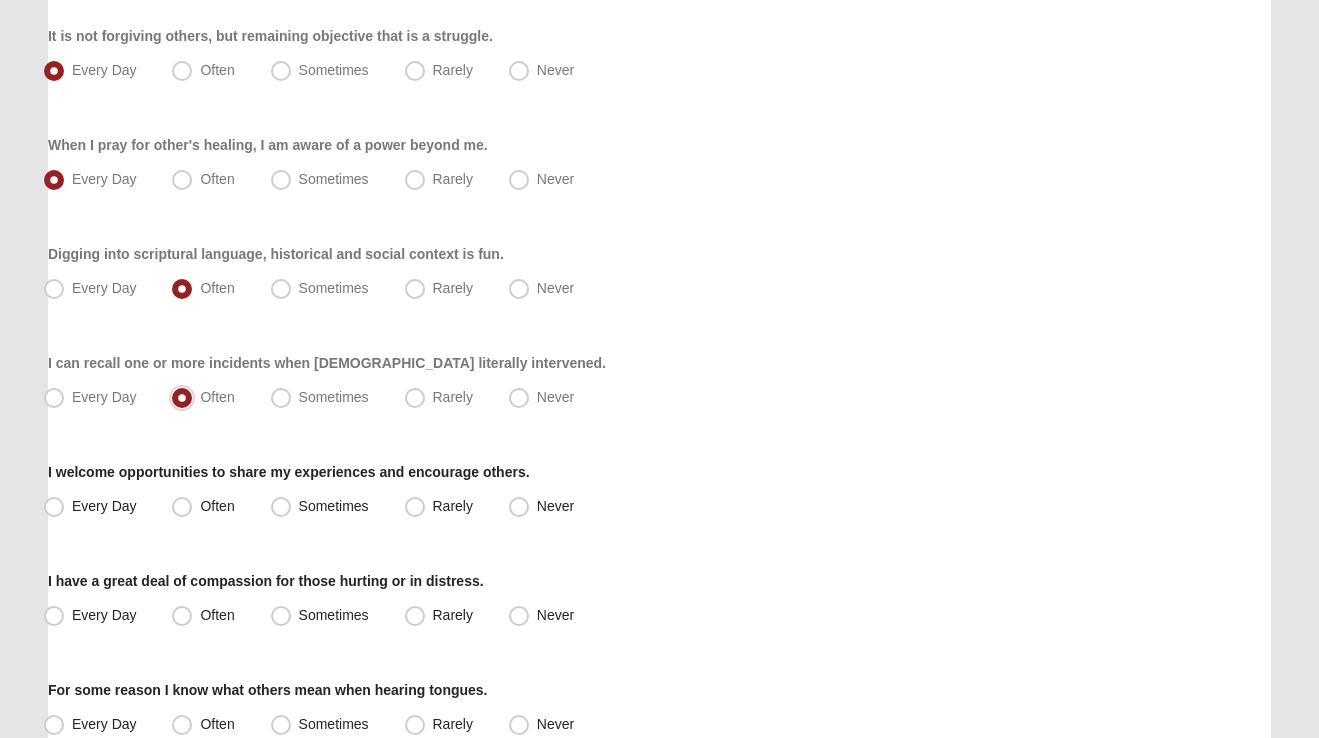 scroll, scrollTop: 469, scrollLeft: 0, axis: vertical 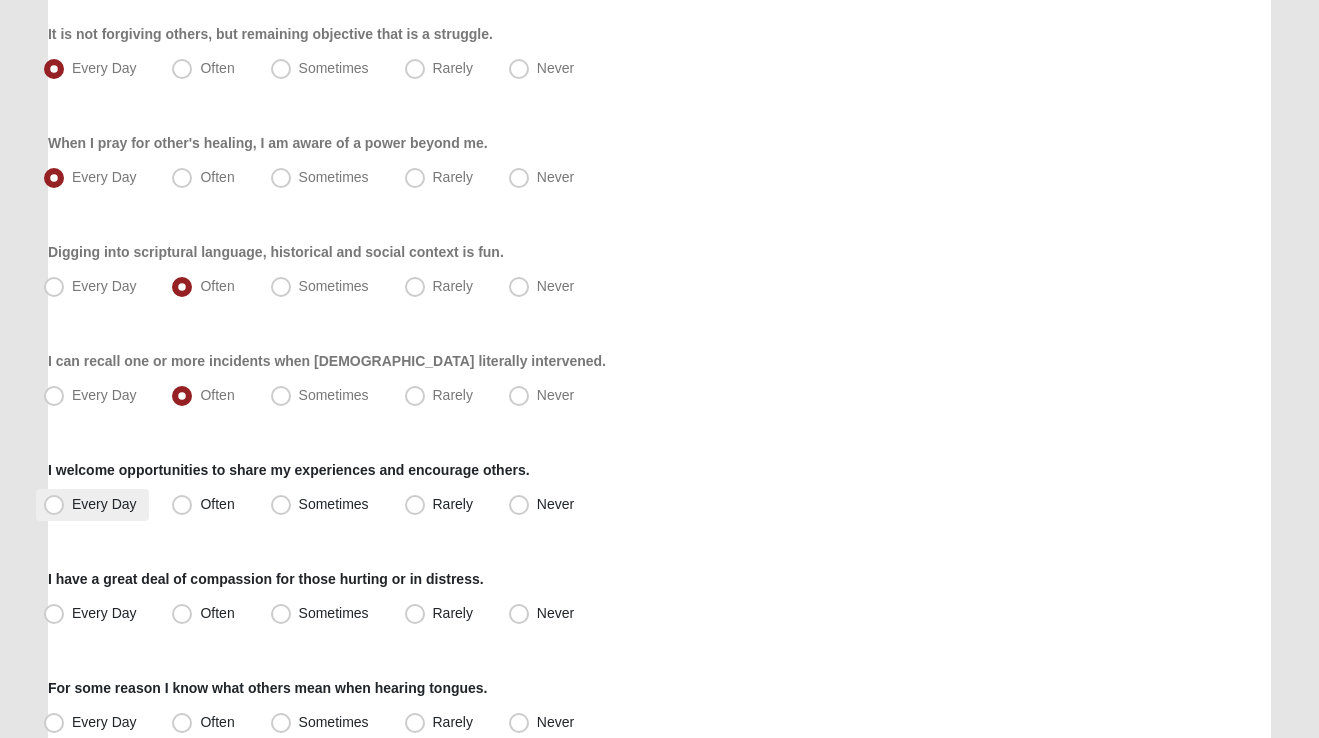 click on "Every Day" at bounding box center (104, 504) 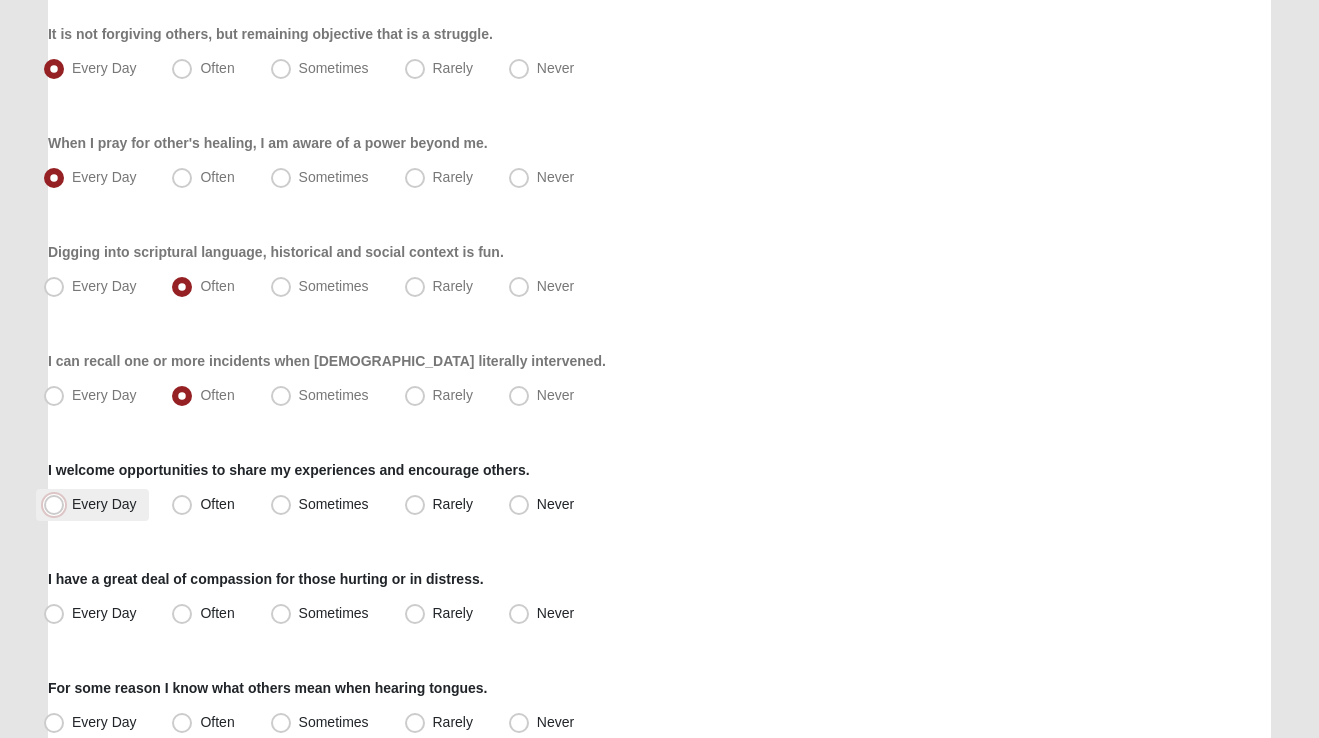 click on "Every Day" at bounding box center (58, 504) 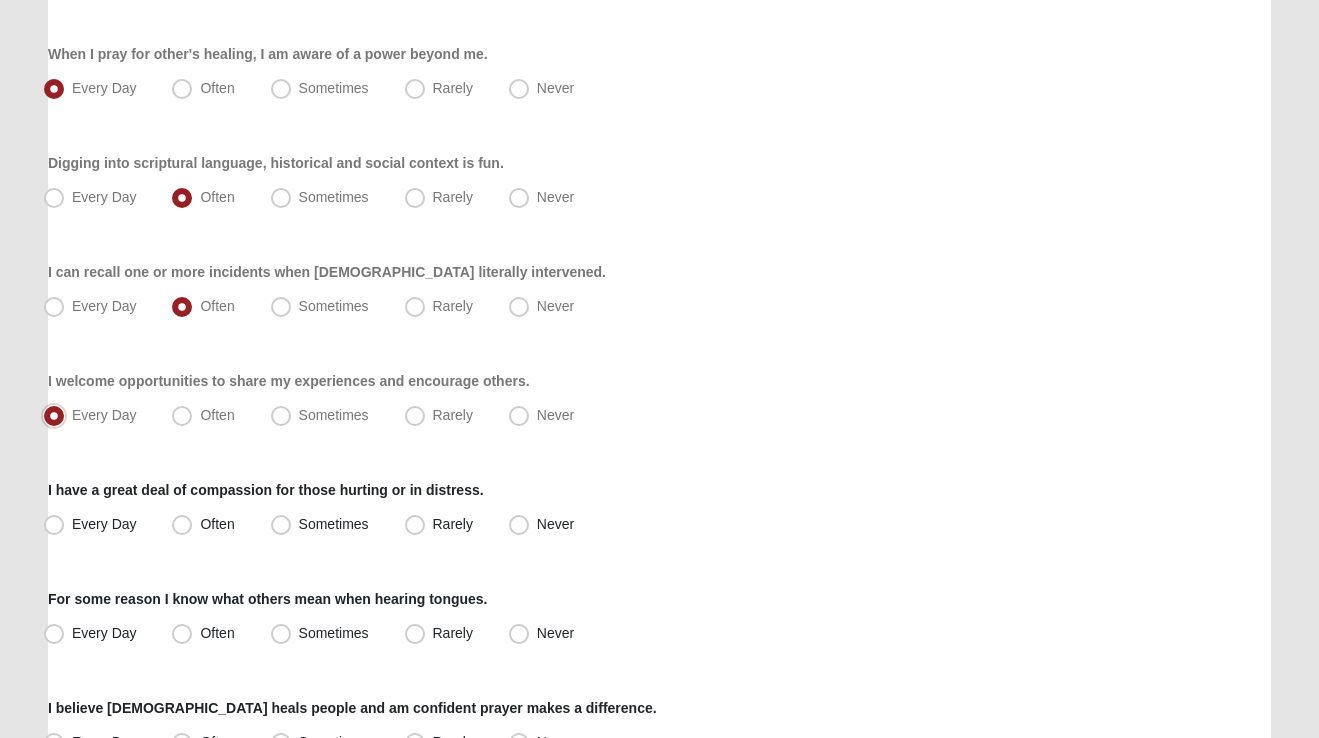scroll, scrollTop: 575, scrollLeft: 0, axis: vertical 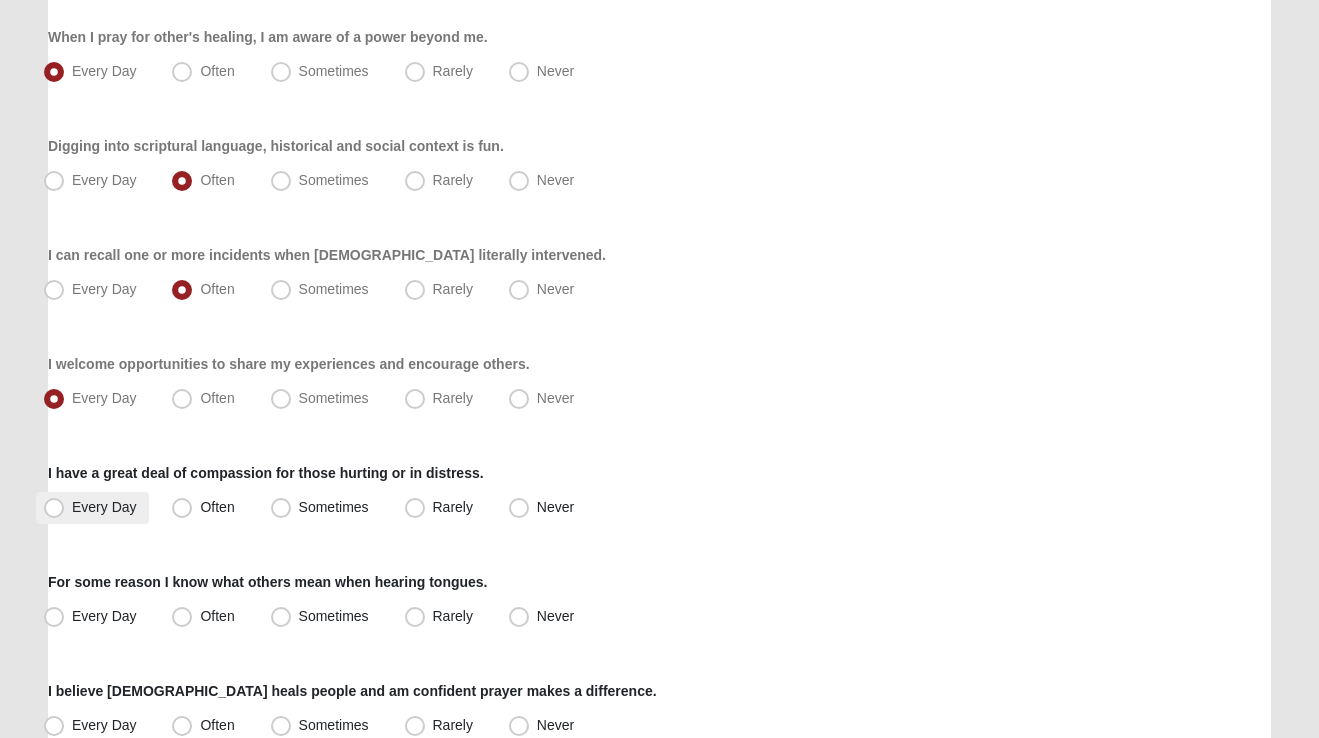 click on "Every Day" at bounding box center [104, 507] 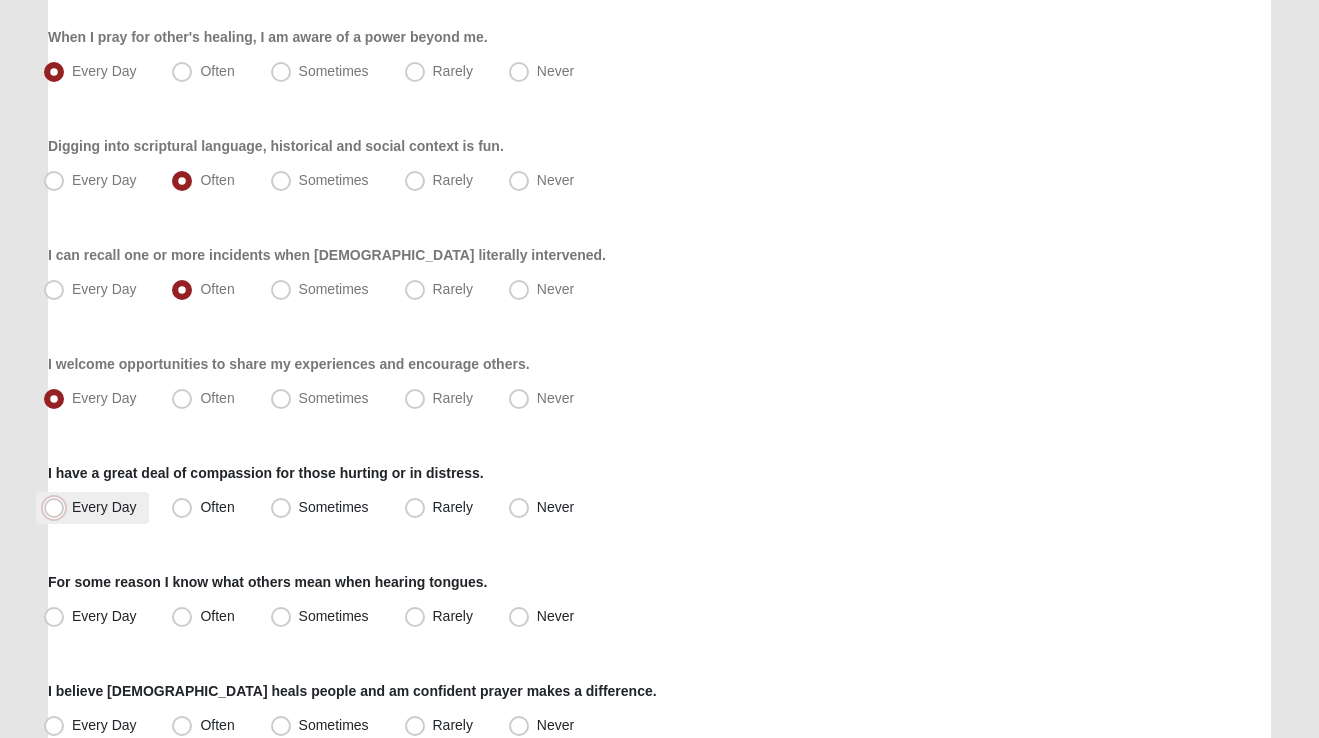 click on "Every Day" at bounding box center (58, 507) 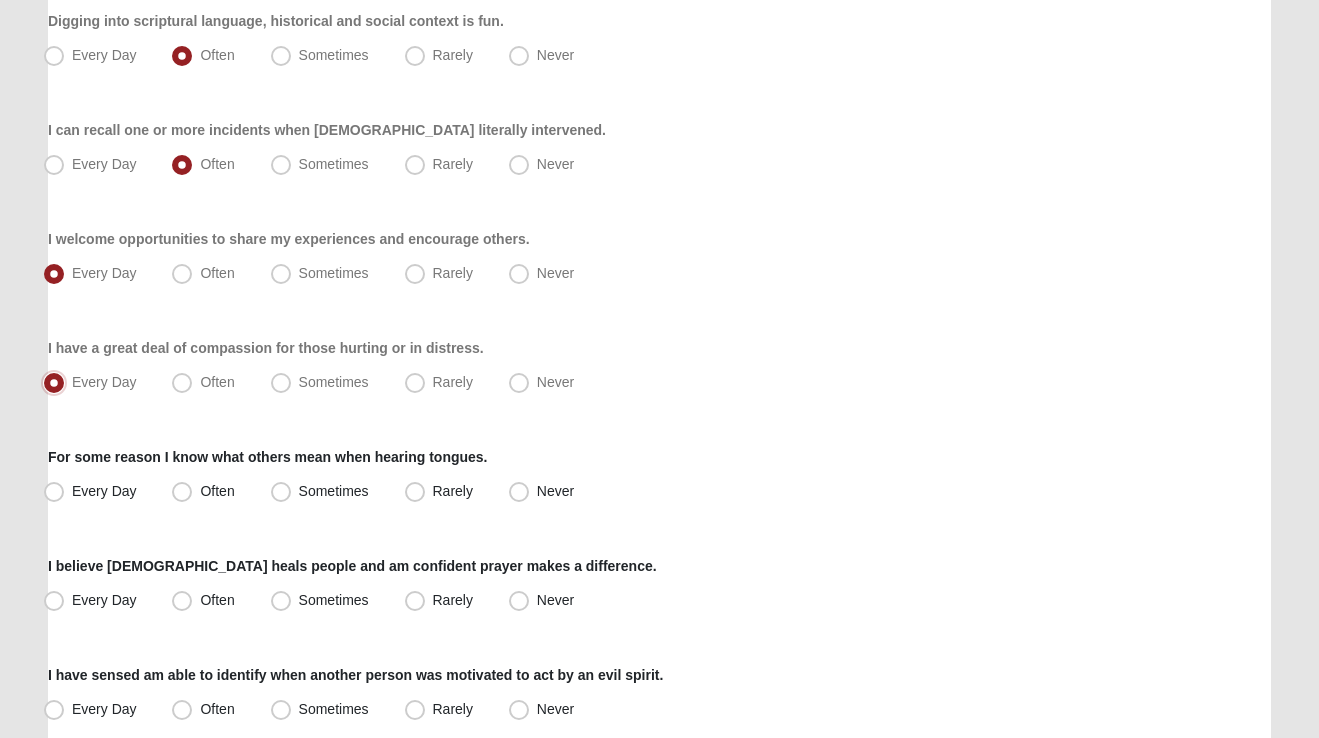 scroll, scrollTop: 708, scrollLeft: 0, axis: vertical 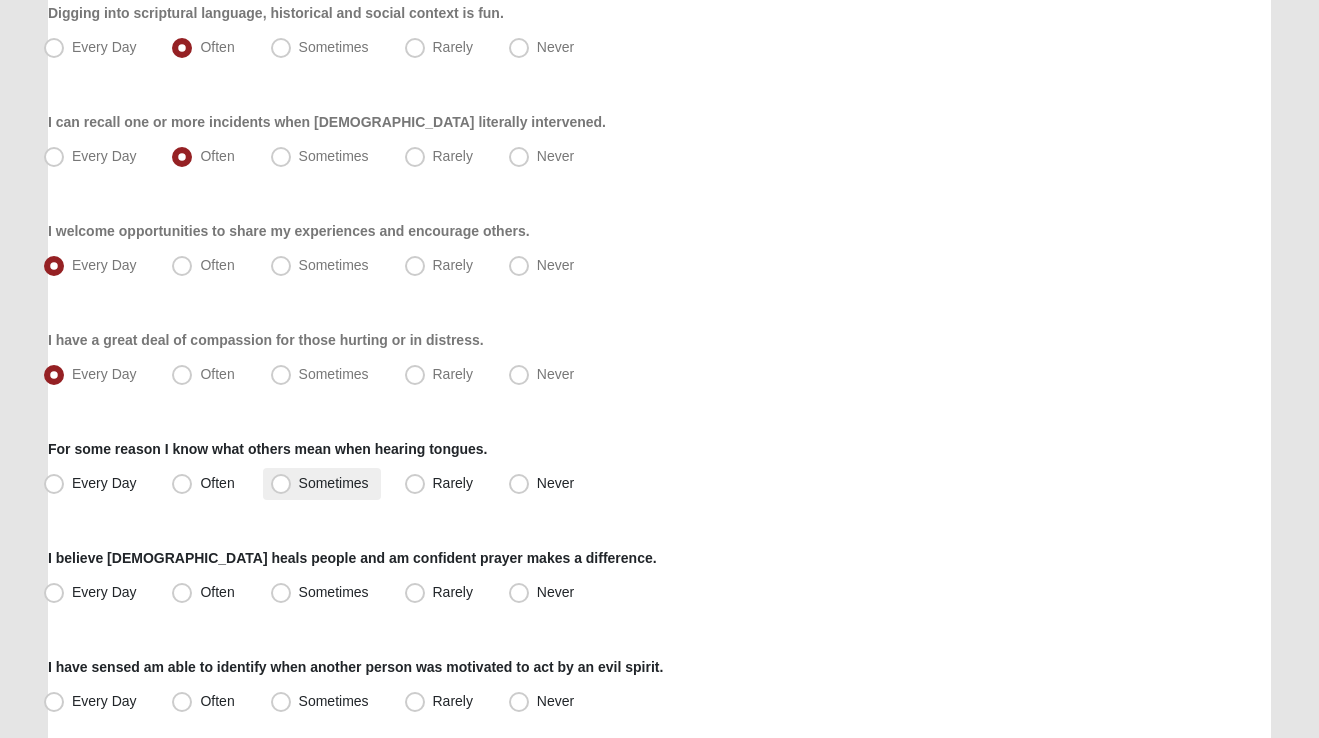 click on "Sometimes" at bounding box center (334, 483) 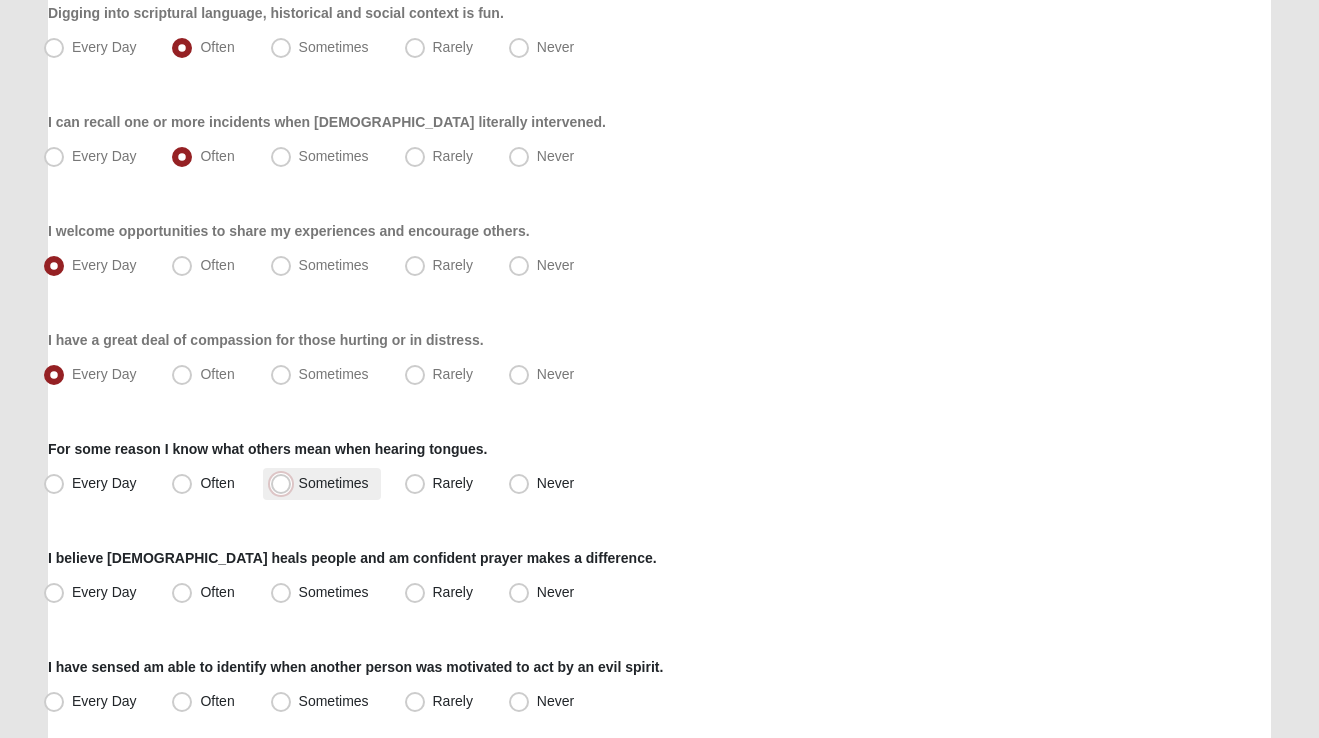click on "Sometimes" at bounding box center (285, 483) 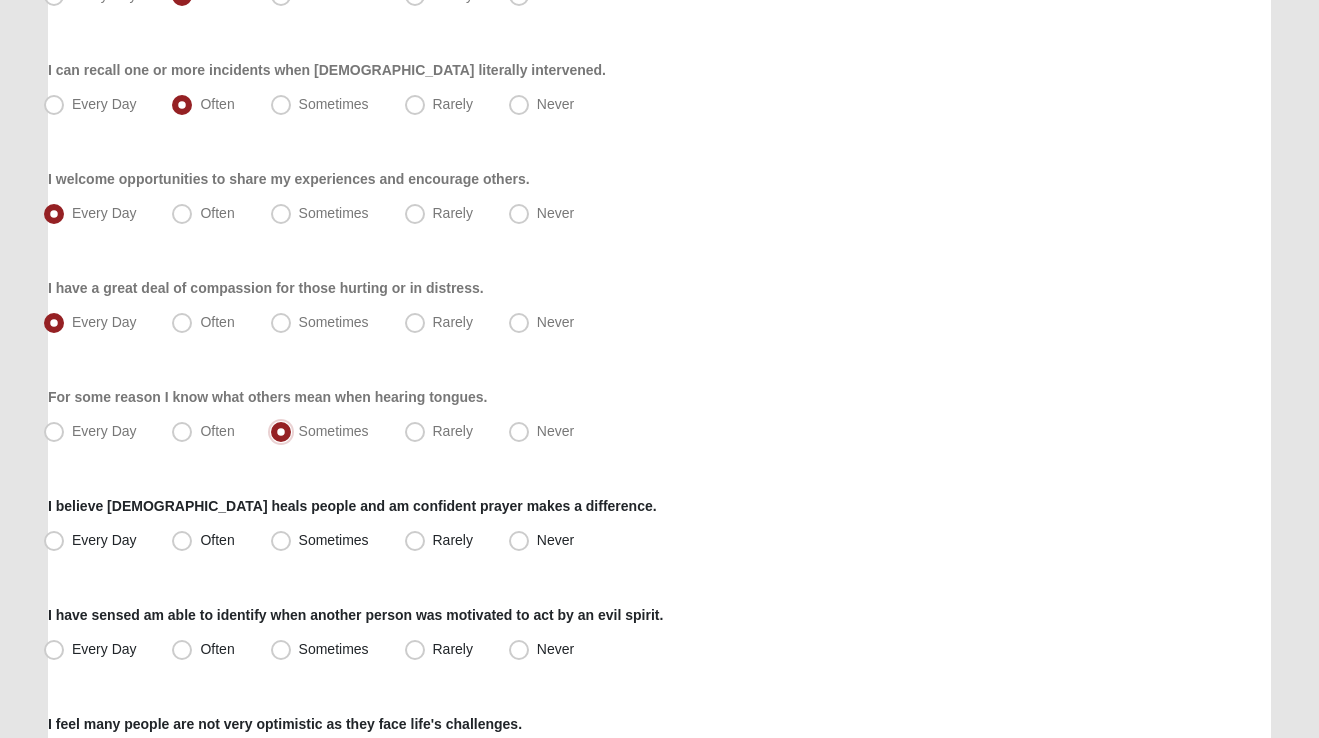 scroll, scrollTop: 765, scrollLeft: 0, axis: vertical 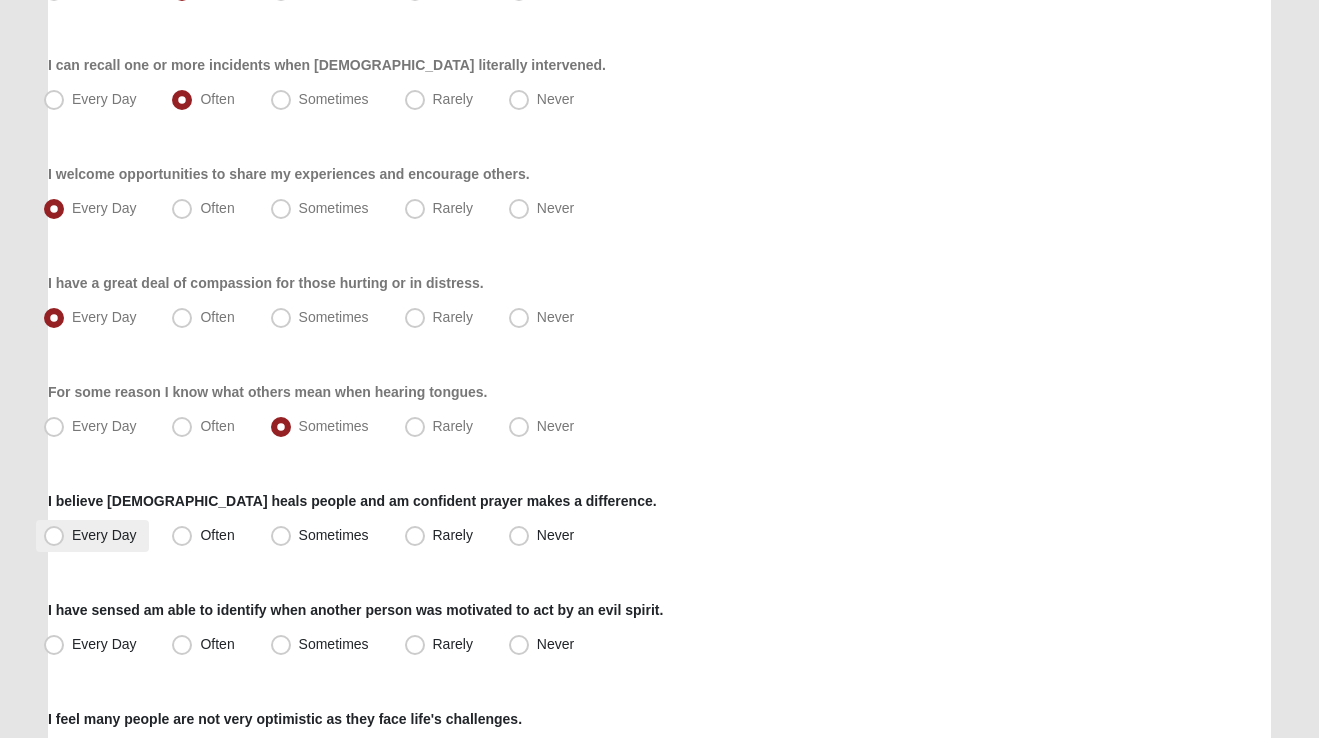 click on "Every Day" at bounding box center (104, 535) 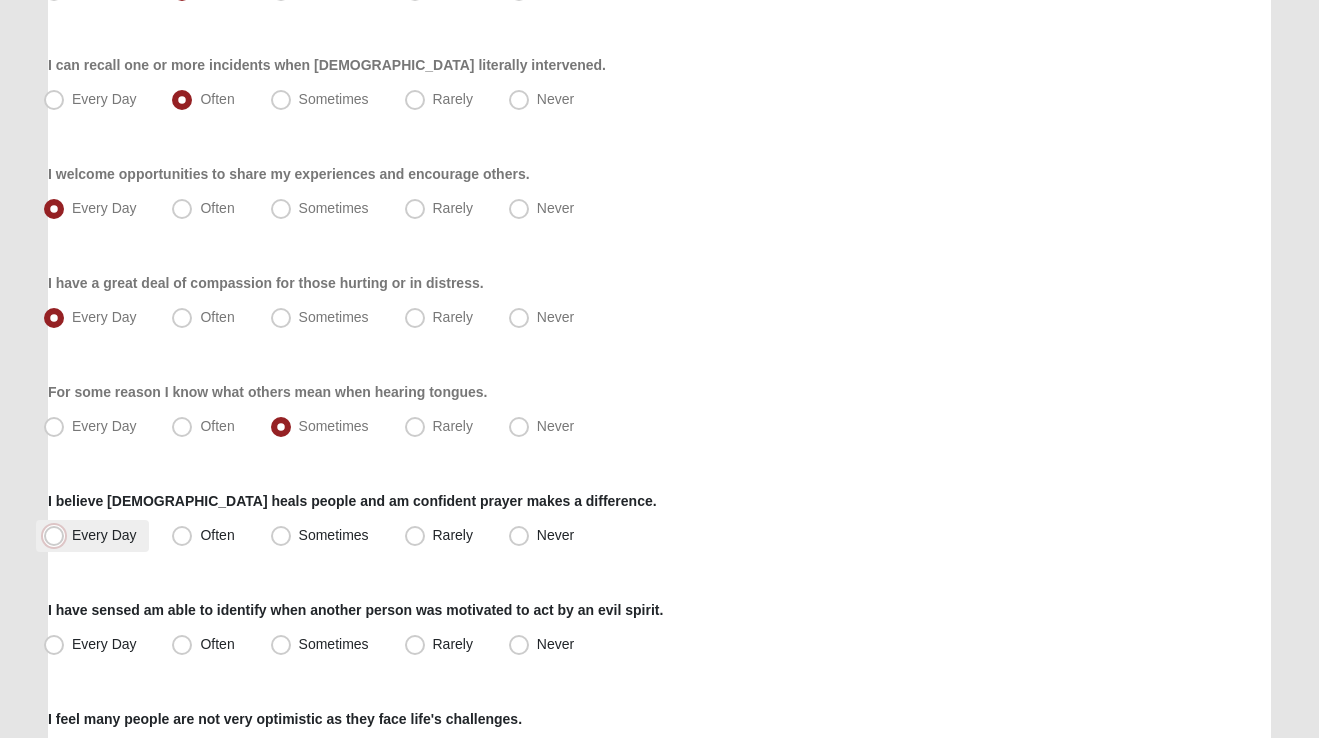 click on "Every Day" at bounding box center [58, 535] 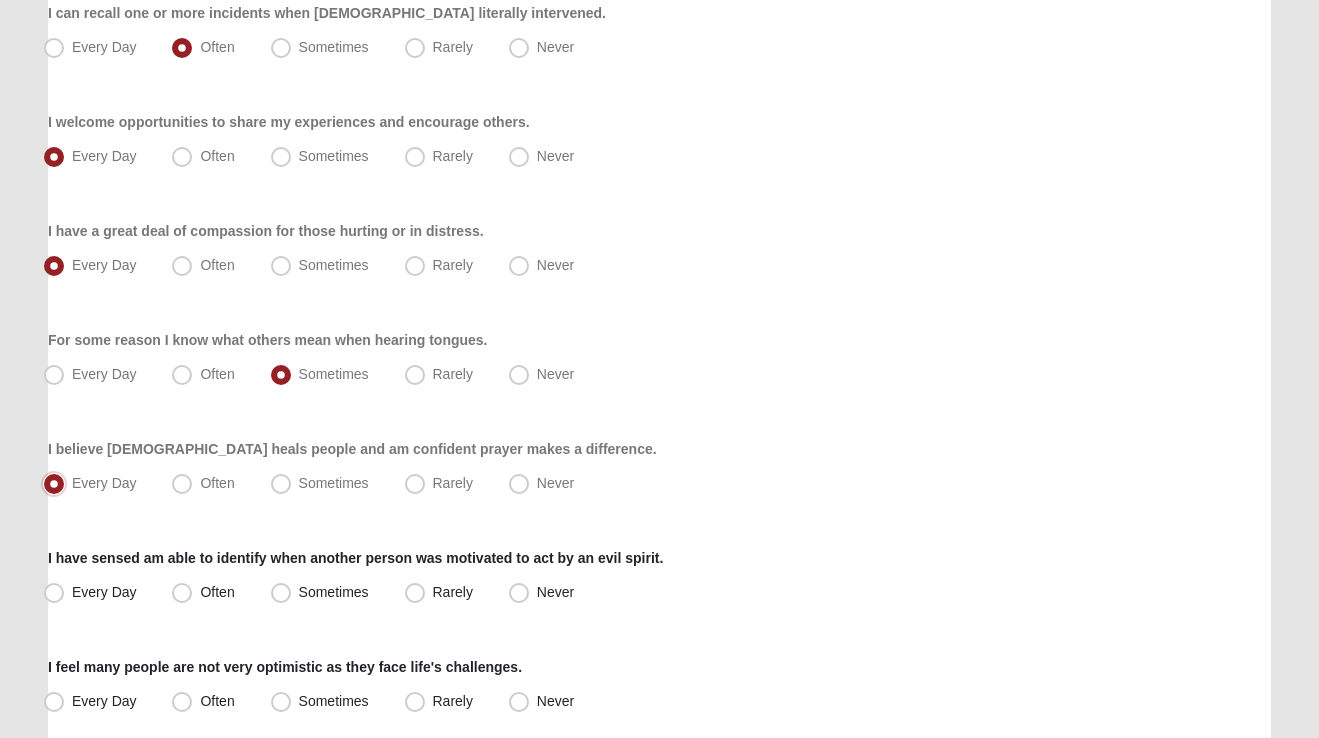 scroll, scrollTop: 822, scrollLeft: 0, axis: vertical 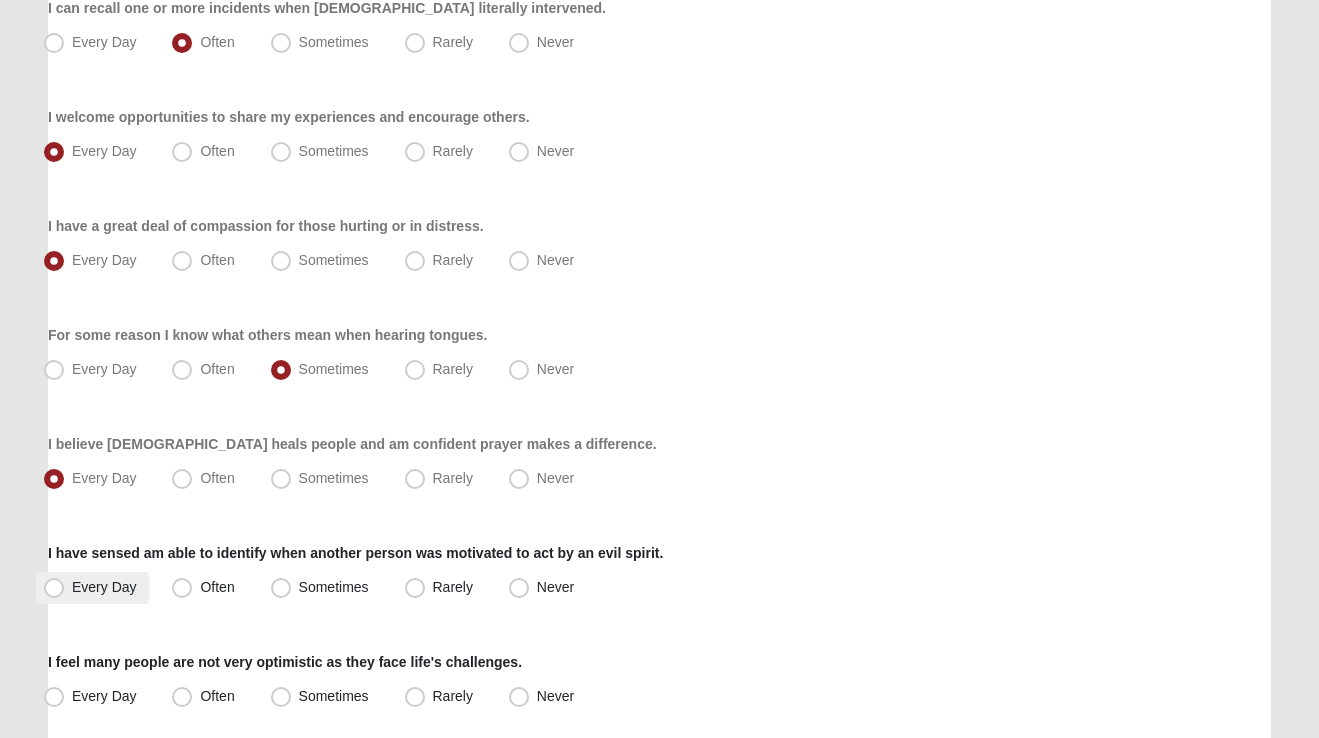 click on "Every Day" at bounding box center [104, 587] 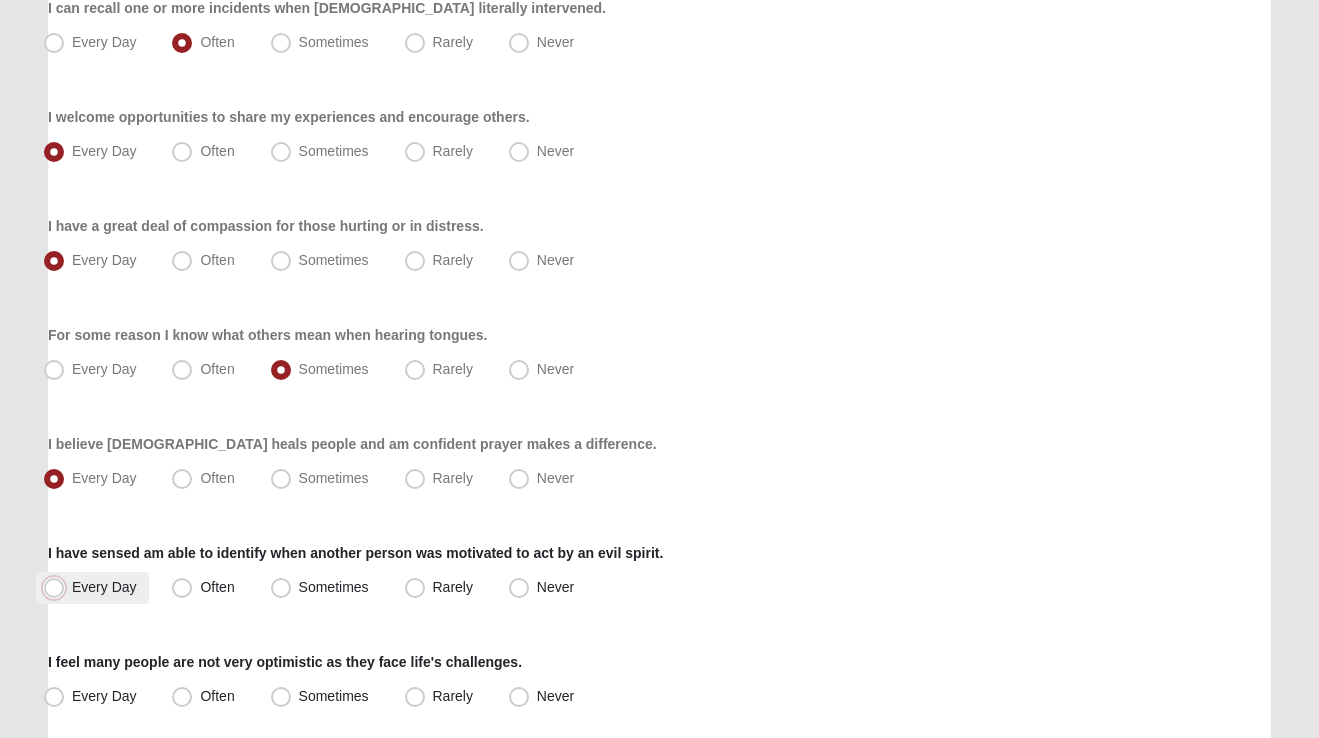 click on "Every Day" at bounding box center [58, 587] 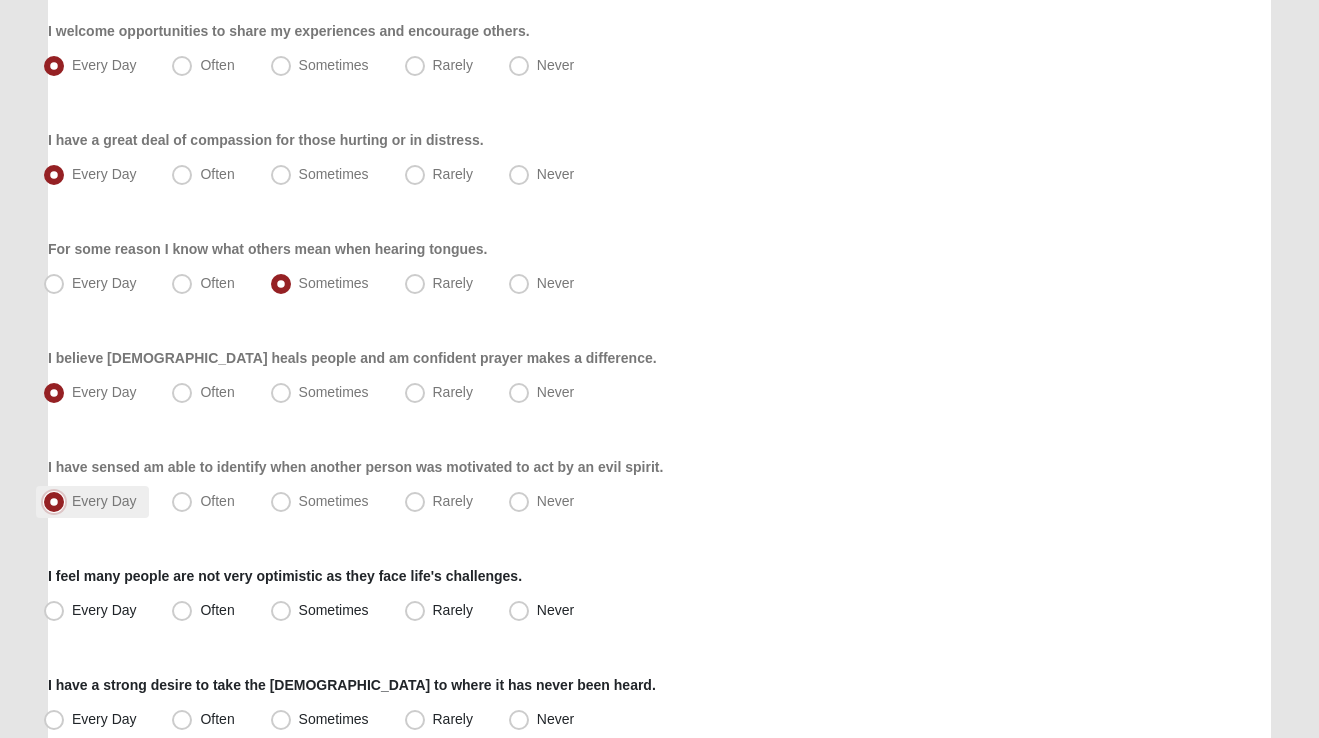 scroll, scrollTop: 915, scrollLeft: 0, axis: vertical 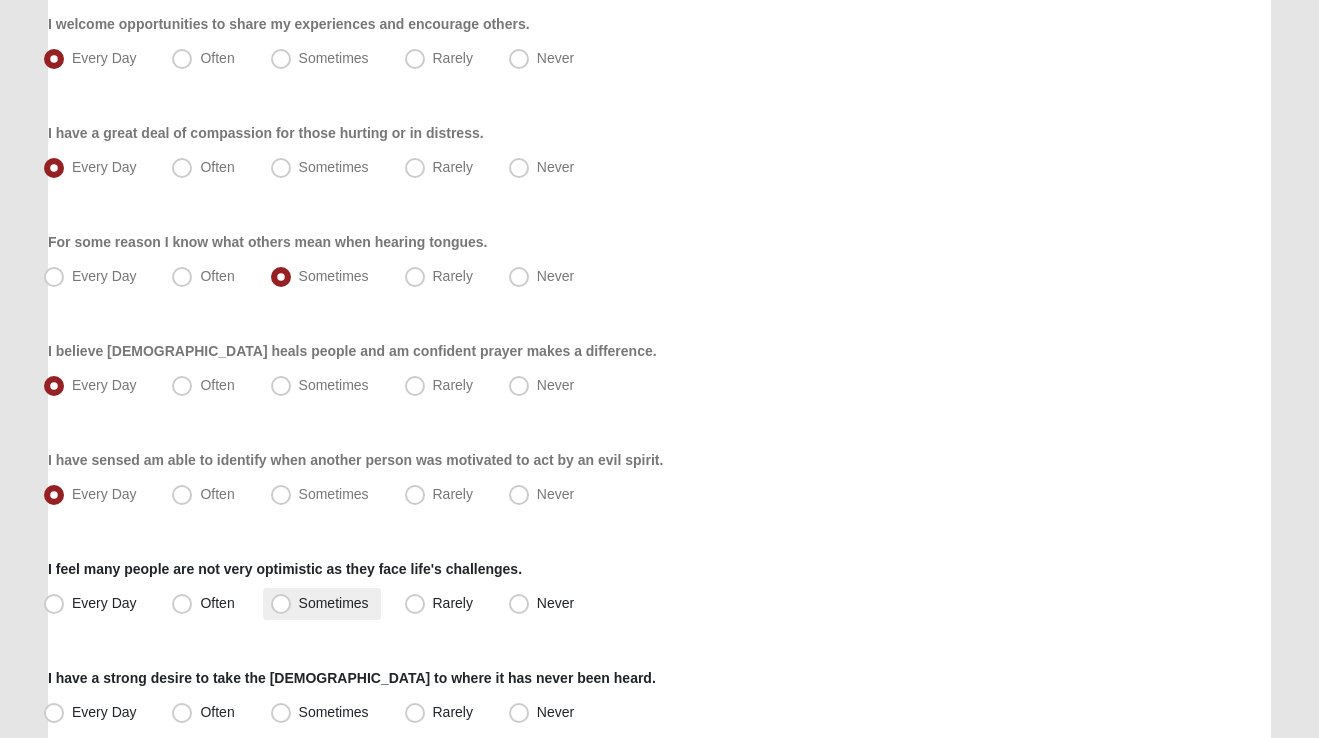 click on "Sometimes" at bounding box center [322, 604] 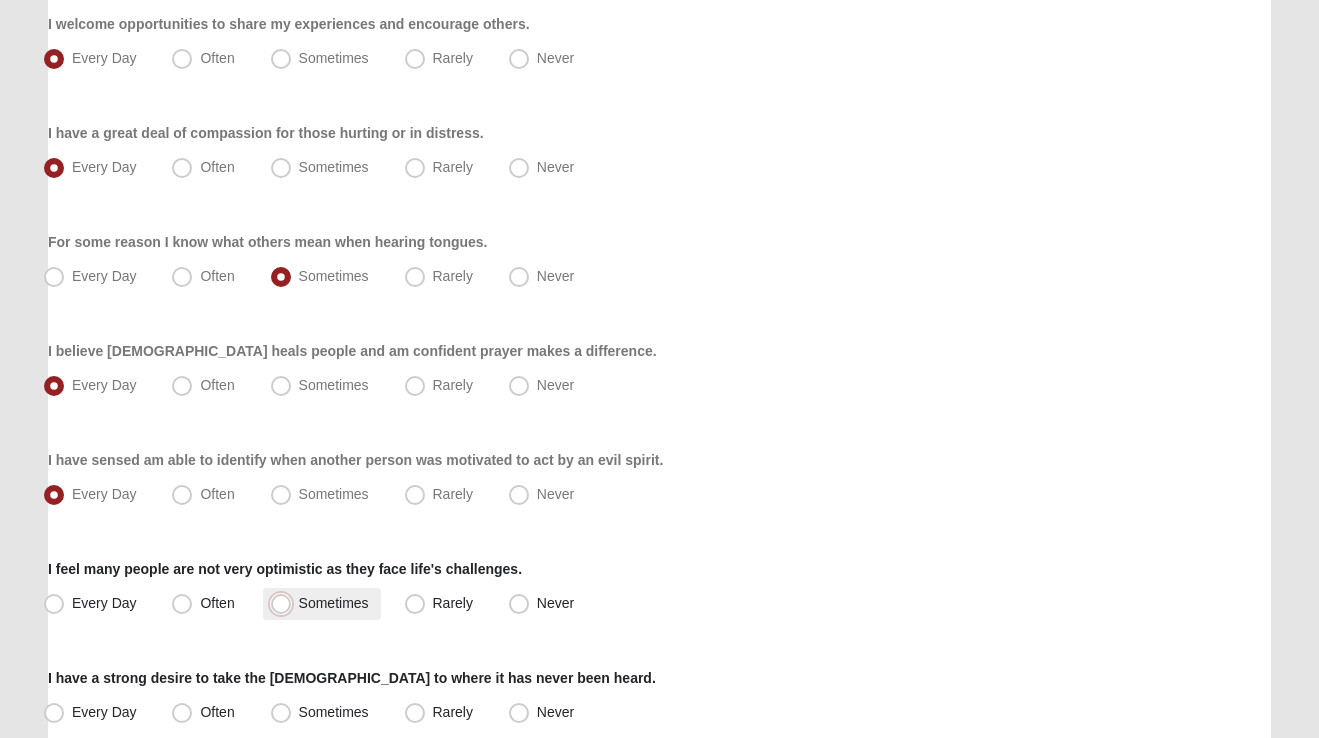 click on "Sometimes" at bounding box center [285, 603] 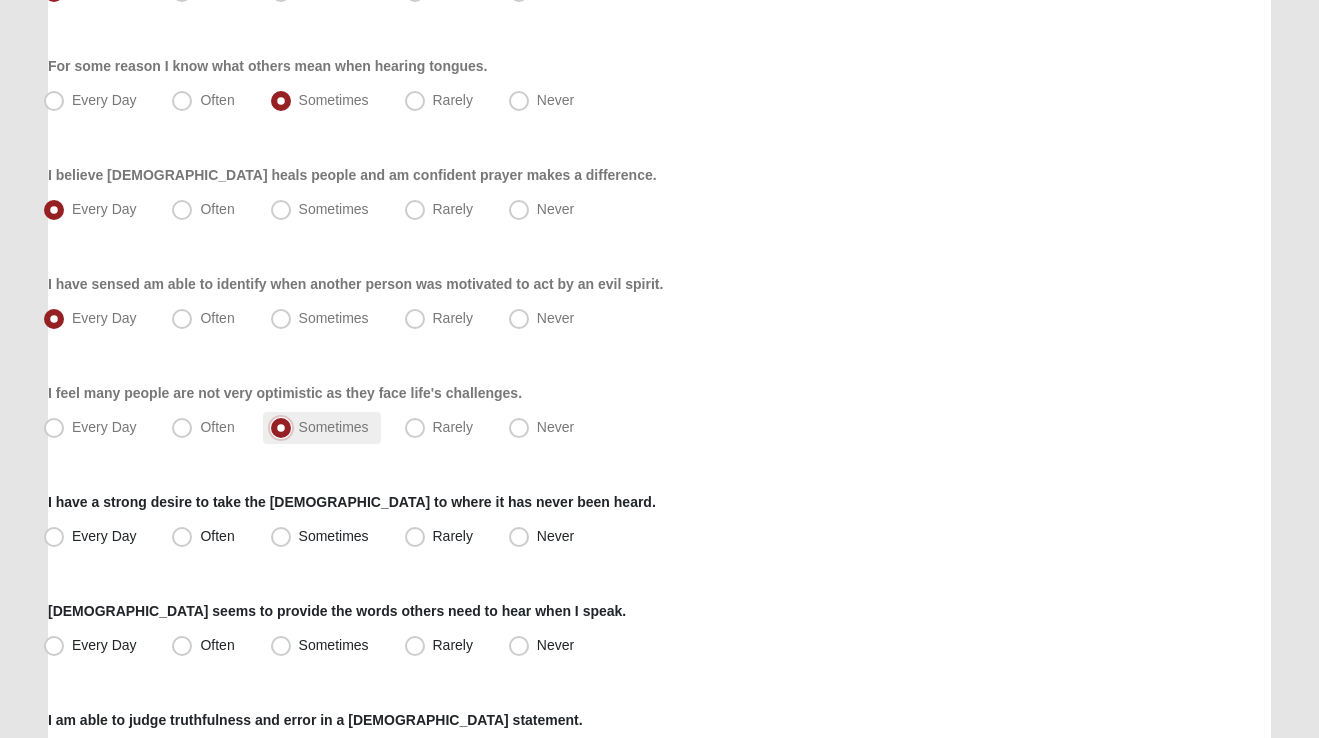scroll, scrollTop: 1092, scrollLeft: 0, axis: vertical 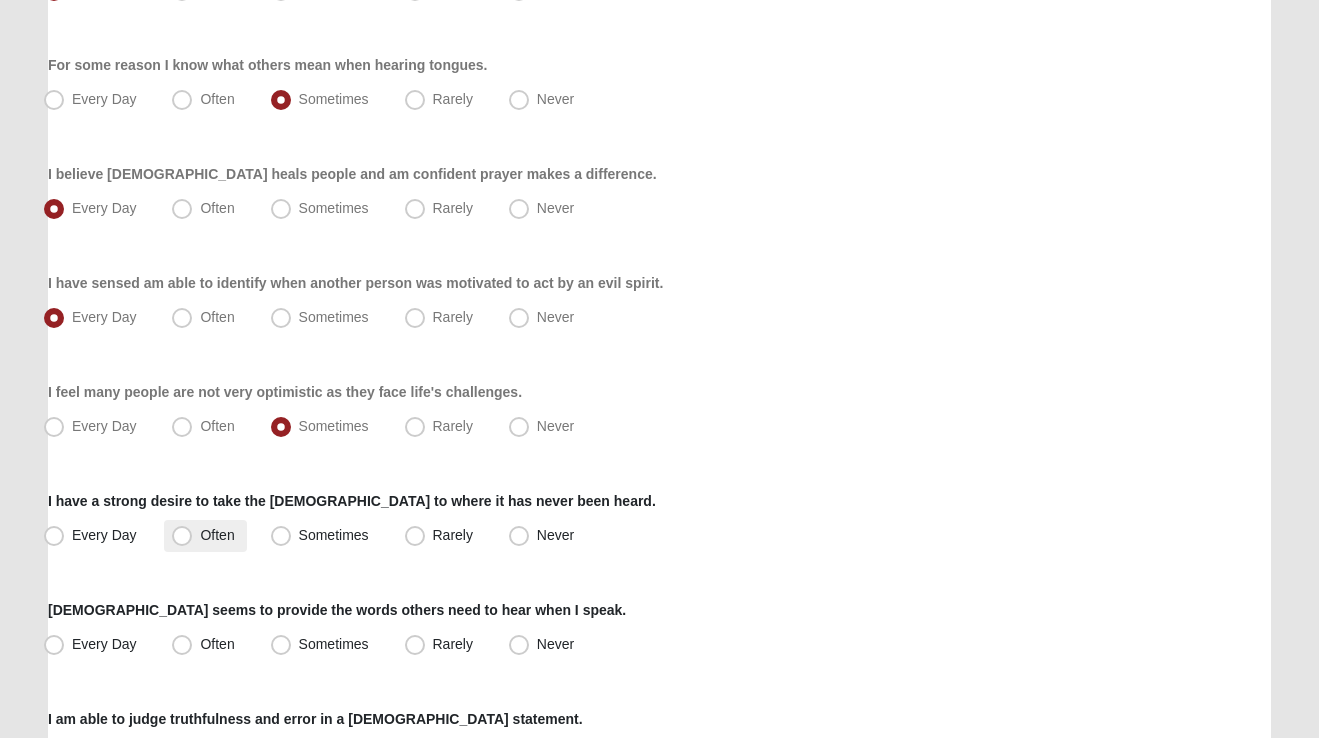 click on "Often" at bounding box center (217, 535) 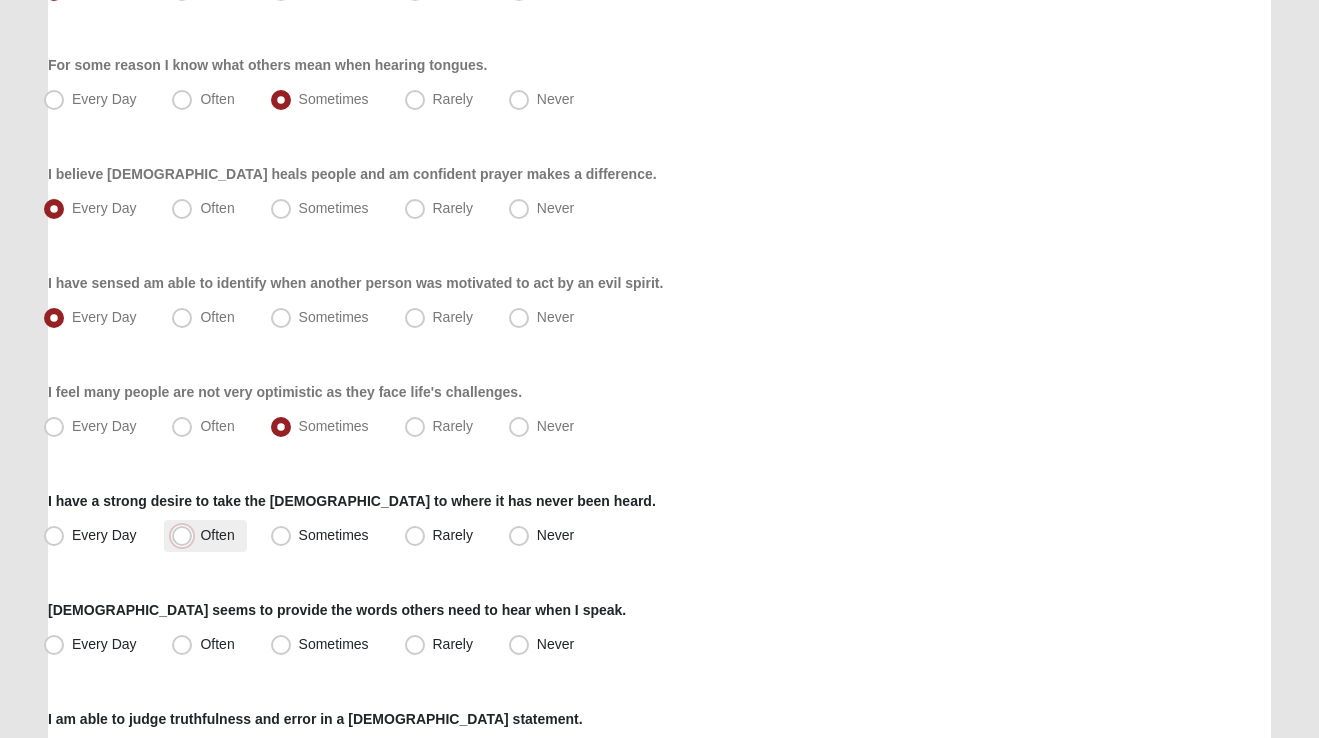click on "Often" at bounding box center [186, 535] 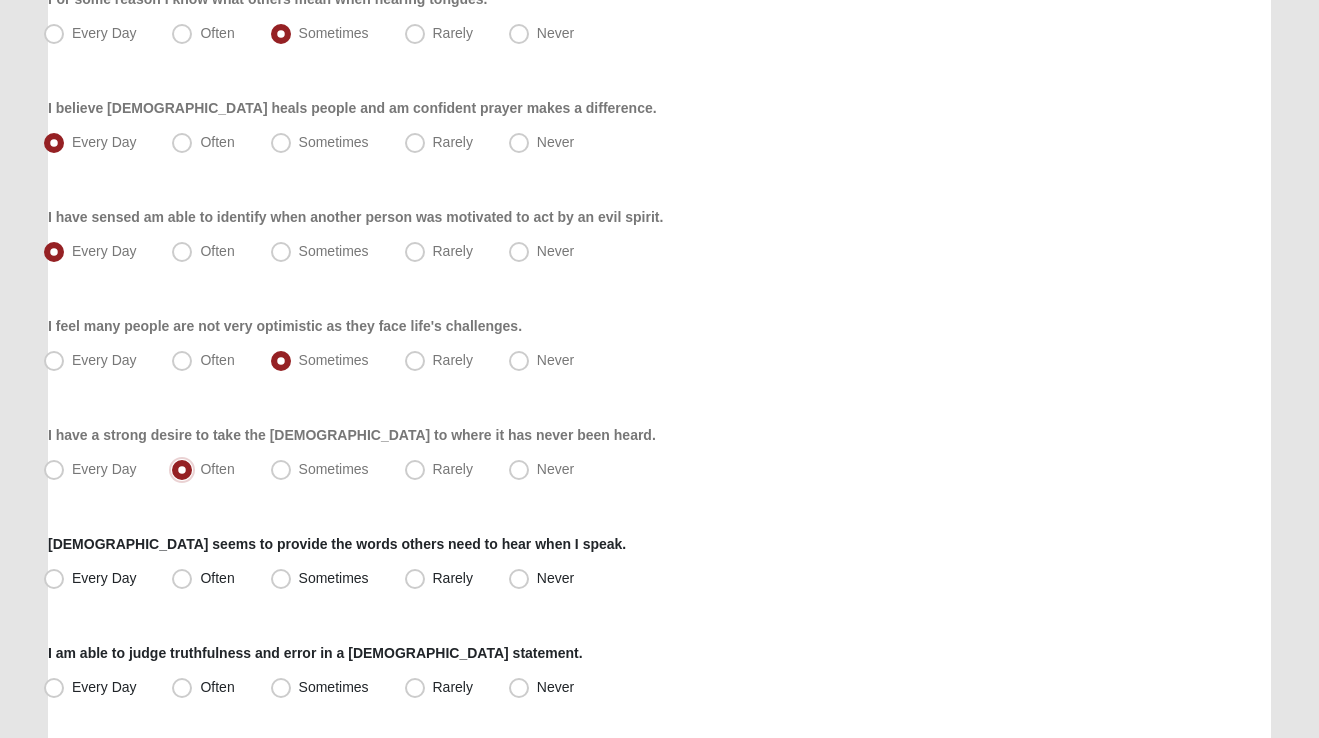 scroll, scrollTop: 1166, scrollLeft: 0, axis: vertical 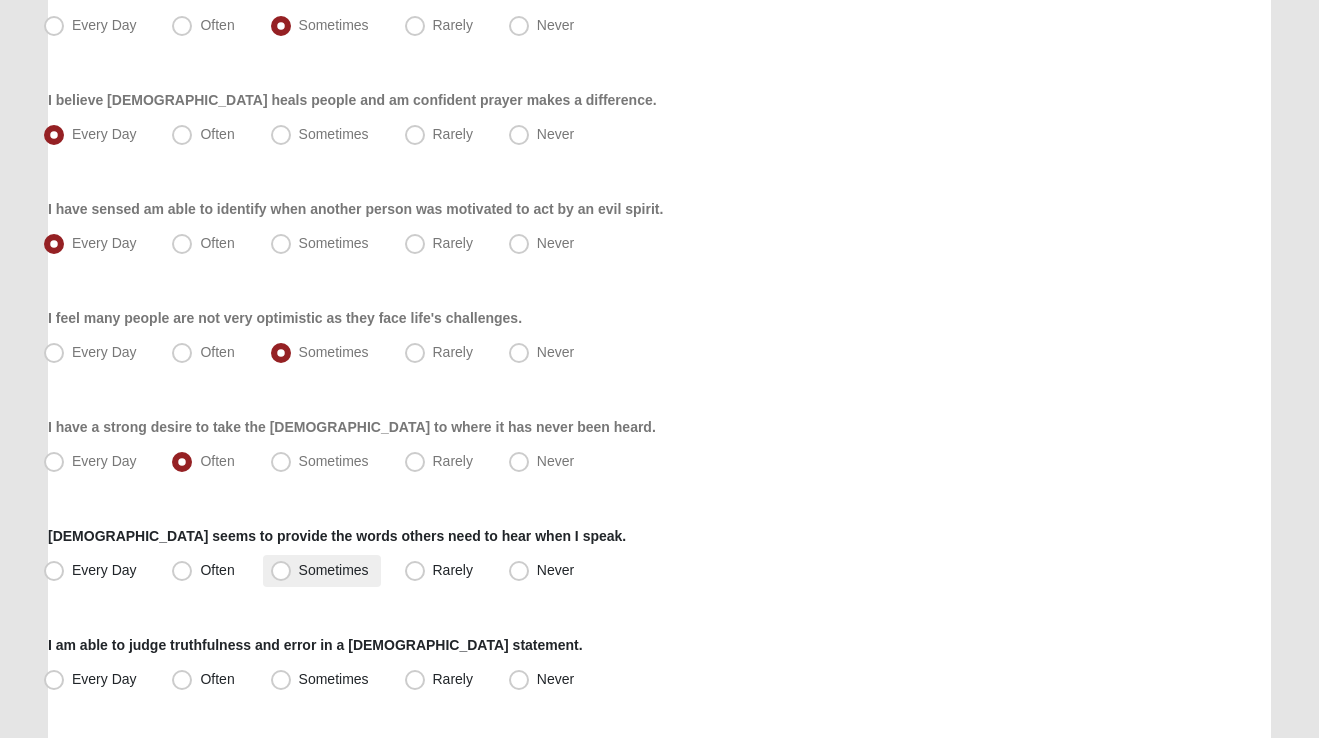 click on "Sometimes" at bounding box center [334, 570] 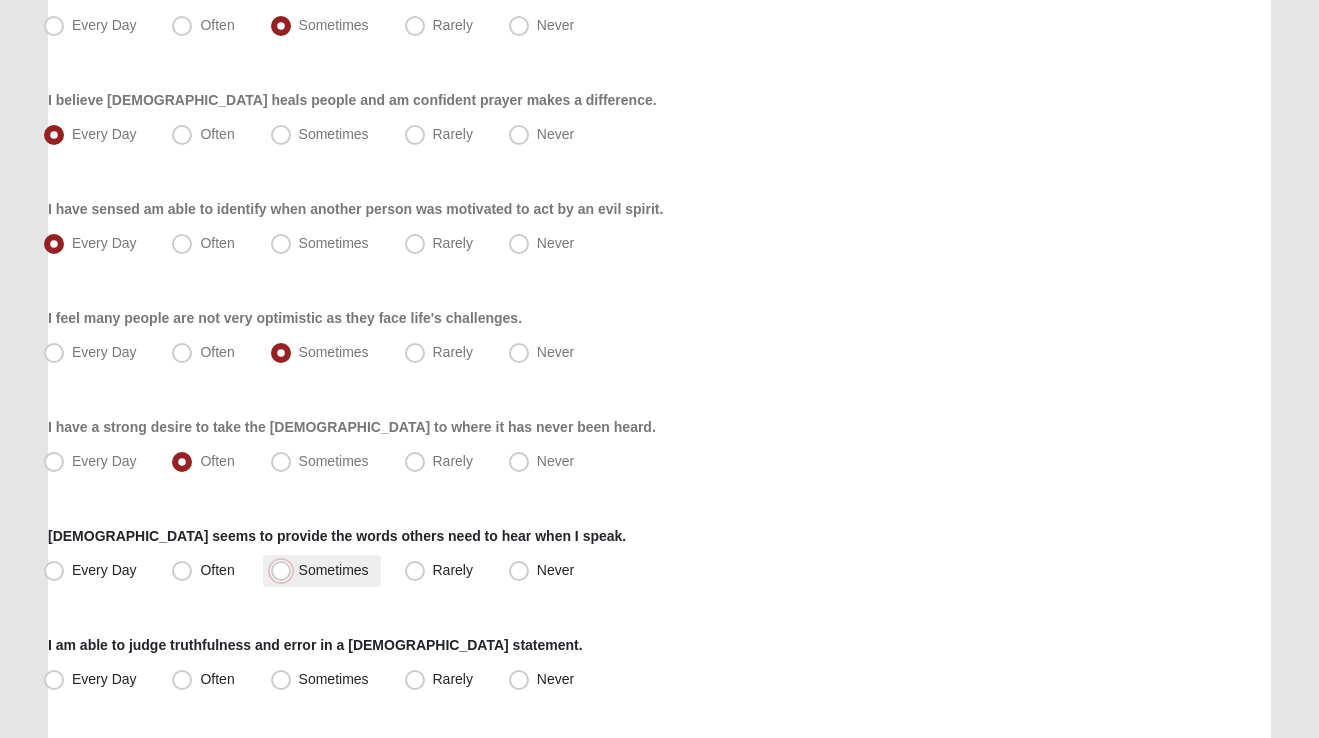 click on "Sometimes" at bounding box center [285, 570] 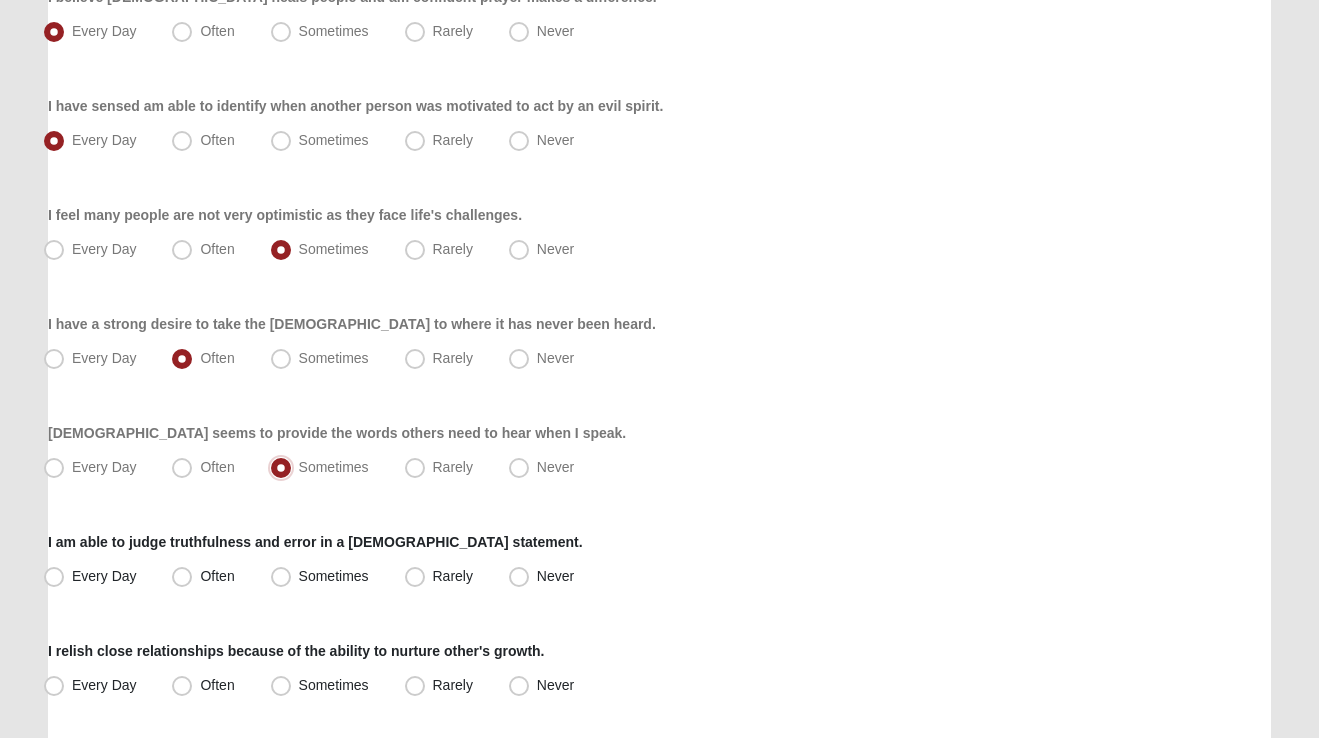 scroll, scrollTop: 1279, scrollLeft: 0, axis: vertical 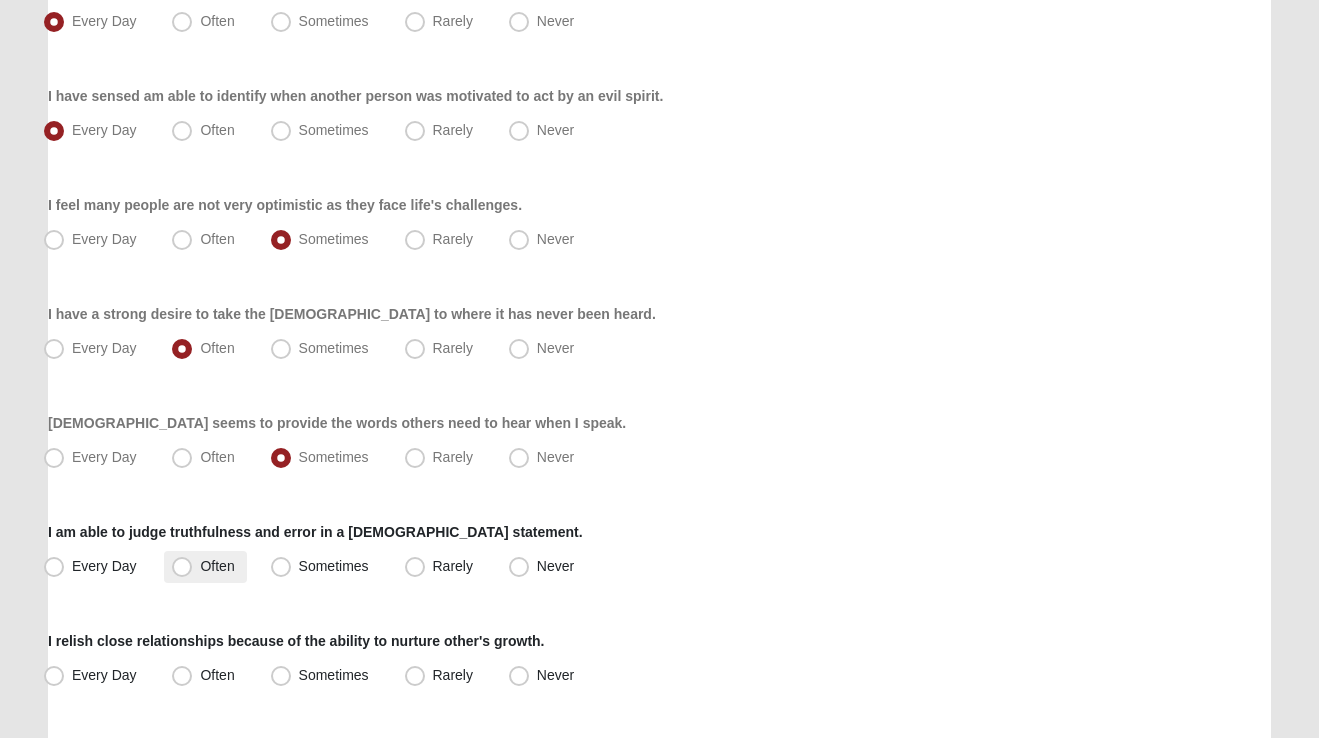 click on "Often" at bounding box center (217, 566) 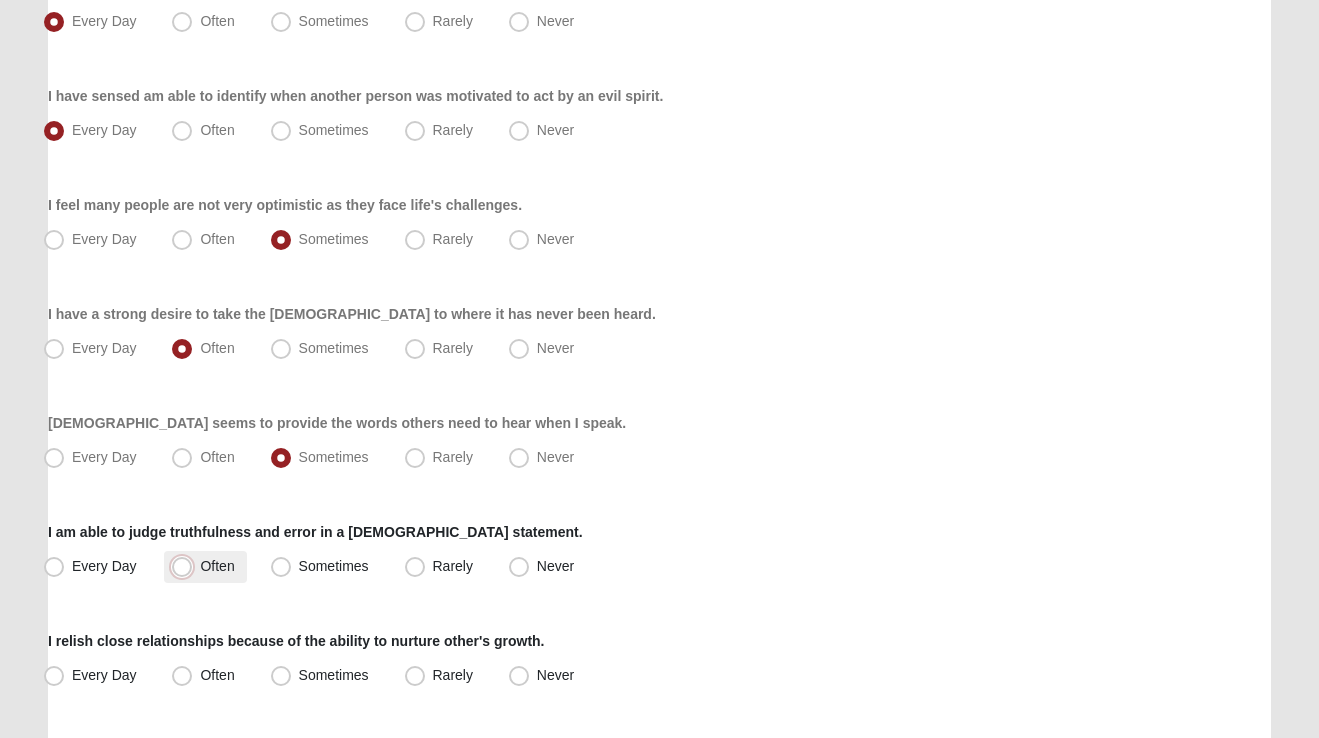 click on "Often" at bounding box center (186, 566) 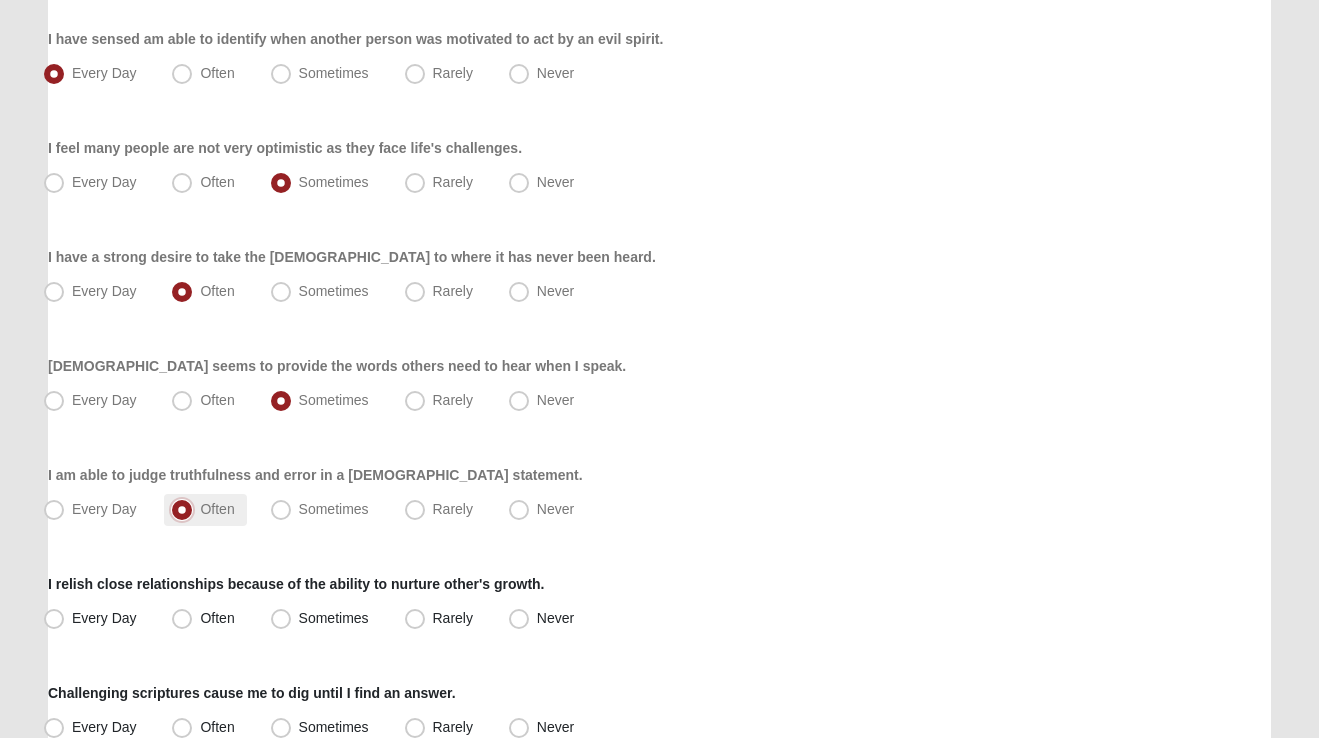 scroll, scrollTop: 1350, scrollLeft: 0, axis: vertical 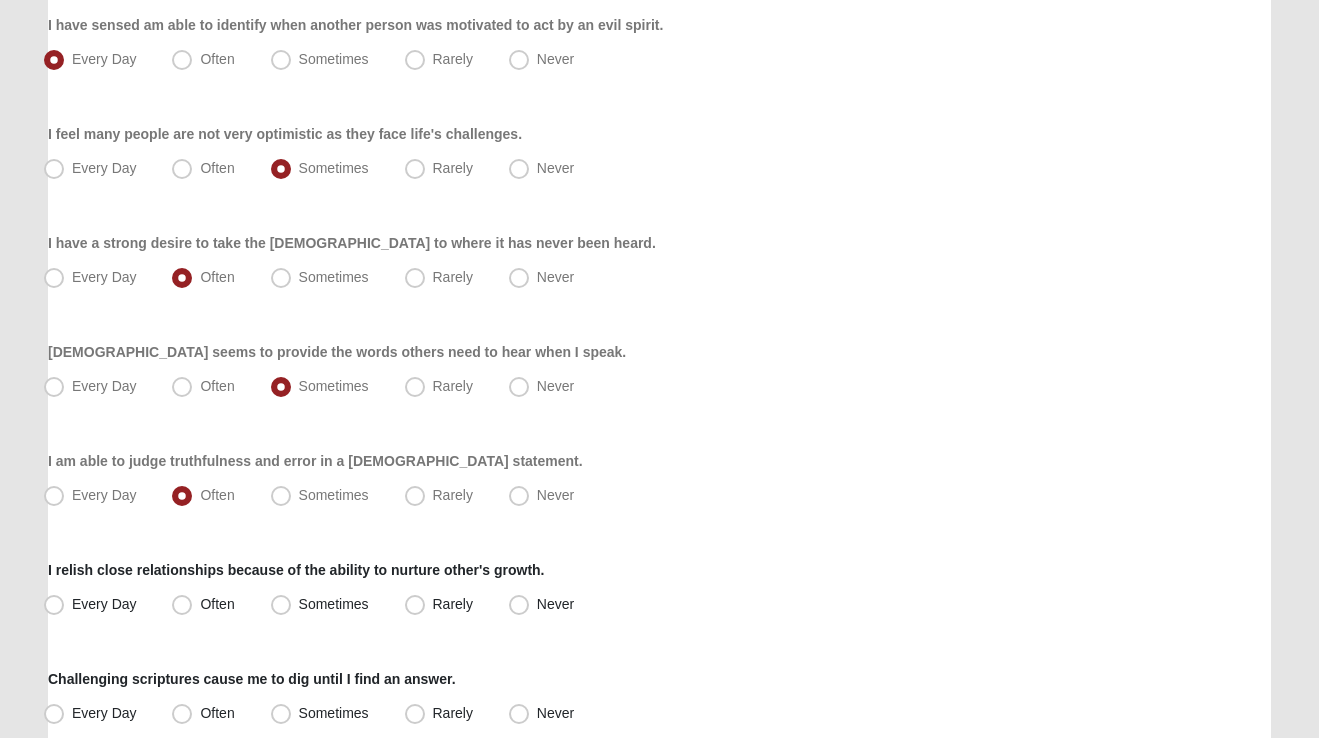 click on "I relish close relationships because of the ability to nurture other's growth." at bounding box center [296, 570] 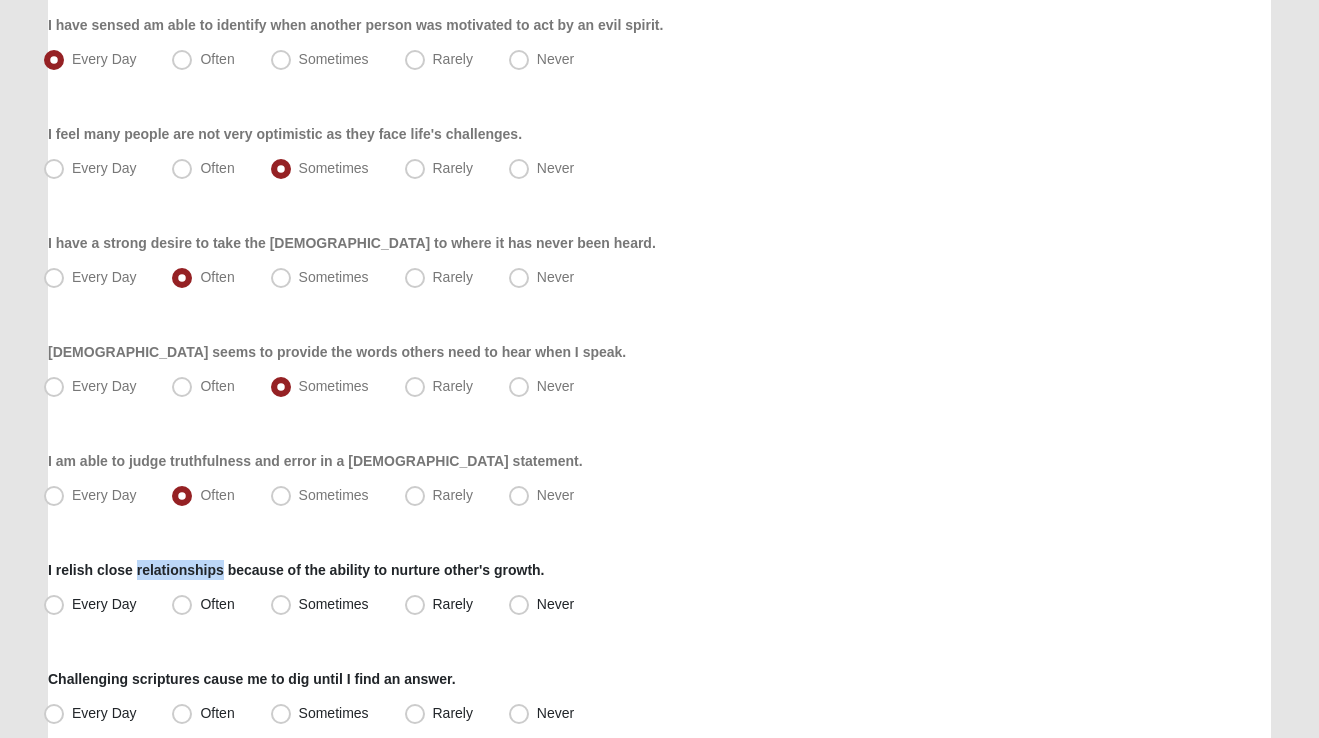 type on "relationships" 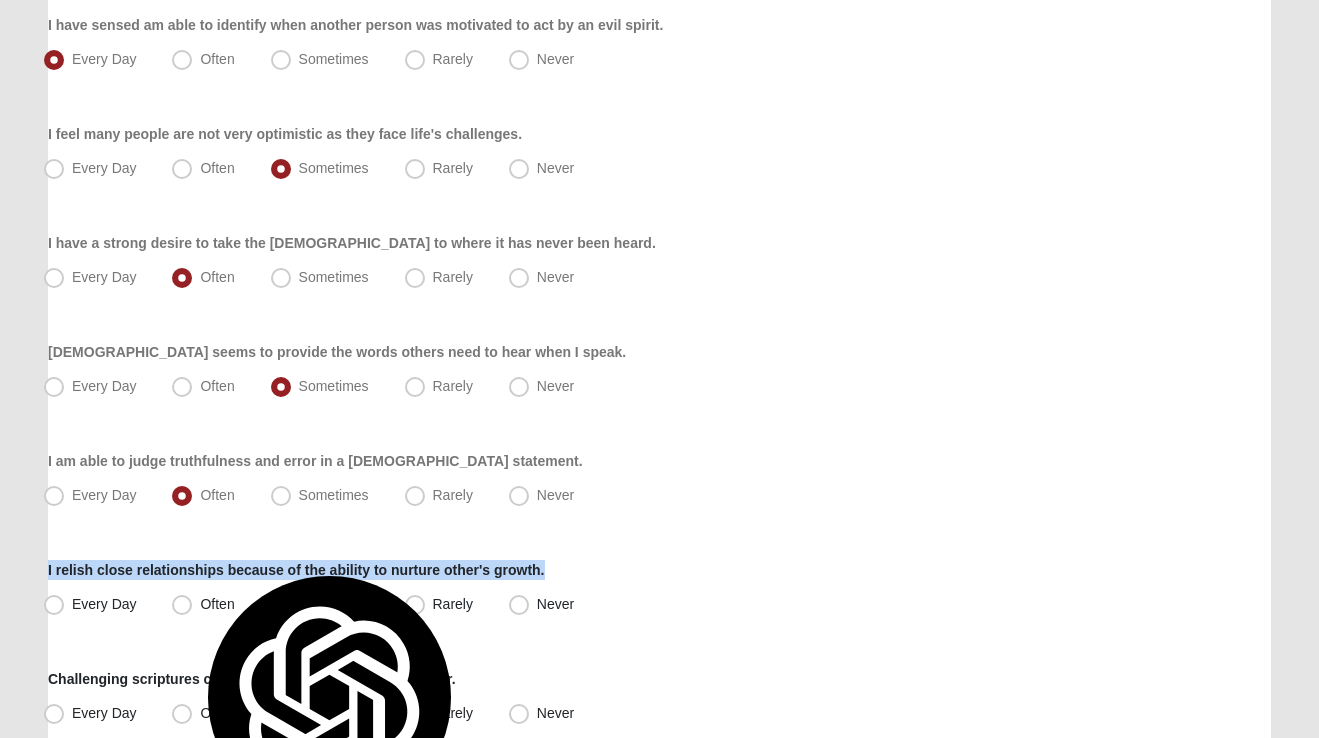 click on "I relish close relationships because of the ability to nurture other's growth." at bounding box center (296, 570) 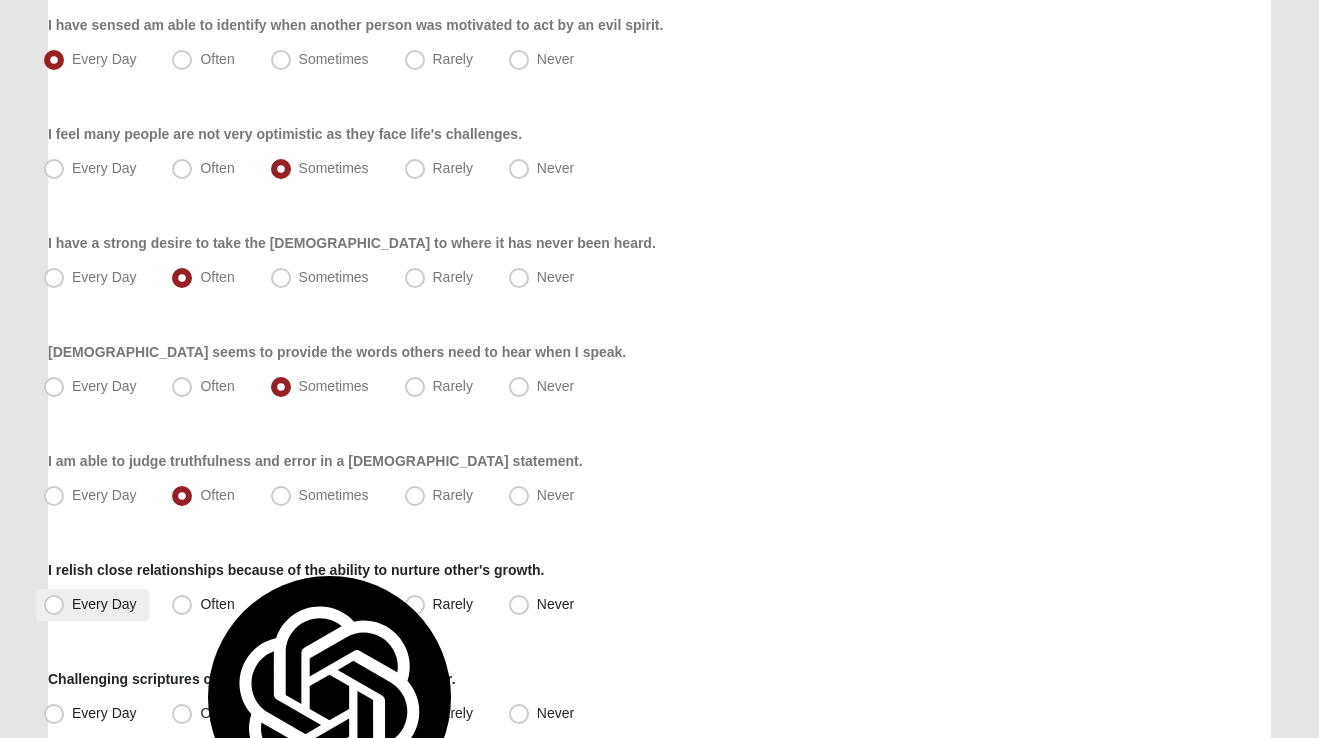 click on "Every Day" at bounding box center [104, 604] 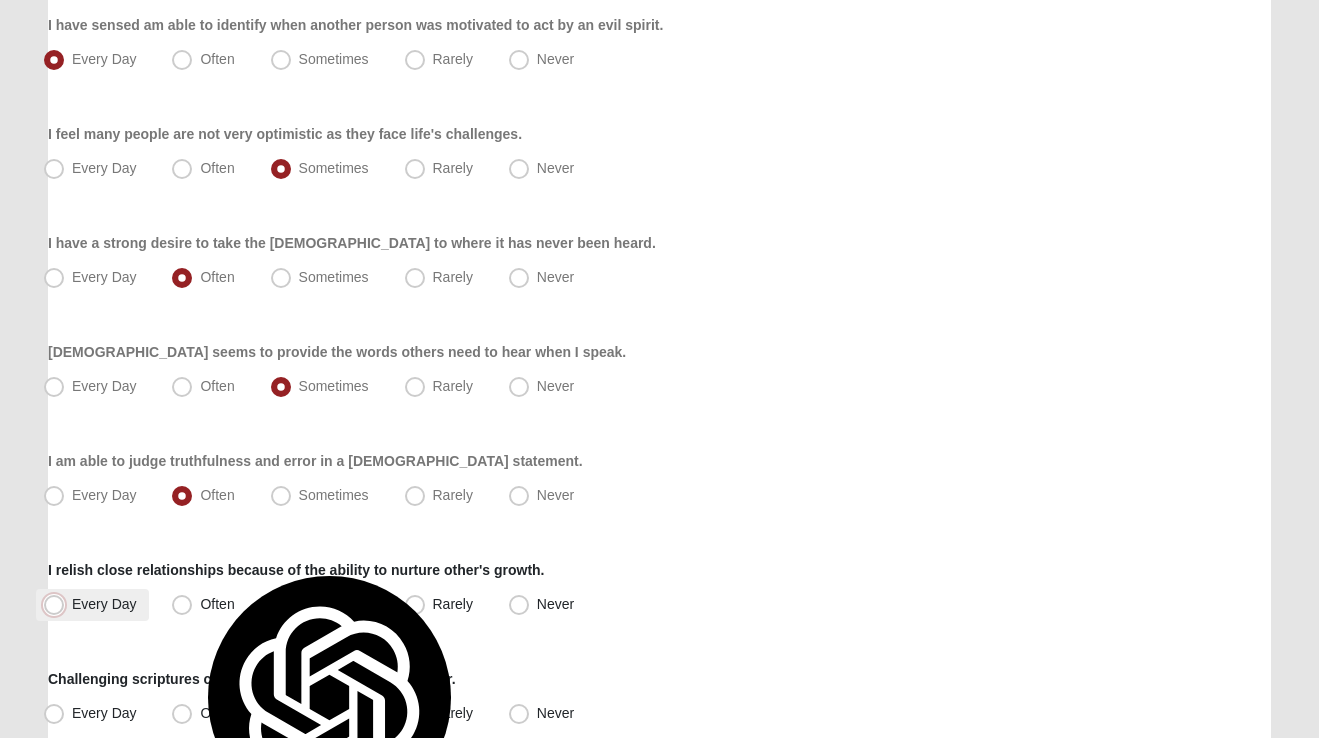 click on "Every Day" at bounding box center [58, 604] 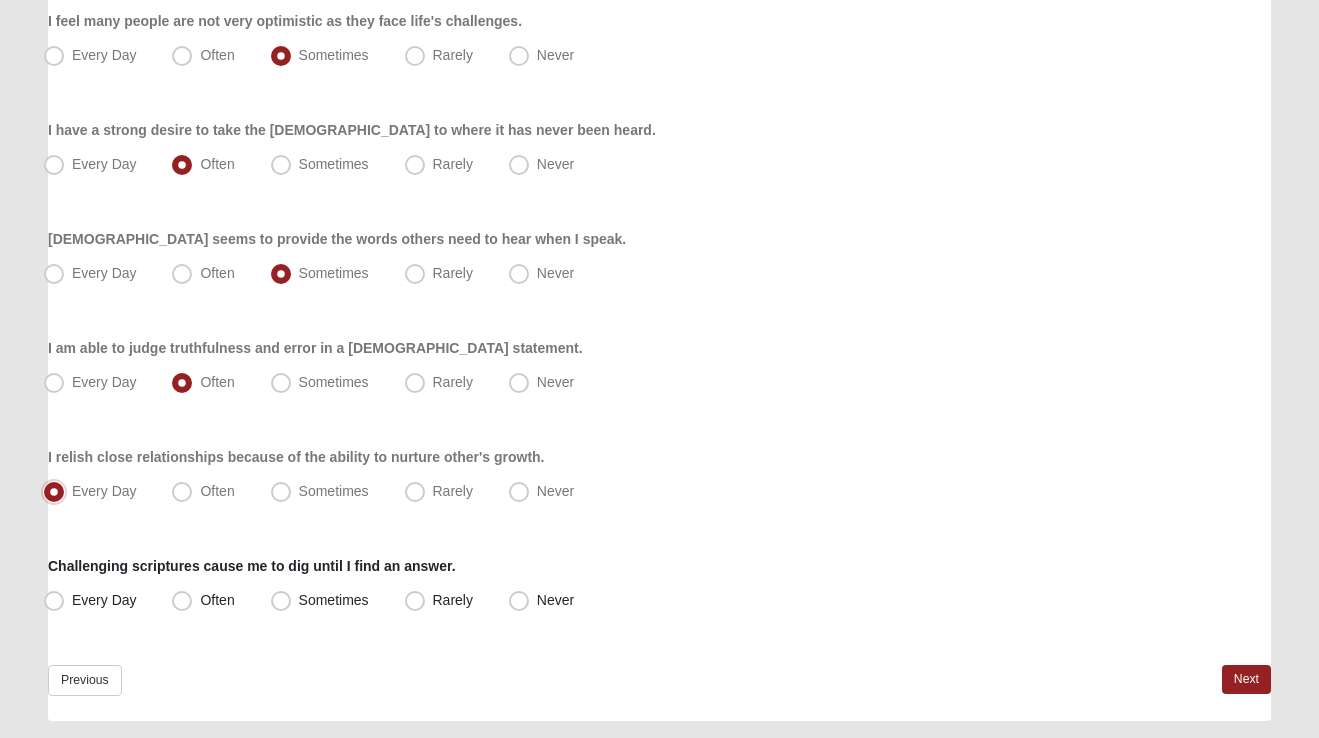 scroll, scrollTop: 1477, scrollLeft: 0, axis: vertical 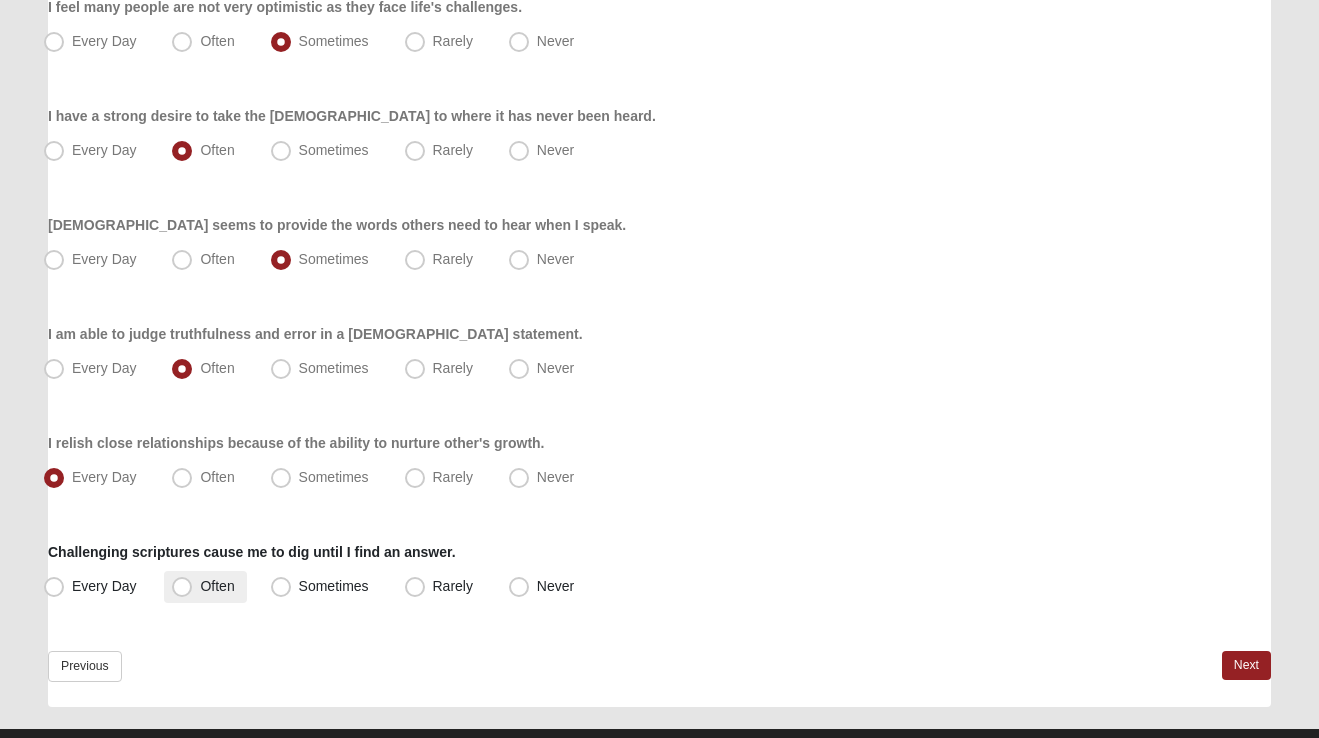 click on "Often" at bounding box center [217, 586] 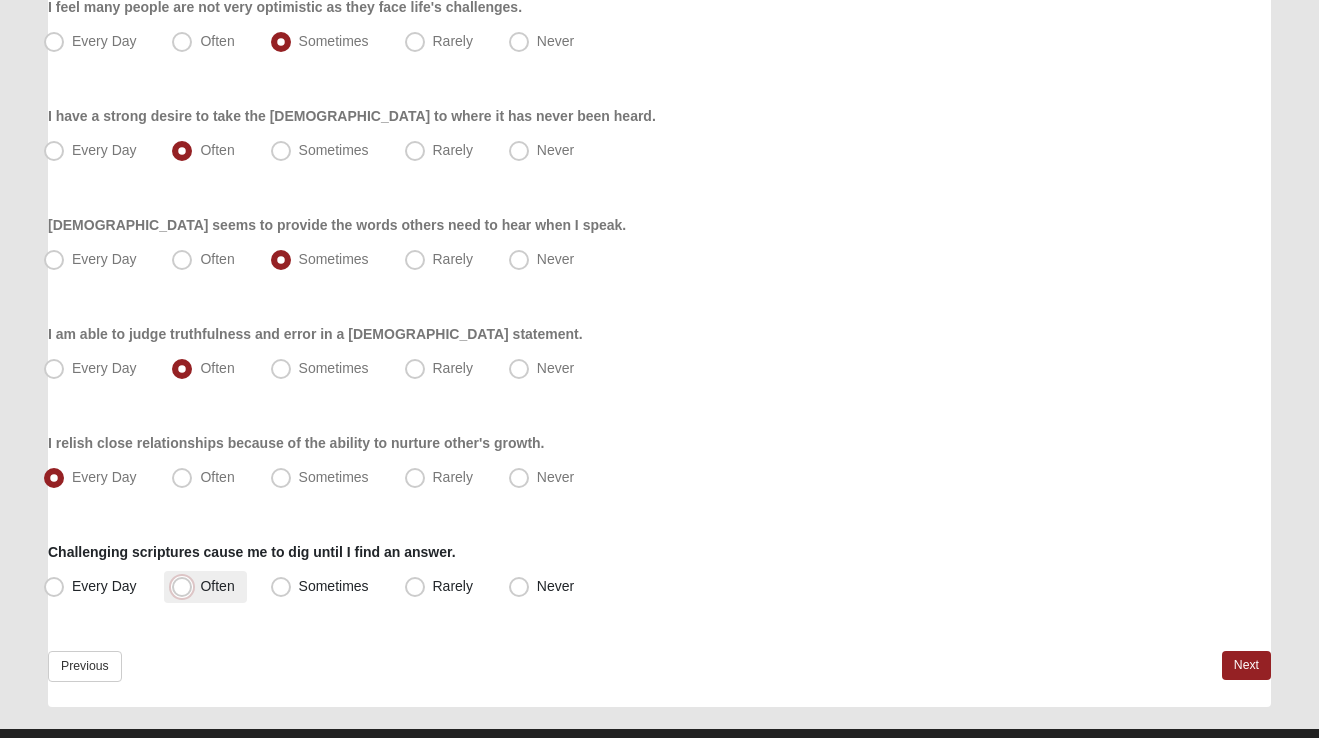 click on "Often" at bounding box center [186, 586] 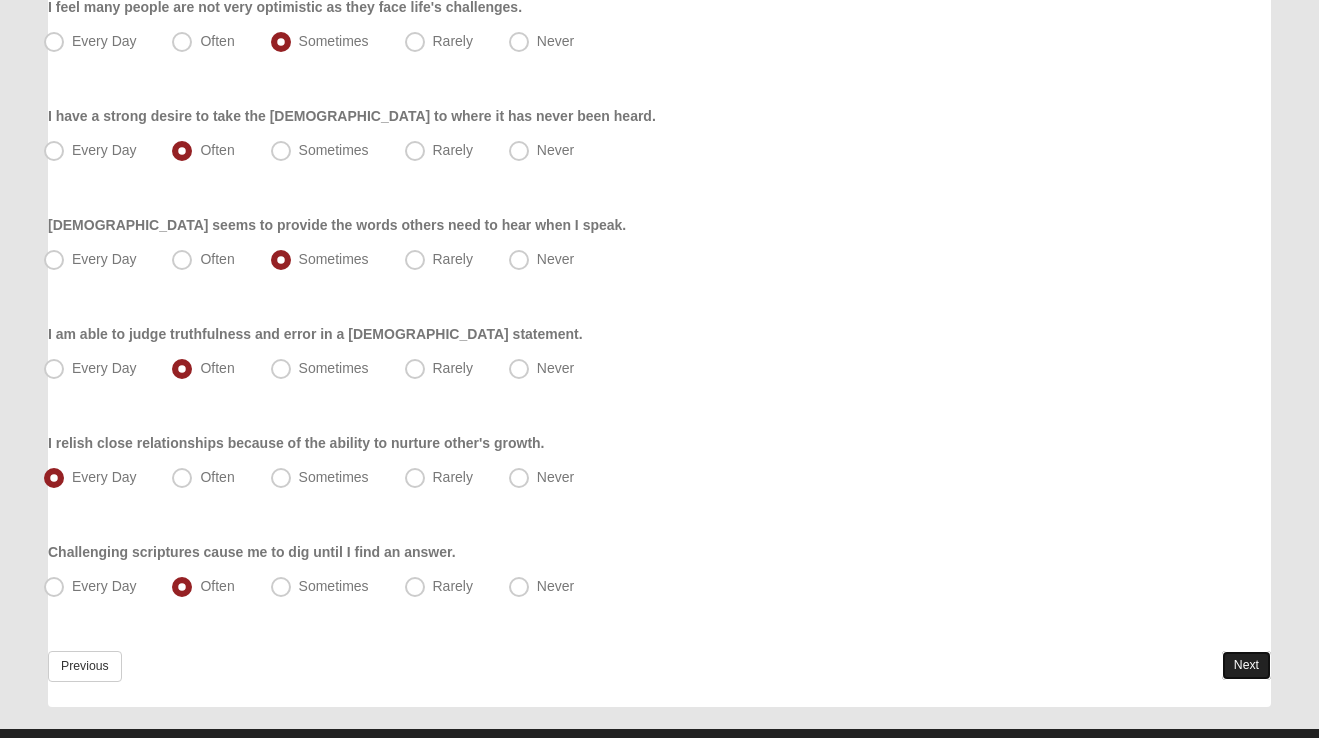 click on "Next" at bounding box center (1246, 665) 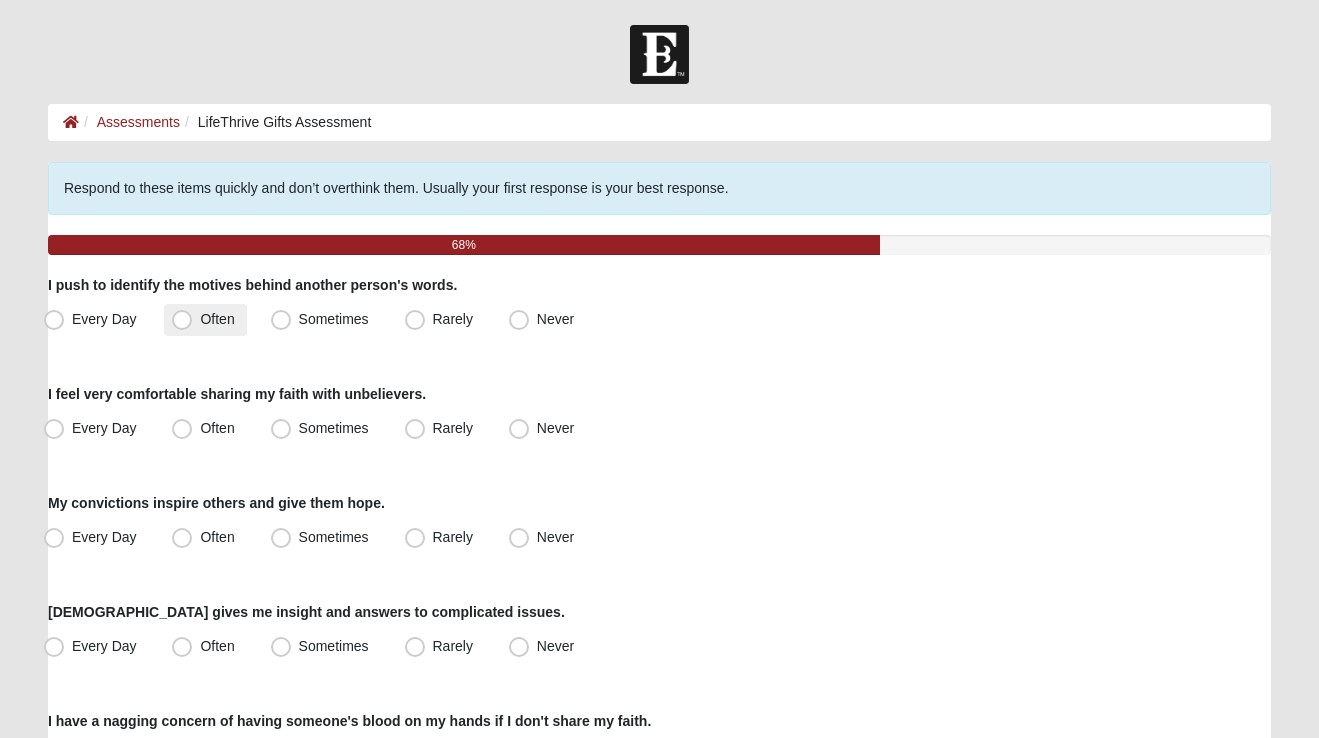 click on "Often" at bounding box center (217, 319) 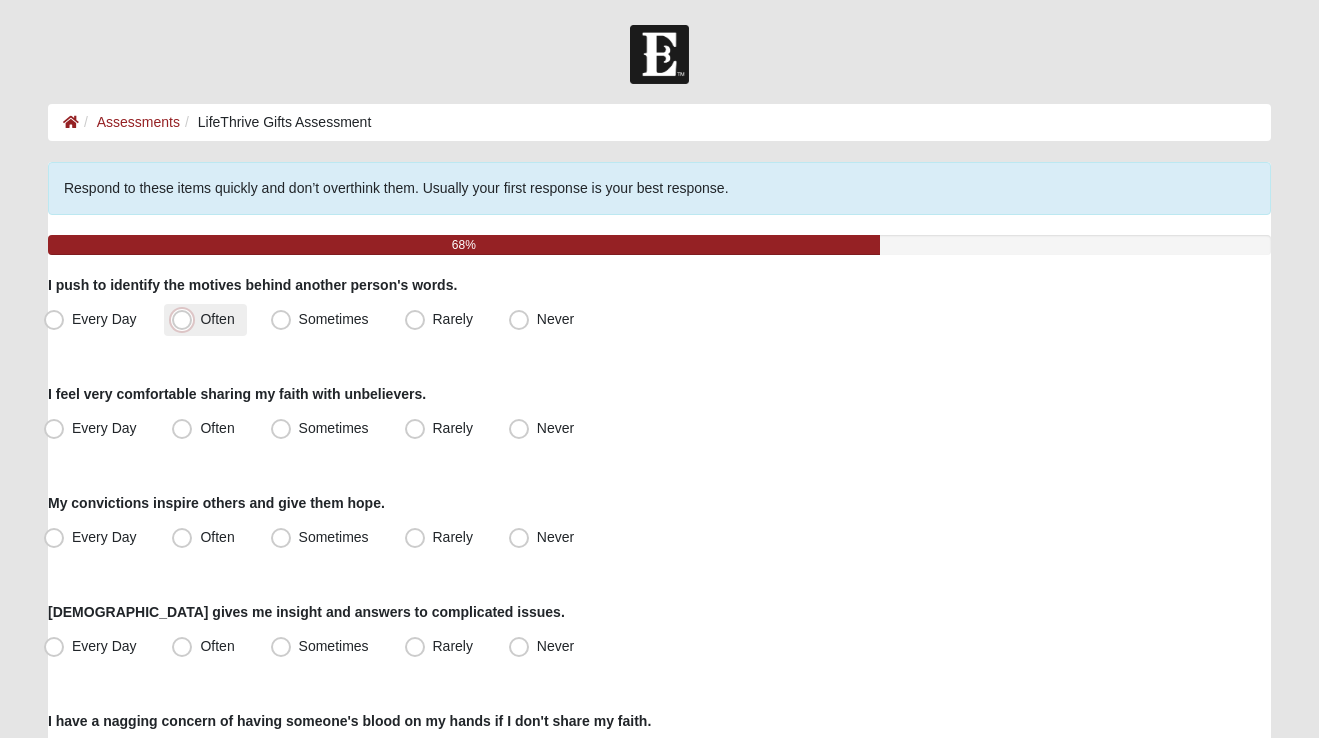 click on "Often" at bounding box center (186, 319) 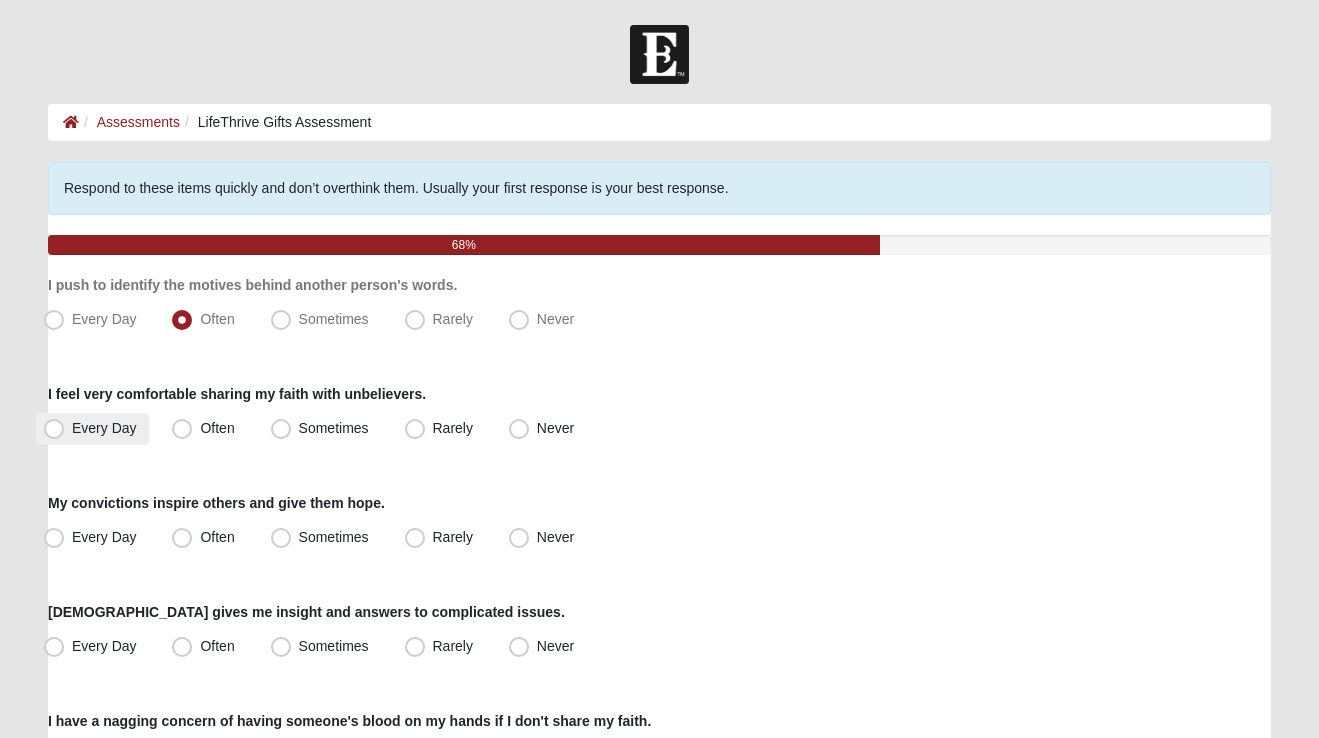 click on "Every Day" at bounding box center [104, 428] 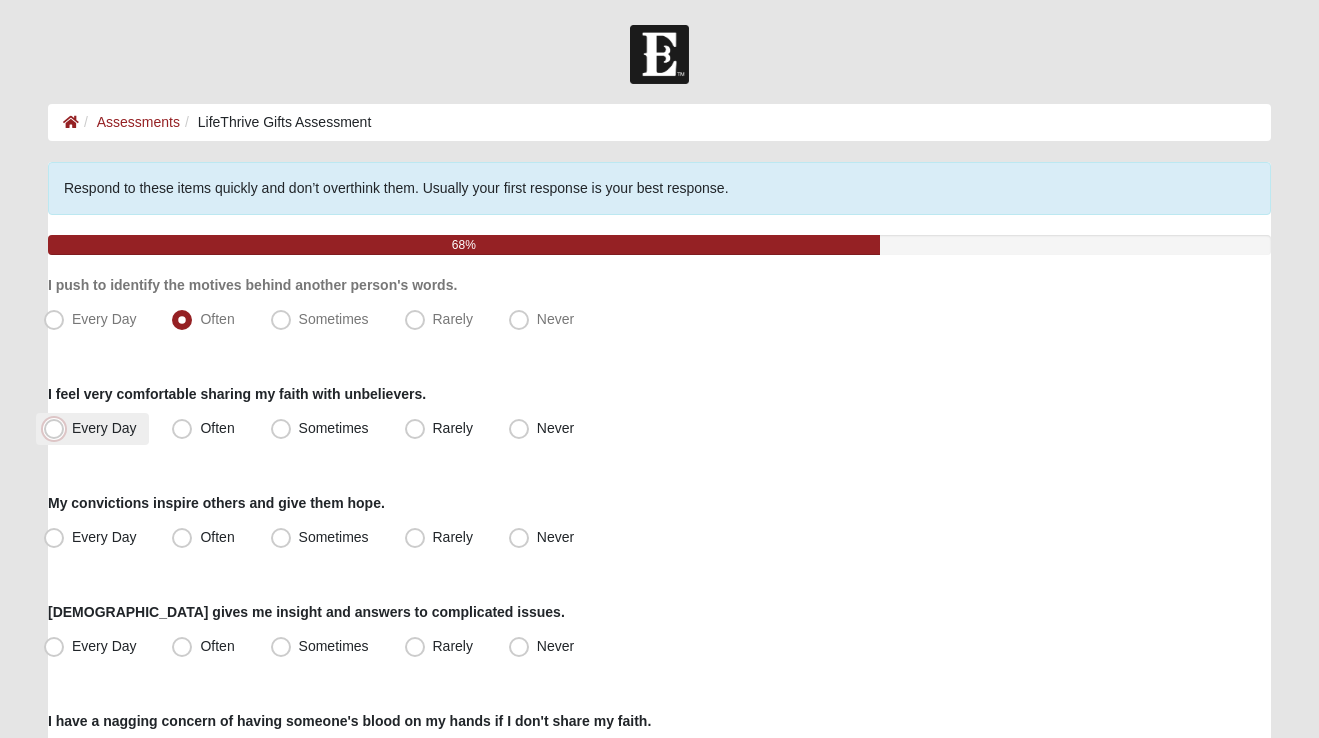 click on "Every Day" at bounding box center [58, 428] 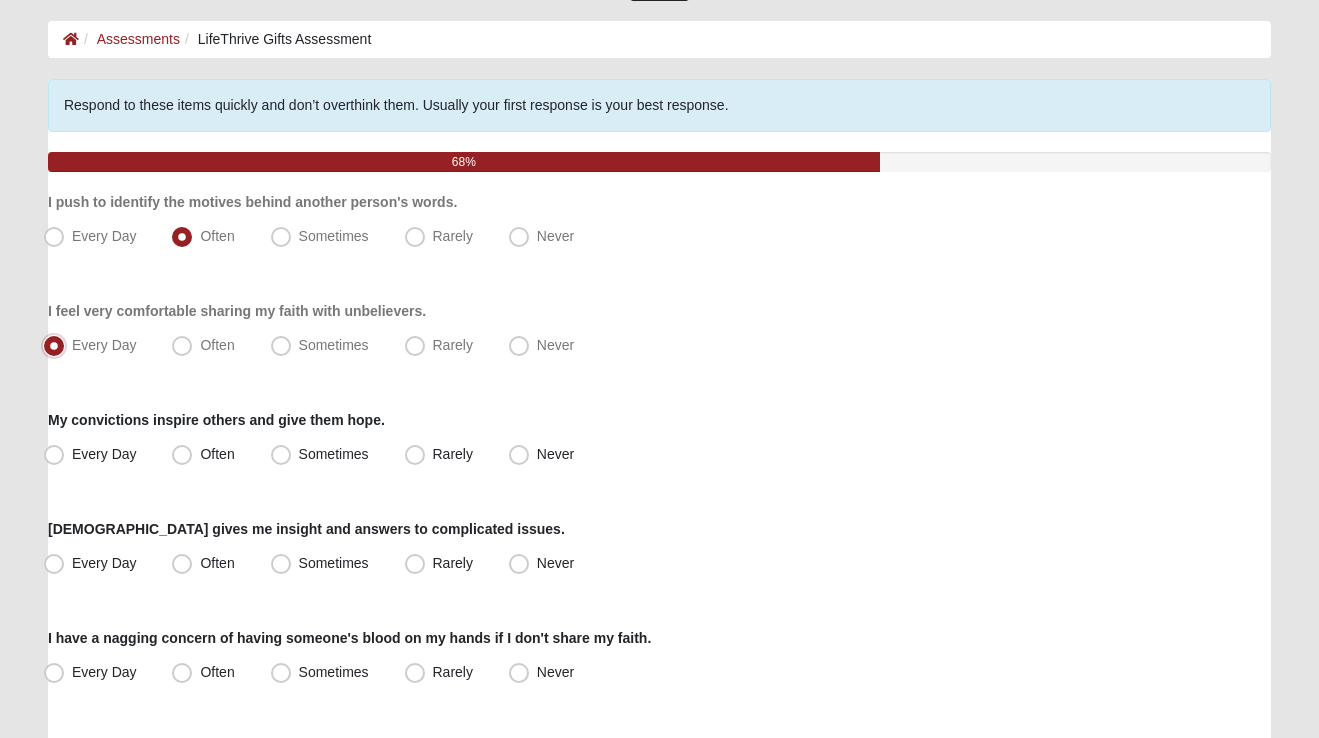 scroll, scrollTop: 98, scrollLeft: 0, axis: vertical 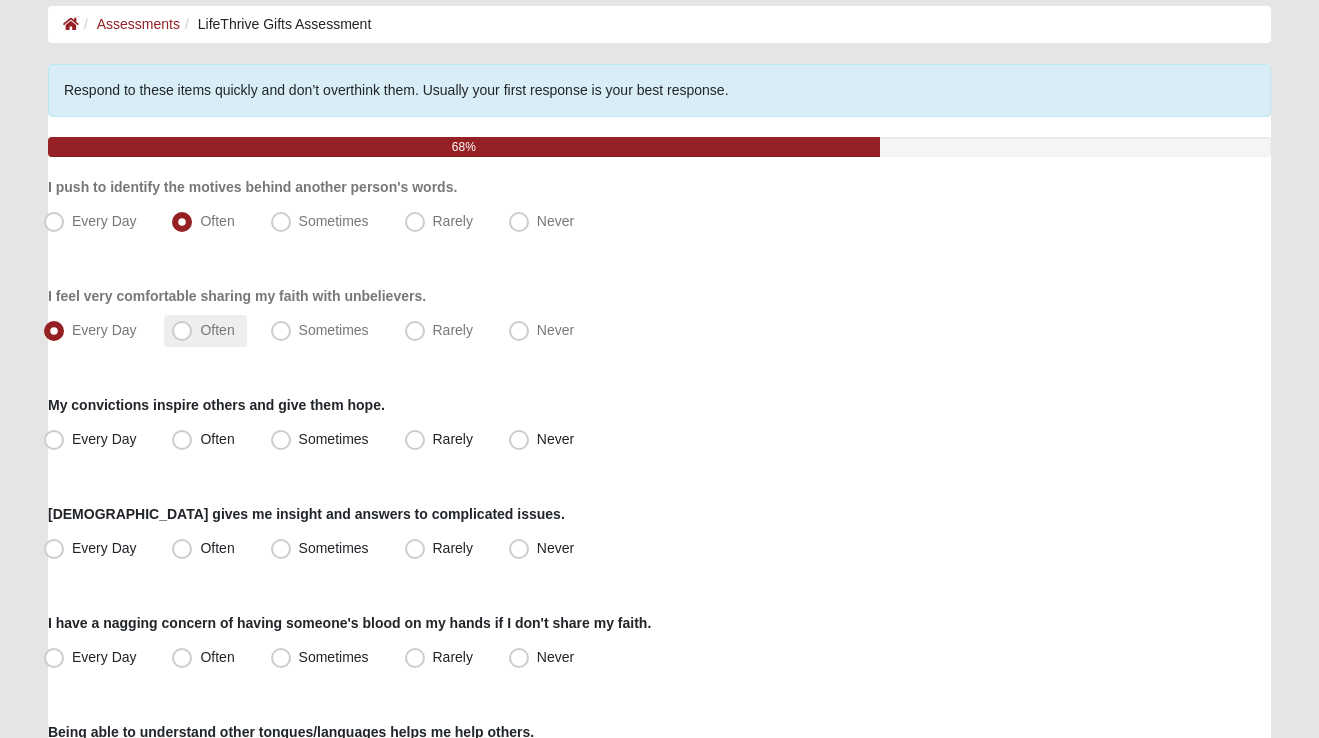click on "Often" at bounding box center [217, 330] 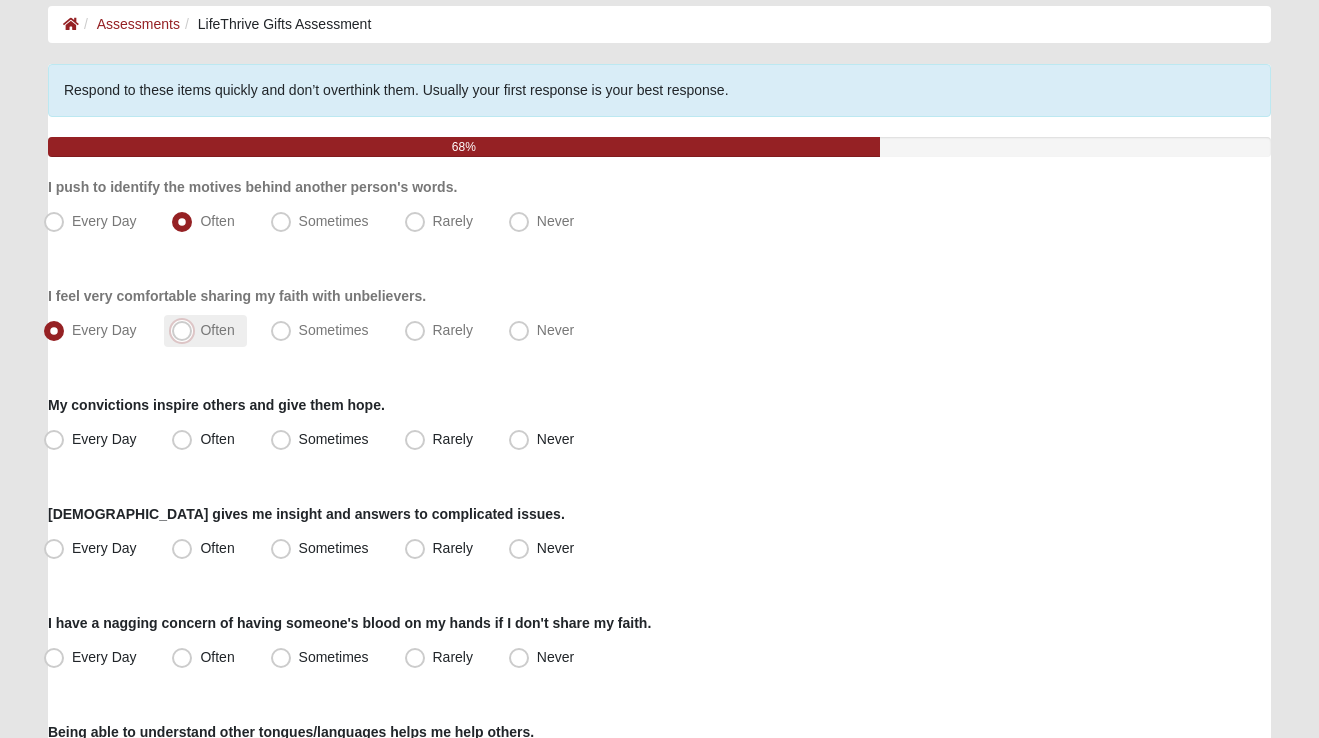 click on "Often" at bounding box center (186, 330) 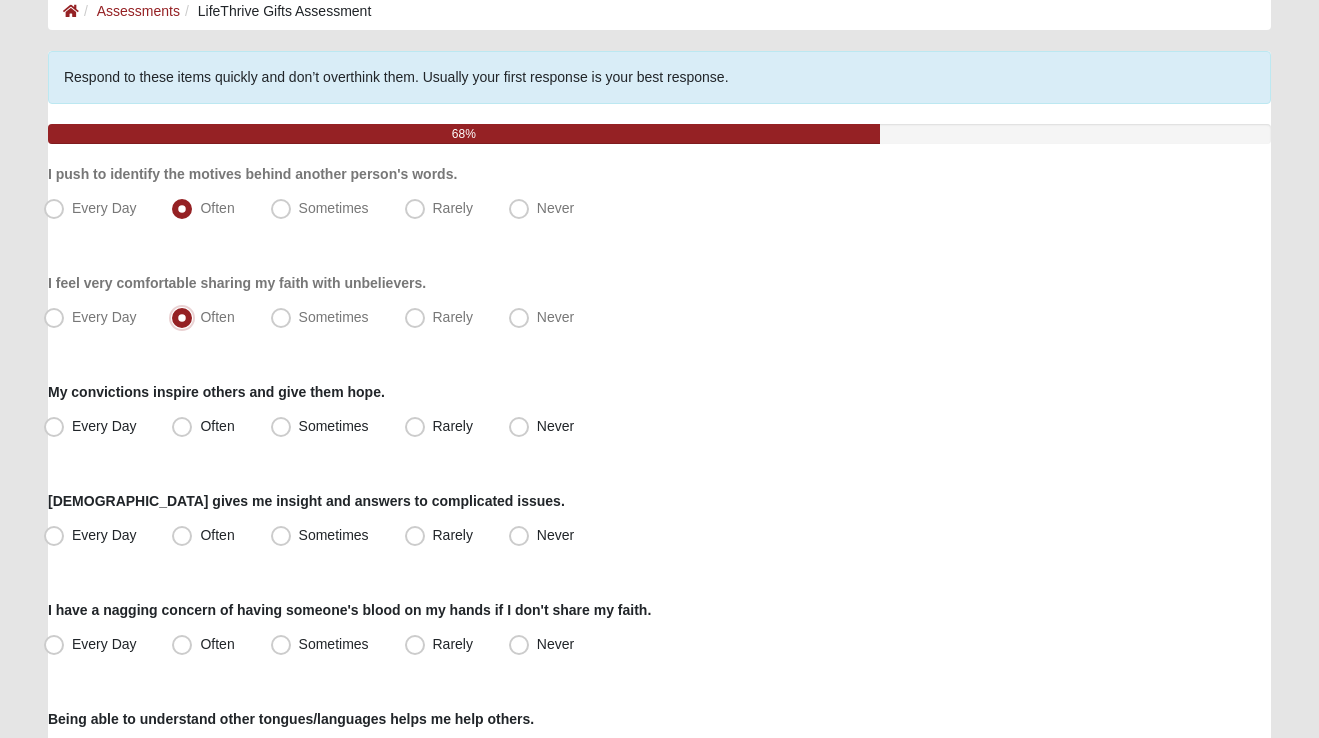 scroll, scrollTop: 122, scrollLeft: 0, axis: vertical 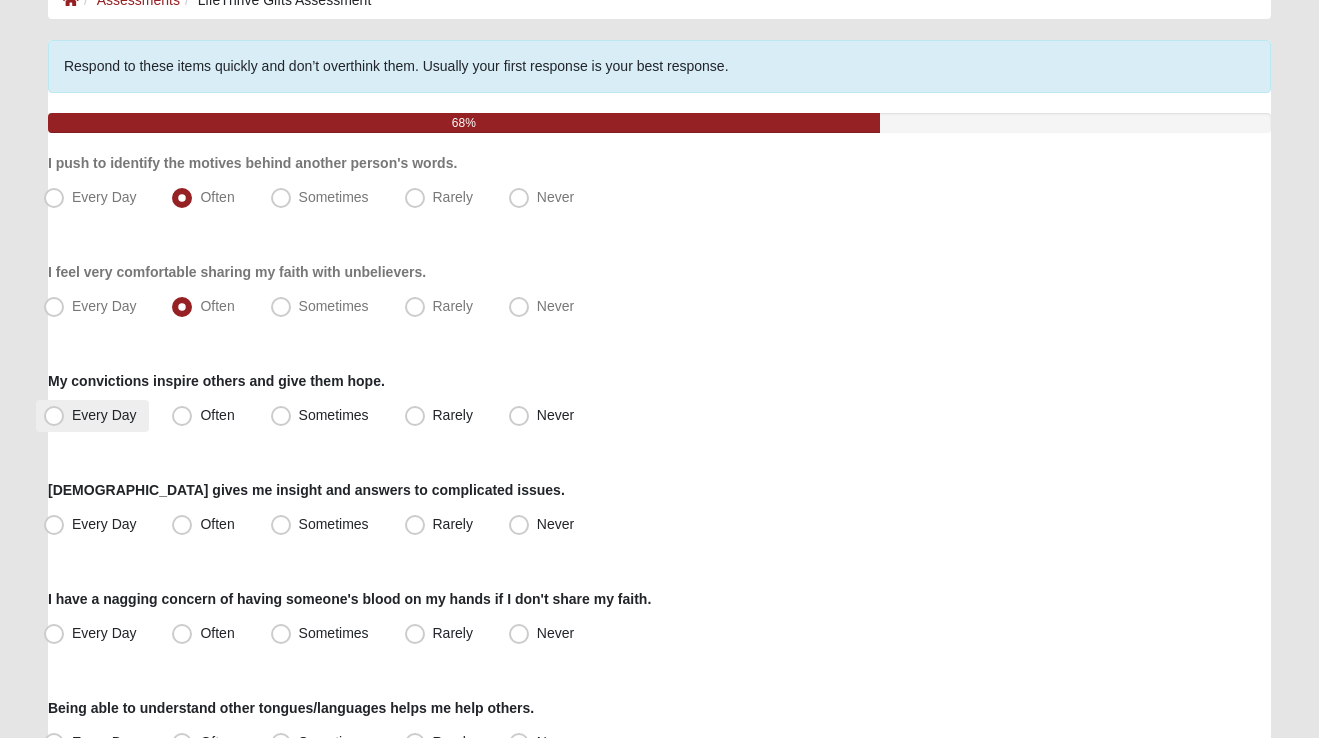 click on "Every Day" at bounding box center (92, 416) 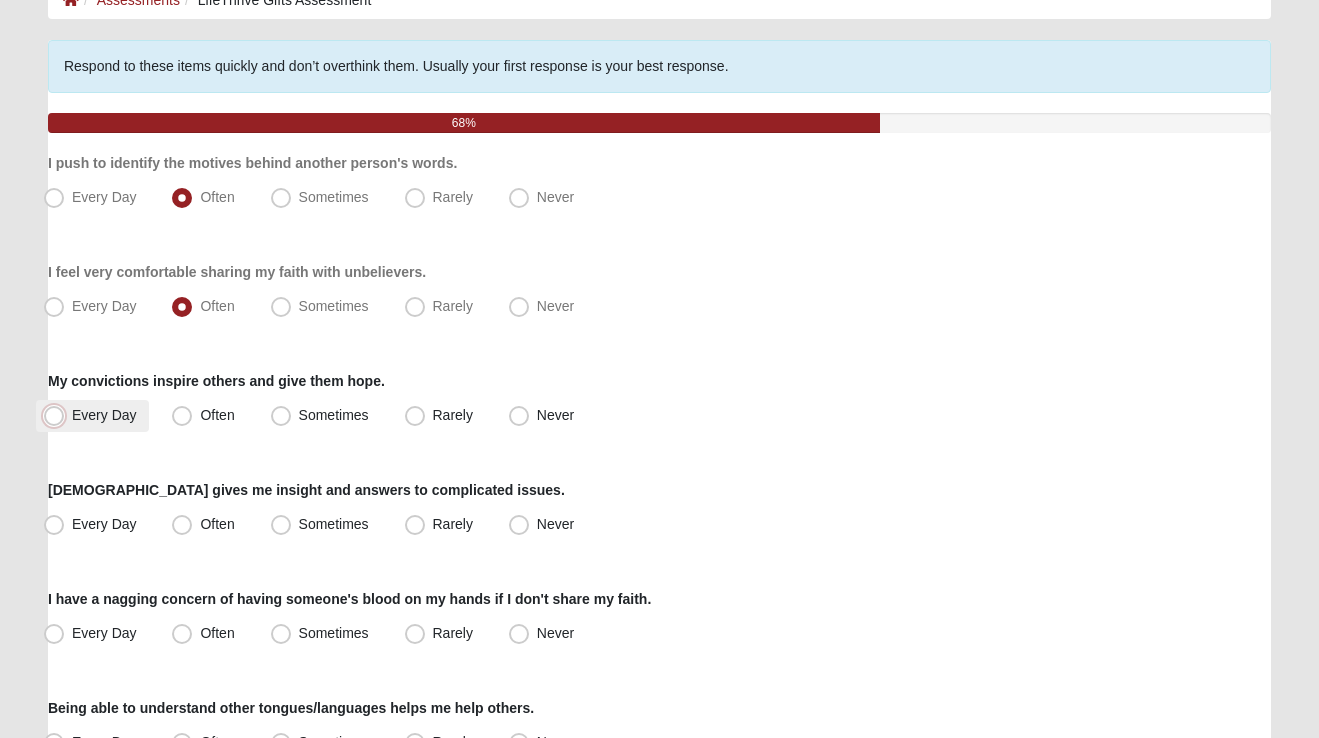 click on "Every Day" at bounding box center [58, 415] 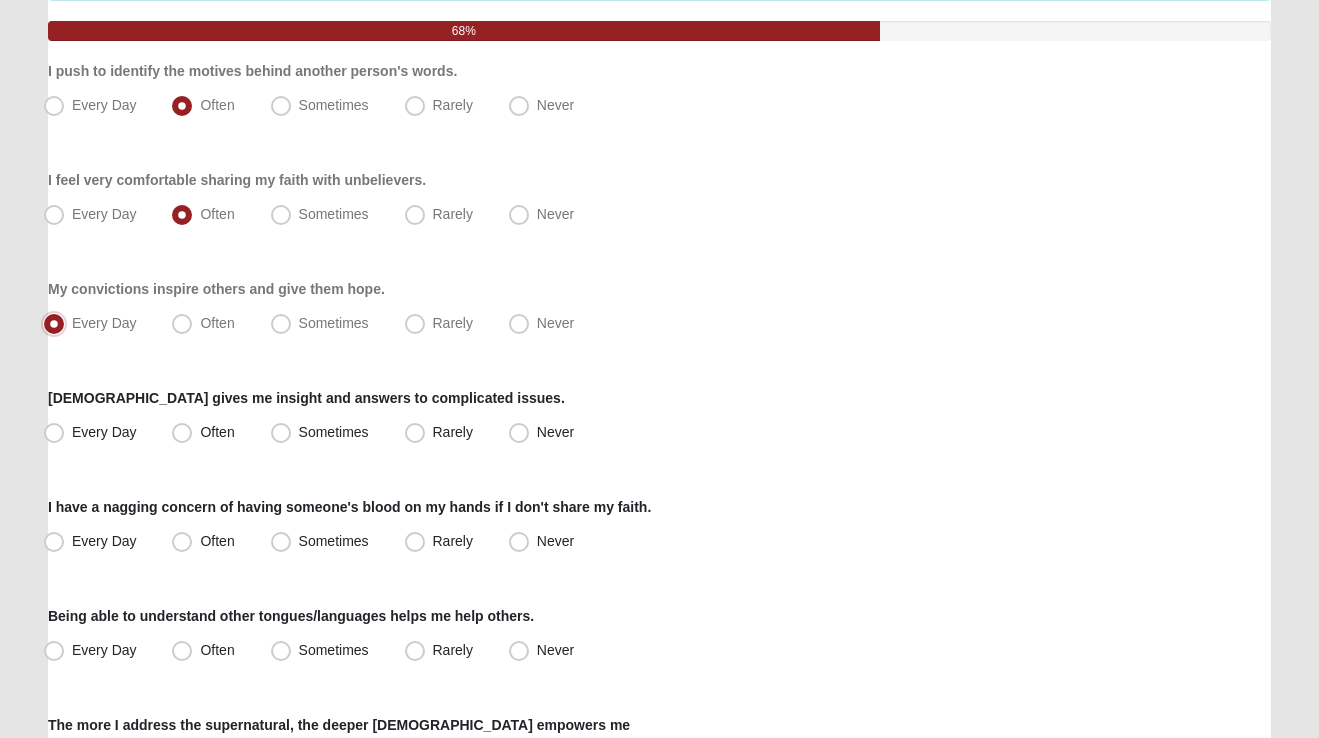 scroll, scrollTop: 242, scrollLeft: 0, axis: vertical 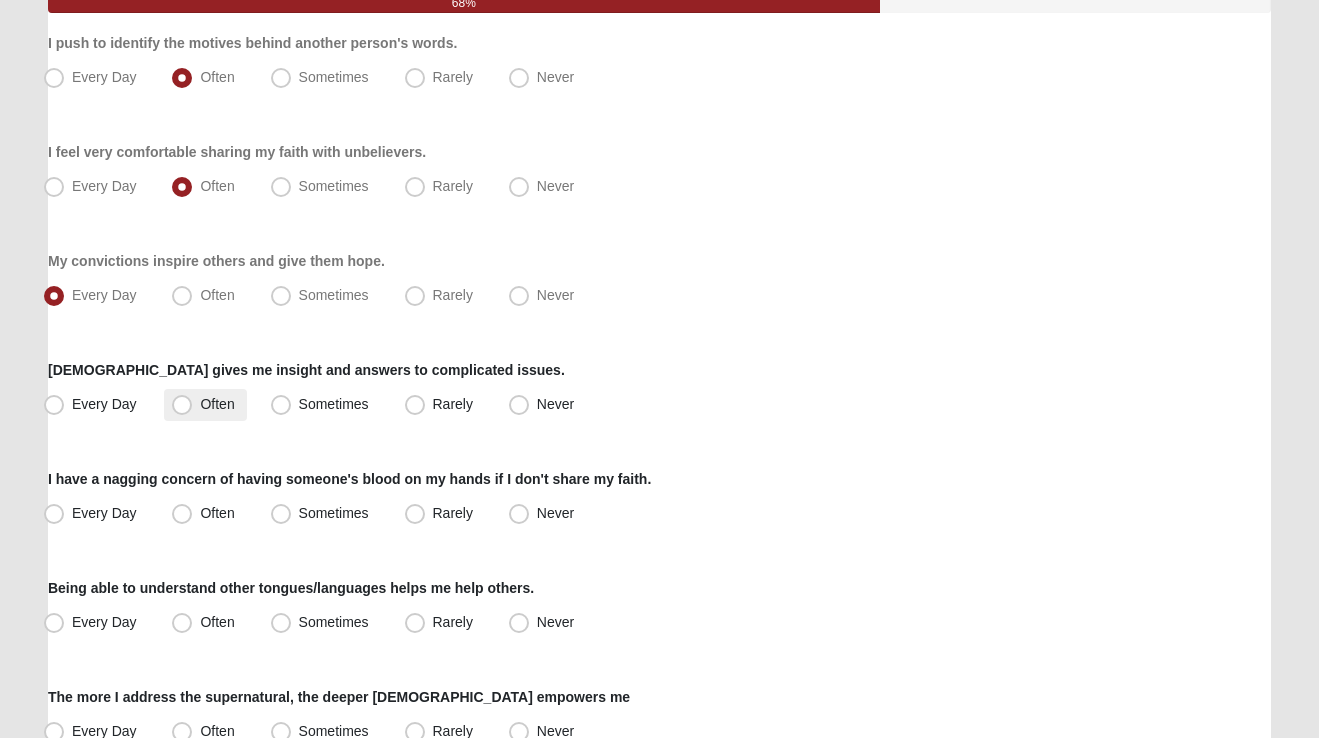 click on "Often" at bounding box center [217, 404] 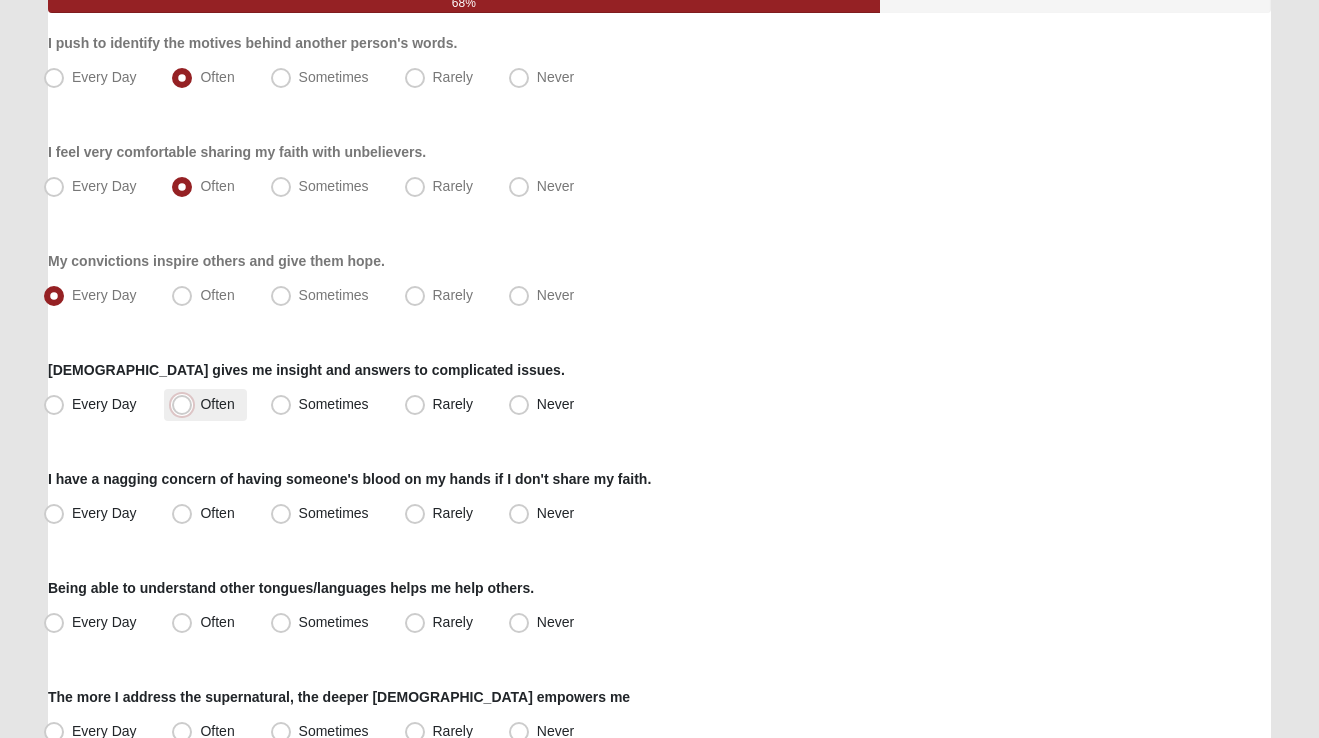 click on "Often" at bounding box center [186, 404] 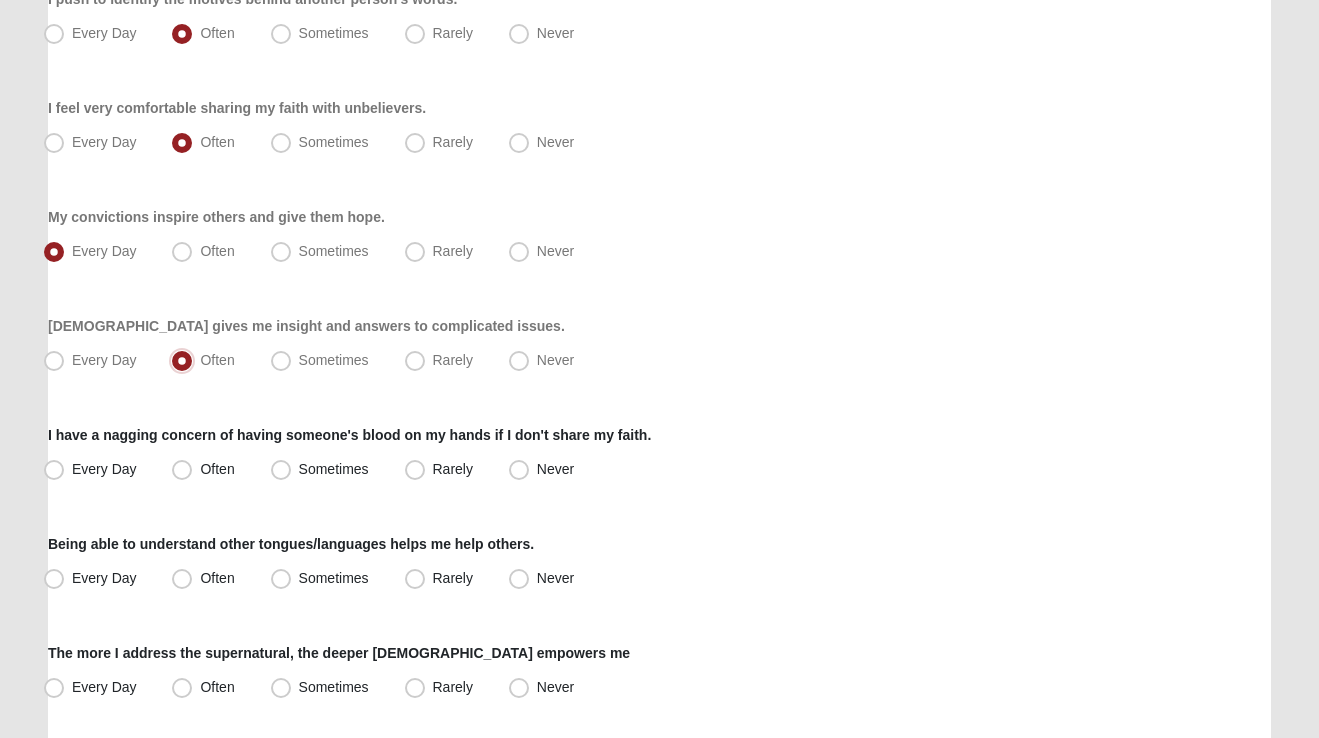 scroll, scrollTop: 287, scrollLeft: 0, axis: vertical 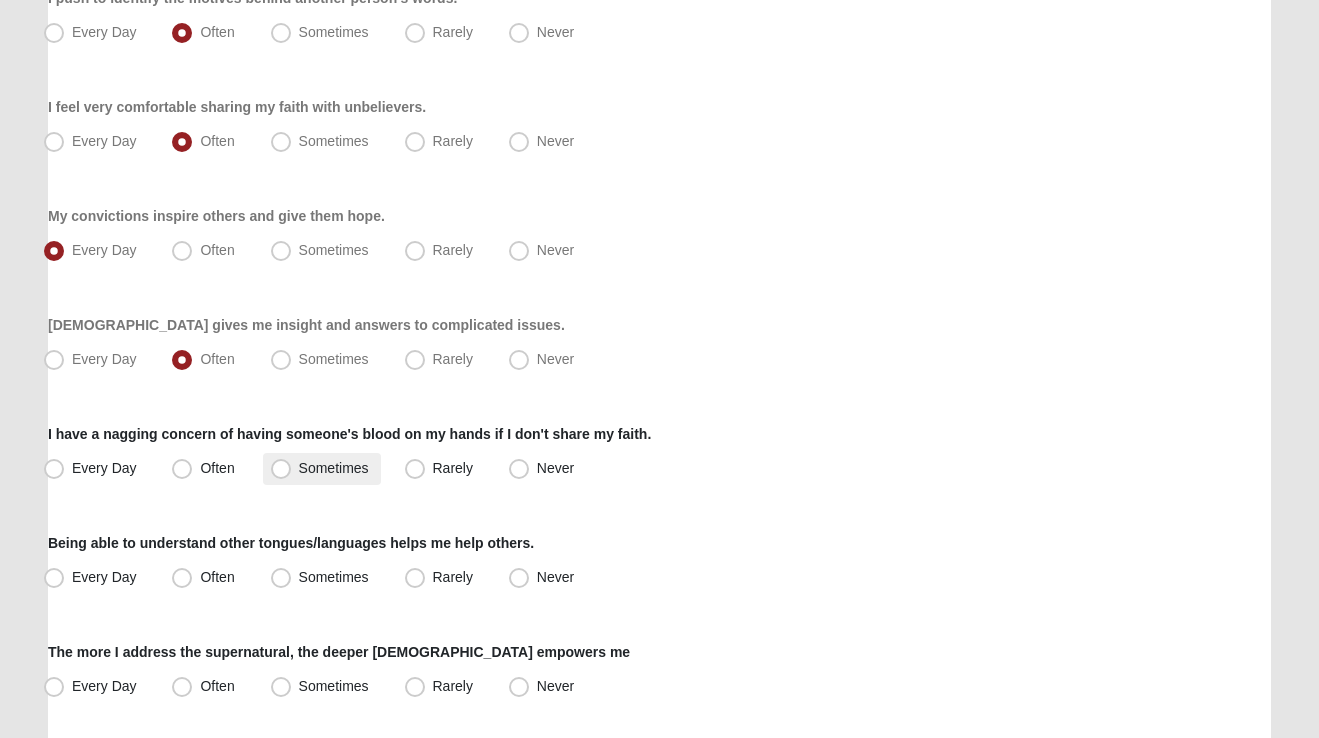 click on "Sometimes" at bounding box center [334, 468] 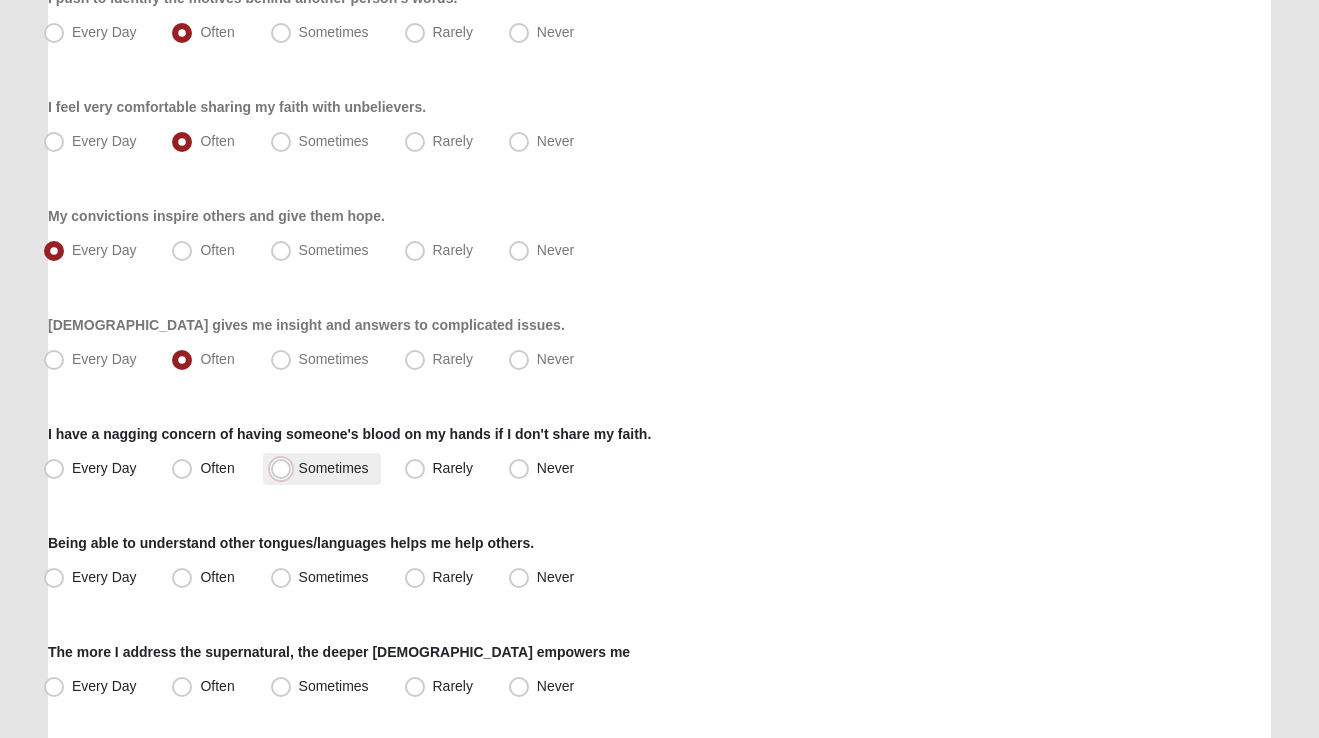 click on "Sometimes" at bounding box center (285, 468) 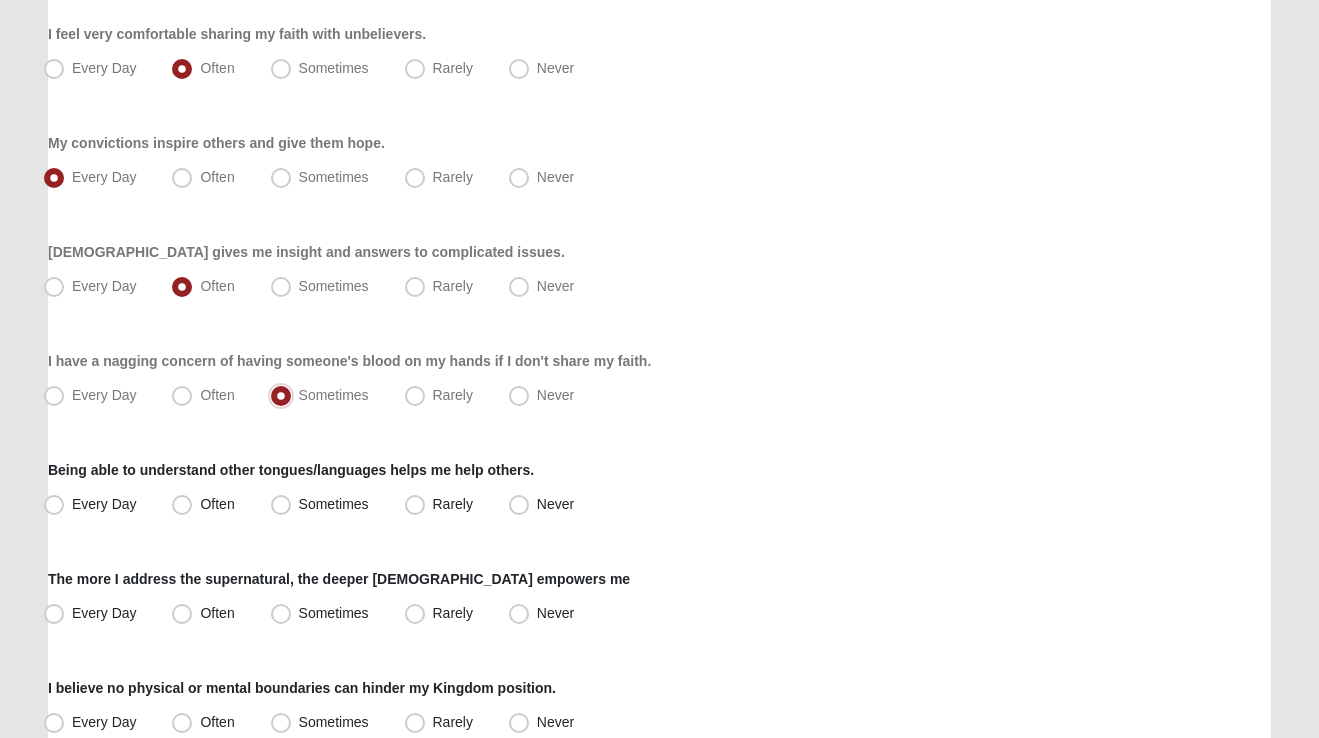 scroll, scrollTop: 372, scrollLeft: 0, axis: vertical 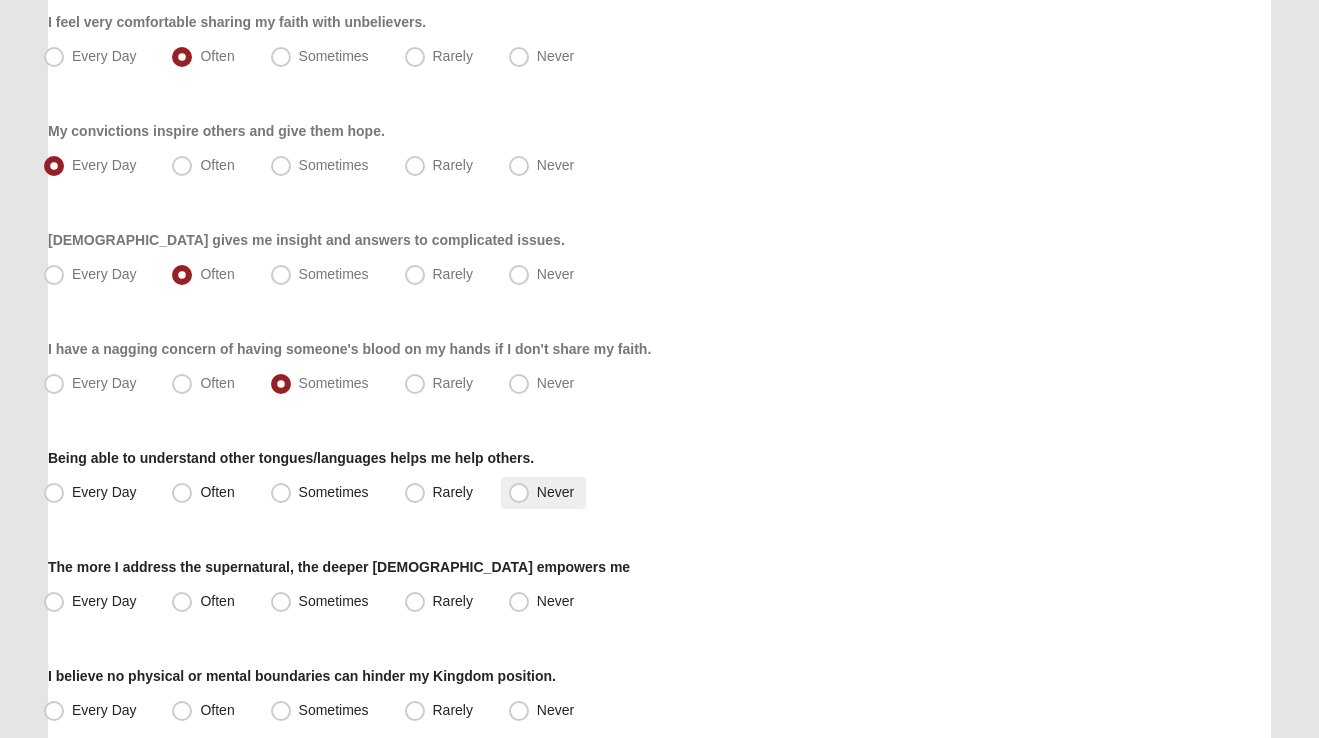 click on "Never" at bounding box center (555, 492) 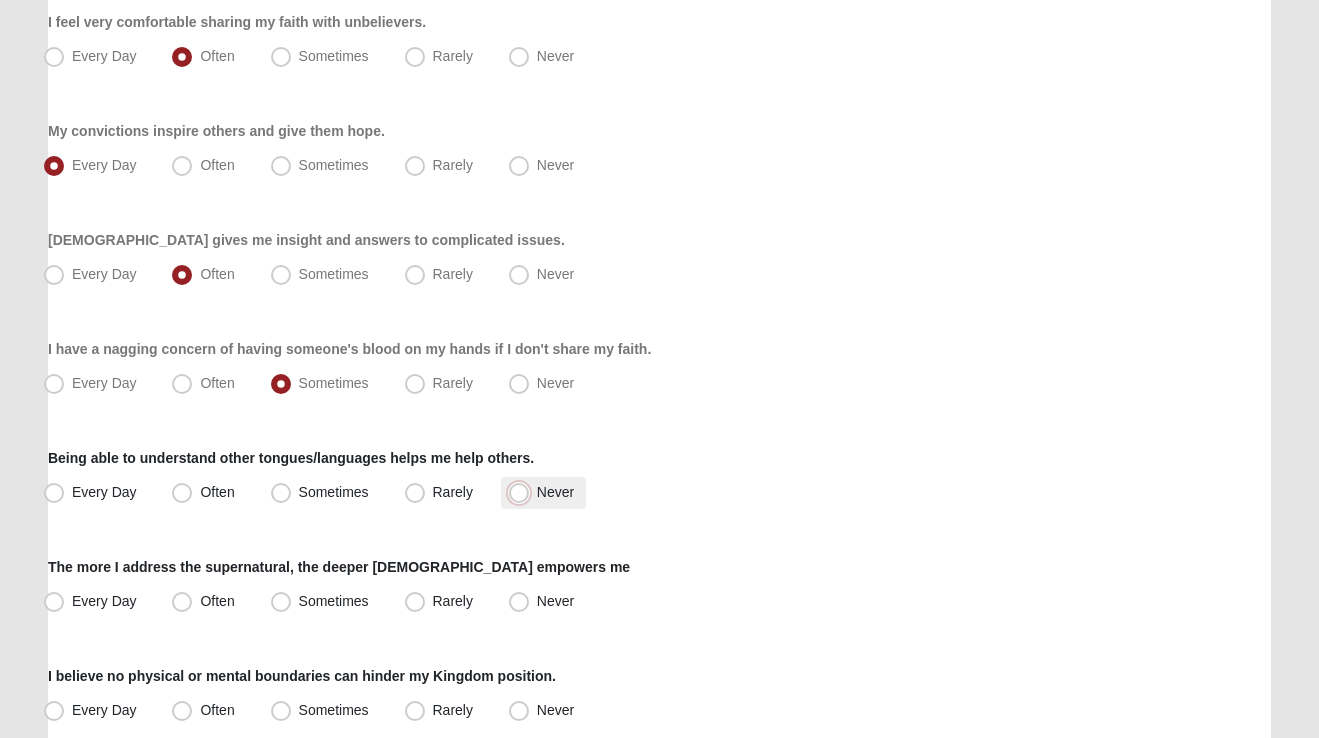 click on "Never" at bounding box center (523, 492) 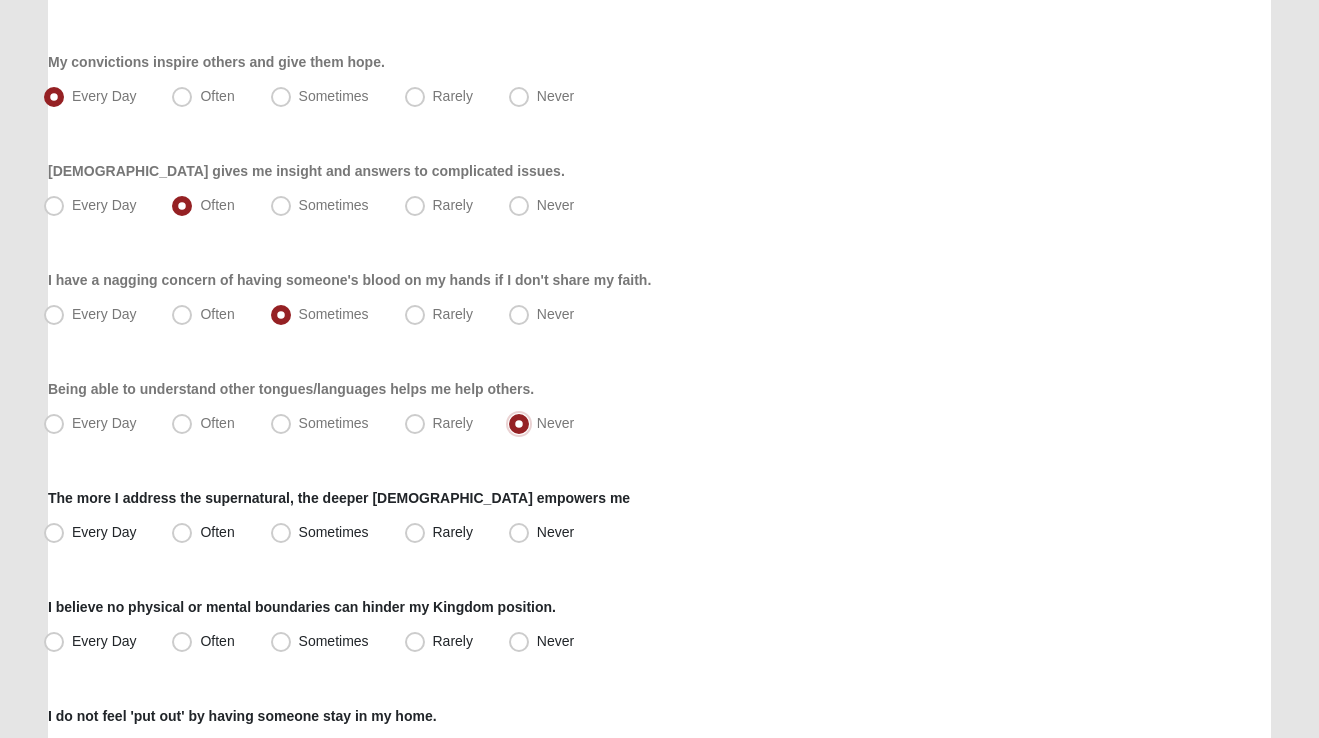 scroll, scrollTop: 459, scrollLeft: 0, axis: vertical 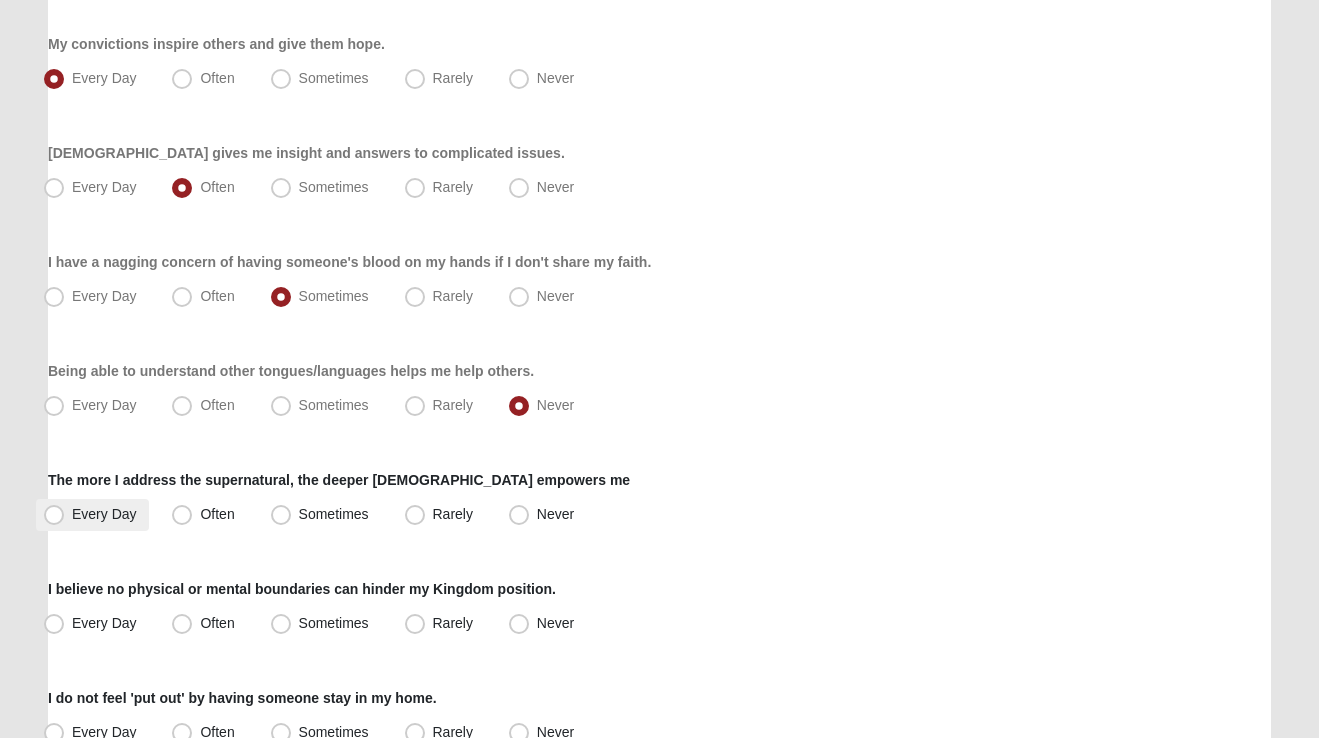 click on "Every Day" at bounding box center [104, 514] 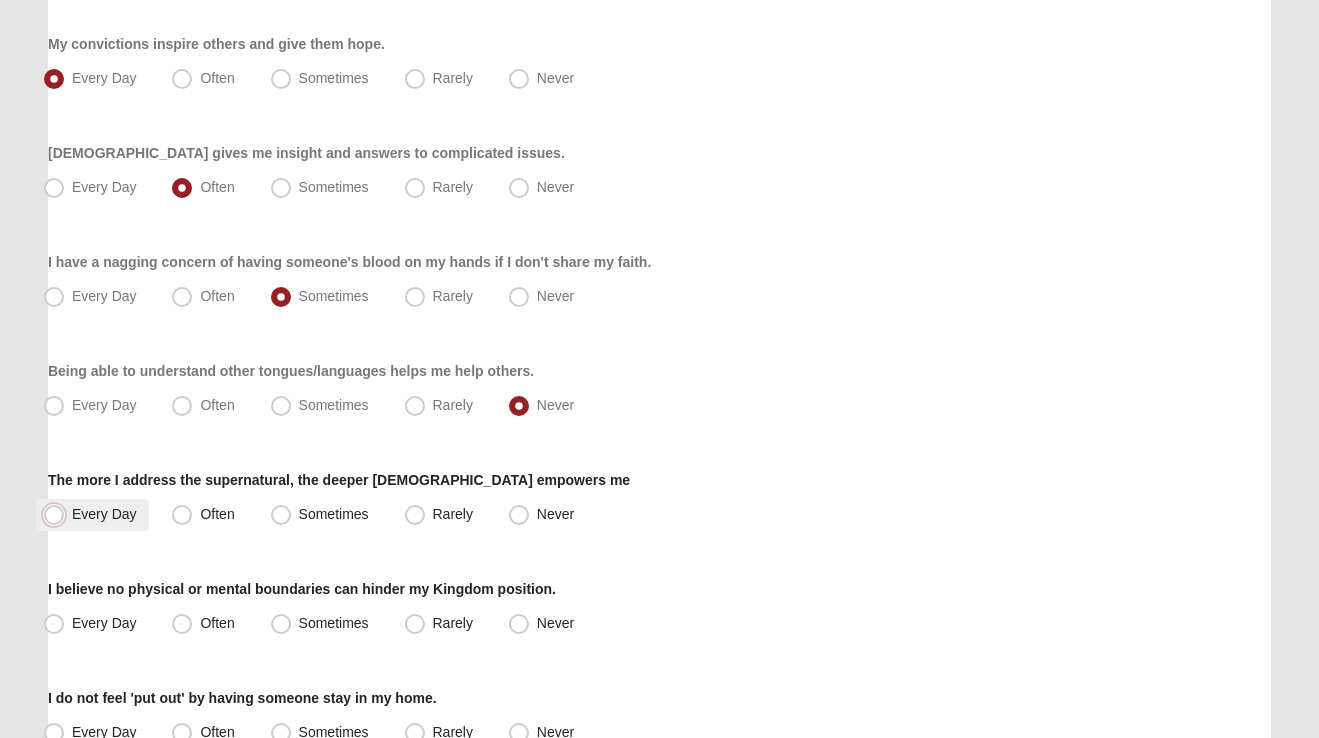 click on "Every Day" at bounding box center [58, 514] 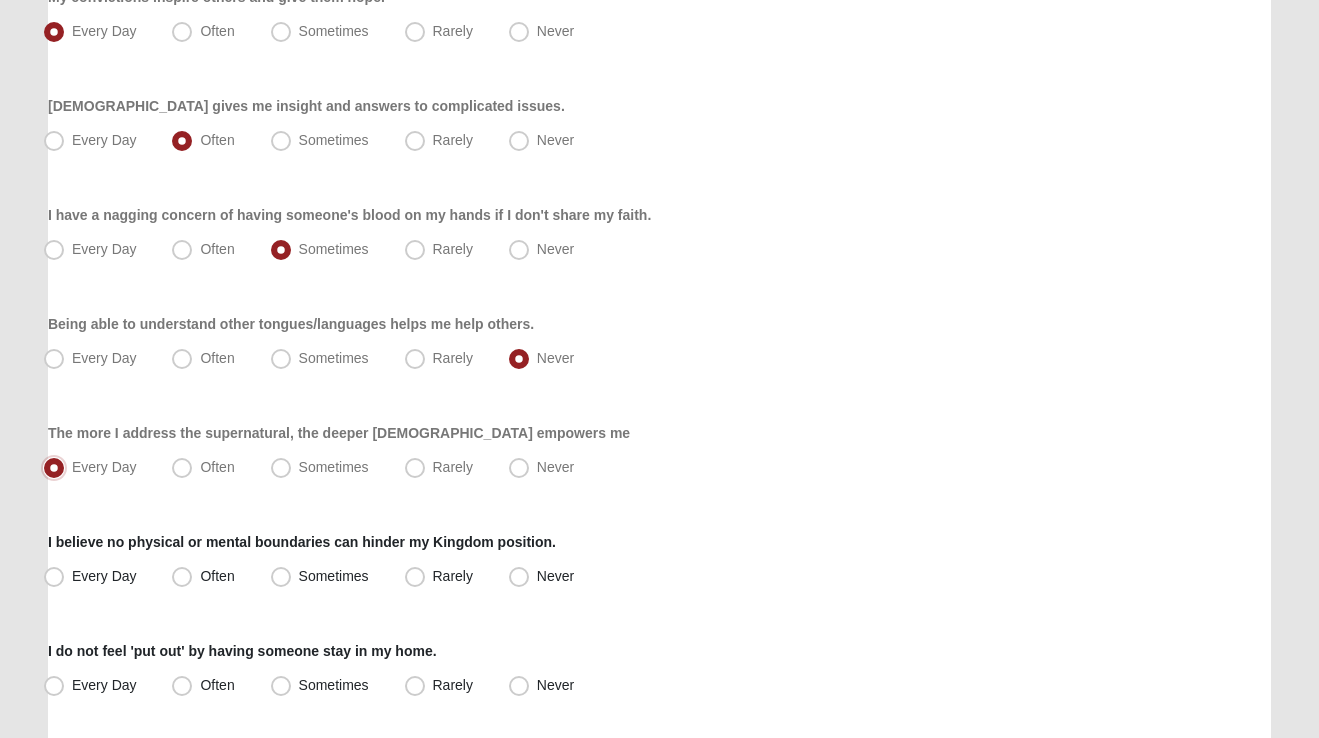 scroll, scrollTop: 518, scrollLeft: 0, axis: vertical 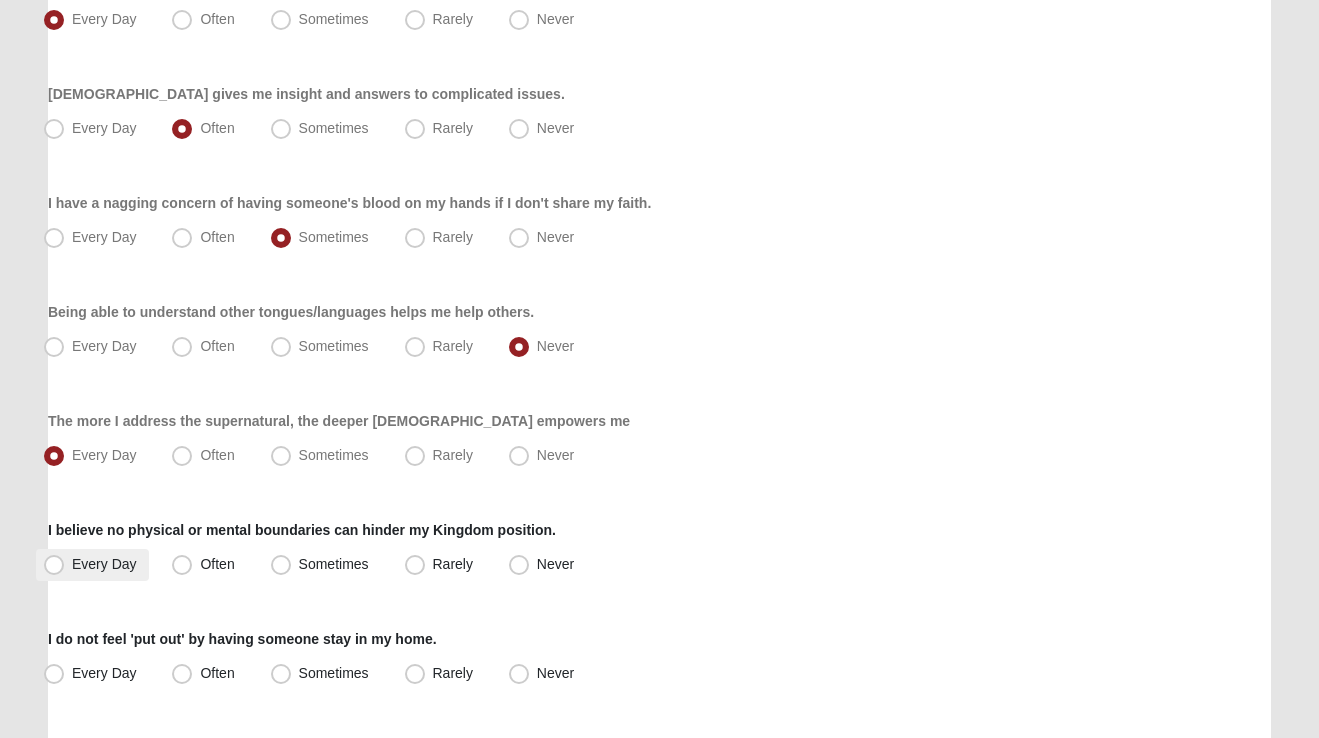 click on "Every Day" at bounding box center [104, 564] 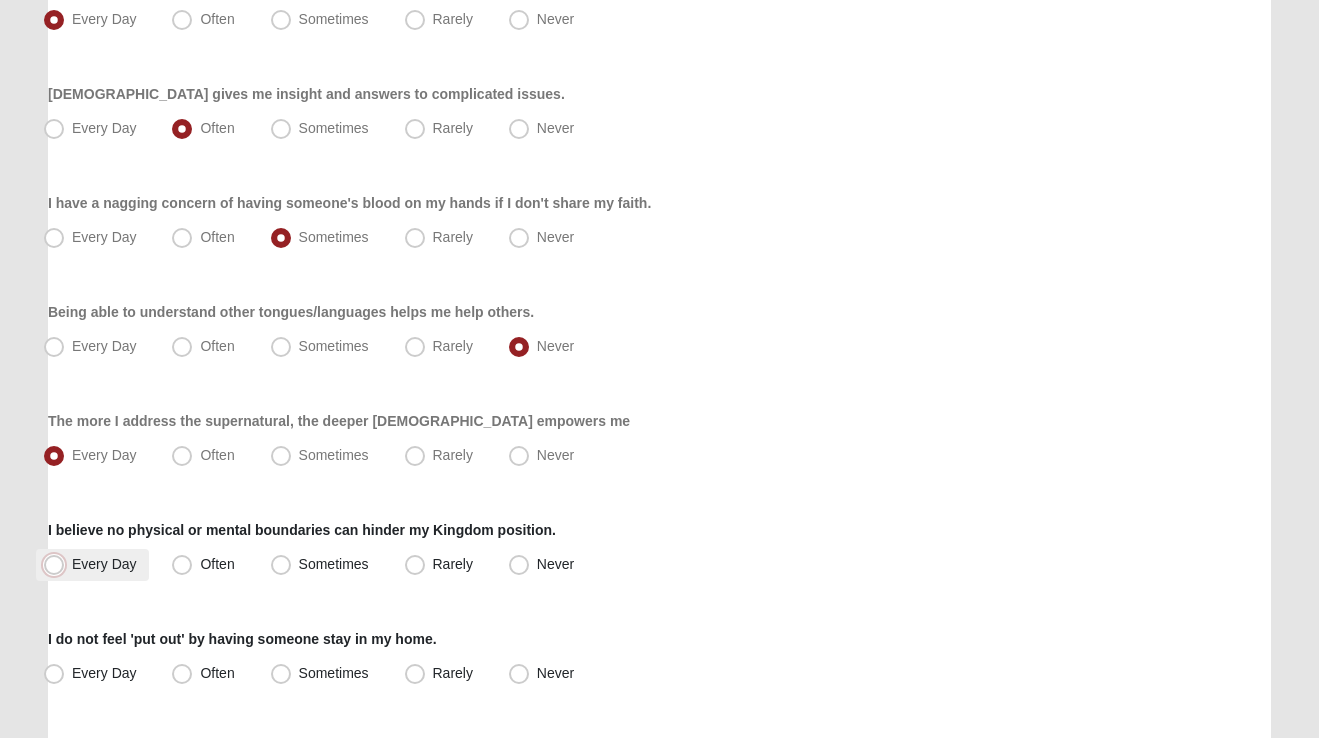 click on "Every Day" at bounding box center (58, 564) 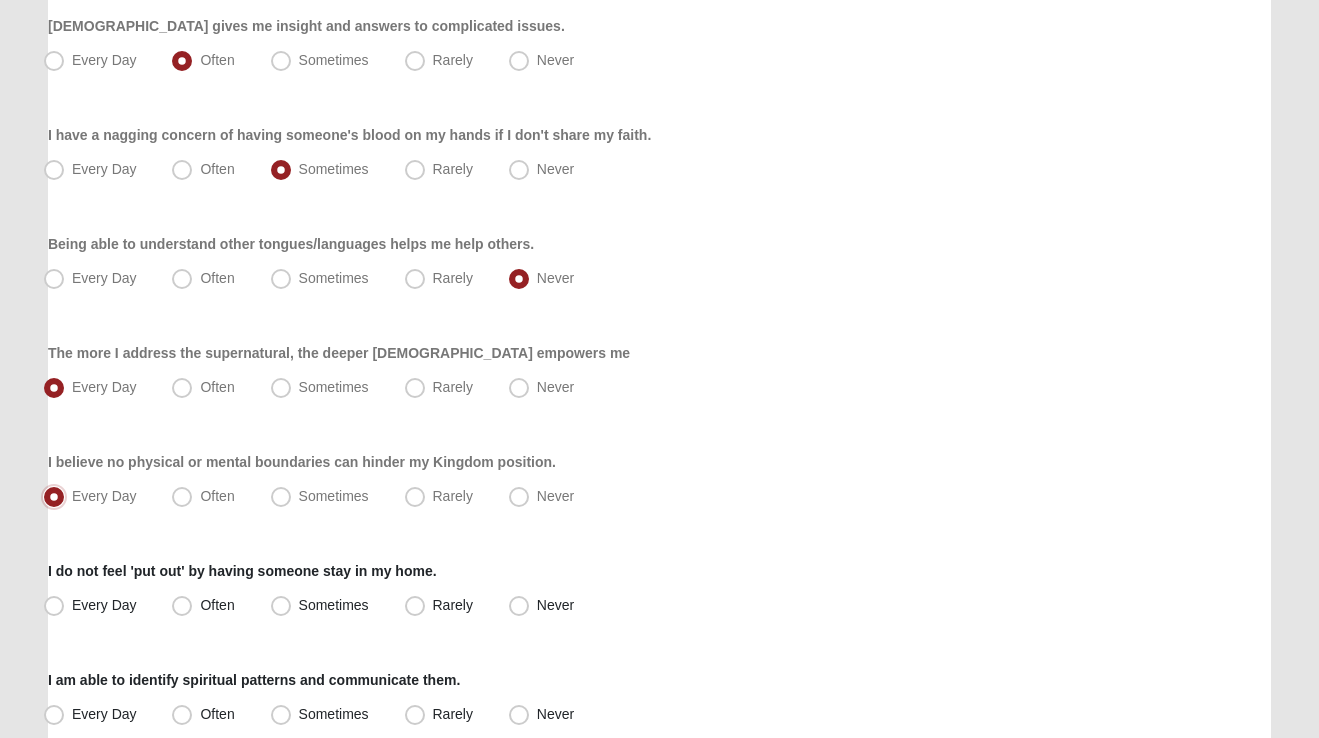 scroll, scrollTop: 592, scrollLeft: 0, axis: vertical 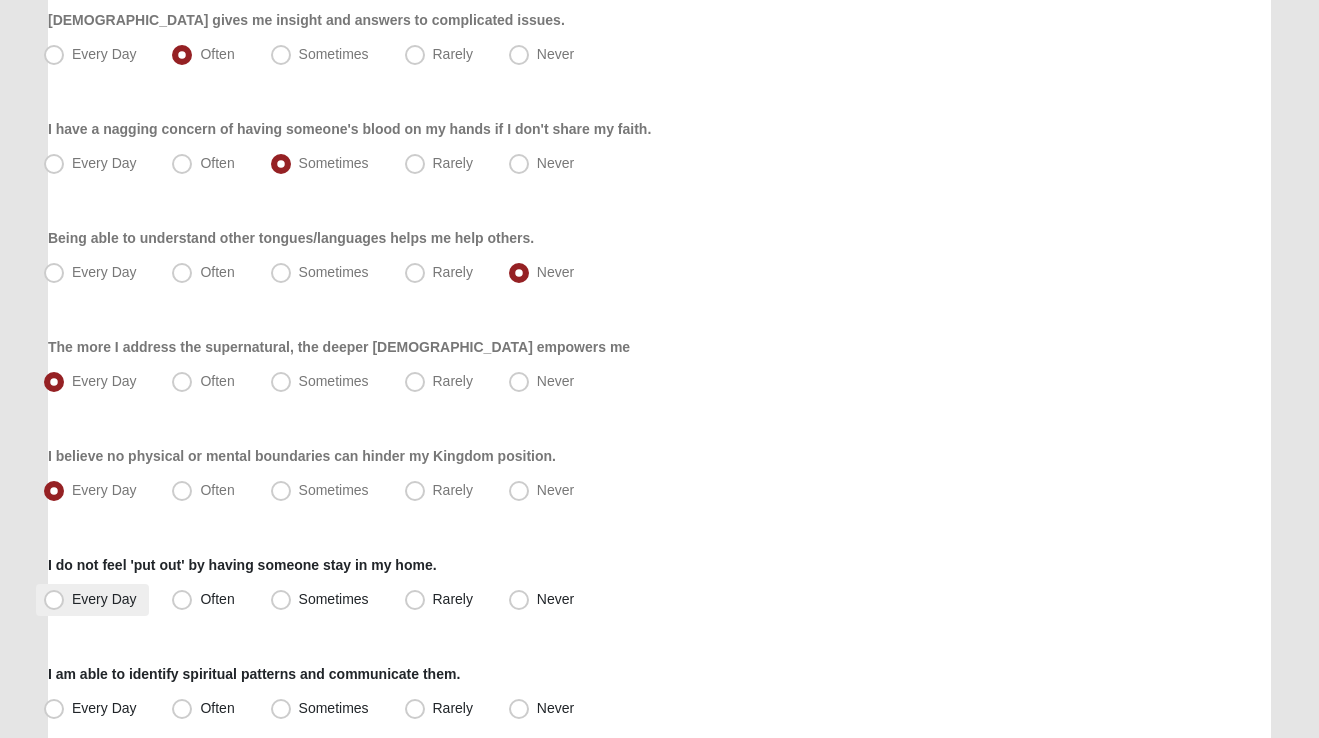click on "Every Day" at bounding box center [104, 599] 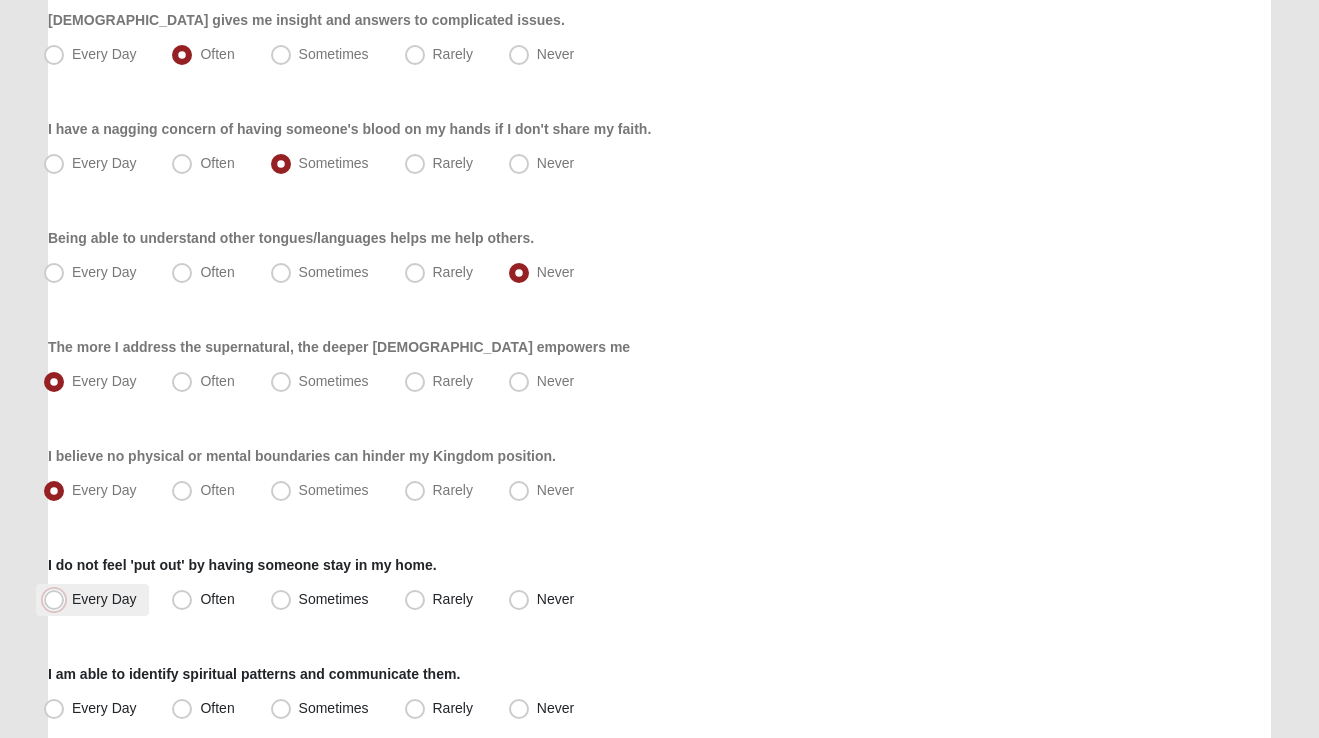 click on "Every Day" at bounding box center [58, 599] 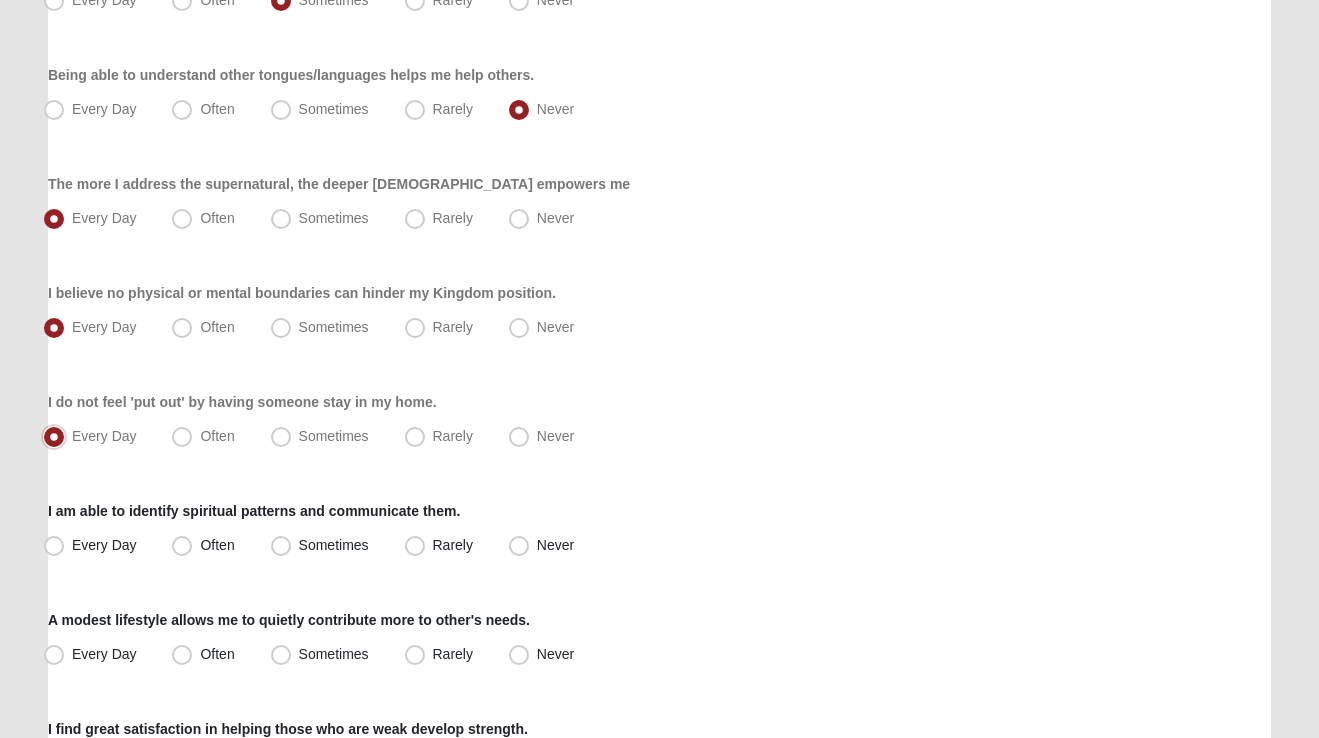 scroll, scrollTop: 775, scrollLeft: 0, axis: vertical 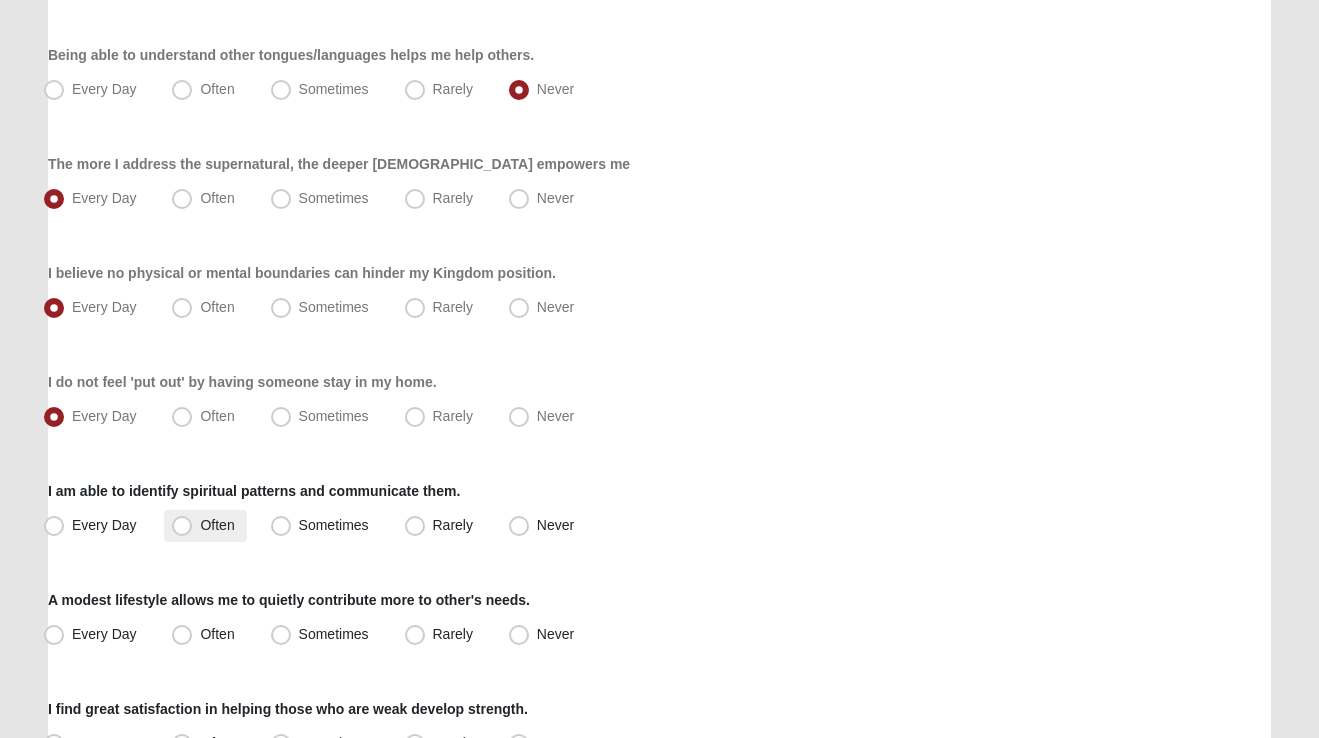 click on "Often" at bounding box center (217, 525) 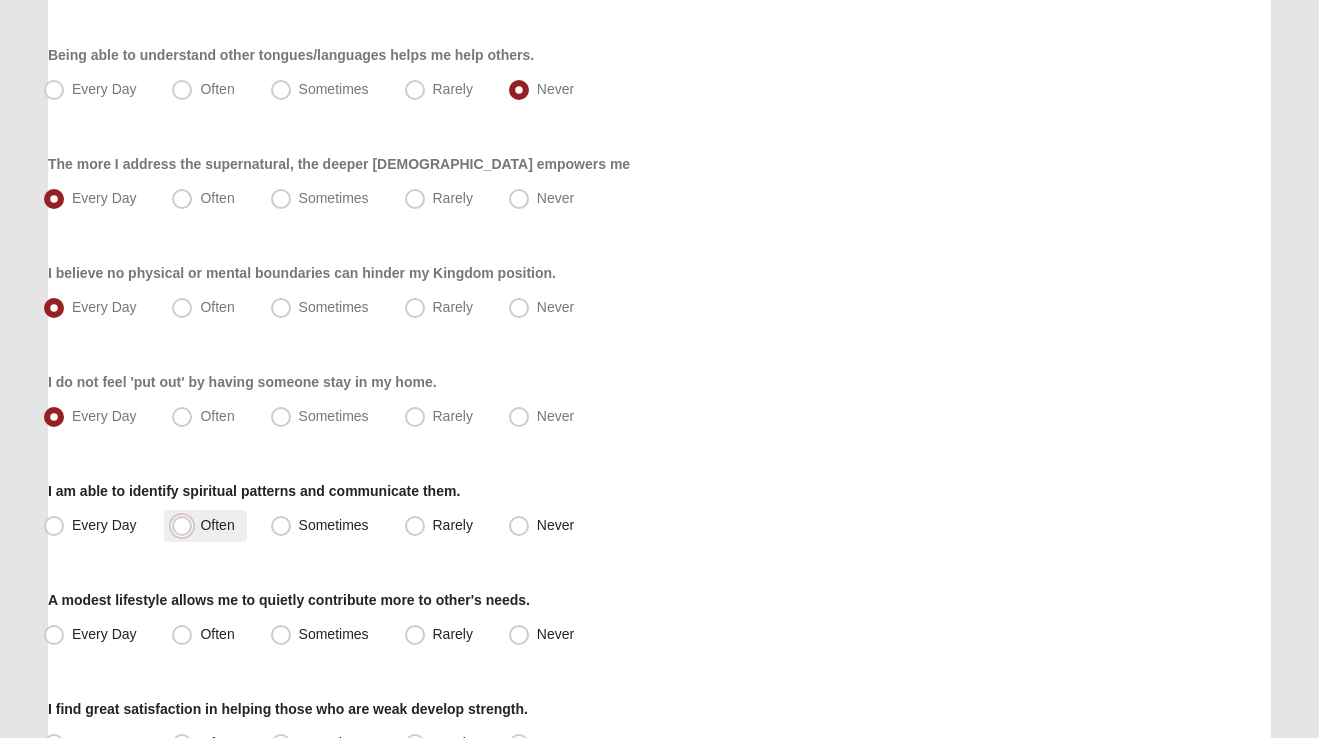 click on "Often" at bounding box center [186, 525] 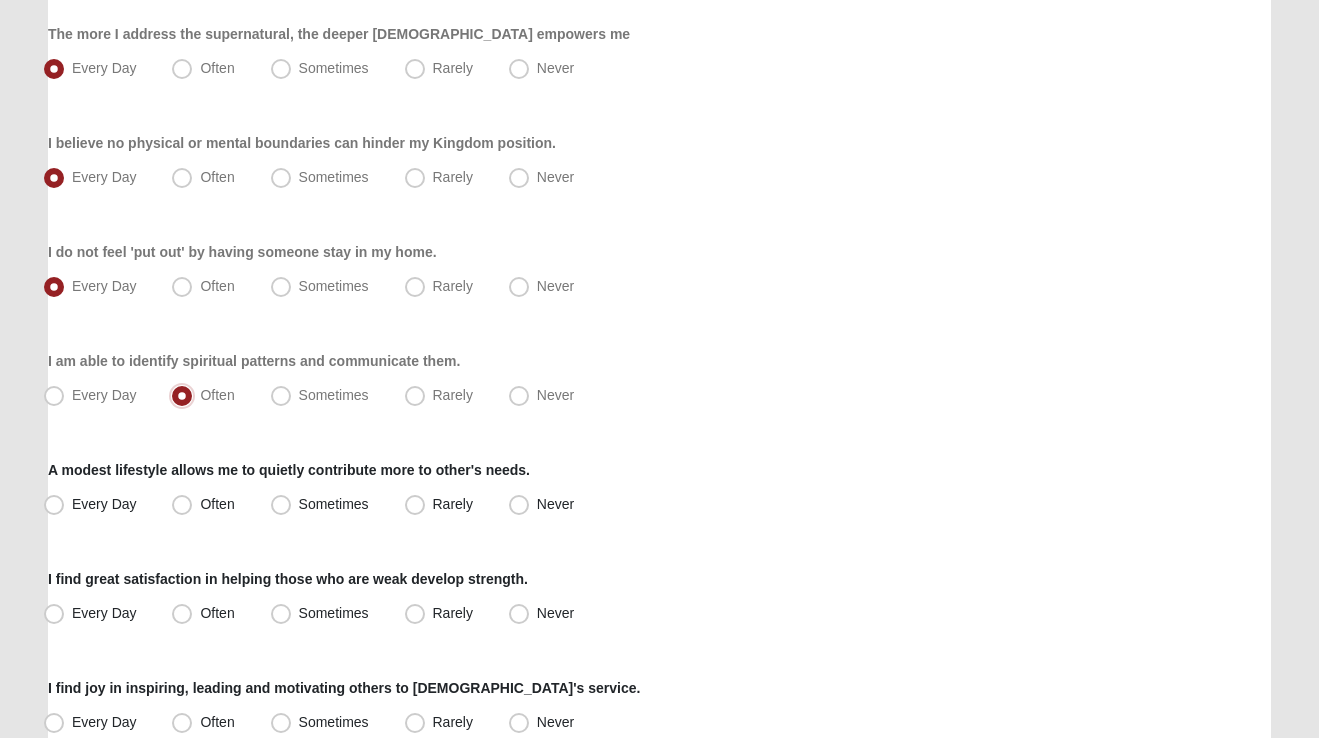 scroll, scrollTop: 910, scrollLeft: 0, axis: vertical 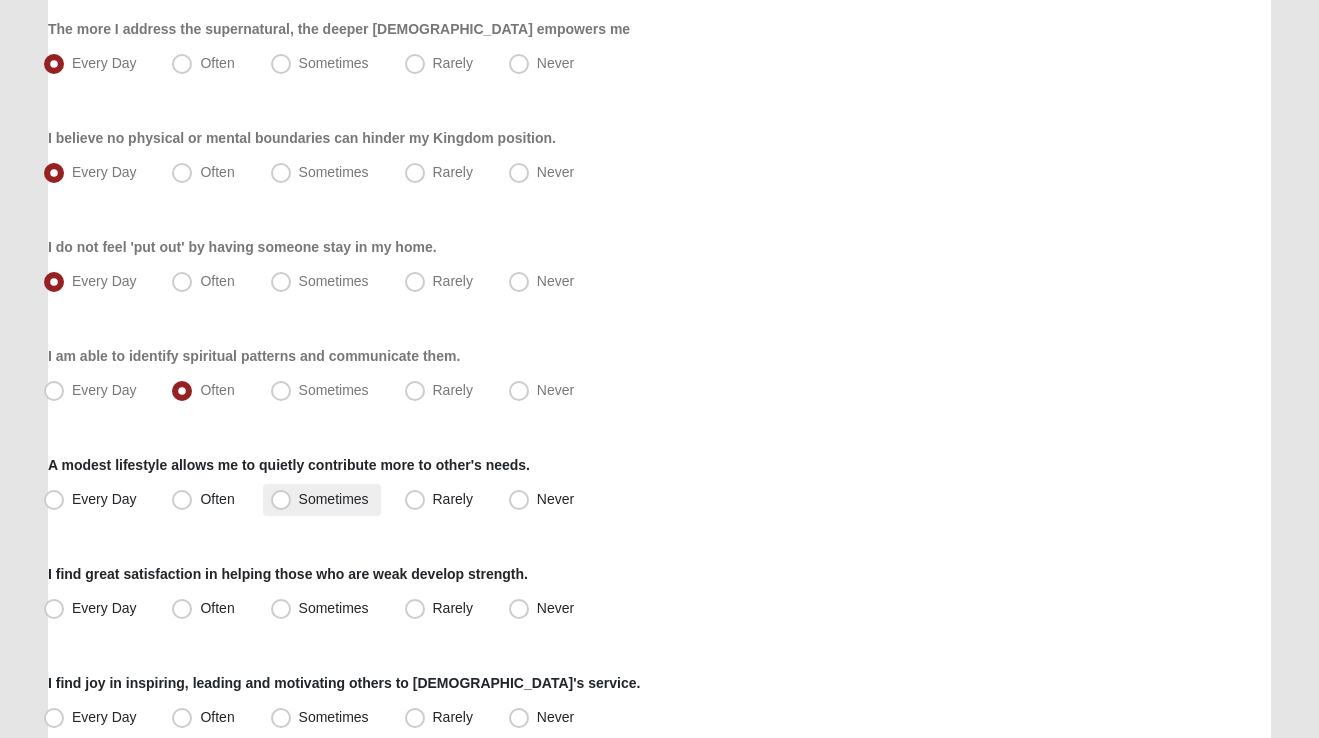 click on "Sometimes" at bounding box center (334, 499) 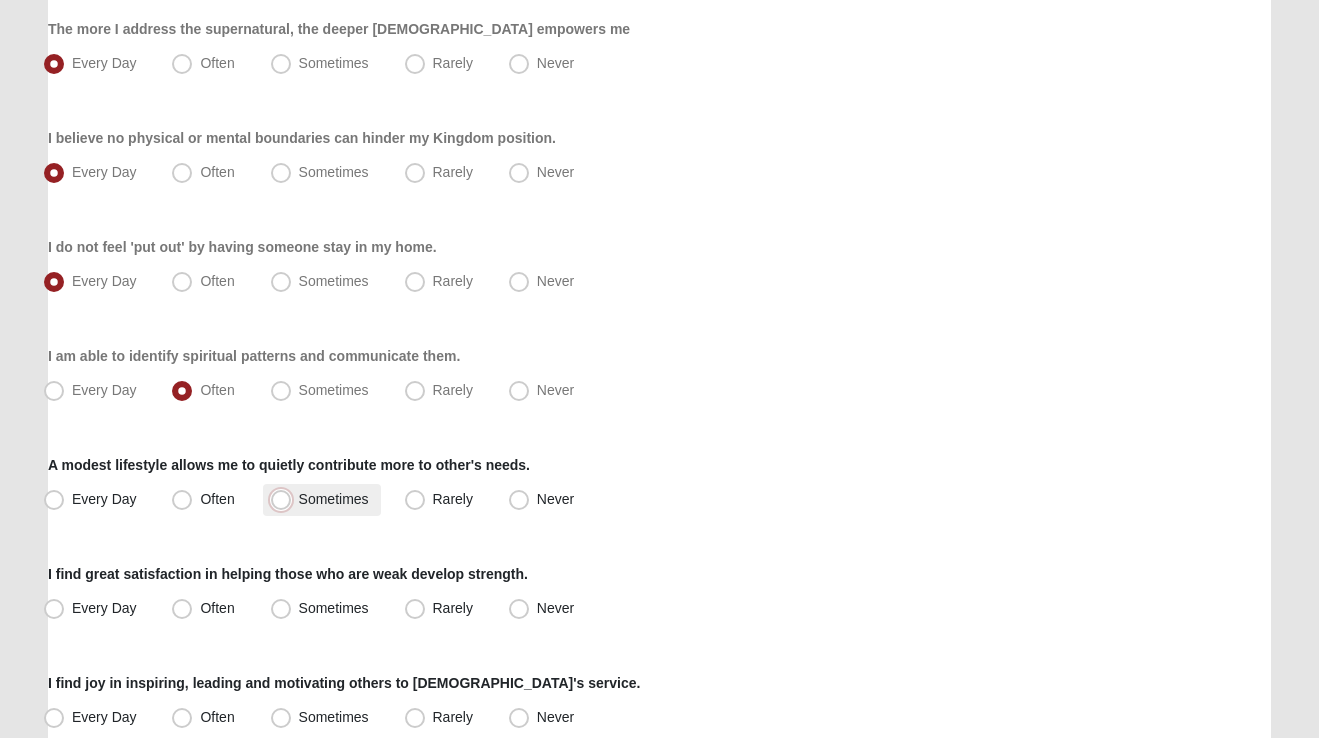 click on "Sometimes" at bounding box center (285, 499) 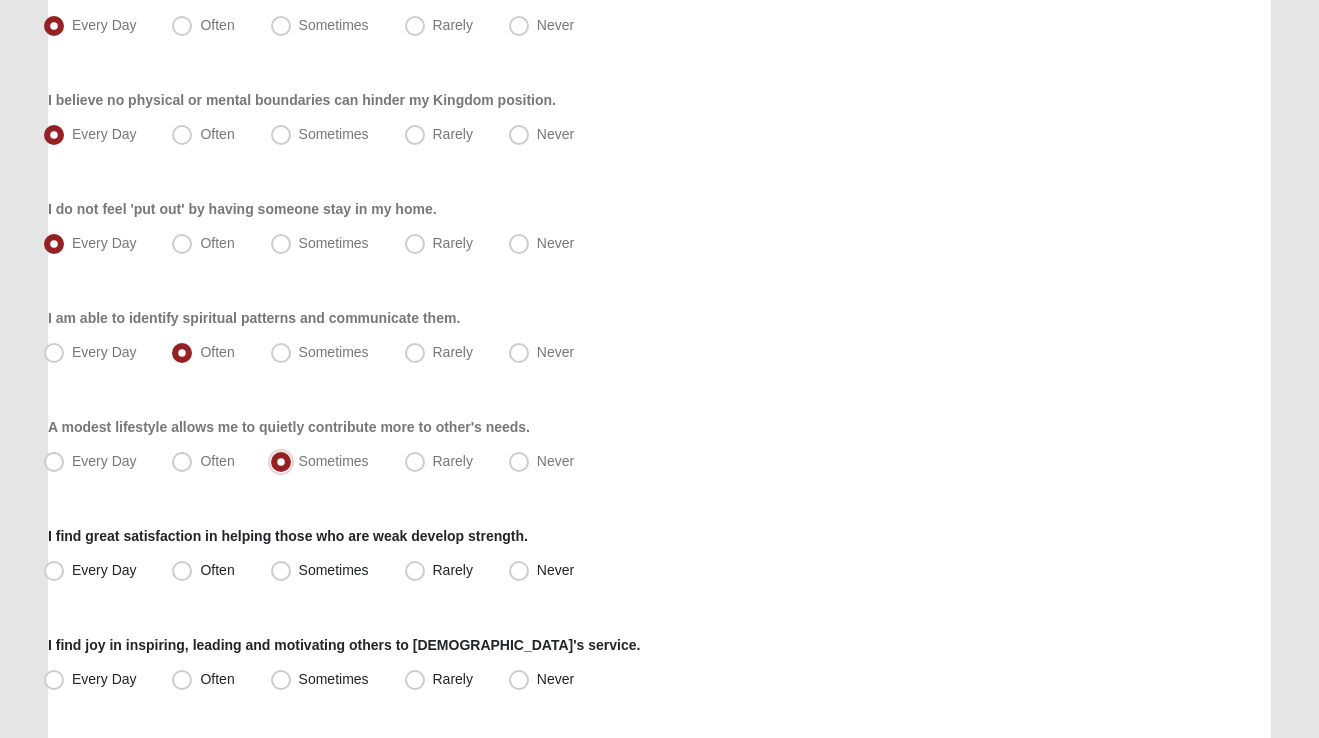 scroll, scrollTop: 990, scrollLeft: 0, axis: vertical 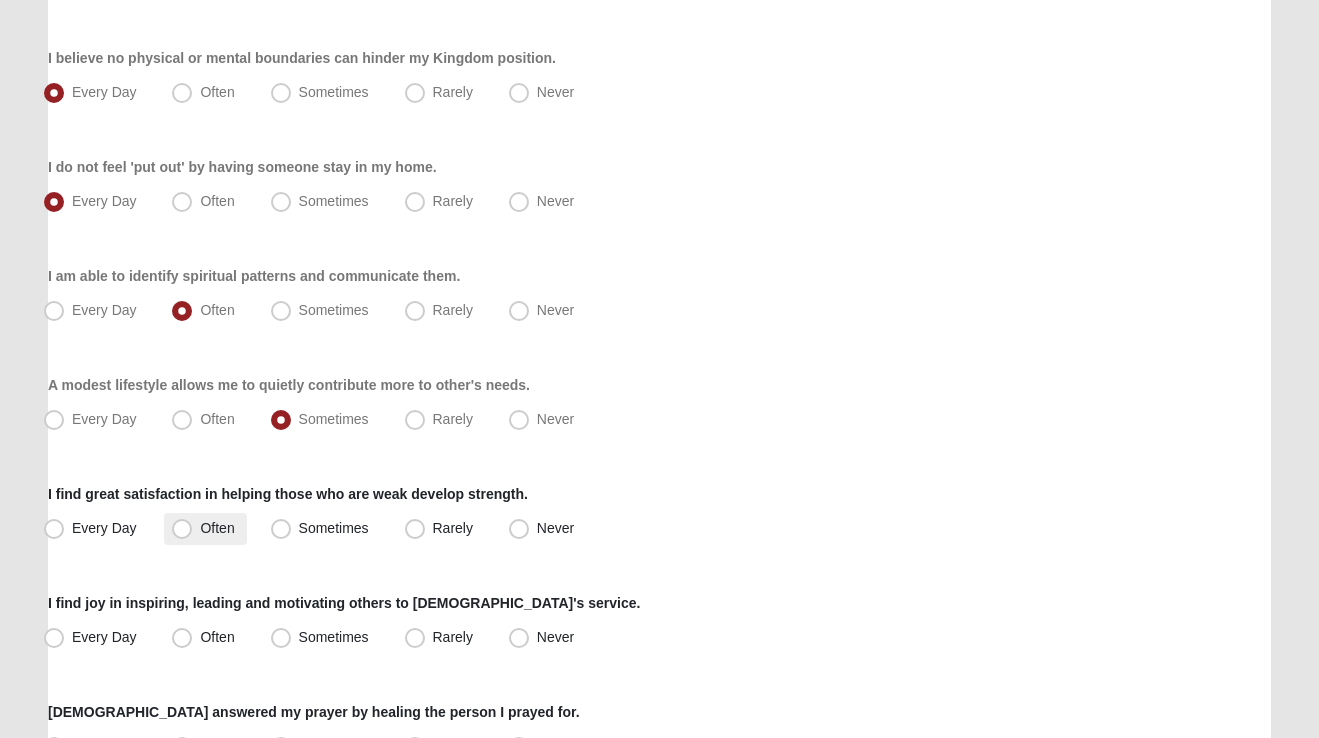 click on "Often" at bounding box center (205, 529) 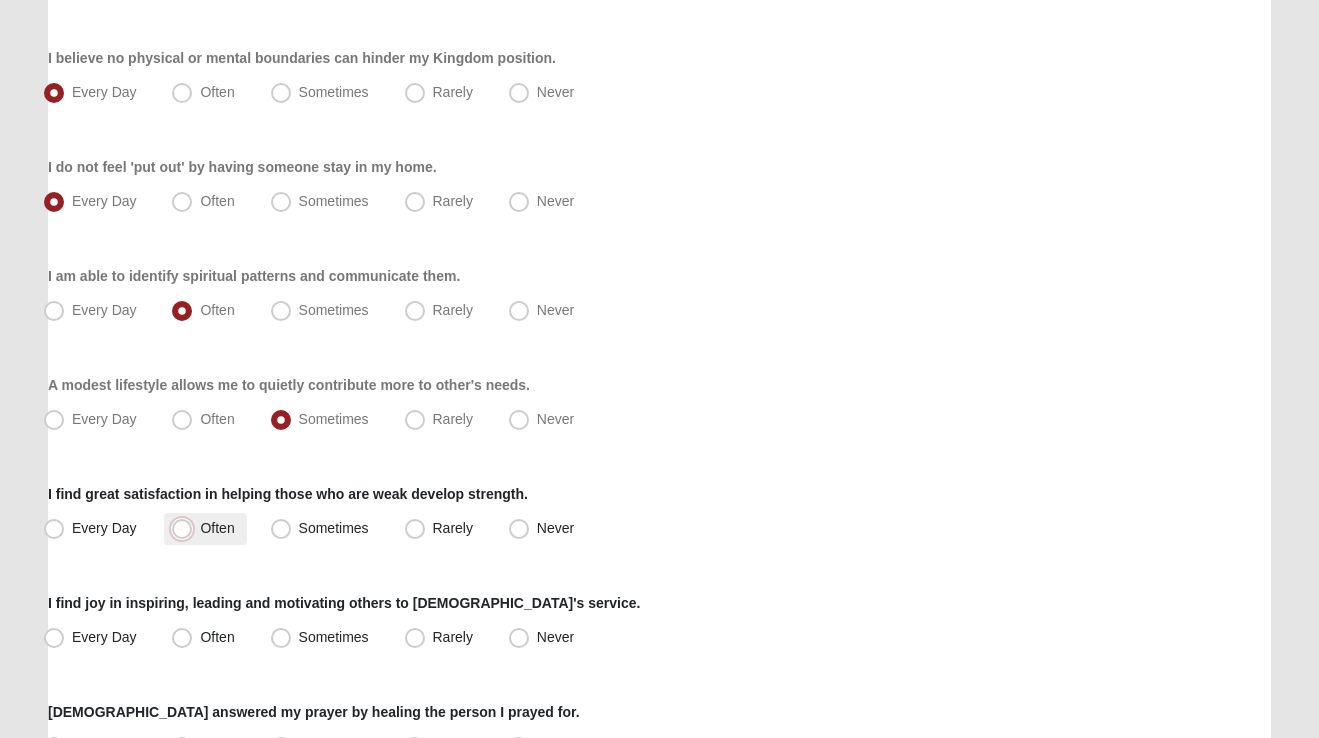 click on "Often" at bounding box center [186, 528] 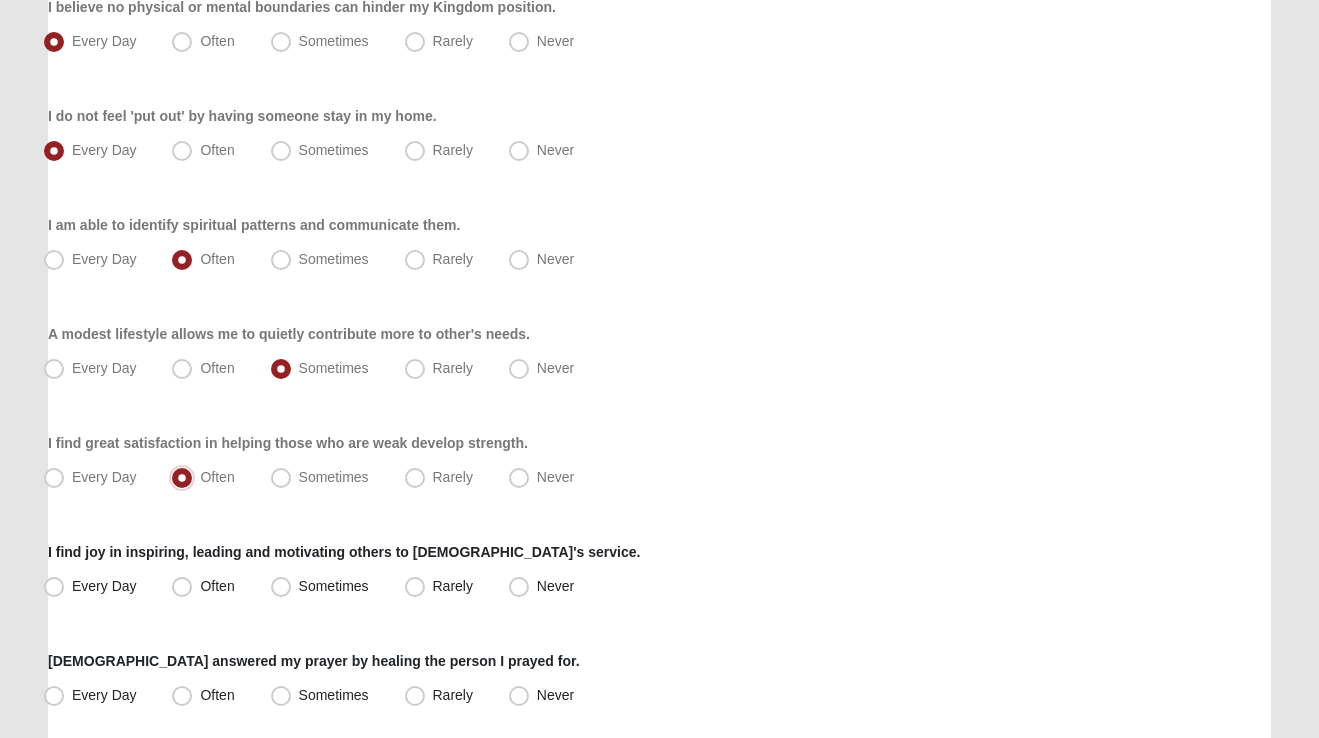 scroll, scrollTop: 1070, scrollLeft: 0, axis: vertical 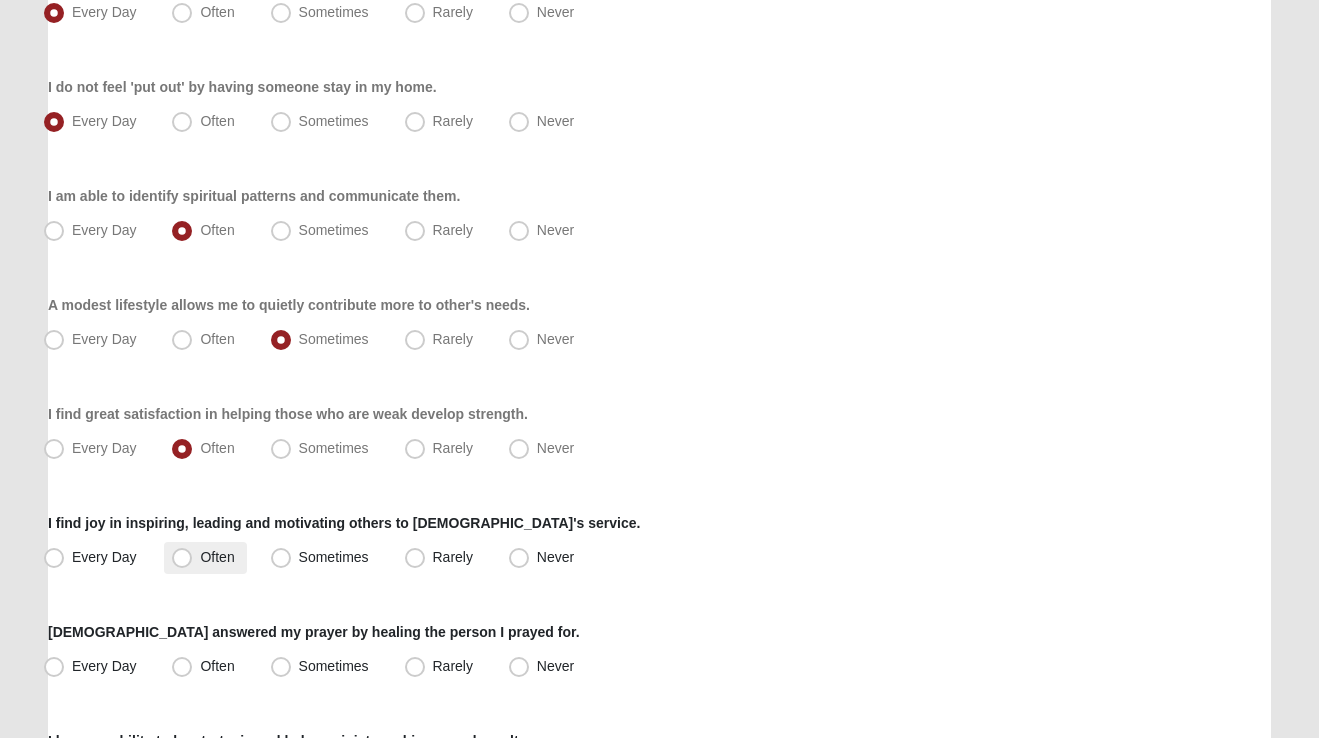 click on "Often" at bounding box center (217, 557) 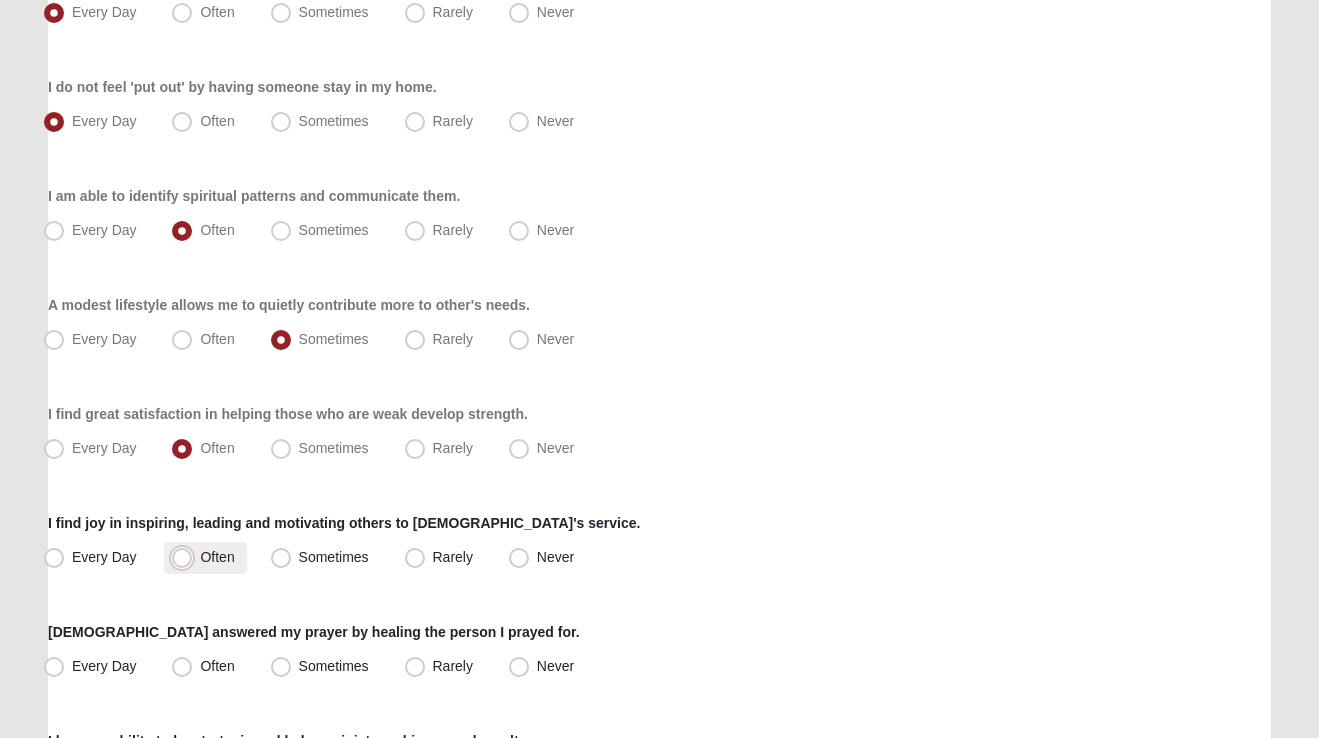 click on "Often" at bounding box center (186, 557) 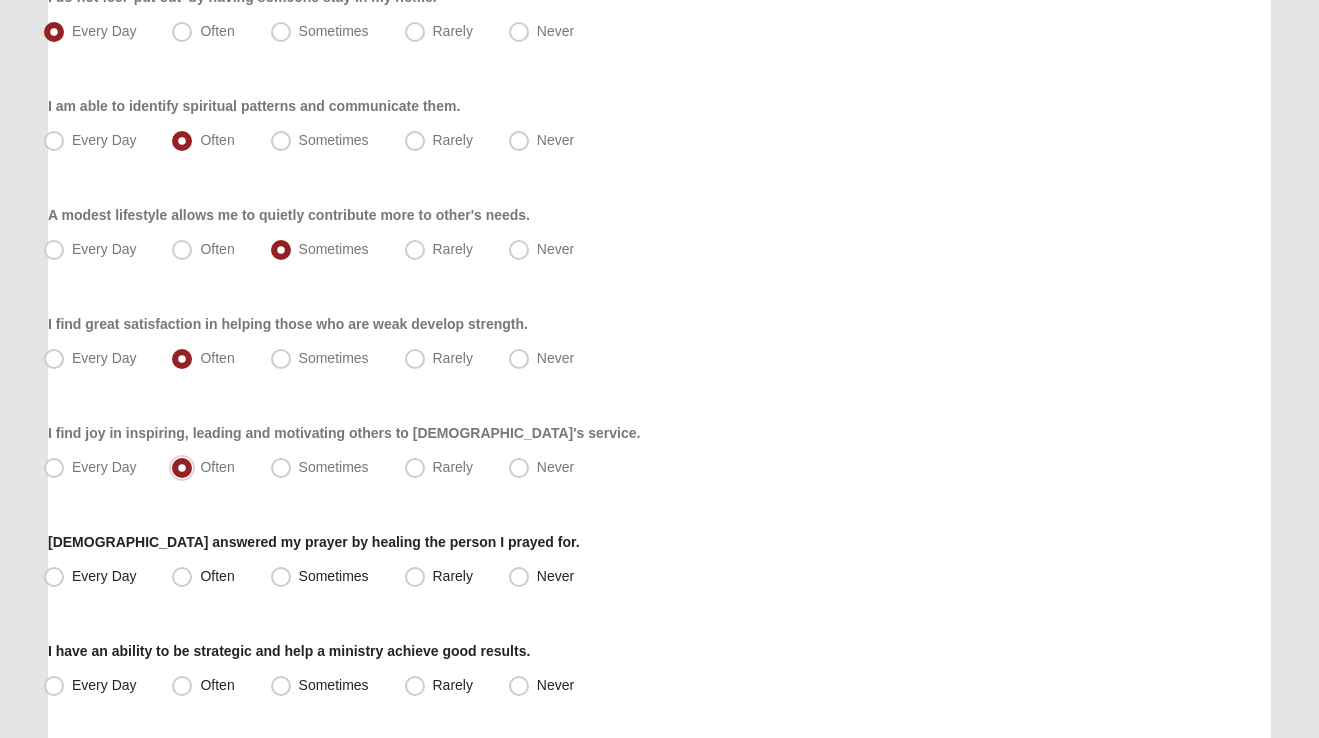 scroll, scrollTop: 1184, scrollLeft: 0, axis: vertical 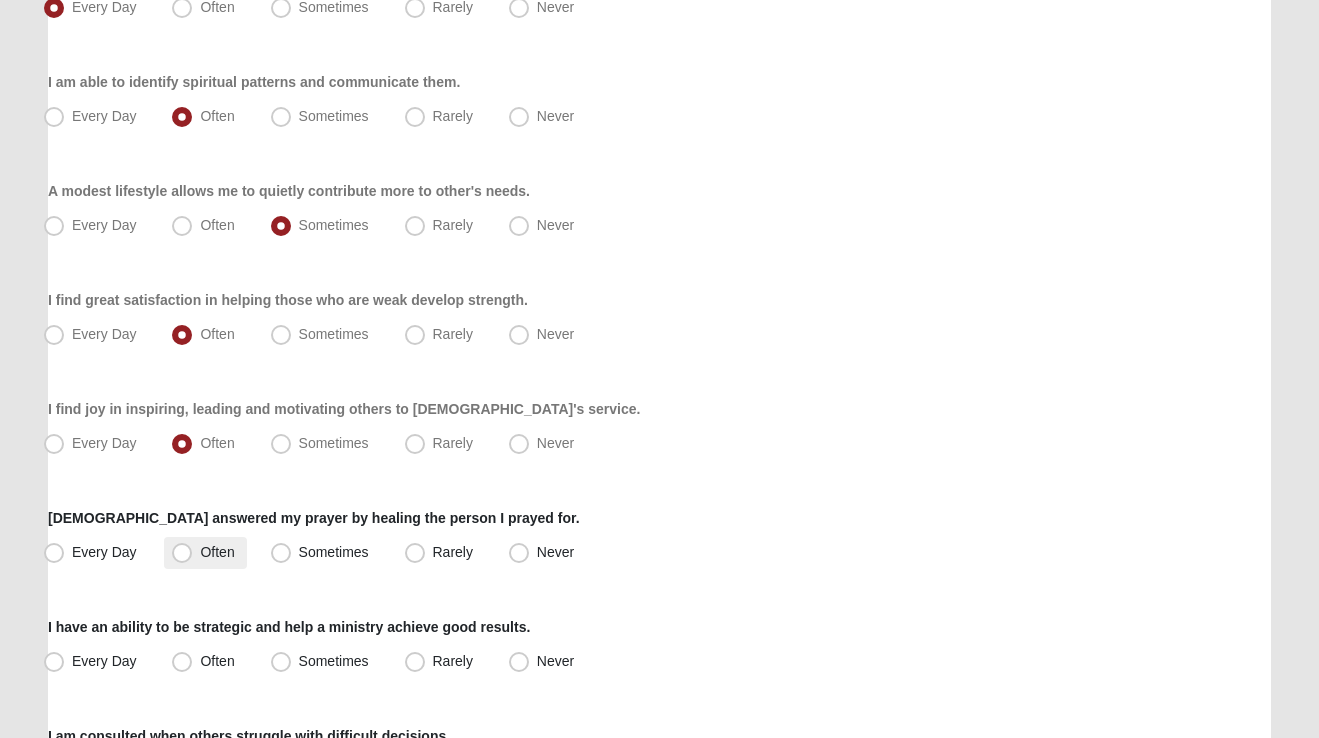 click on "Often" at bounding box center [217, 552] 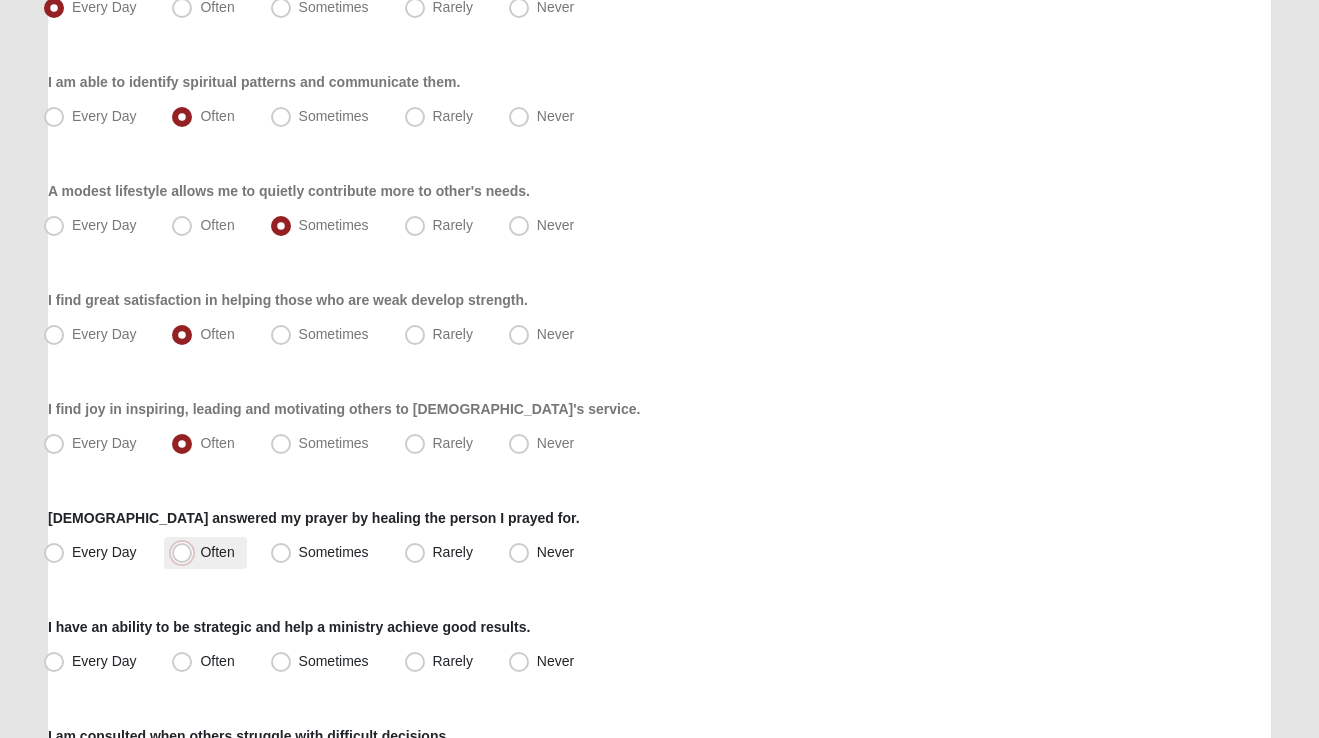 click on "Often" at bounding box center (186, 552) 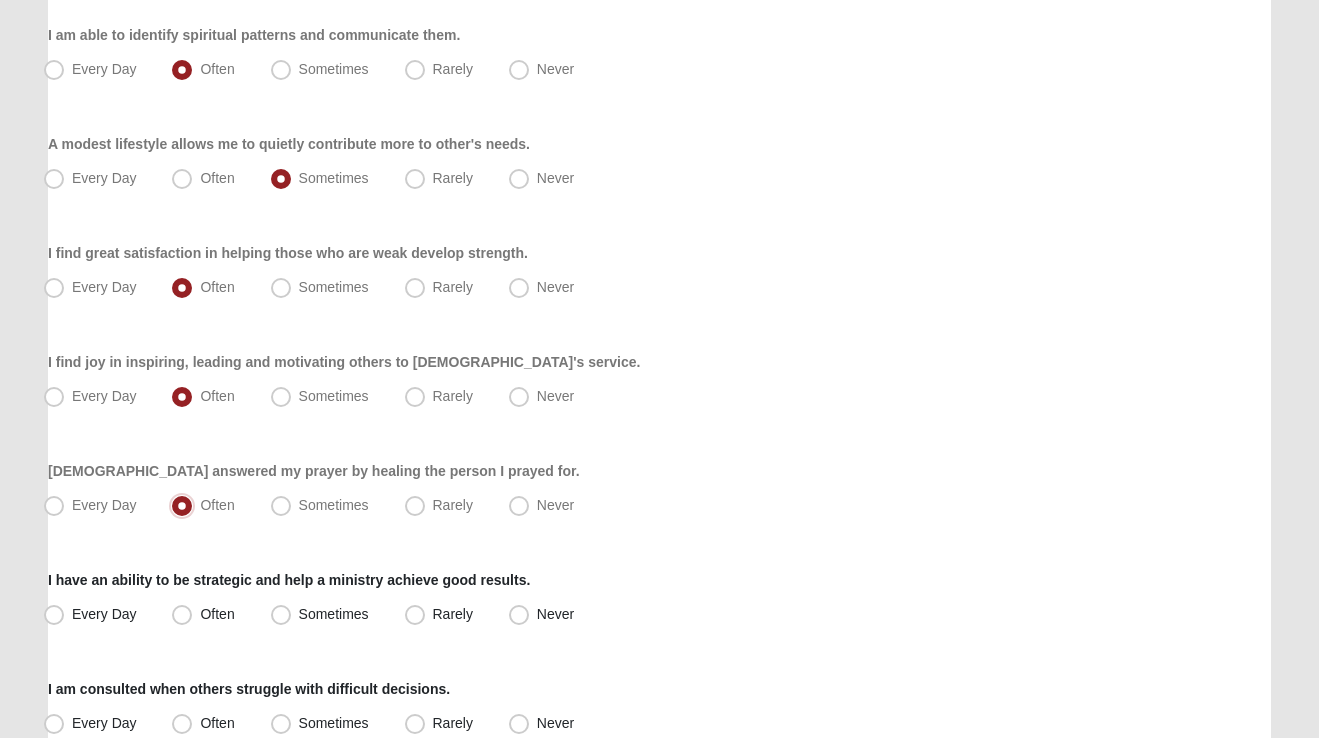 scroll, scrollTop: 1252, scrollLeft: 0, axis: vertical 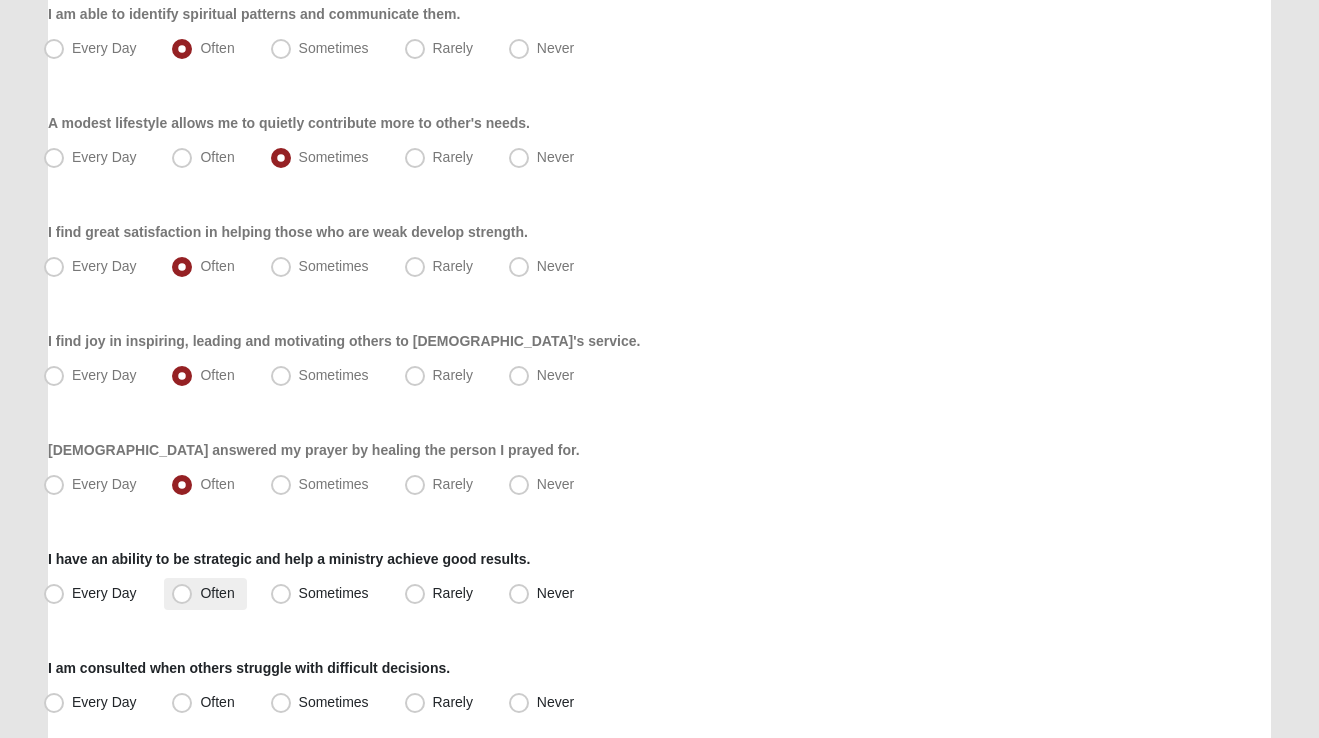 click on "Often" at bounding box center [217, 593] 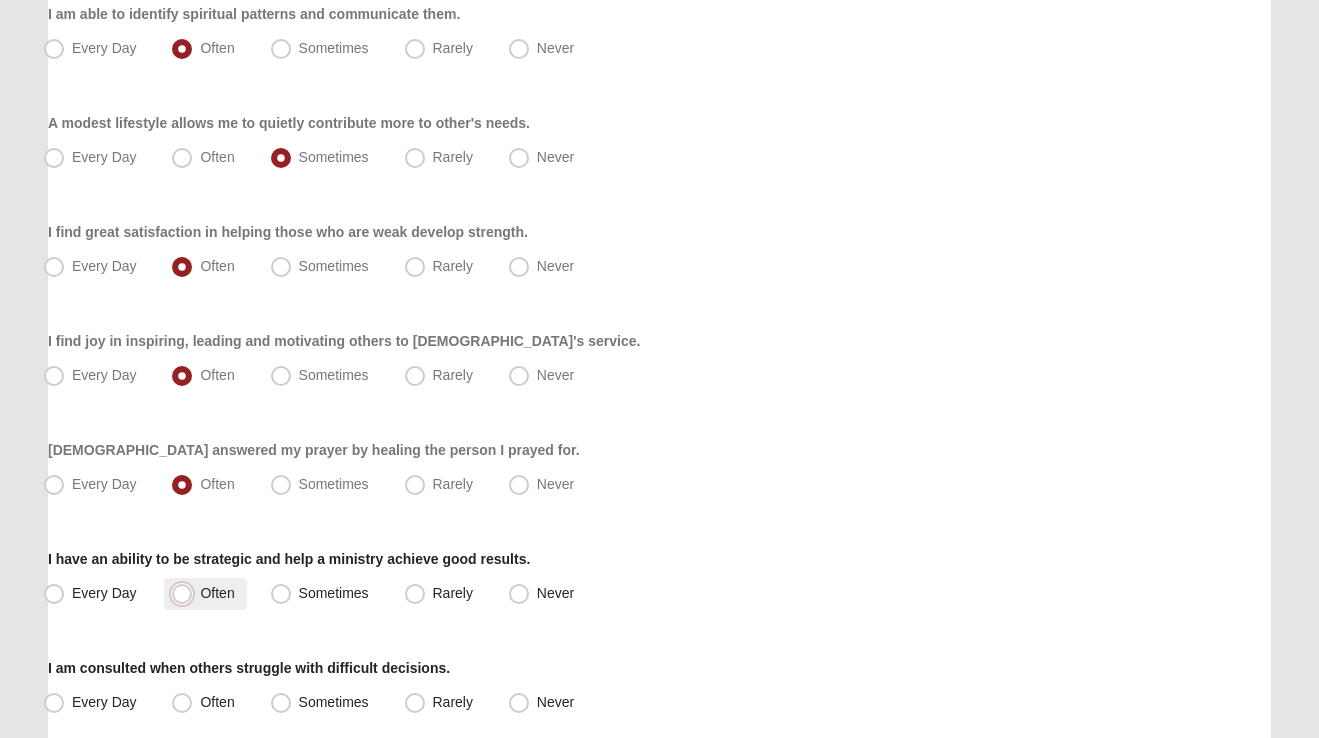 click on "Often" at bounding box center (186, 593) 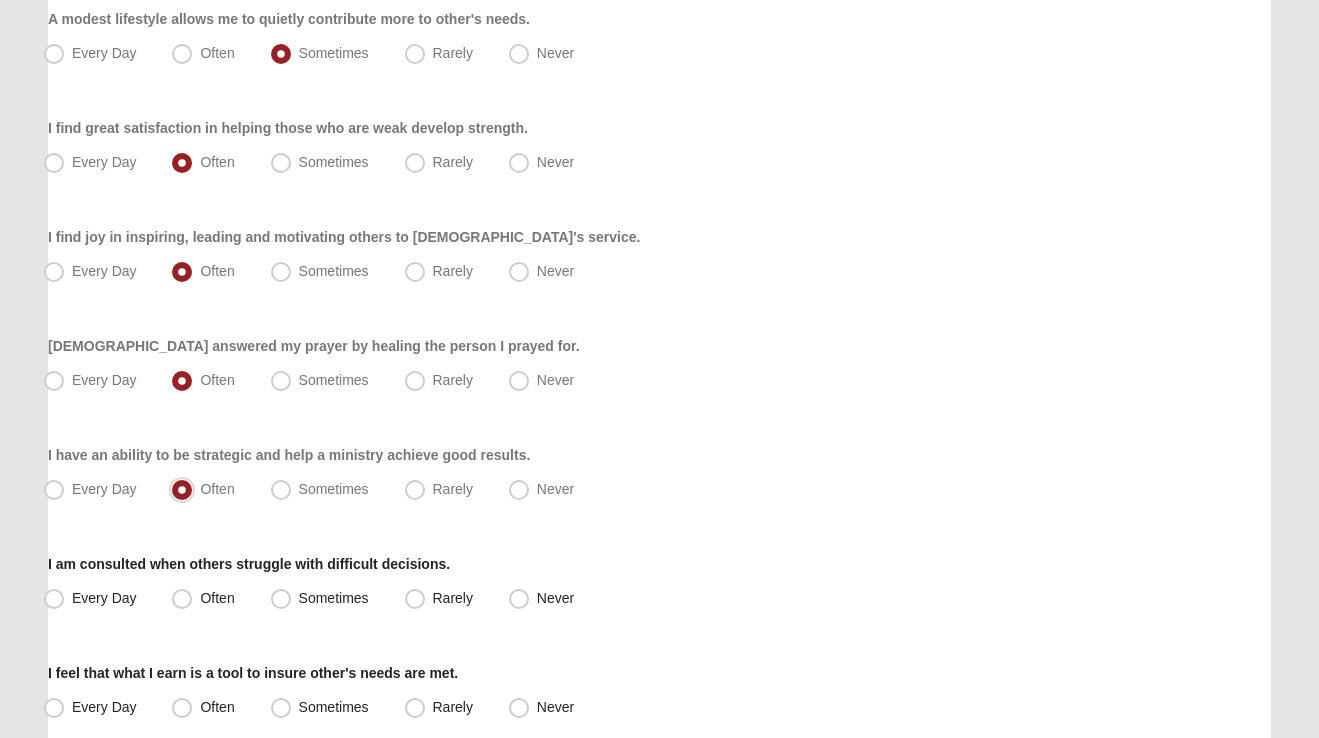 scroll, scrollTop: 1362, scrollLeft: 0, axis: vertical 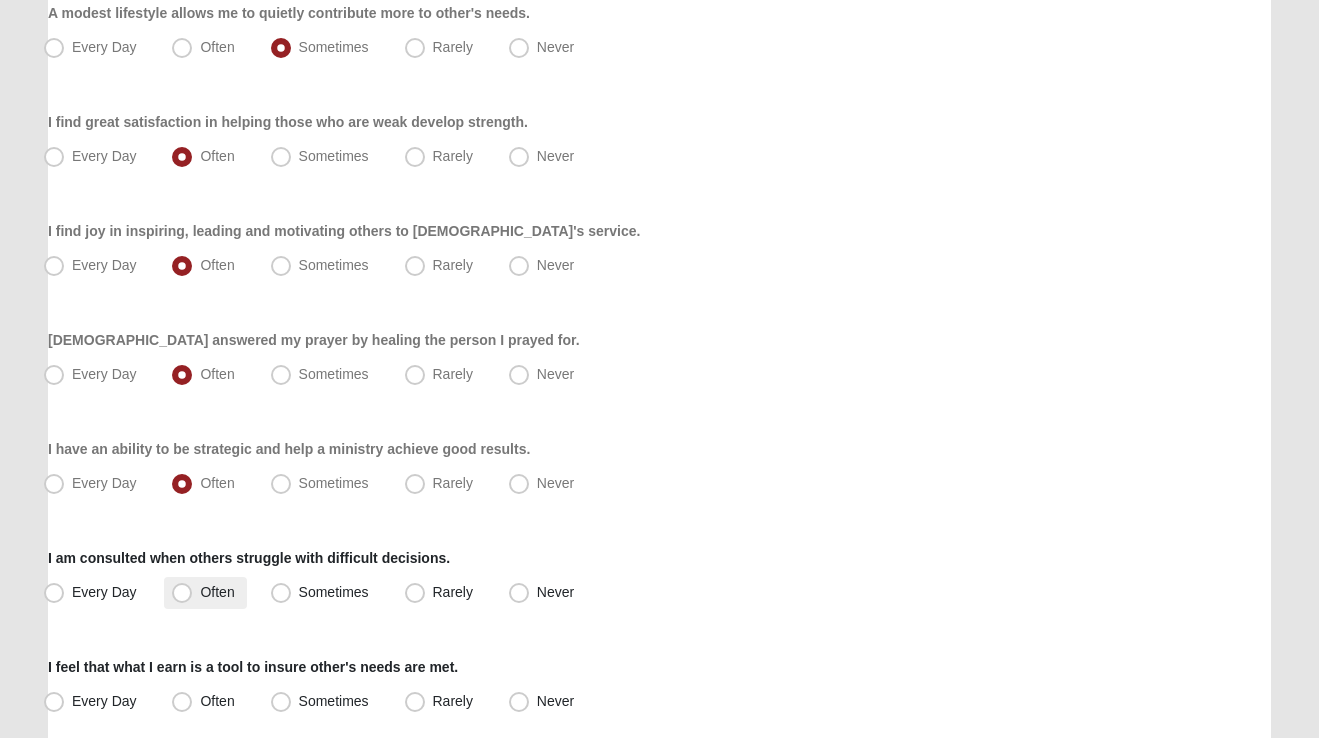 click on "Often" at bounding box center (217, 592) 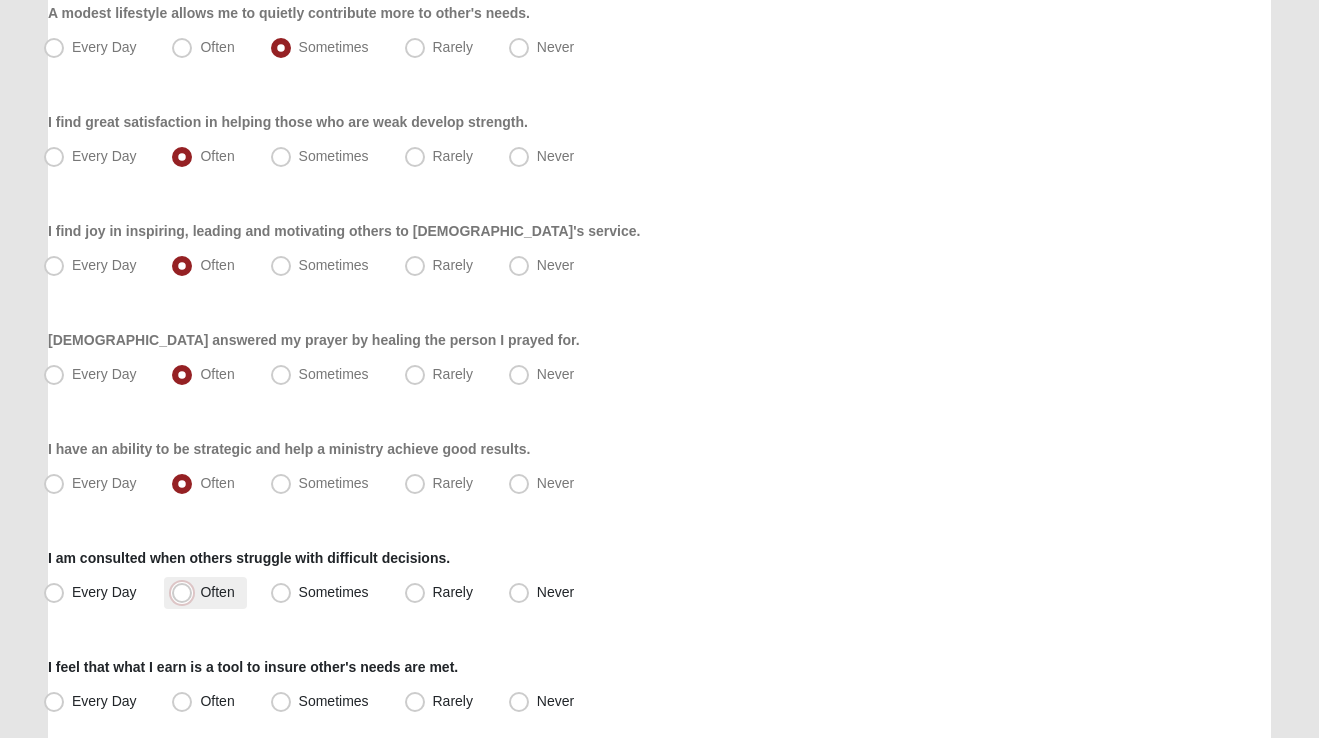 click on "Often" at bounding box center [186, 592] 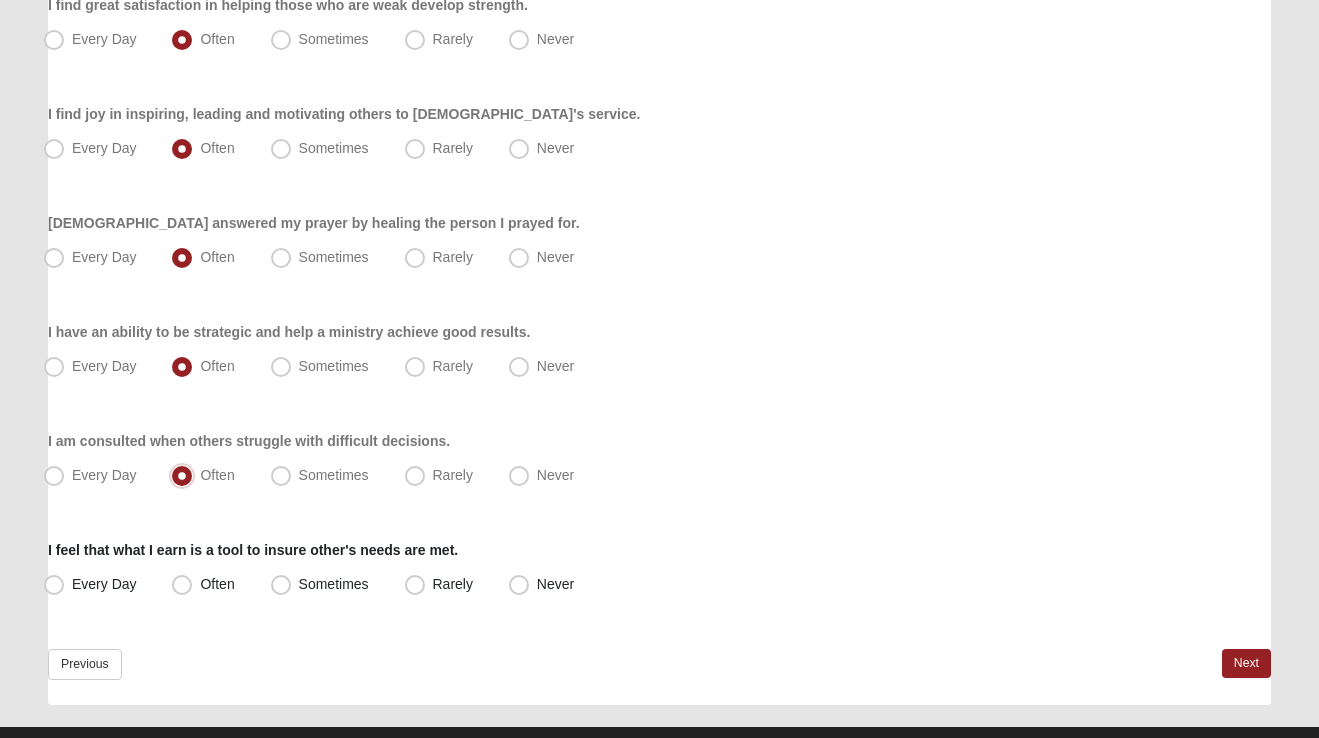 scroll, scrollTop: 1483, scrollLeft: 0, axis: vertical 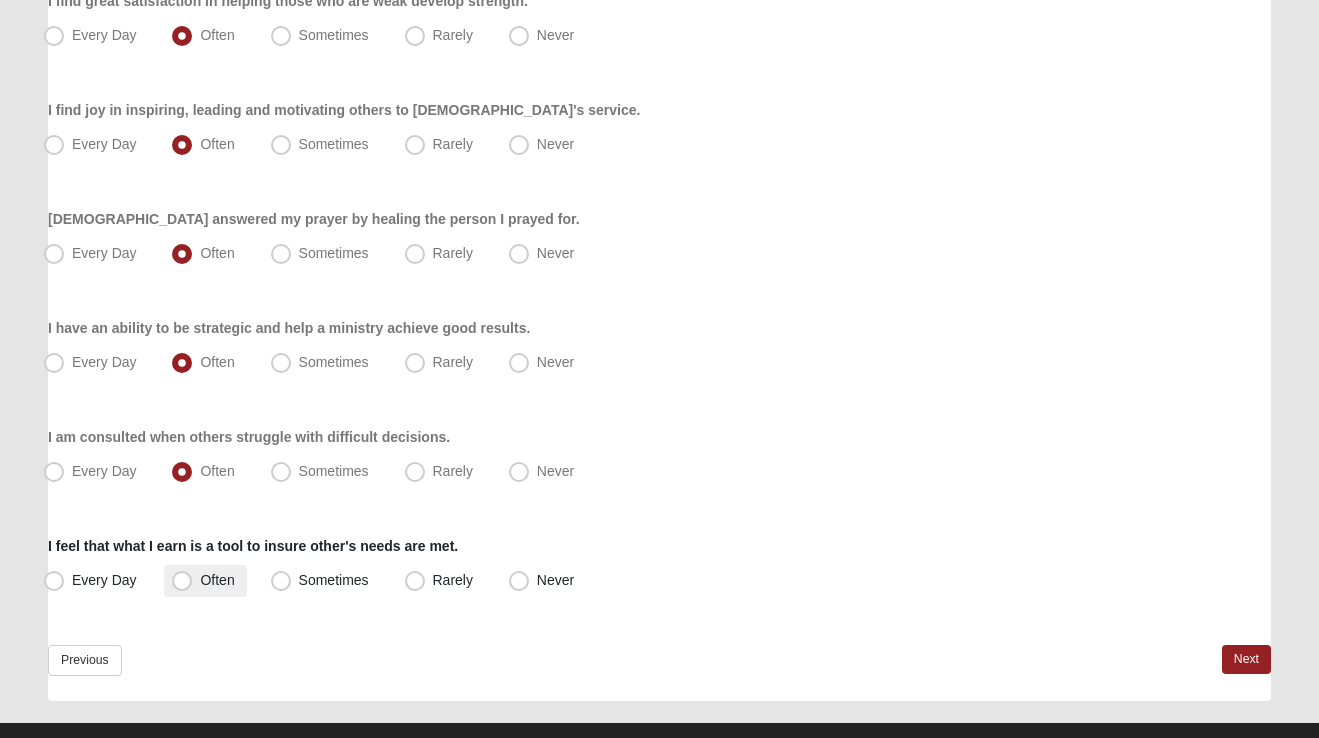click on "Often" at bounding box center [217, 580] 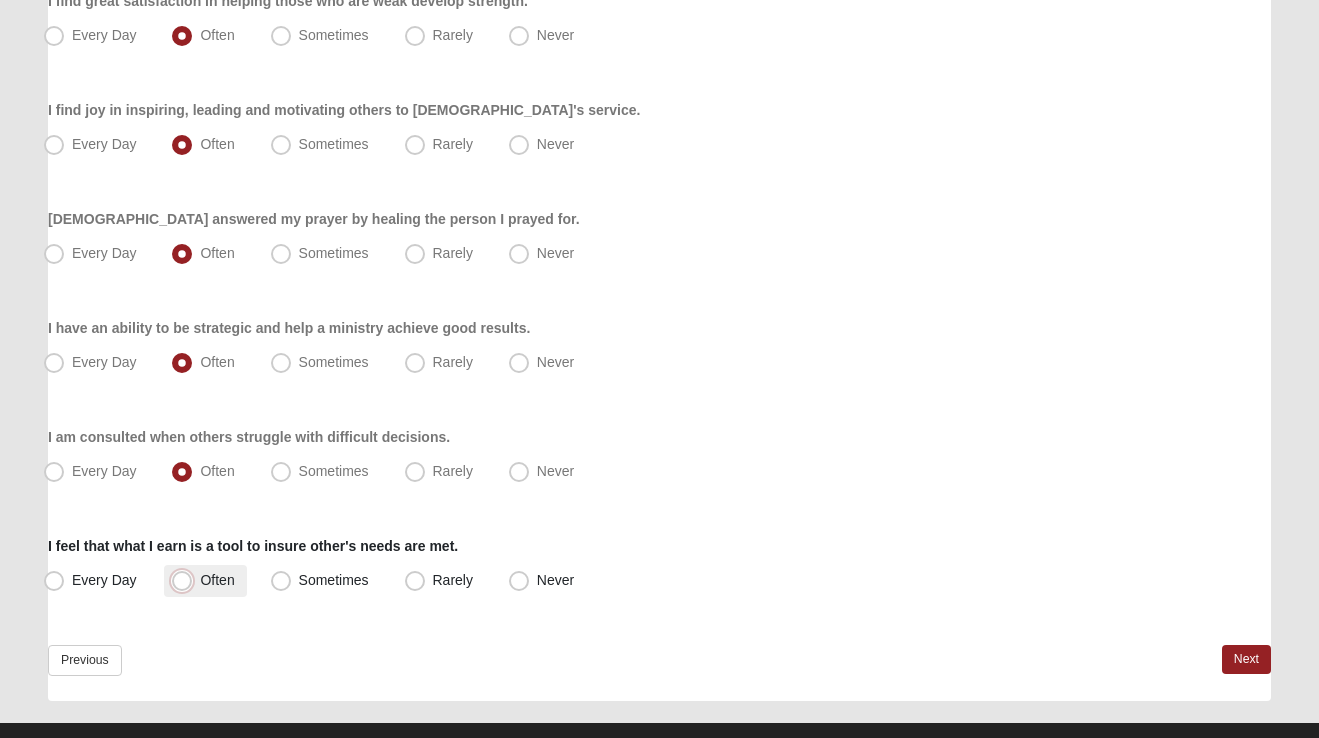 click on "Often" at bounding box center (186, 580) 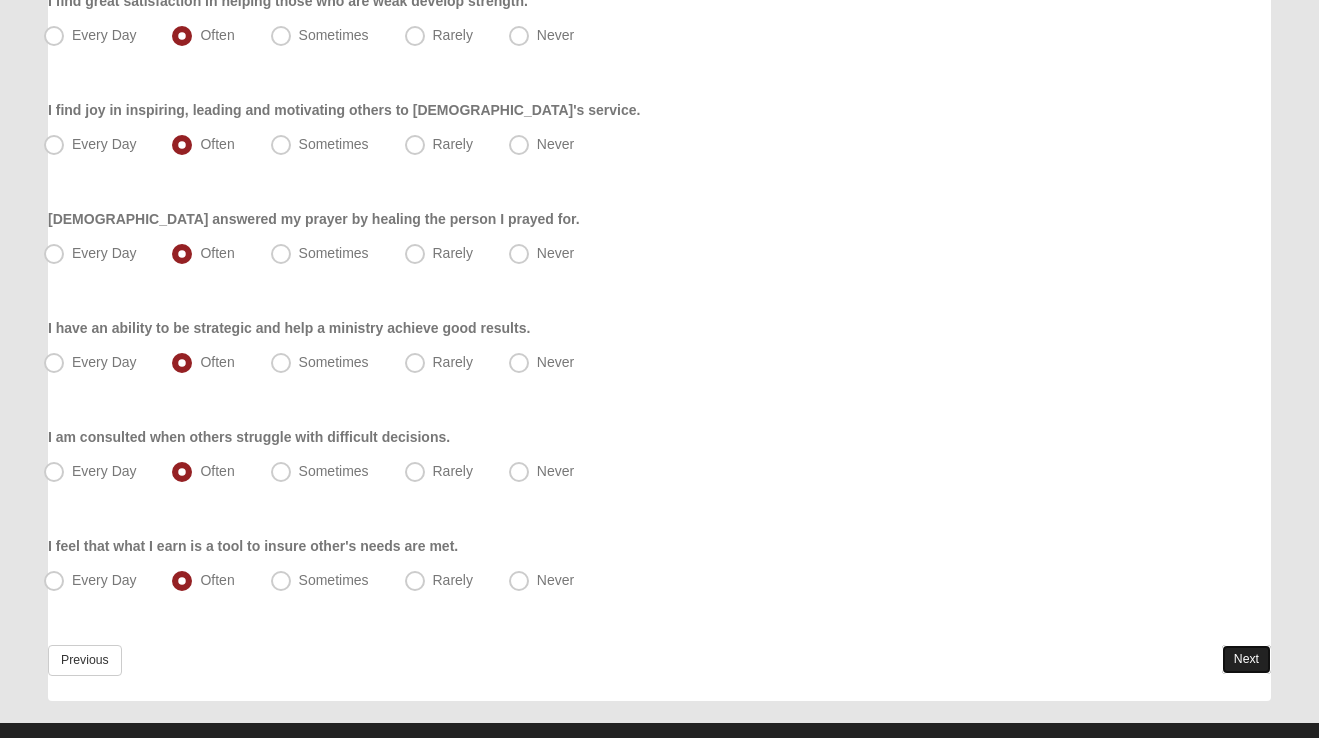 click on "Next" at bounding box center (1246, 659) 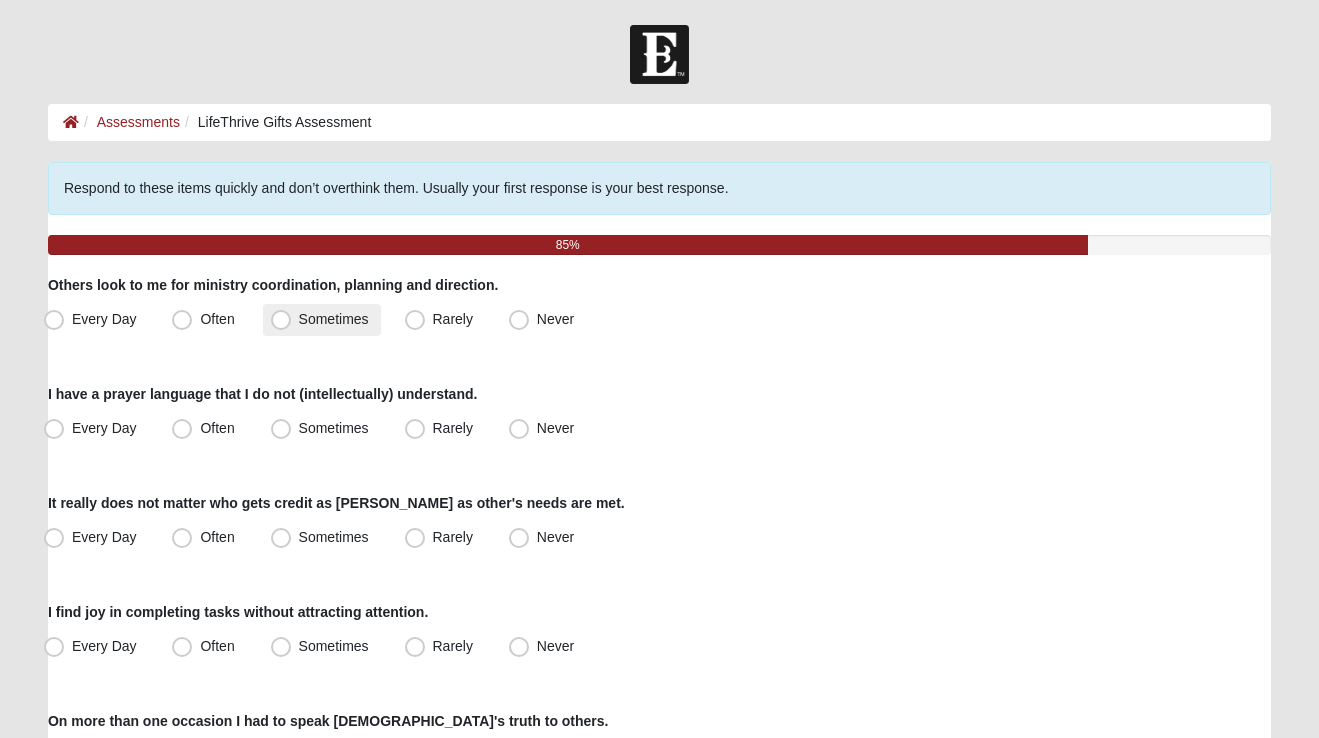 click on "Sometimes" at bounding box center [334, 319] 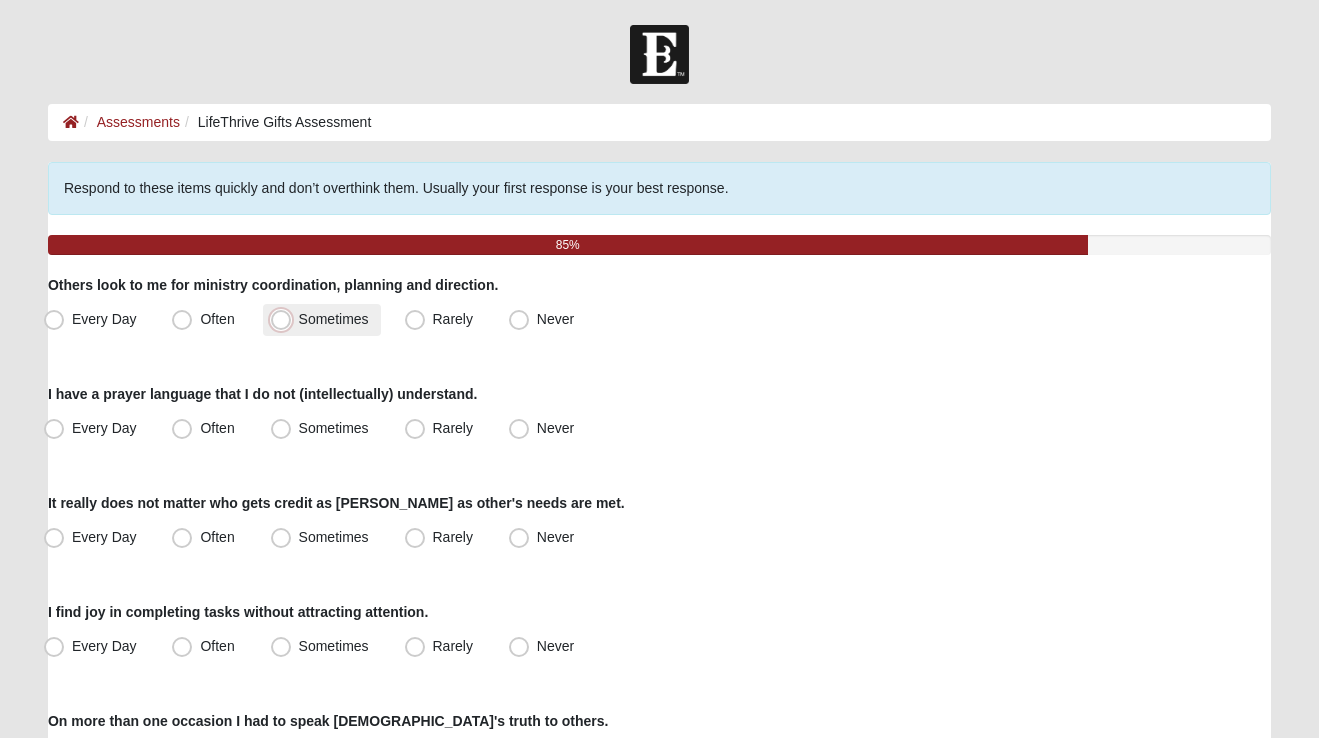 click on "Sometimes" at bounding box center (285, 319) 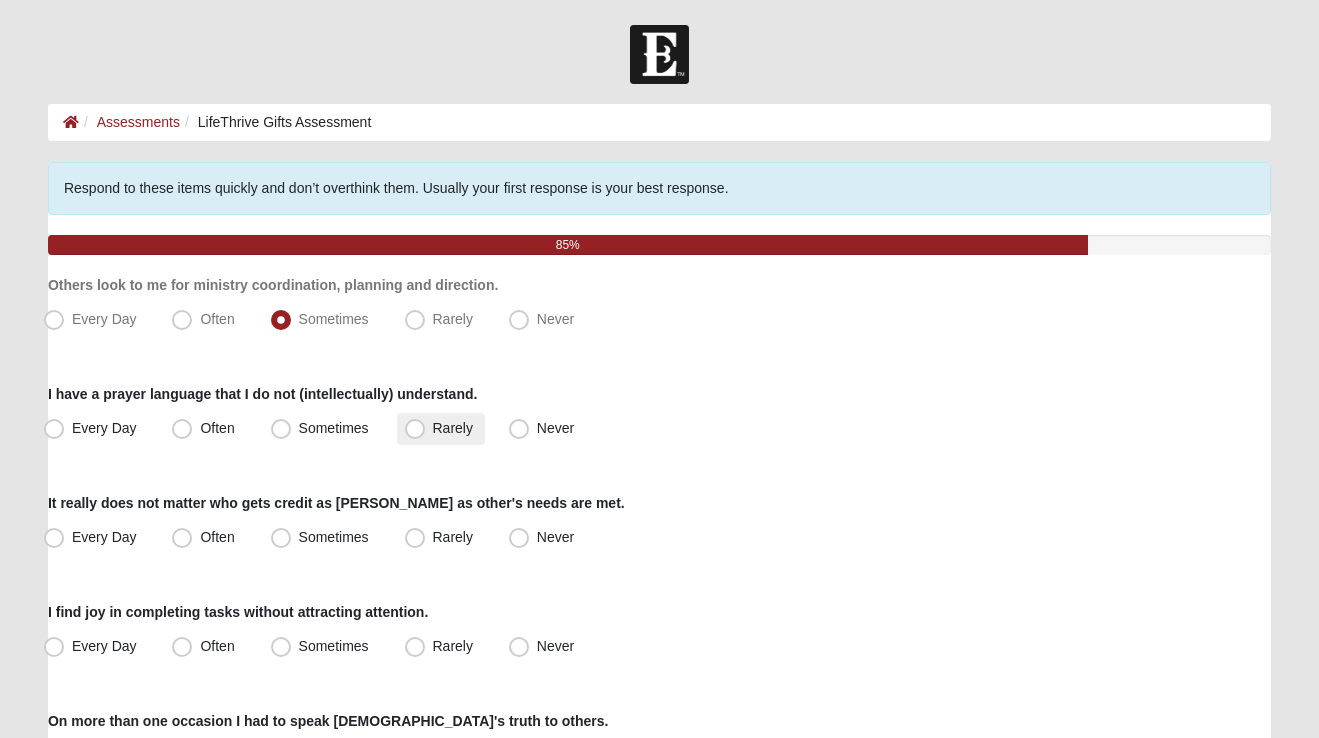 click on "Rarely" at bounding box center (453, 428) 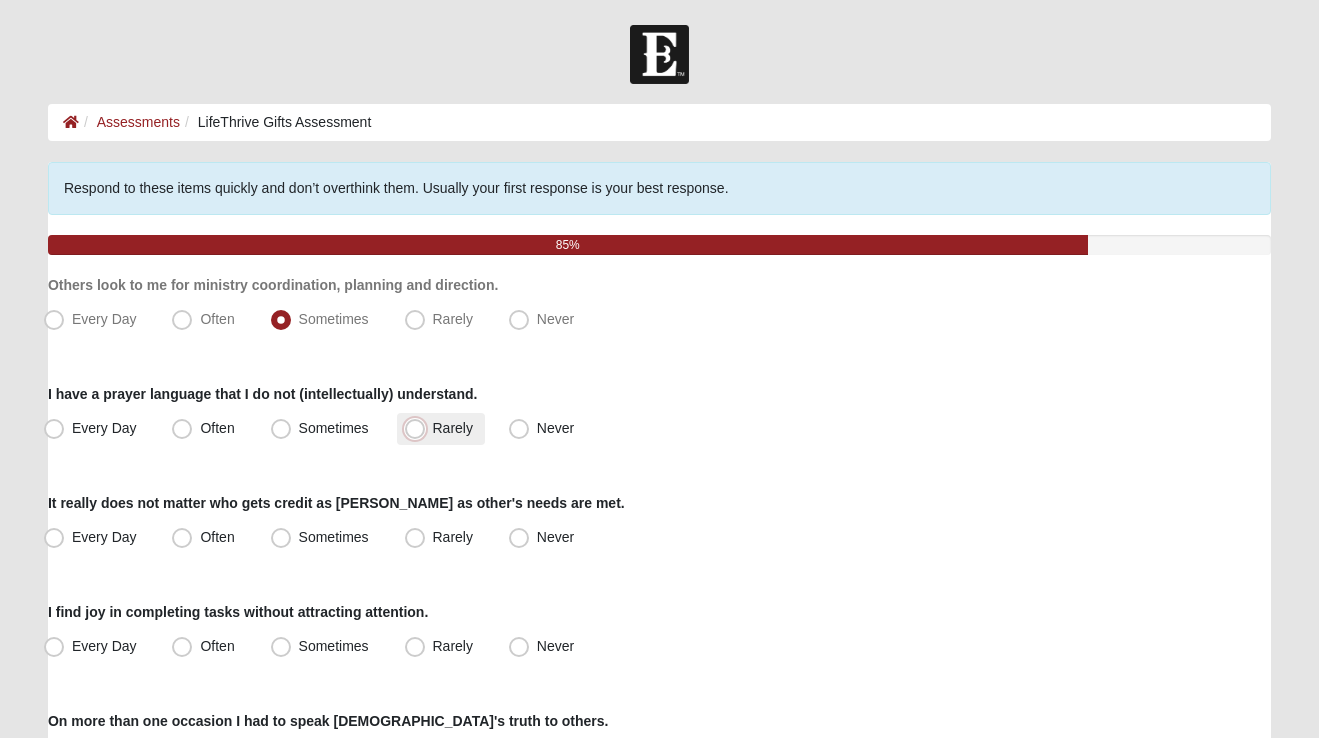 click on "Rarely" at bounding box center [419, 428] 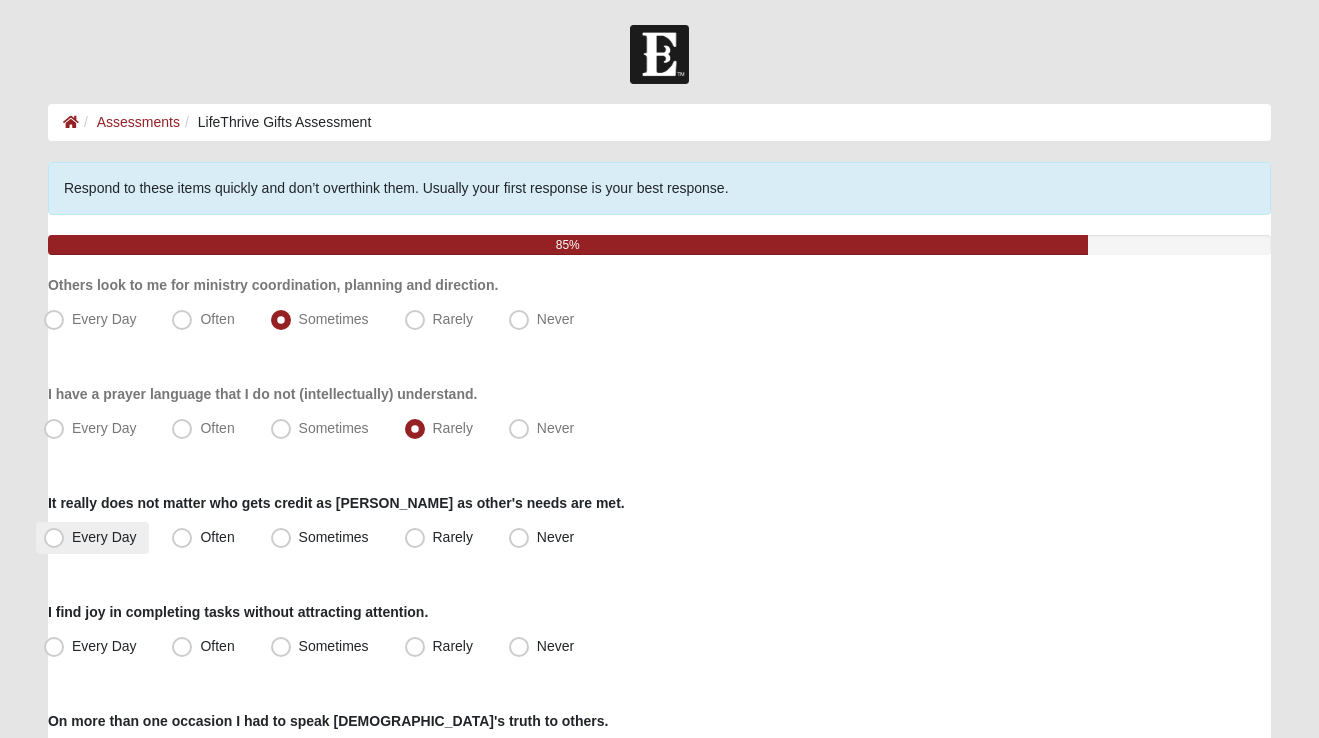 click on "Every Day" at bounding box center [104, 537] 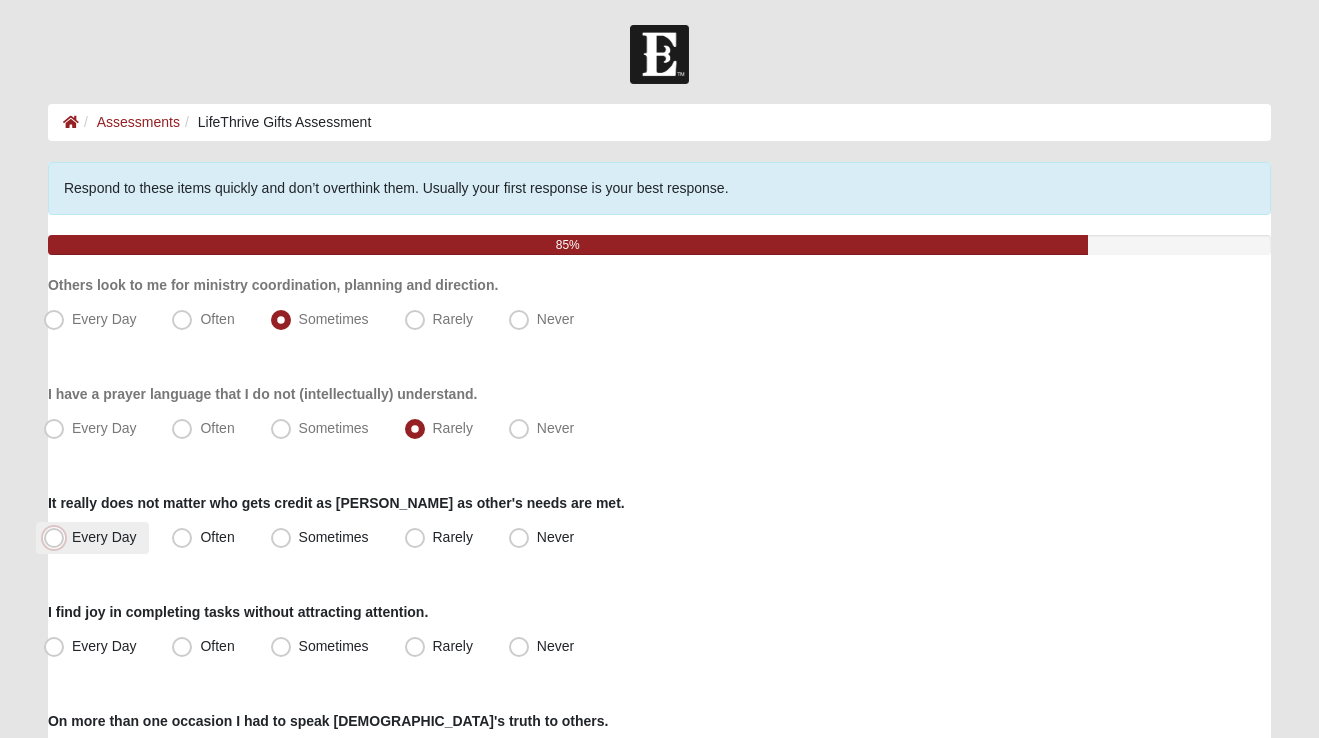 click on "Every Day" at bounding box center [58, 537] 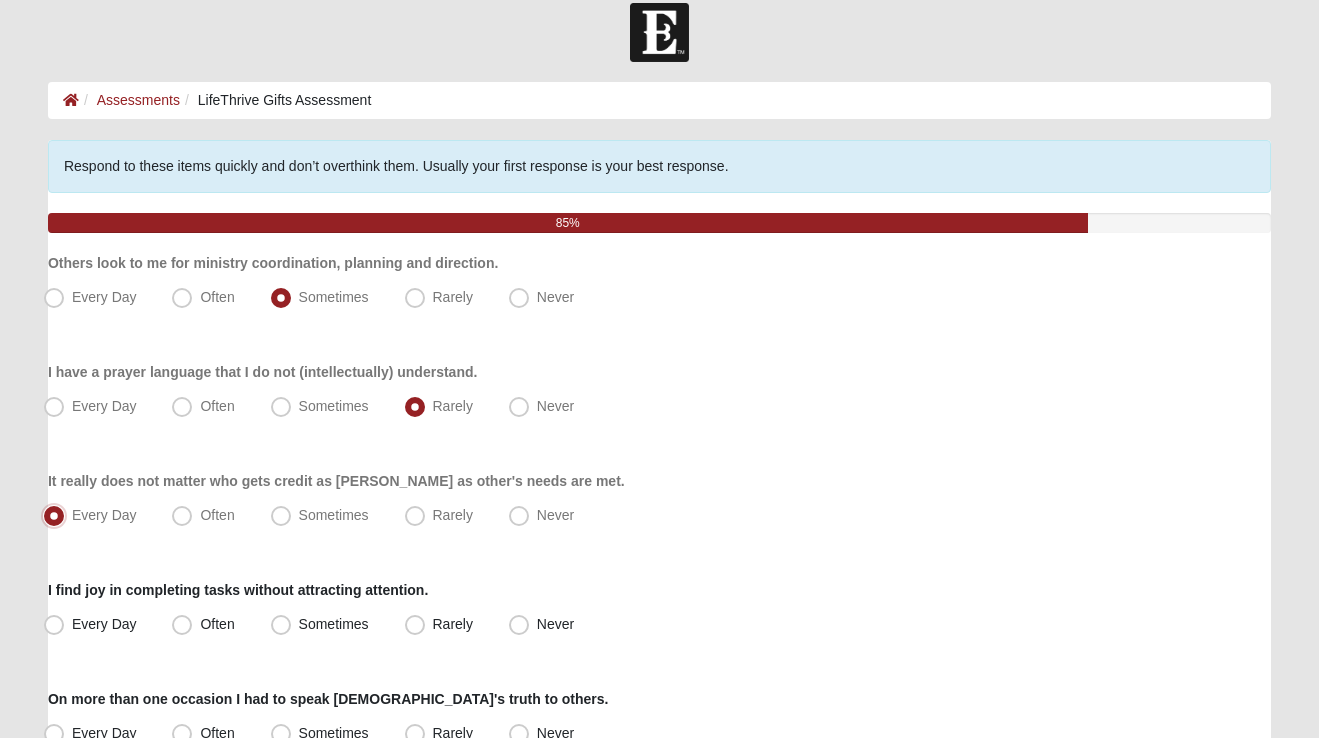 scroll, scrollTop: 26, scrollLeft: 0, axis: vertical 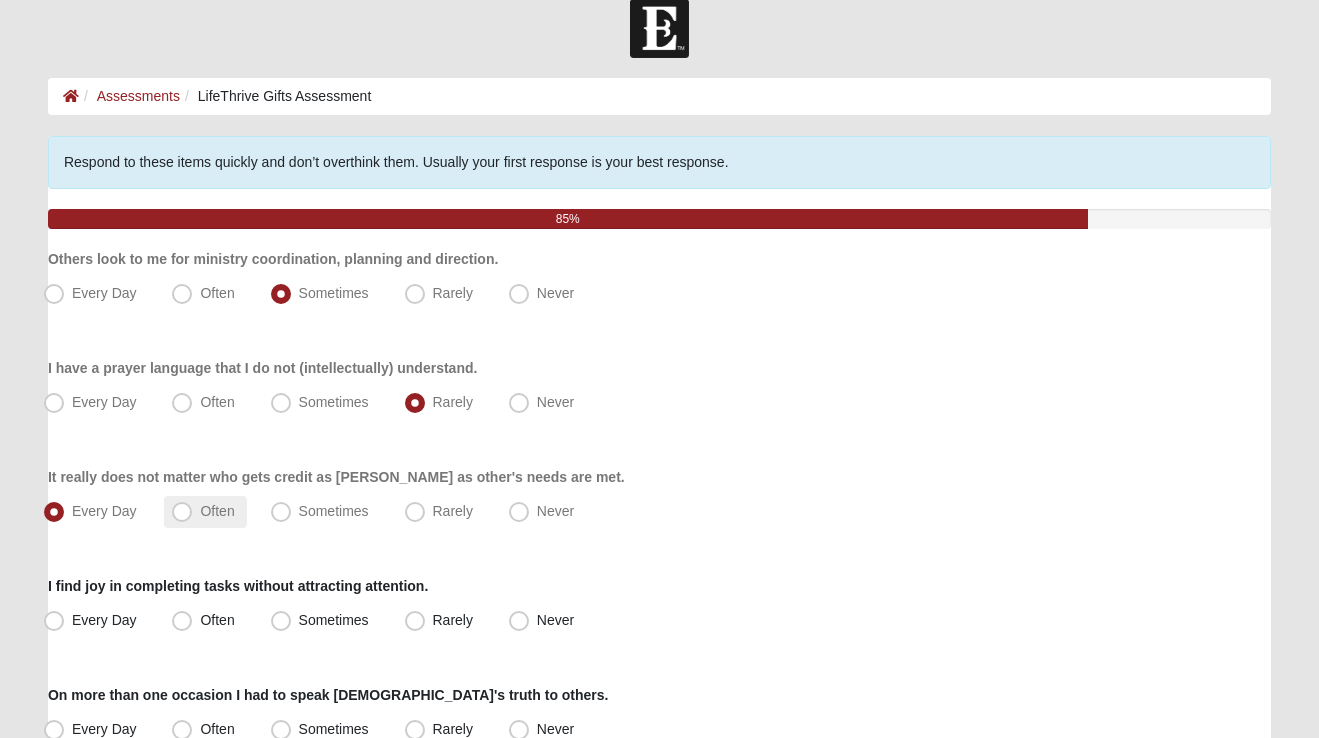 click on "Often" at bounding box center (217, 511) 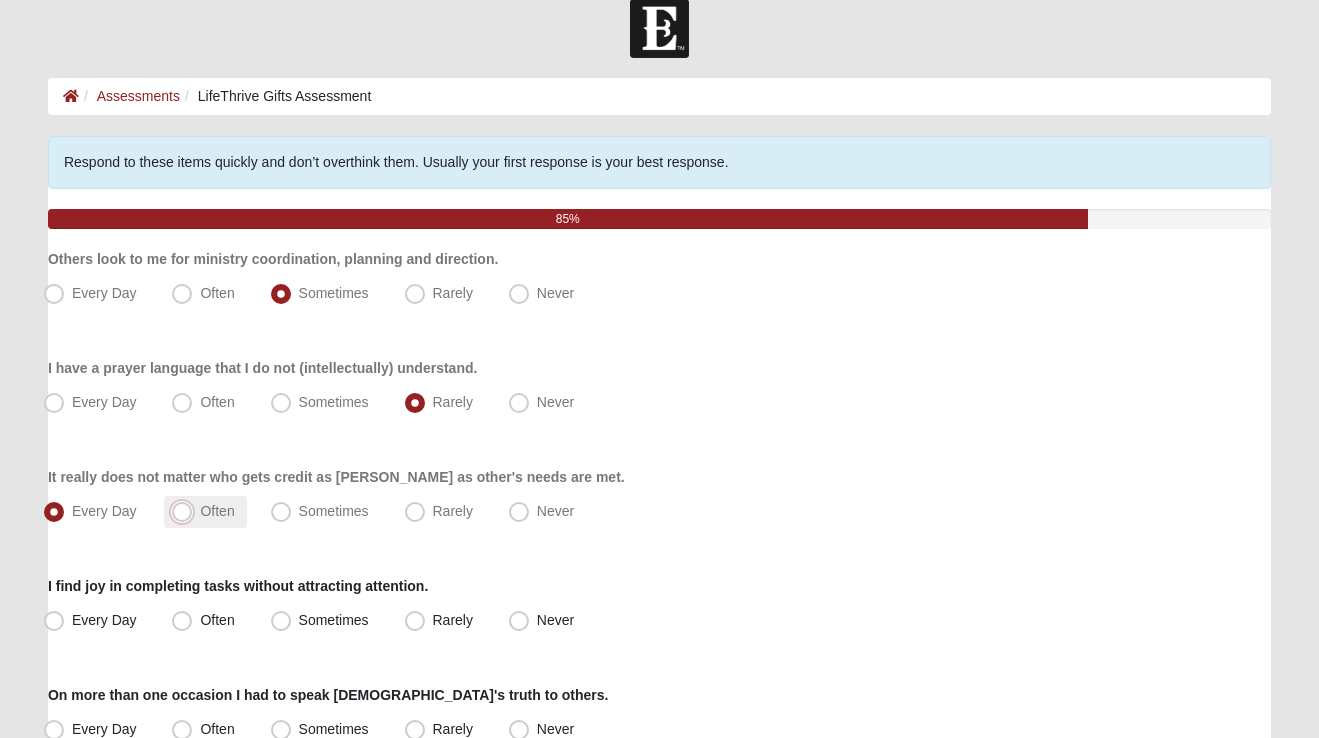 click on "Often" at bounding box center (186, 511) 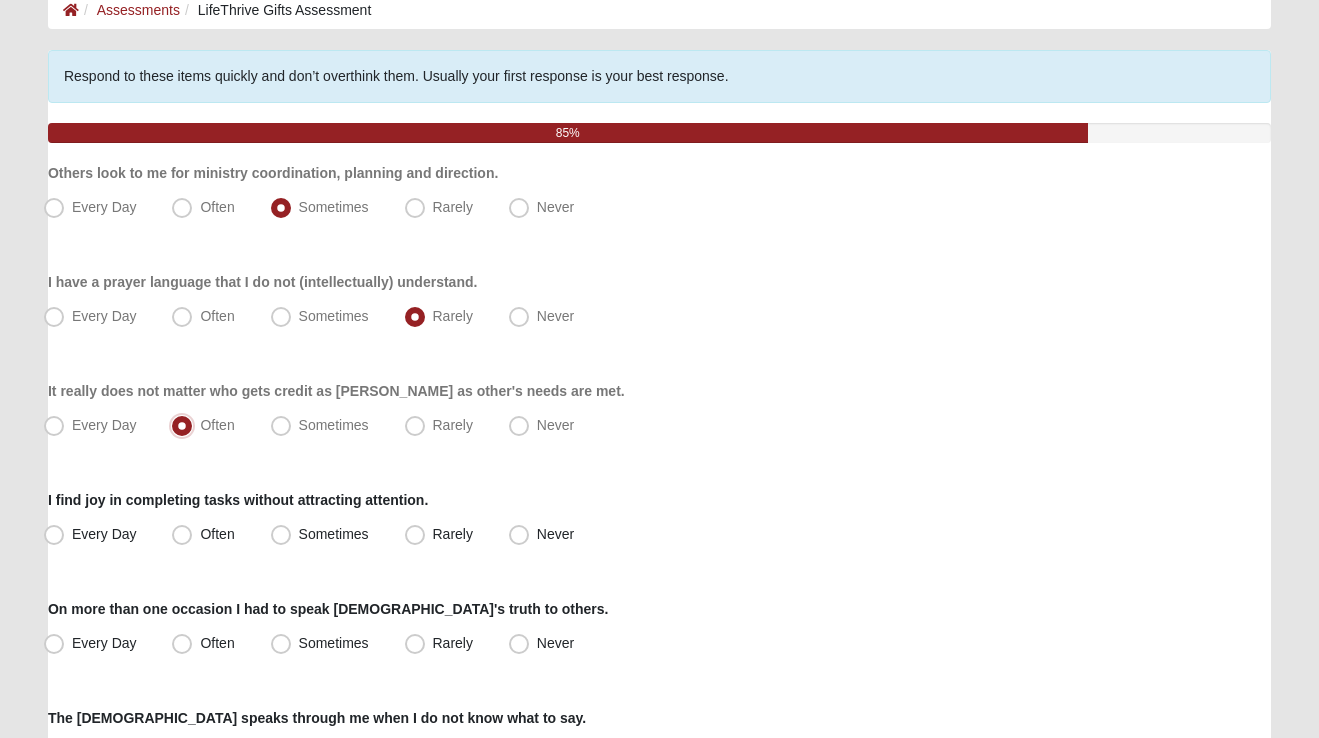 scroll, scrollTop: 118, scrollLeft: 0, axis: vertical 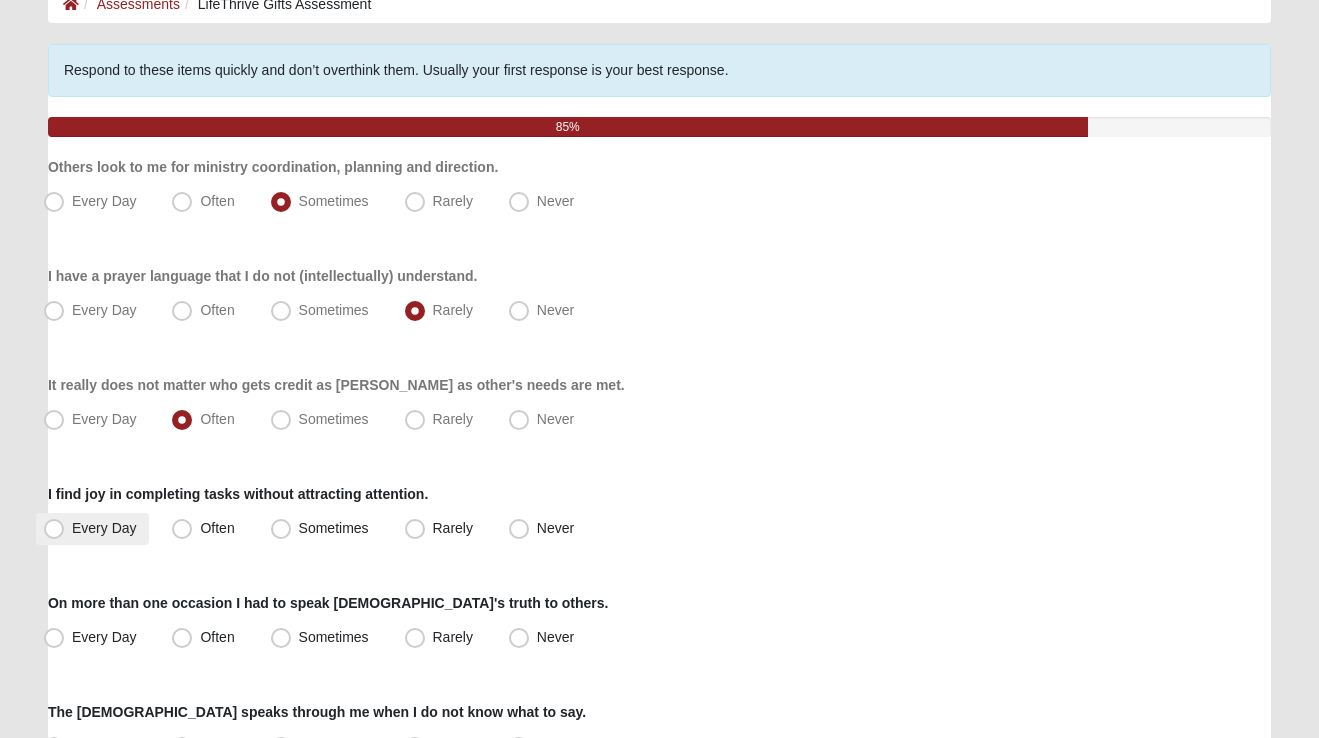 click on "Every Day" at bounding box center (104, 528) 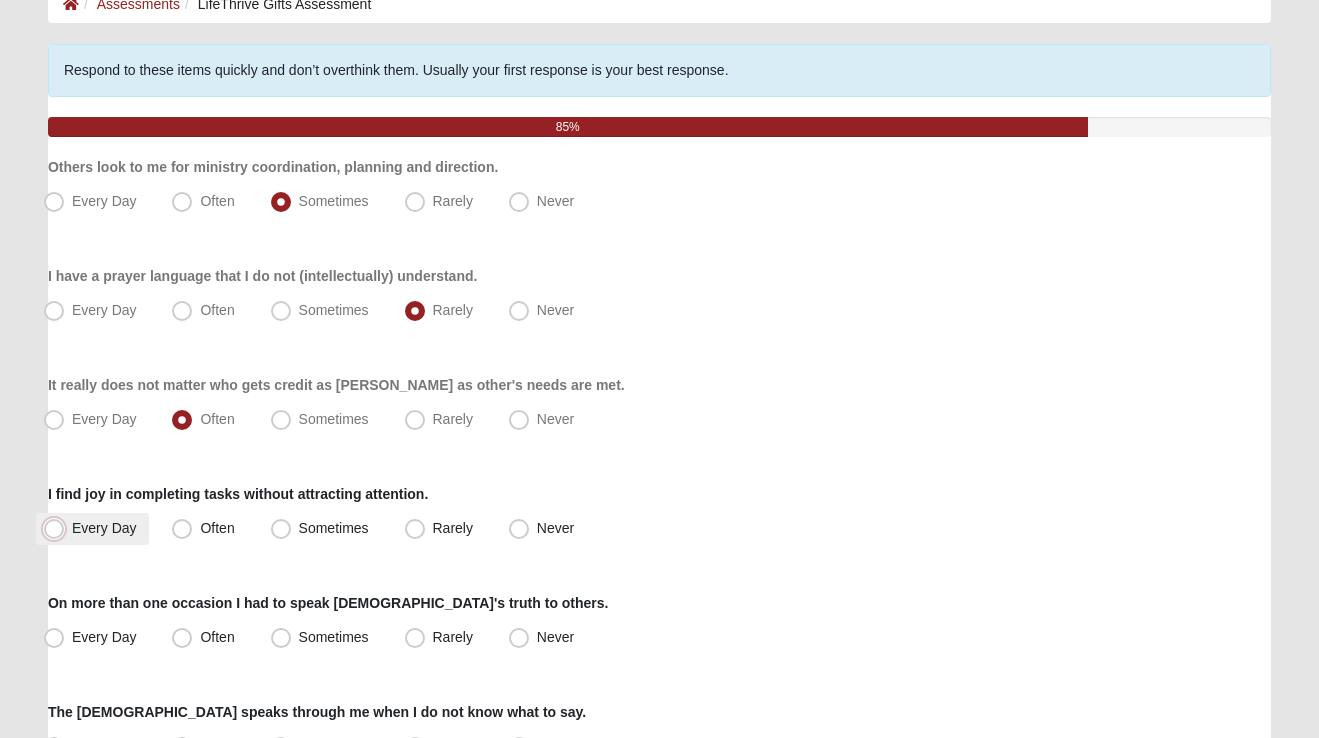 click on "Every Day" at bounding box center (58, 528) 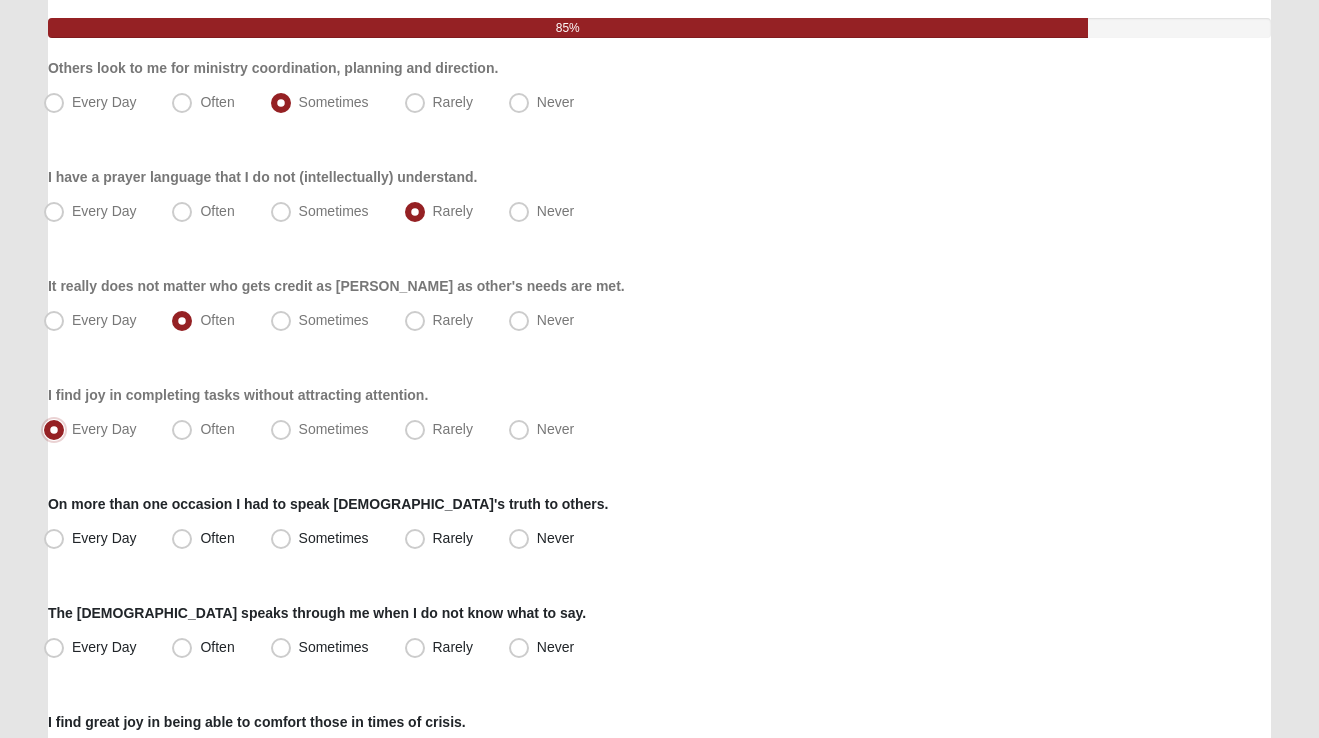 scroll, scrollTop: 246, scrollLeft: 0, axis: vertical 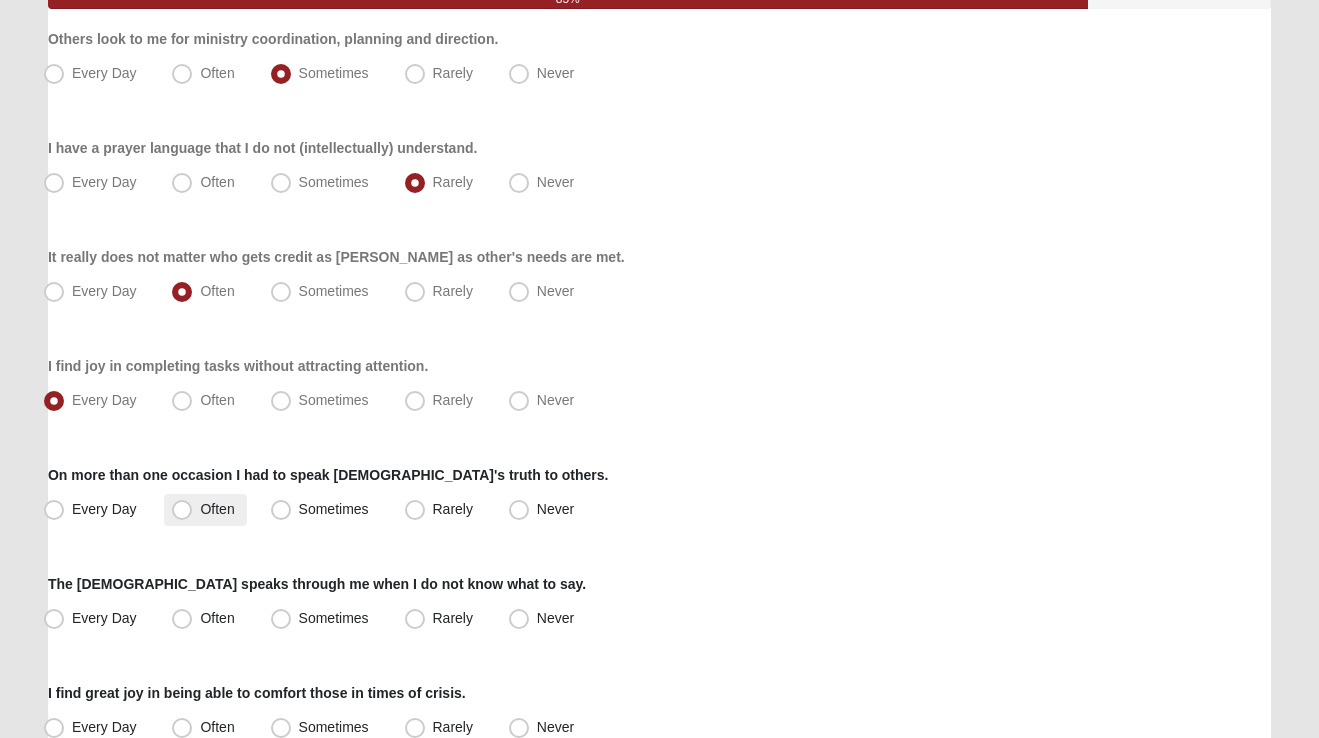 click on "Often" at bounding box center [217, 509] 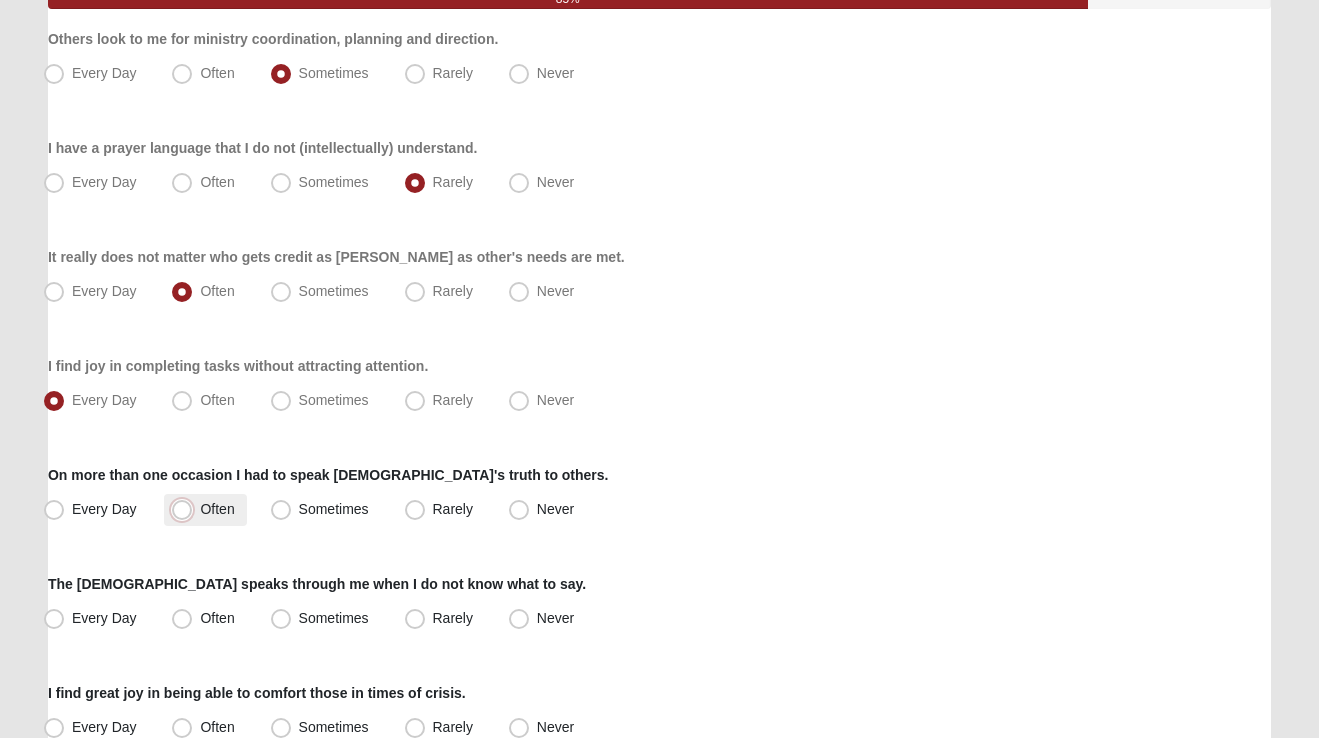 click on "Often" at bounding box center (186, 509) 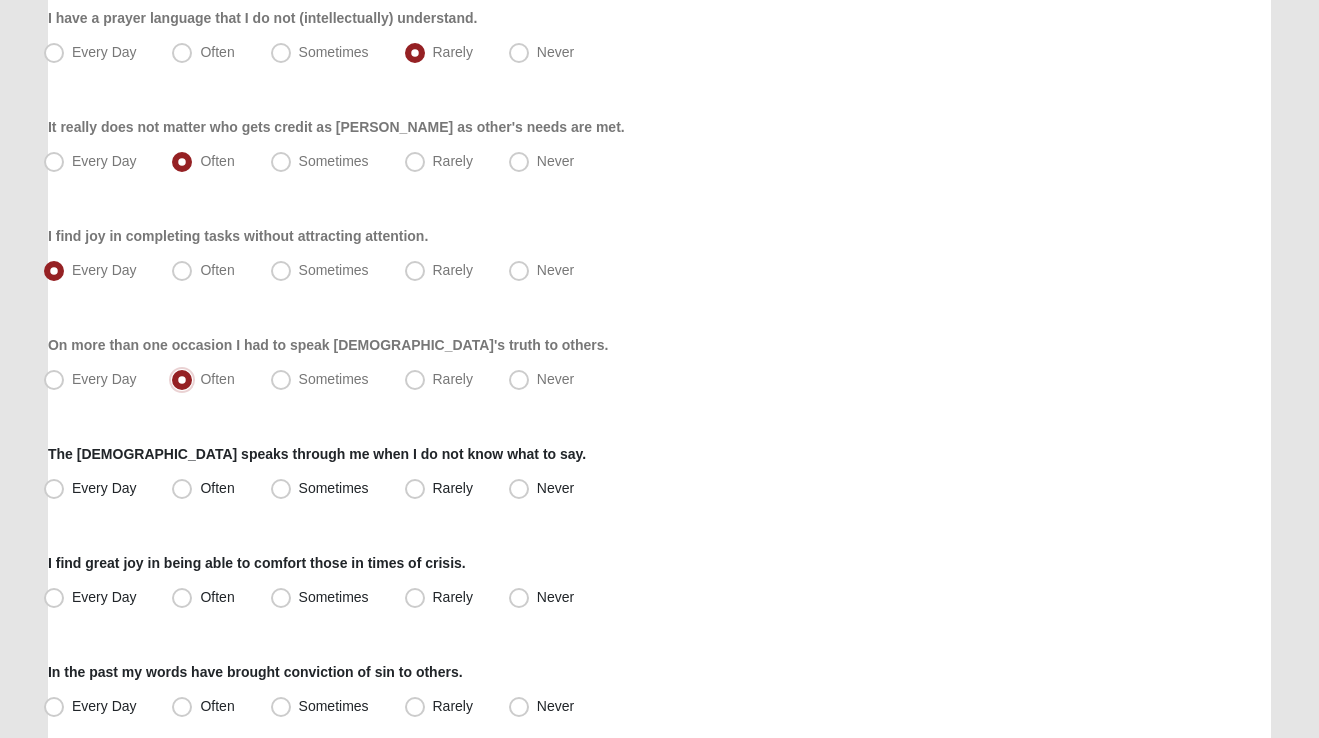 scroll, scrollTop: 393, scrollLeft: 0, axis: vertical 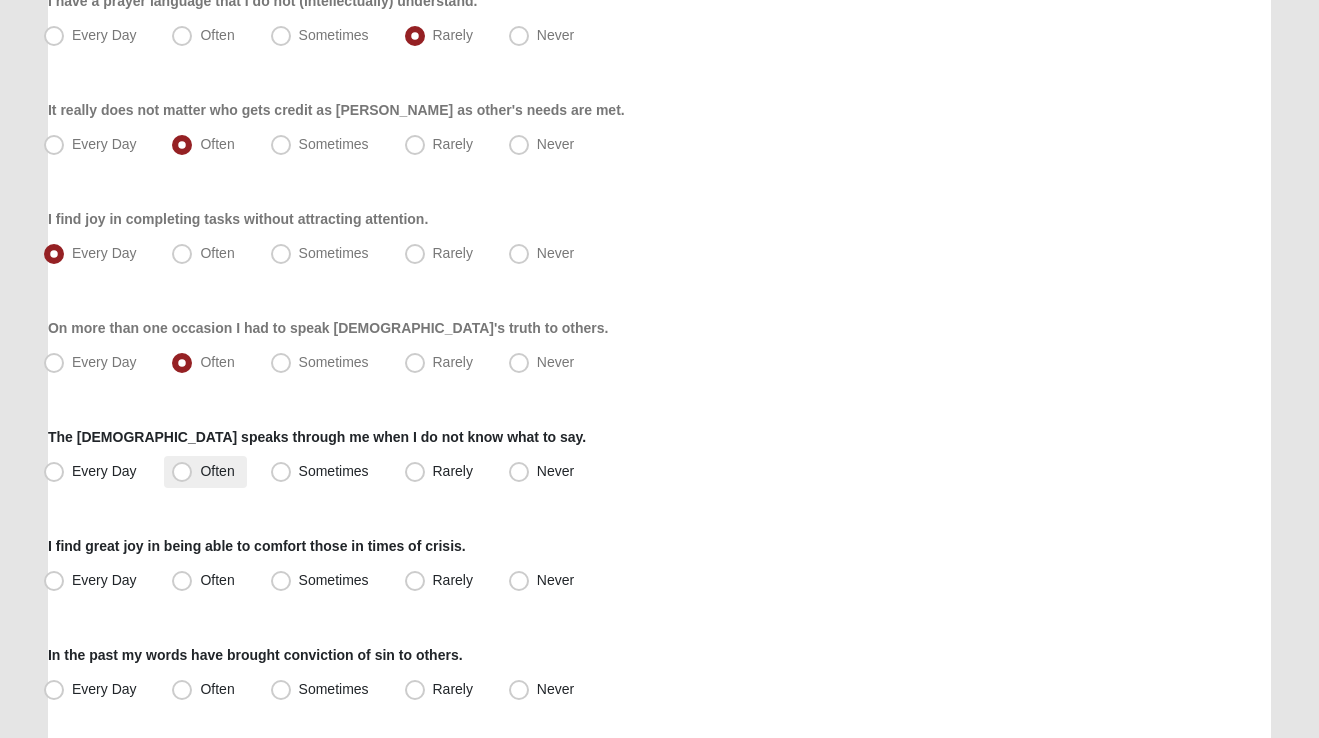 click on "Often" at bounding box center [217, 471] 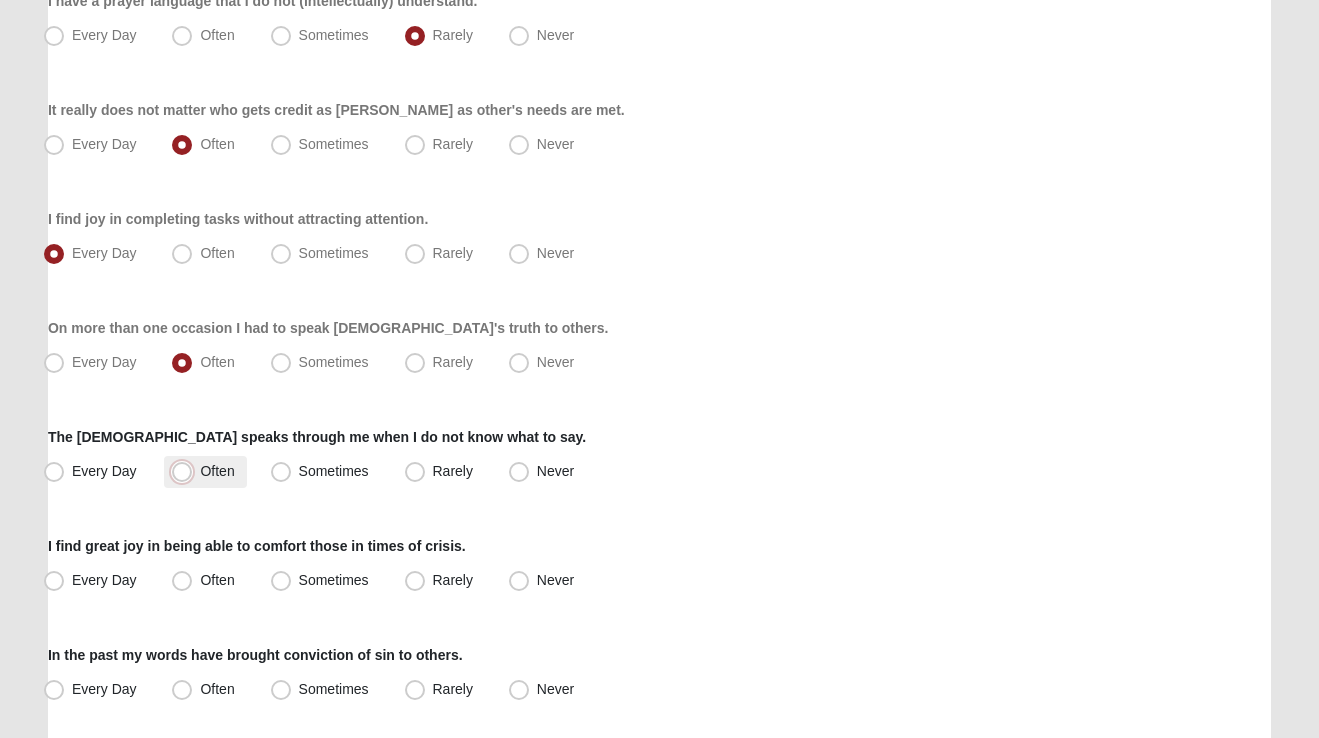 click on "Often" at bounding box center [186, 471] 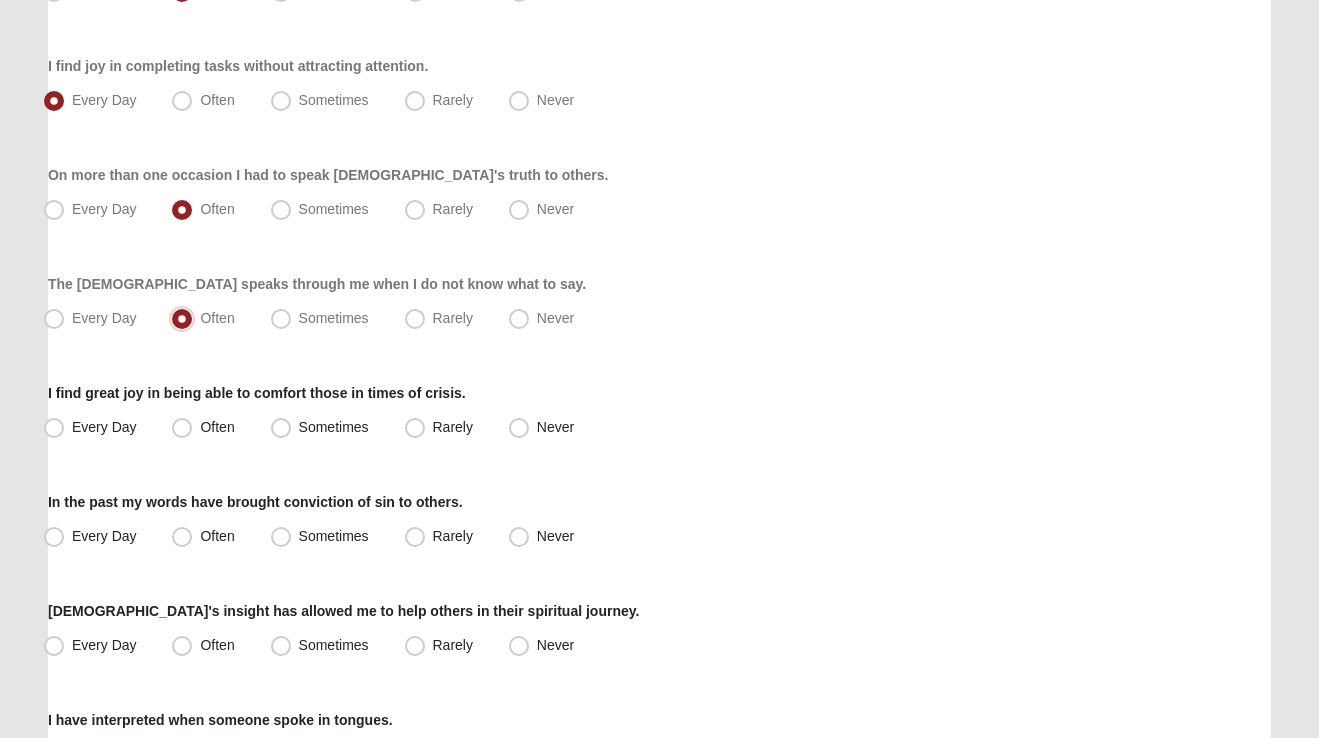 scroll, scrollTop: 548, scrollLeft: 0, axis: vertical 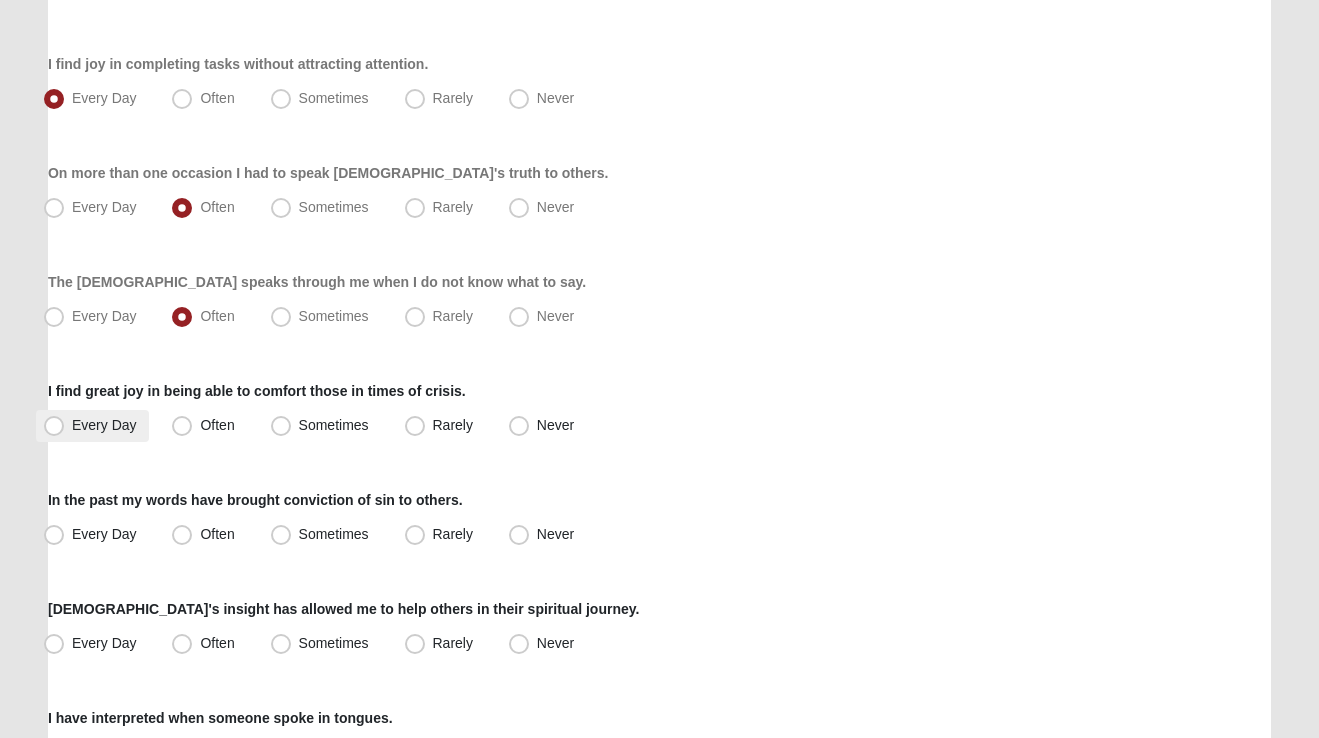 click on "Every Day" at bounding box center [104, 425] 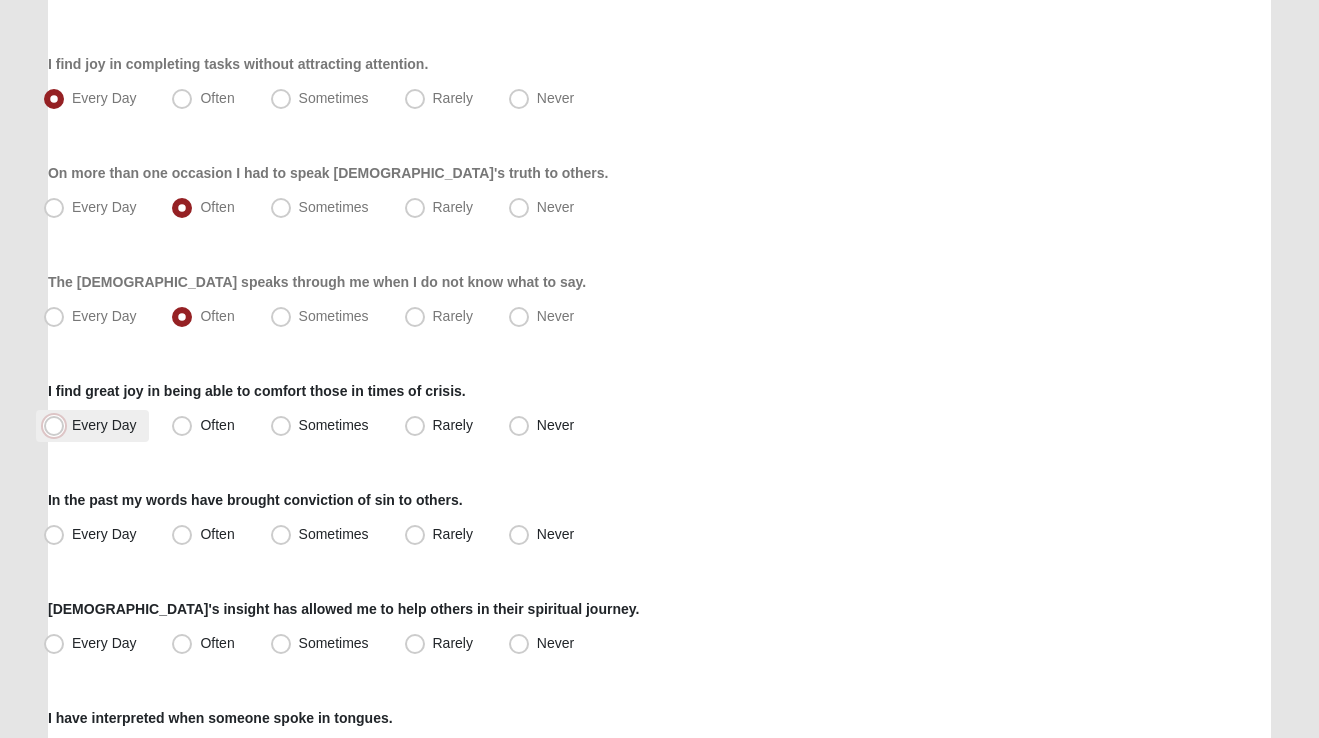 click on "Every Day" at bounding box center (58, 425) 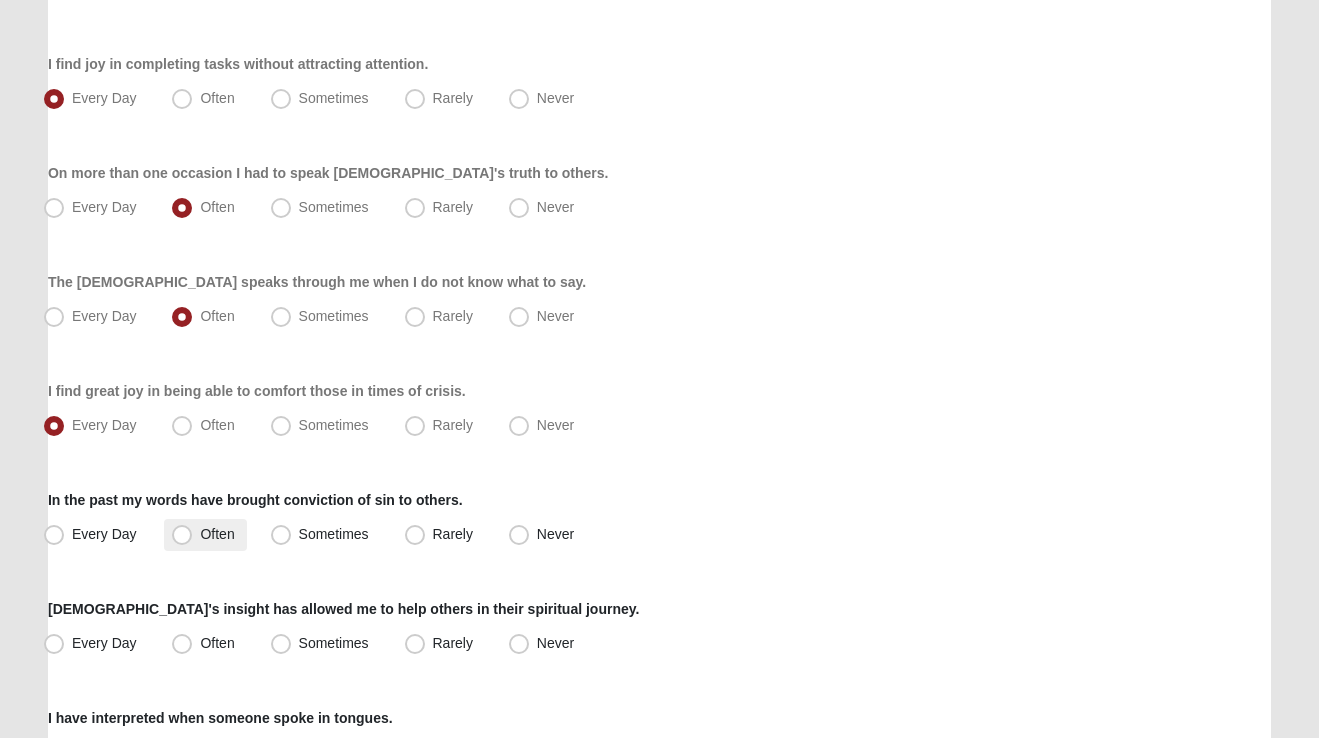 click on "Often" at bounding box center (217, 534) 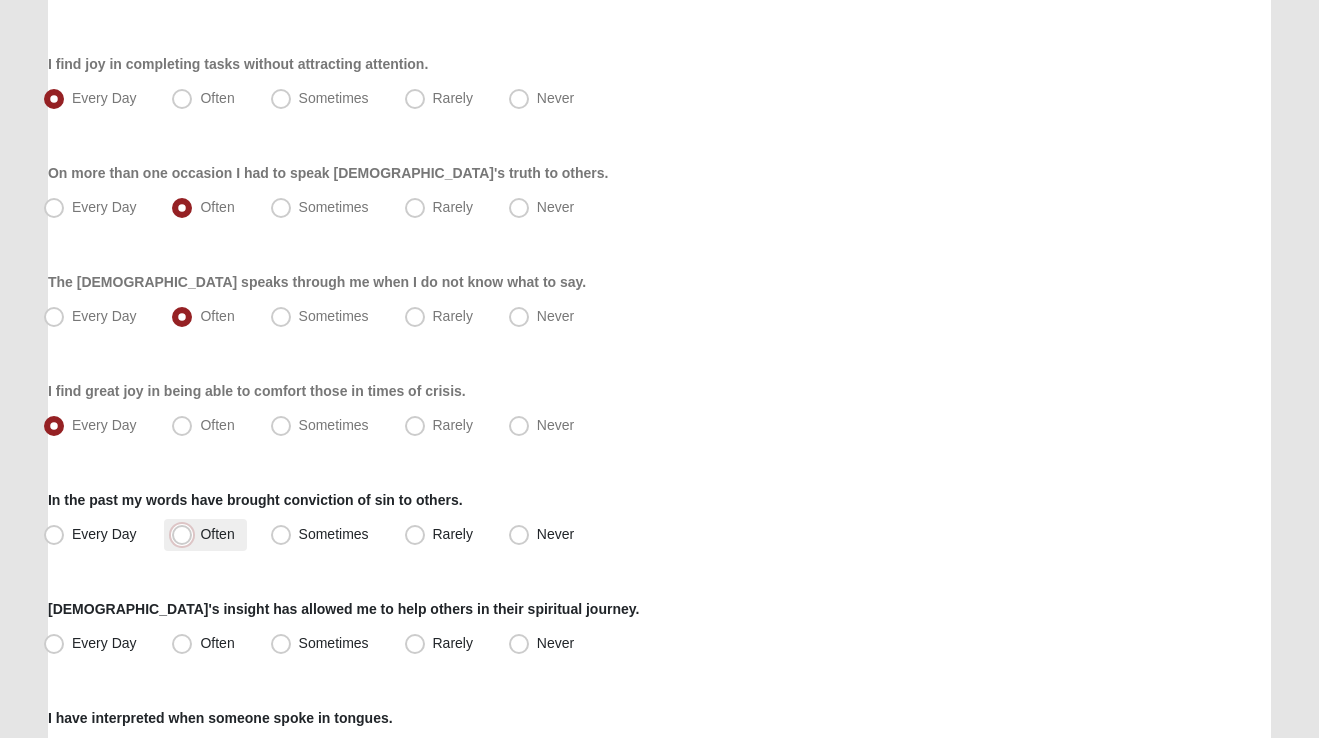 click on "Often" at bounding box center (186, 534) 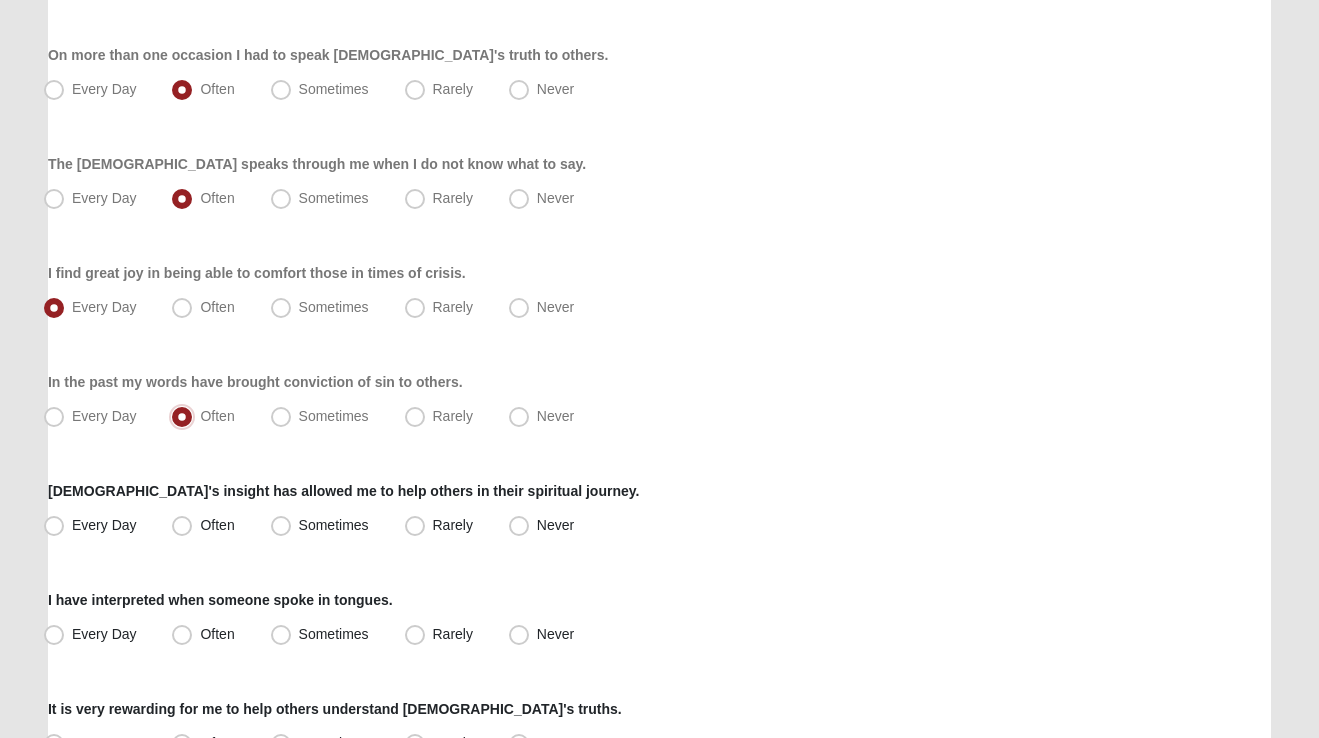 scroll, scrollTop: 668, scrollLeft: 0, axis: vertical 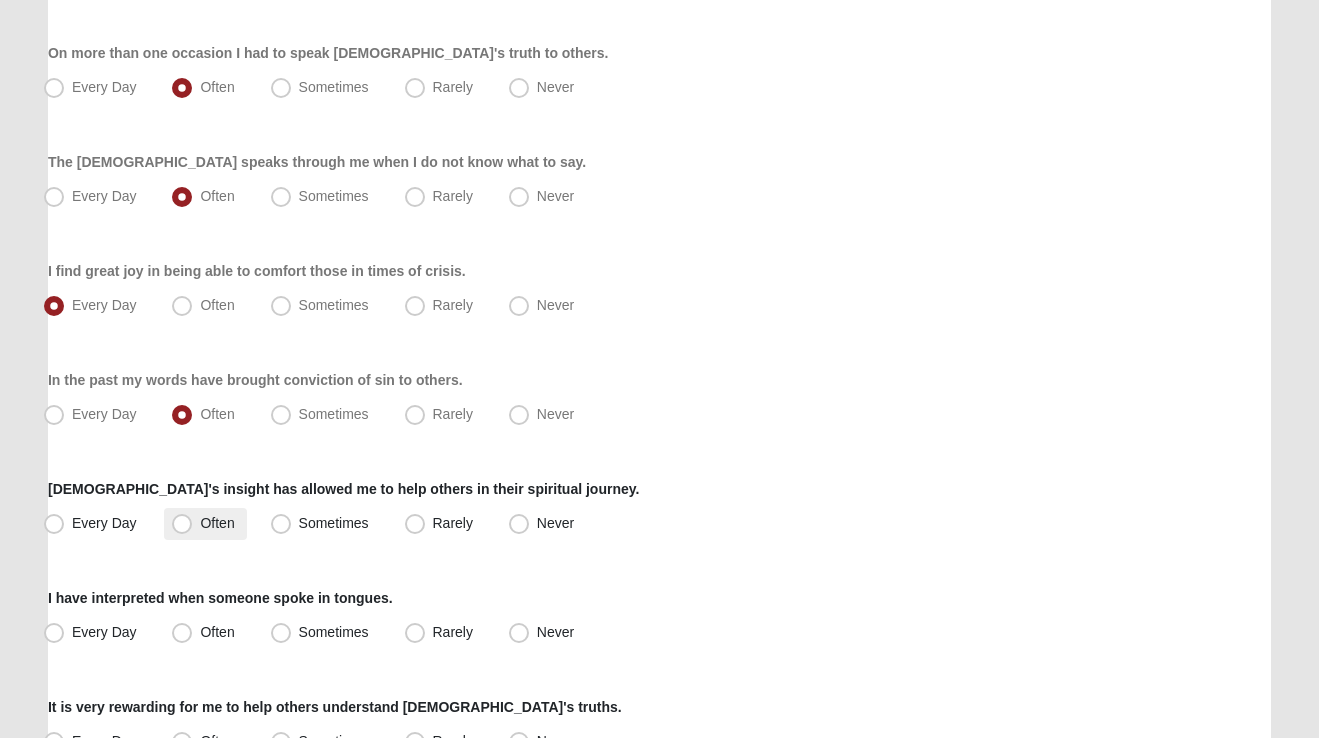 click on "Often" at bounding box center [217, 523] 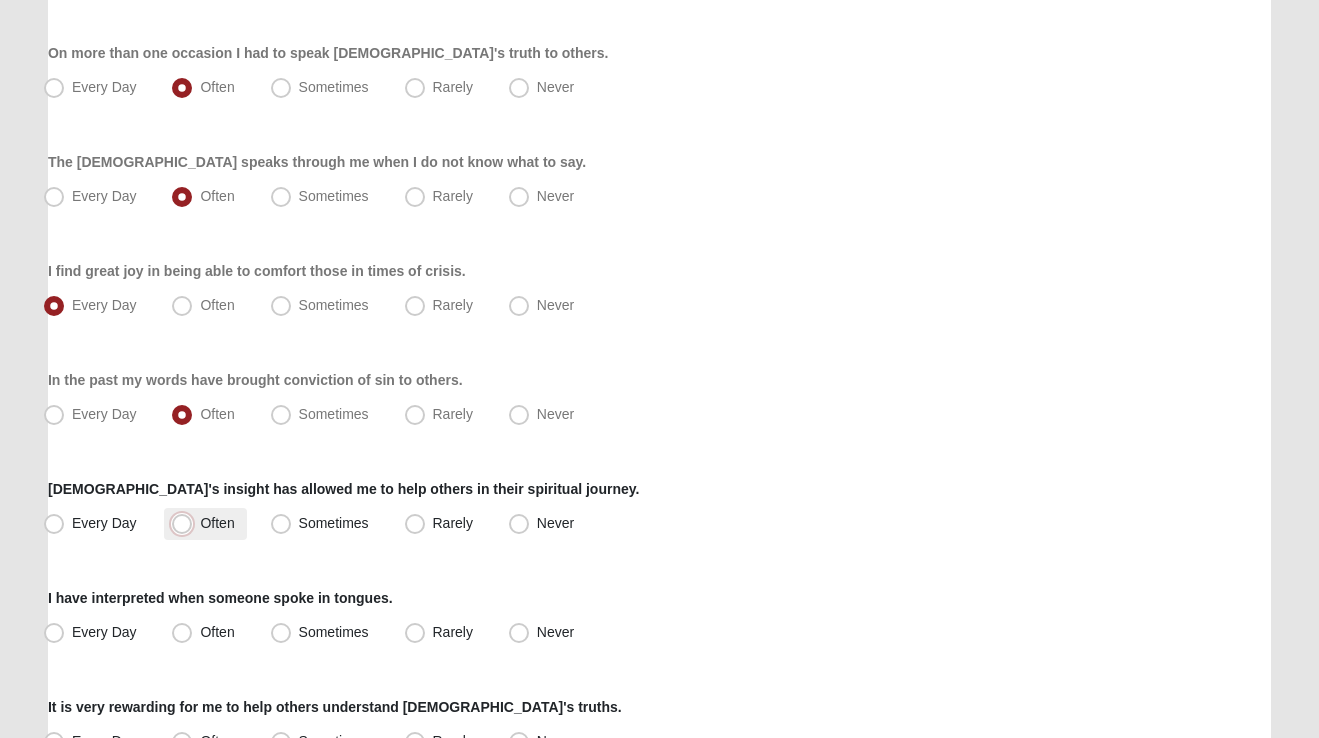 click on "Often" at bounding box center (186, 523) 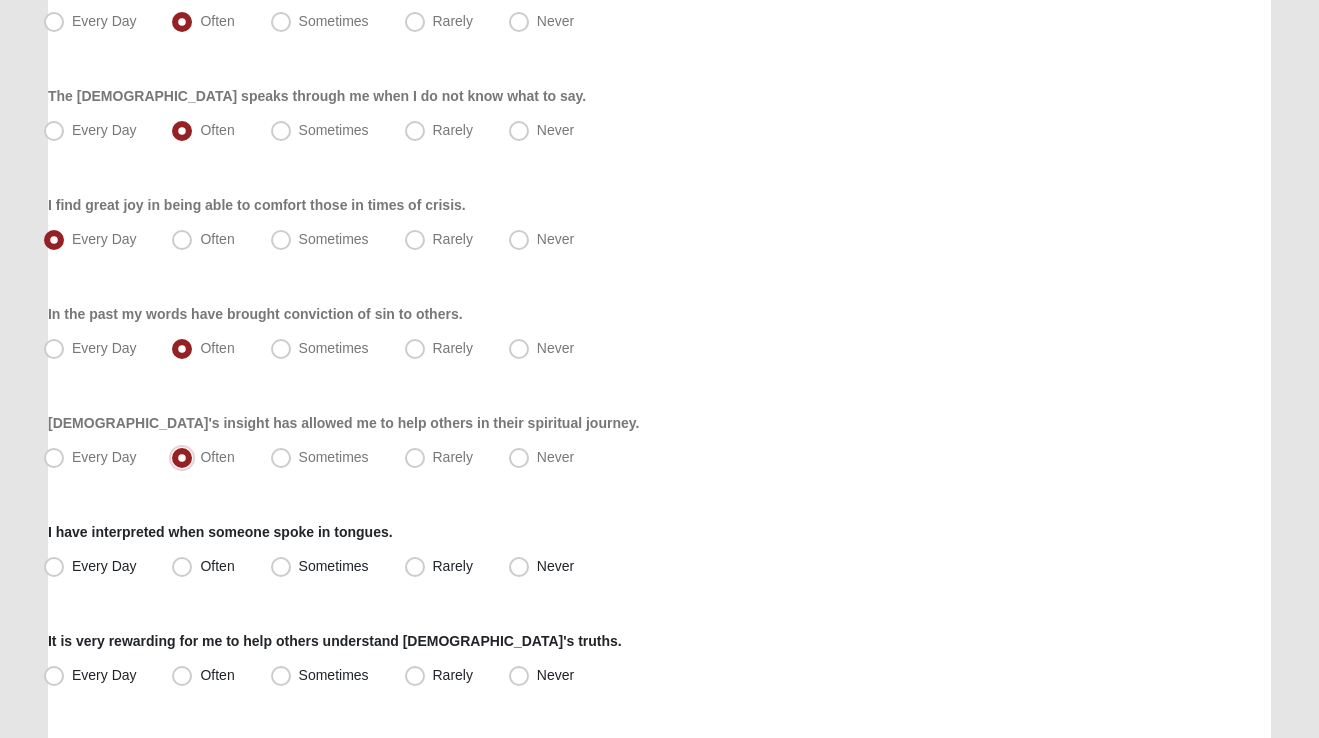 scroll, scrollTop: 745, scrollLeft: 0, axis: vertical 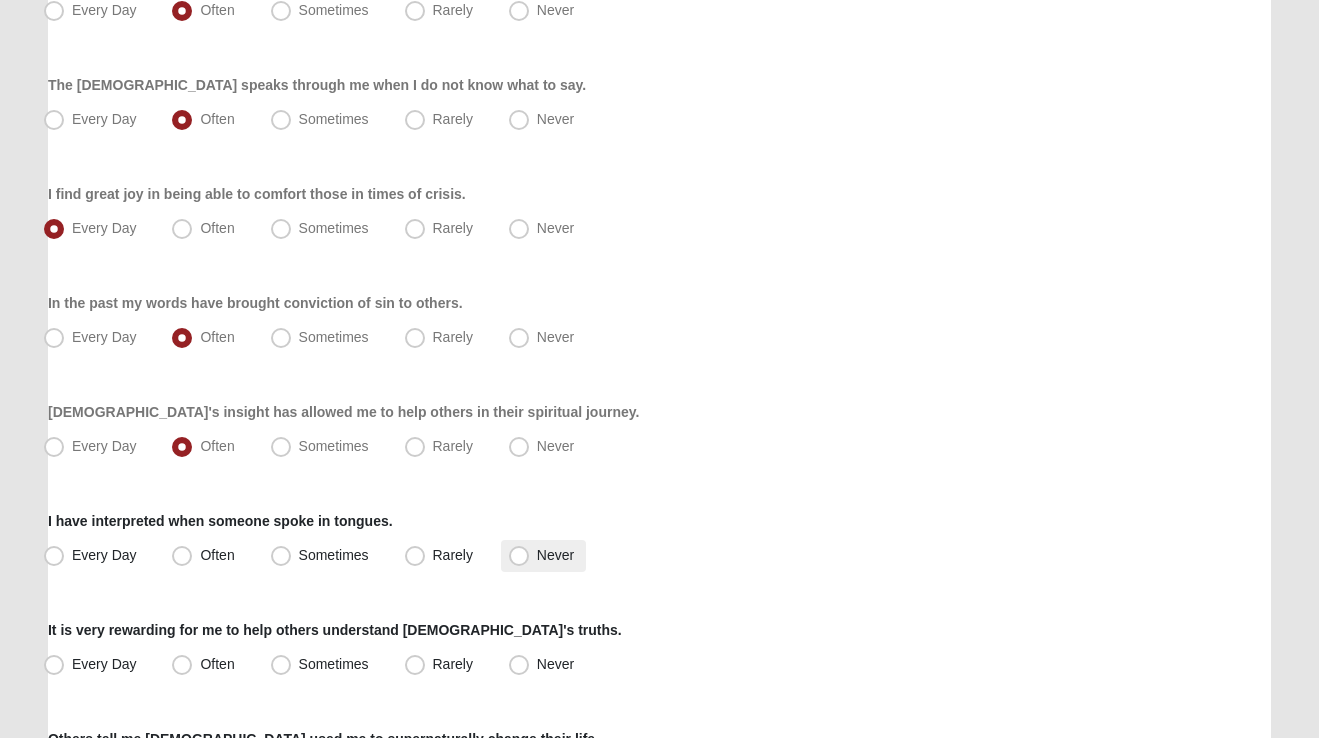 click on "Never" at bounding box center [555, 555] 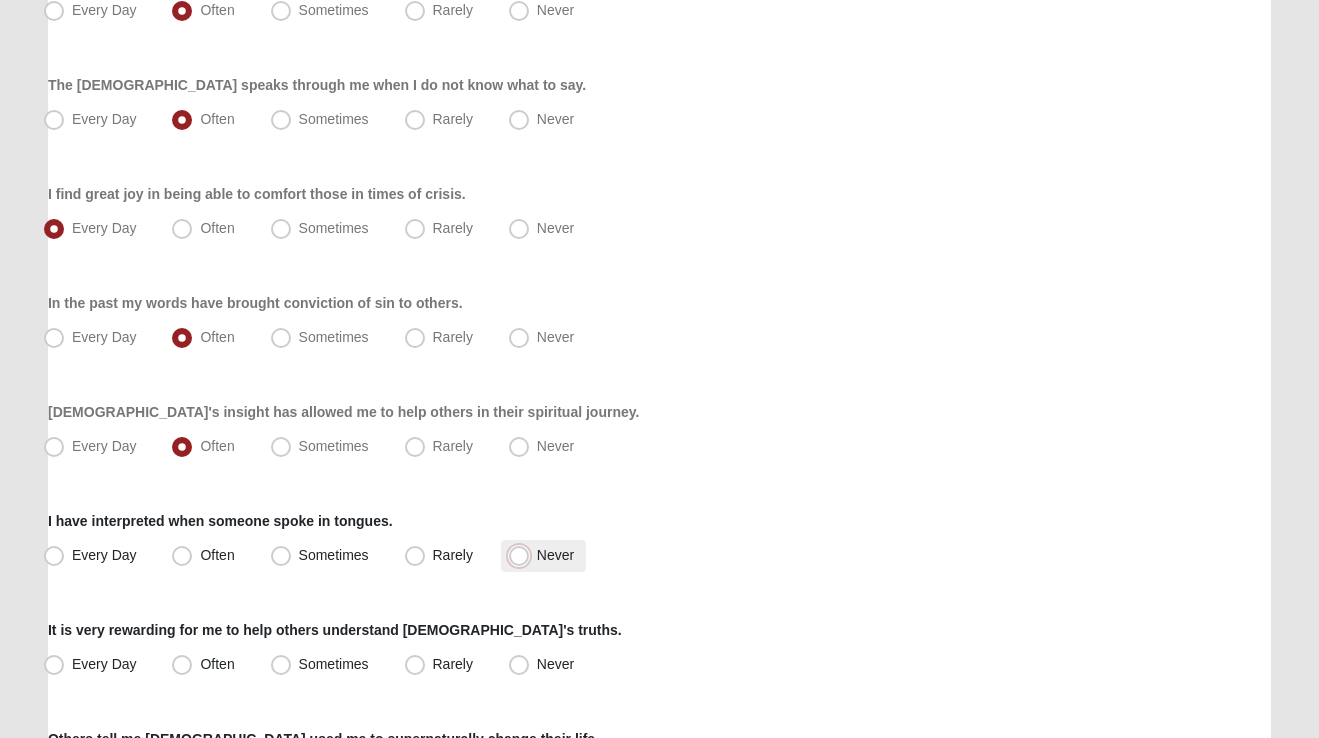 click on "Never" at bounding box center [523, 555] 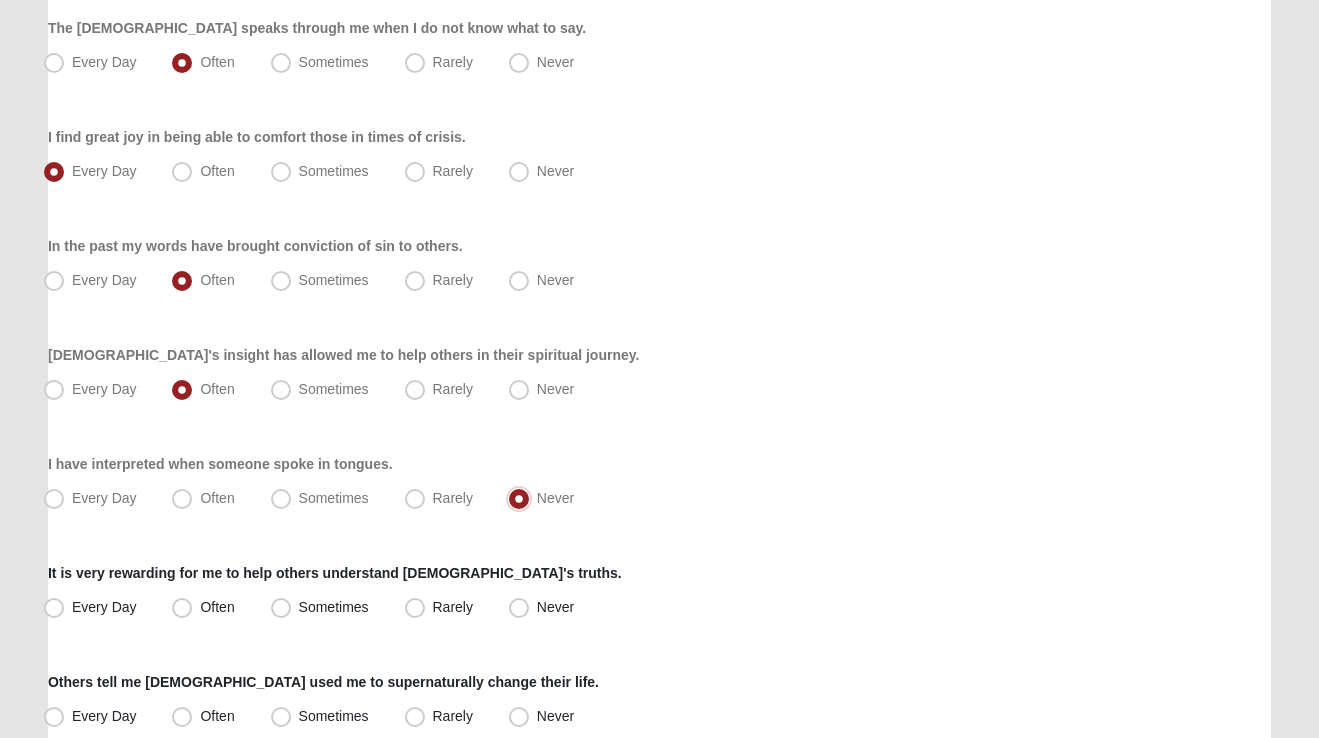 scroll, scrollTop: 813, scrollLeft: 0, axis: vertical 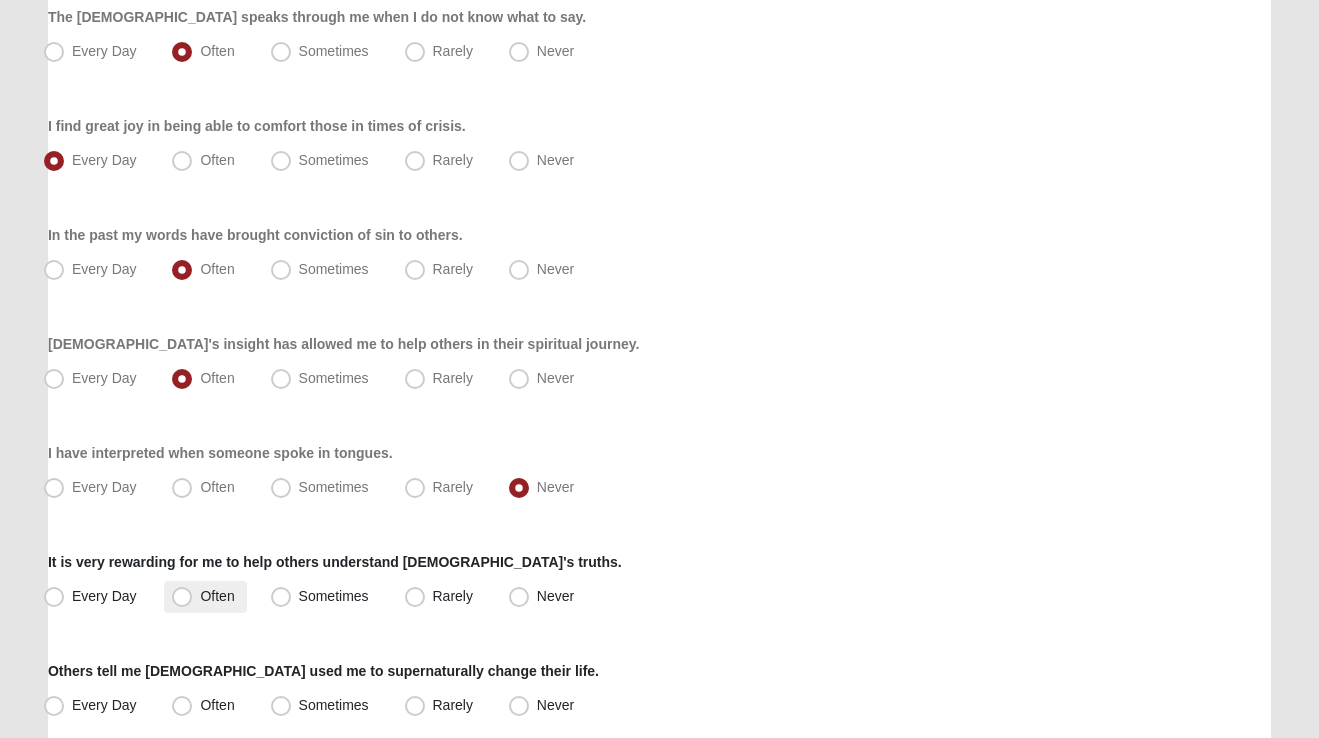 click on "Often" at bounding box center (217, 596) 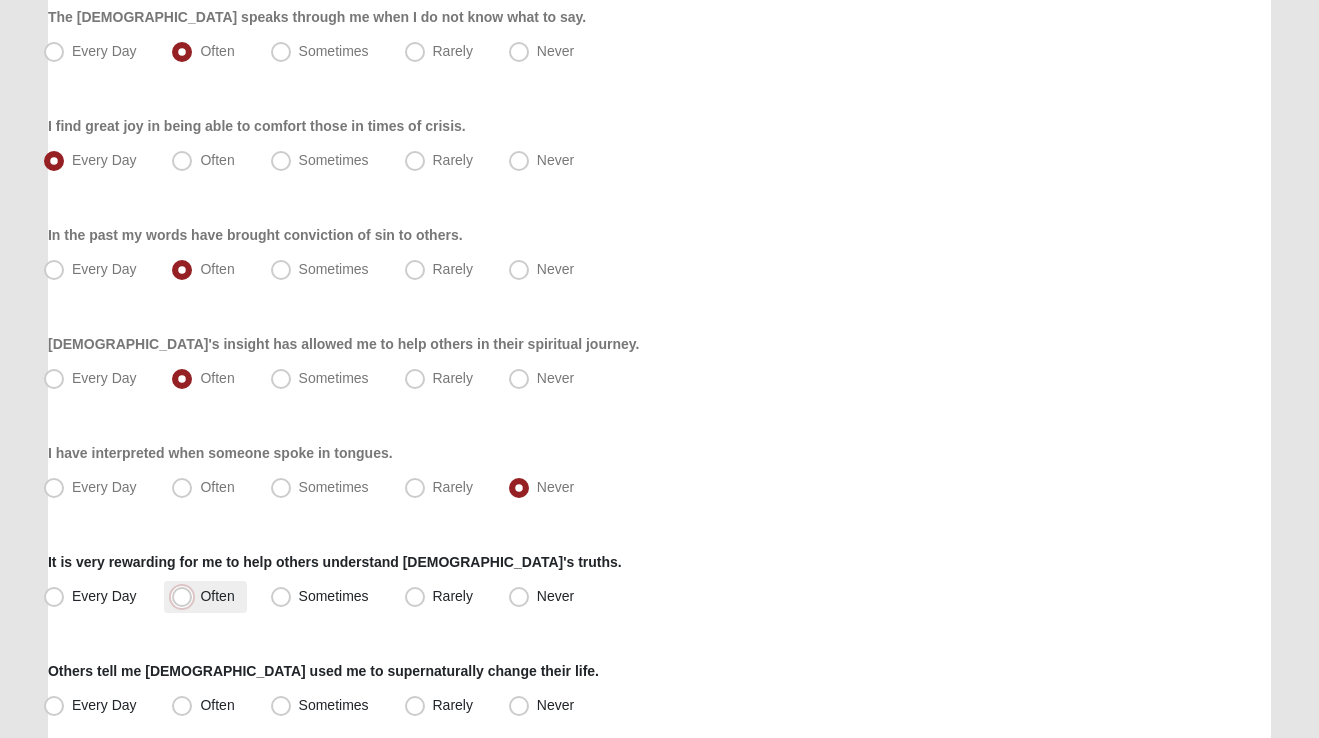 click on "Often" at bounding box center (186, 596) 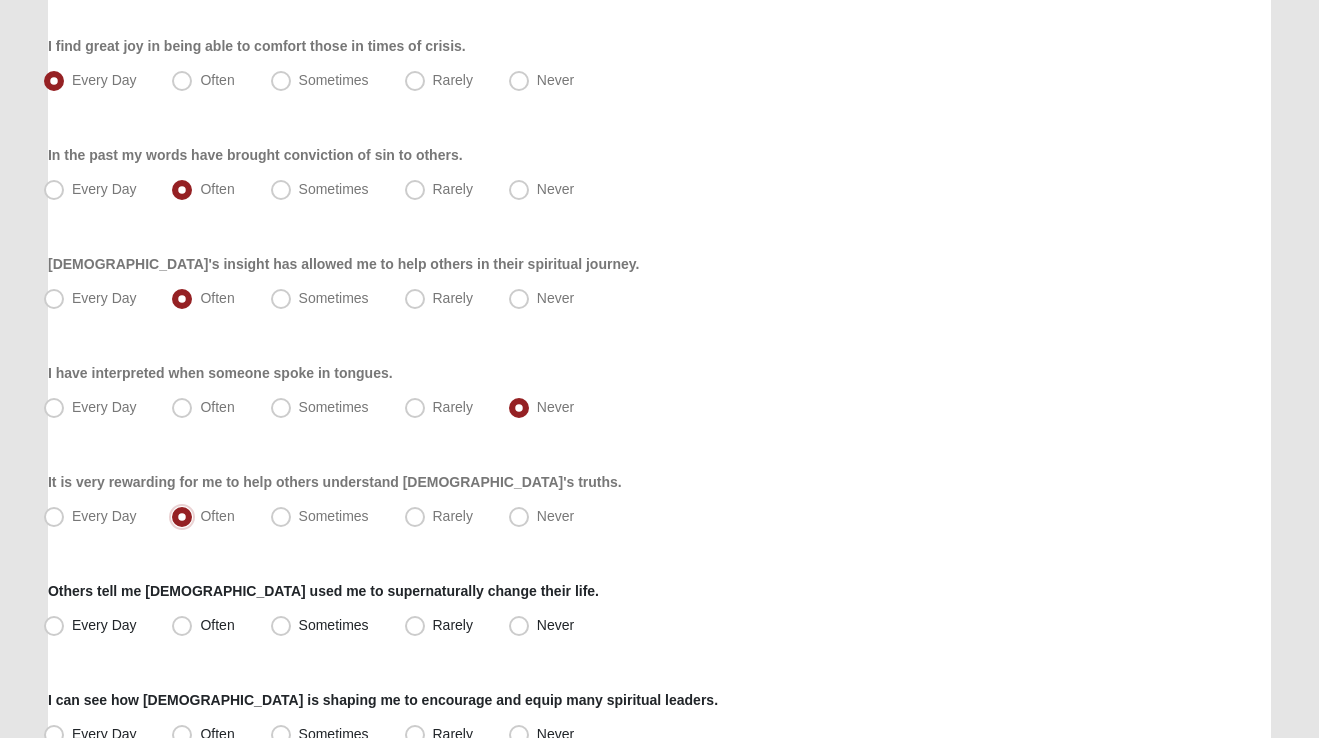 scroll, scrollTop: 894, scrollLeft: 0, axis: vertical 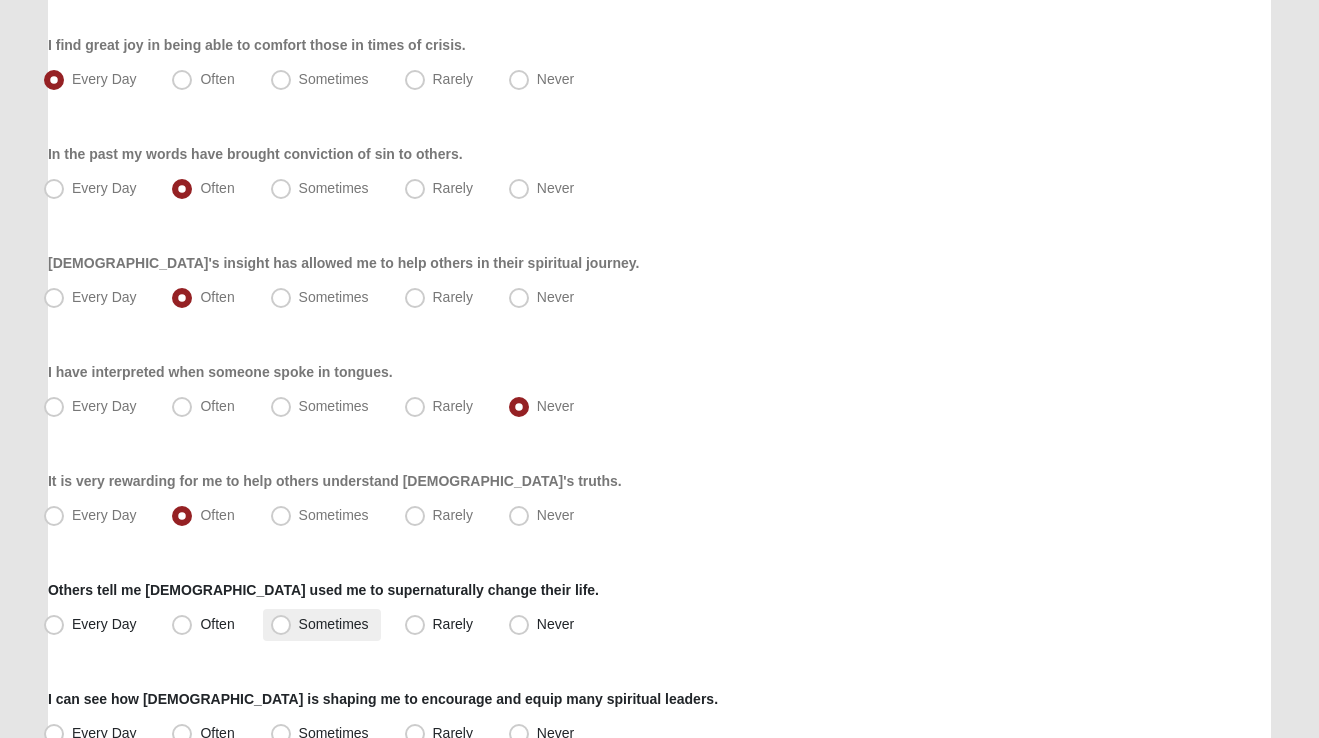 click on "Sometimes" at bounding box center [334, 624] 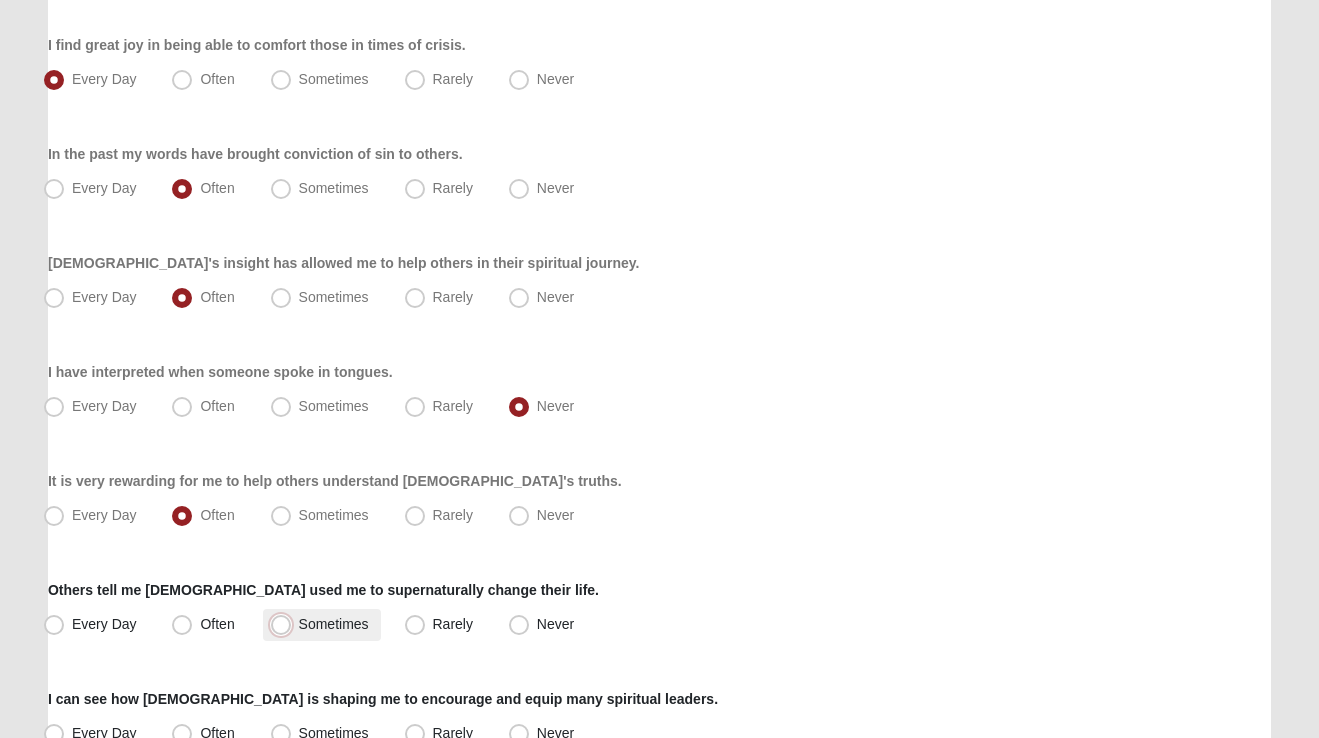 click on "Sometimes" at bounding box center (285, 624) 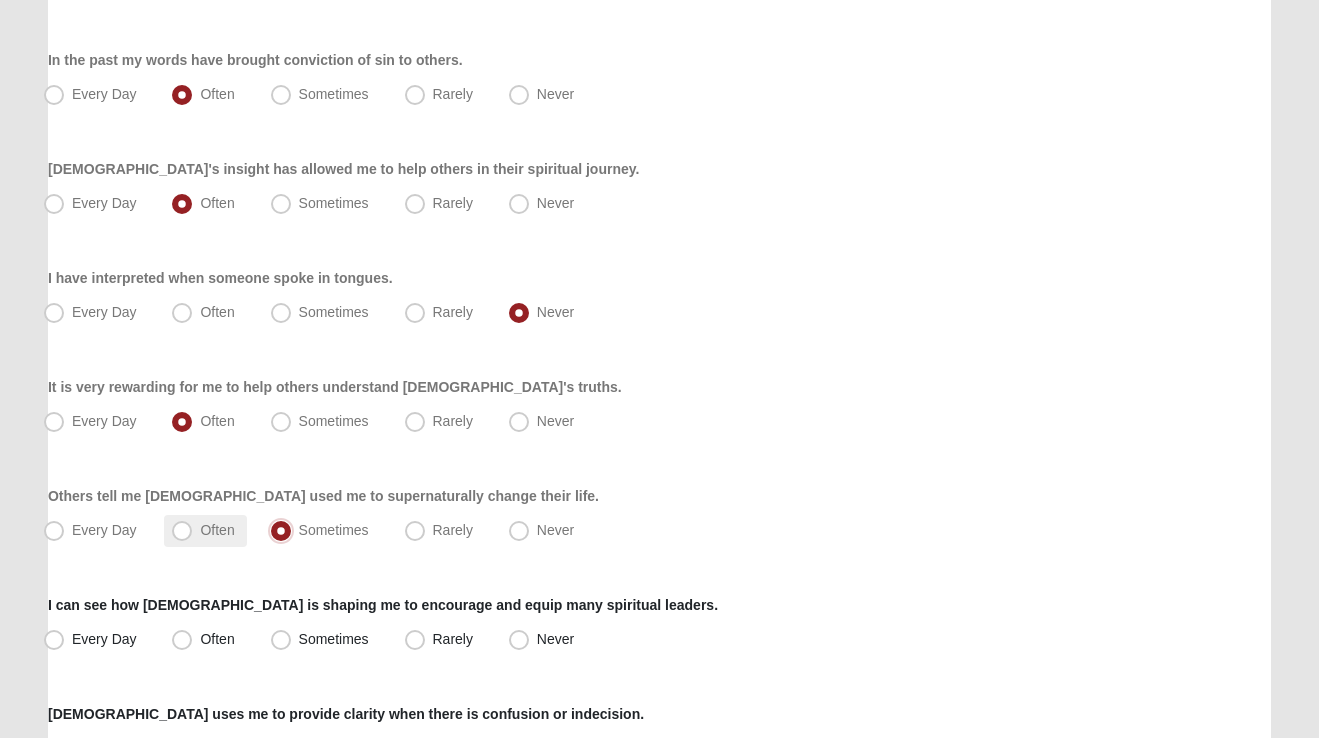 scroll, scrollTop: 994, scrollLeft: 0, axis: vertical 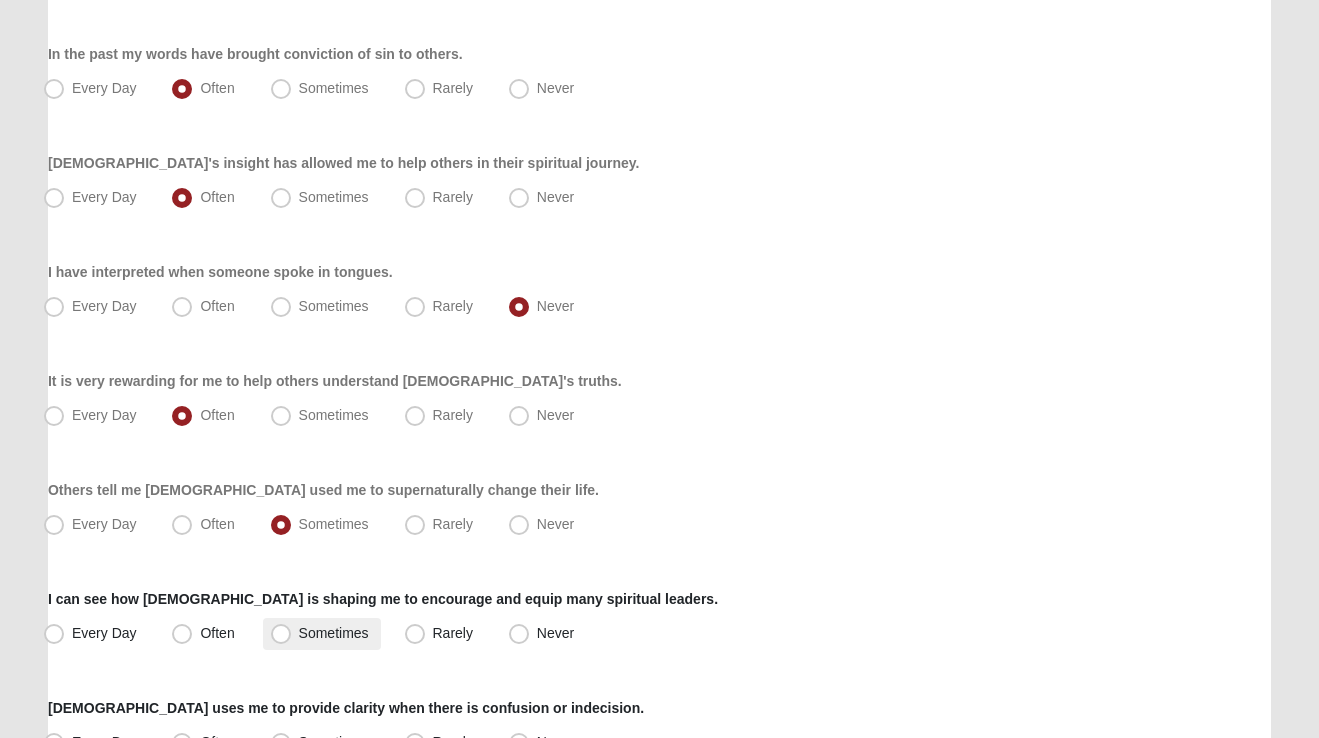 click on "Sometimes" at bounding box center [334, 633] 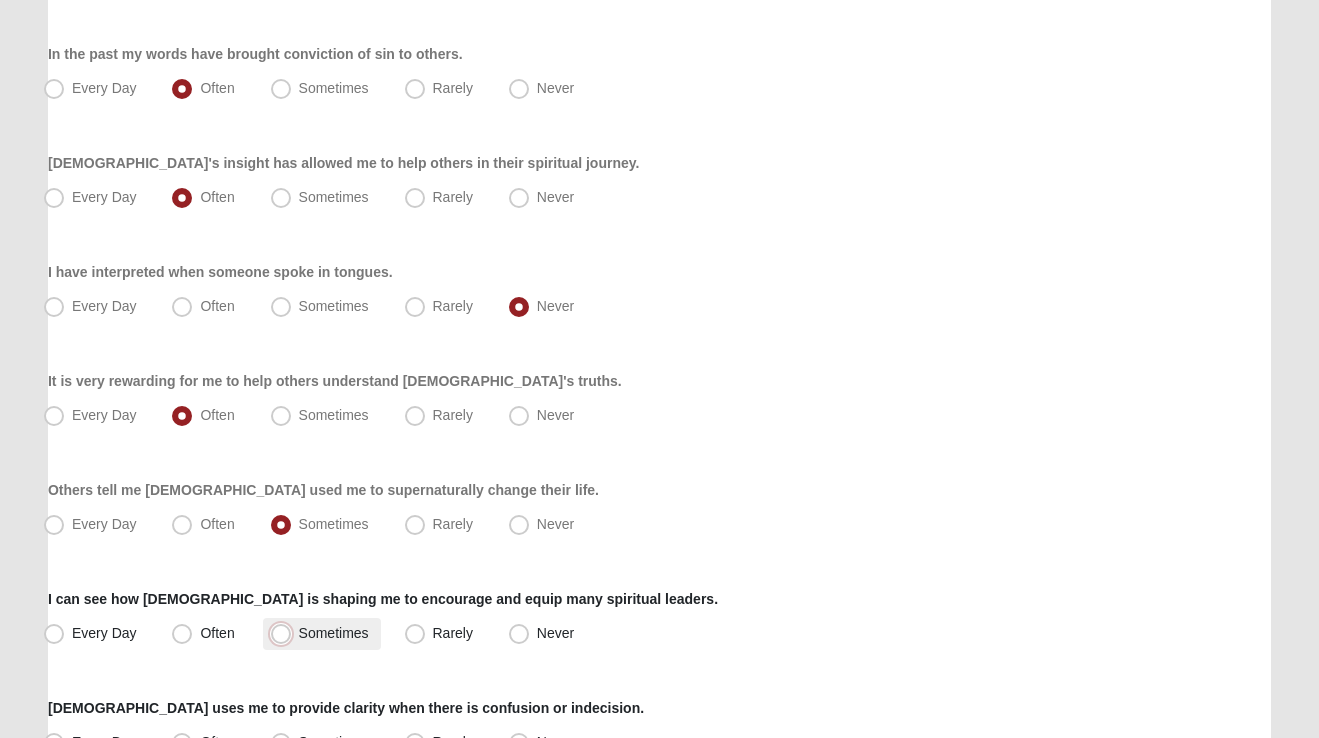 click on "Sometimes" at bounding box center (285, 633) 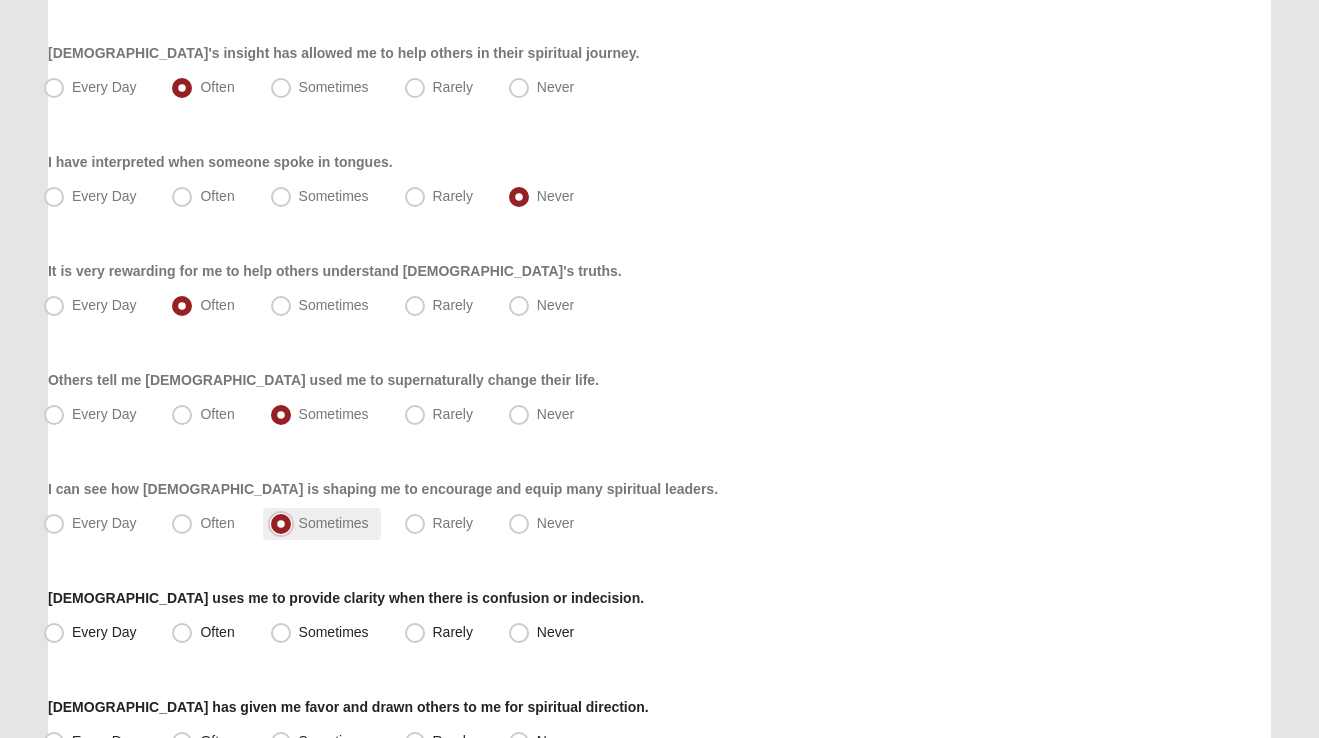 scroll, scrollTop: 1116, scrollLeft: 0, axis: vertical 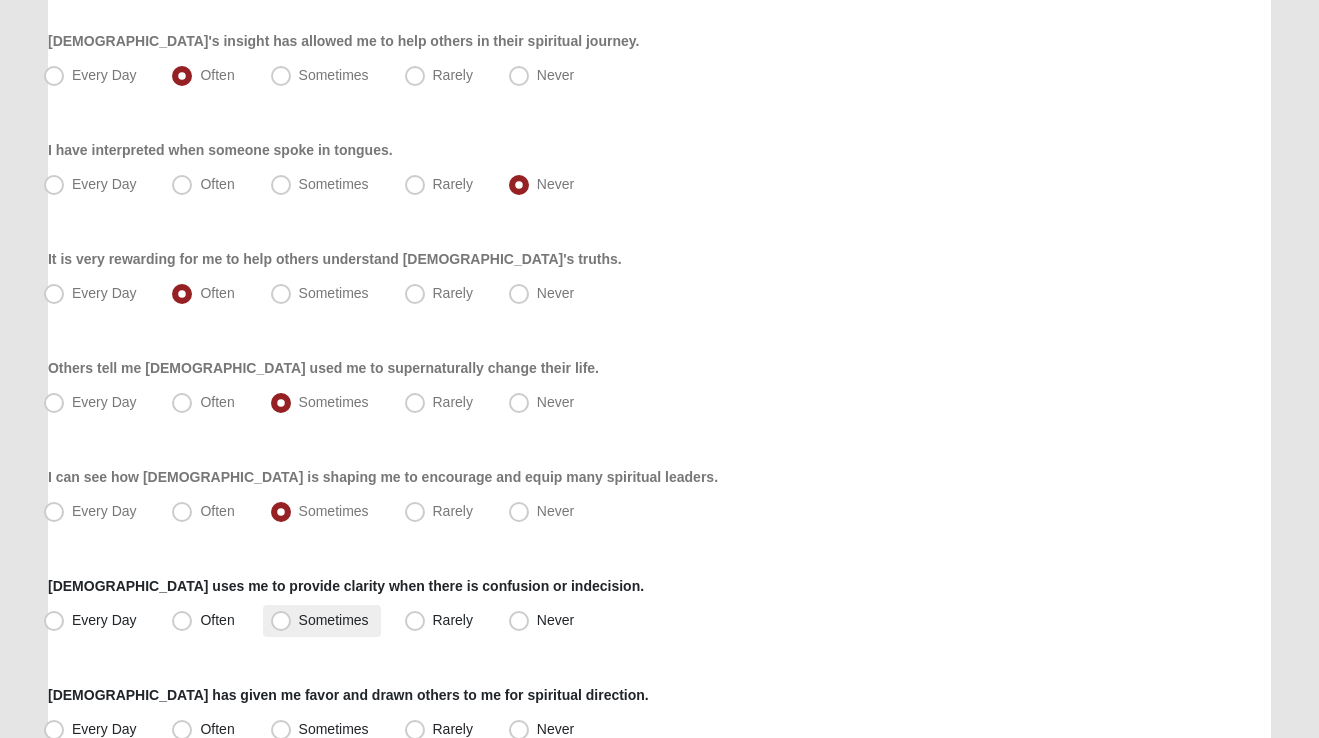 click on "Sometimes" at bounding box center [334, 620] 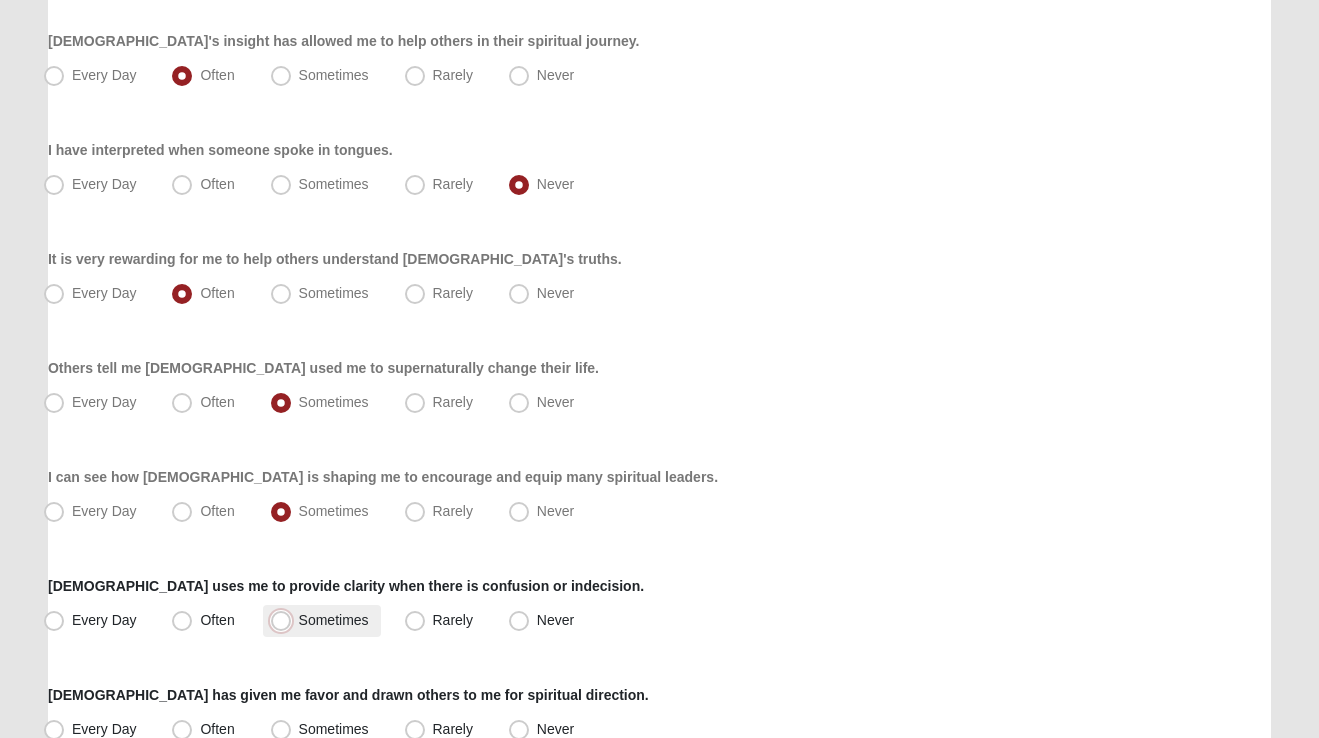 click on "Sometimes" at bounding box center [285, 620] 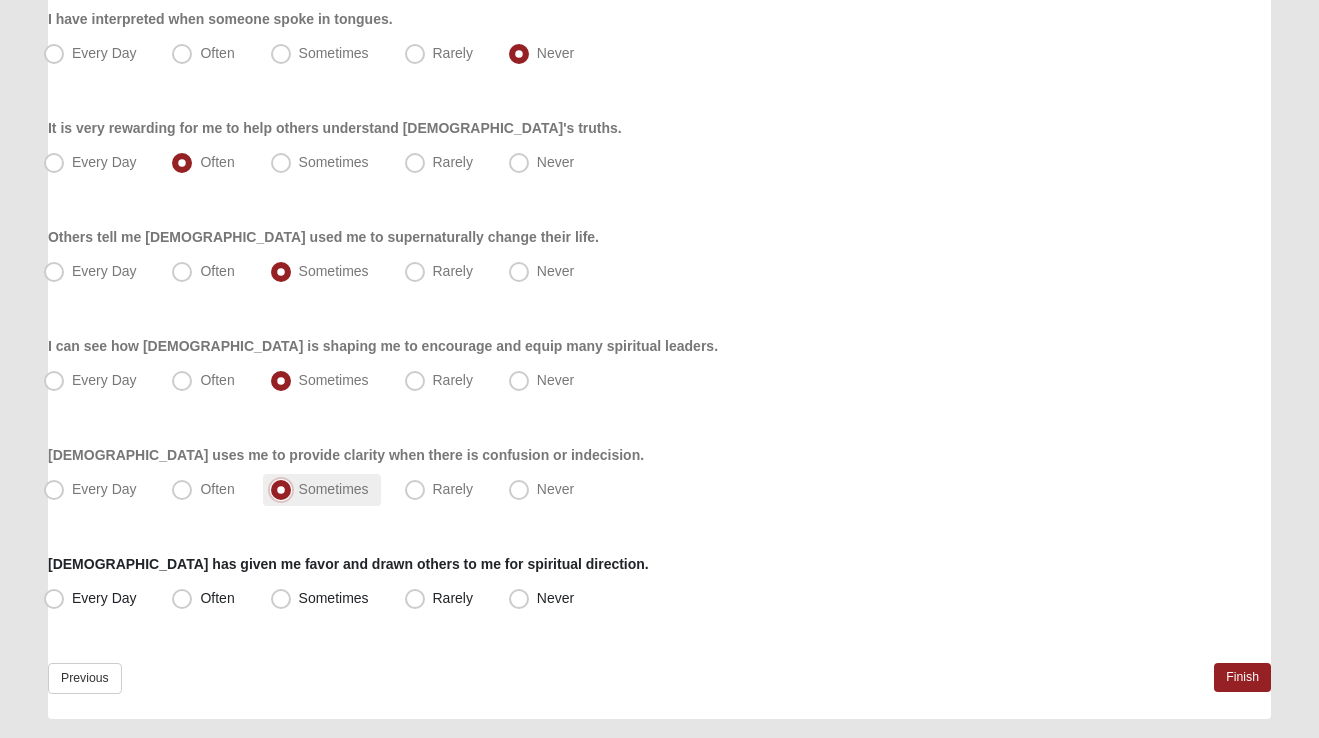 scroll, scrollTop: 1256, scrollLeft: 0, axis: vertical 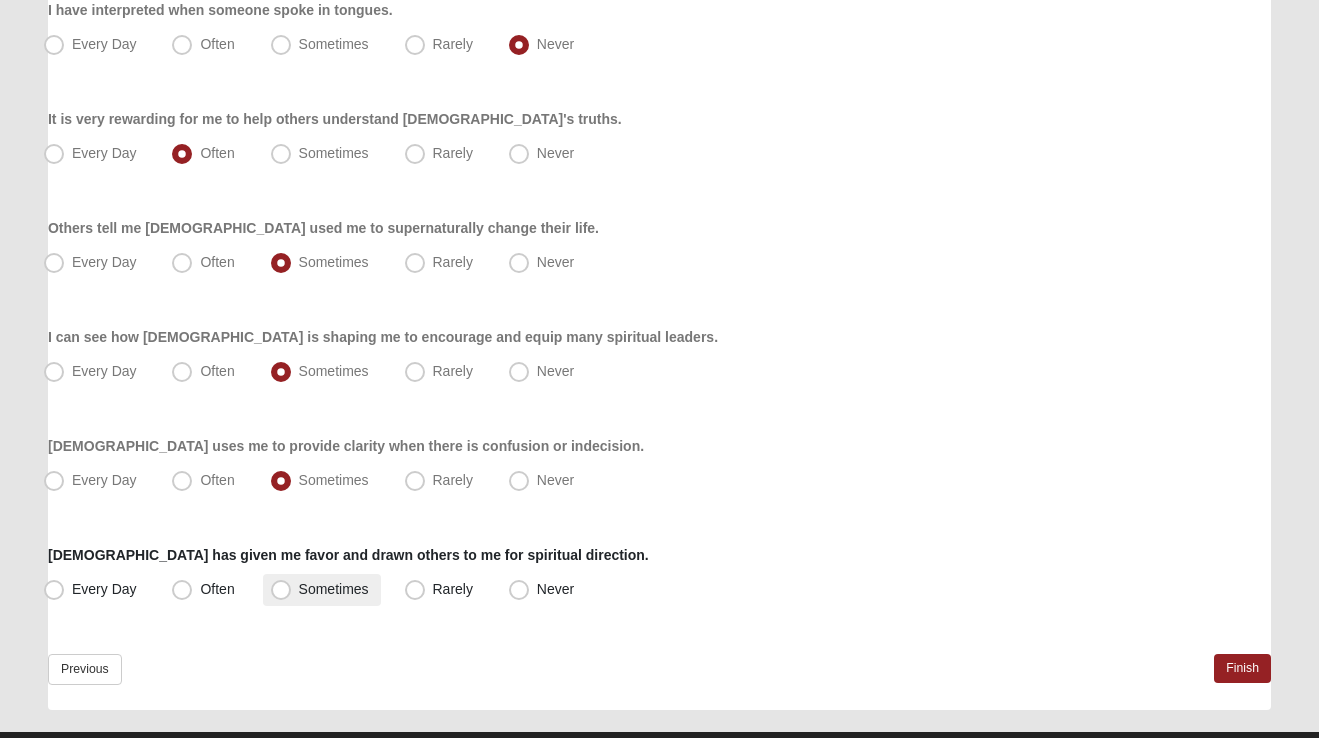 click on "Sometimes" at bounding box center (334, 589) 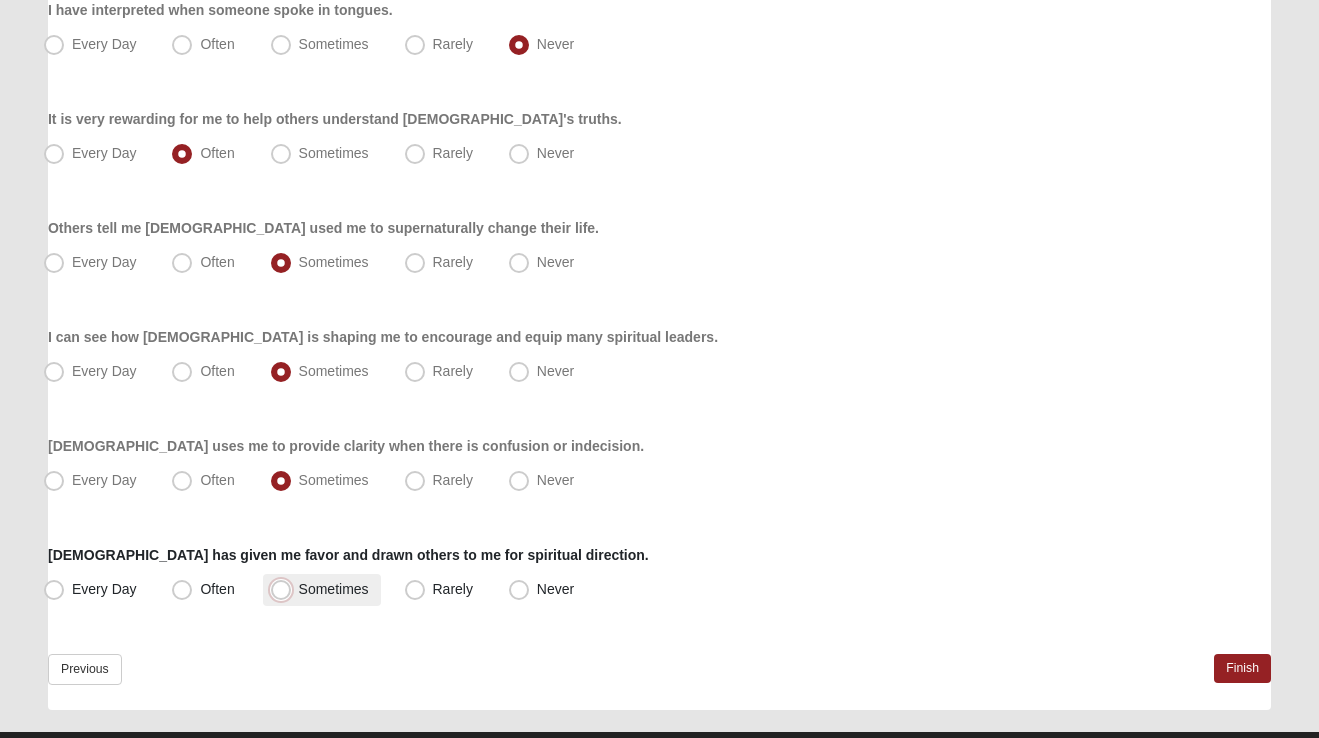 click on "Sometimes" at bounding box center [285, 589] 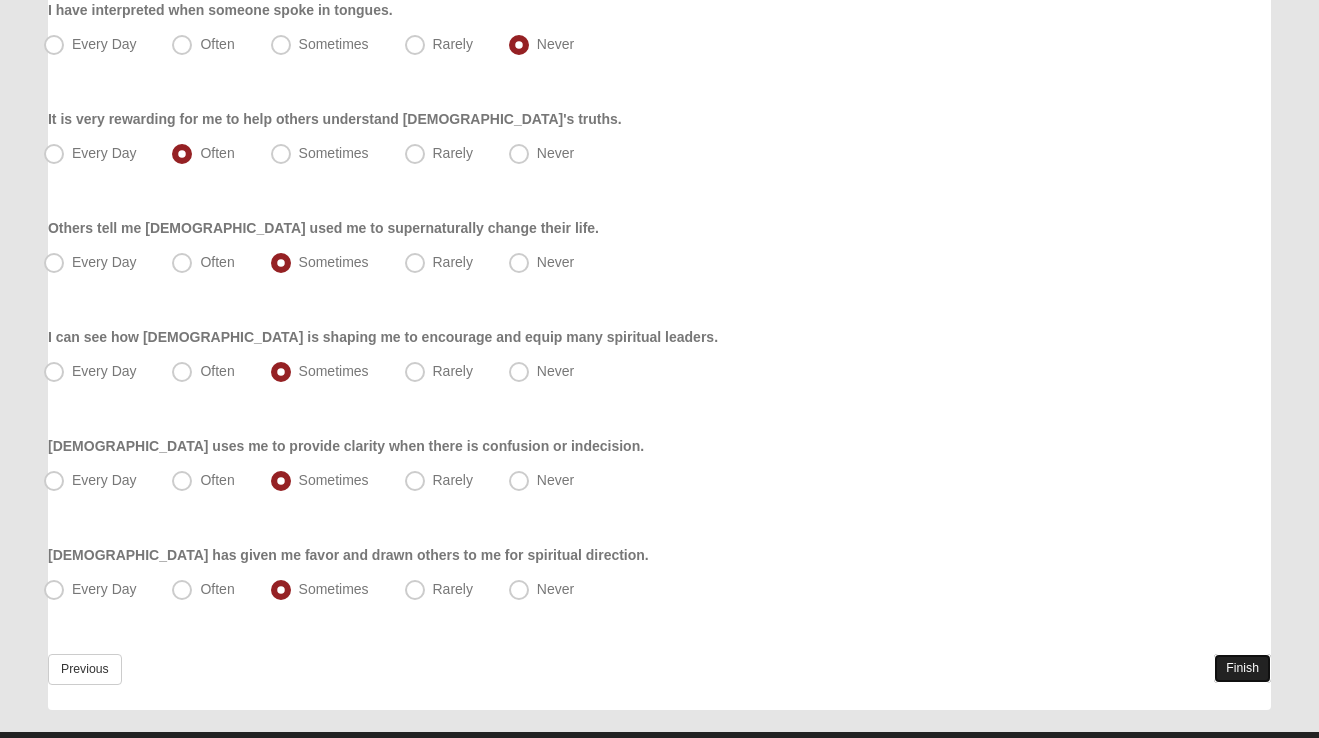 click on "Finish" at bounding box center [1242, 668] 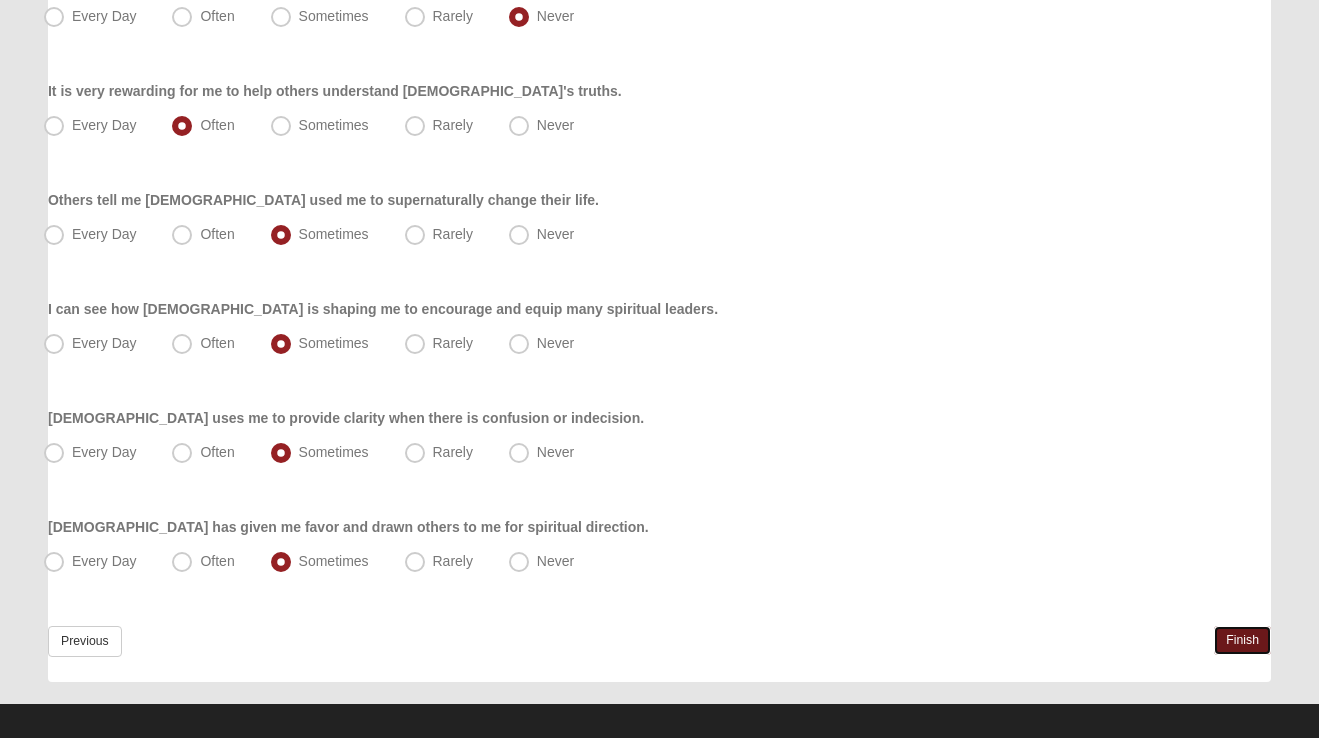 scroll, scrollTop: 1394, scrollLeft: 0, axis: vertical 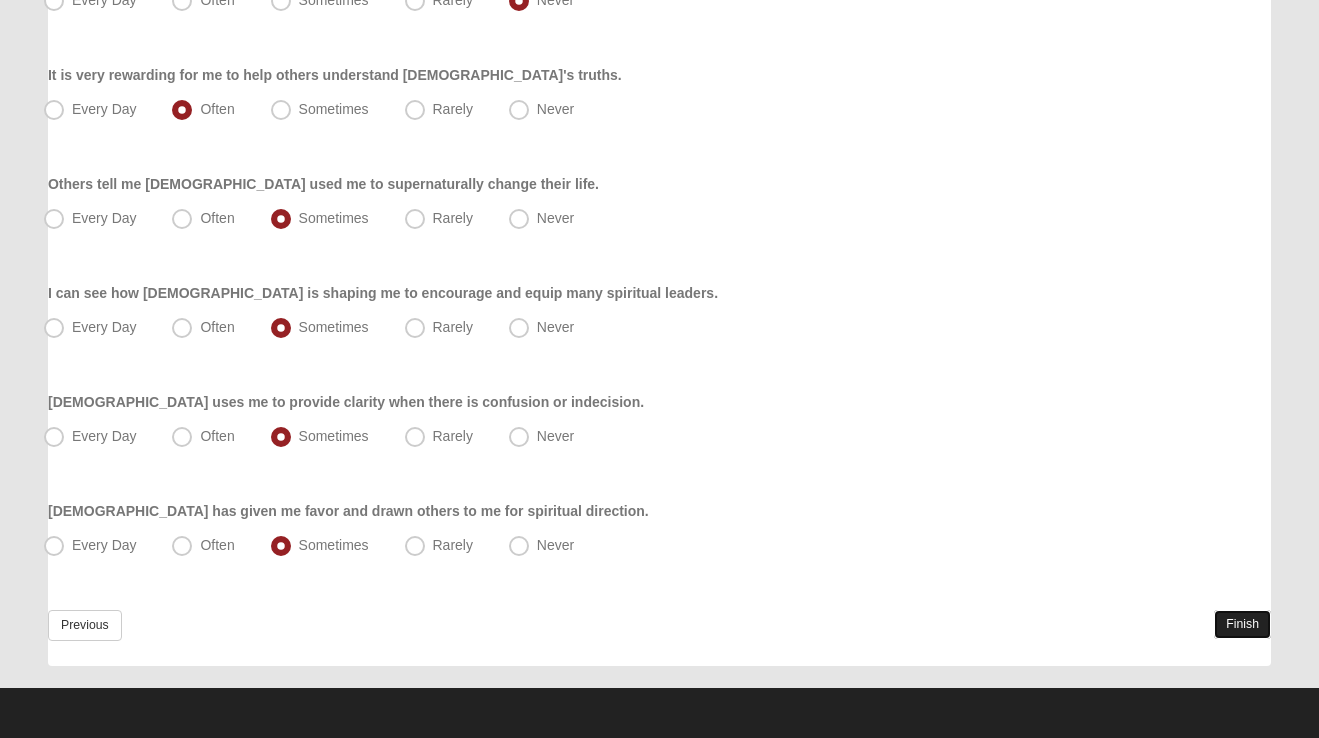 click on "Finish" at bounding box center [1242, 624] 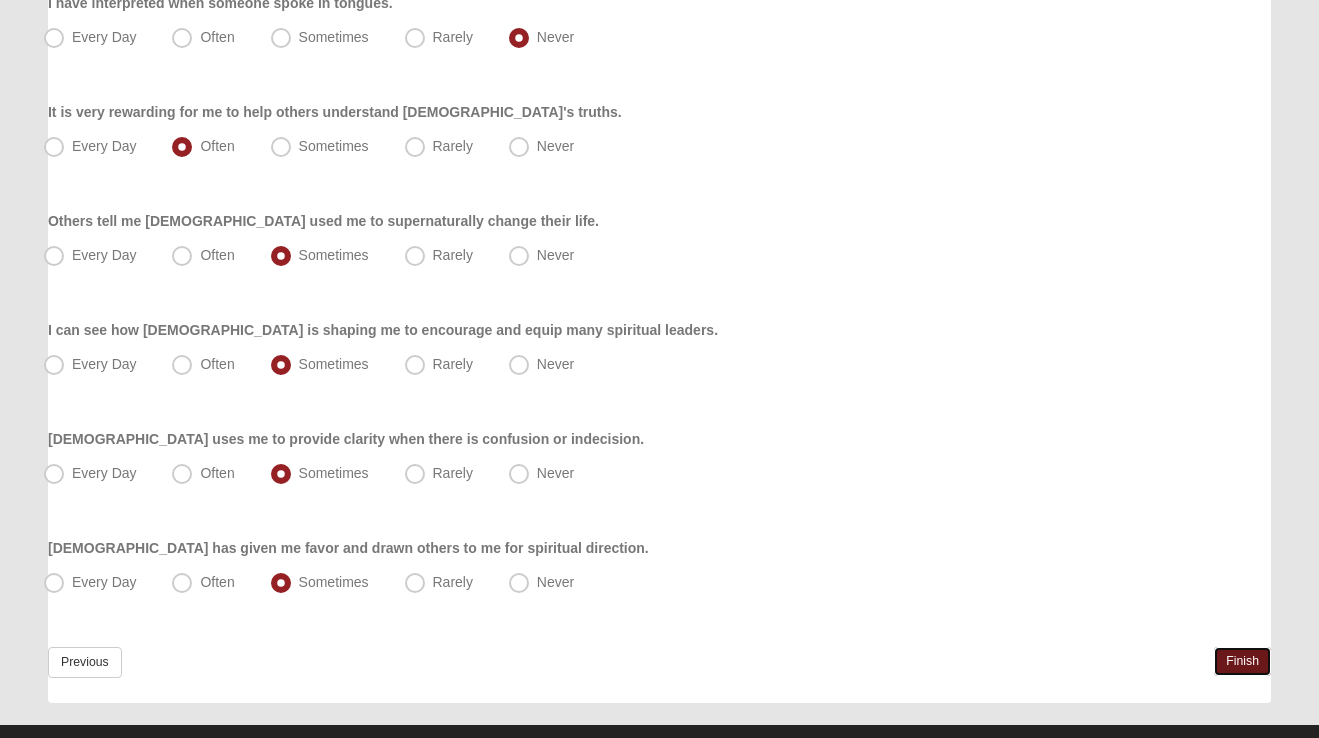 scroll, scrollTop: 1365, scrollLeft: 0, axis: vertical 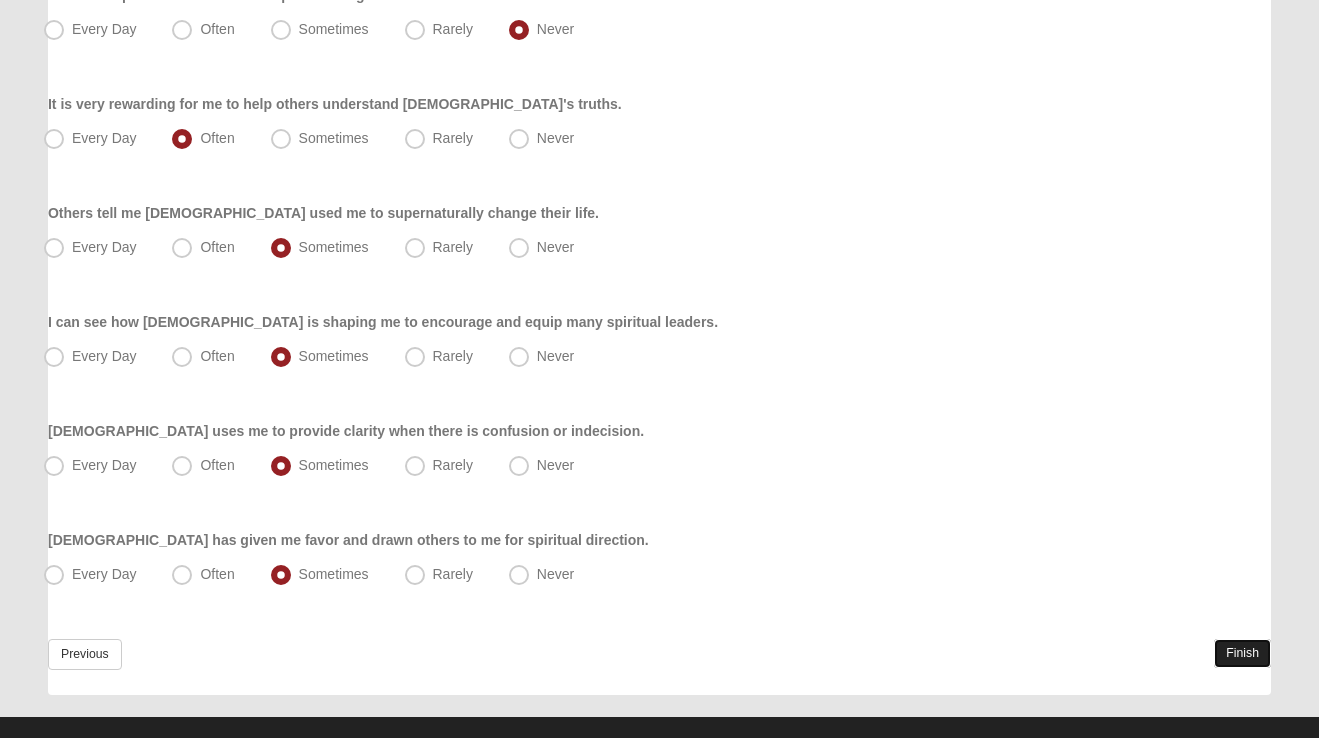 click on "Finish" at bounding box center (1242, 653) 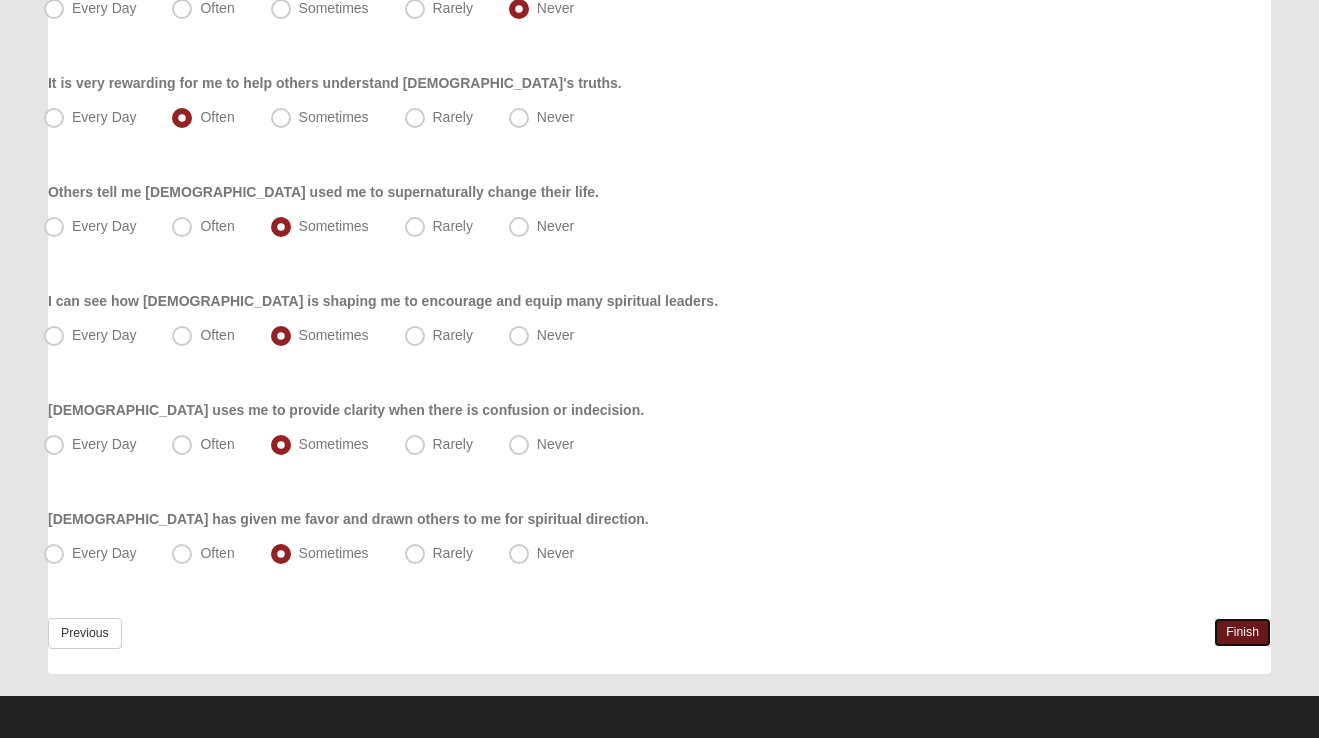 scroll, scrollTop: 1394, scrollLeft: 0, axis: vertical 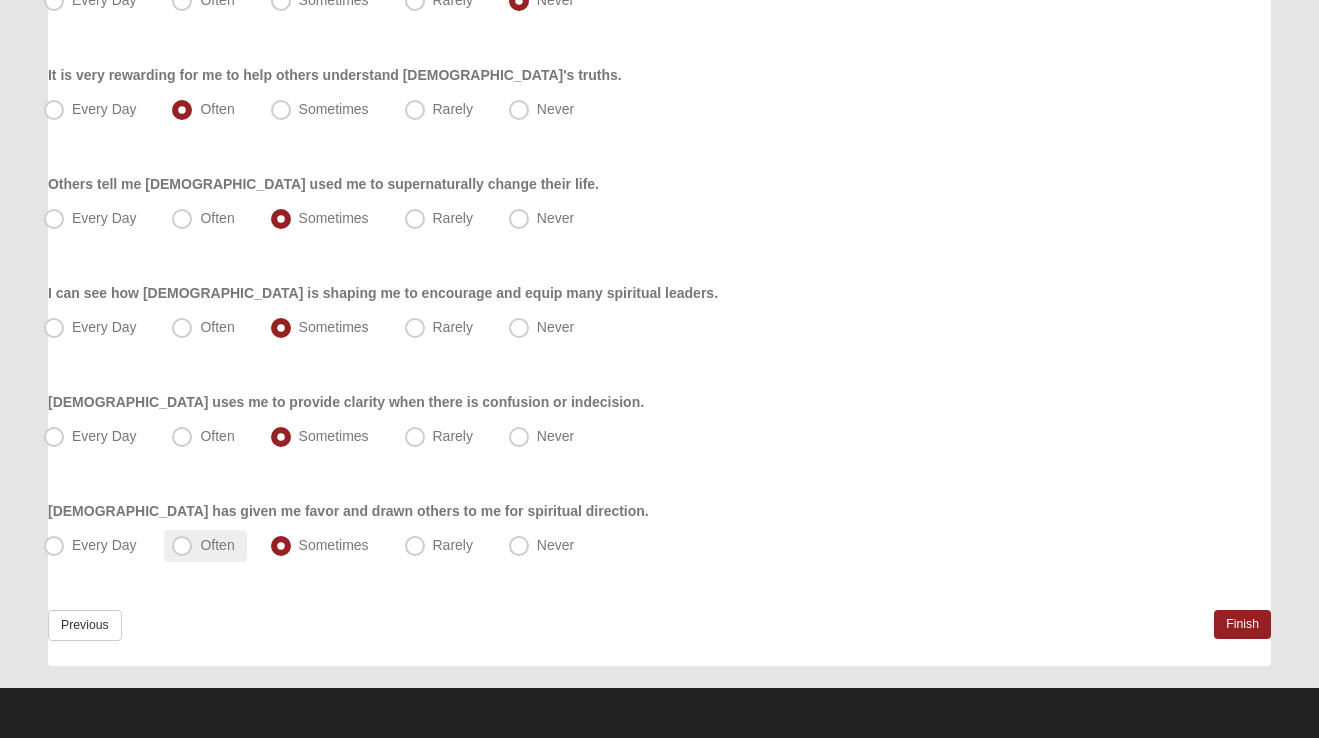 click on "Often" at bounding box center (217, 545) 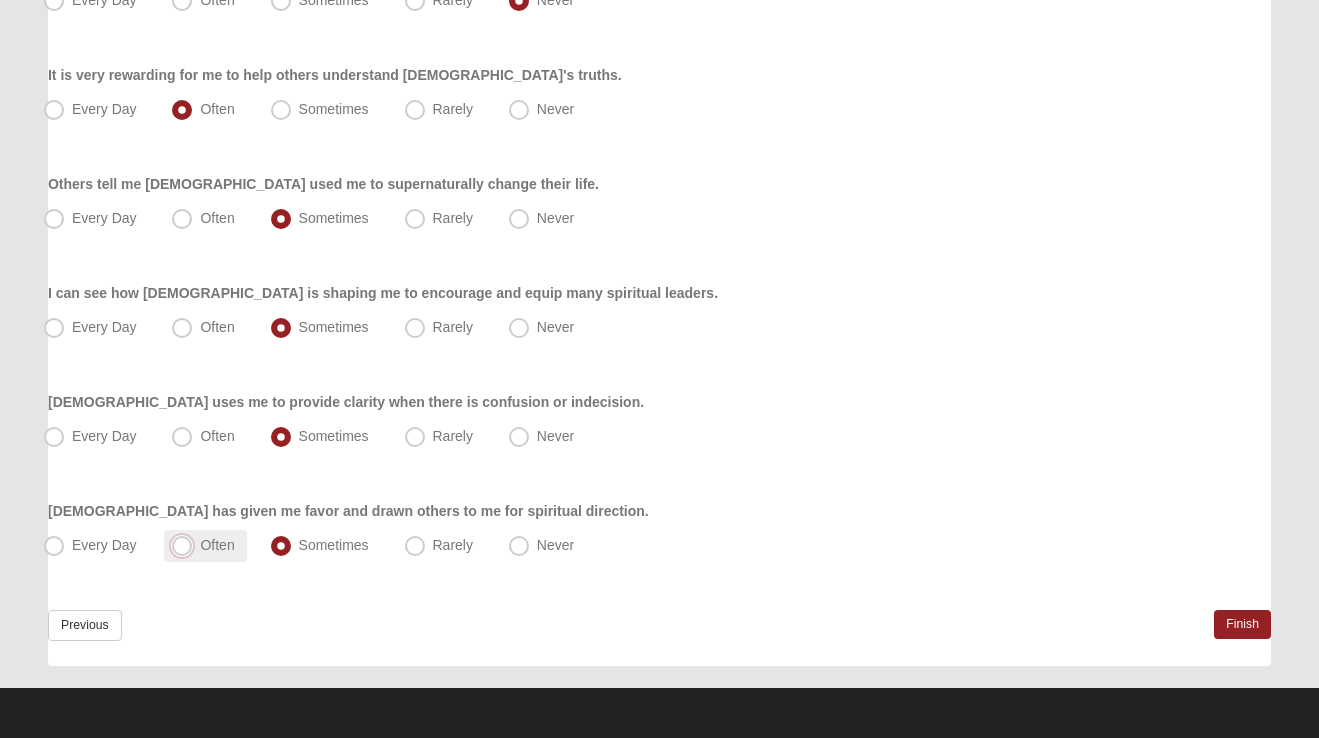 click on "Often" at bounding box center (186, 545) 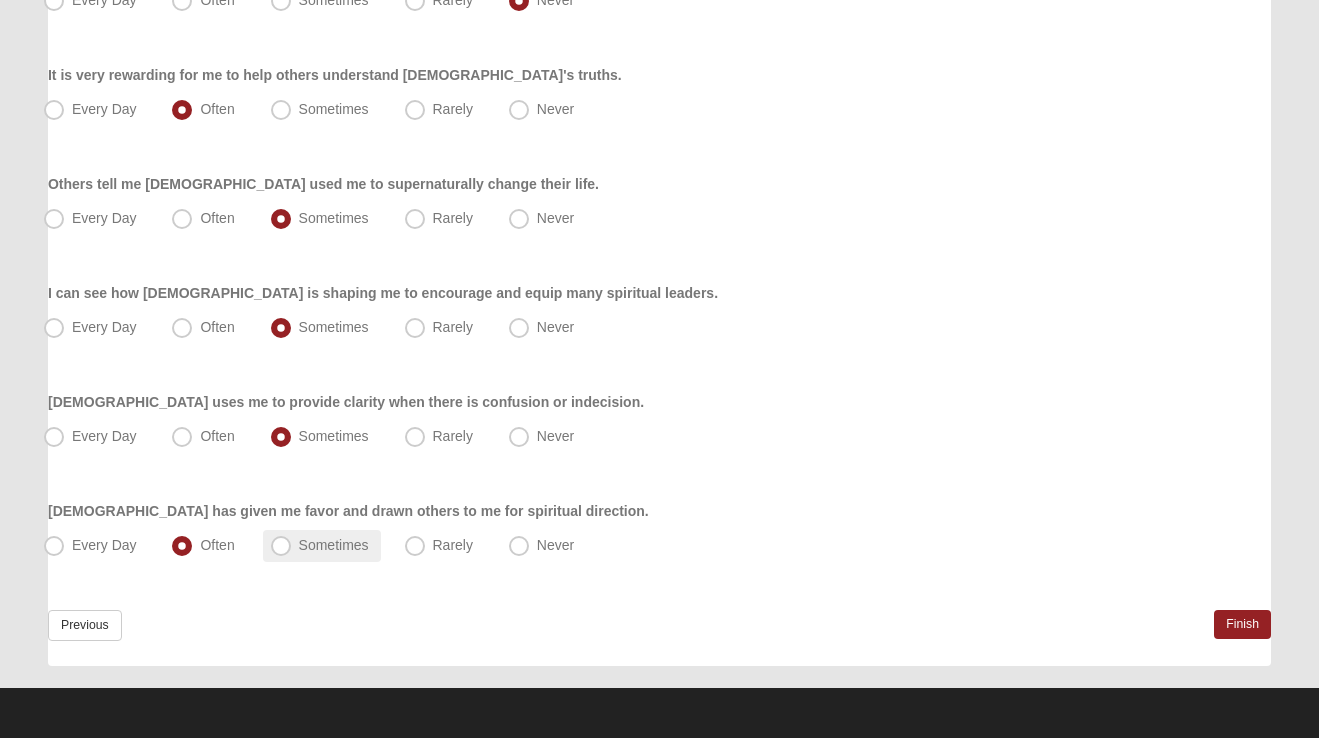 click on "Sometimes" at bounding box center [334, 545] 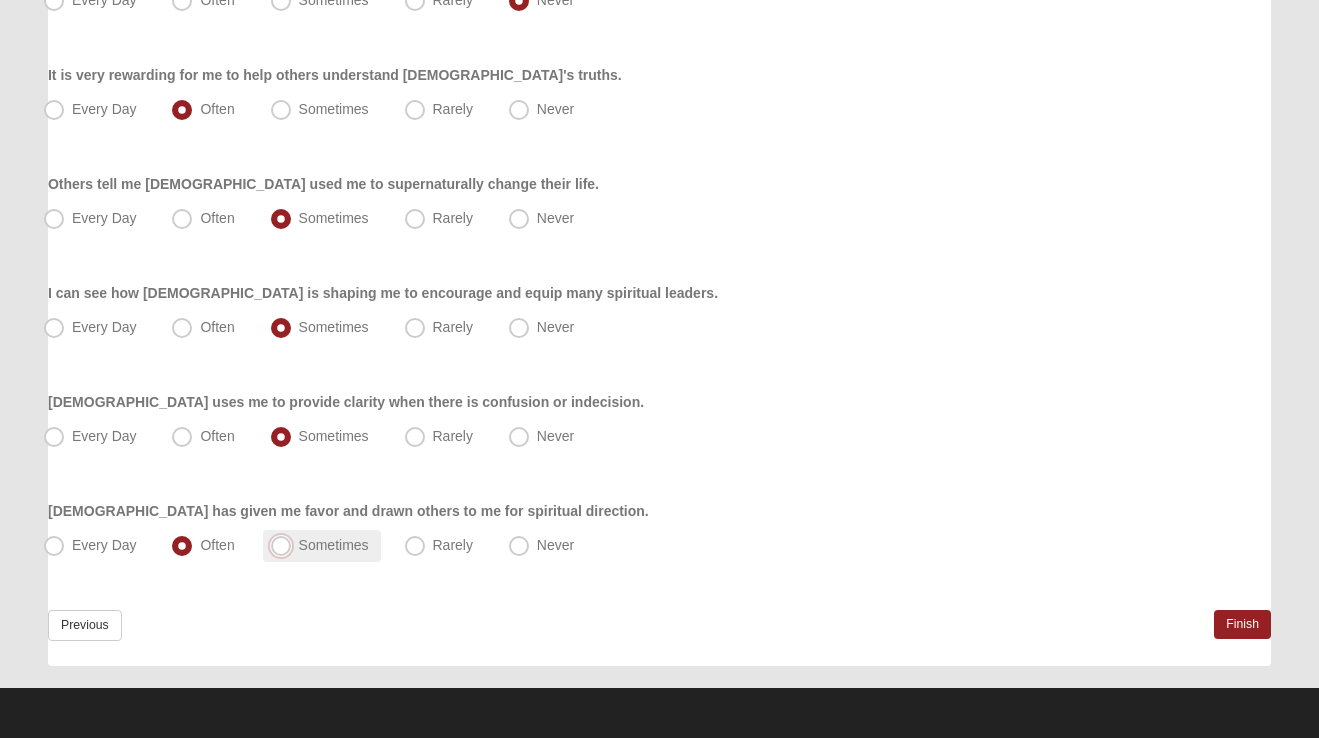 click on "Sometimes" at bounding box center [285, 545] 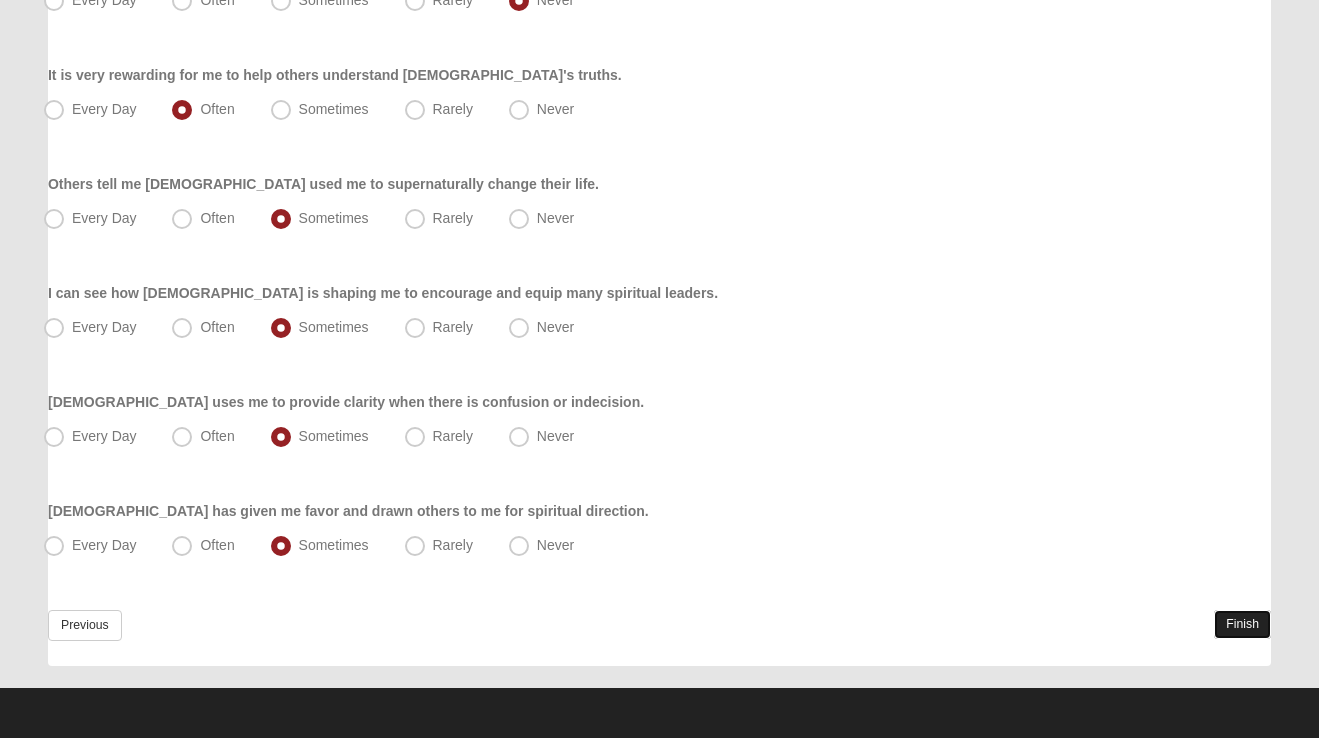 click on "Finish" at bounding box center (1242, 624) 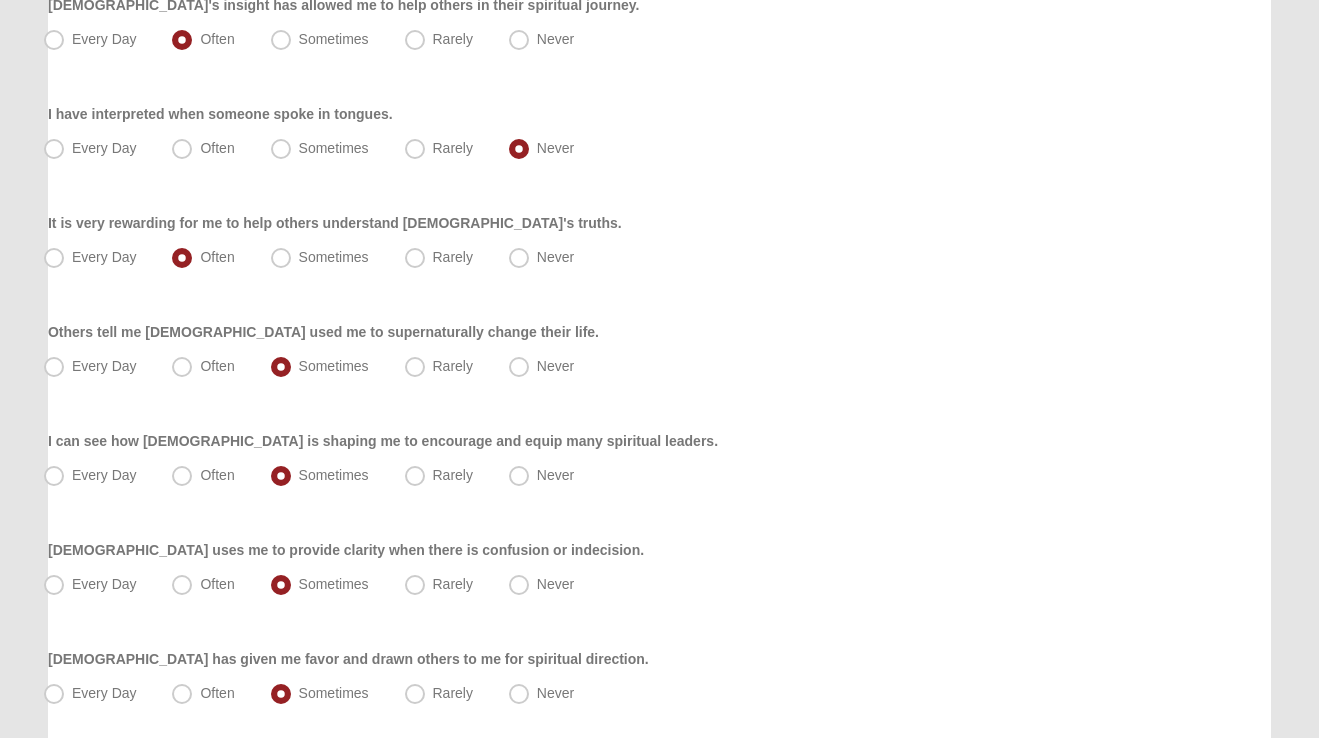 scroll, scrollTop: 1394, scrollLeft: 0, axis: vertical 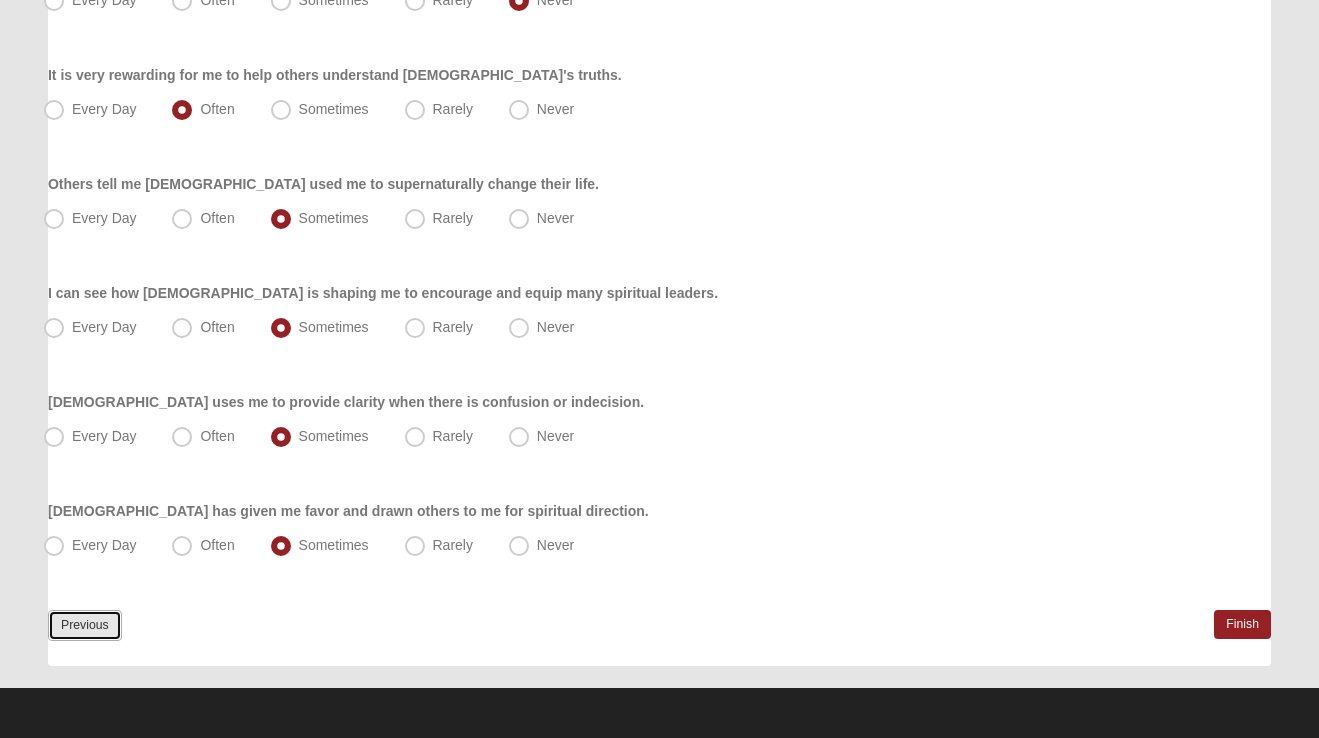 click on "Previous" at bounding box center [85, 625] 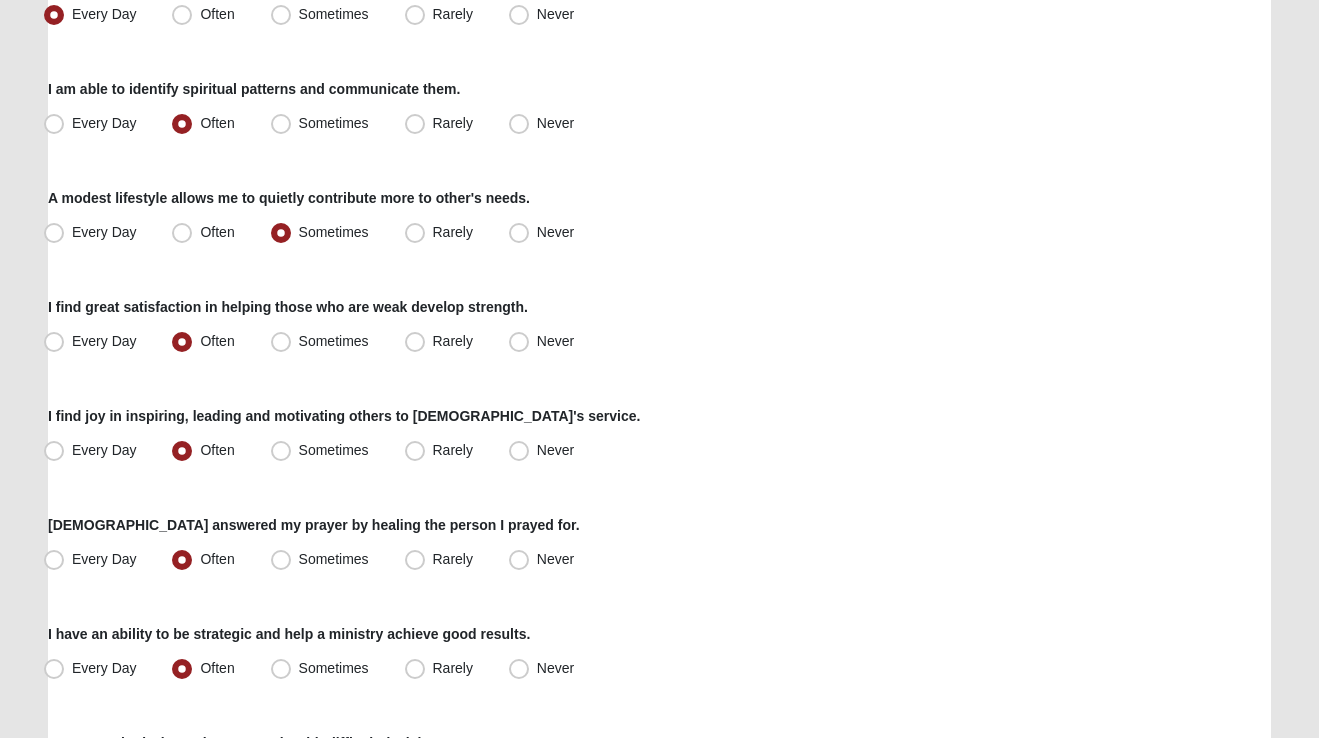 scroll, scrollTop: 1432, scrollLeft: 0, axis: vertical 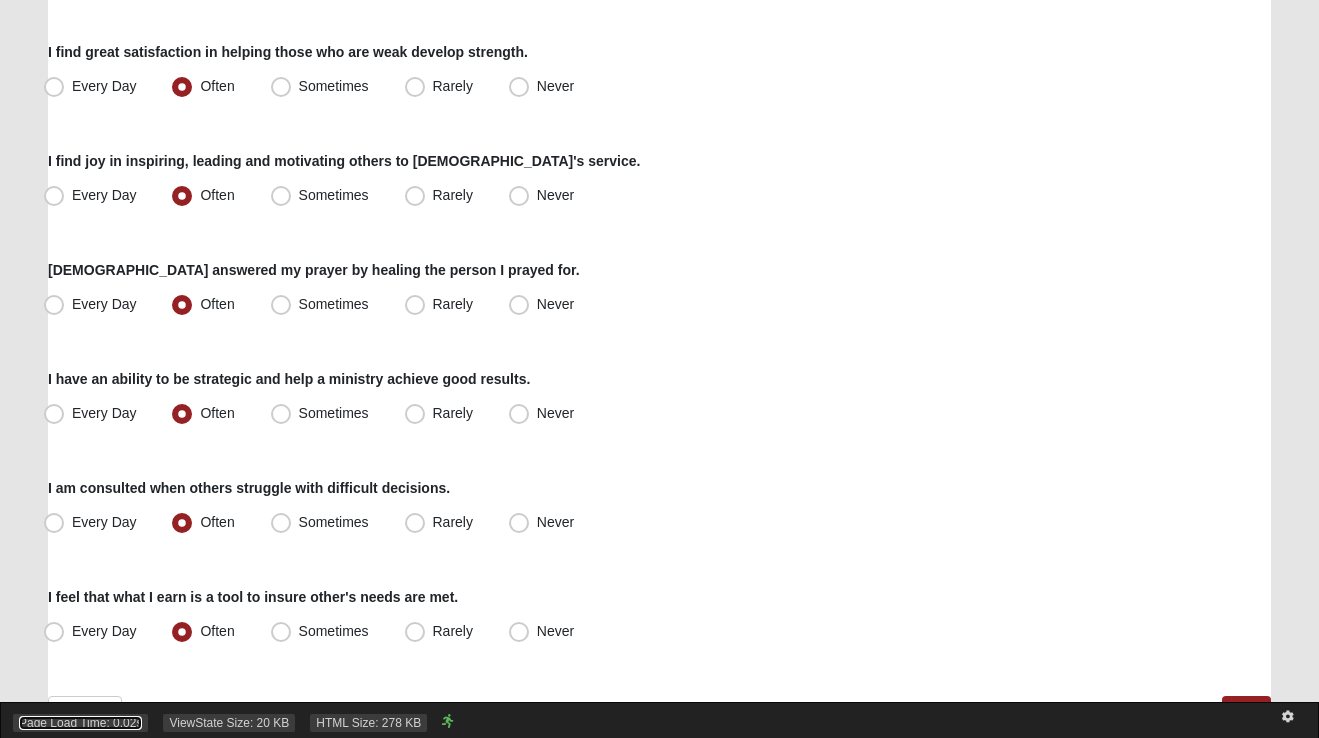 click on "Page Load Time: 0.02s" at bounding box center [80, 723] 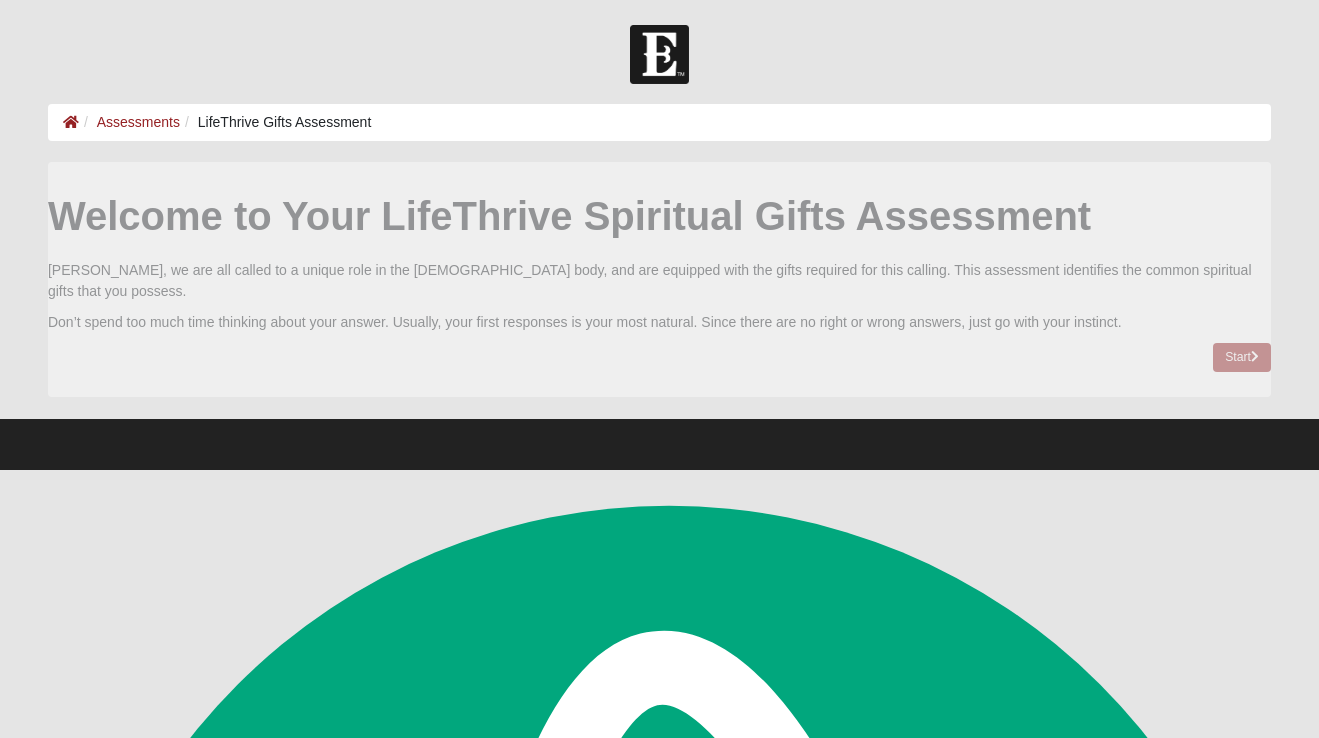 scroll, scrollTop: 0, scrollLeft: 0, axis: both 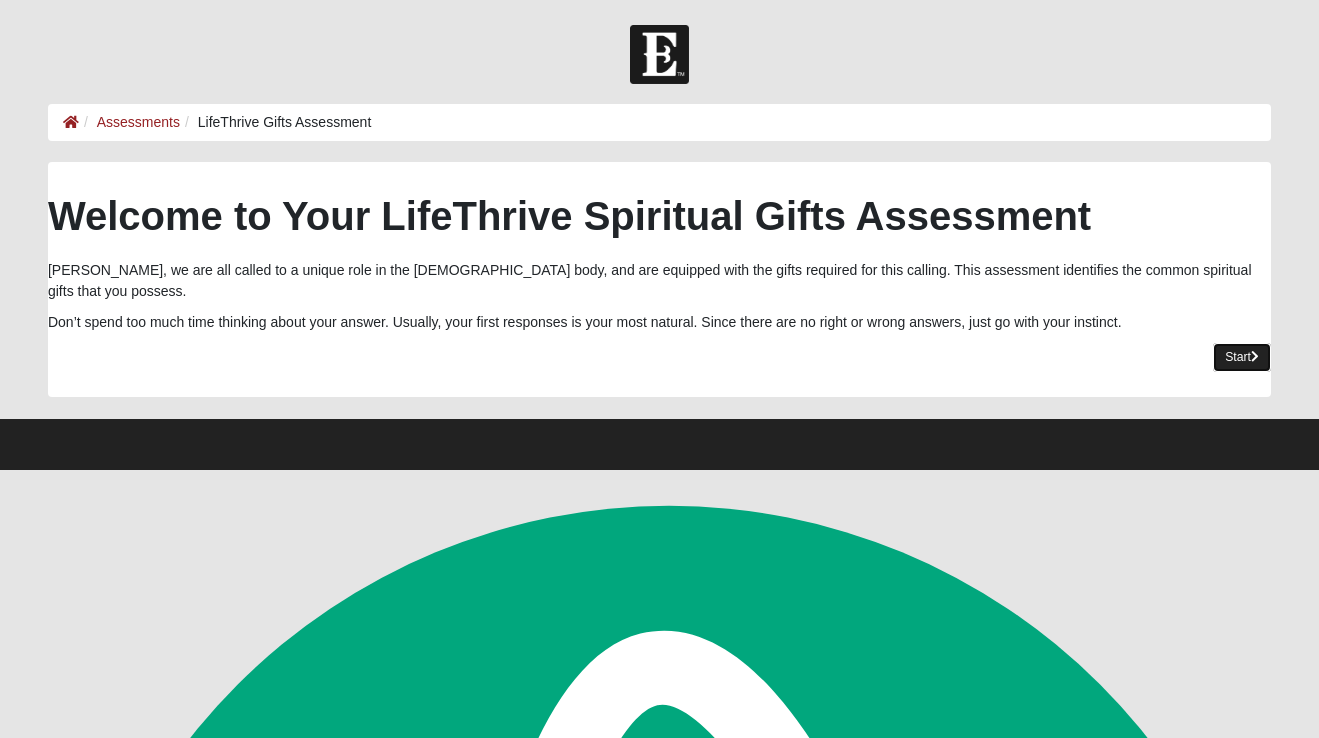 click on "Start" at bounding box center (1242, 357) 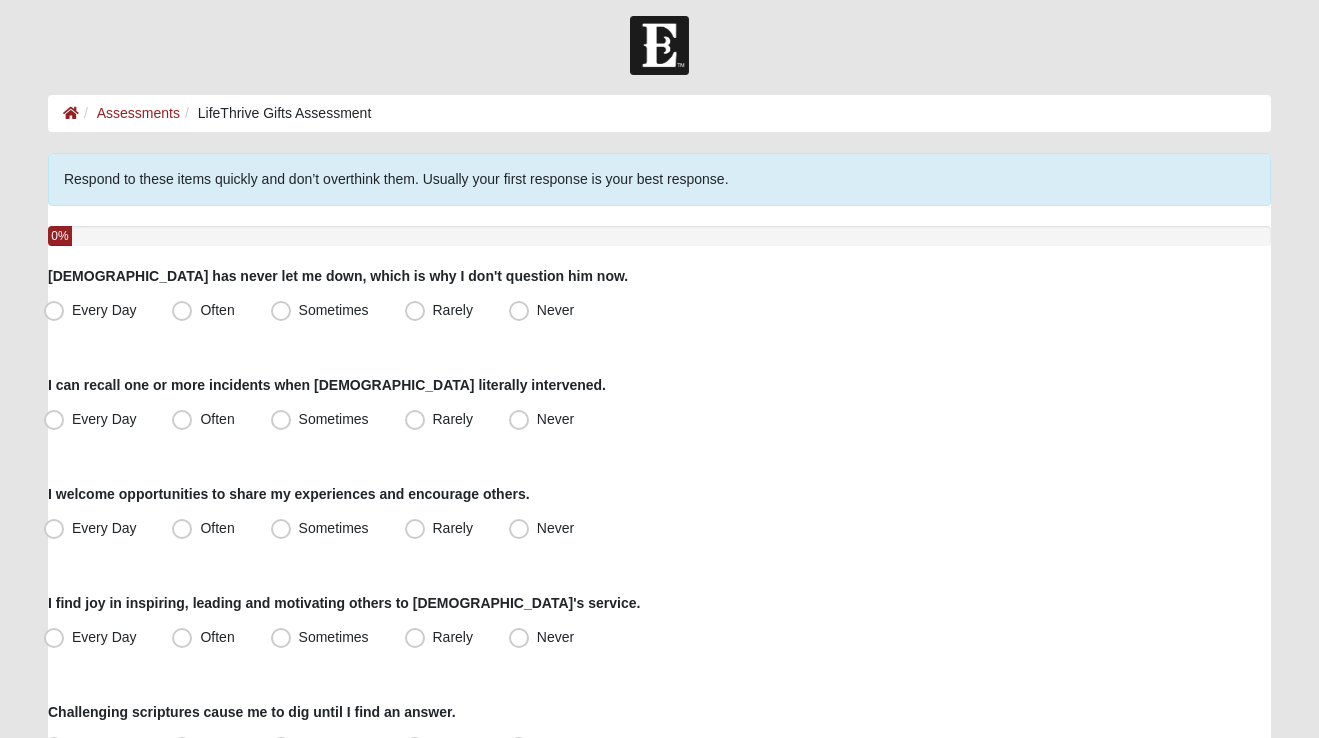 scroll, scrollTop: 0, scrollLeft: 0, axis: both 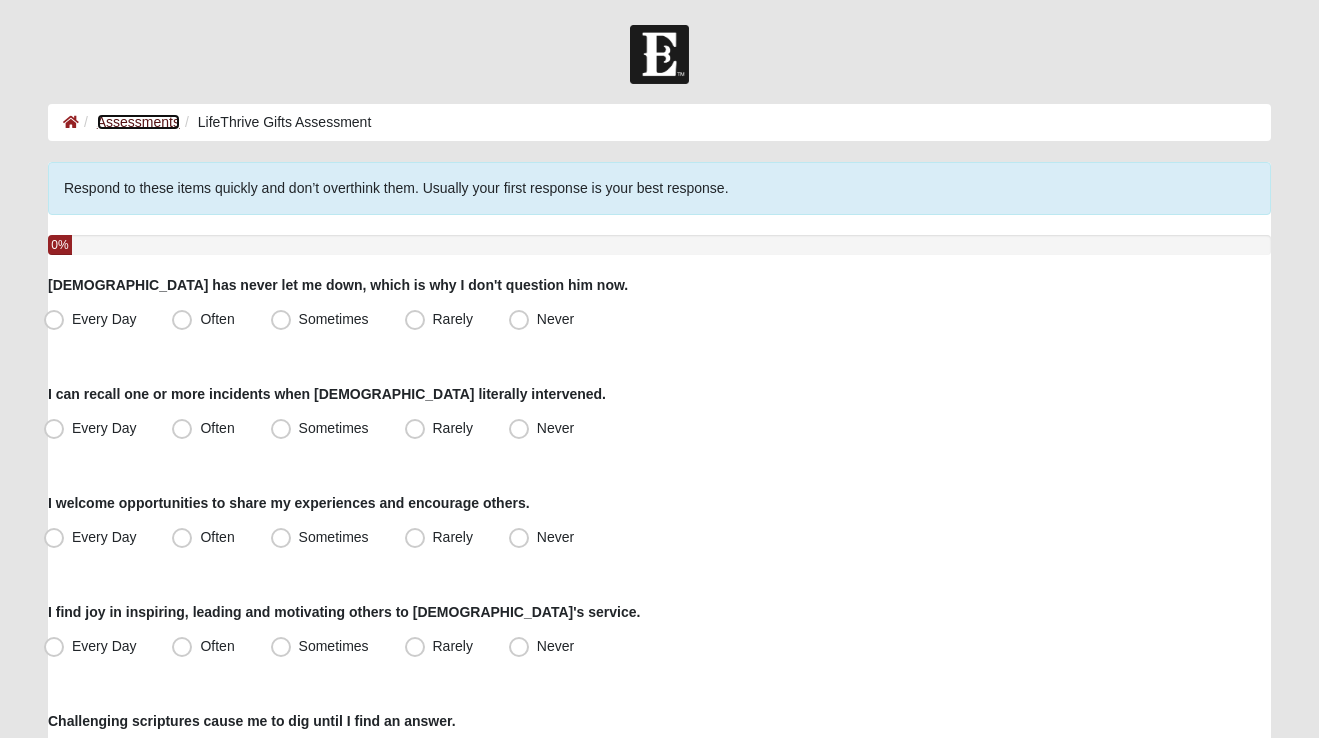 click on "Assessments" at bounding box center [138, 122] 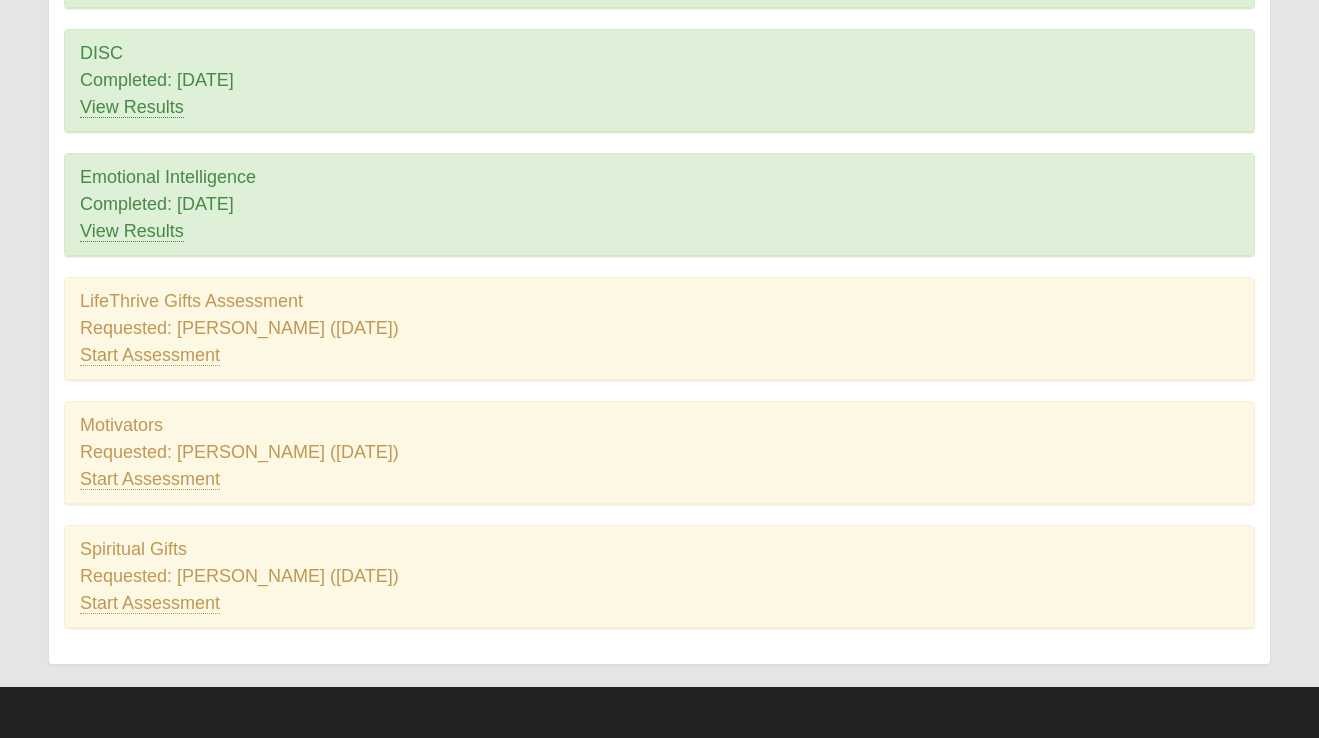 scroll, scrollTop: 0, scrollLeft: 0, axis: both 